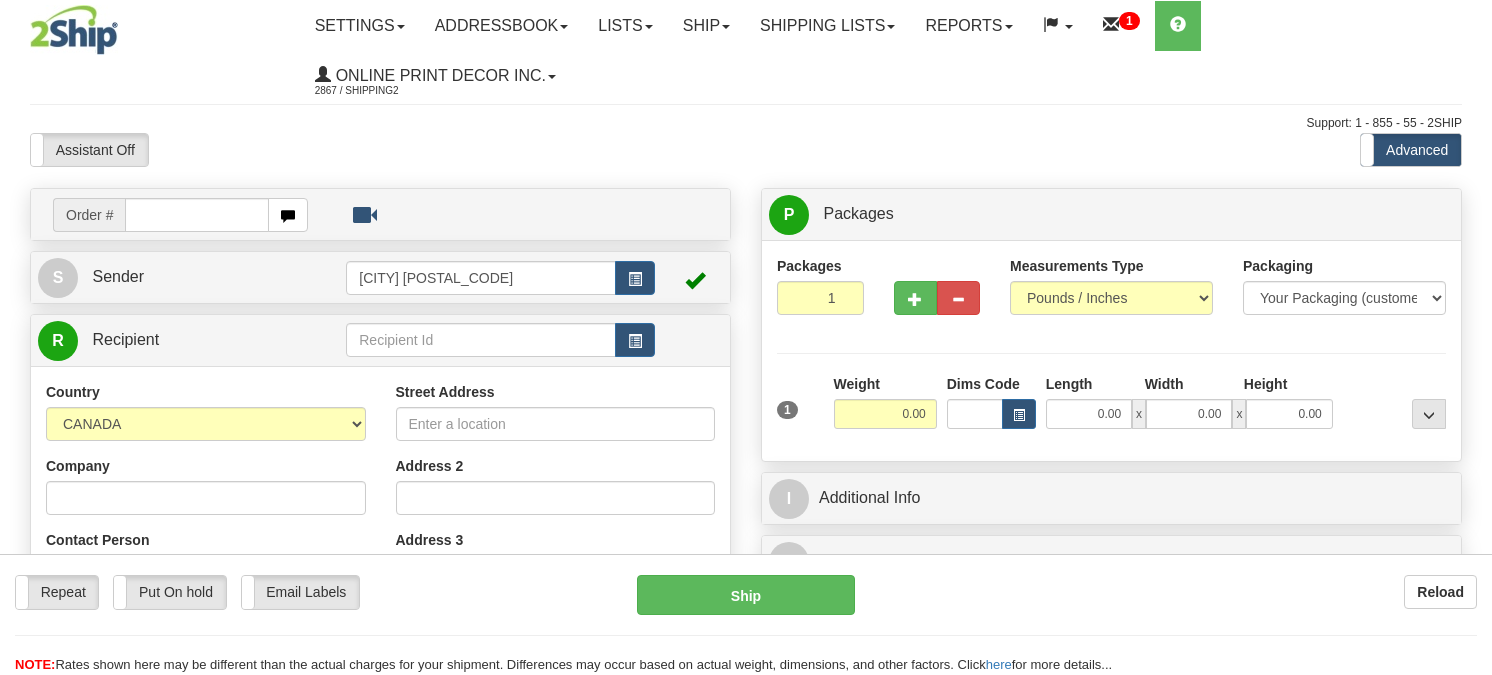 scroll, scrollTop: 0, scrollLeft: 0, axis: both 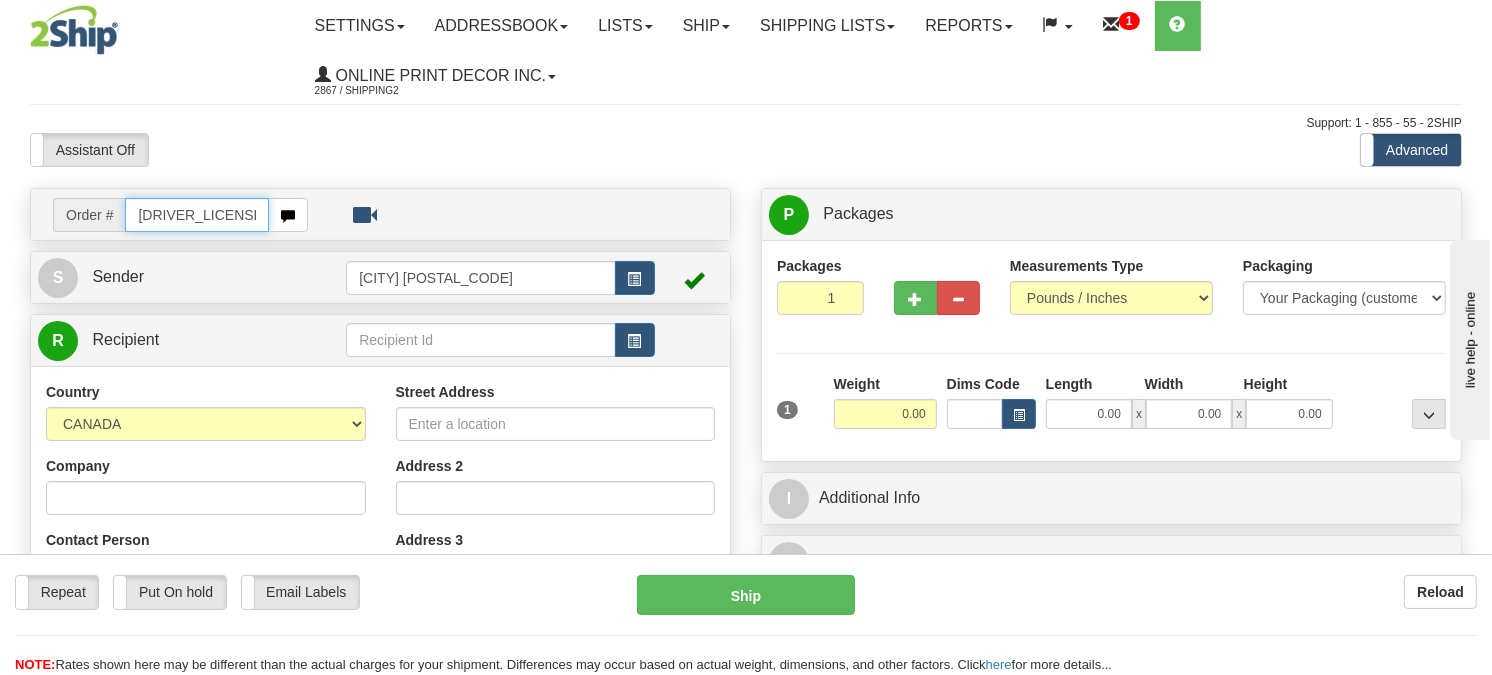 type on "ca-418330" 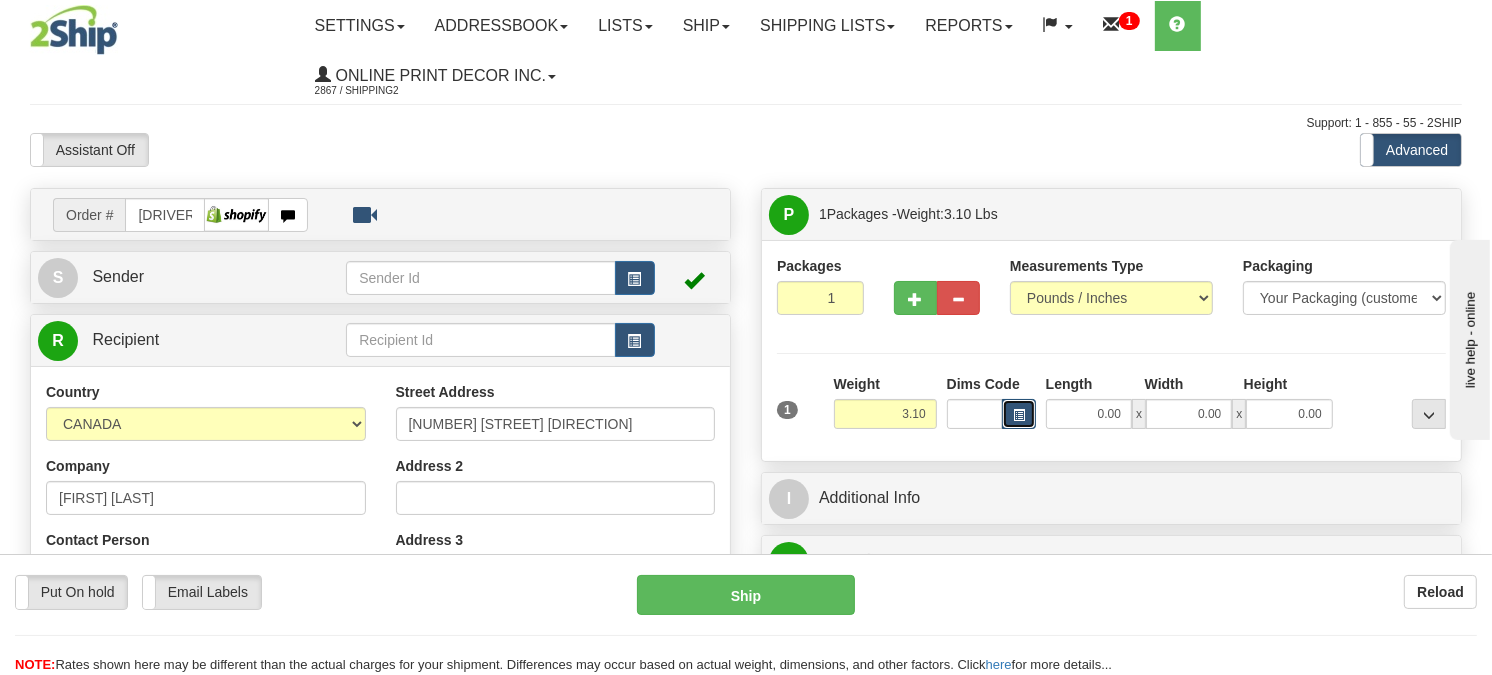 click at bounding box center (1019, 414) 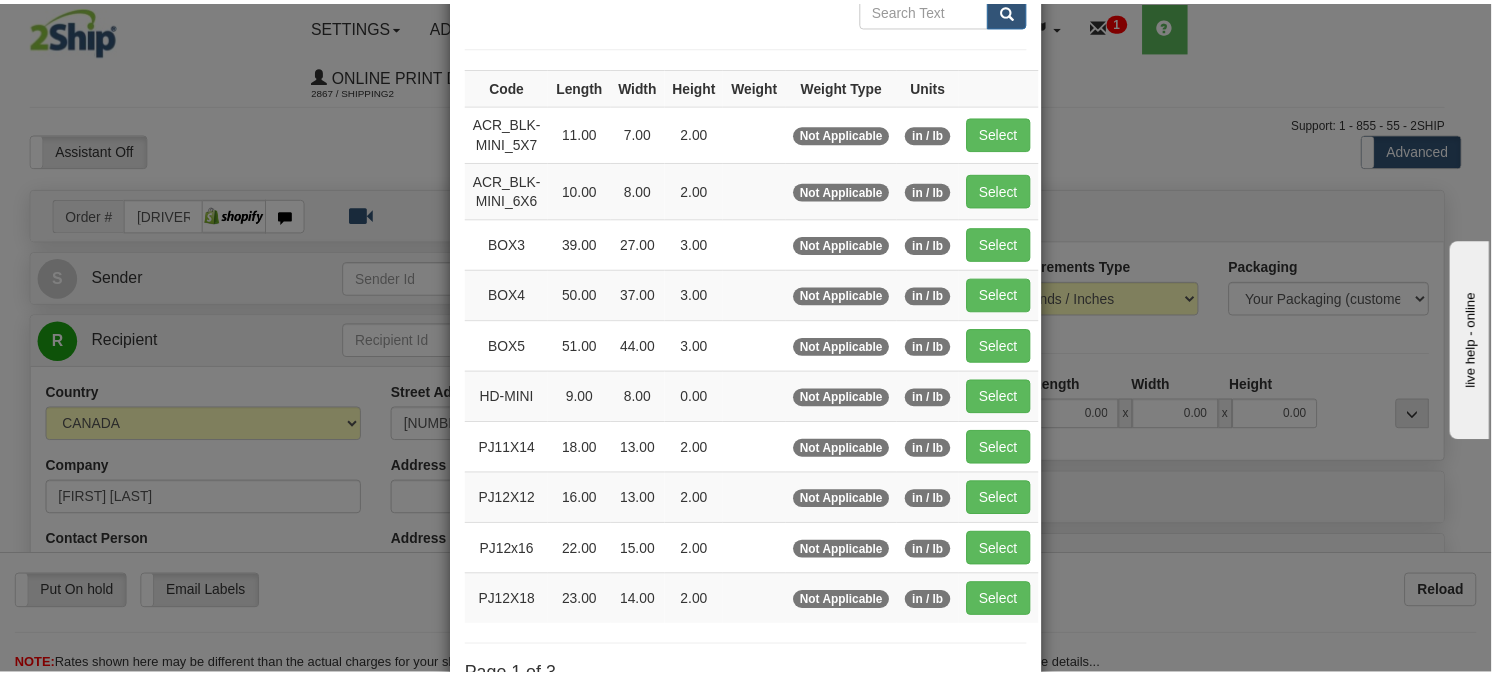 scroll, scrollTop: 222, scrollLeft: 0, axis: vertical 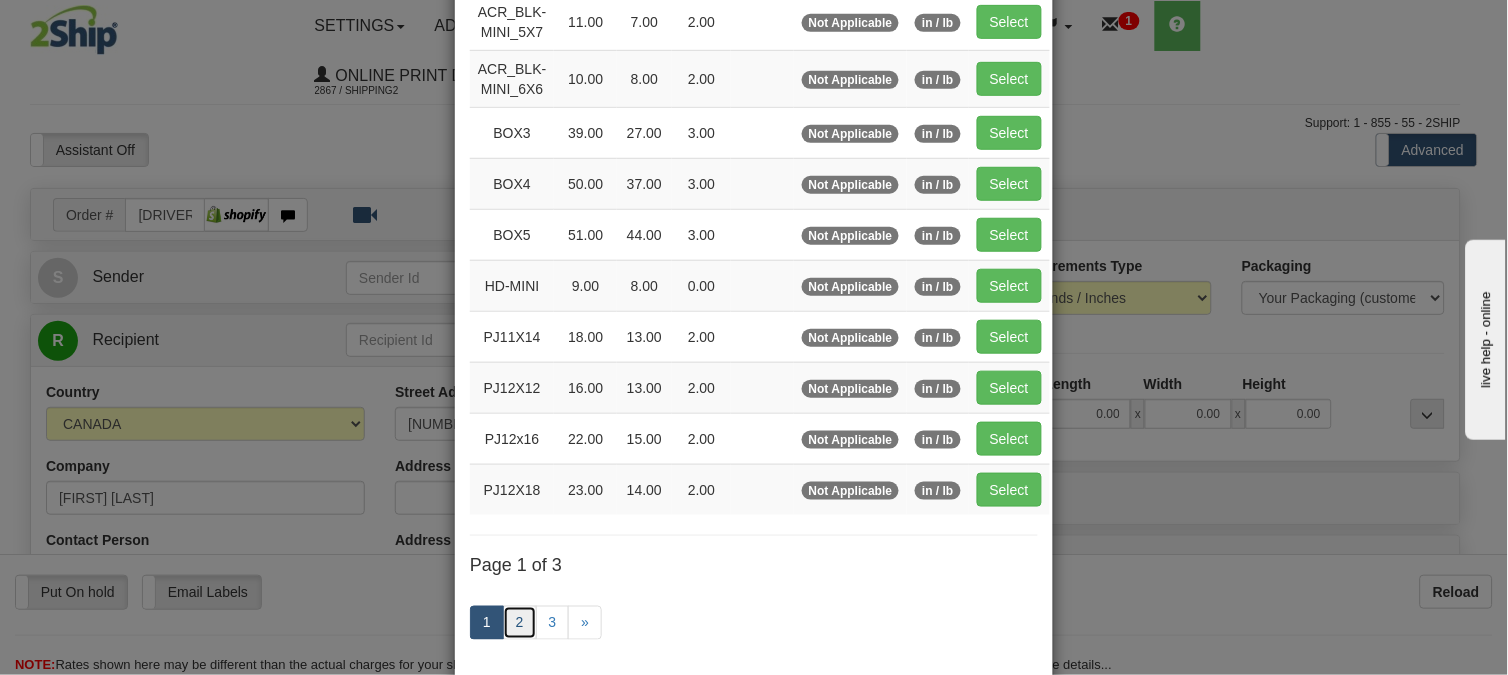 click on "2" at bounding box center (520, 623) 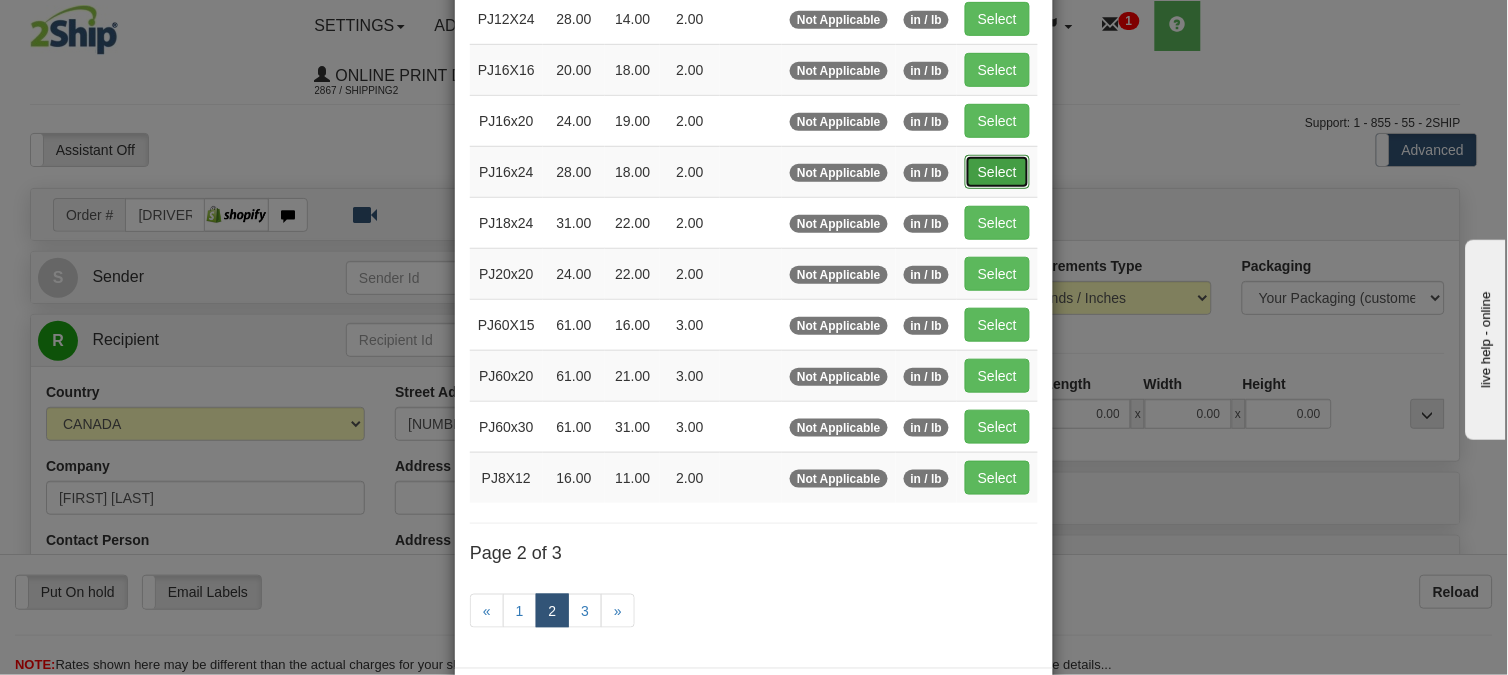 click on "Select" at bounding box center (997, 172) 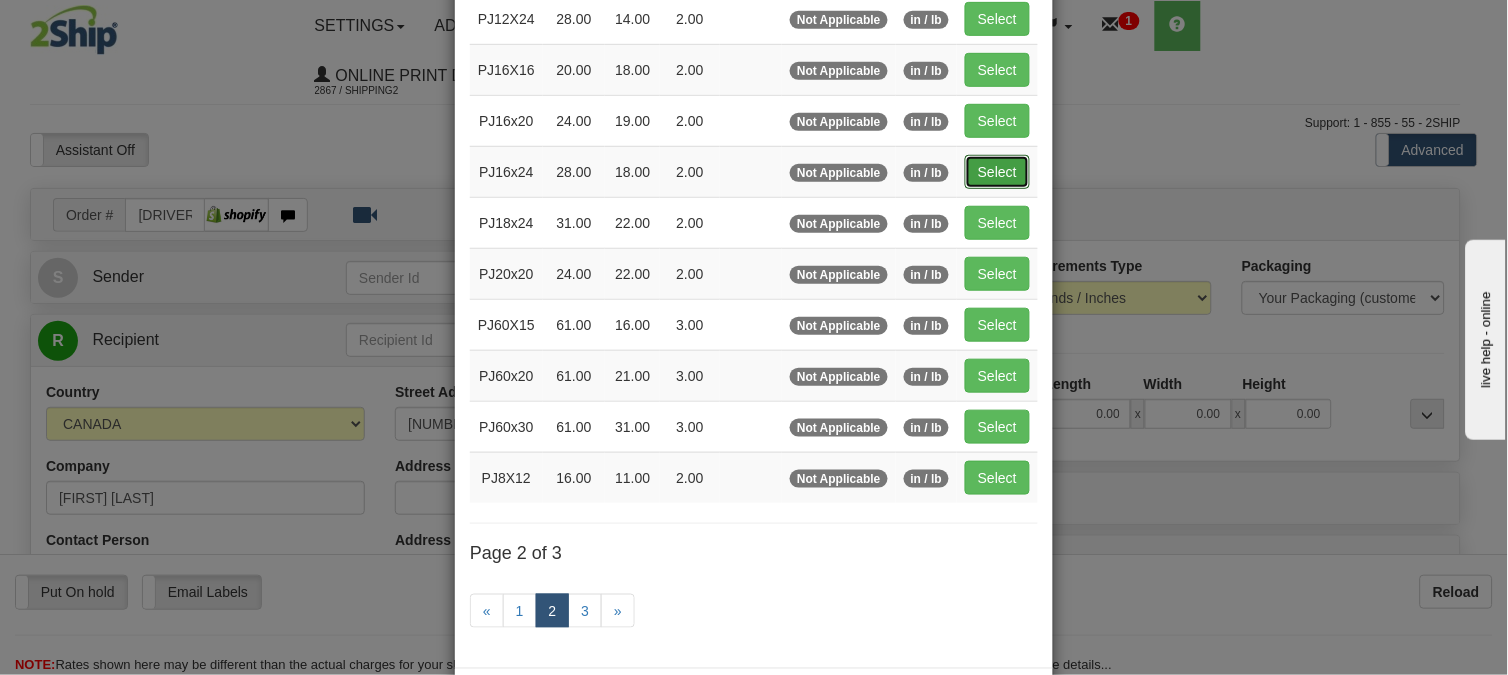 type on "28.00" 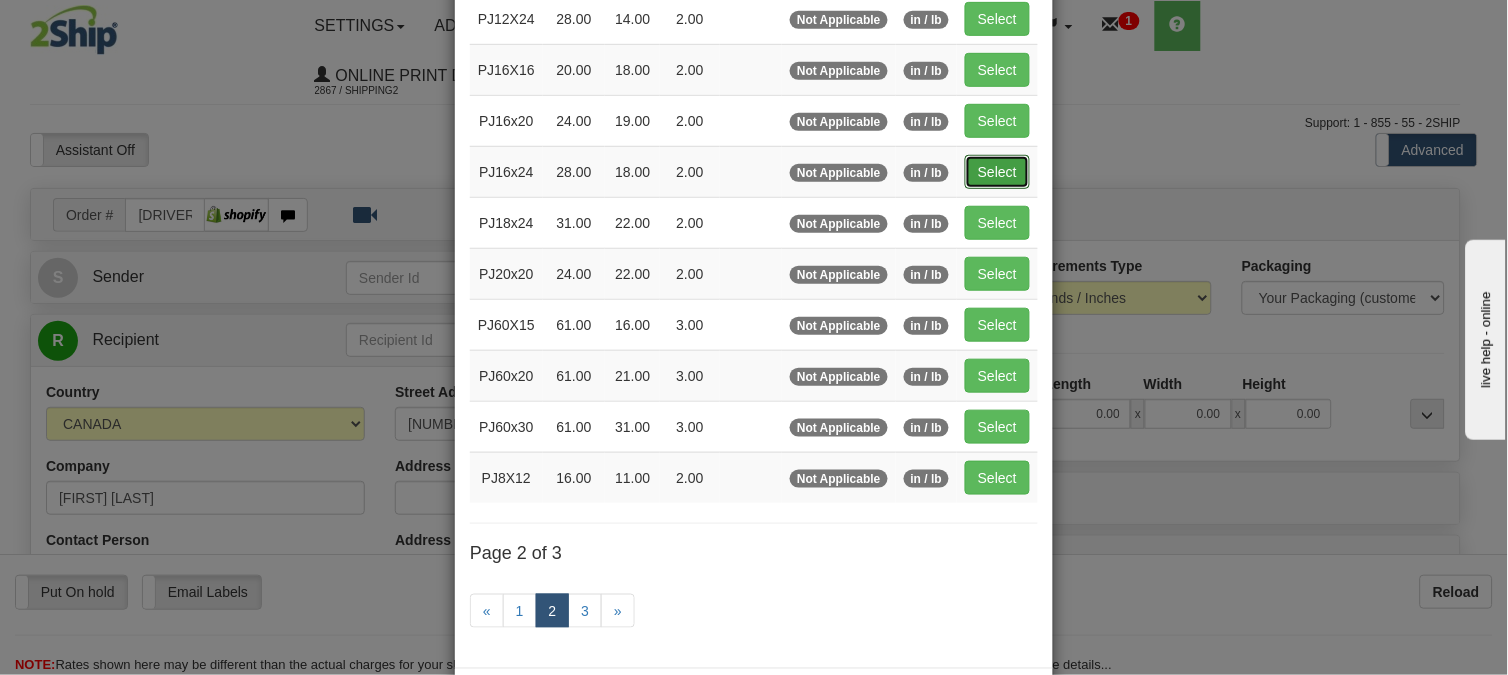 type on "18.00" 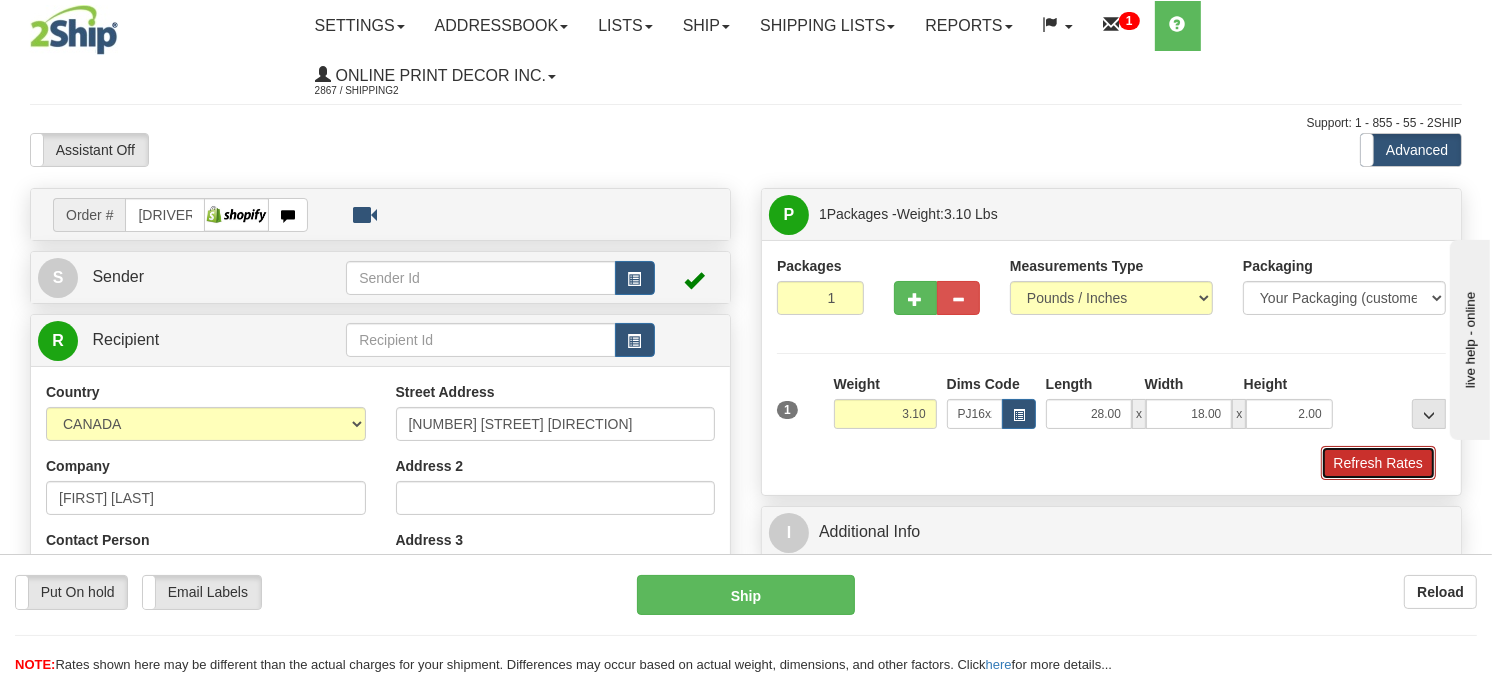 click on "Refresh Rates" at bounding box center [1378, 463] 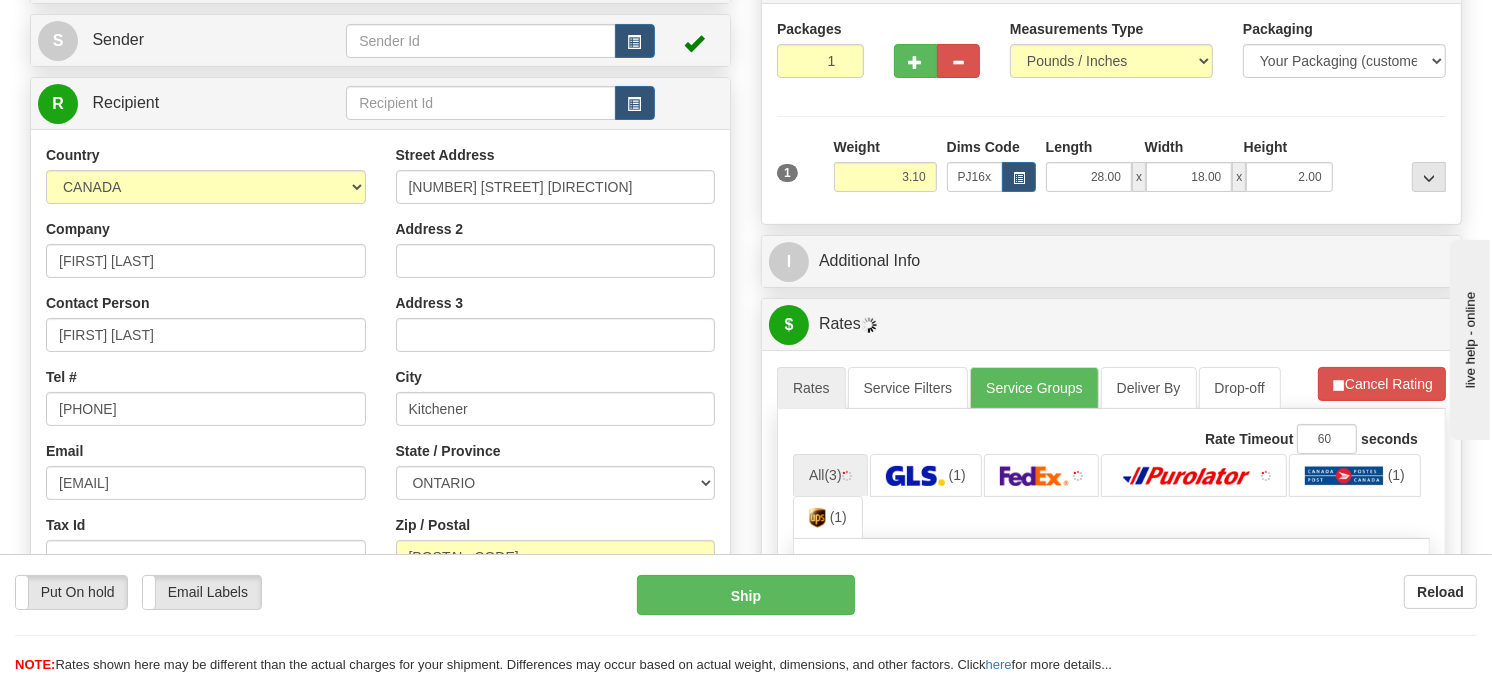 scroll, scrollTop: 391, scrollLeft: 0, axis: vertical 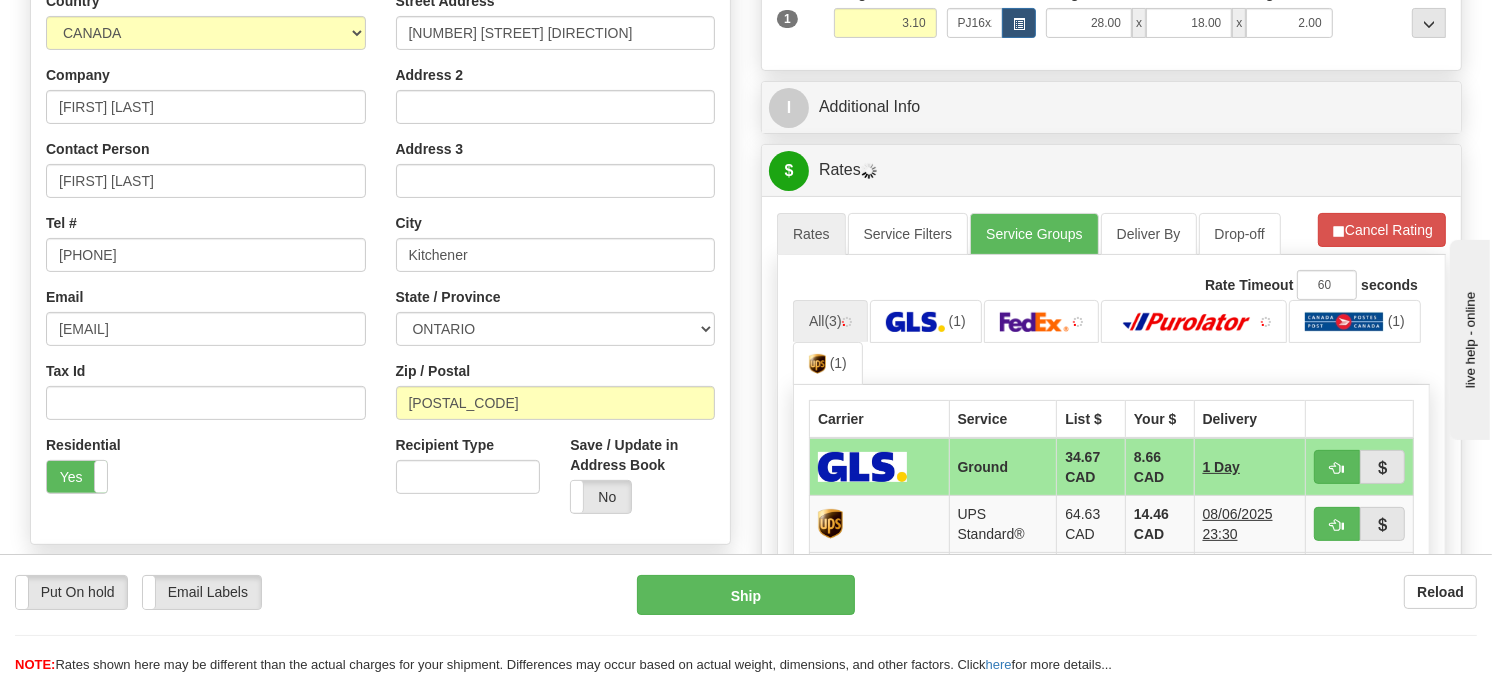 drag, startPoint x: 1505, startPoint y: 183, endPoint x: 143, endPoint y: 0, distance: 1374.239 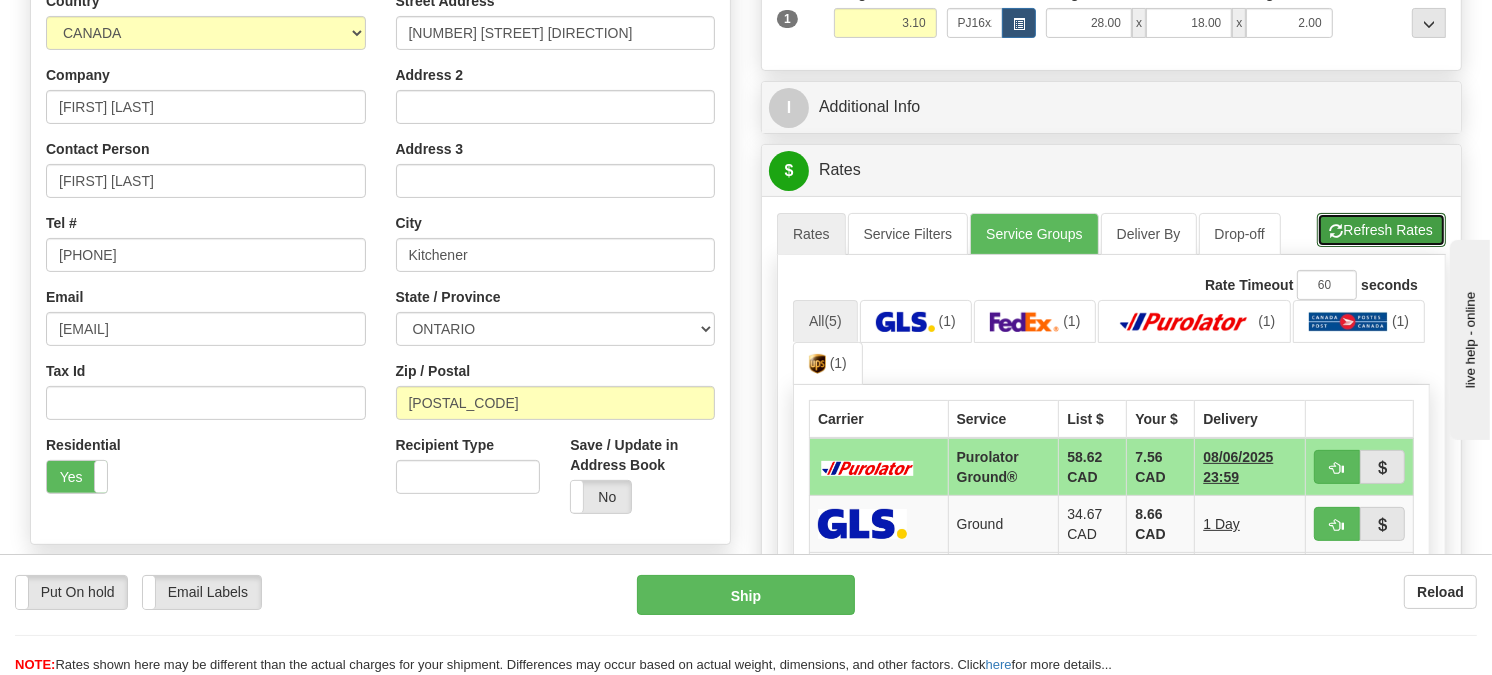 click on "Refresh Rates" at bounding box center (1381, 230) 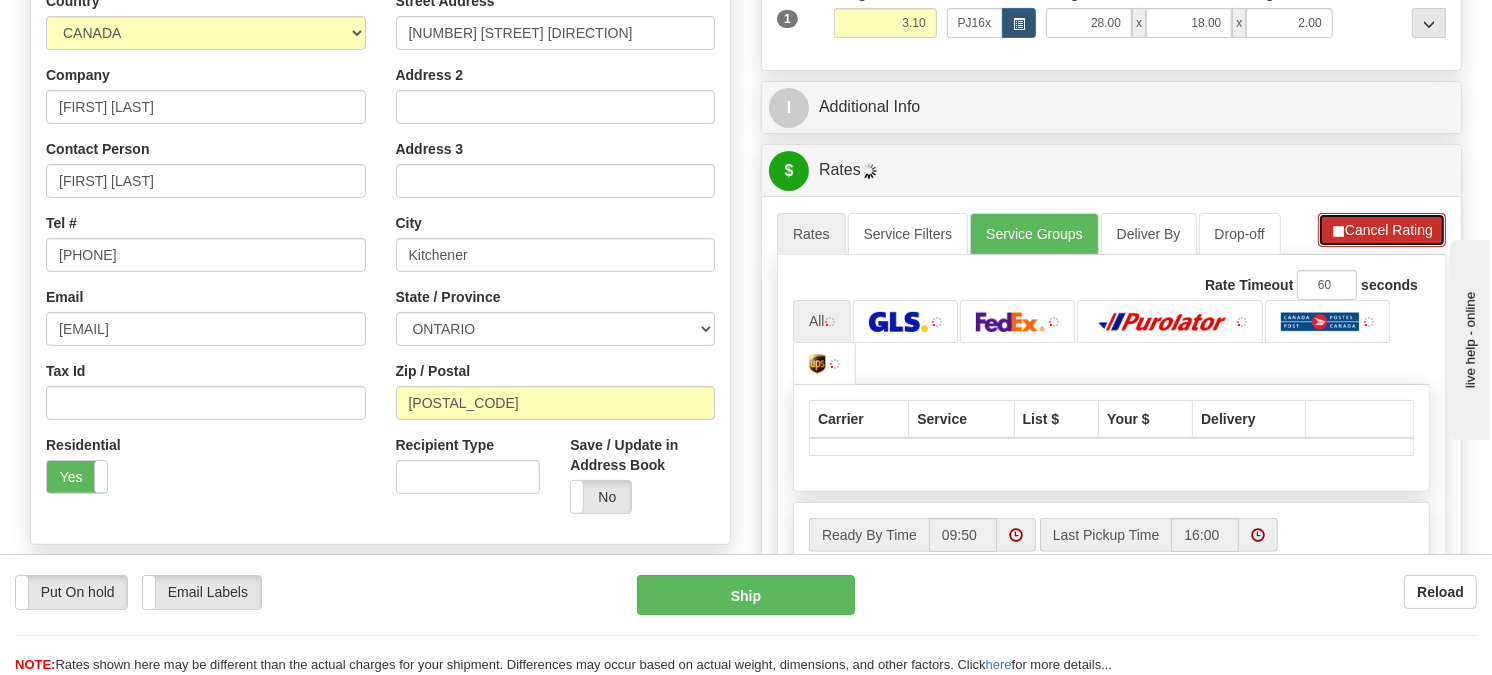 click on "Cancel Rating" at bounding box center [1382, 230] 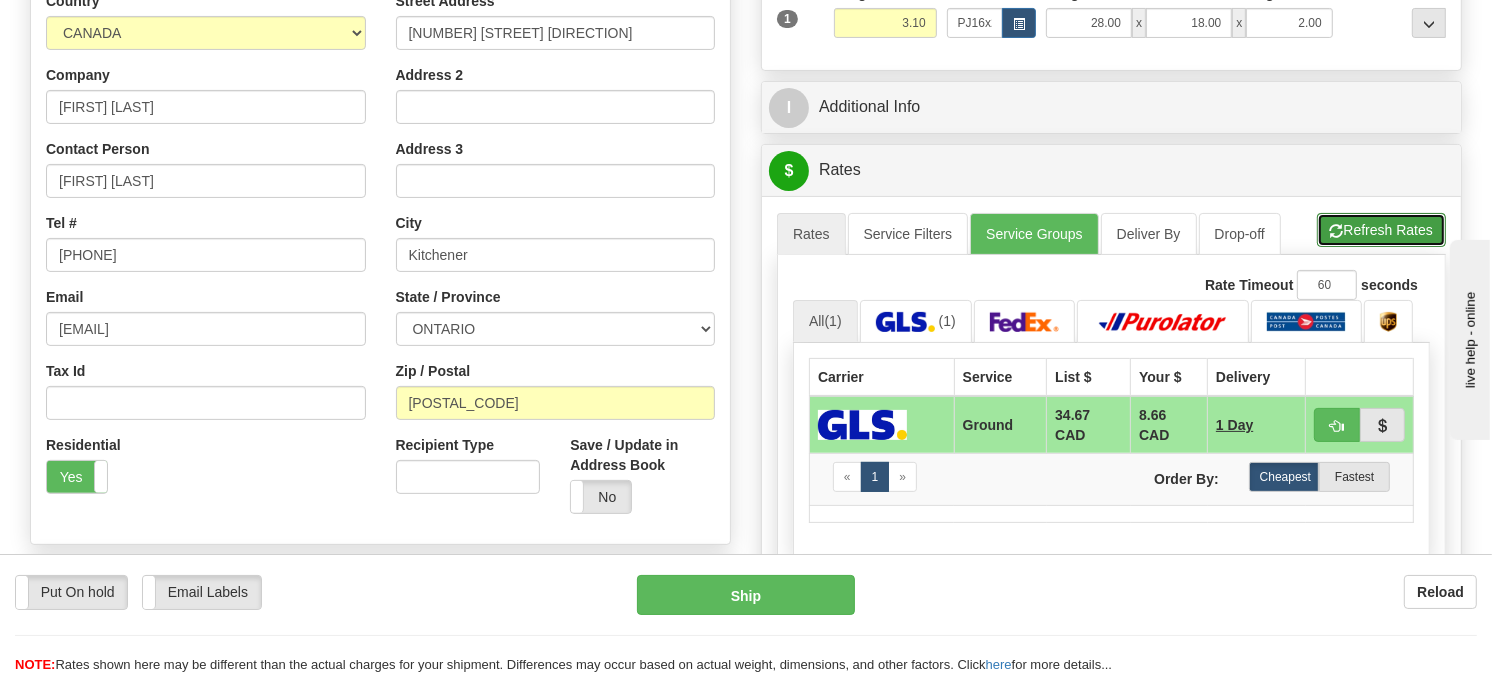 click on "Refresh Rates" at bounding box center [1381, 230] 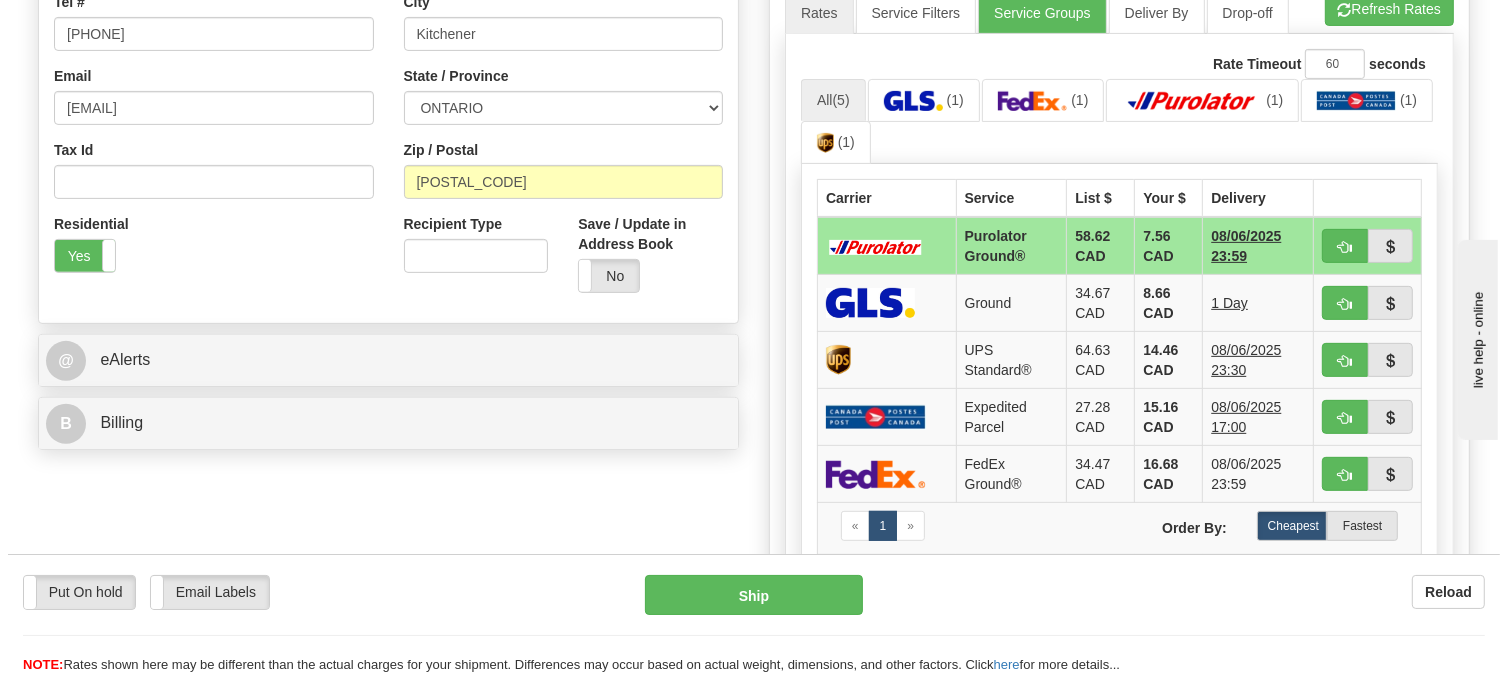 scroll, scrollTop: 613, scrollLeft: 0, axis: vertical 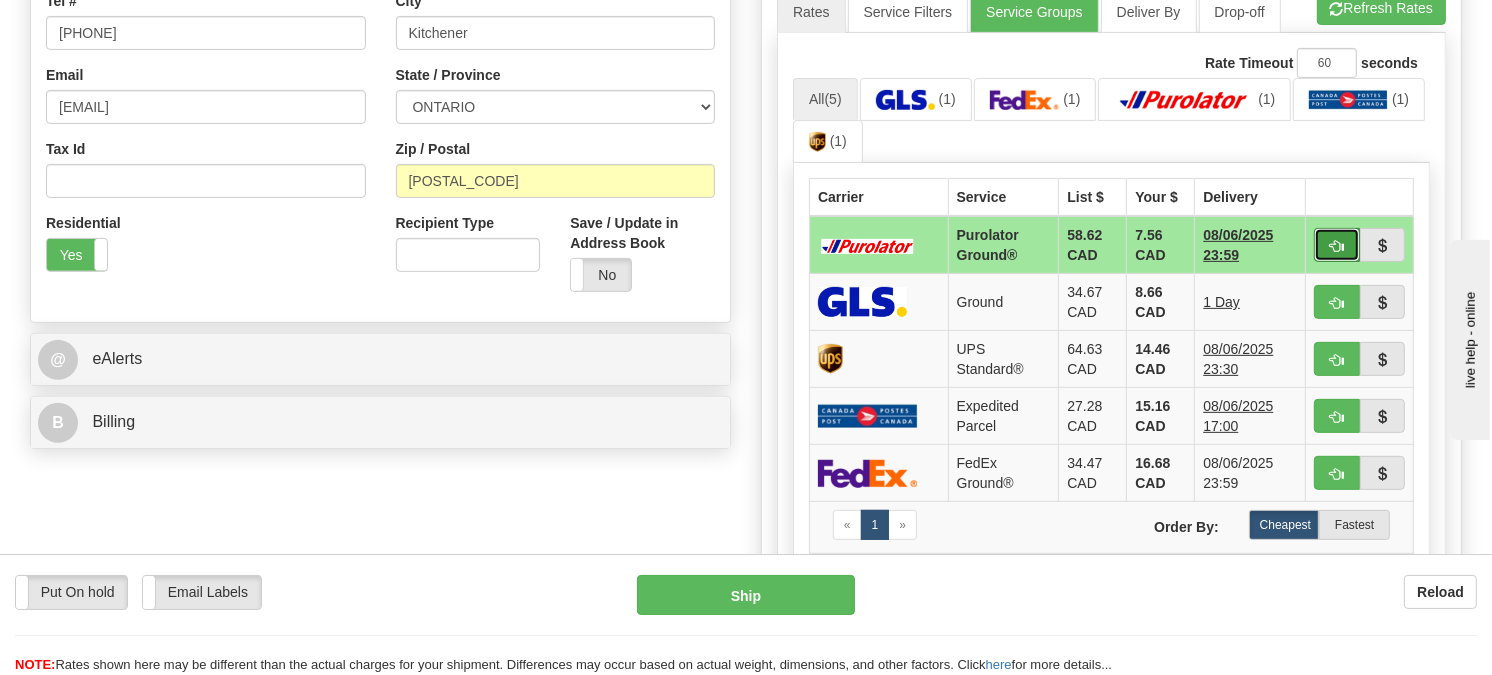 click at bounding box center [1337, 245] 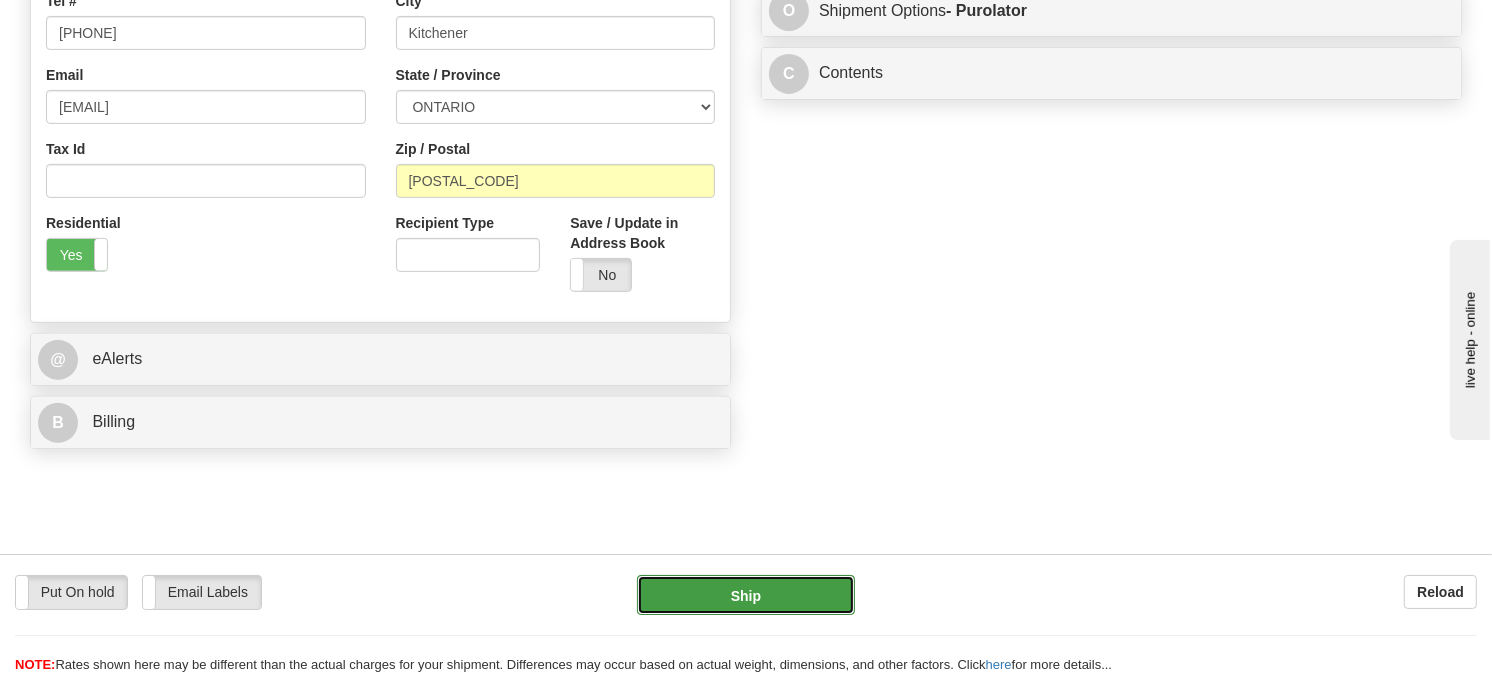 click on "Ship" at bounding box center (746, 595) 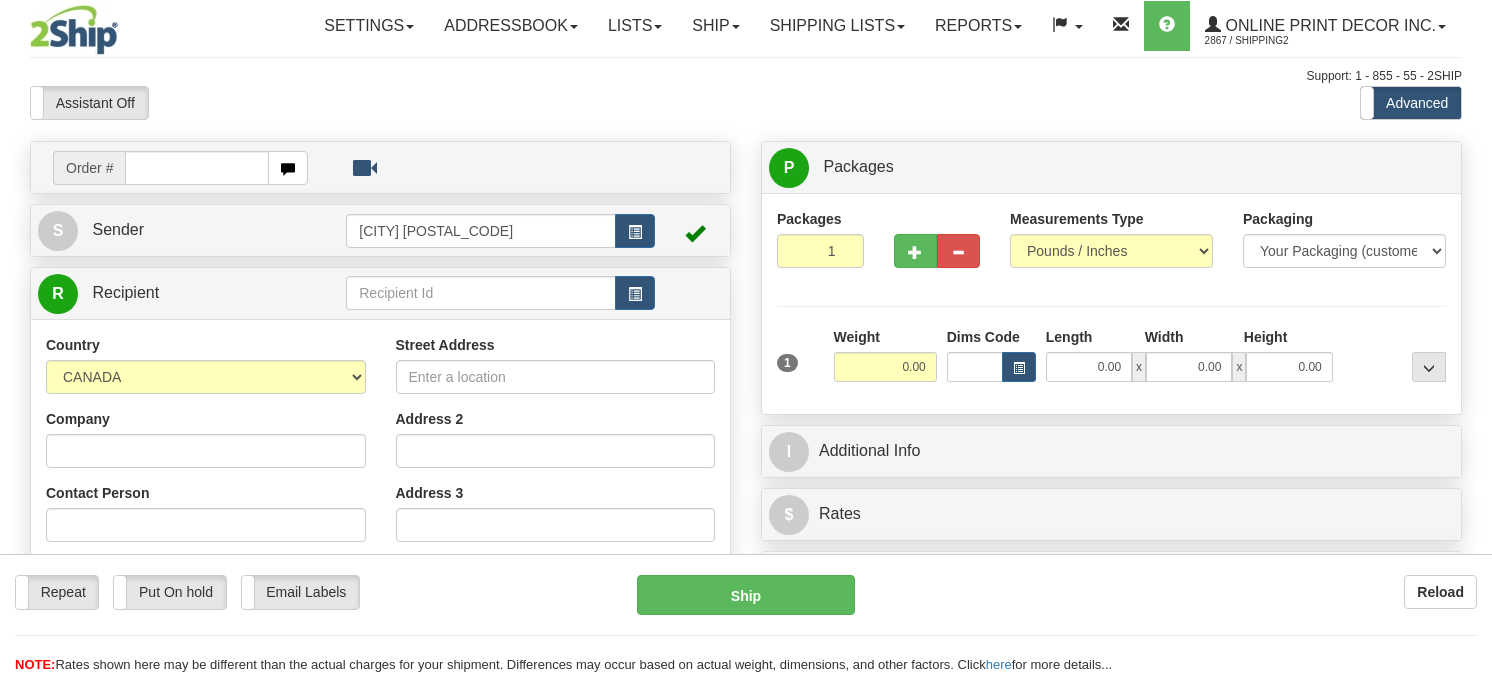 scroll, scrollTop: 0, scrollLeft: 0, axis: both 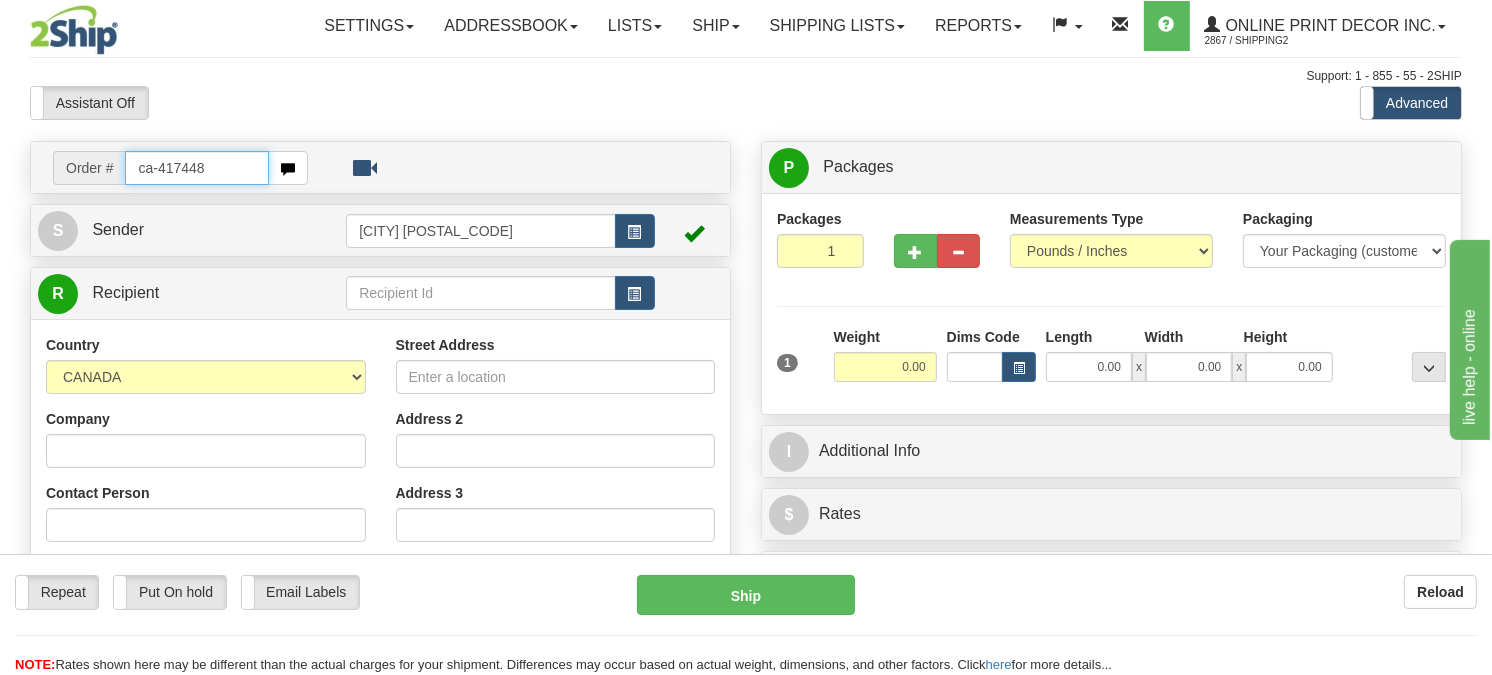 type on "ca-417448" 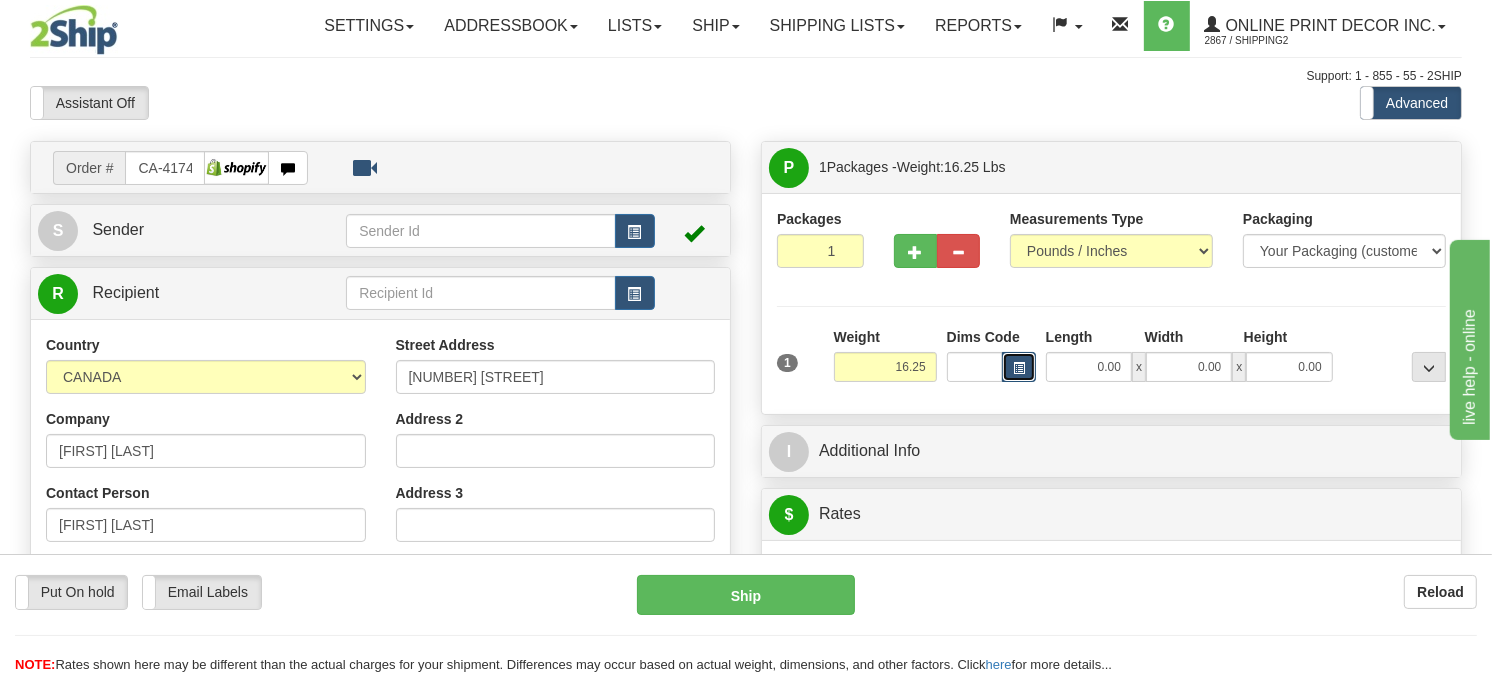 click at bounding box center (1019, 367) 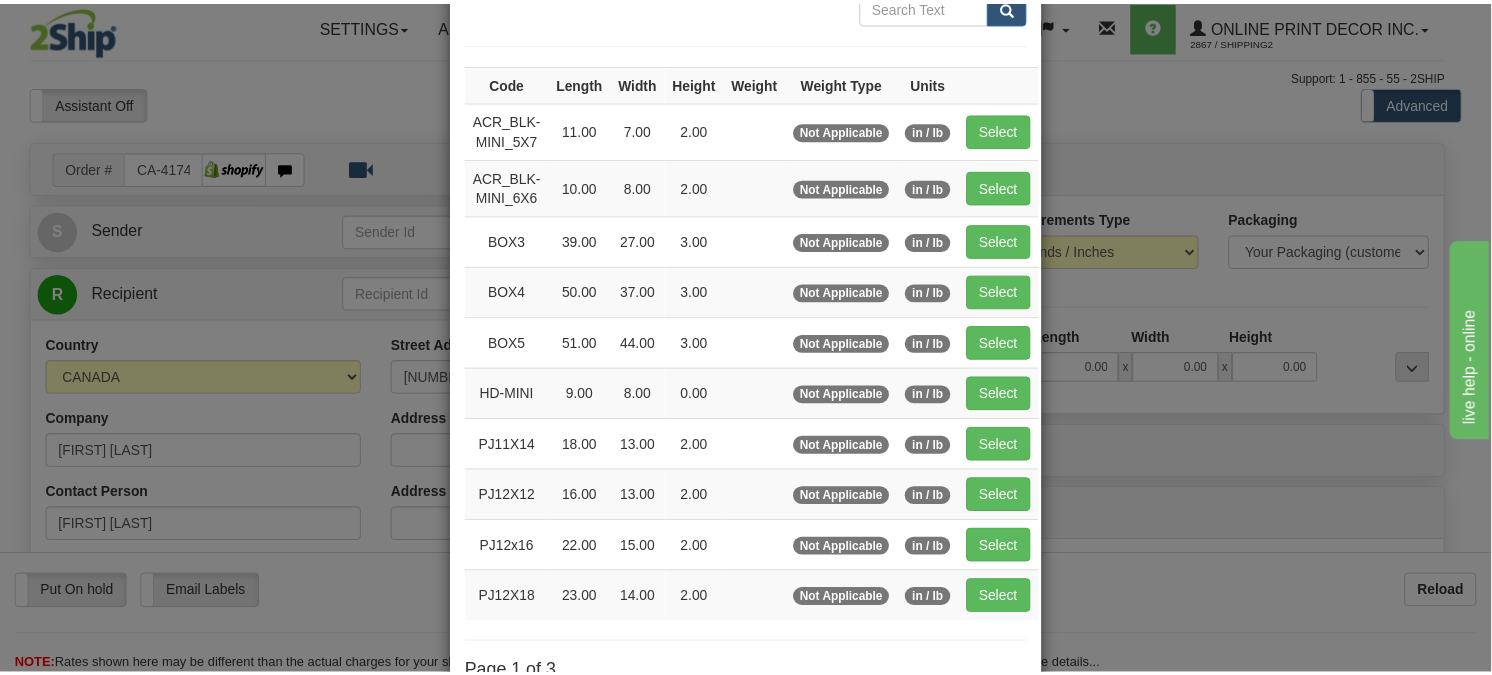 scroll, scrollTop: 222, scrollLeft: 0, axis: vertical 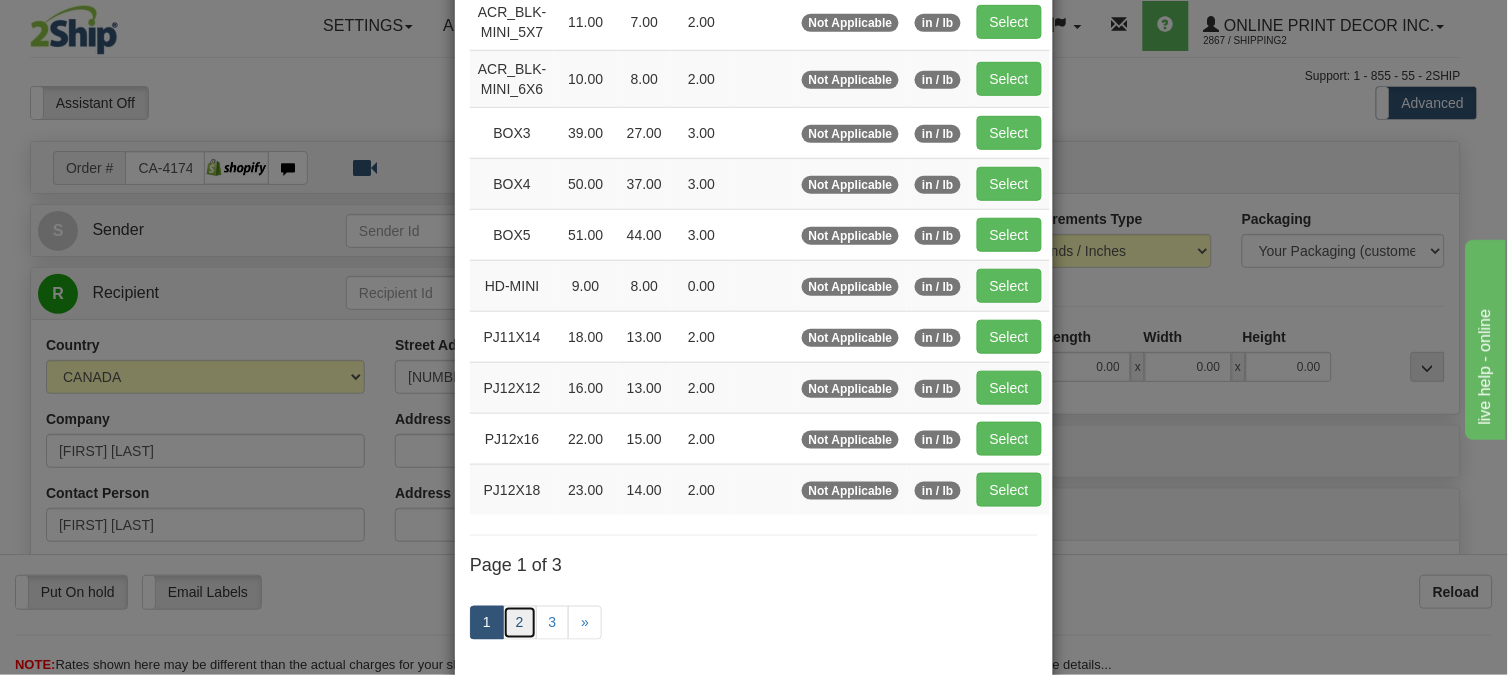 click on "2" at bounding box center (520, 623) 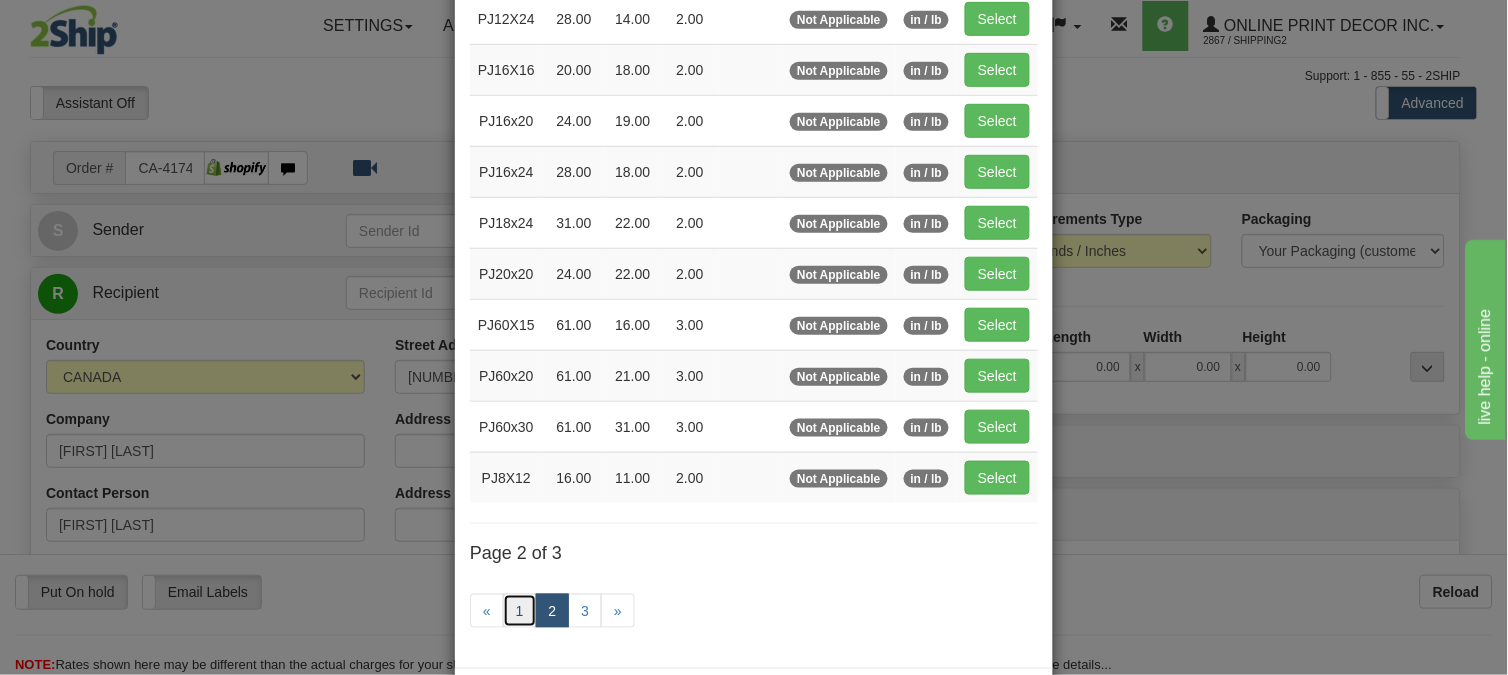 click on "1" at bounding box center (520, 611) 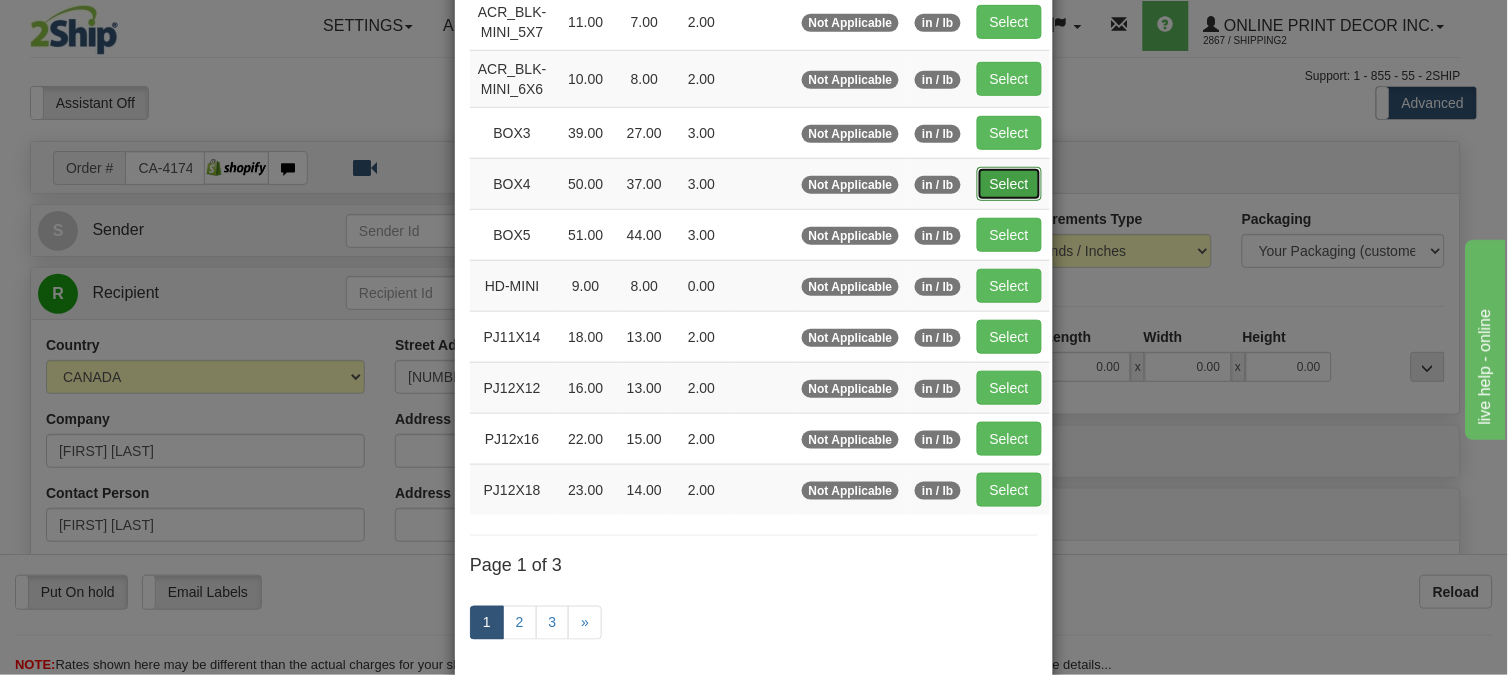 click on "Select" at bounding box center (1009, 184) 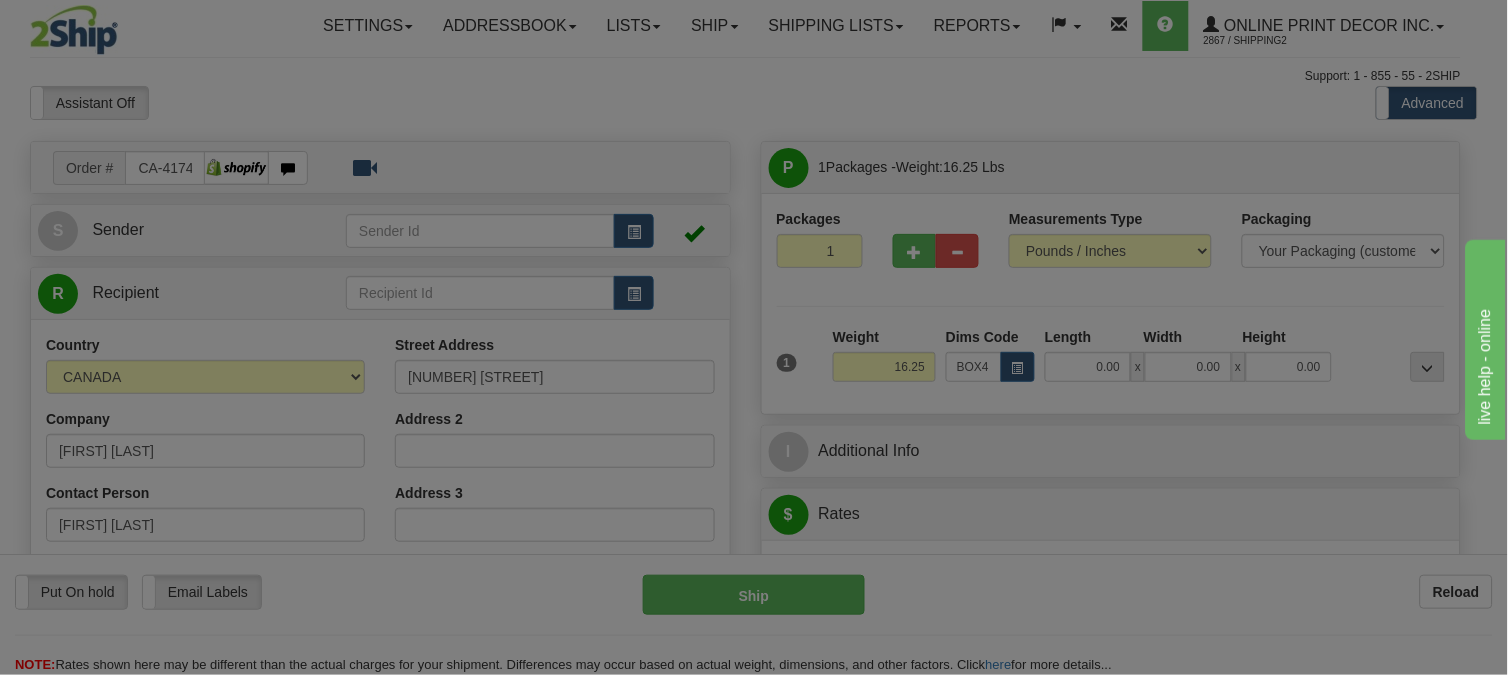 type on "50.00" 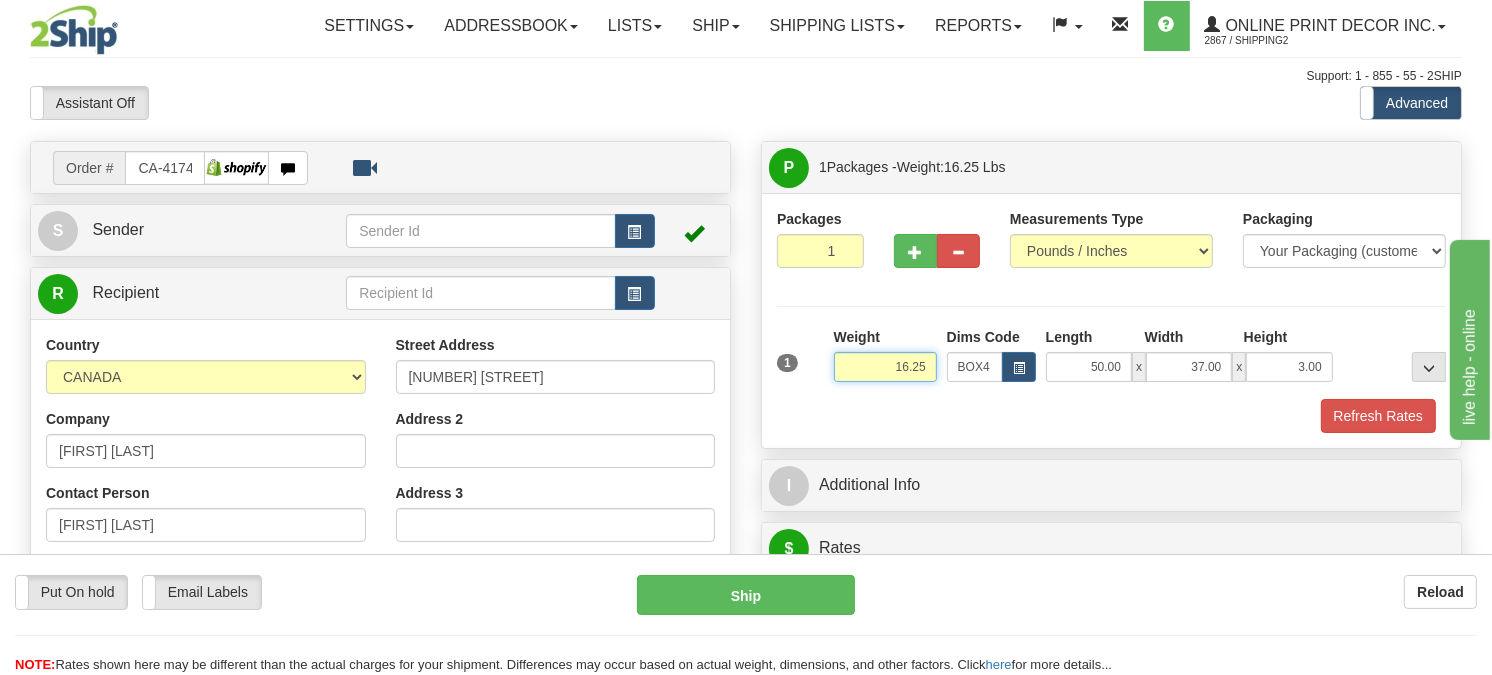 drag, startPoint x: 933, startPoint y: 415, endPoint x: 841, endPoint y: 407, distance: 92.34717 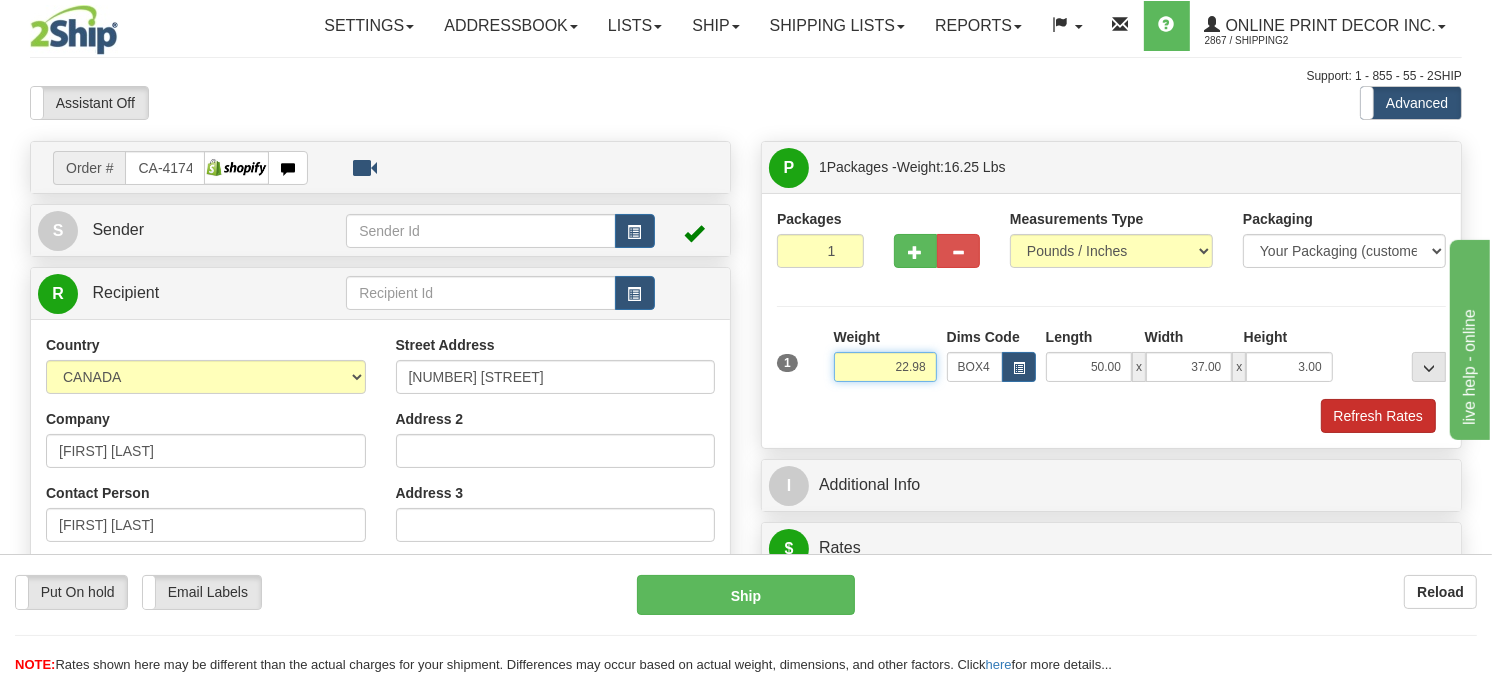 type on "22.98" 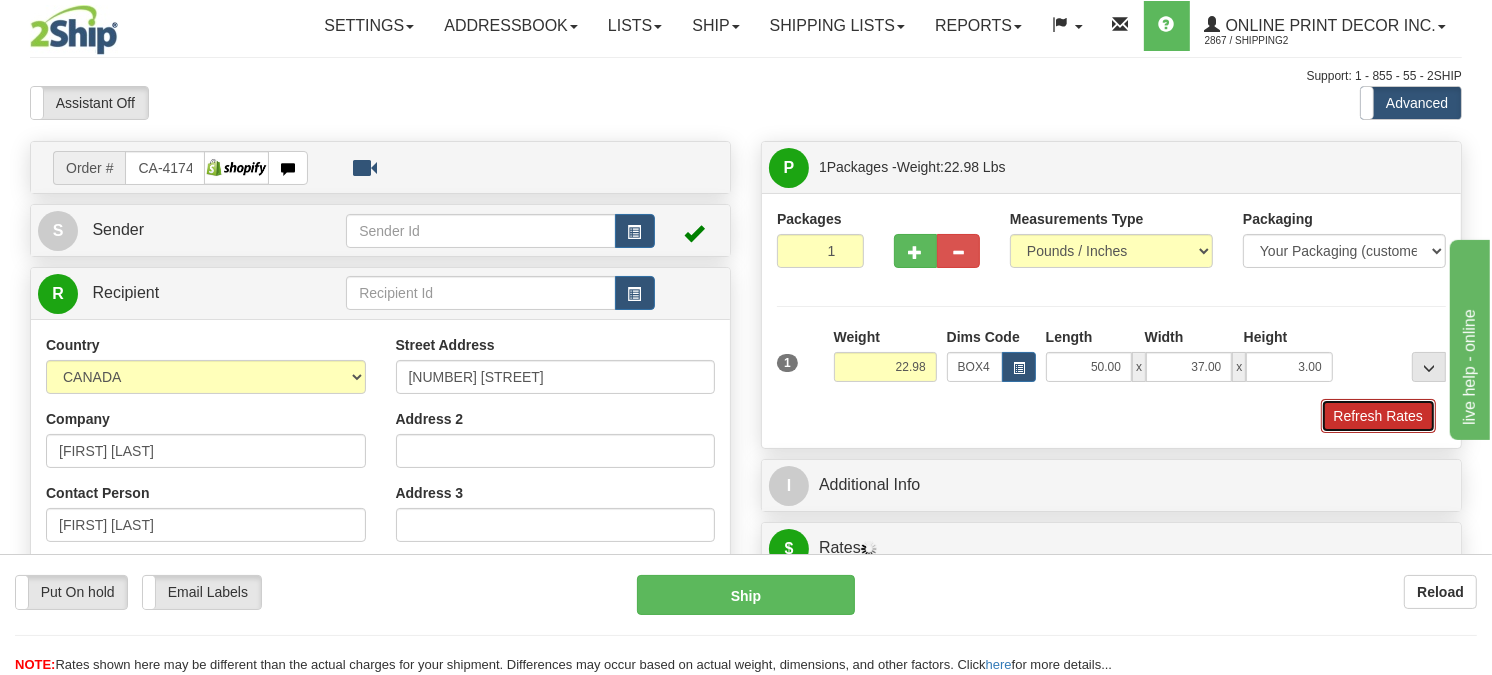 click on "Refresh Rates" at bounding box center [1378, 416] 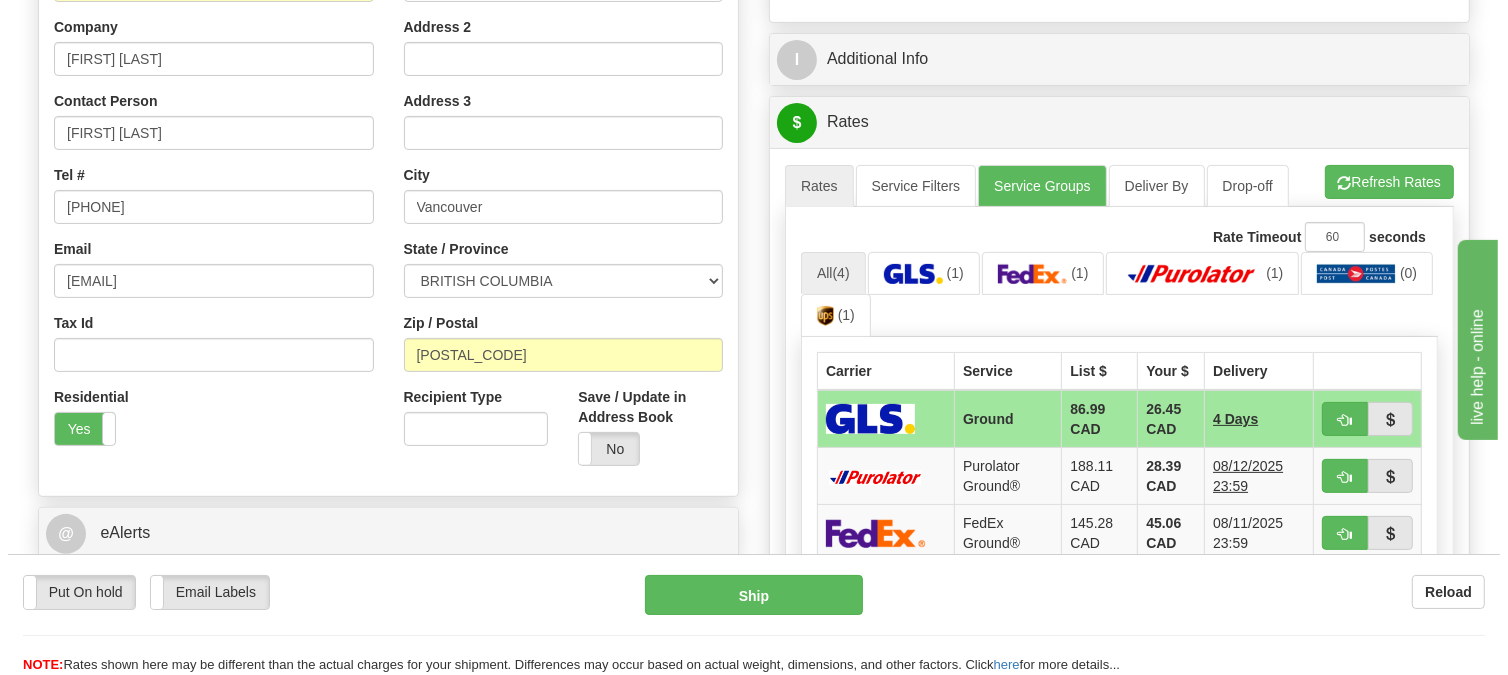 scroll, scrollTop: 482, scrollLeft: 0, axis: vertical 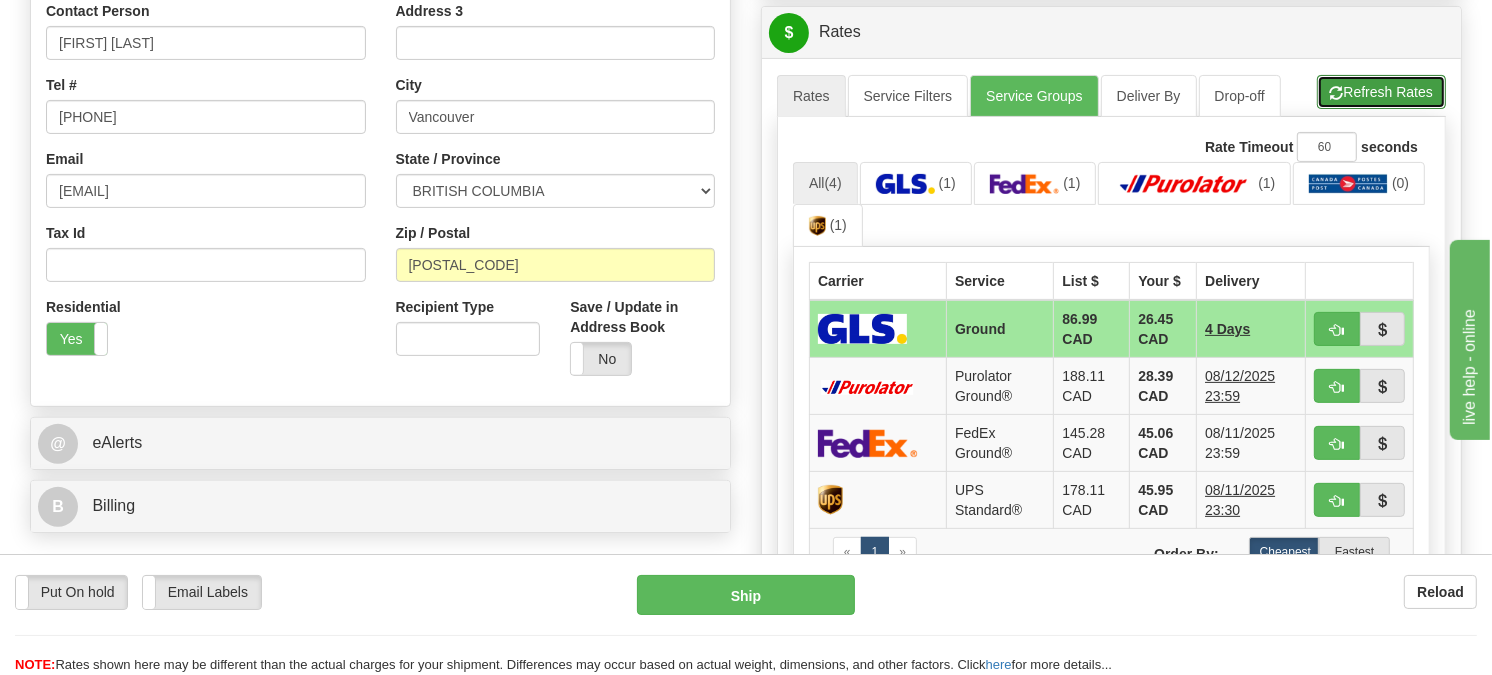 click on "Refresh Rates" at bounding box center (1381, 92) 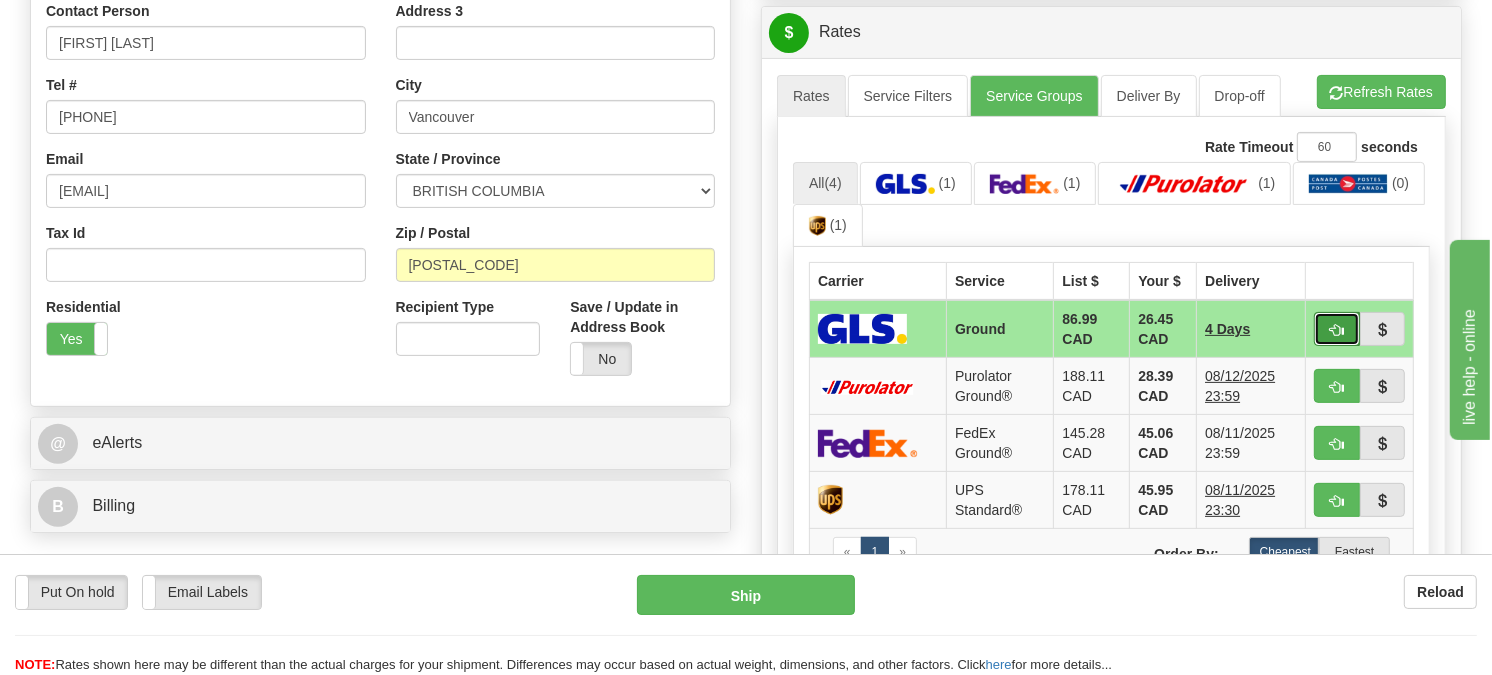 click at bounding box center (1337, 329) 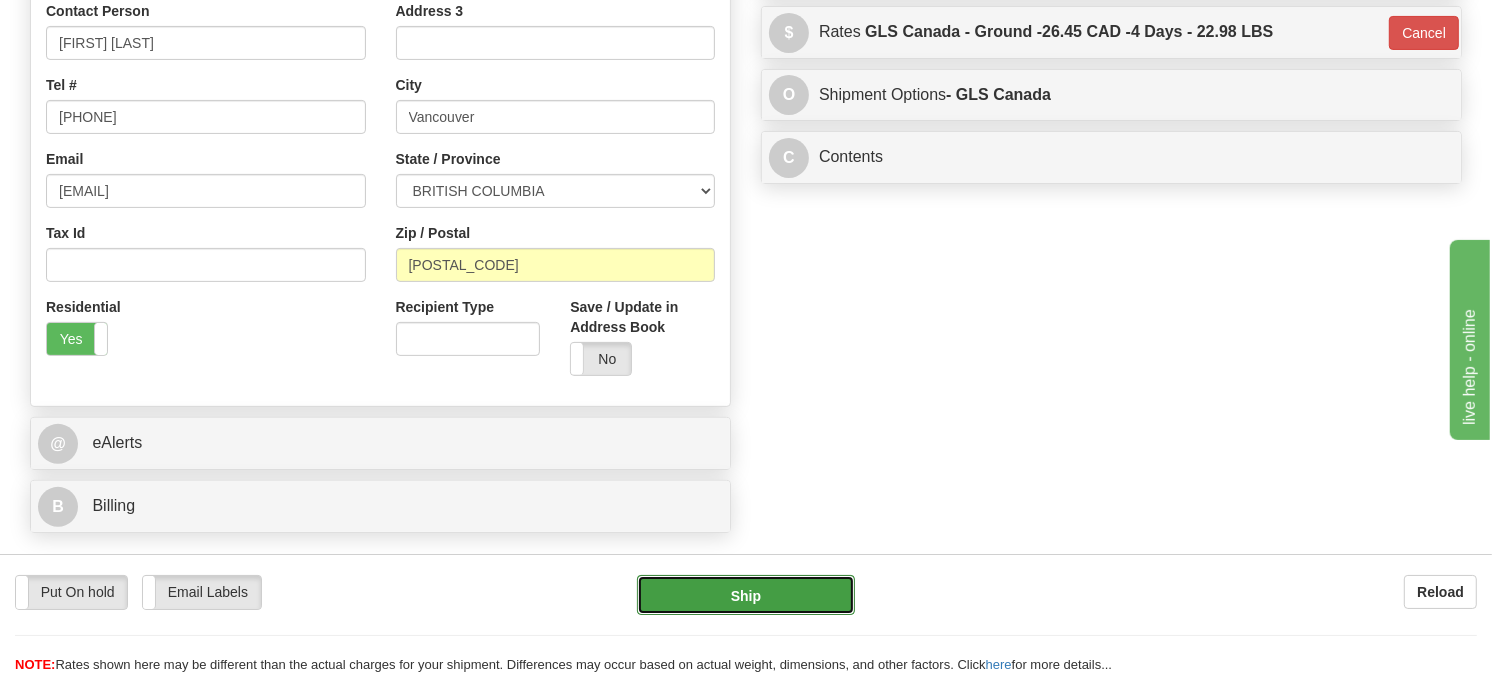 click on "Ship" at bounding box center (746, 595) 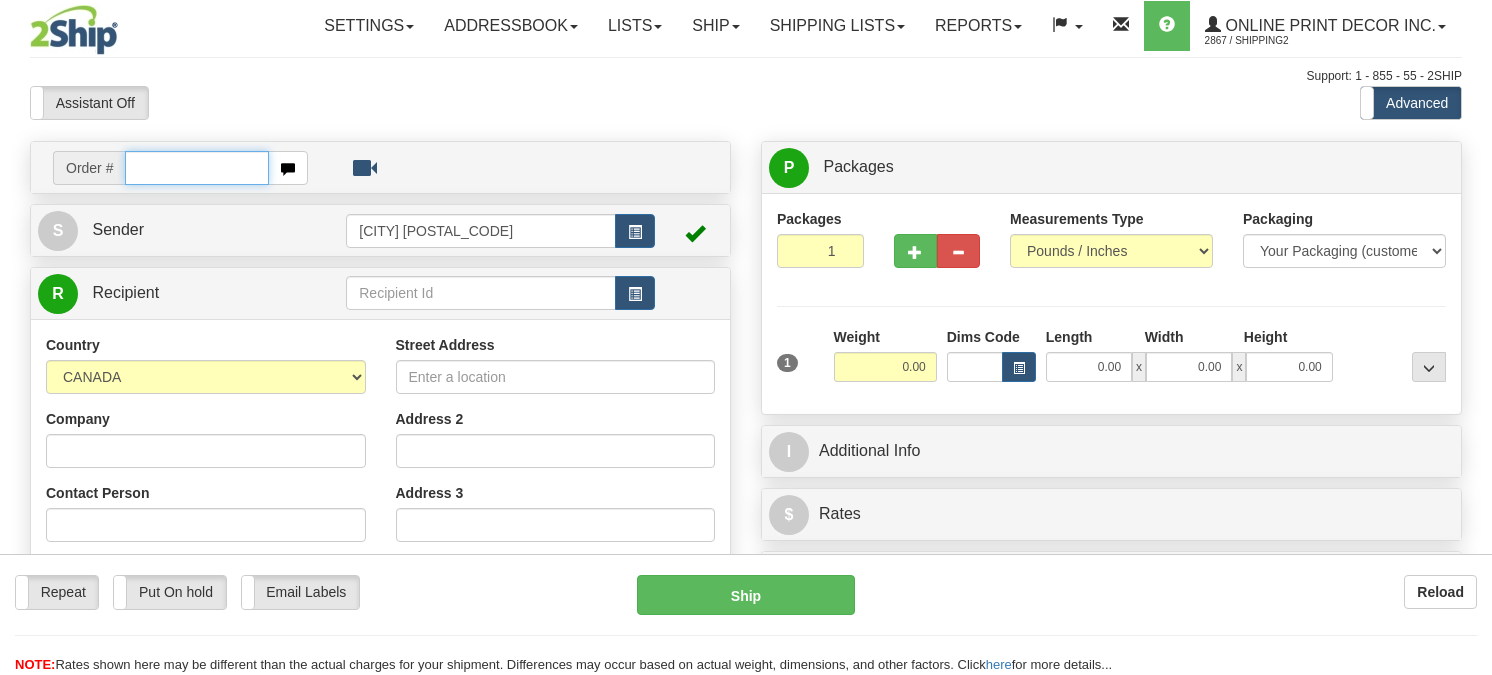 scroll, scrollTop: 0, scrollLeft: 0, axis: both 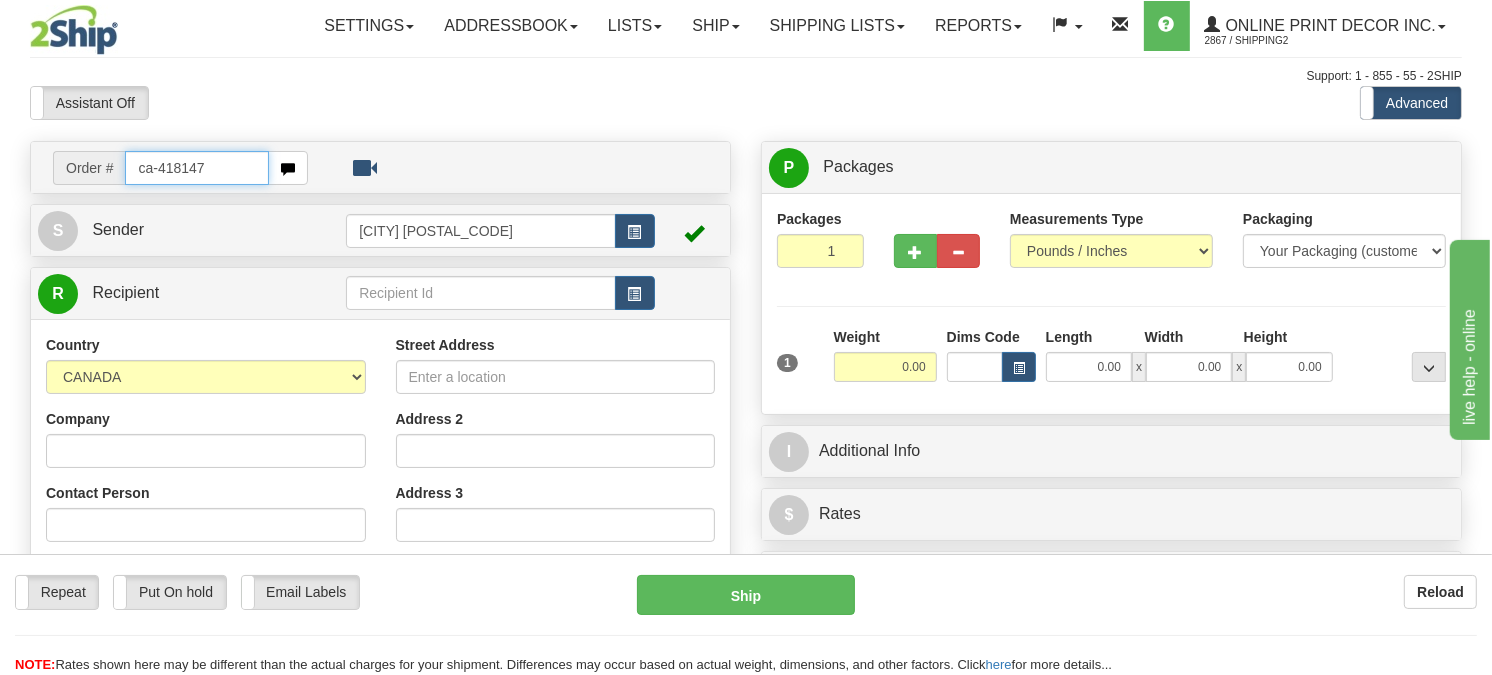 type on "ca-418147" 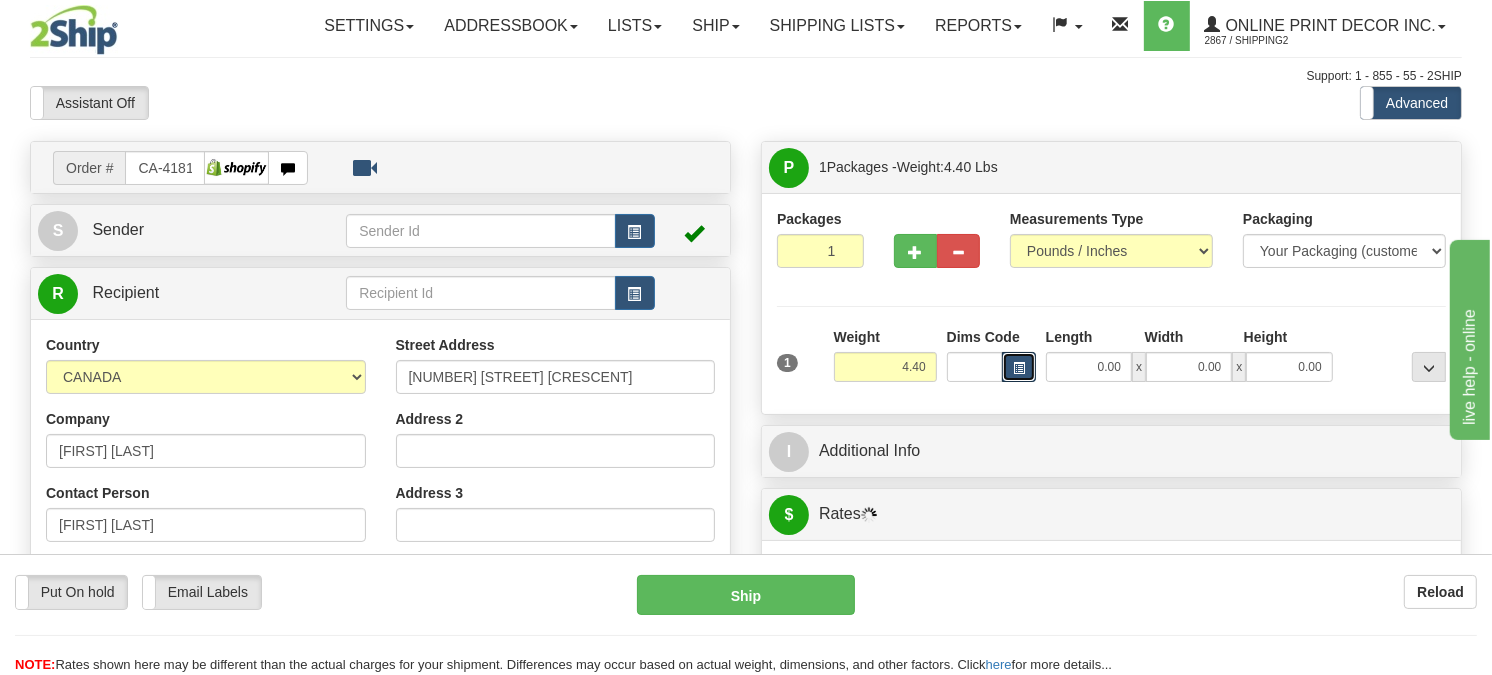 click at bounding box center (1019, 367) 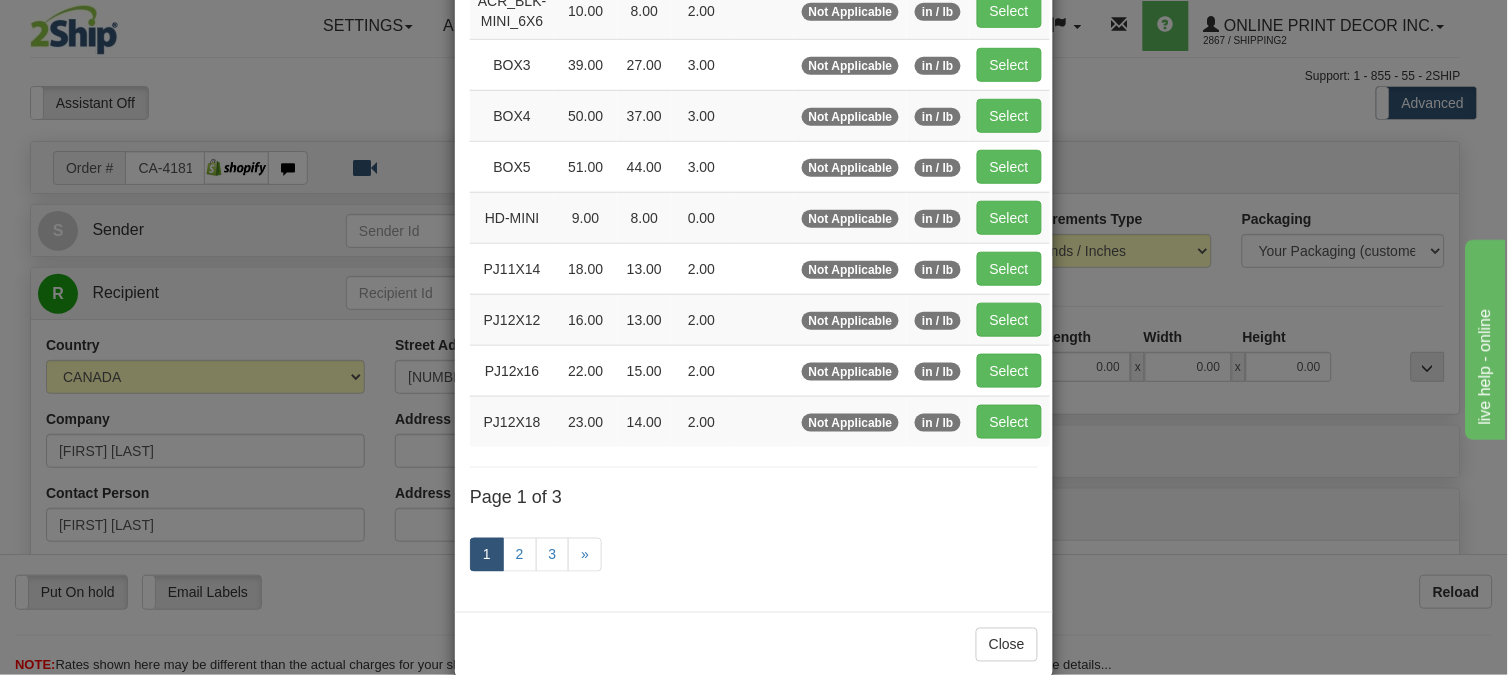 scroll, scrollTop: 326, scrollLeft: 0, axis: vertical 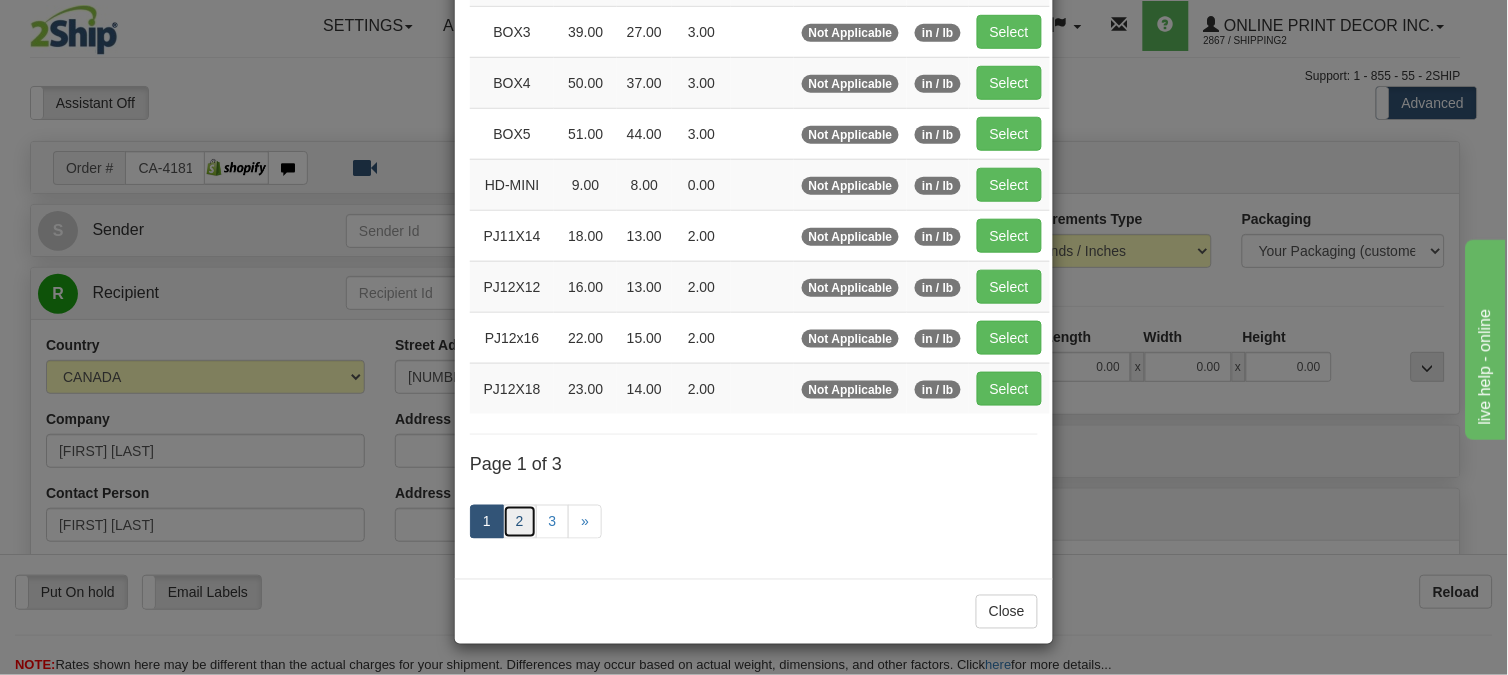 click on "2" at bounding box center (520, 522) 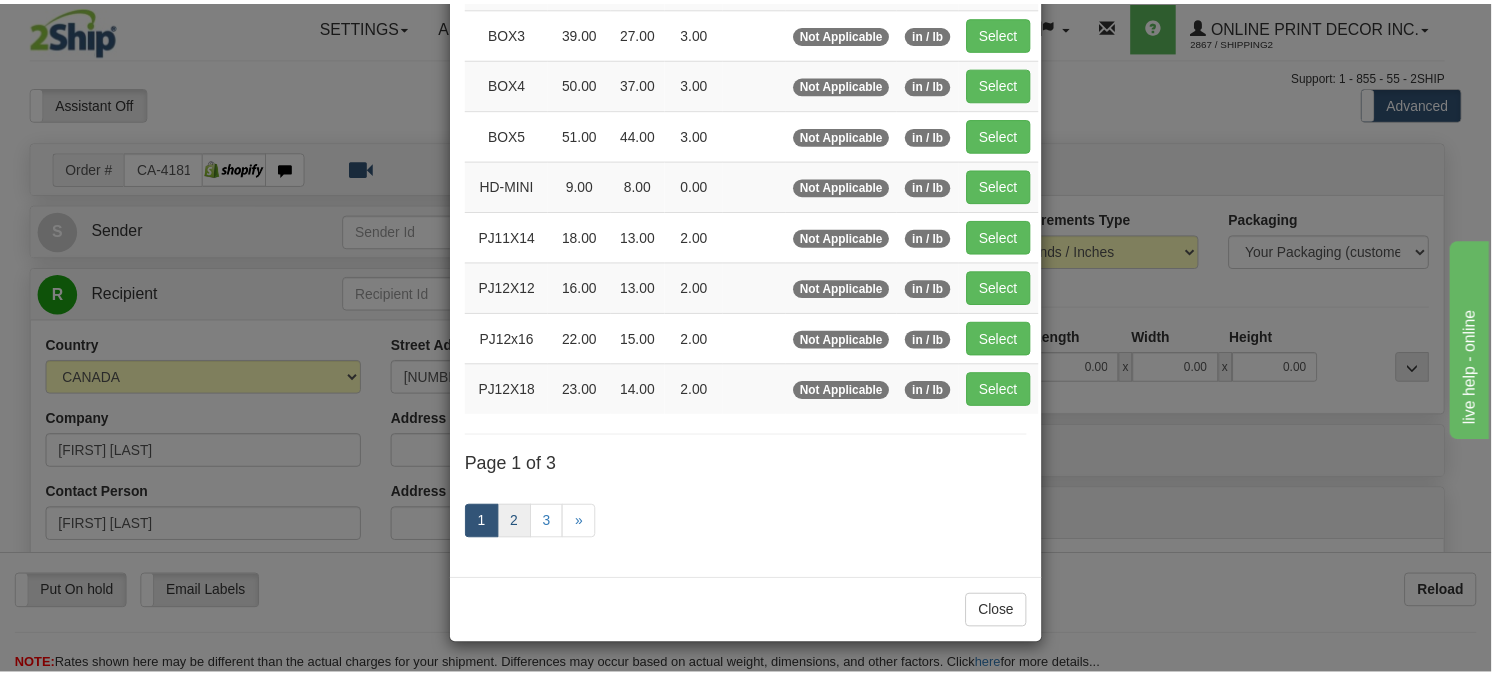 scroll, scrollTop: 315, scrollLeft: 0, axis: vertical 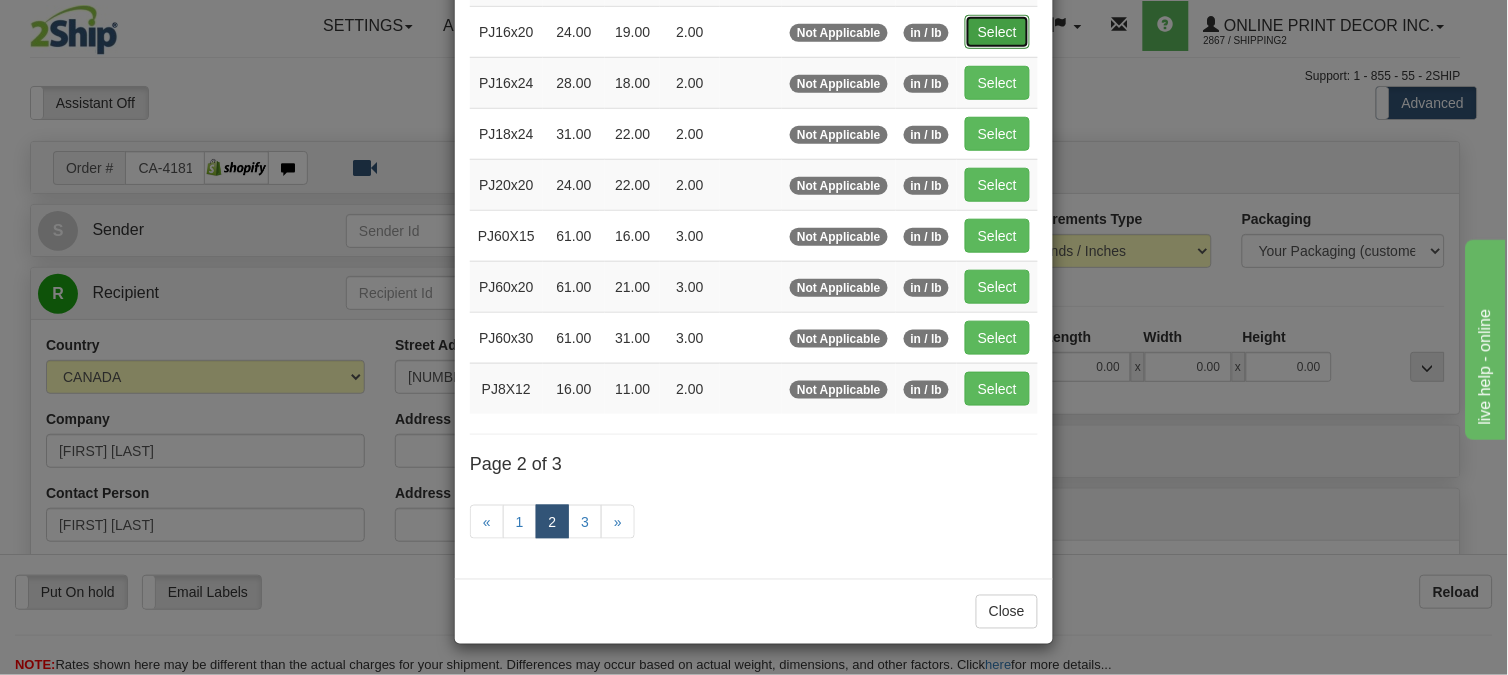 click on "Select" at bounding box center (997, 32) 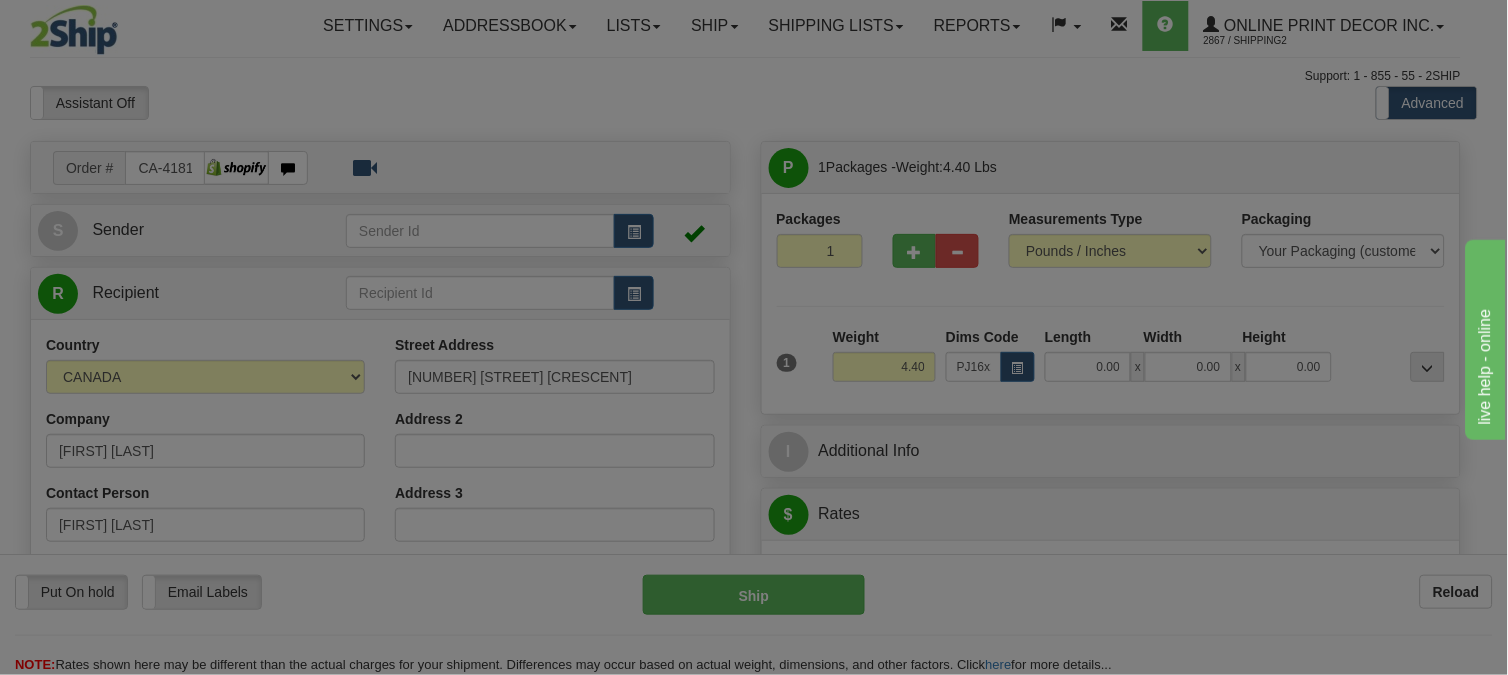 type on "24.00" 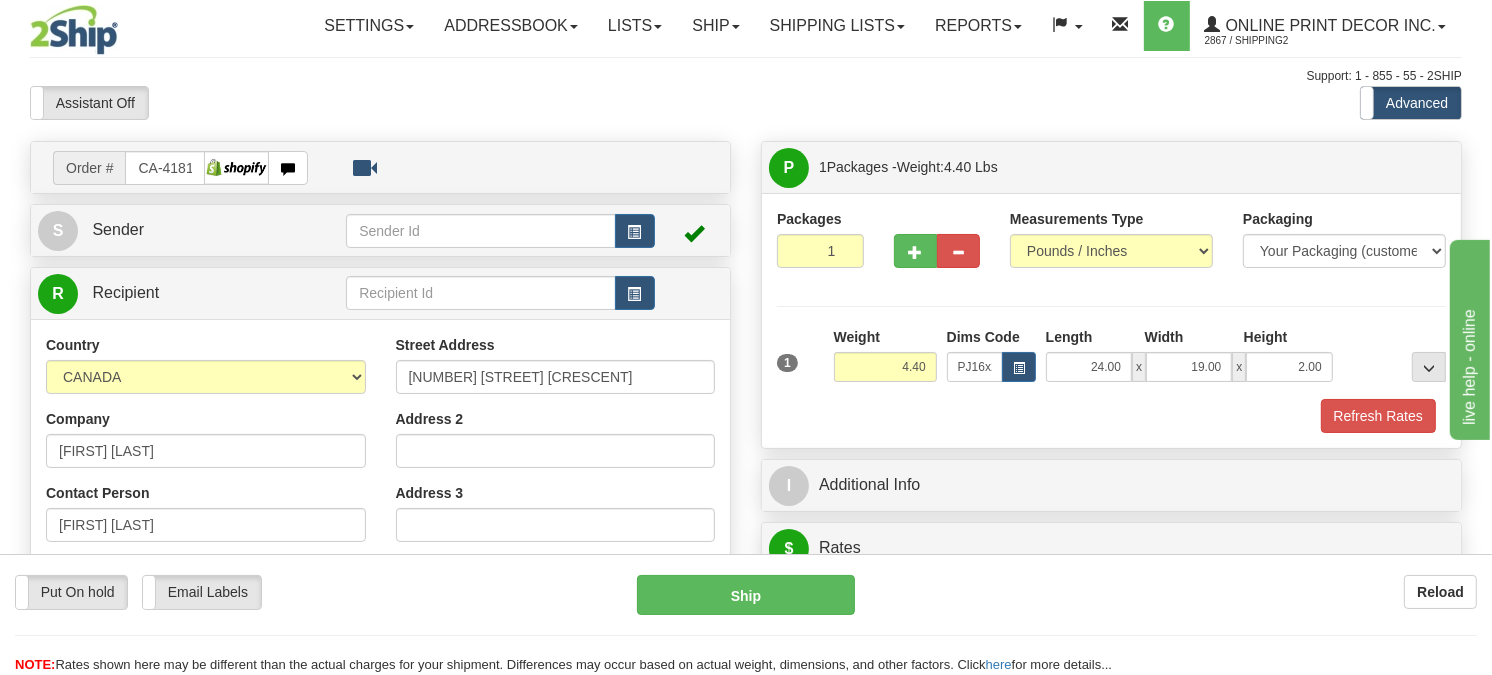 drag, startPoint x: 937, startPoint y: 405, endPoint x: 871, endPoint y: 430, distance: 70.5762 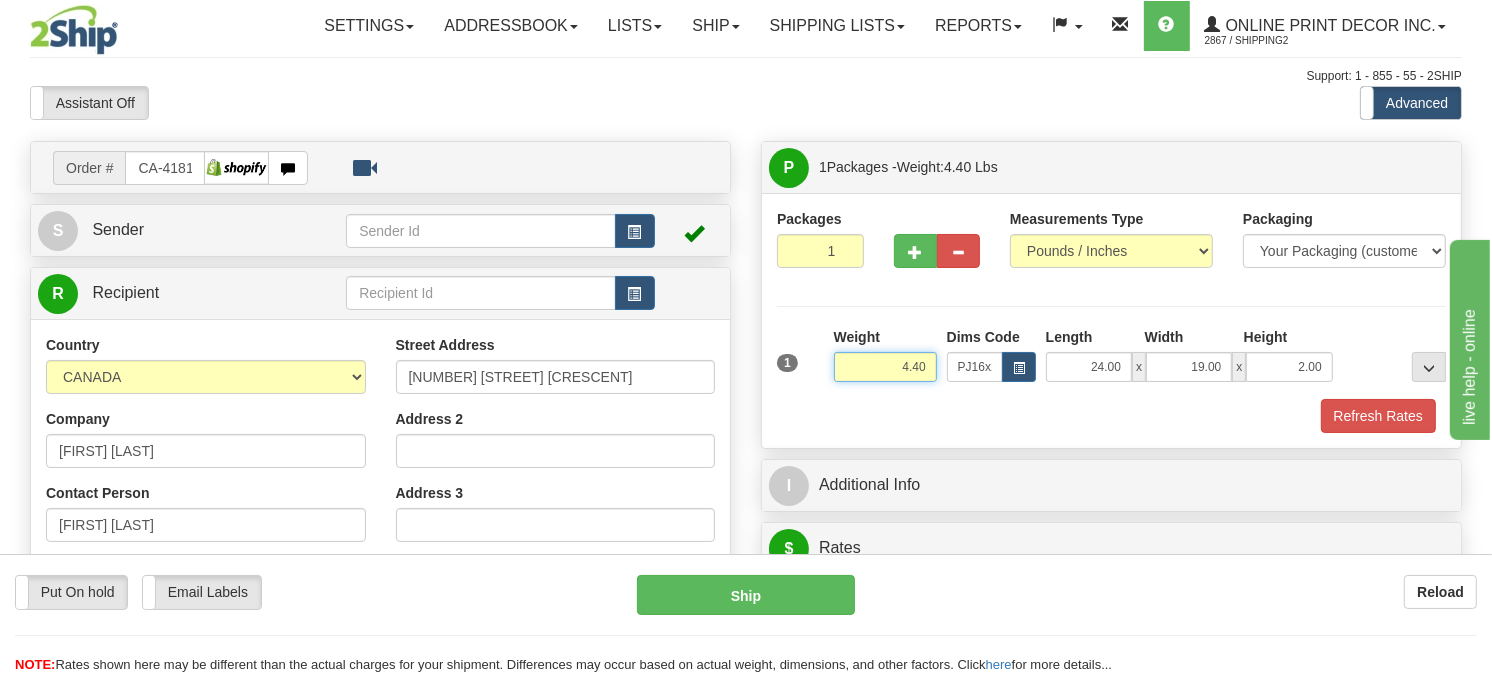 drag, startPoint x: 924, startPoint y: 421, endPoint x: 866, endPoint y: 411, distance: 58.855755 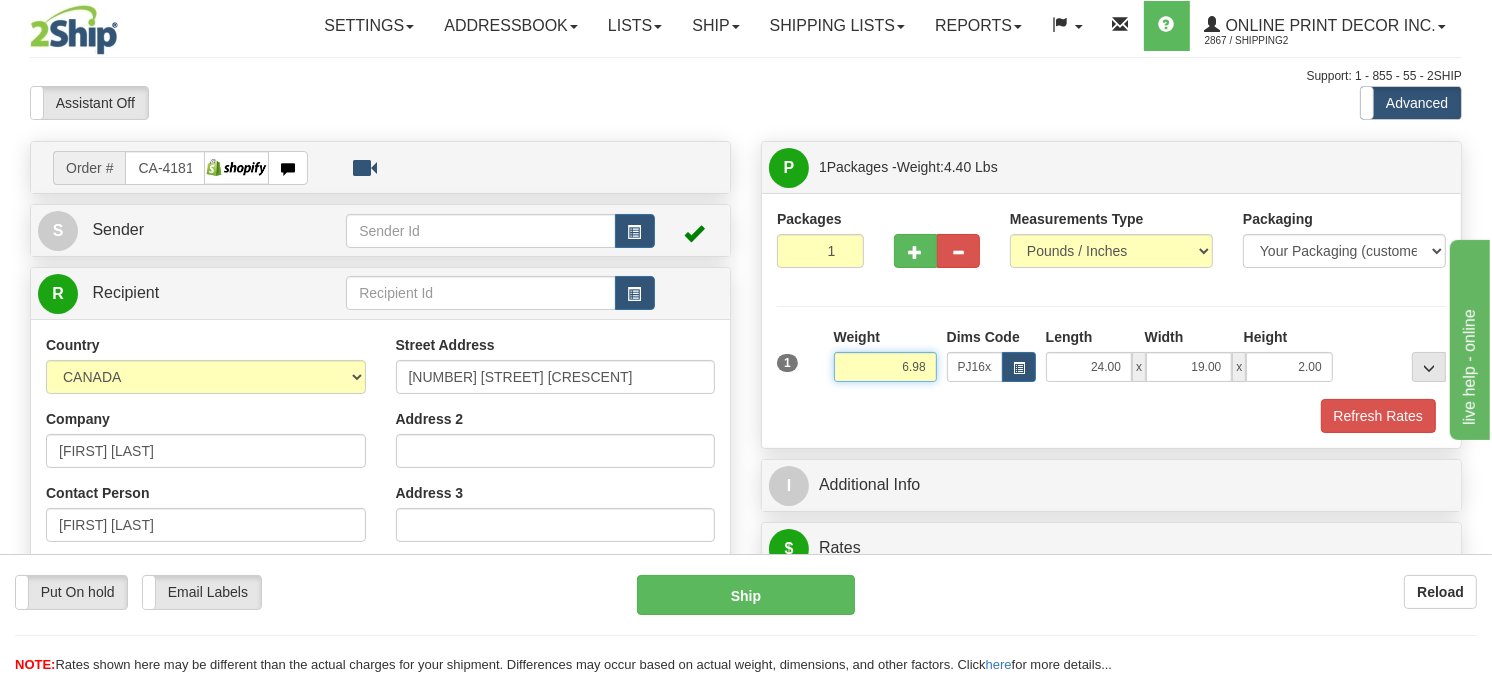 type on "6.98" 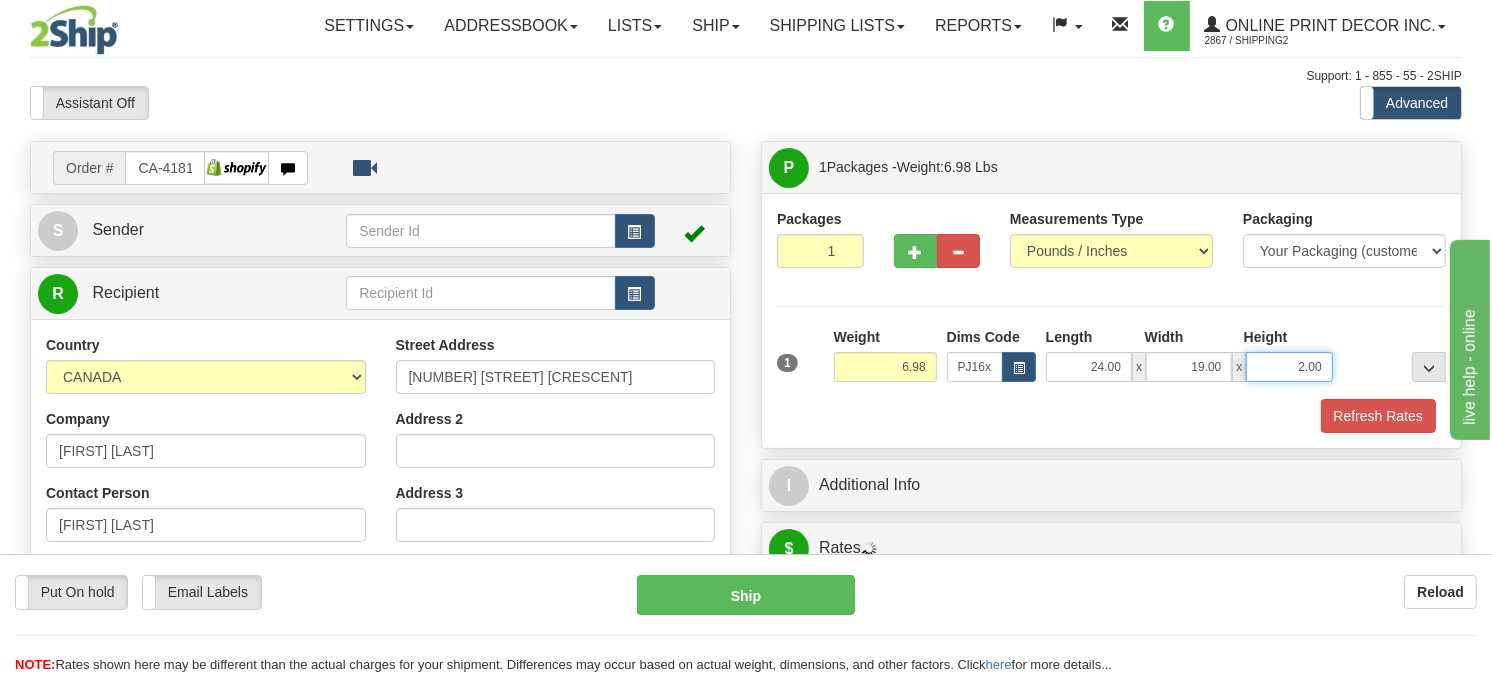 drag, startPoint x: 1325, startPoint y: 413, endPoint x: 1280, endPoint y: 415, distance: 45.044422 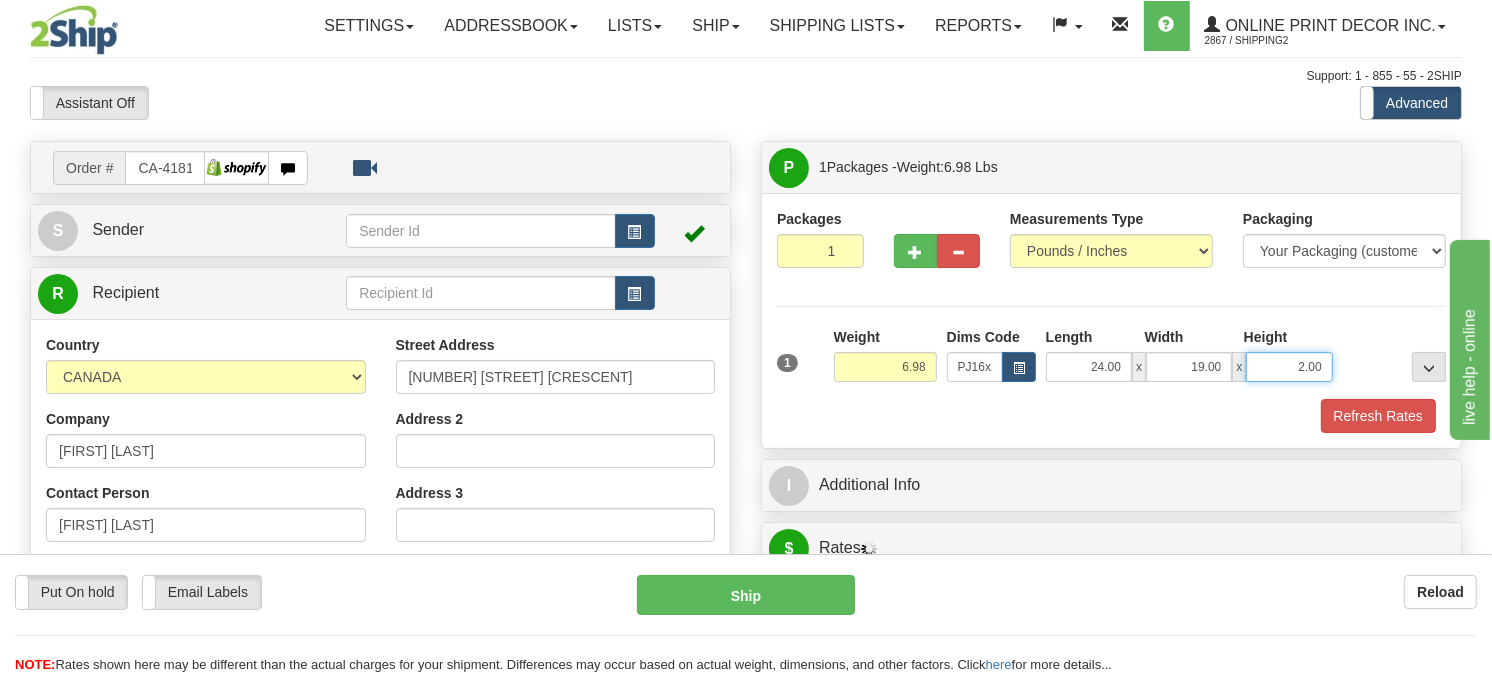 click on "2.00" at bounding box center [1289, 367] 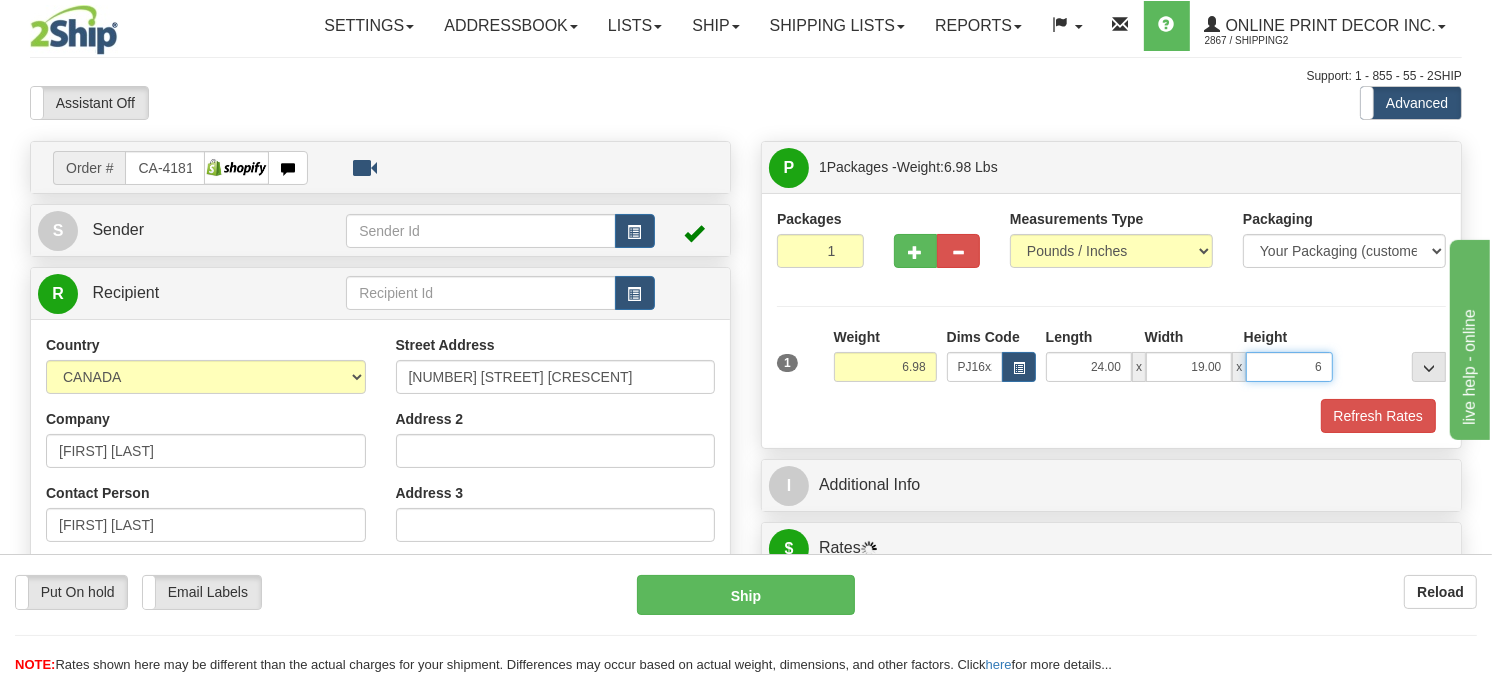 click on "Delete" at bounding box center (0, 0) 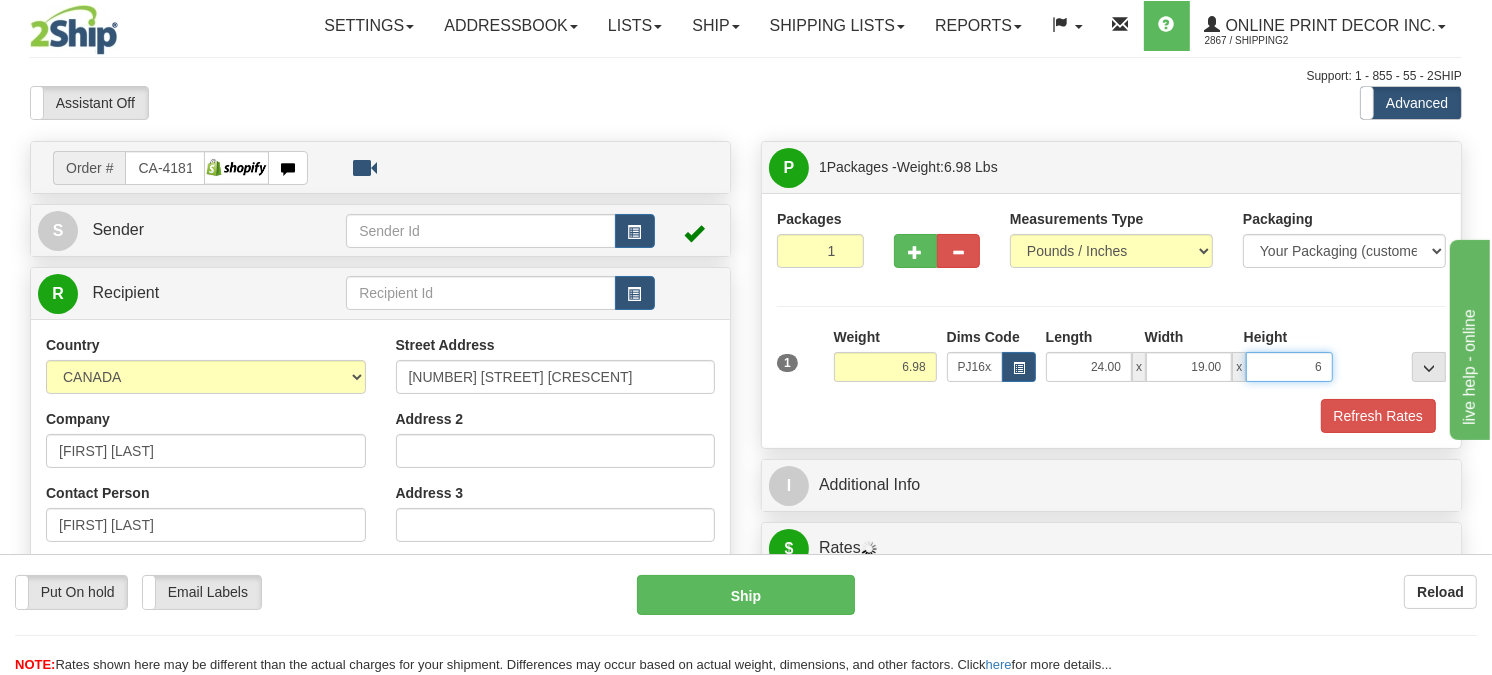 type on "6.00" 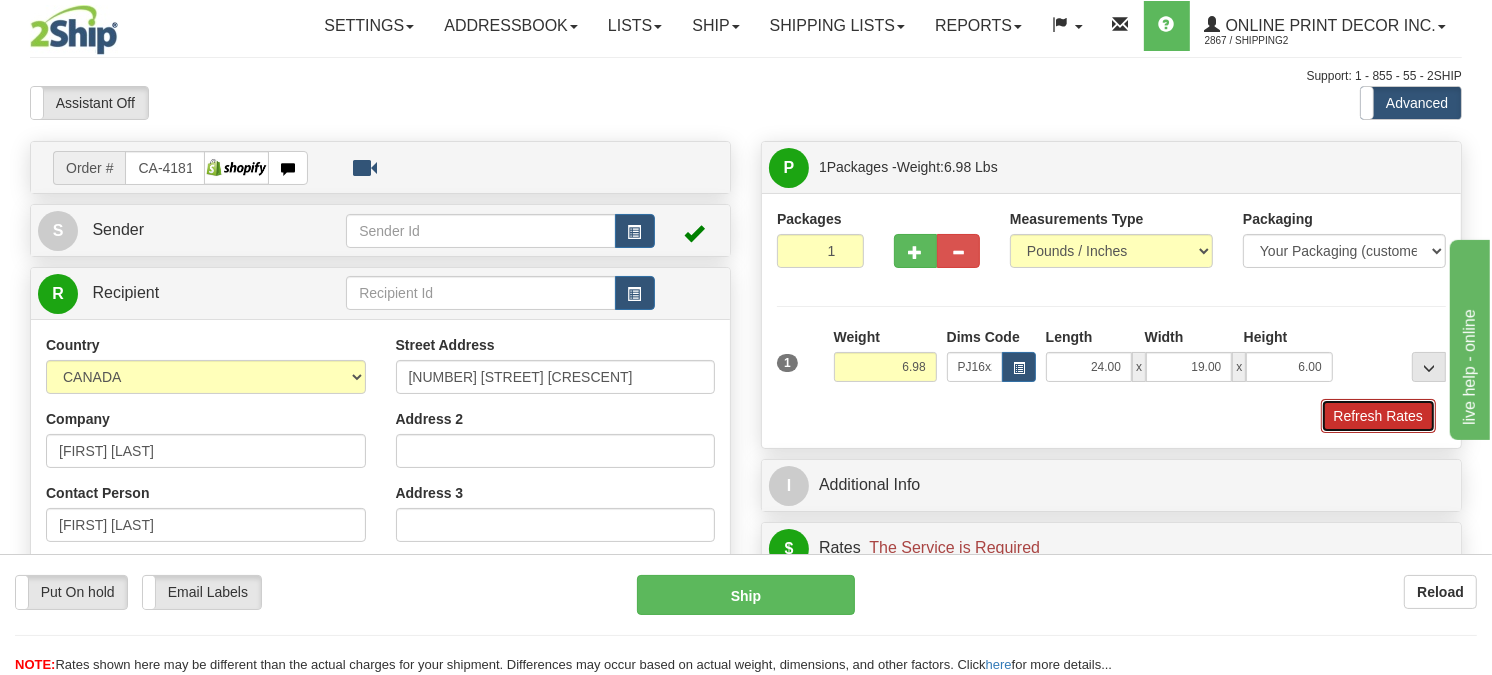 click on "Refresh Rates" at bounding box center [1378, 416] 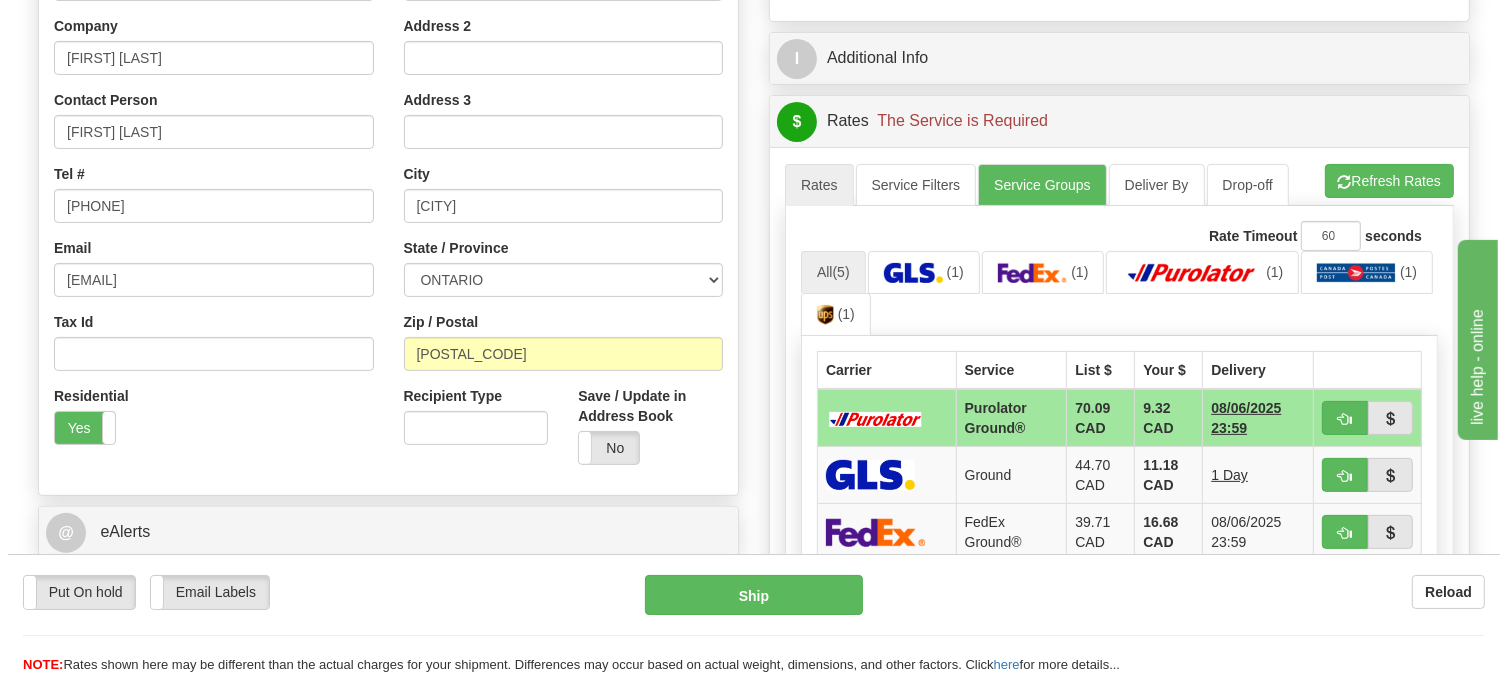 scroll, scrollTop: 444, scrollLeft: 0, axis: vertical 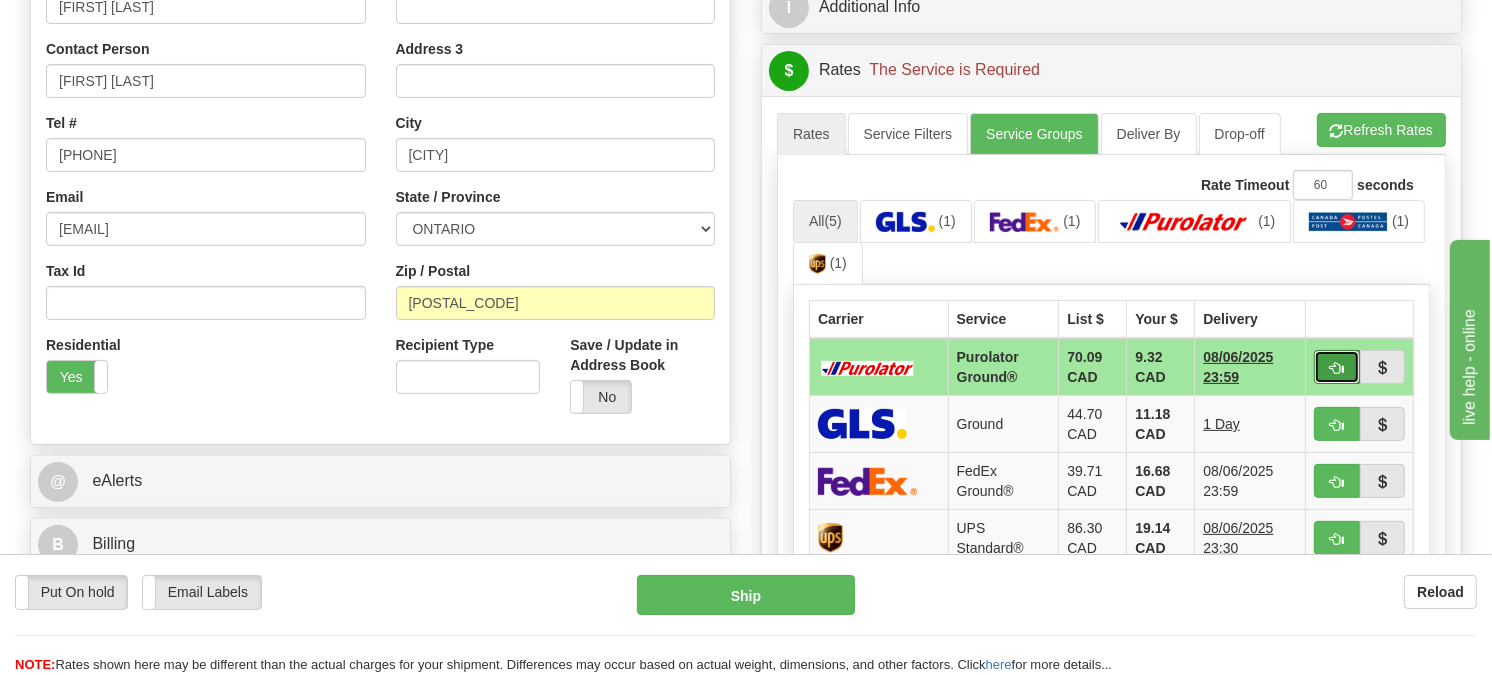 click at bounding box center (1337, 367) 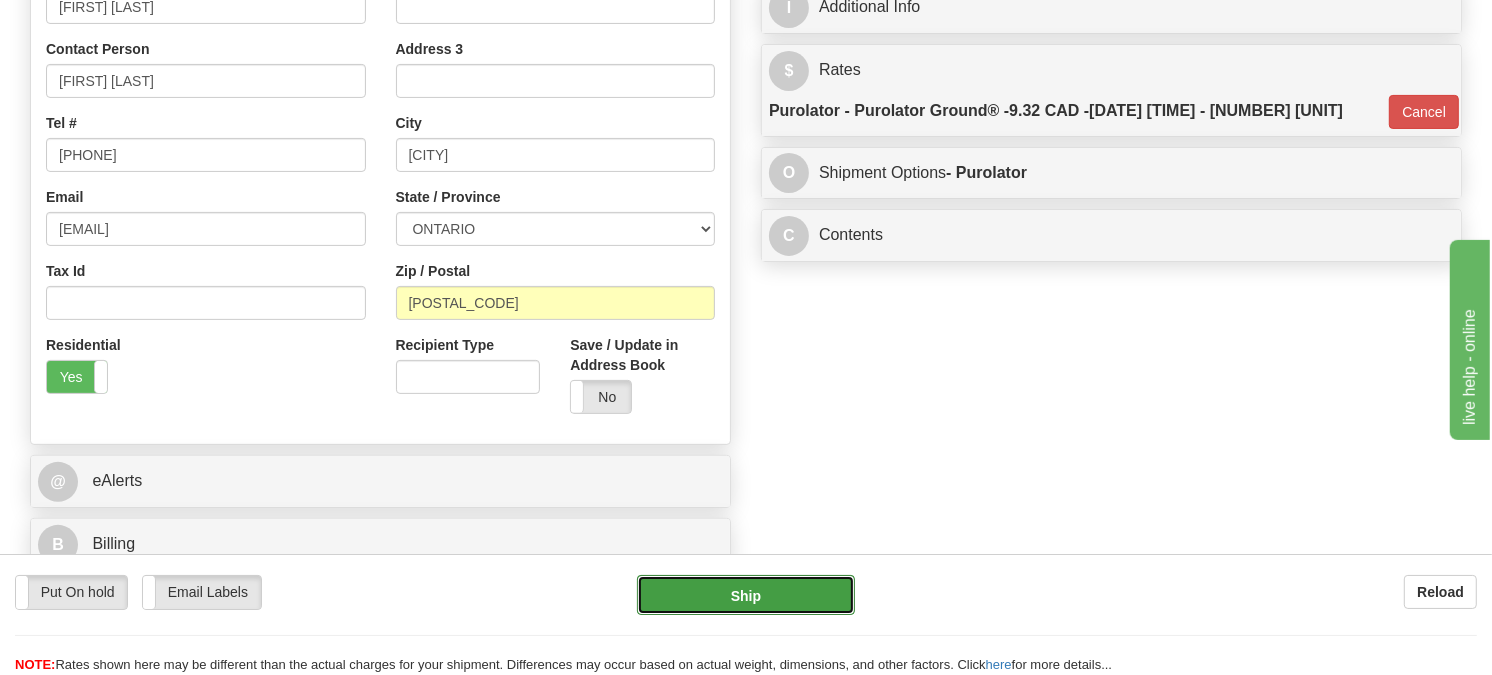 click on "Ship" at bounding box center [746, 595] 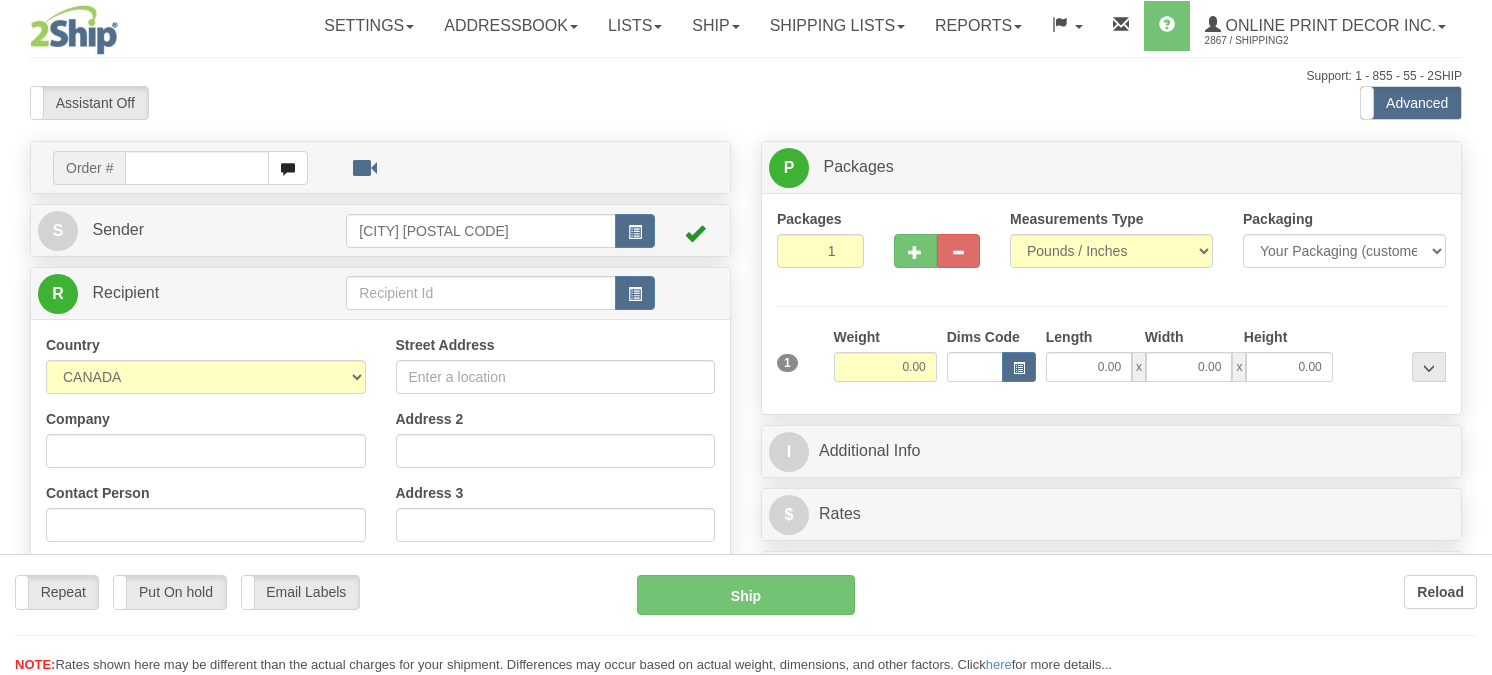 scroll, scrollTop: 0, scrollLeft: 0, axis: both 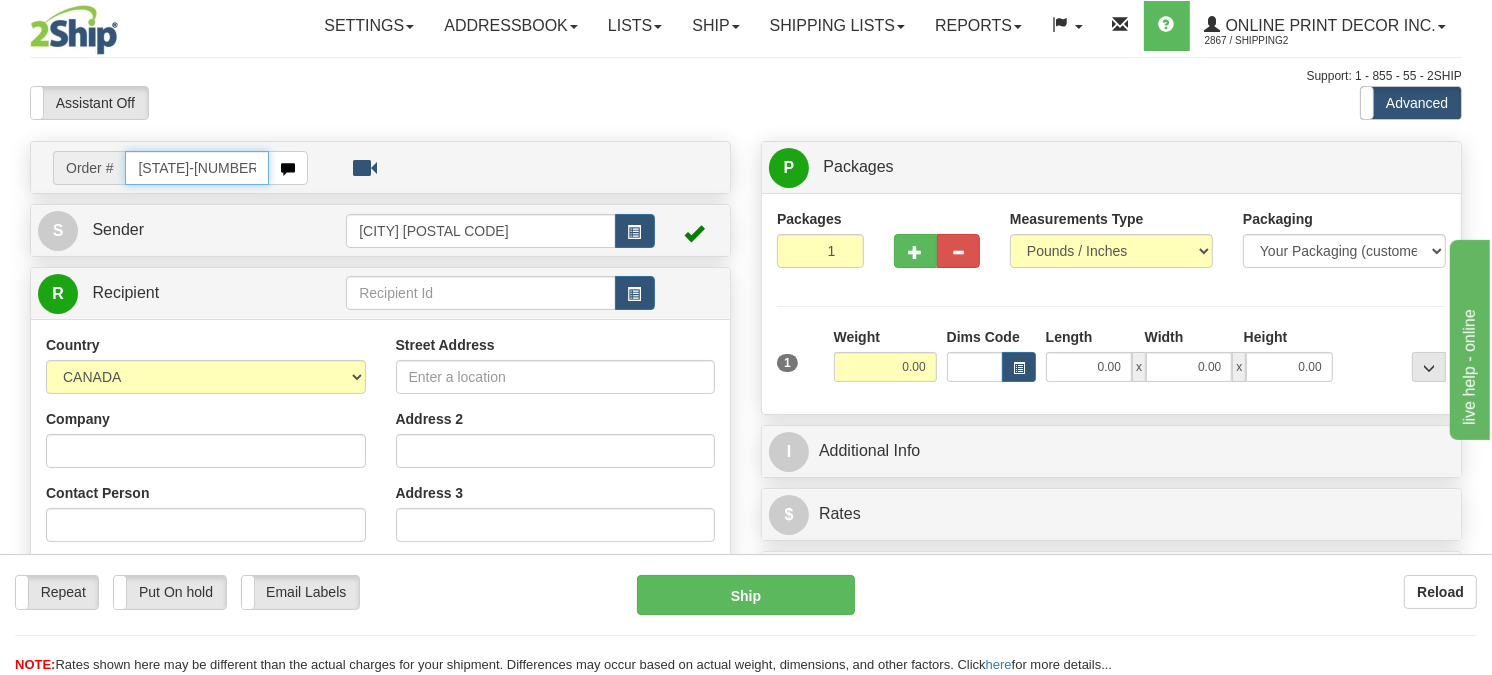 type on "ca-418100" 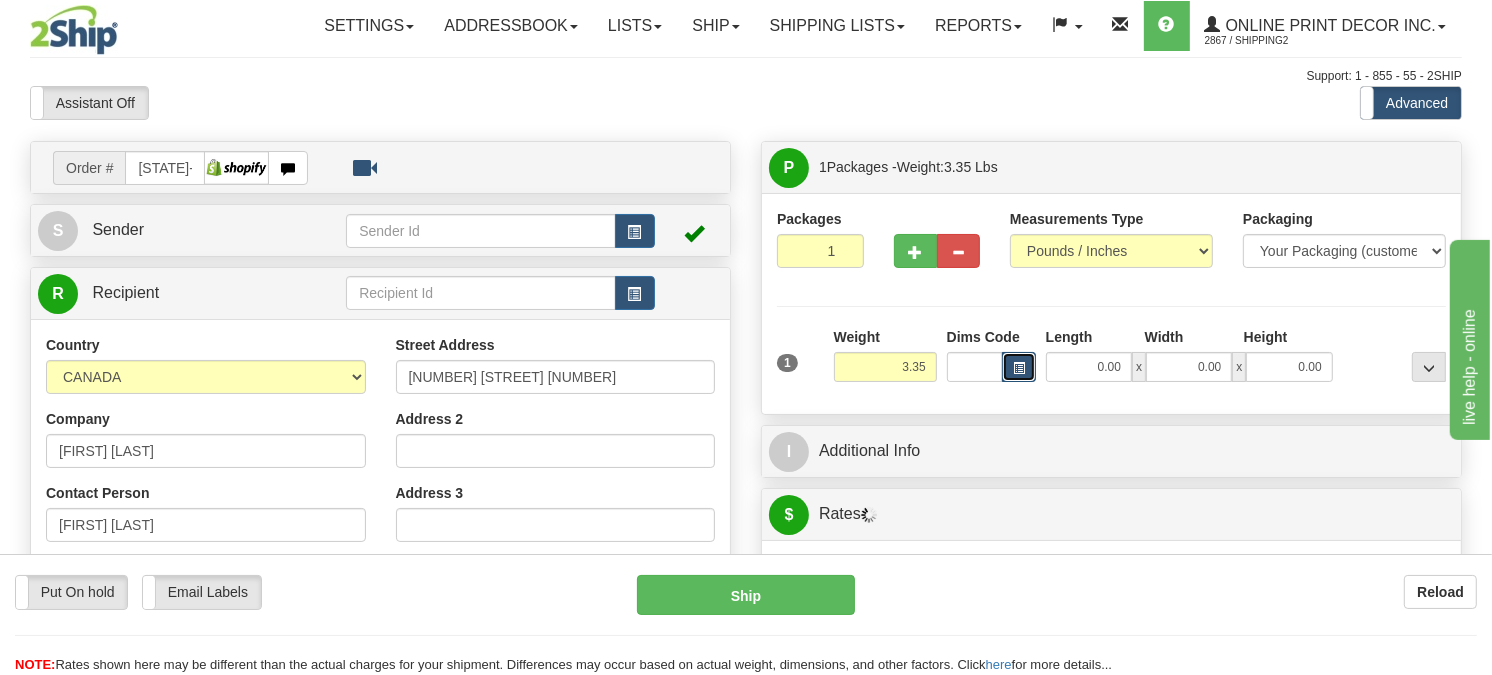 click at bounding box center (1019, 368) 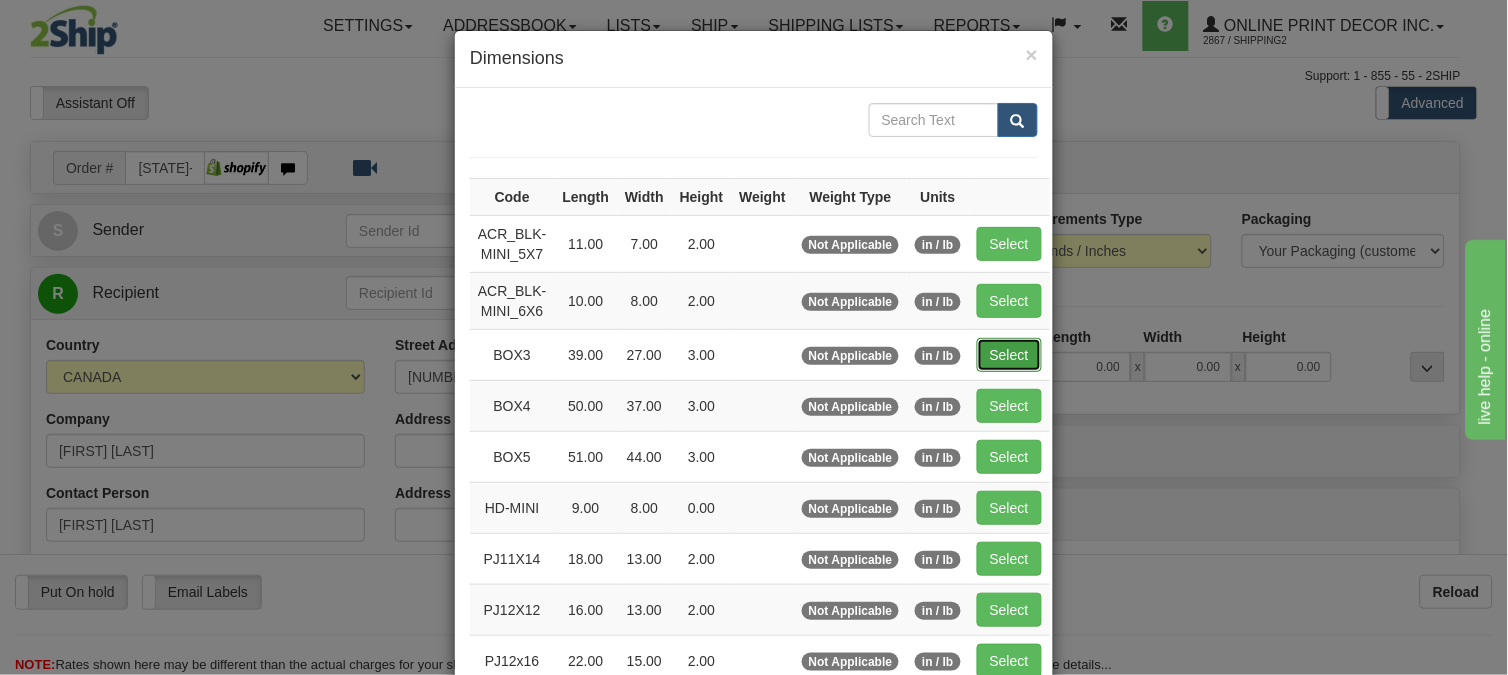 click on "Select" at bounding box center [1009, 355] 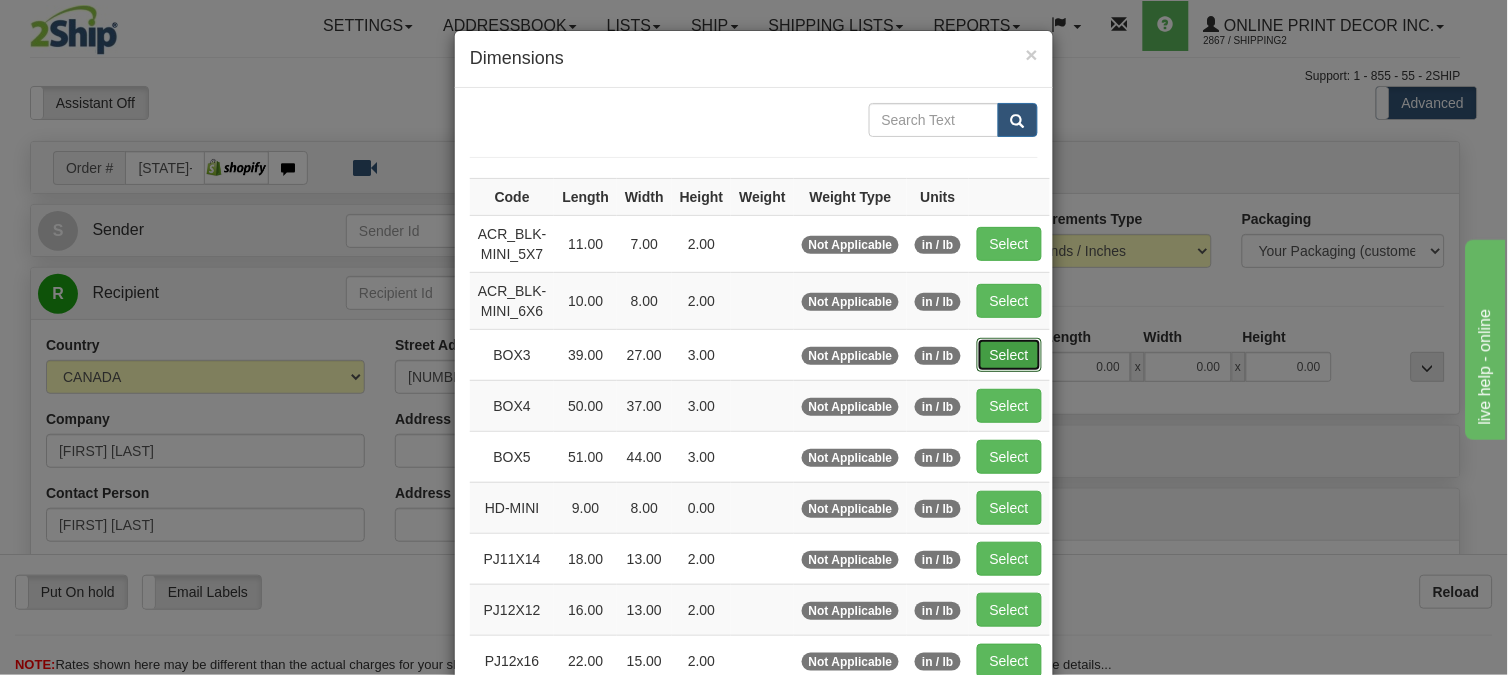 type on "39.00" 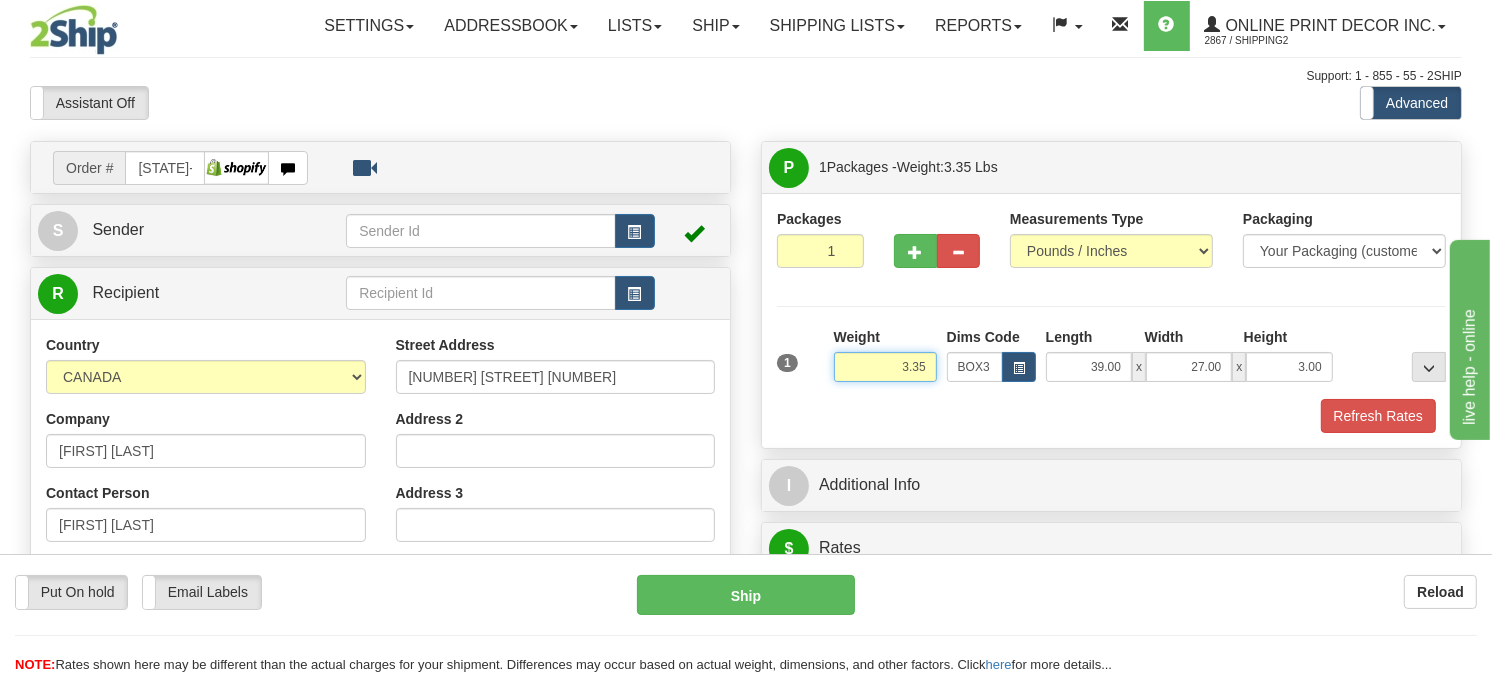 drag, startPoint x: 926, startPoint y: 413, endPoint x: 892, endPoint y: 425, distance: 36.05551 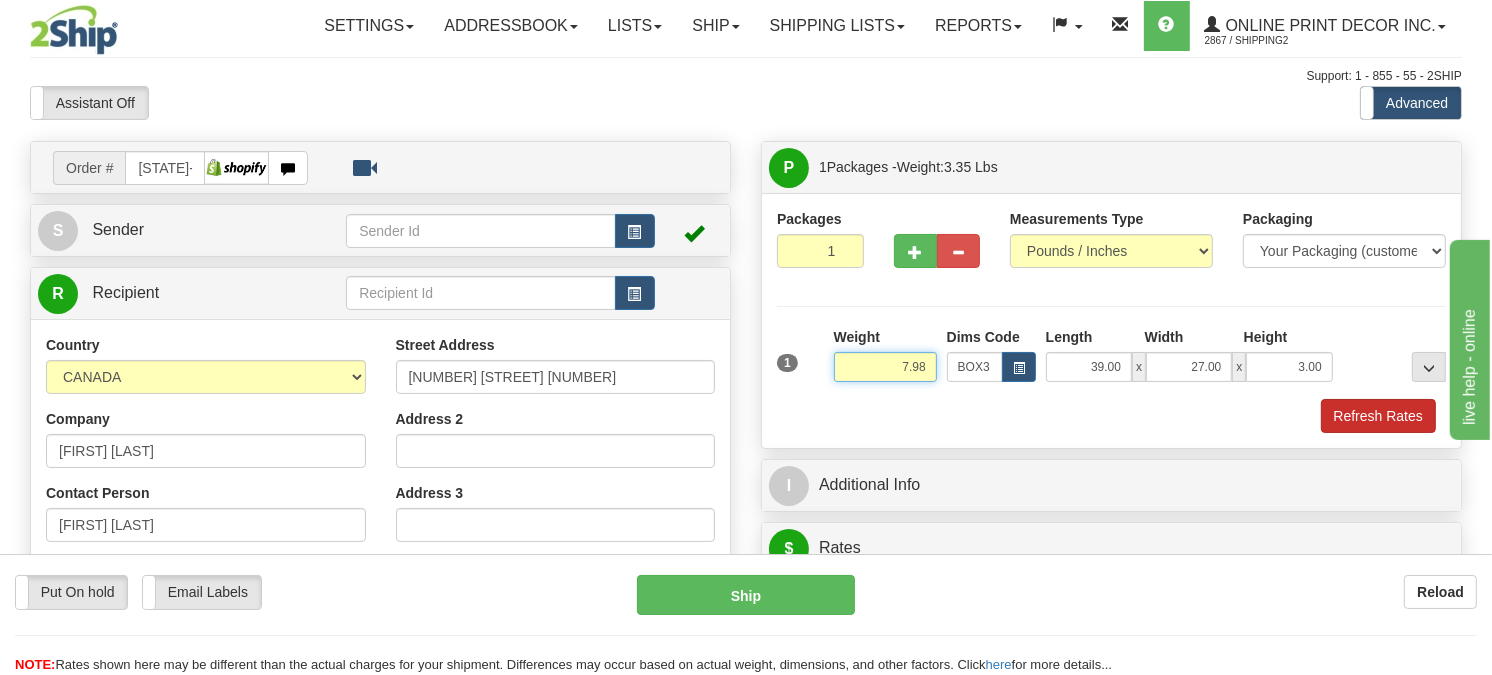 type on "7.98" 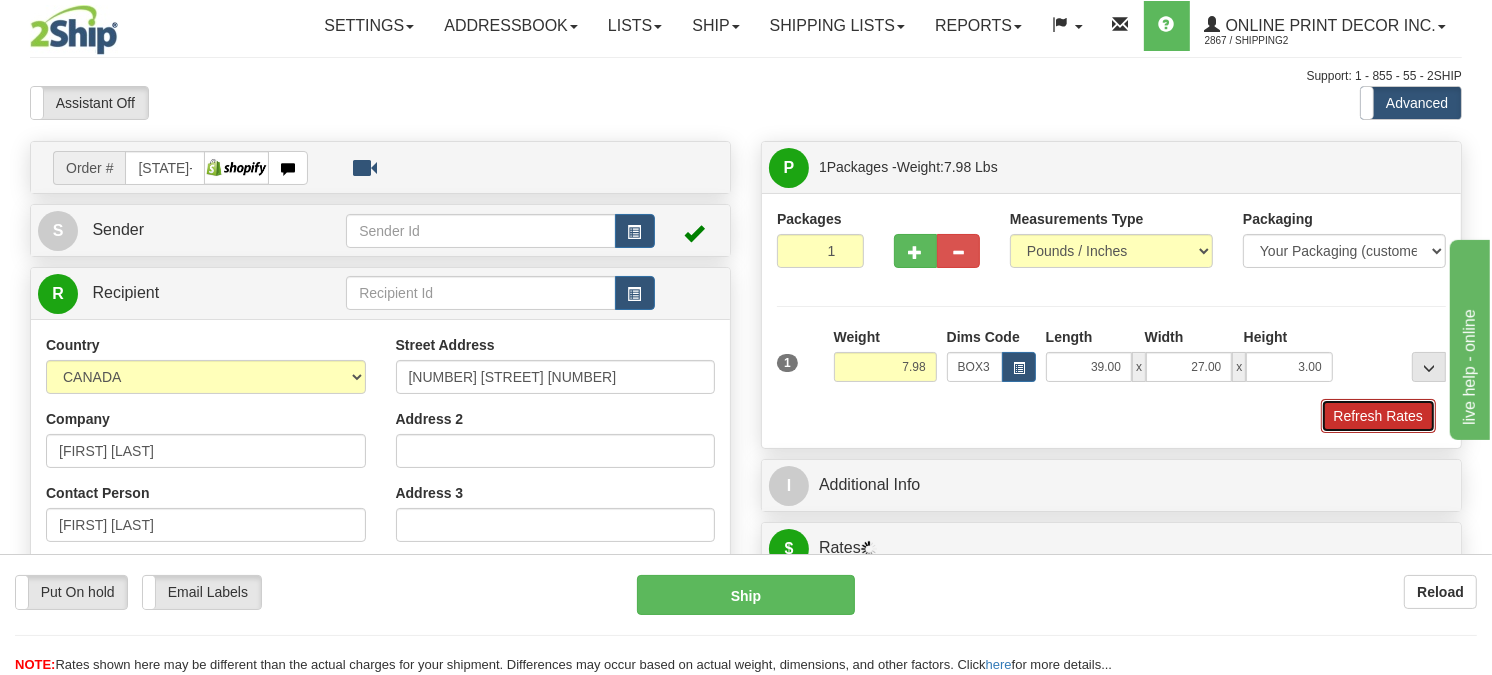 click on "Refresh Rates" at bounding box center [1378, 416] 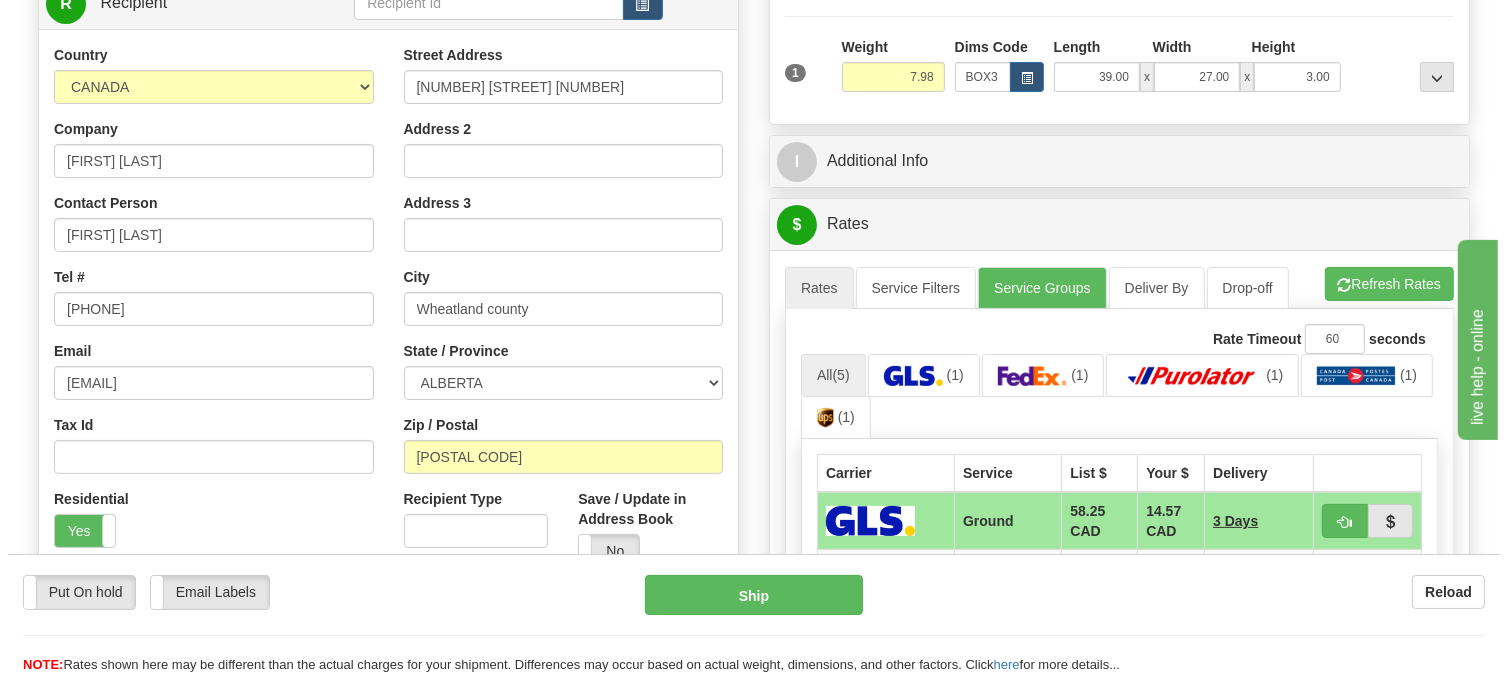 scroll, scrollTop: 444, scrollLeft: 0, axis: vertical 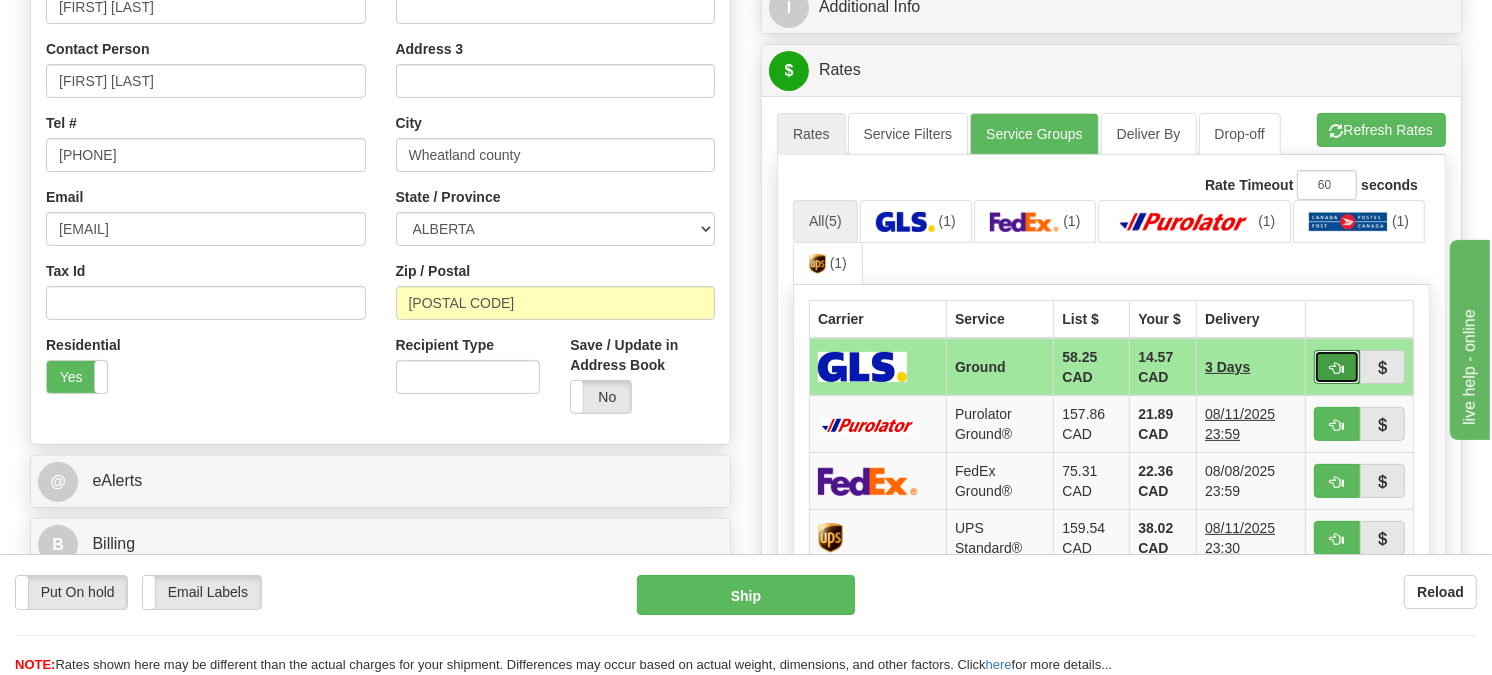 click at bounding box center [1337, 368] 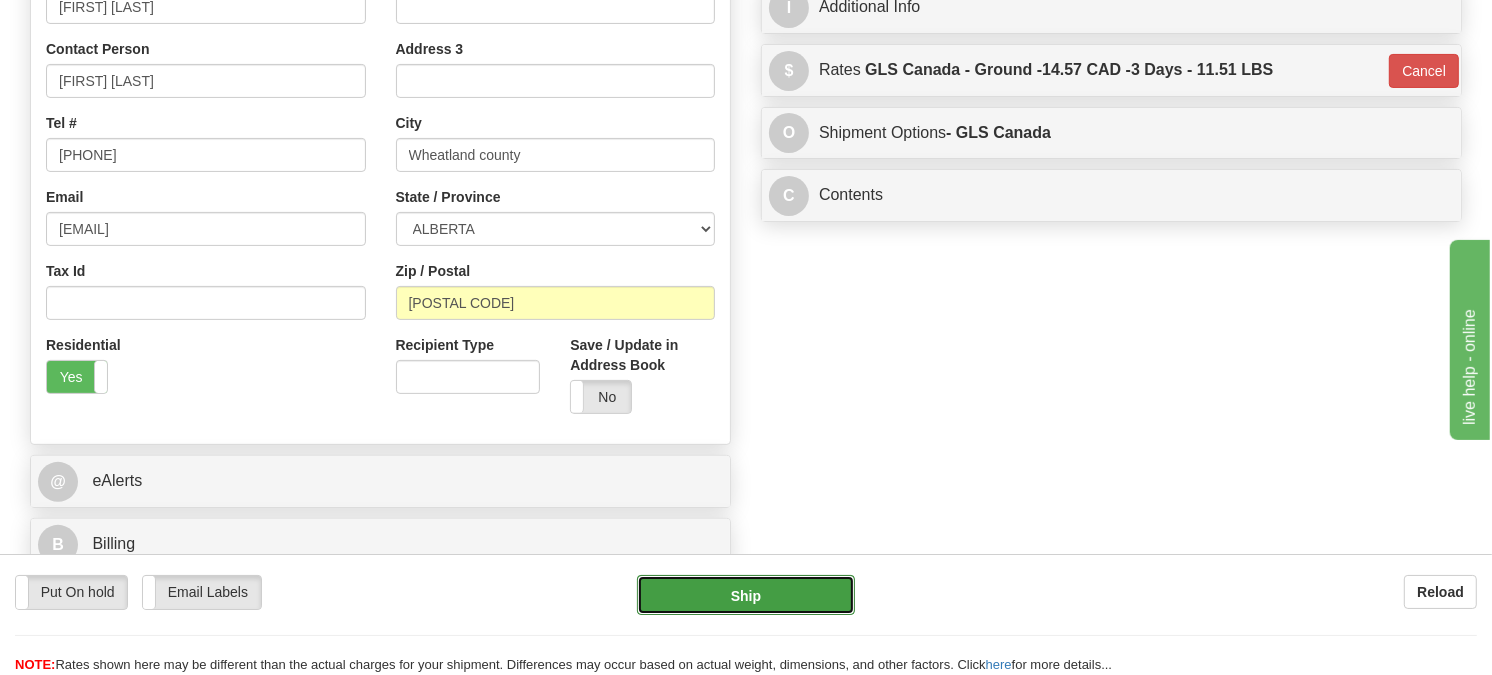 click on "Ship" at bounding box center [746, 595] 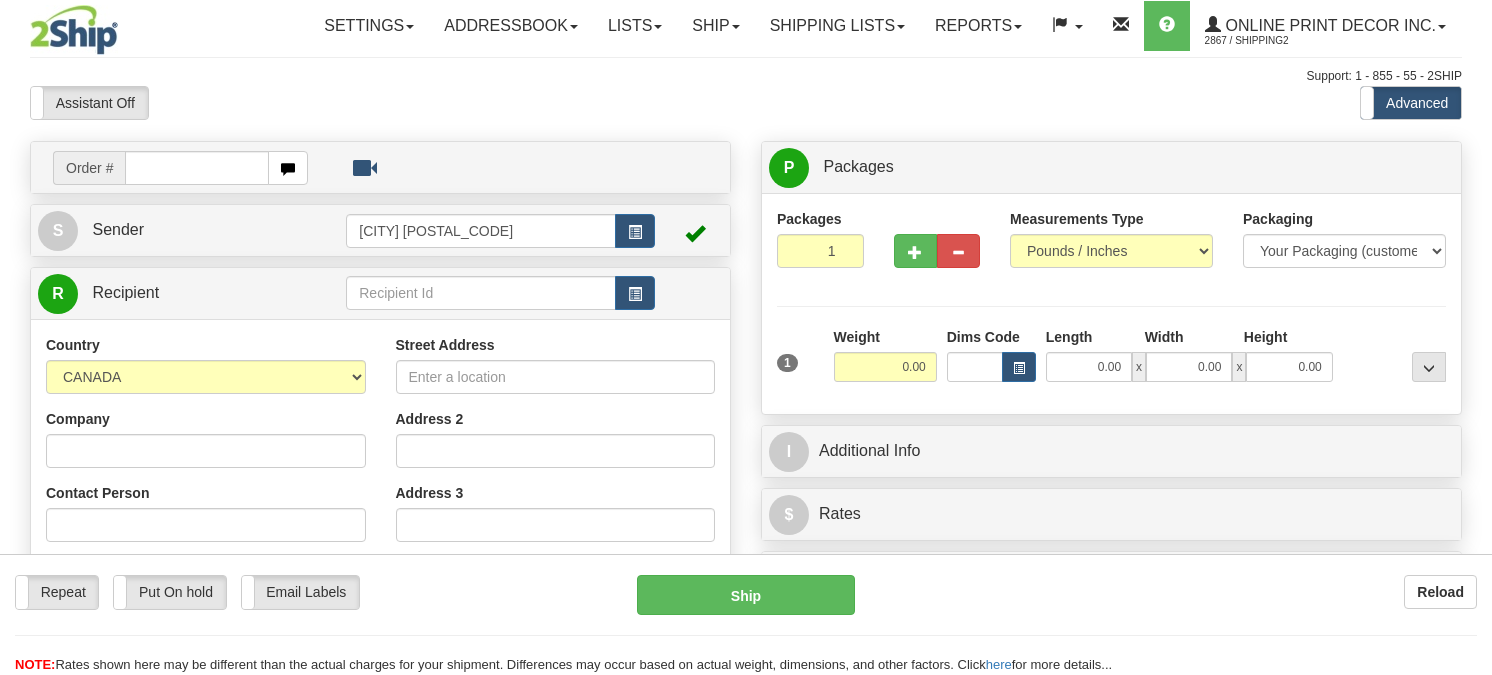 scroll, scrollTop: 0, scrollLeft: 0, axis: both 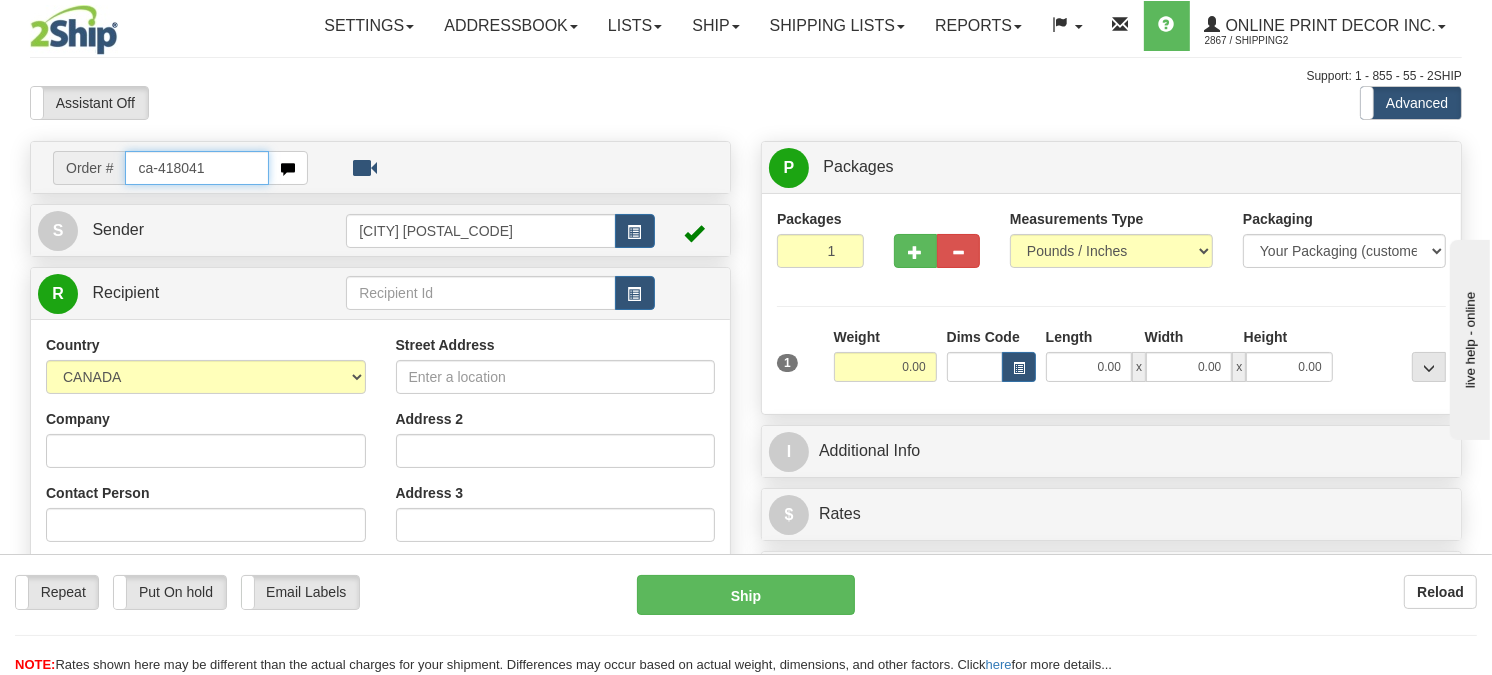 type on "ca-418041" 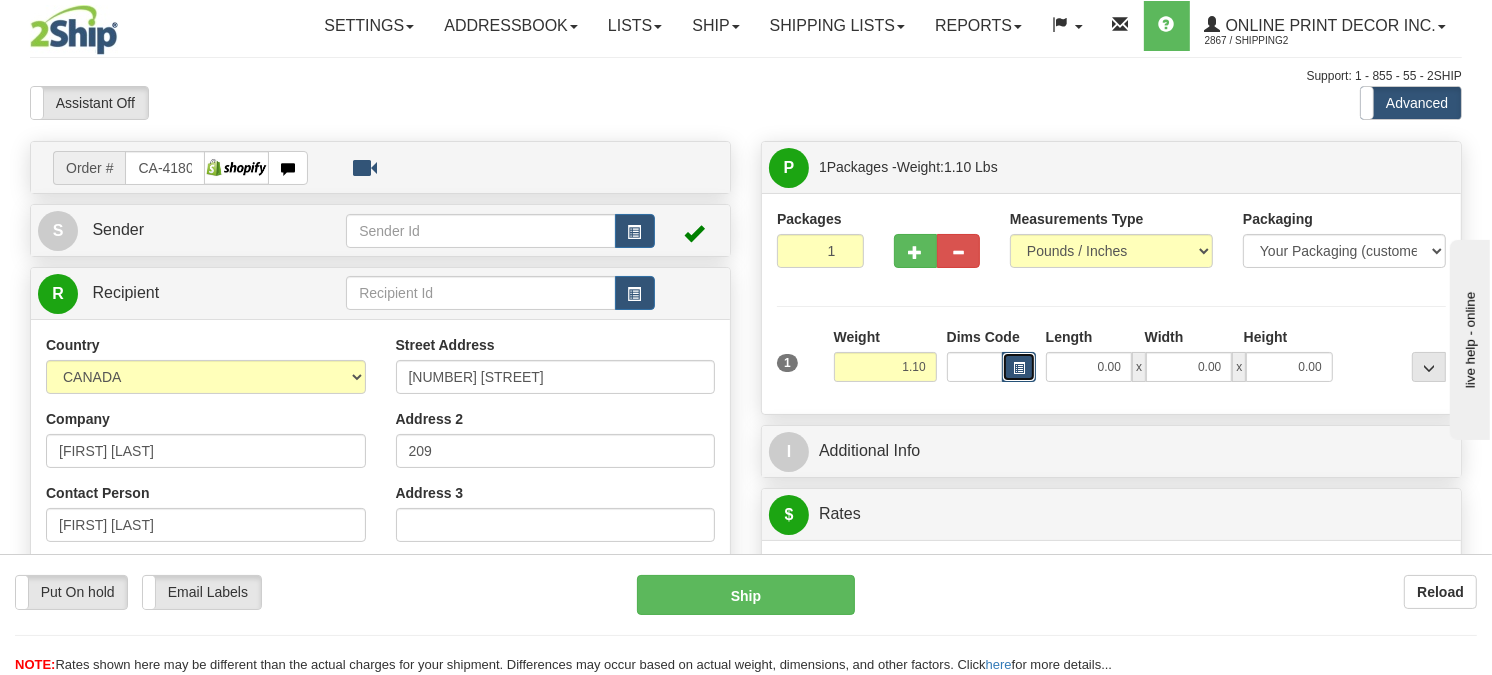 click at bounding box center (1019, 367) 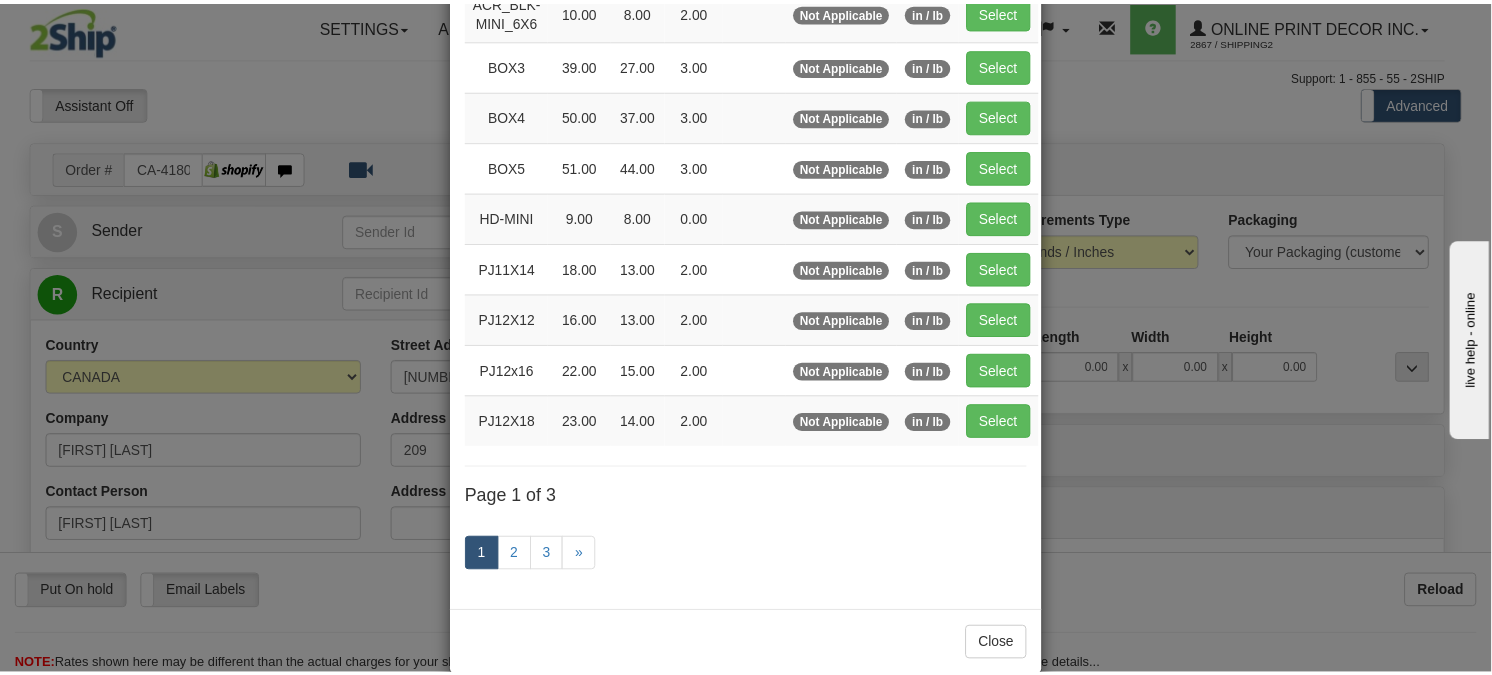 scroll, scrollTop: 326, scrollLeft: 0, axis: vertical 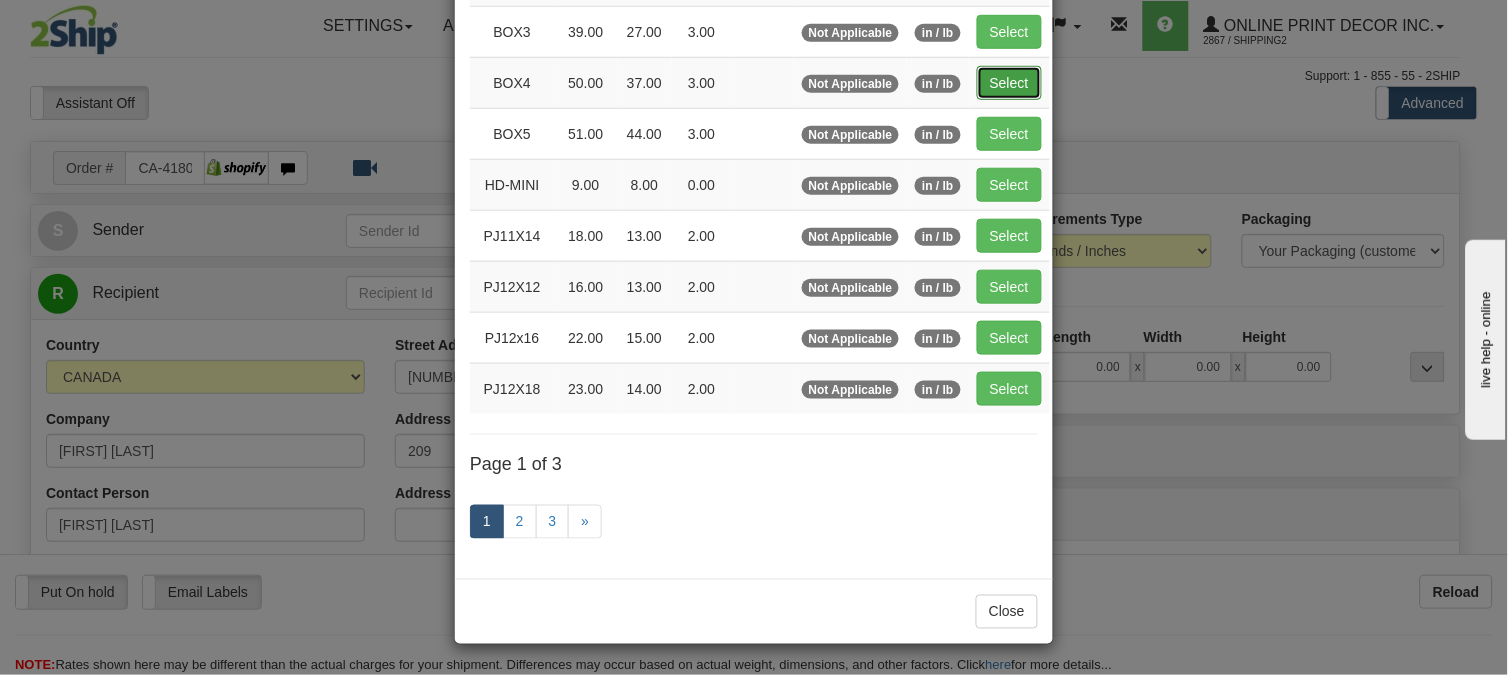 click on "Select" at bounding box center [1009, 83] 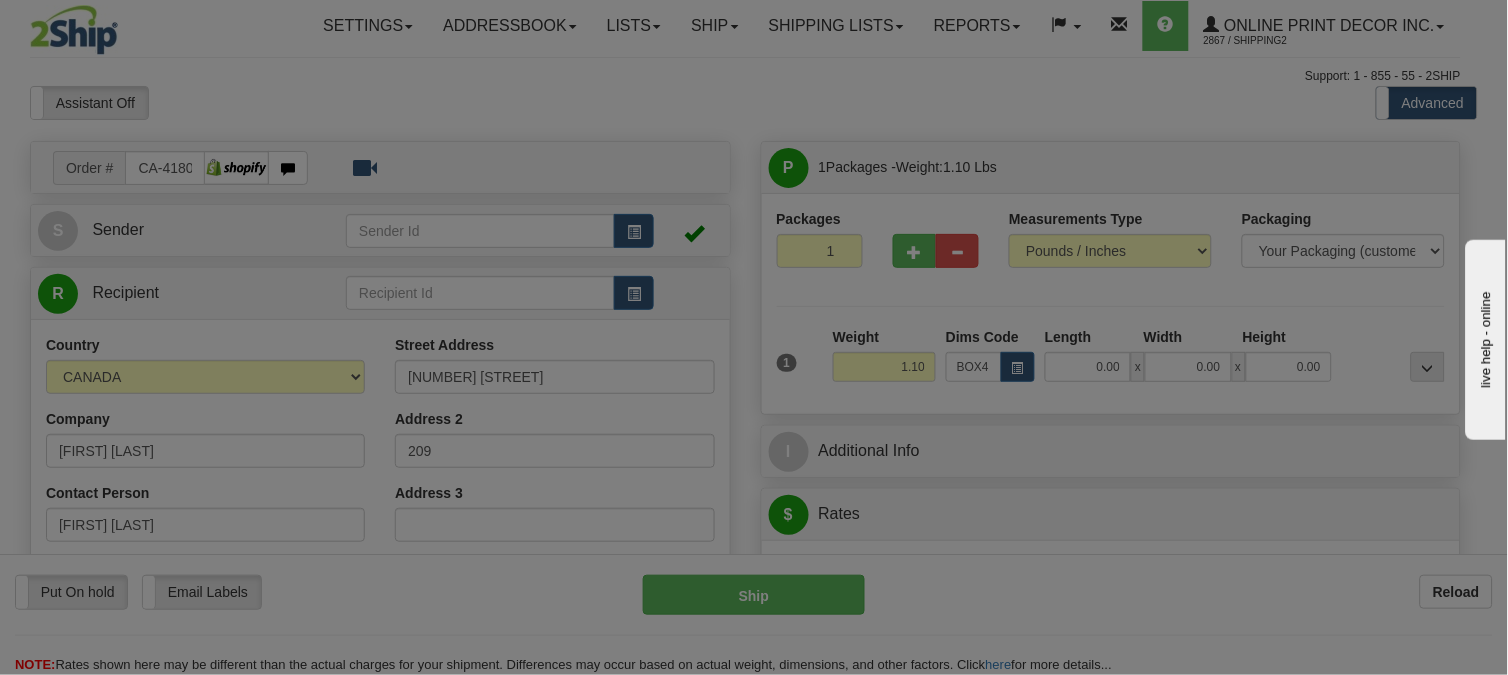 type on "50.00" 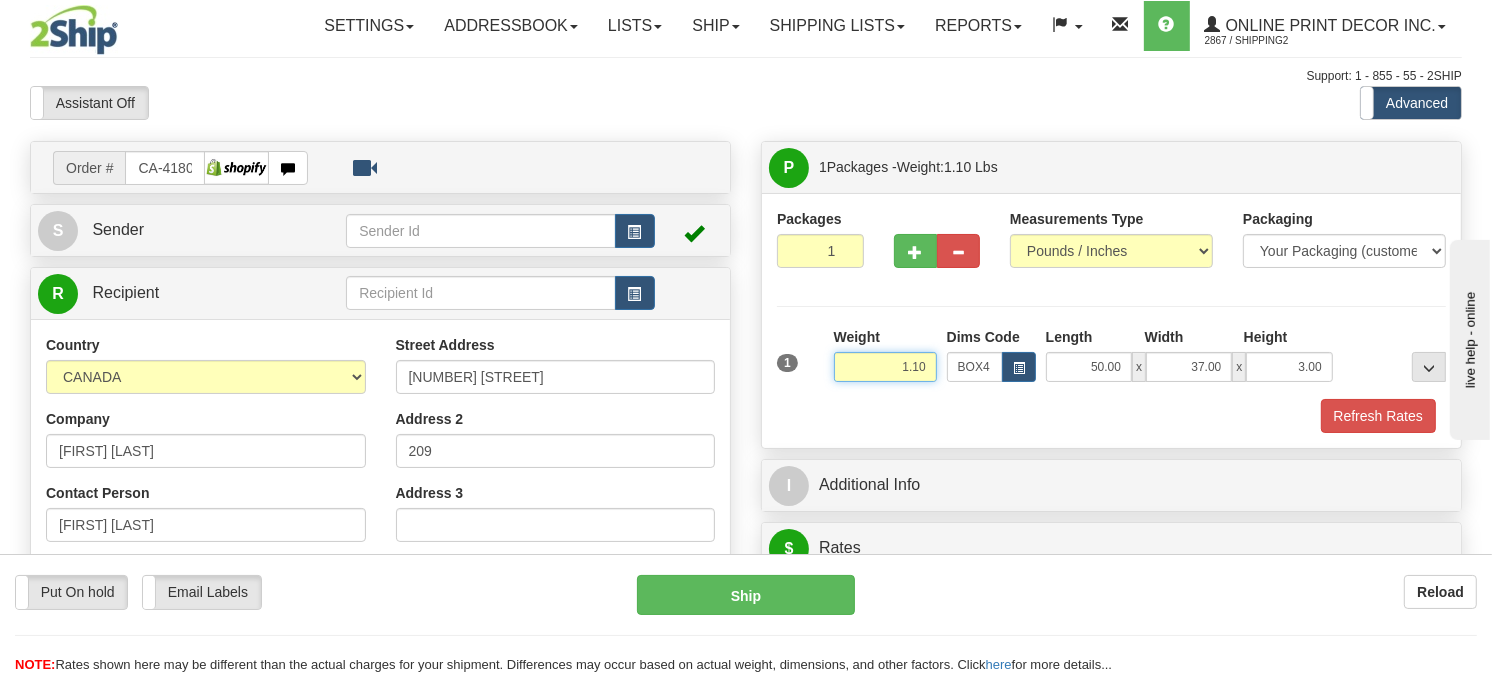 drag, startPoint x: 927, startPoint y: 414, endPoint x: 855, endPoint y: 417, distance: 72.06247 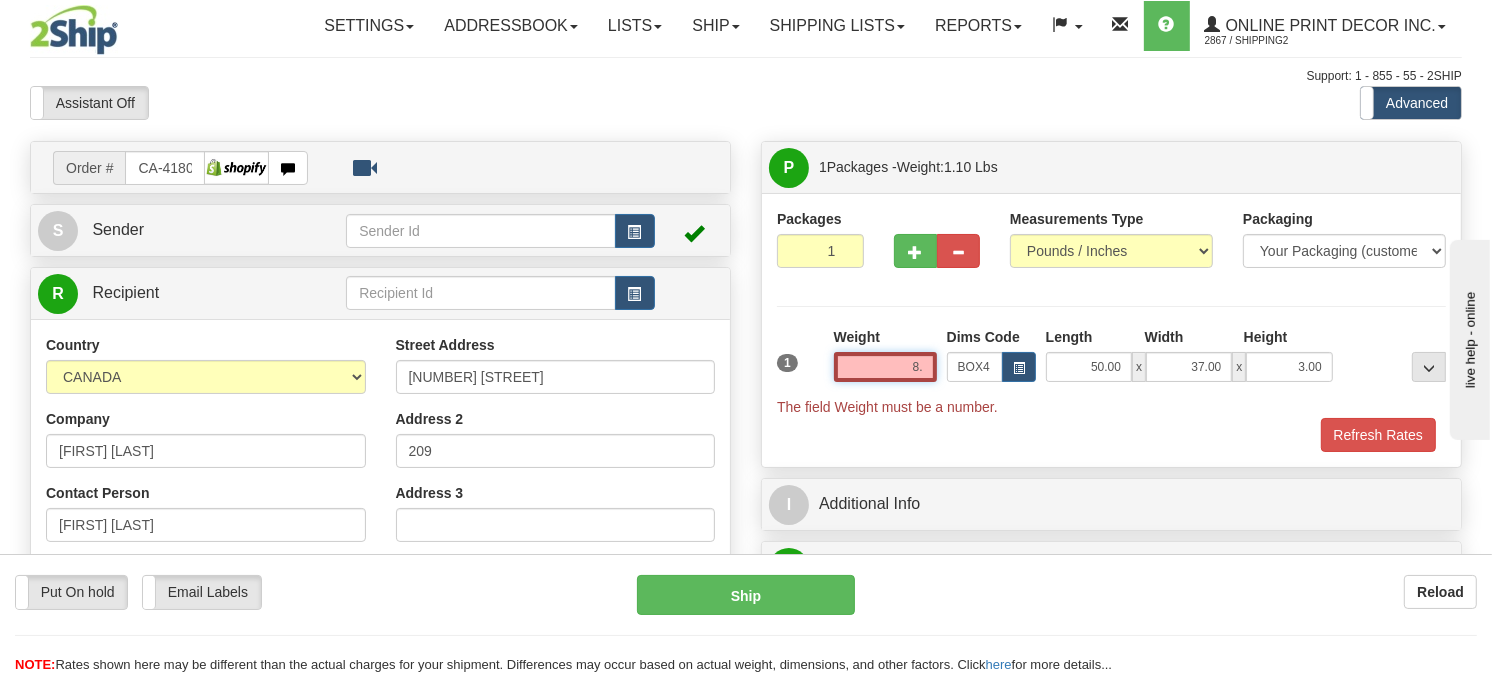 type on "8" 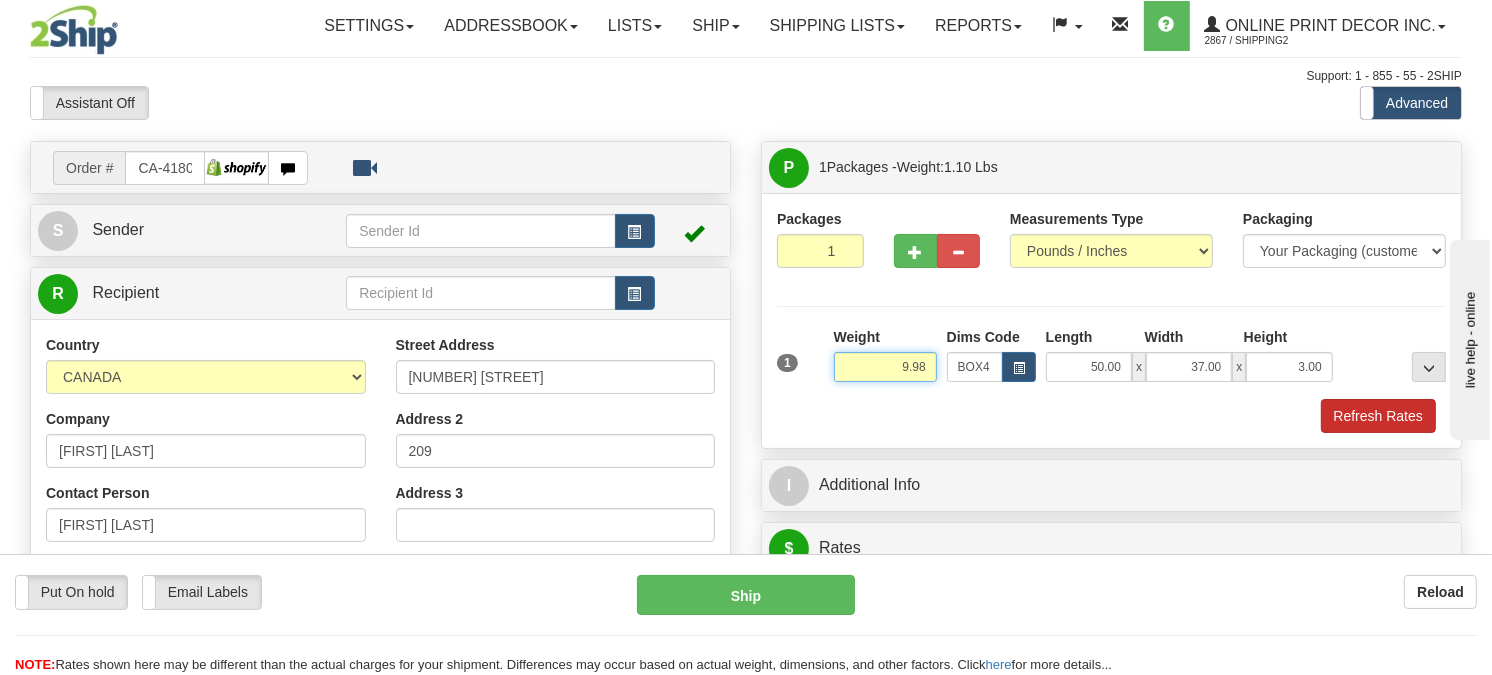 type on "9.98" 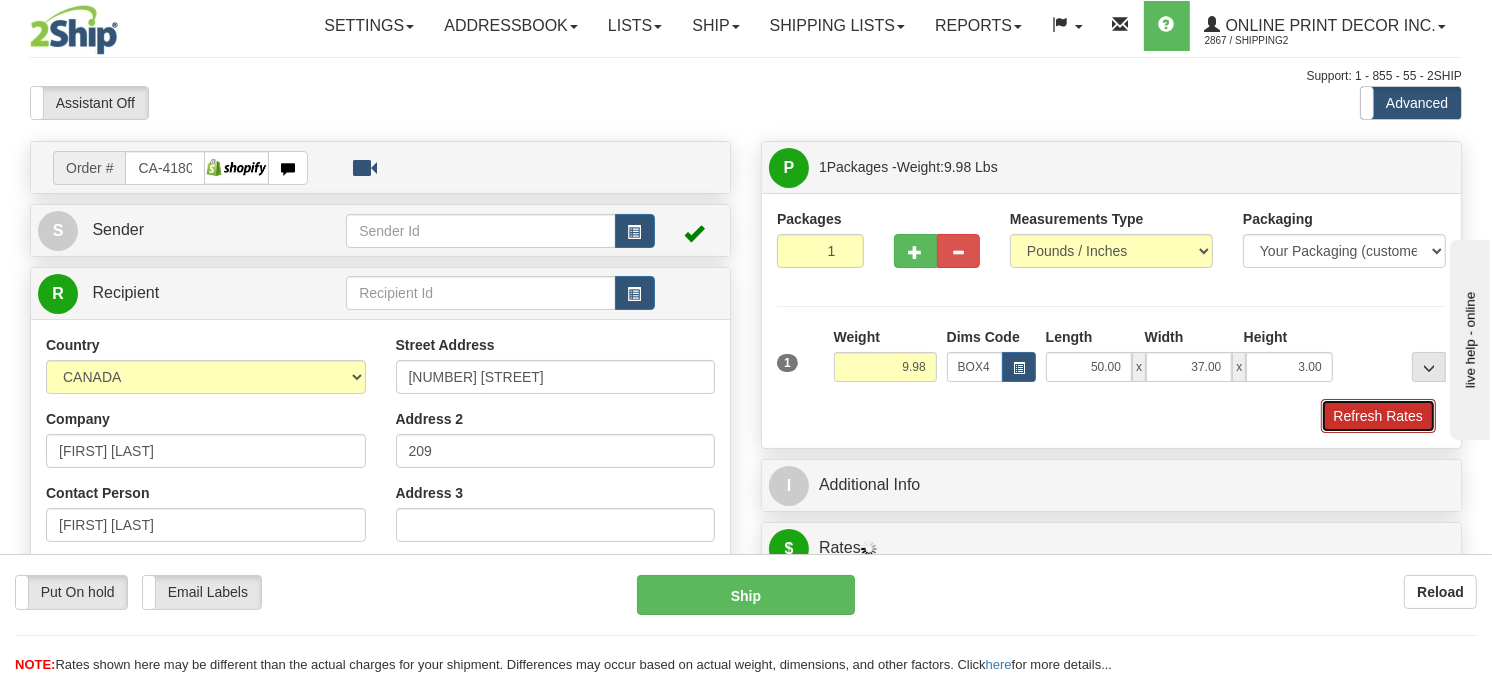 click on "Refresh Rates" at bounding box center (1378, 416) 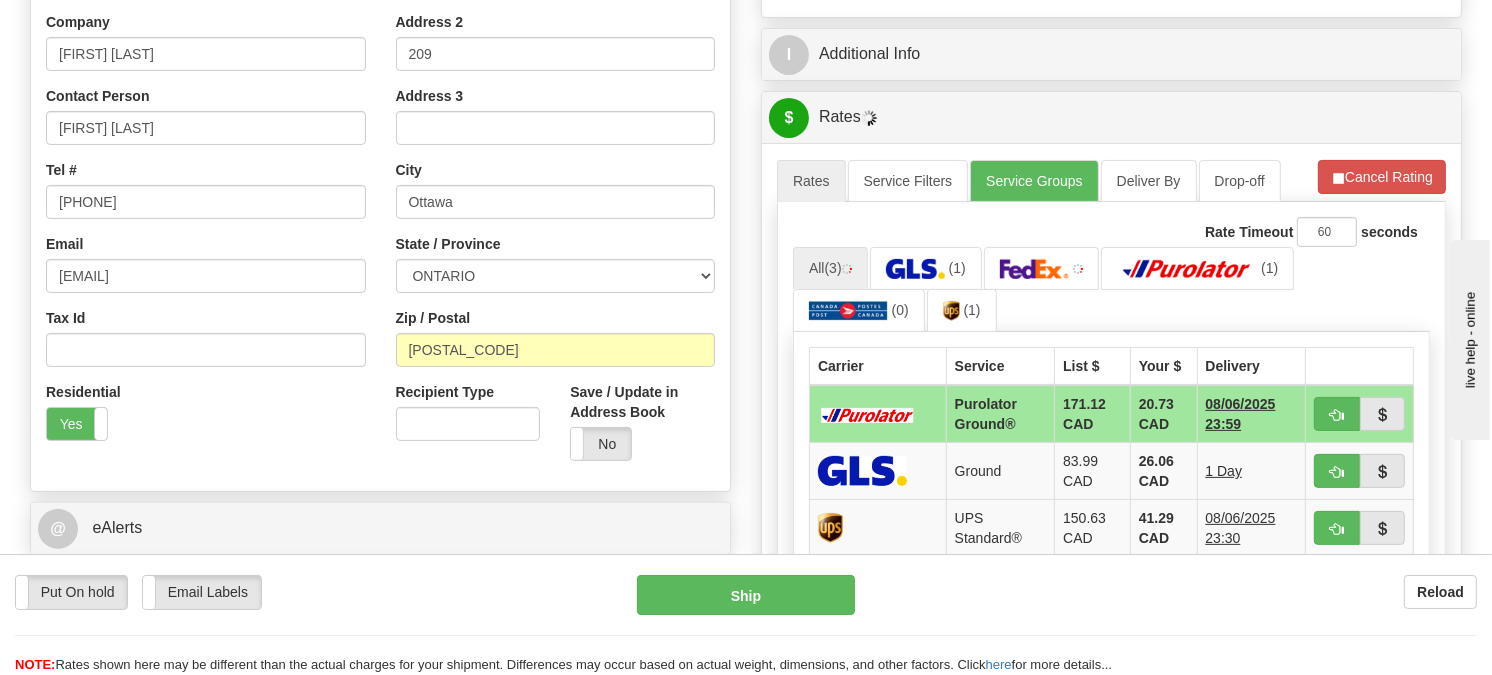 scroll, scrollTop: 474, scrollLeft: 0, axis: vertical 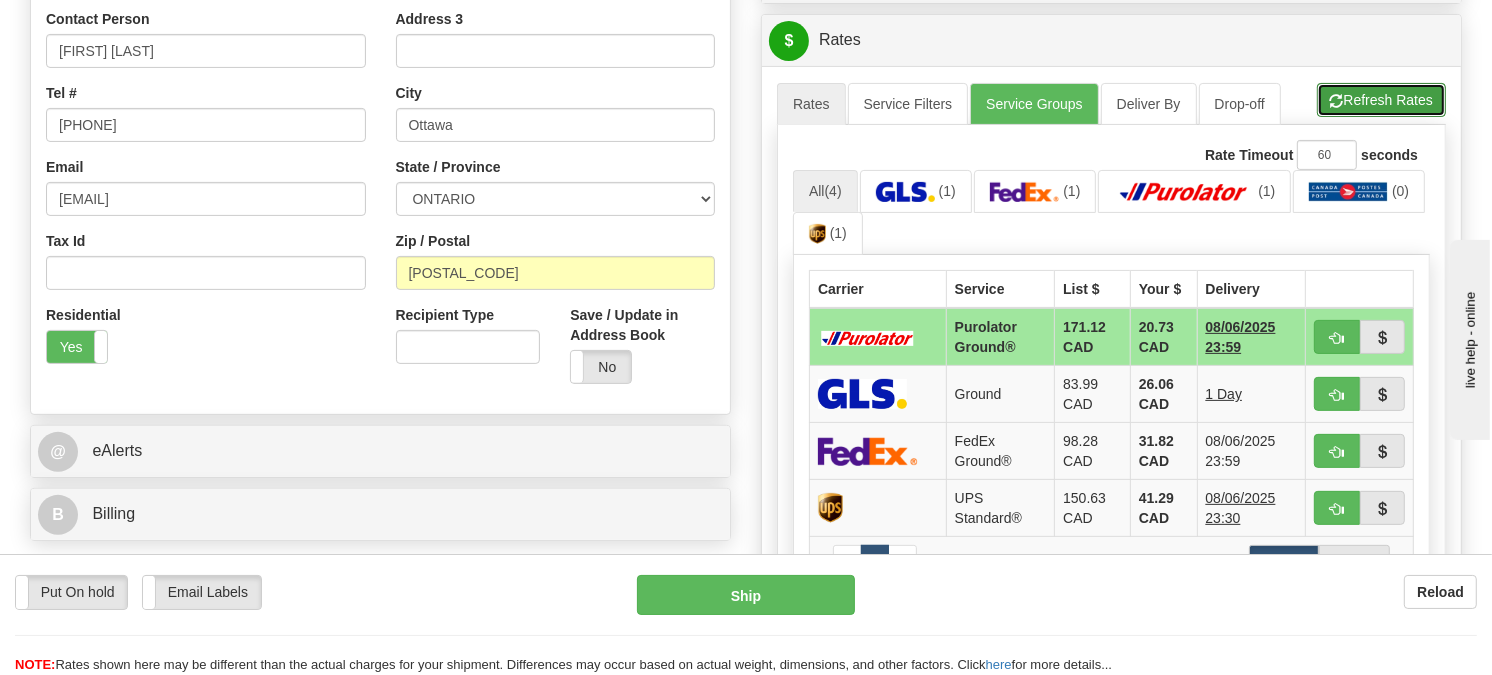 click on "Refresh Rates" at bounding box center [1381, 100] 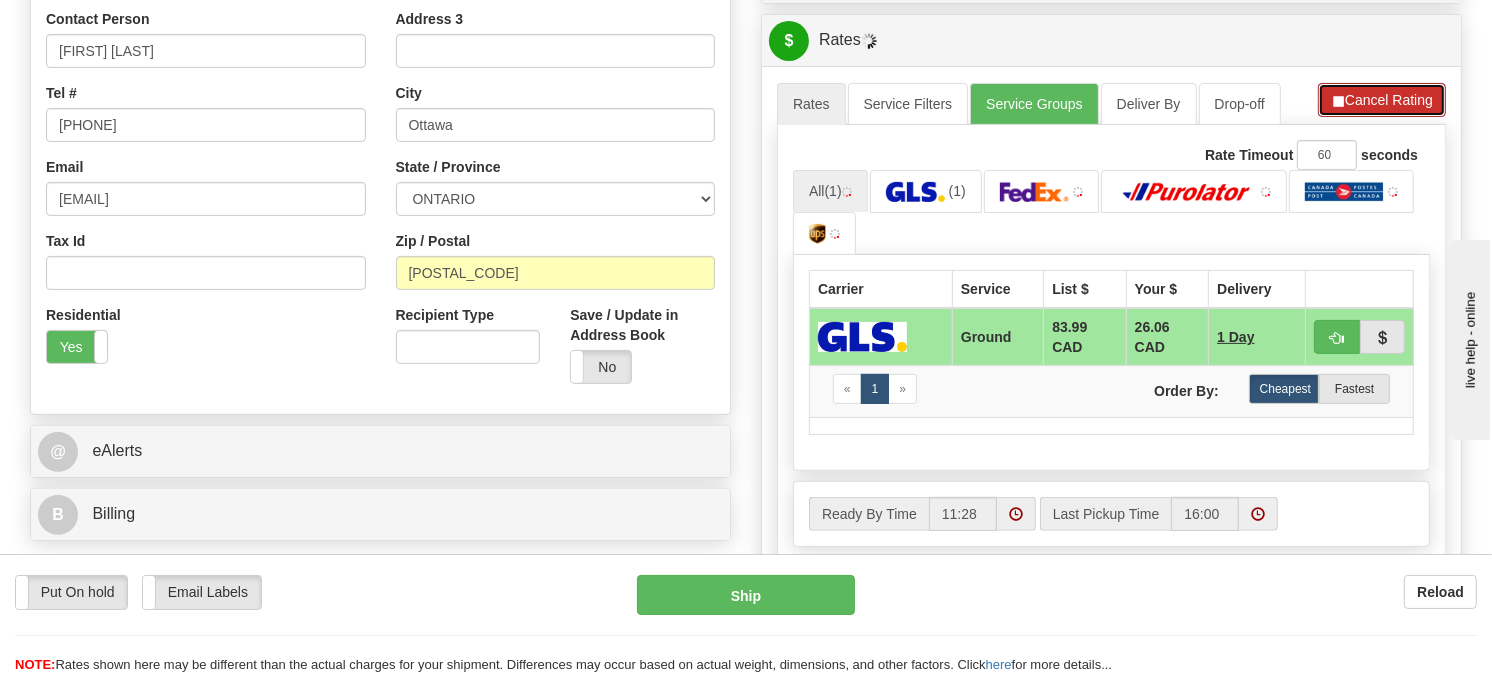 click on "Cancel Rating" at bounding box center [1382, 100] 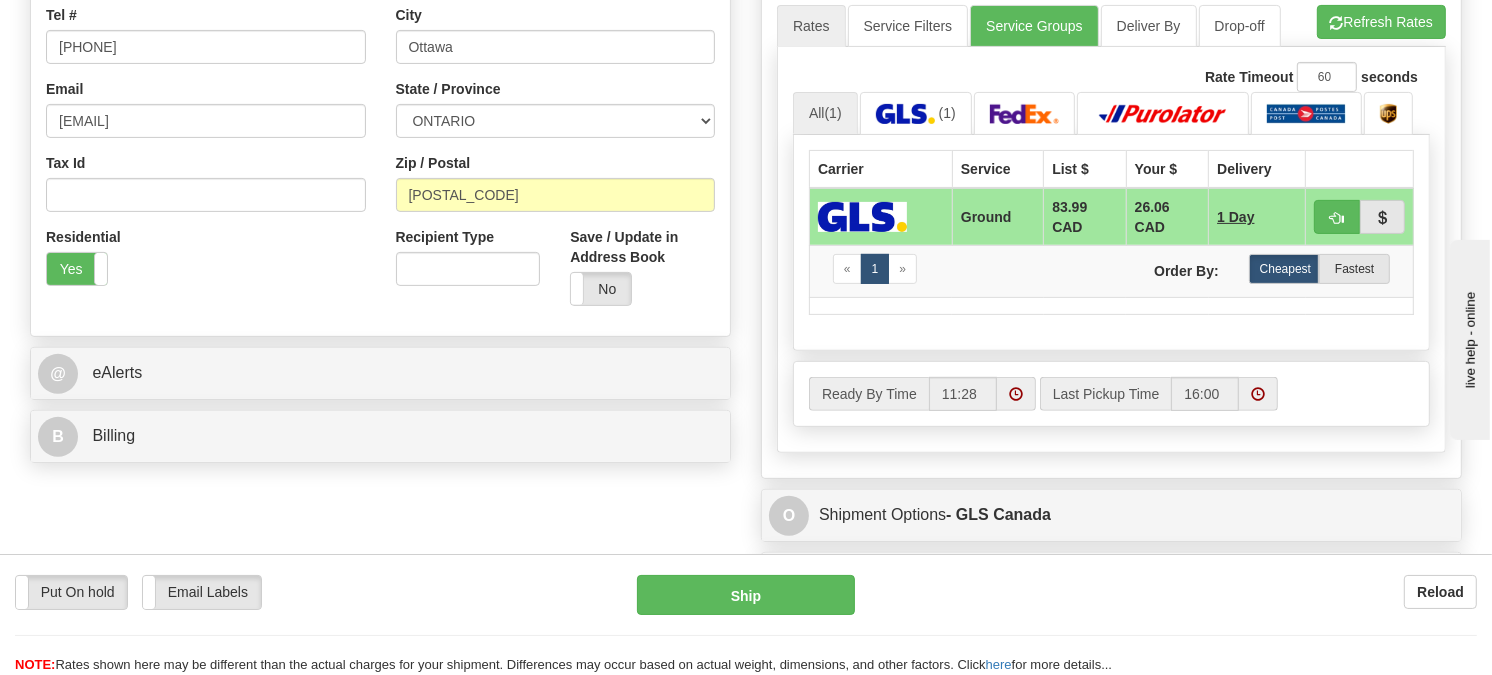 scroll, scrollTop: 585, scrollLeft: 0, axis: vertical 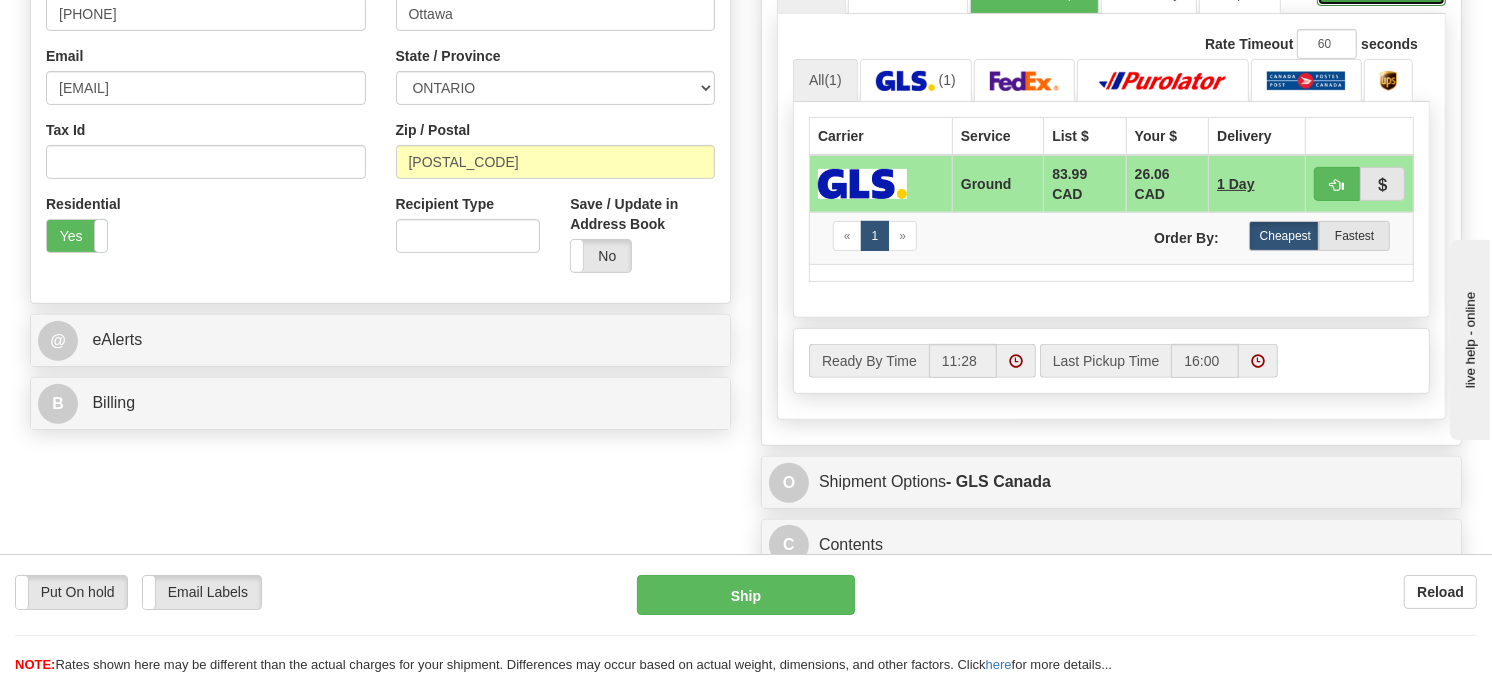 click on "Refresh Rates" at bounding box center (1381, -11) 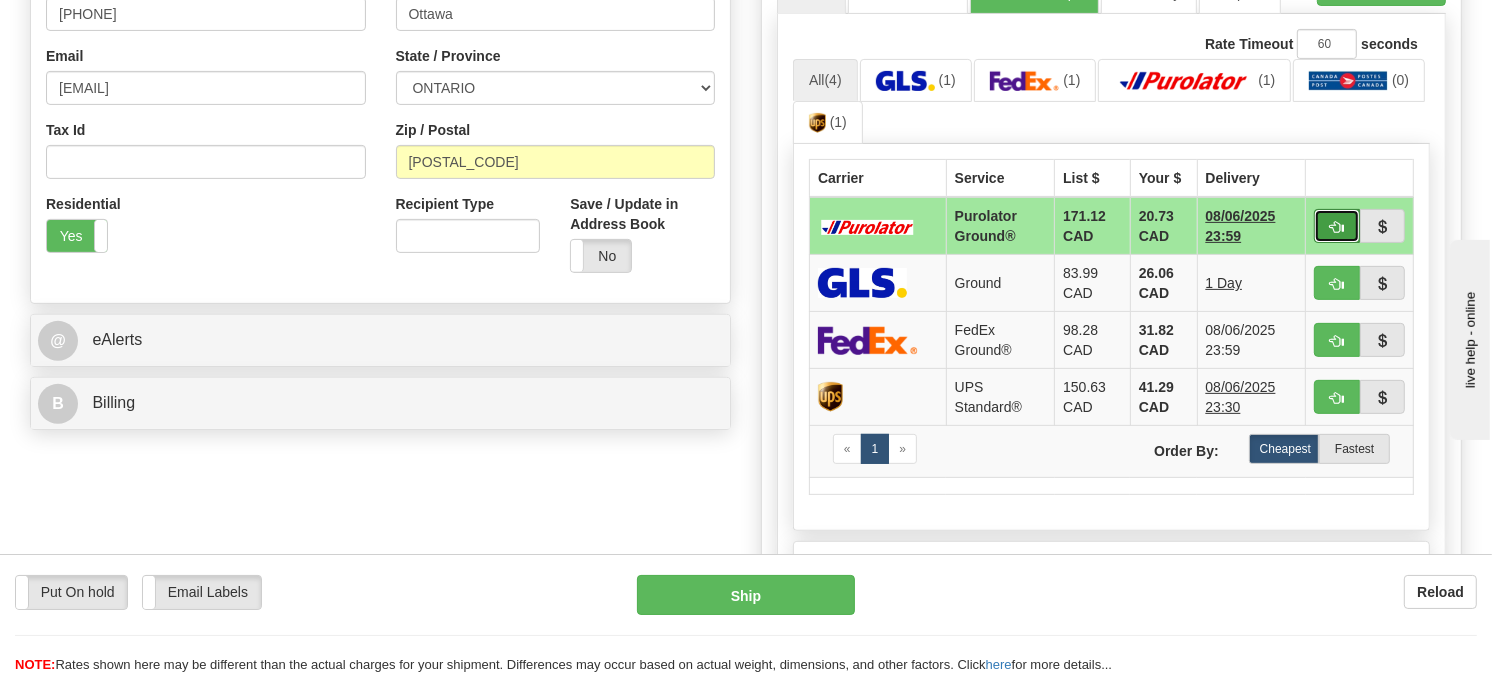click at bounding box center [1337, 227] 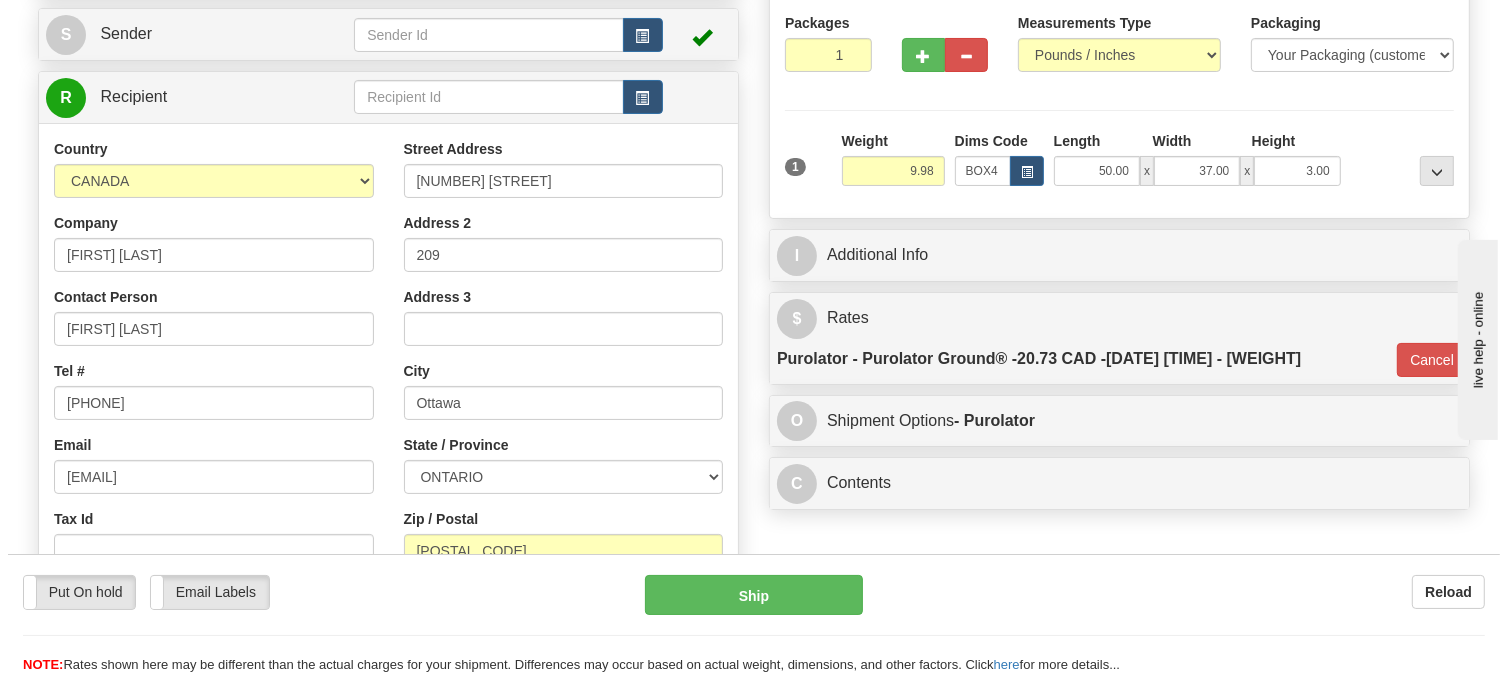 scroll, scrollTop: 141, scrollLeft: 0, axis: vertical 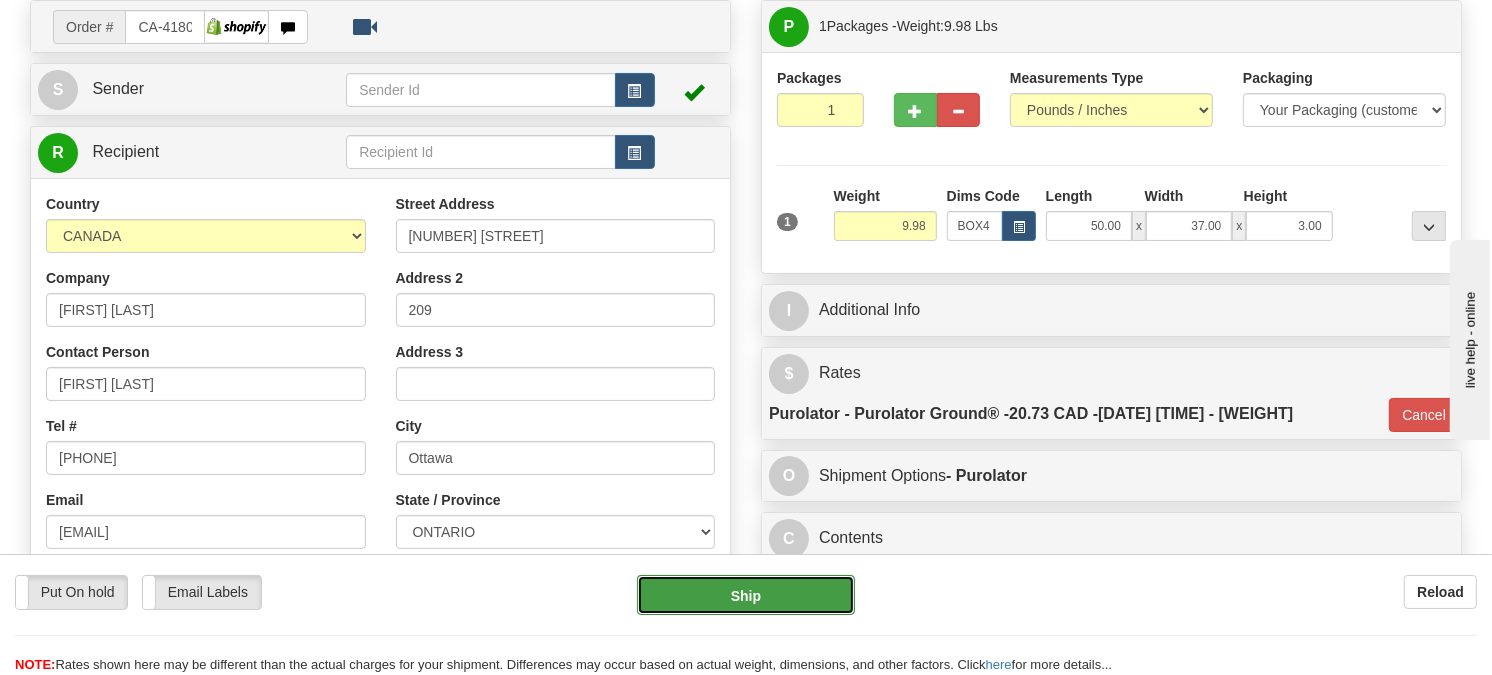click on "Ship" at bounding box center (746, 595) 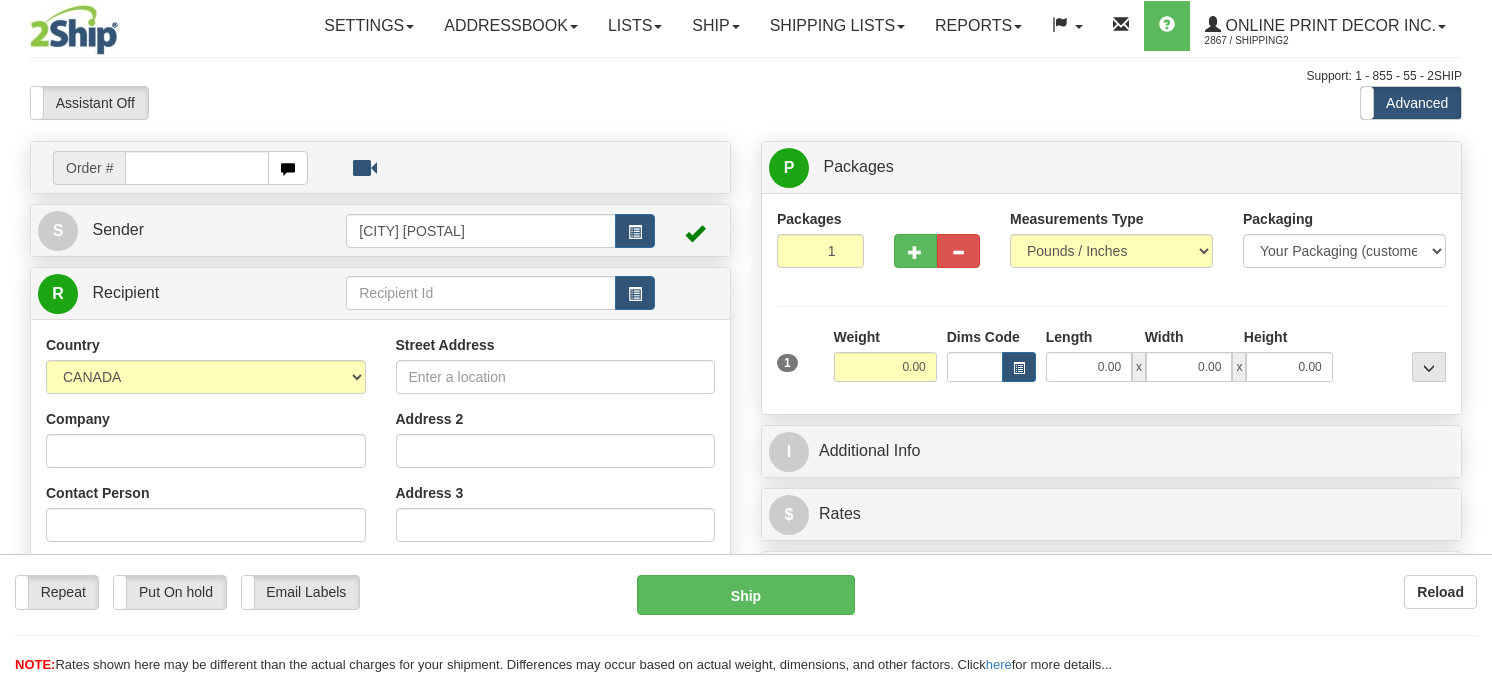 scroll, scrollTop: 0, scrollLeft: 0, axis: both 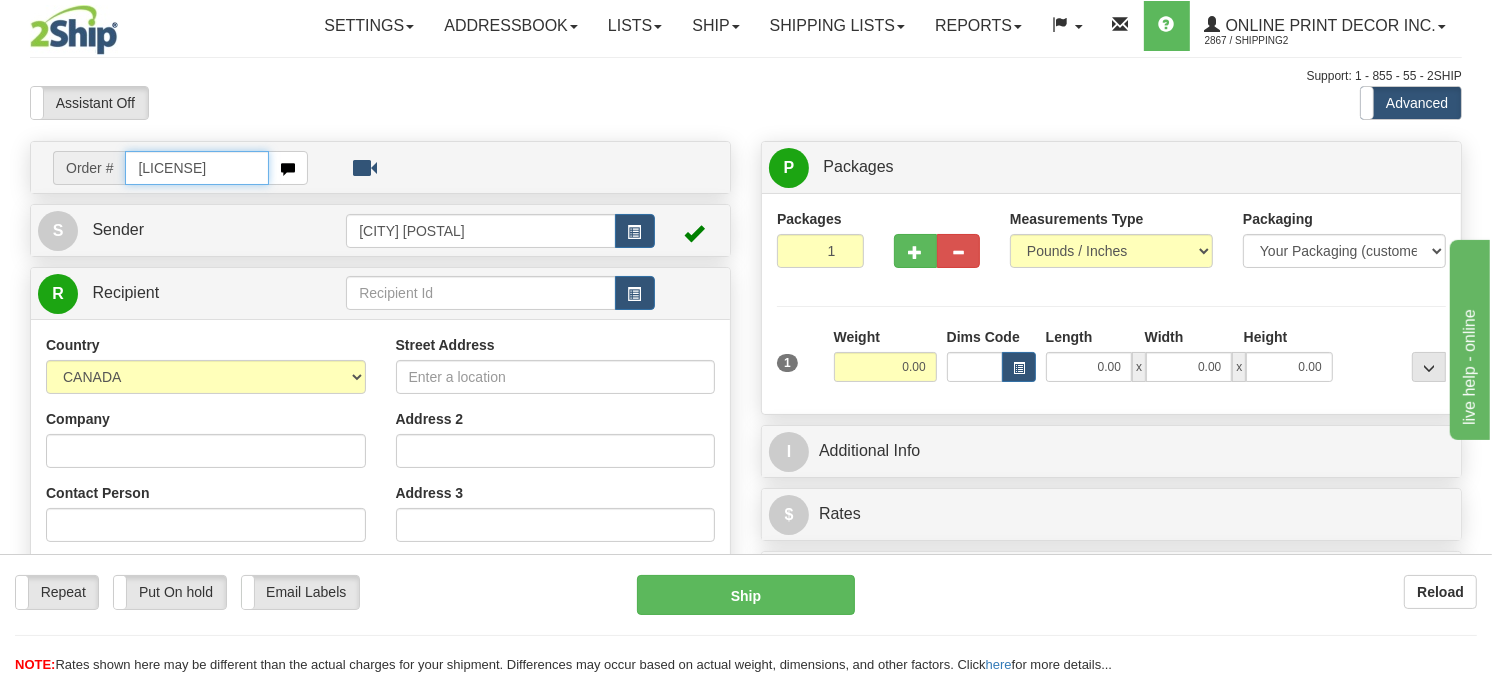 type on "[LICENSE]" 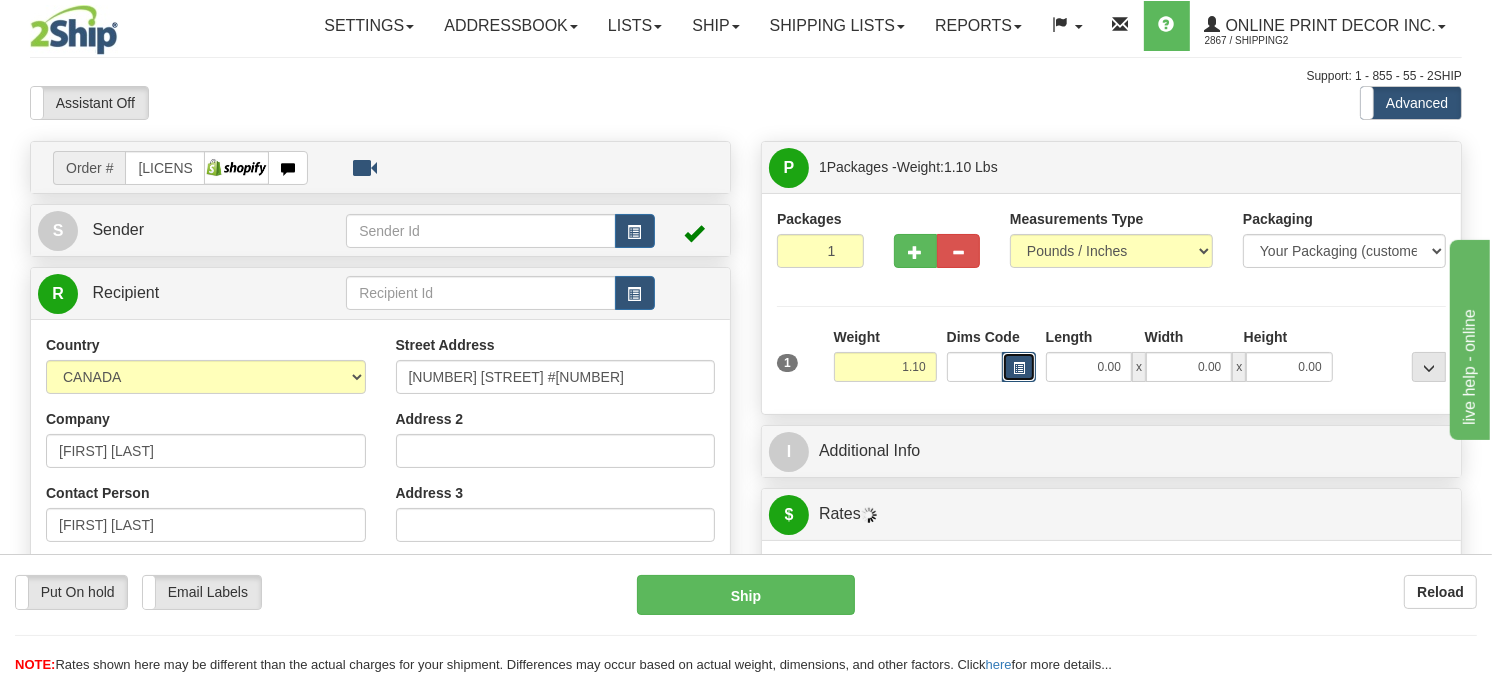 click at bounding box center [1019, 368] 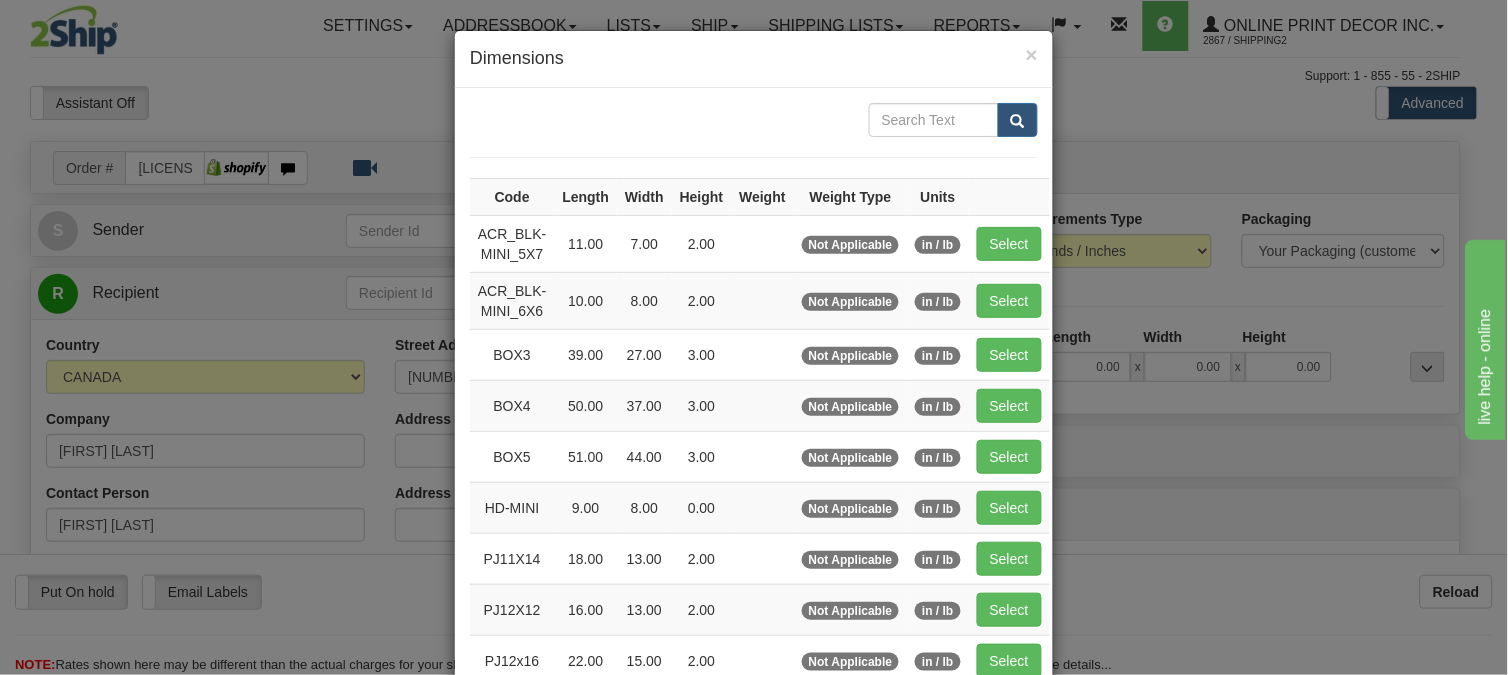 drag, startPoint x: 908, startPoint y: 452, endPoint x: 808, endPoint y: 465, distance: 100.84146 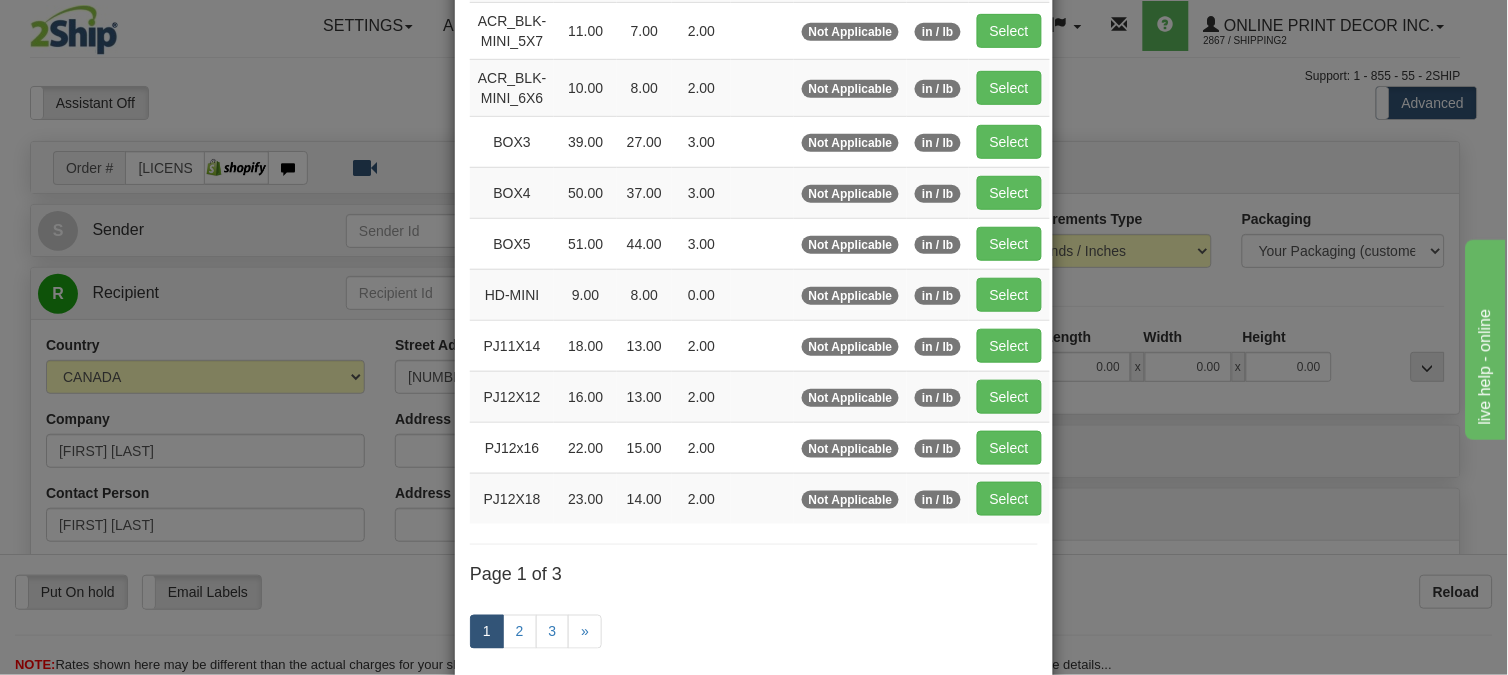 scroll, scrollTop: 326, scrollLeft: 0, axis: vertical 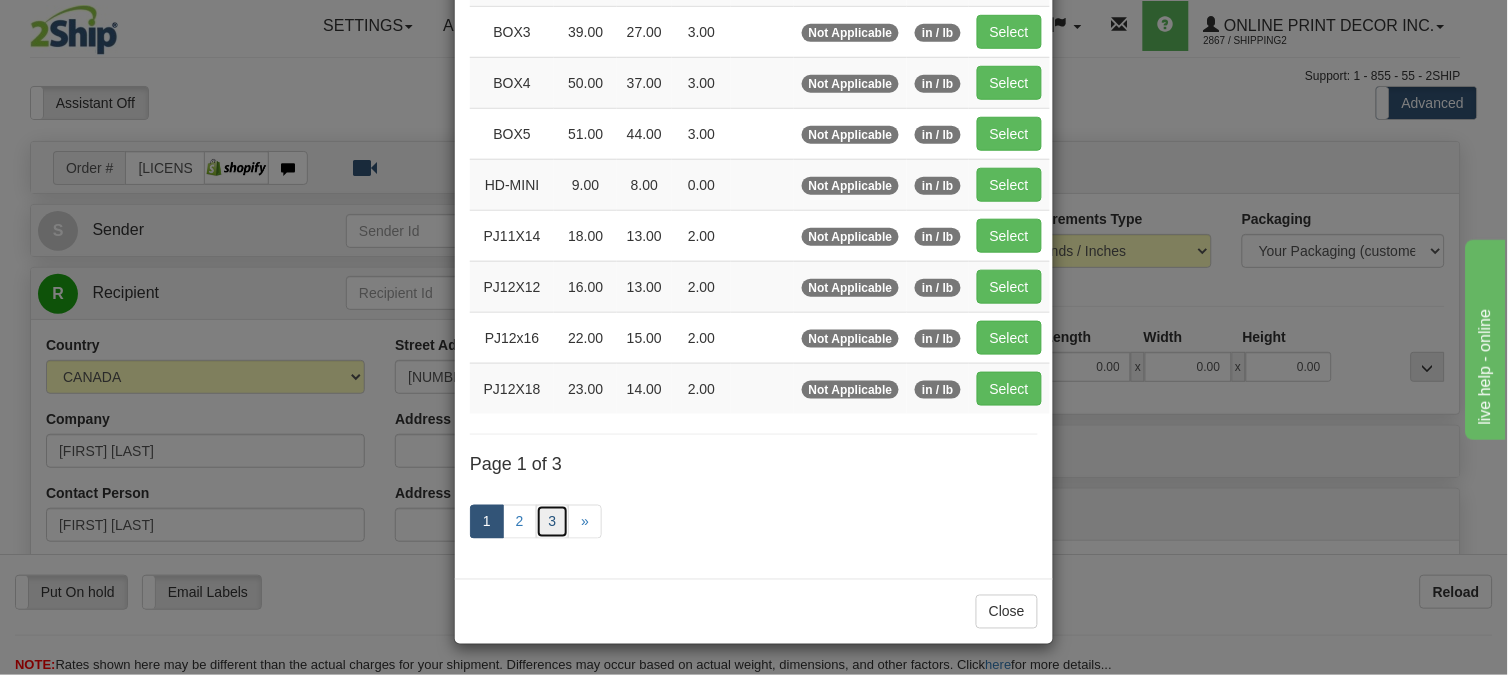 click on "3" at bounding box center (553, 522) 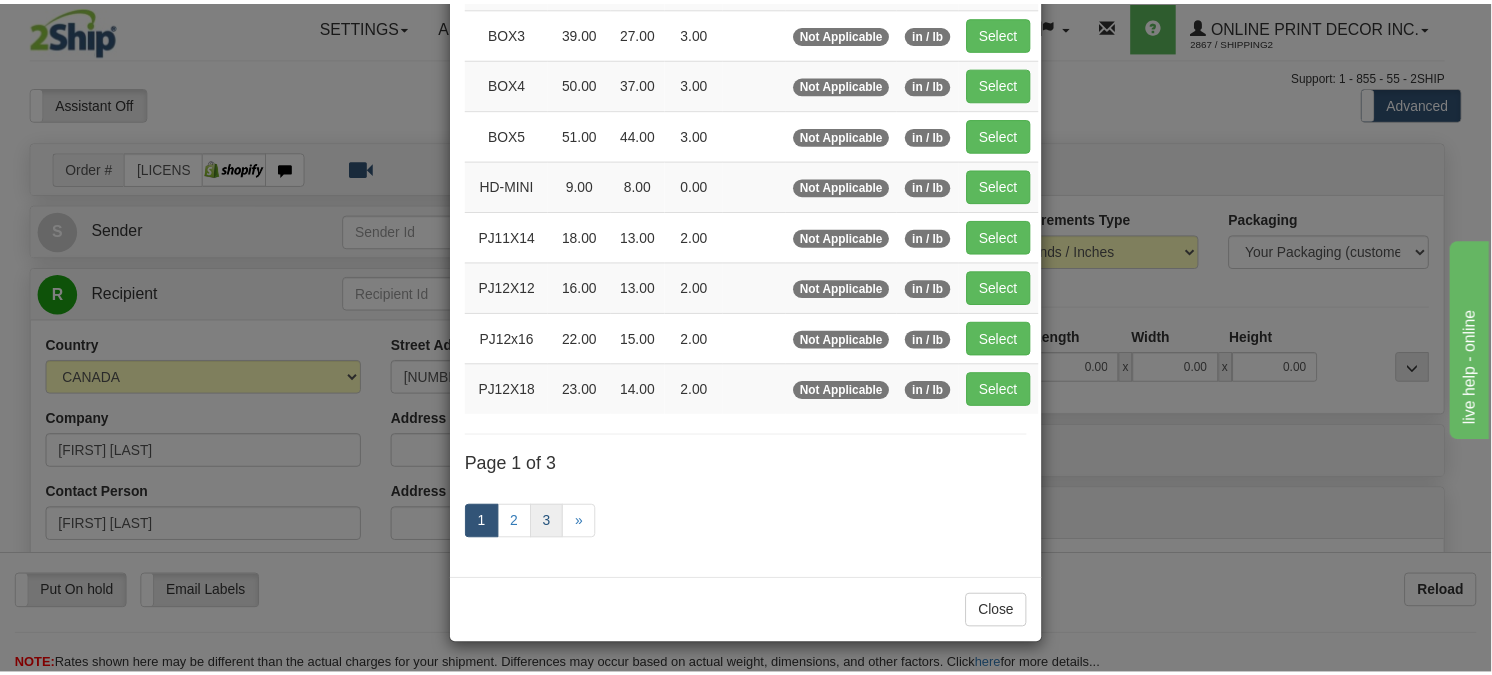 scroll, scrollTop: 230, scrollLeft: 0, axis: vertical 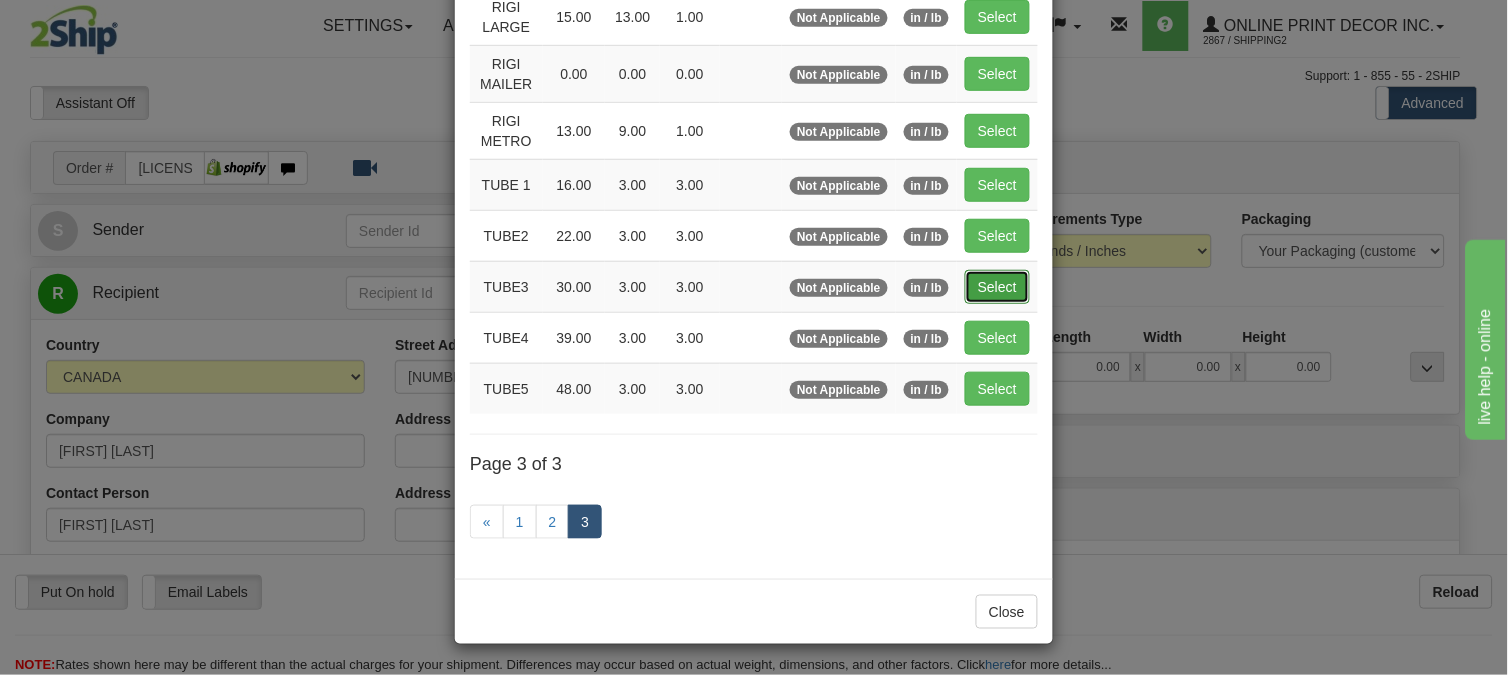 click on "Select" at bounding box center (997, 287) 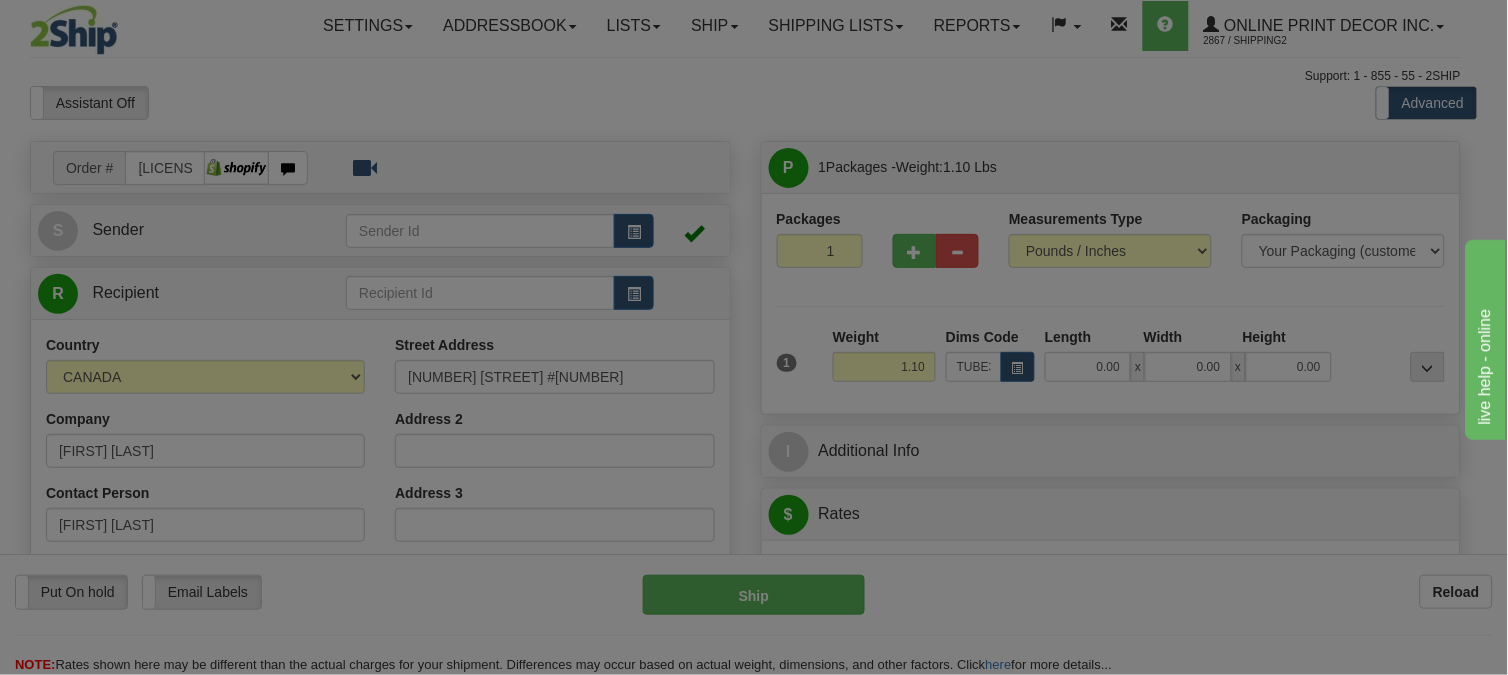 type on "30.00" 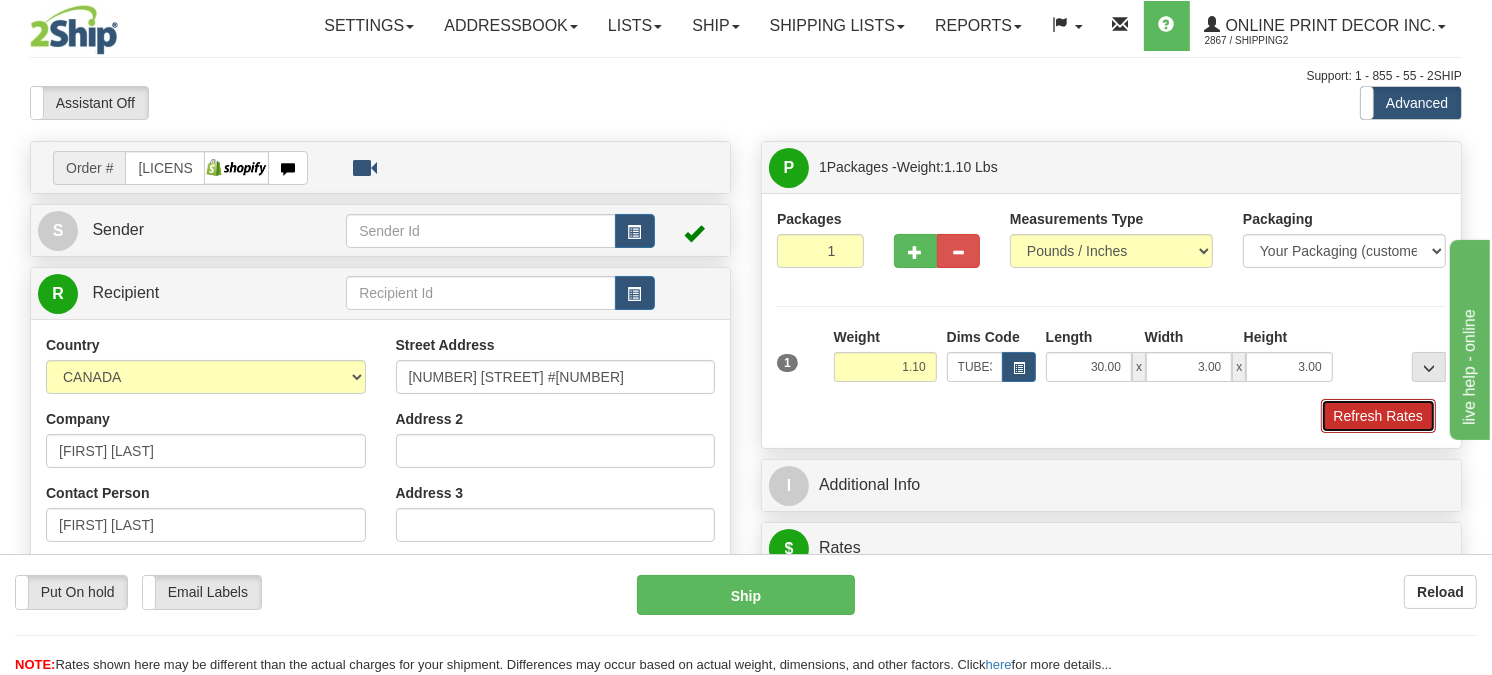 click on "Refresh Rates" at bounding box center [1378, 416] 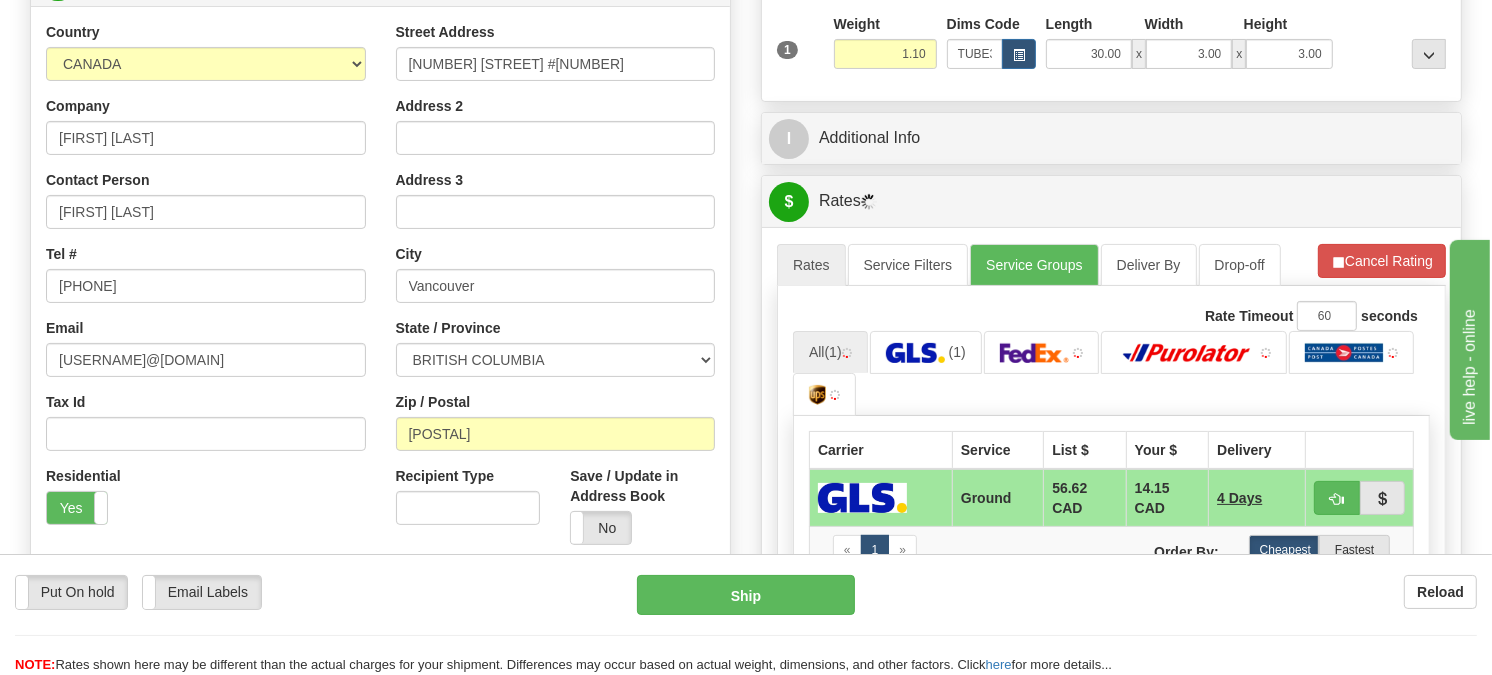 scroll, scrollTop: 322, scrollLeft: 0, axis: vertical 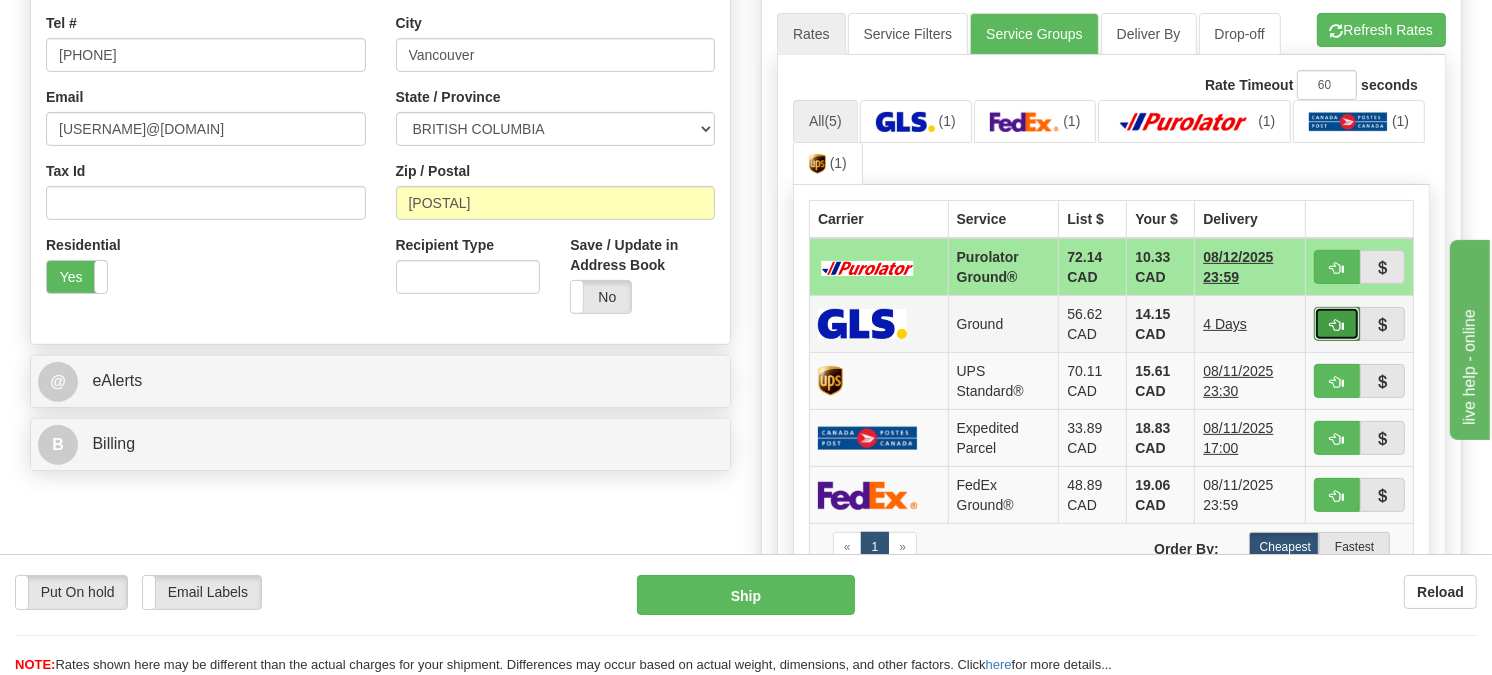 click at bounding box center [1337, 325] 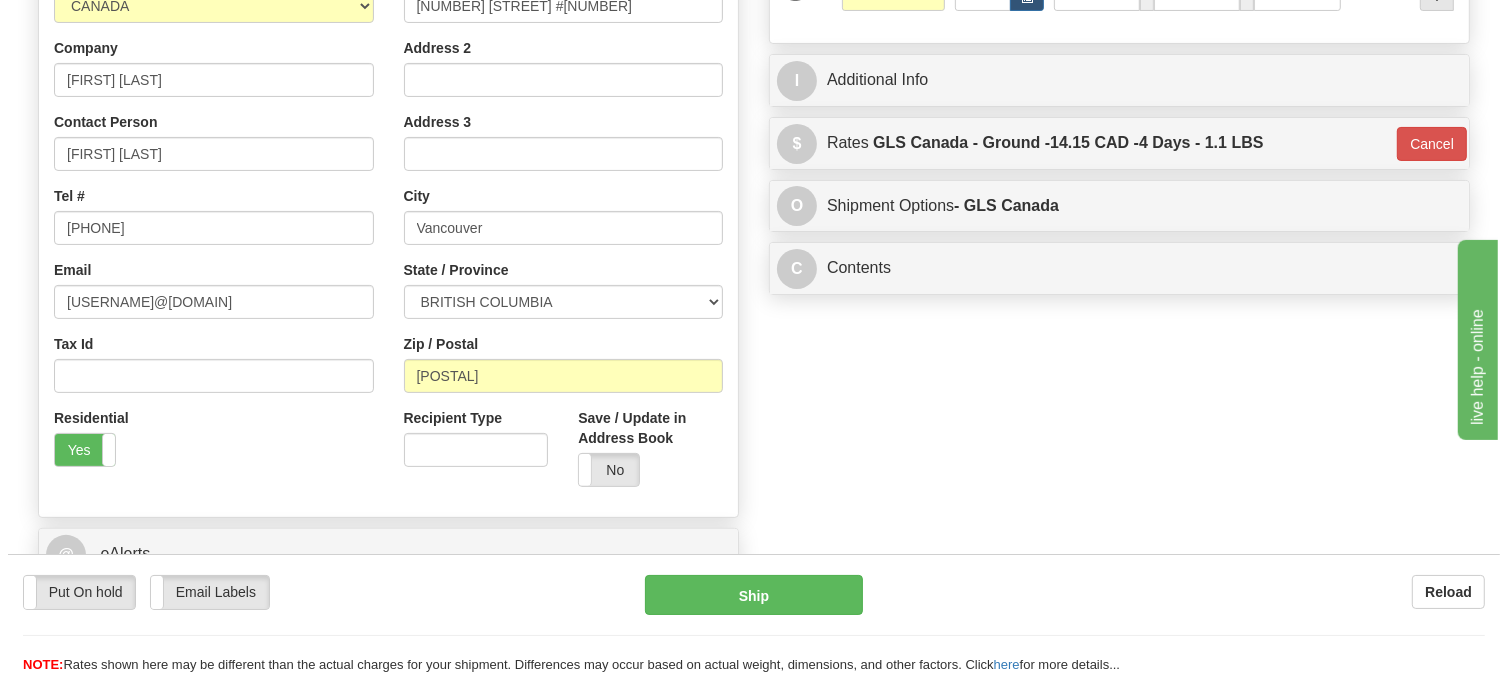 scroll, scrollTop: 211, scrollLeft: 0, axis: vertical 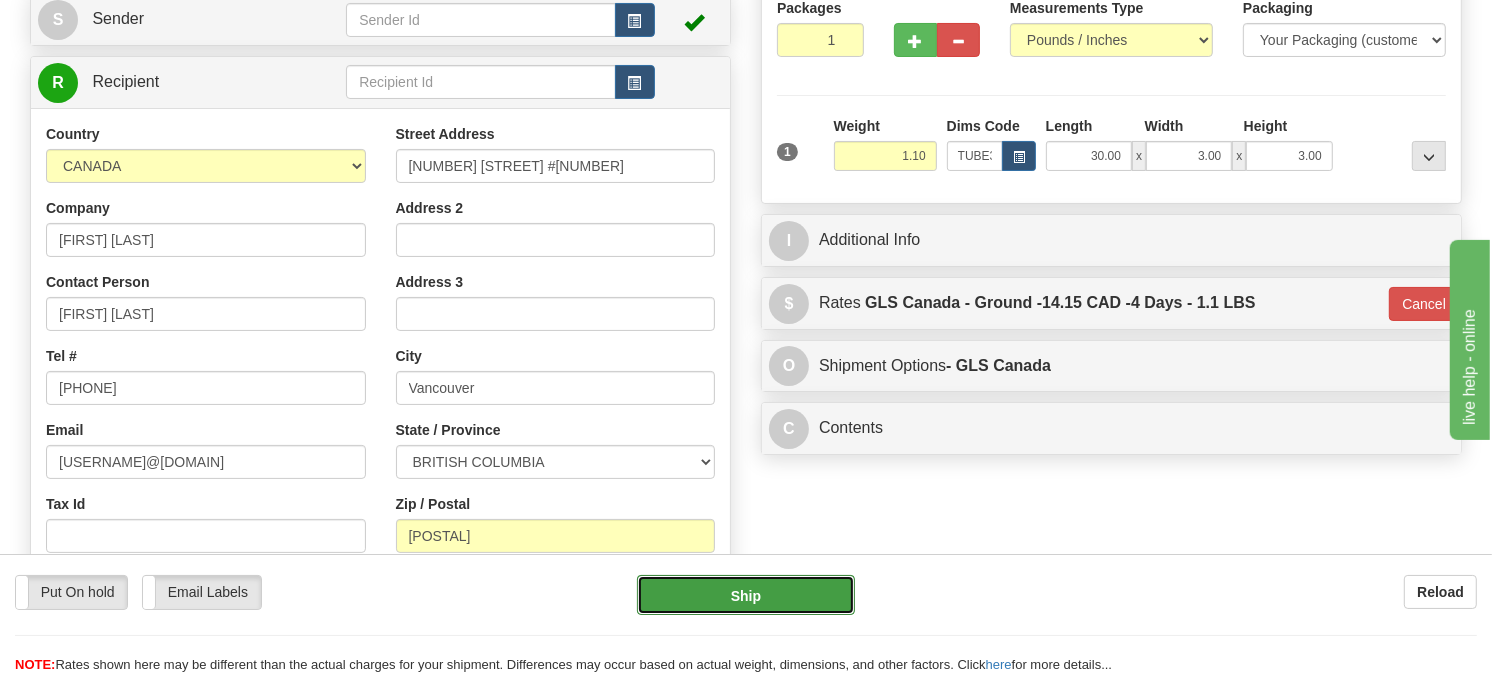 click on "Ship" at bounding box center [746, 595] 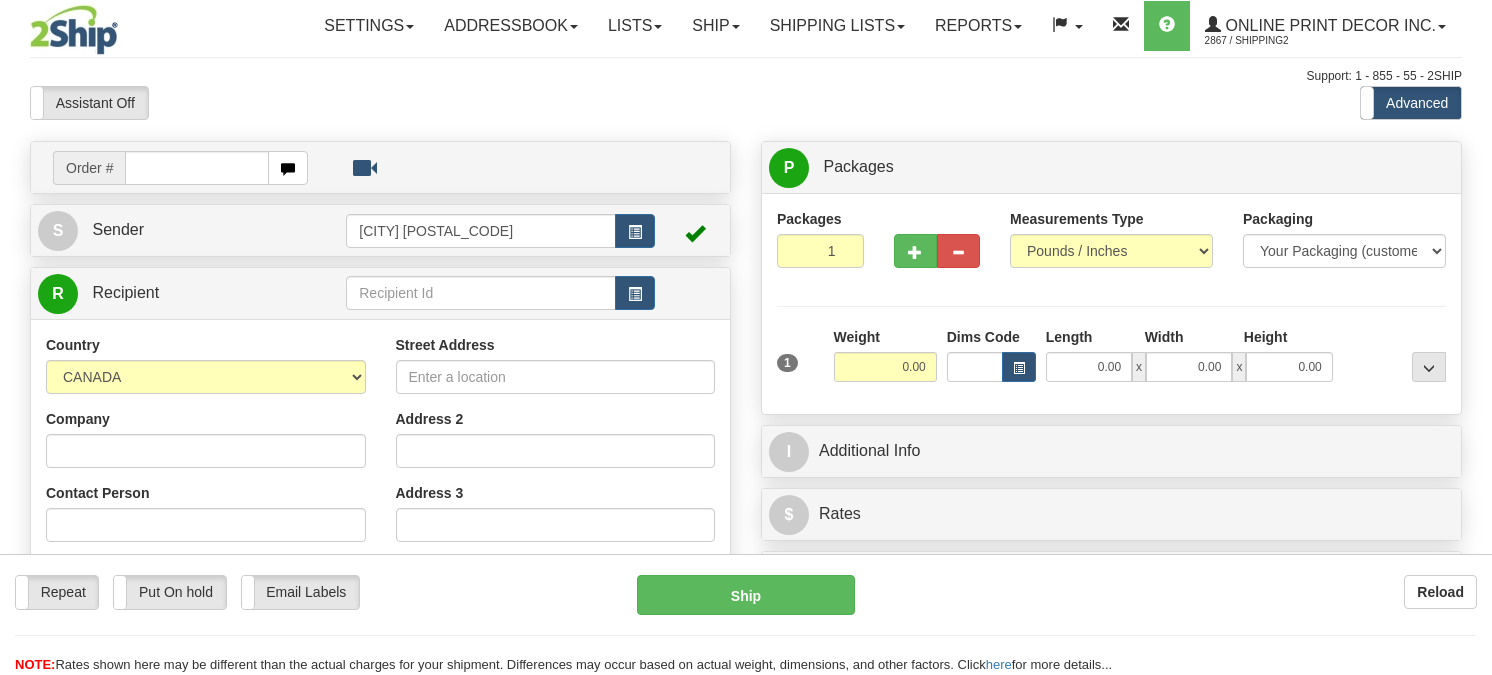 scroll, scrollTop: 0, scrollLeft: 0, axis: both 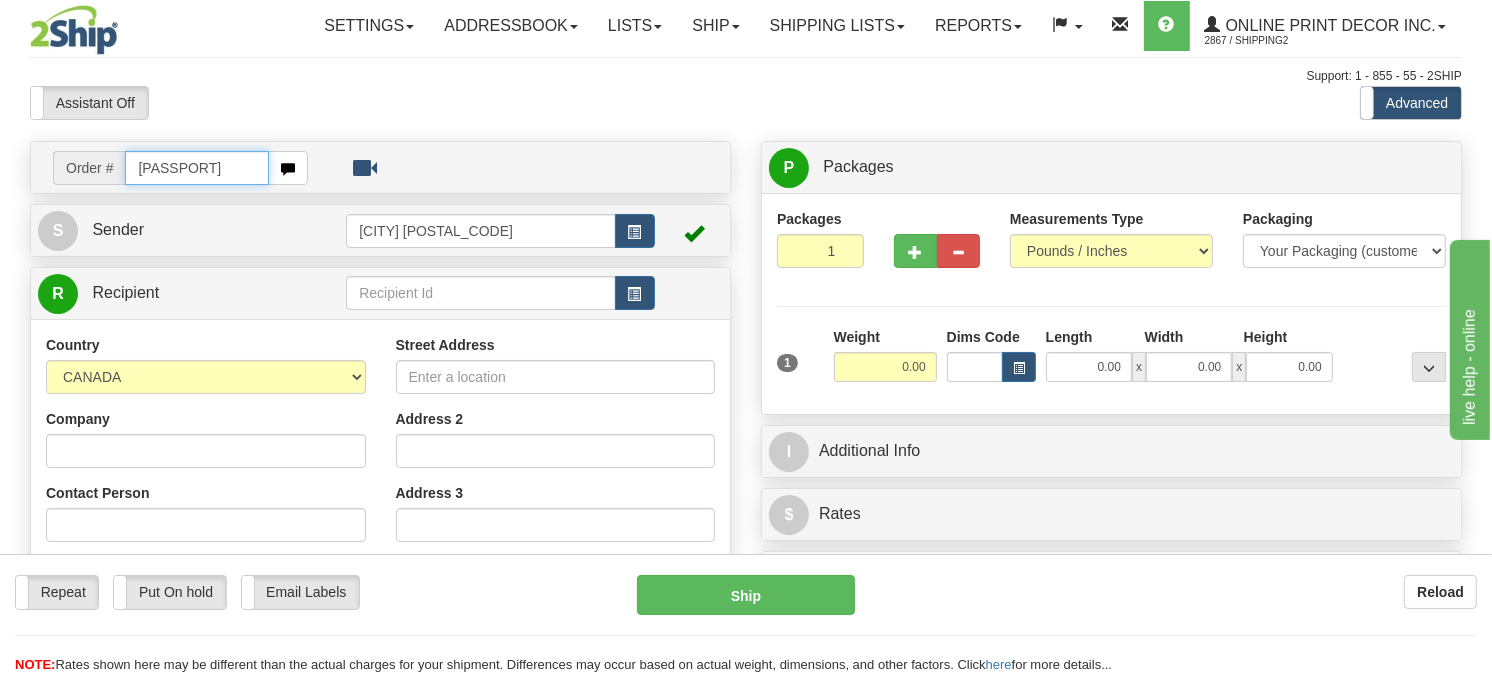 type on "ca-418234" 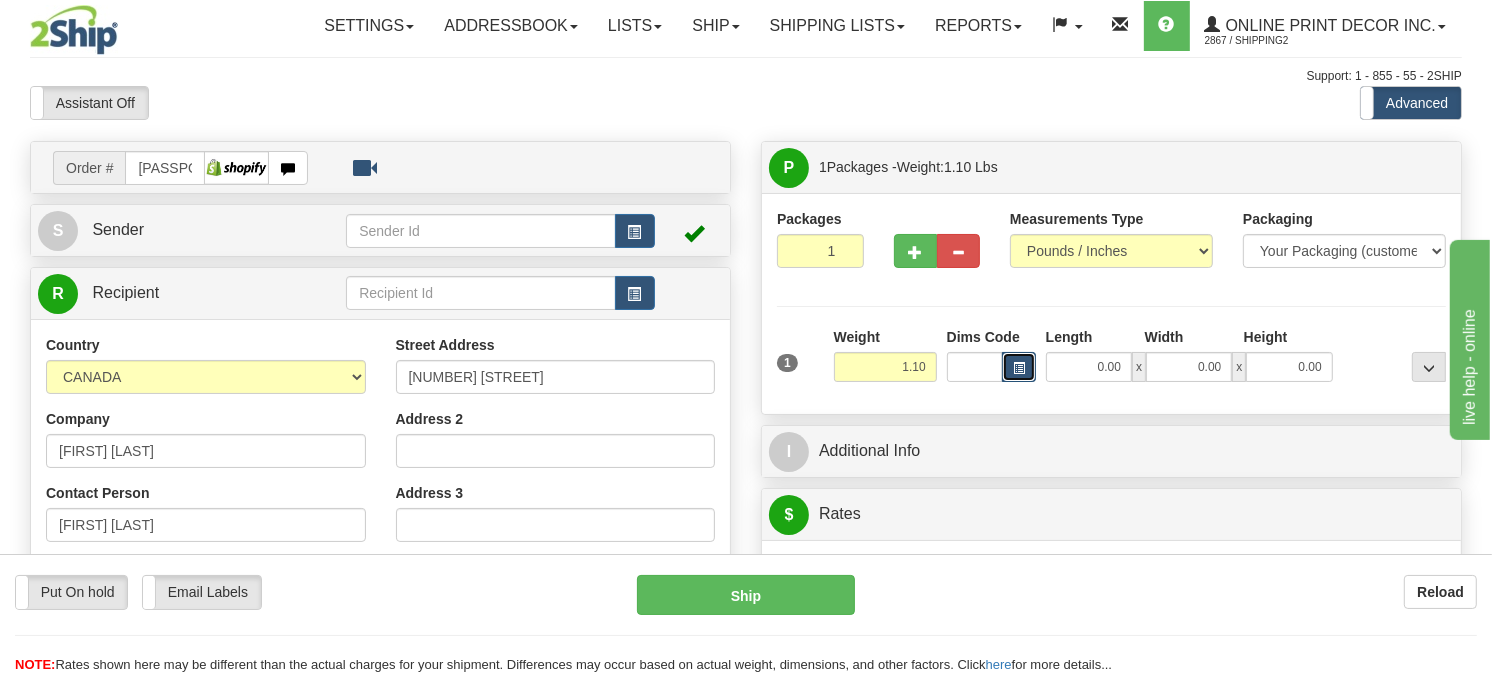 click at bounding box center [1019, 368] 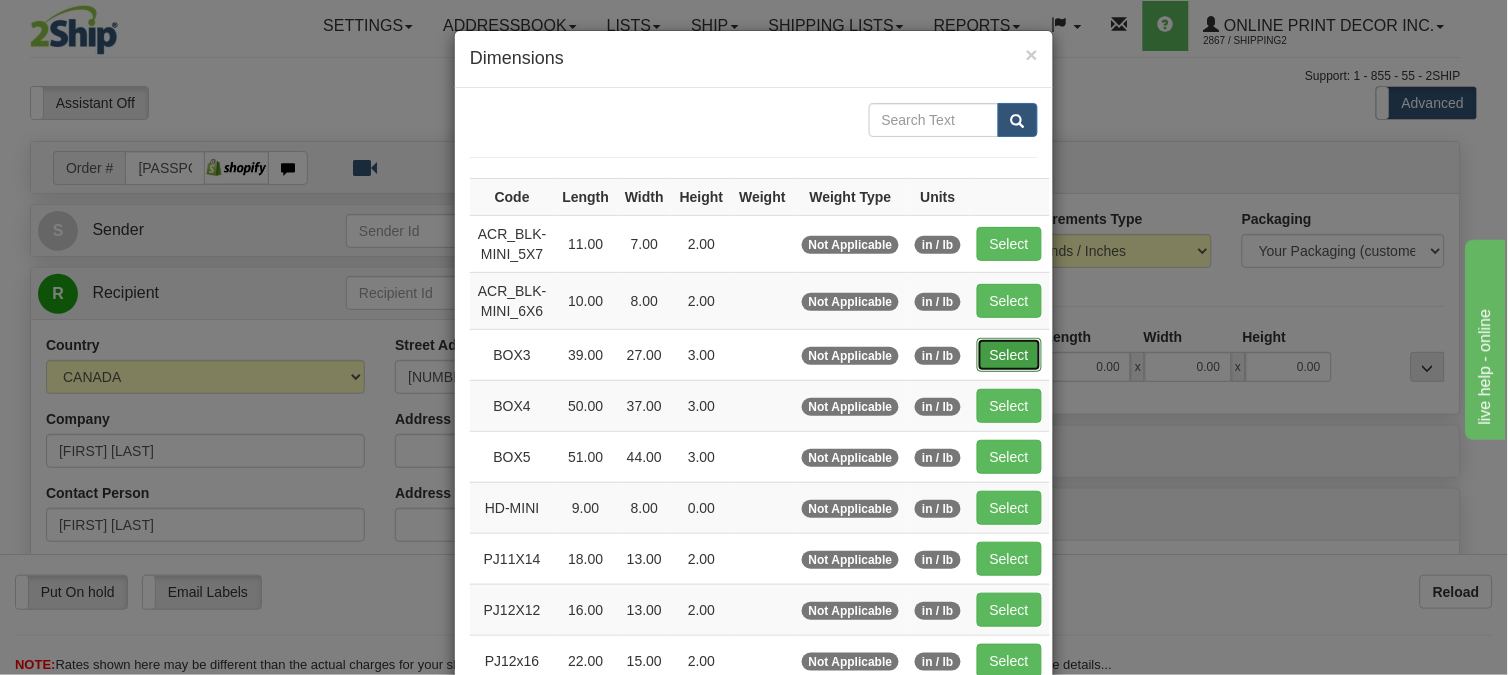 click on "Select" at bounding box center [1009, 355] 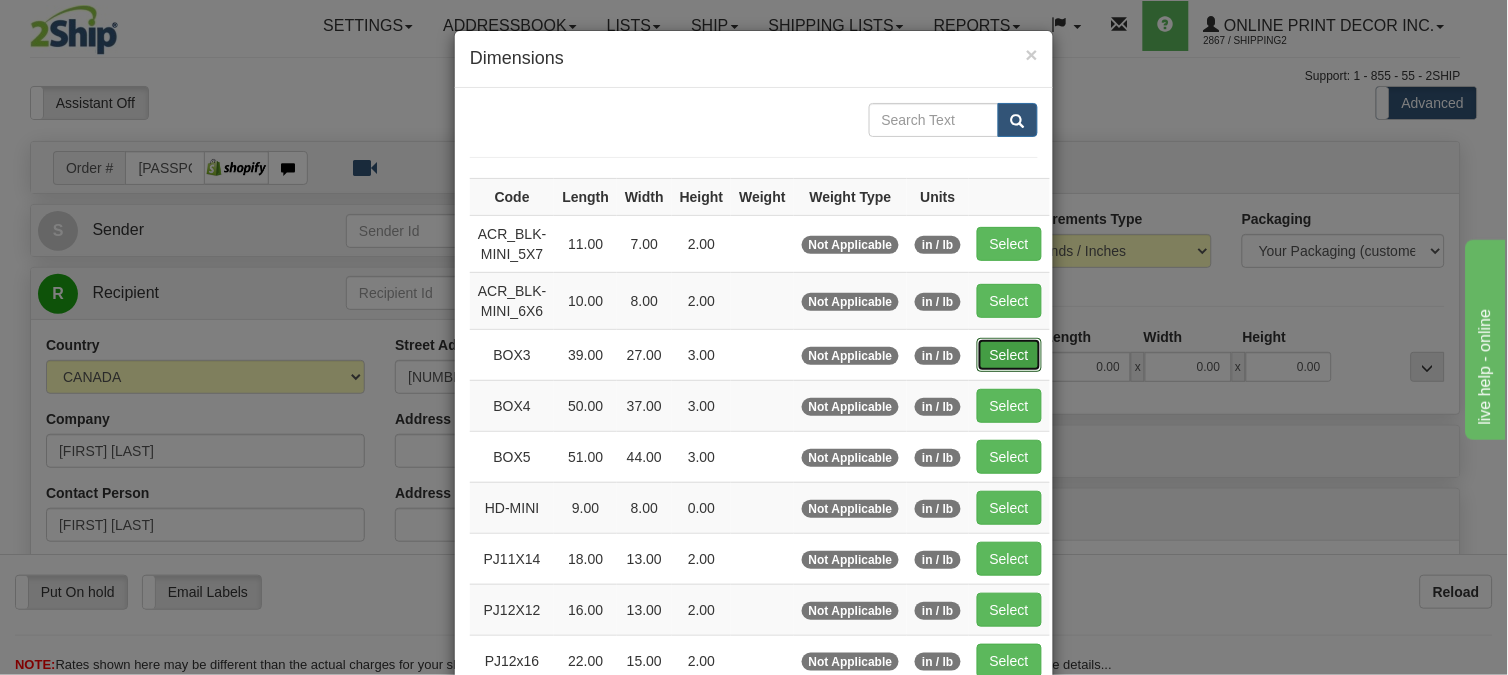 type on "39.00" 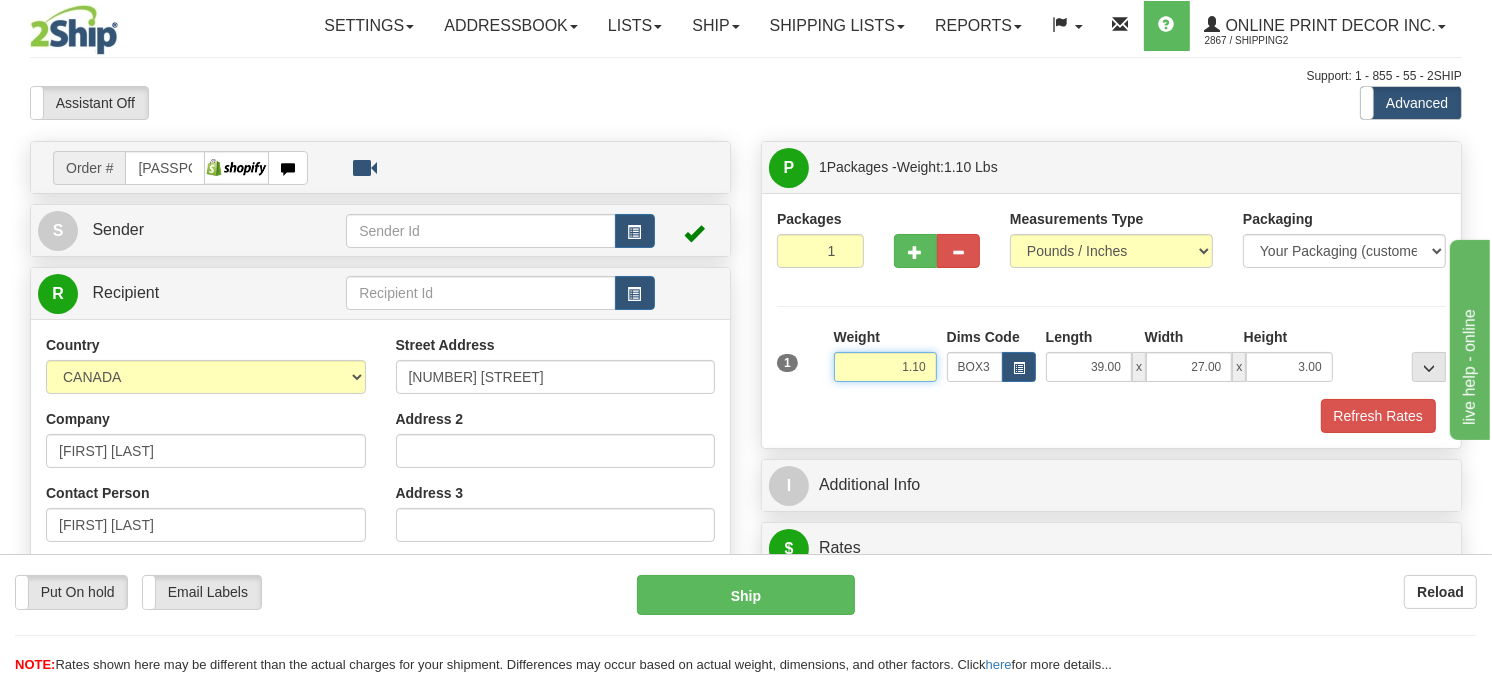 drag, startPoint x: 934, startPoint y: 411, endPoint x: 840, endPoint y: 441, distance: 98.67117 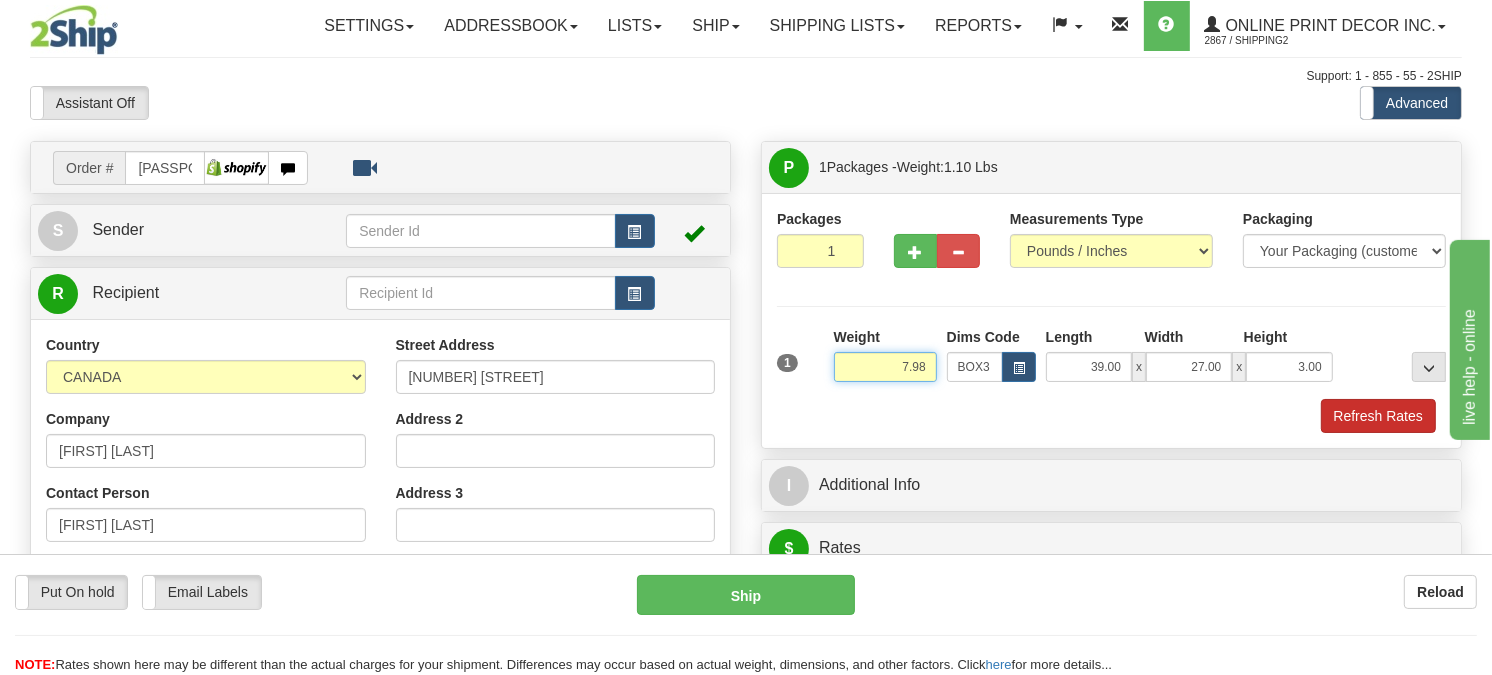 type on "7.98" 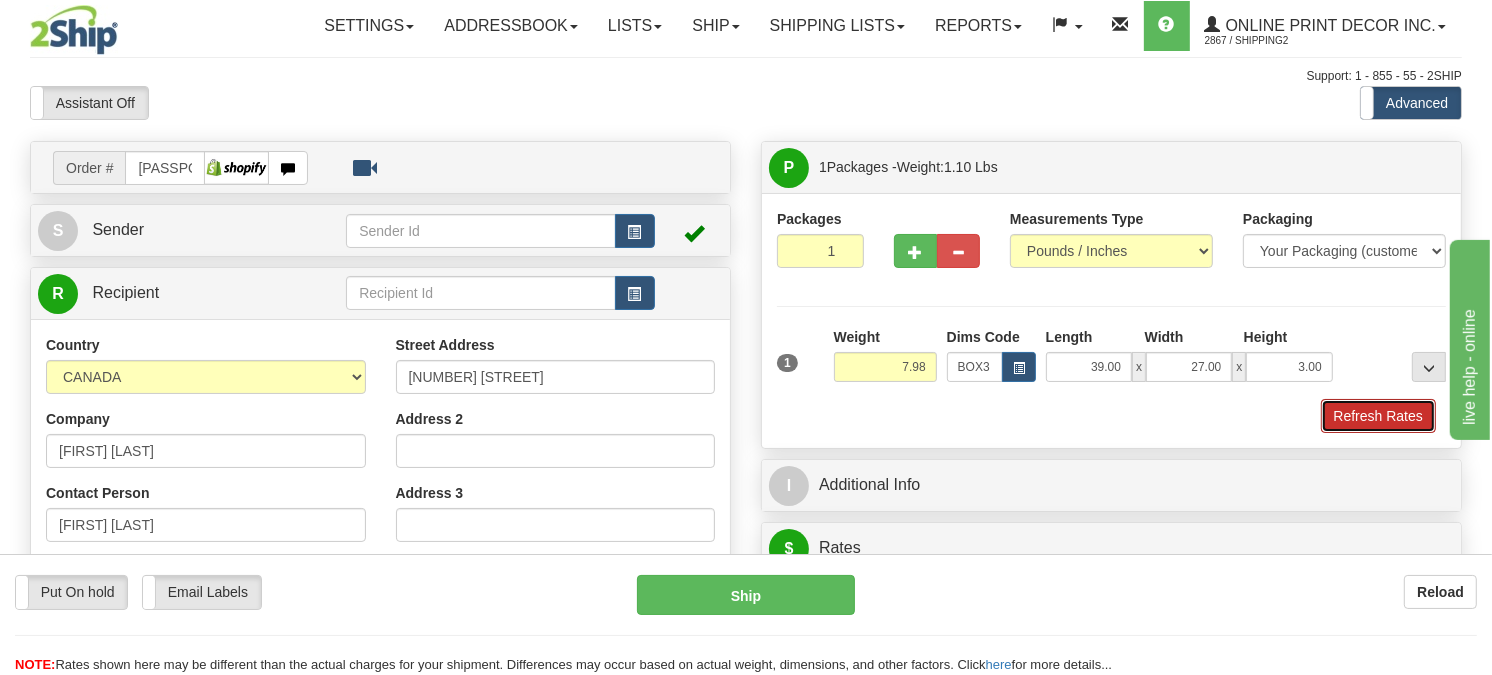 click on "Refresh Rates" at bounding box center (1378, 416) 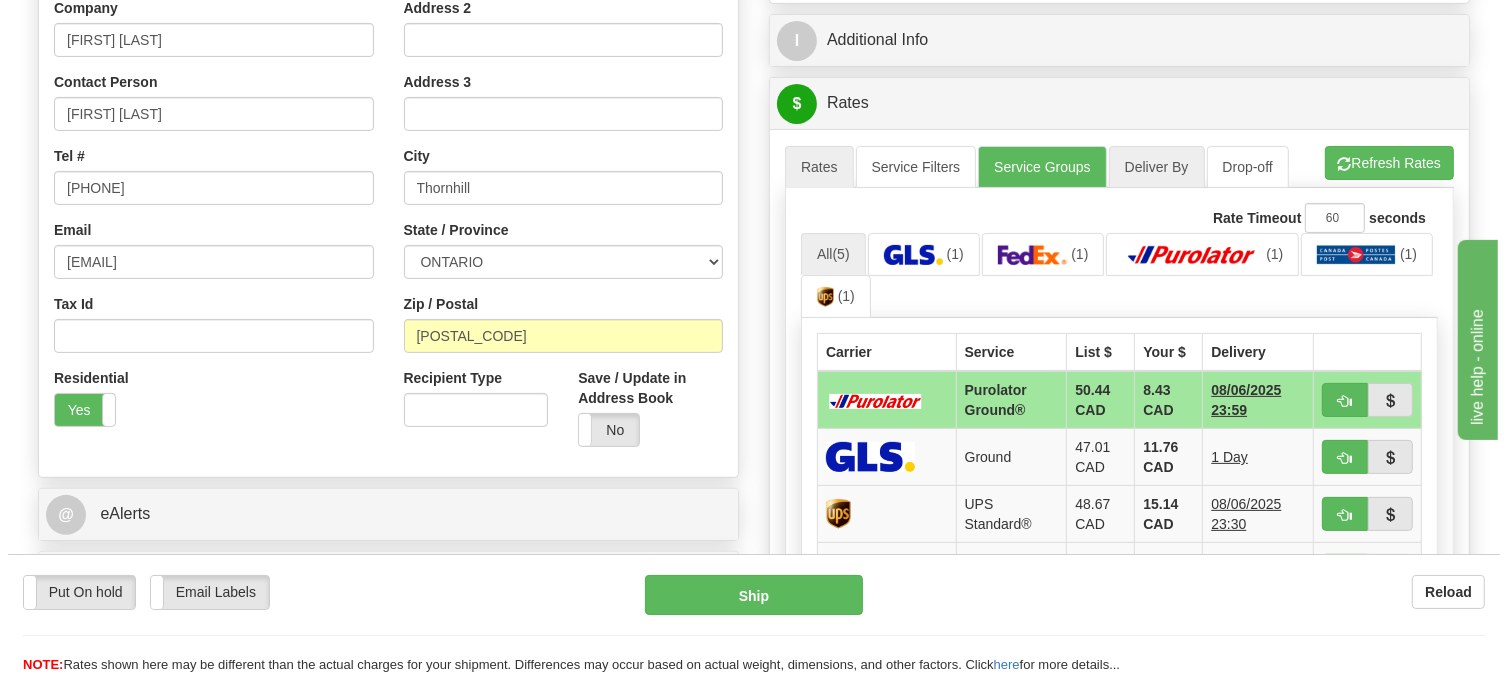 scroll, scrollTop: 465, scrollLeft: 0, axis: vertical 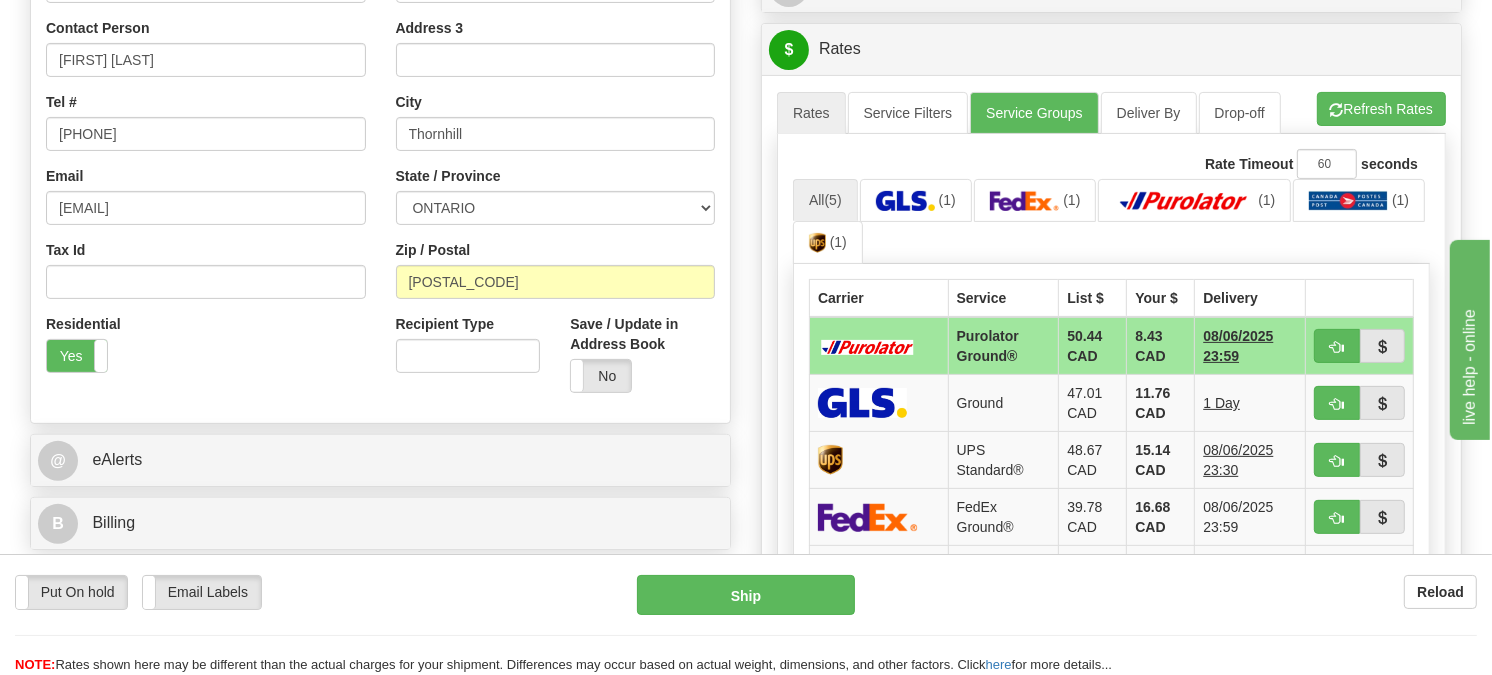 click on "A change has been made which could impact your rate estimate. To ensure the estimate is as accurate as possible, please refresh rates.
Press the Refresh Rates button to view rates. A change has been made which could impact your rate estimate.
Rates Service Filters" at bounding box center [1111, 455] 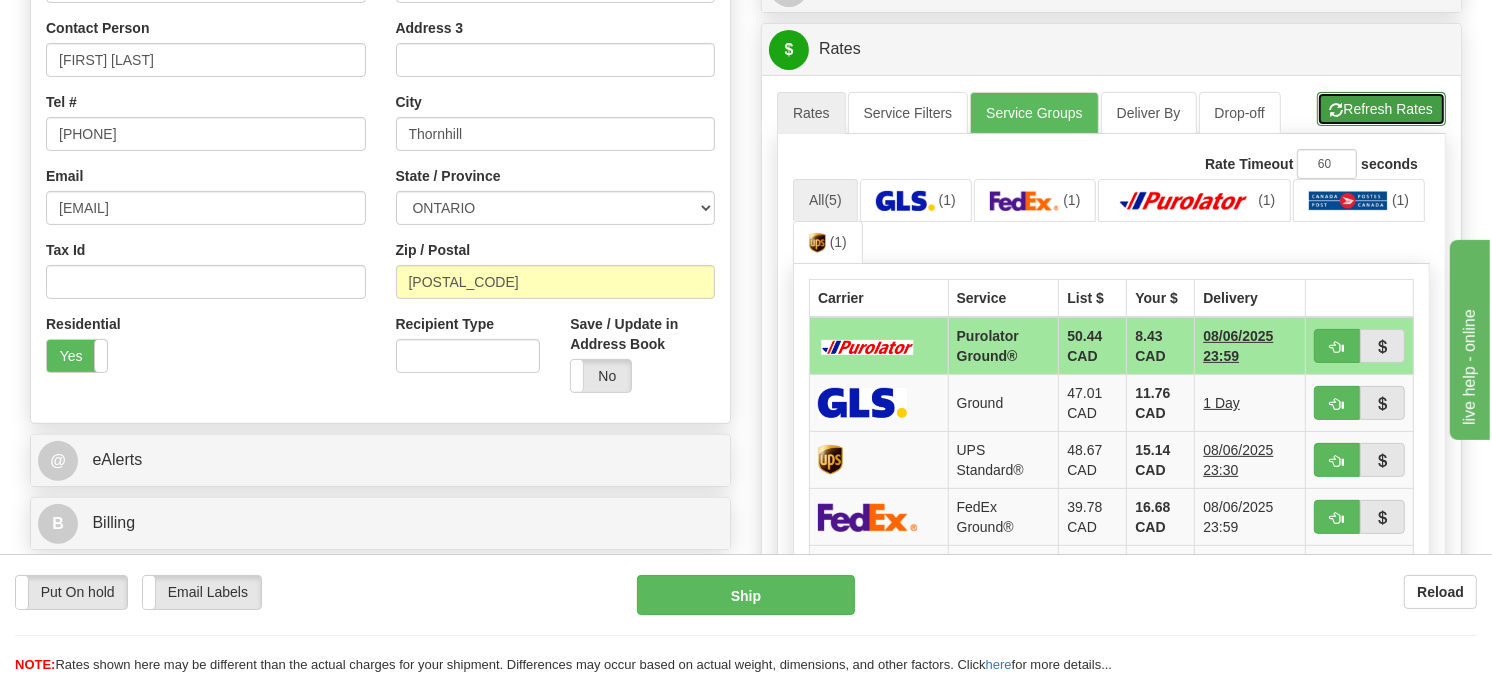 click on "Refresh Rates" at bounding box center (1381, 109) 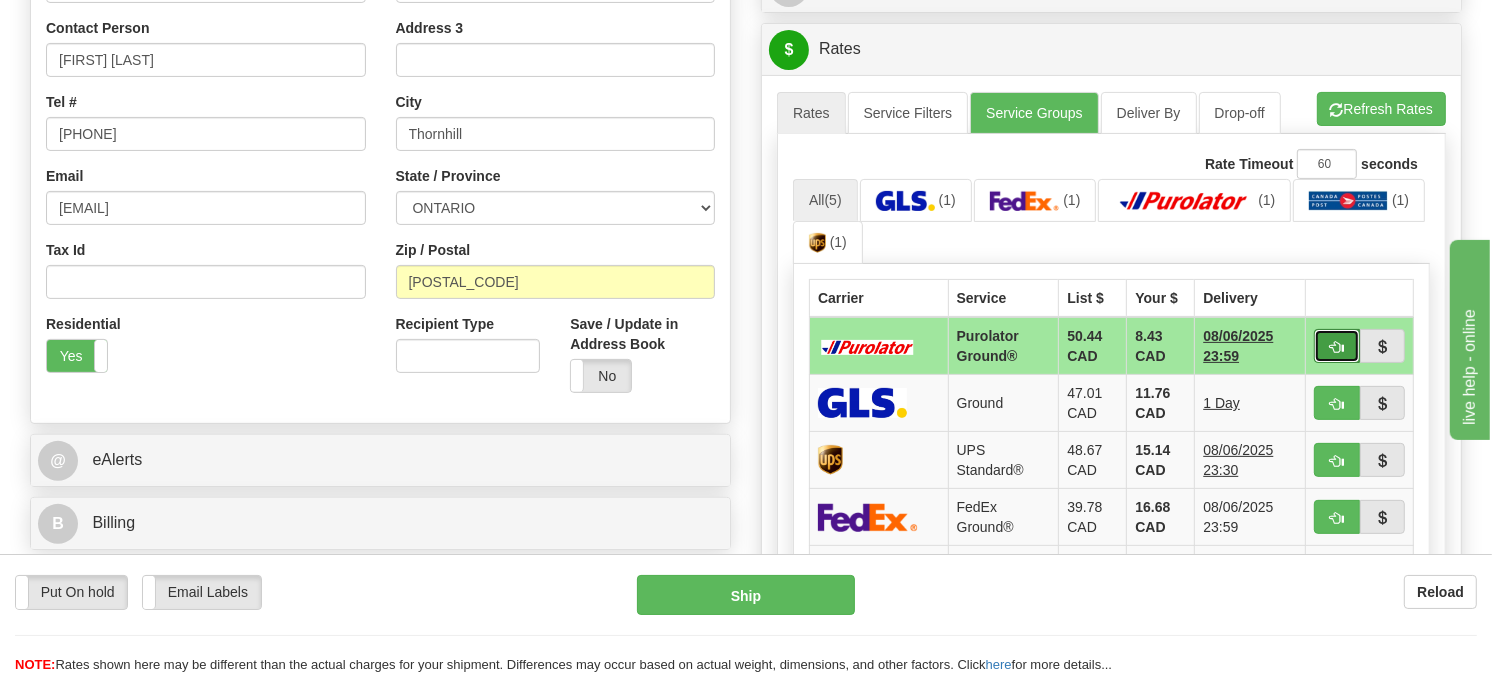click at bounding box center (1337, 346) 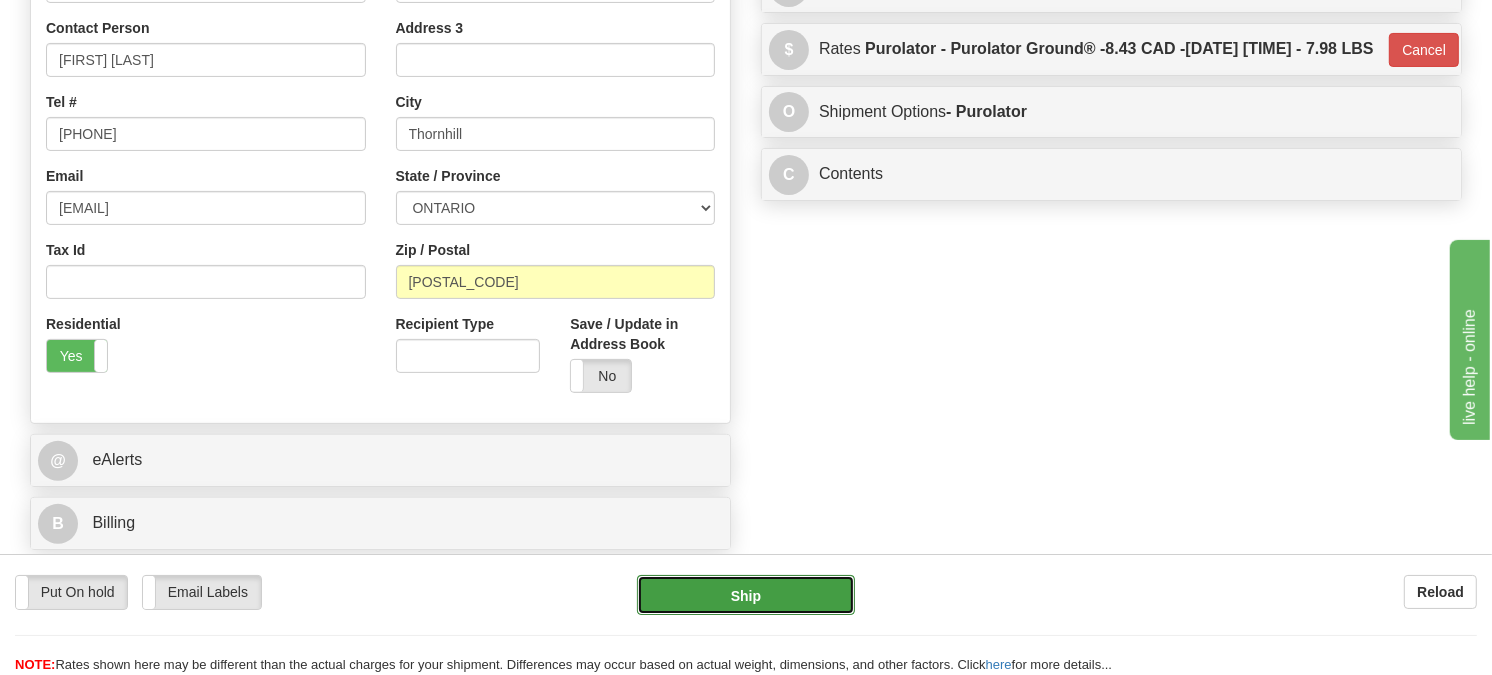 click on "Ship" at bounding box center [746, 595] 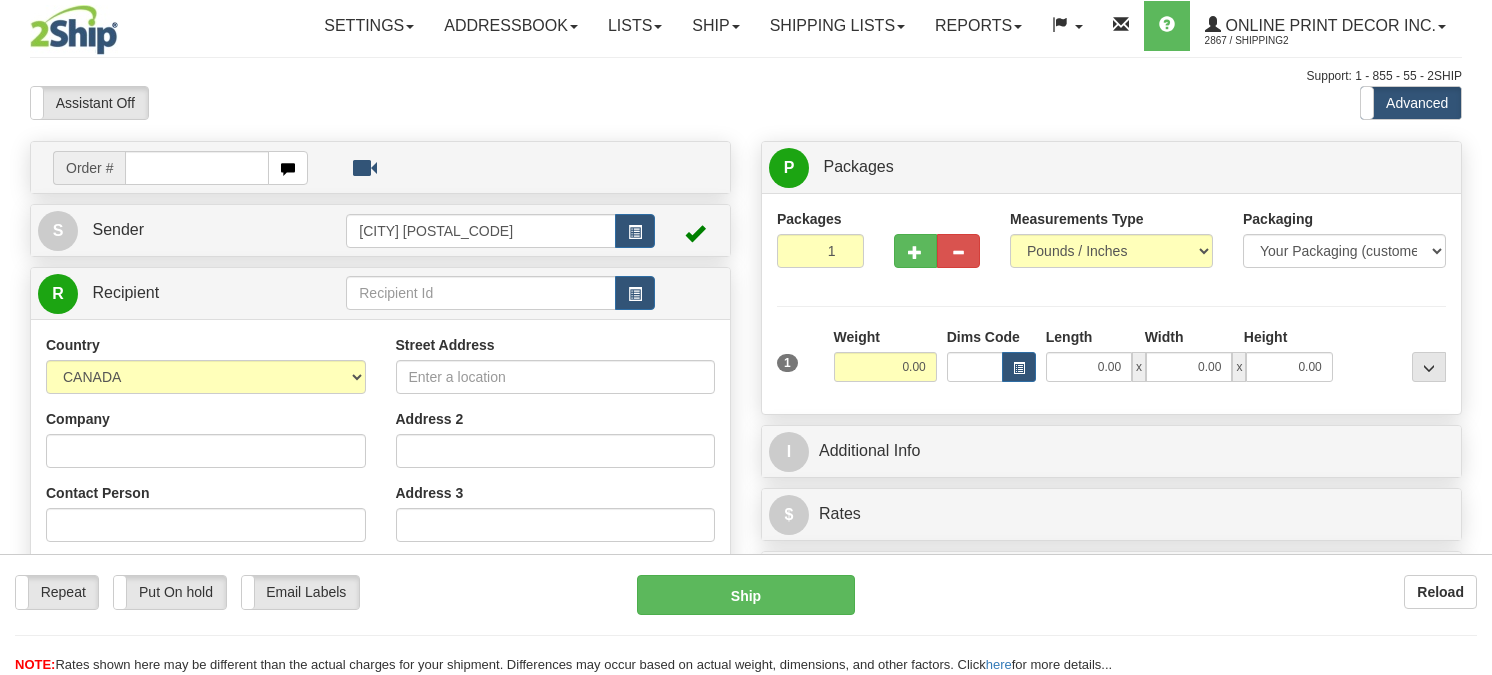 scroll, scrollTop: 0, scrollLeft: 0, axis: both 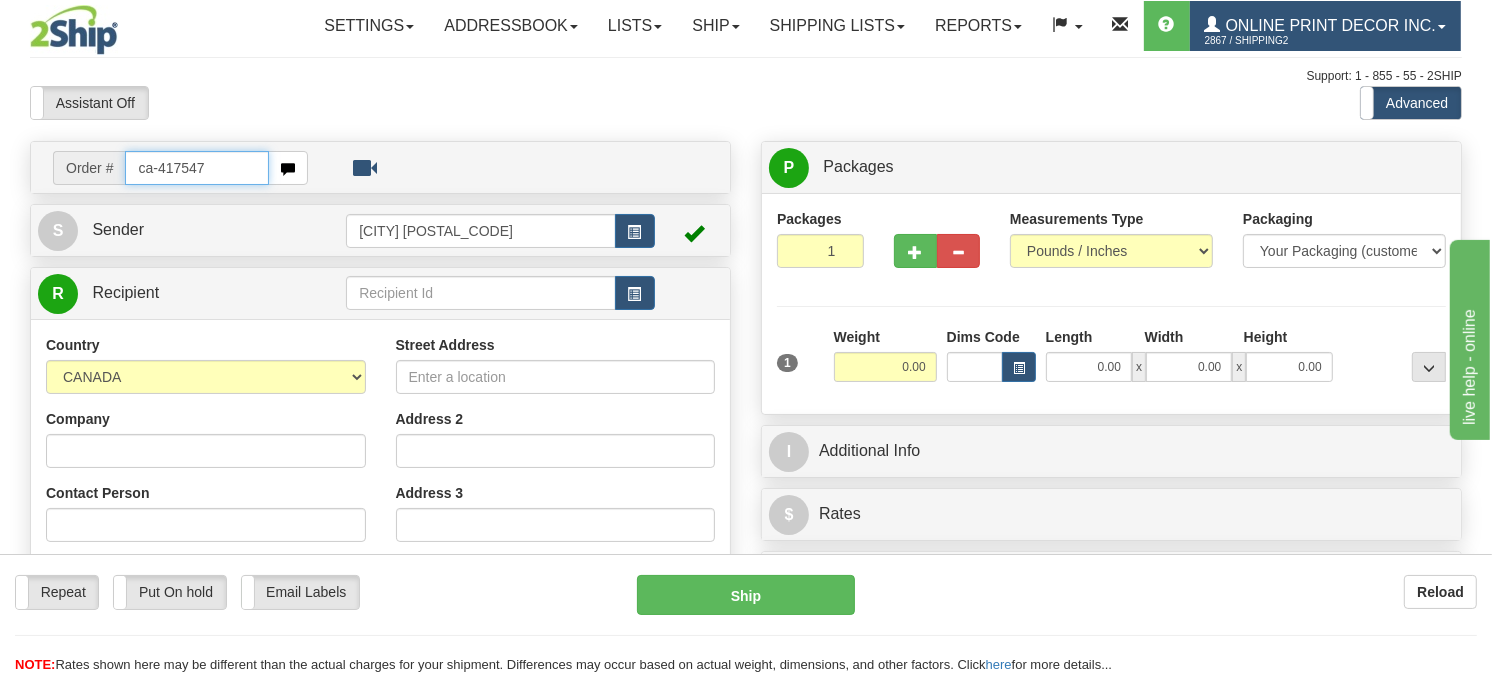 type on "ca-417547" 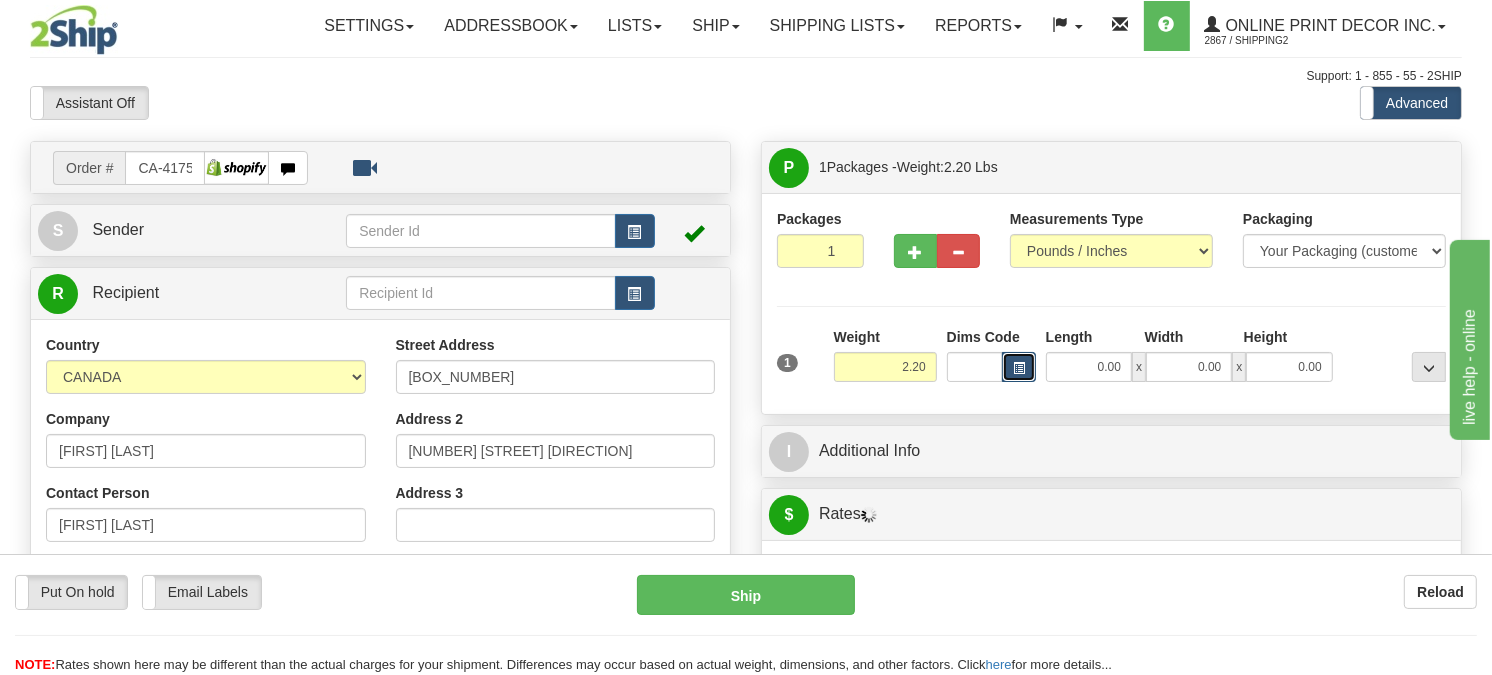 click at bounding box center [1019, 367] 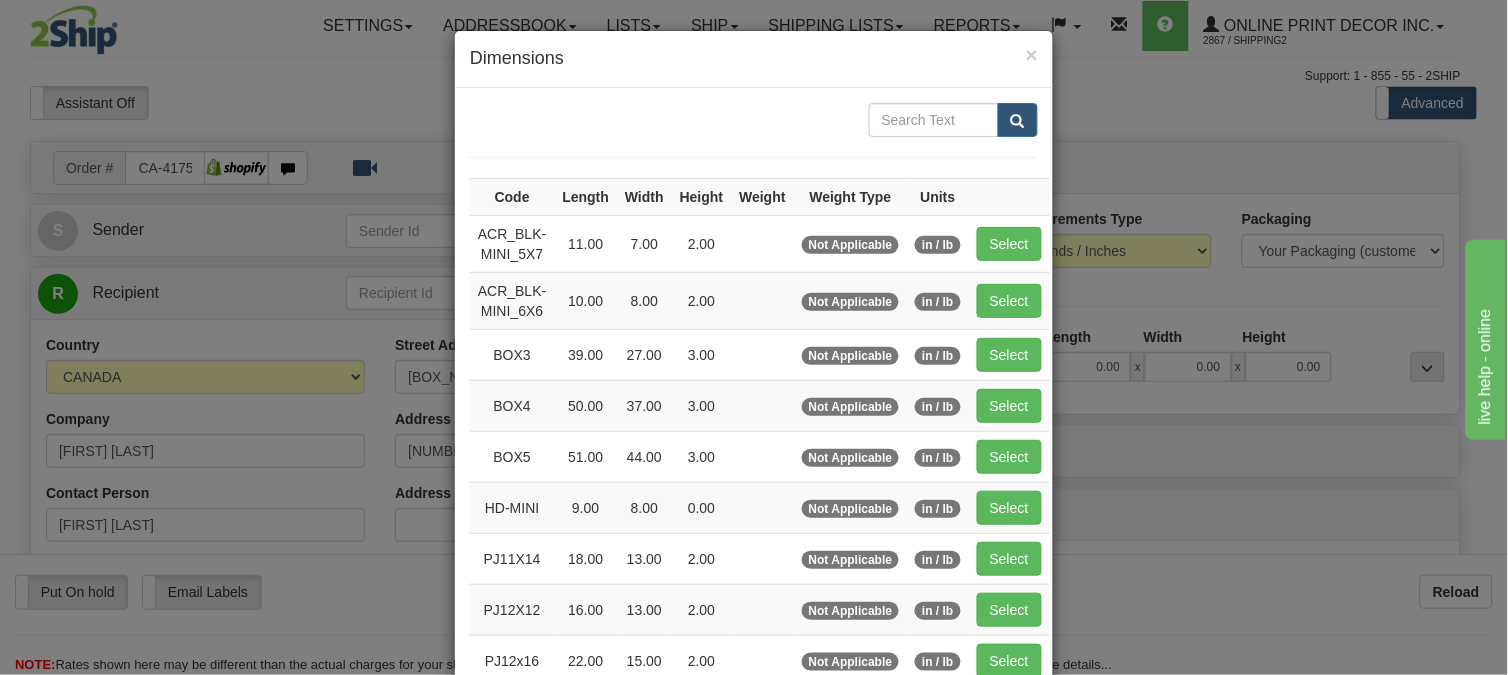 scroll, scrollTop: 326, scrollLeft: 0, axis: vertical 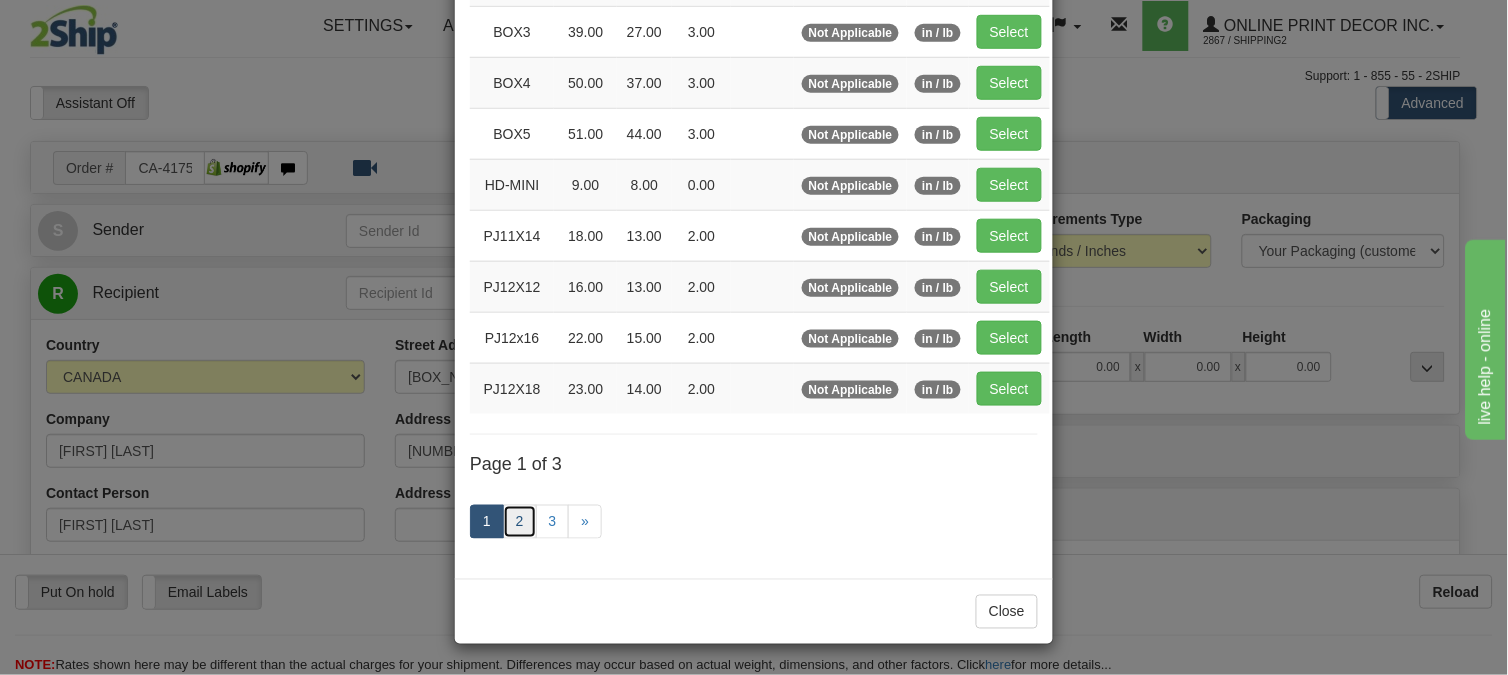click on "2" at bounding box center (520, 522) 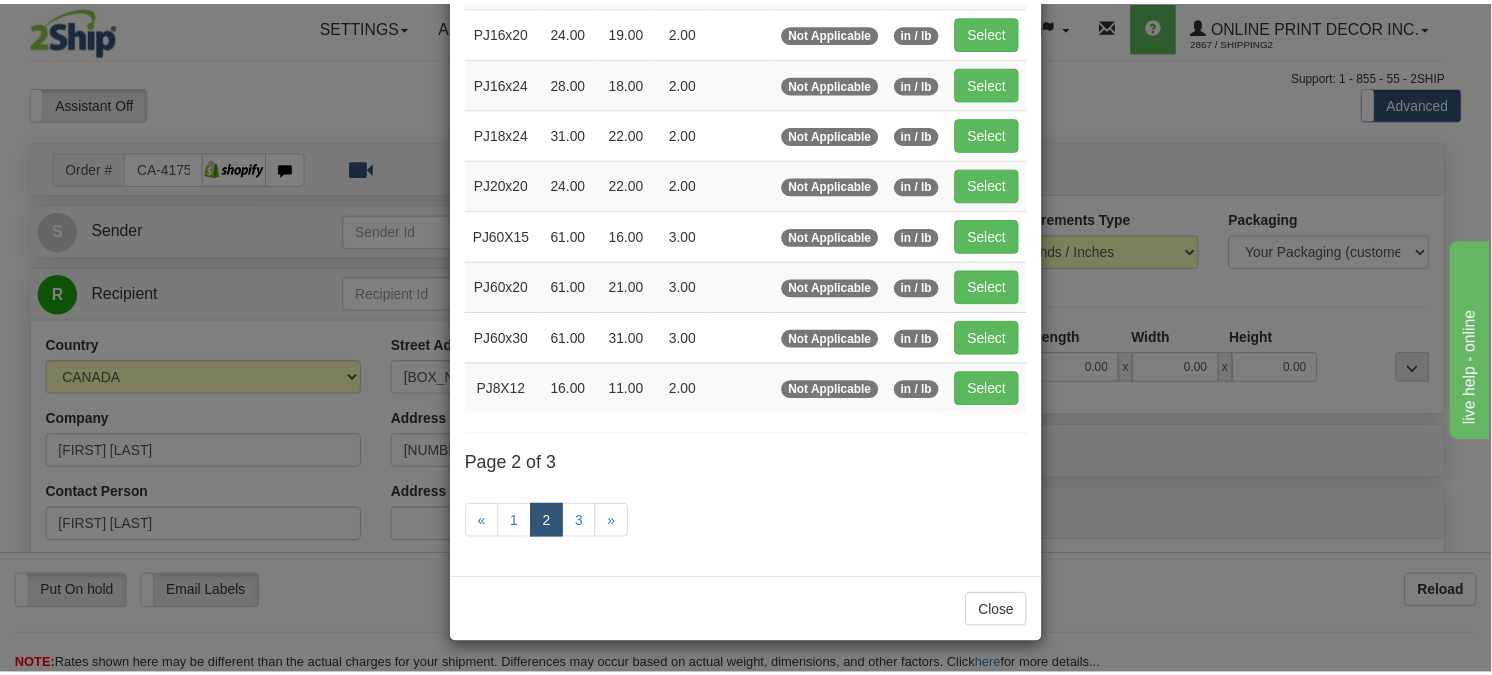 scroll, scrollTop: 315, scrollLeft: 0, axis: vertical 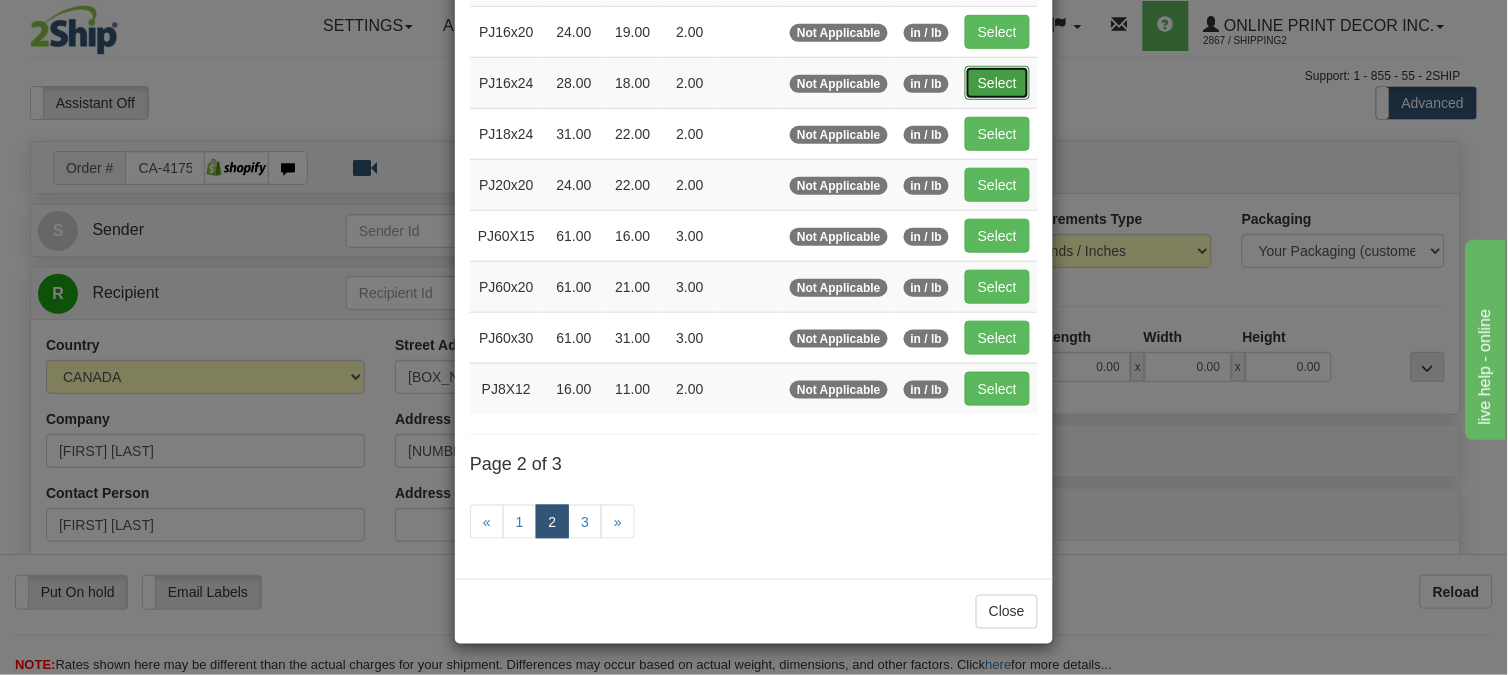 click on "Select" at bounding box center (997, 83) 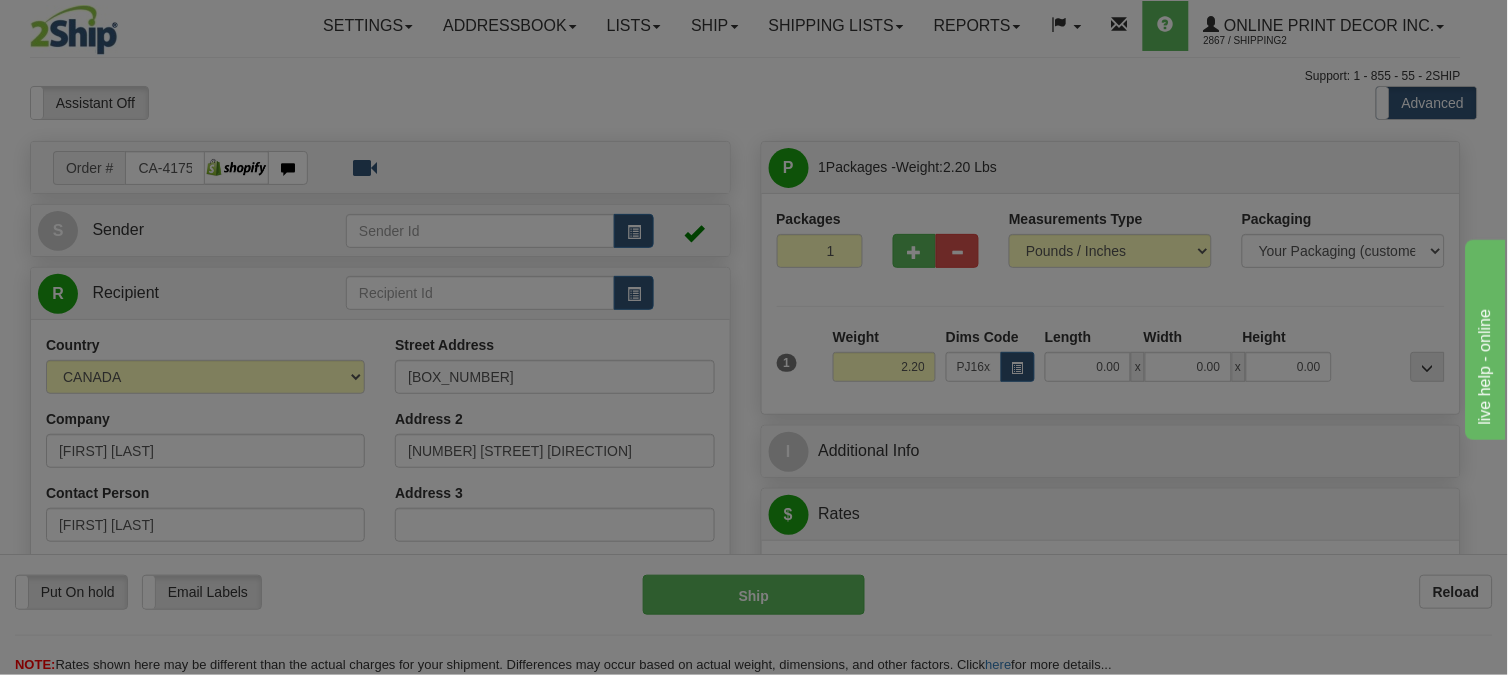 type on "28.00" 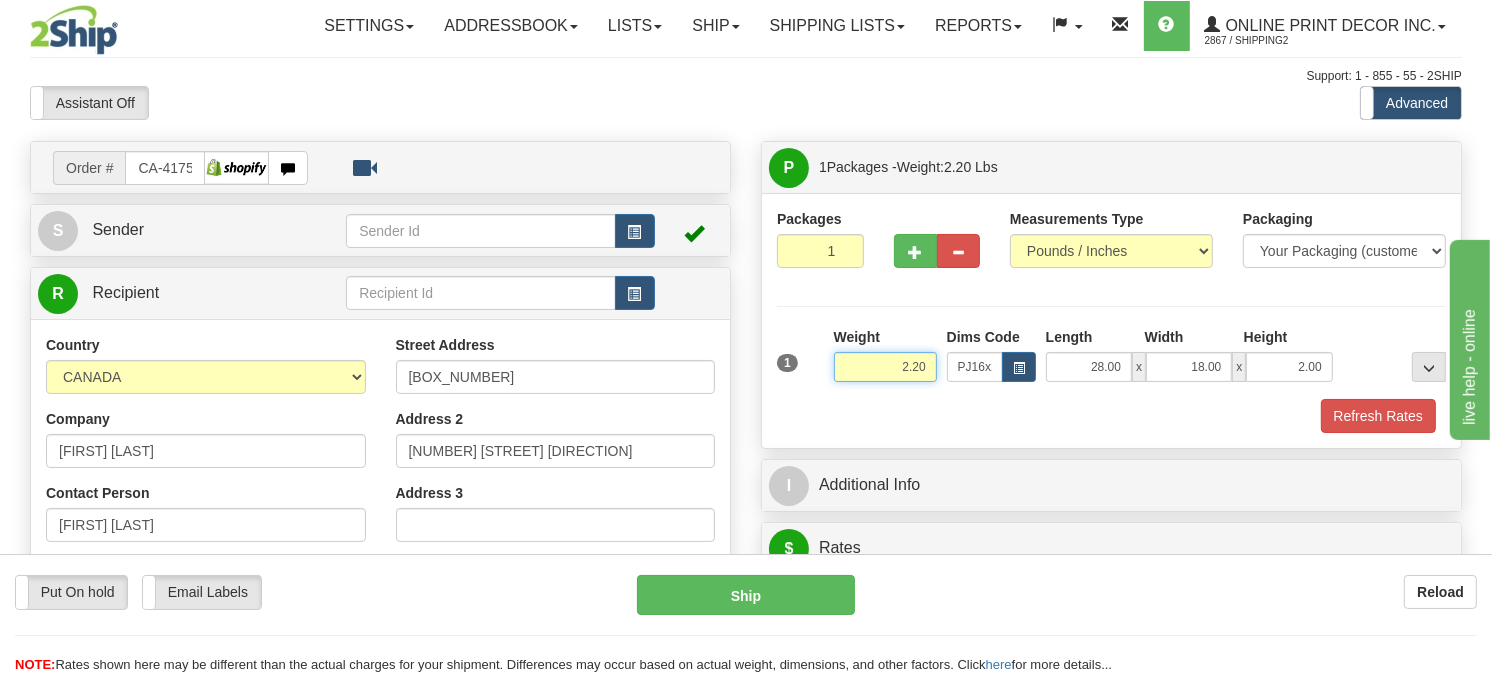 drag, startPoint x: 932, startPoint y: 413, endPoint x: 844, endPoint y: 415, distance: 88.02273 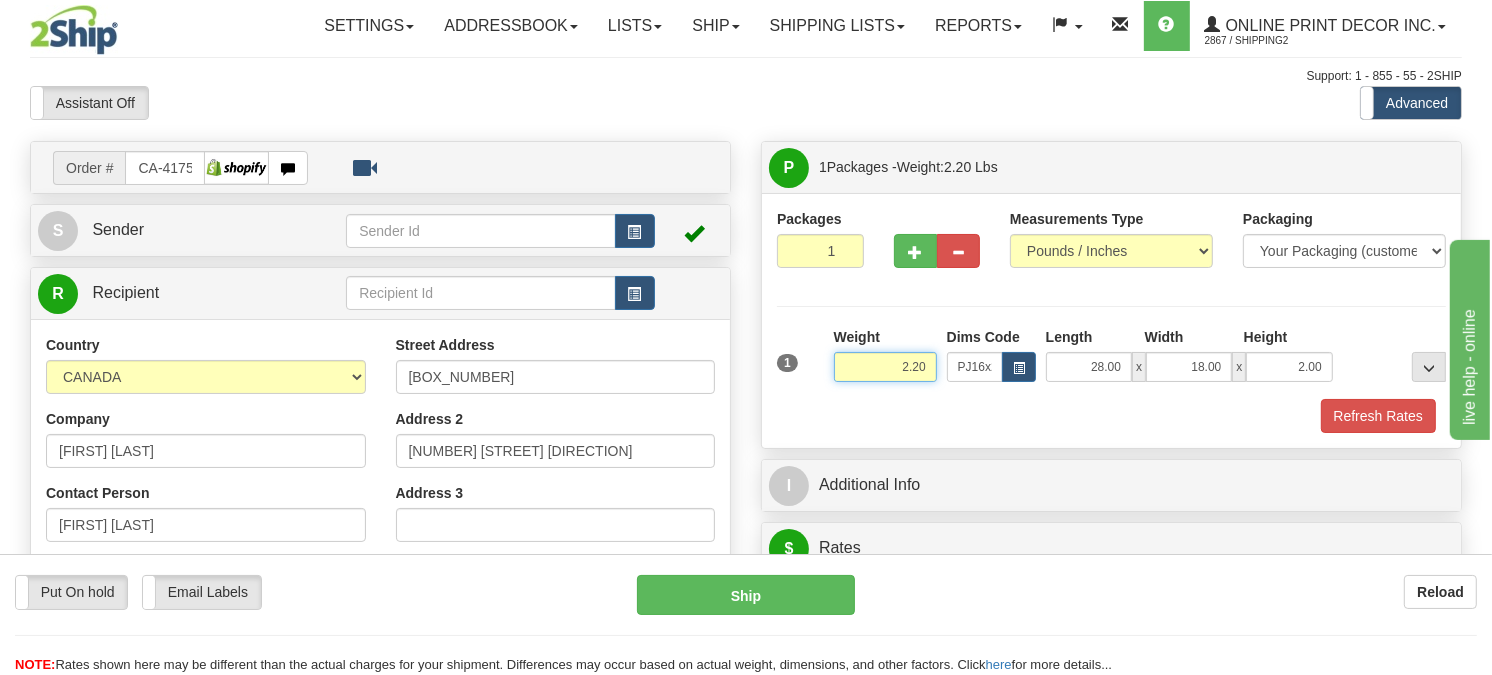click on "2.20" at bounding box center [885, 367] 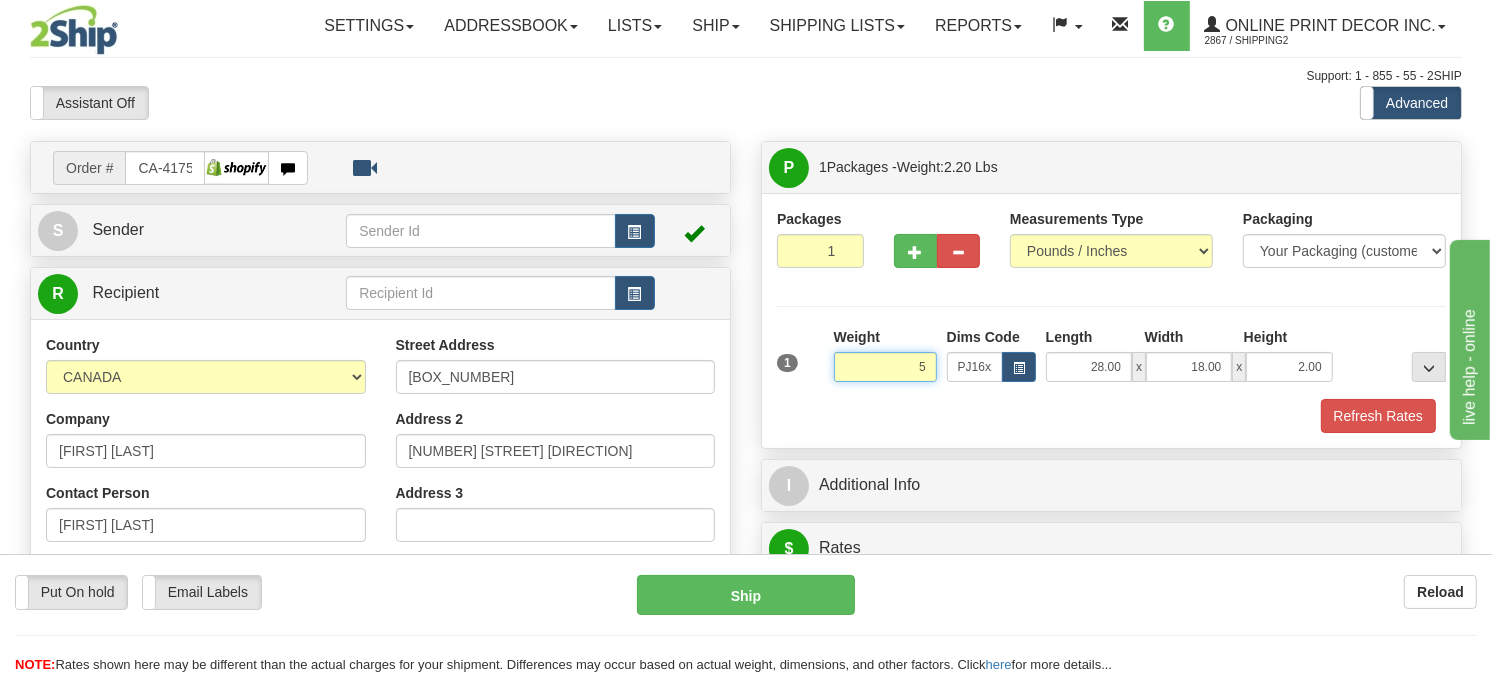 type on "5.98" 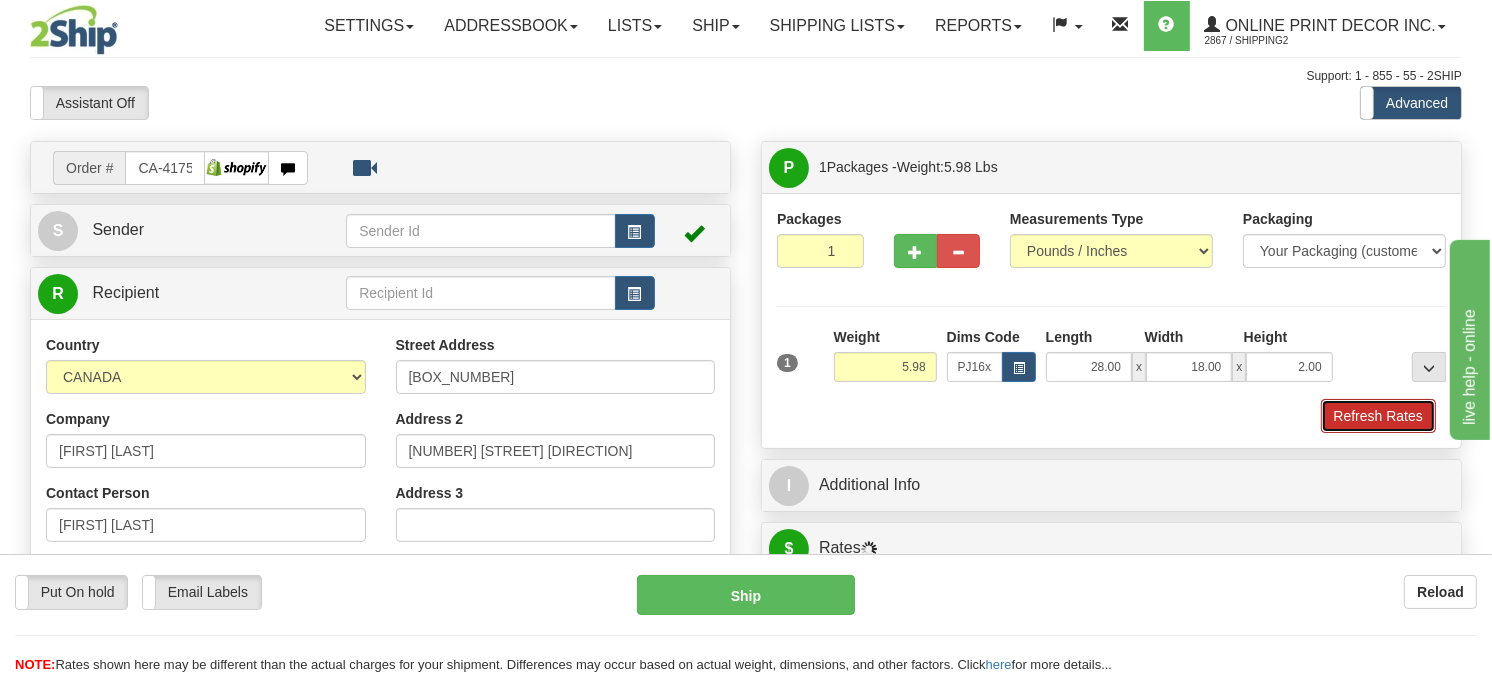 click on "Refresh Rates" at bounding box center (1378, 416) 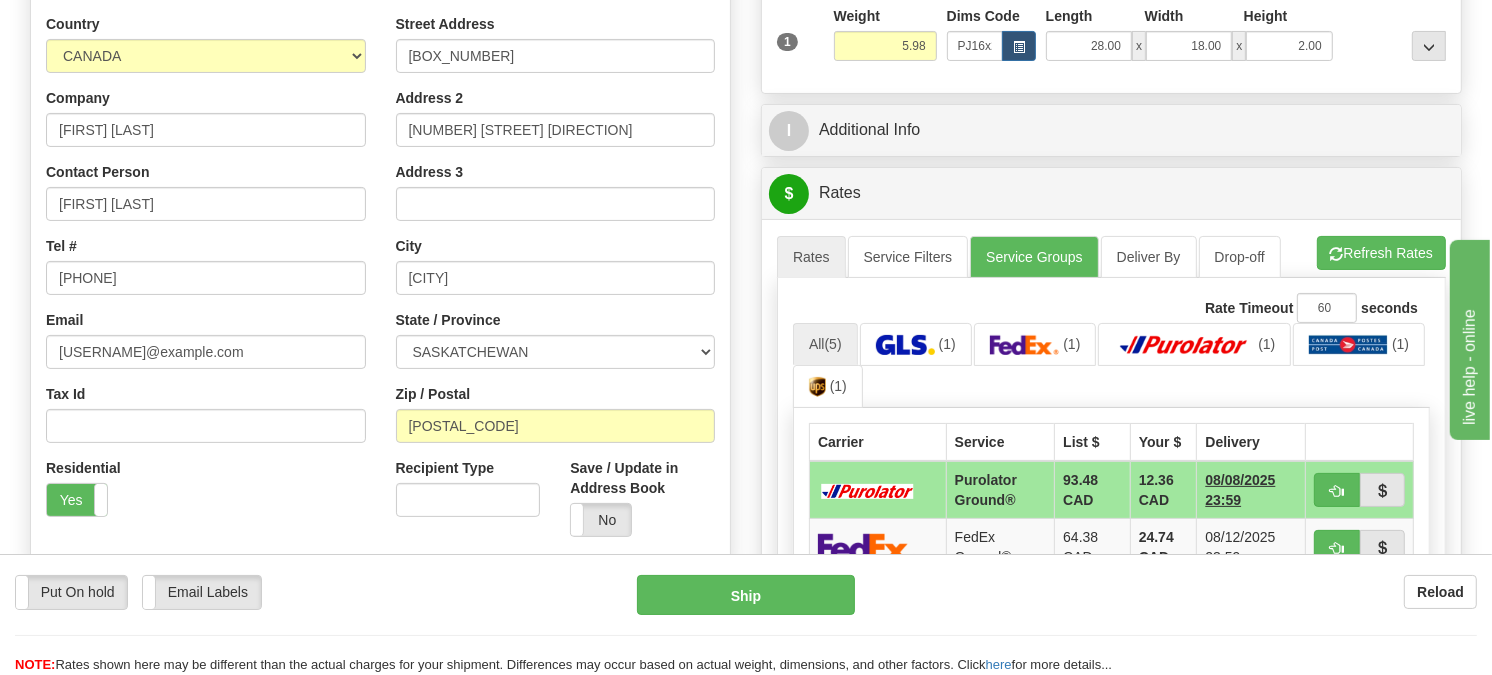 scroll, scrollTop: 335, scrollLeft: 0, axis: vertical 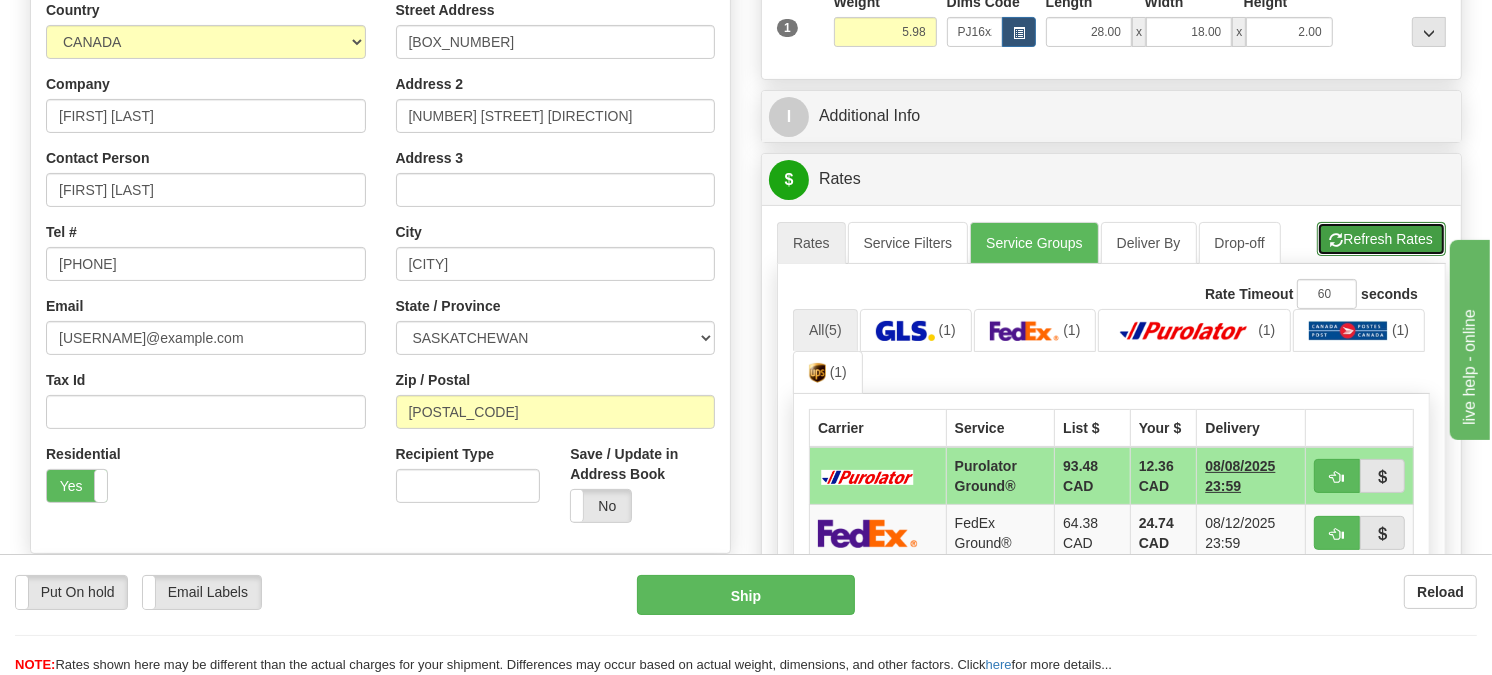 click on "Refresh Rates" at bounding box center [1381, 239] 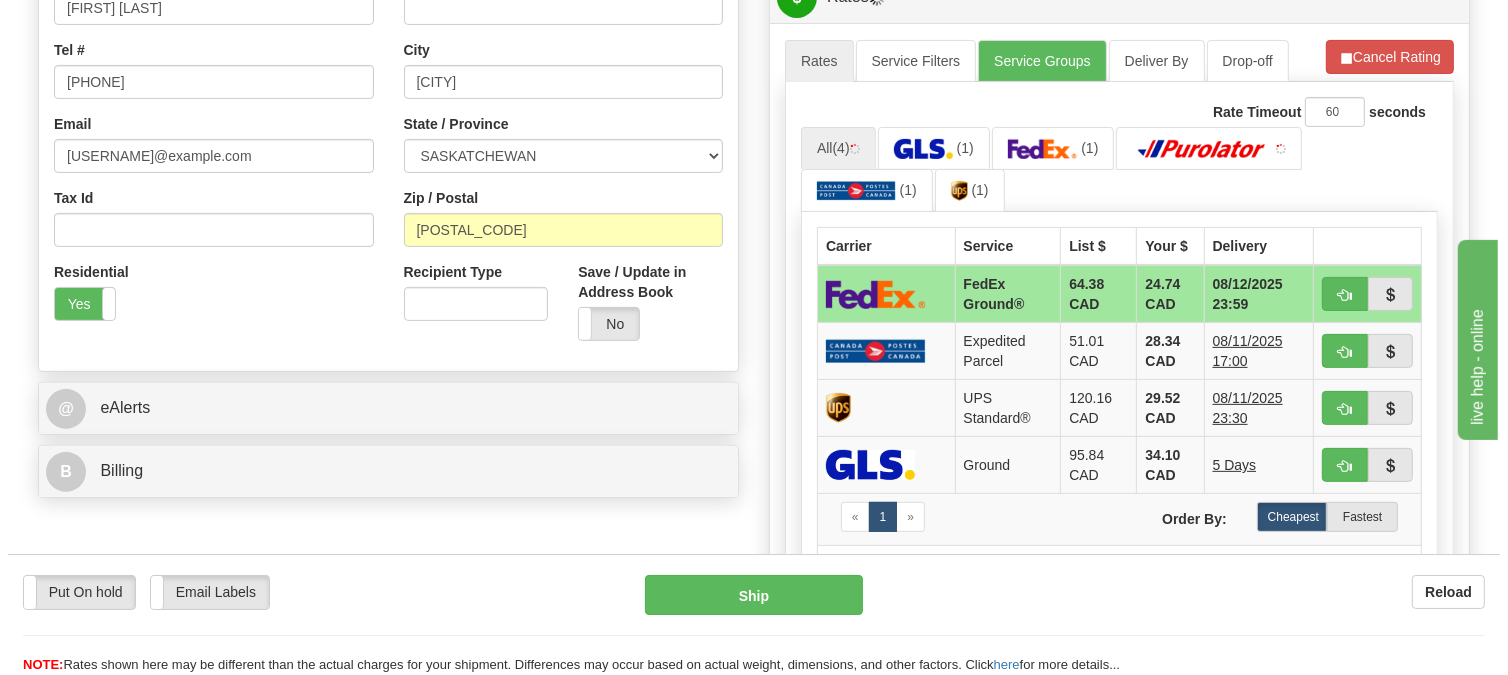 scroll, scrollTop: 557, scrollLeft: 0, axis: vertical 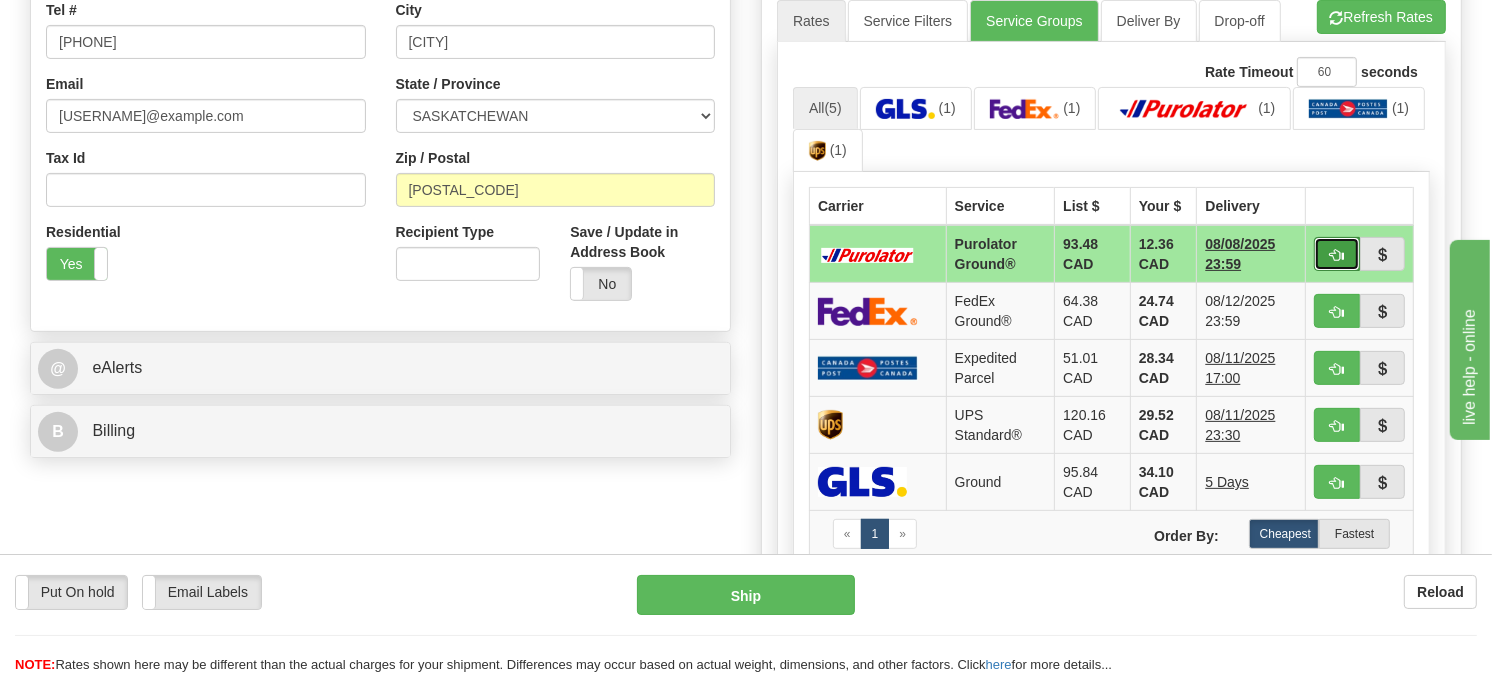 click at bounding box center (1337, 255) 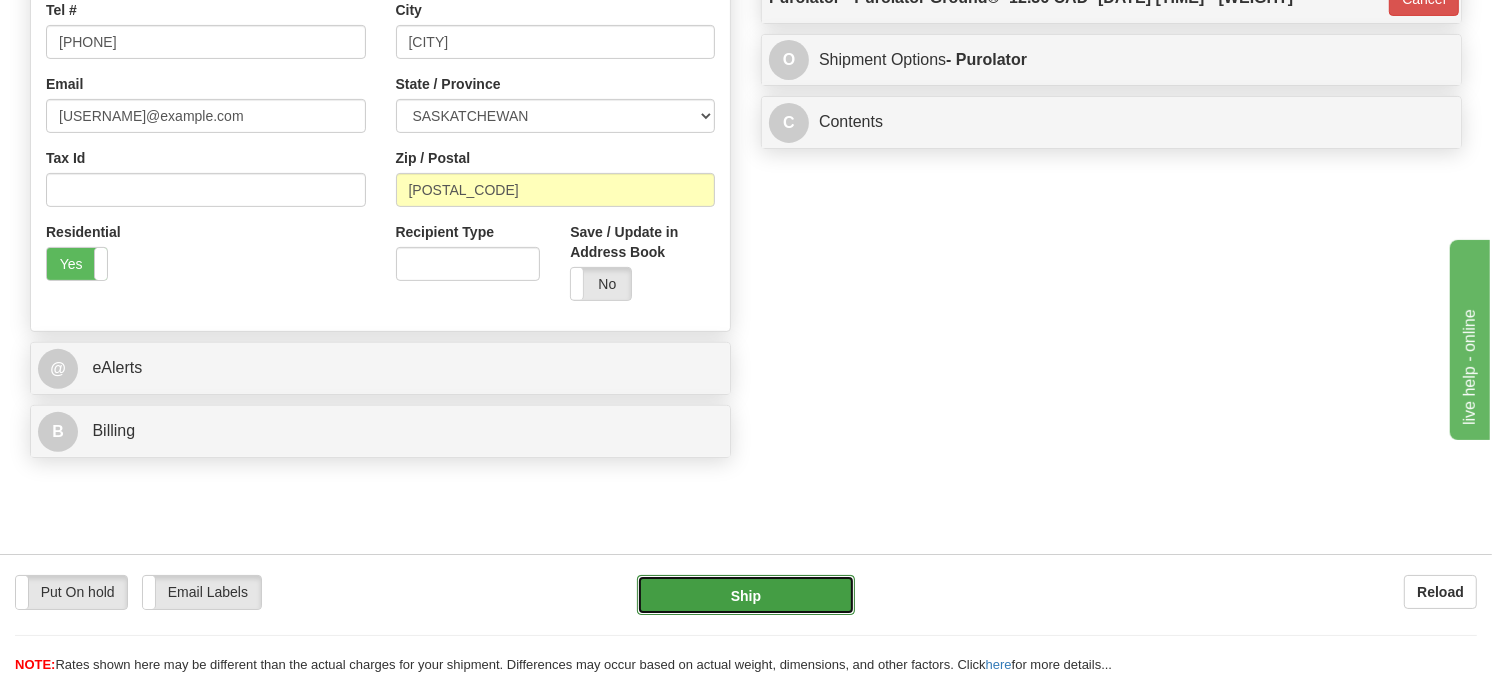 click on "Ship" at bounding box center [746, 595] 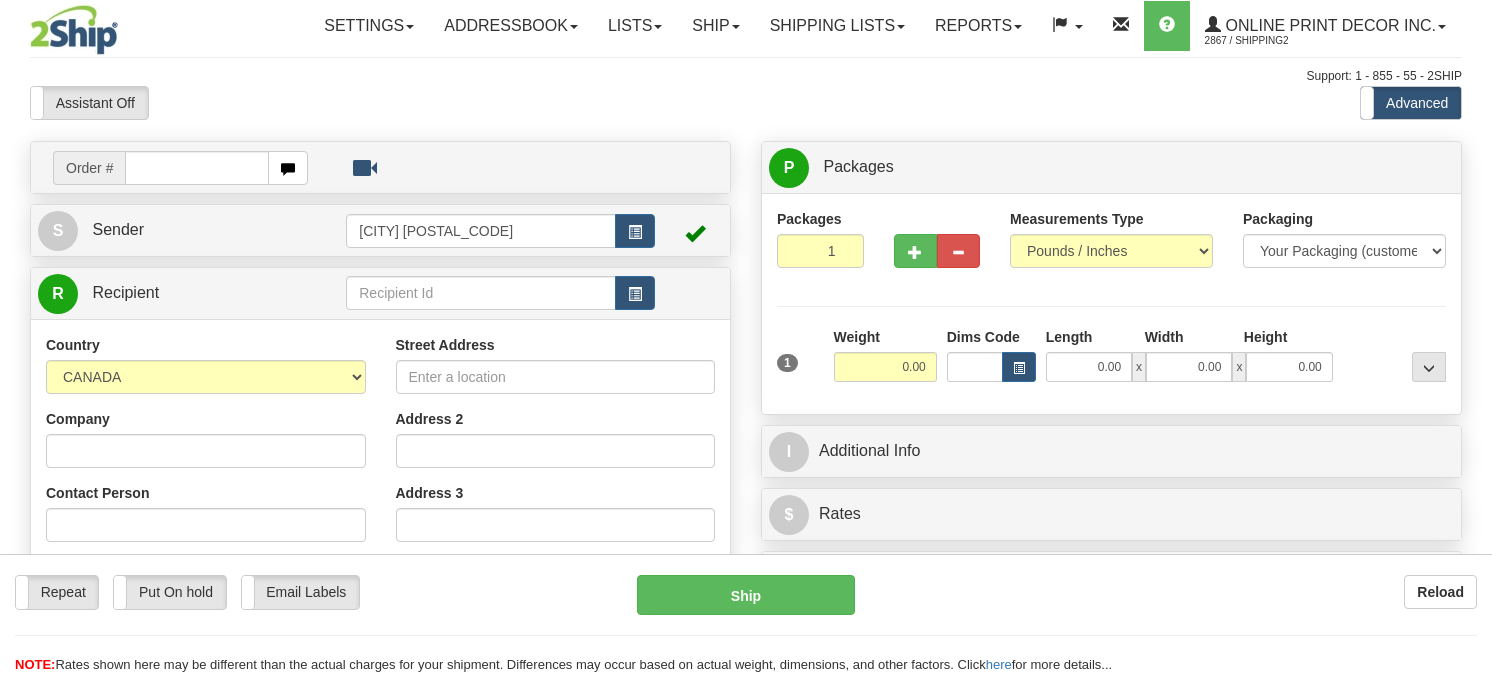 scroll, scrollTop: 0, scrollLeft: 0, axis: both 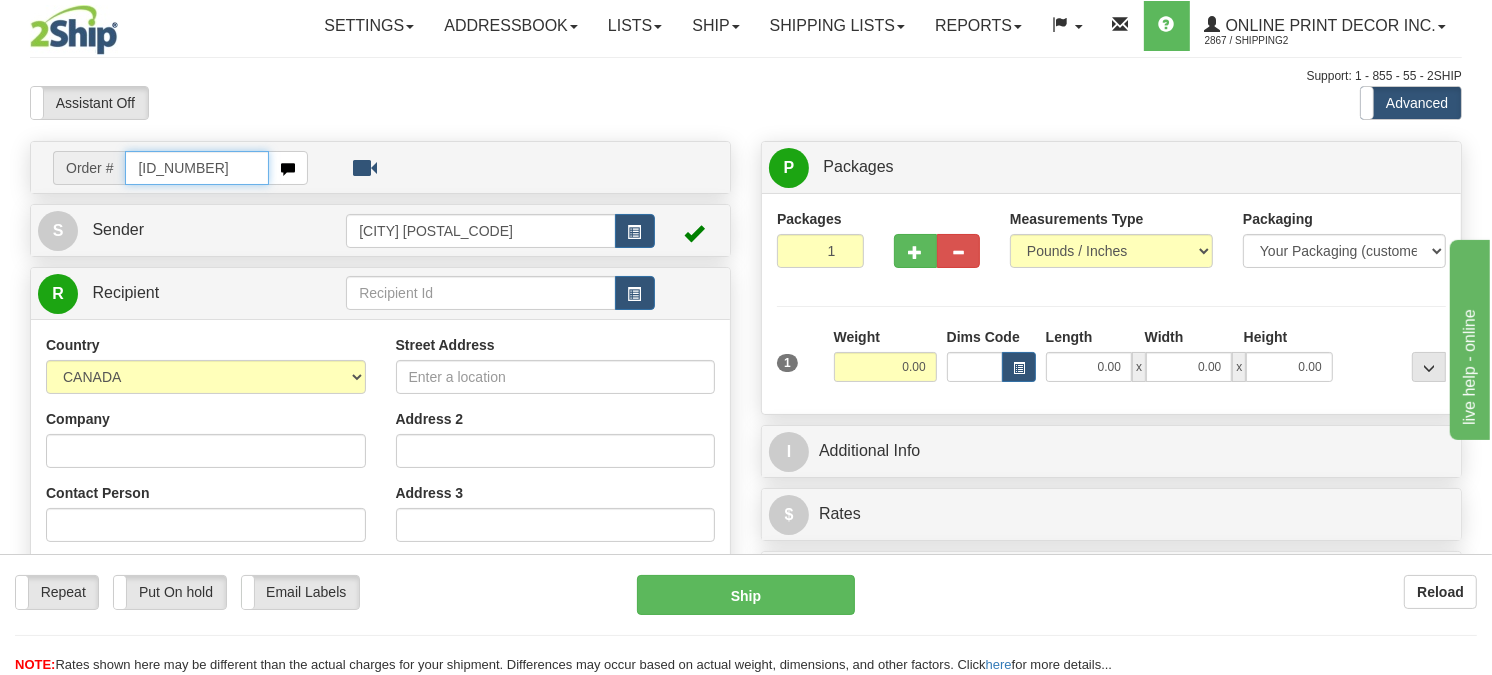 type on "ca-418249" 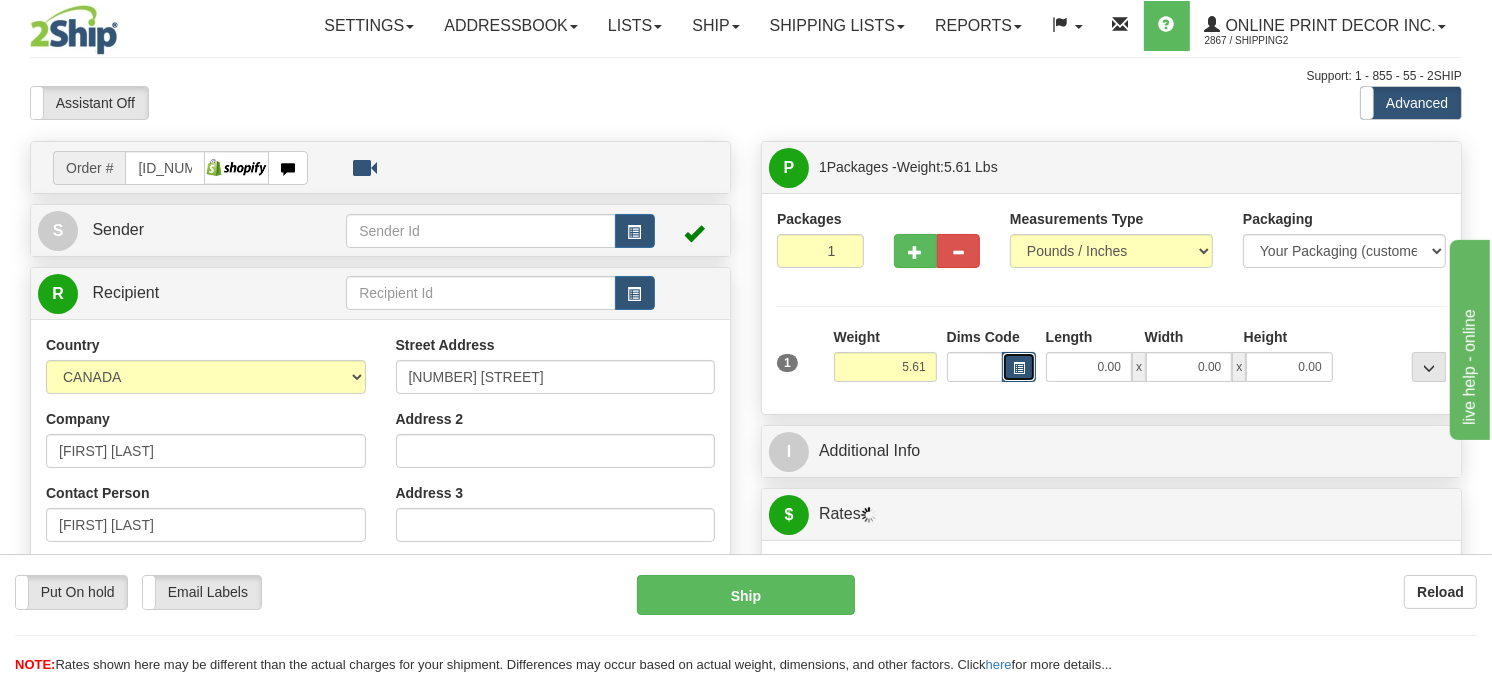 click at bounding box center [1019, 368] 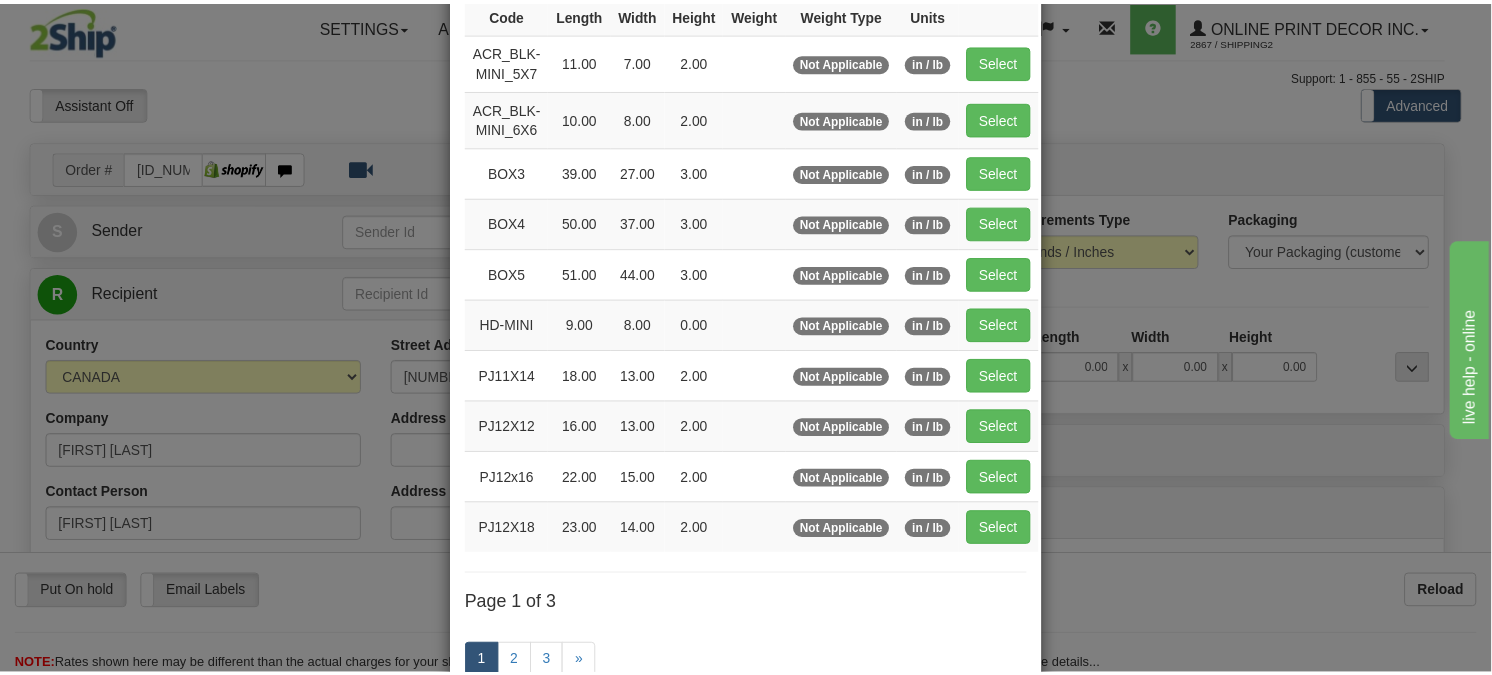 scroll, scrollTop: 222, scrollLeft: 0, axis: vertical 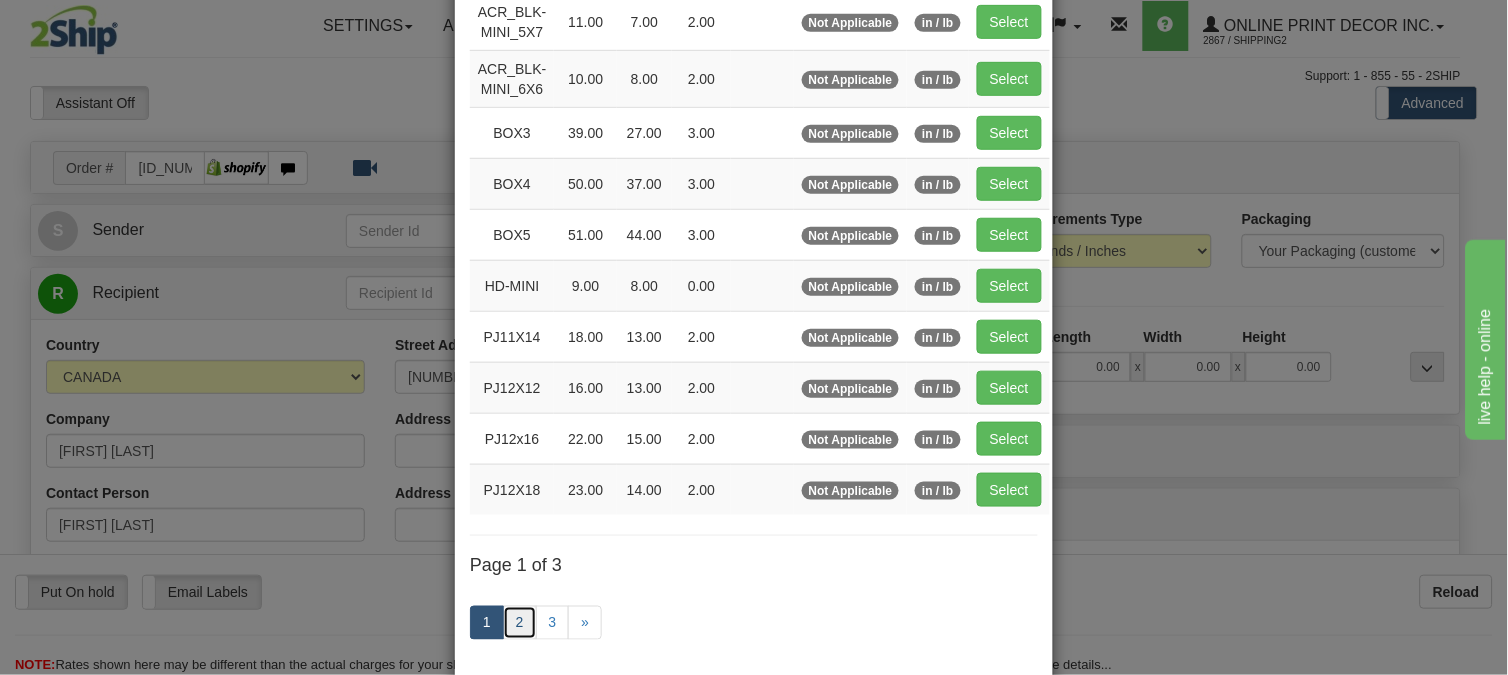 click on "2" at bounding box center [520, 623] 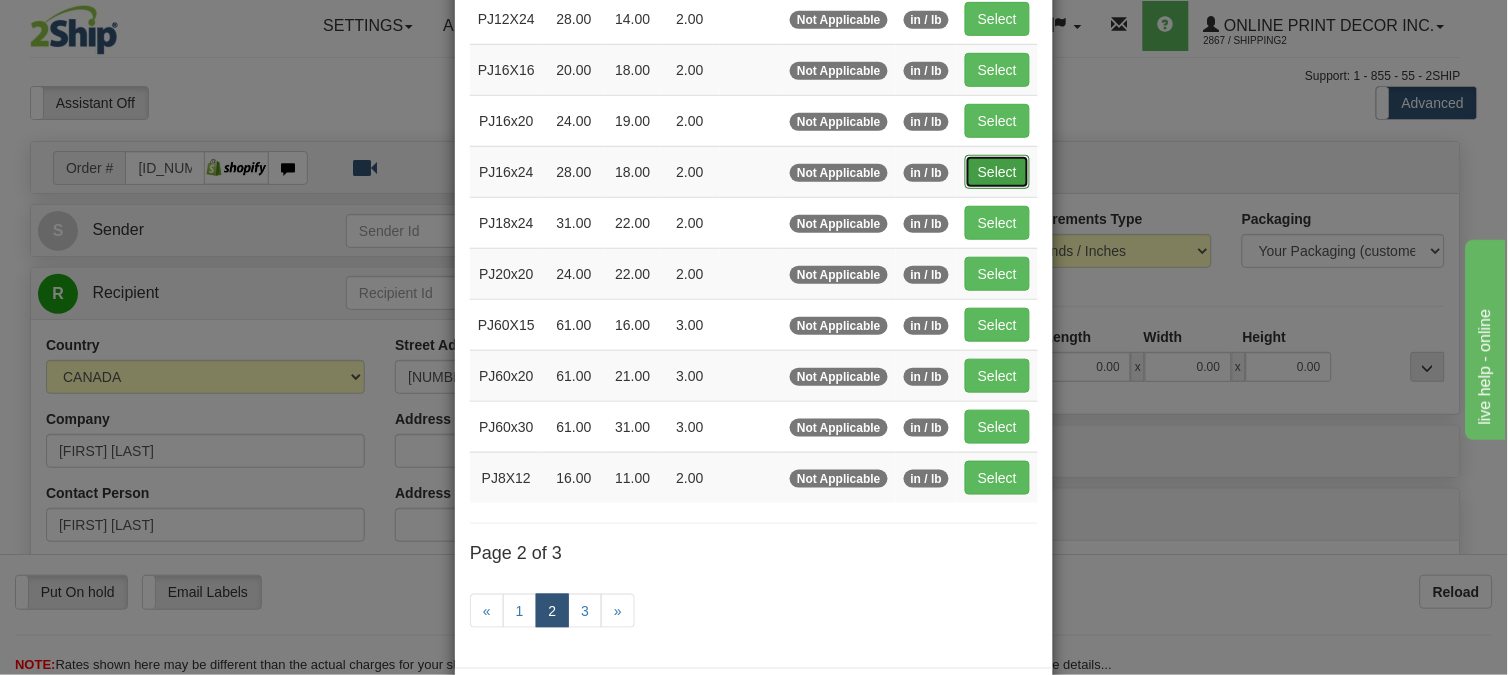 click on "Select" at bounding box center (997, 172) 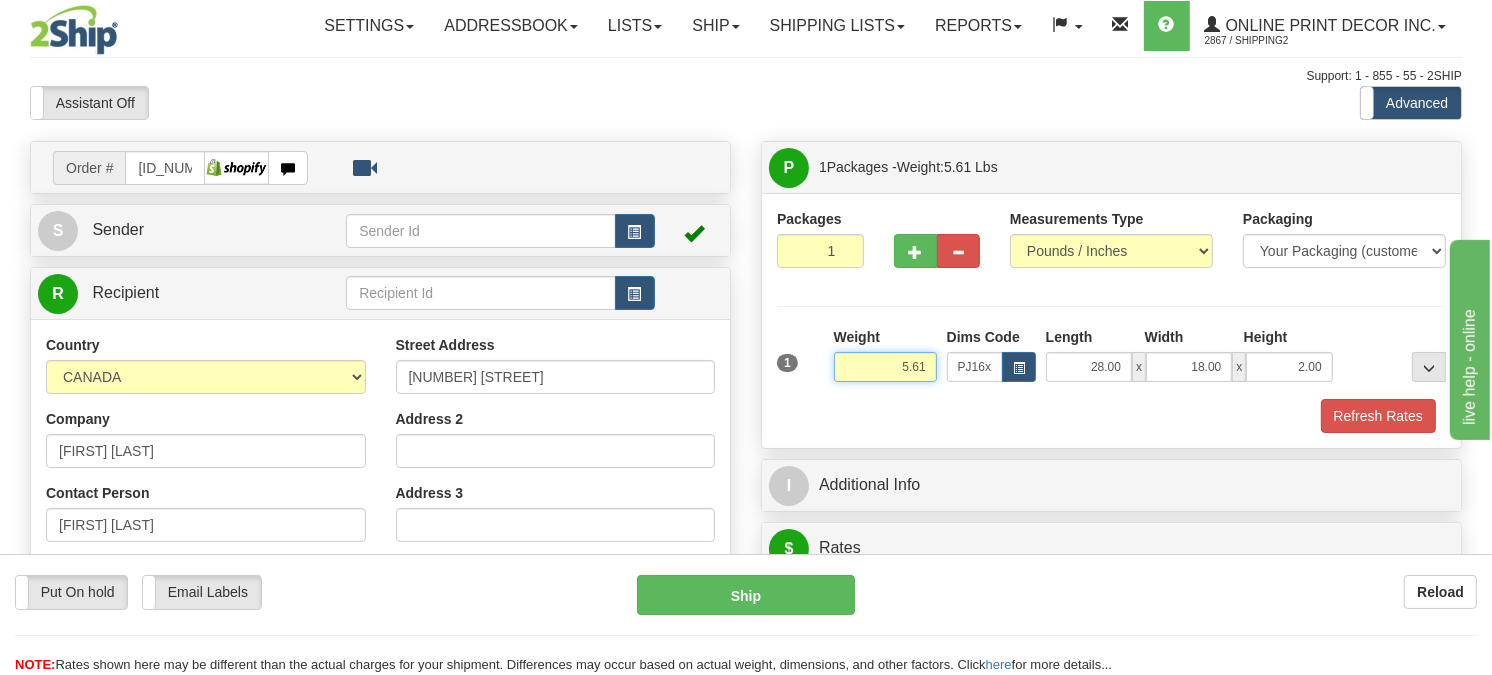drag, startPoint x: 931, startPoint y: 415, endPoint x: 860, endPoint y: 431, distance: 72.780495 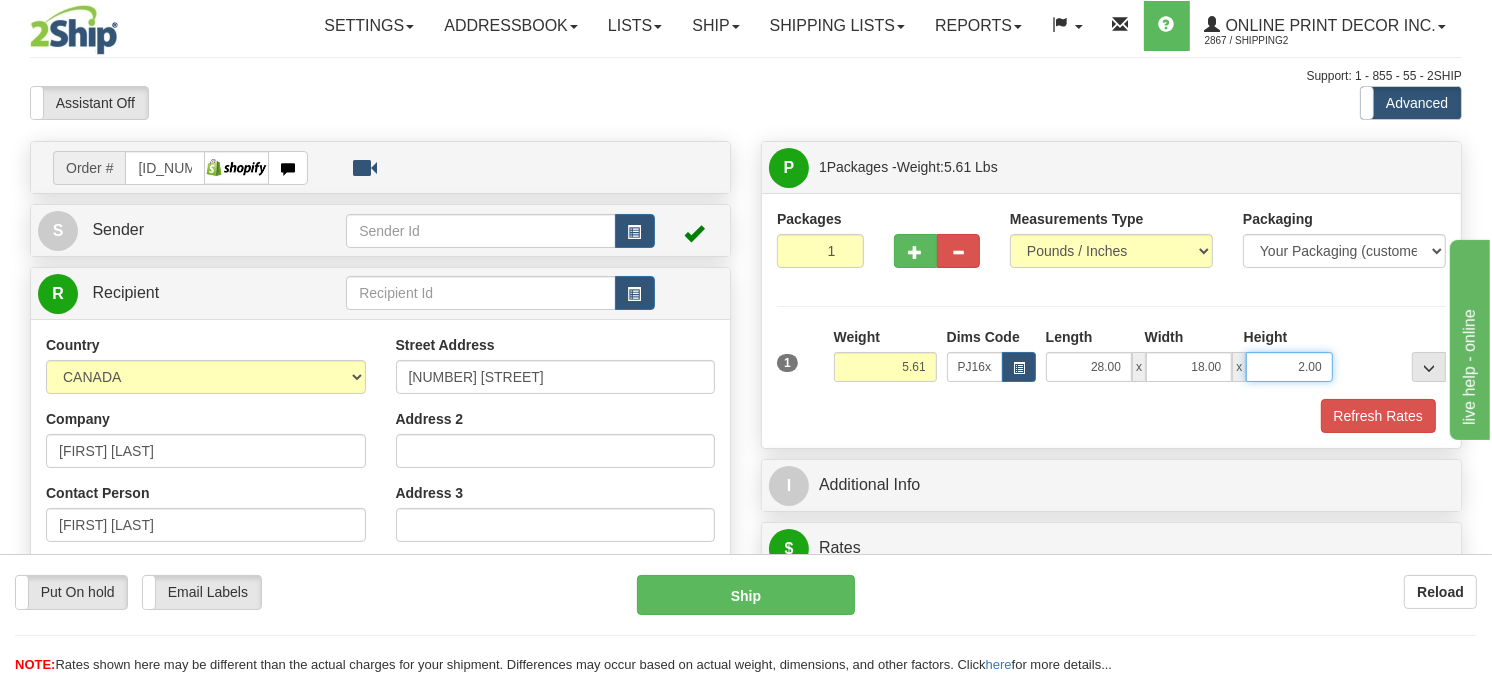 drag, startPoint x: 1325, startPoint y: 408, endPoint x: 1251, endPoint y: 415, distance: 74.330345 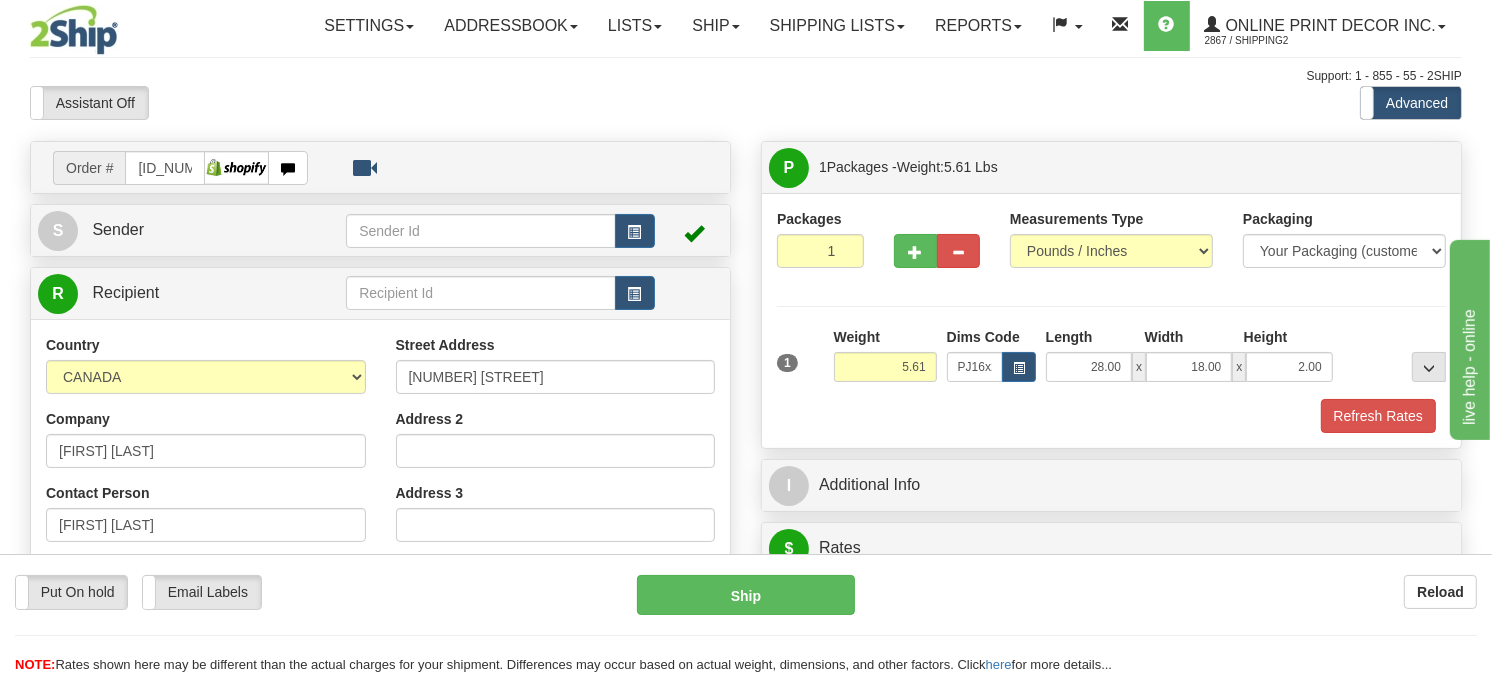 click on "Refresh Rates" at bounding box center (1111, 416) 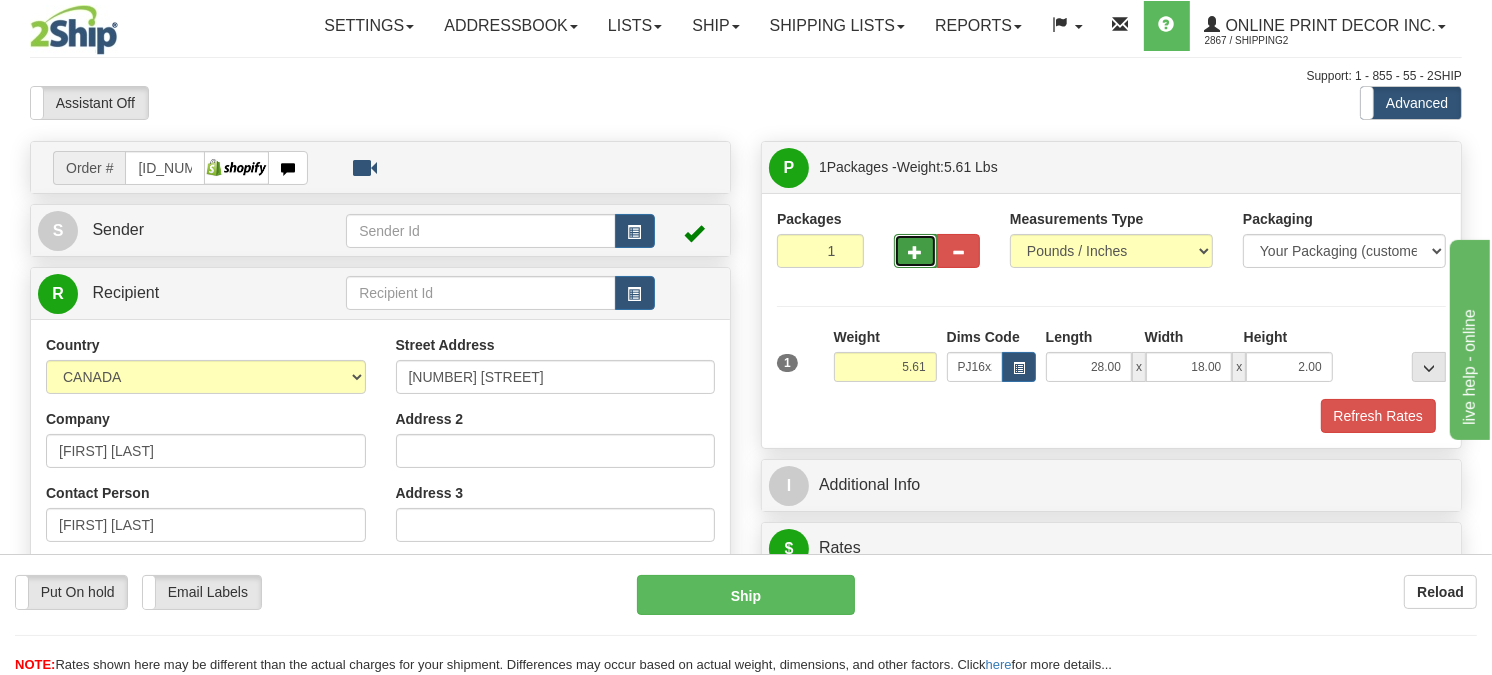 click at bounding box center (915, 251) 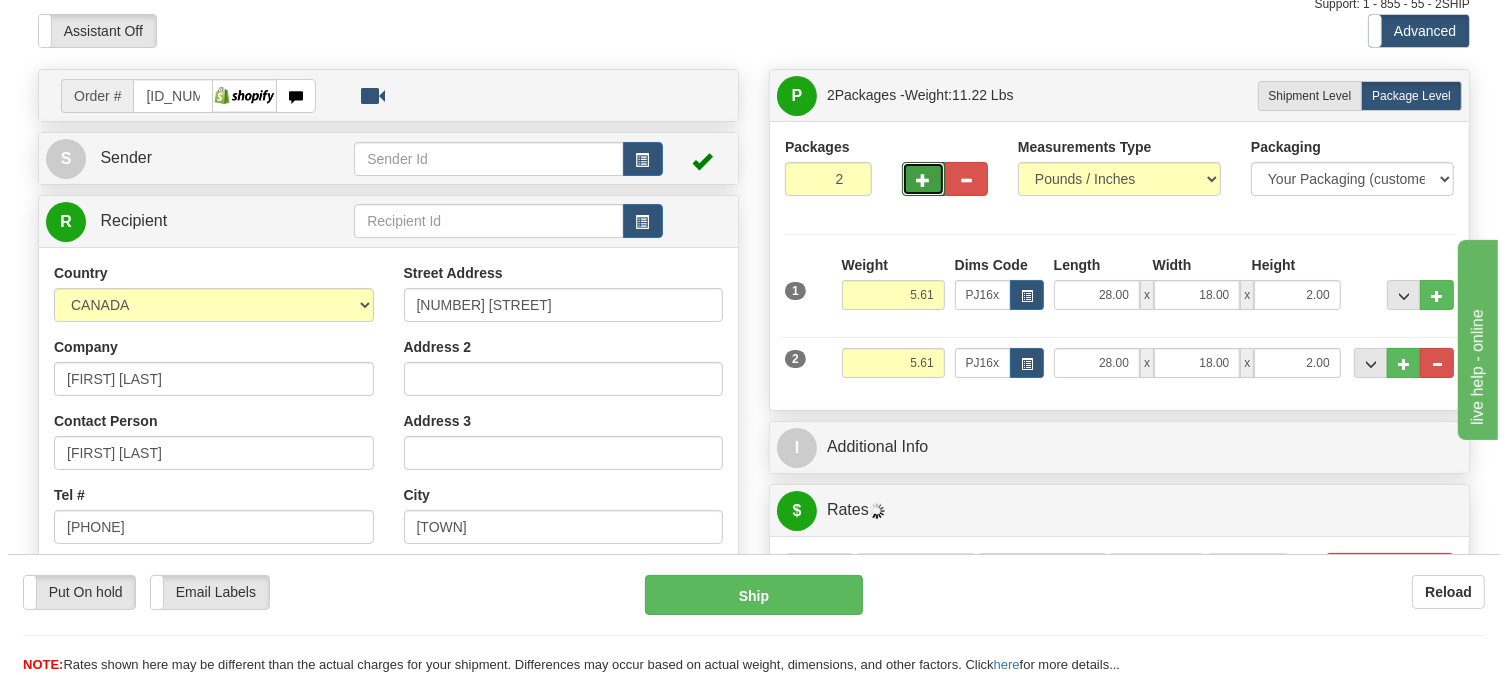 scroll, scrollTop: 111, scrollLeft: 0, axis: vertical 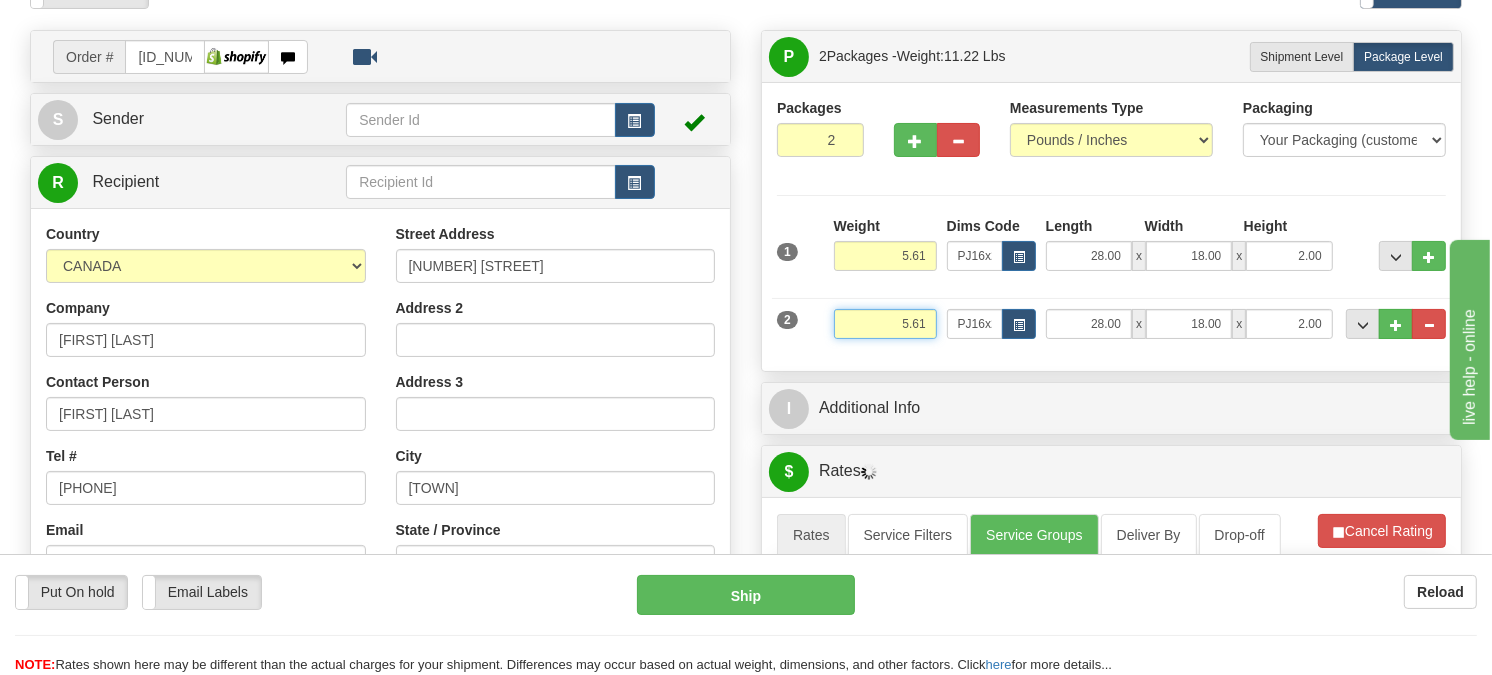 drag, startPoint x: 933, startPoint y: 372, endPoint x: 871, endPoint y: 372, distance: 62 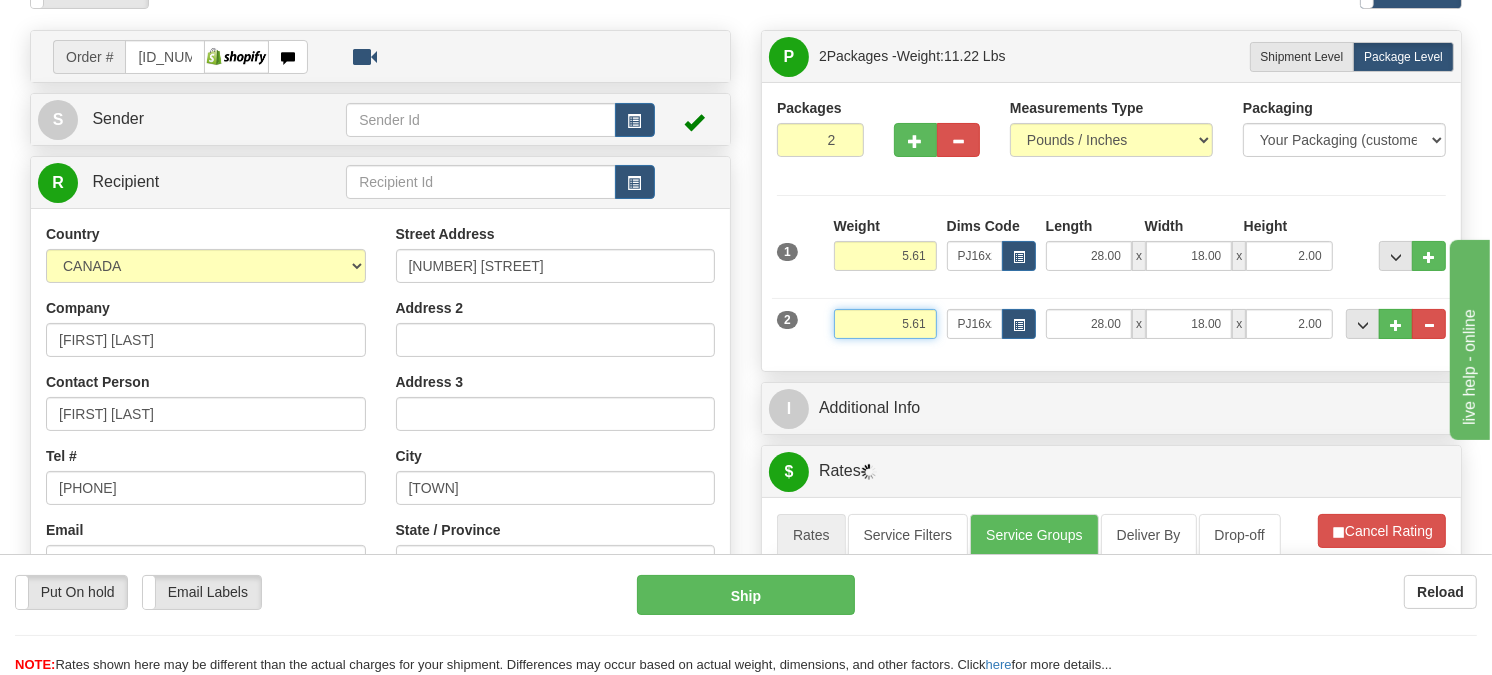click on "5.61" at bounding box center [885, 324] 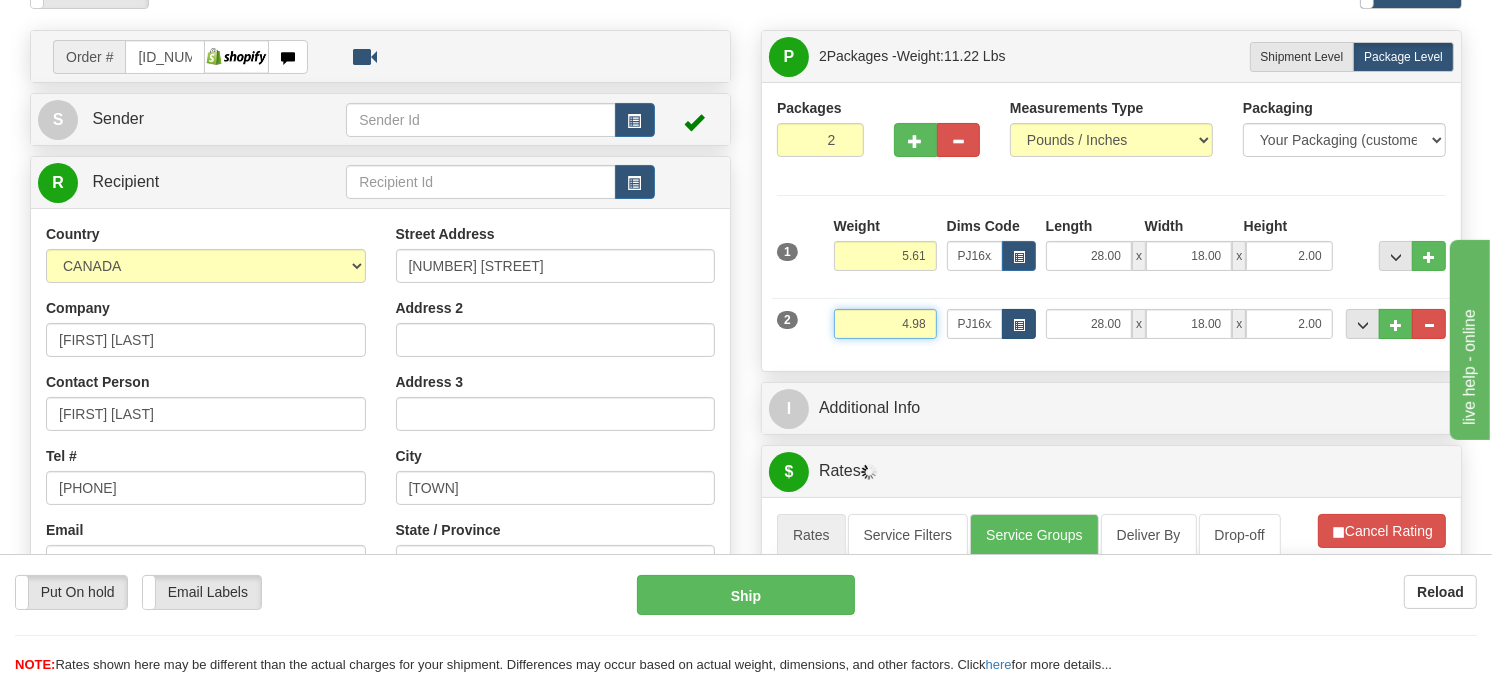 type on "4.98" 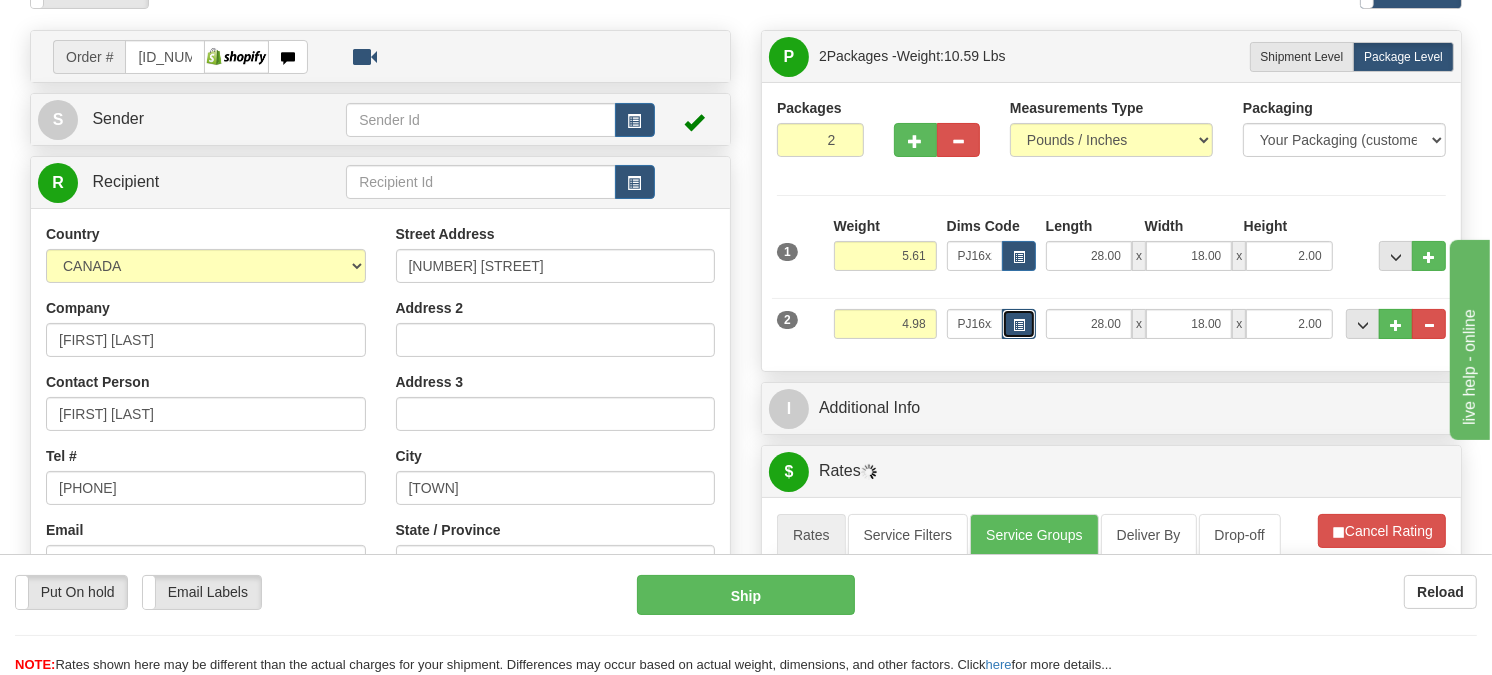 click at bounding box center [1019, 325] 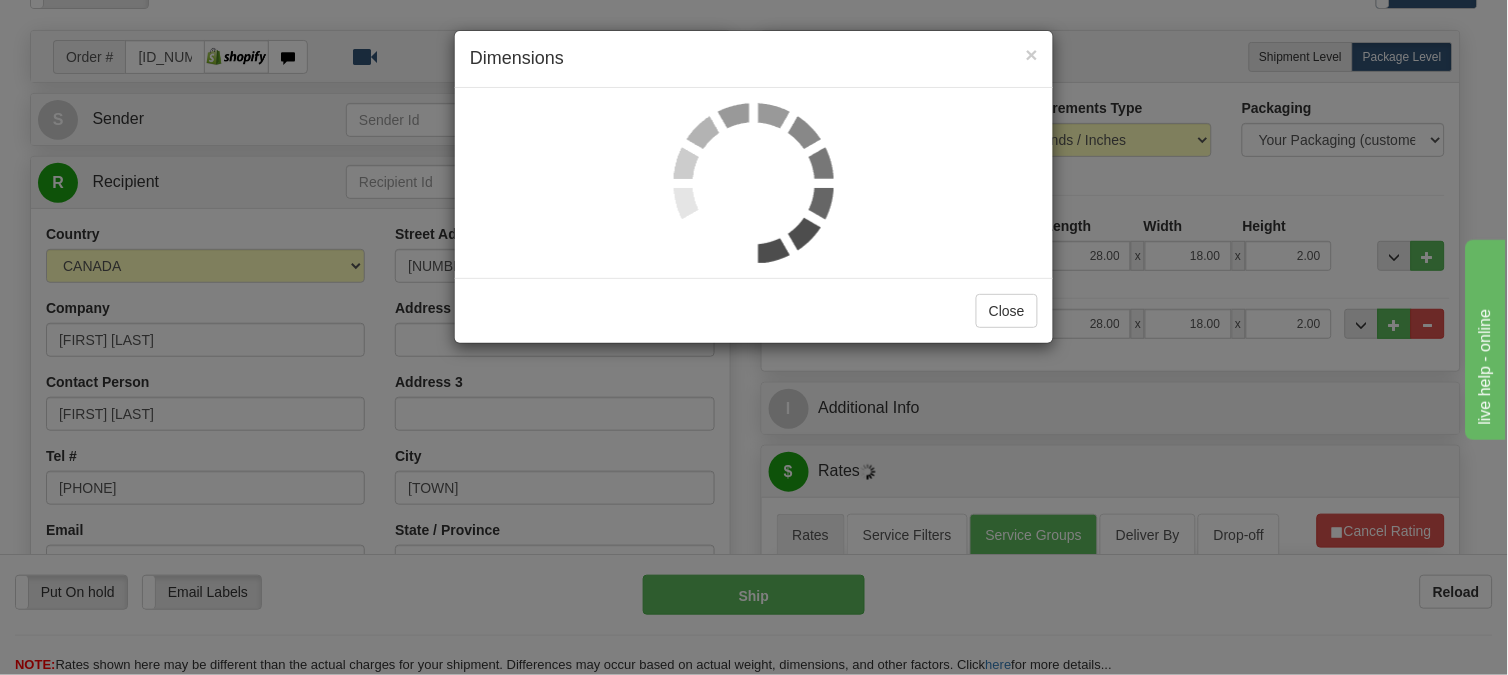 scroll, scrollTop: 0, scrollLeft: 0, axis: both 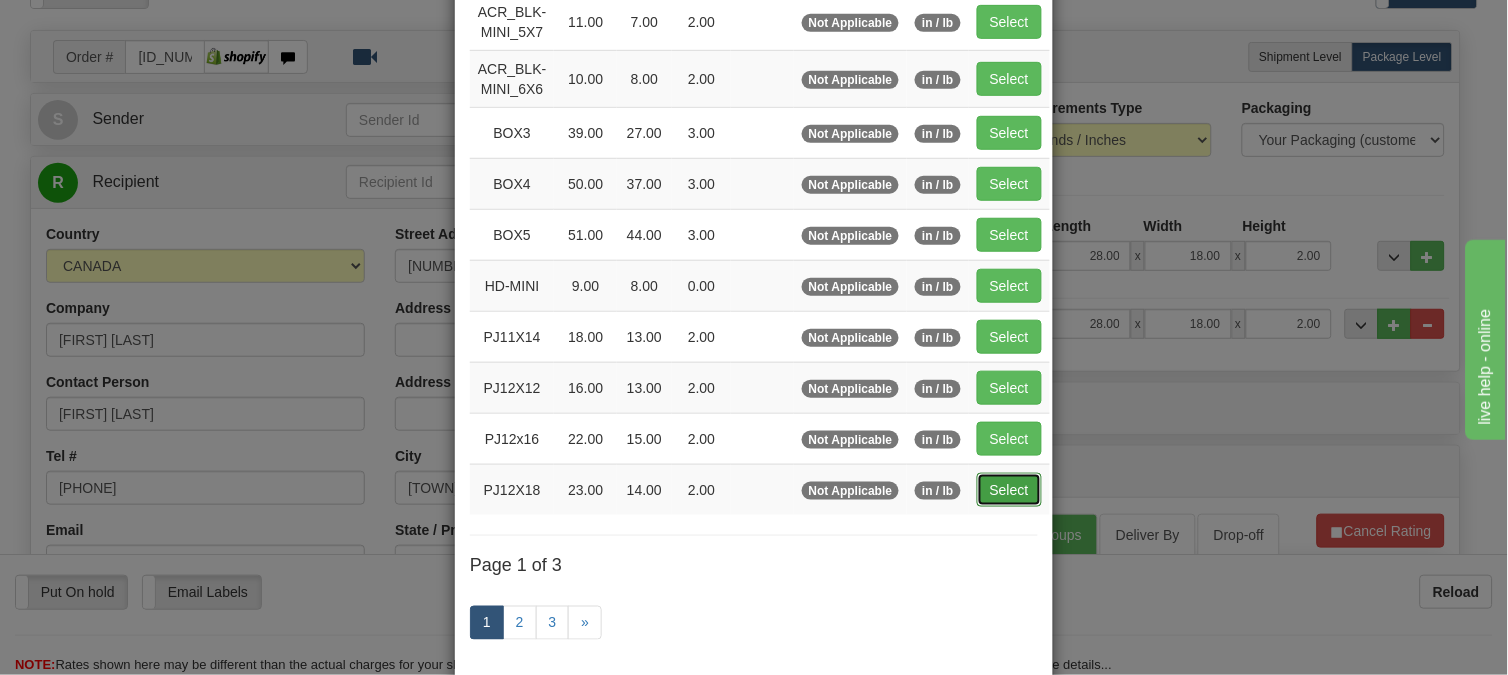 click on "Select" at bounding box center (1009, 490) 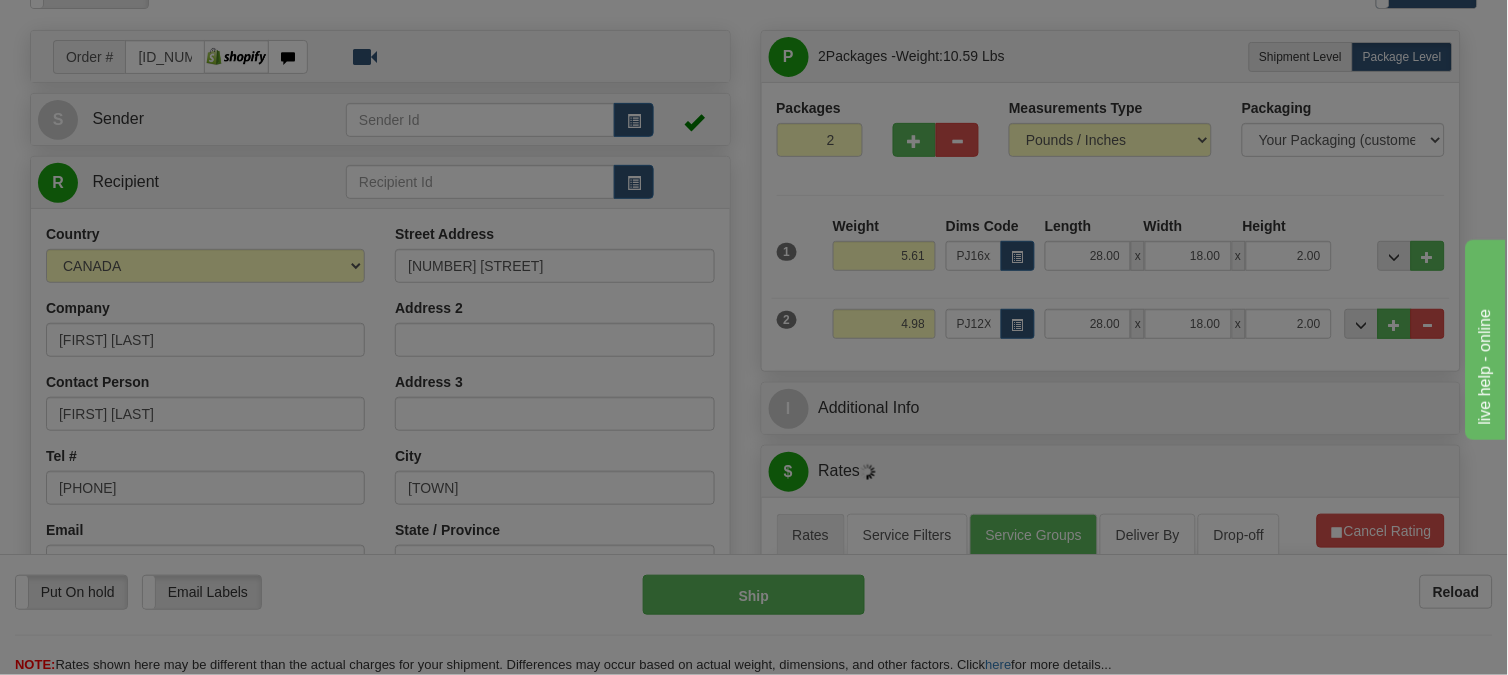 type on "23.00" 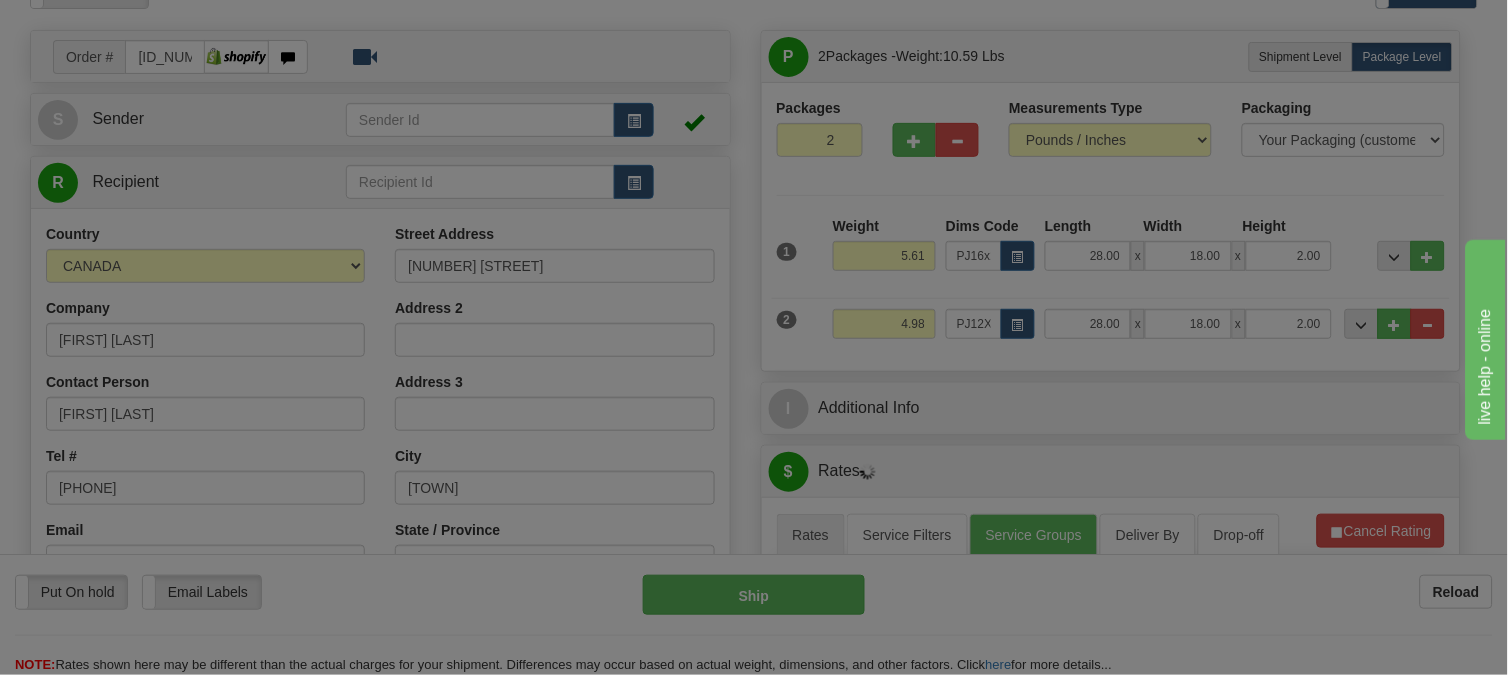 type on "14.00" 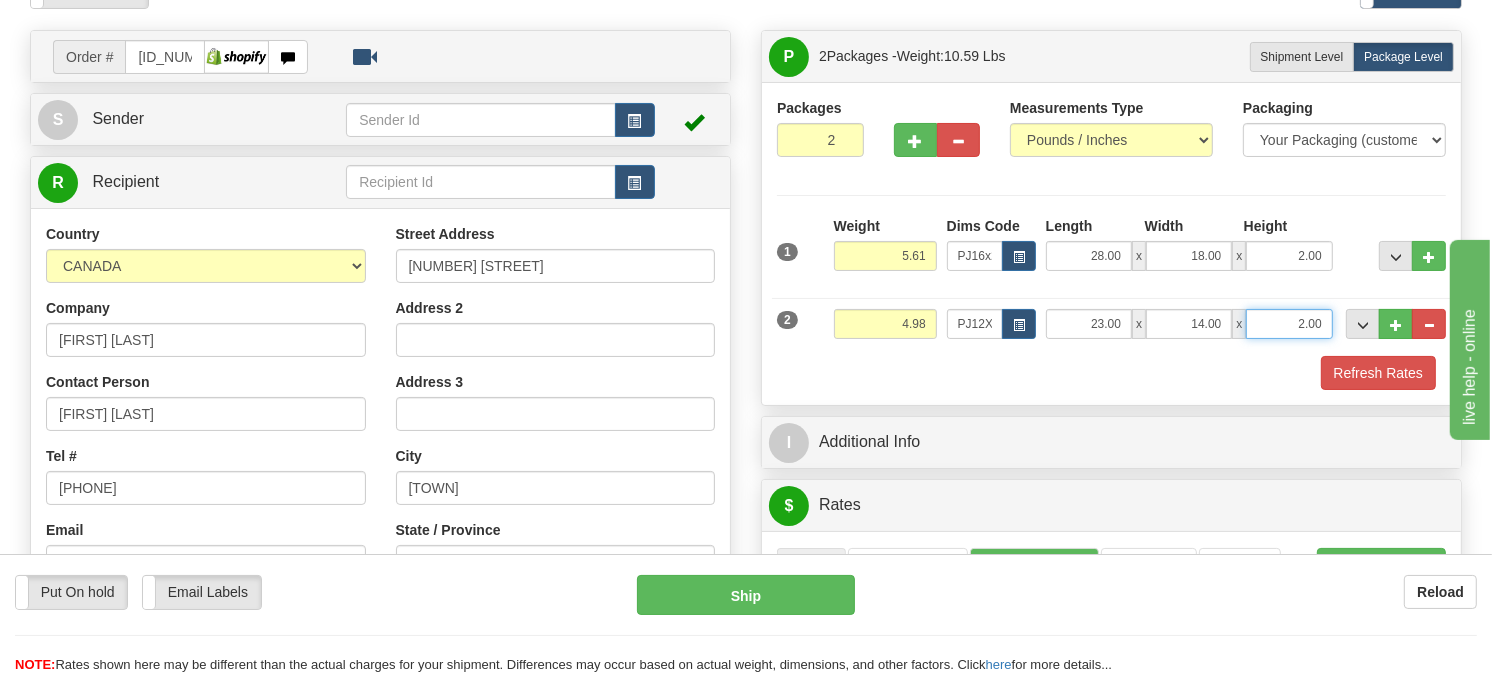drag, startPoint x: 1328, startPoint y: 368, endPoint x: 1241, endPoint y: 363, distance: 87.14356 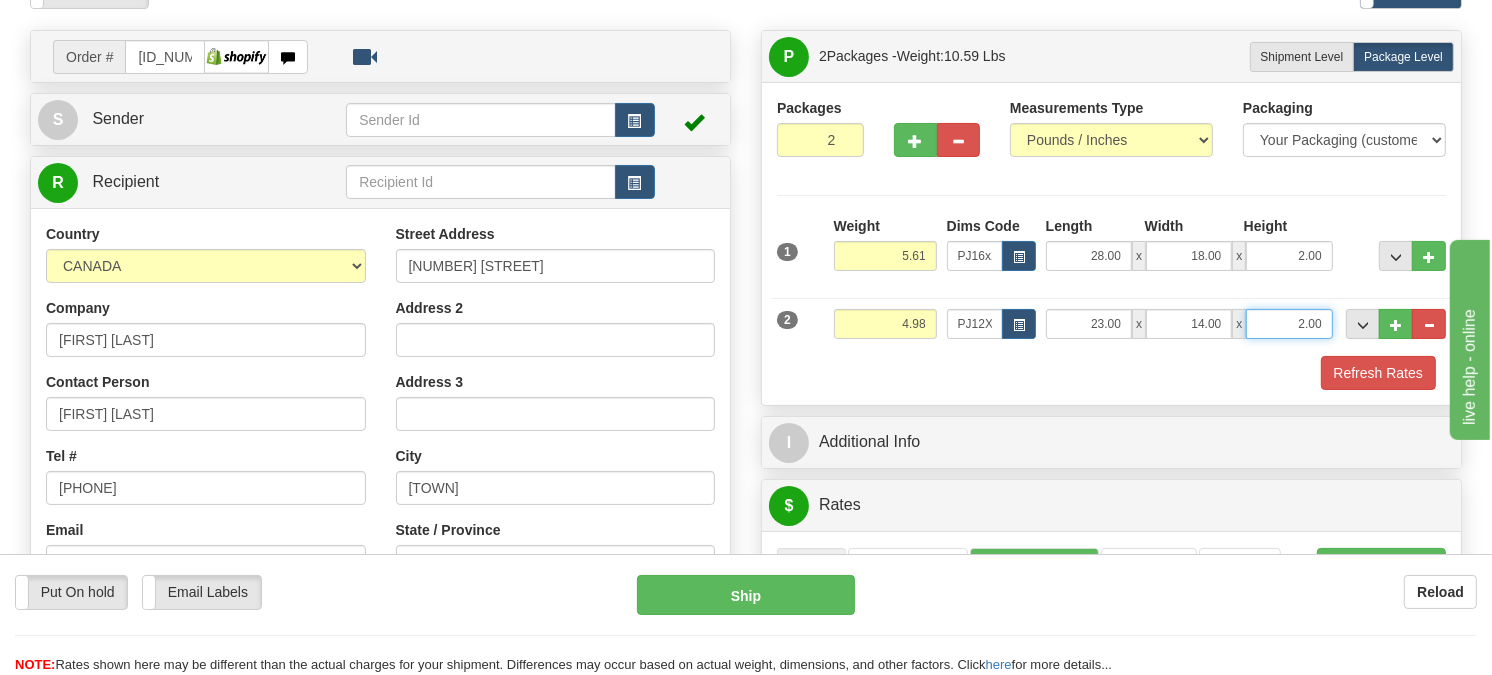 click on "23.00
x
14.00
x
2.00" at bounding box center (1189, 324) 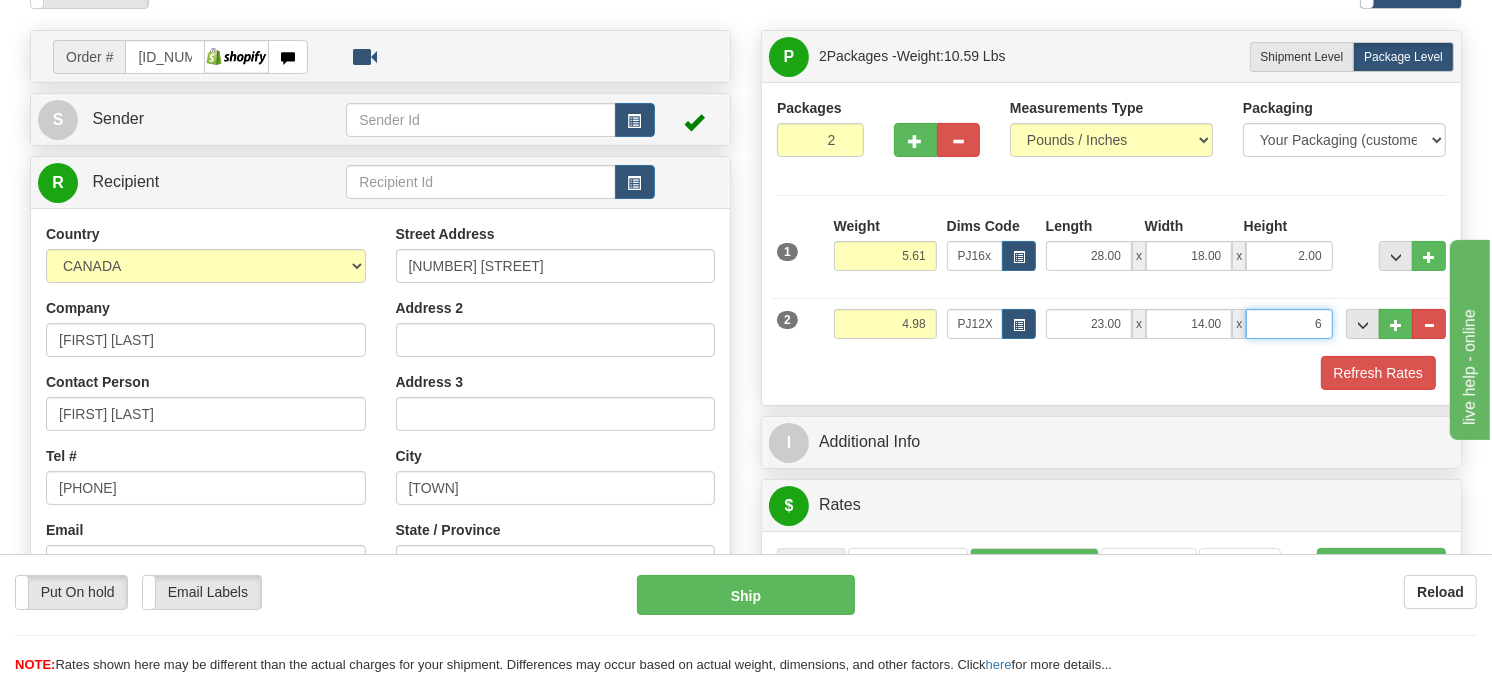 click on "Delete" at bounding box center (0, 0) 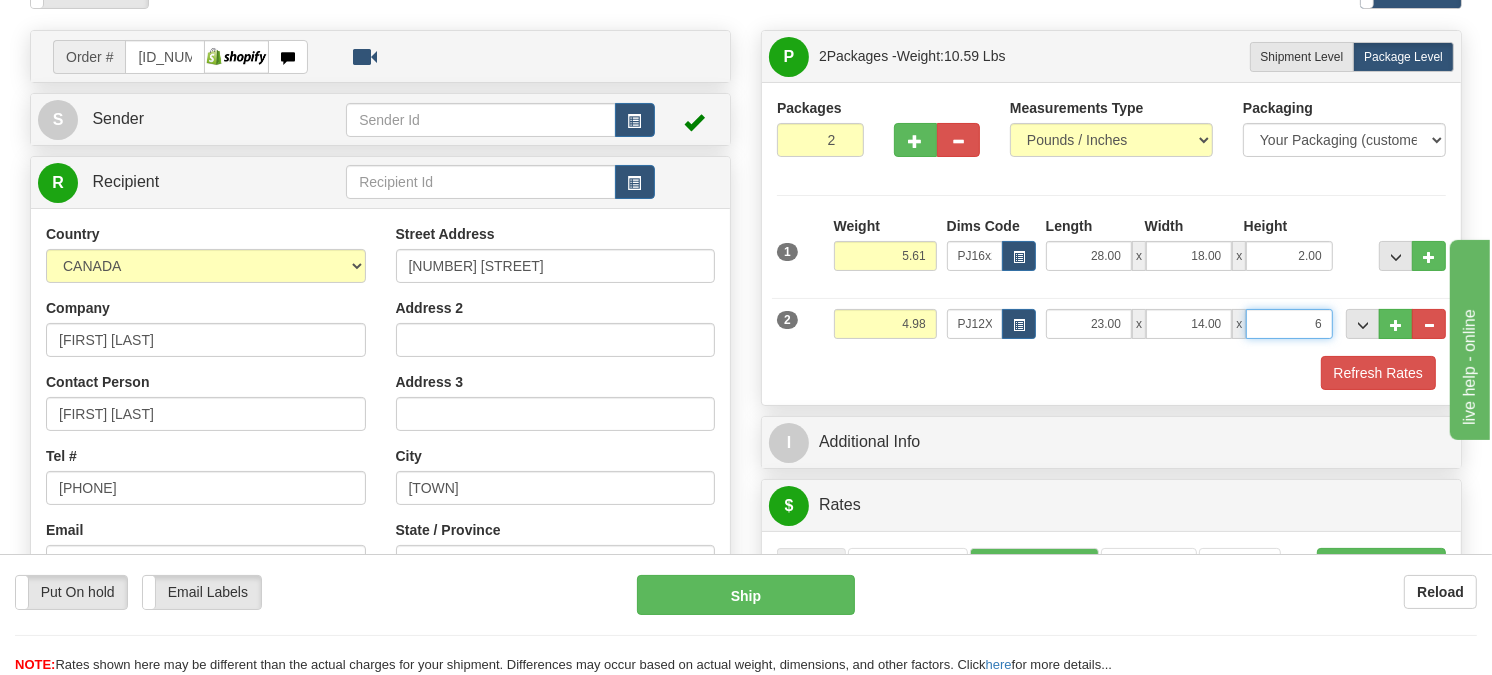 type on "6.00" 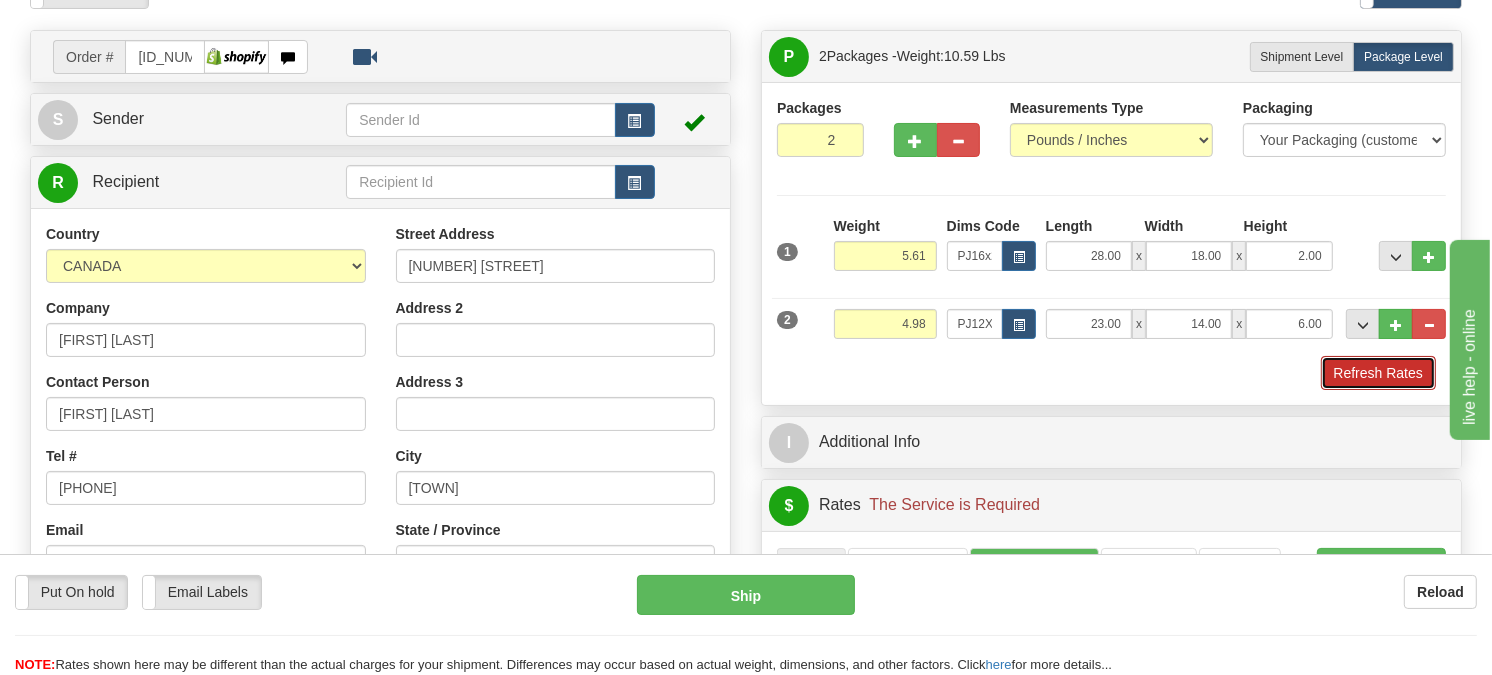 click on "Refresh Rates" at bounding box center (1378, 373) 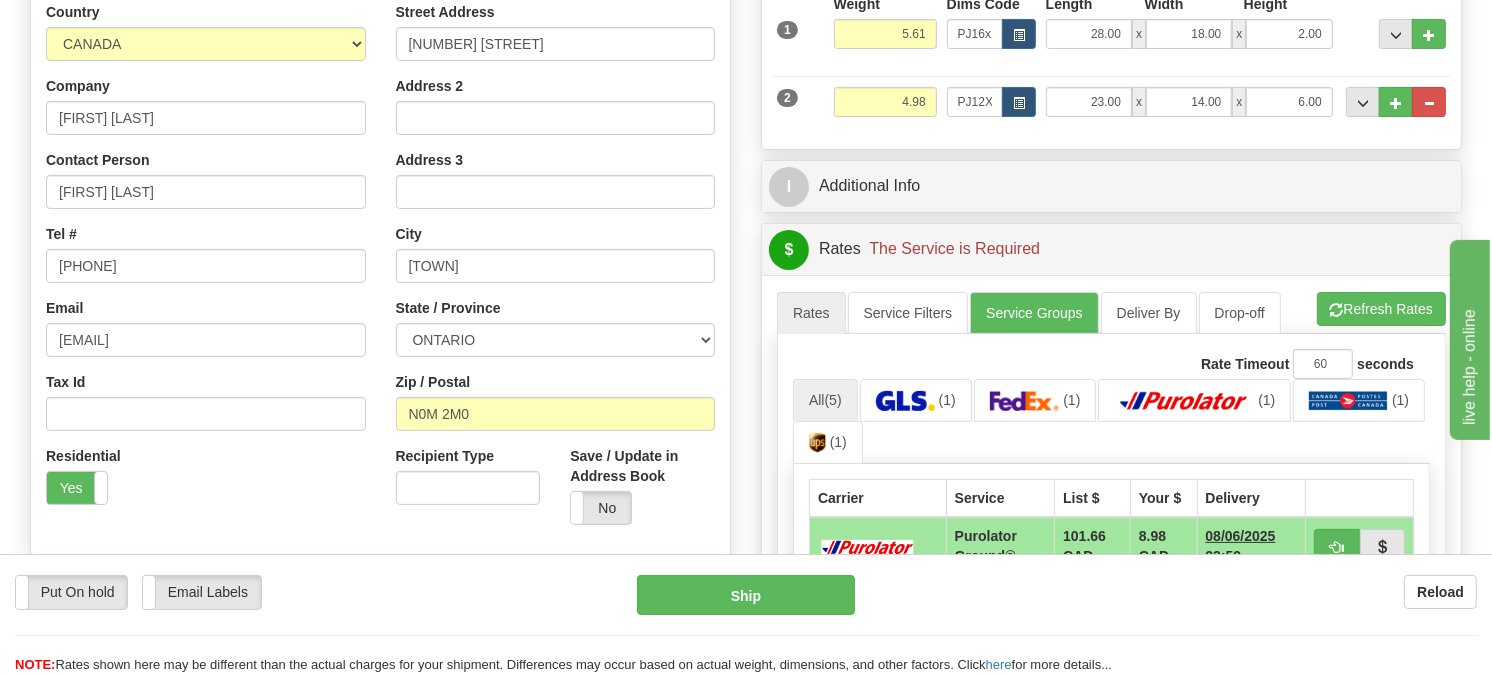 scroll, scrollTop: 555, scrollLeft: 0, axis: vertical 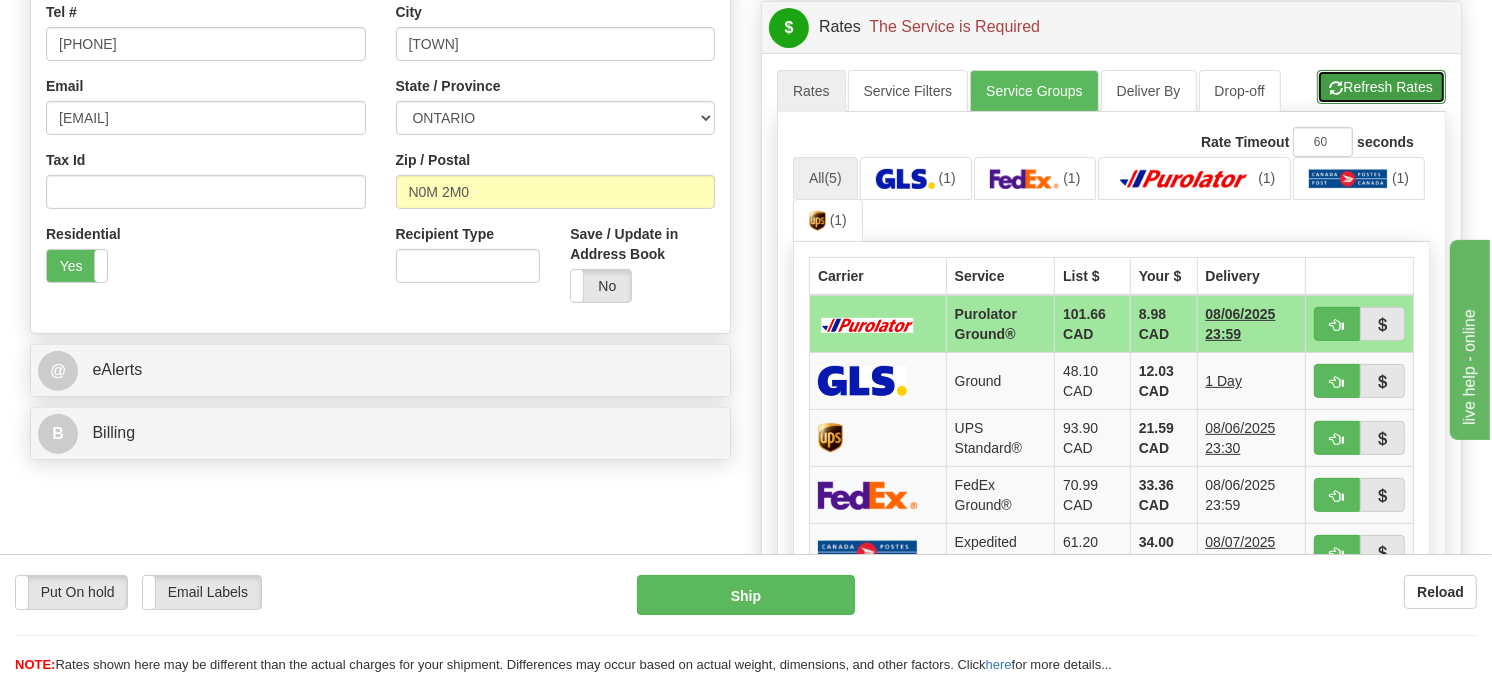 click on "Refresh Rates" at bounding box center [1381, 87] 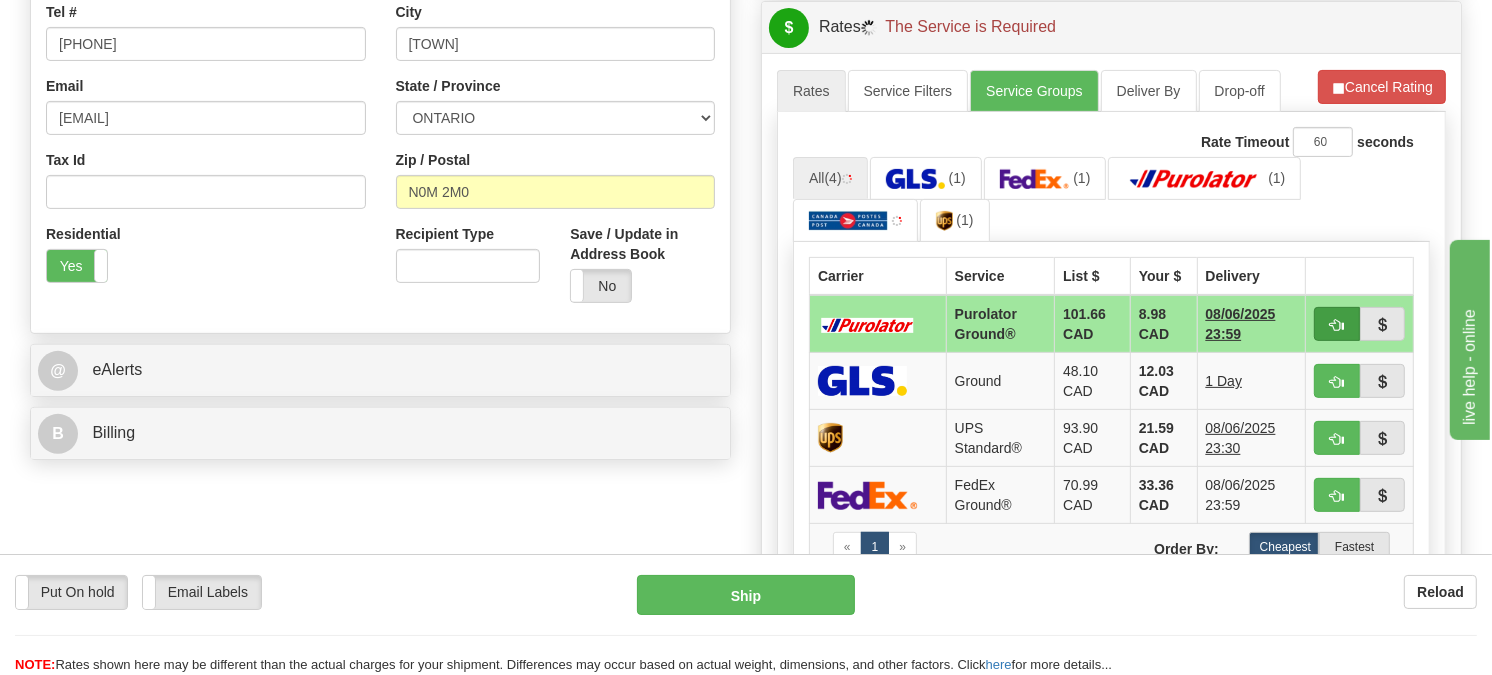 type on "260" 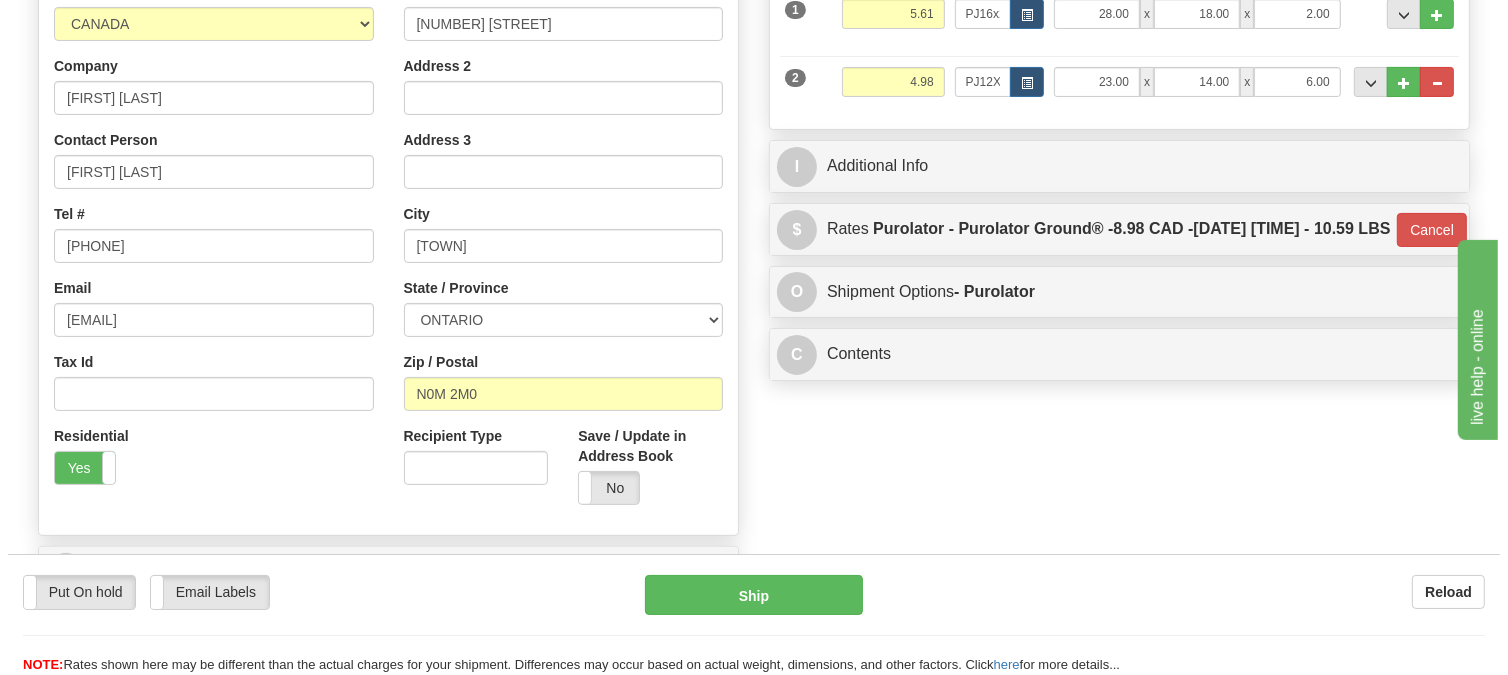 scroll, scrollTop: 333, scrollLeft: 0, axis: vertical 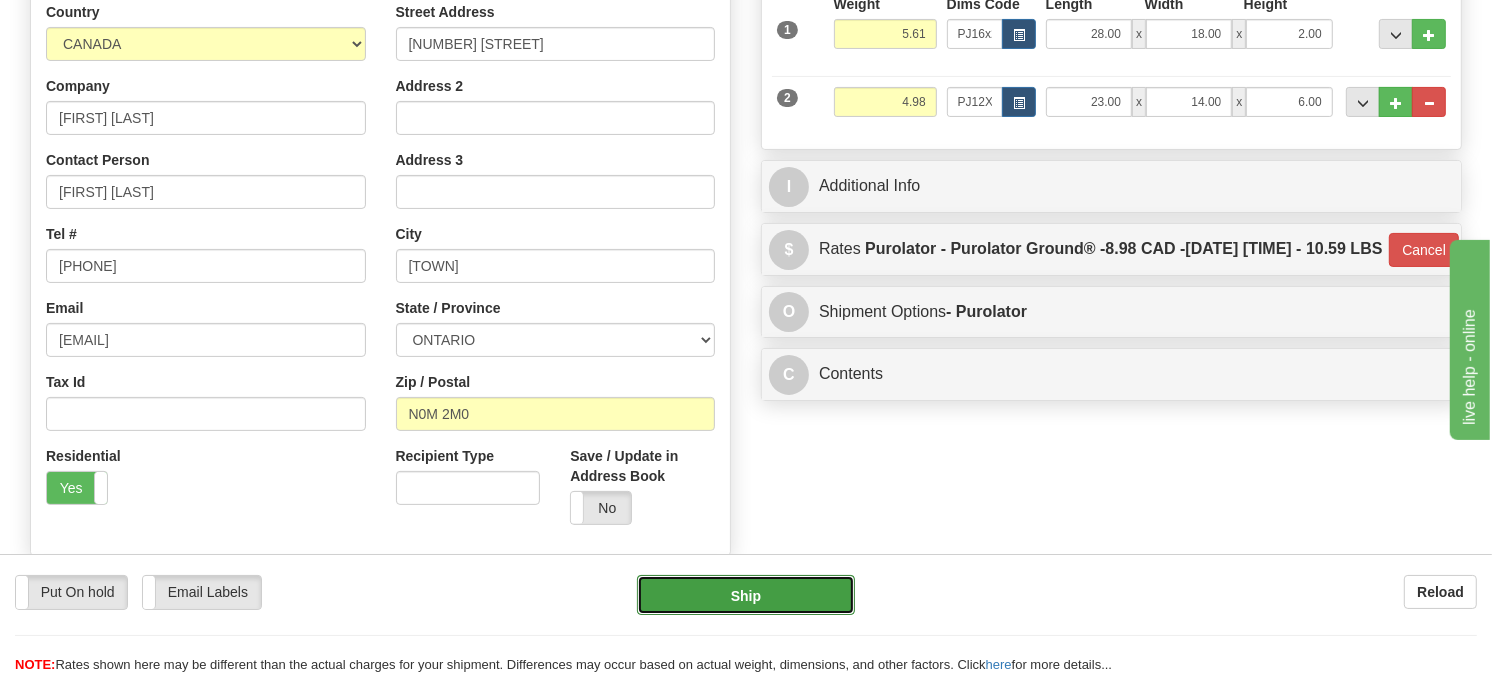 click on "Ship" at bounding box center (746, 595) 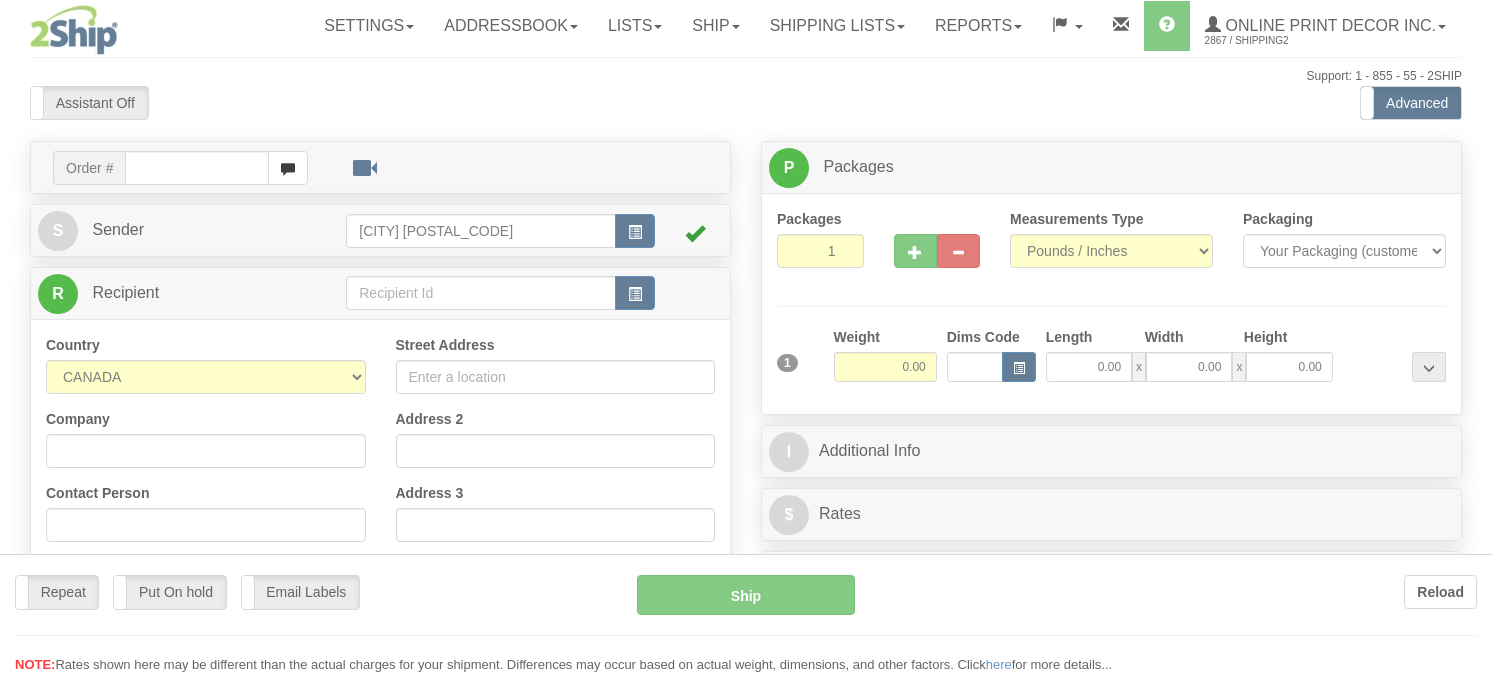 scroll, scrollTop: 0, scrollLeft: 0, axis: both 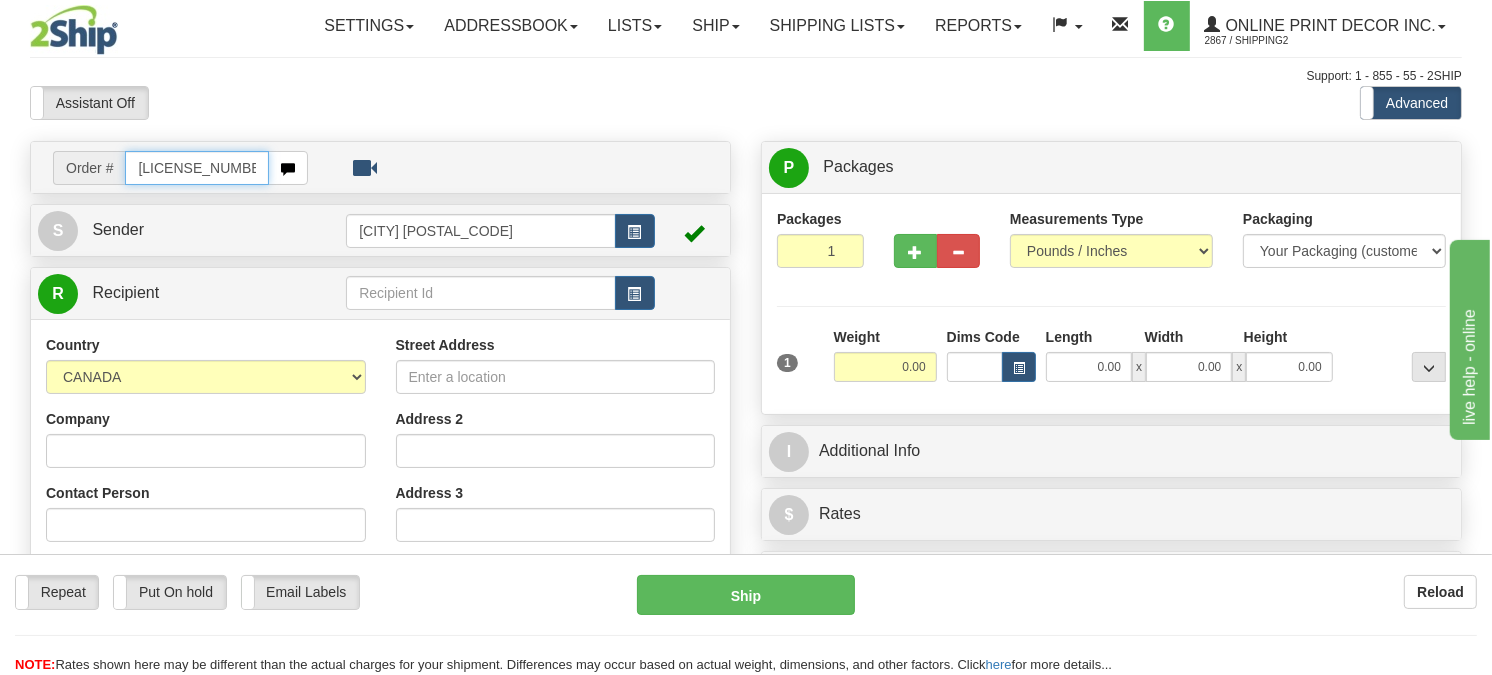 type on "[LICENSE_NUMBER]" 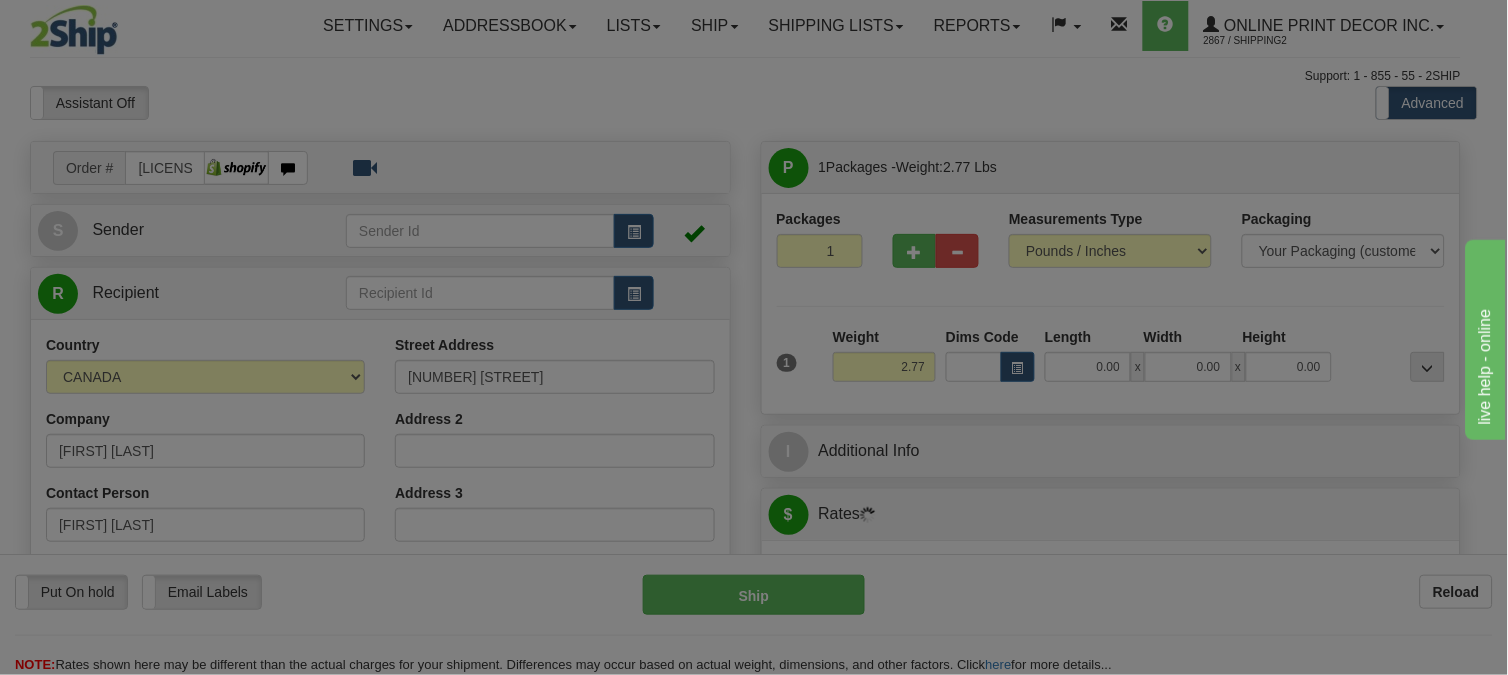 type on "Montreal" 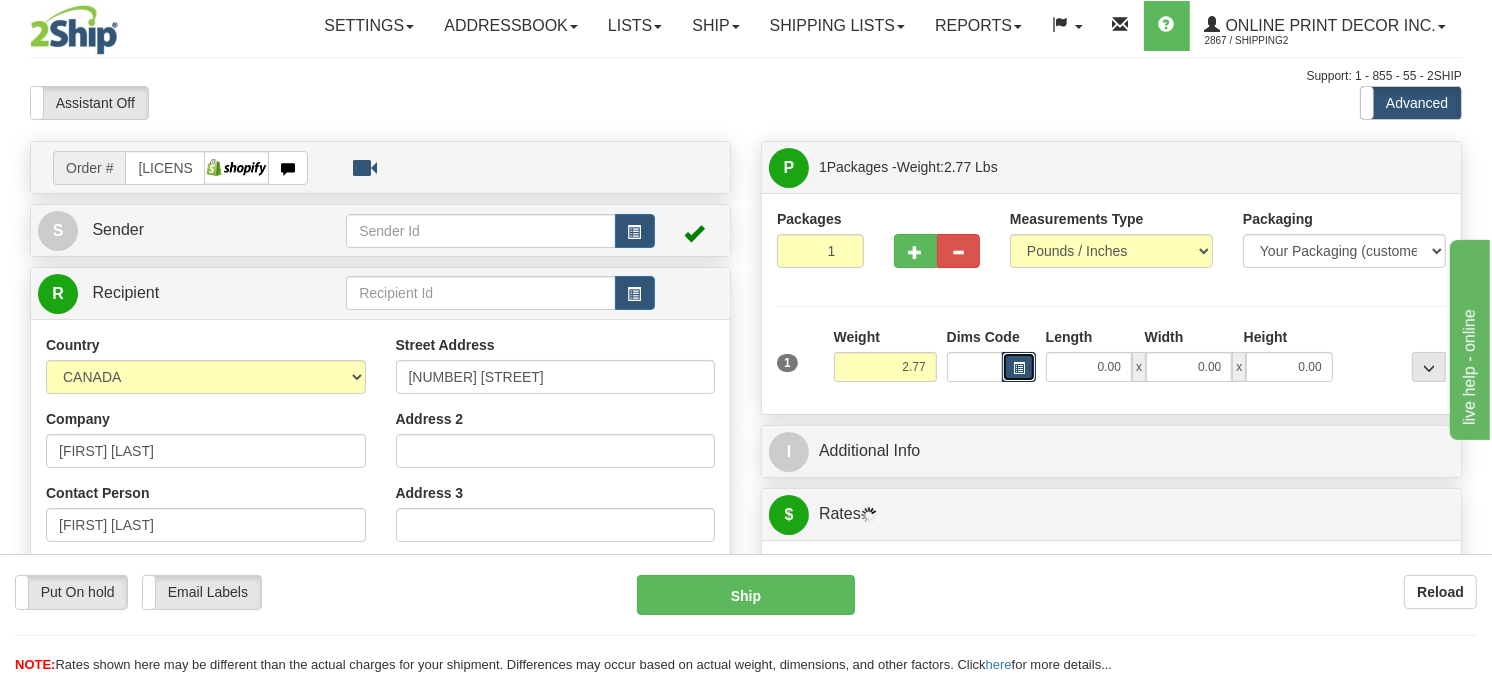 click at bounding box center [1019, 368] 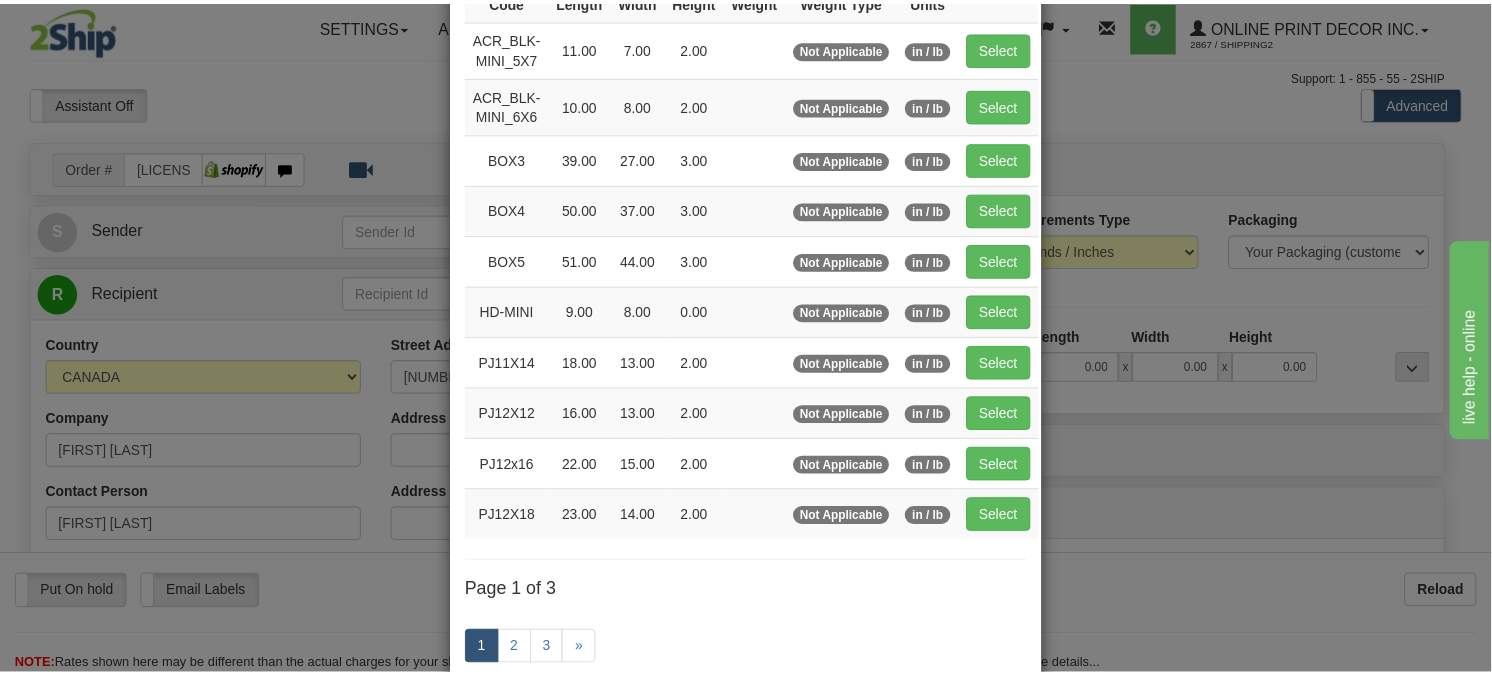 scroll, scrollTop: 222, scrollLeft: 0, axis: vertical 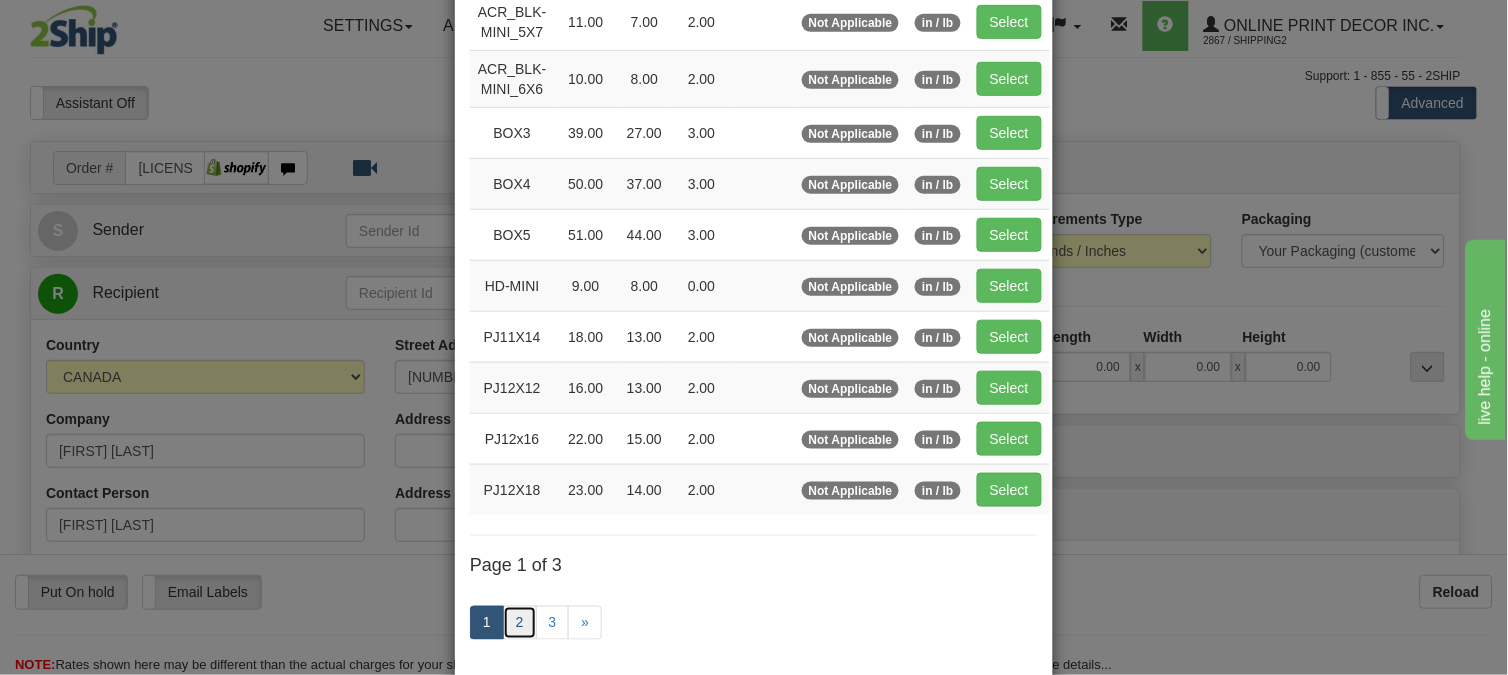click on "2" at bounding box center [520, 623] 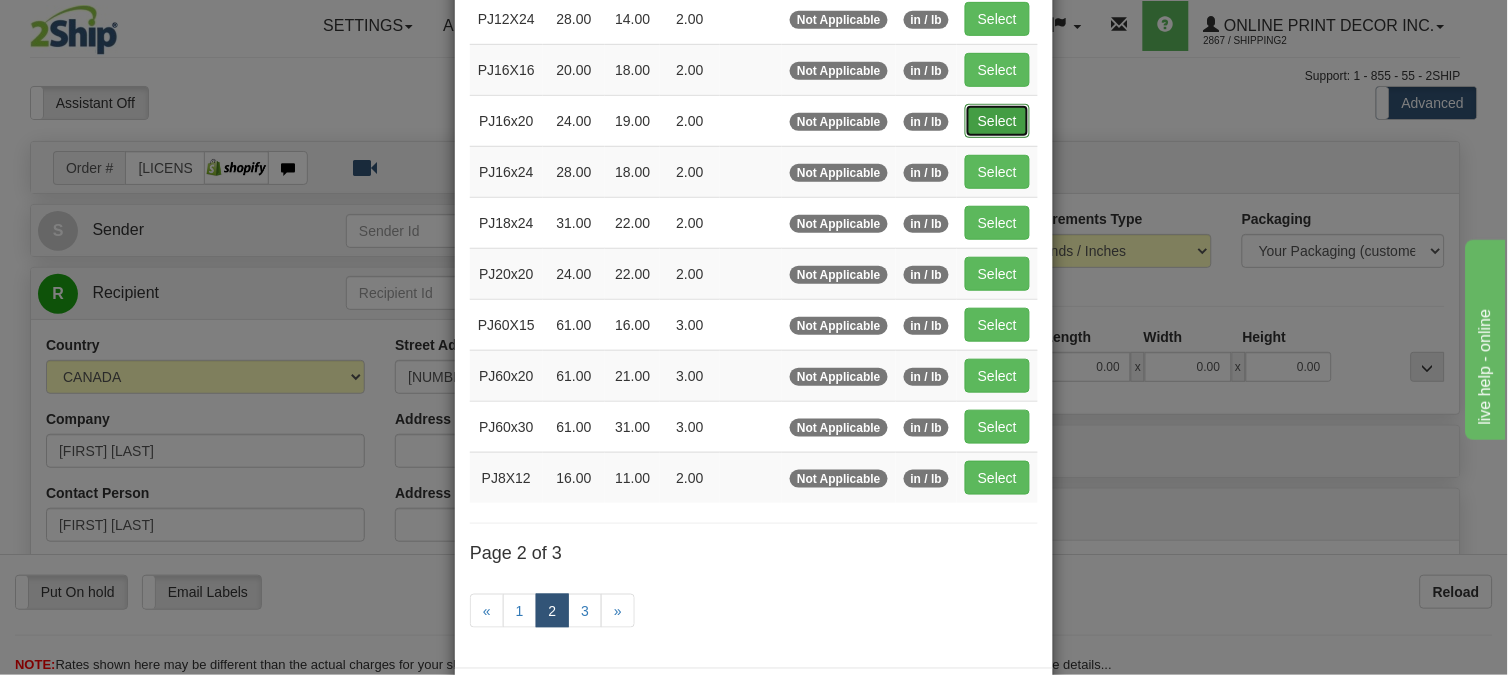 click on "Select" at bounding box center (997, 121) 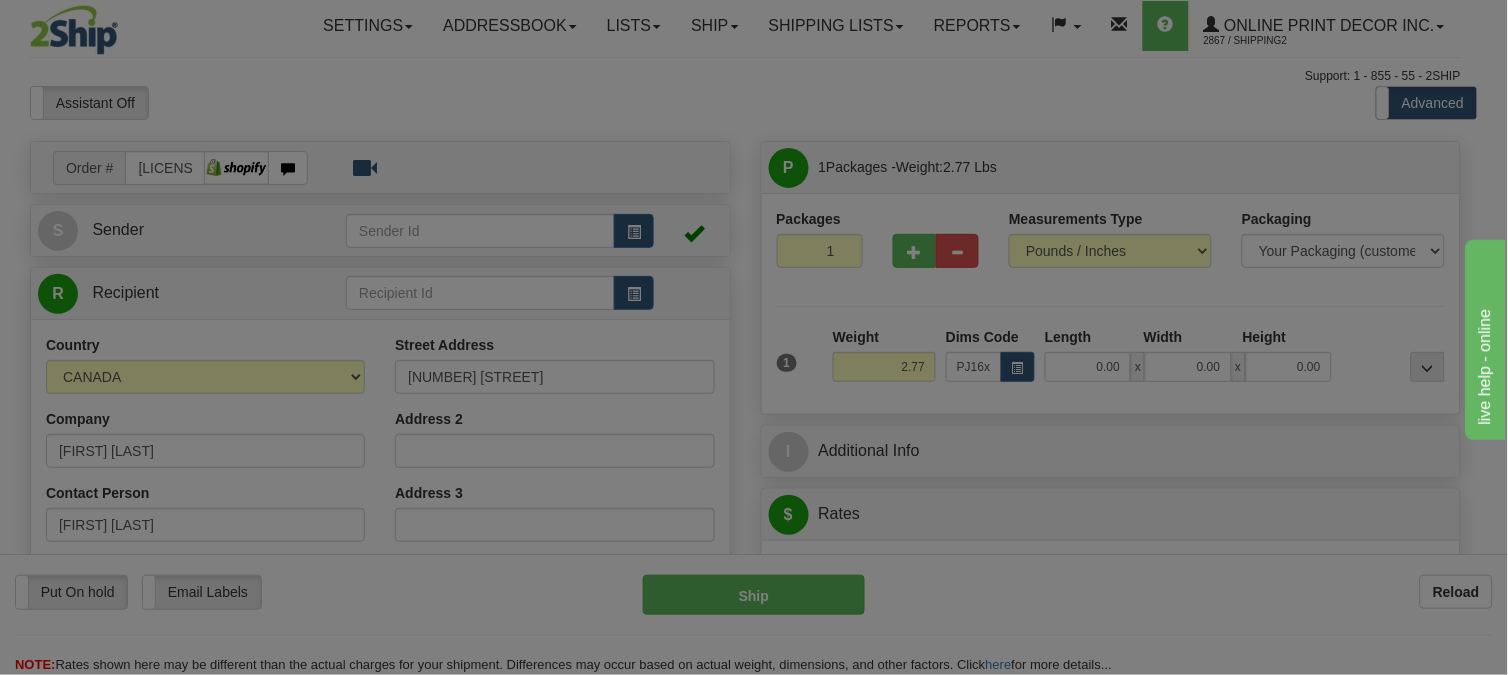 type on "24.00" 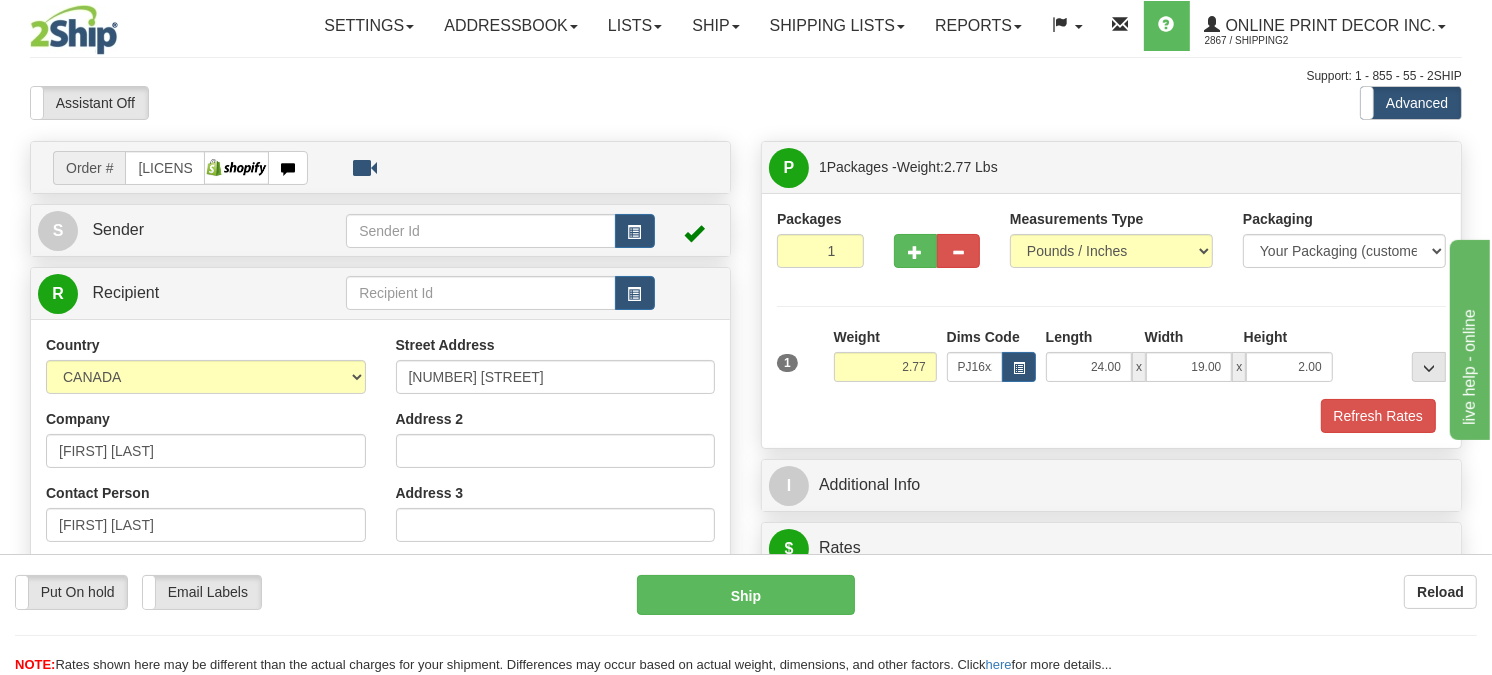 click on "Packages                                              1
1
Measurements Type" at bounding box center [1111, 320] 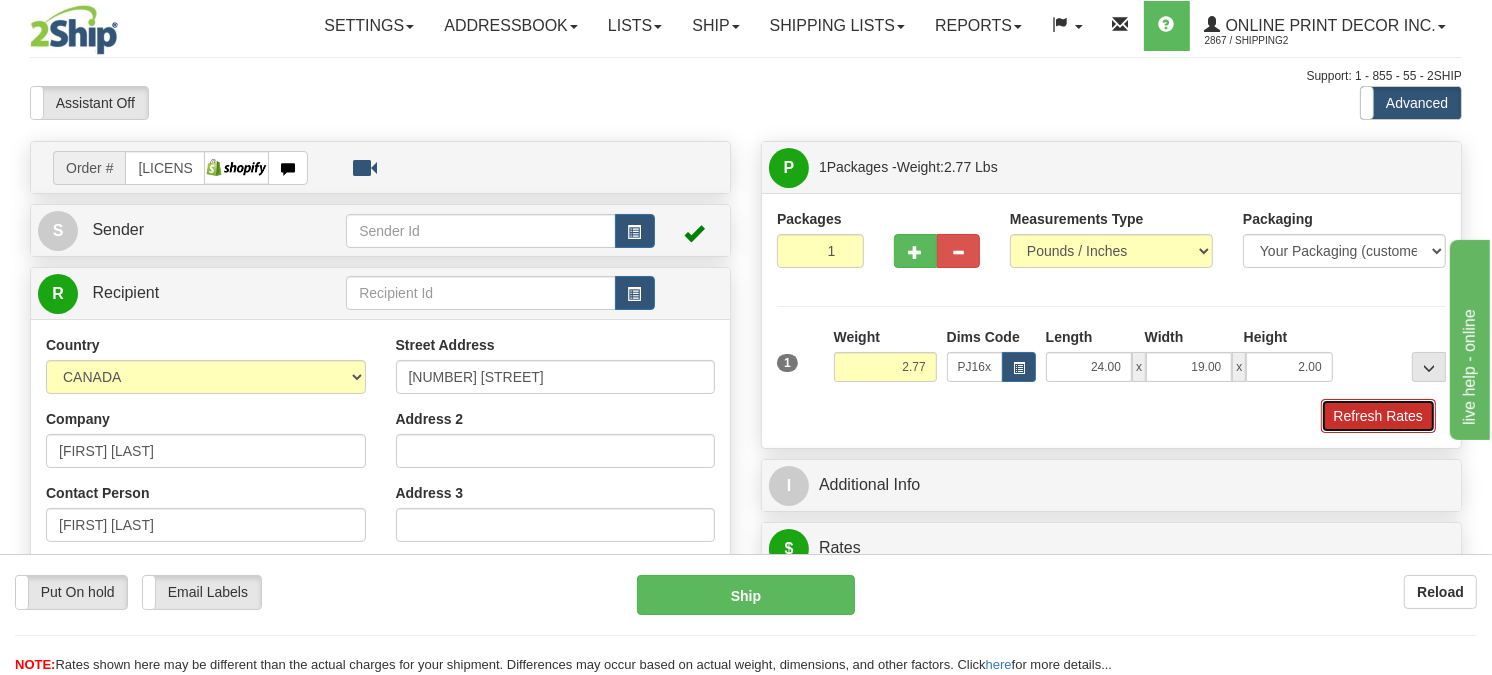 click on "Refresh Rates" at bounding box center (1378, 416) 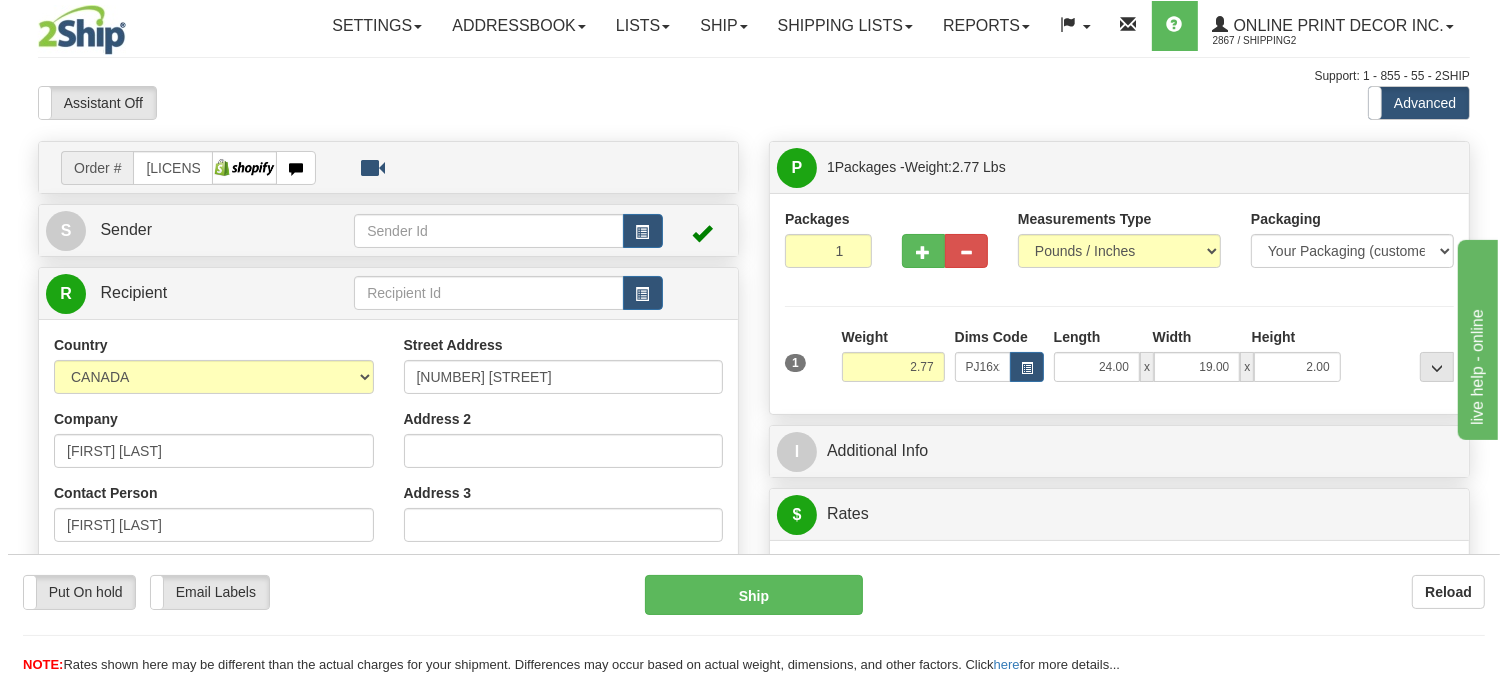 scroll, scrollTop: 456, scrollLeft: 0, axis: vertical 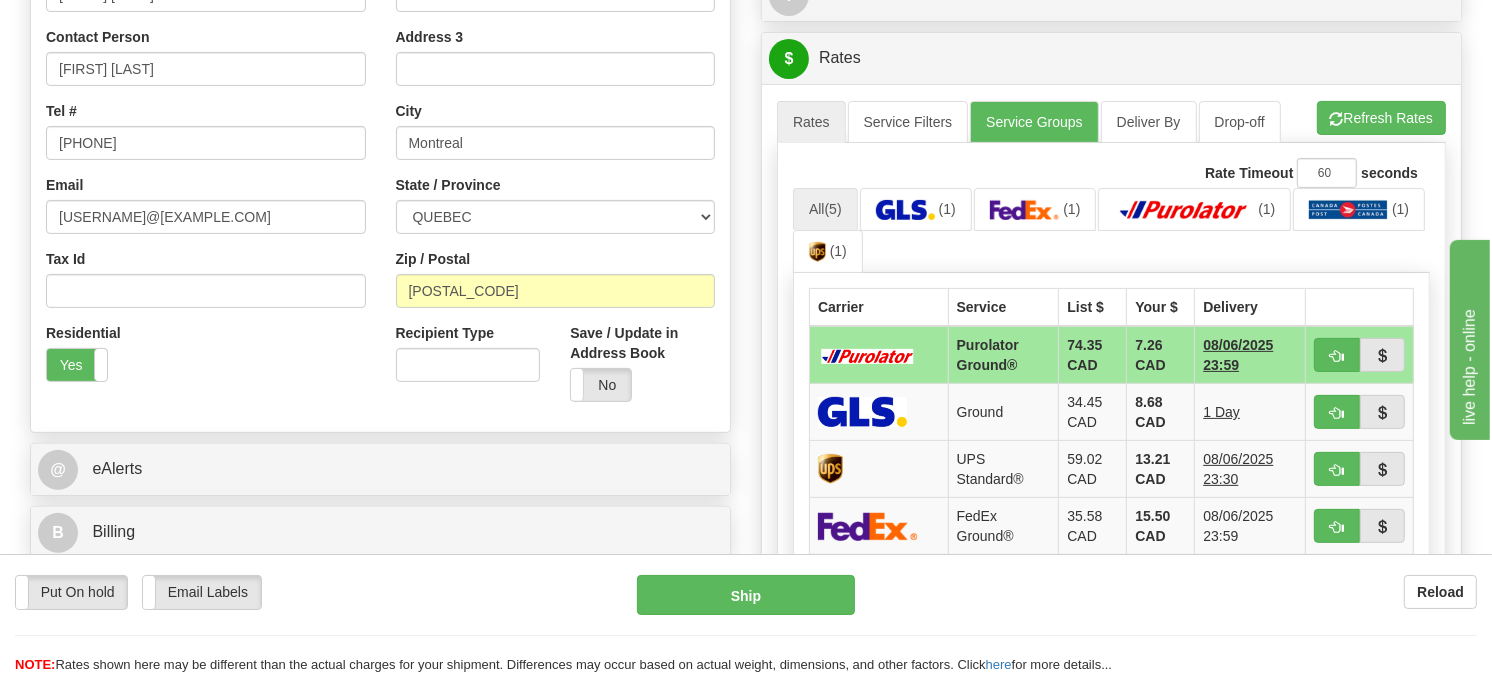click on "A change has been made which could impact your rate estimate. To ensure the estimate is as accurate as possible, please refresh rates.
Press the Refresh Rates button to view rates. A change has been made which could impact your rate estimate.
Rates Service Filters" at bounding box center (1111, 464) 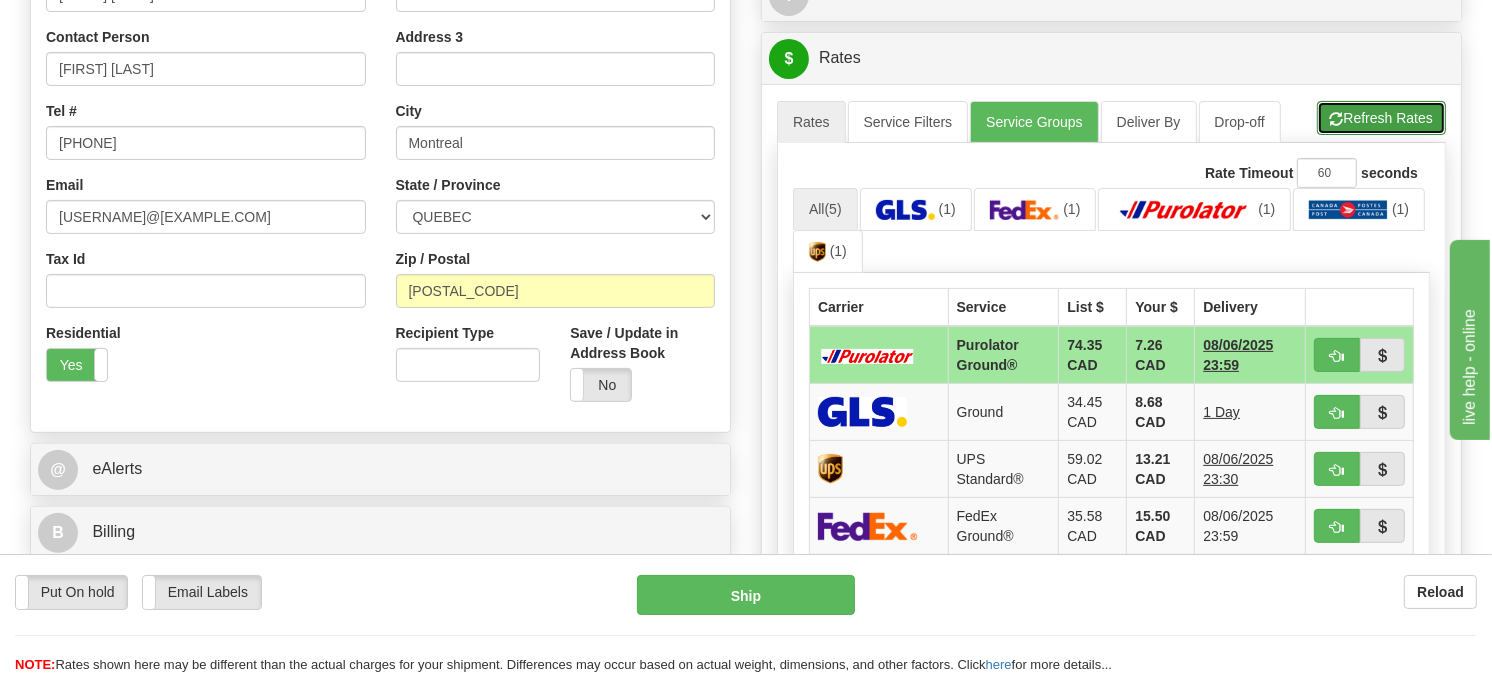 click on "Refresh Rates" at bounding box center (1381, 118) 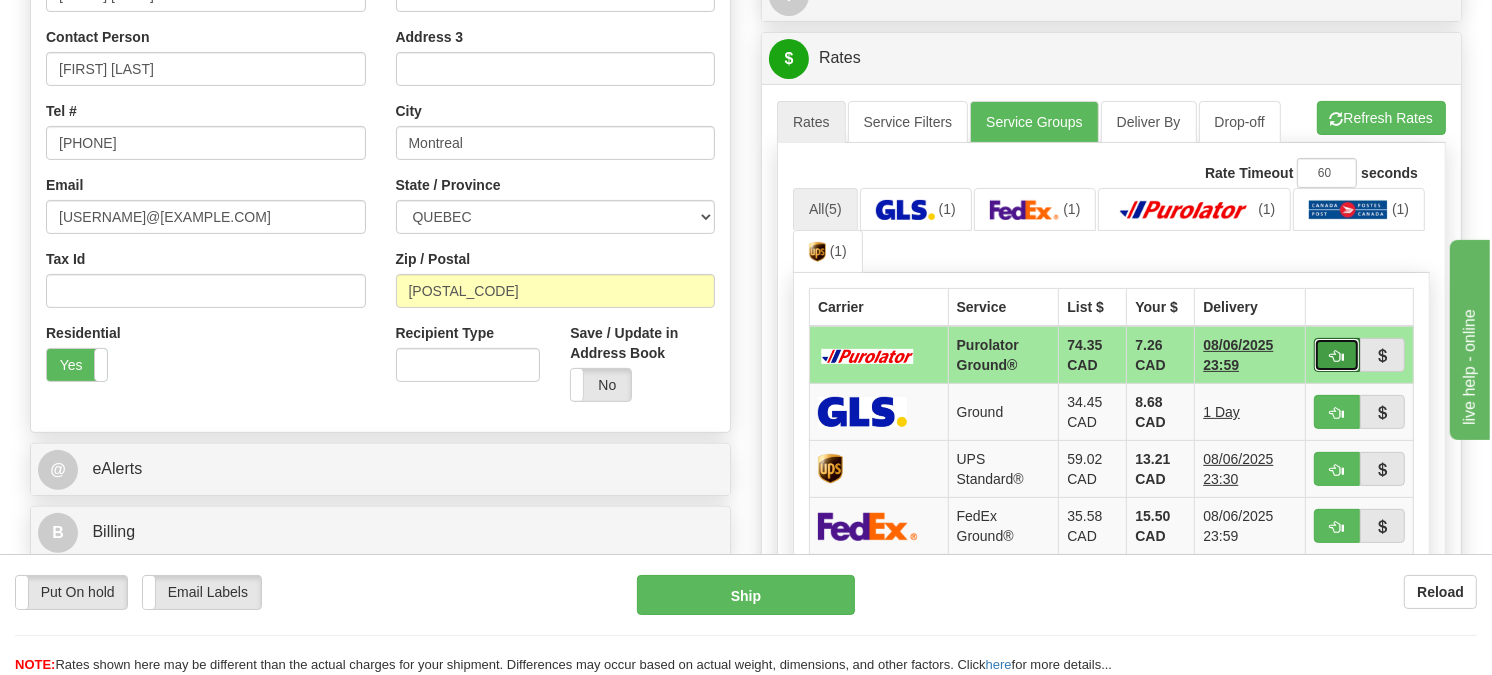 click at bounding box center (1337, 355) 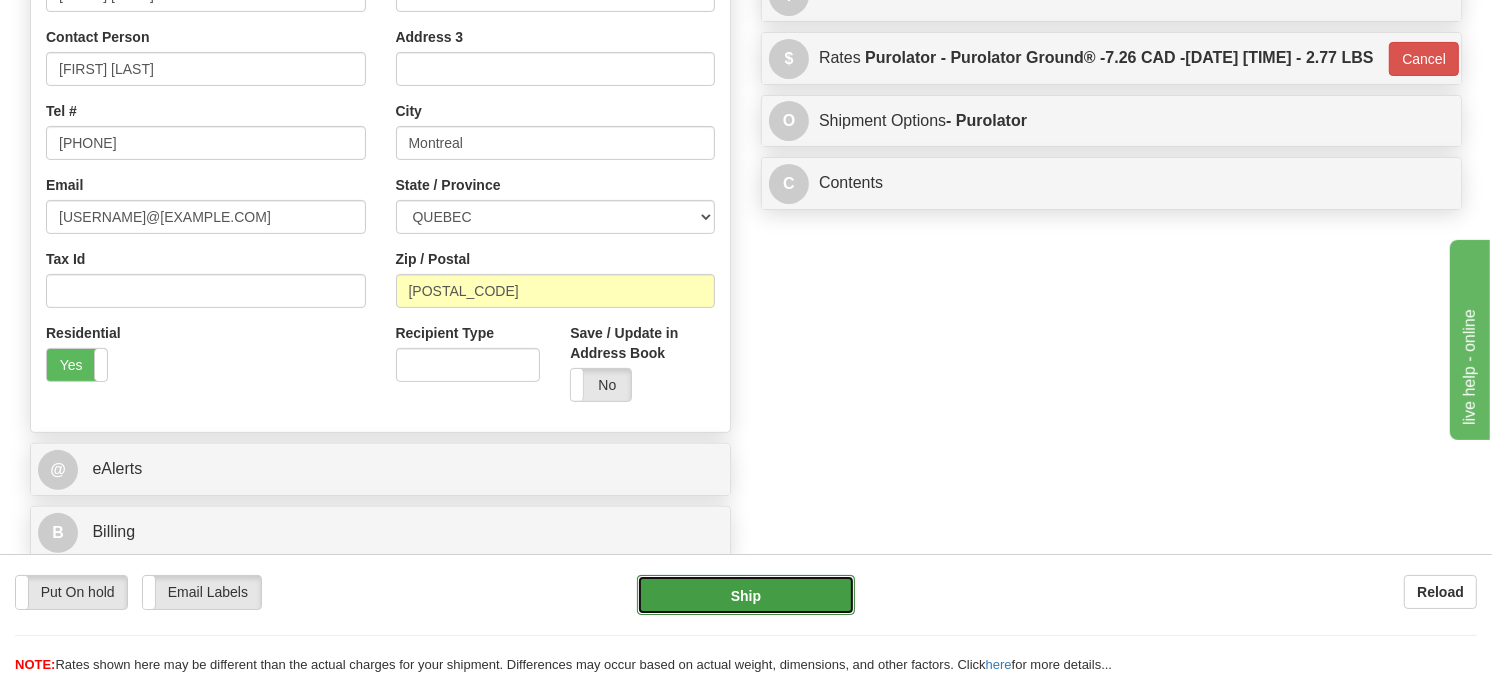 click on "Ship" at bounding box center (746, 595) 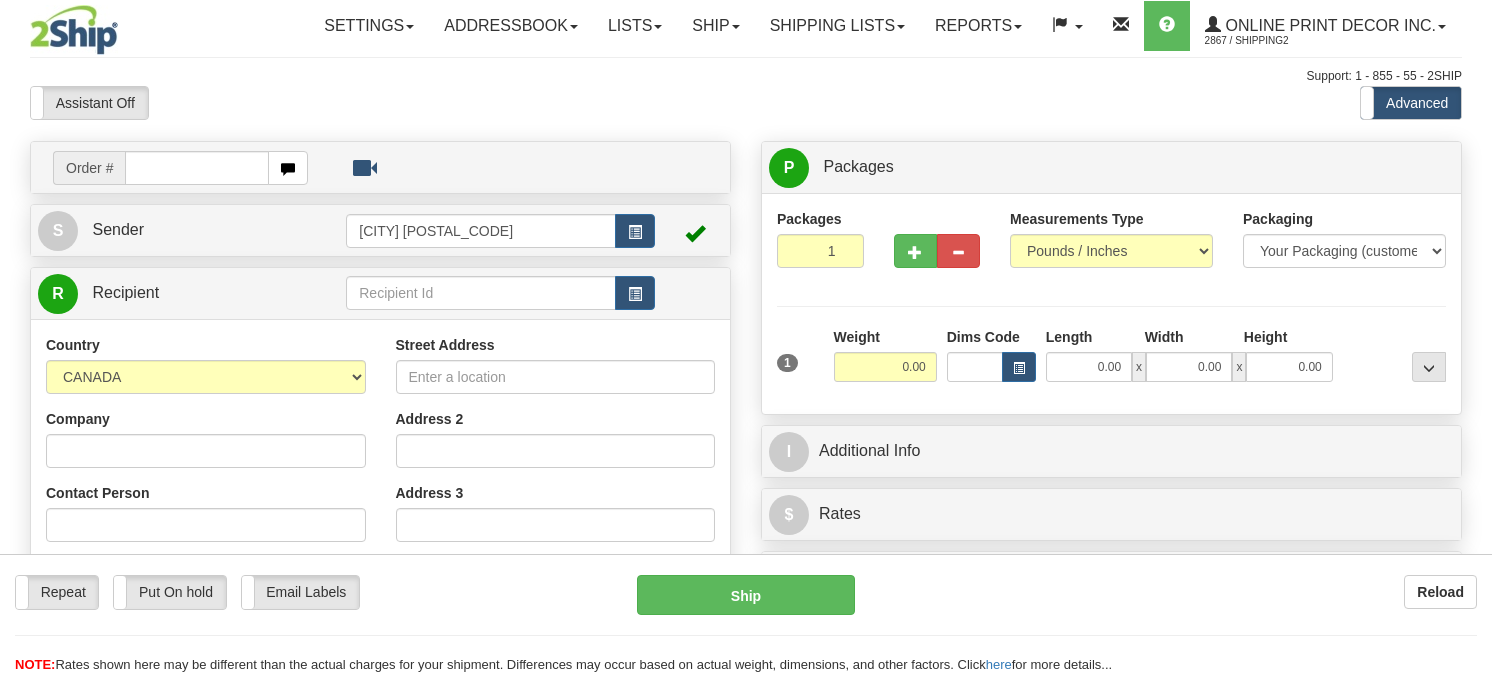 scroll, scrollTop: 0, scrollLeft: 0, axis: both 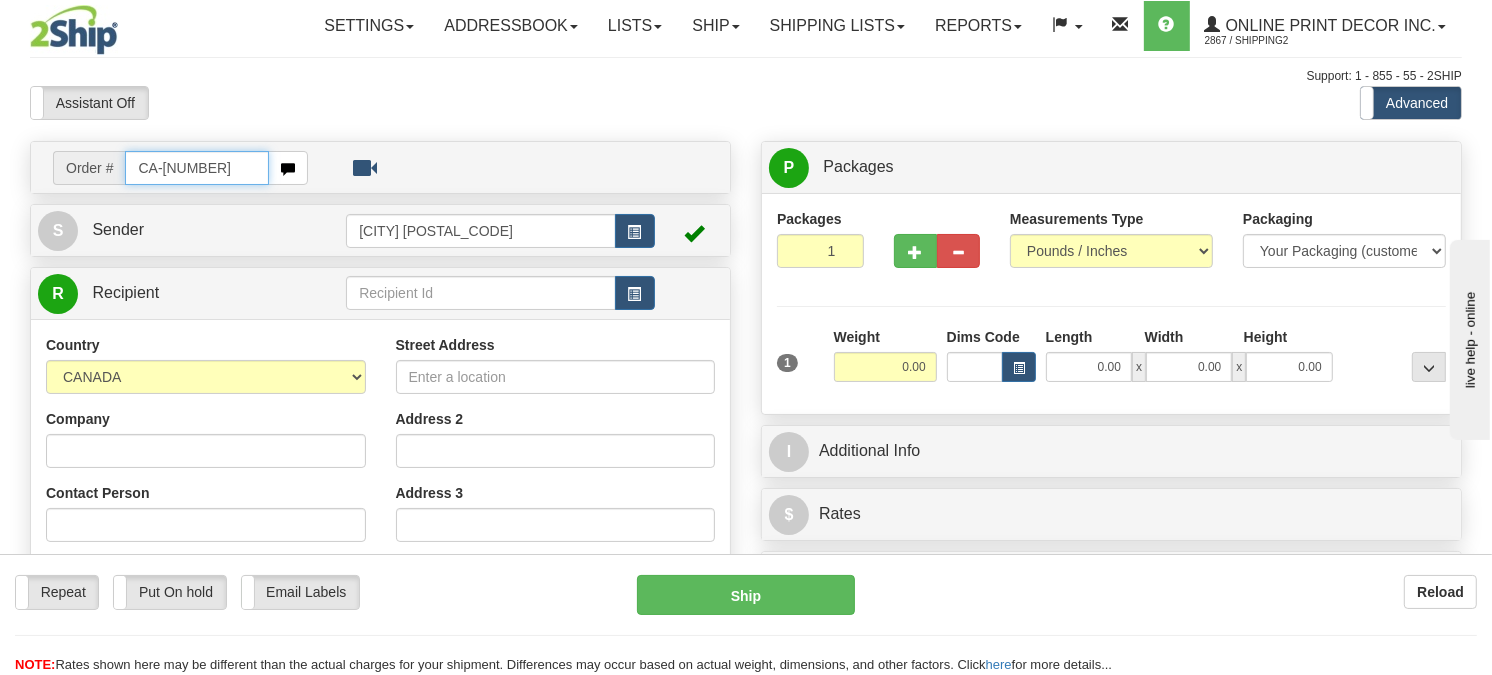 type on "CA-[NUMBER]" 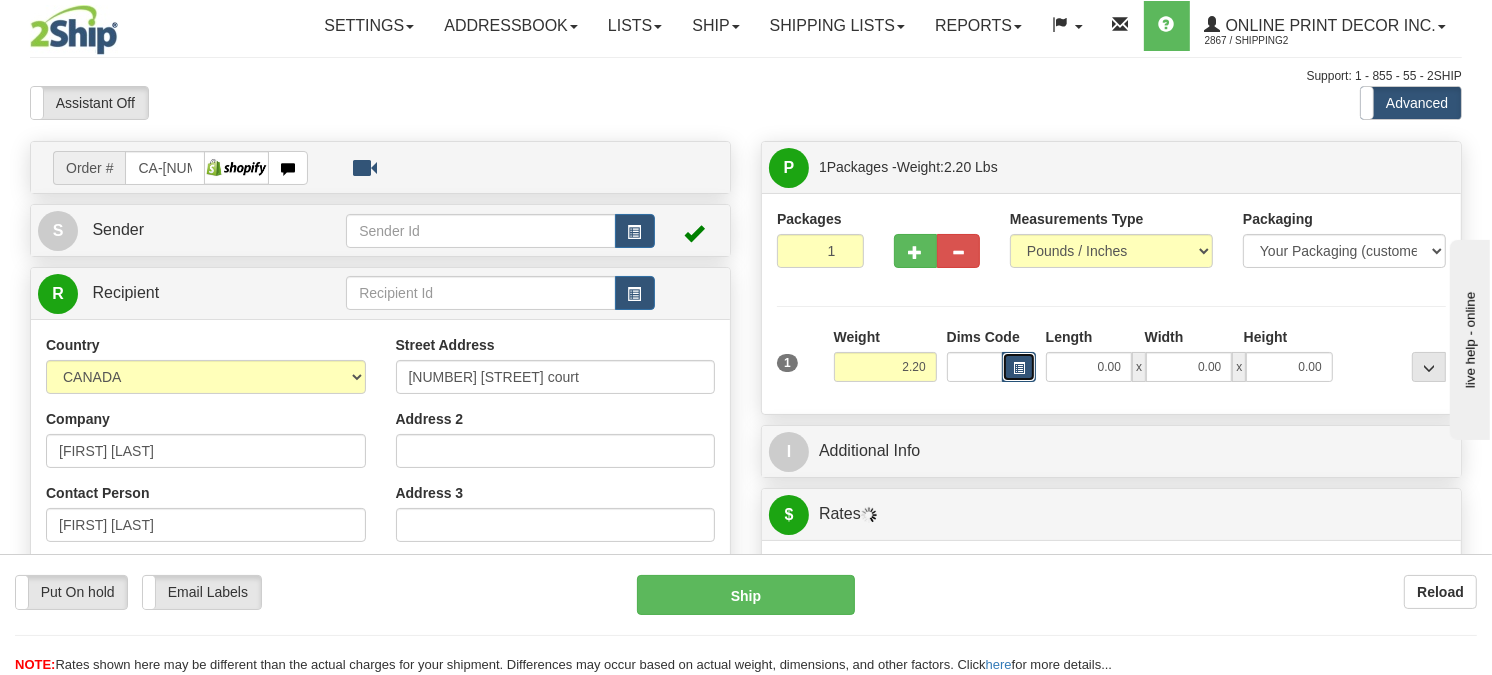 click at bounding box center (1019, 368) 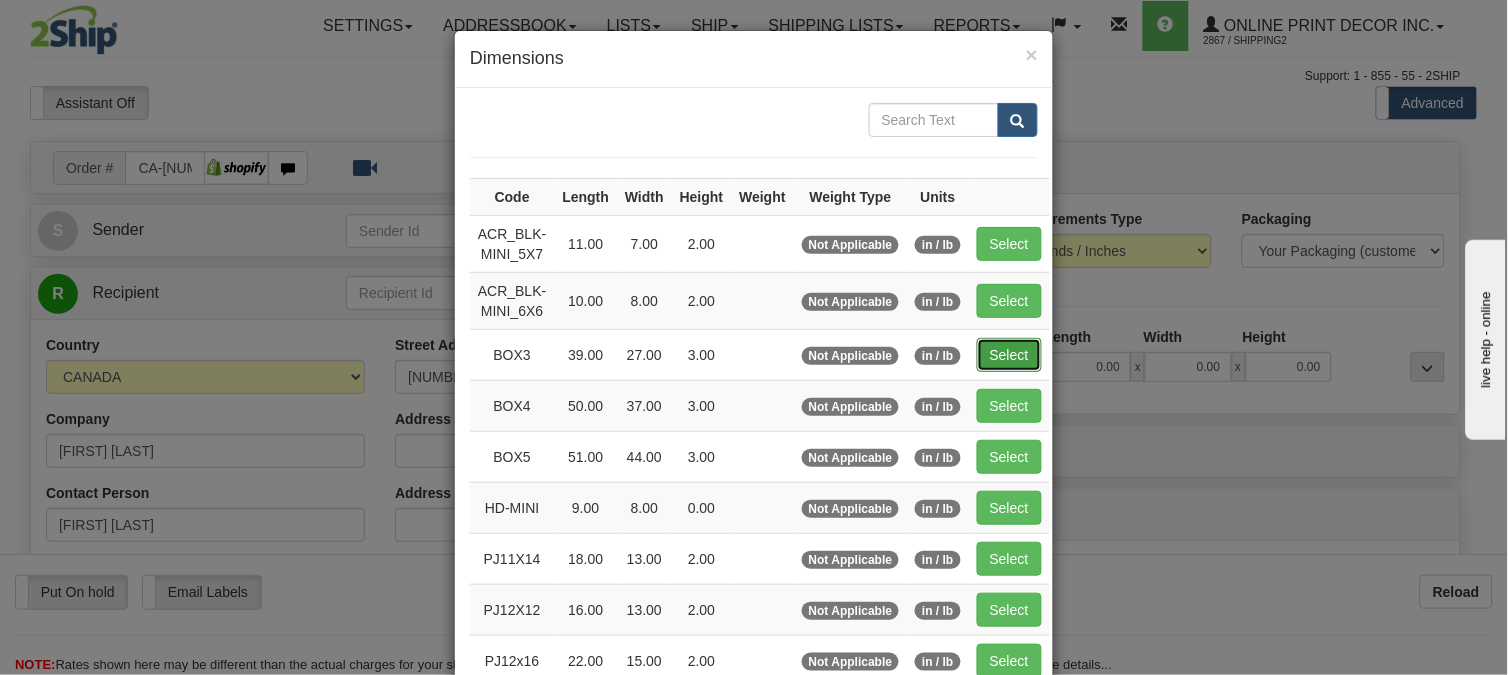 click on "Select" at bounding box center [1009, 355] 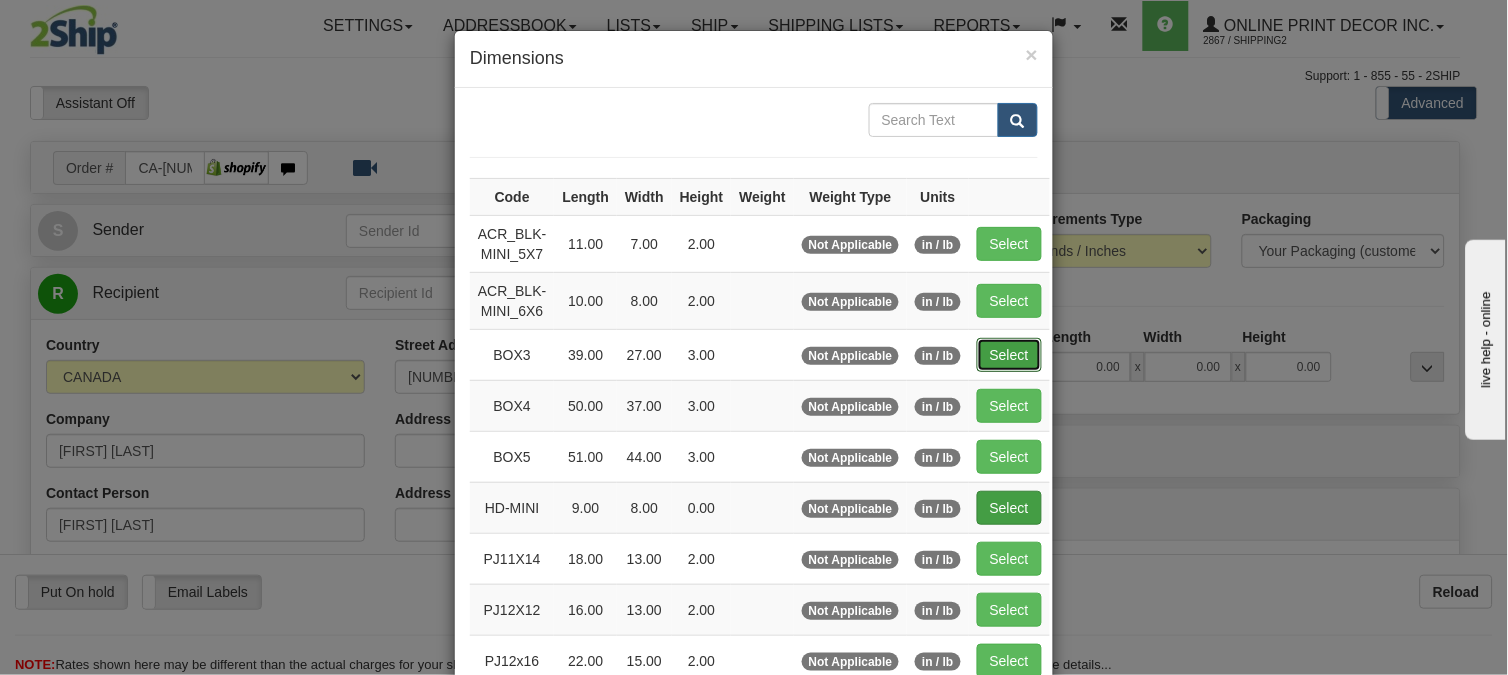 type on "39.00" 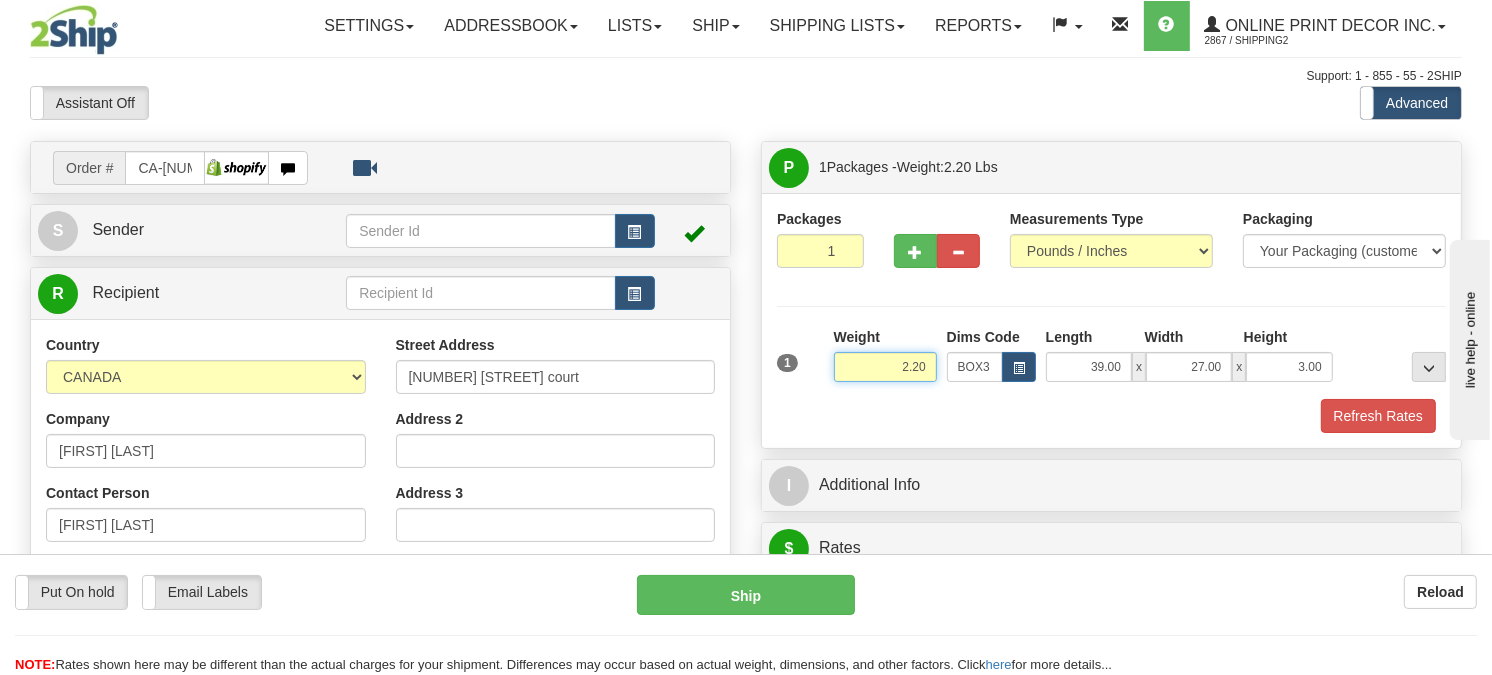 drag, startPoint x: 933, startPoint y: 421, endPoint x: 837, endPoint y: 427, distance: 96.18732 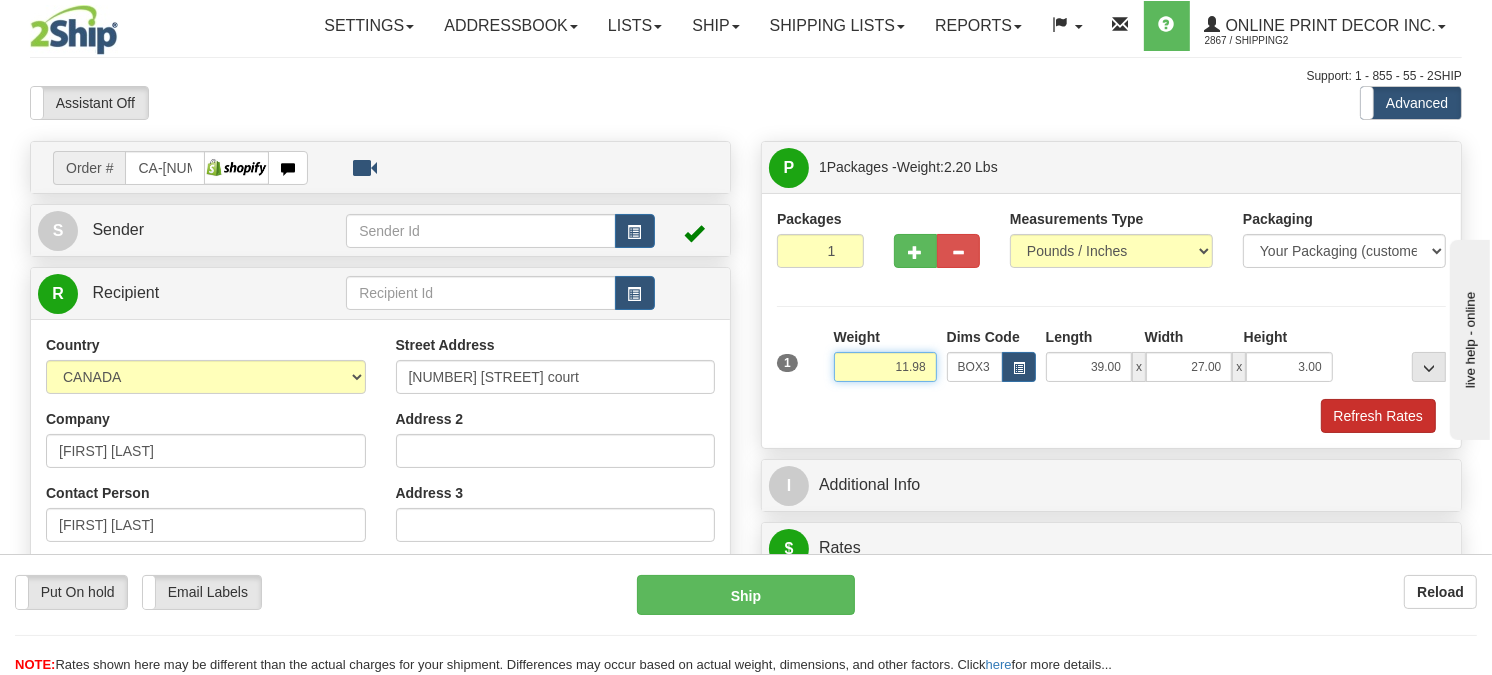 type on "11.98" 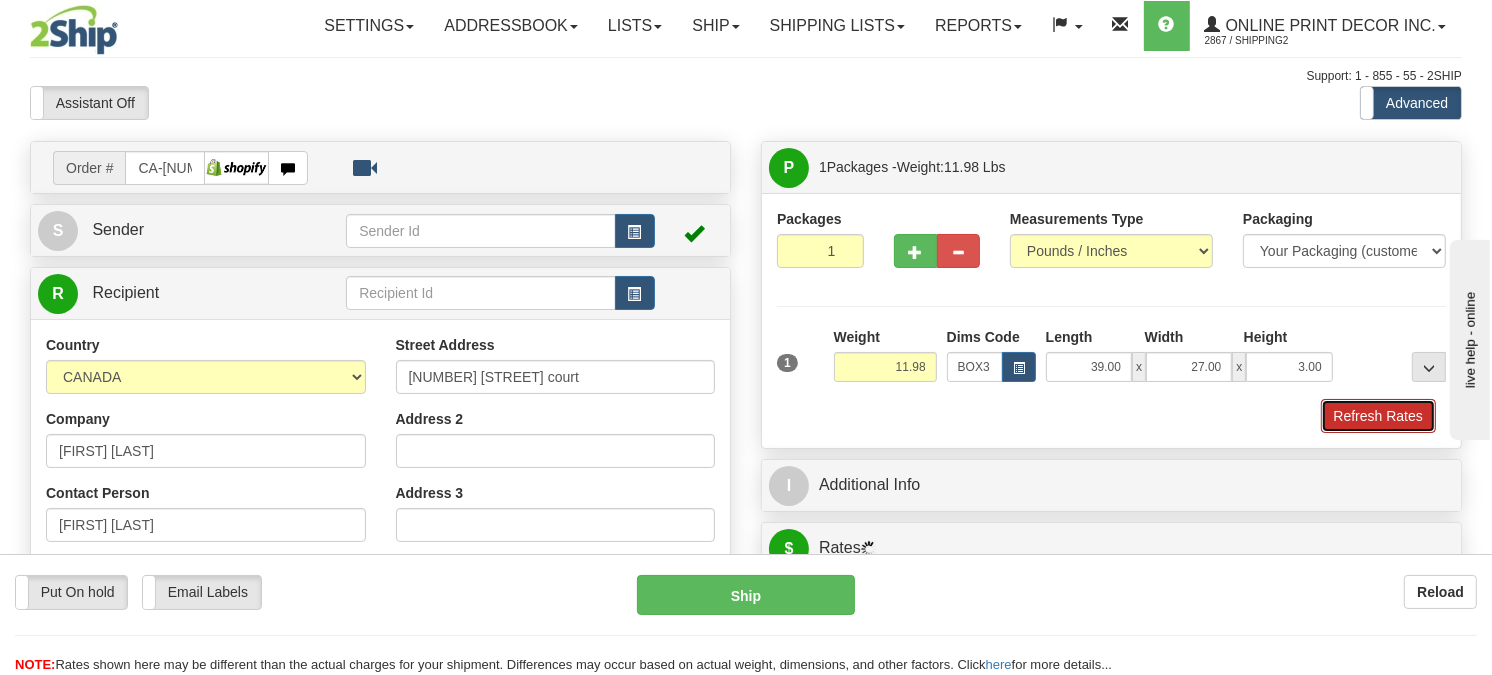 click on "Refresh Rates" at bounding box center [1378, 416] 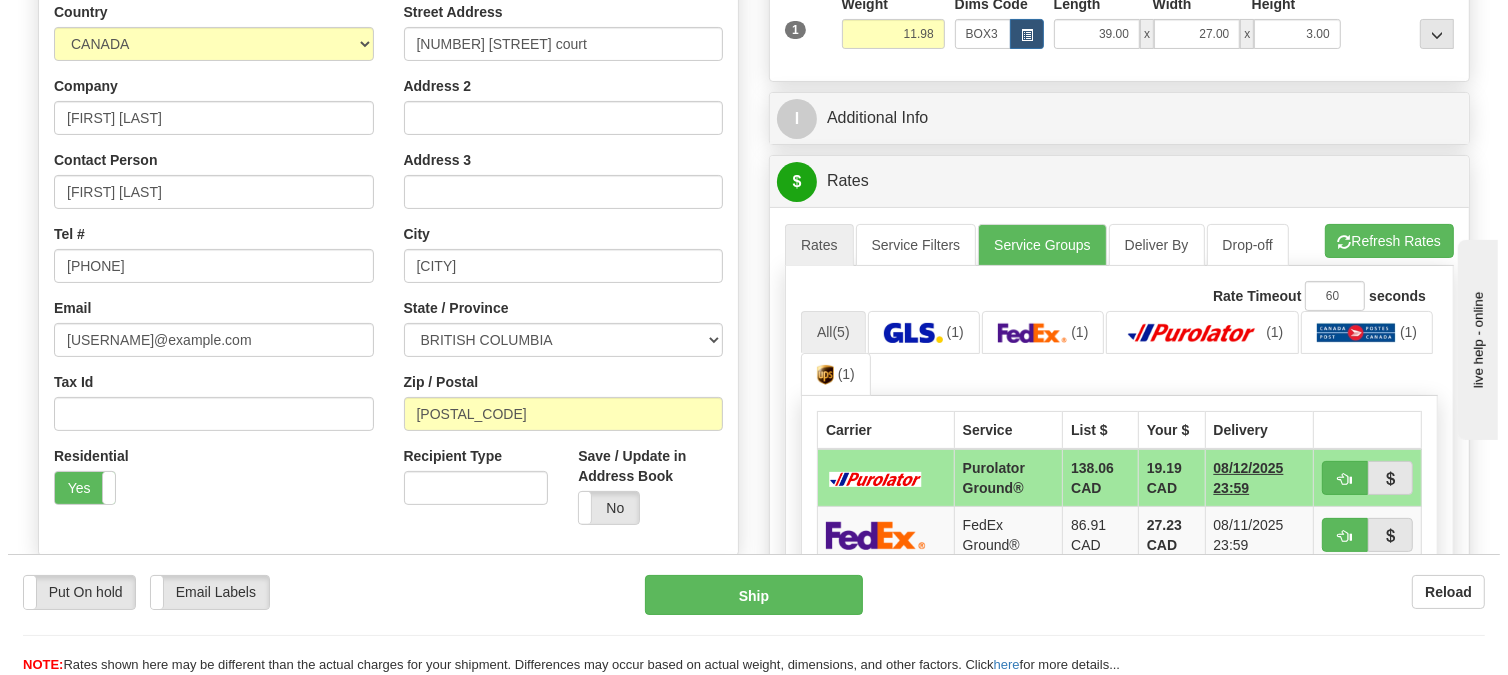 scroll, scrollTop: 444, scrollLeft: 0, axis: vertical 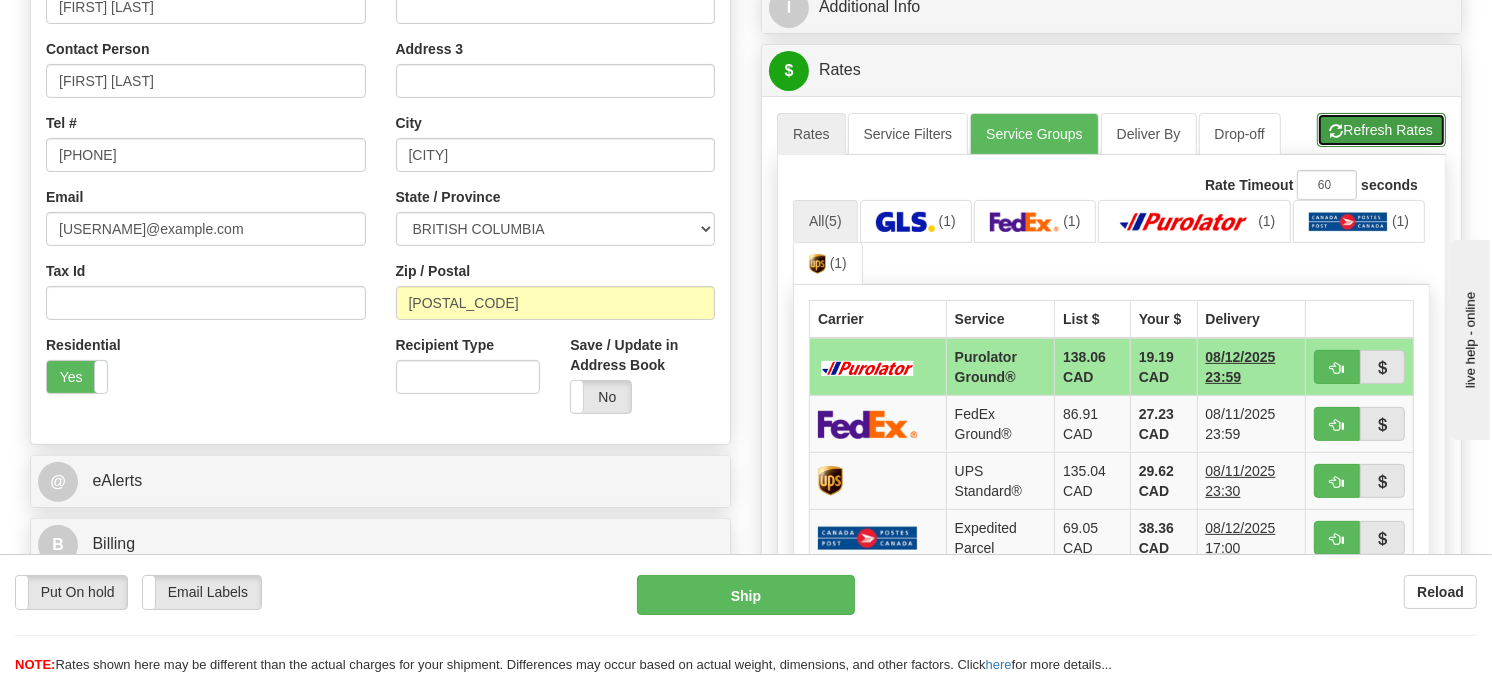 click on "Refresh Rates" at bounding box center (1381, 130) 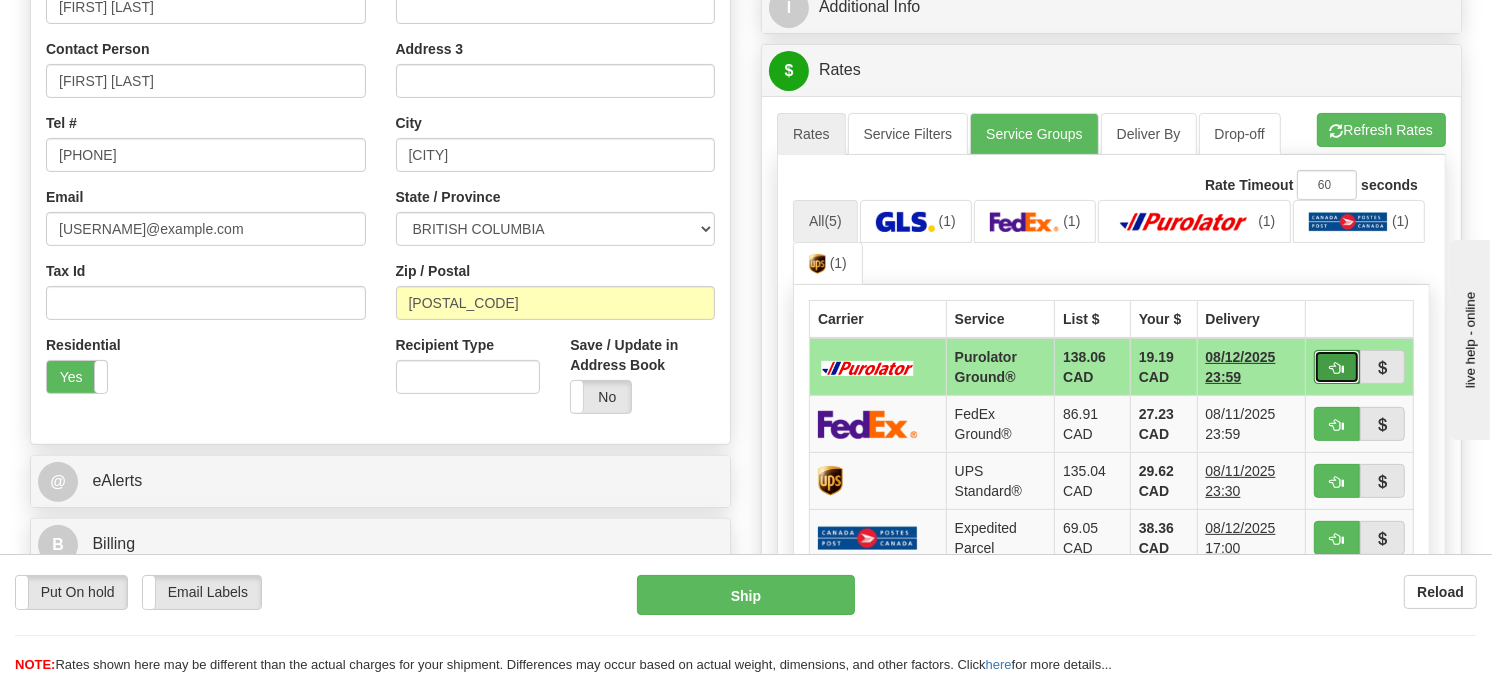 click at bounding box center (1337, 368) 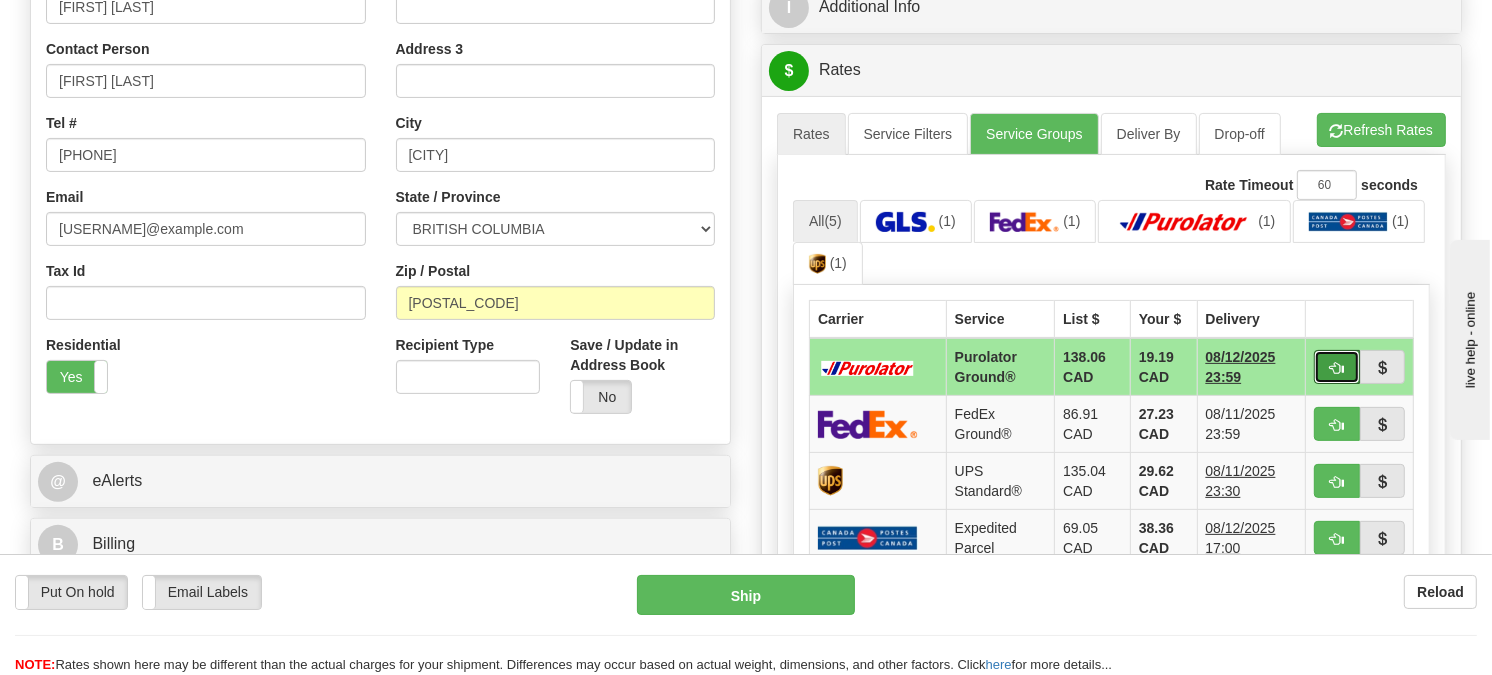type on "260" 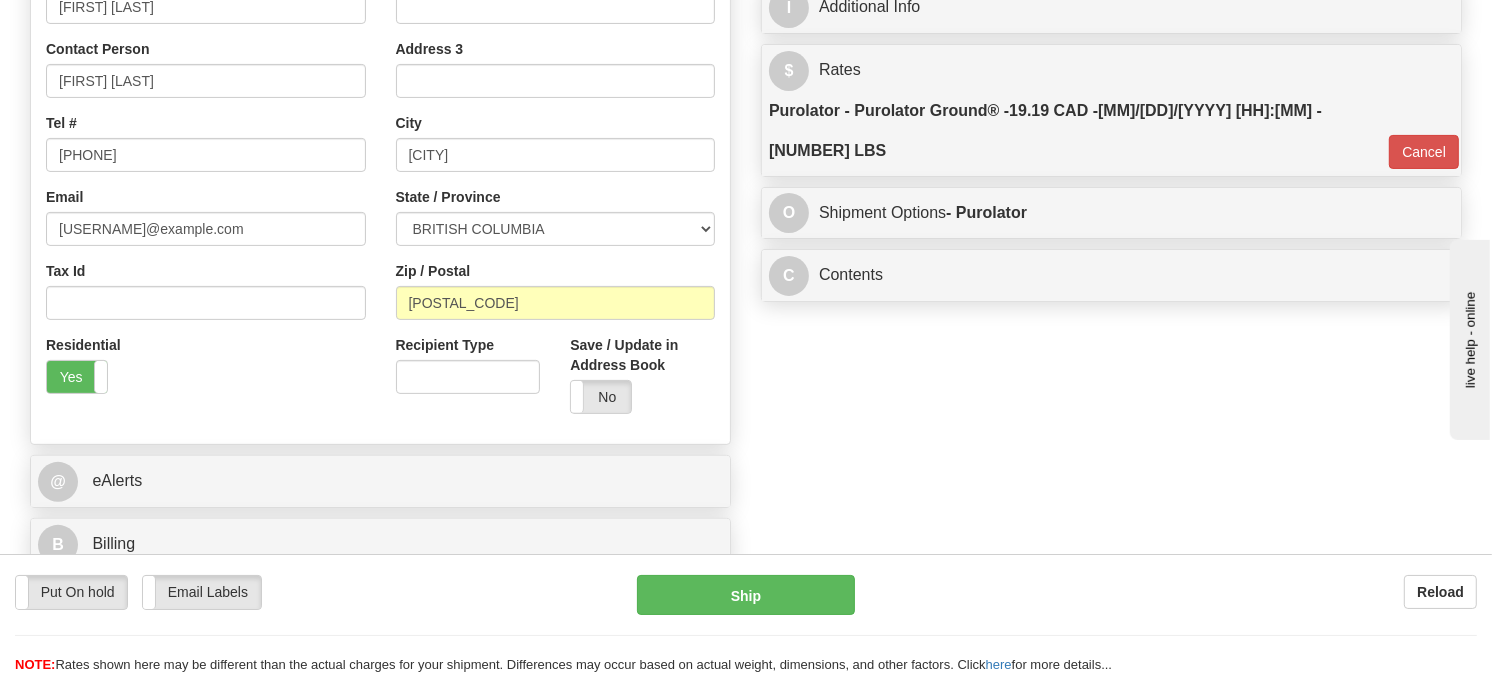 click on "Put On hold Put On hold
Email Labels Email Labels
Edit
Reload
Ship" at bounding box center (746, 625) 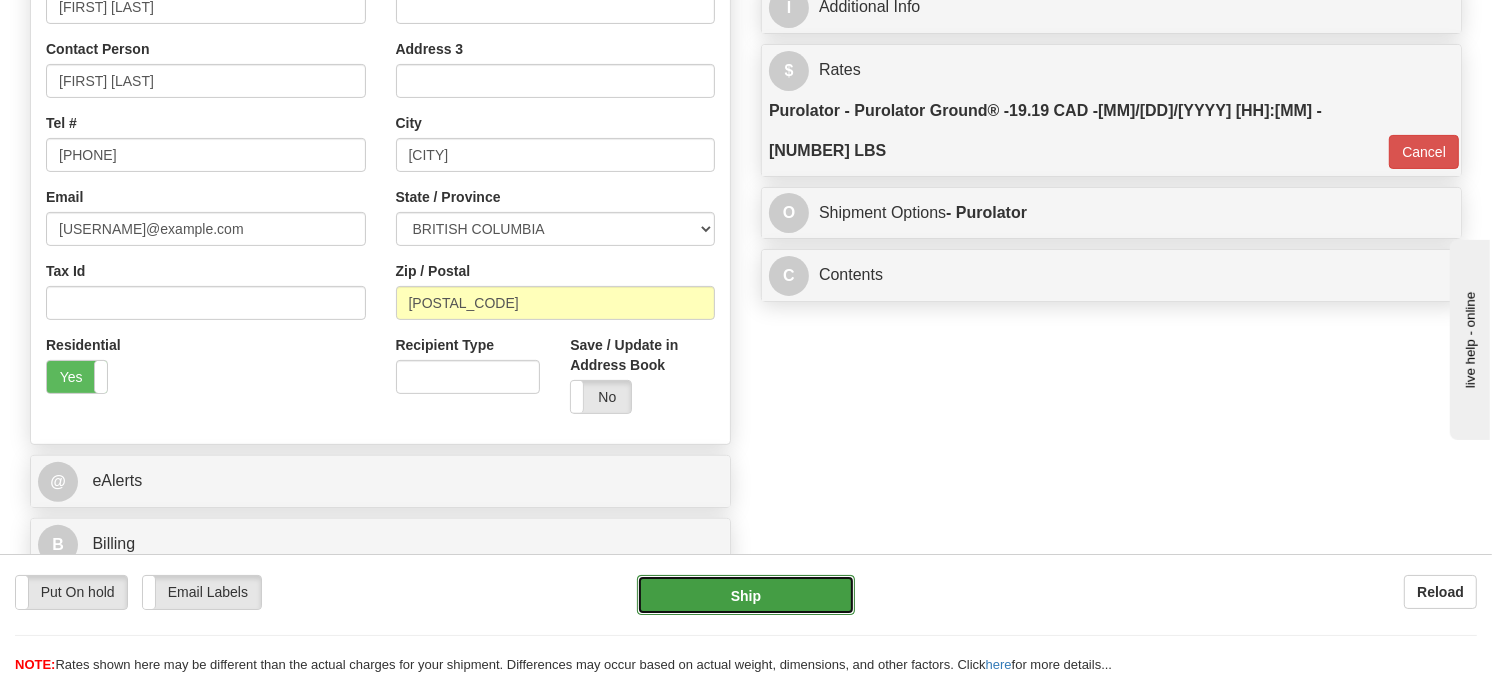click on "Ship" at bounding box center (746, 595) 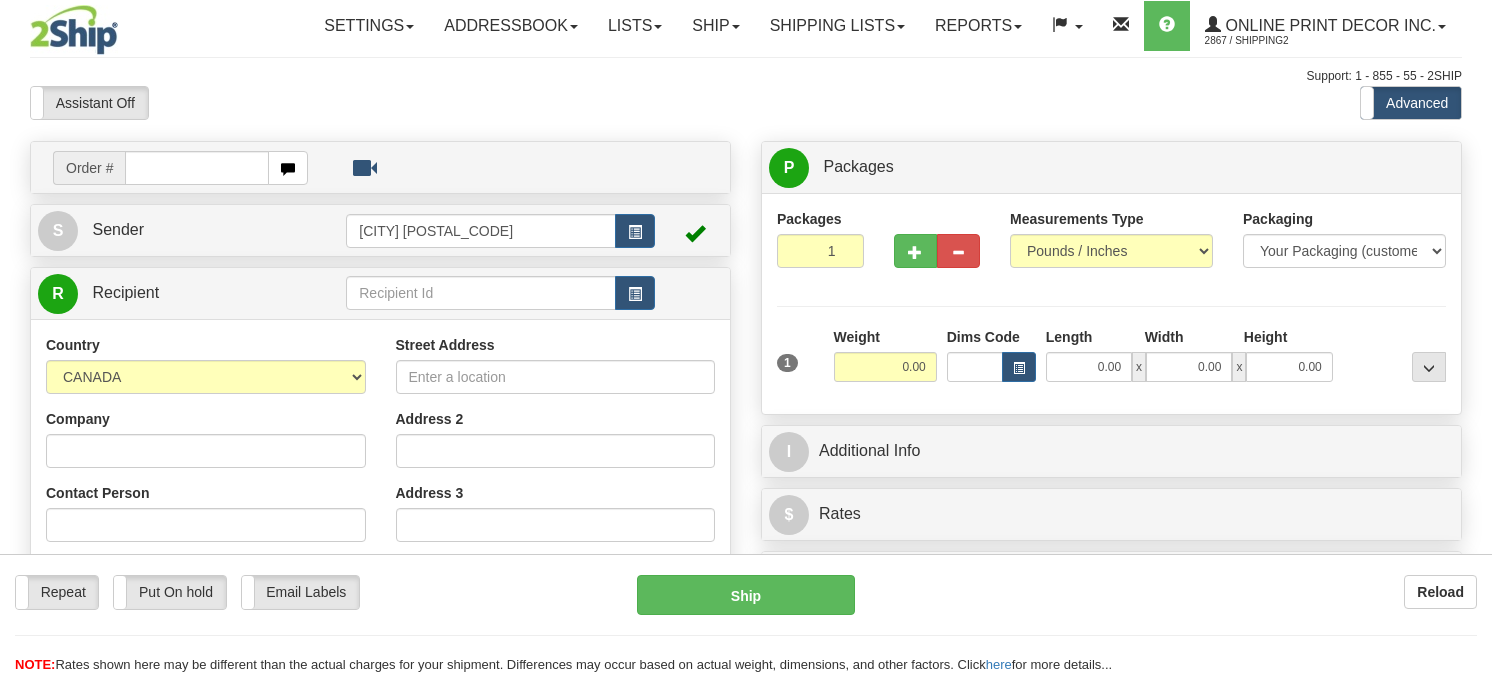 scroll, scrollTop: 0, scrollLeft: 0, axis: both 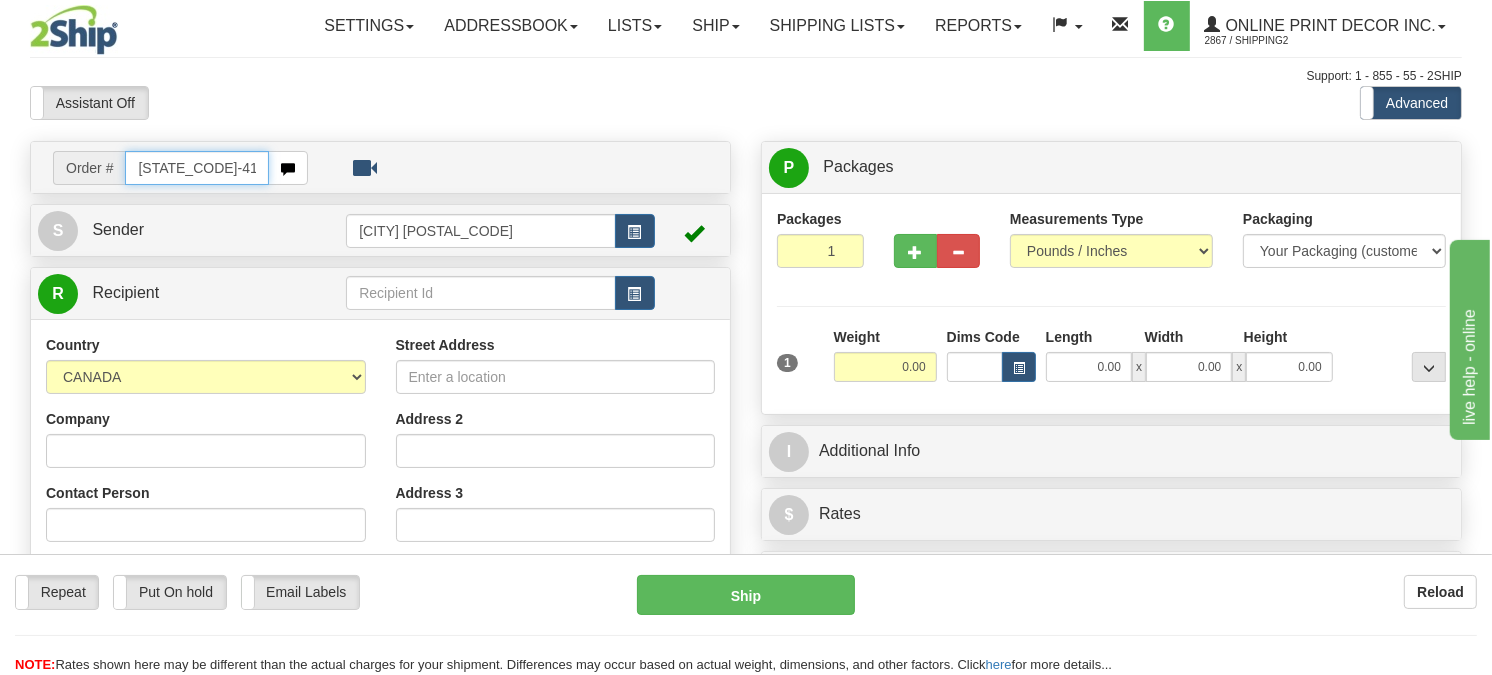 type on "[STATE_CODE]-418382" 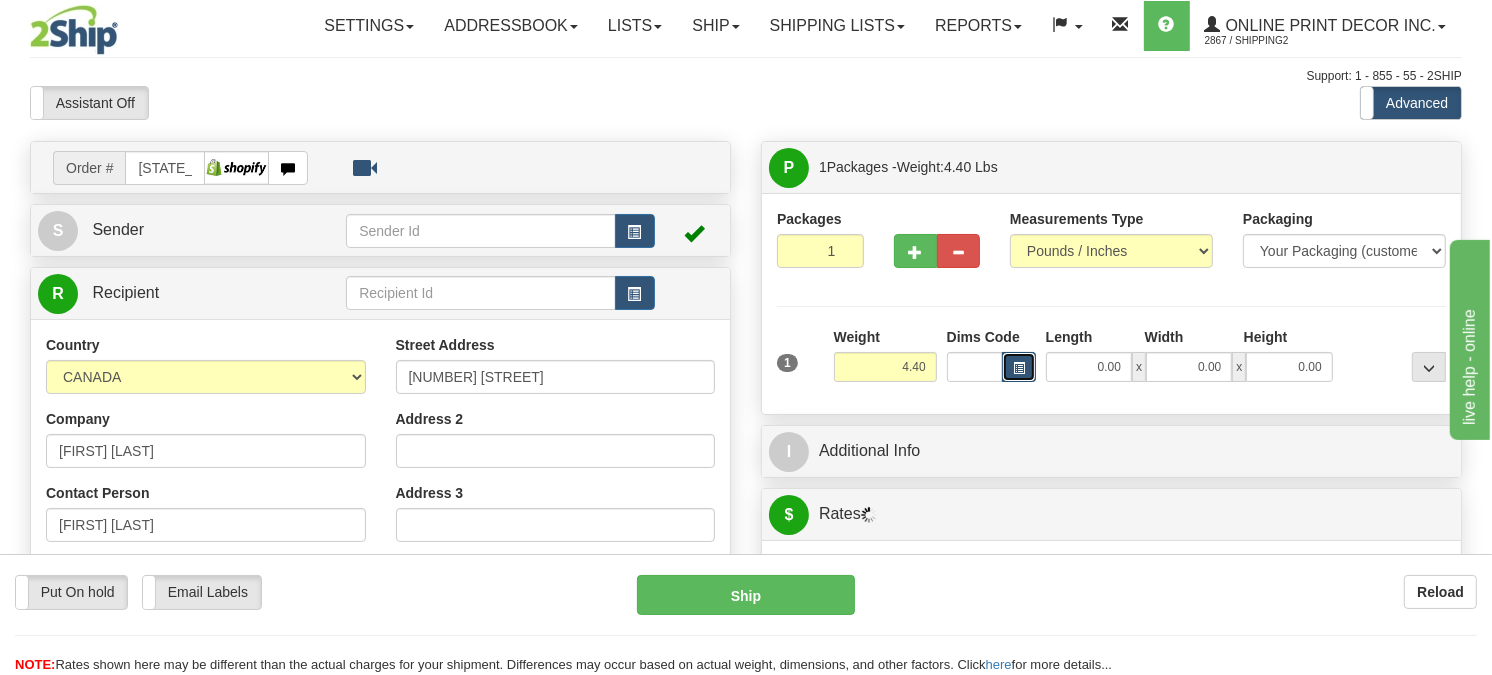 click at bounding box center [1019, 367] 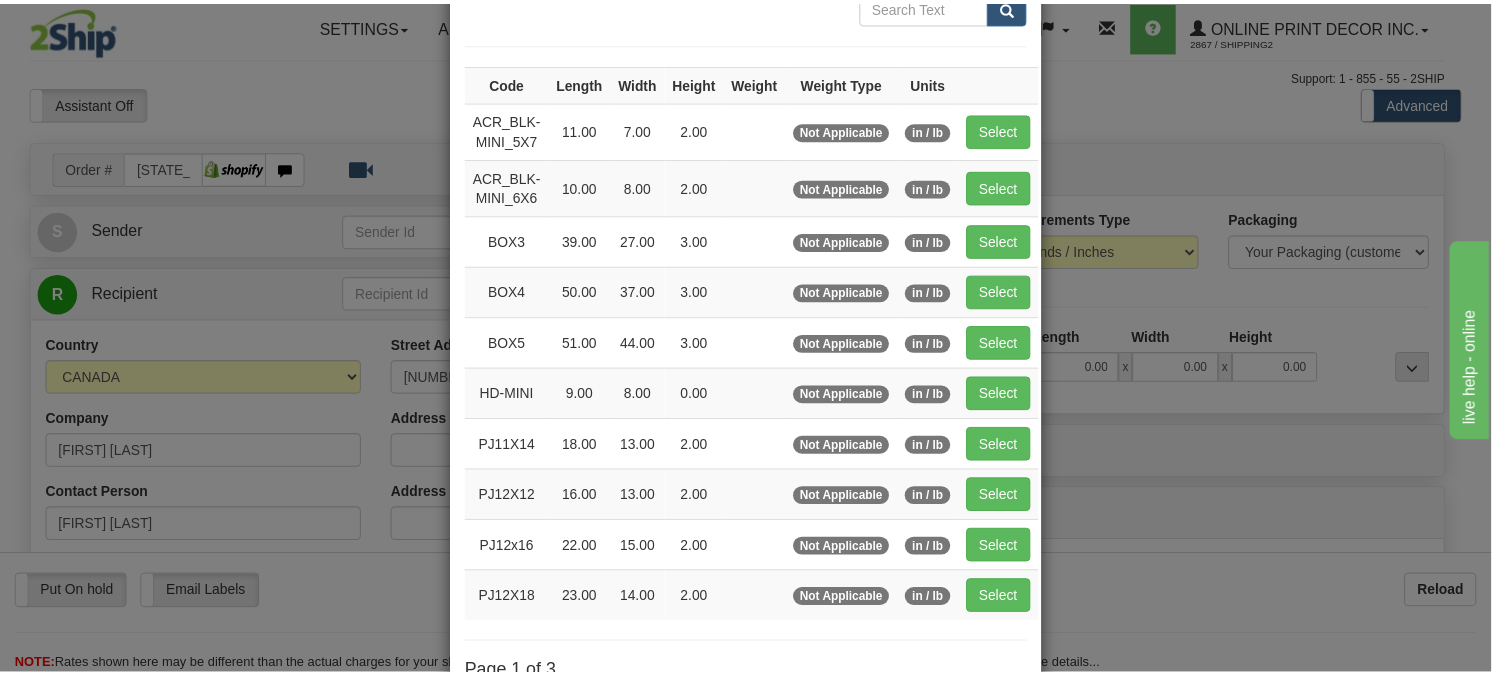 scroll, scrollTop: 222, scrollLeft: 0, axis: vertical 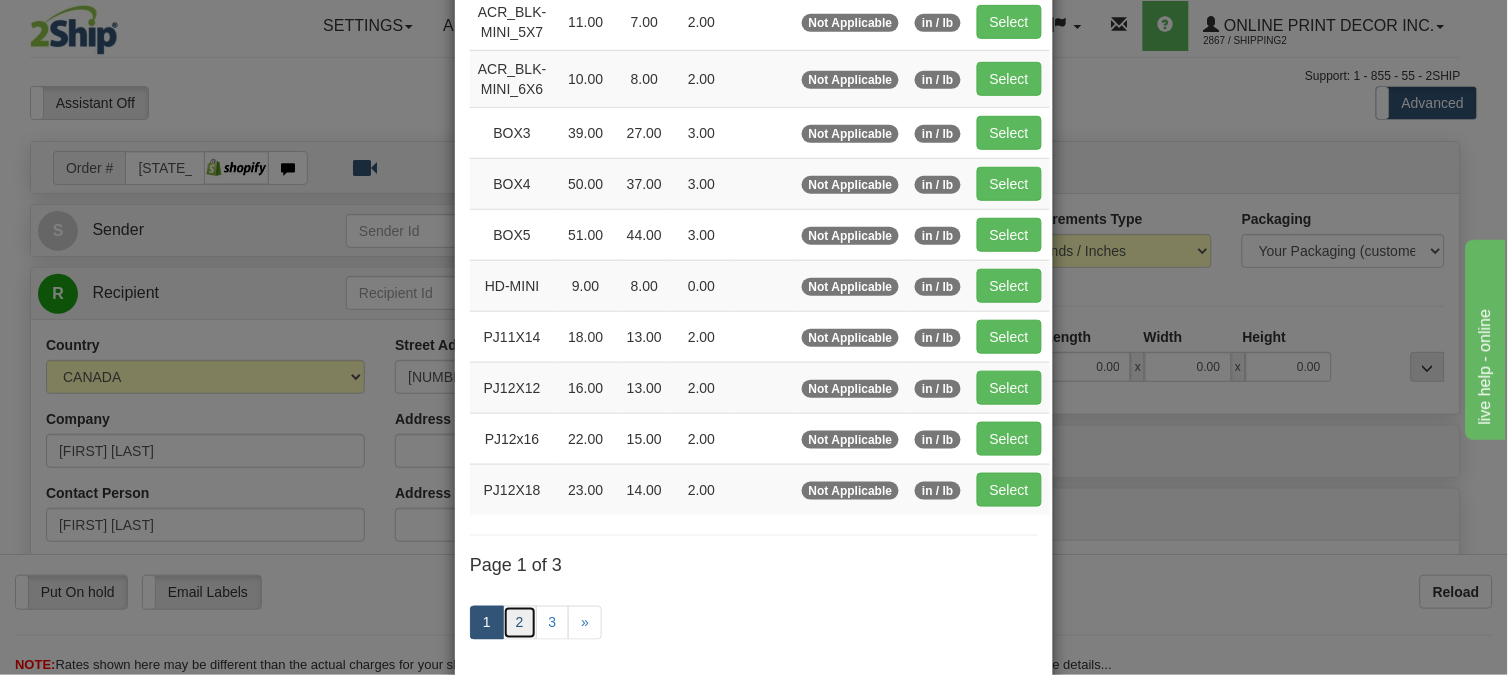 click on "2" at bounding box center (520, 623) 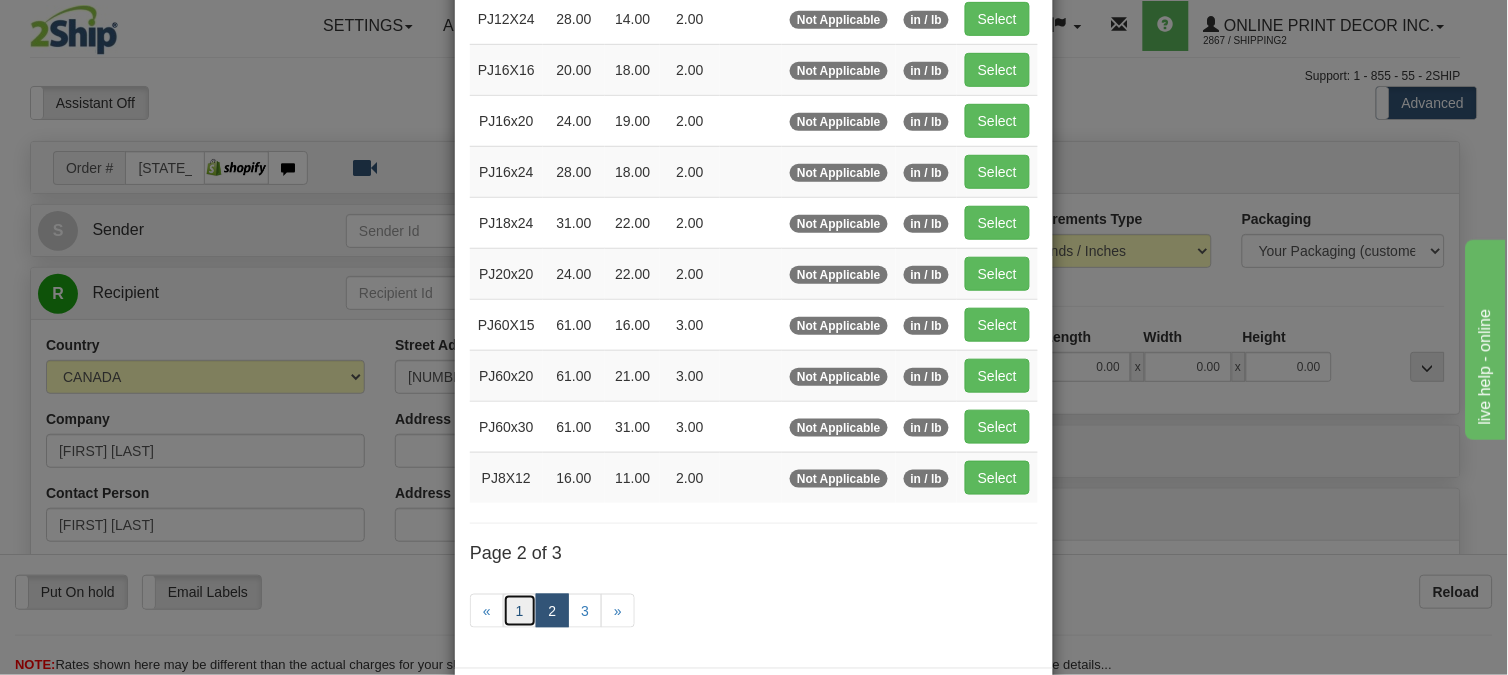 click on "1" at bounding box center (520, 611) 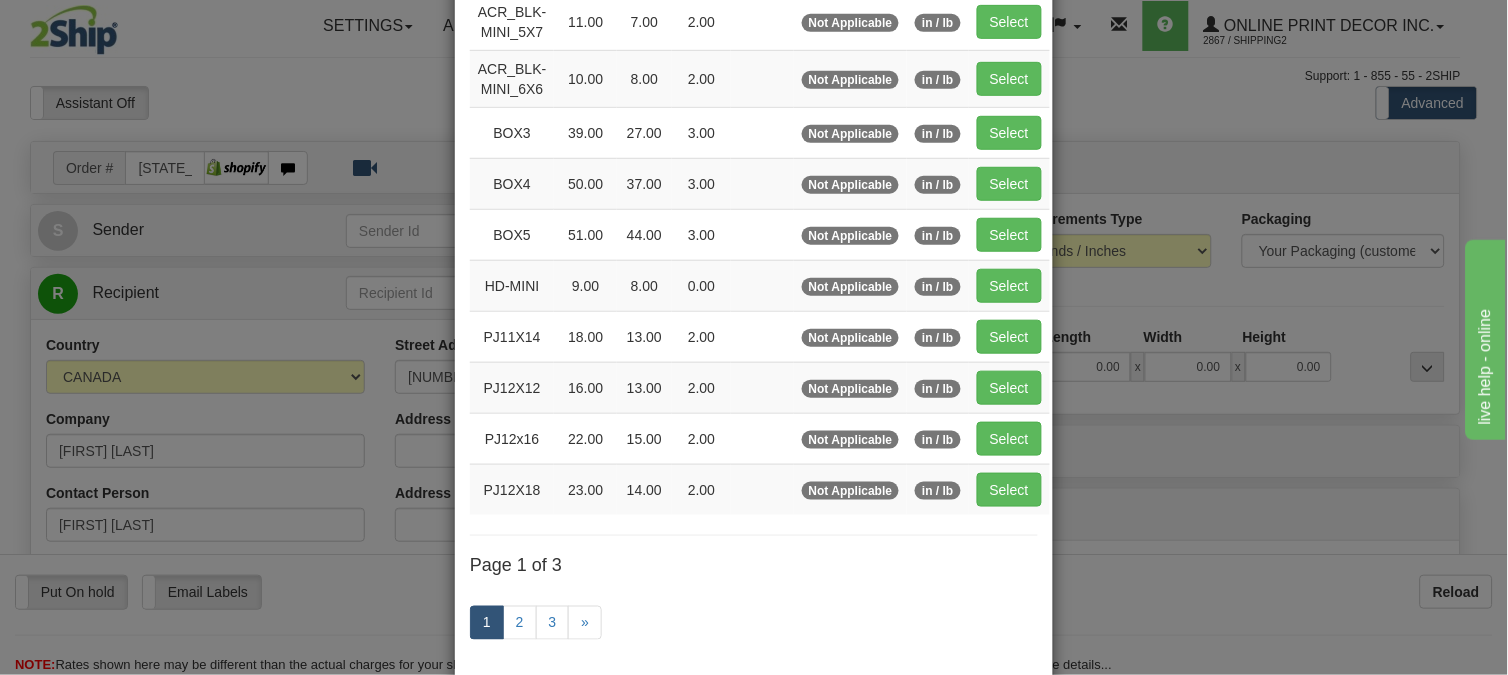 click on "Select" at bounding box center [1009, 387] 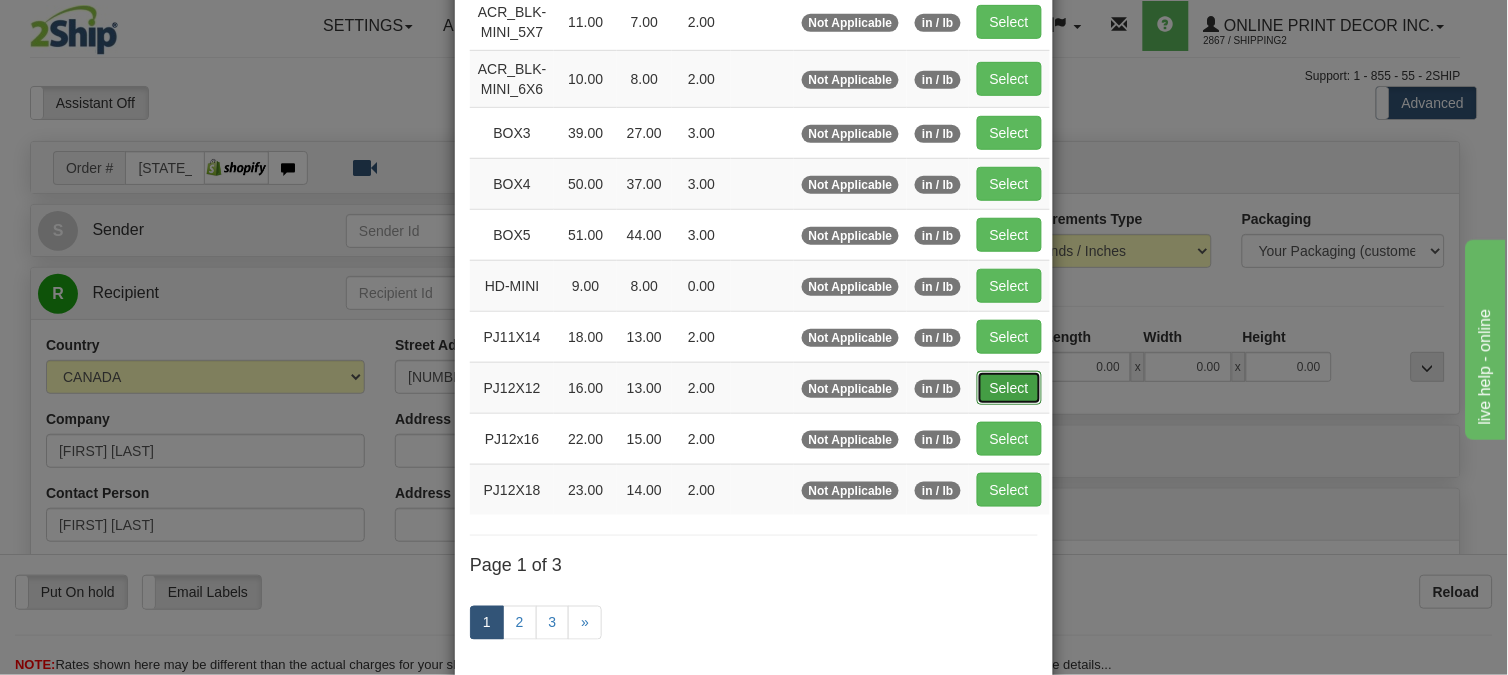 click on "Select" at bounding box center [1009, 388] 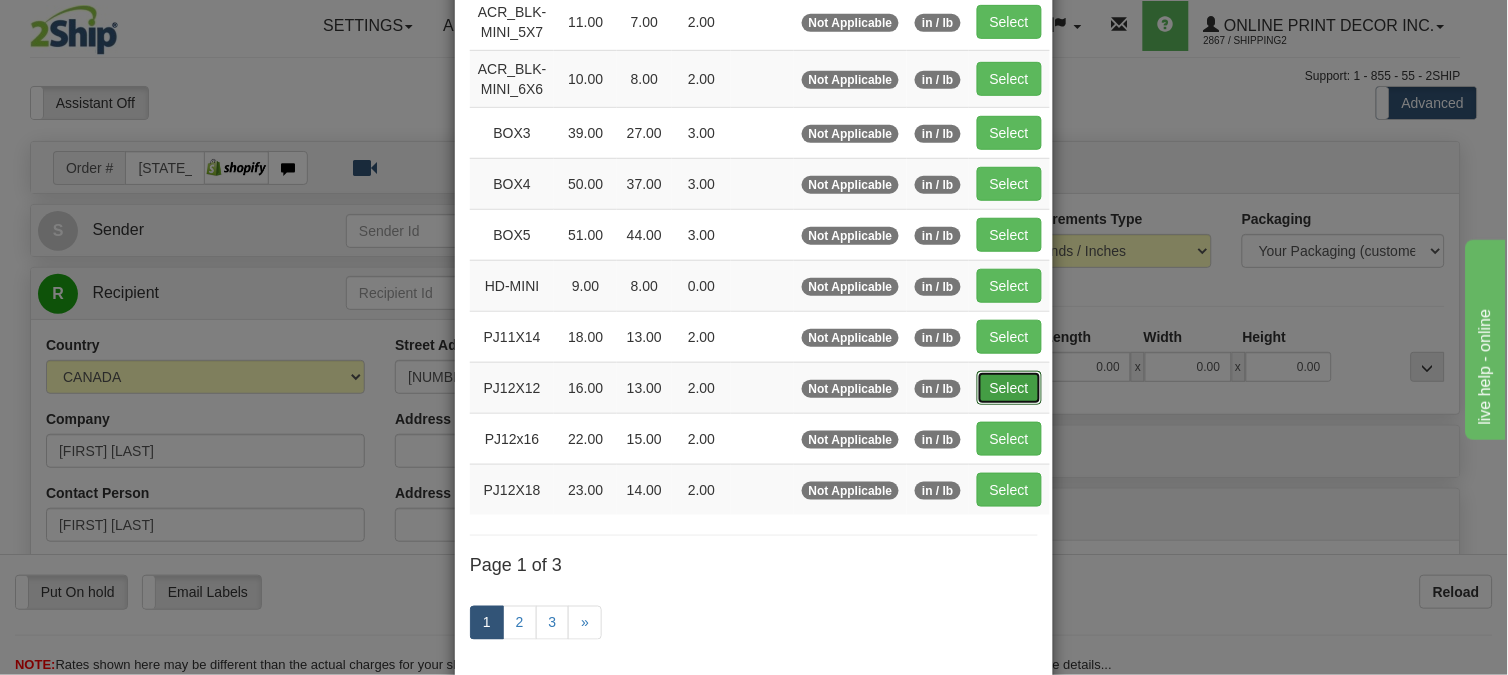 type on "16.00" 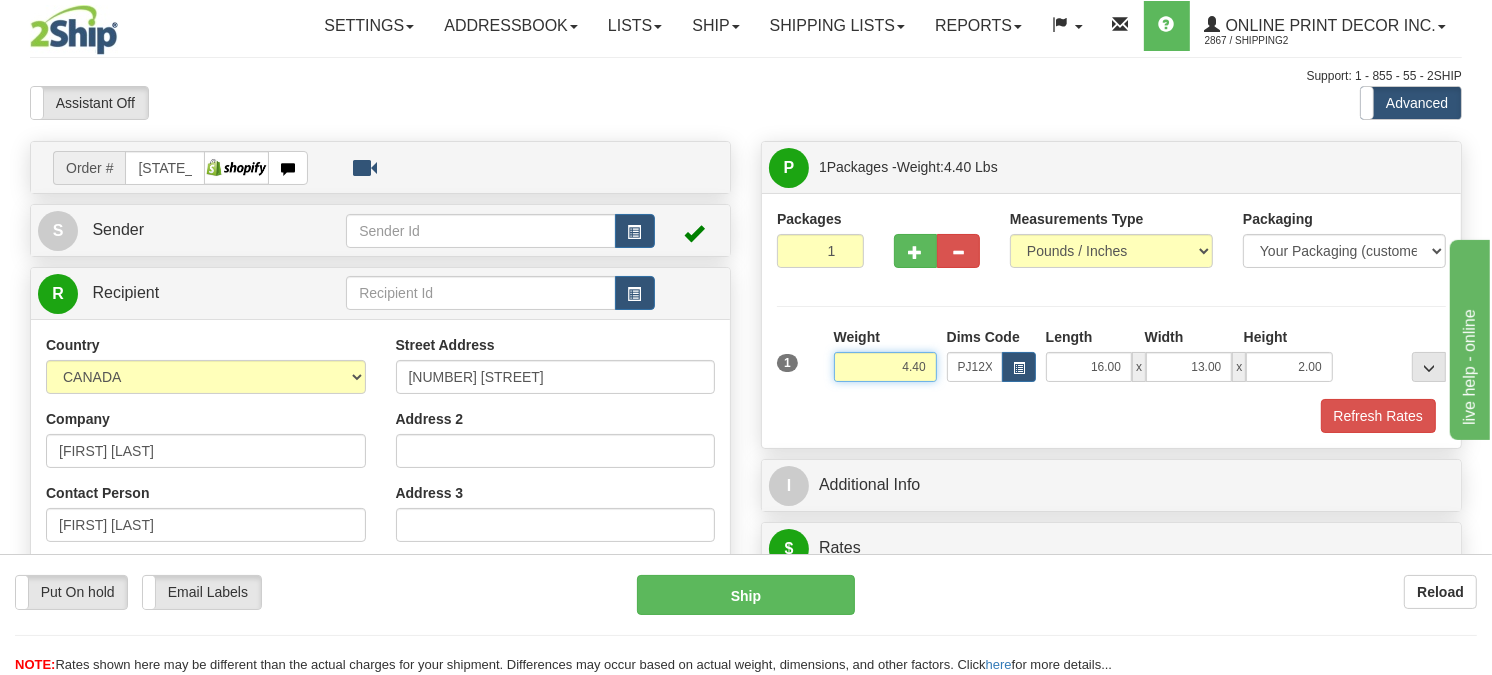 drag, startPoint x: 878, startPoint y: 393, endPoint x: 827, endPoint y: 381, distance: 52.392746 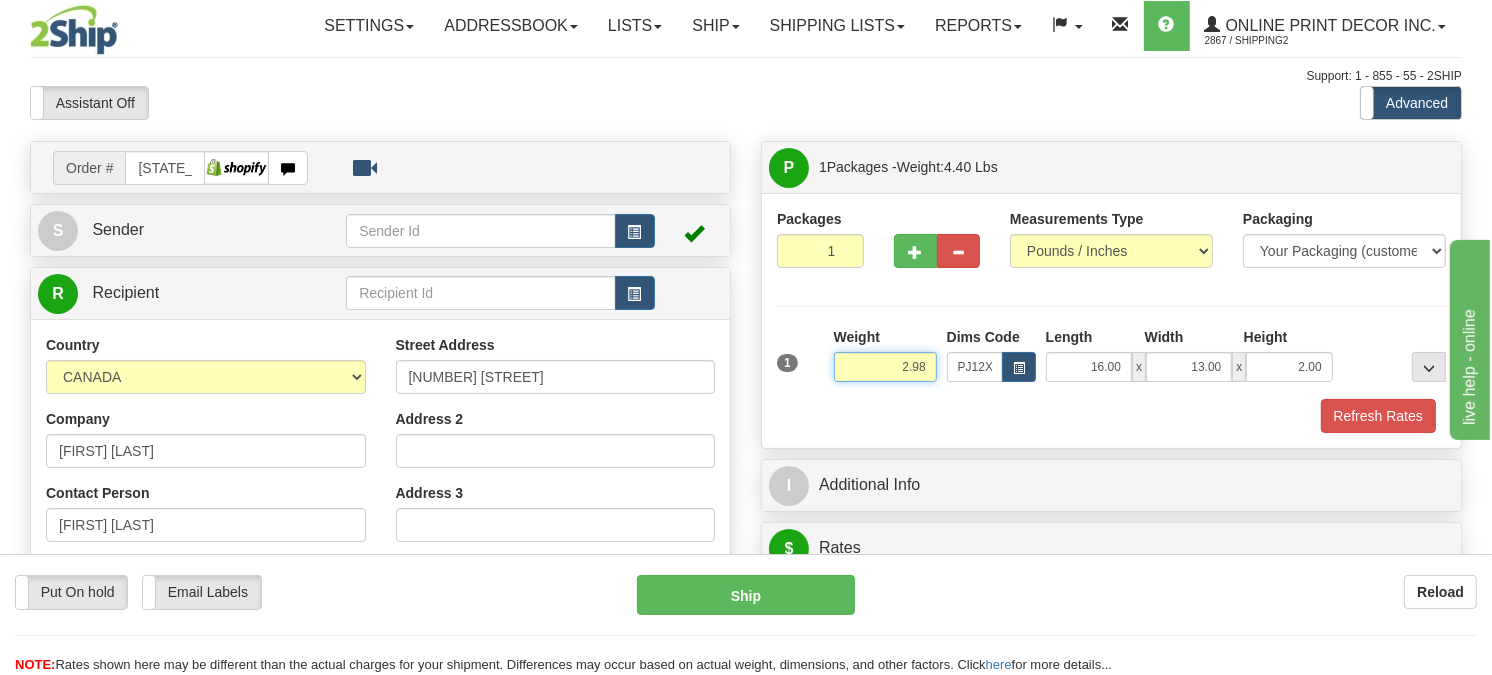 type on "2.98" 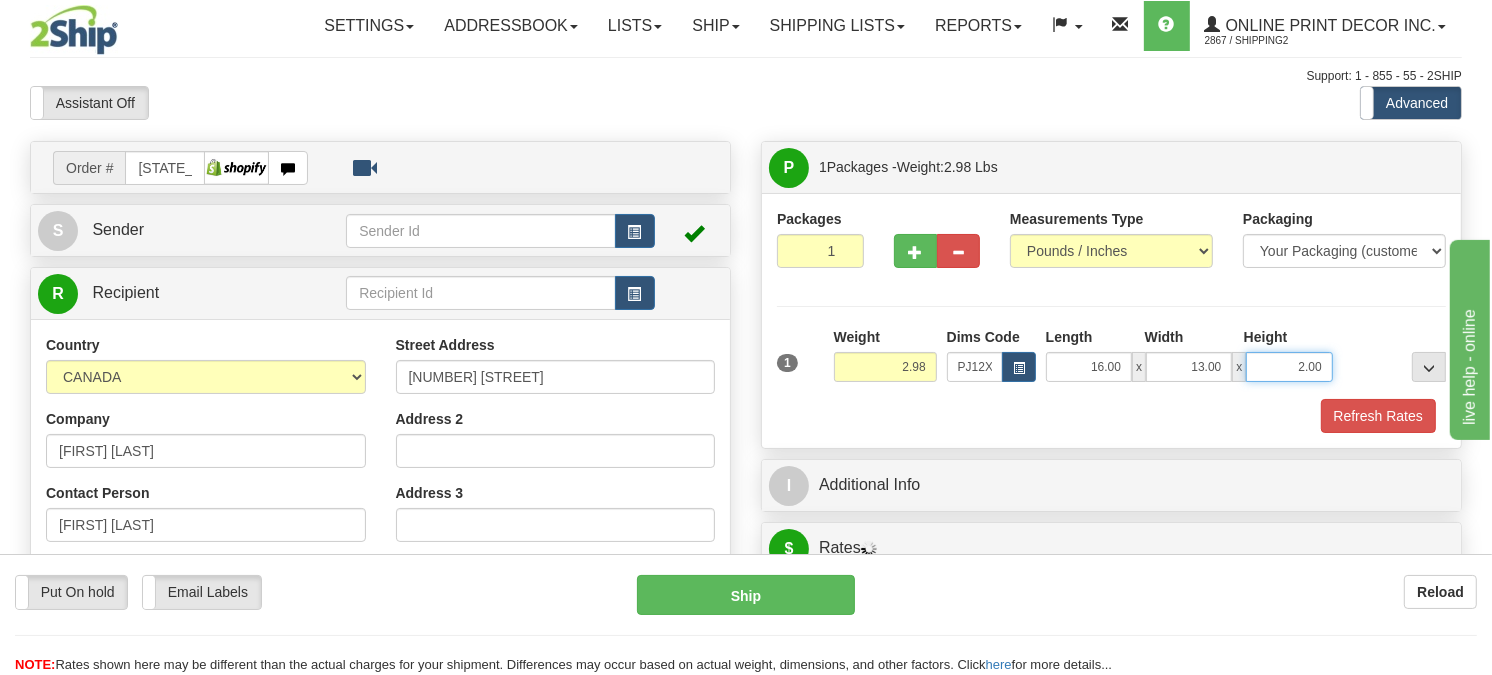 drag, startPoint x: 1313, startPoint y: 414, endPoint x: 1201, endPoint y: 410, distance: 112.0714 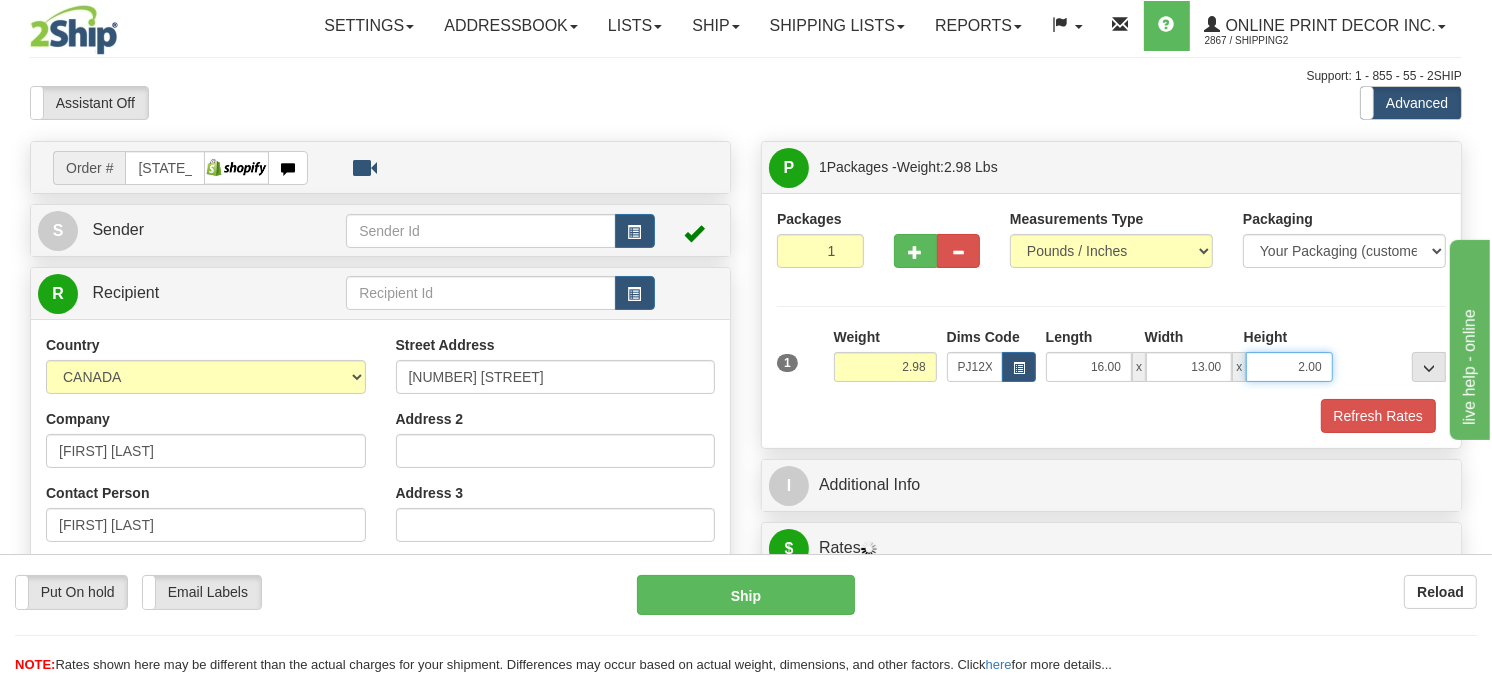 click on "16.00
x
13.00
x
2.00" at bounding box center (1189, 367) 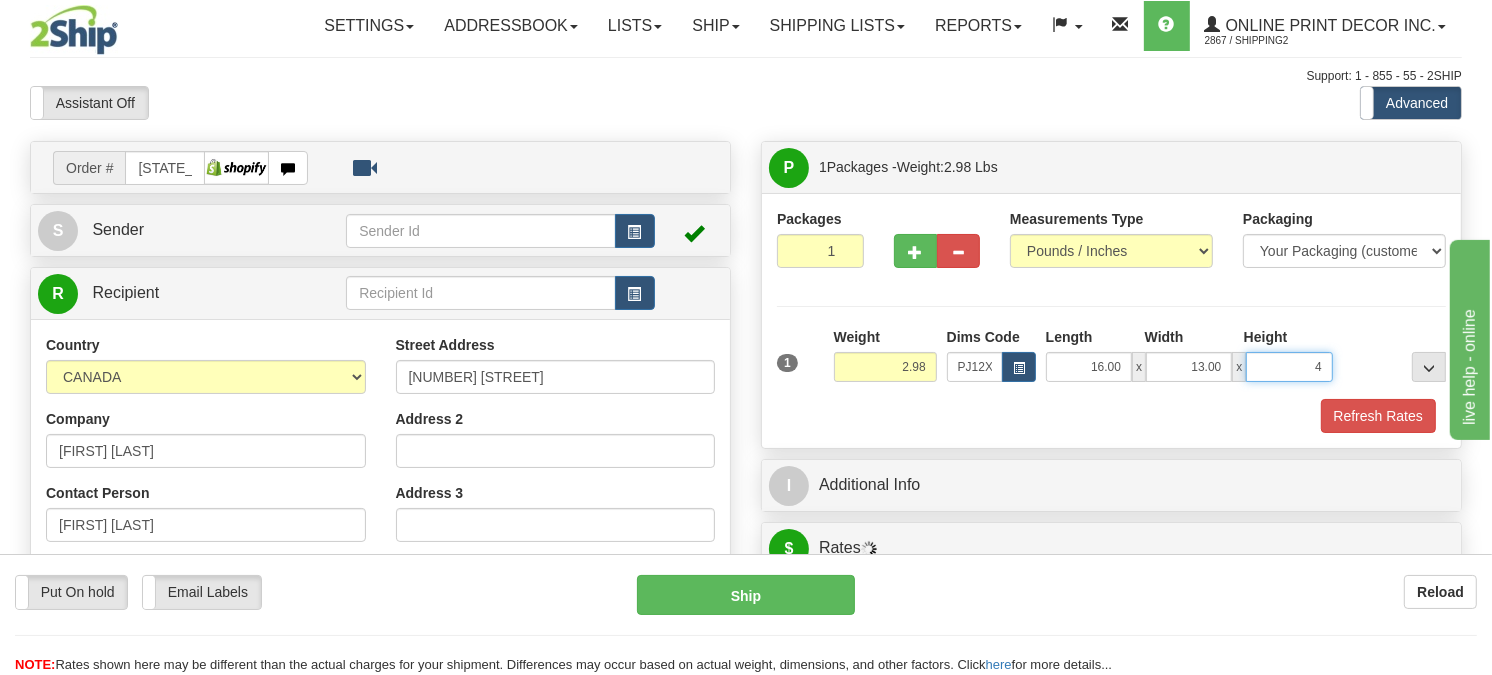 click on "Delete" at bounding box center [0, 0] 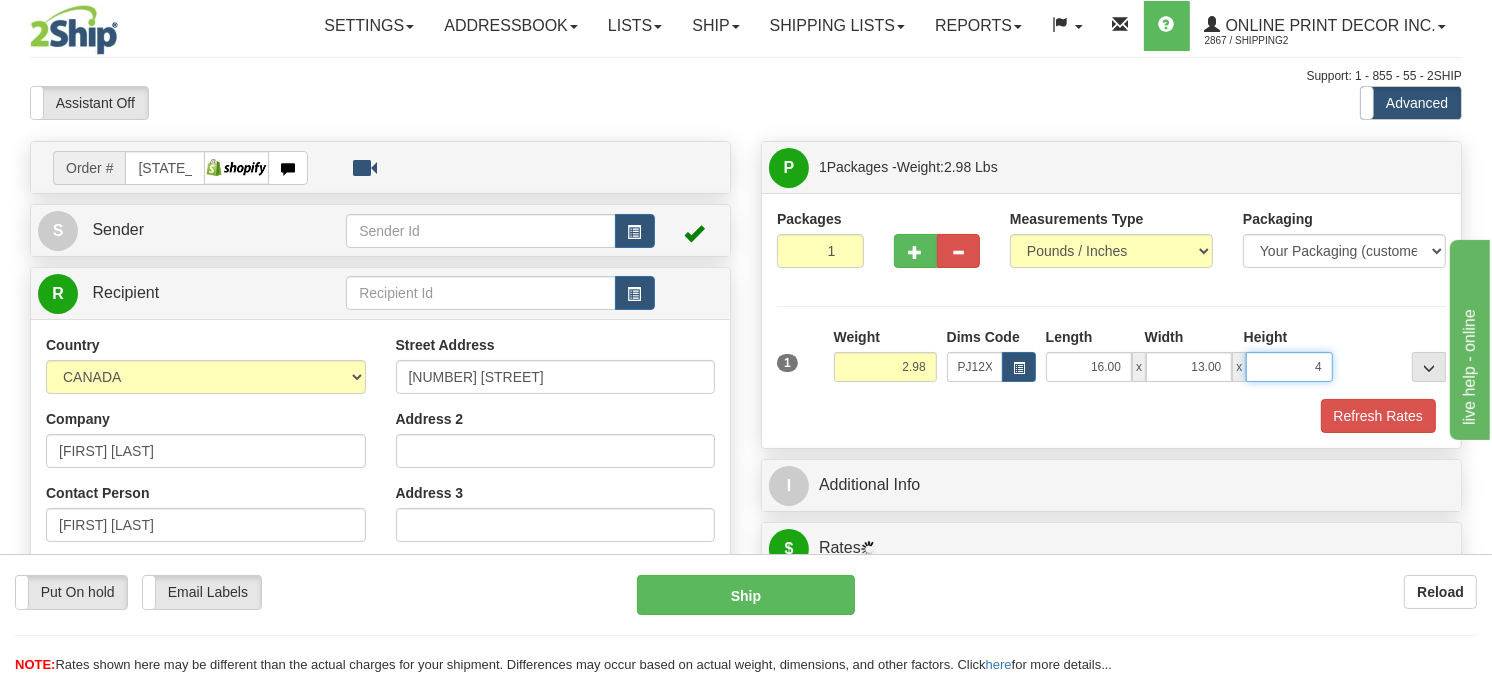 type on "4.00" 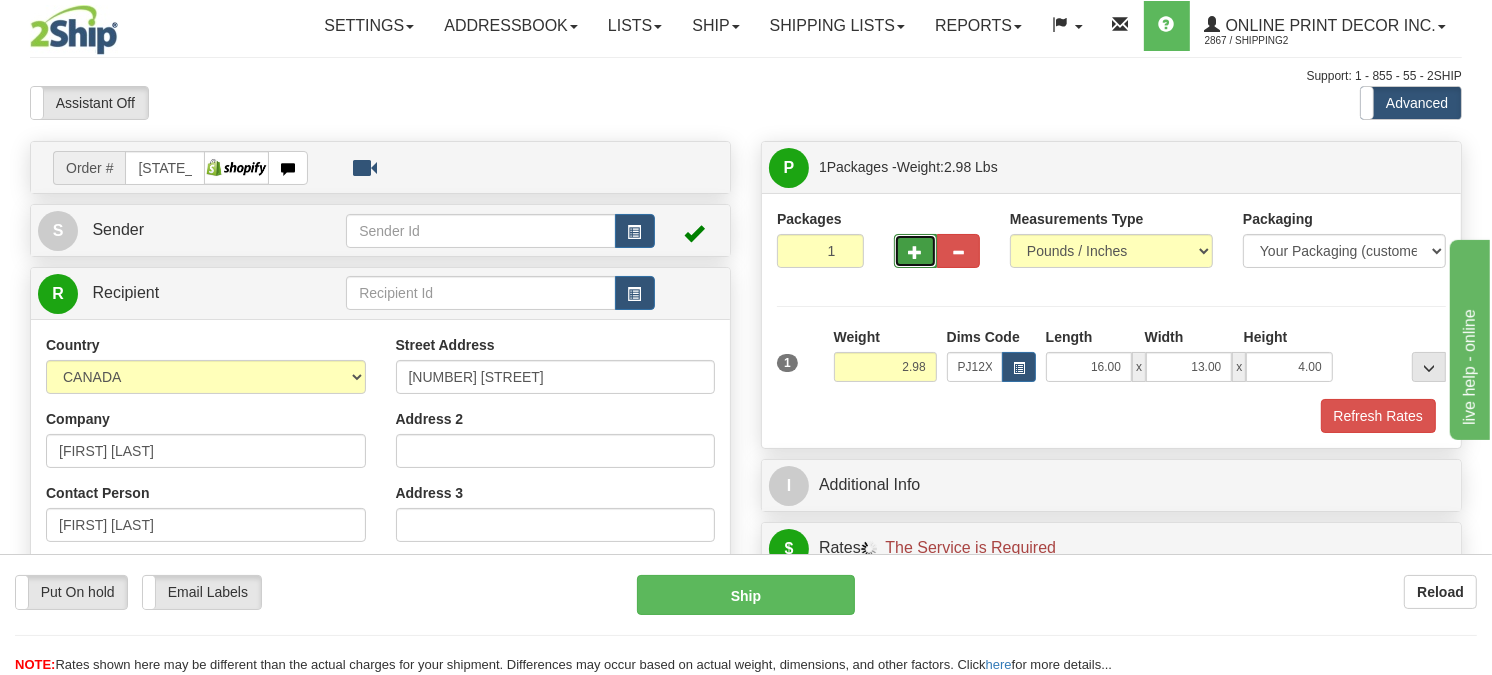 click at bounding box center (915, 252) 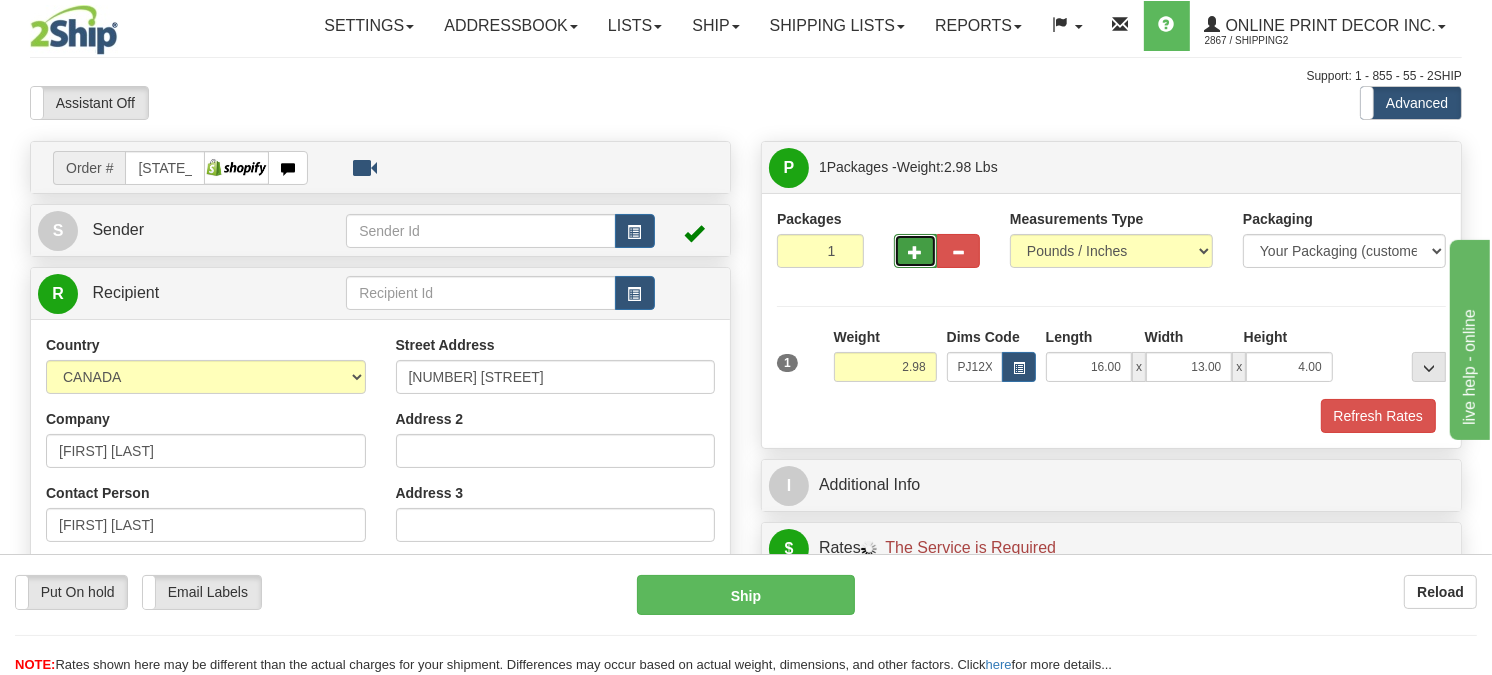 radio on "true" 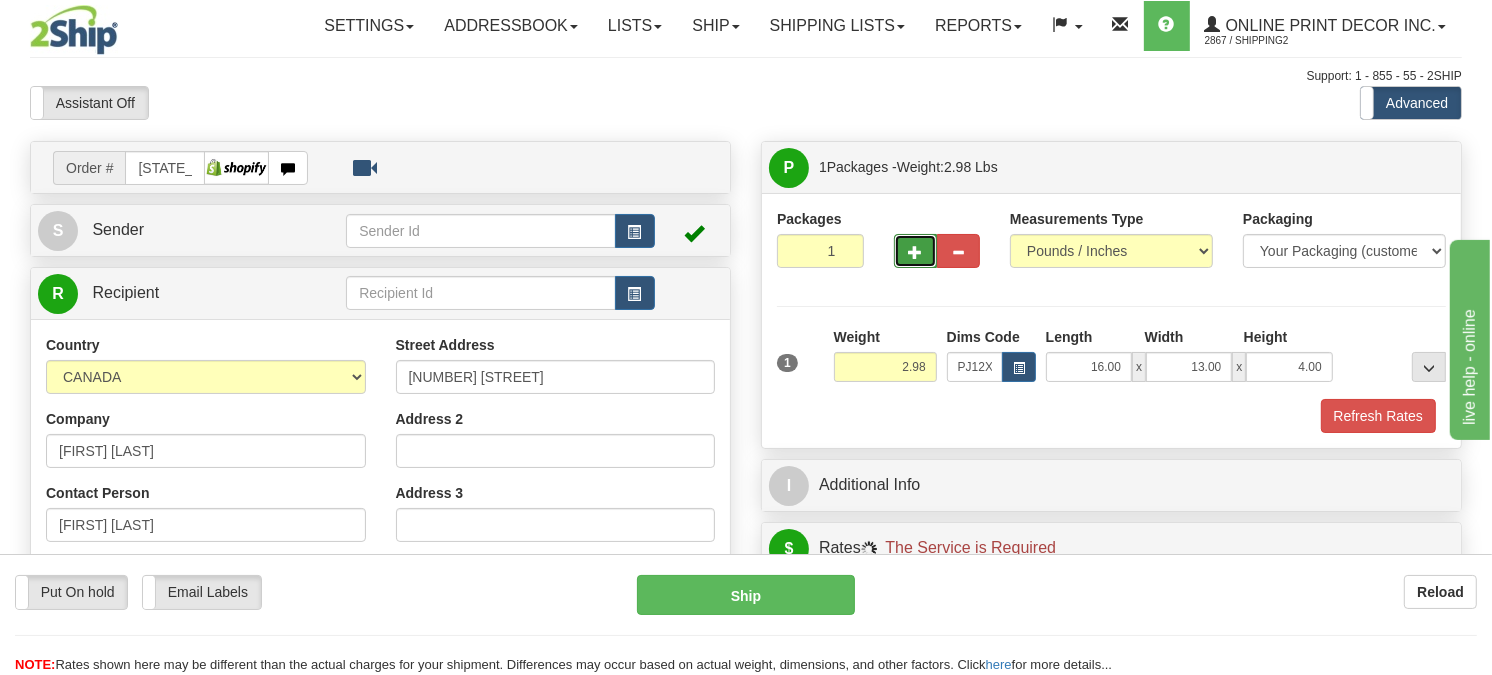 type on "2" 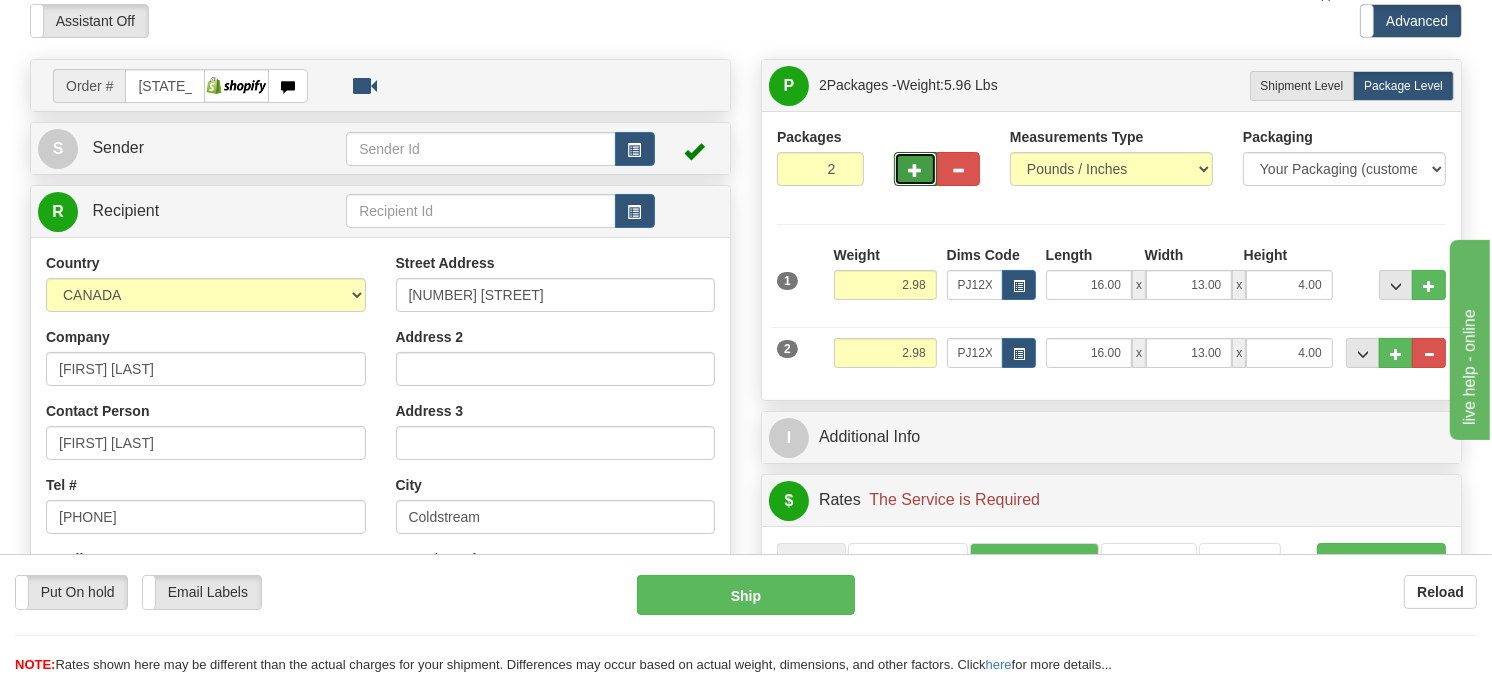 scroll, scrollTop: 222, scrollLeft: 0, axis: vertical 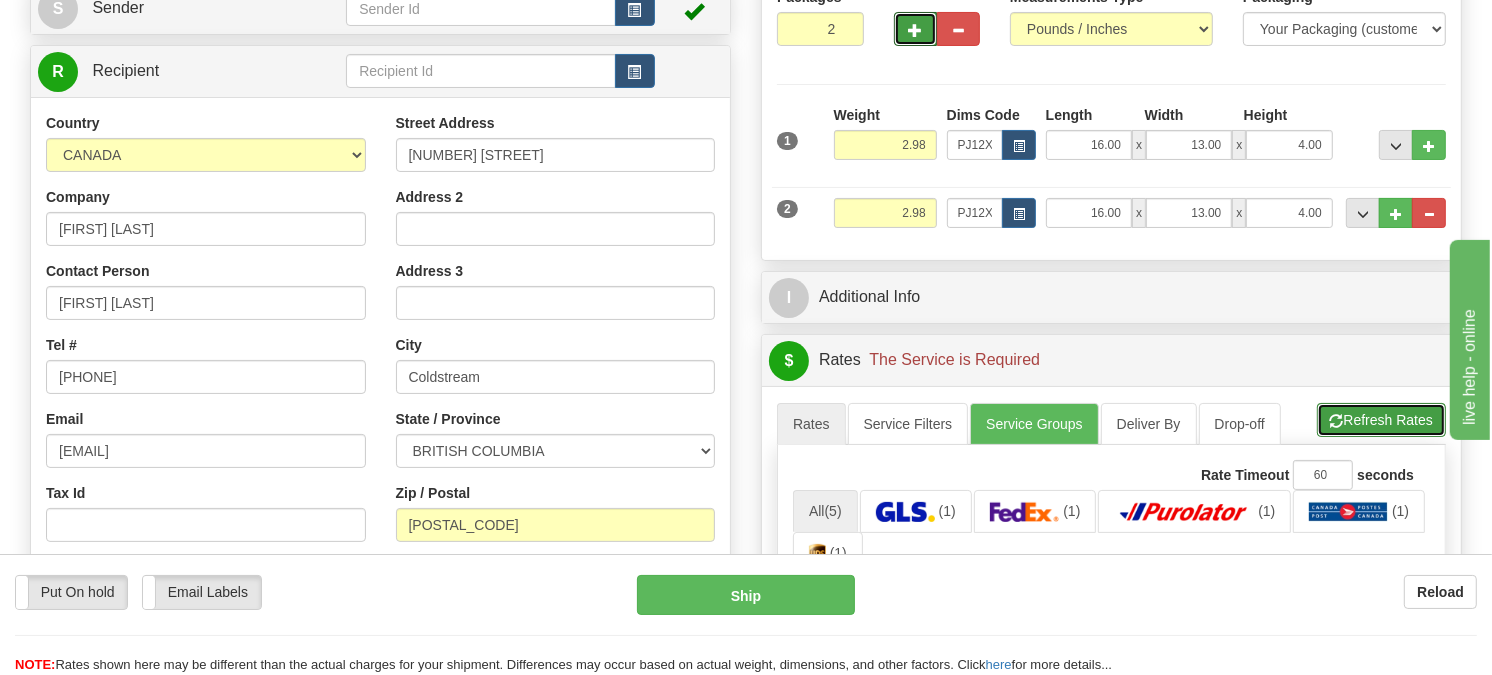 click on "Refresh Rates" at bounding box center (1381, 420) 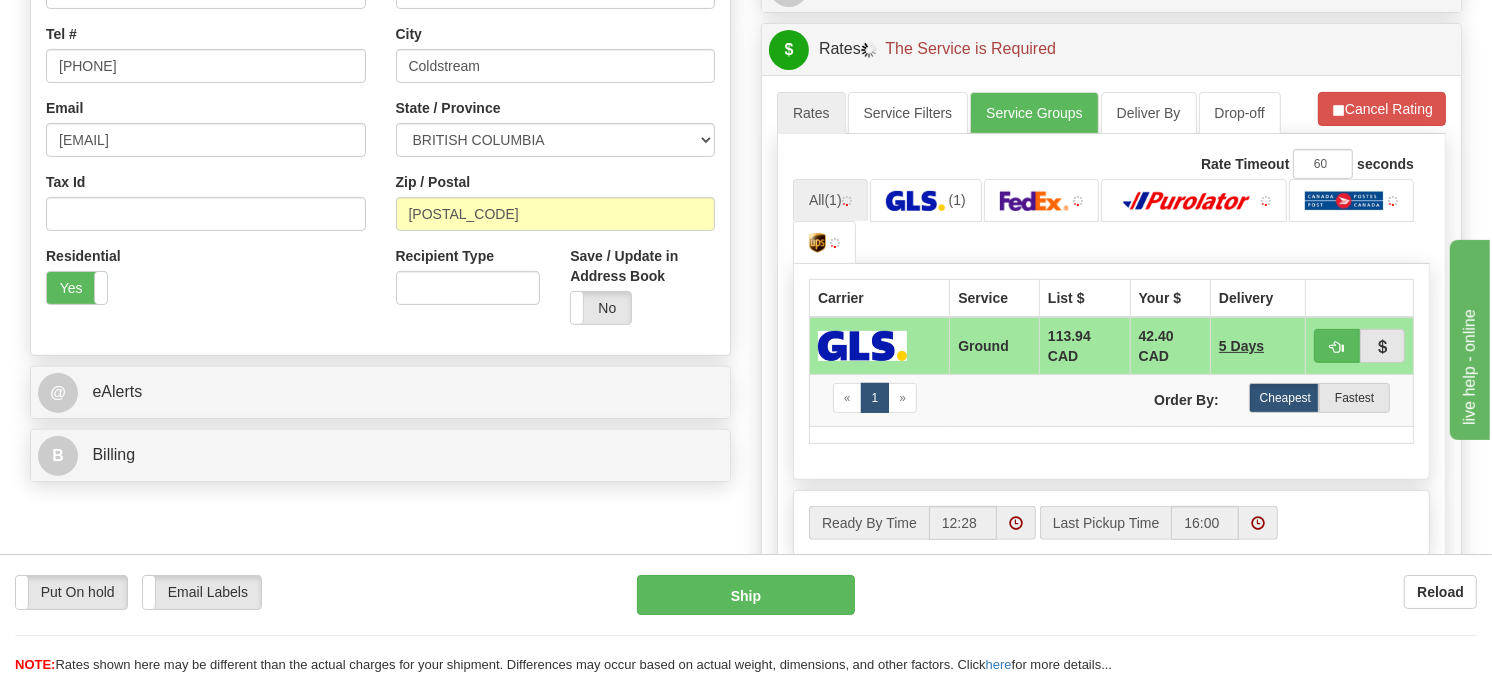 scroll, scrollTop: 555, scrollLeft: 0, axis: vertical 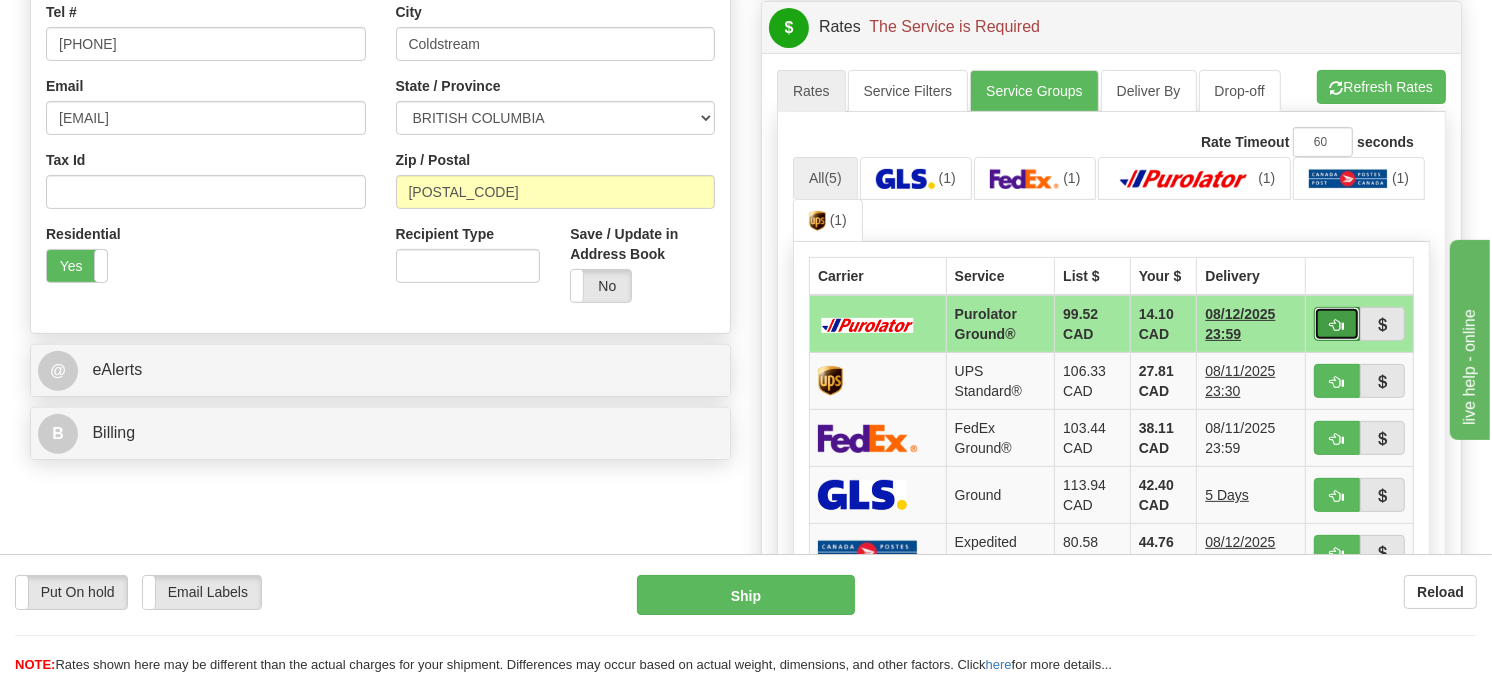 click at bounding box center [1337, 325] 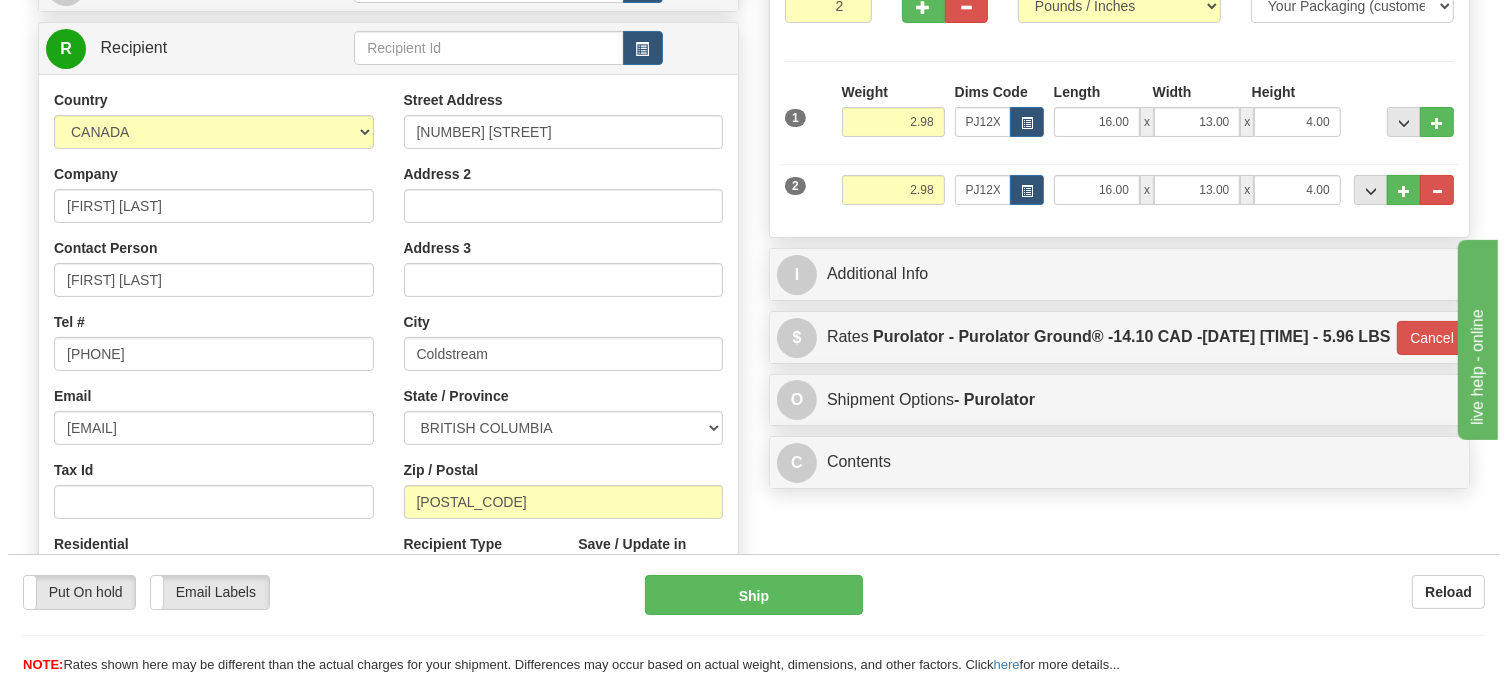 scroll, scrollTop: 222, scrollLeft: 0, axis: vertical 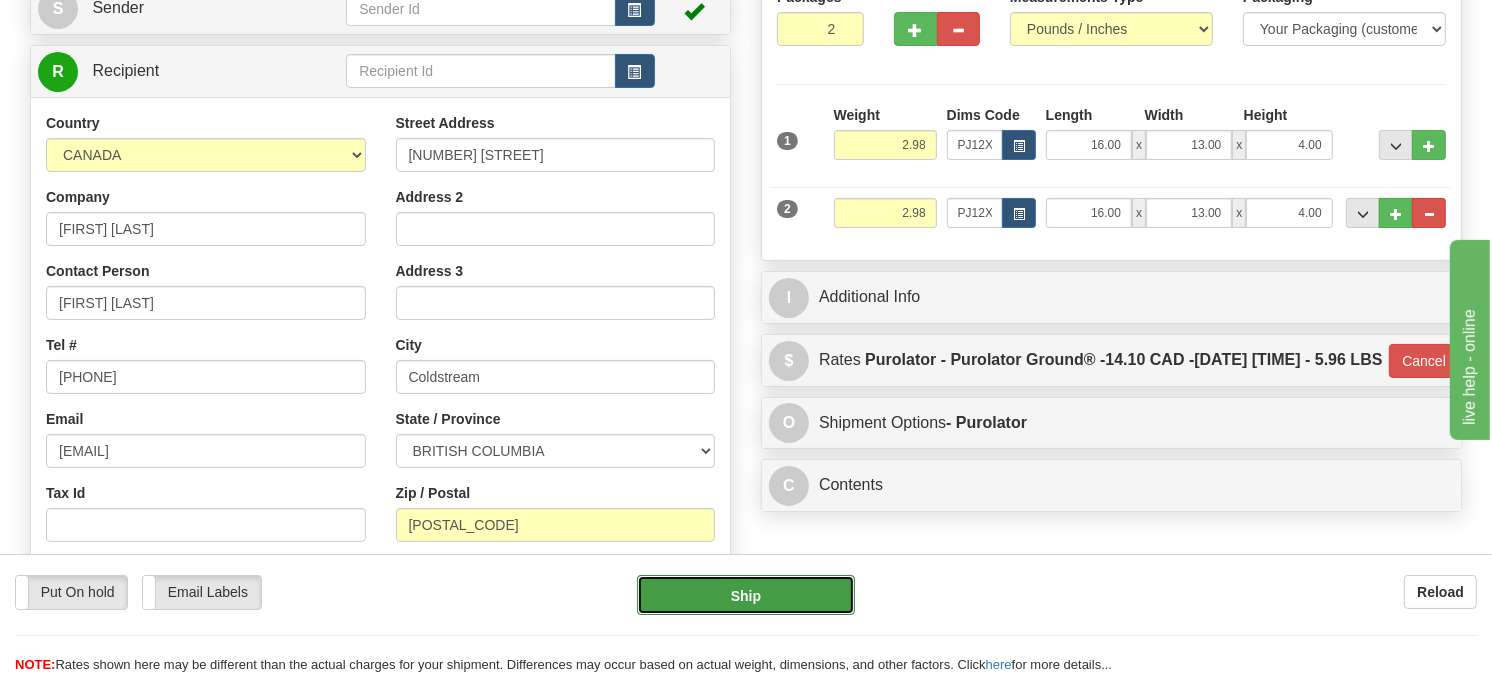 click on "Ship" at bounding box center [746, 595] 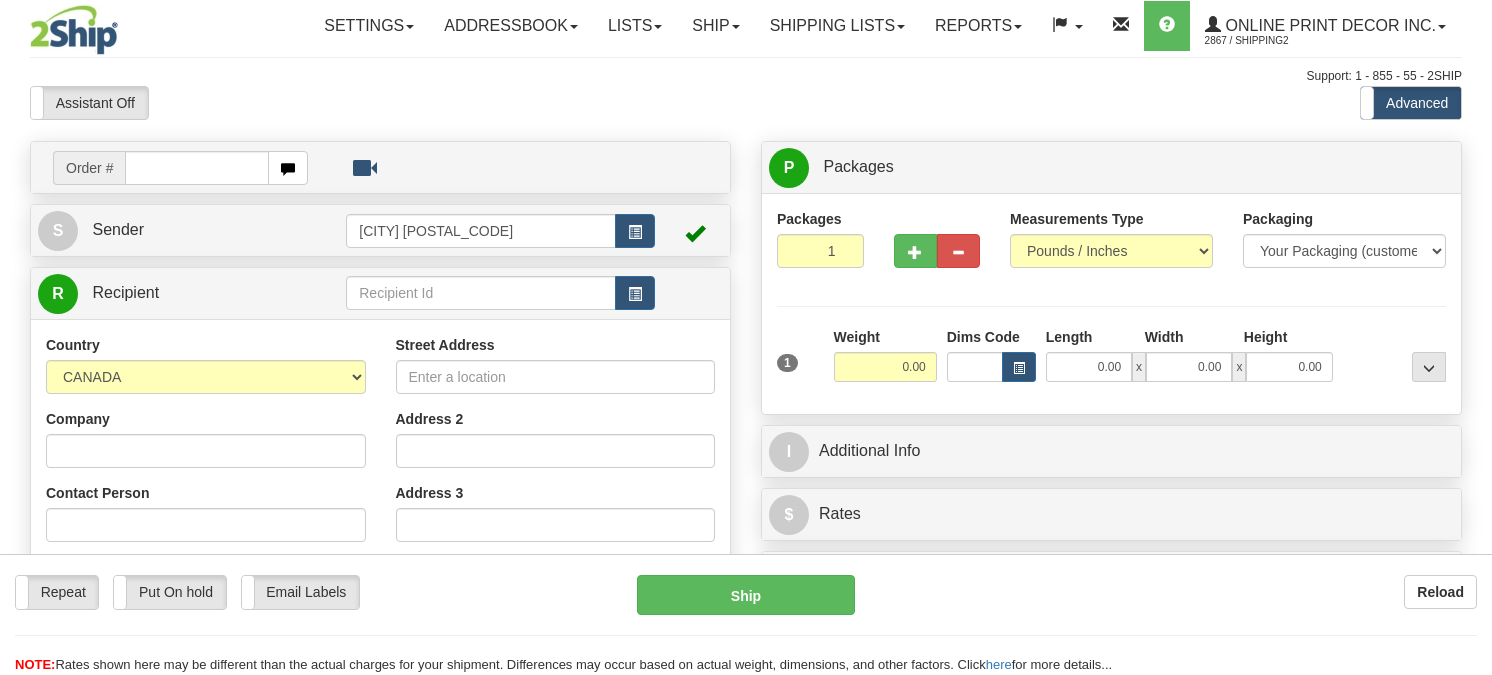 scroll, scrollTop: 0, scrollLeft: 0, axis: both 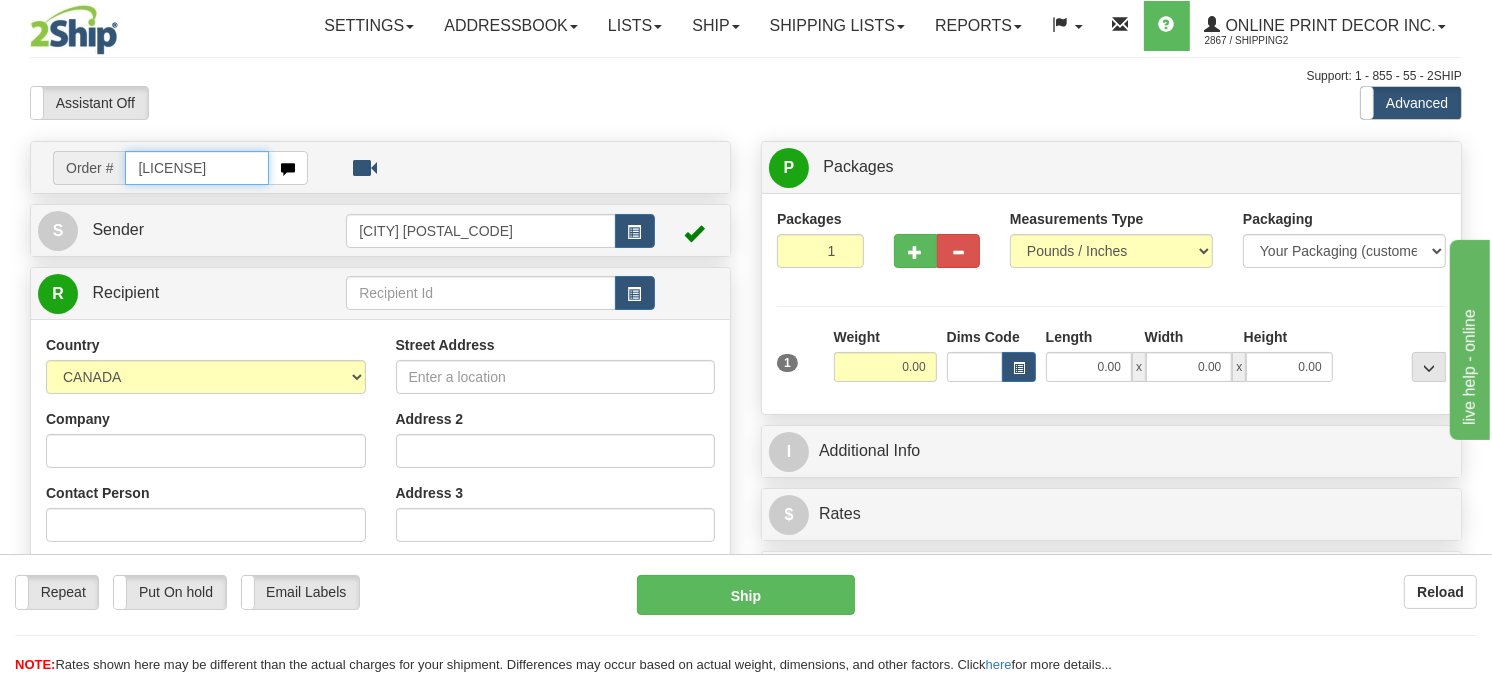 type on "[LICENSE]" 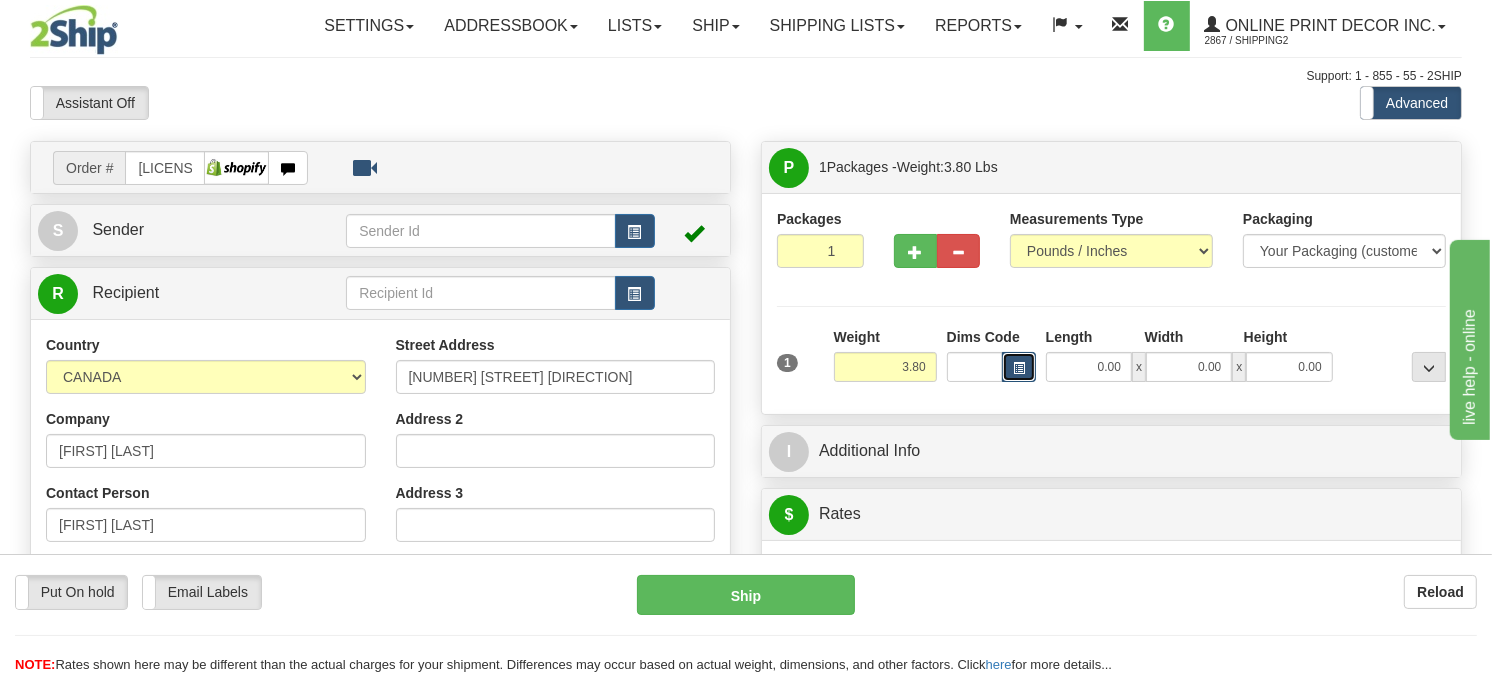 click at bounding box center [1019, 368] 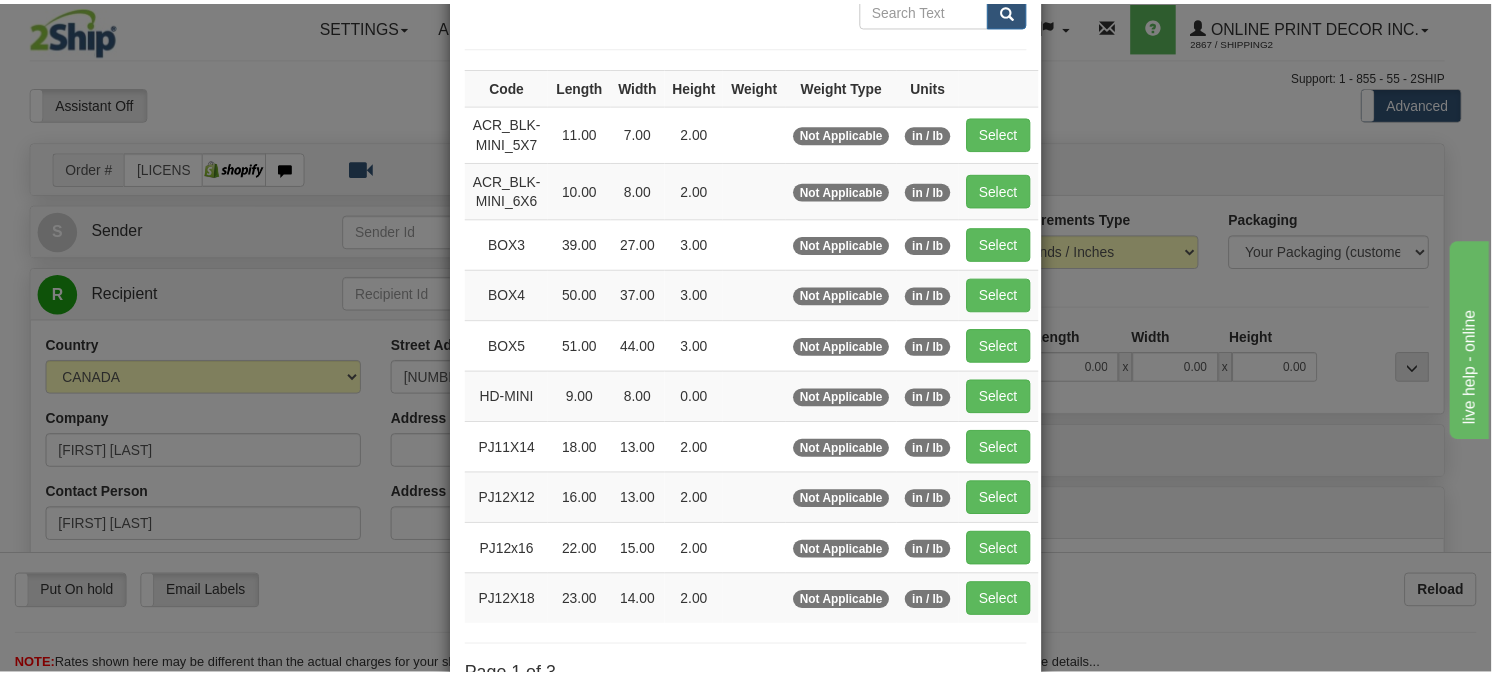 scroll, scrollTop: 222, scrollLeft: 0, axis: vertical 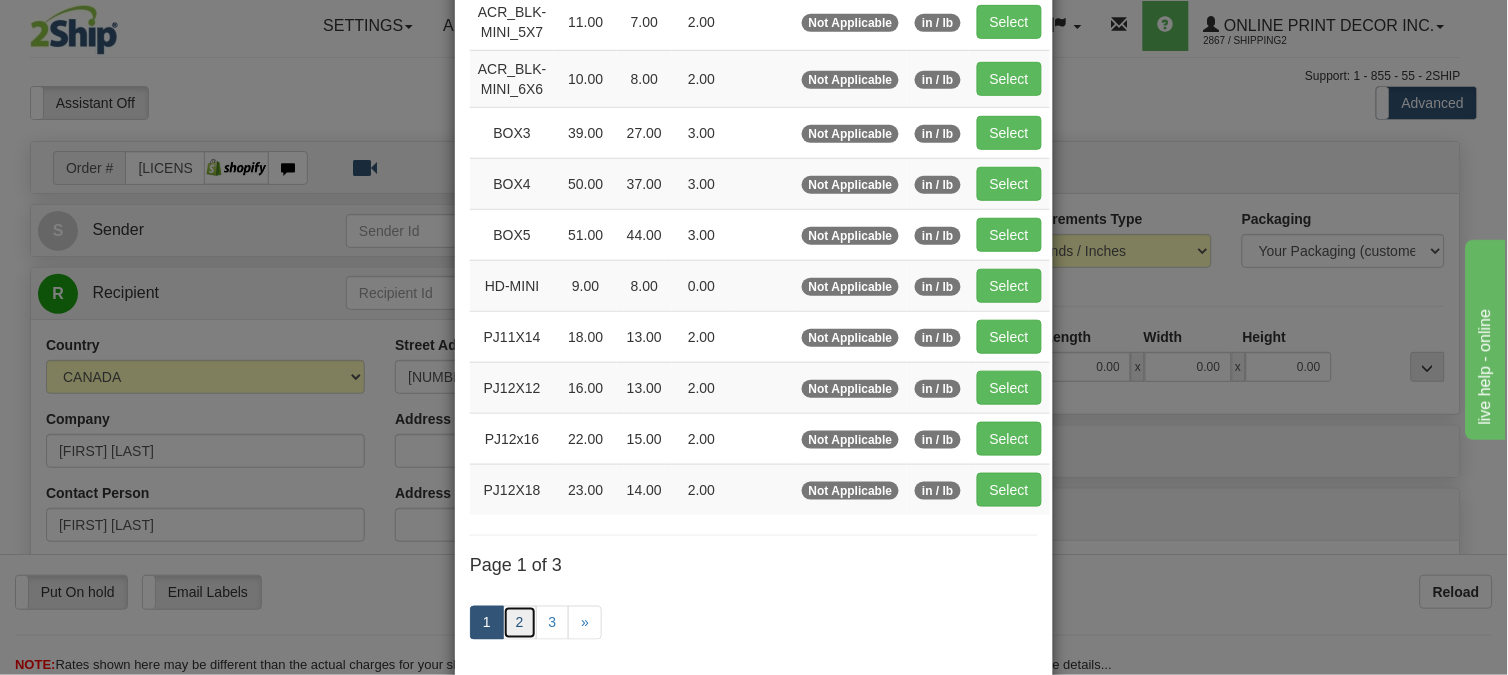 click on "2" at bounding box center (520, 623) 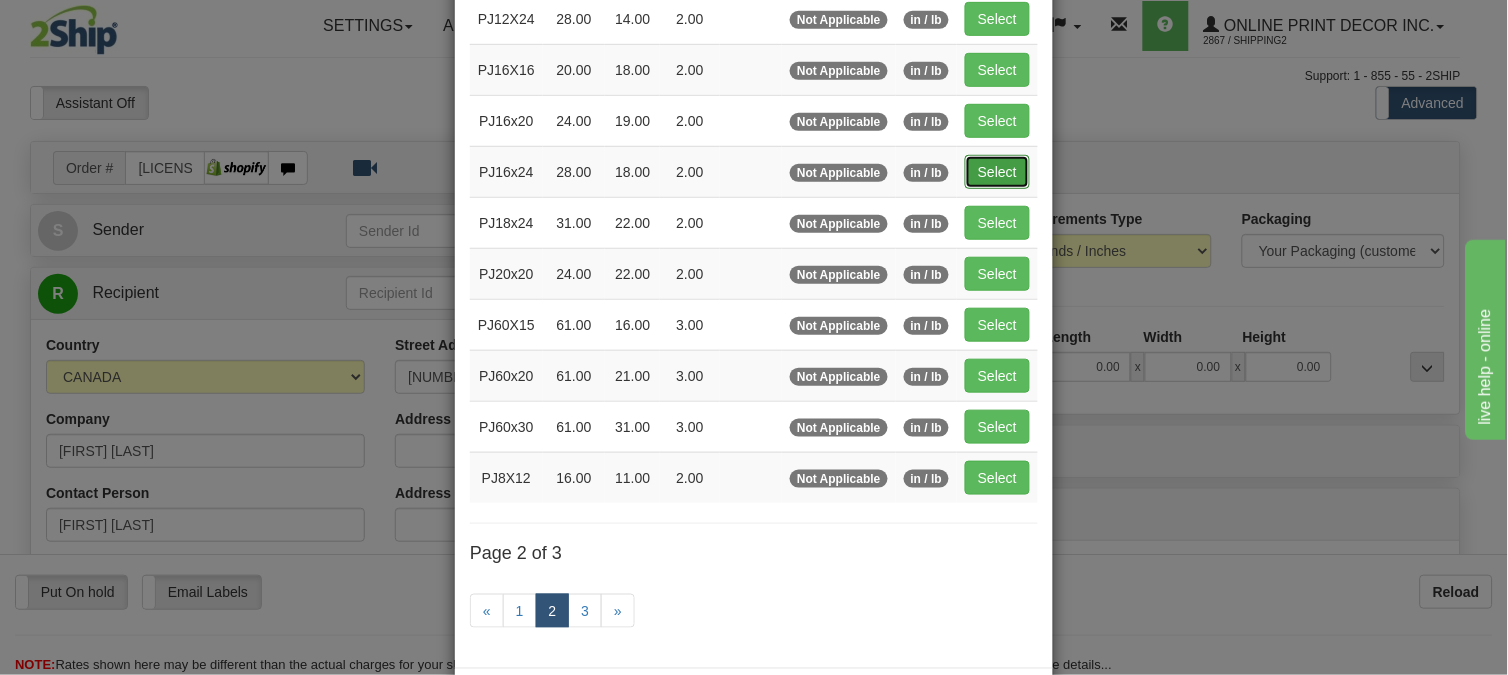 click on "Select" at bounding box center (997, 172) 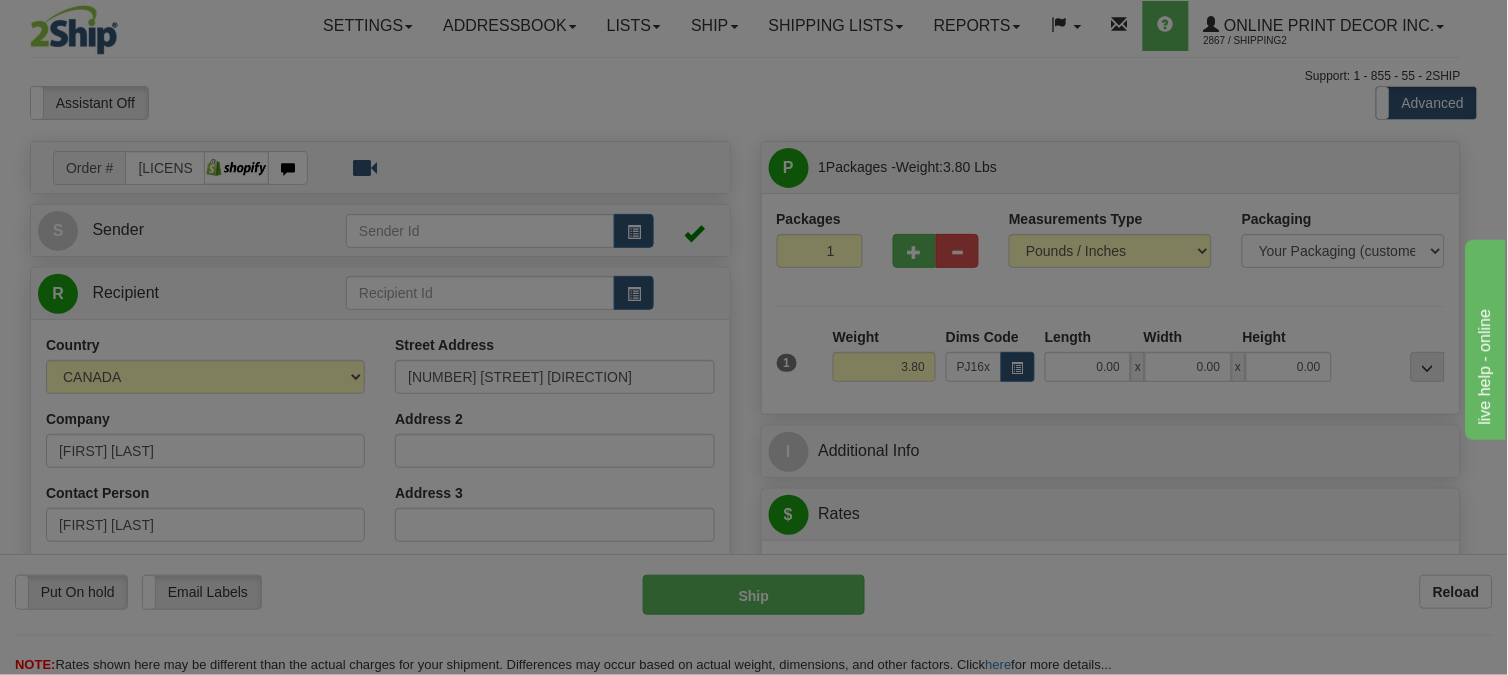type on "28.00" 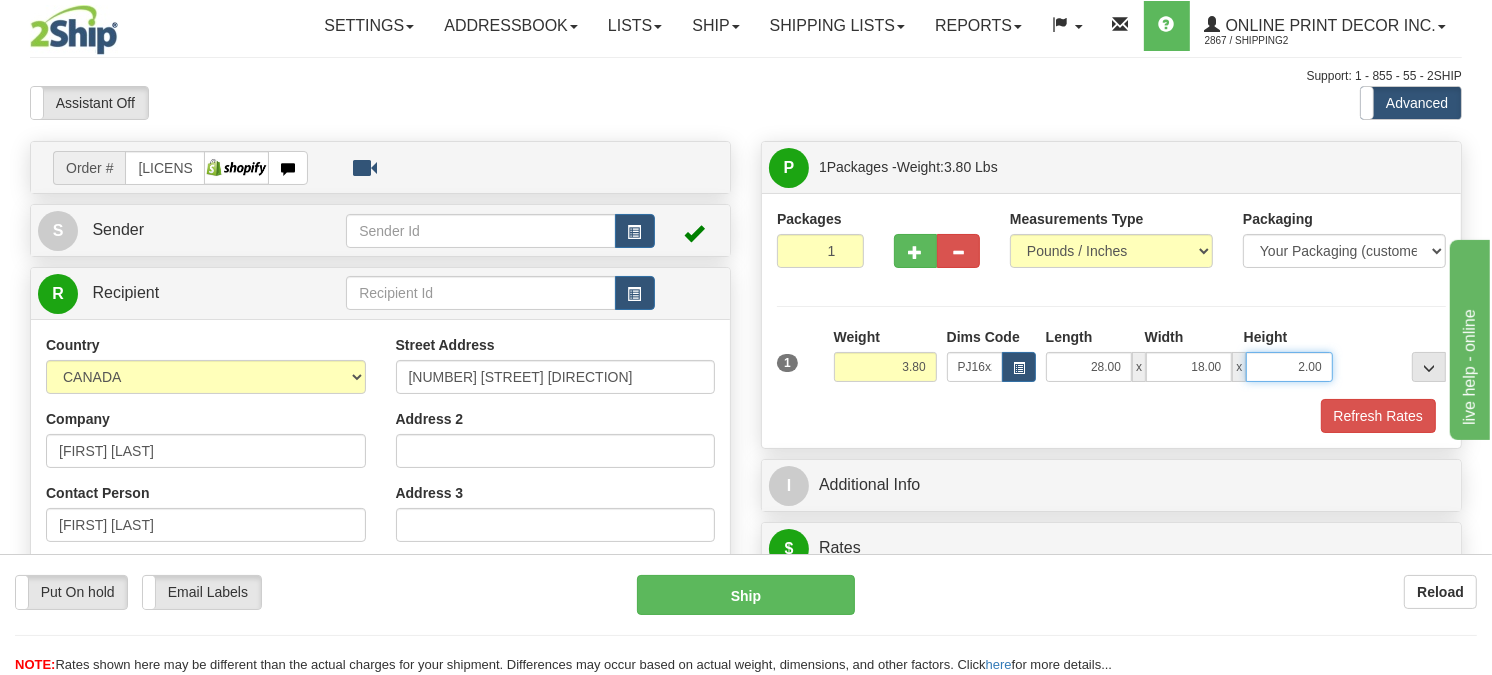 drag, startPoint x: 1327, startPoint y: 412, endPoint x: 1252, endPoint y: 422, distance: 75.66373 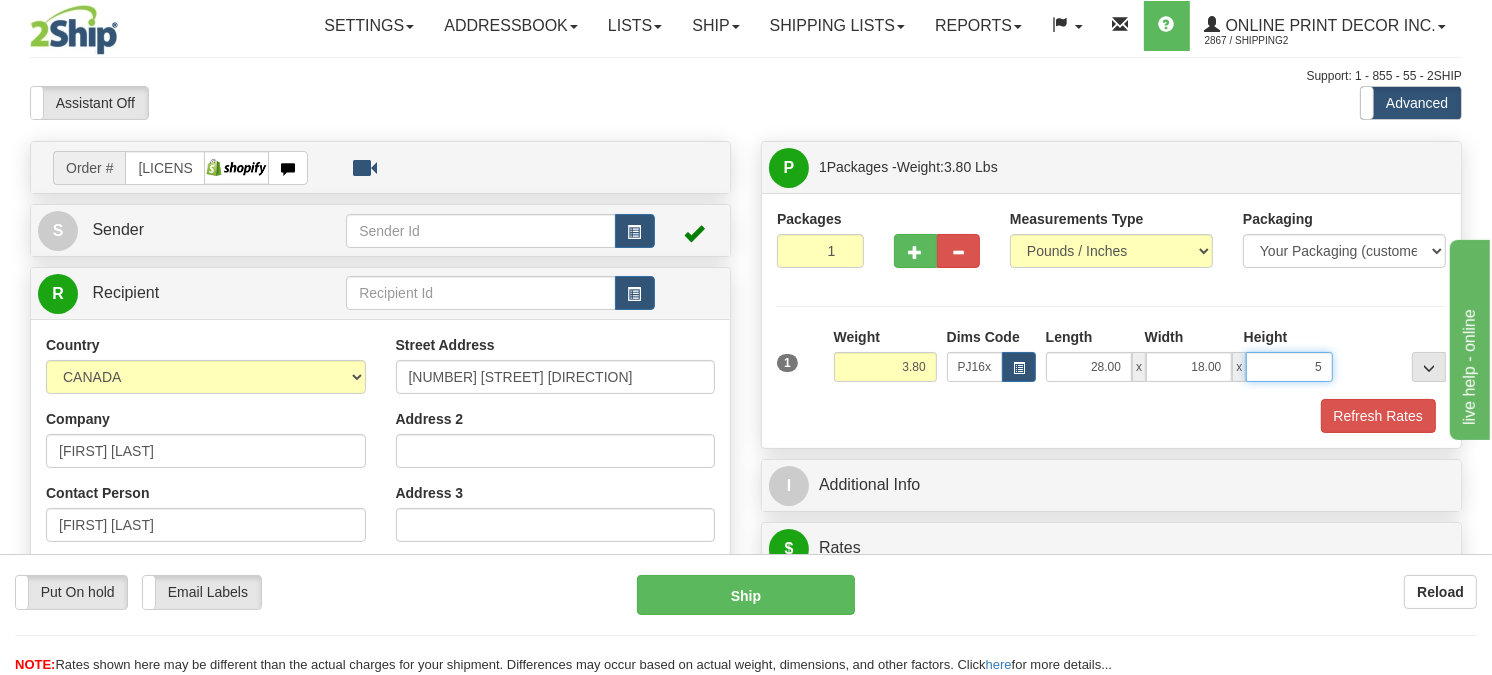 click on "Delete" at bounding box center (0, 0) 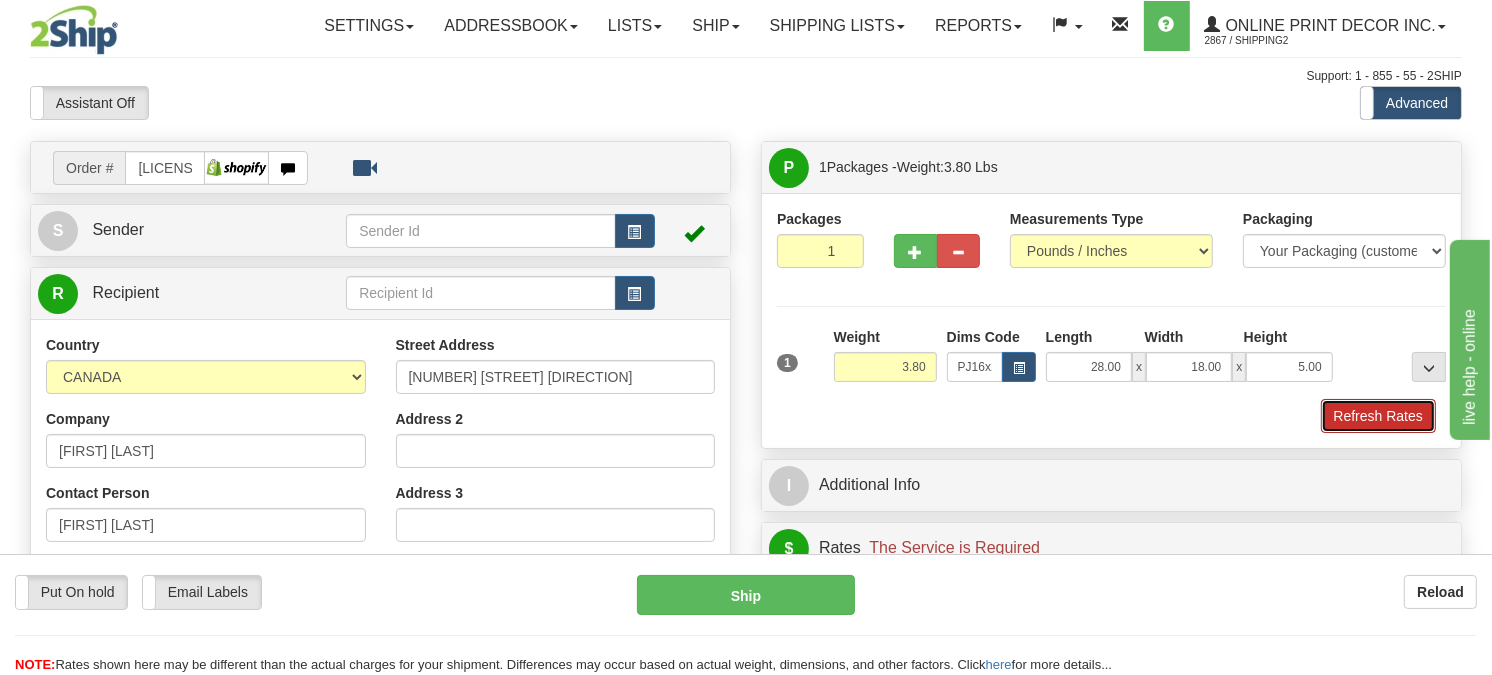 click on "Refresh Rates" at bounding box center [1378, 416] 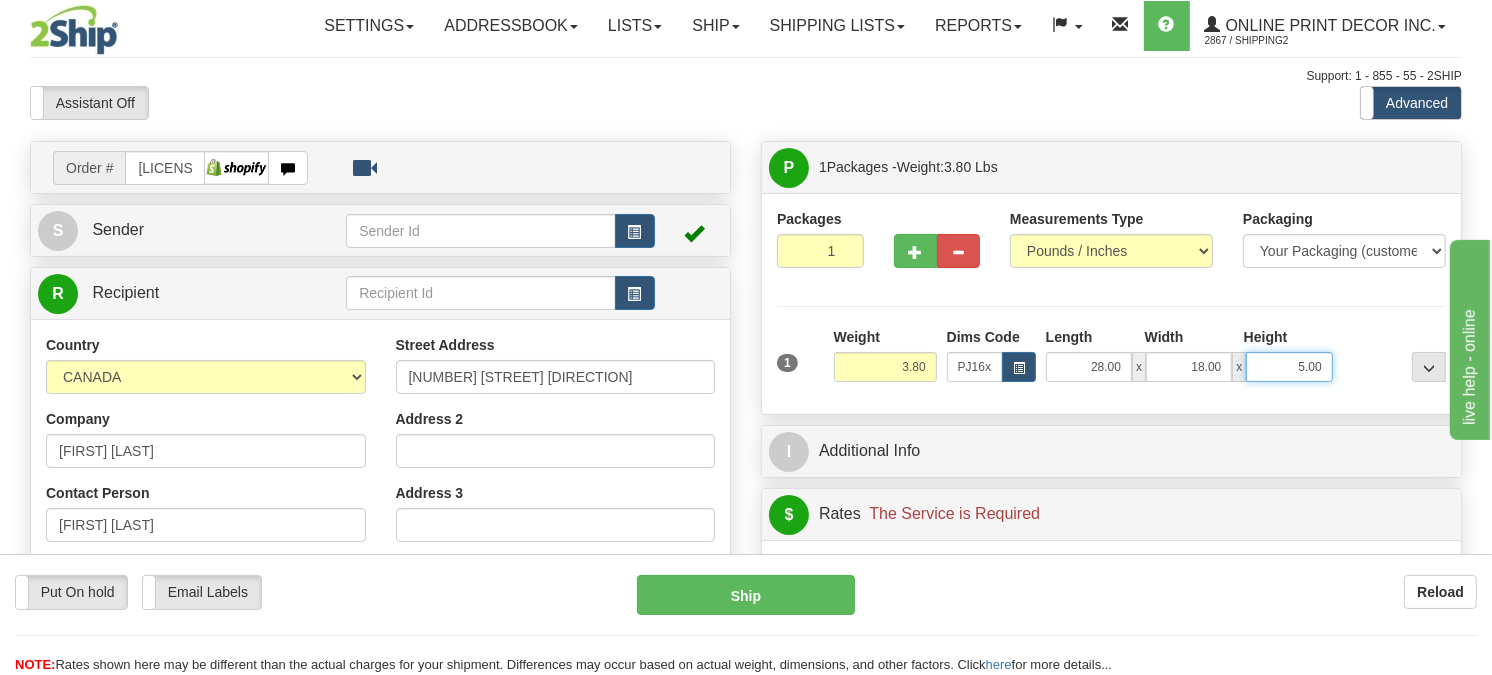 drag, startPoint x: 1326, startPoint y: 417, endPoint x: 1260, endPoint y: 433, distance: 67.911705 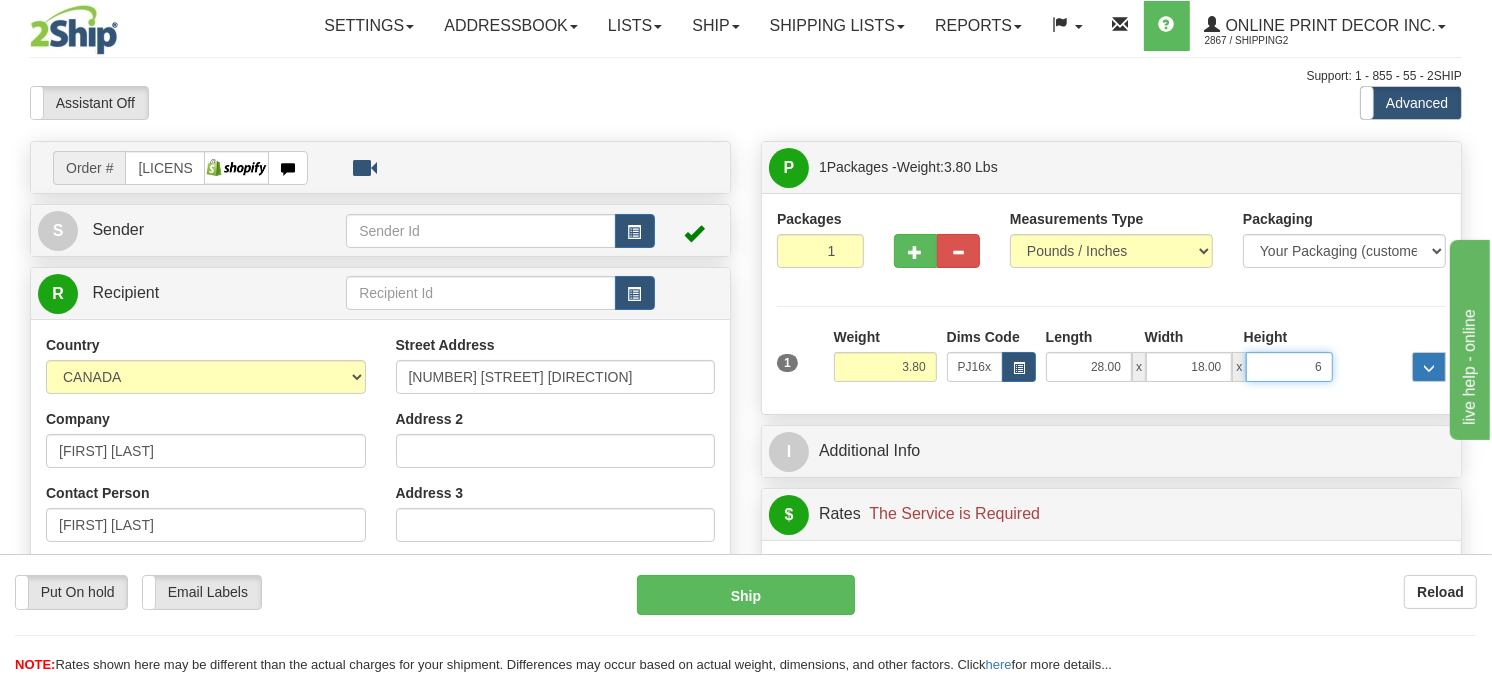 click on "Delete" at bounding box center (0, 0) 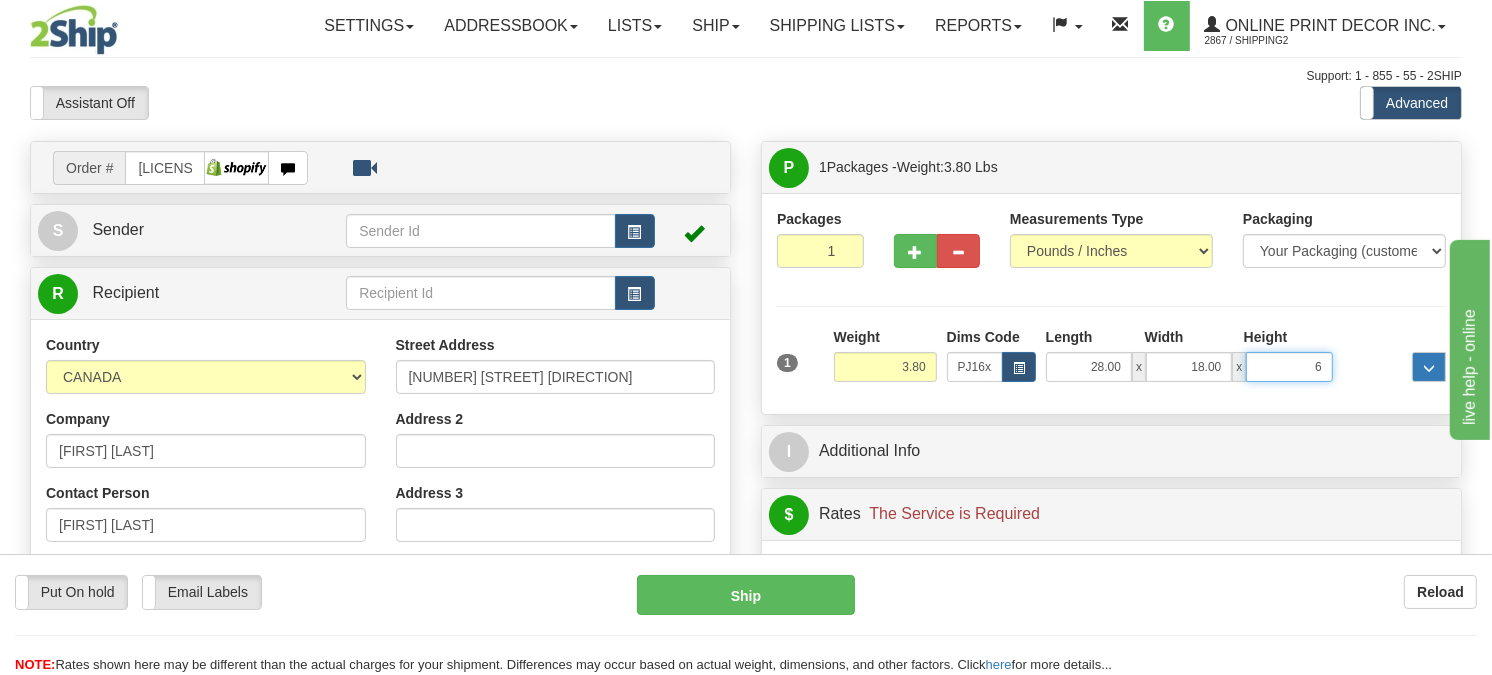 type on "6.00" 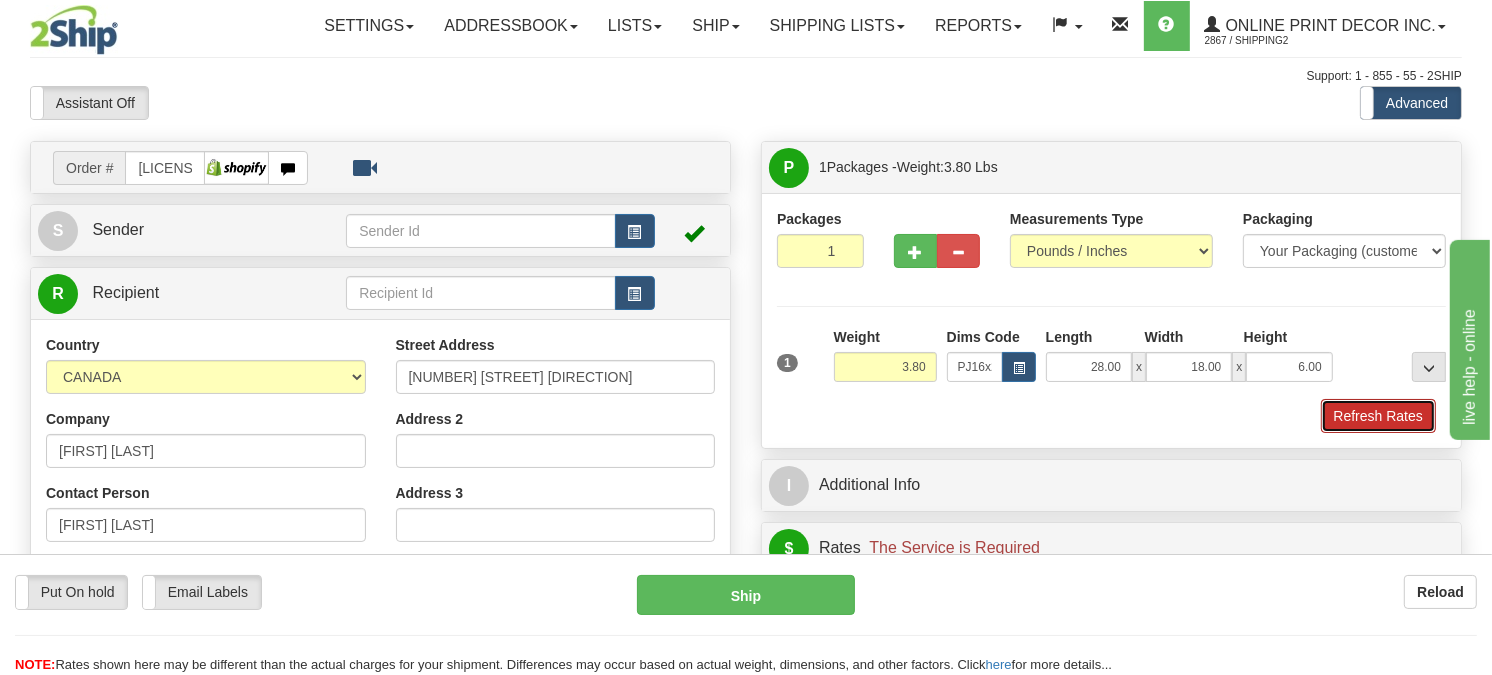 click on "Refresh Rates" at bounding box center [1378, 416] 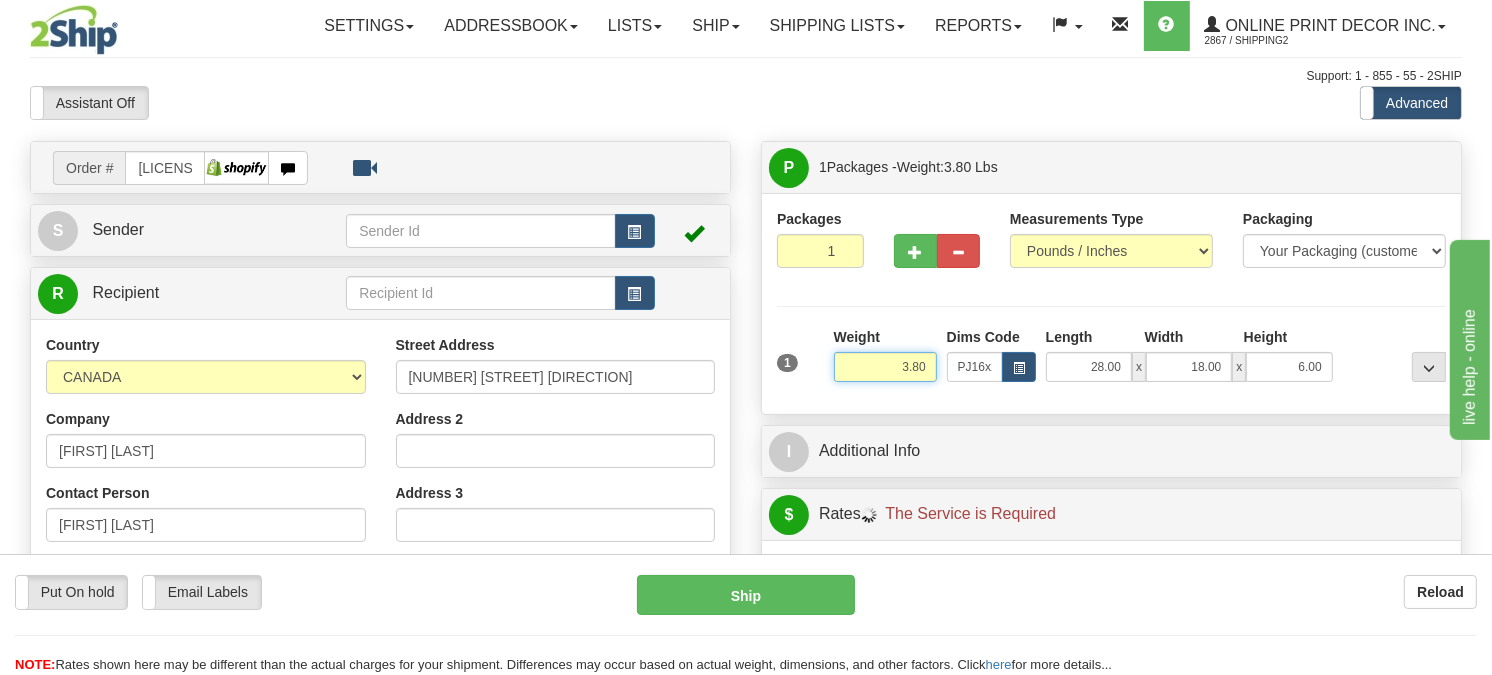drag, startPoint x: 922, startPoint y: 414, endPoint x: 851, endPoint y: 425, distance: 71.84706 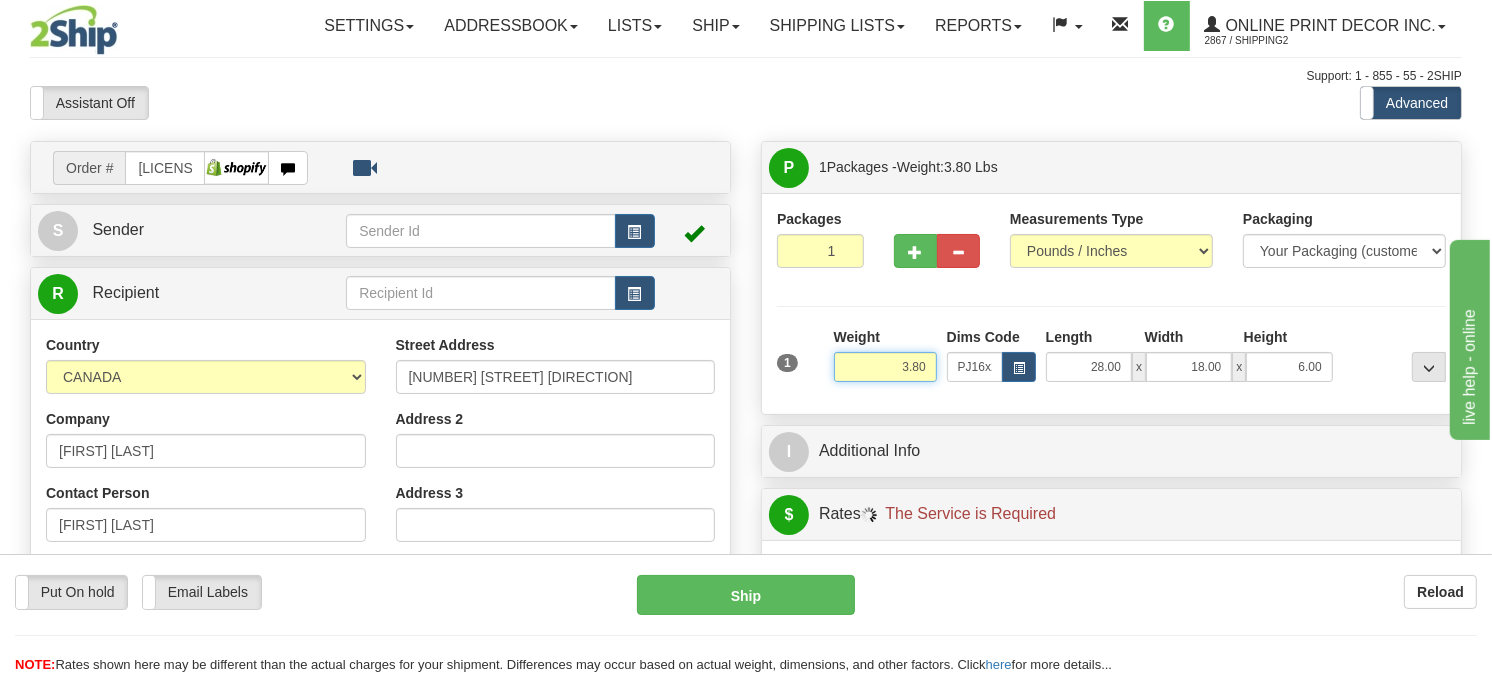 click on "3.80" at bounding box center [885, 367] 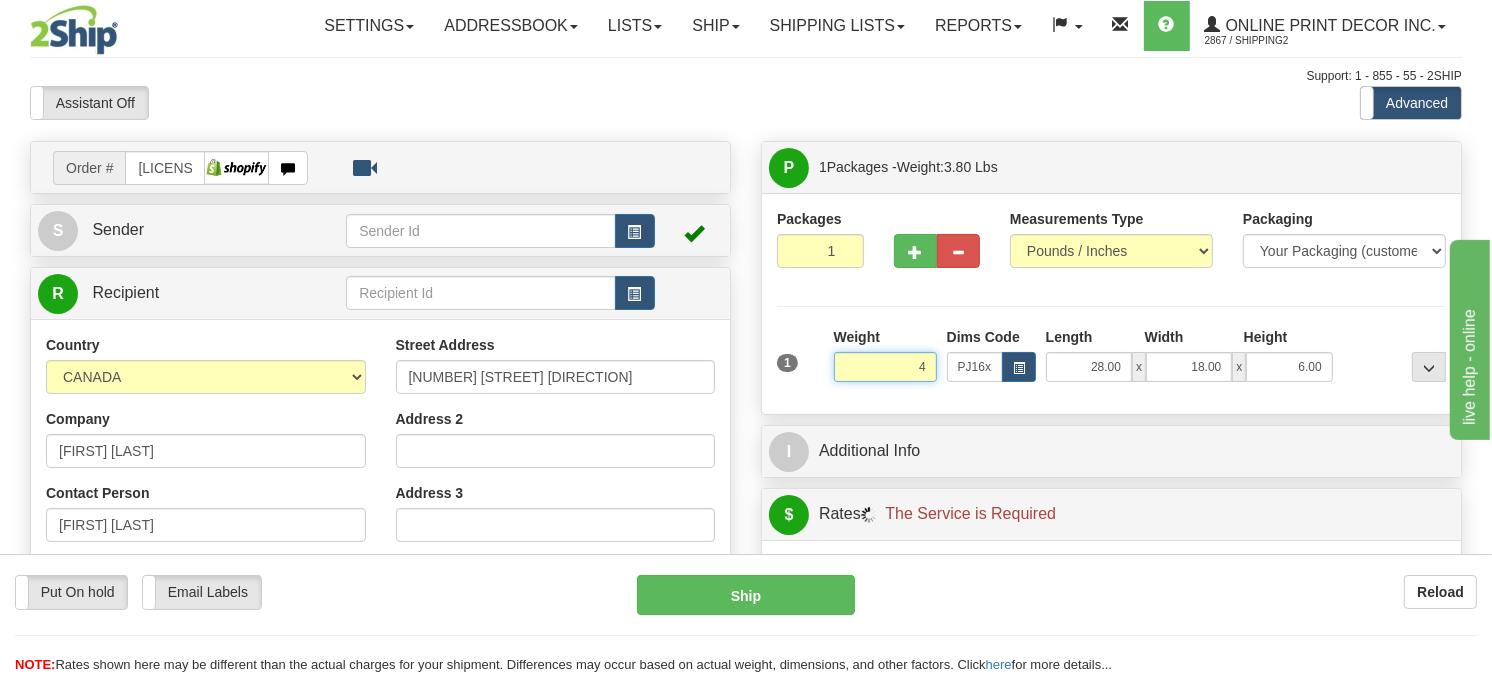 click on "Delete" at bounding box center [0, 0] 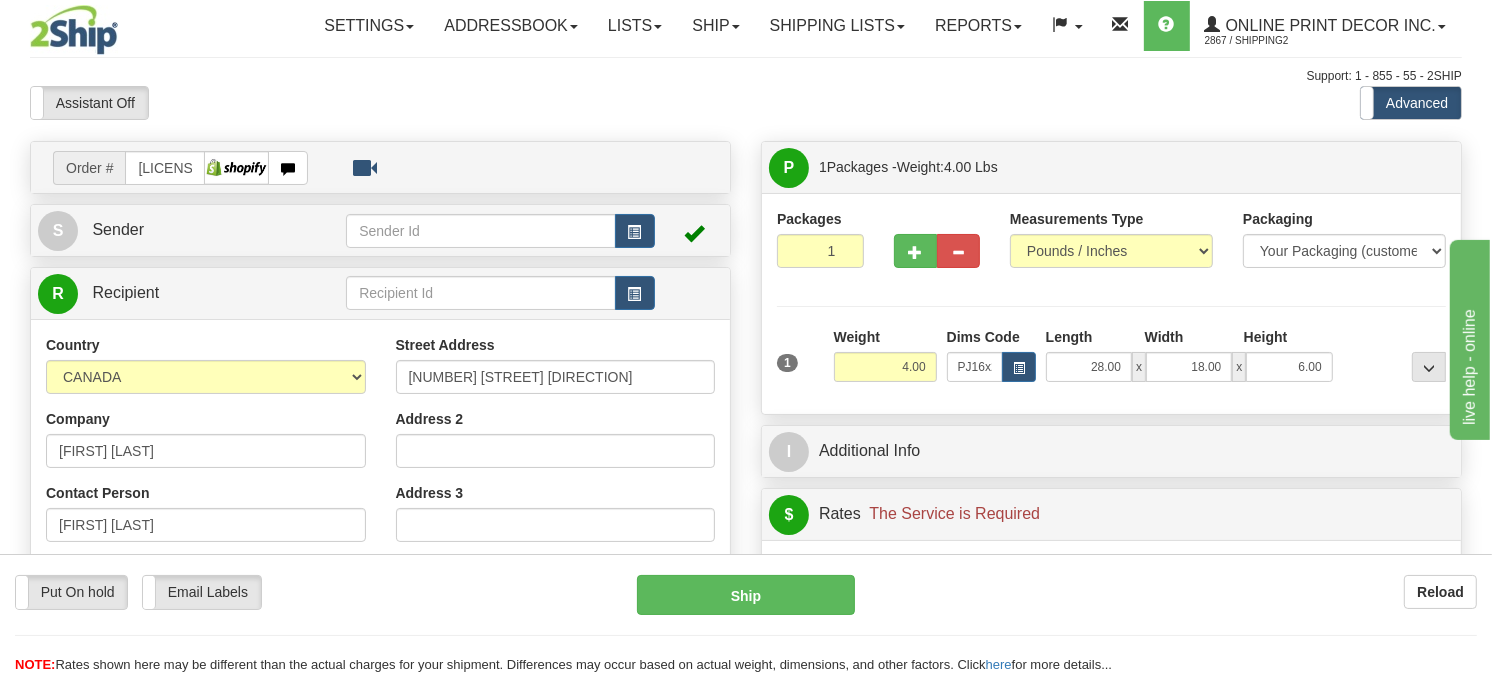 click at bounding box center [1394, 354] 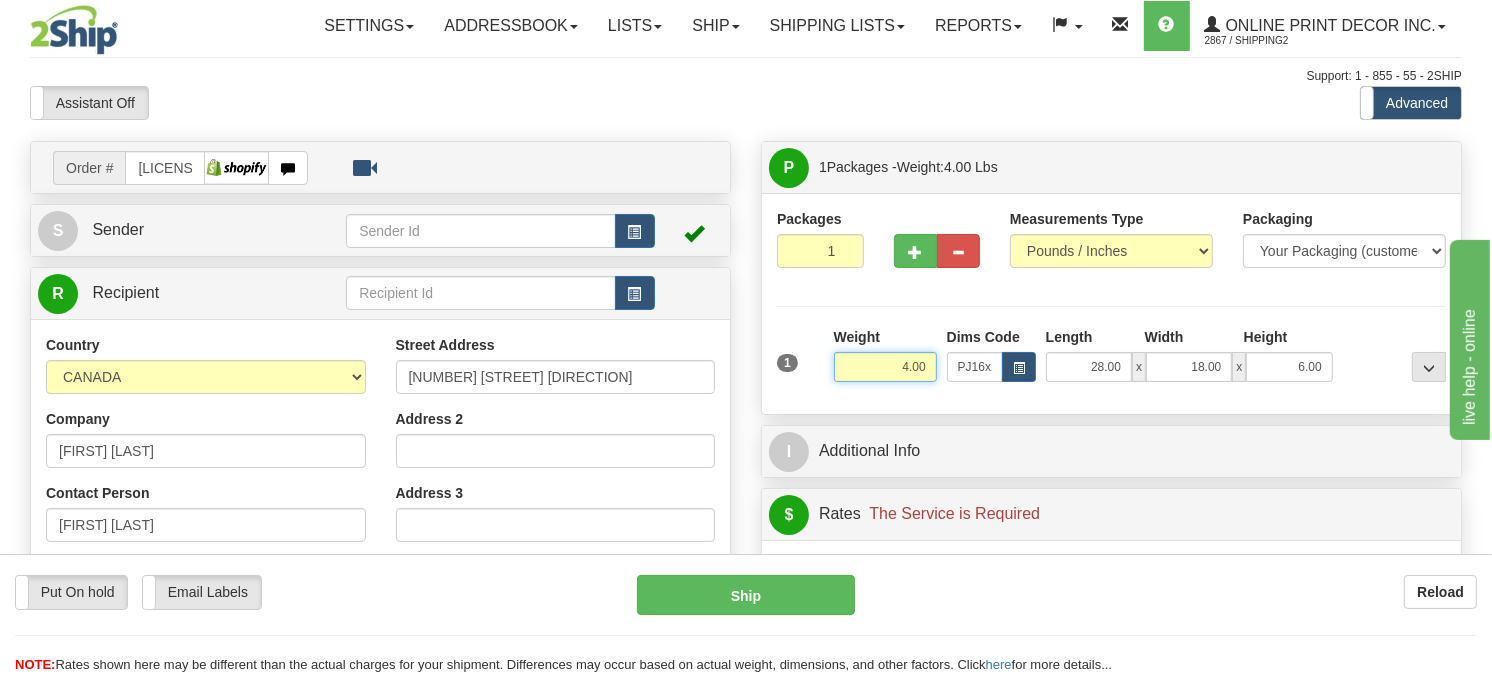 click on "4.00" at bounding box center [885, 367] 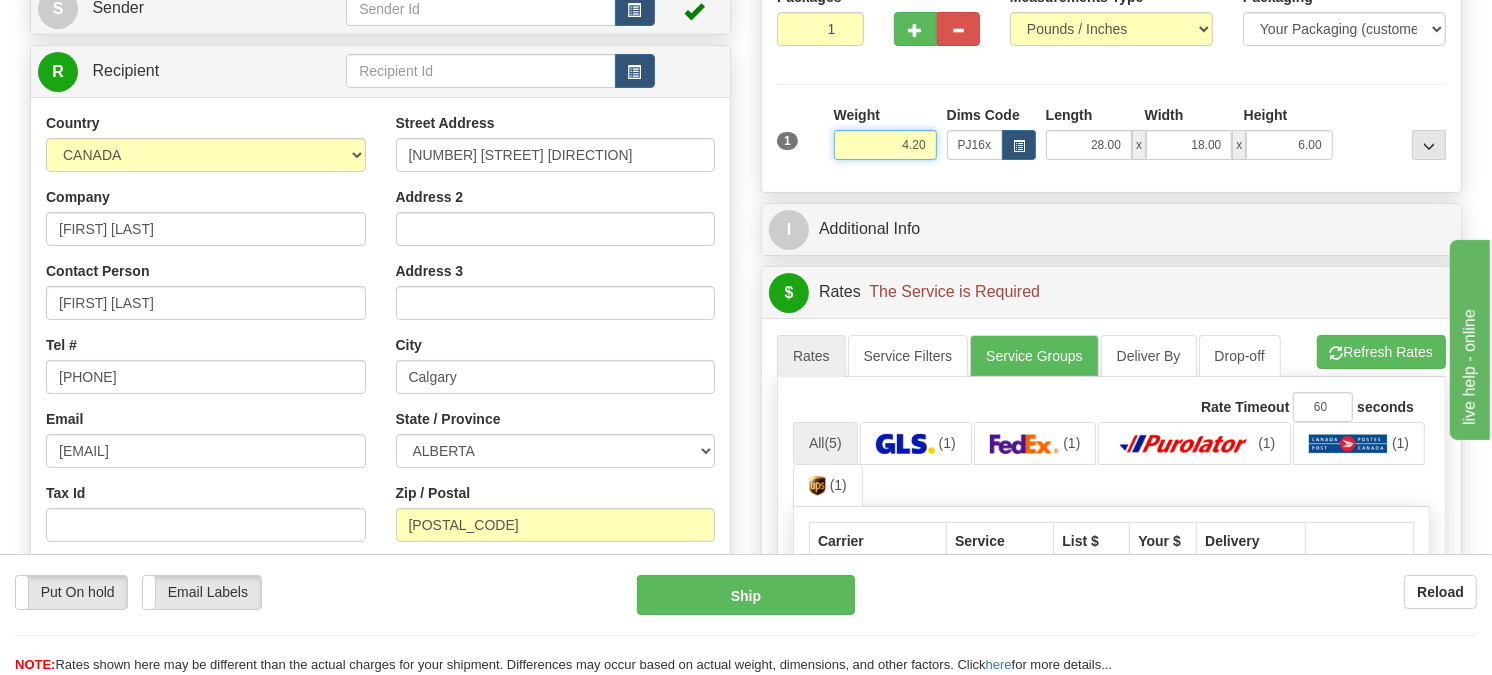 scroll, scrollTop: 333, scrollLeft: 0, axis: vertical 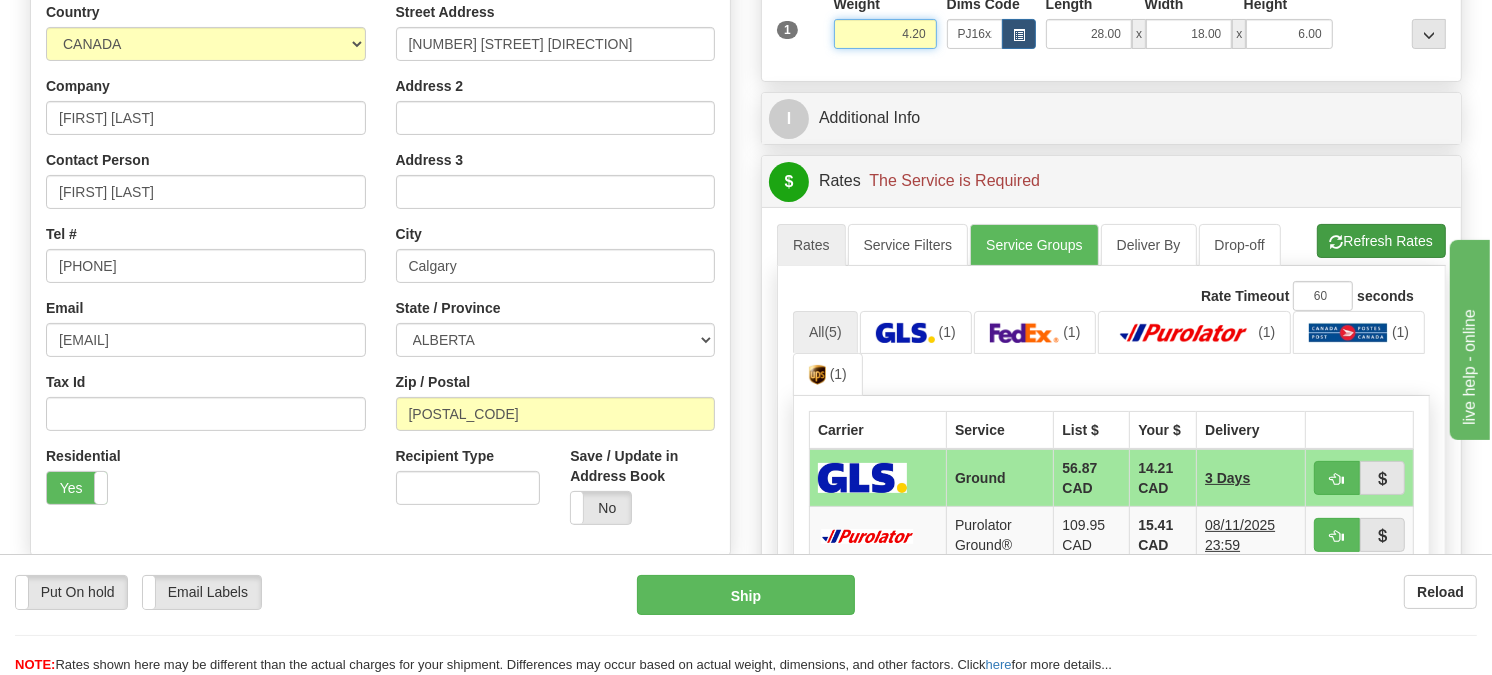 type on "4.20" 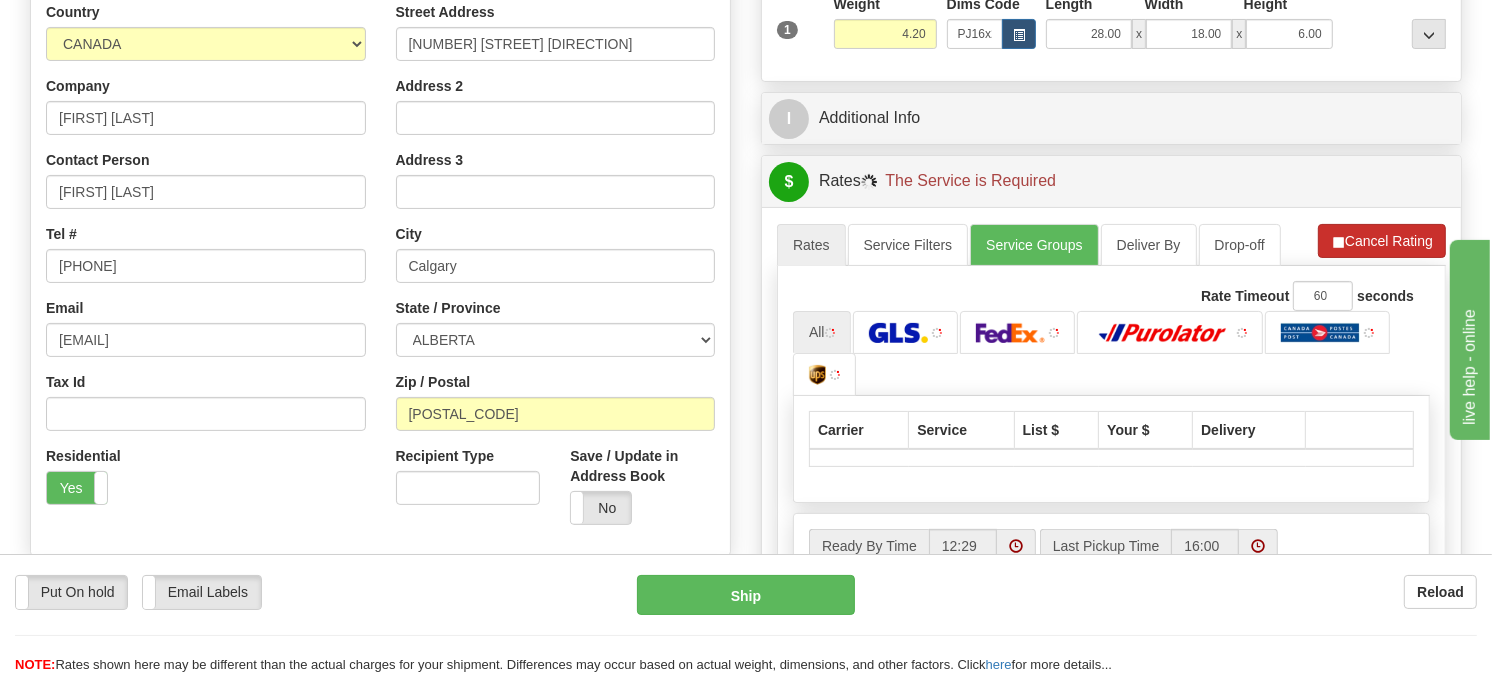 click on "Refresh Rates
Cancel Rating" at bounding box center (1382, 241) 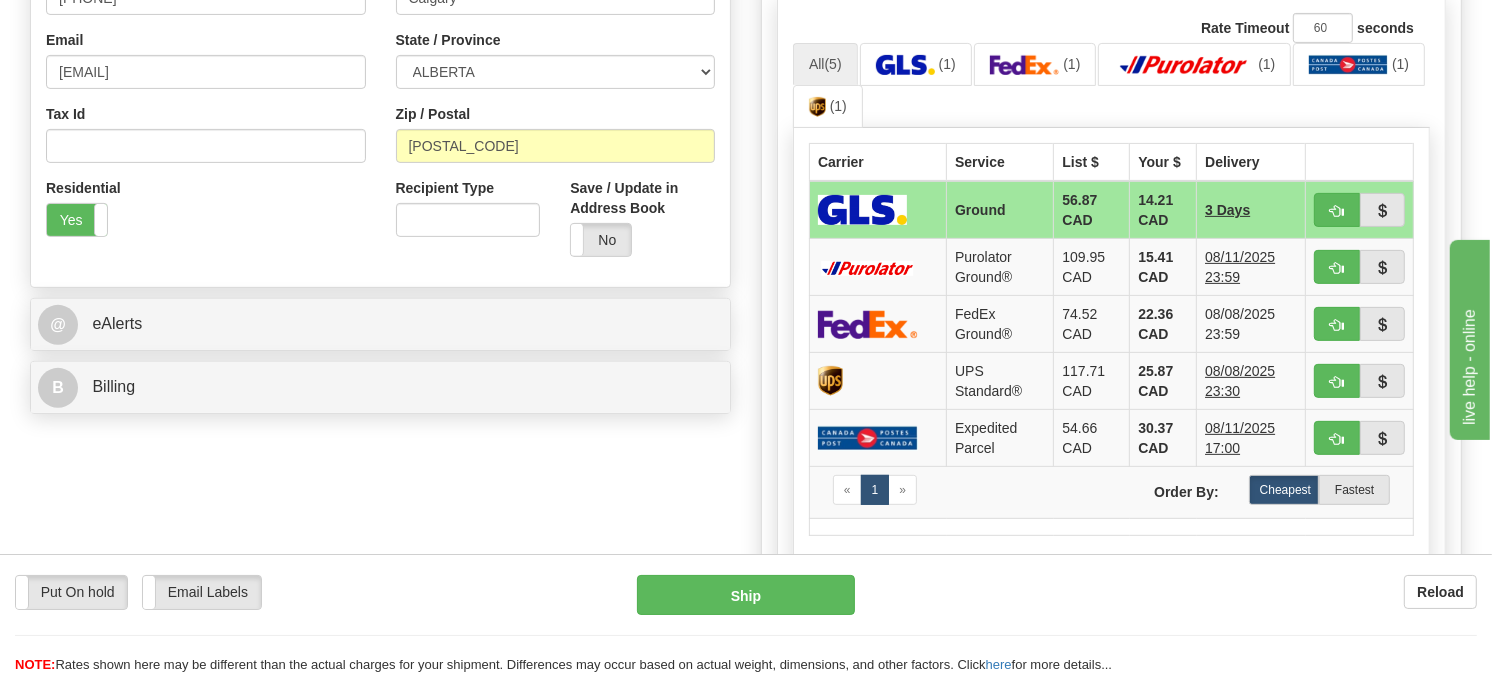scroll, scrollTop: 611, scrollLeft: 0, axis: vertical 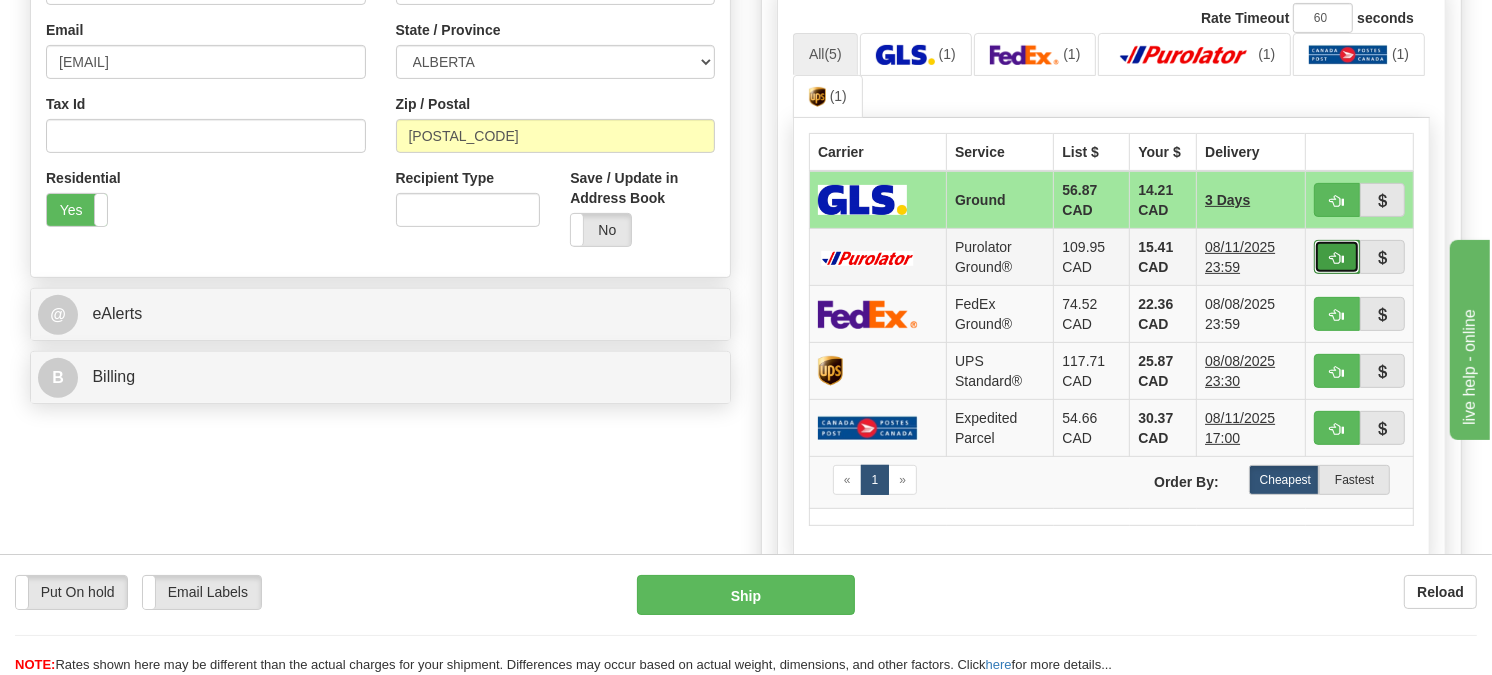 click at bounding box center [1337, 258] 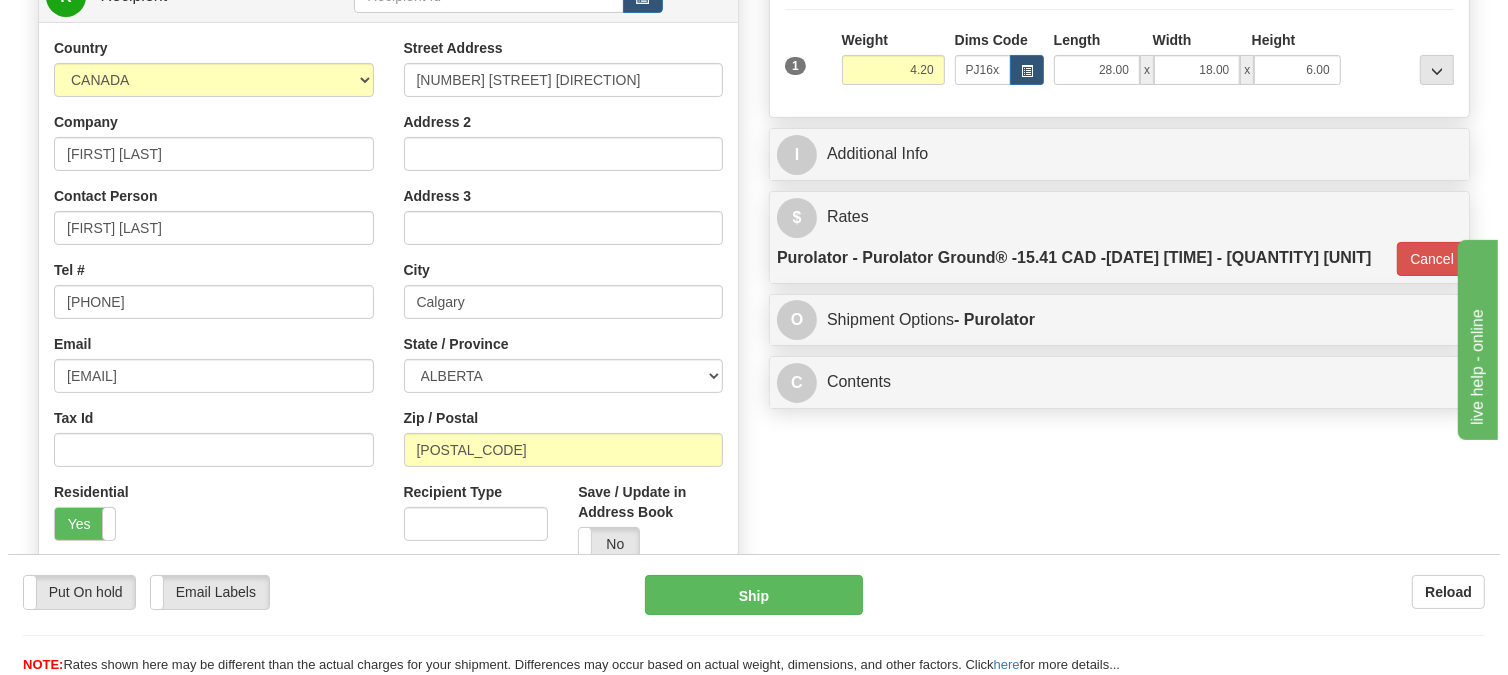scroll, scrollTop: 277, scrollLeft: 0, axis: vertical 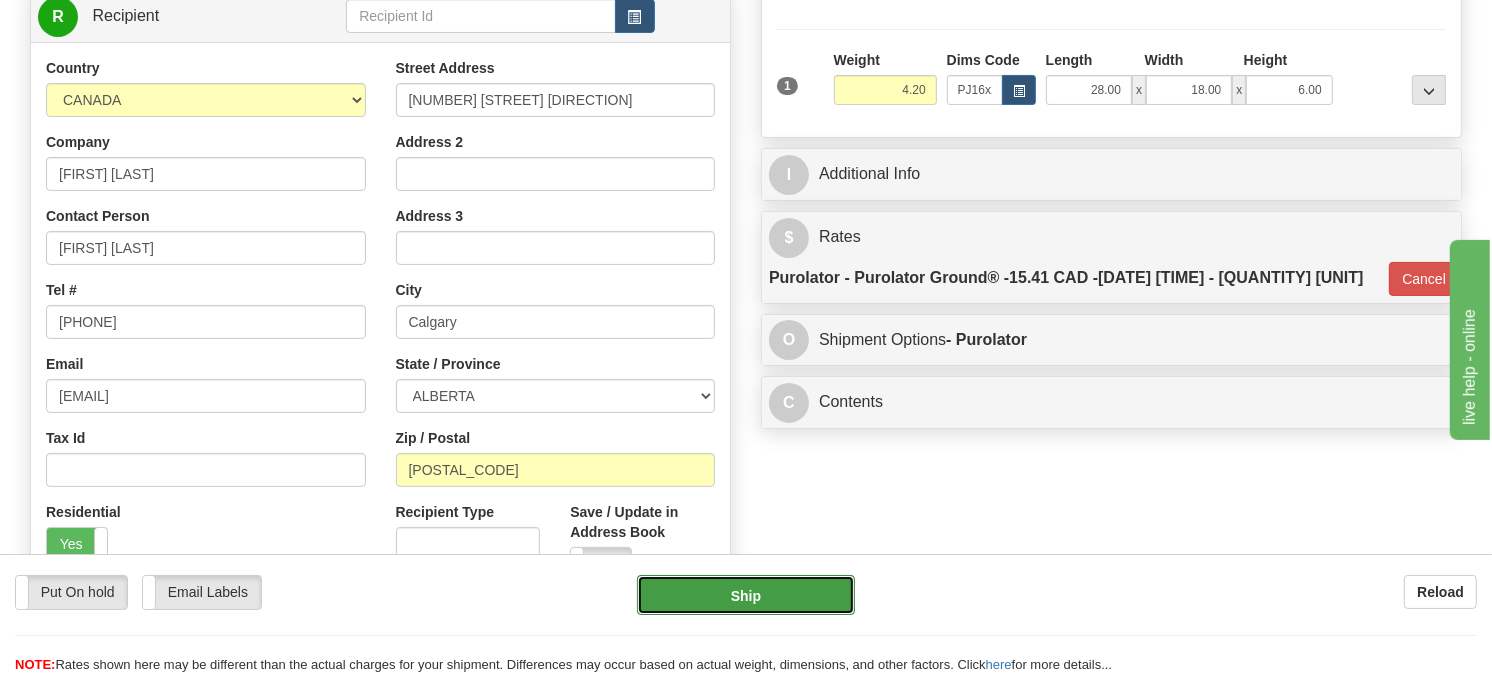 click on "Ship" at bounding box center (746, 595) 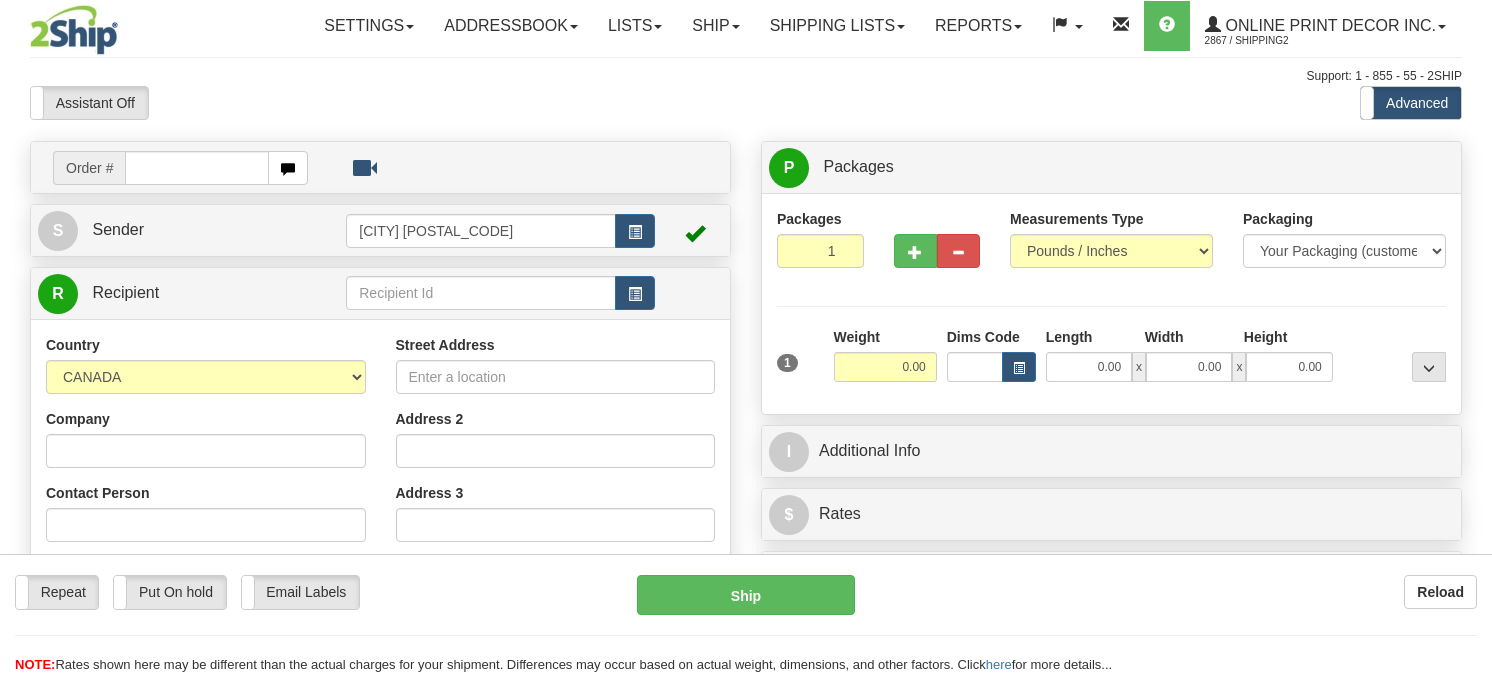 scroll, scrollTop: 0, scrollLeft: 0, axis: both 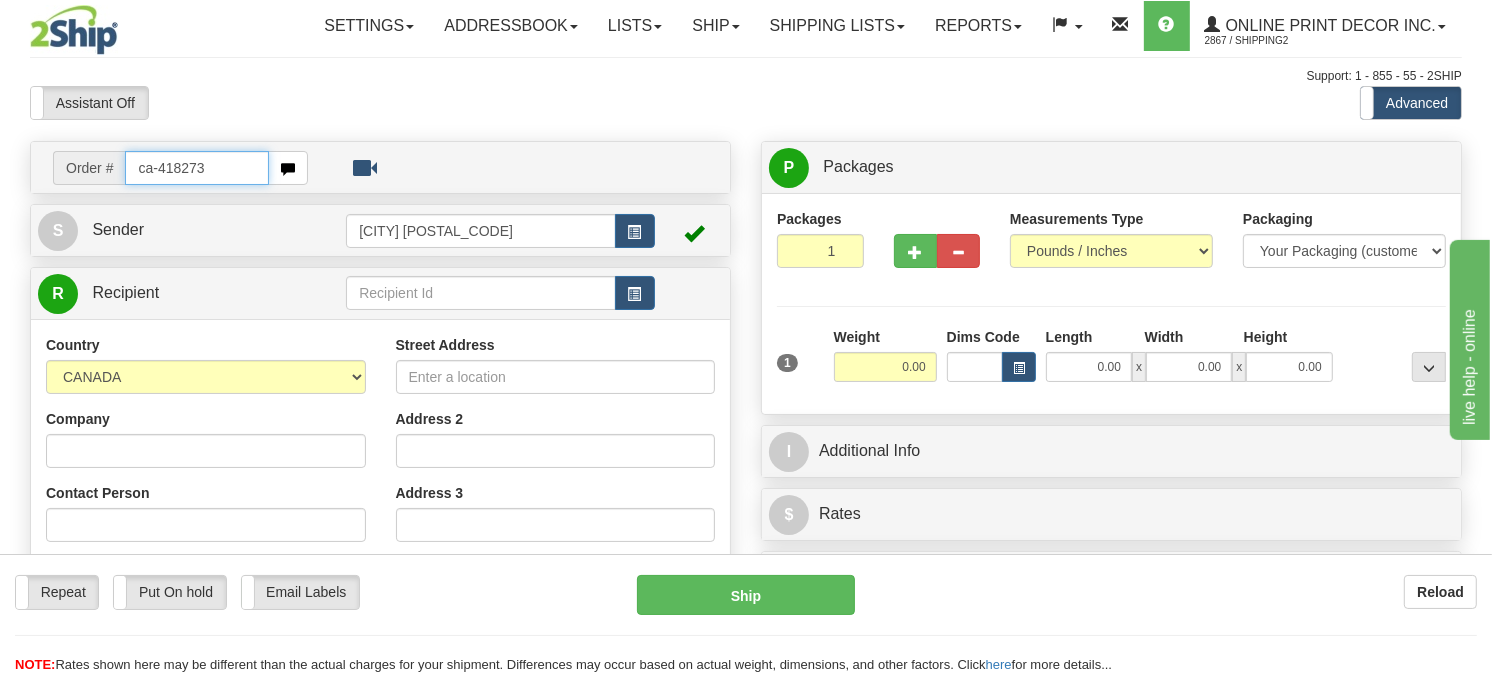 type on "ca-418273" 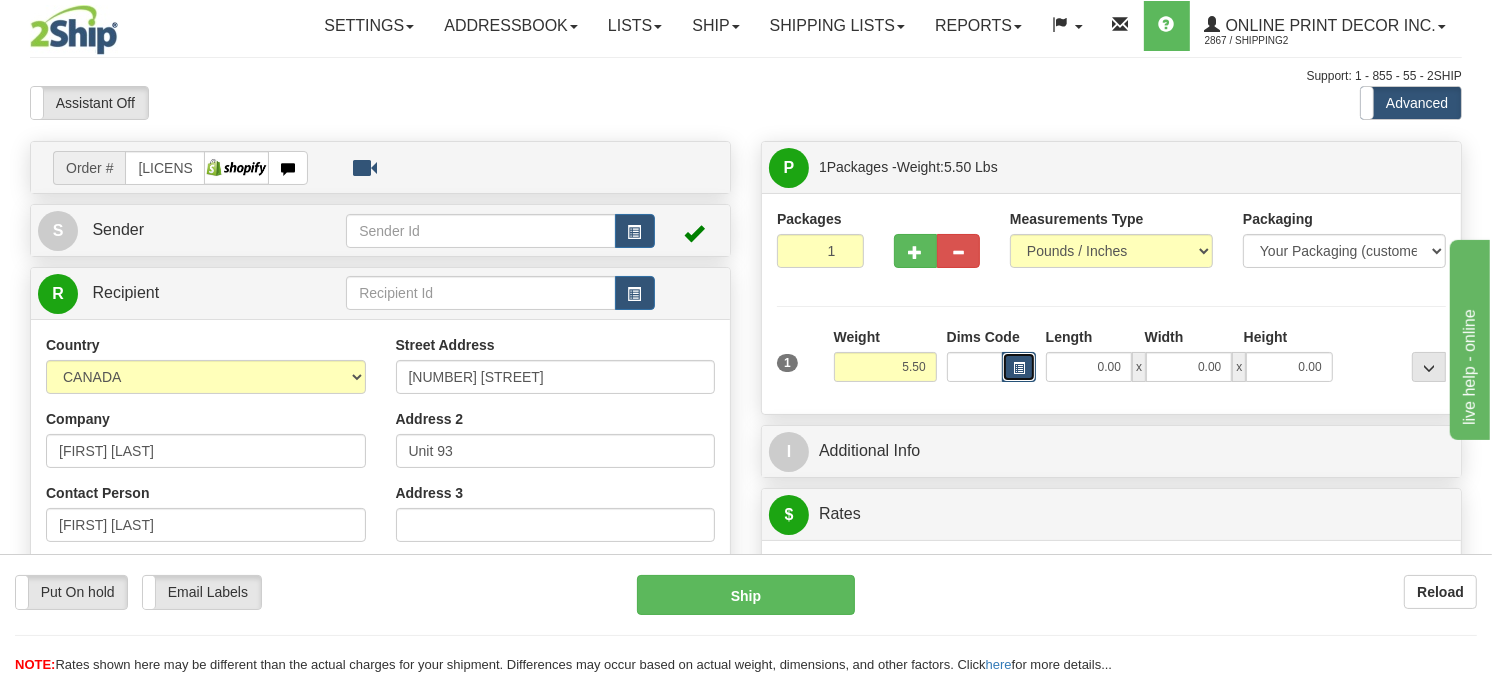 click at bounding box center [1019, 368] 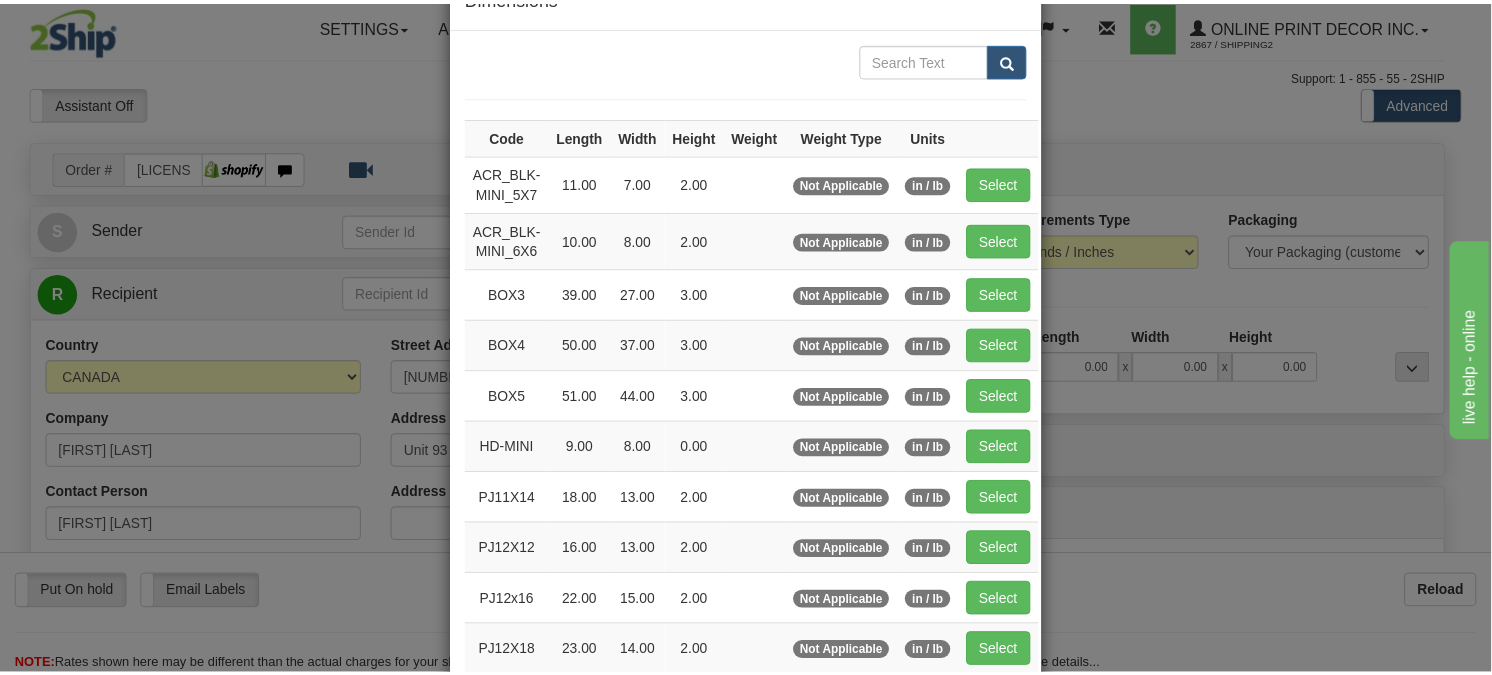 scroll, scrollTop: 111, scrollLeft: 0, axis: vertical 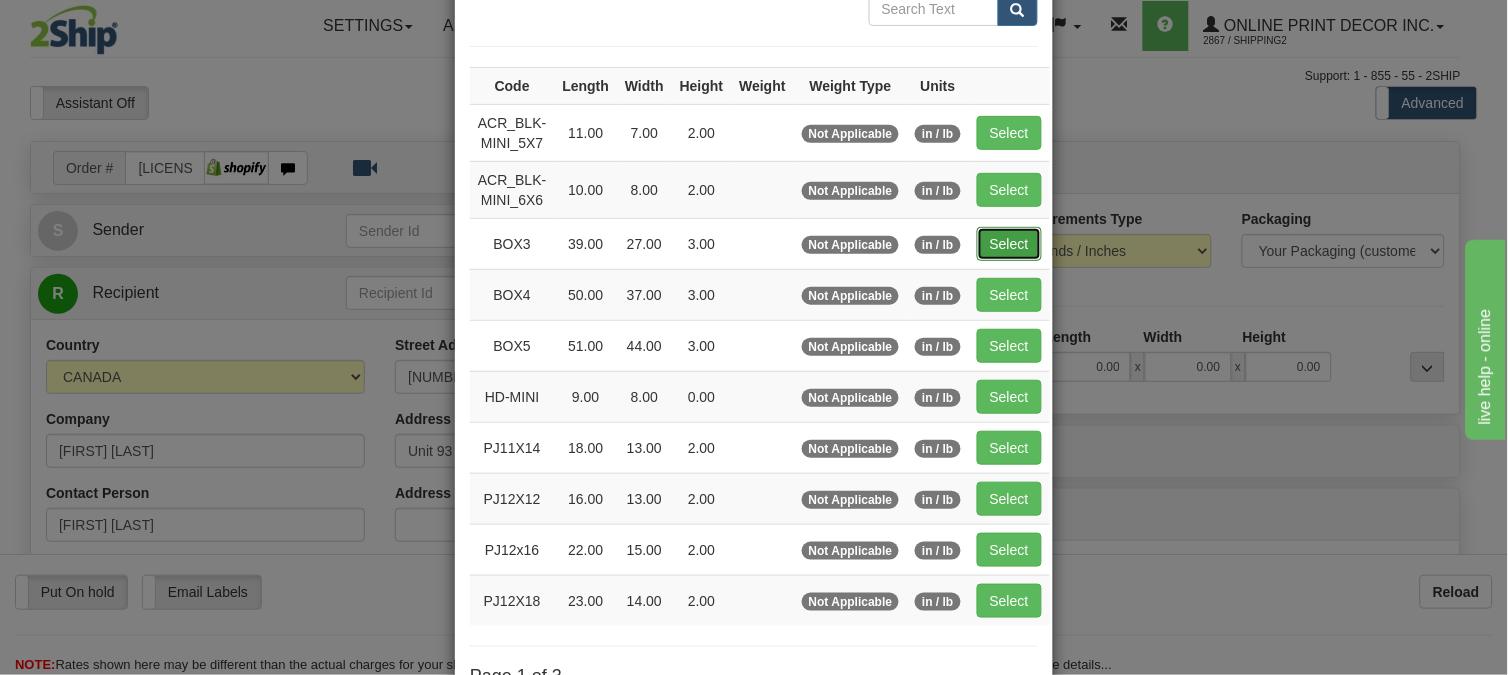 click on "Select" at bounding box center (1009, 244) 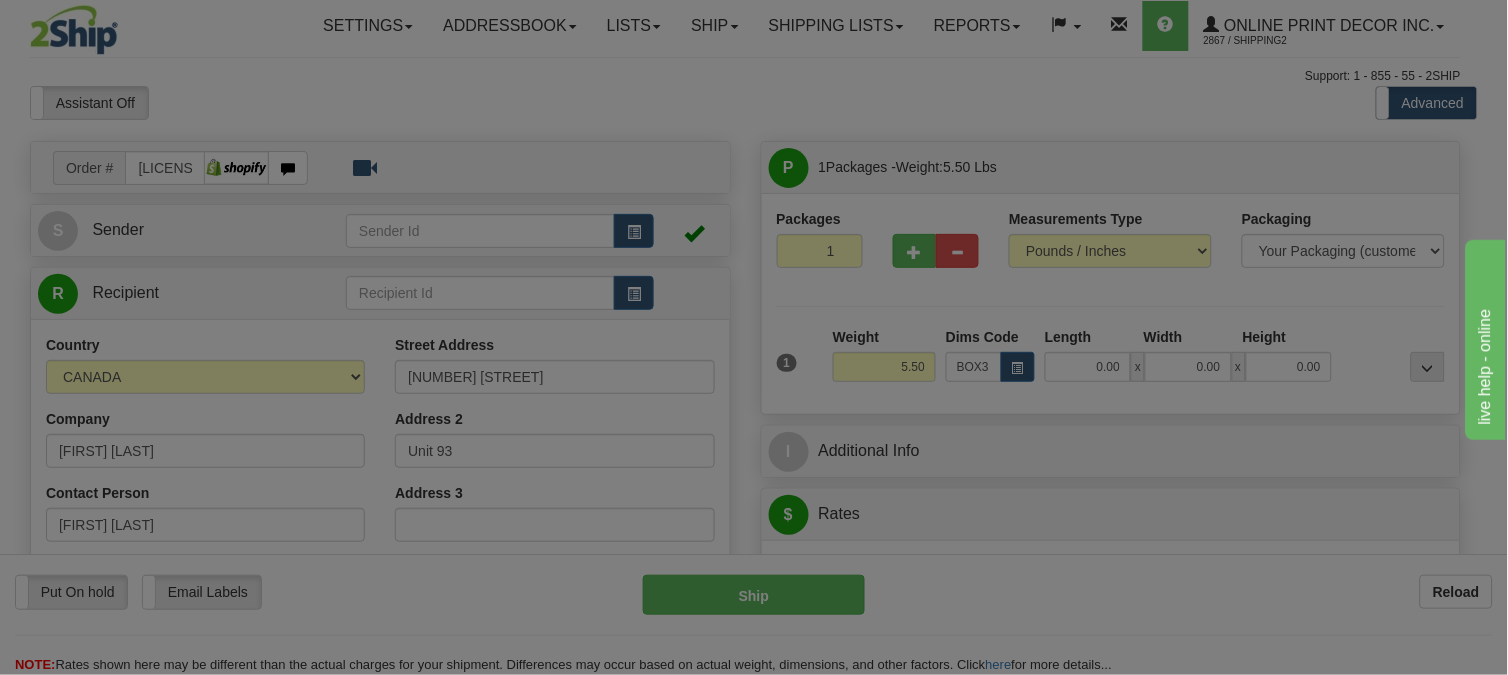 type on "39.00" 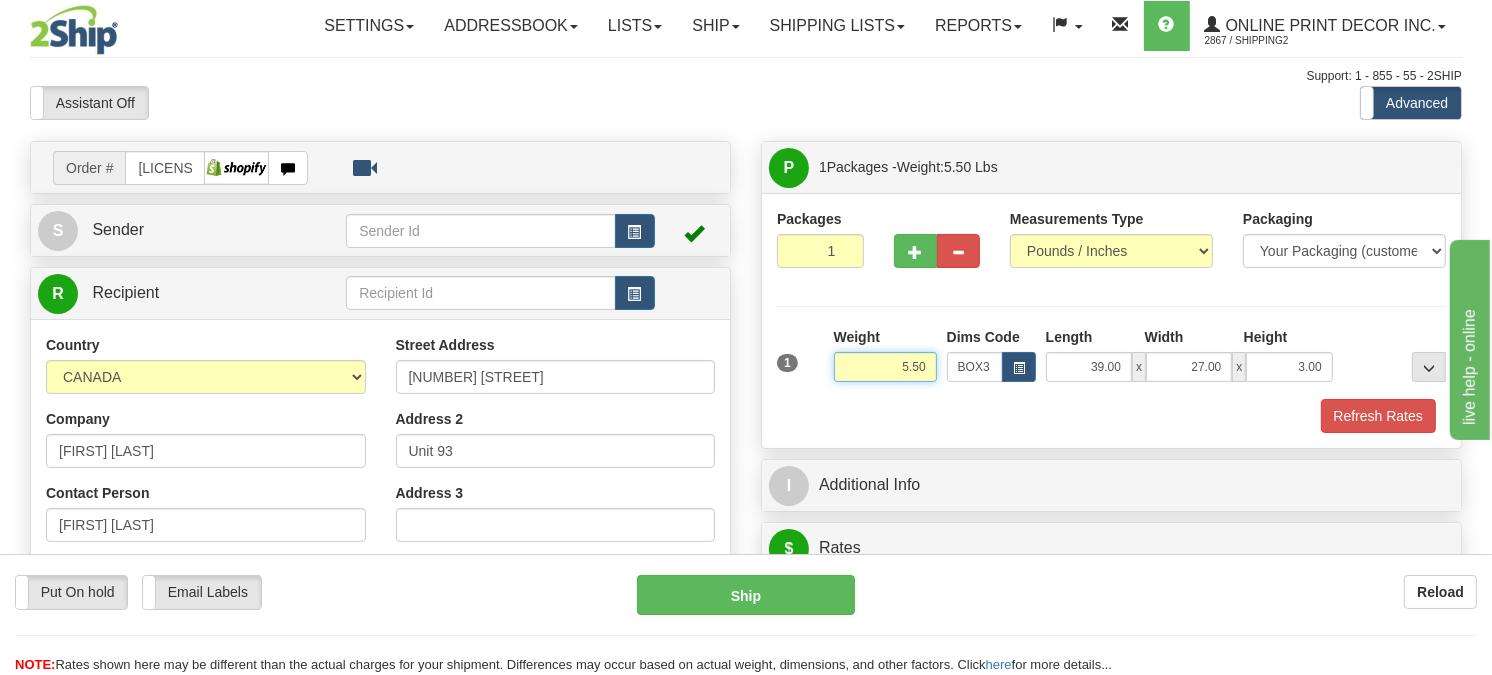 drag, startPoint x: 930, startPoint y: 416, endPoint x: 843, endPoint y: 427, distance: 87.69264 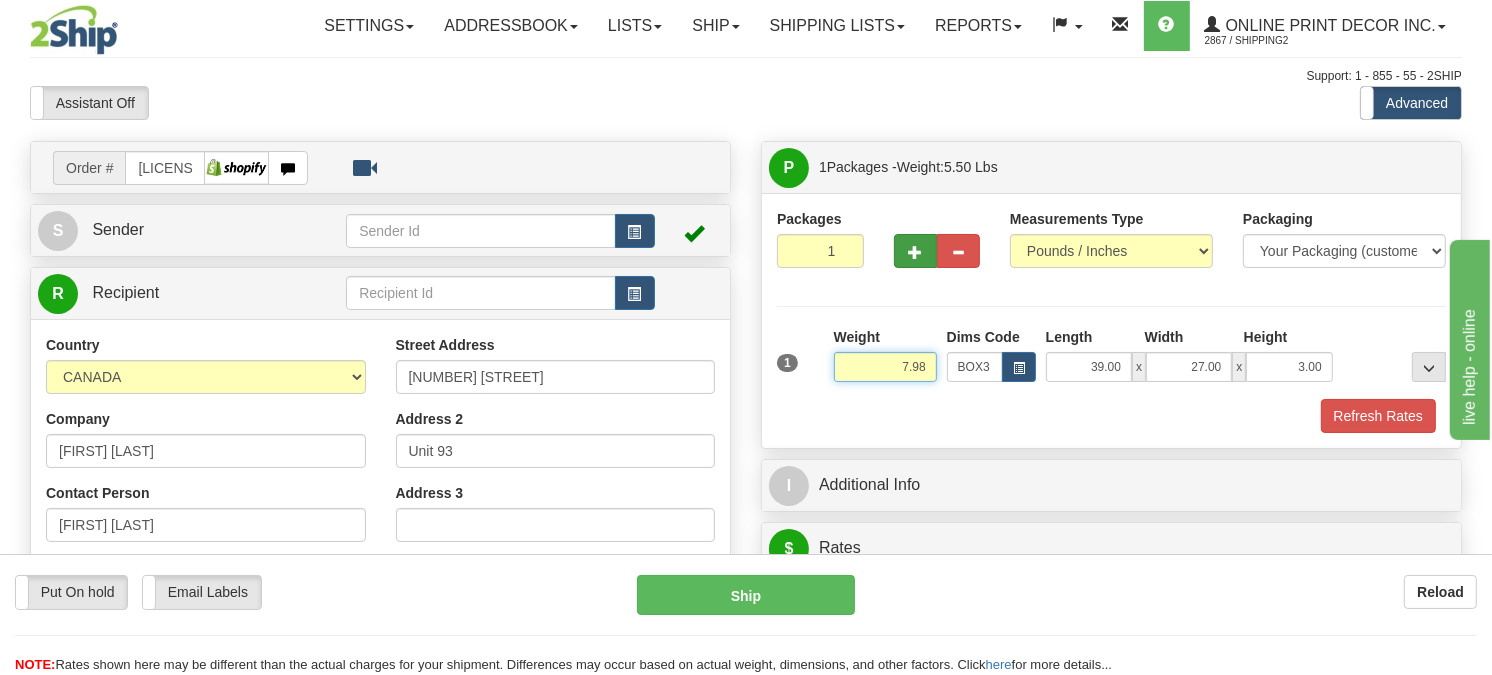 type on "7.98" 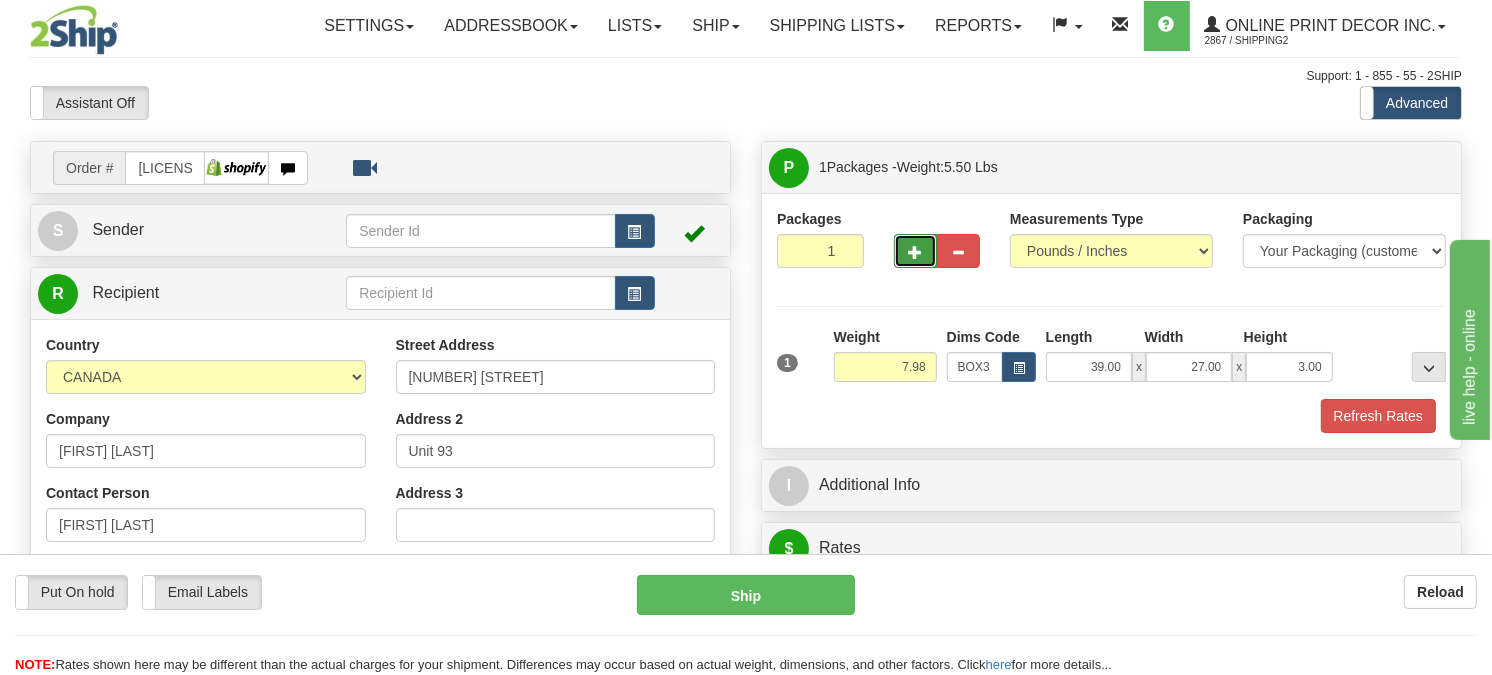 click at bounding box center (915, 252) 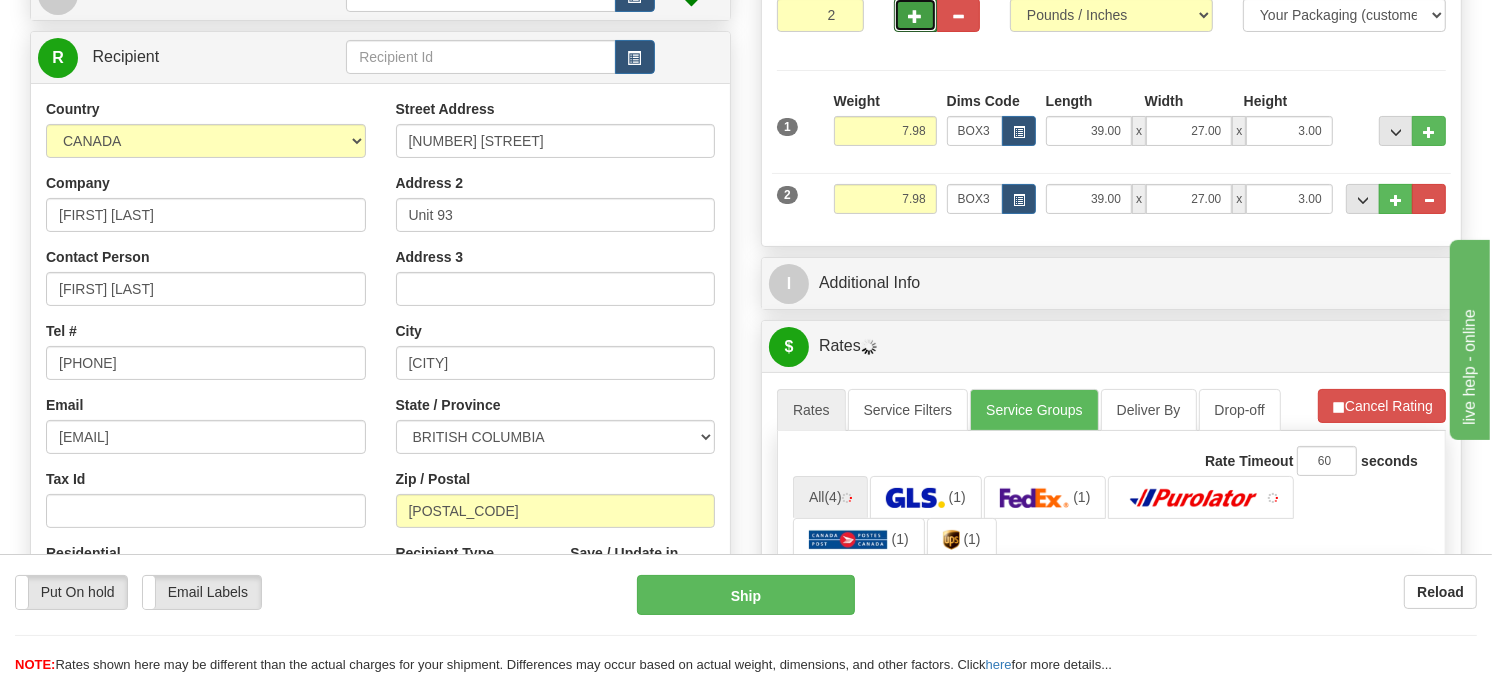 scroll, scrollTop: 333, scrollLeft: 0, axis: vertical 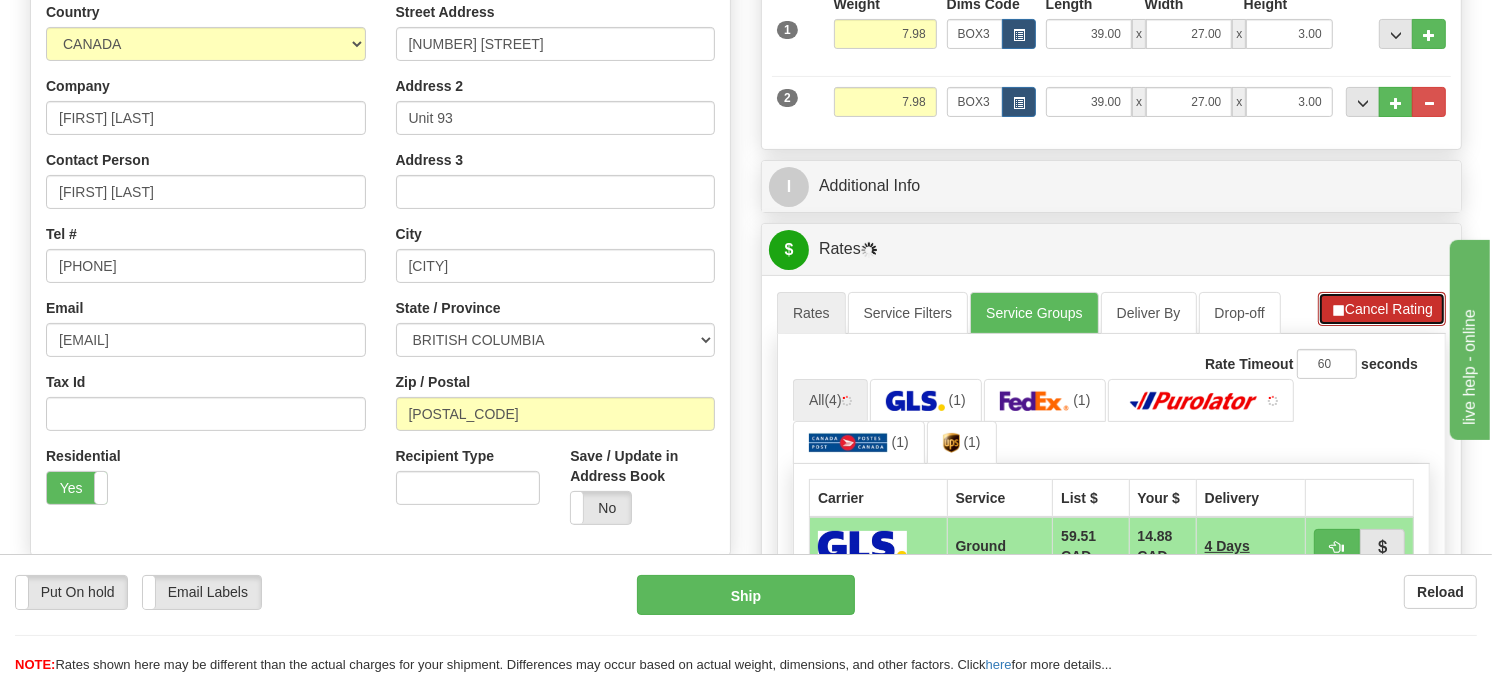 click on "Cancel Rating" at bounding box center [1382, 309] 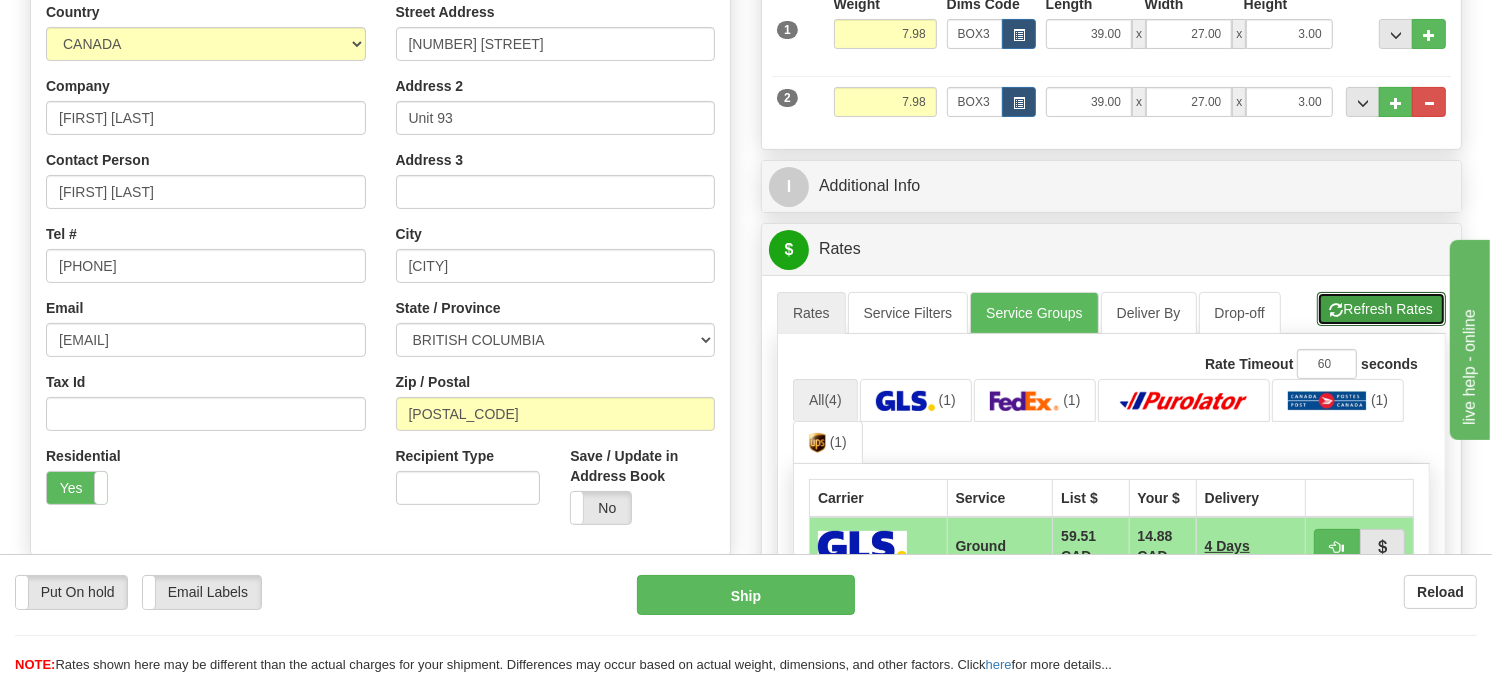 click on "Refresh Rates" at bounding box center [1381, 309] 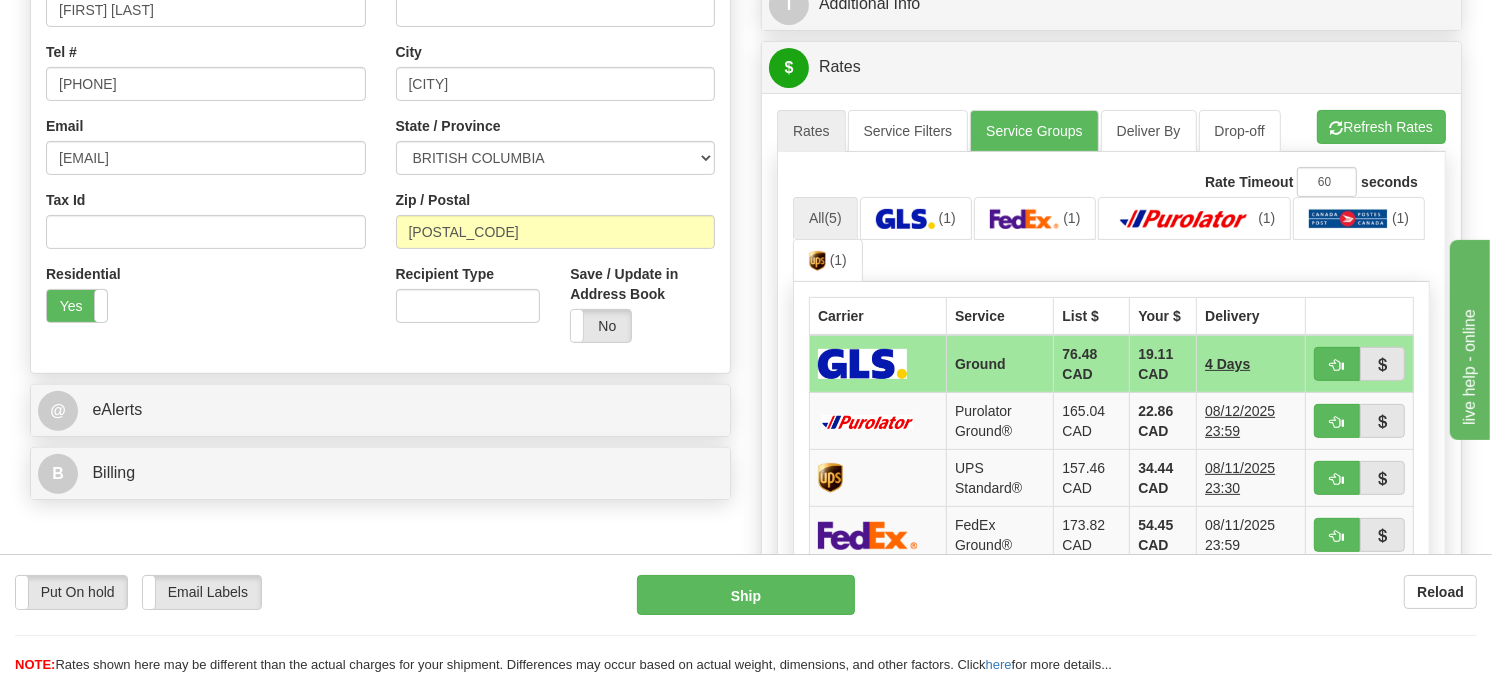 scroll, scrollTop: 555, scrollLeft: 0, axis: vertical 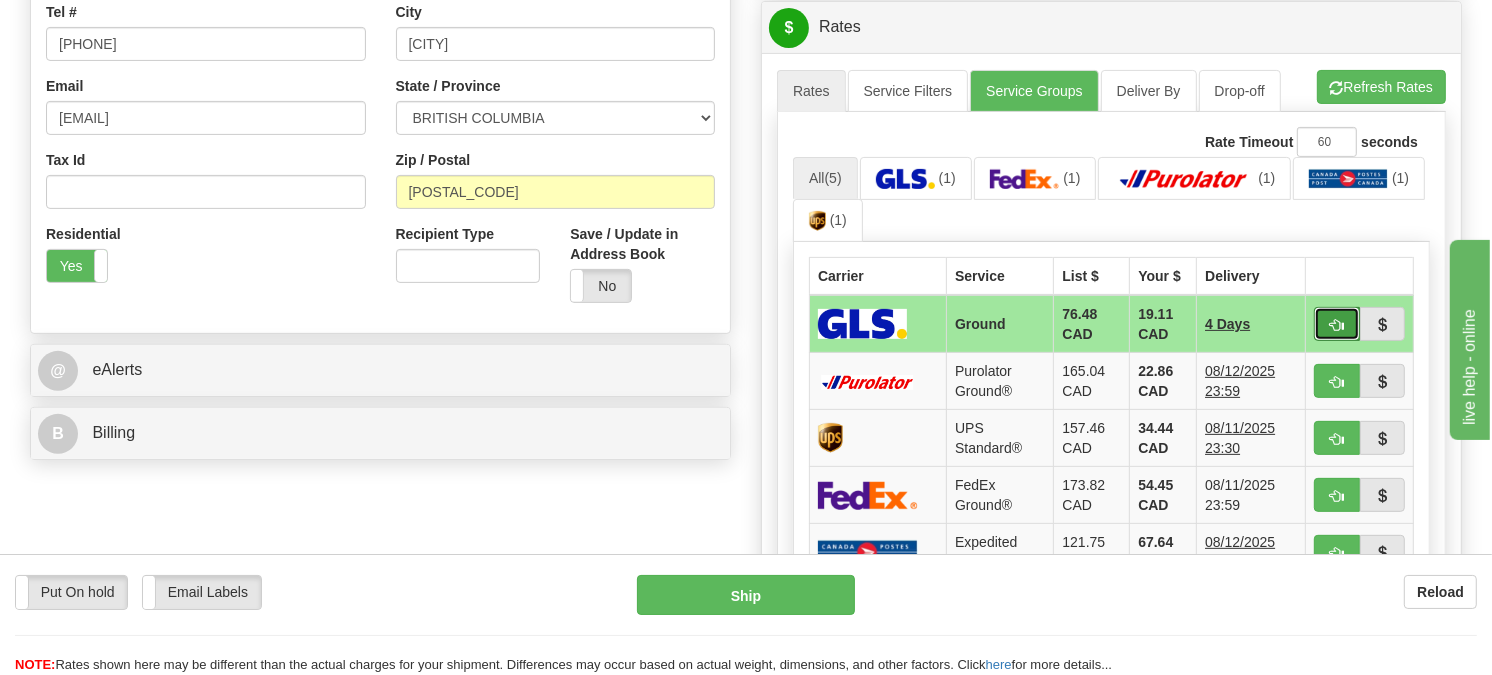 click at bounding box center (1337, 325) 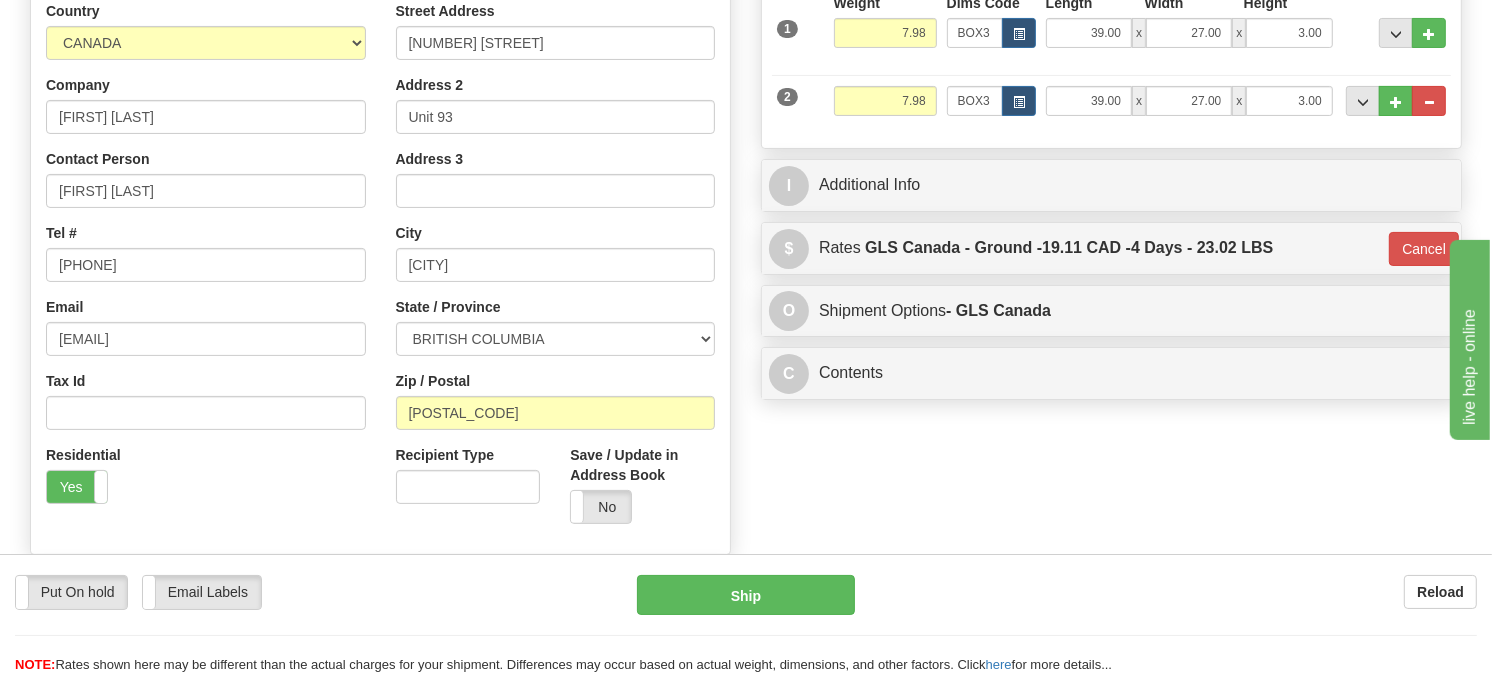 scroll, scrollTop: 333, scrollLeft: 0, axis: vertical 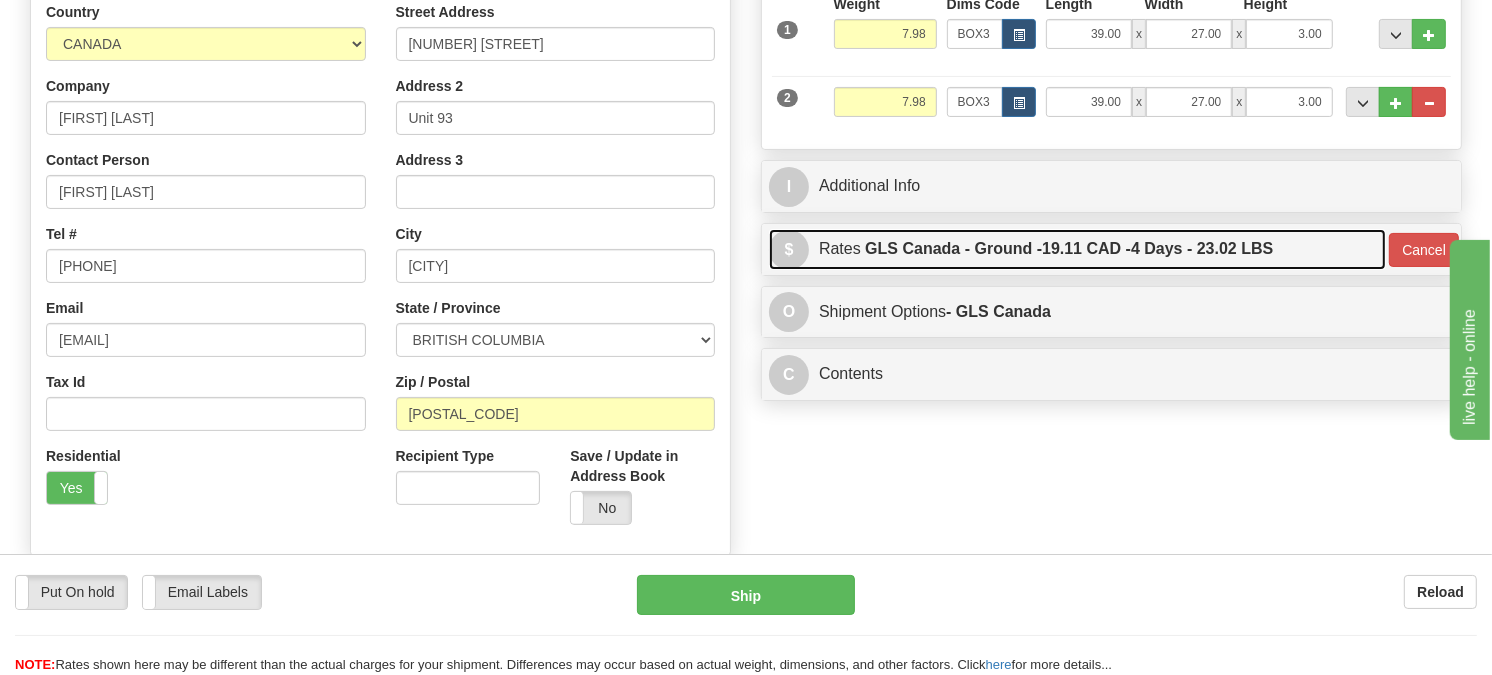click on "GLS Canada - Ground -  19.11 CAD -  4 Days - 23.02 LBS" at bounding box center [1069, 249] 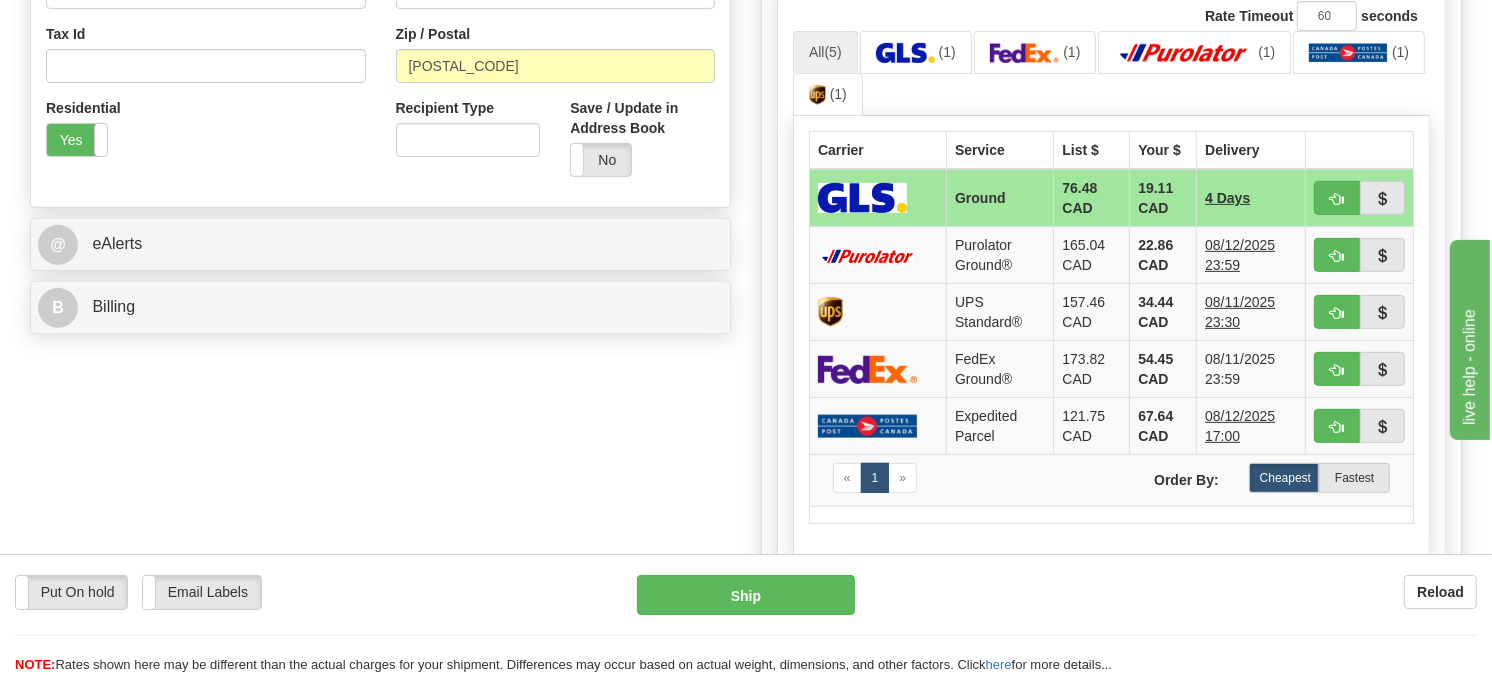 scroll, scrollTop: 555, scrollLeft: 0, axis: vertical 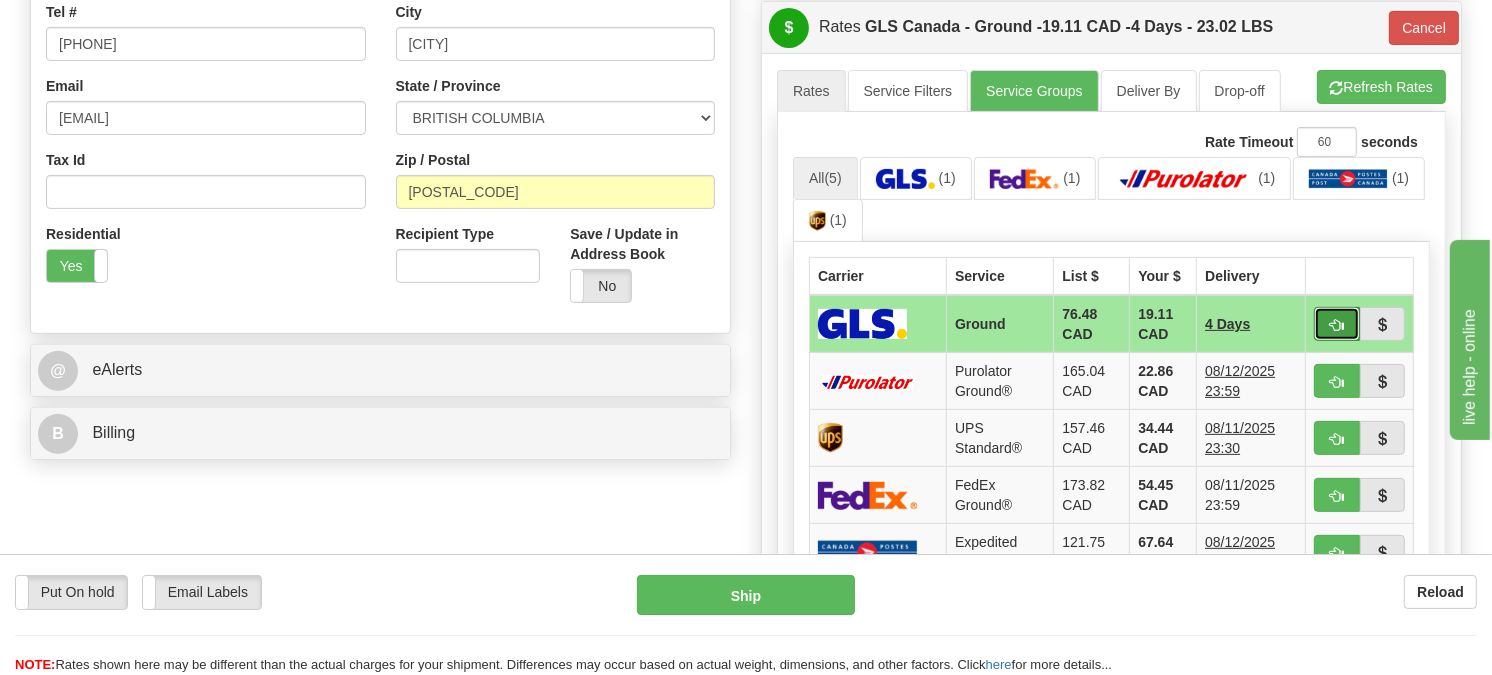 click at bounding box center [1337, 324] 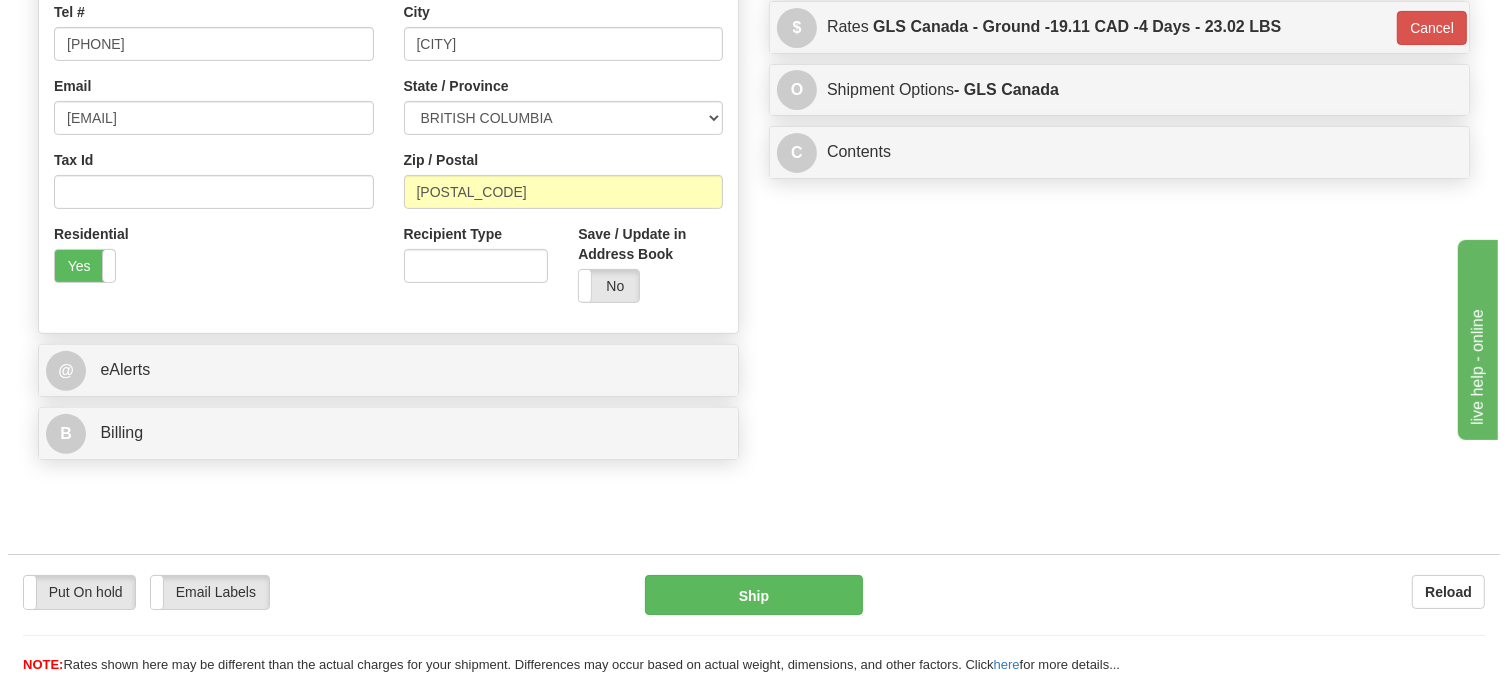 scroll, scrollTop: 222, scrollLeft: 0, axis: vertical 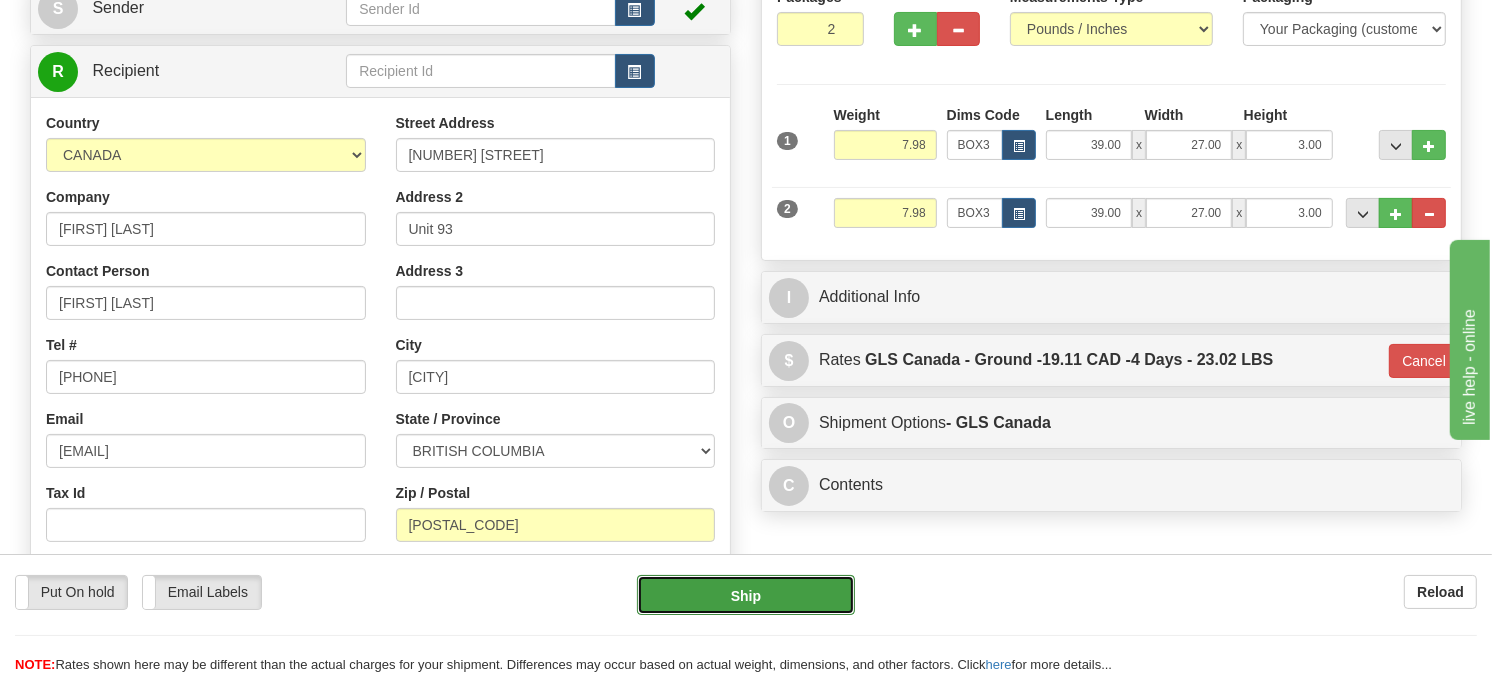 click on "Ship" at bounding box center (746, 595) 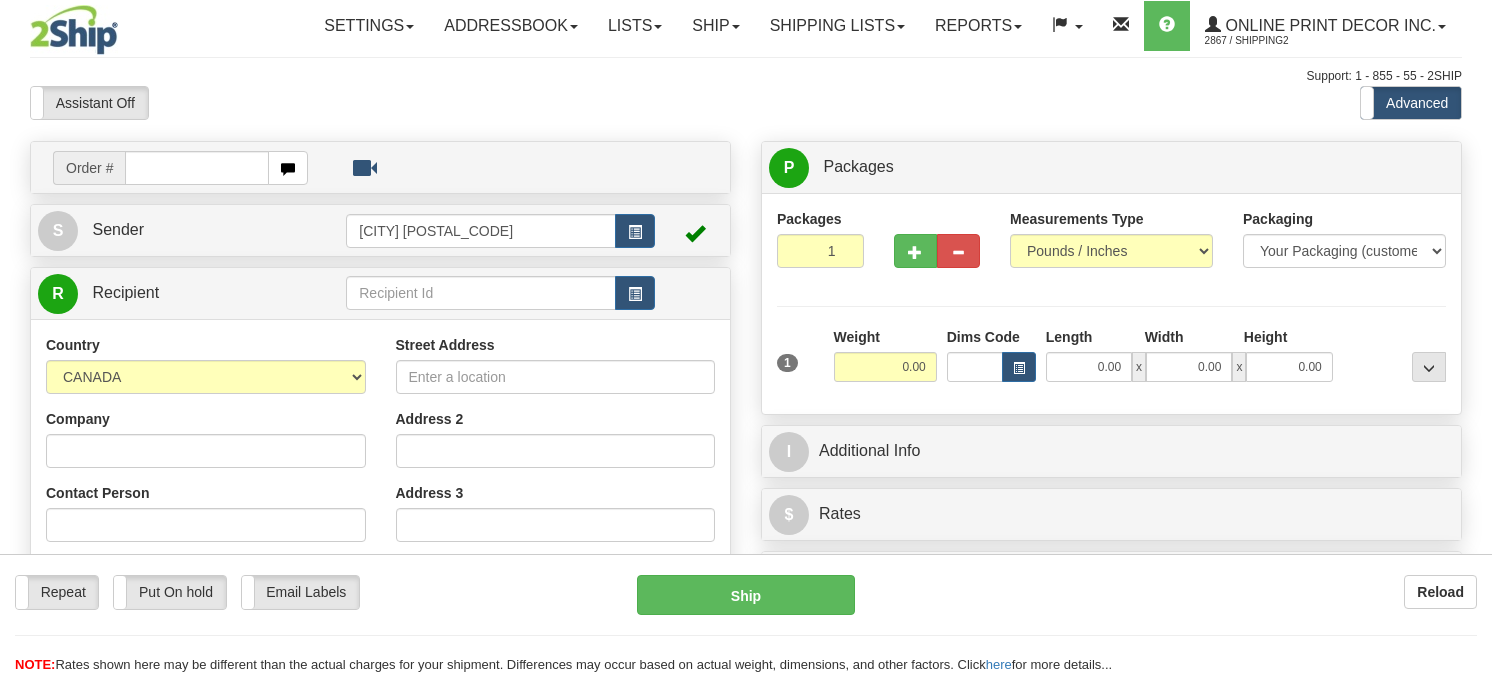 scroll, scrollTop: 0, scrollLeft: 0, axis: both 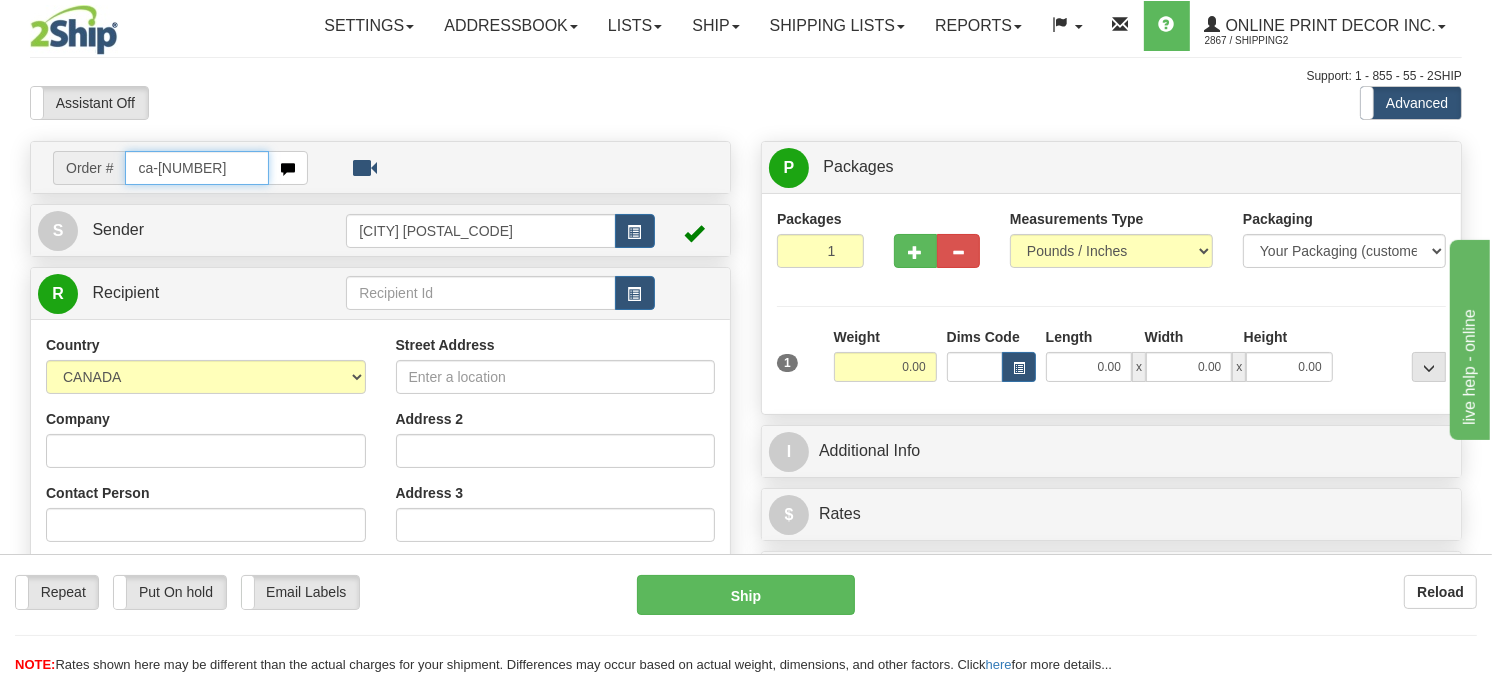 type on "ca-[NUMBER]" 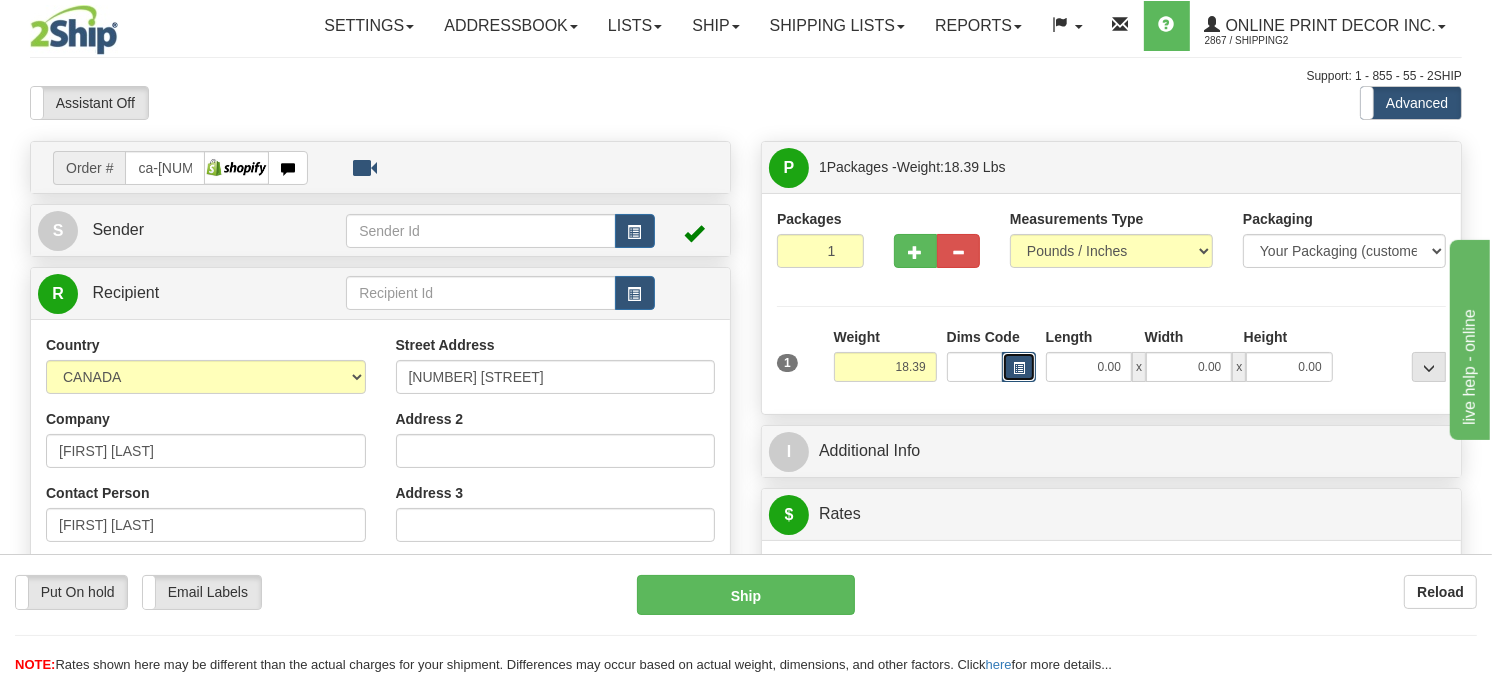 click at bounding box center [1019, 368] 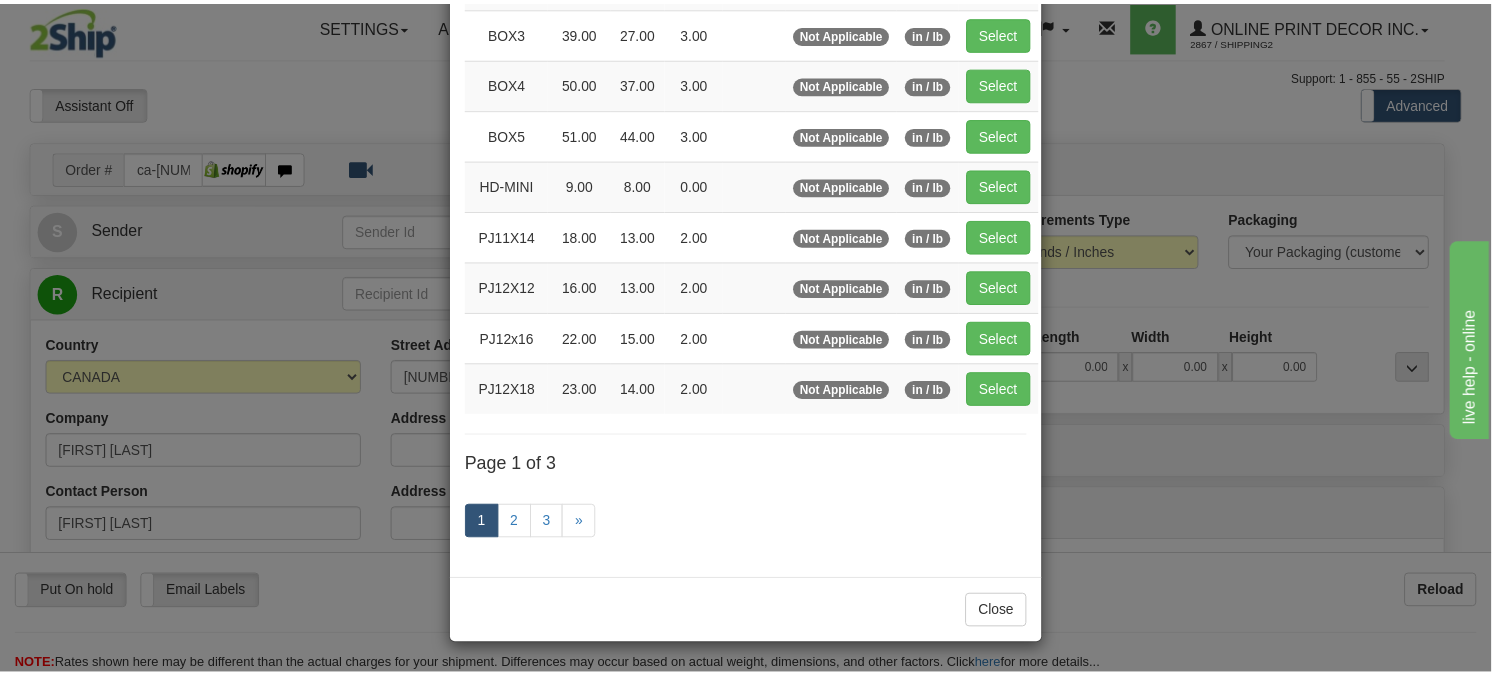 scroll, scrollTop: 326, scrollLeft: 0, axis: vertical 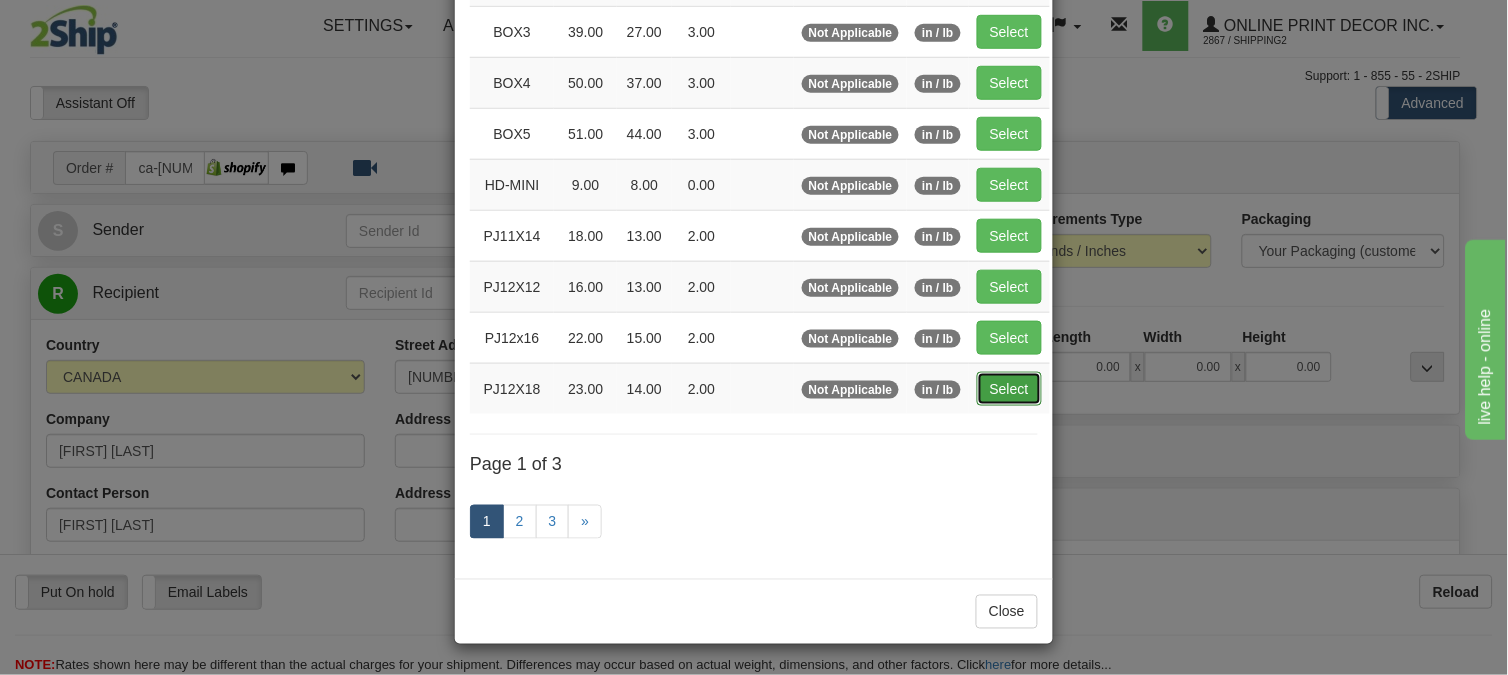 click on "Select" at bounding box center [1009, 389] 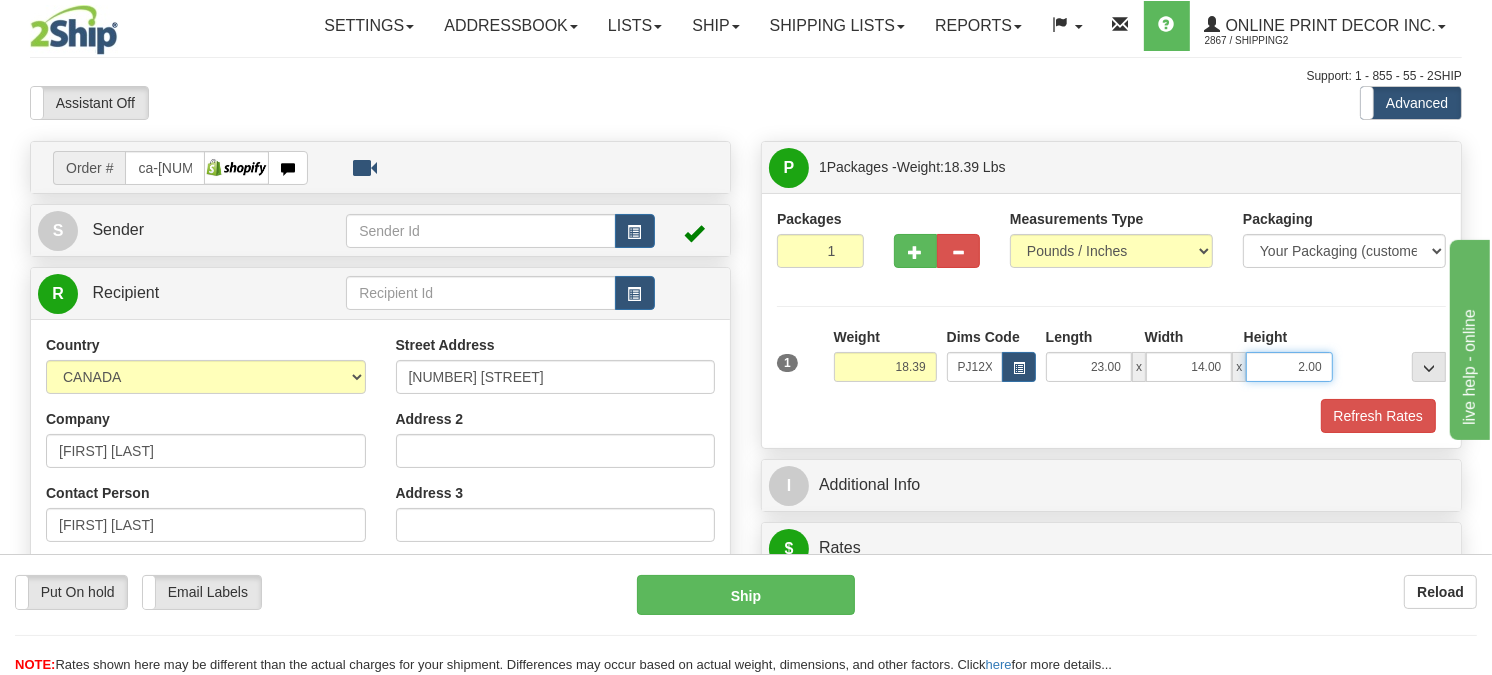 drag, startPoint x: 1328, startPoint y: 413, endPoint x: 1265, endPoint y: 423, distance: 63.788715 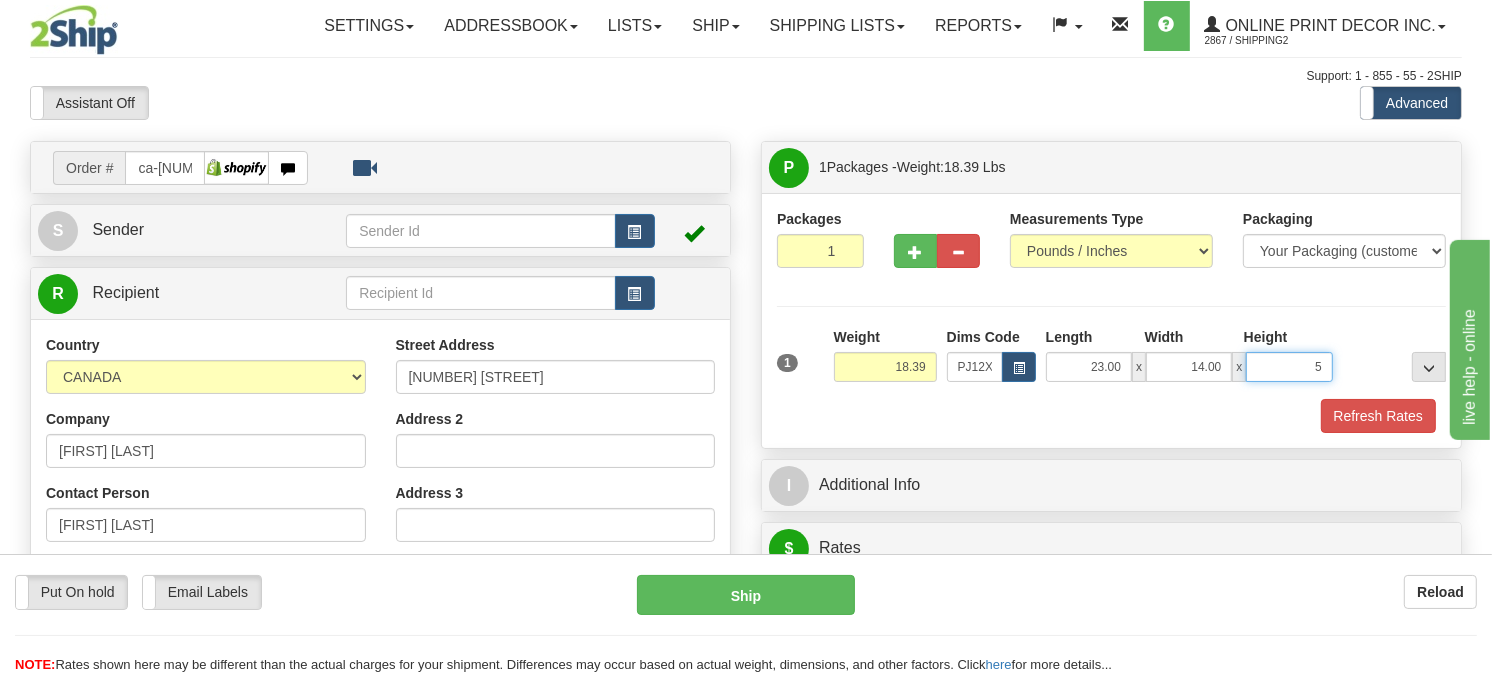 click on "Delete" at bounding box center (0, 0) 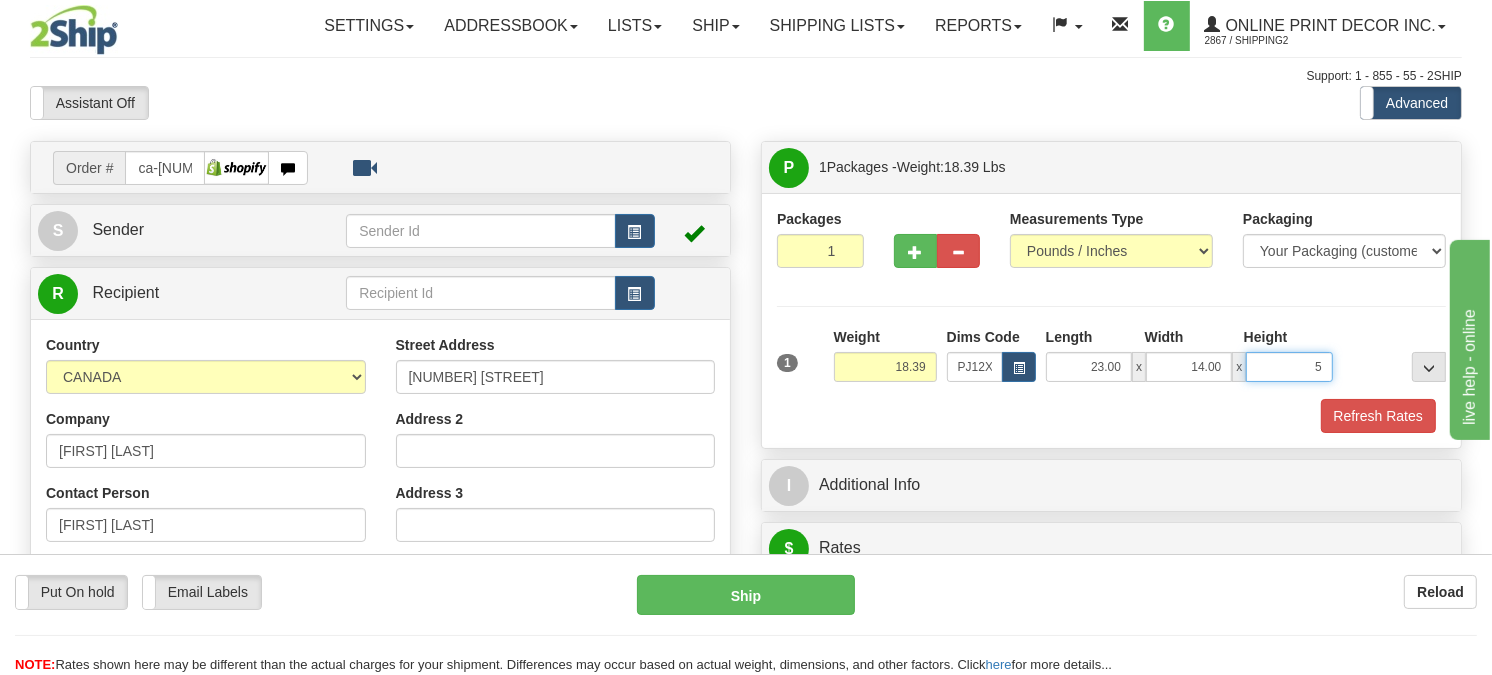 type on "5.00" 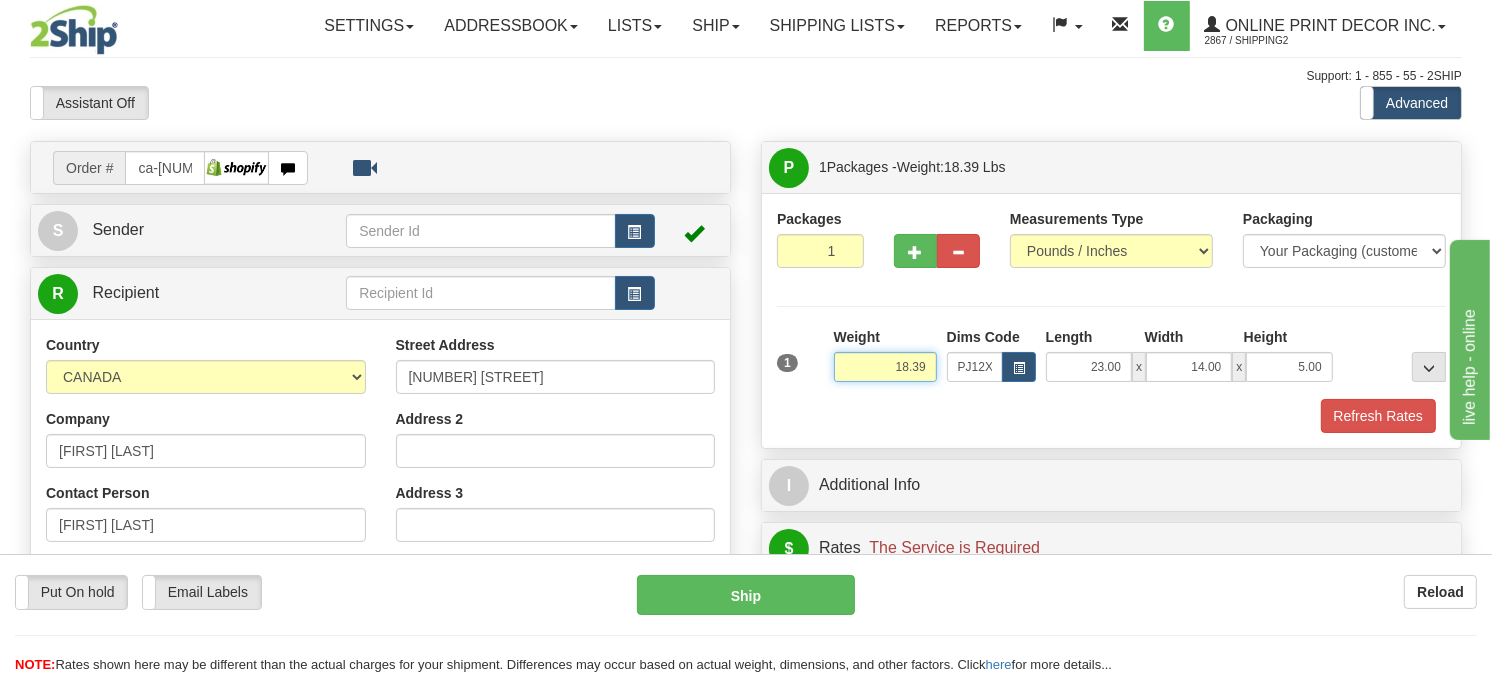 drag, startPoint x: 925, startPoint y: 412, endPoint x: 834, endPoint y: 417, distance: 91.13726 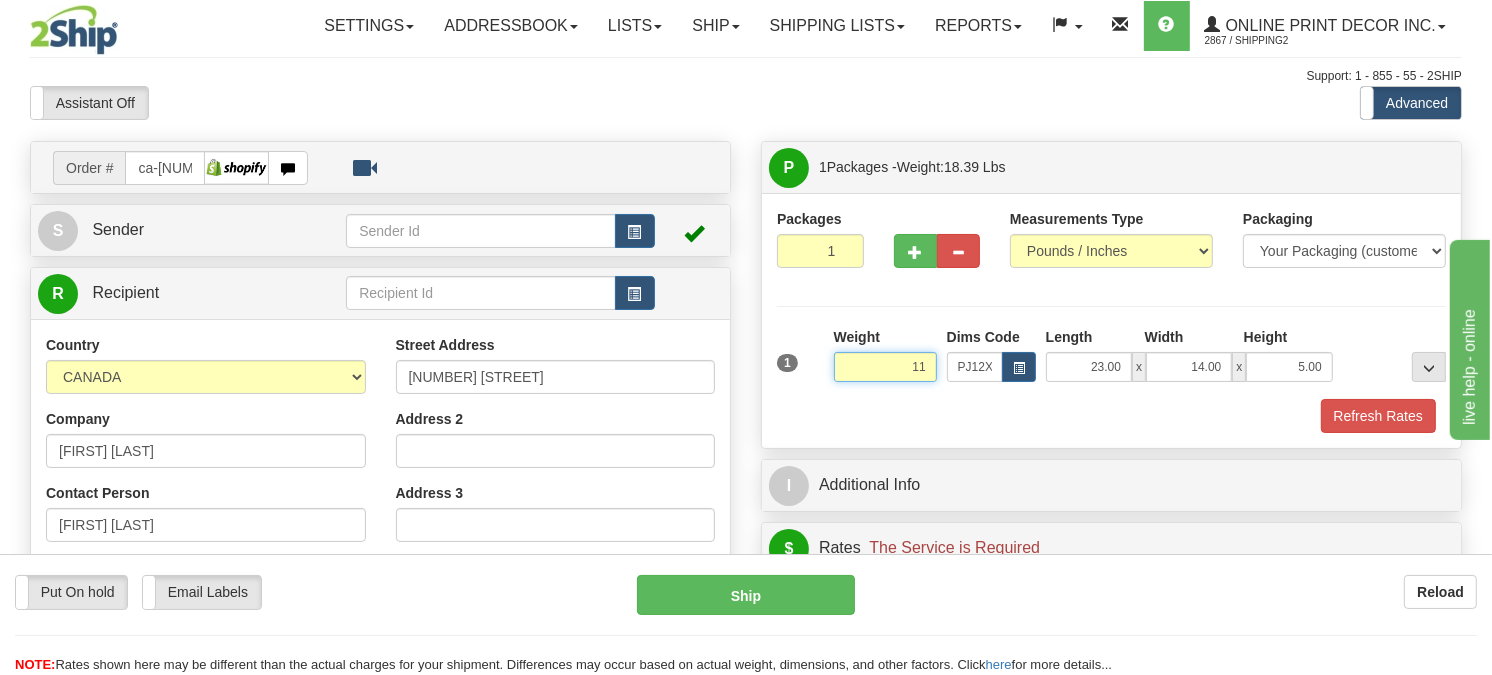 type on "1" 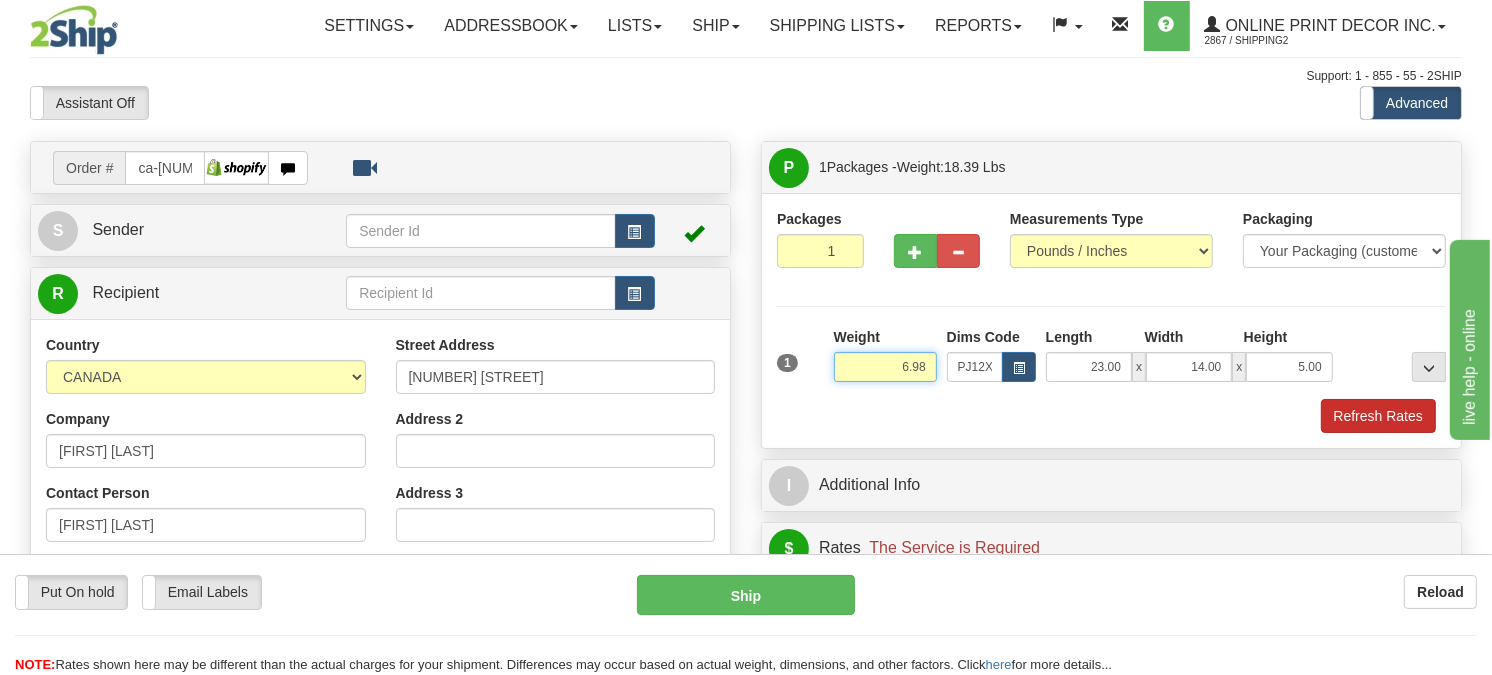 type on "6.98" 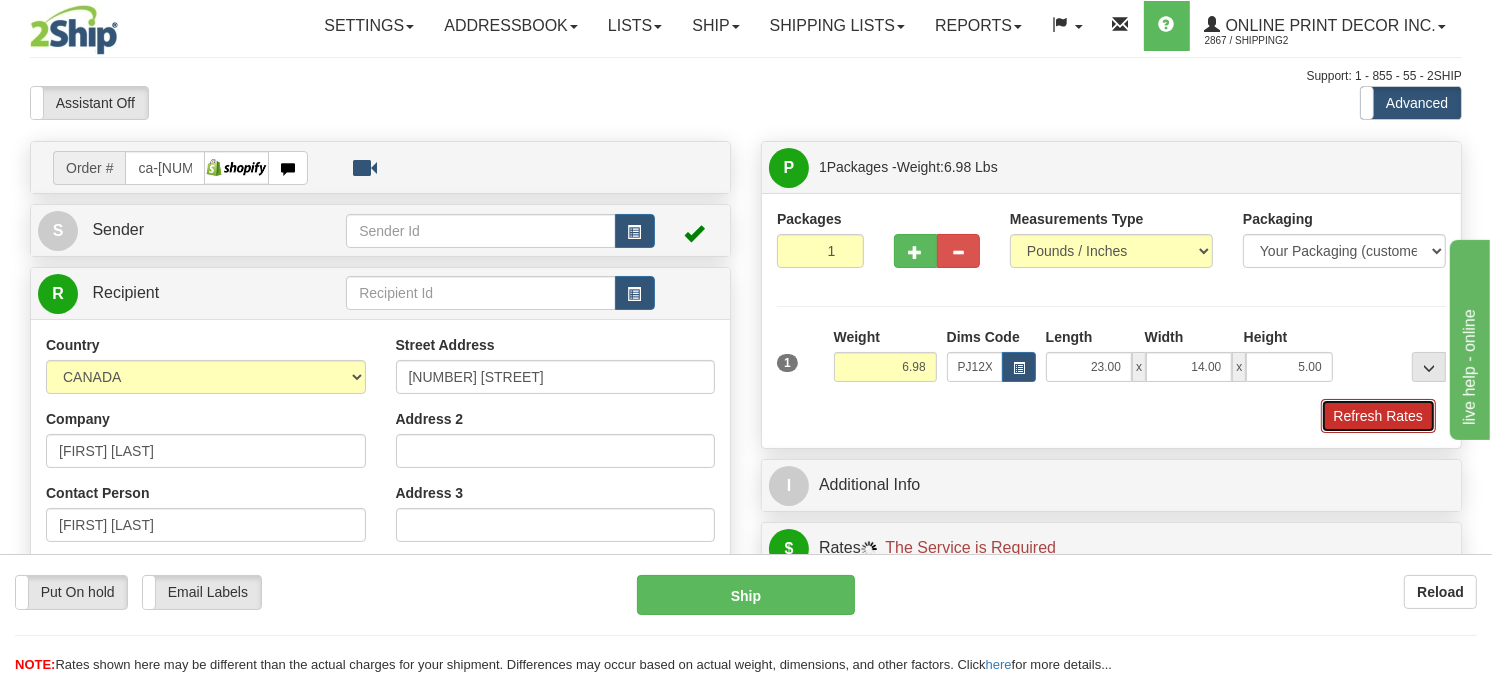 click on "Refresh Rates" at bounding box center [1378, 416] 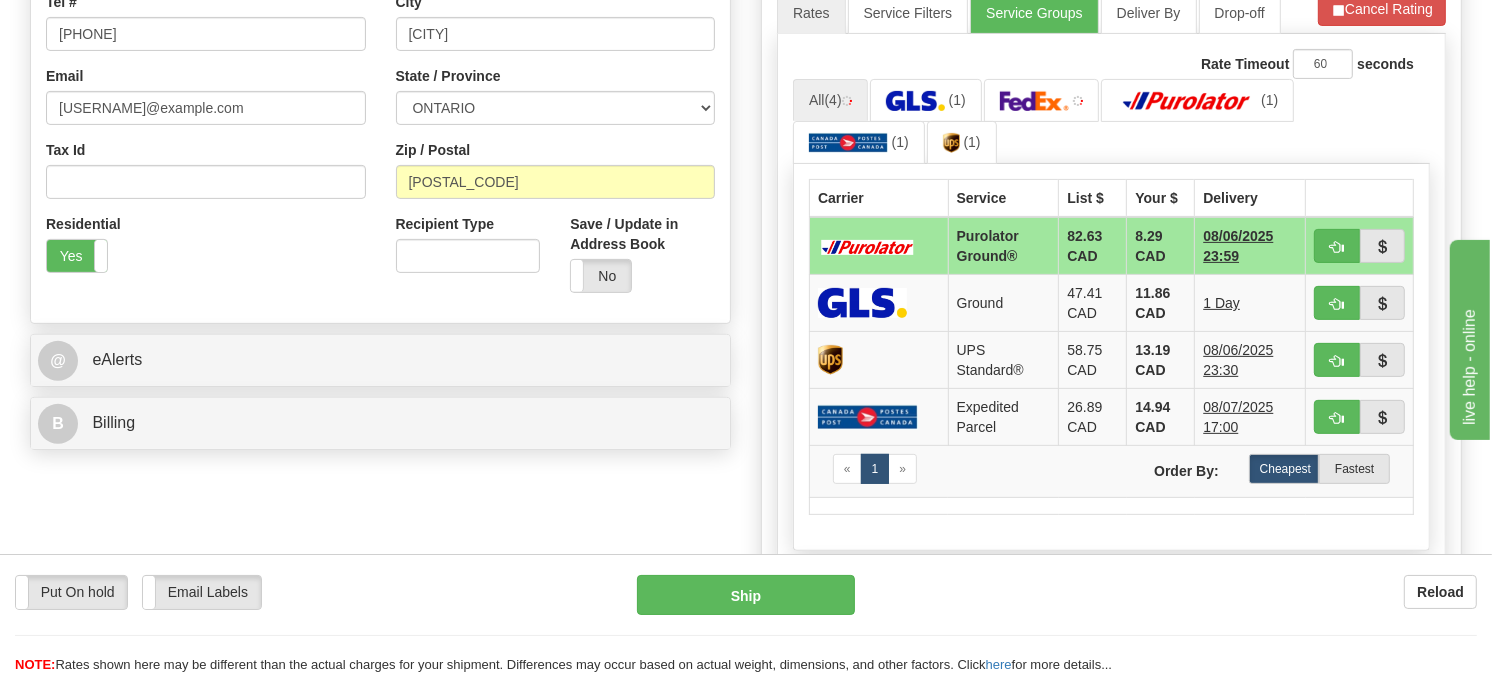 scroll, scrollTop: 596, scrollLeft: 0, axis: vertical 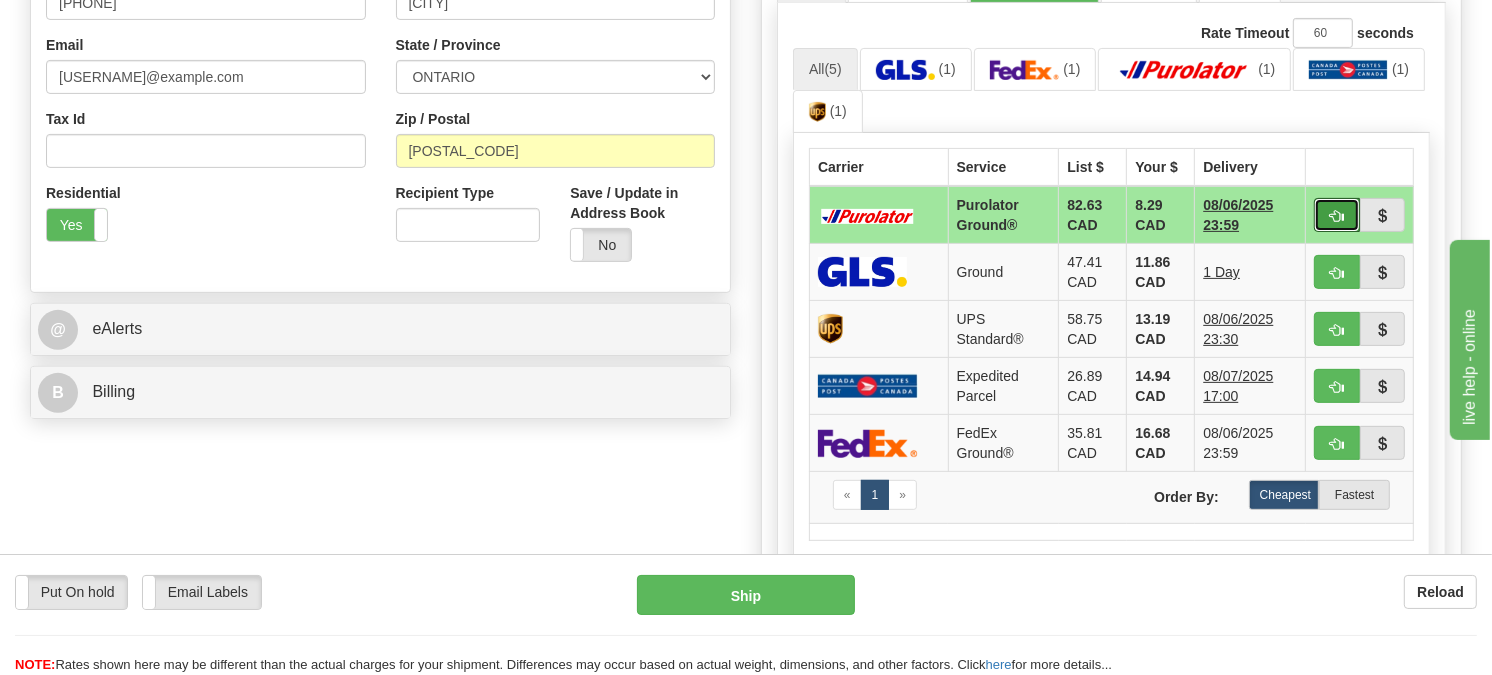 click at bounding box center [1337, 215] 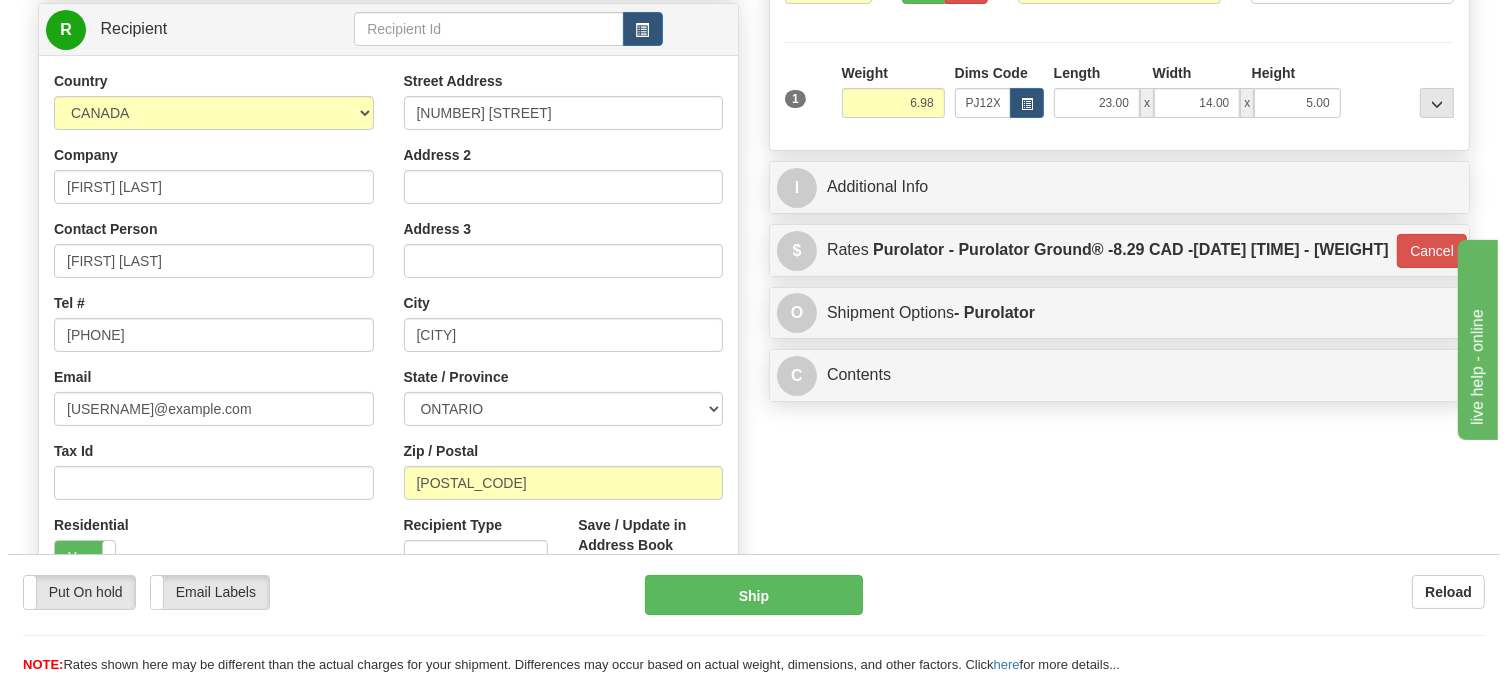scroll, scrollTop: 263, scrollLeft: 0, axis: vertical 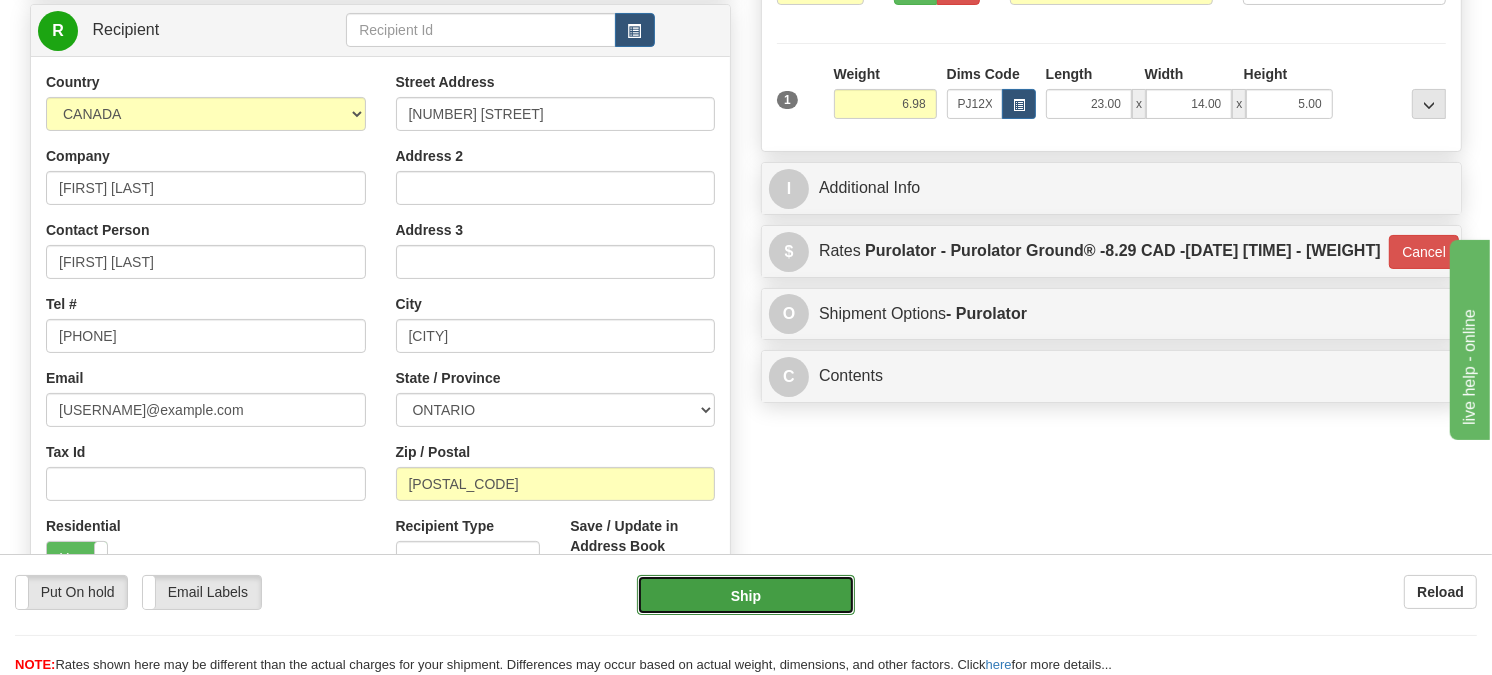 click on "Ship" at bounding box center [746, 595] 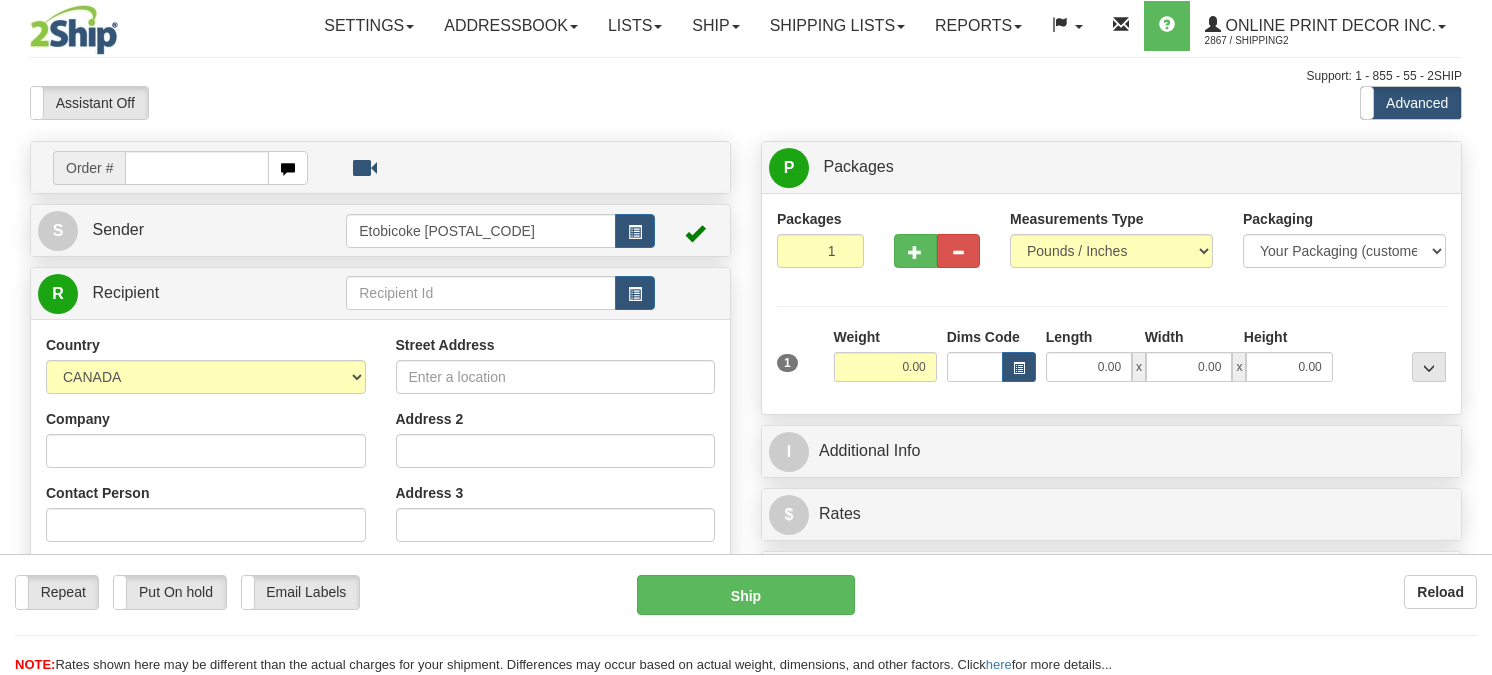 scroll, scrollTop: 0, scrollLeft: 0, axis: both 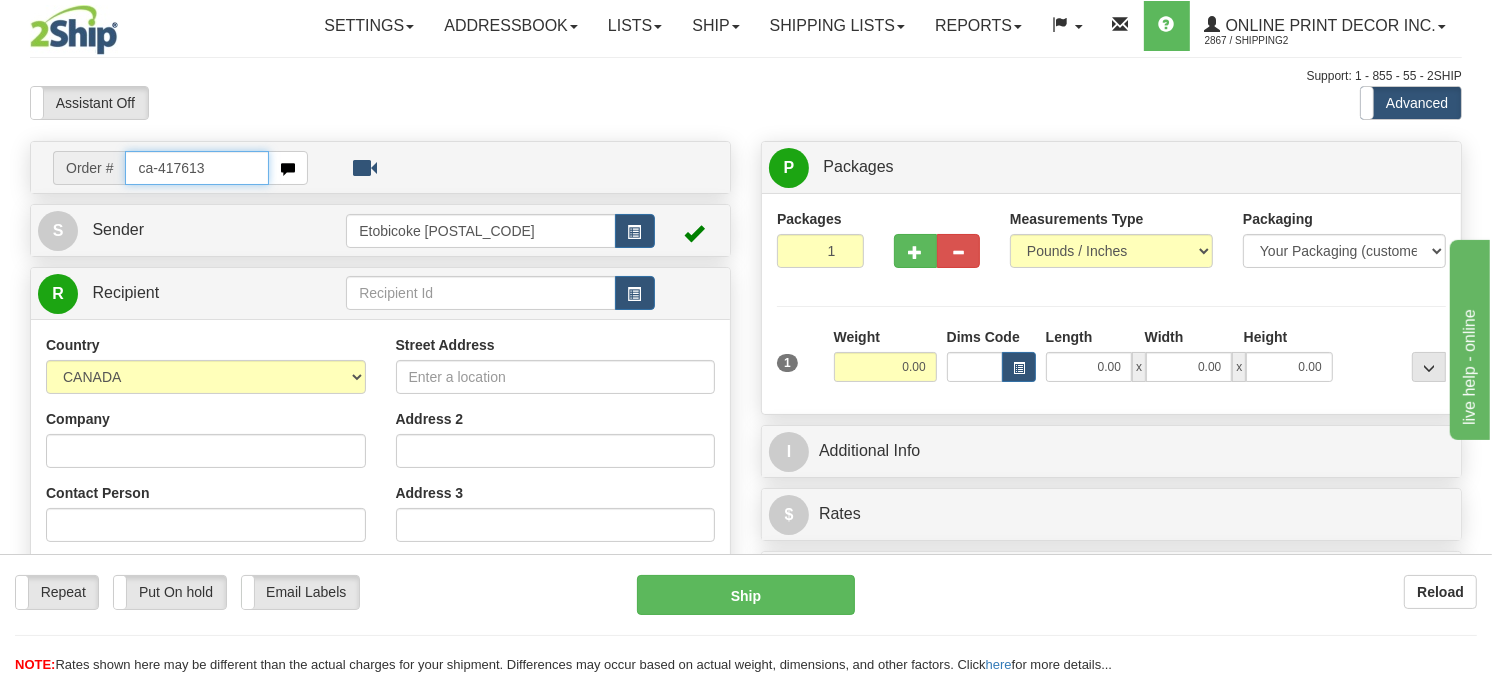 type on "ca-417613" 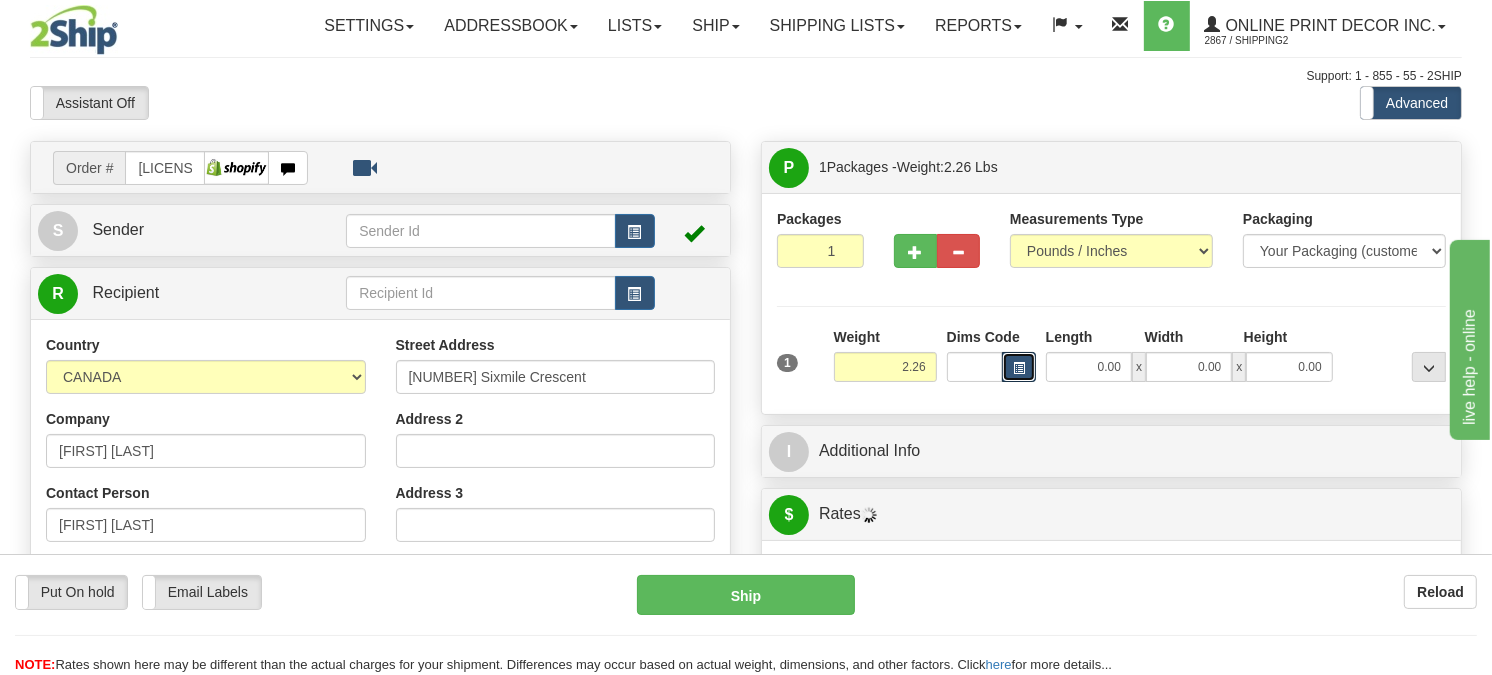 click at bounding box center (1019, 368) 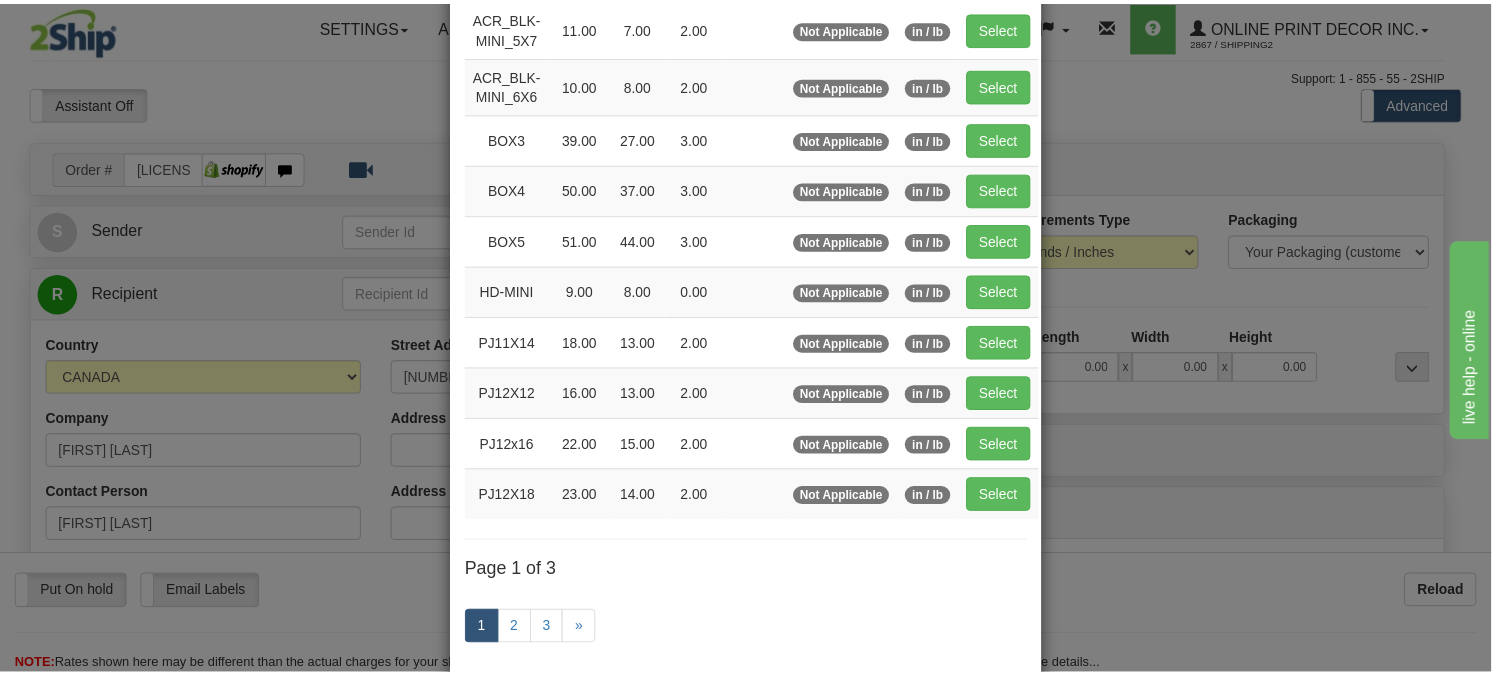 scroll, scrollTop: 222, scrollLeft: 0, axis: vertical 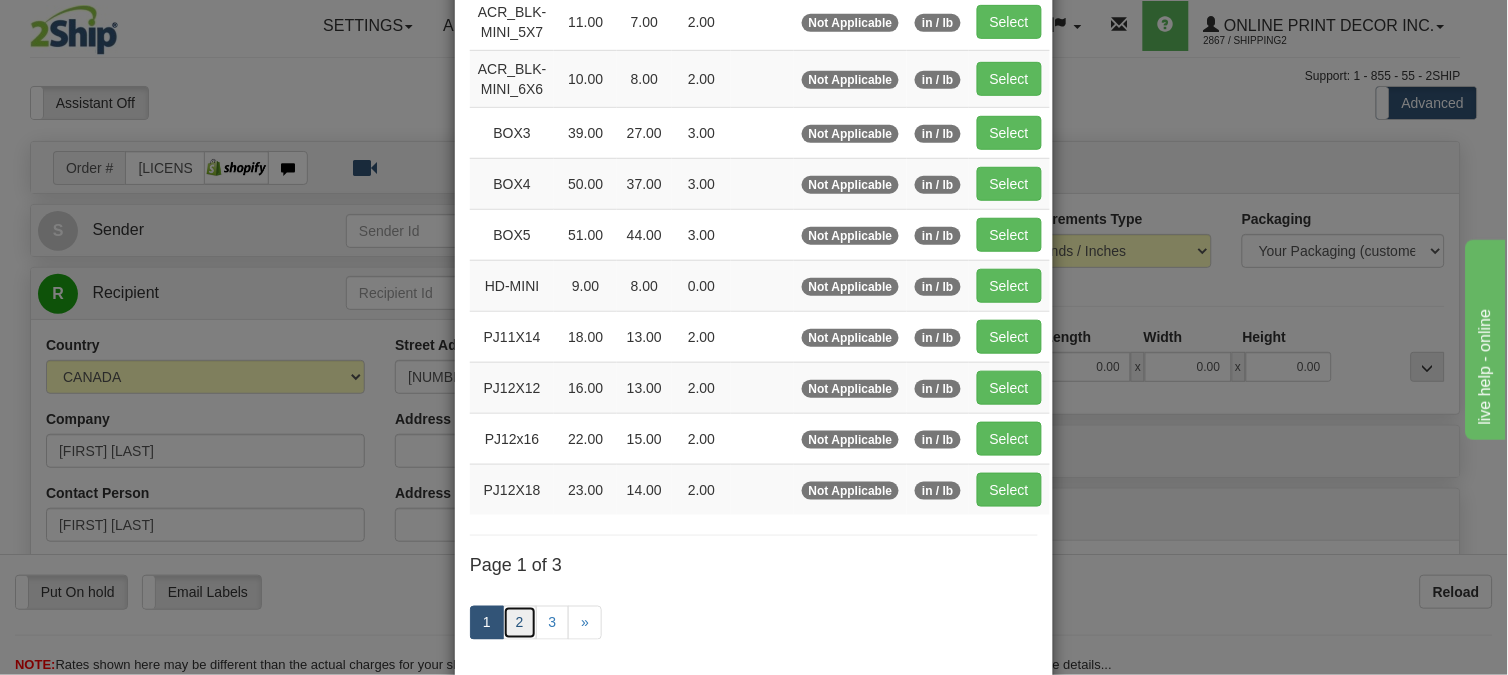 click on "2" at bounding box center (520, 623) 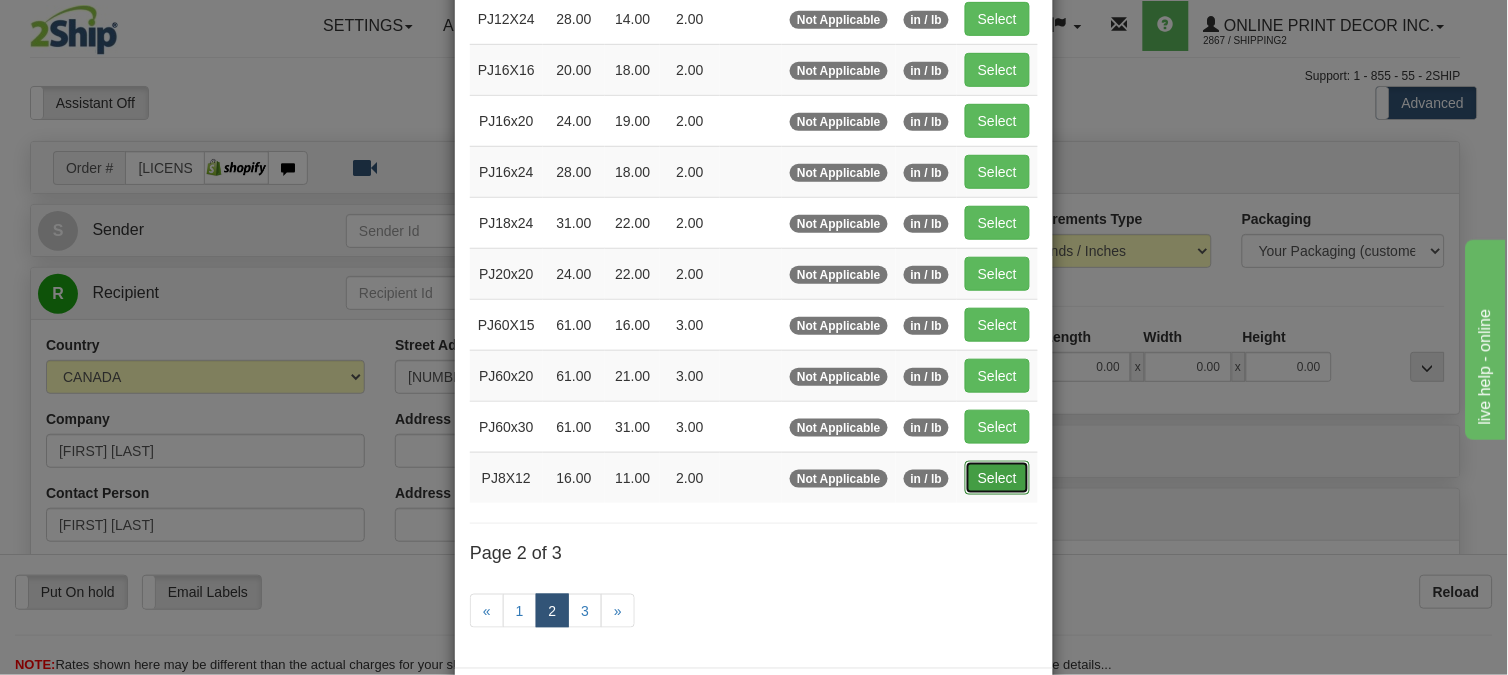 click on "Select" at bounding box center [997, 478] 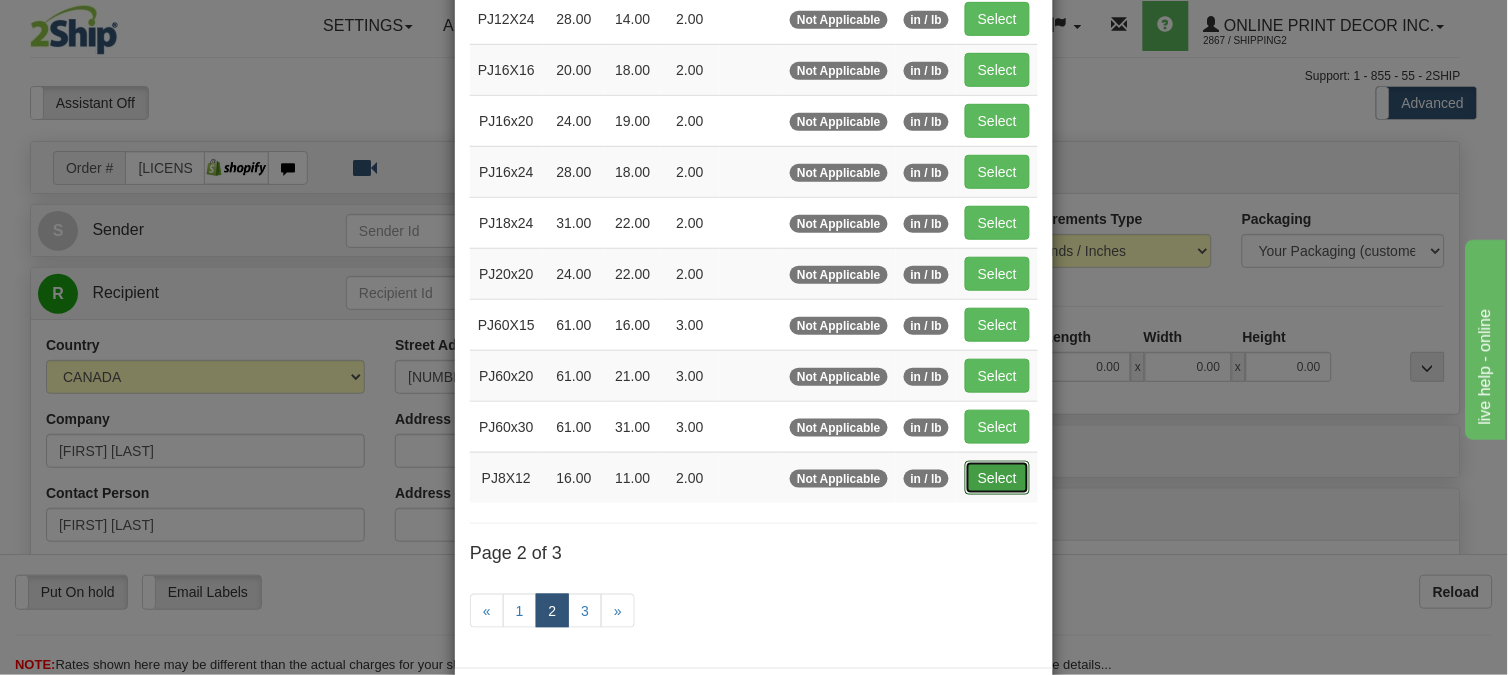 type on "16.00" 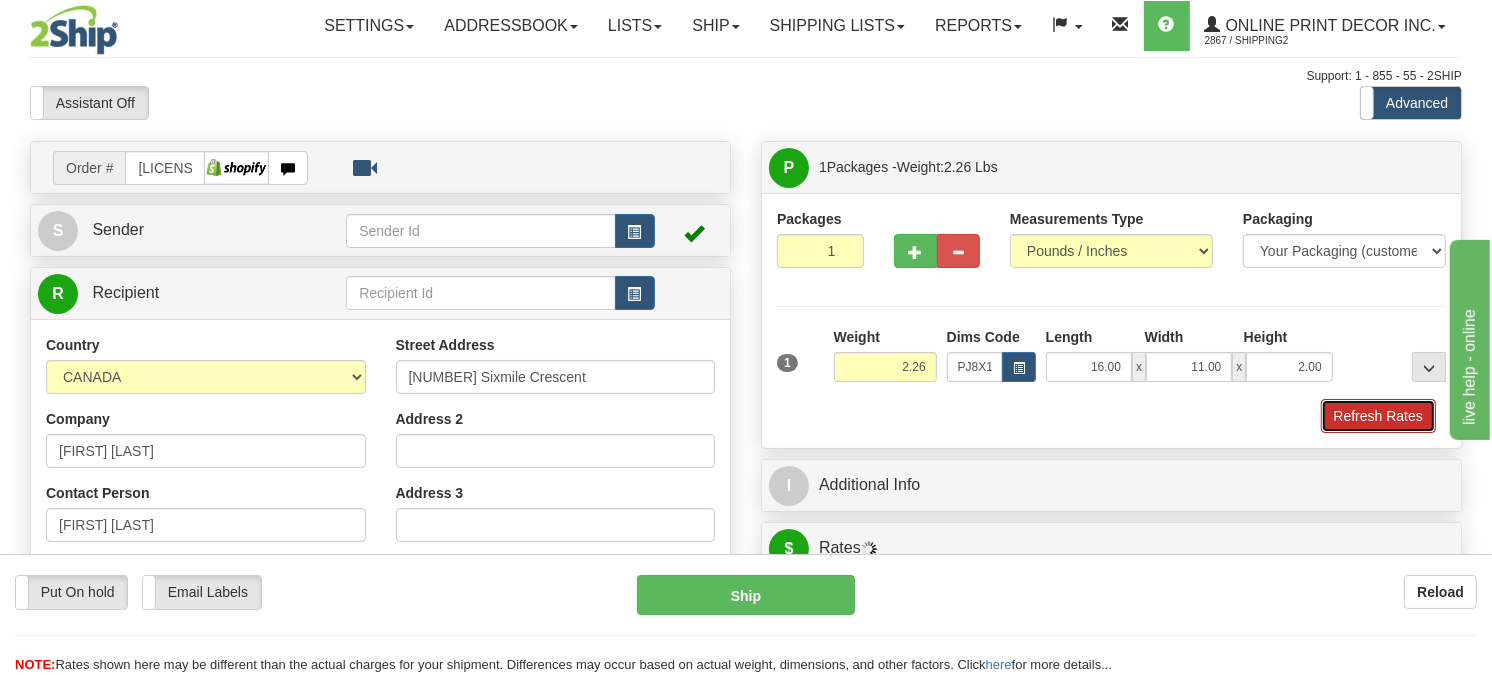 click on "Refresh Rates" at bounding box center (1378, 416) 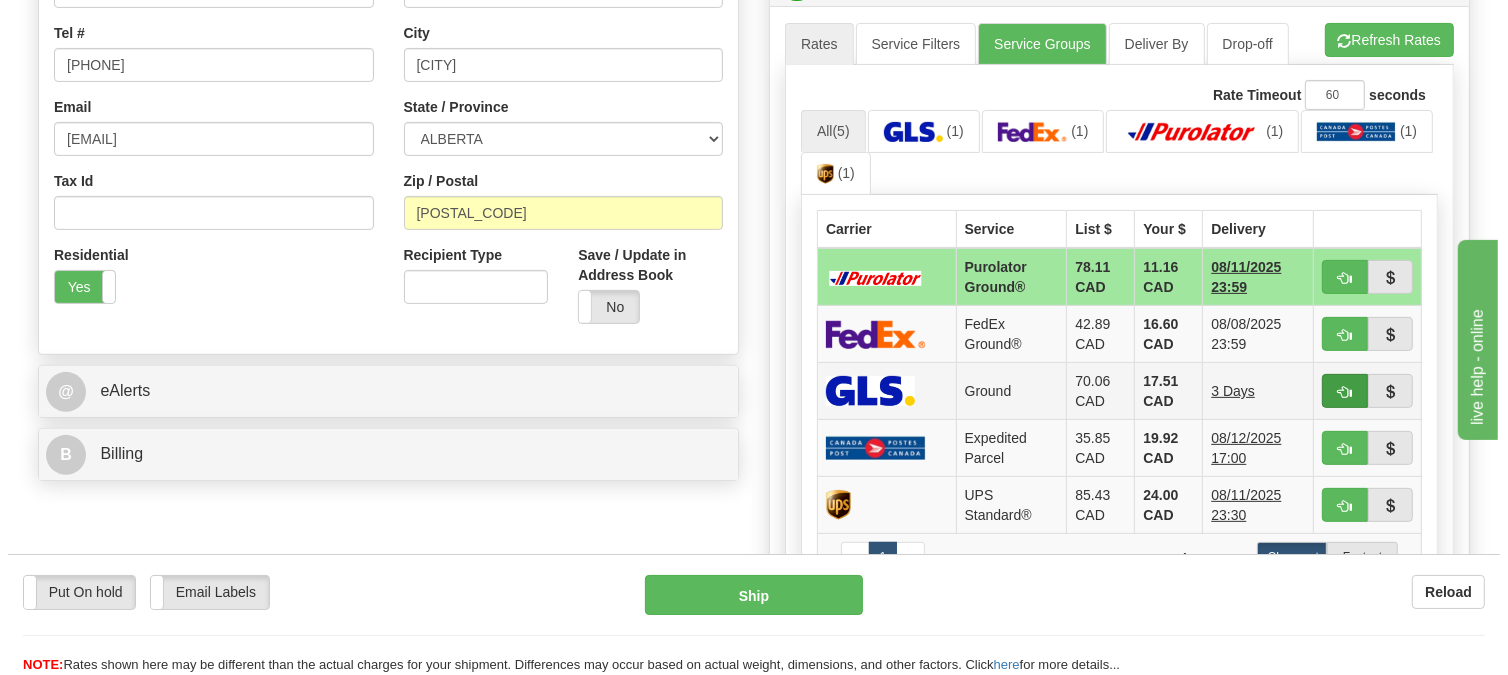 scroll, scrollTop: 555, scrollLeft: 0, axis: vertical 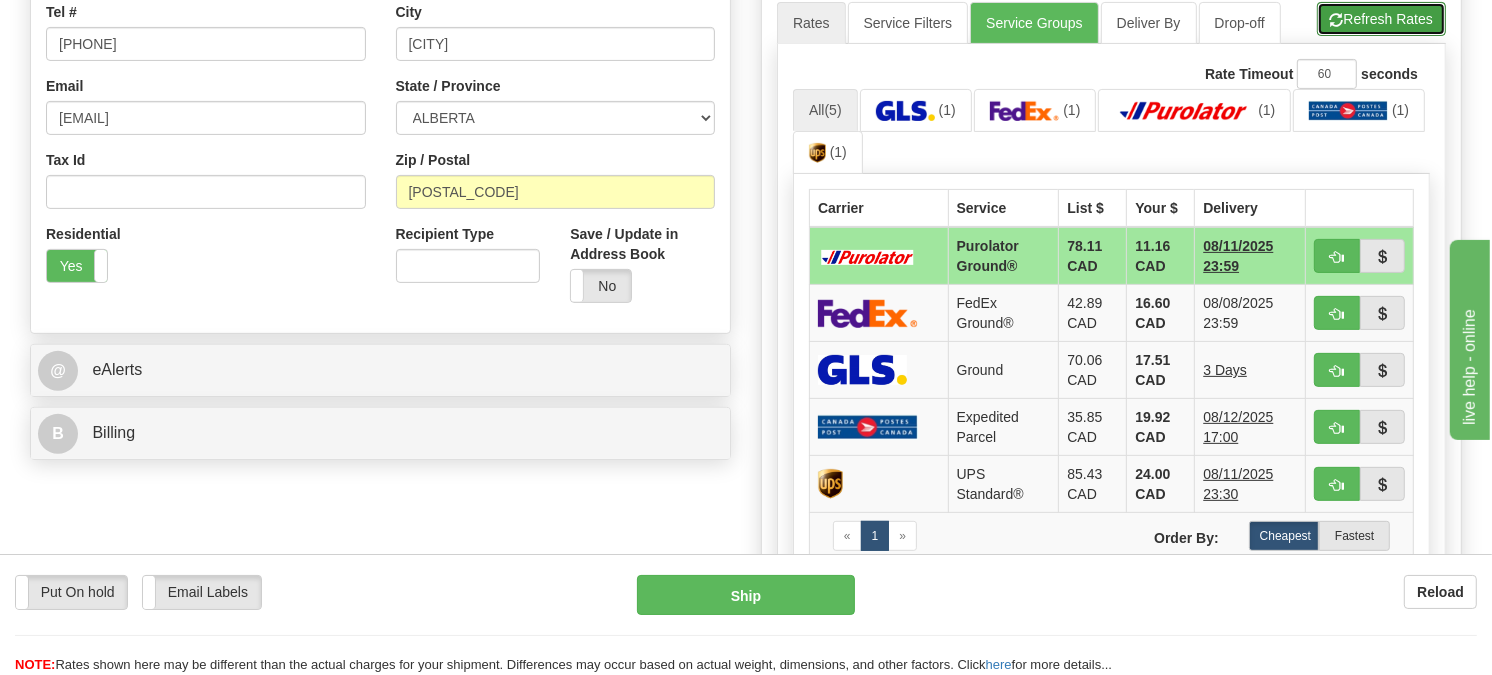 click on "Refresh Rates" at bounding box center (1381, 19) 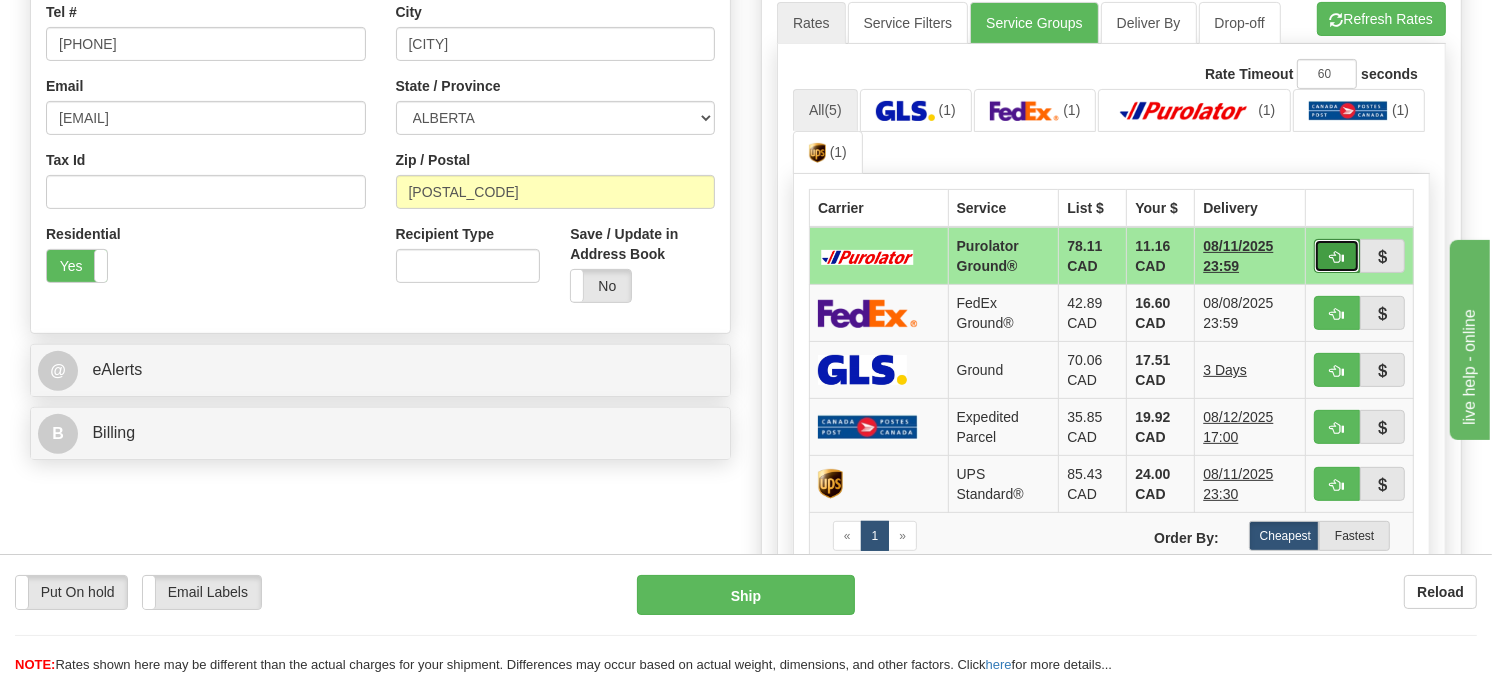 click at bounding box center (1337, 257) 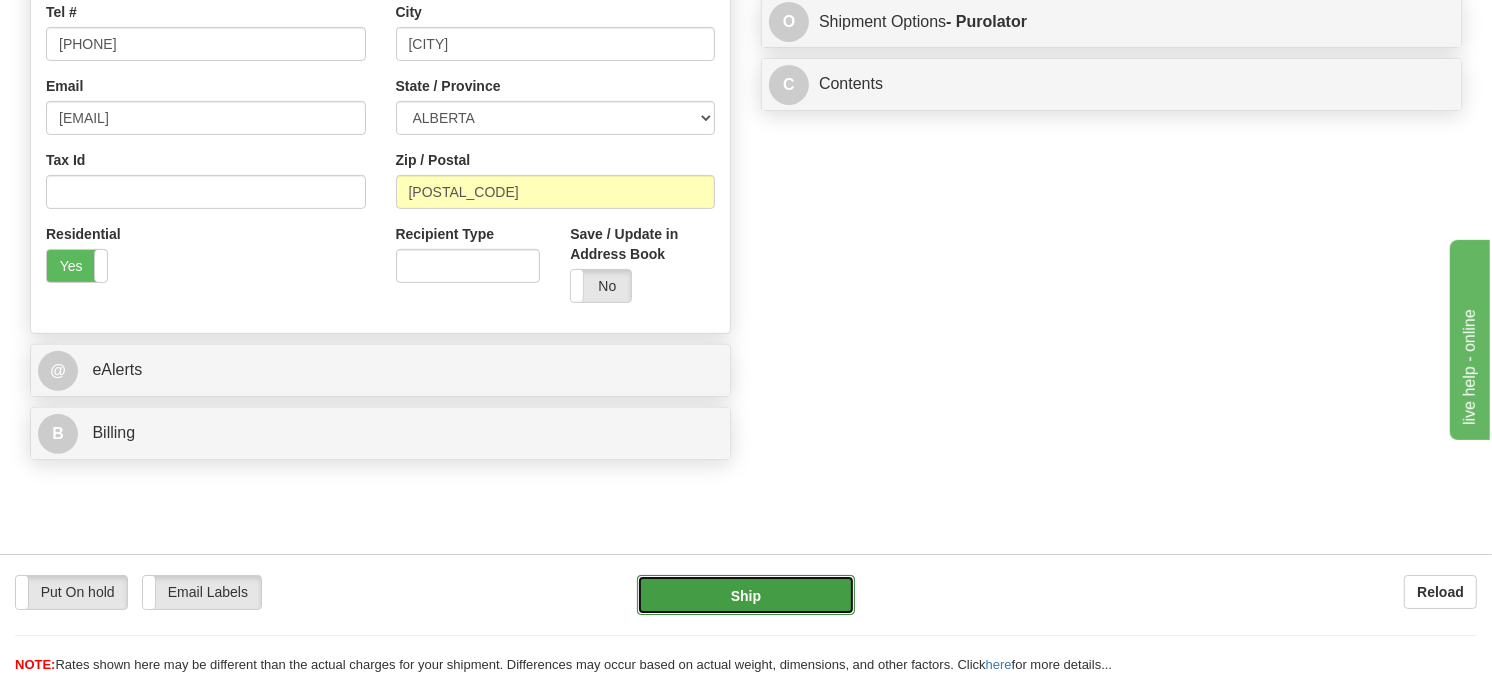 click on "Ship" at bounding box center [746, 595] 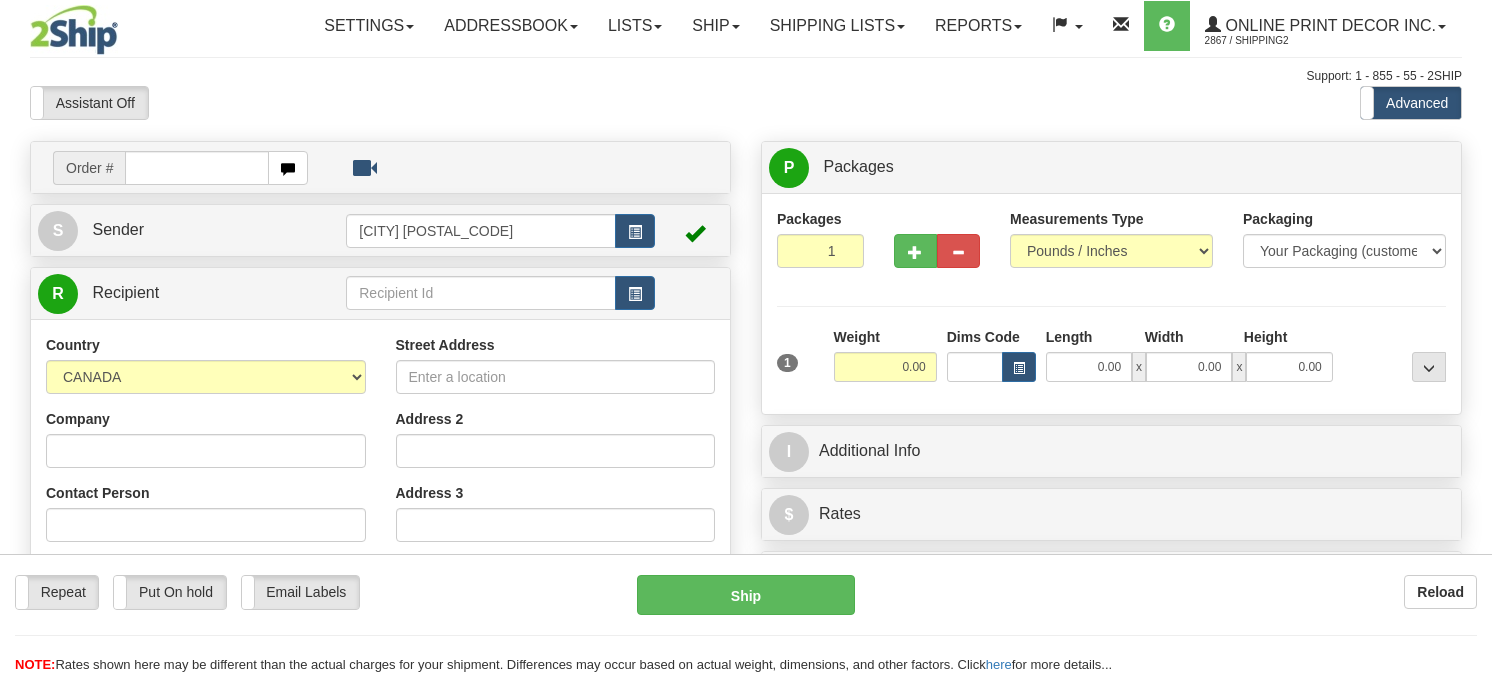 scroll, scrollTop: 0, scrollLeft: 0, axis: both 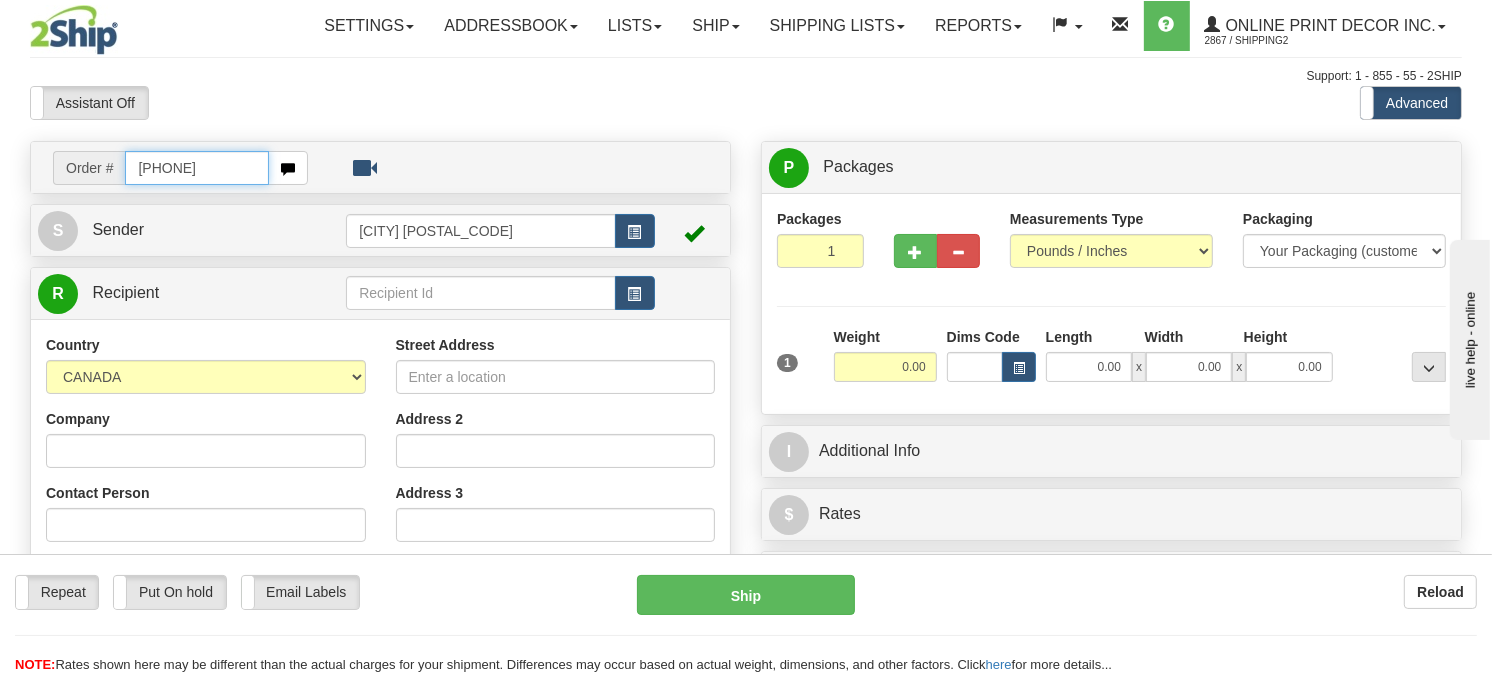 type on "us-55518" 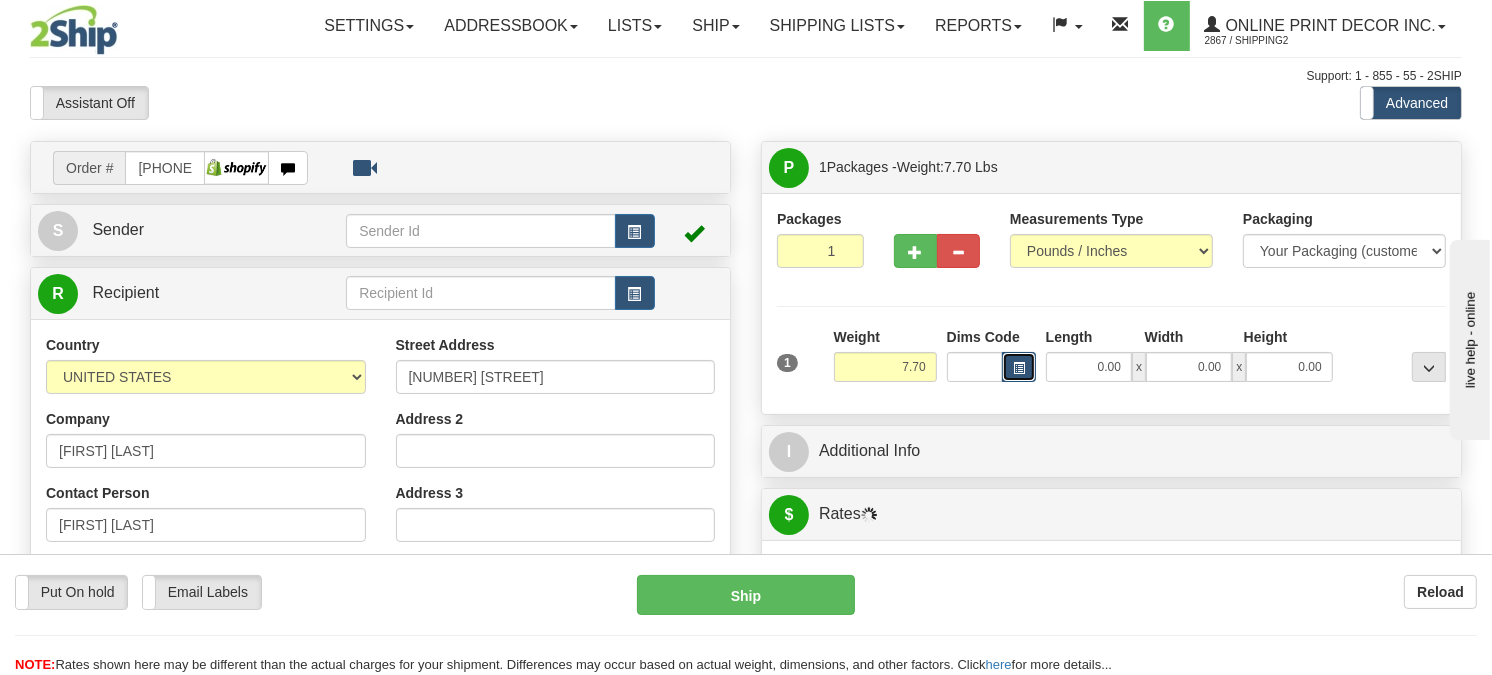 click at bounding box center (1019, 368) 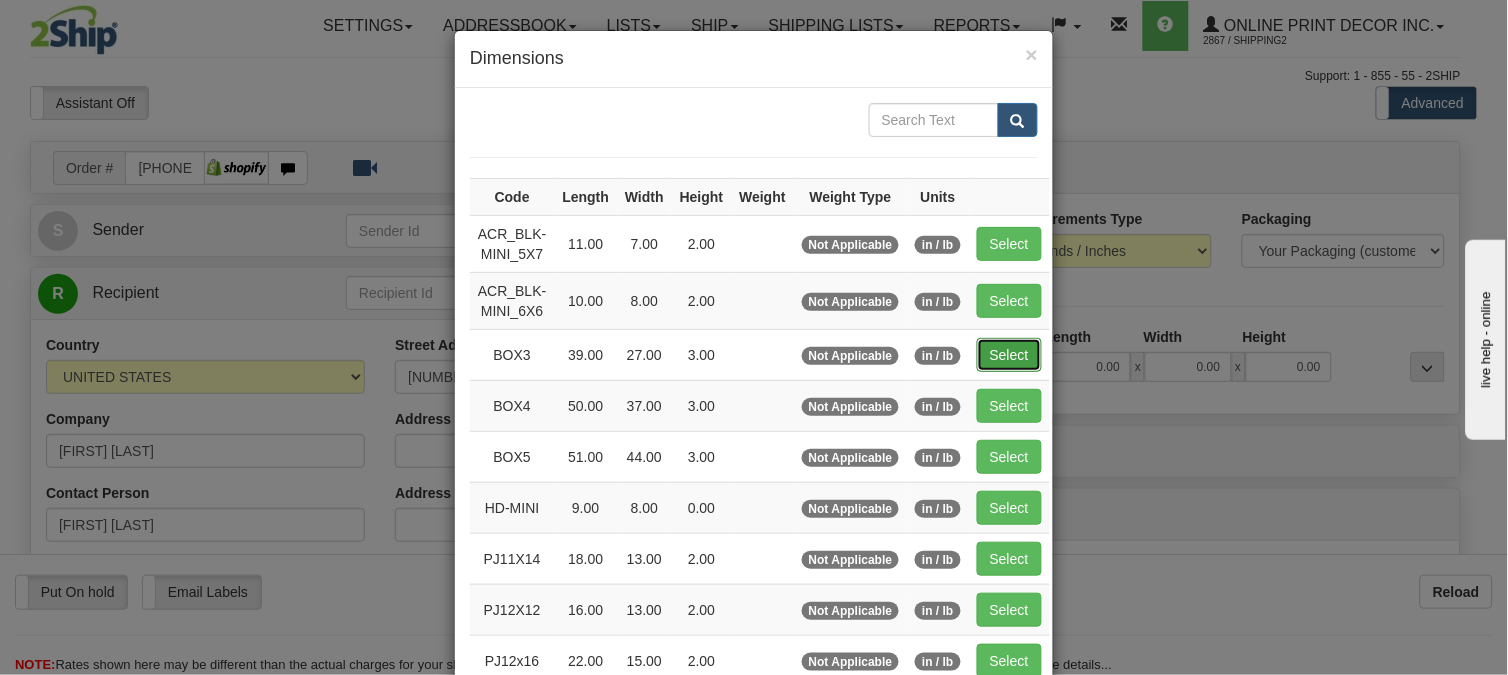 click on "Select" at bounding box center [1009, 355] 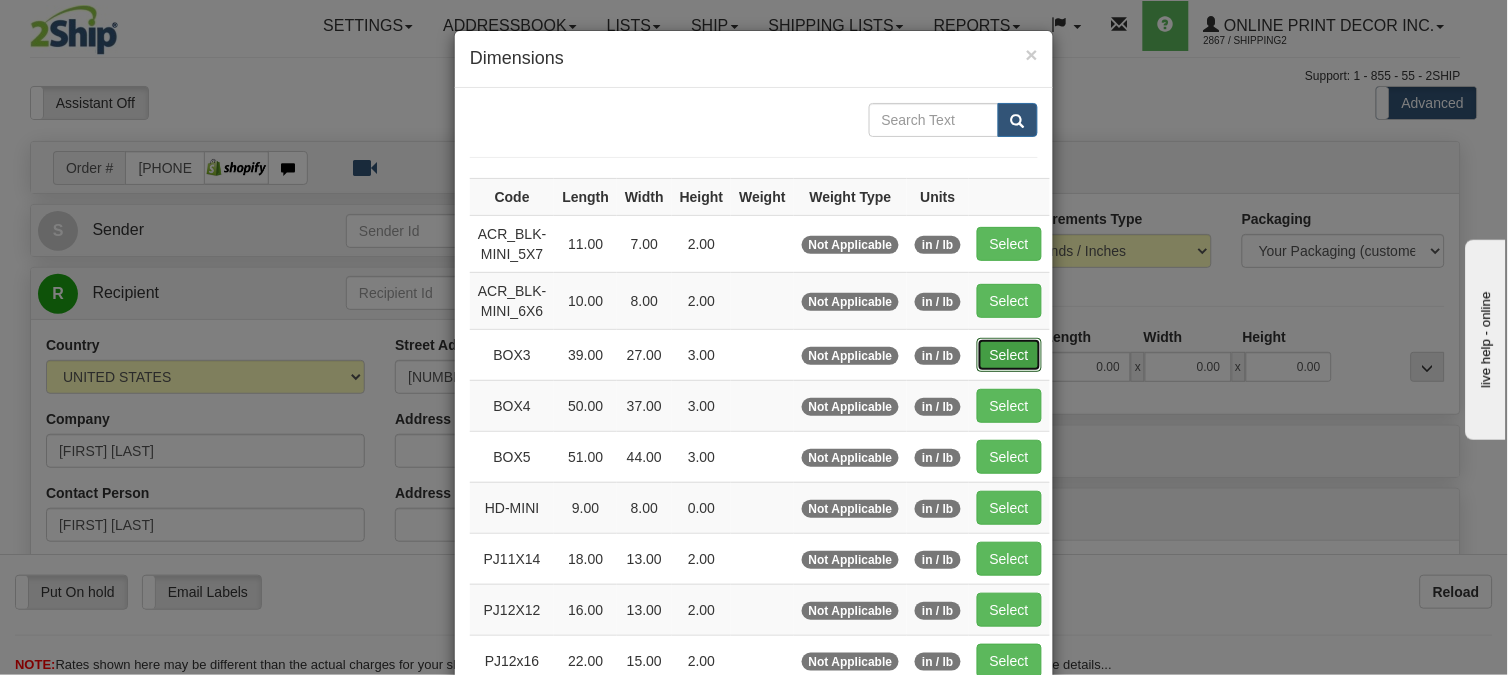 type on "39.00" 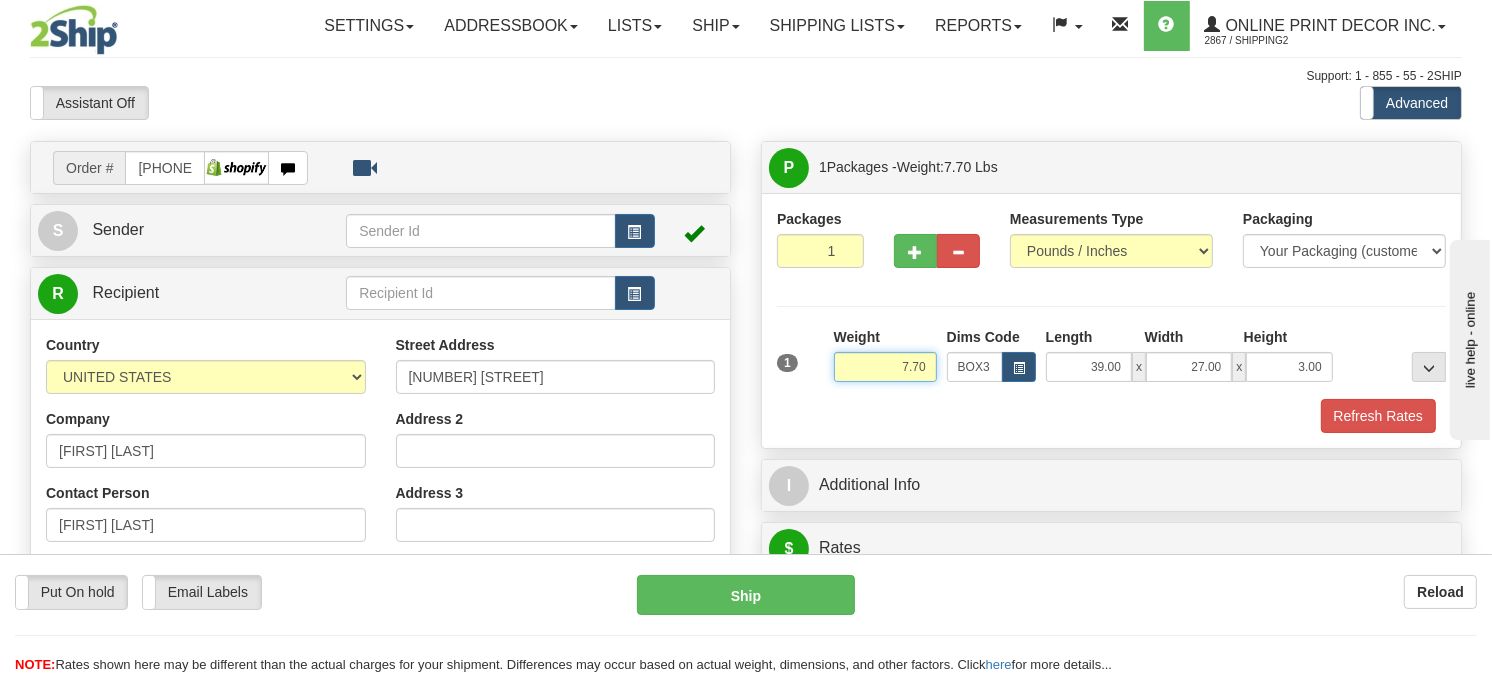 drag, startPoint x: 928, startPoint y: 415, endPoint x: 832, endPoint y: 410, distance: 96.13012 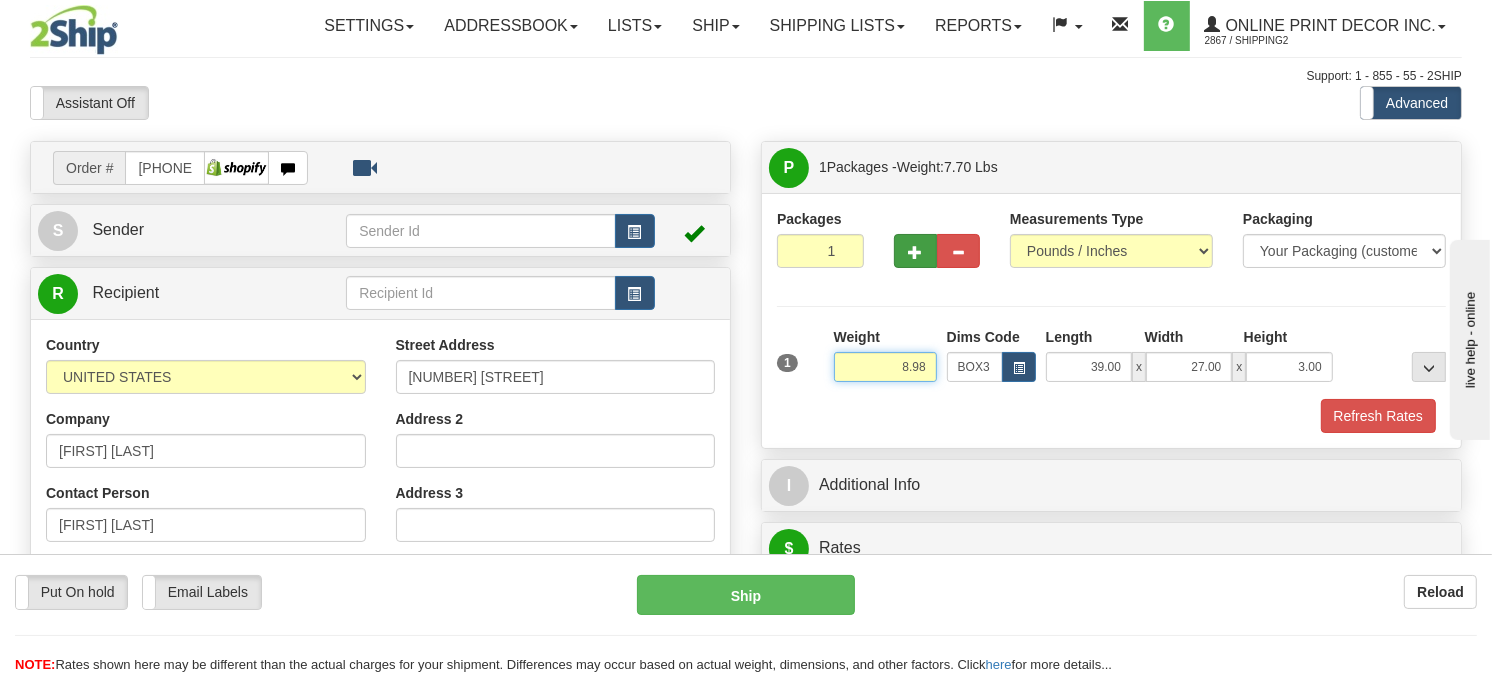 type on "8.98" 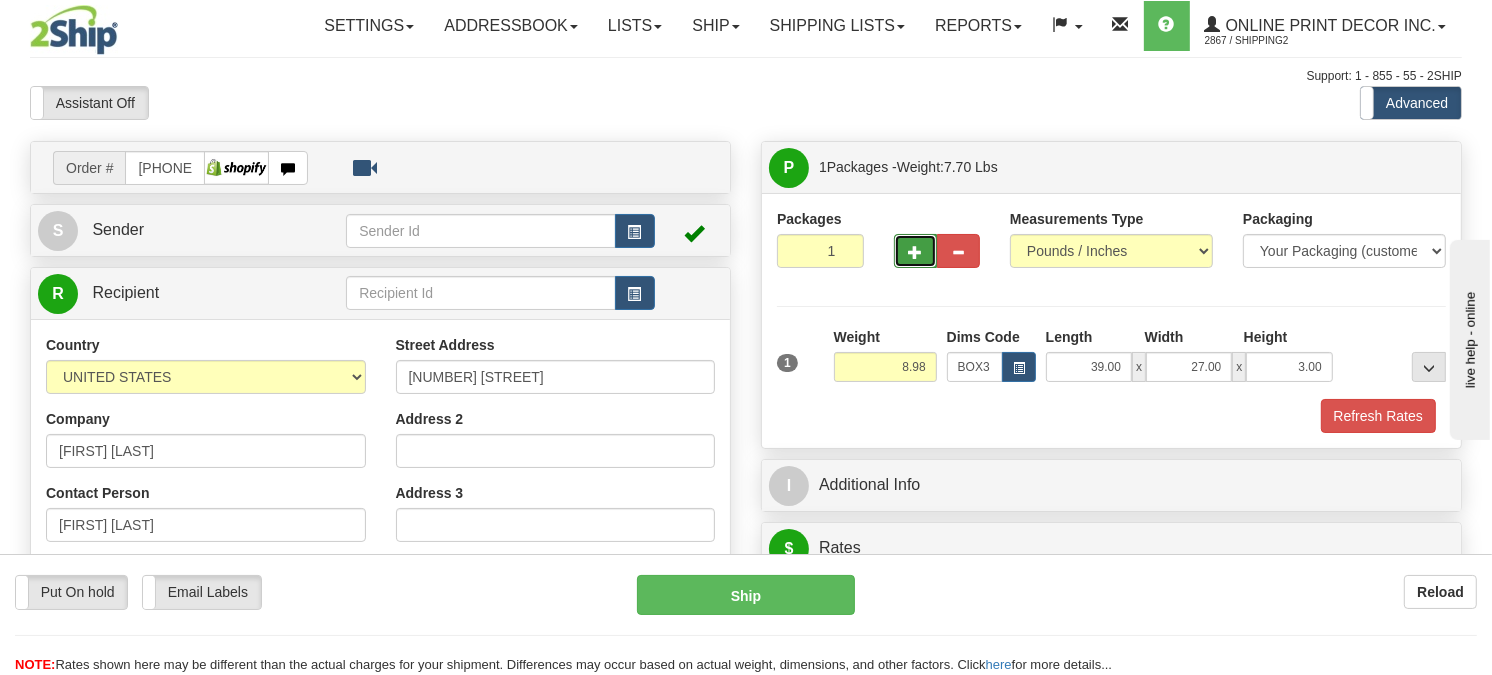 click at bounding box center (915, 252) 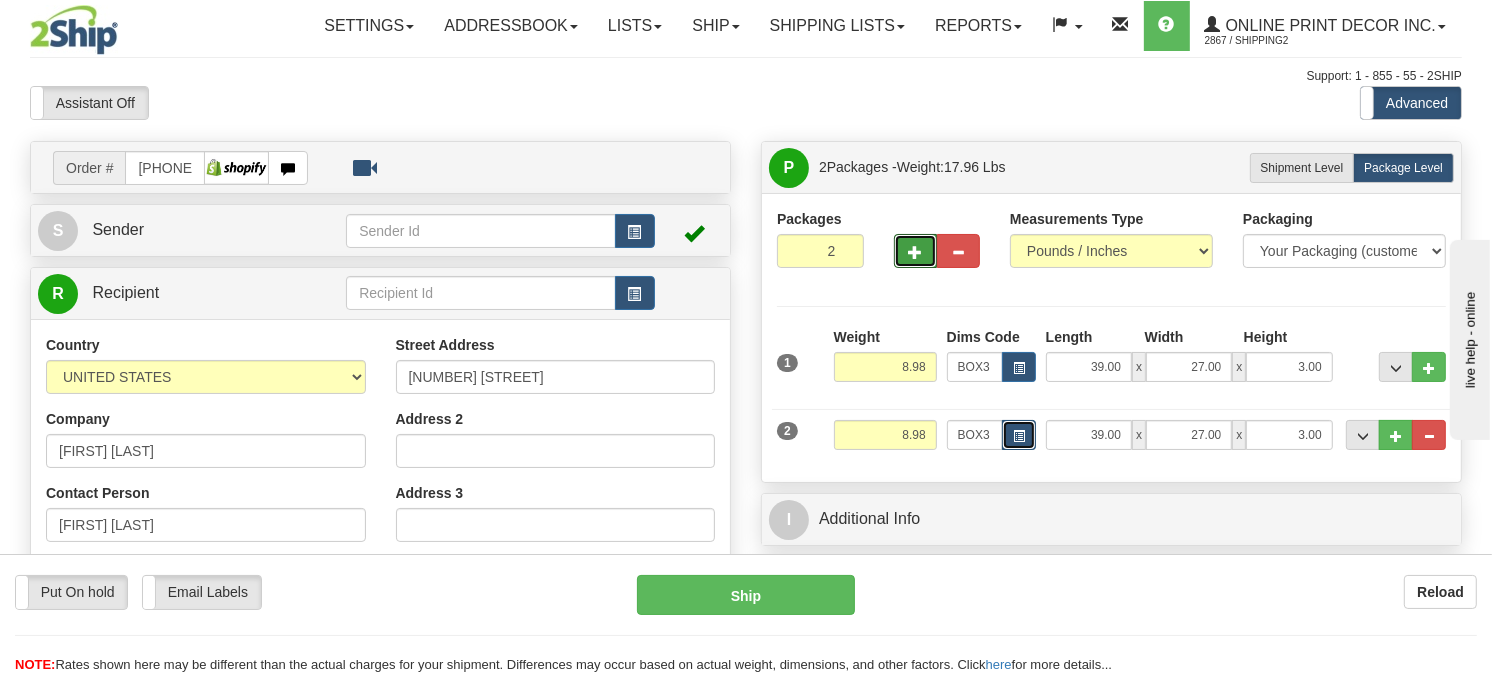 click at bounding box center (1019, 435) 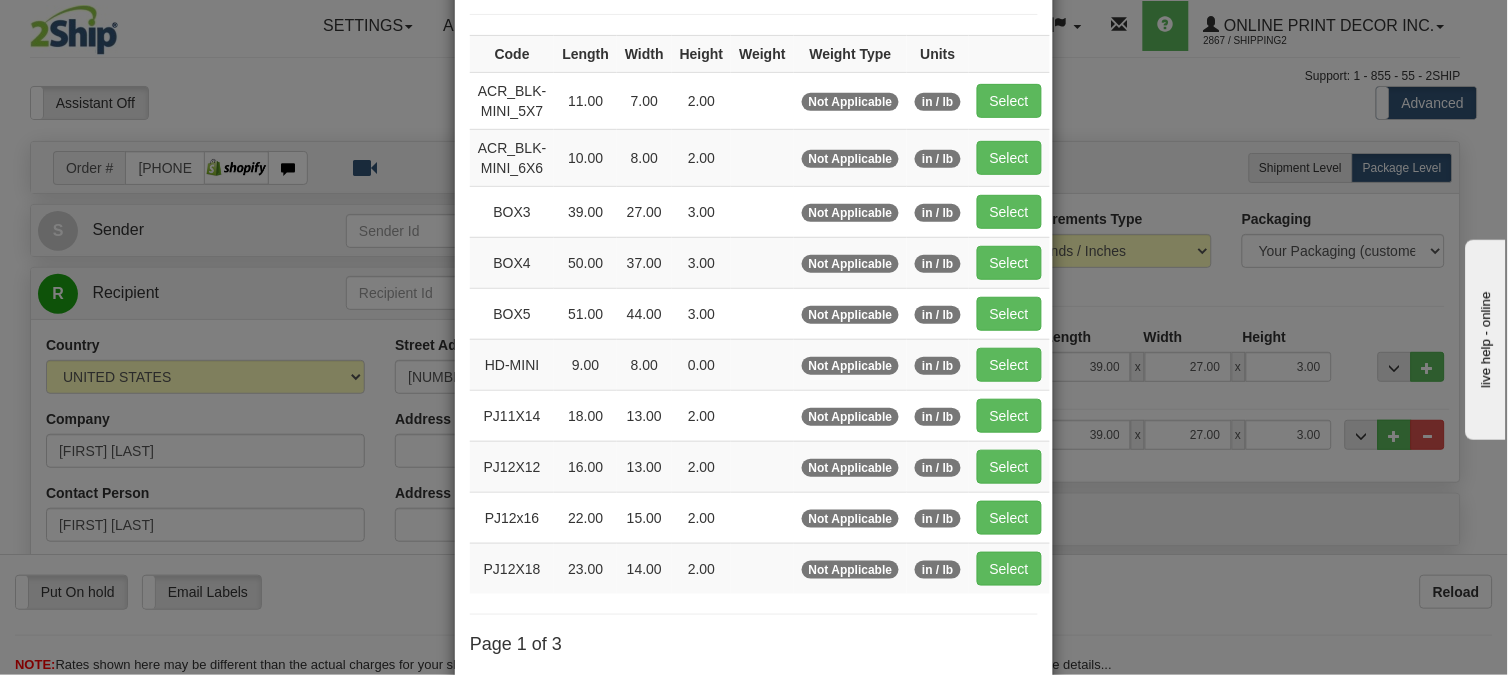 scroll, scrollTop: 326, scrollLeft: 0, axis: vertical 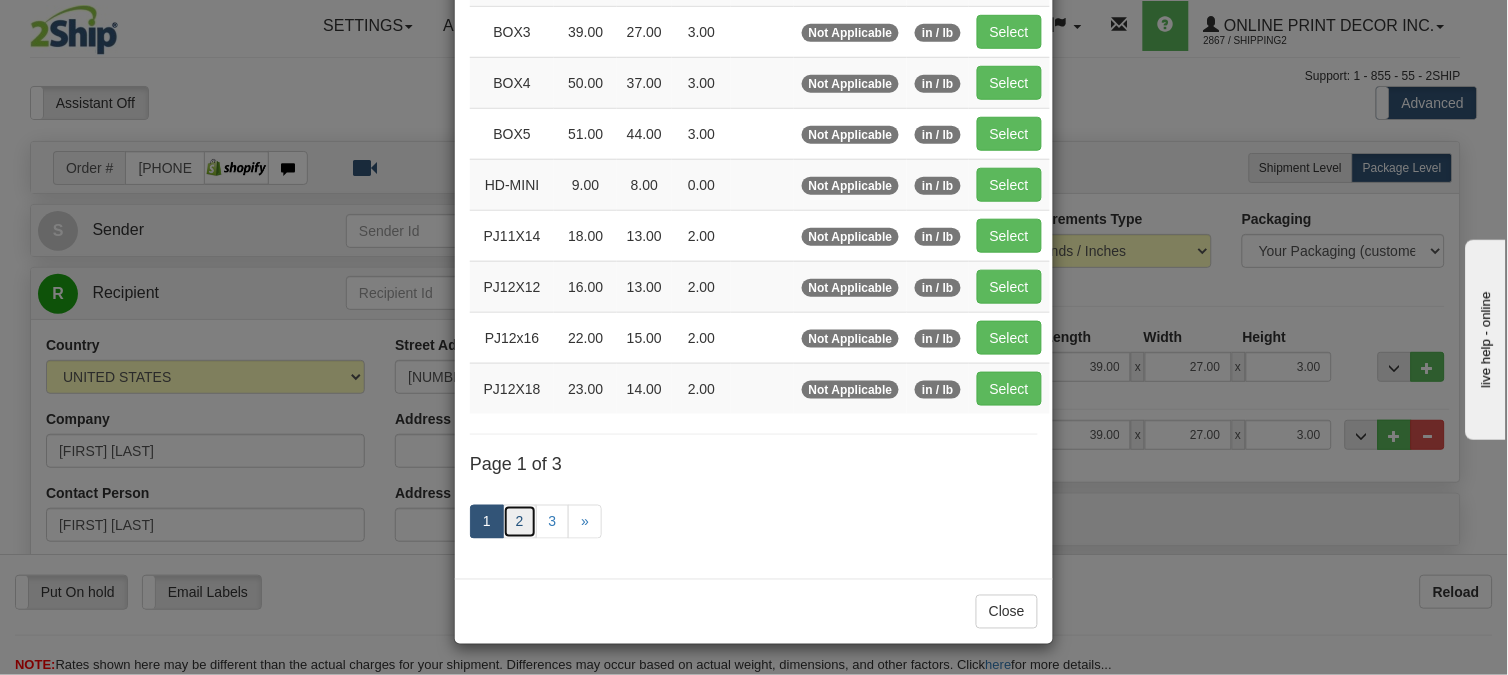 click on "2" at bounding box center (520, 522) 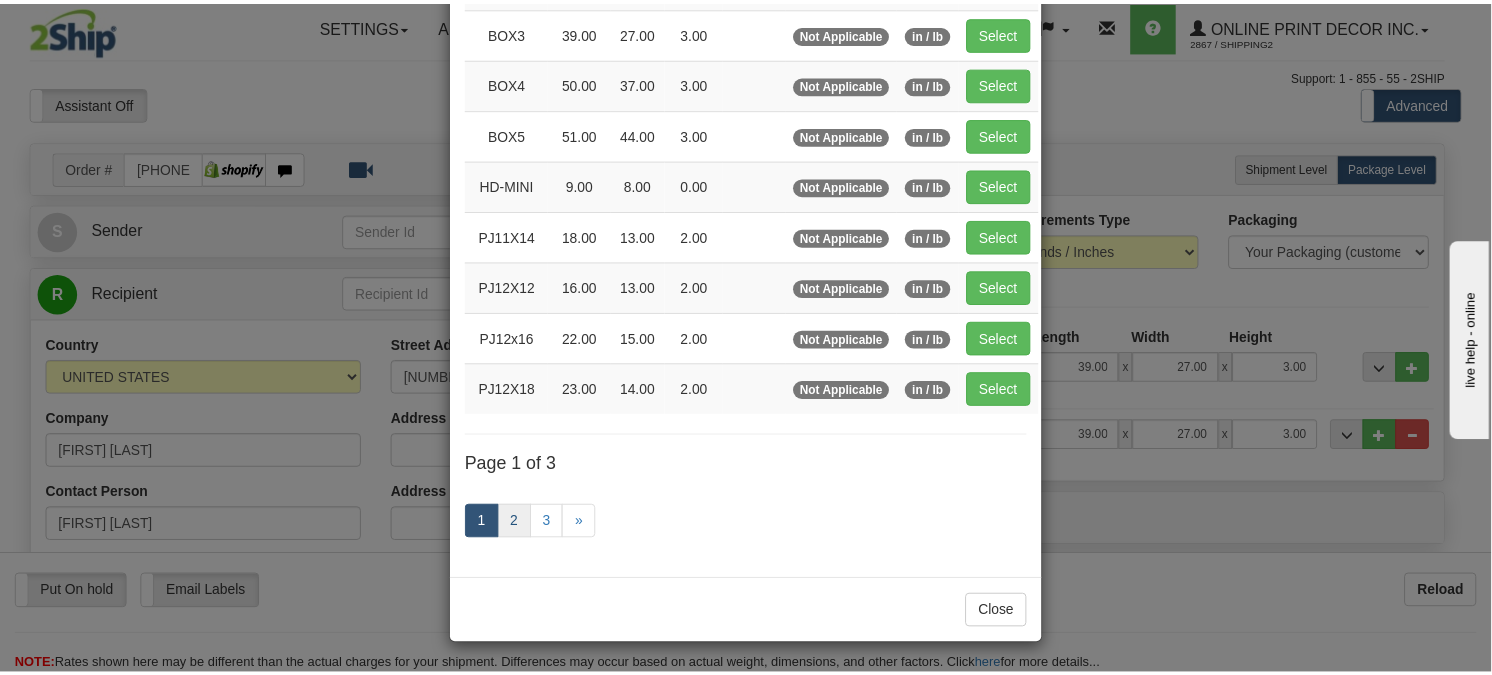 scroll, scrollTop: 315, scrollLeft: 0, axis: vertical 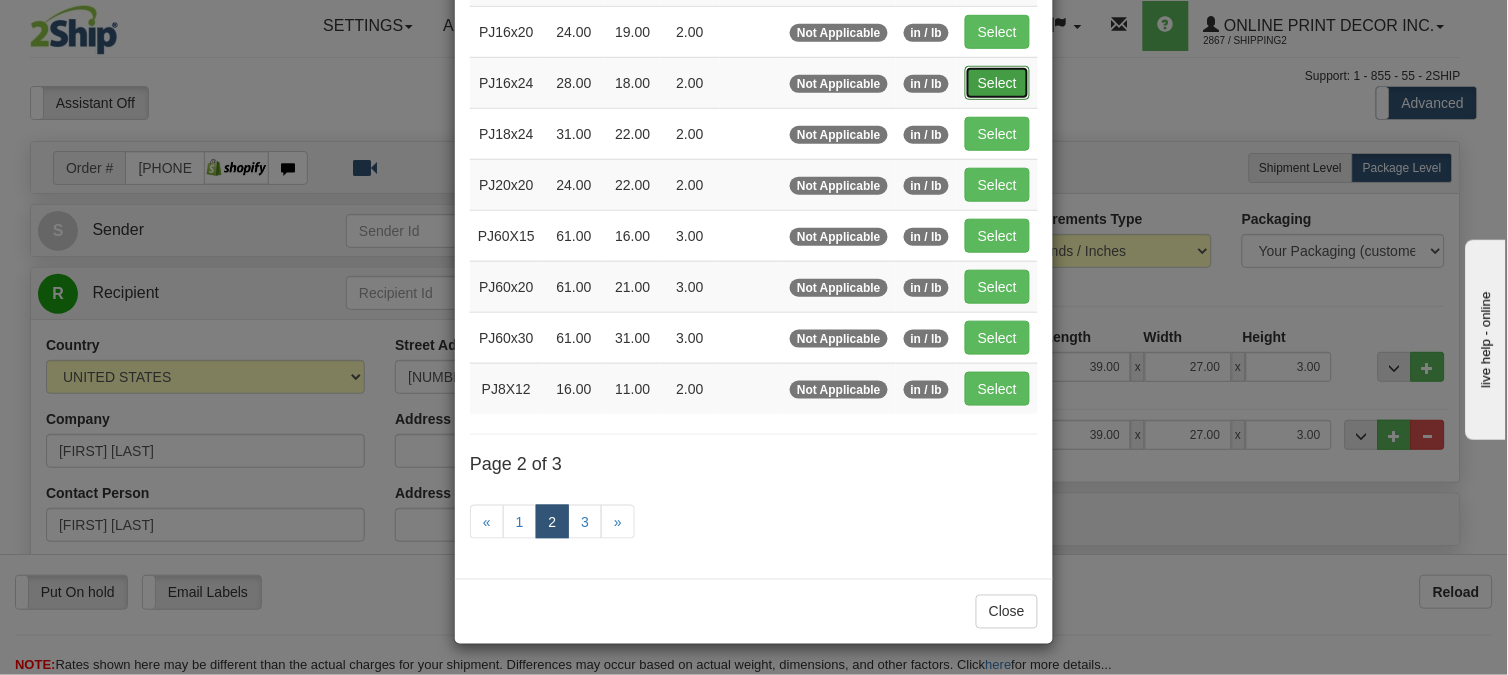 click on "Select" at bounding box center [997, 83] 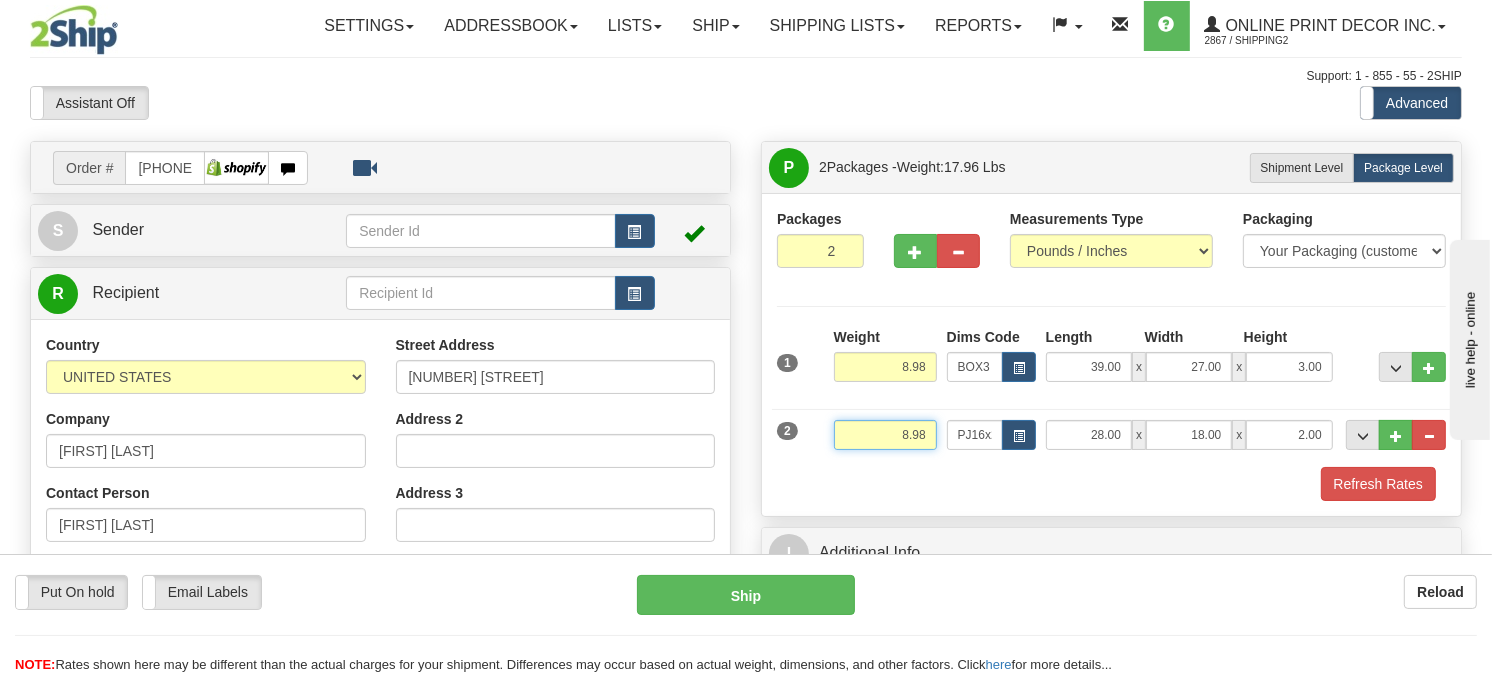 drag, startPoint x: 926, startPoint y: 493, endPoint x: 842, endPoint y: 472, distance: 86.58522 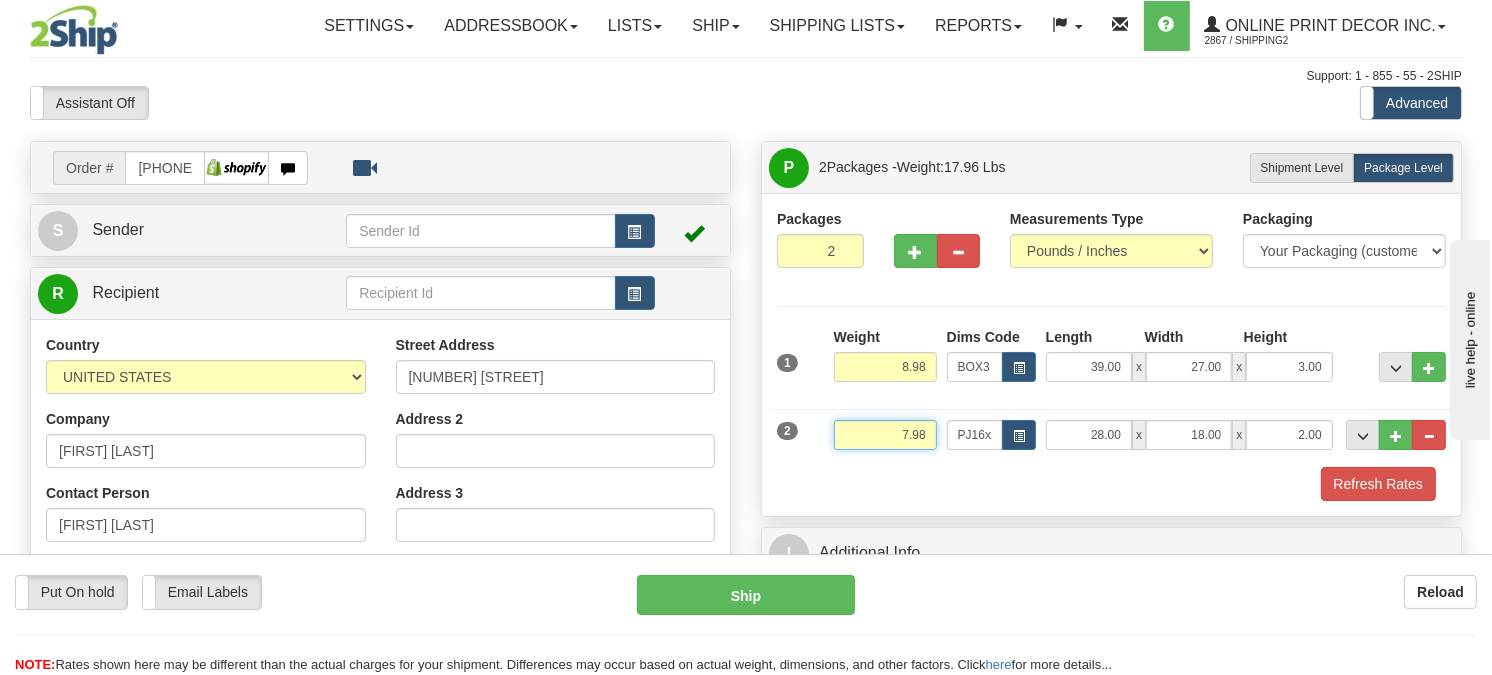 type on "7.98" 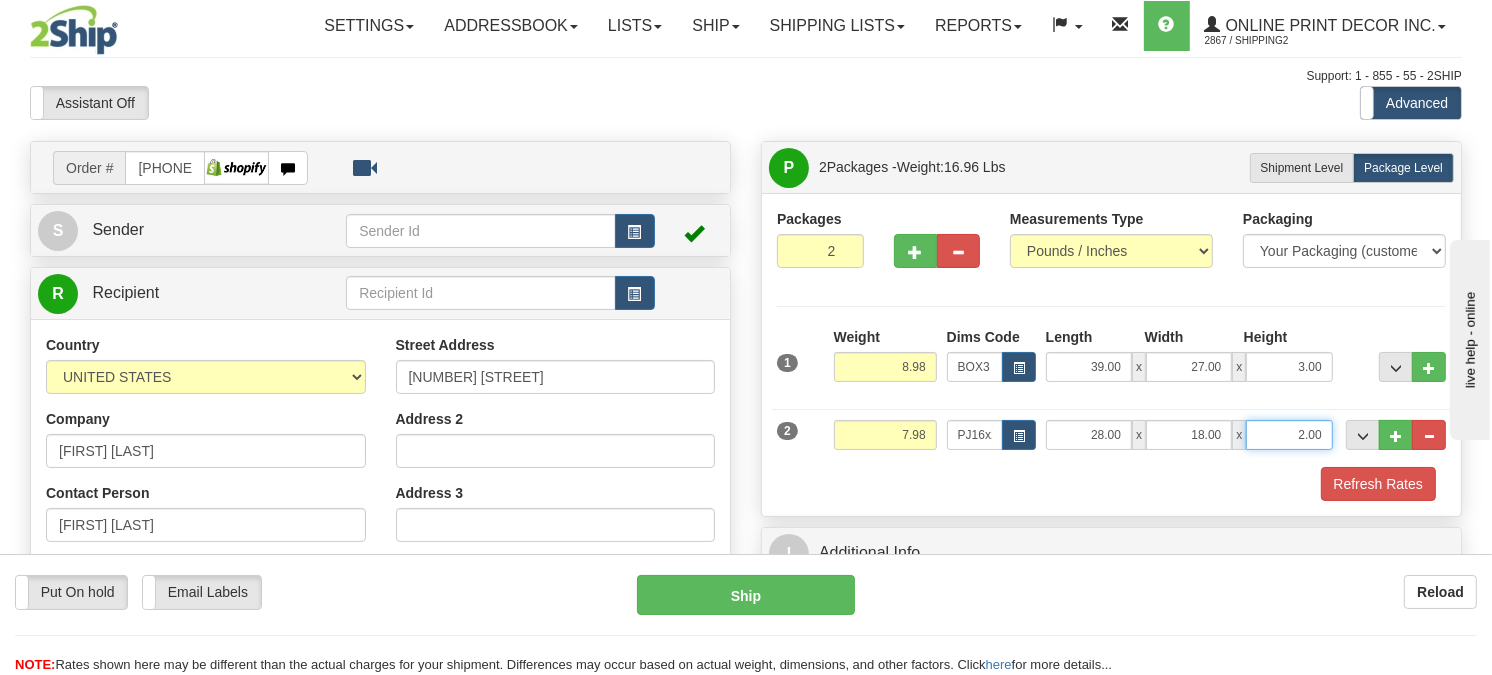 drag, startPoint x: 1326, startPoint y: 482, endPoint x: 1197, endPoint y: 503, distance: 130.69812 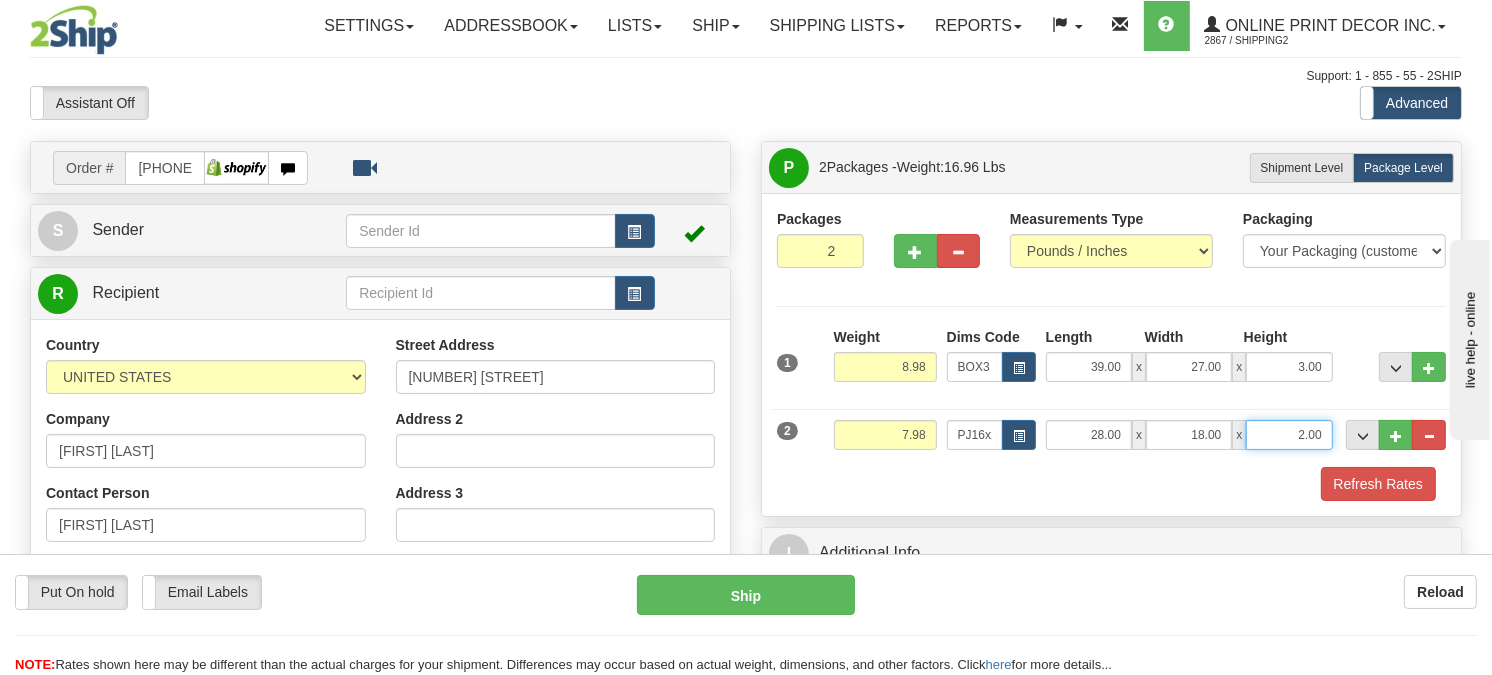 click on "2
Weight
7.98
Dims Code PJ16x24 Length Width" at bounding box center [1111, 432] 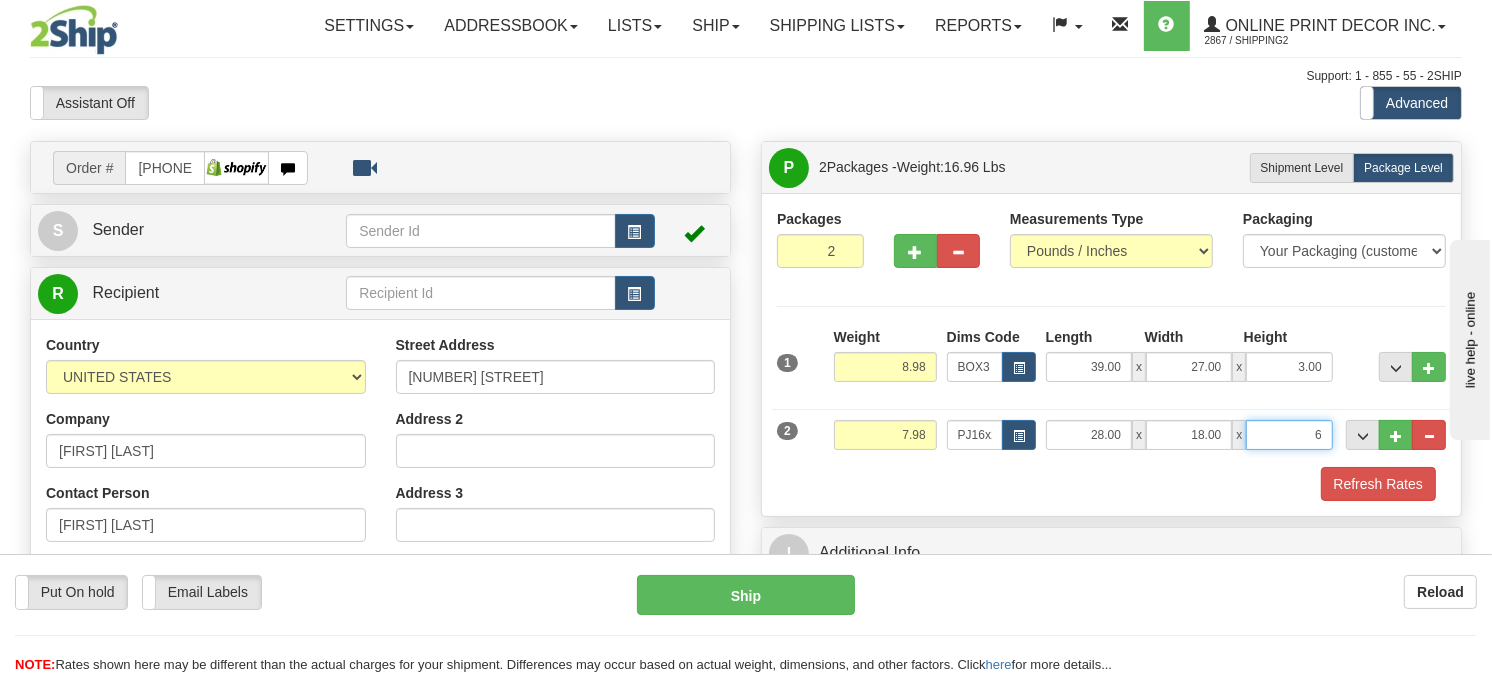 click on "Delete" at bounding box center (0, 0) 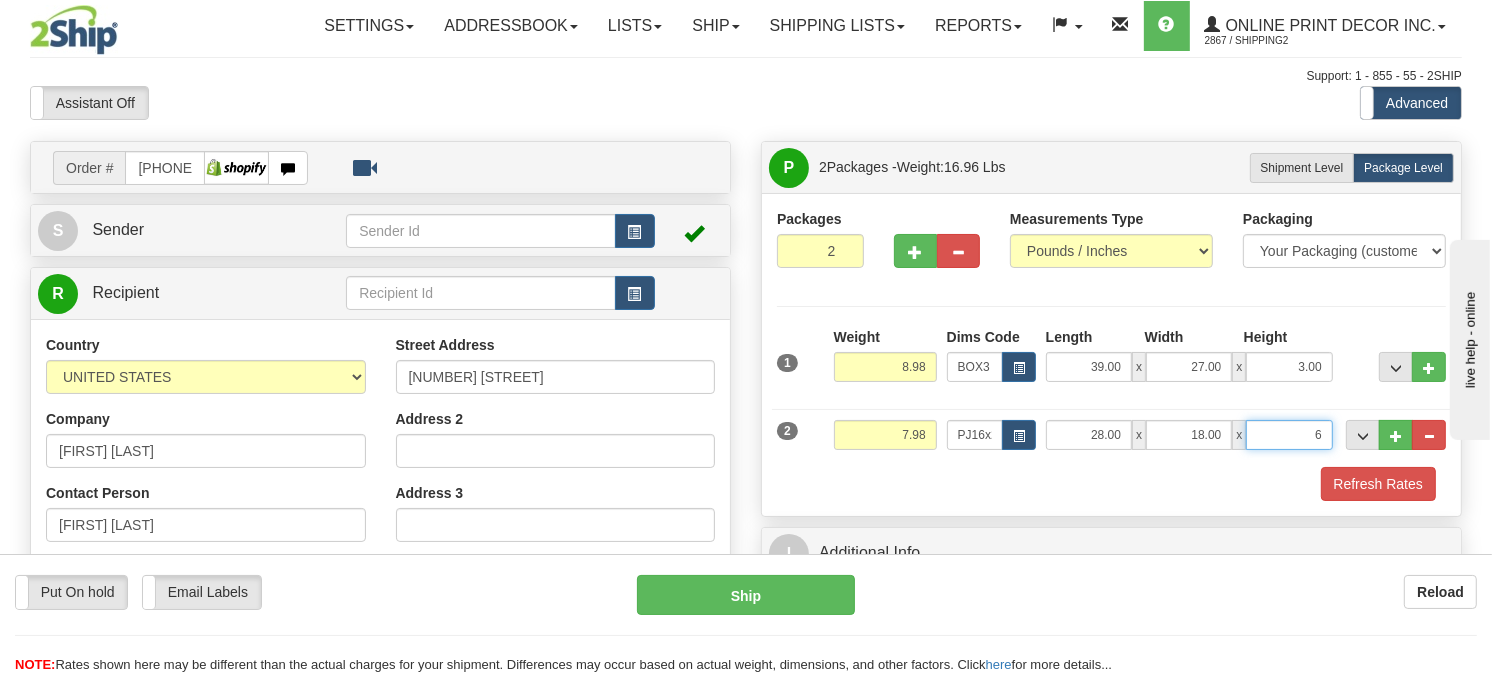 type on "6.00" 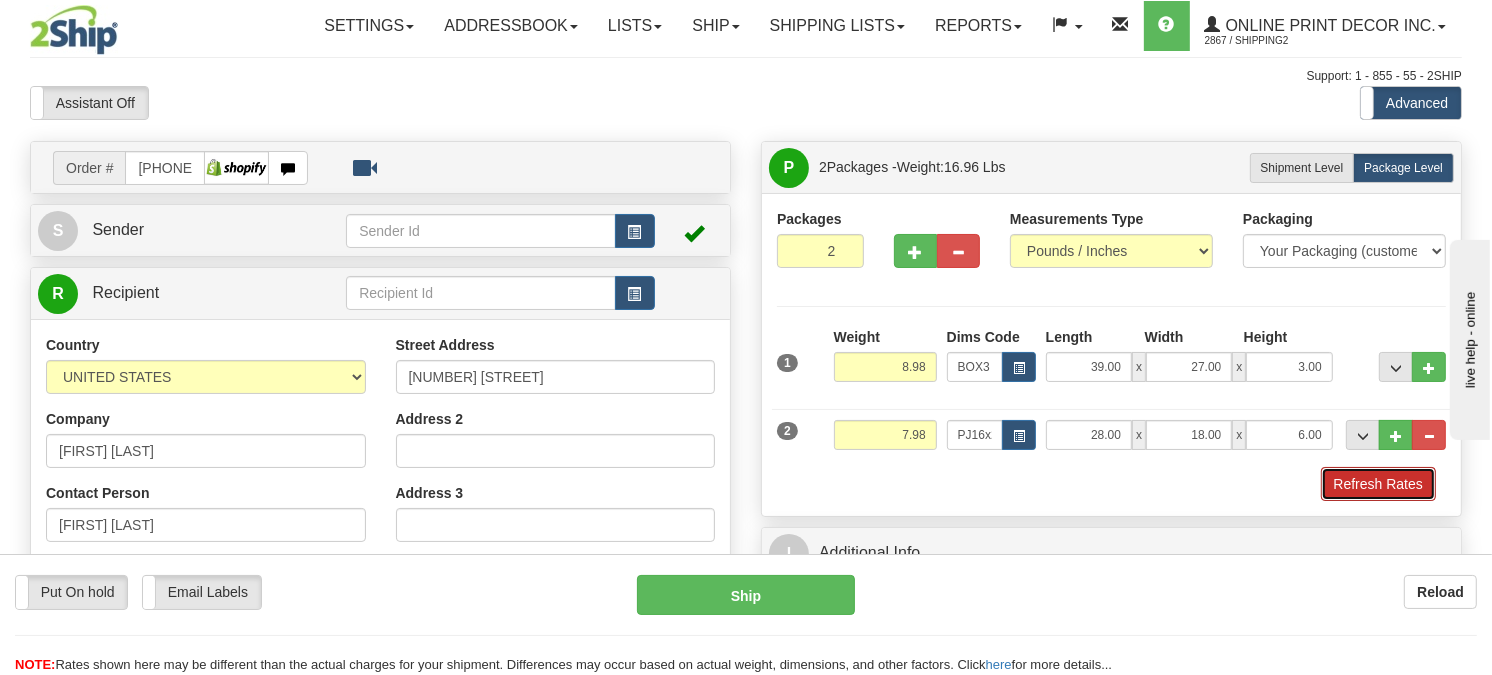 click on "Refresh Rates" at bounding box center (1378, 484) 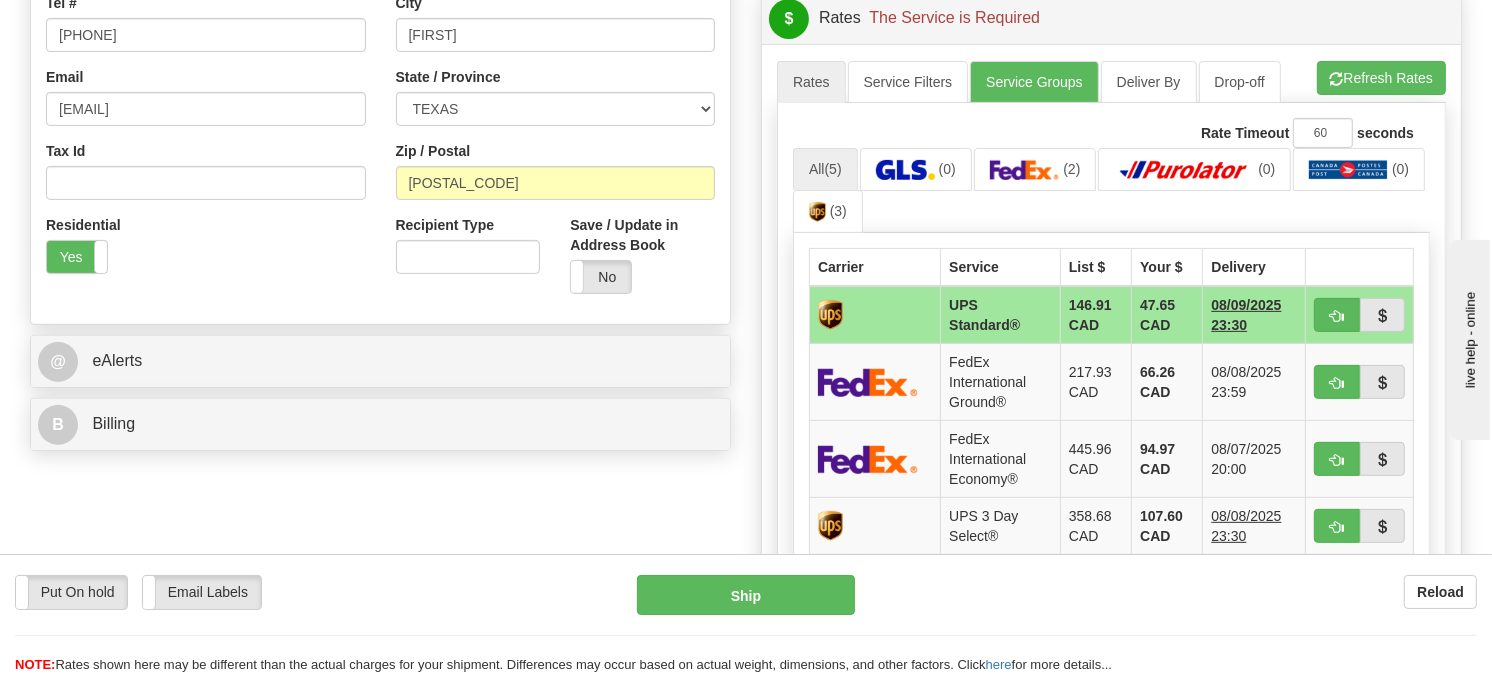scroll, scrollTop: 587, scrollLeft: 0, axis: vertical 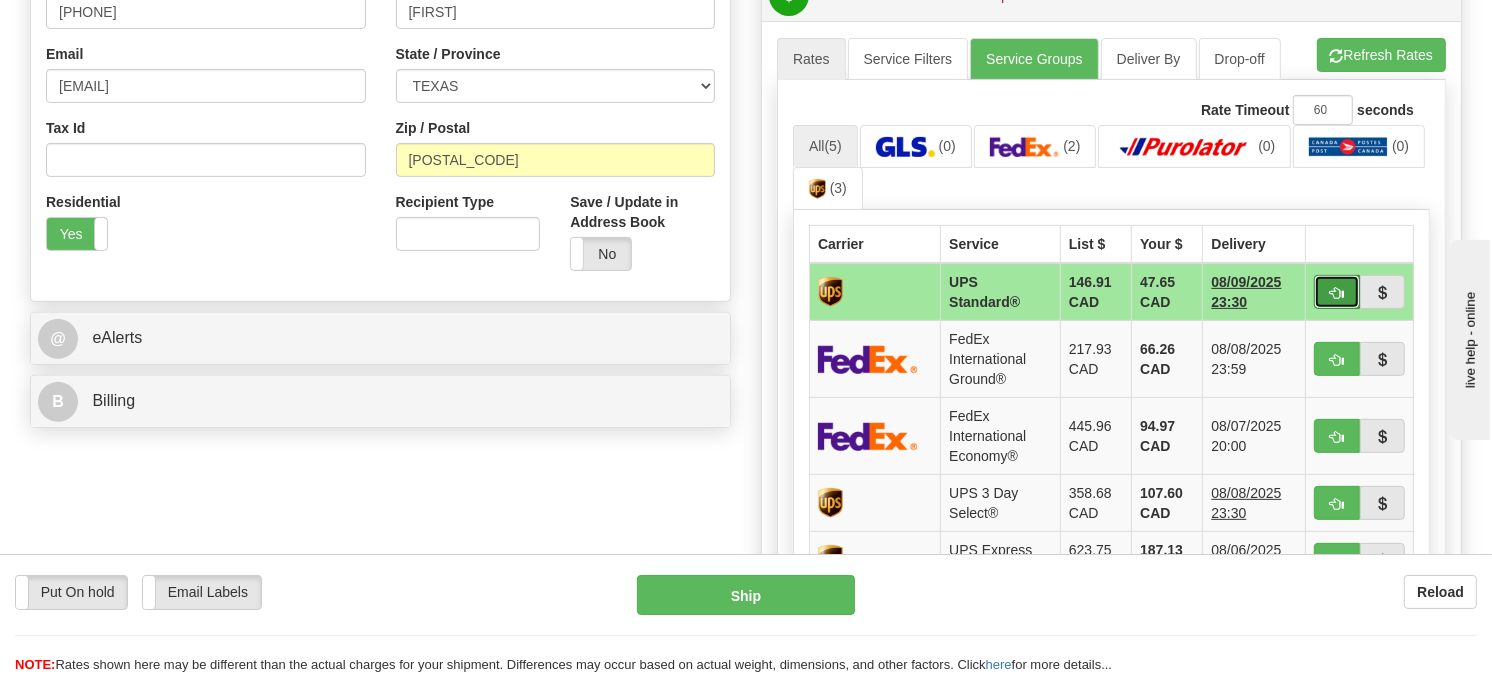 click at bounding box center [1337, 293] 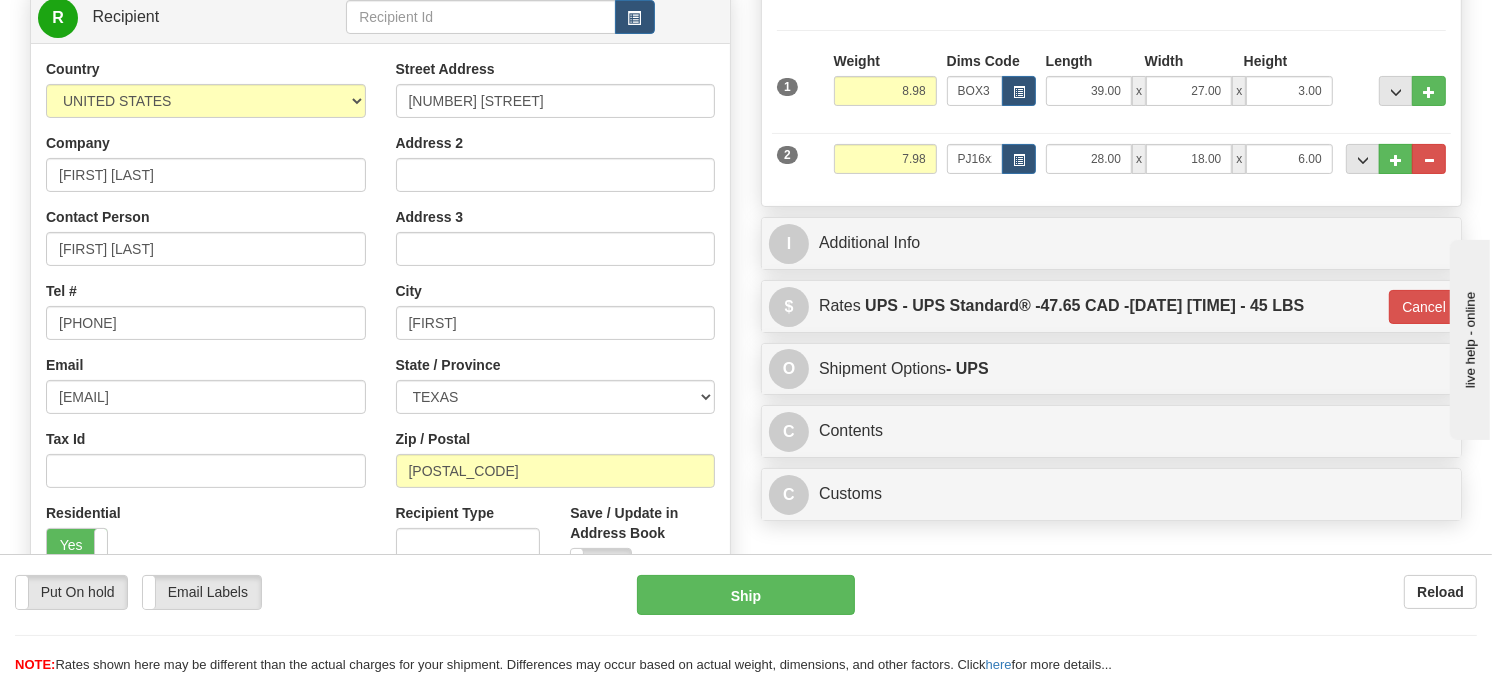 scroll, scrollTop: 254, scrollLeft: 0, axis: vertical 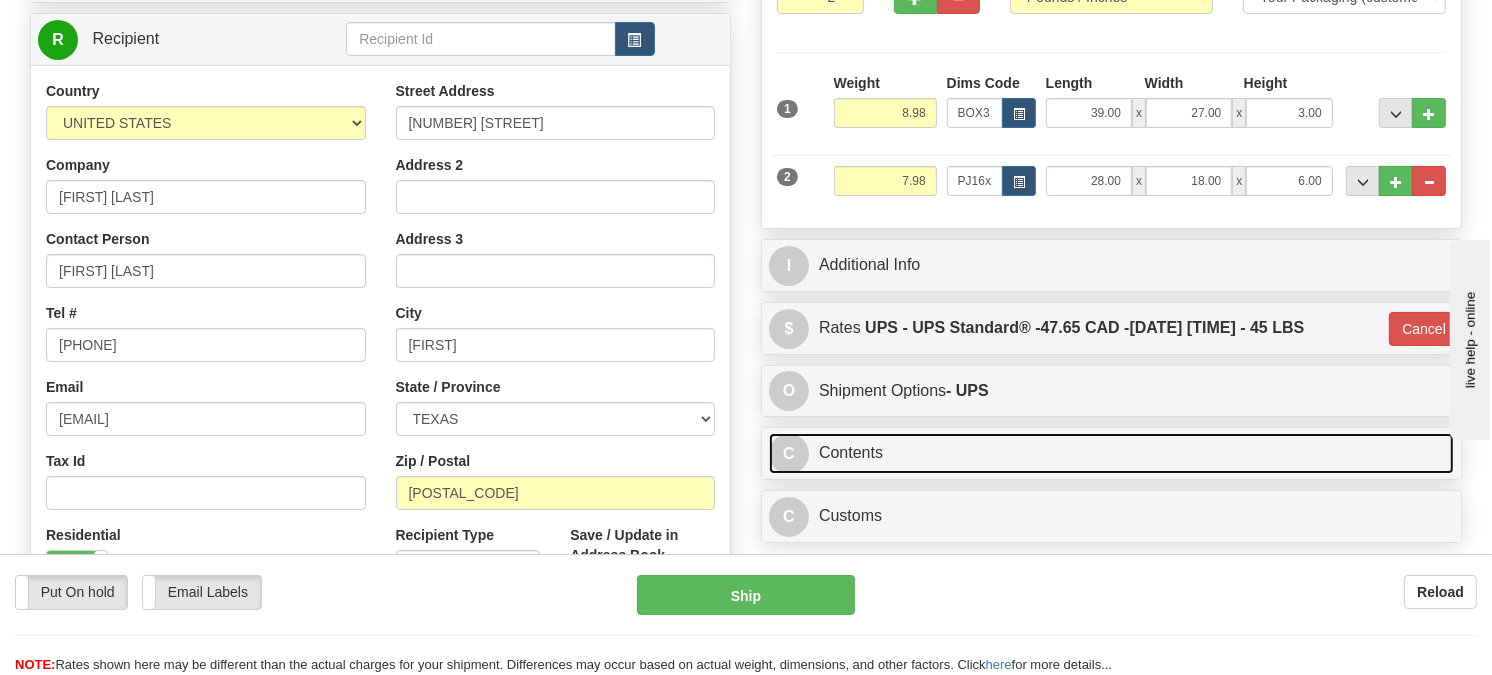 click on "C Contents" at bounding box center [1111, 453] 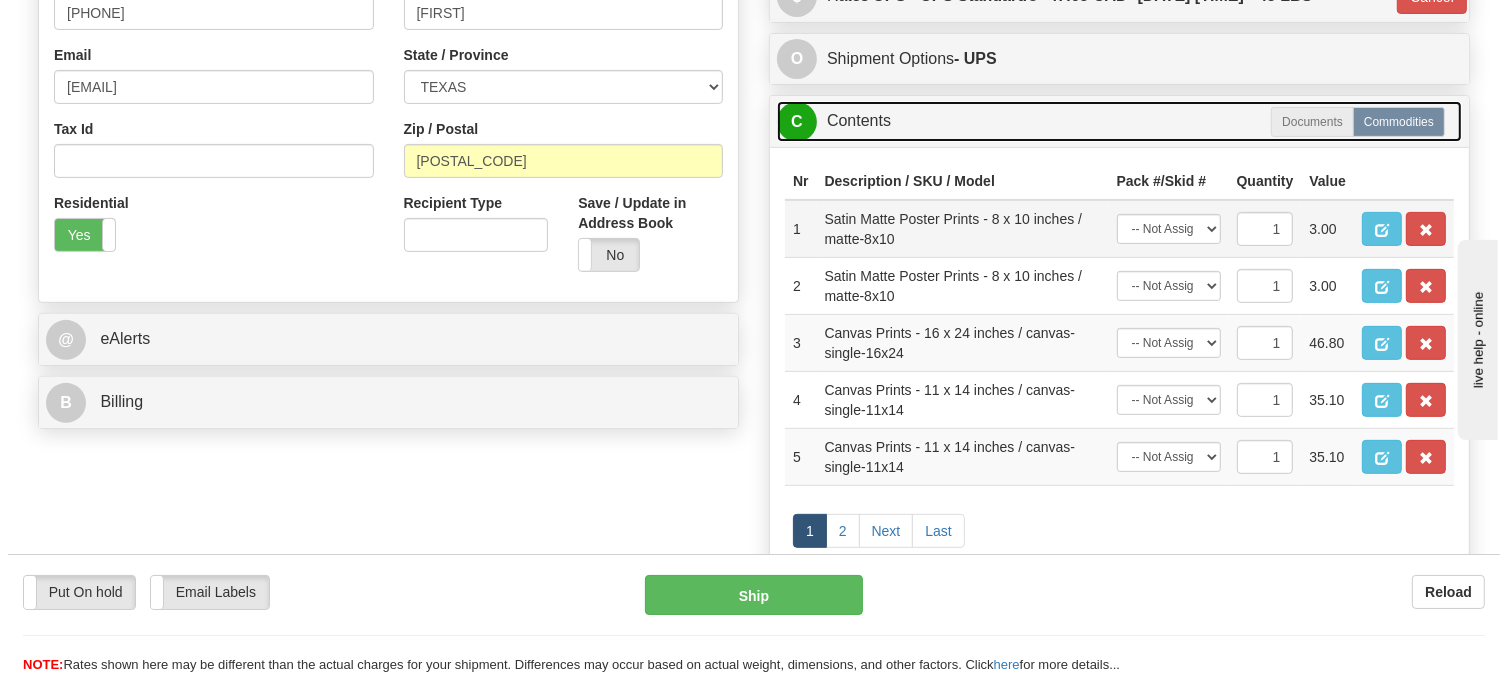 scroll, scrollTop: 587, scrollLeft: 0, axis: vertical 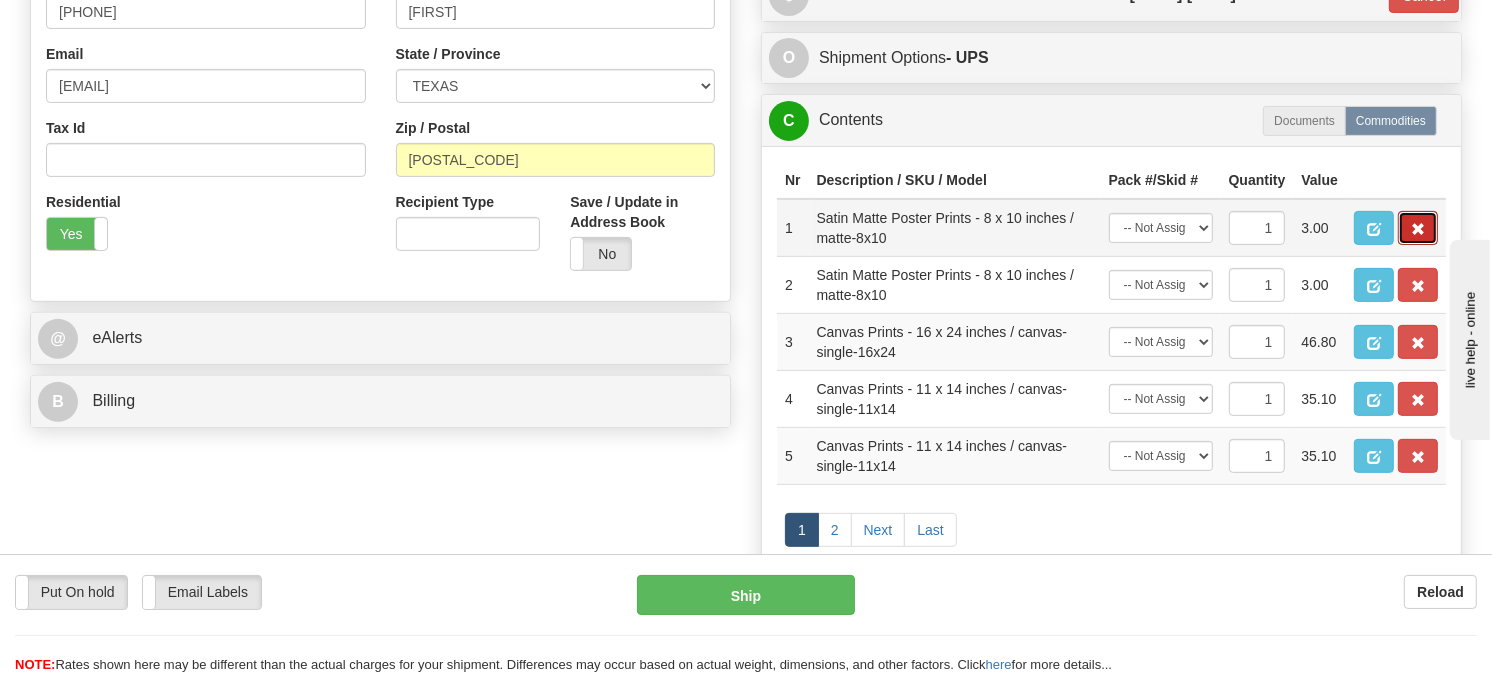 click at bounding box center (1418, 228) 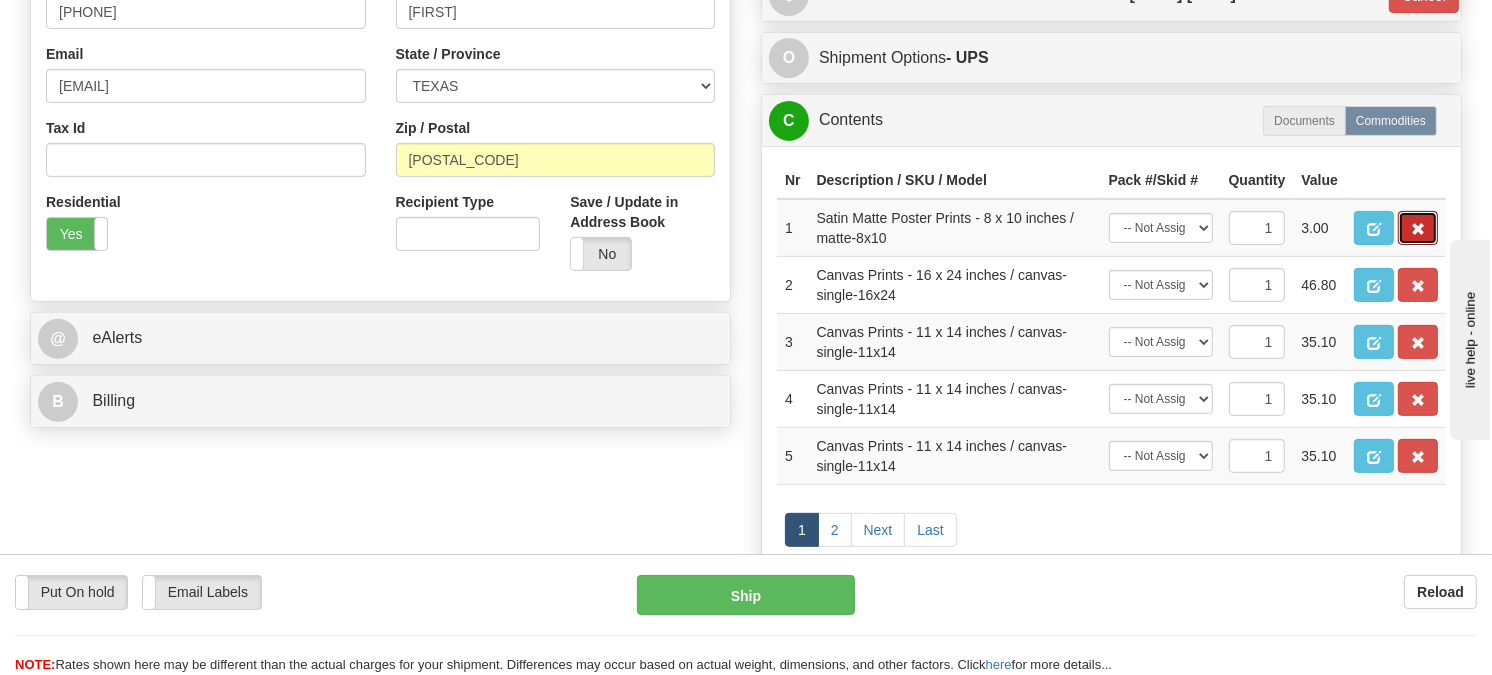click at bounding box center (1418, 228) 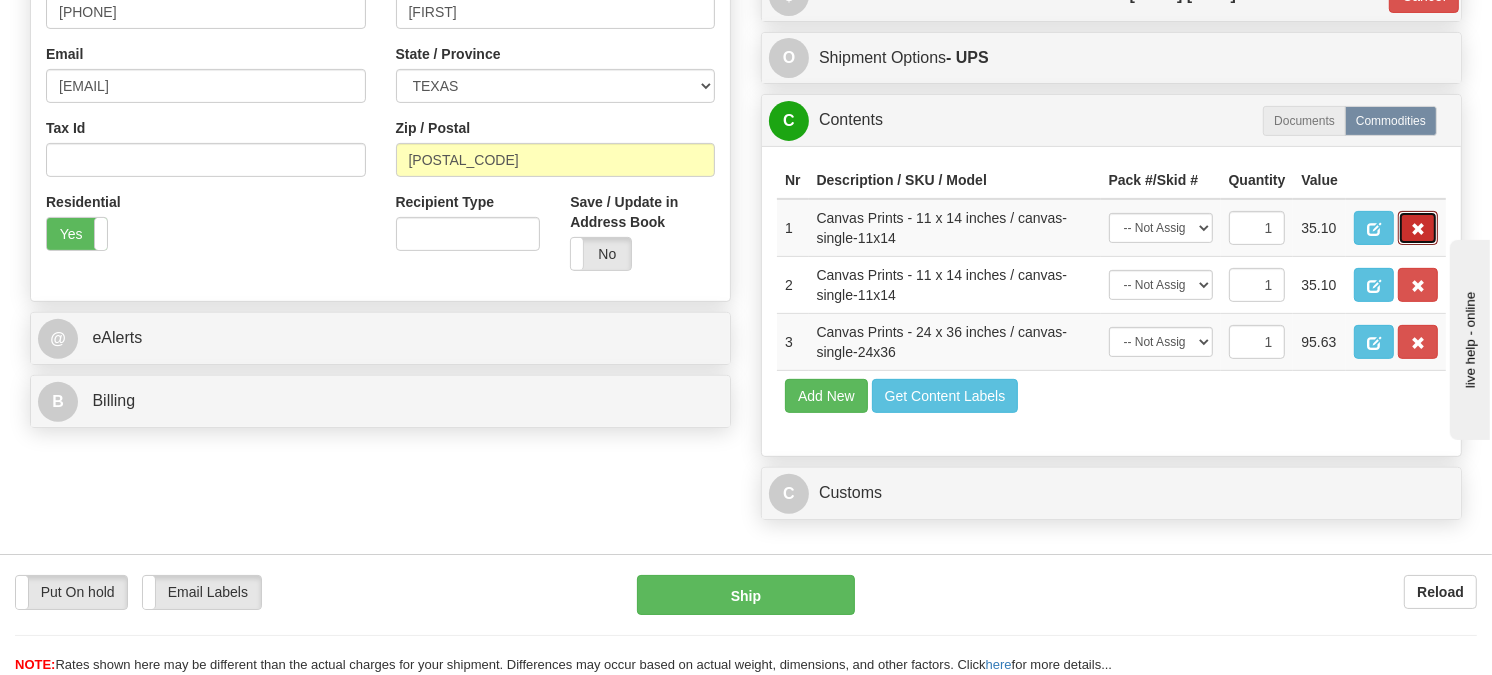 click at bounding box center (1418, 228) 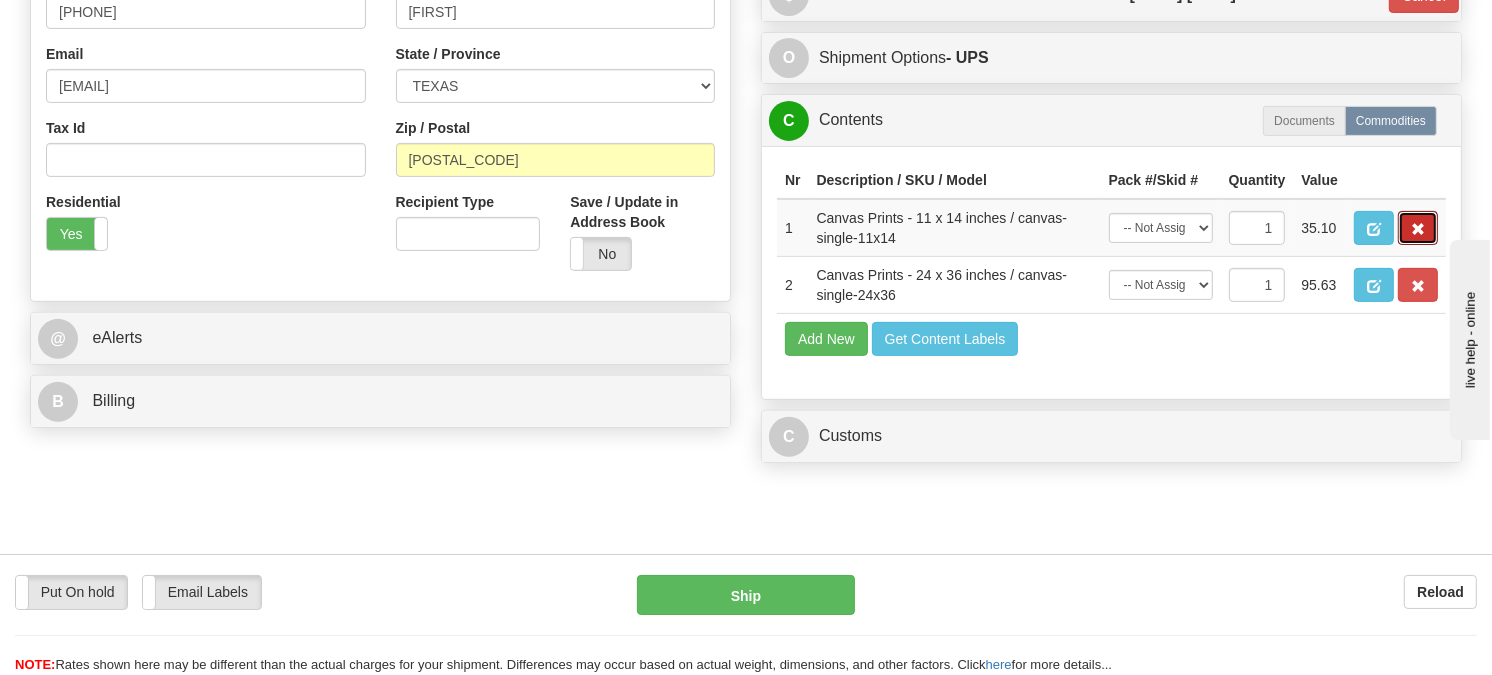 click at bounding box center (1418, 228) 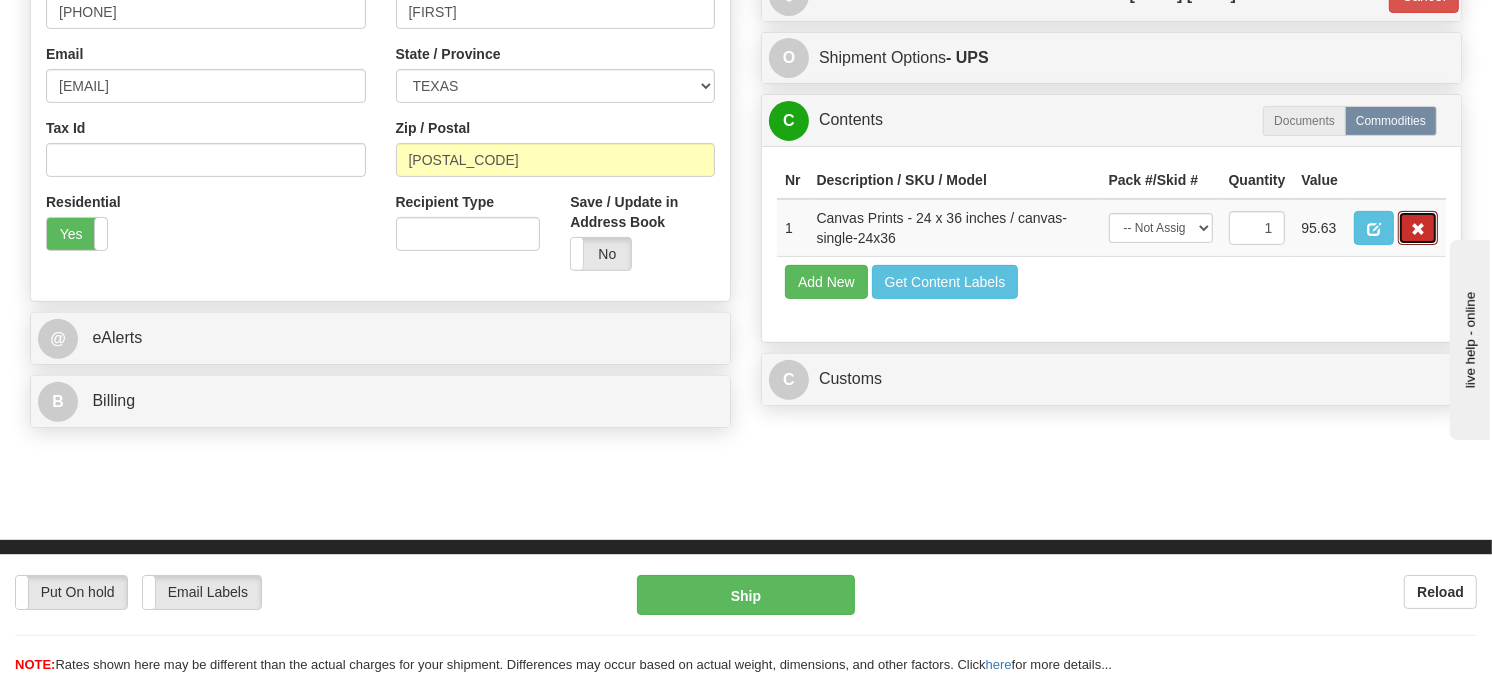click at bounding box center (1418, 228) 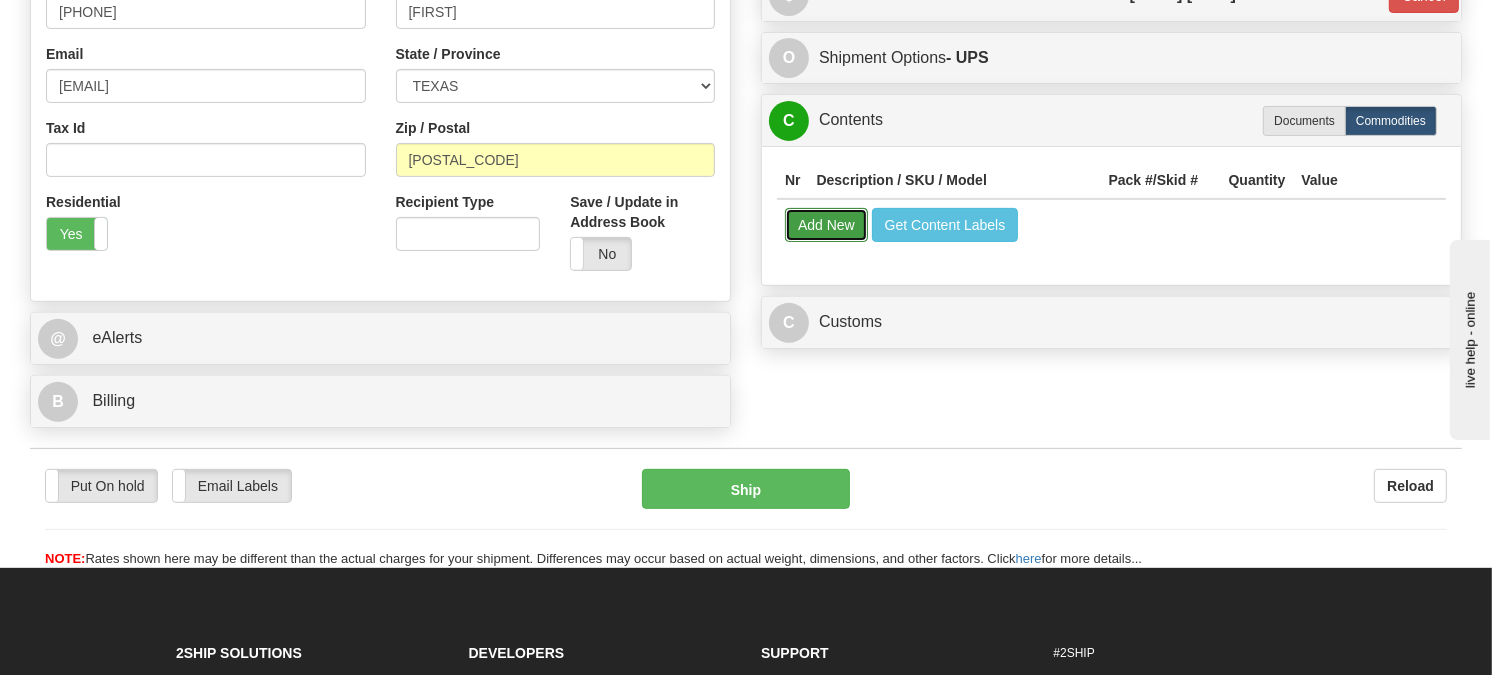 click on "Add New" at bounding box center (826, 225) 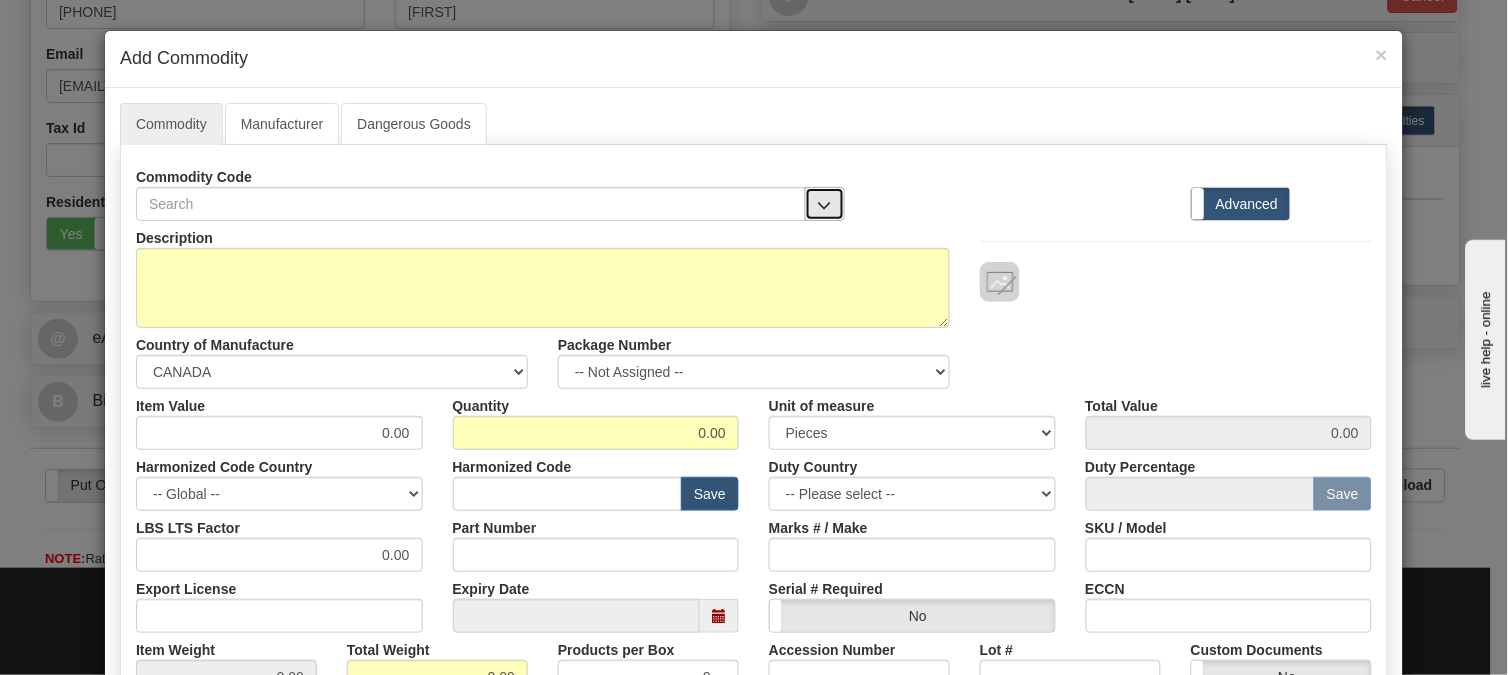 click at bounding box center (825, 204) 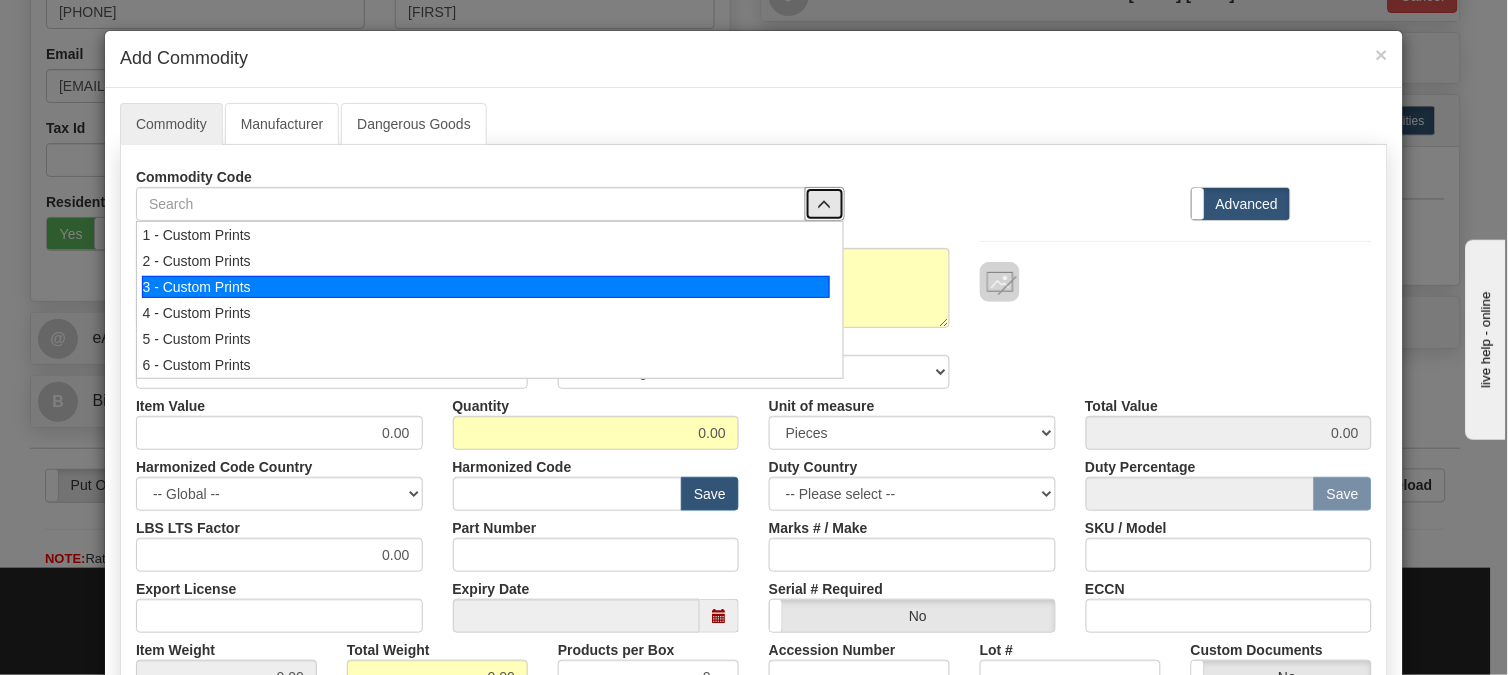 click on "3 - Custom Prints" at bounding box center [486, 287] 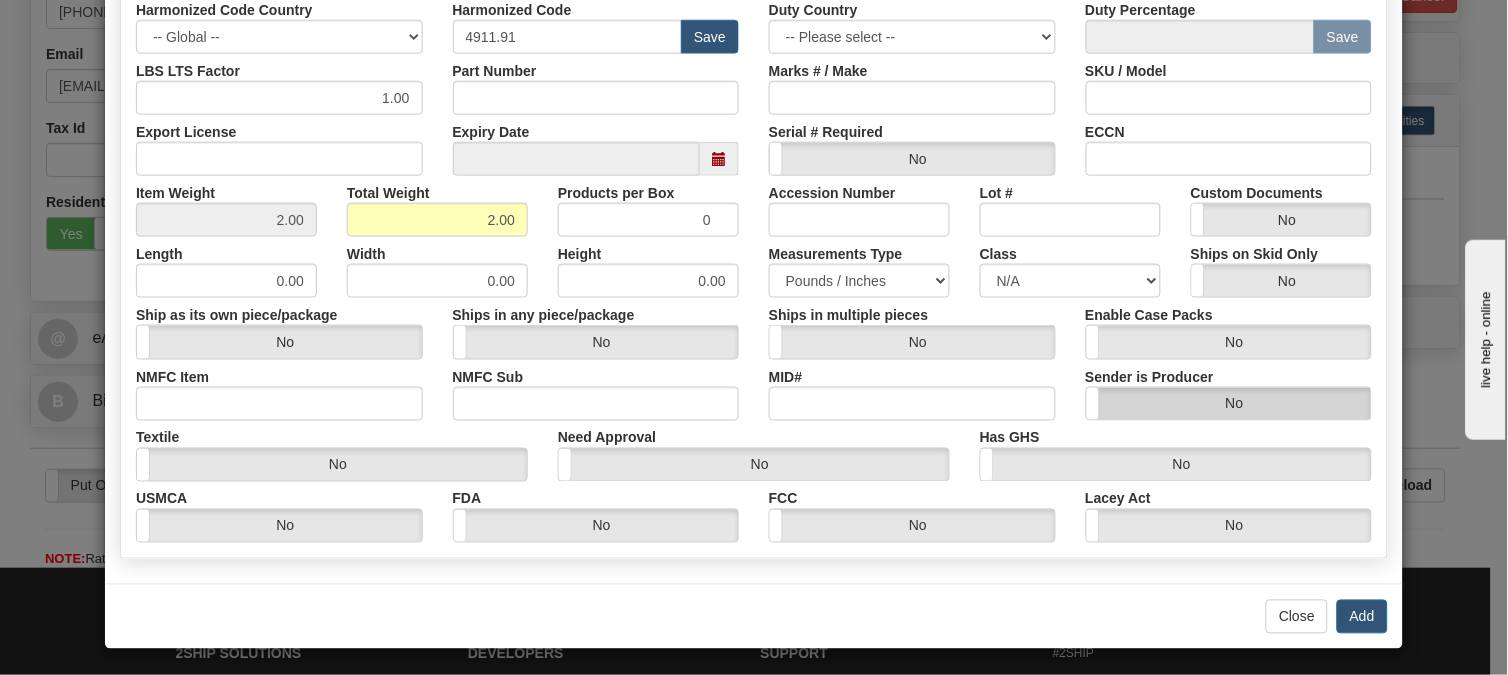 scroll, scrollTop: 462, scrollLeft: 0, axis: vertical 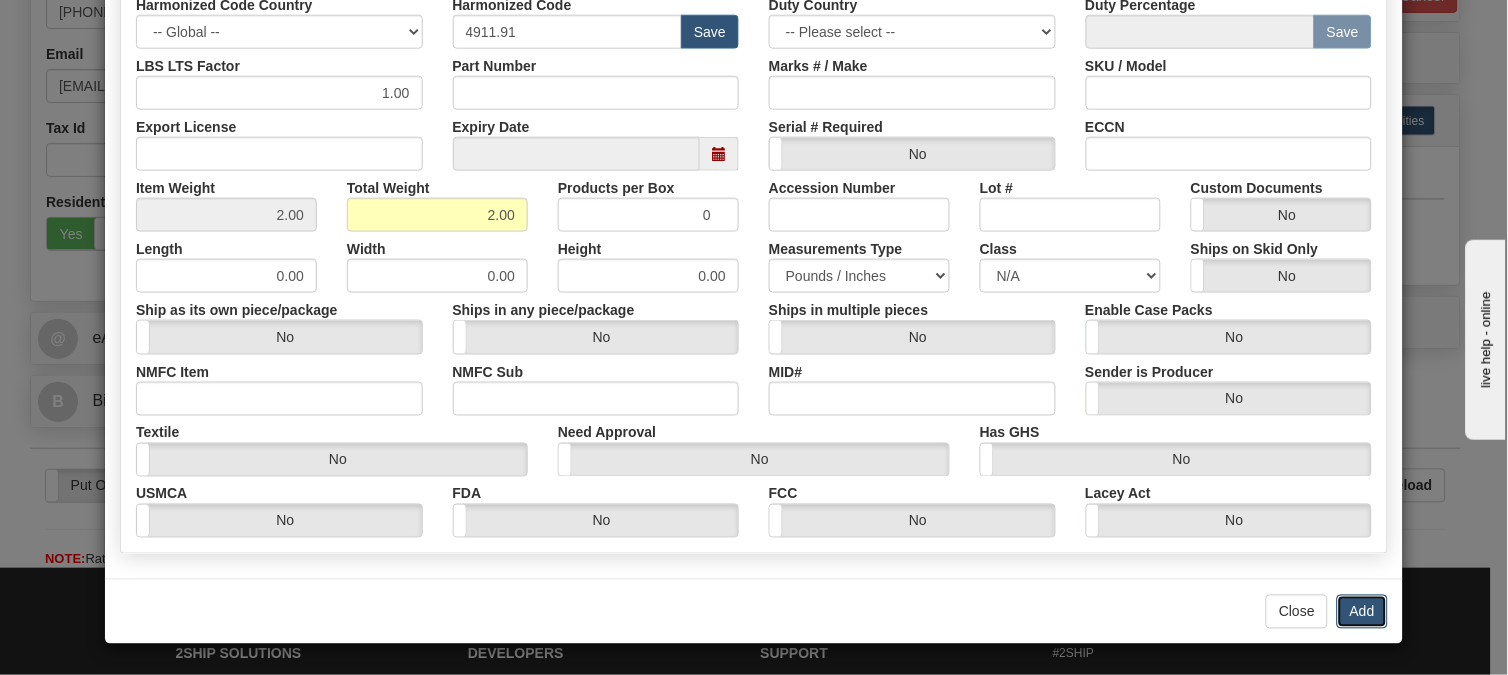 click on "Add" at bounding box center [1362, 612] 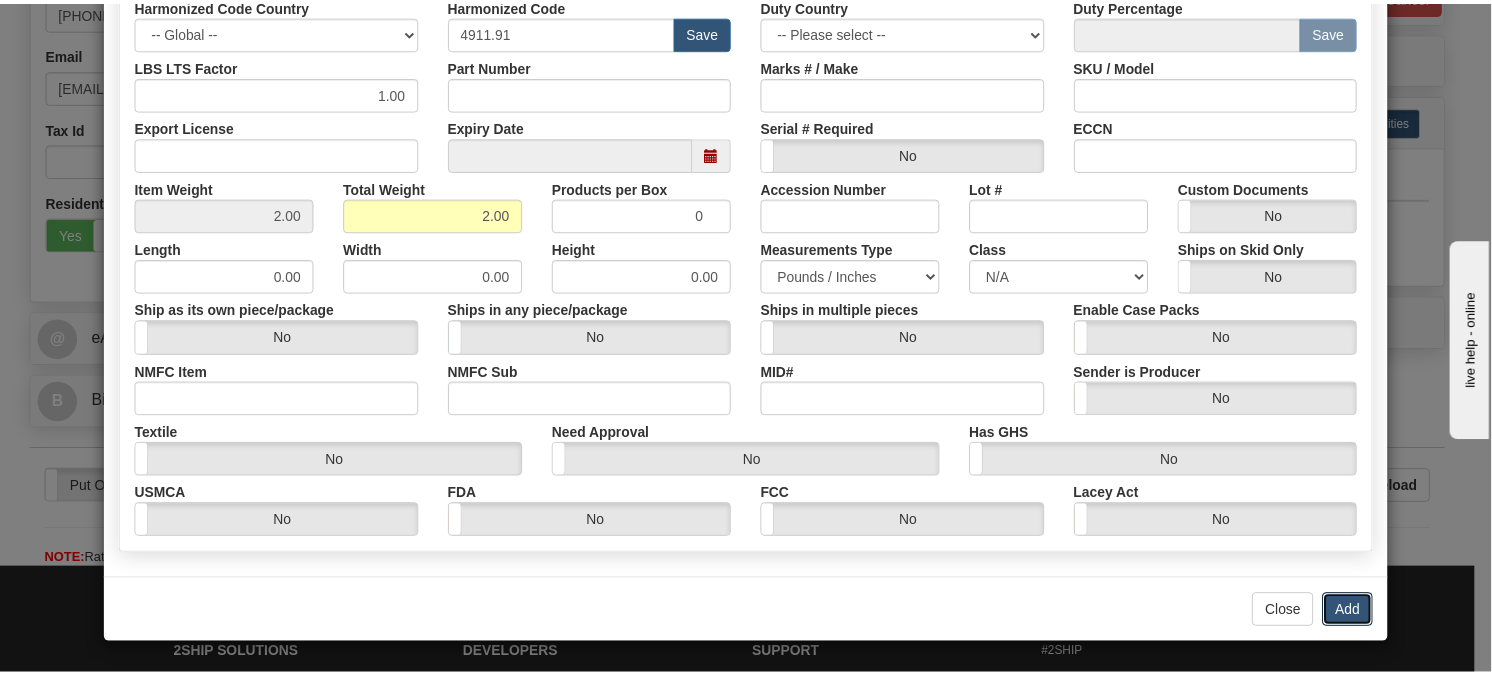 scroll, scrollTop: 0, scrollLeft: 0, axis: both 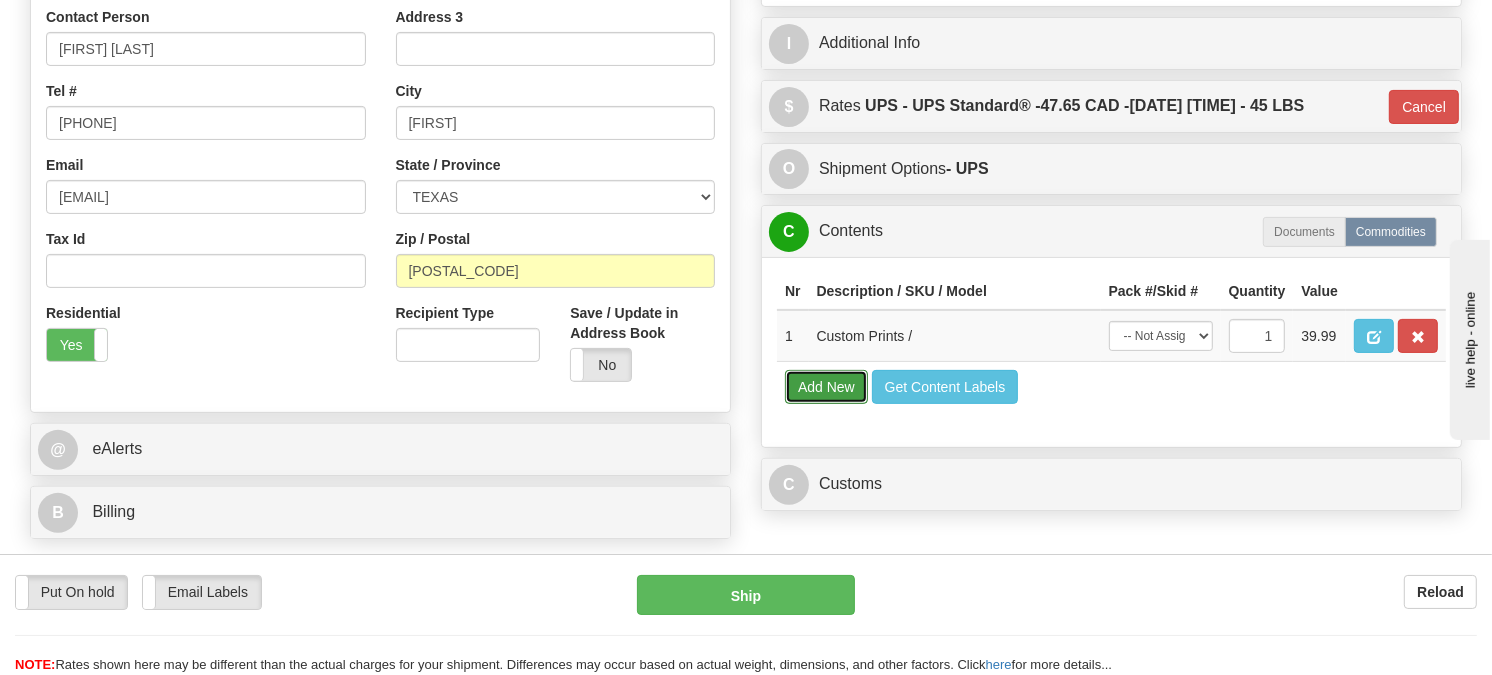 click on "Add New" at bounding box center (826, 387) 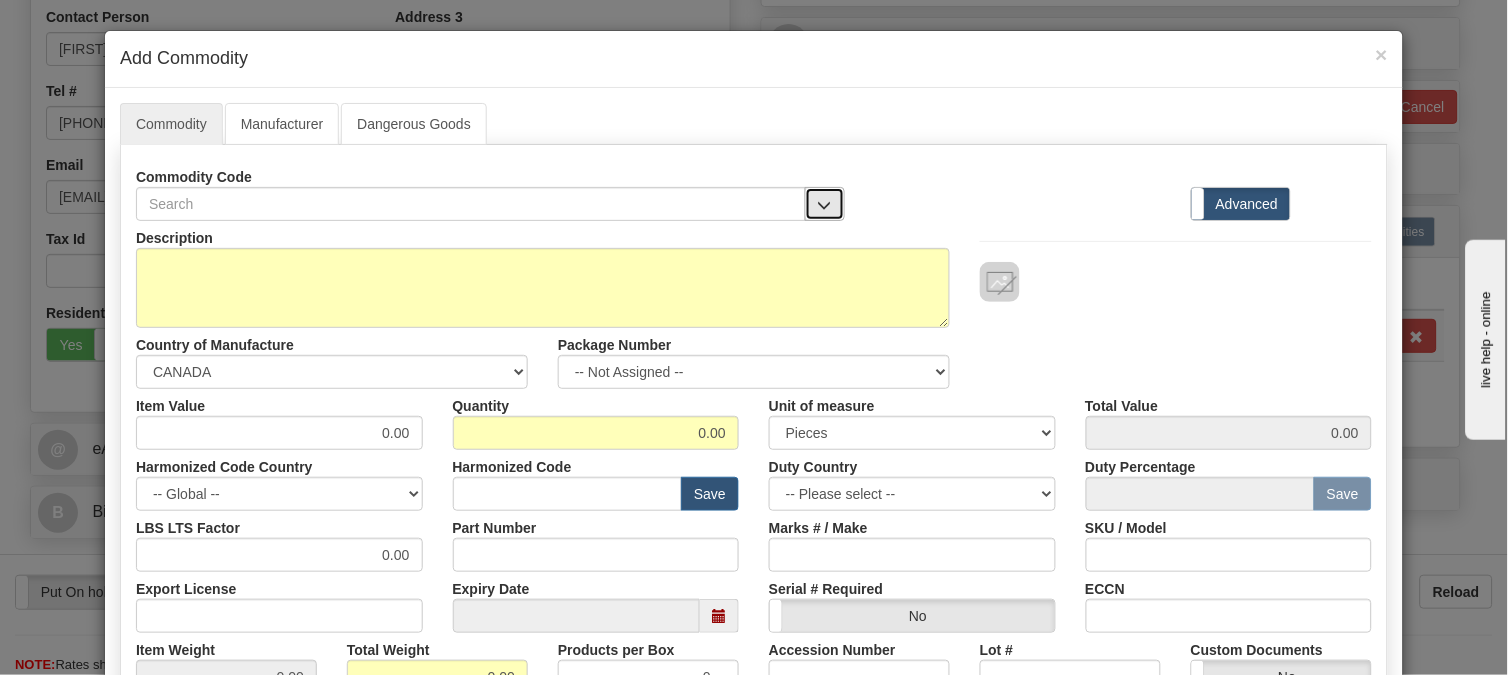 click at bounding box center (825, 204) 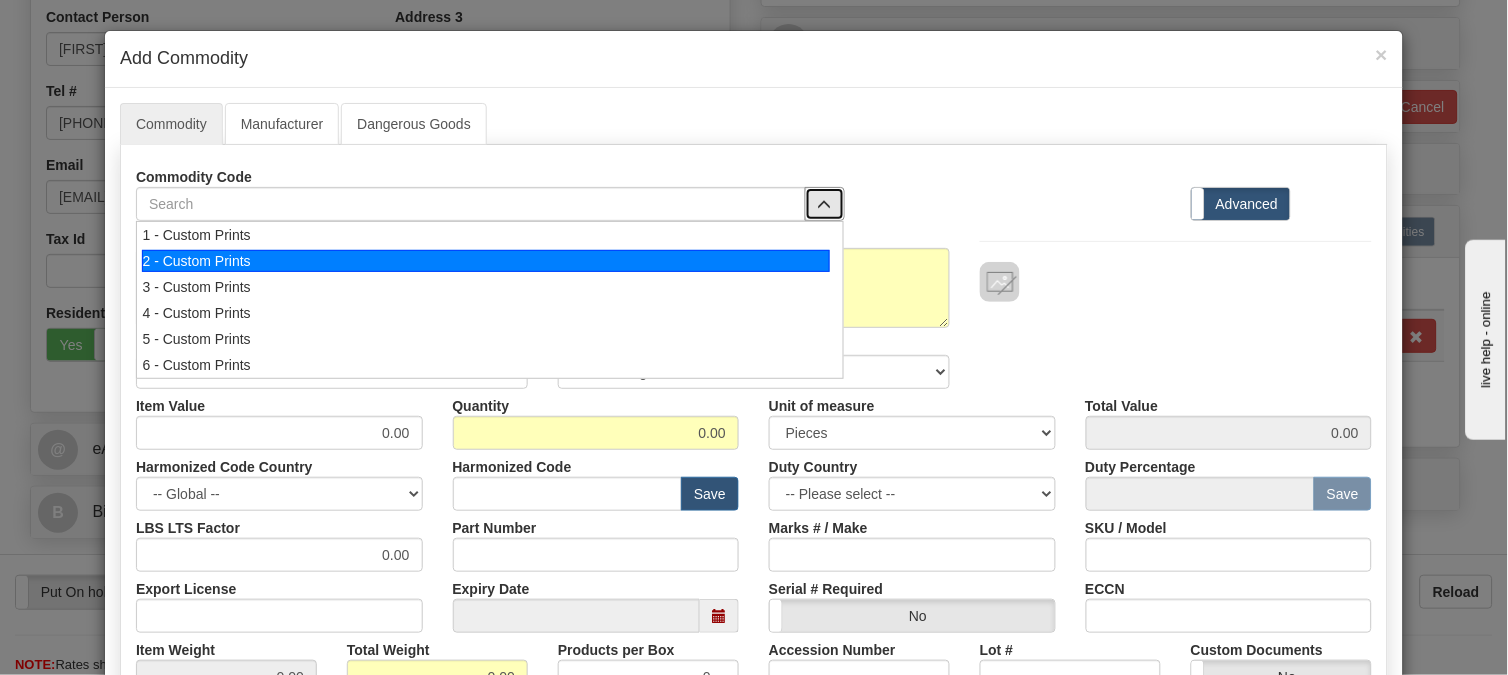 click on "2 - Custom Prints" at bounding box center (486, 261) 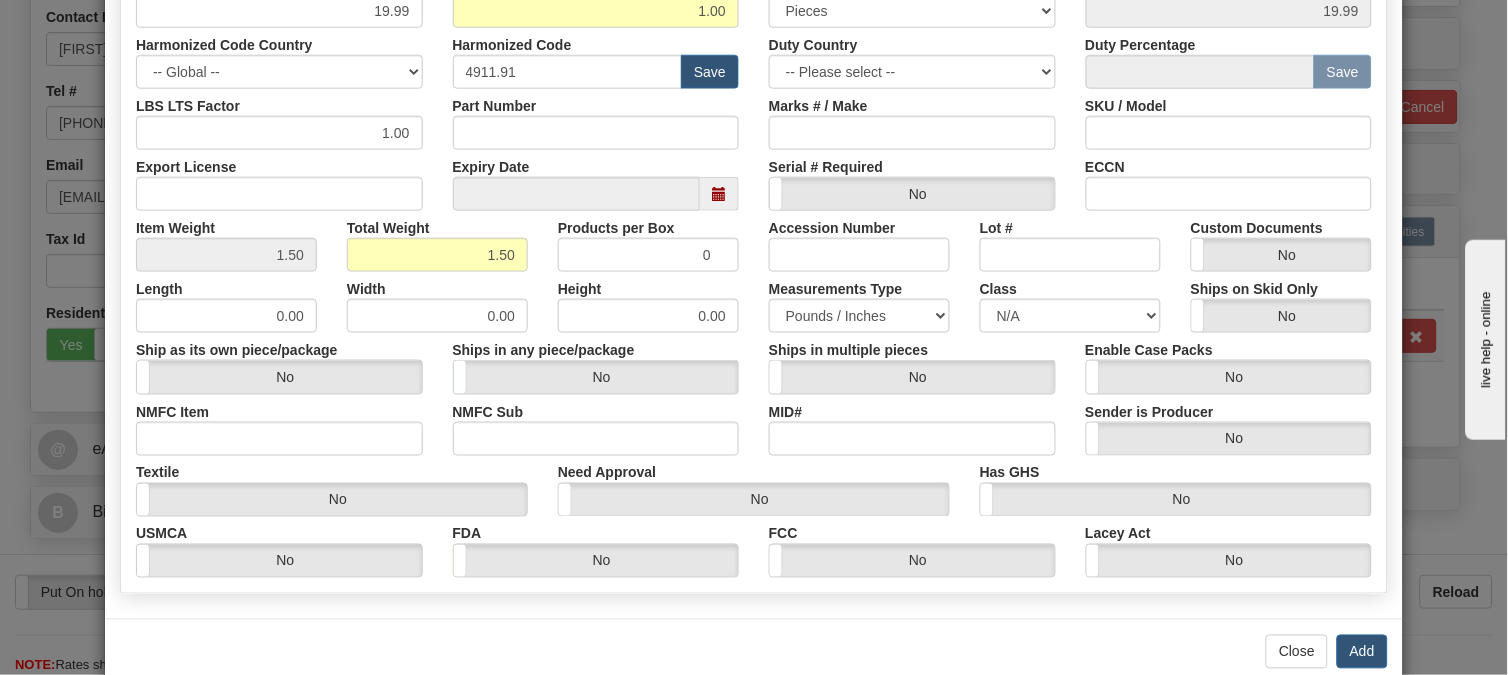 scroll, scrollTop: 462, scrollLeft: 0, axis: vertical 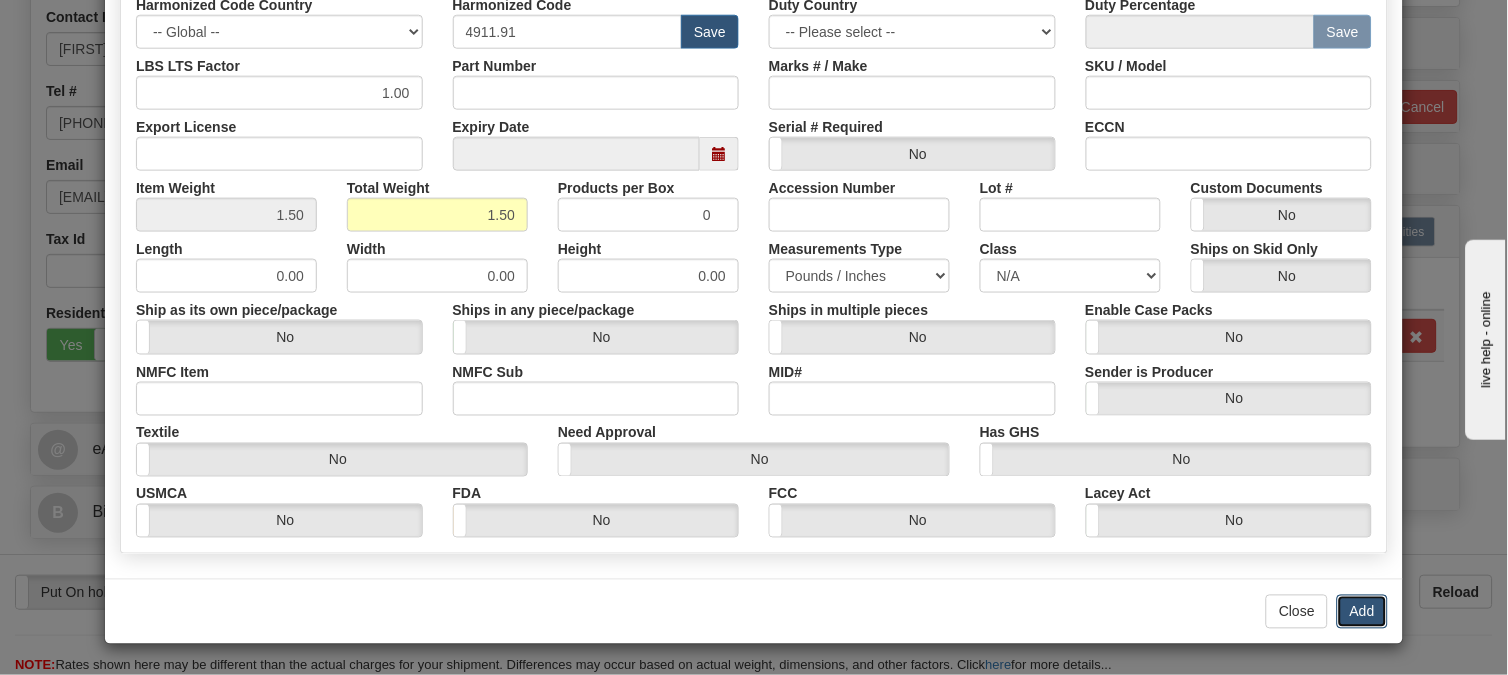 click on "Add" at bounding box center [1362, 612] 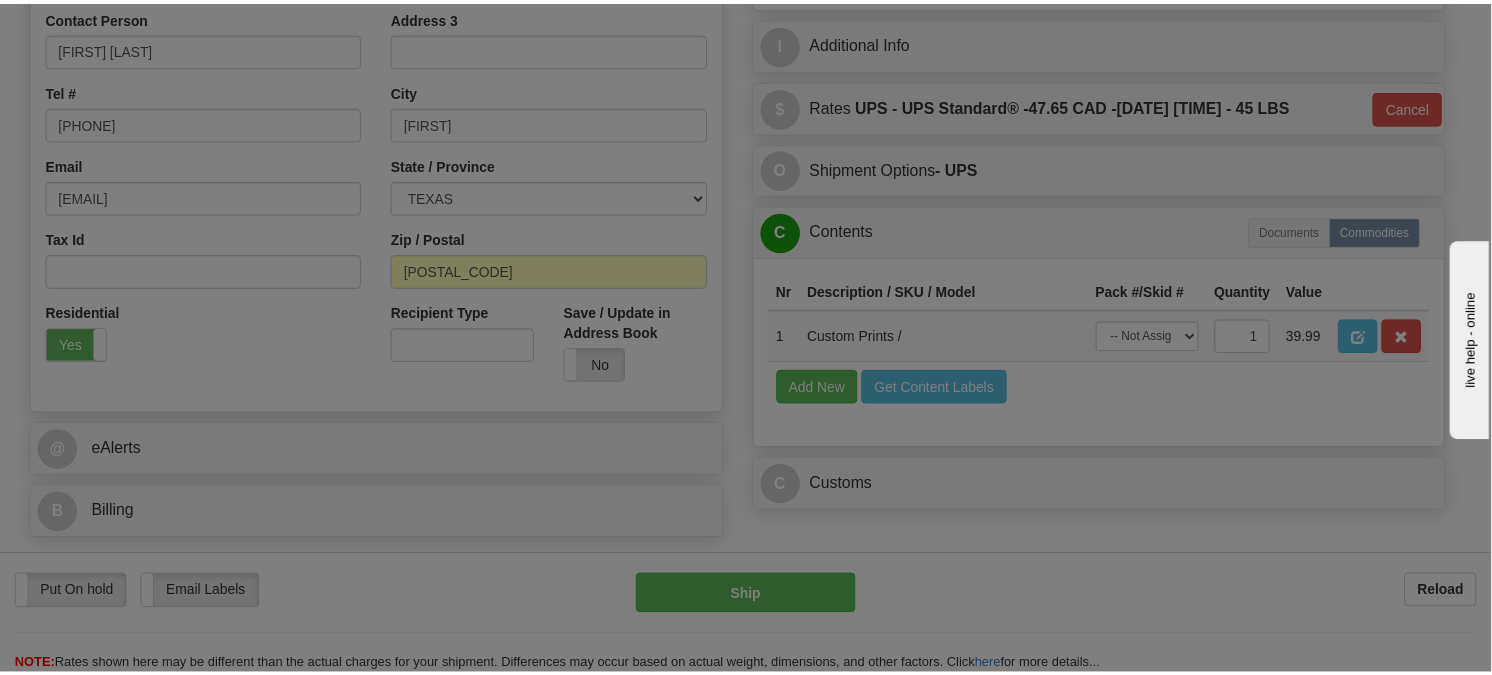 scroll, scrollTop: 0, scrollLeft: 0, axis: both 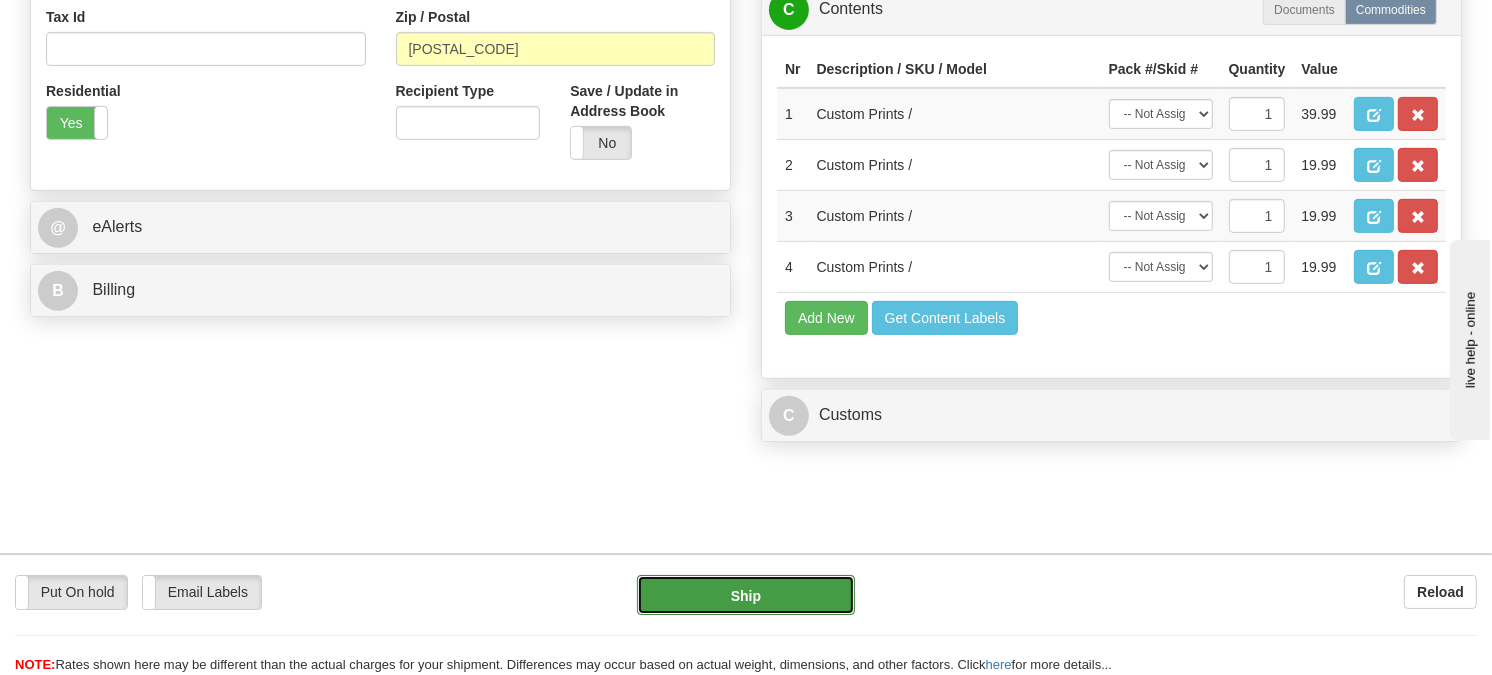 click on "Ship" at bounding box center [746, 595] 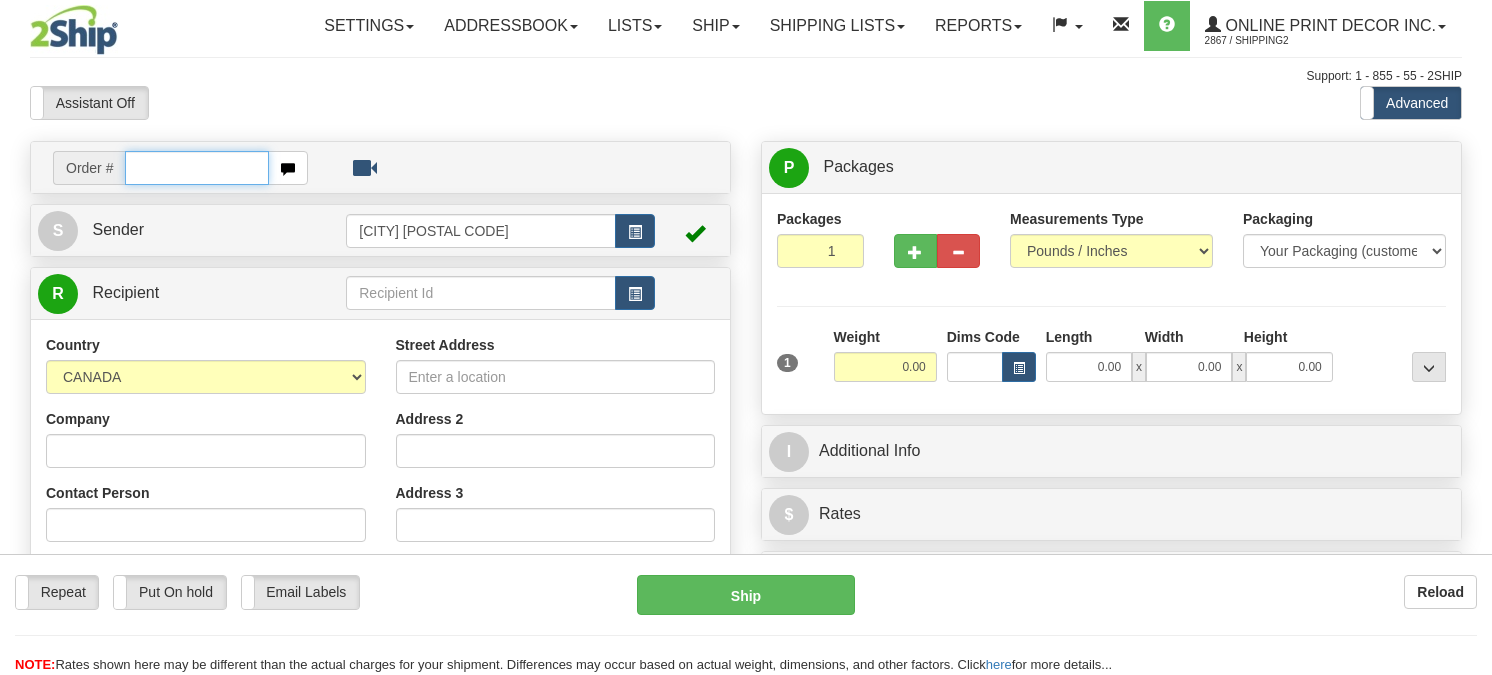 scroll, scrollTop: 0, scrollLeft: 0, axis: both 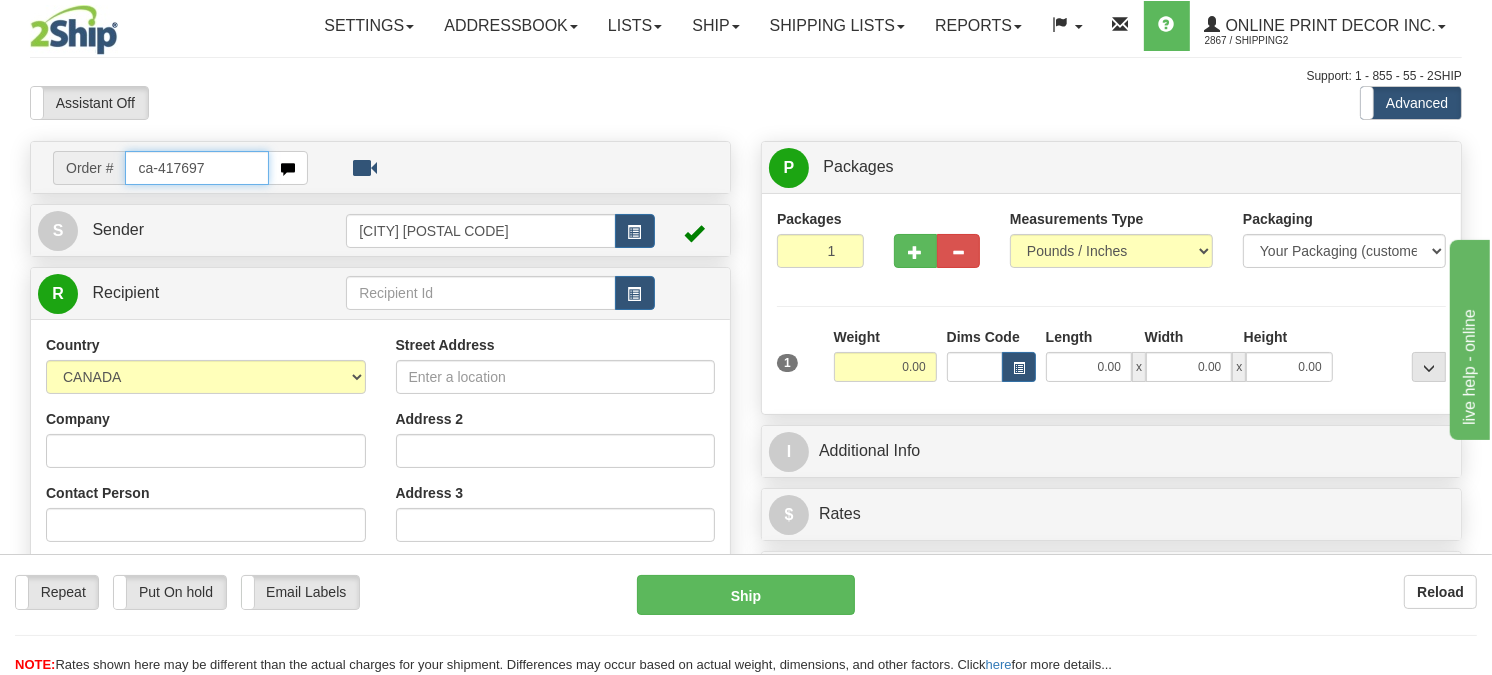 type on "ca-417697" 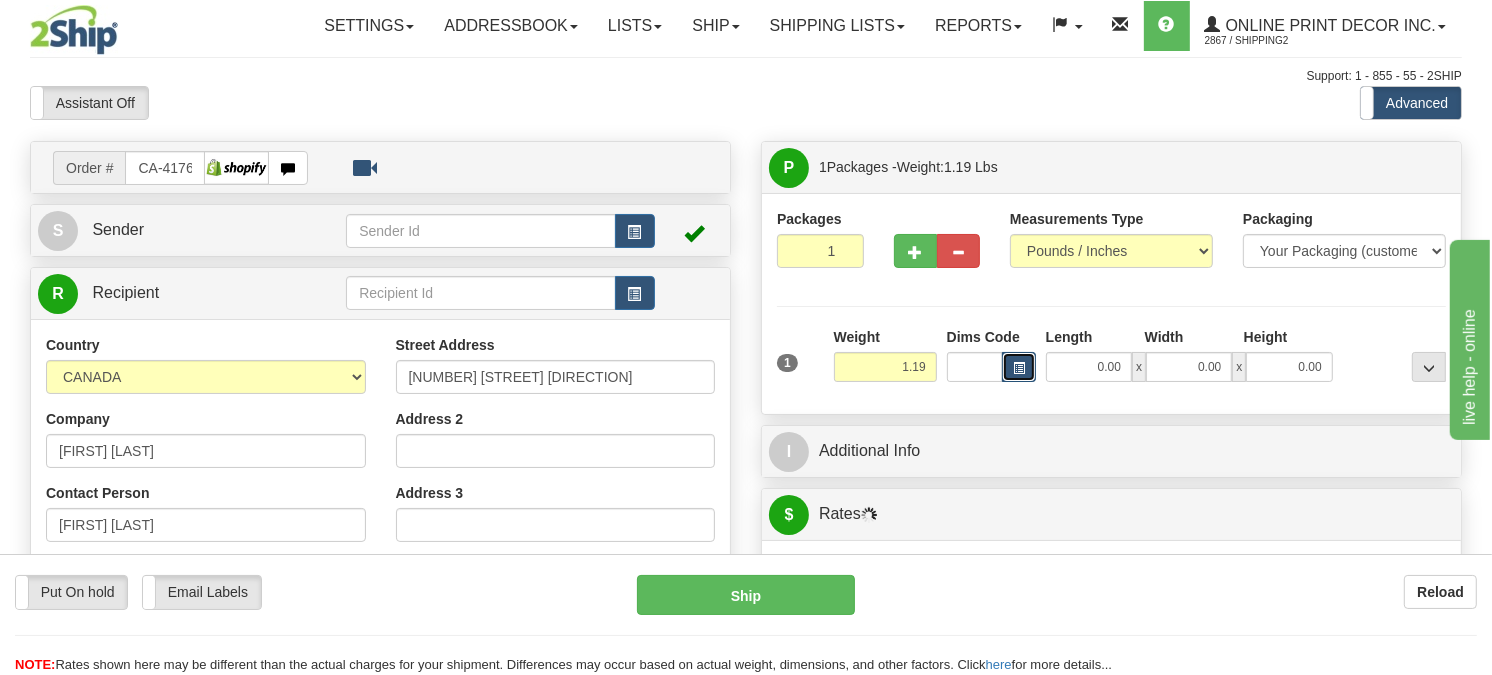 click at bounding box center (1019, 367) 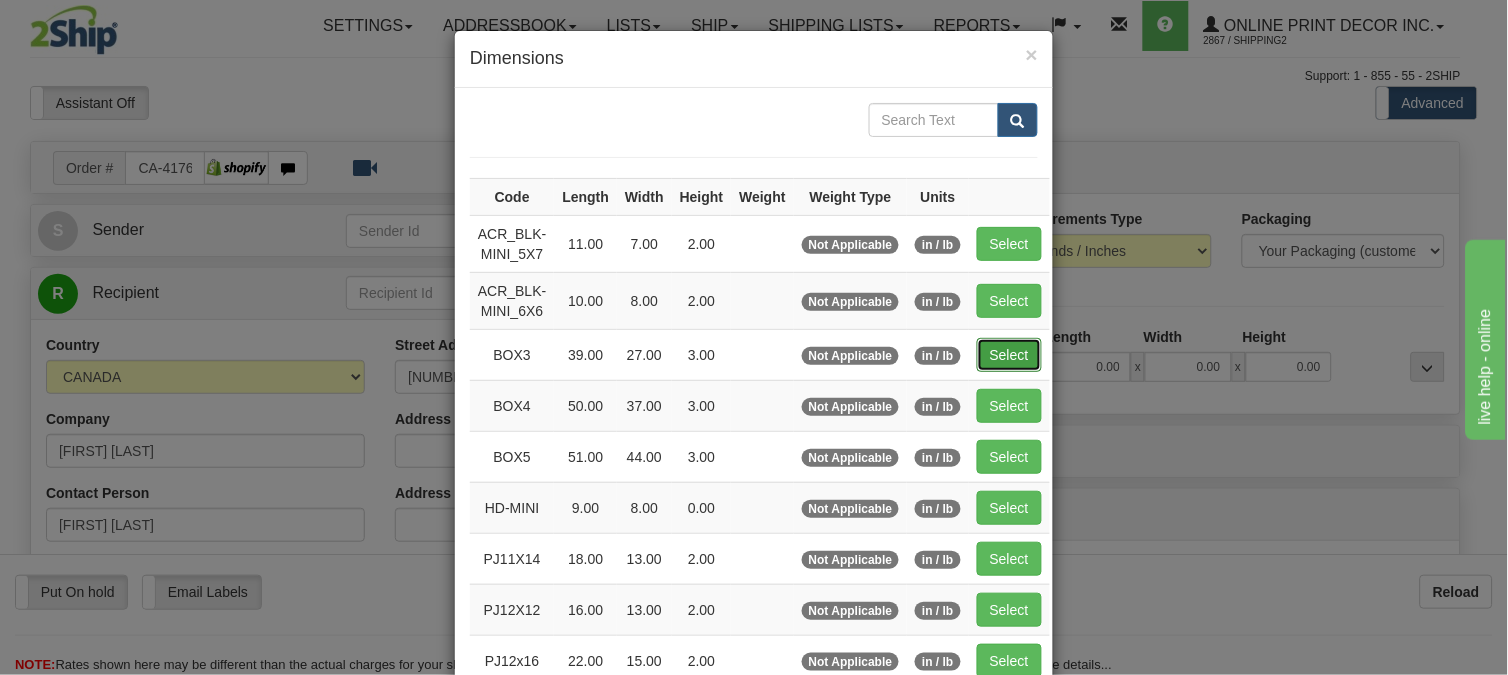 click on "Select" at bounding box center (1009, 355) 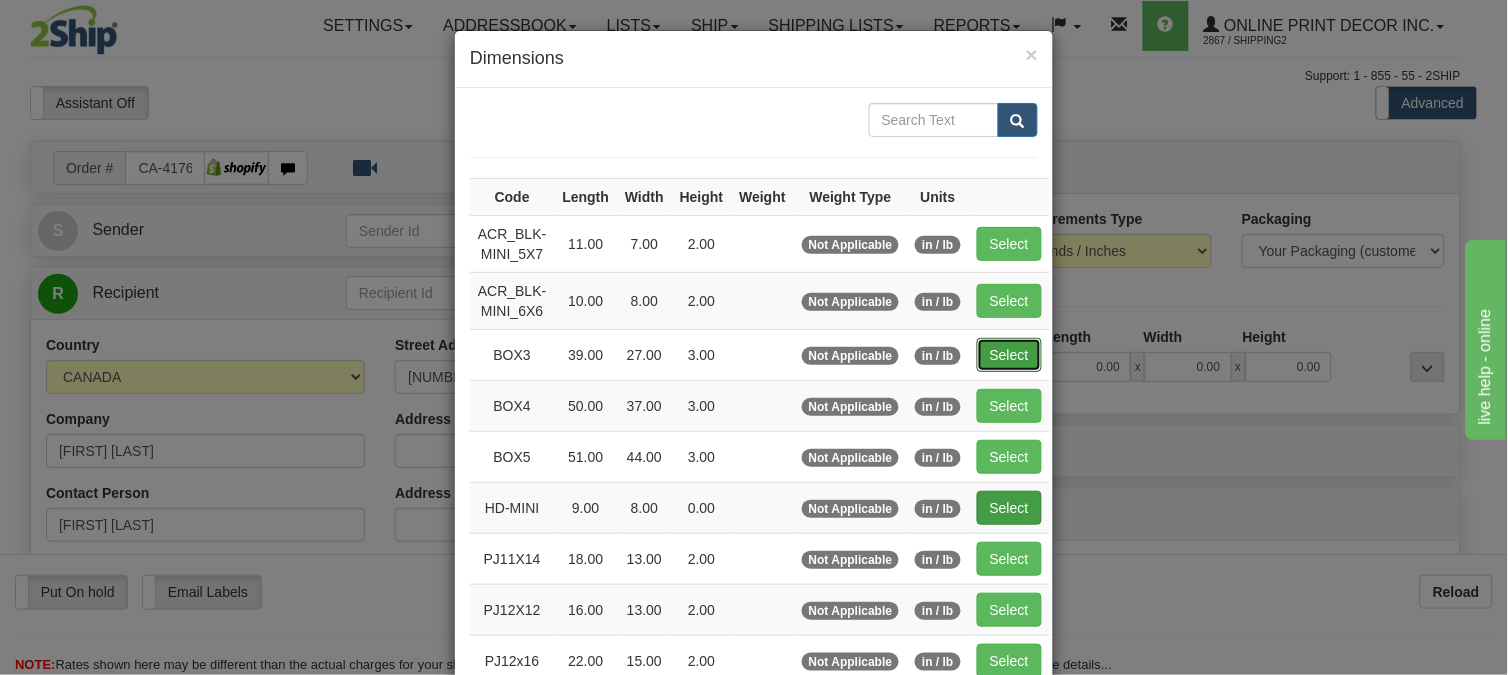 type on "39.00" 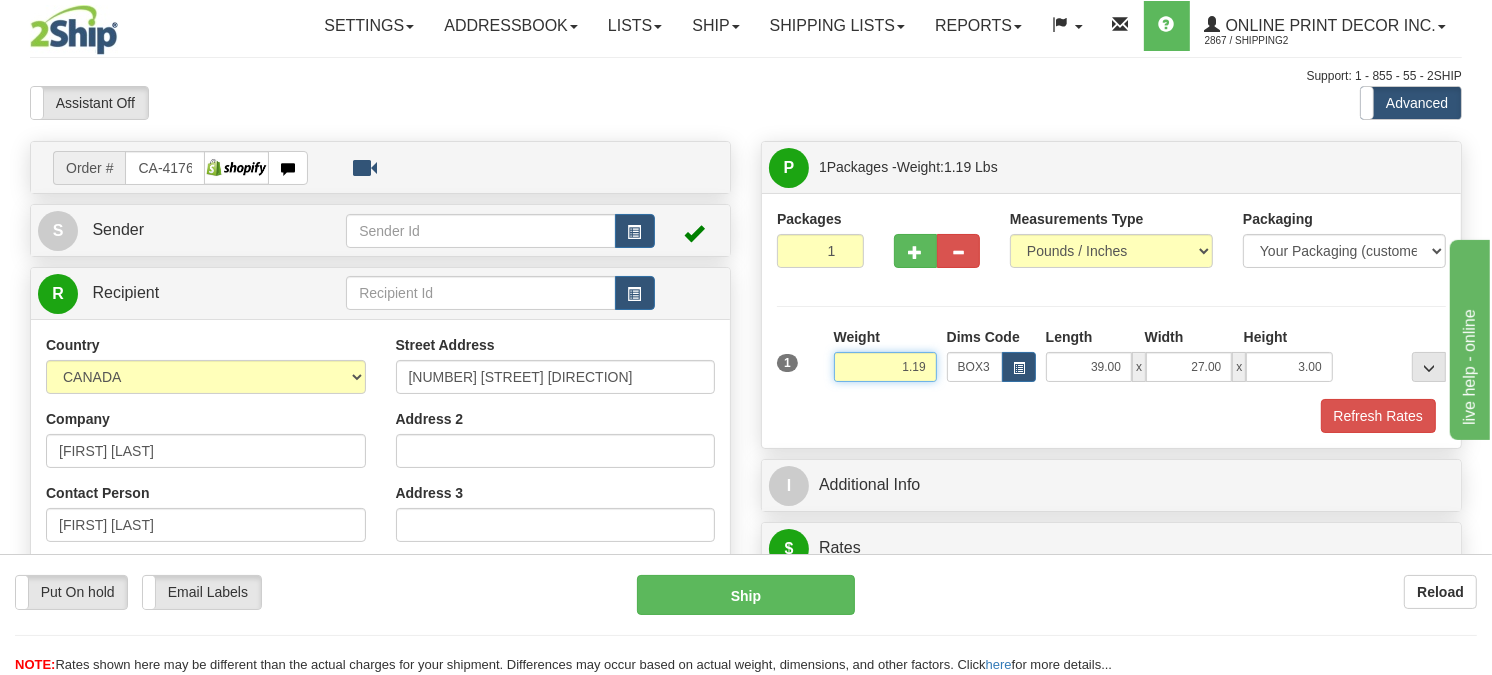 drag, startPoint x: 936, startPoint y: 415, endPoint x: 848, endPoint y: 440, distance: 91.48224 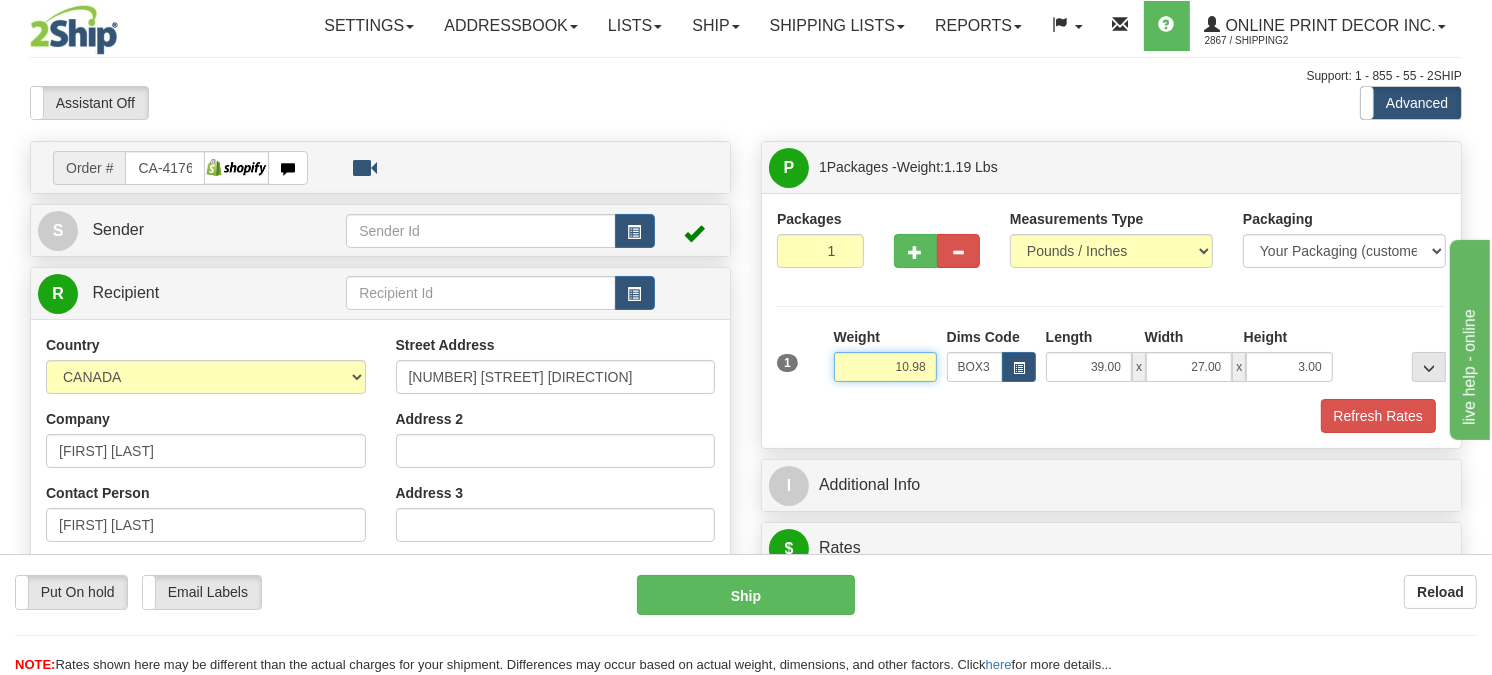 type on "10.98" 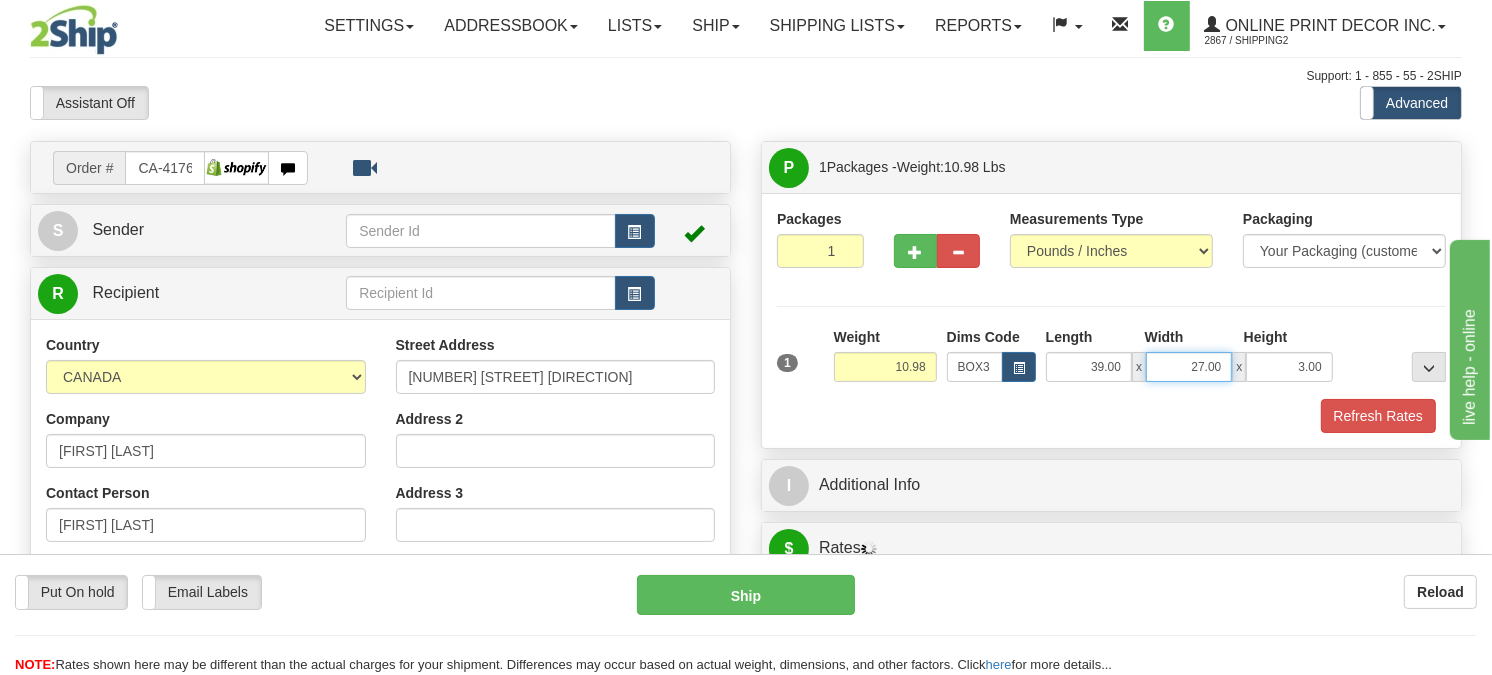 drag, startPoint x: 1224, startPoint y: 412, endPoint x: 1162, endPoint y: 428, distance: 64.03124 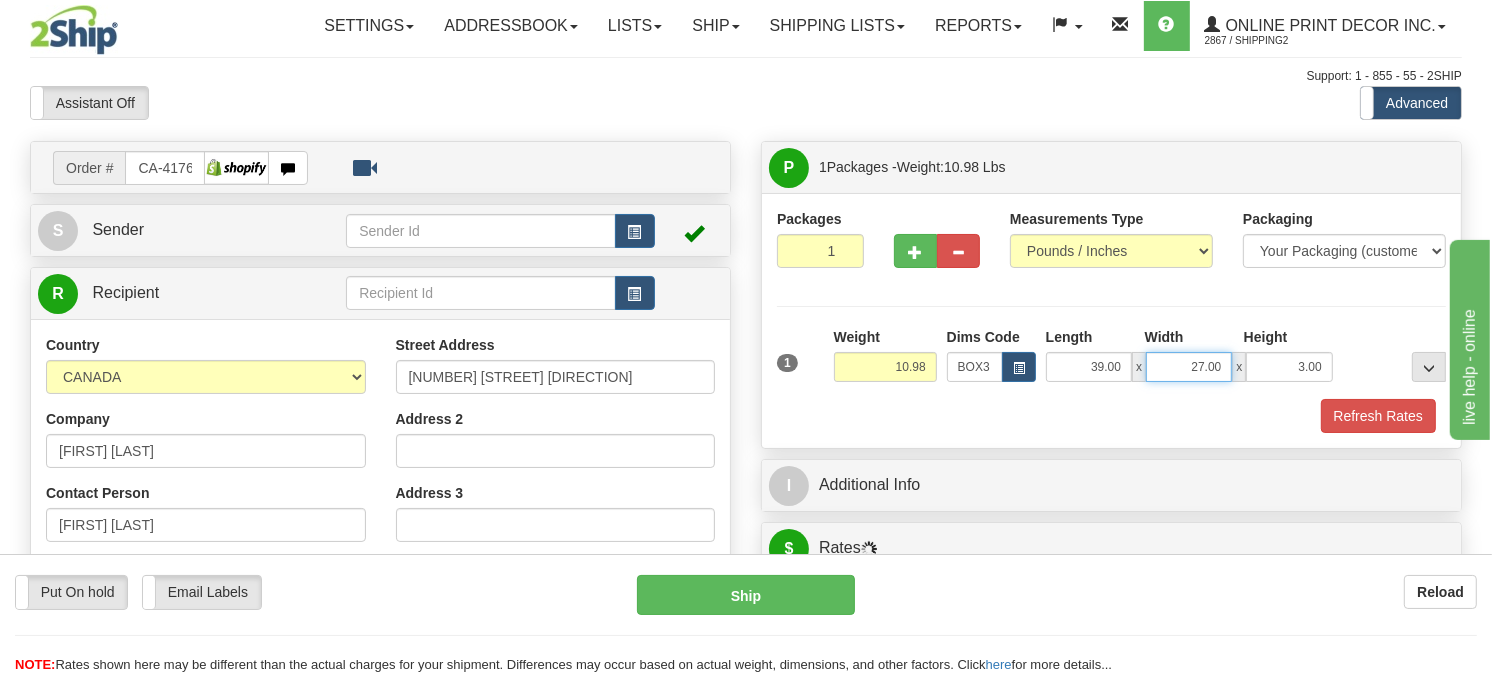 click on "27.00" at bounding box center (1189, 367) 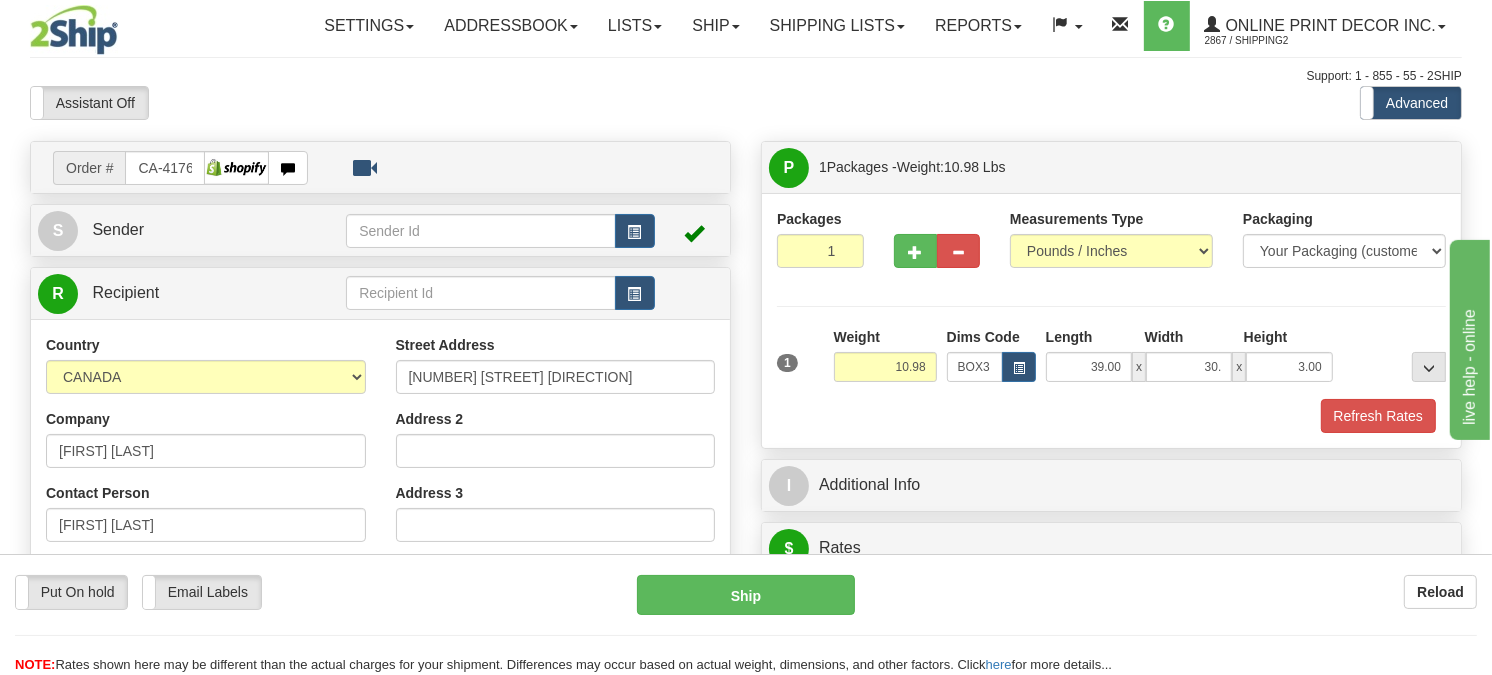 type on "30.00" 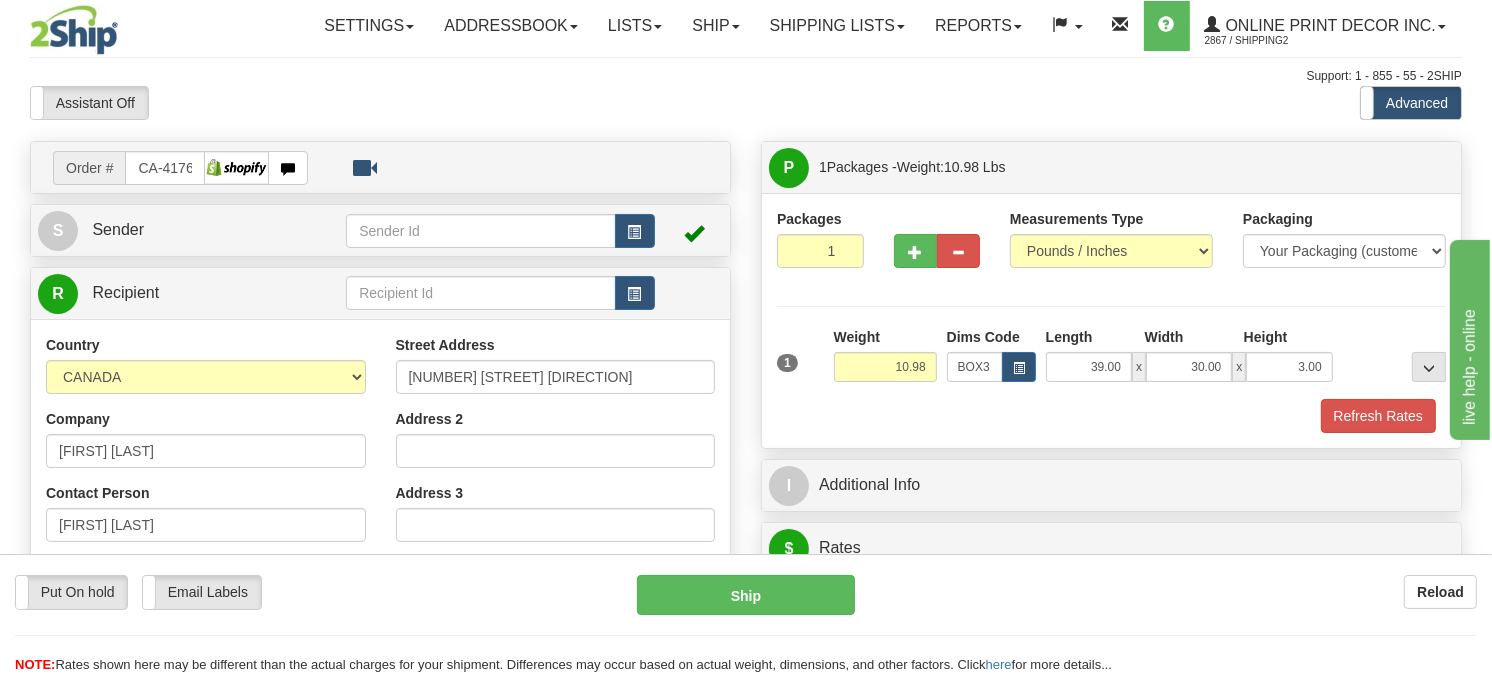 click on "Packages                                              1
1
Measurements Type" at bounding box center (1111, 321) 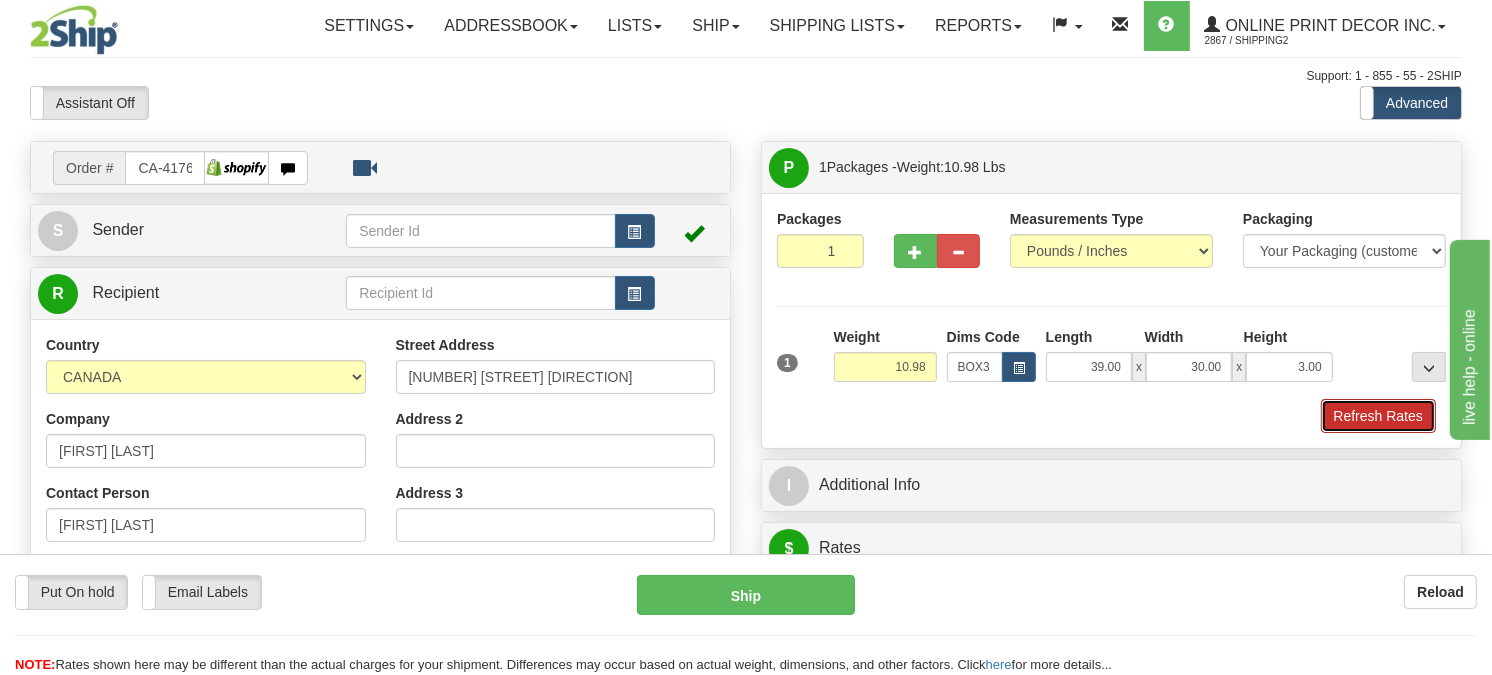 click on "Refresh Rates" at bounding box center (1378, 416) 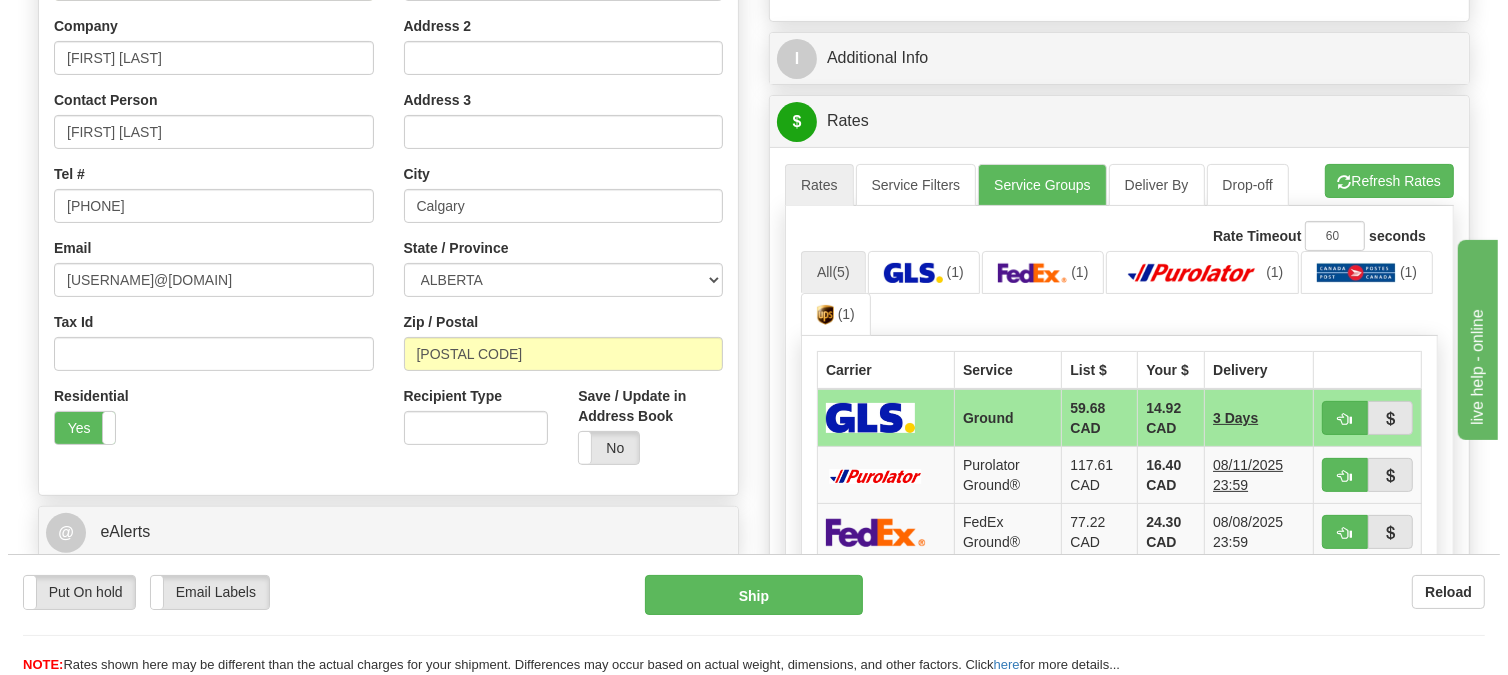 scroll, scrollTop: 444, scrollLeft: 0, axis: vertical 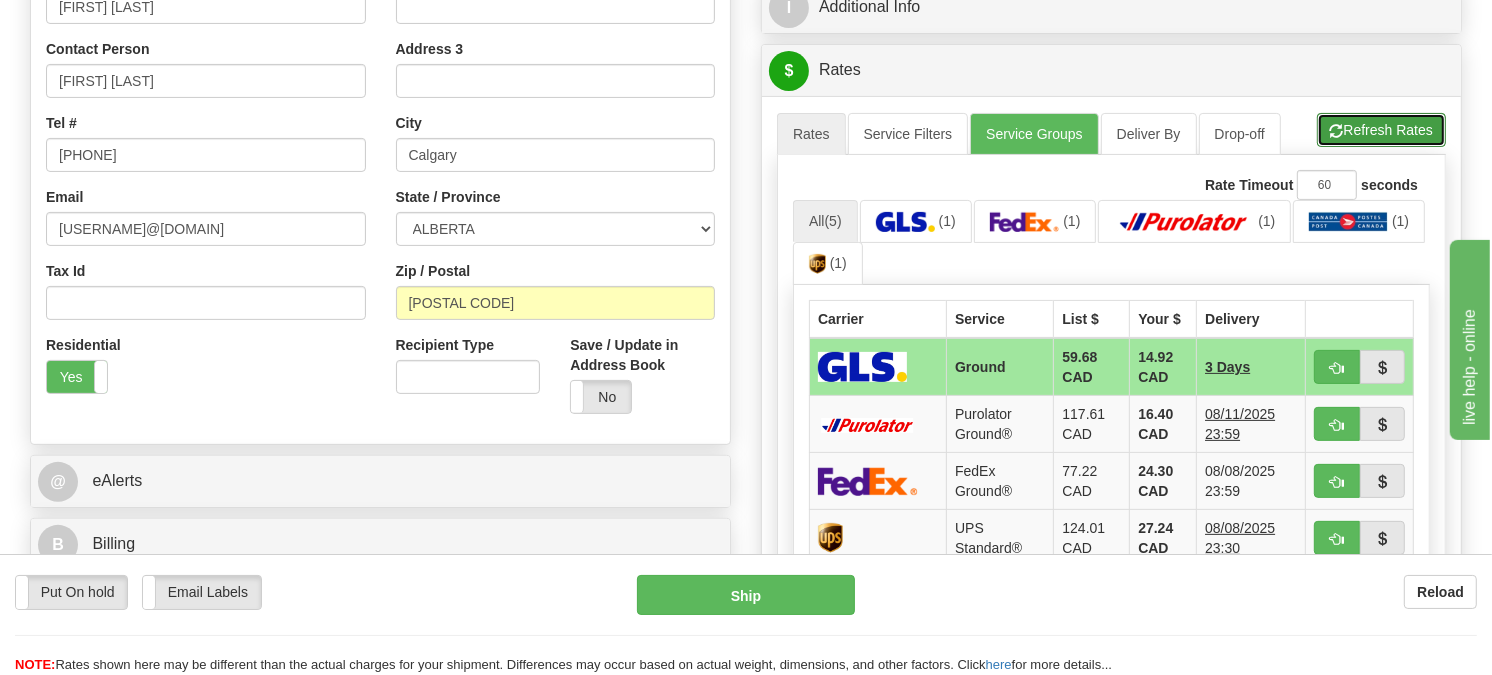 click on "Refresh Rates" at bounding box center (1381, 130) 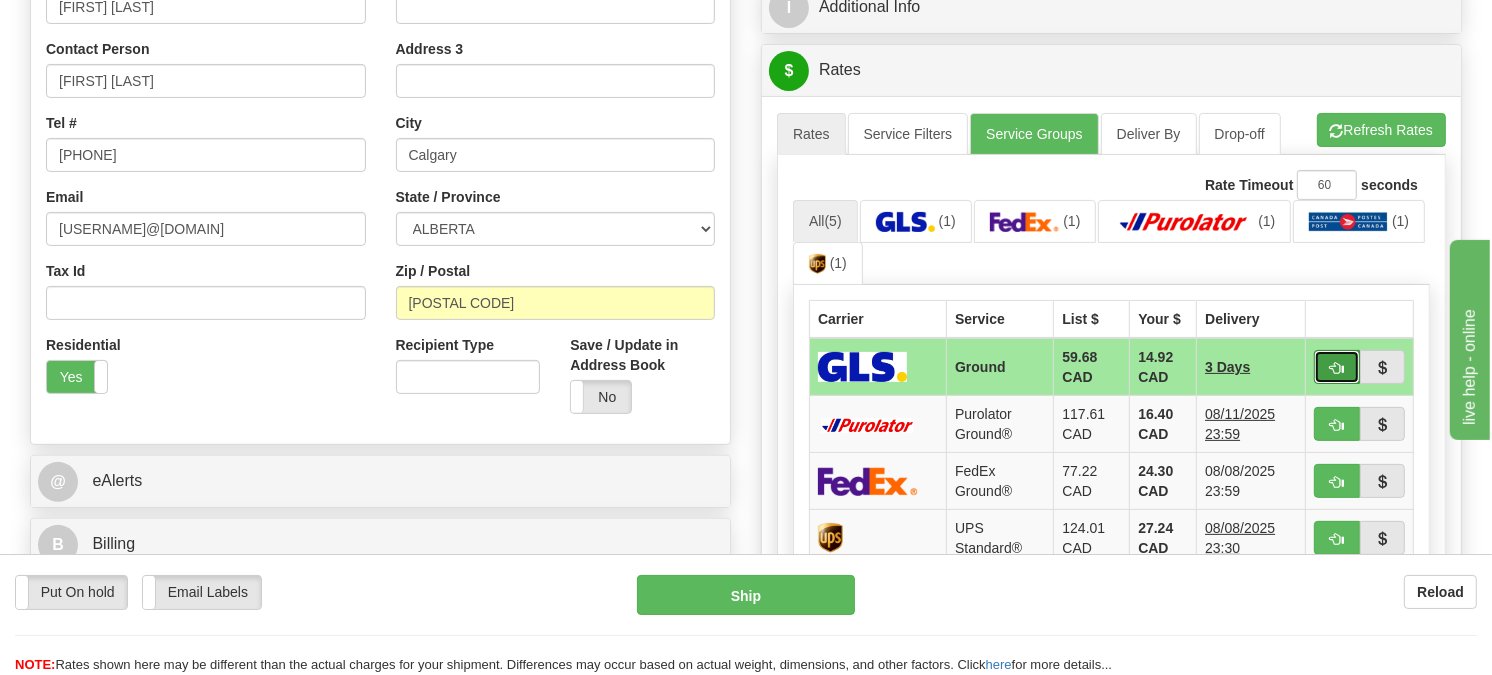 click at bounding box center [1337, 368] 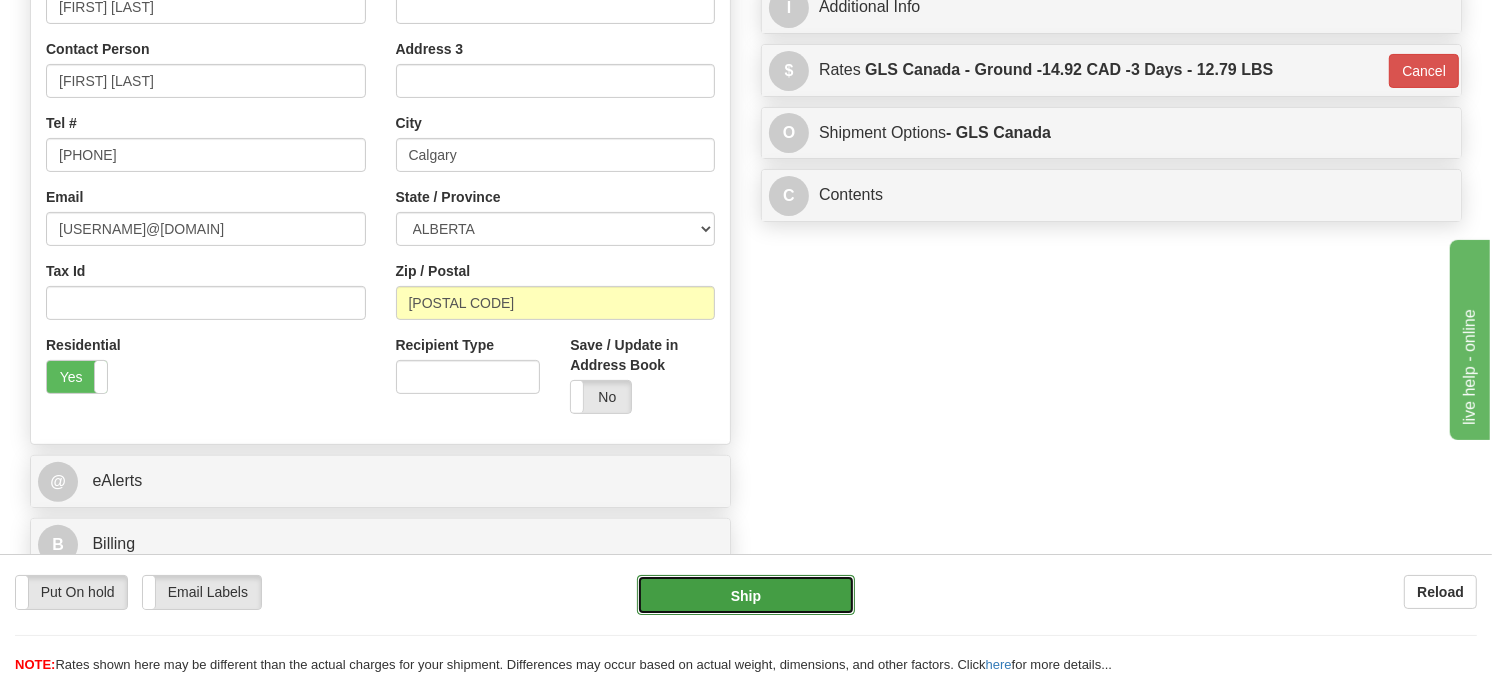 click on "Ship" at bounding box center (746, 595) 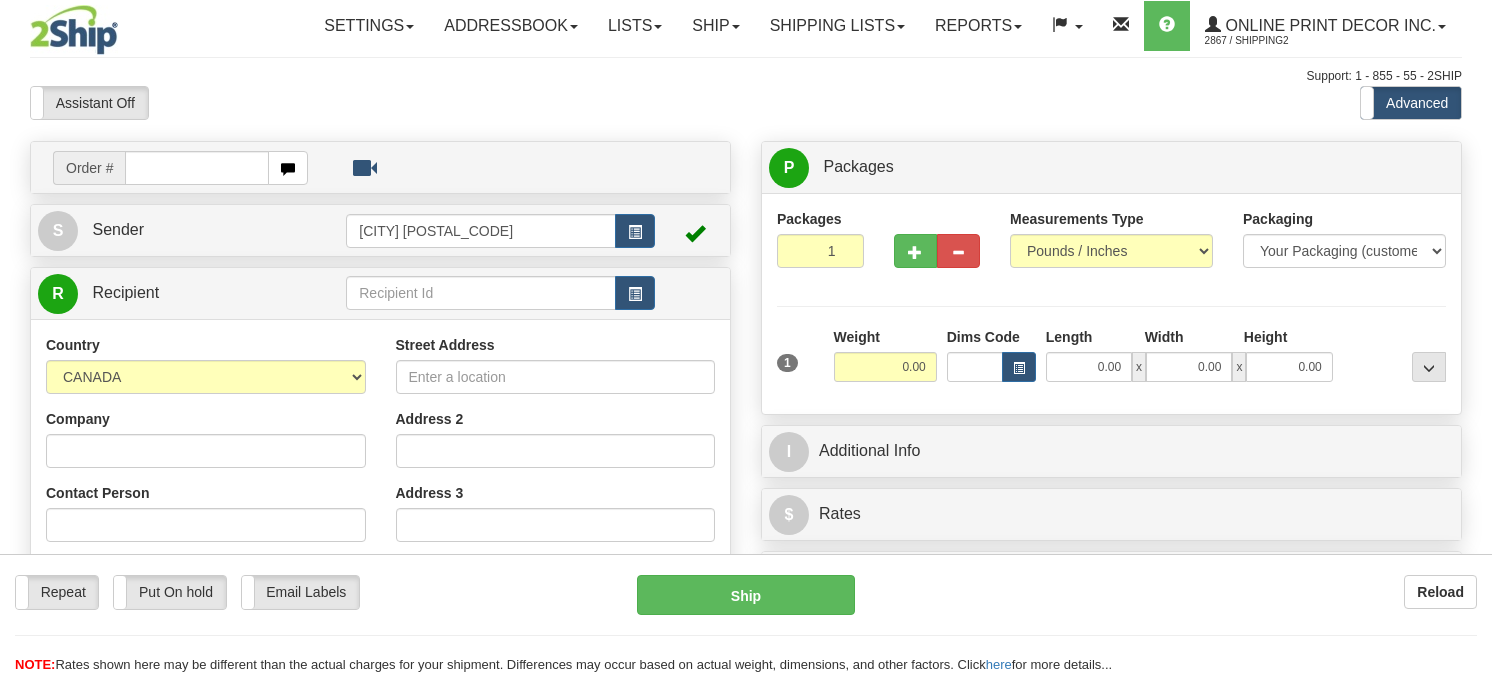 scroll, scrollTop: 0, scrollLeft: 0, axis: both 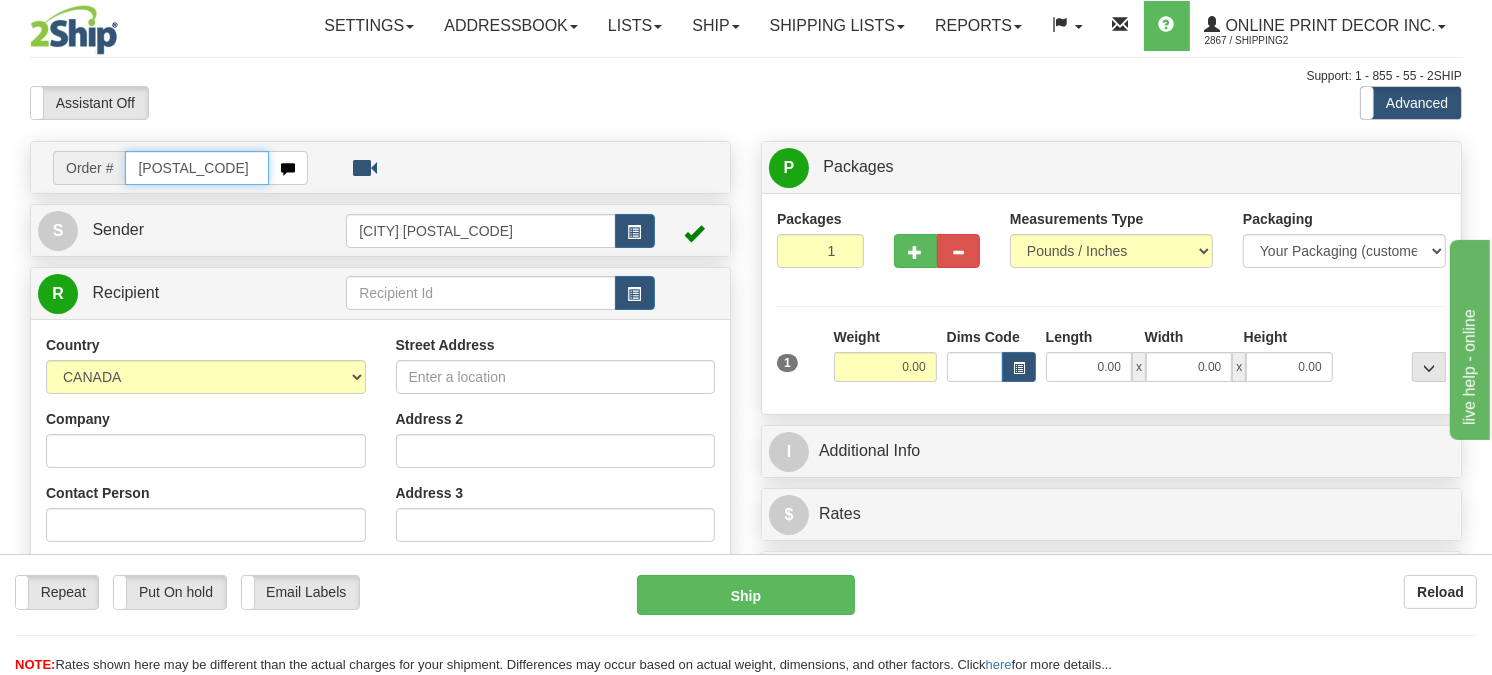type on "[POSTAL_CODE]" 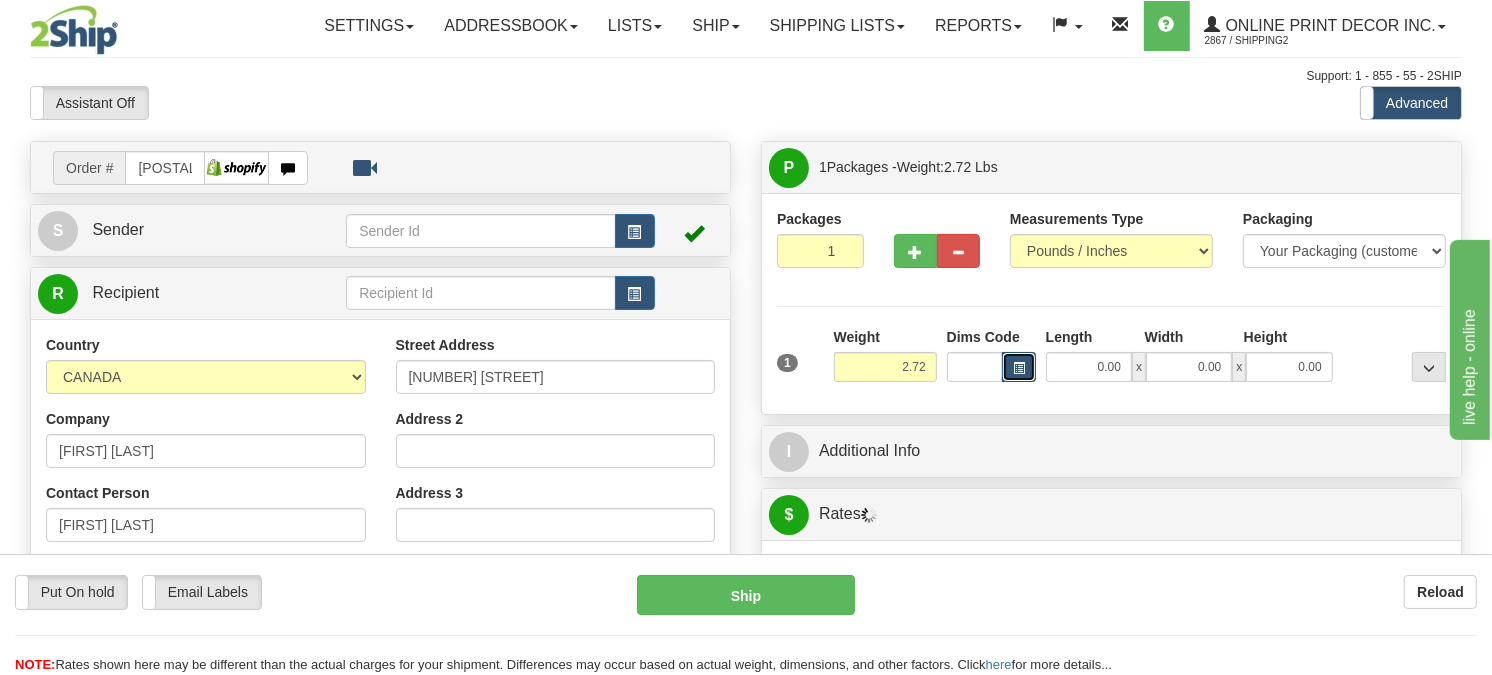 click at bounding box center [1019, 367] 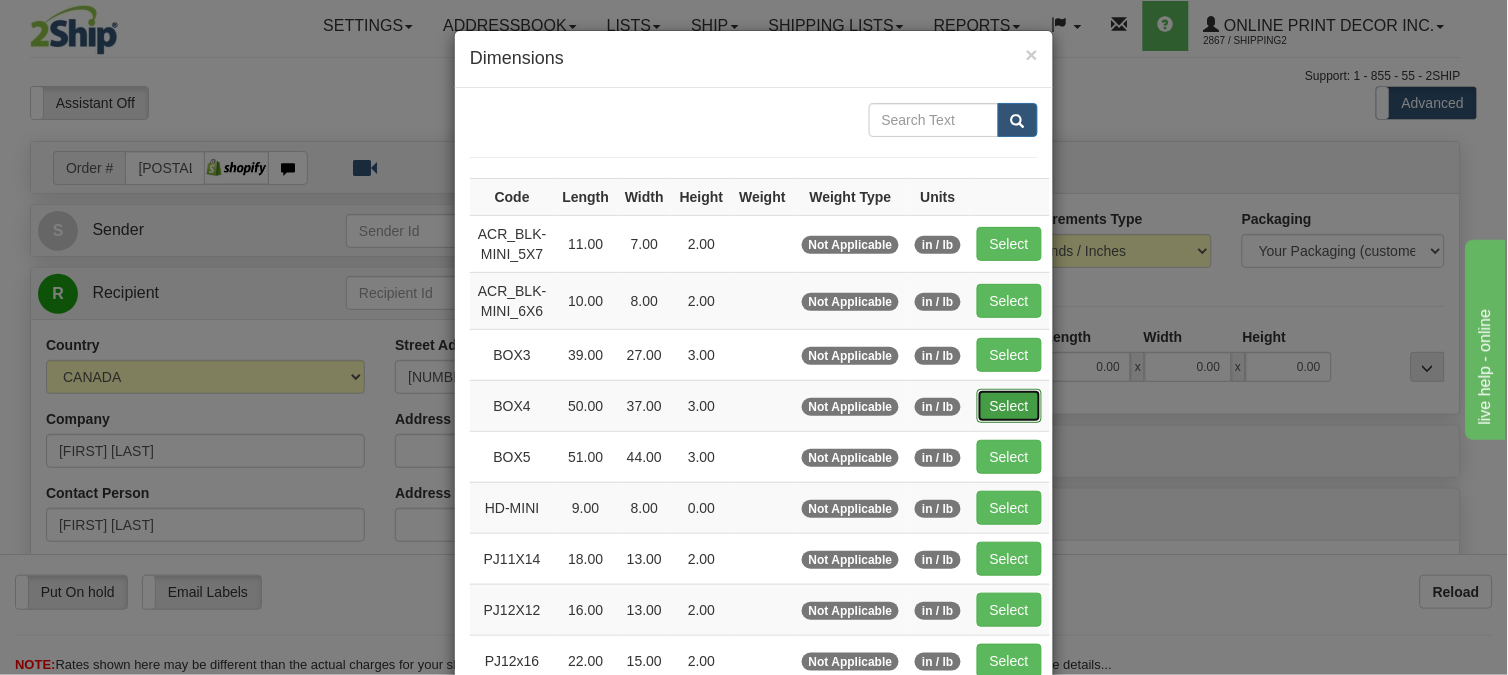 click on "Select" at bounding box center (1009, 406) 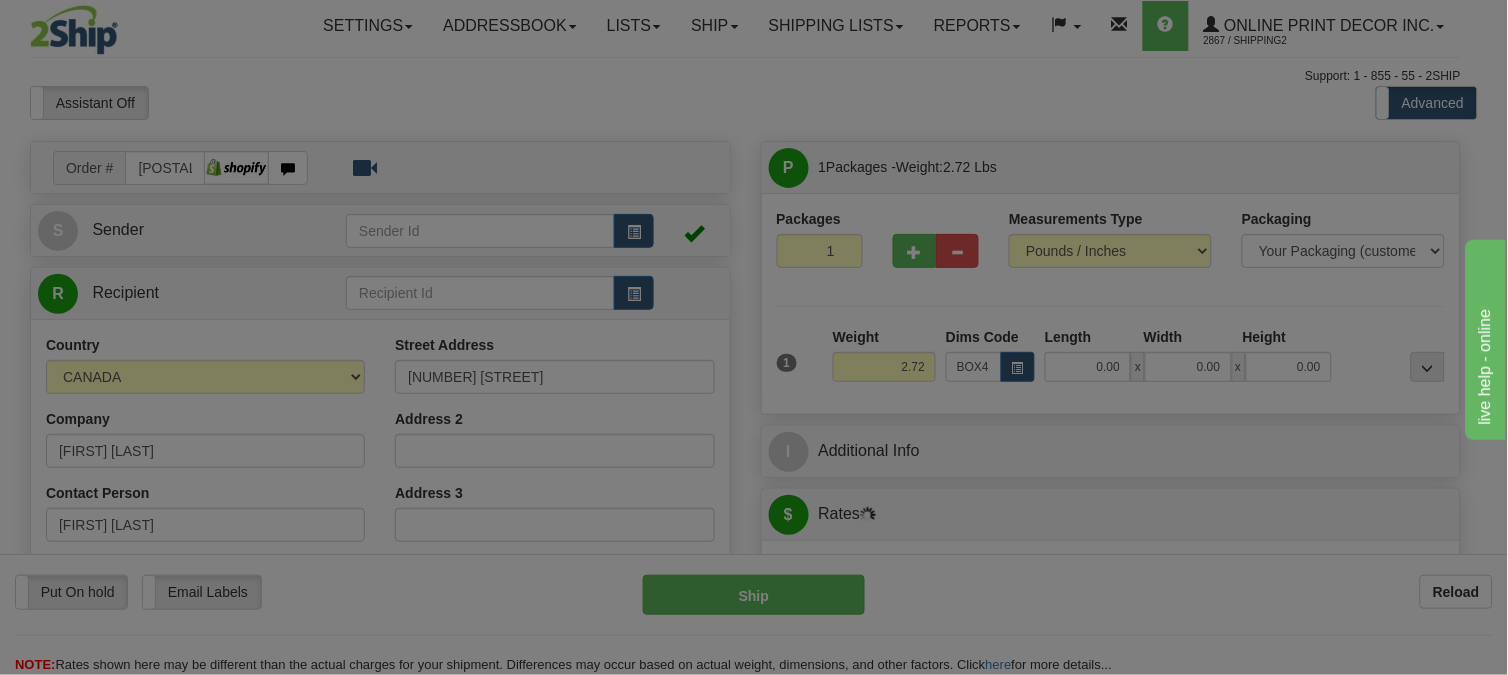 type on "50.00" 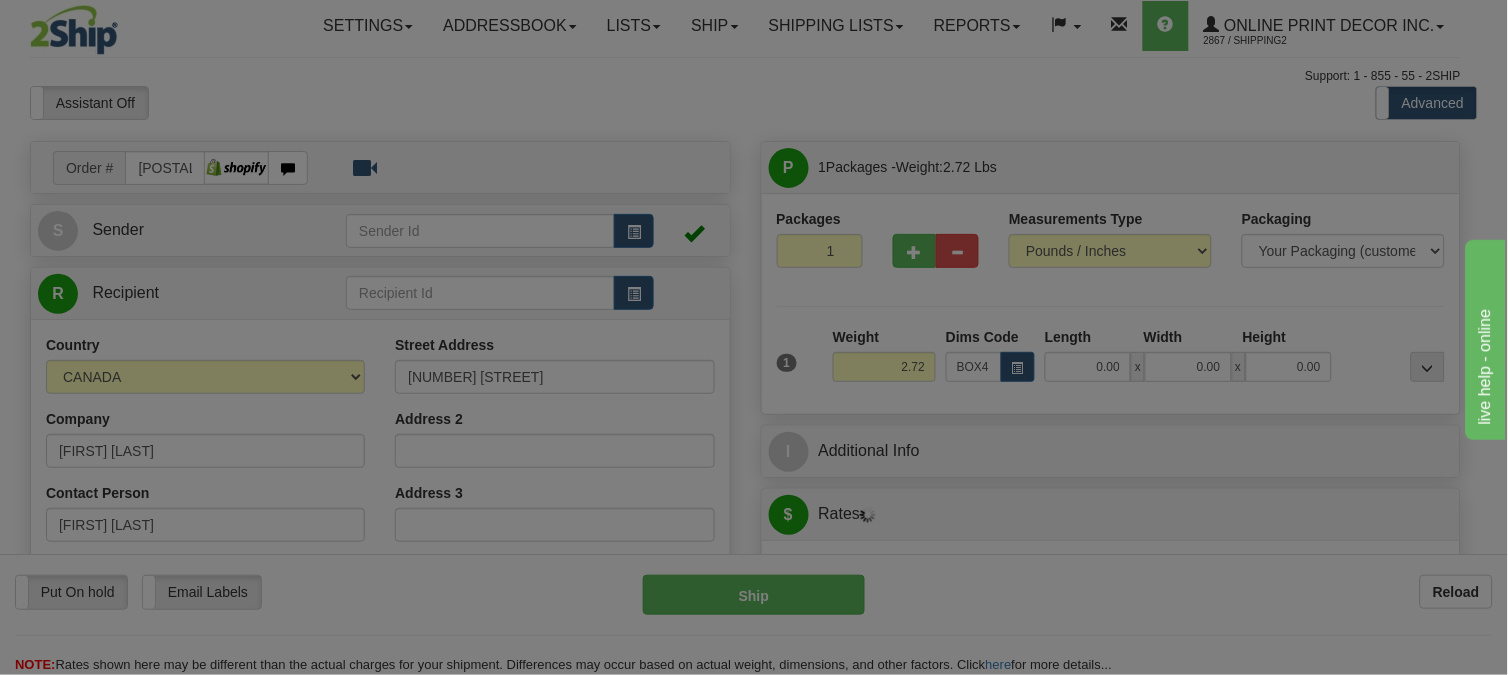 type on "37.00" 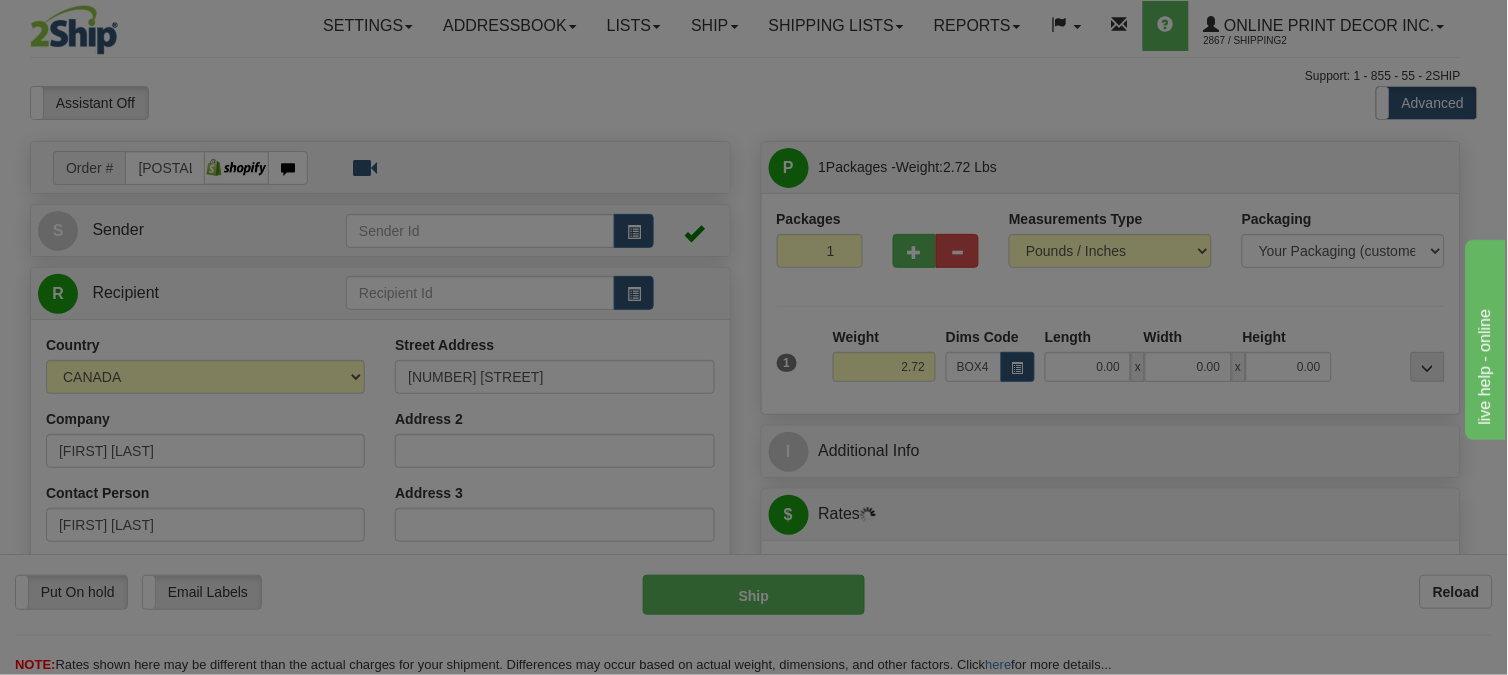 type on "3.00" 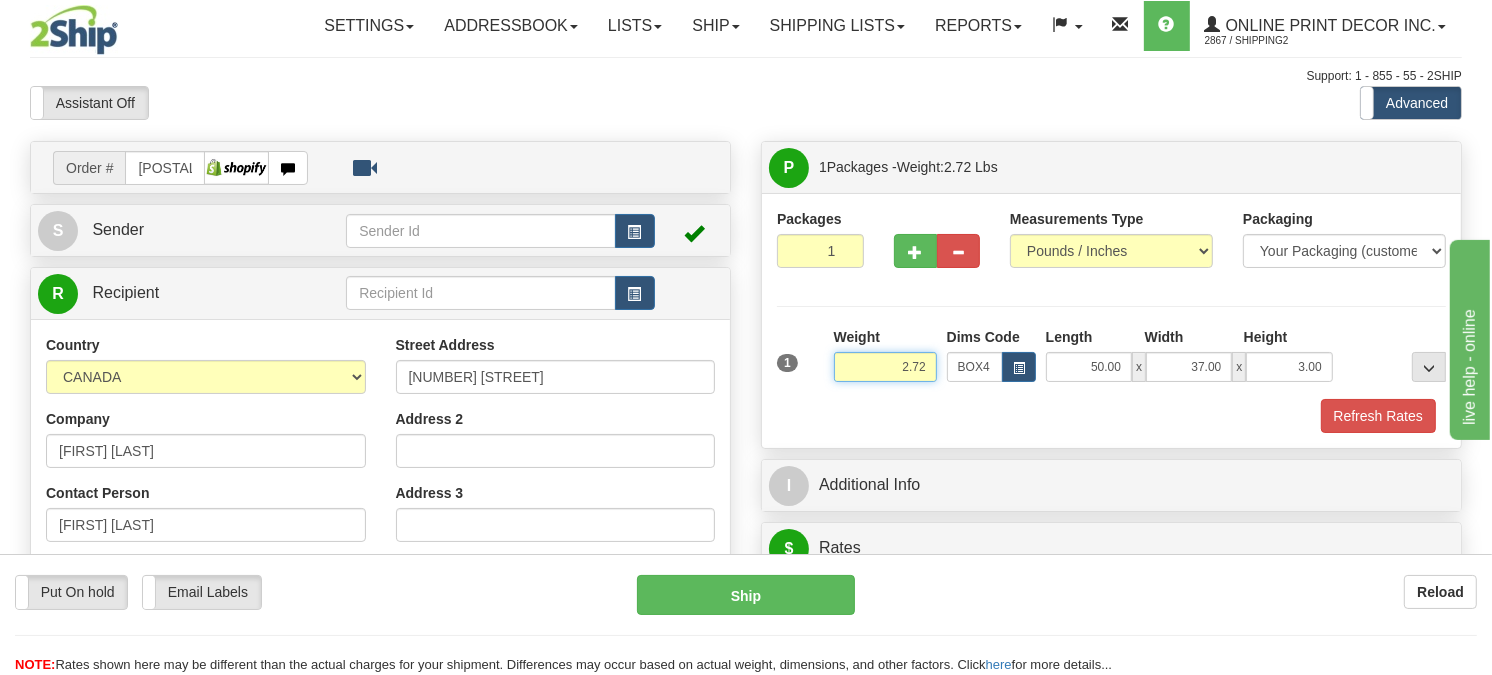 drag, startPoint x: 925, startPoint y: 413, endPoint x: 838, endPoint y: 428, distance: 88.28363 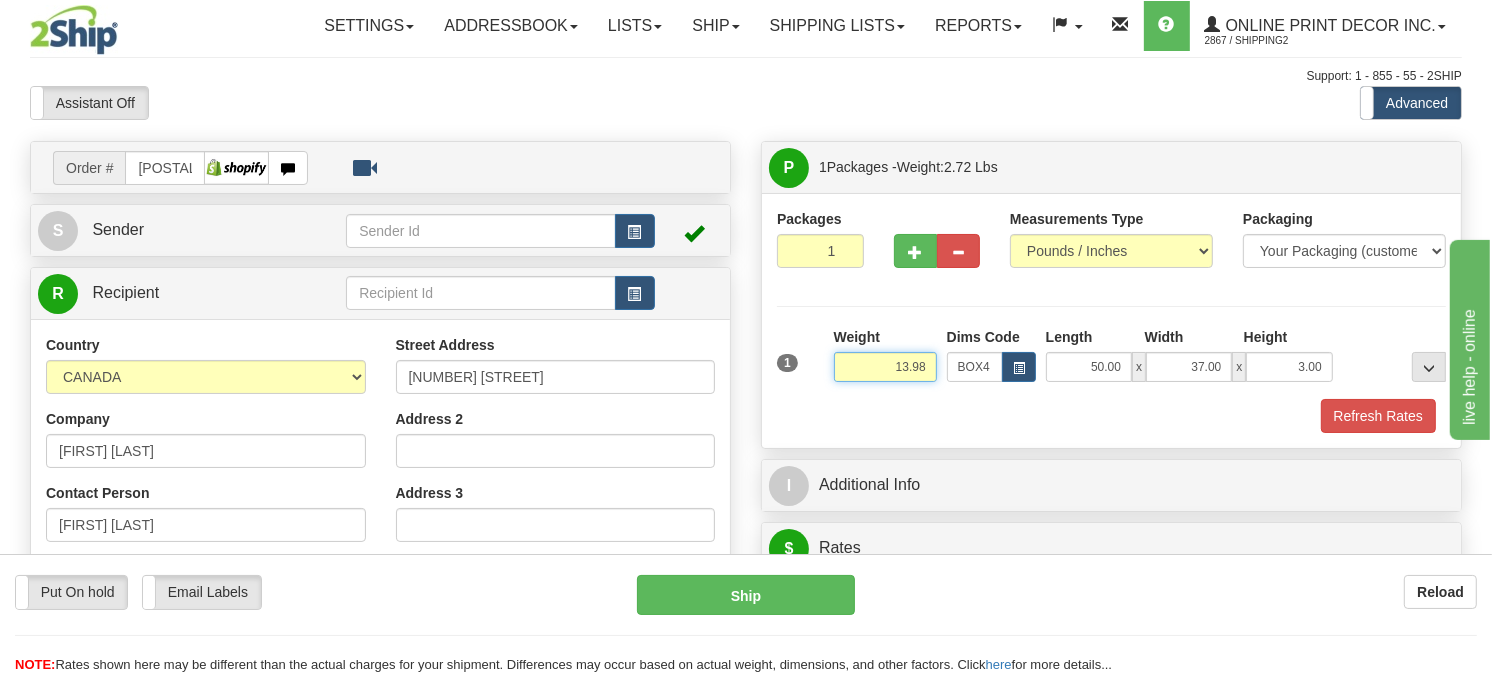 drag, startPoint x: 933, startPoint y: 415, endPoint x: 842, endPoint y: 428, distance: 91.92388 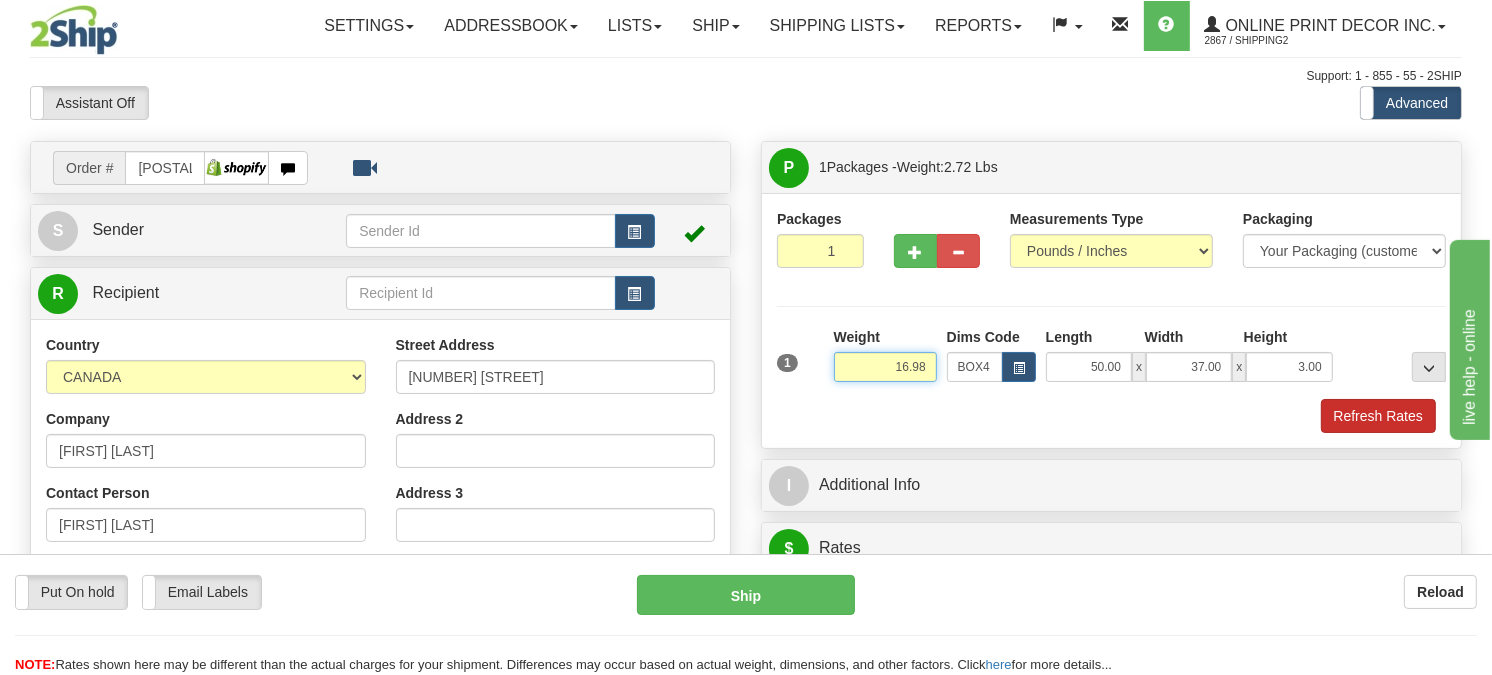 type on "16.98" 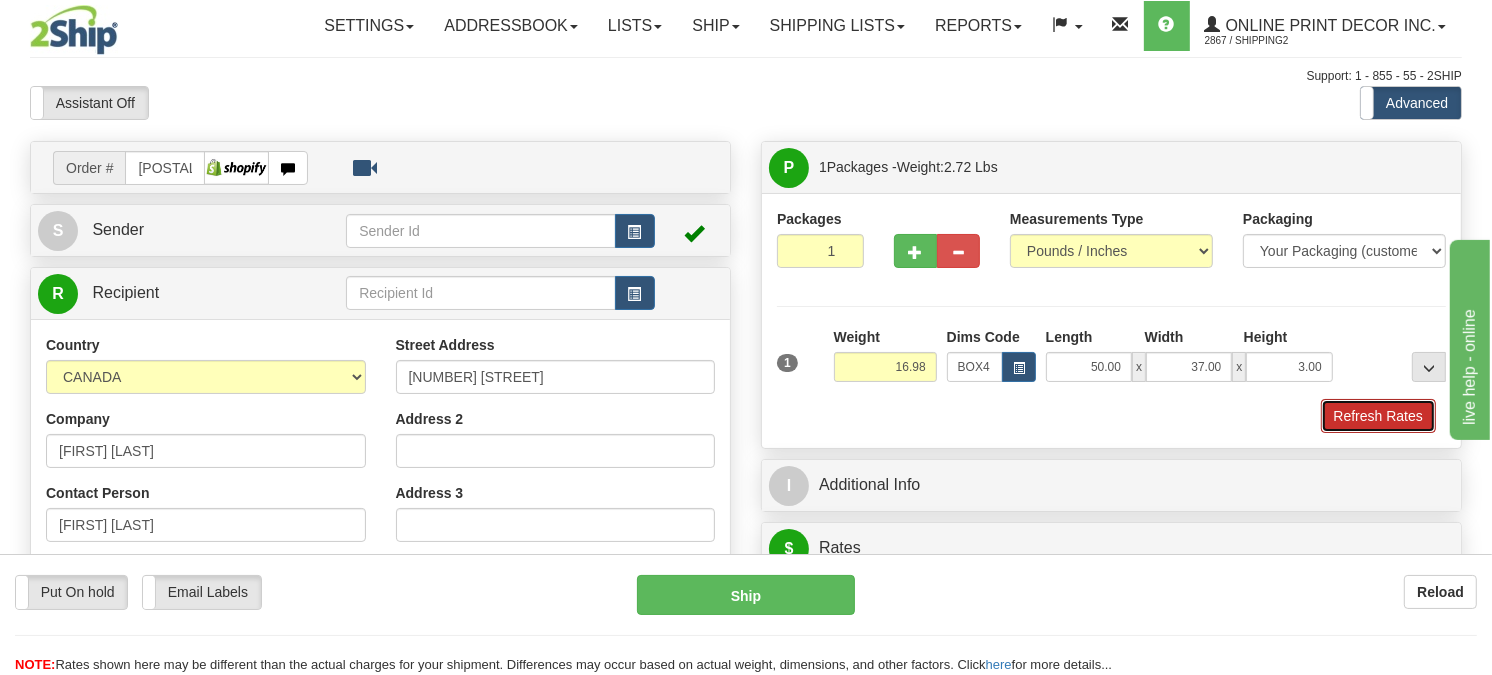 click on "Refresh Rates" at bounding box center [1378, 416] 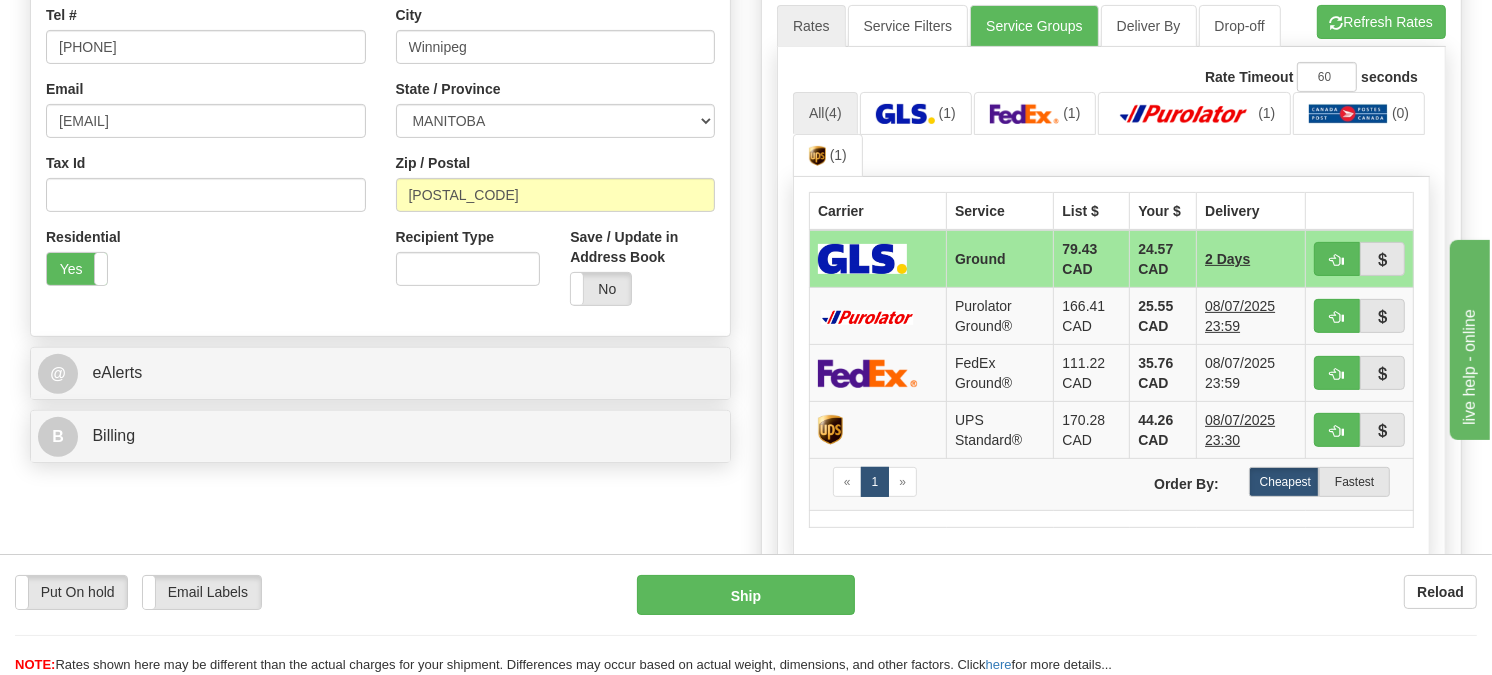 scroll, scrollTop: 555, scrollLeft: 0, axis: vertical 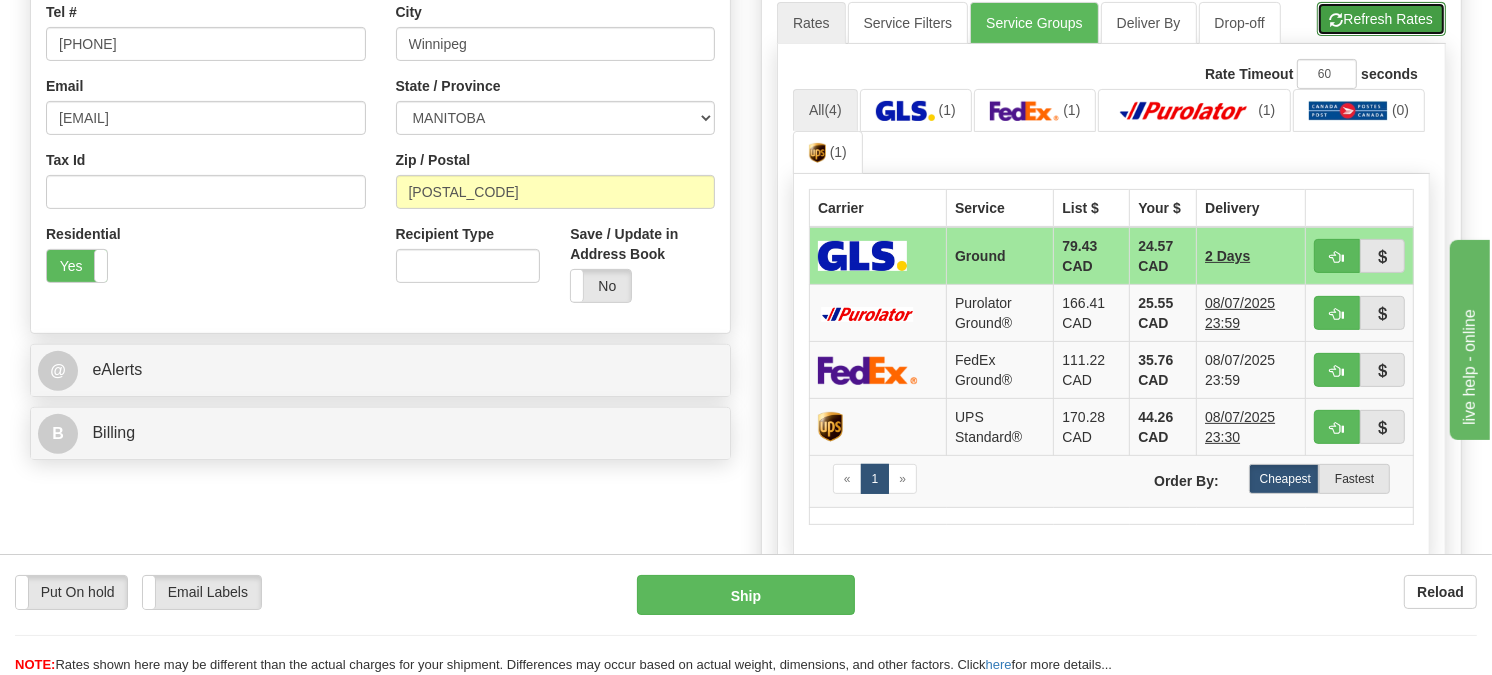 click on "Refresh Rates" at bounding box center [1381, 19] 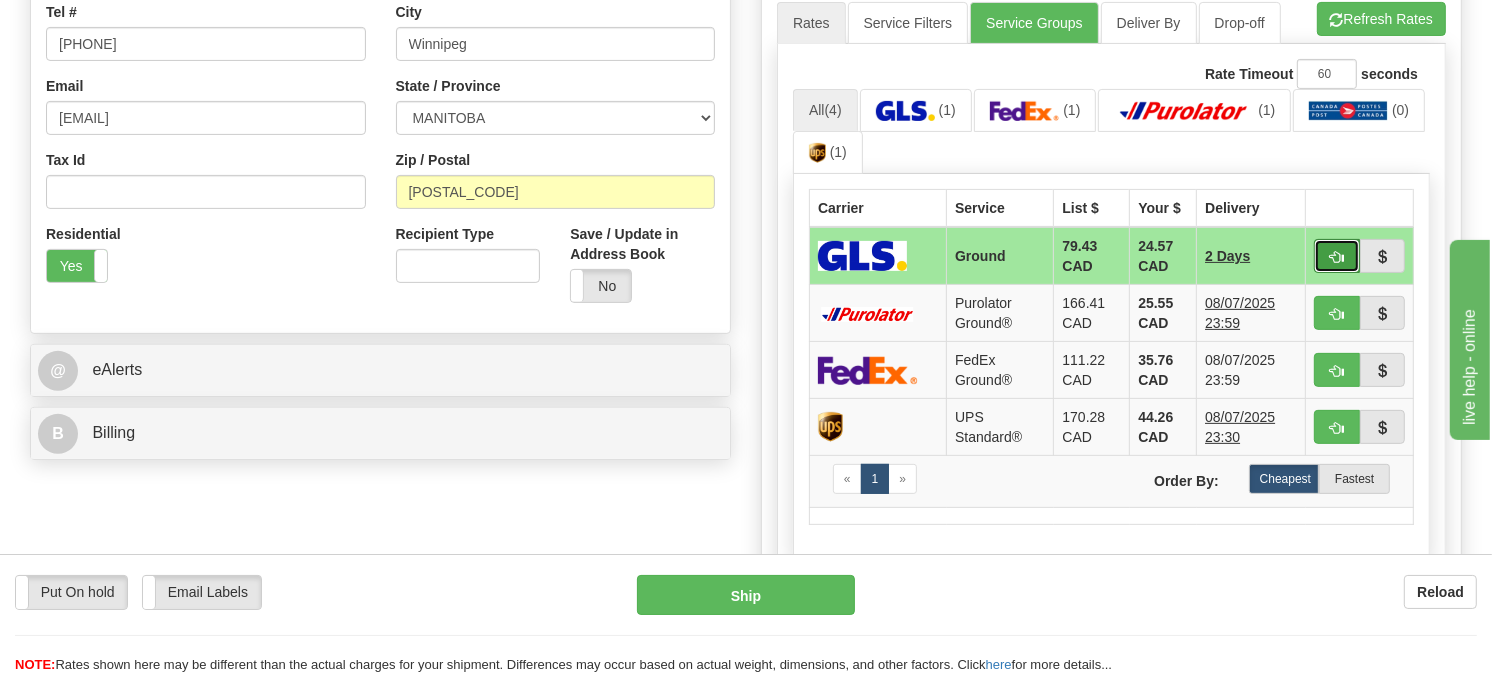 click at bounding box center [1337, 256] 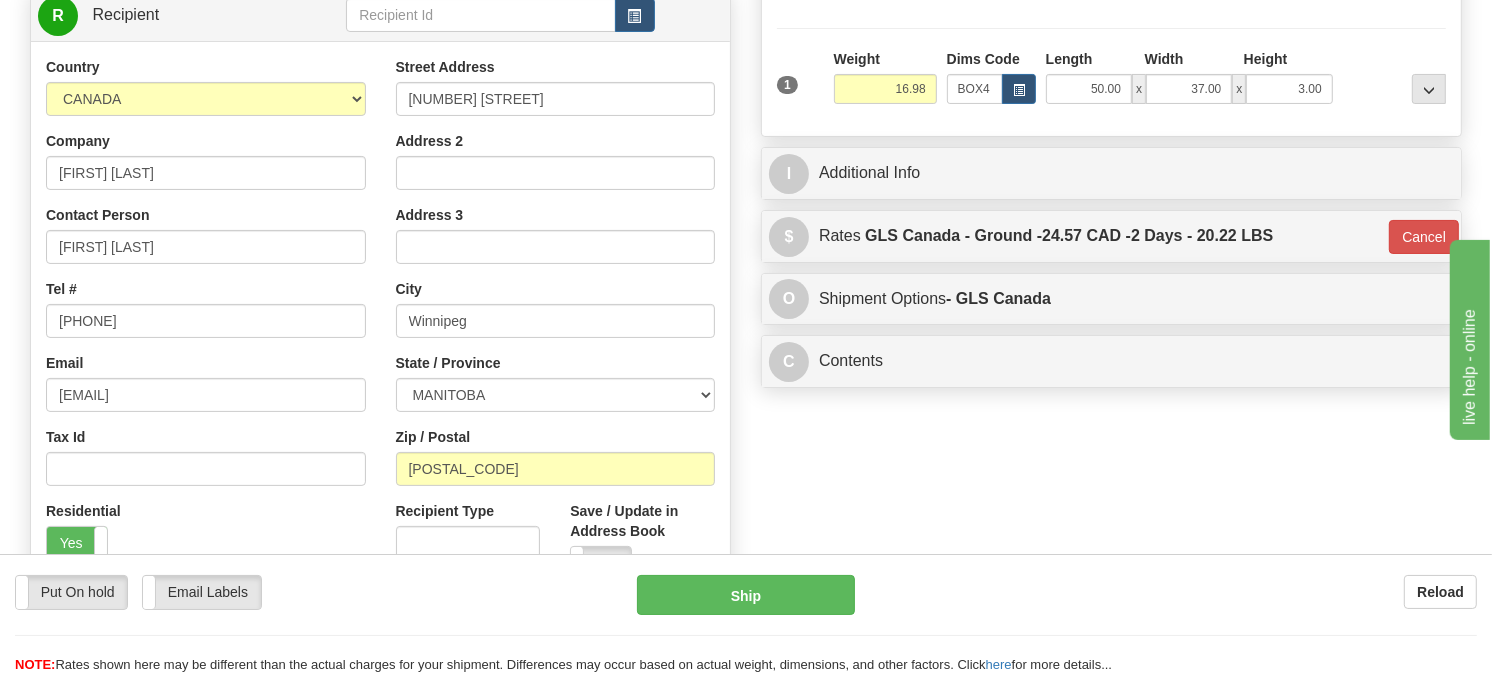 scroll, scrollTop: 222, scrollLeft: 0, axis: vertical 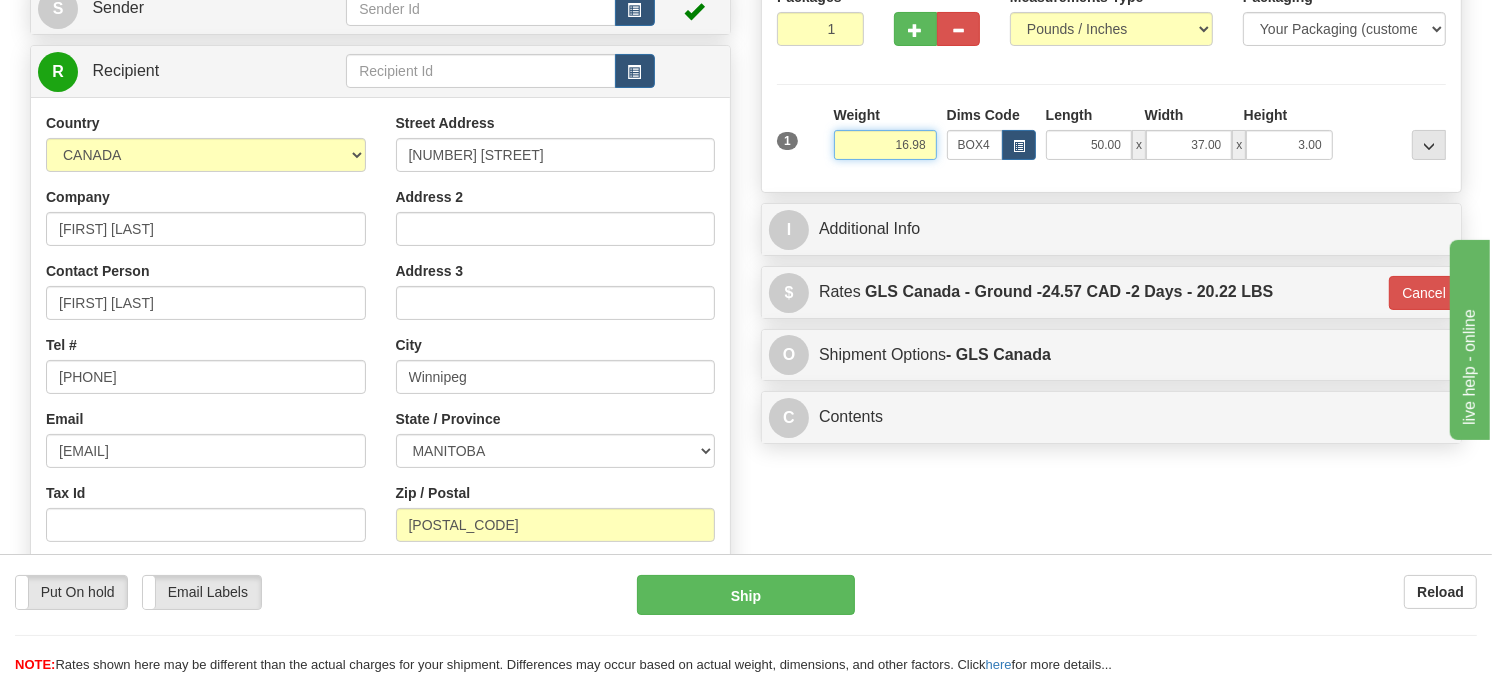 click on "16.98" at bounding box center [885, 145] 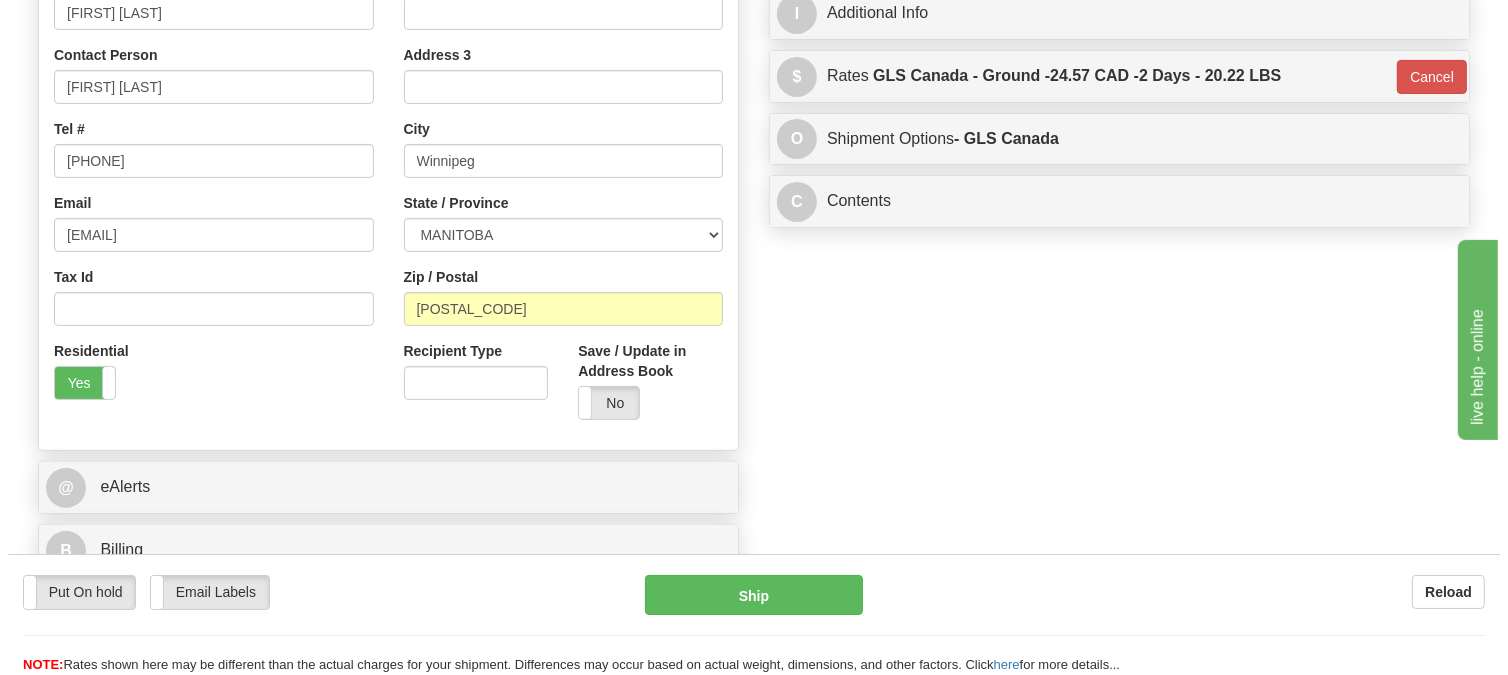 scroll, scrollTop: 444, scrollLeft: 0, axis: vertical 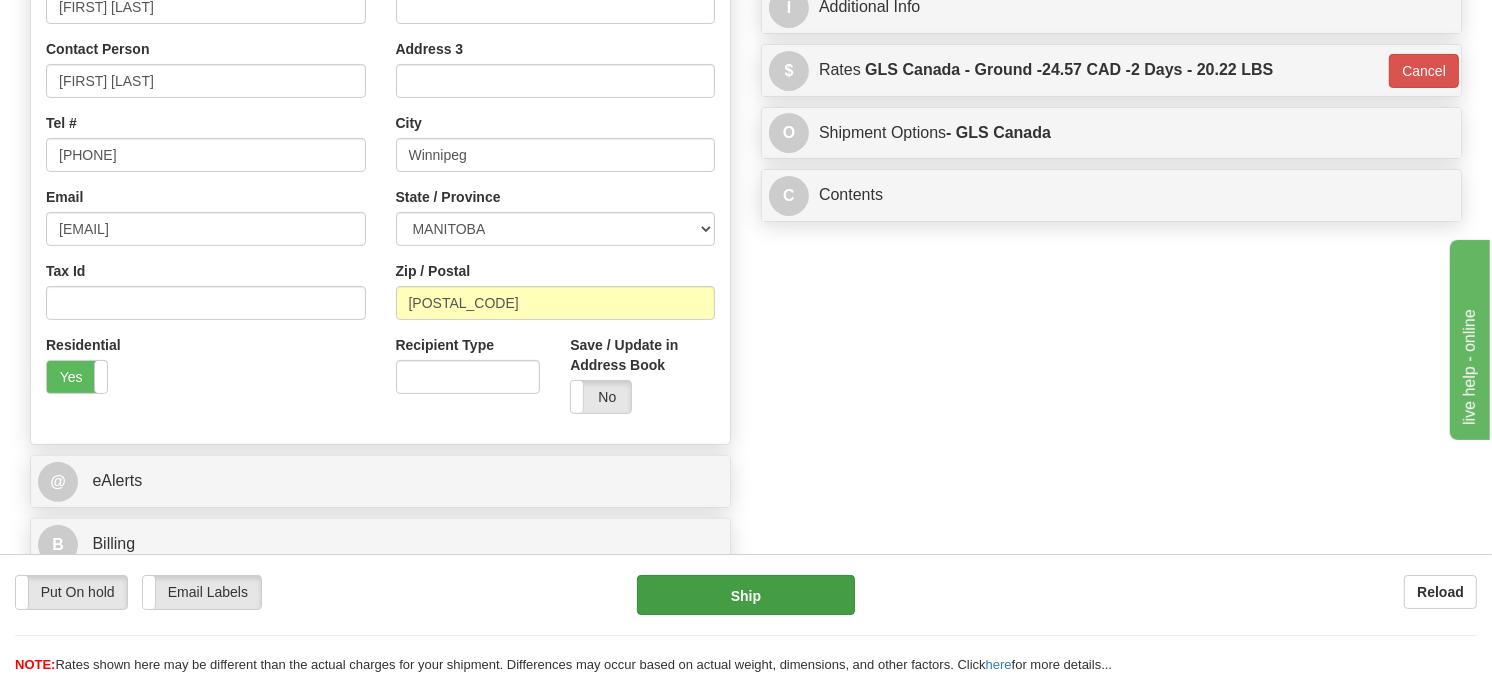 type on "17.98" 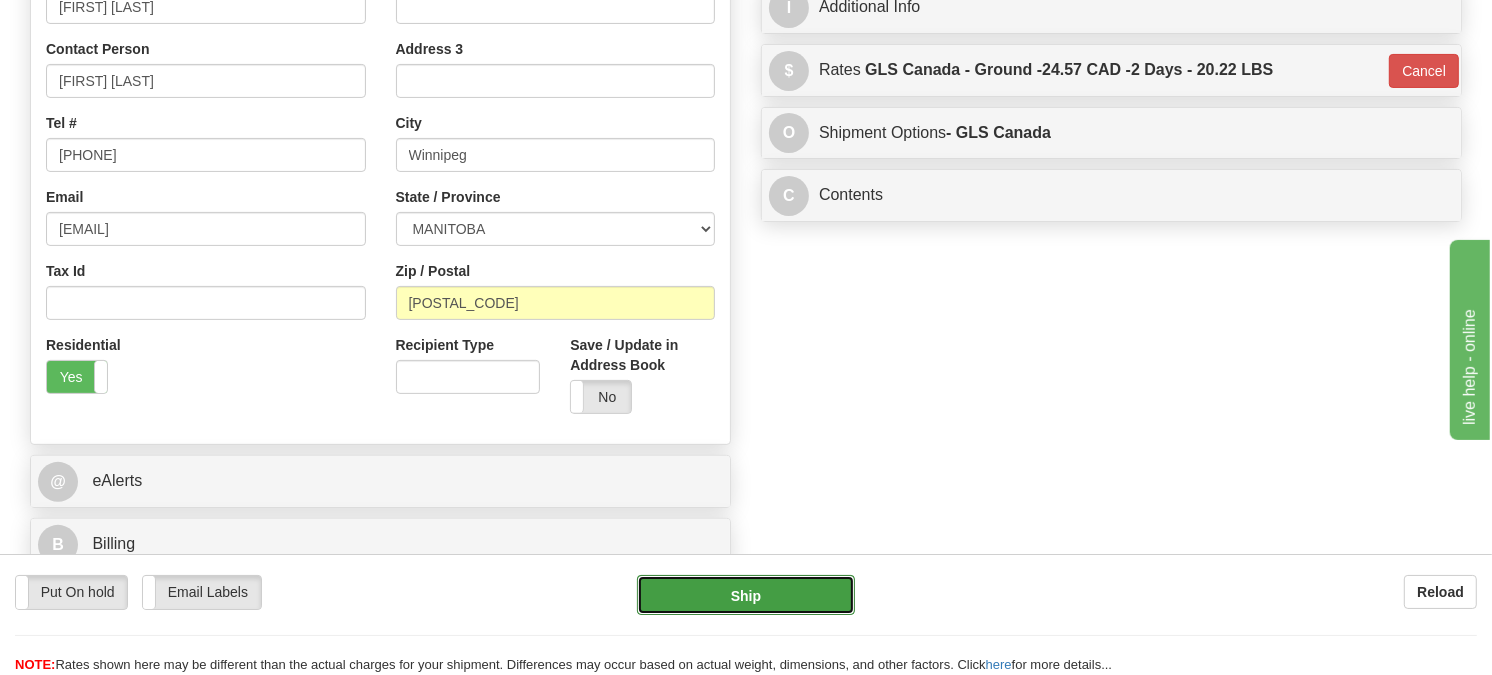 type on "1" 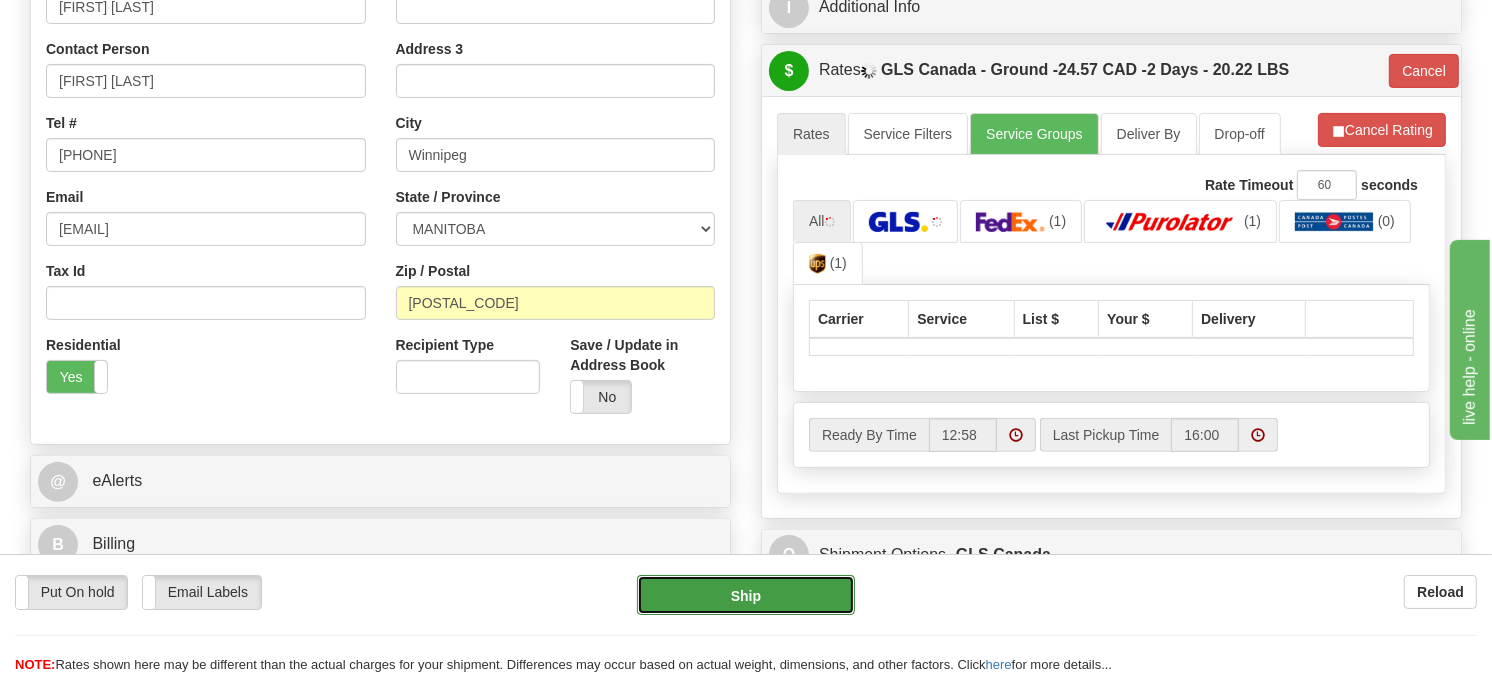 click on "Ship" at bounding box center [746, 595] 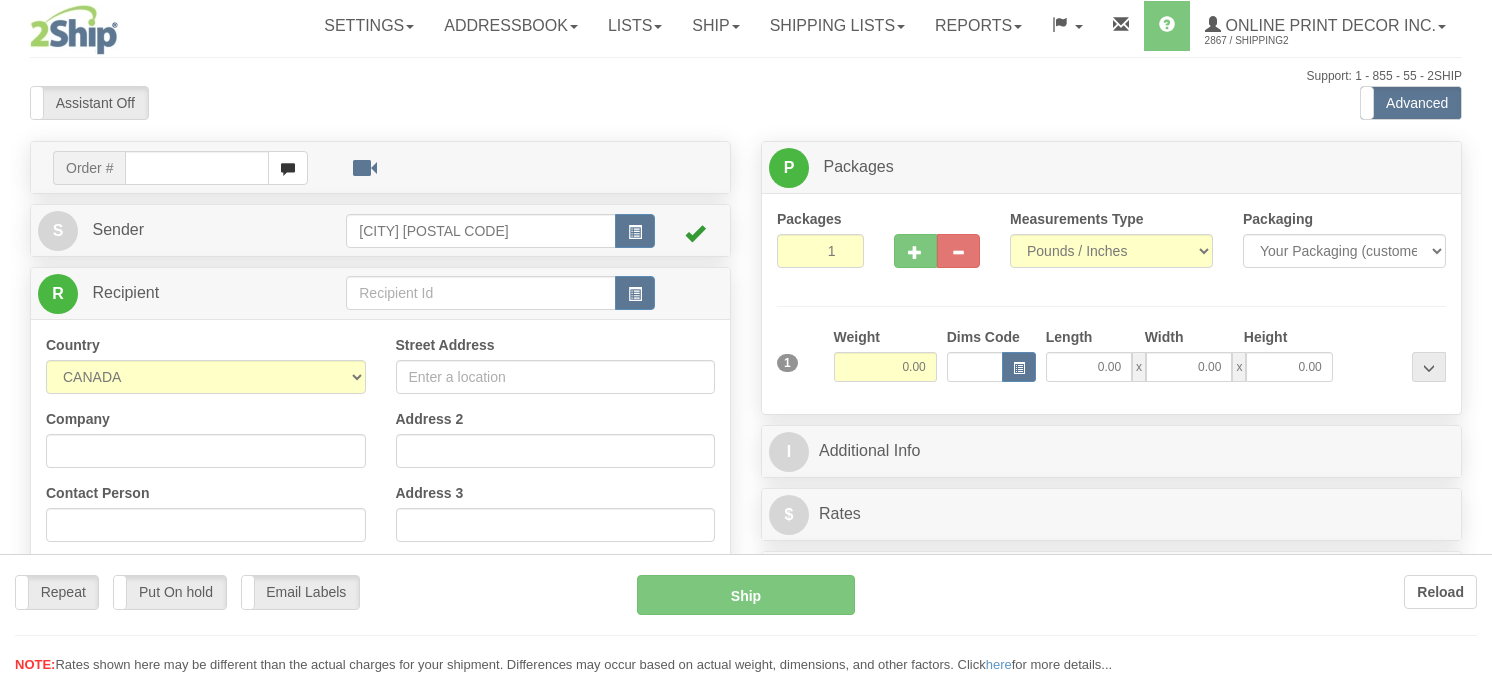 scroll, scrollTop: 0, scrollLeft: 0, axis: both 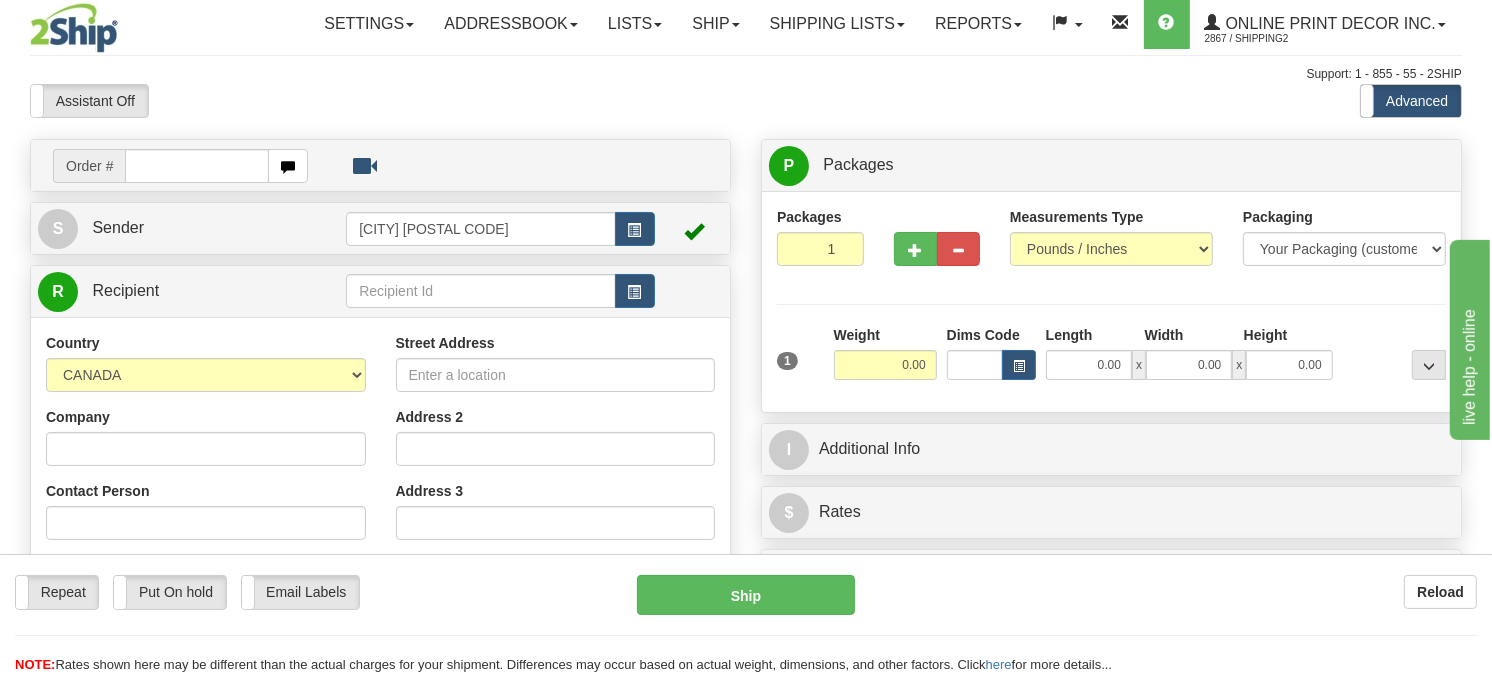 click on "Assistant On Assistant Off
Do a return Do a return" at bounding box center [319, 101] 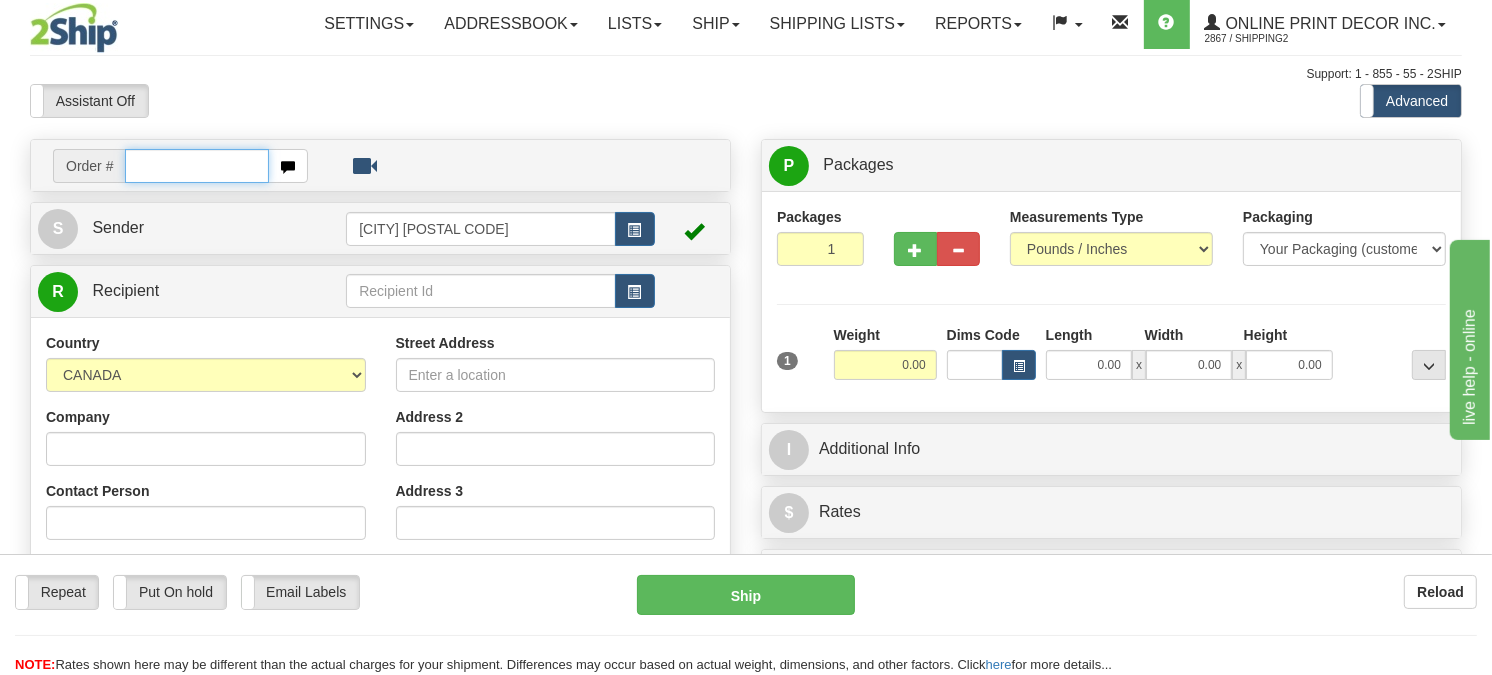 click at bounding box center [197, 166] 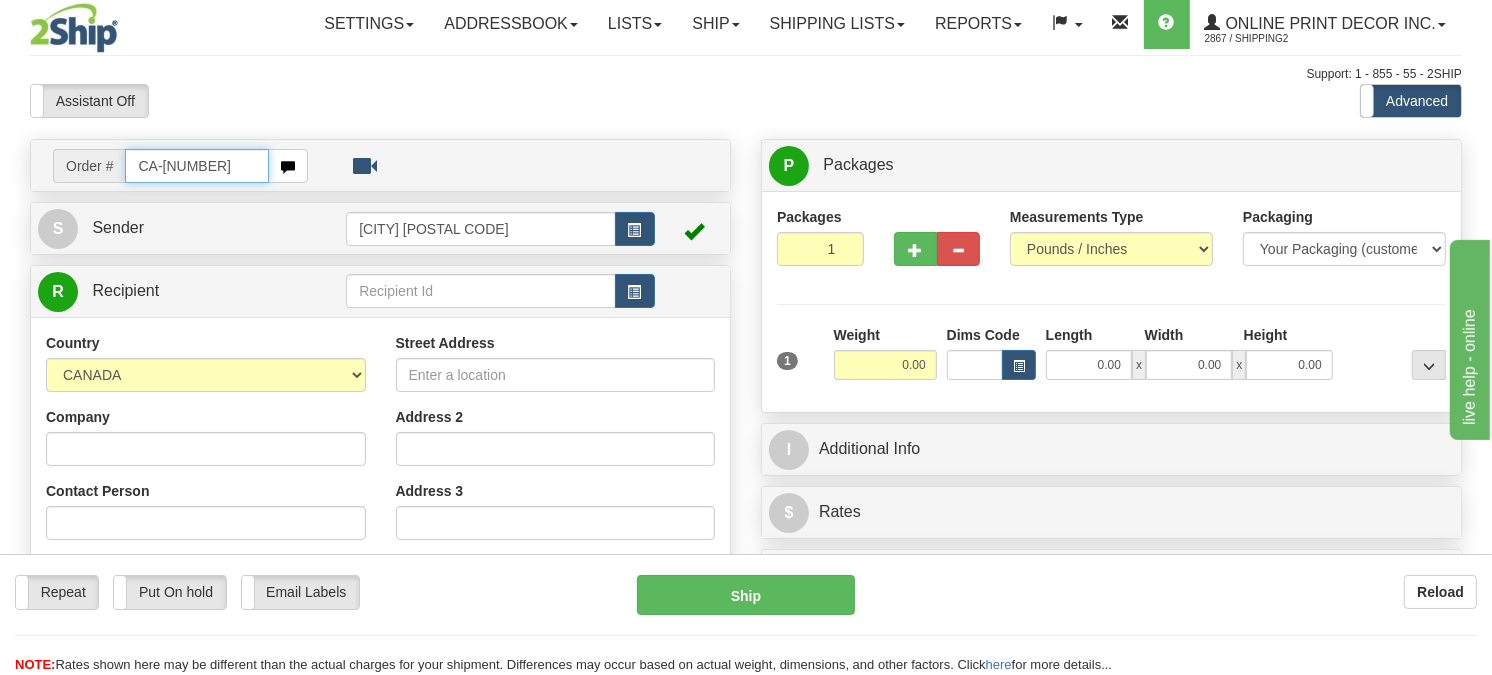 type on "CA-[NUMBER]" 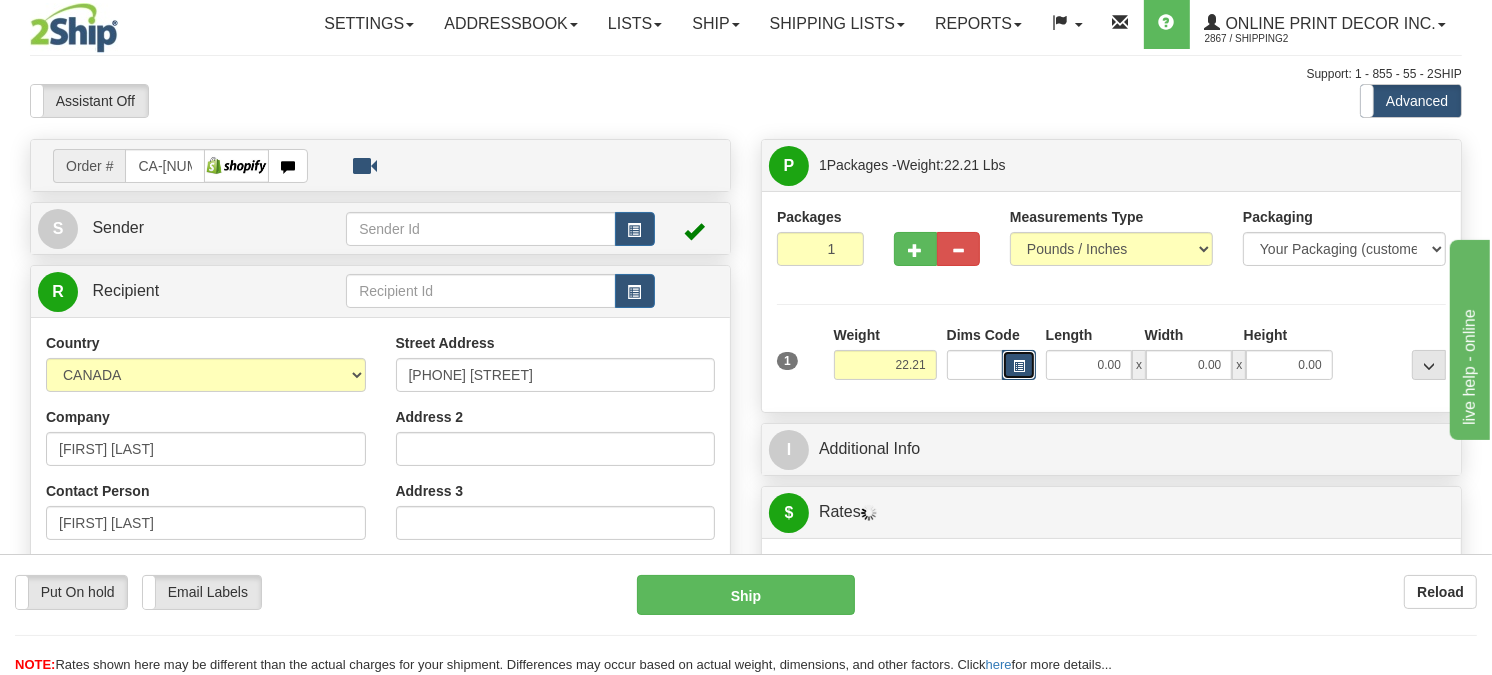click at bounding box center [1019, 365] 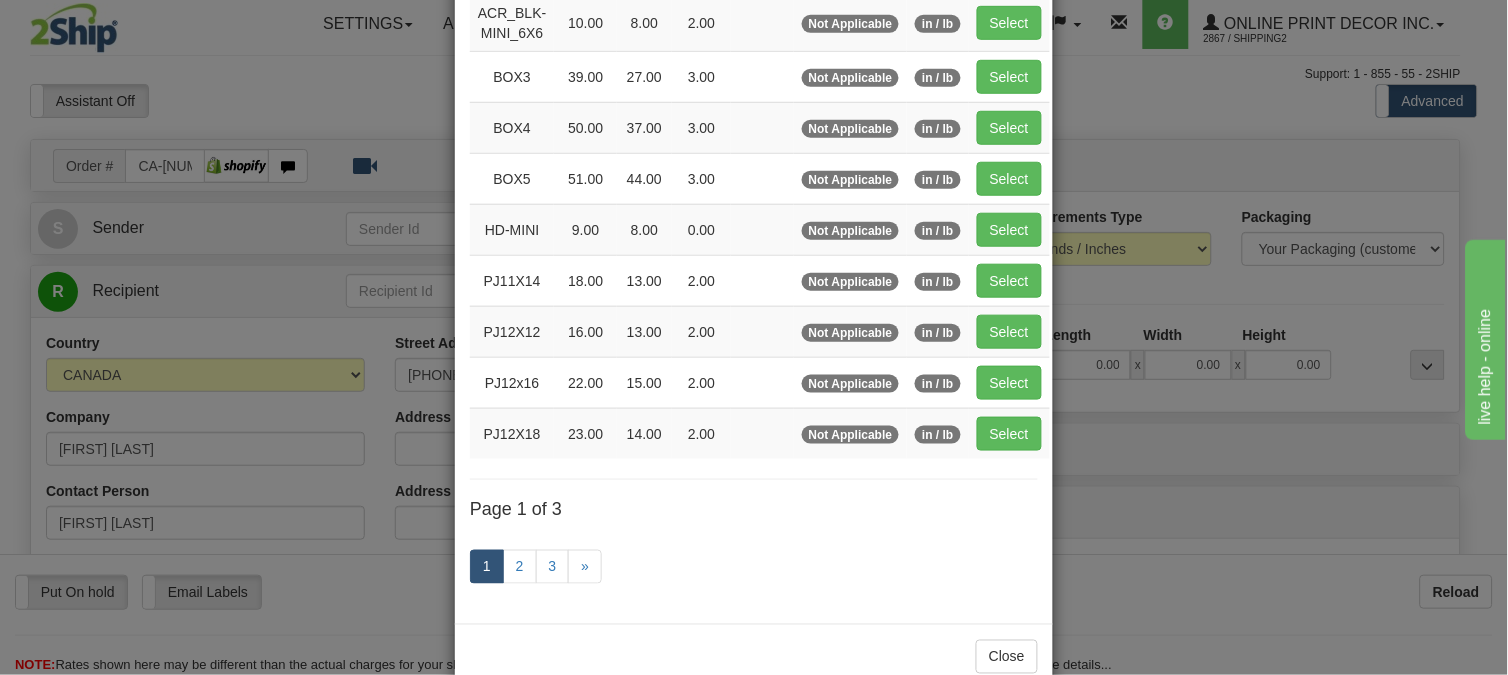 scroll, scrollTop: 326, scrollLeft: 0, axis: vertical 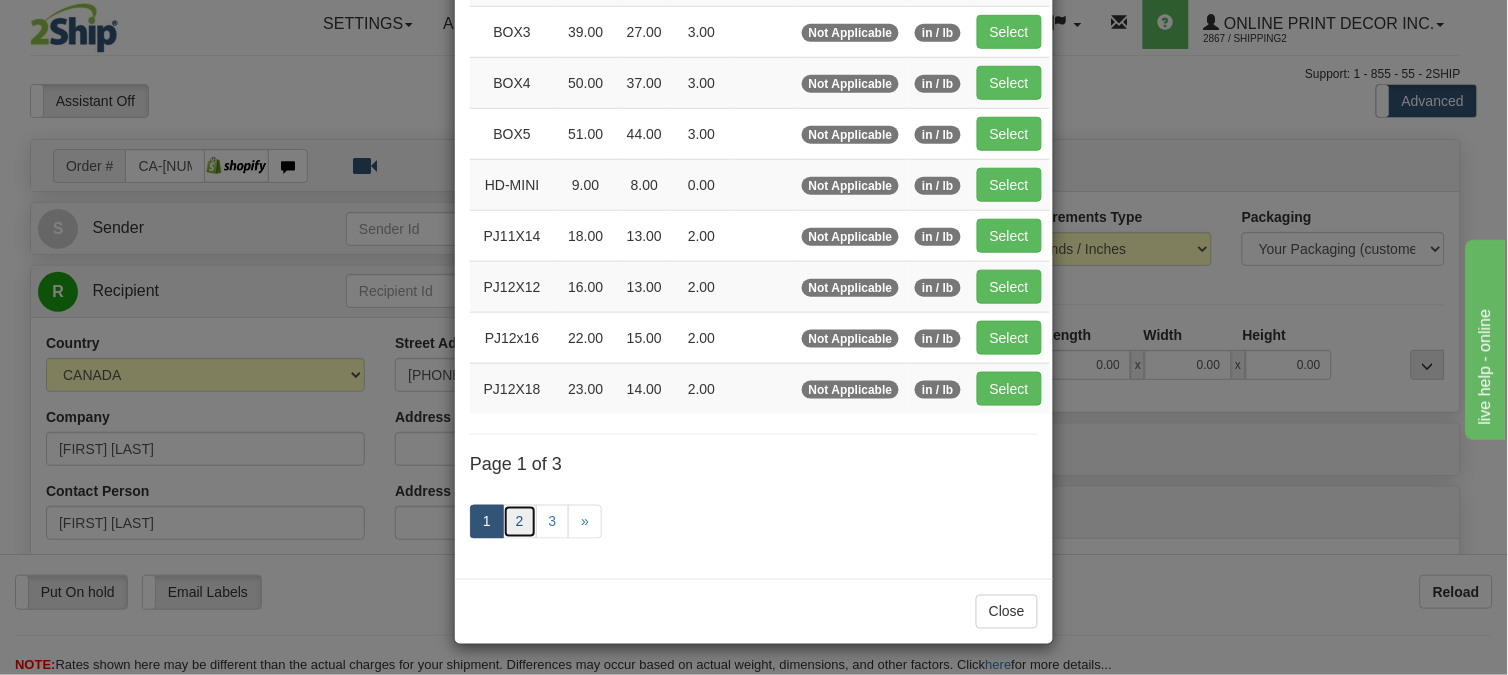 click on "2" at bounding box center [520, 522] 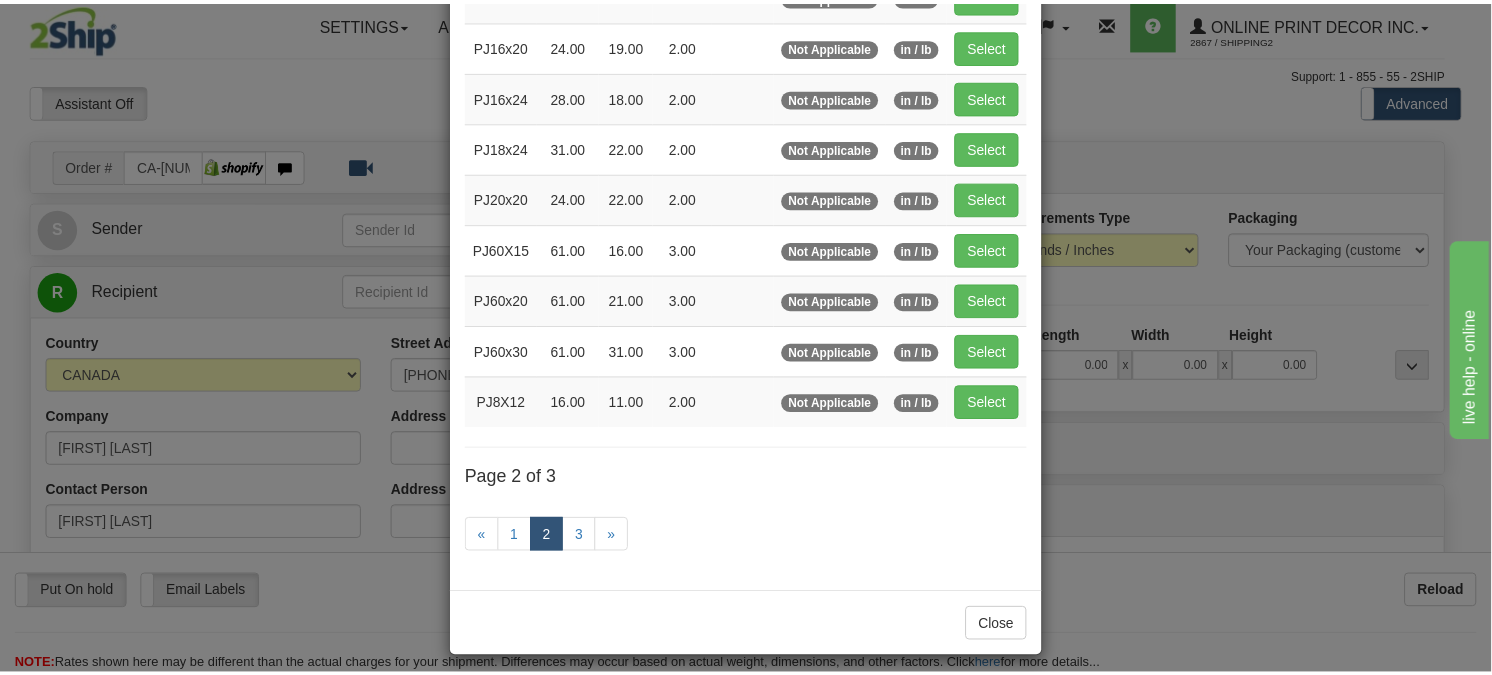 scroll, scrollTop: 315, scrollLeft: 0, axis: vertical 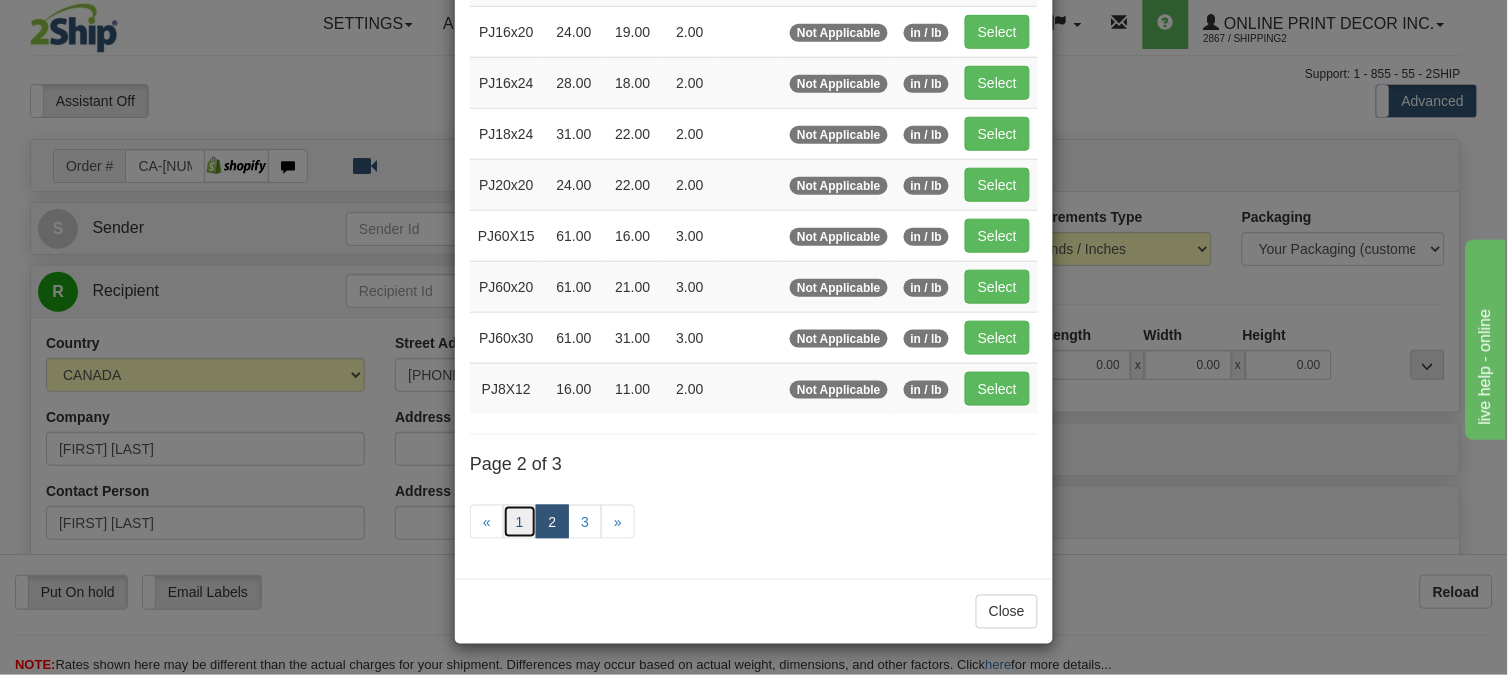 click on "1" at bounding box center [520, 522] 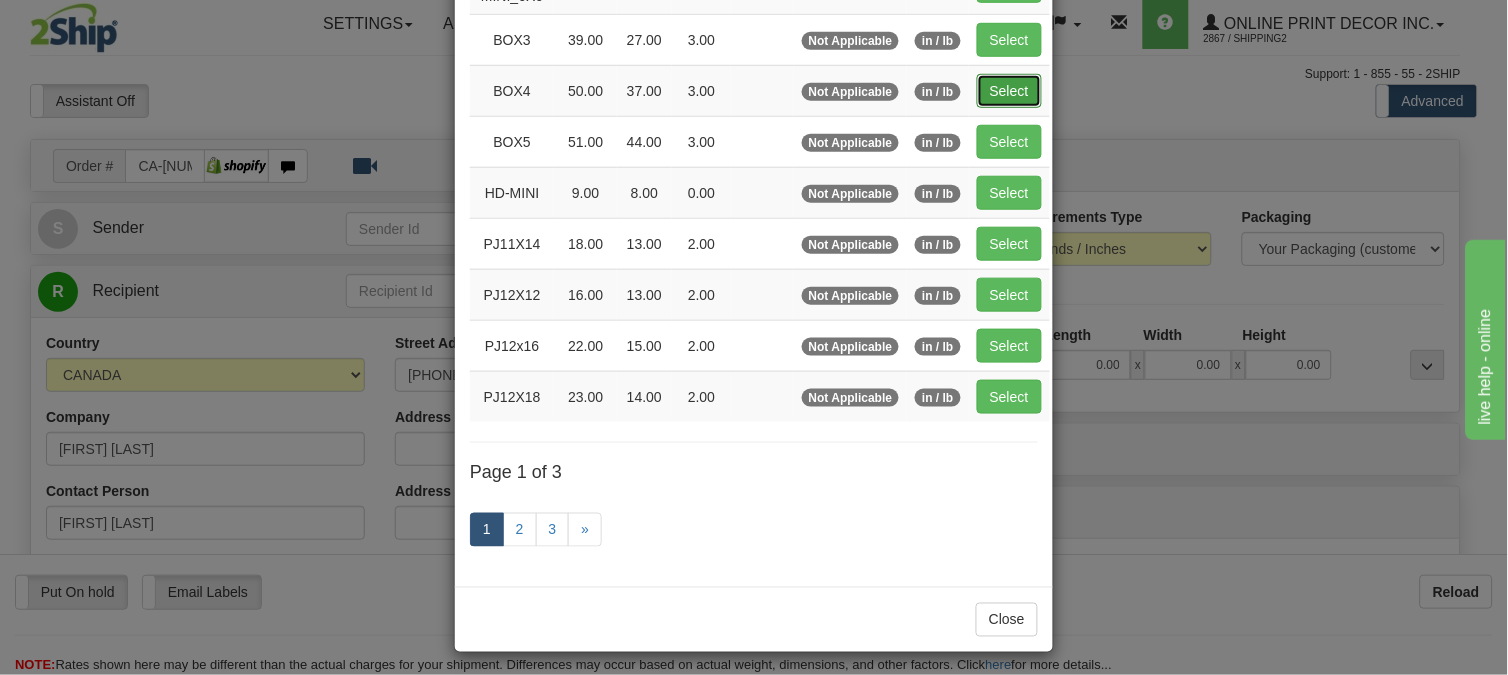 click on "Select" at bounding box center [1009, 91] 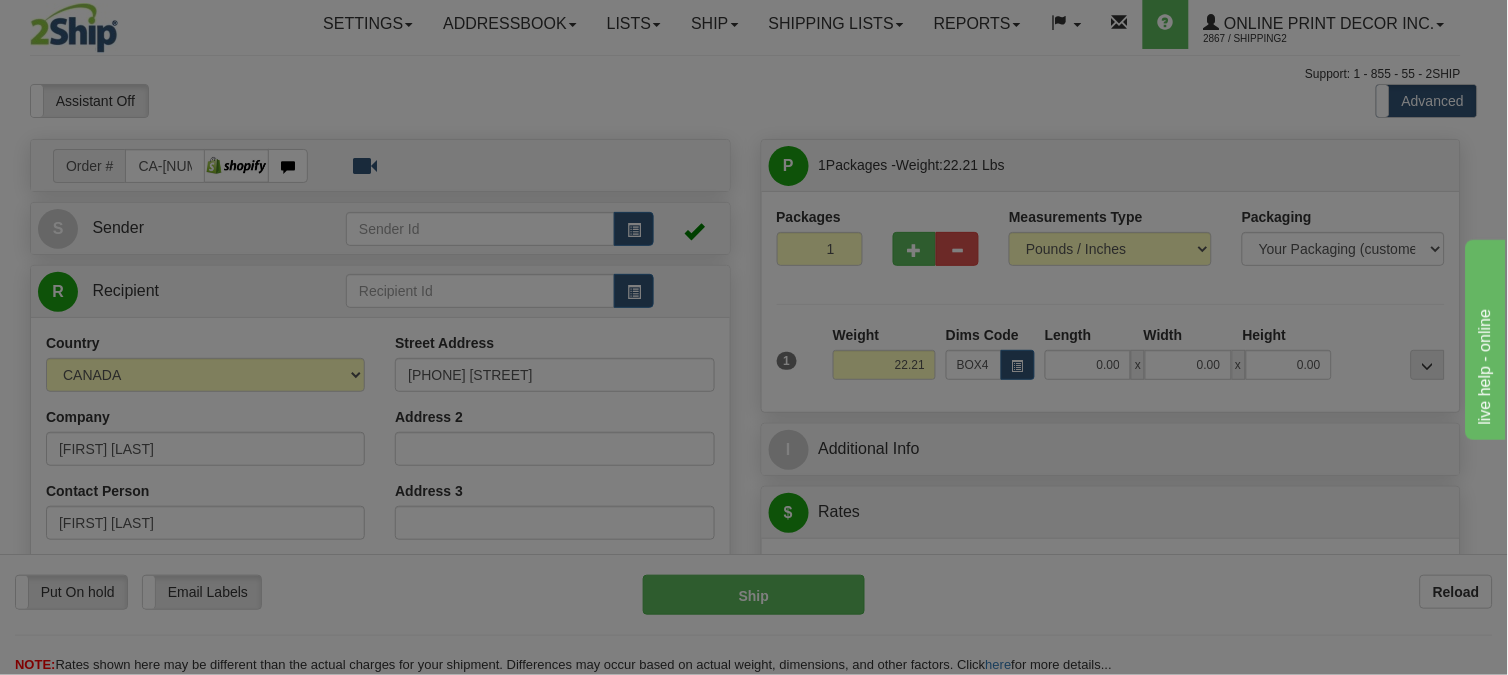 type on "50.00" 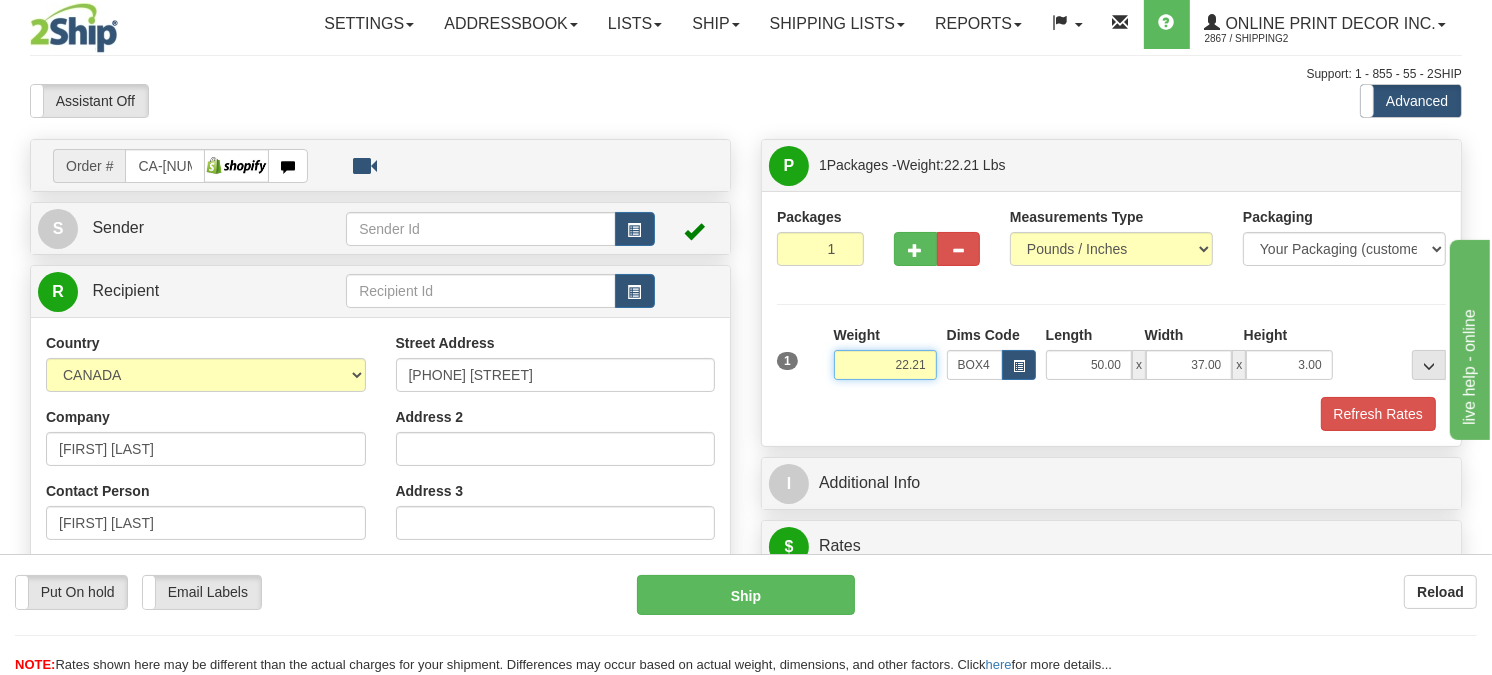 drag, startPoint x: 932, startPoint y: 407, endPoint x: 821, endPoint y: 423, distance: 112.147224 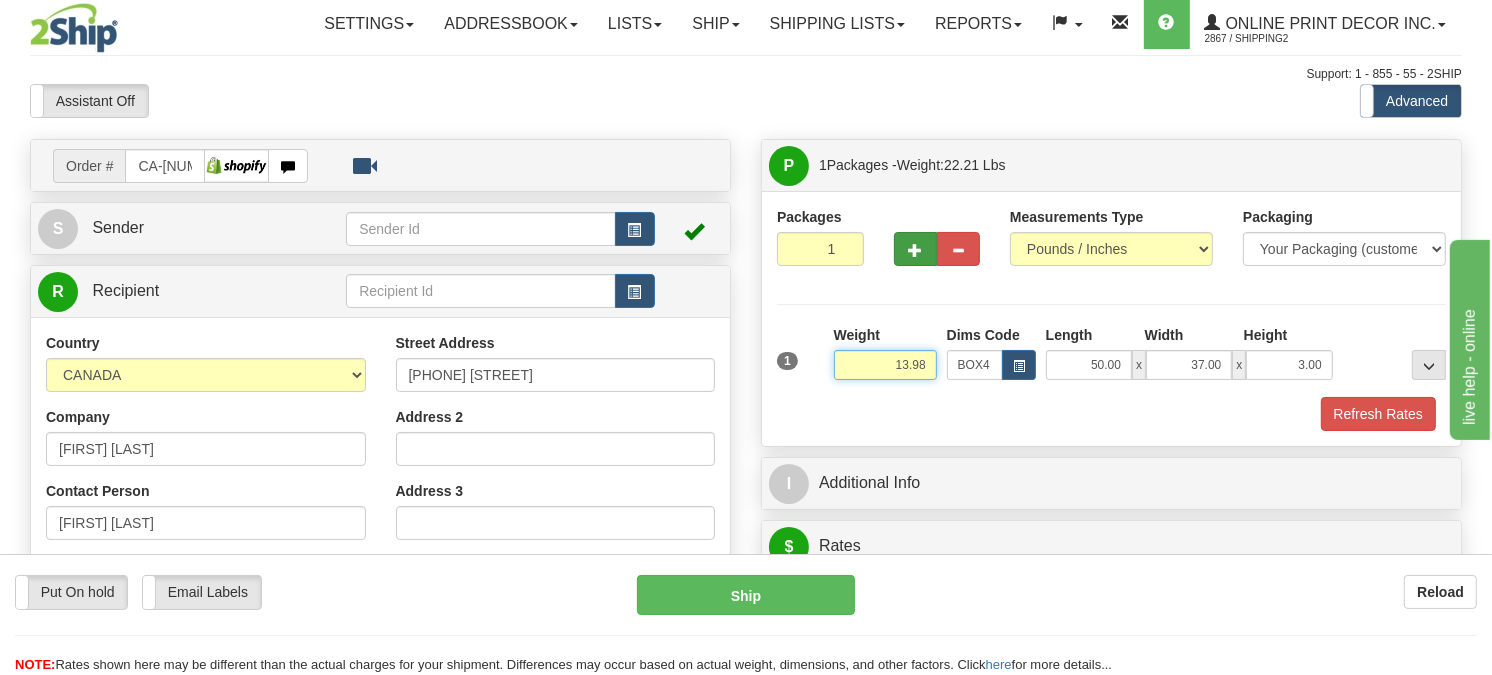 type on "13.98" 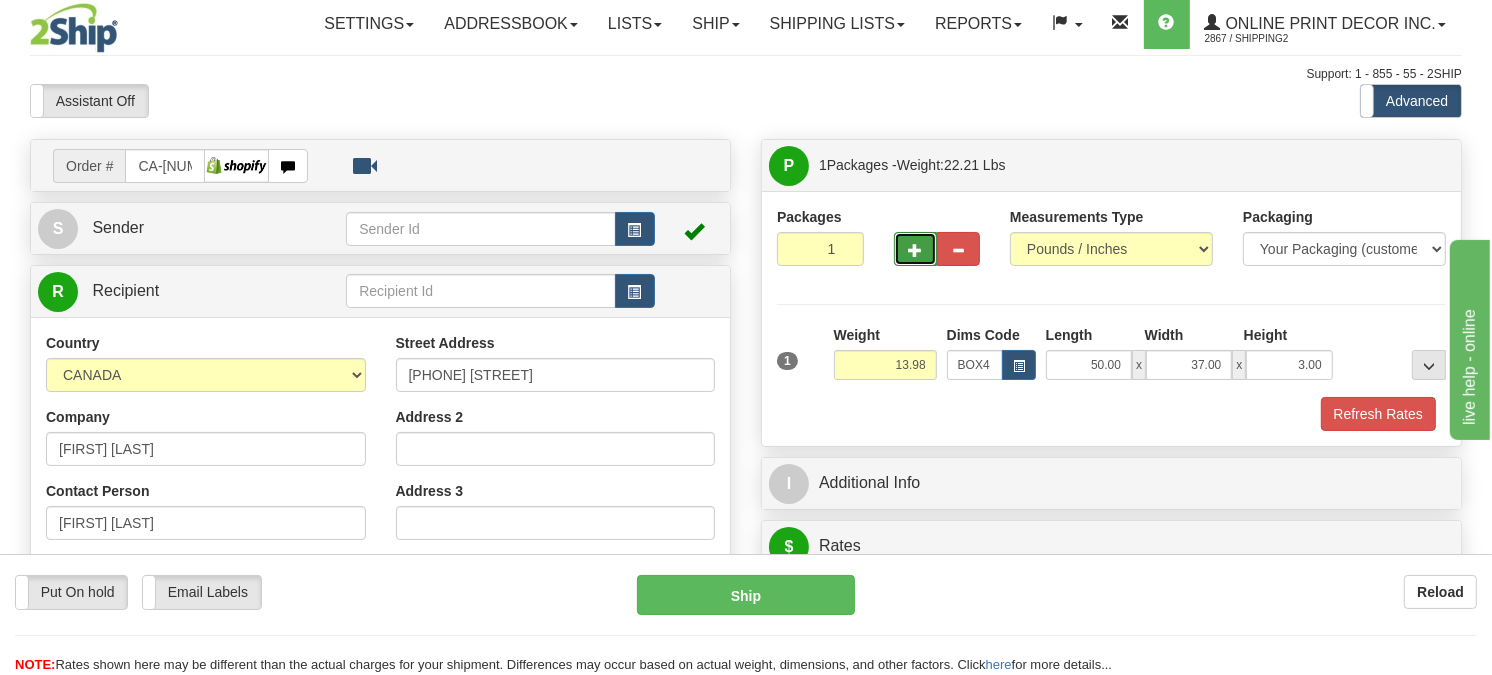 click at bounding box center [915, 249] 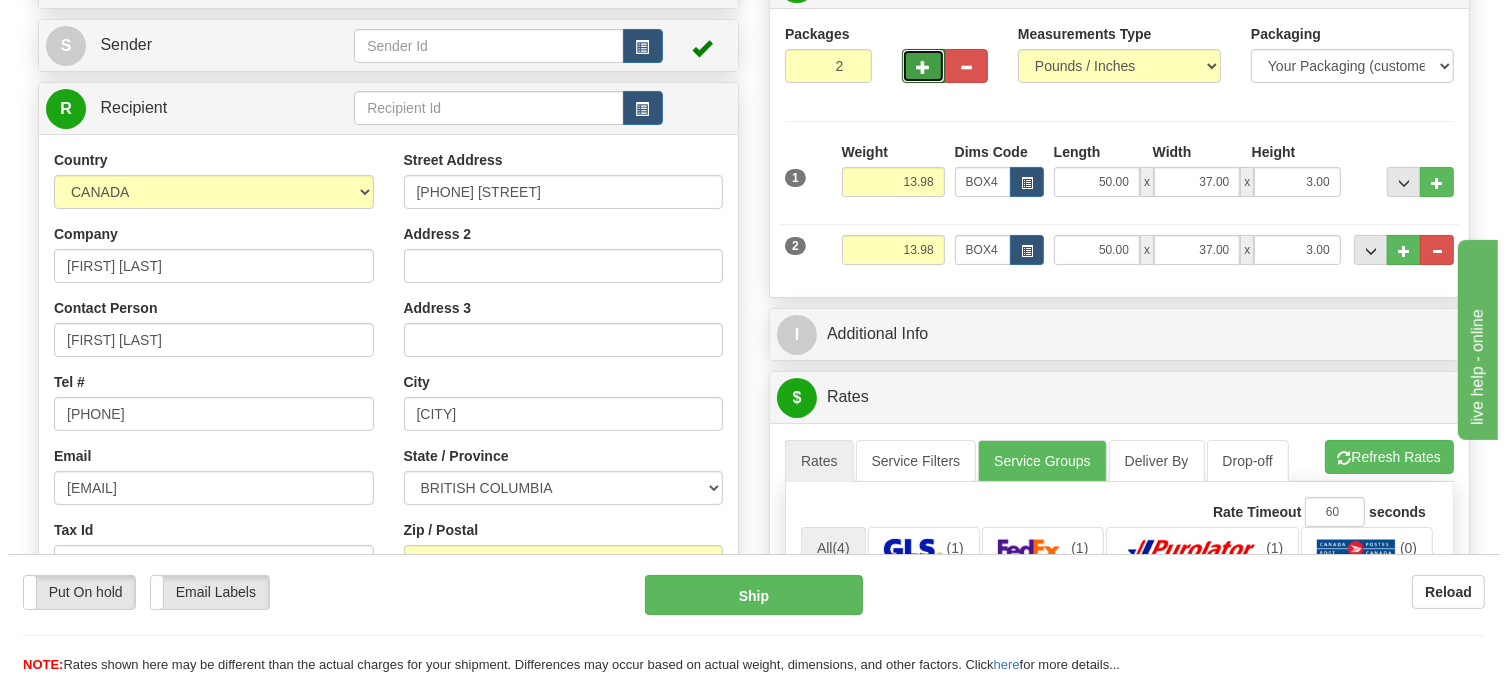 scroll, scrollTop: 224, scrollLeft: 0, axis: vertical 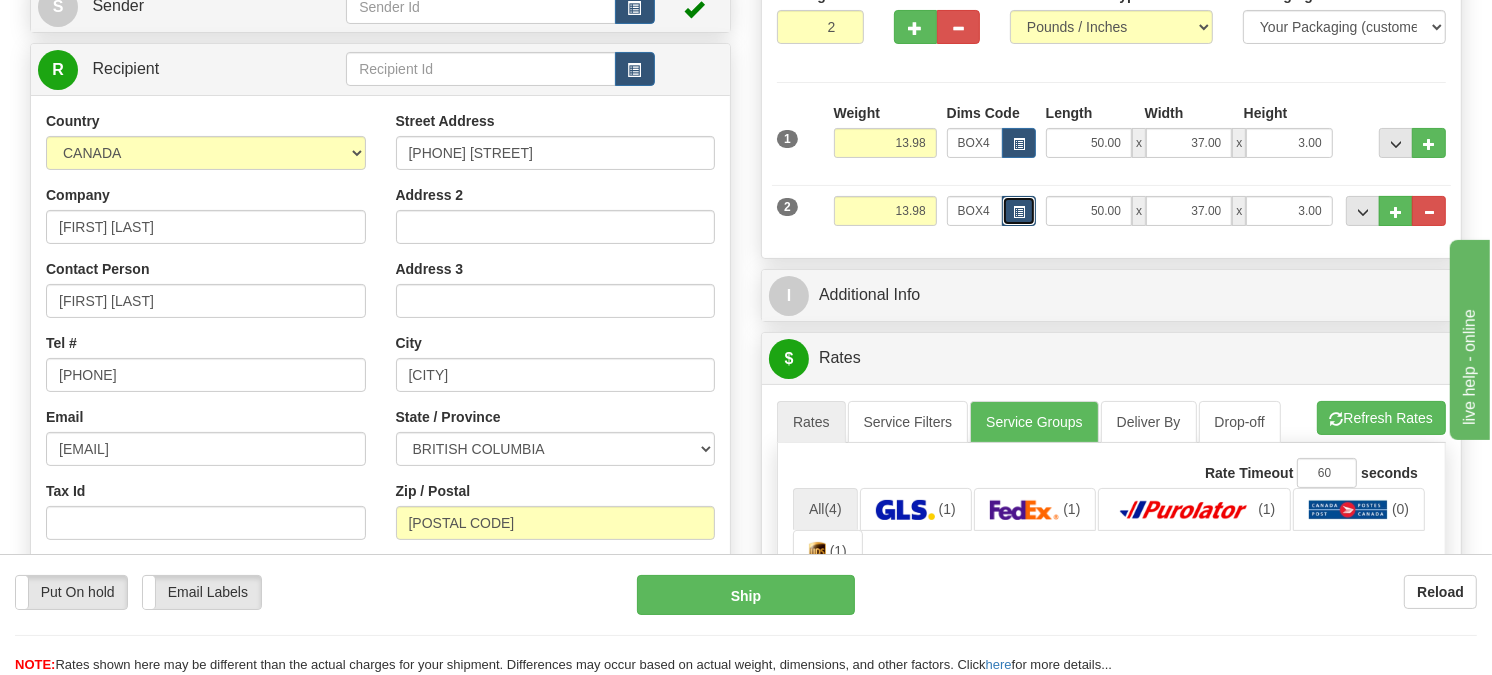 click at bounding box center [1019, 211] 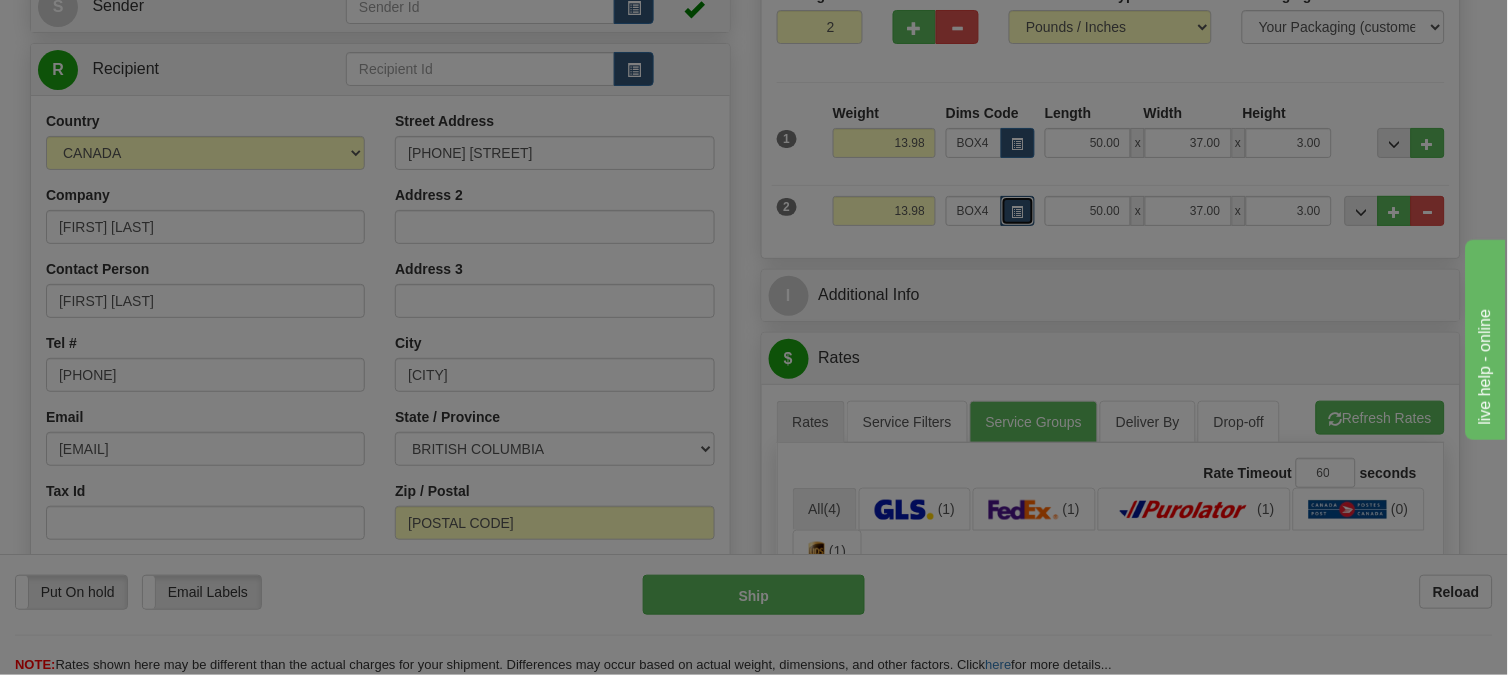 scroll, scrollTop: 0, scrollLeft: 0, axis: both 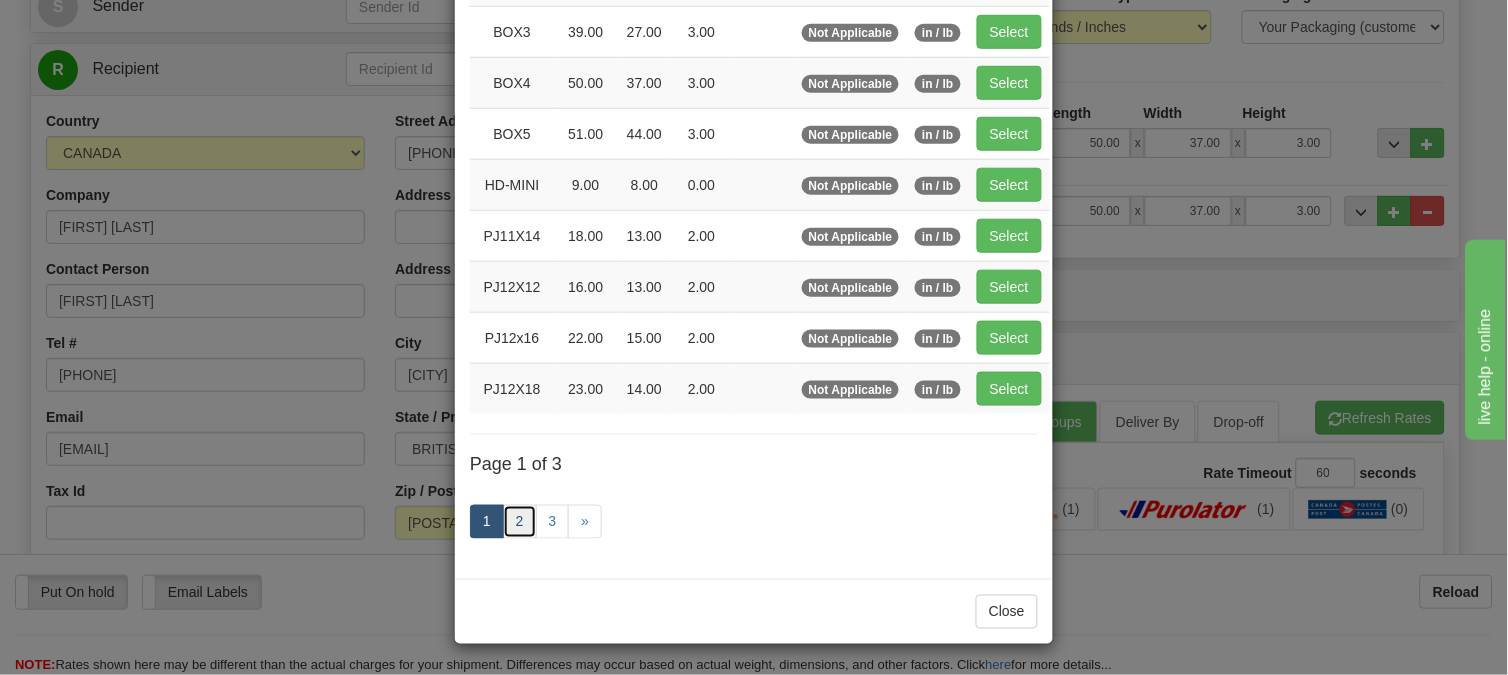 click on "2" at bounding box center (520, 522) 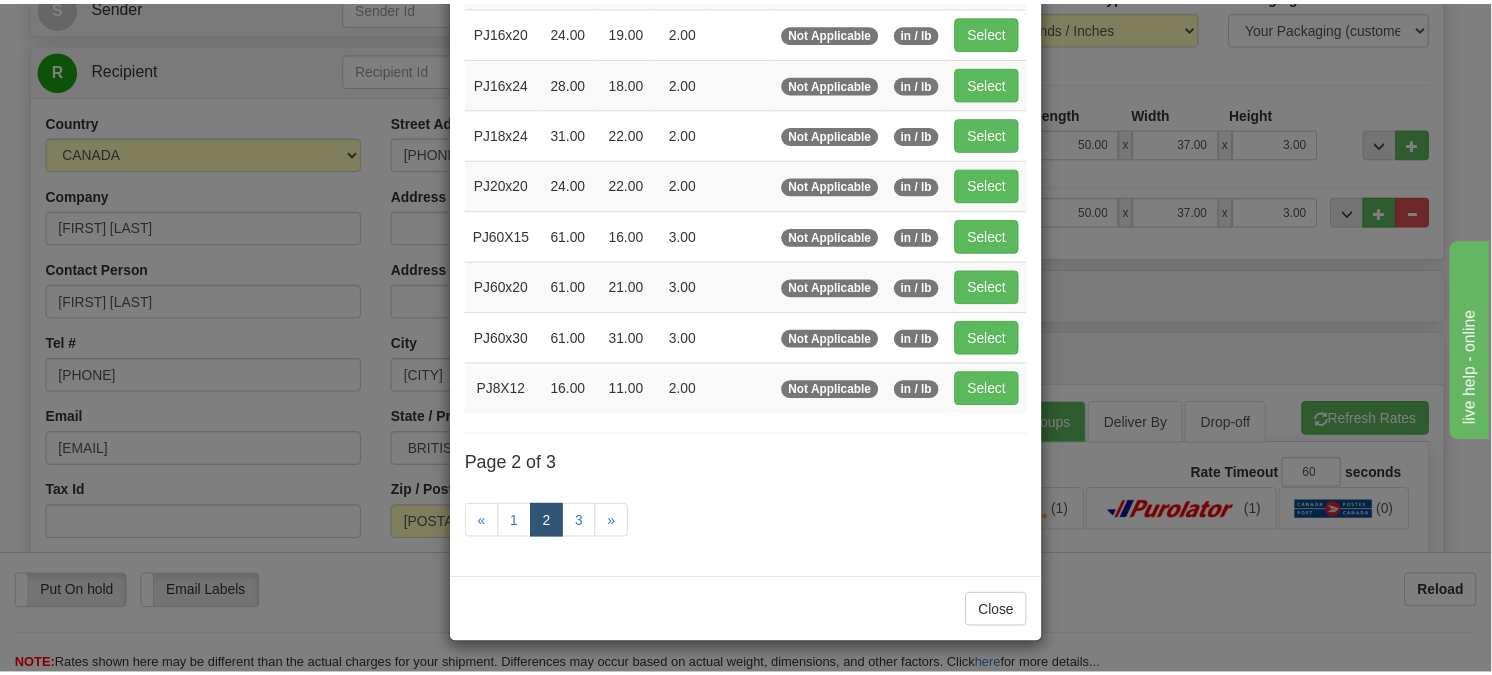 scroll, scrollTop: 315, scrollLeft: 0, axis: vertical 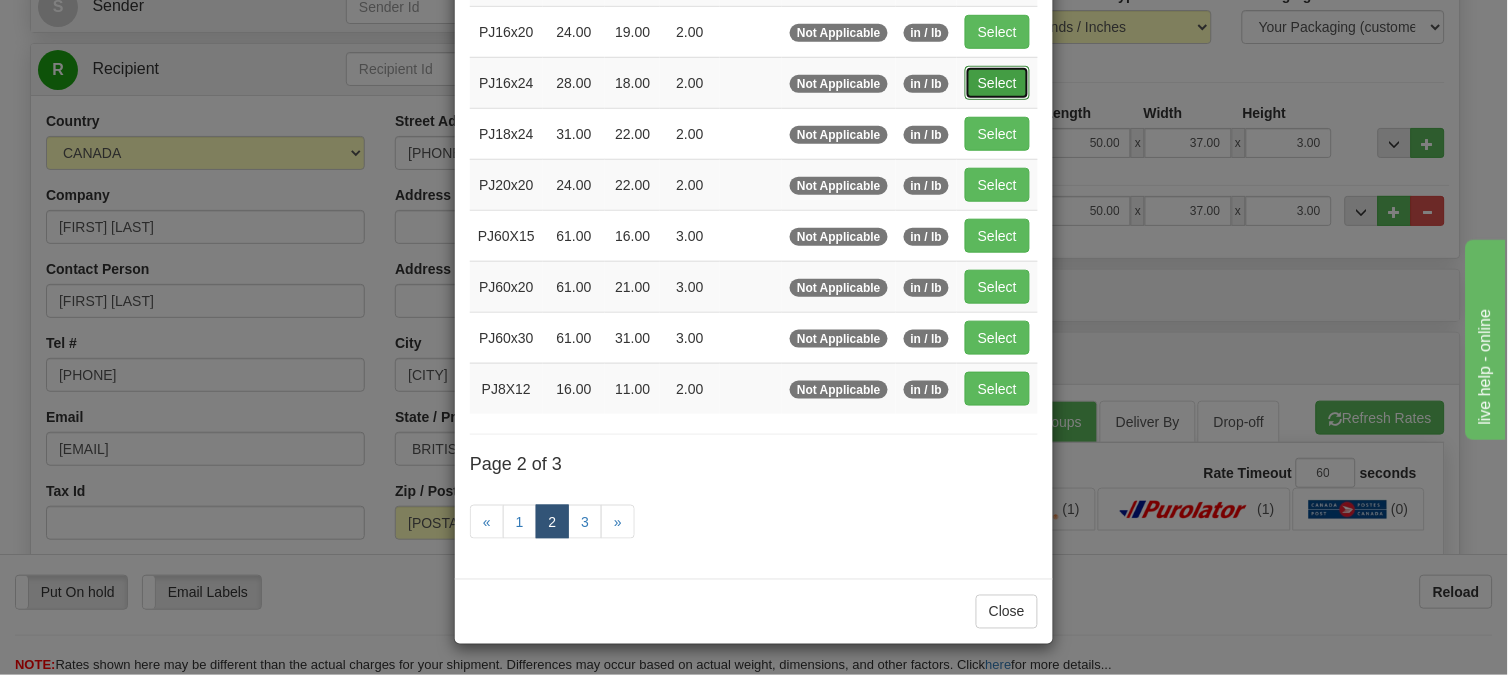 click on "Select" at bounding box center (997, 83) 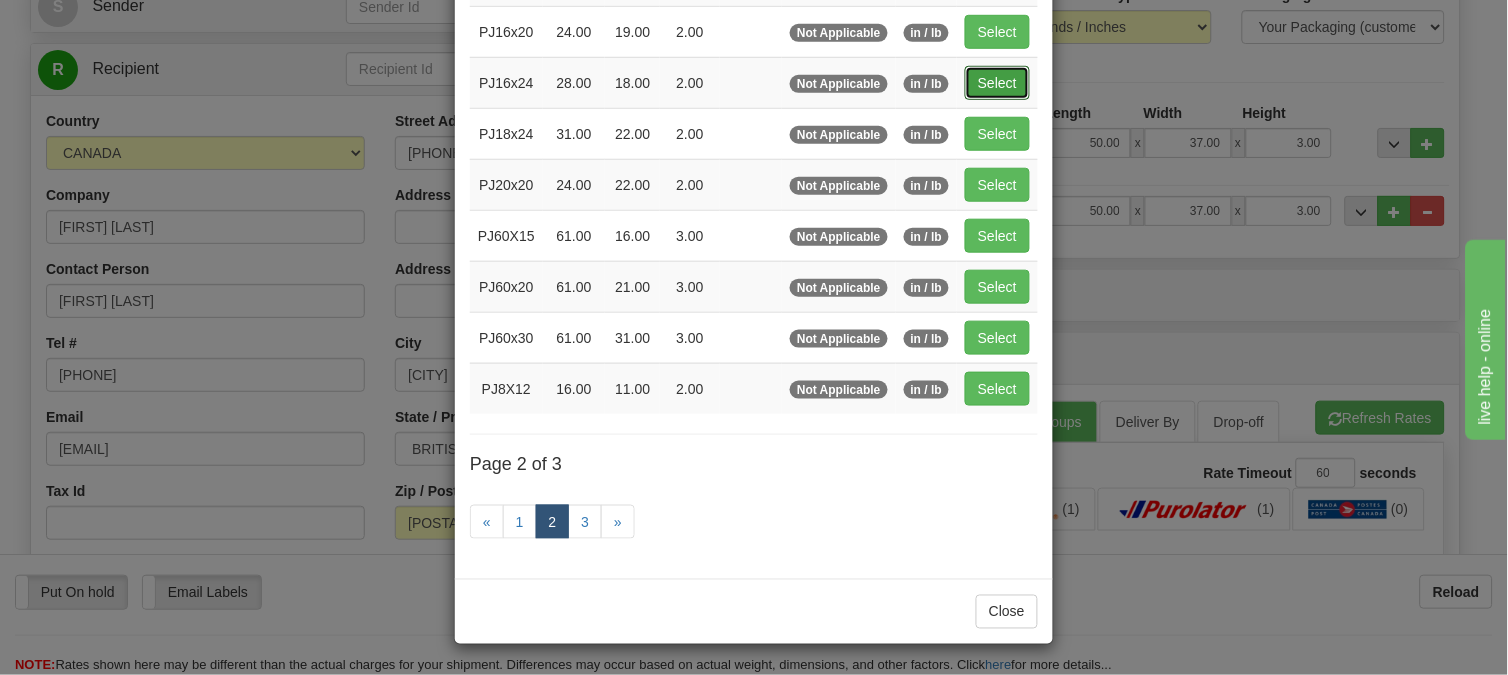 type on "28.00" 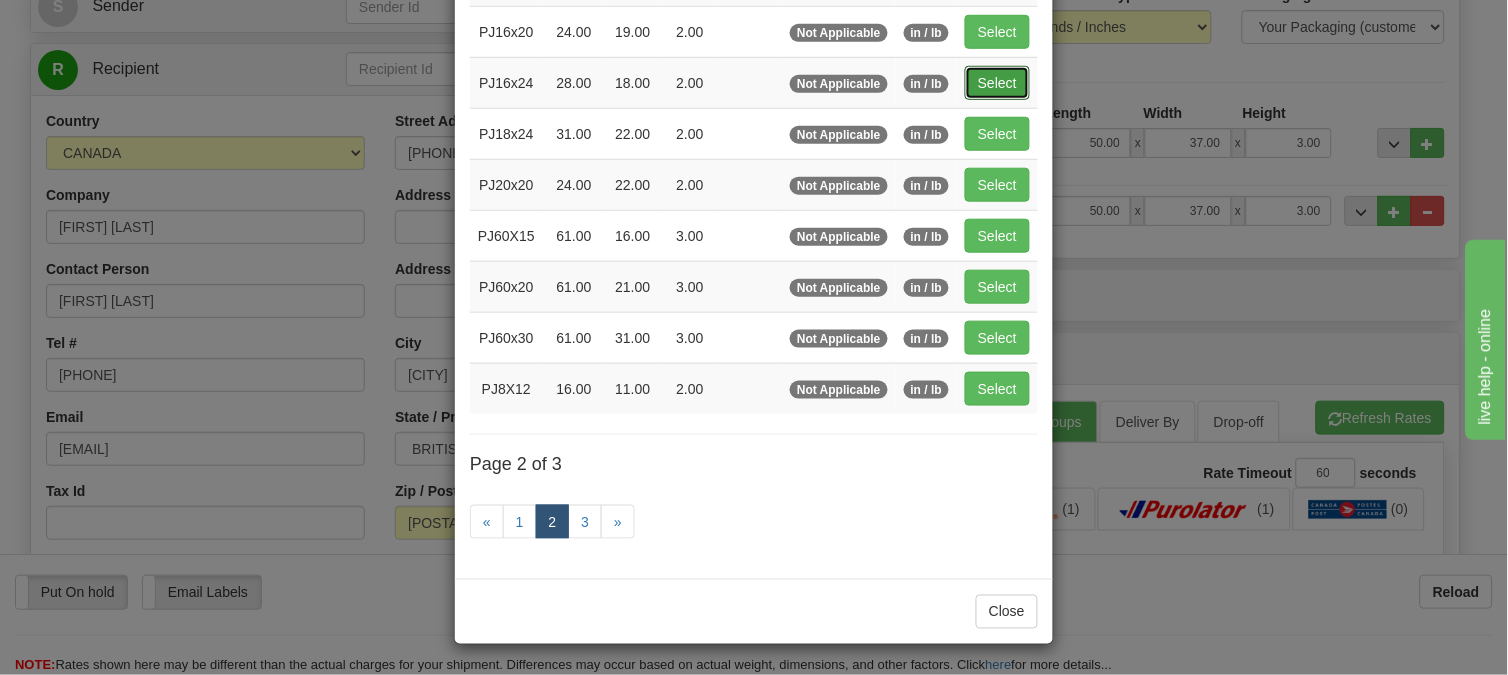 type on "18.00" 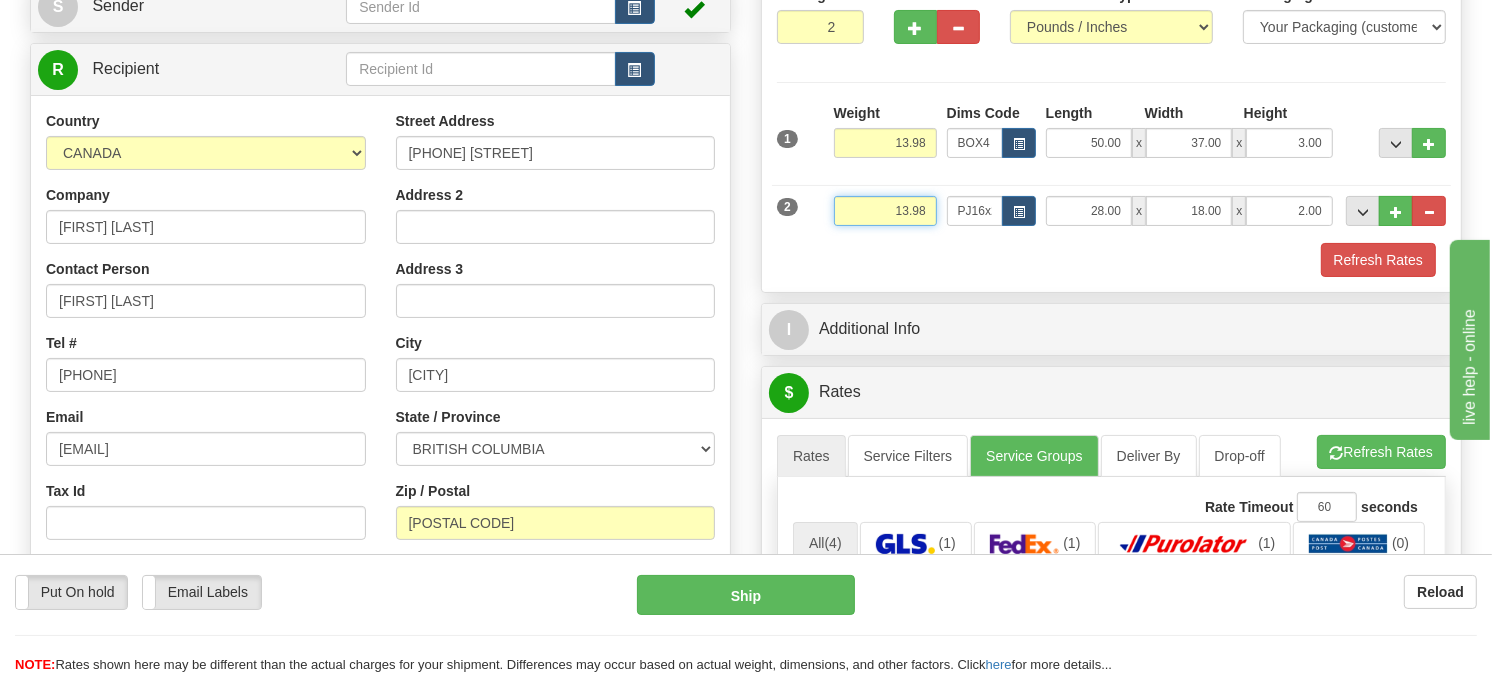 drag, startPoint x: 925, startPoint y: 262, endPoint x: 817, endPoint y: 316, distance: 120.74767 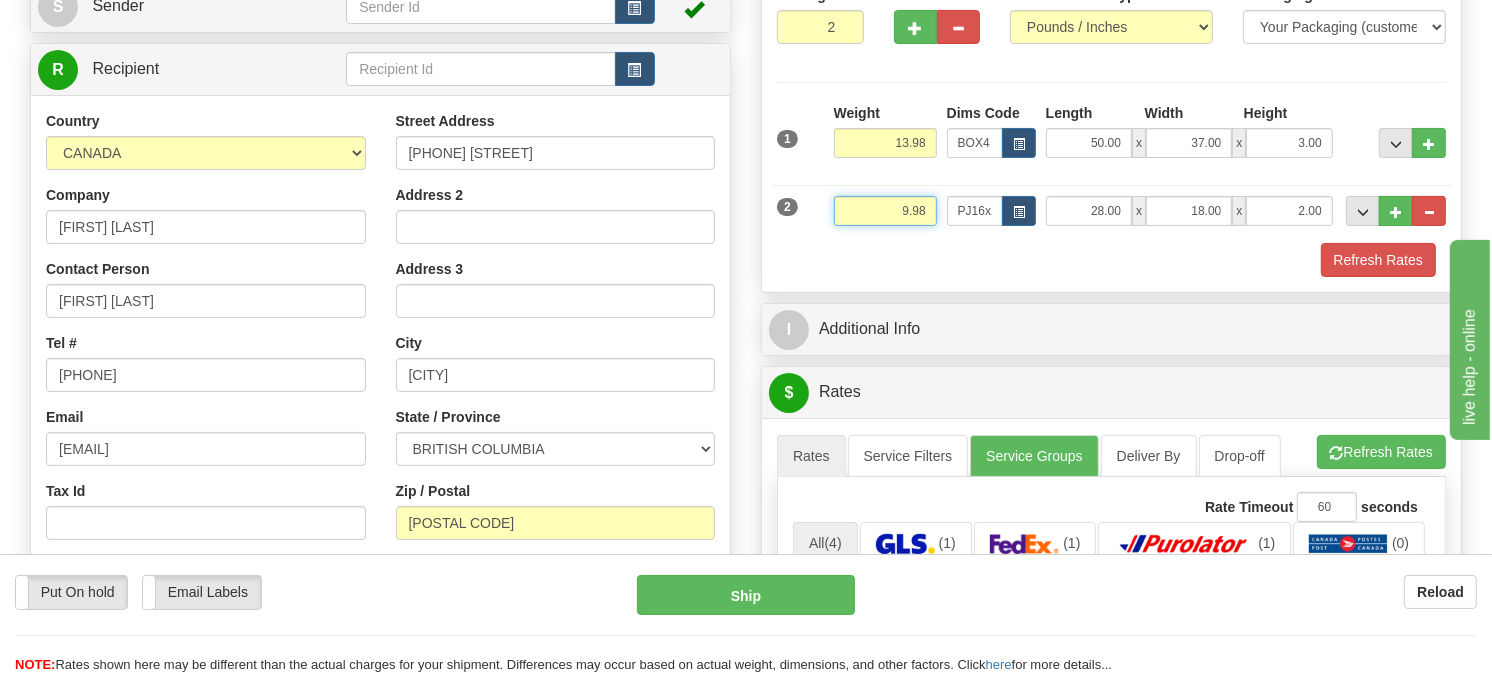 type on "9.98" 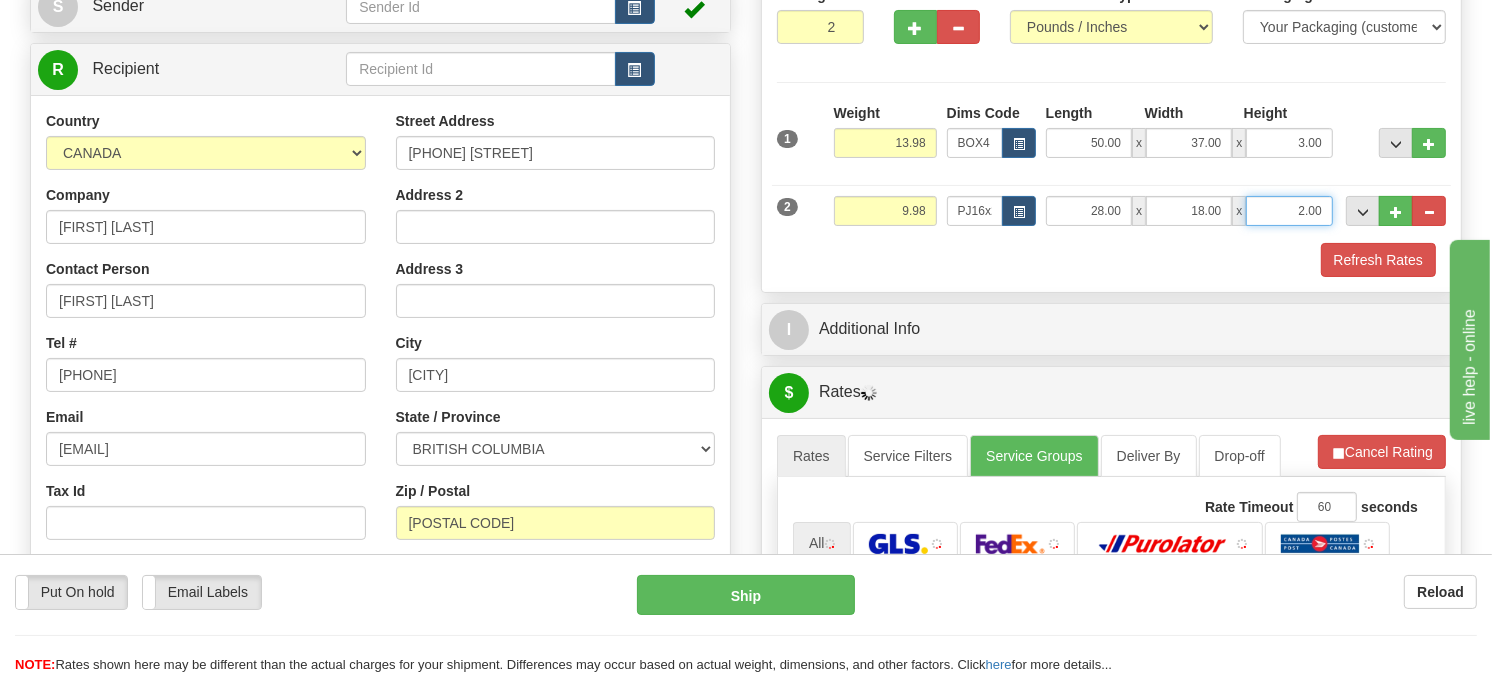 drag, startPoint x: 1328, startPoint y: 253, endPoint x: 1278, endPoint y: 273, distance: 53.851646 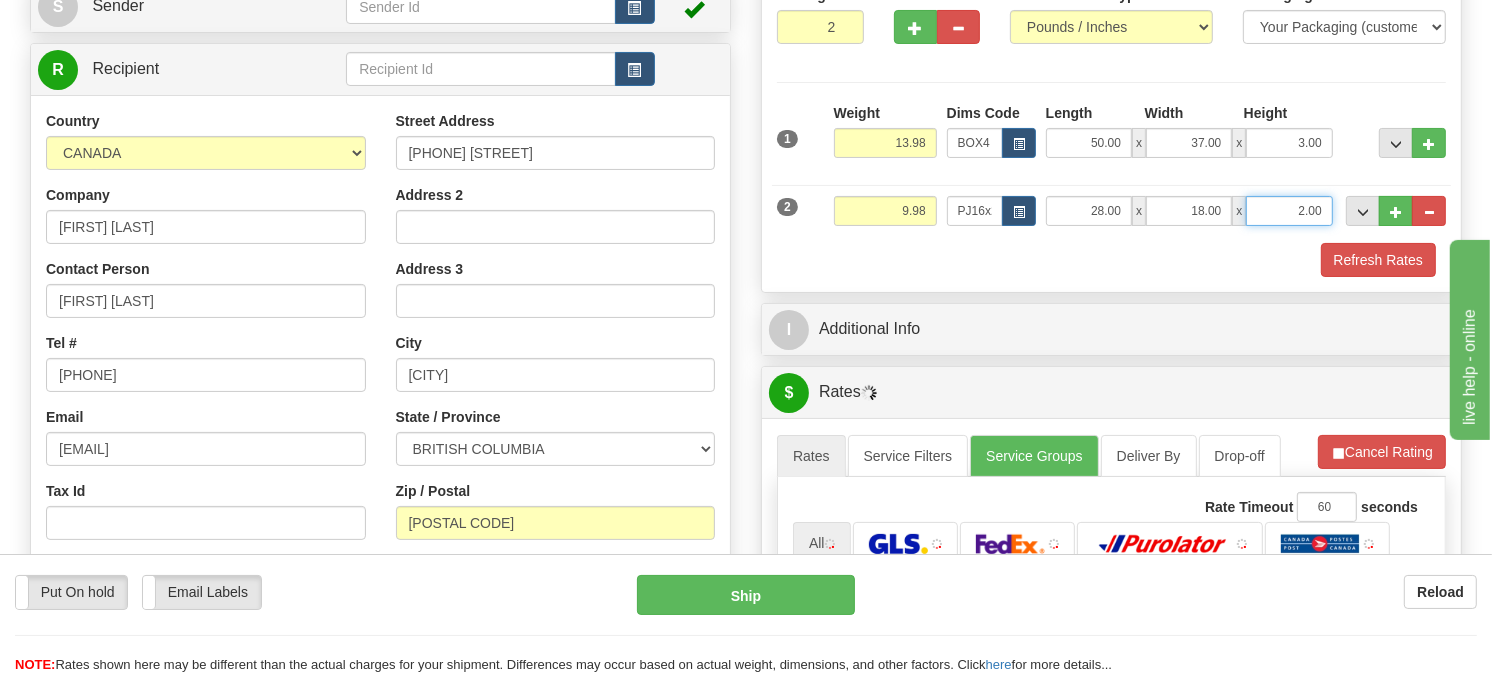 click on "2.00" at bounding box center (1289, 211) 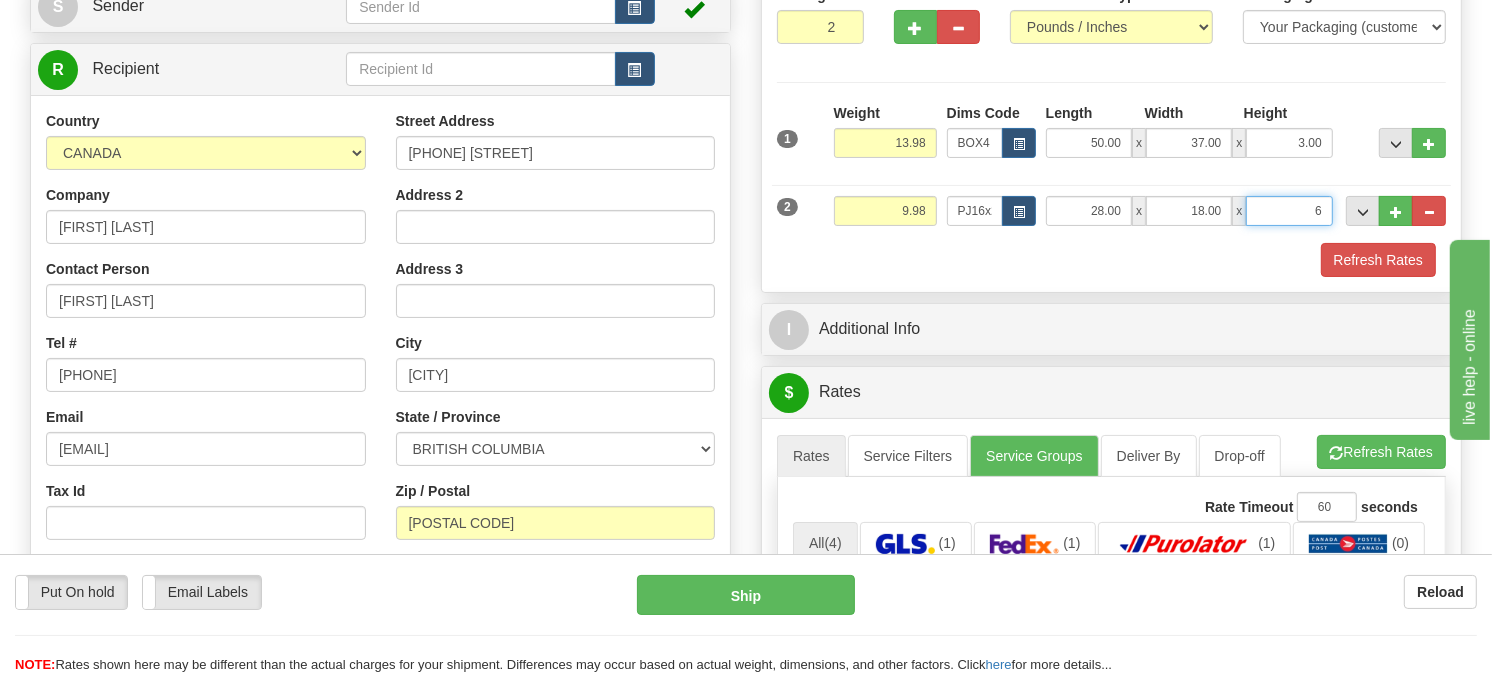 click on "Delete" at bounding box center (0, 0) 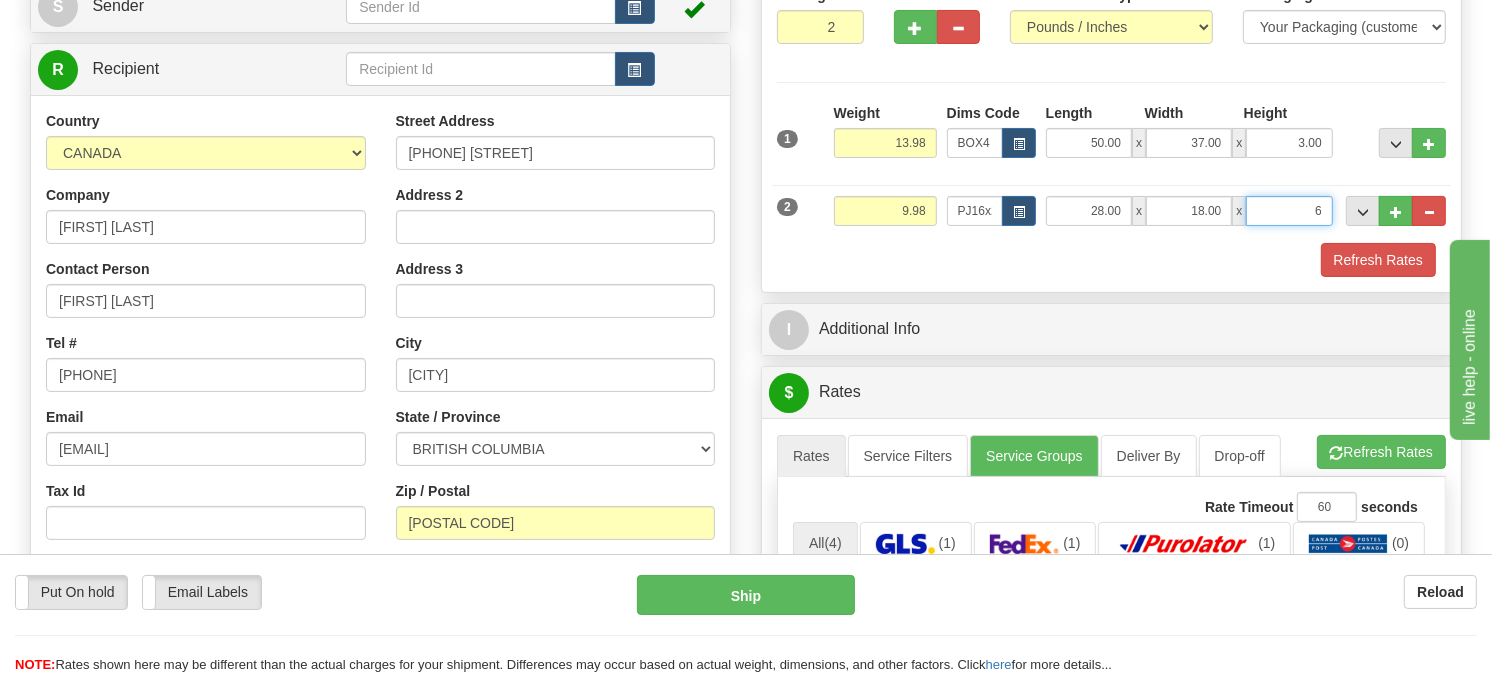 type on "6.00" 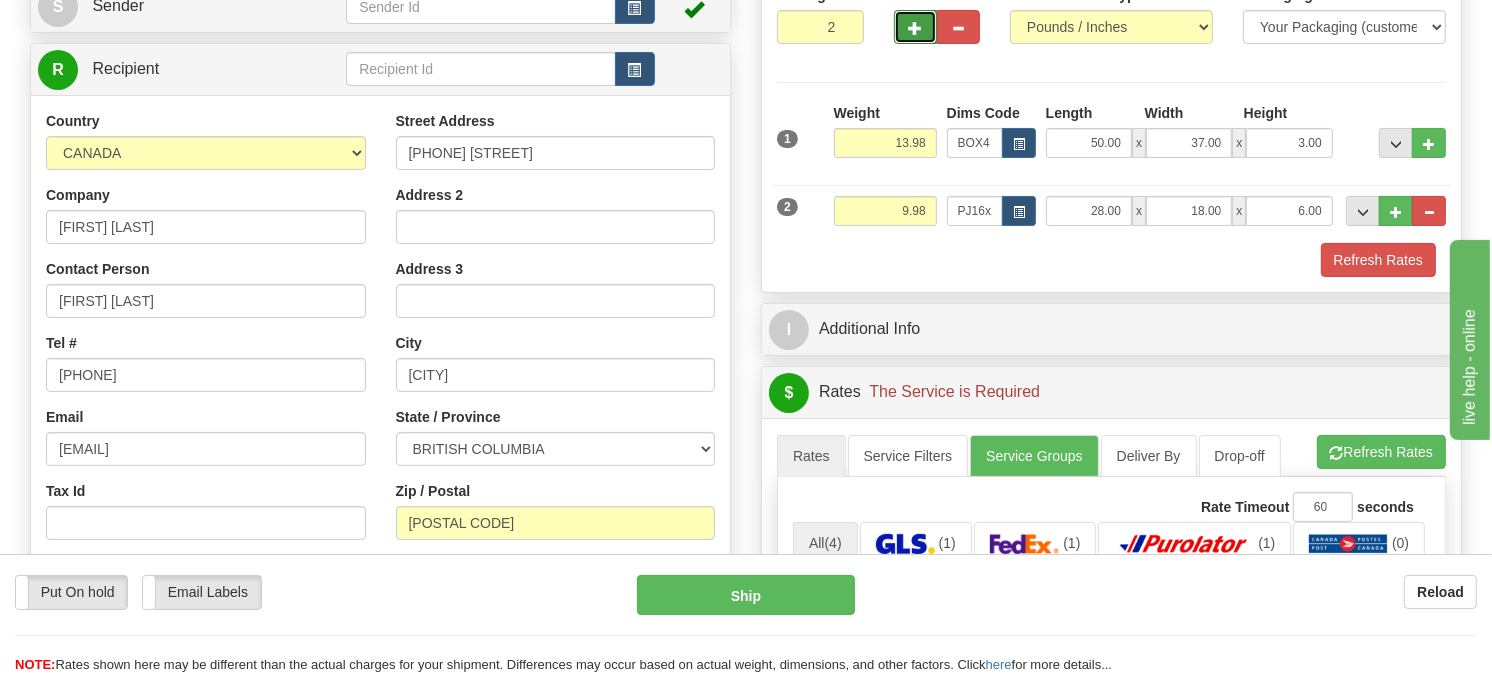 click at bounding box center (915, 27) 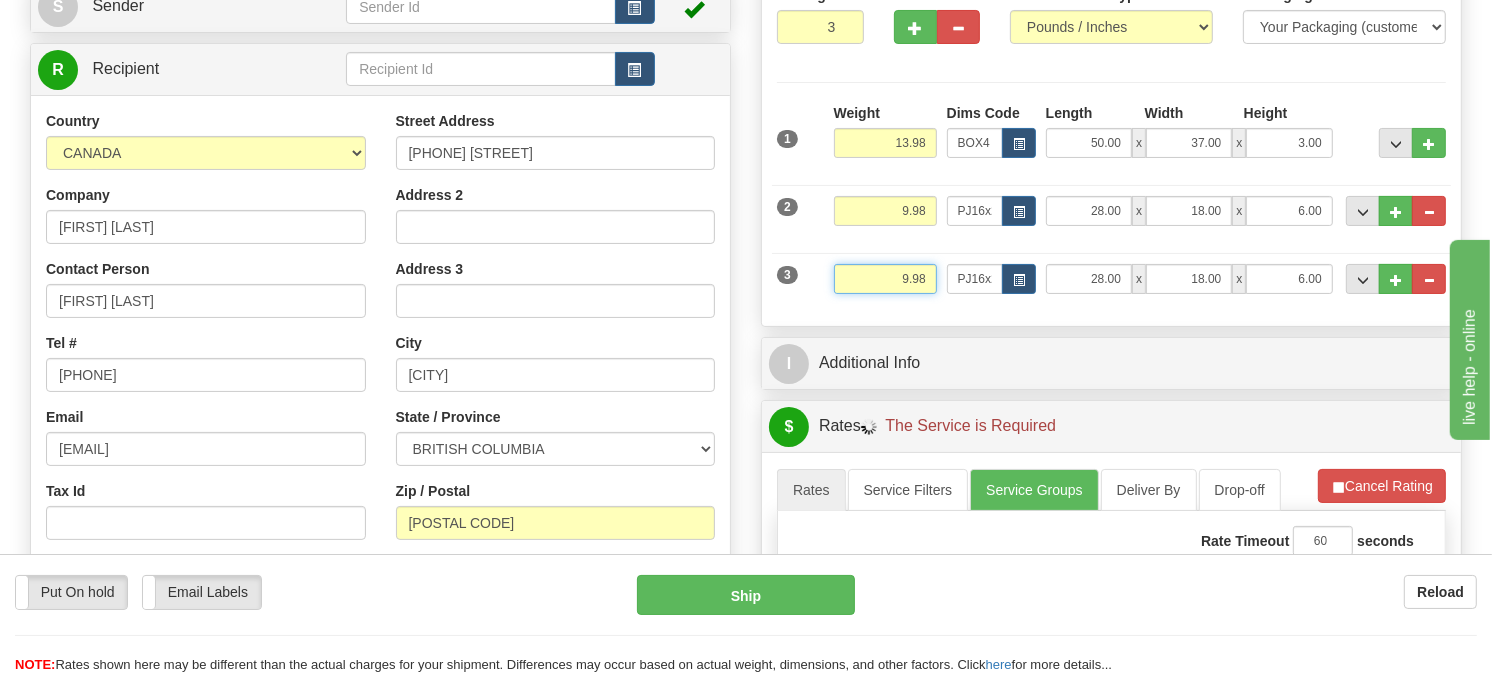drag, startPoint x: 930, startPoint y: 320, endPoint x: 872, endPoint y: 348, distance: 64.40497 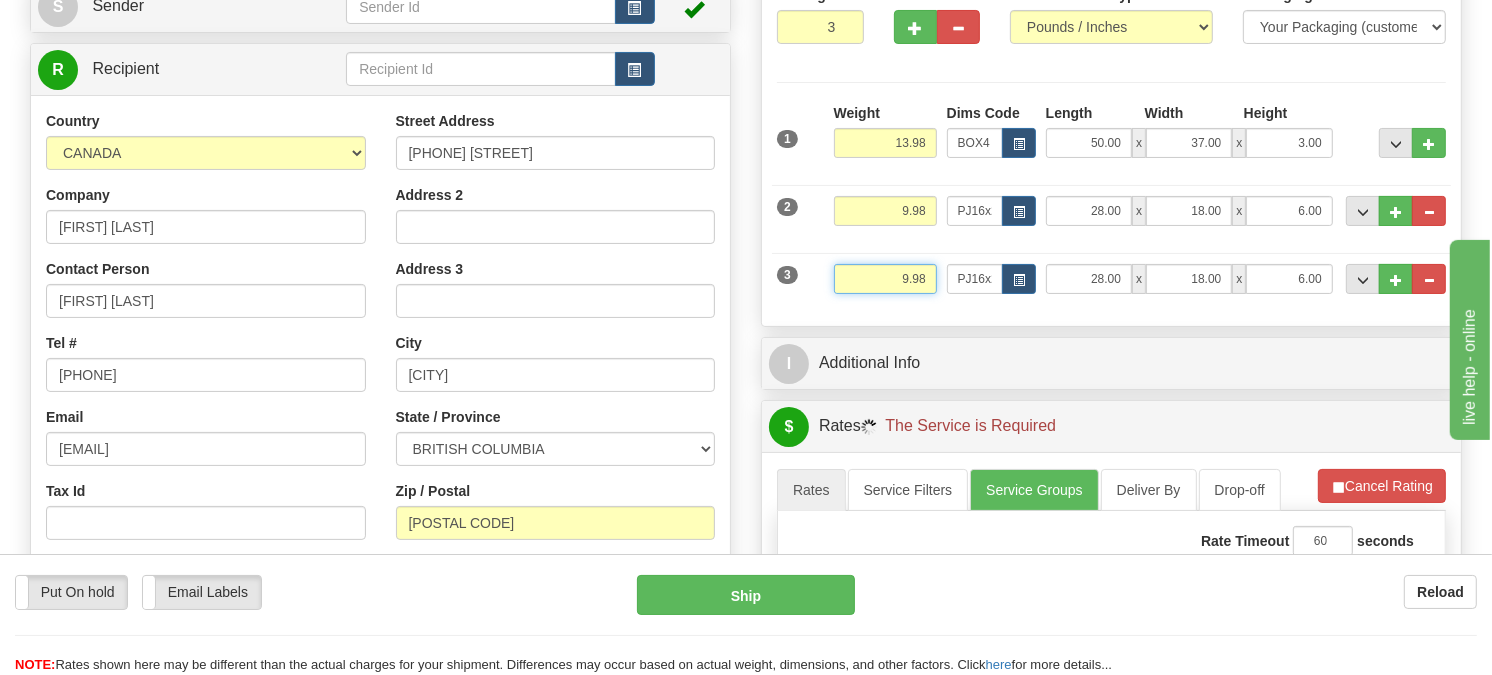 click on "Weight
9.98" at bounding box center (885, 286) 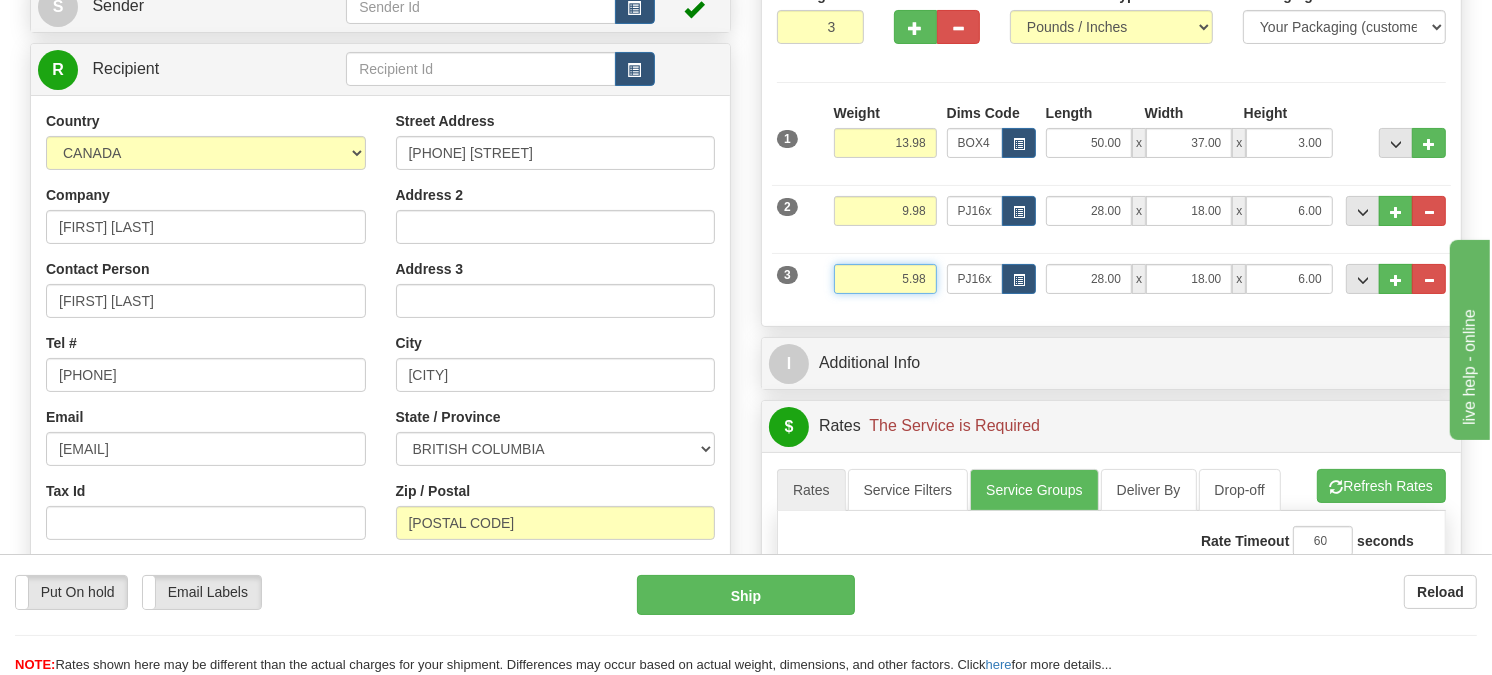 type on "5.98" 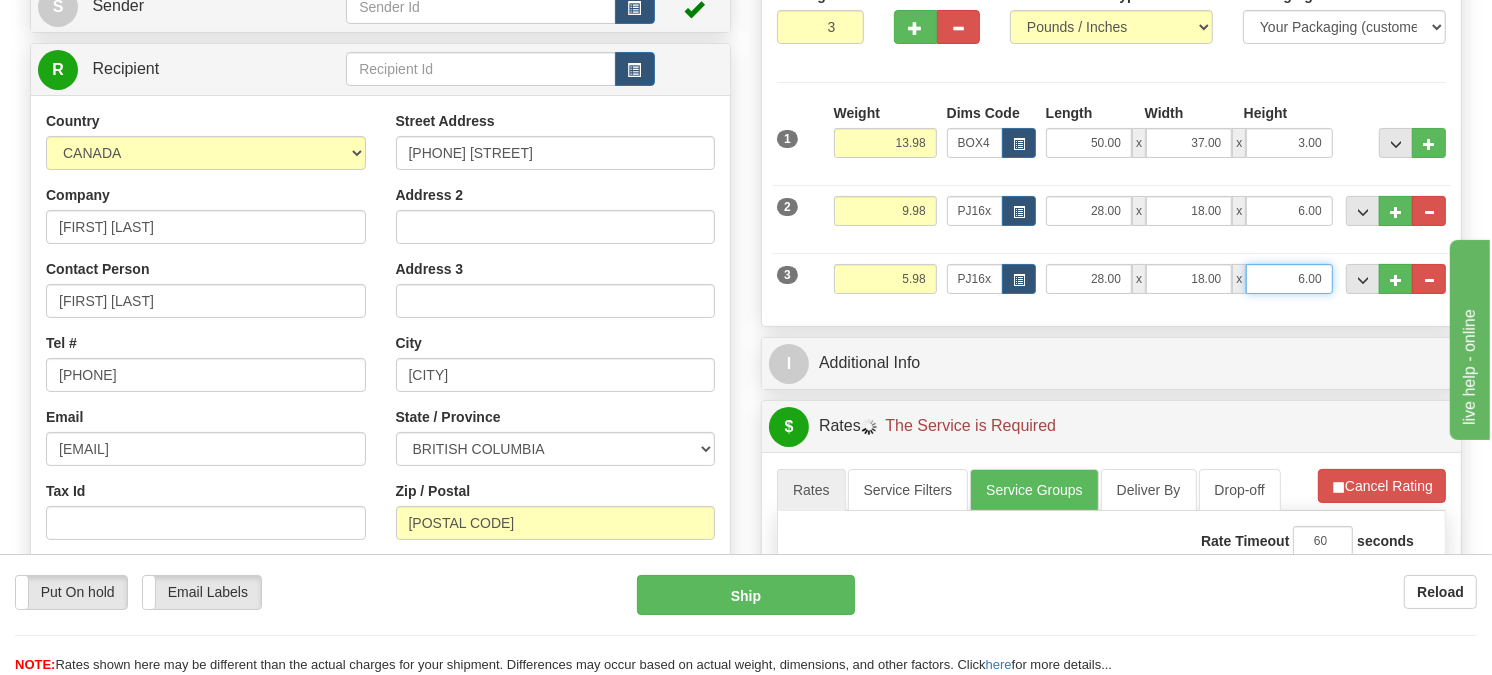 drag, startPoint x: 1306, startPoint y: 327, endPoint x: 1201, endPoint y: 343, distance: 106.21205 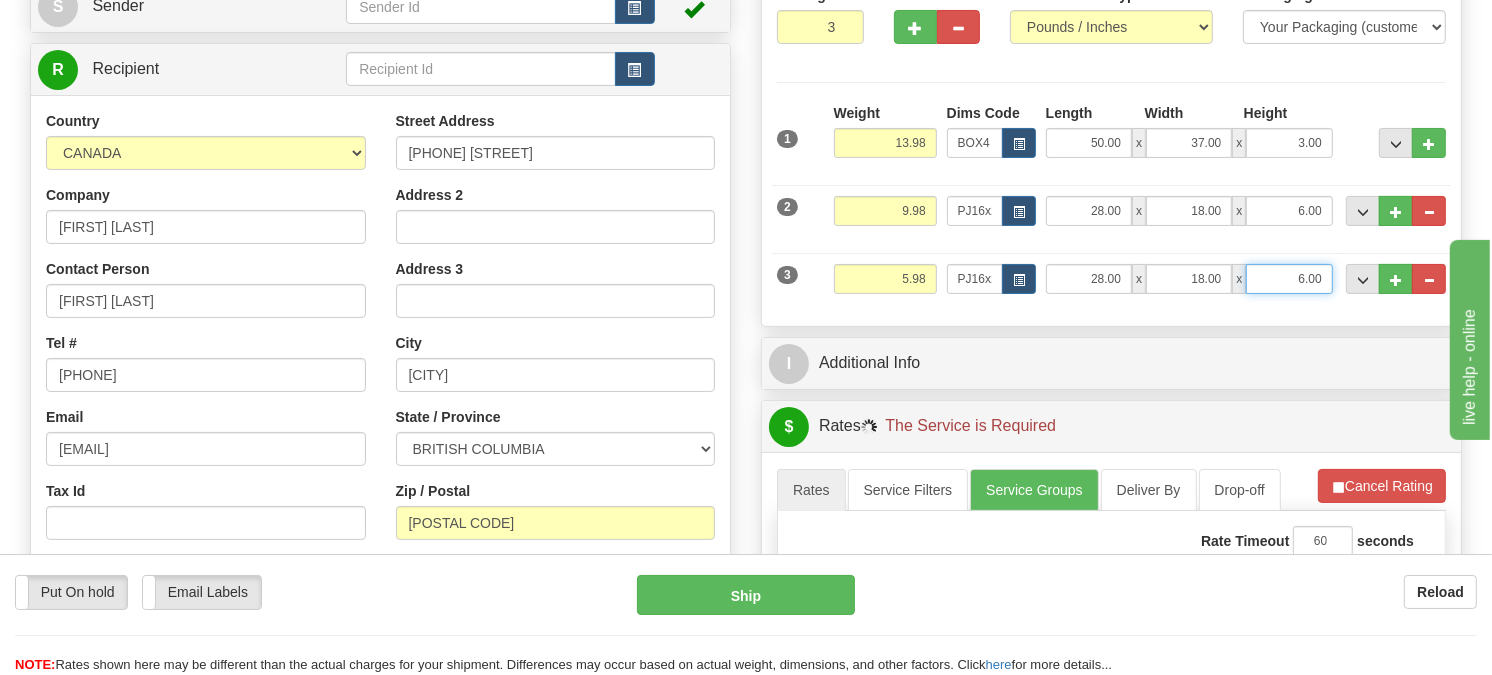 click on "3
Weight
5.98
Dims Code PJ16x24 Length Width" at bounding box center [1111, 276] 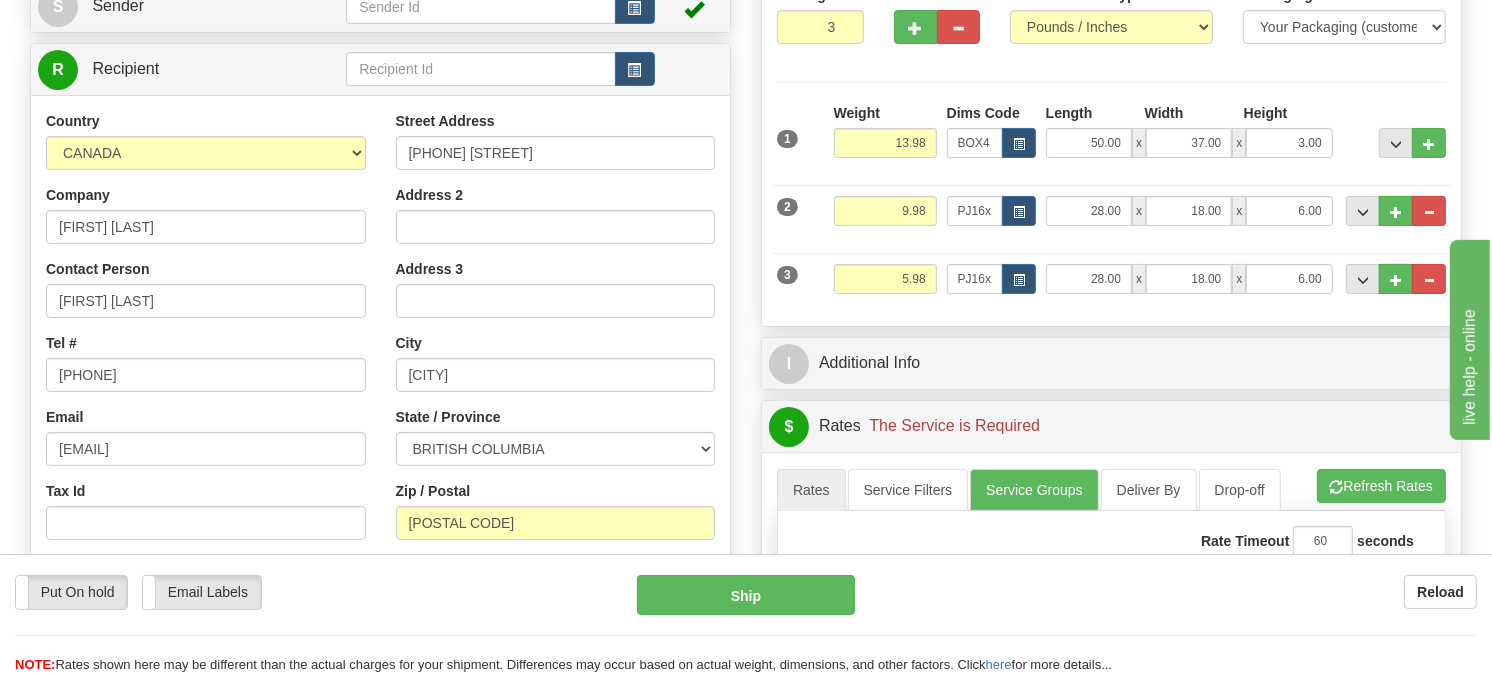 click at bounding box center (1111, 173) 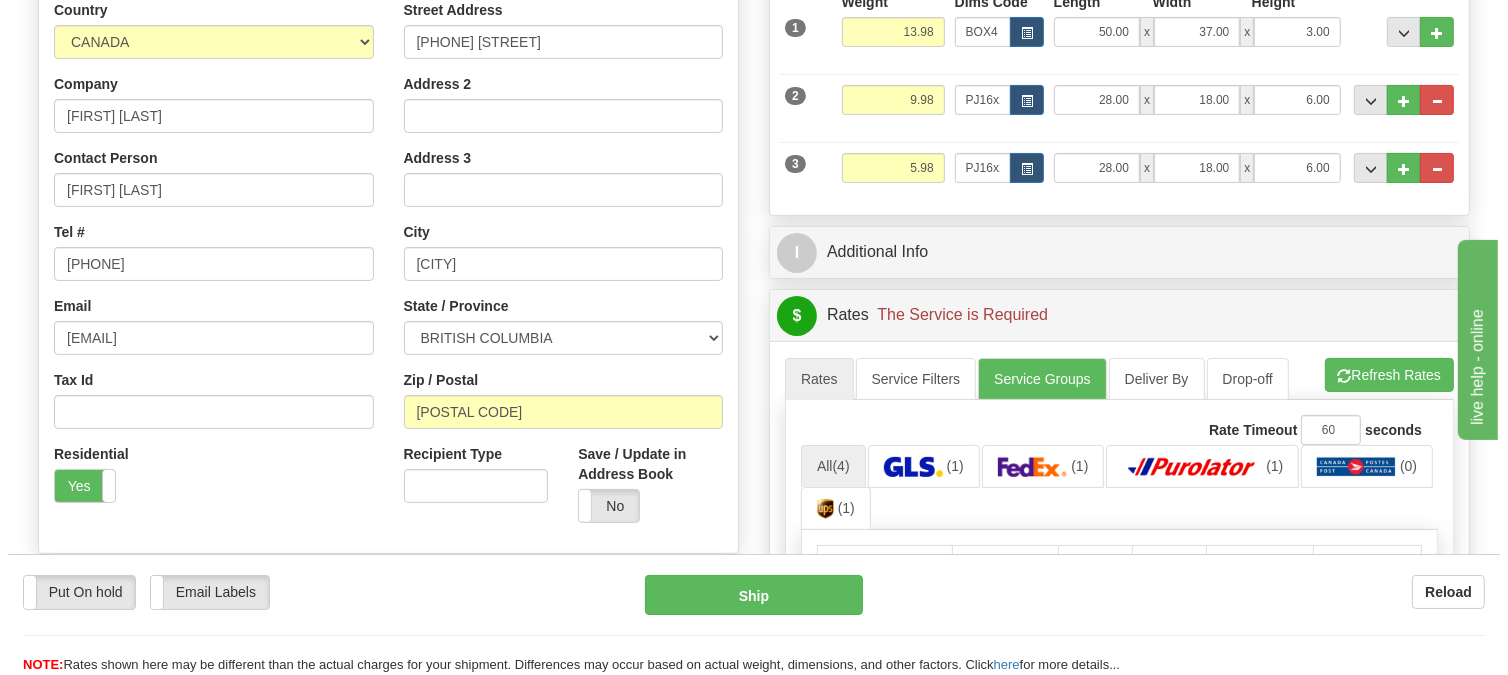 scroll, scrollTop: 224, scrollLeft: 0, axis: vertical 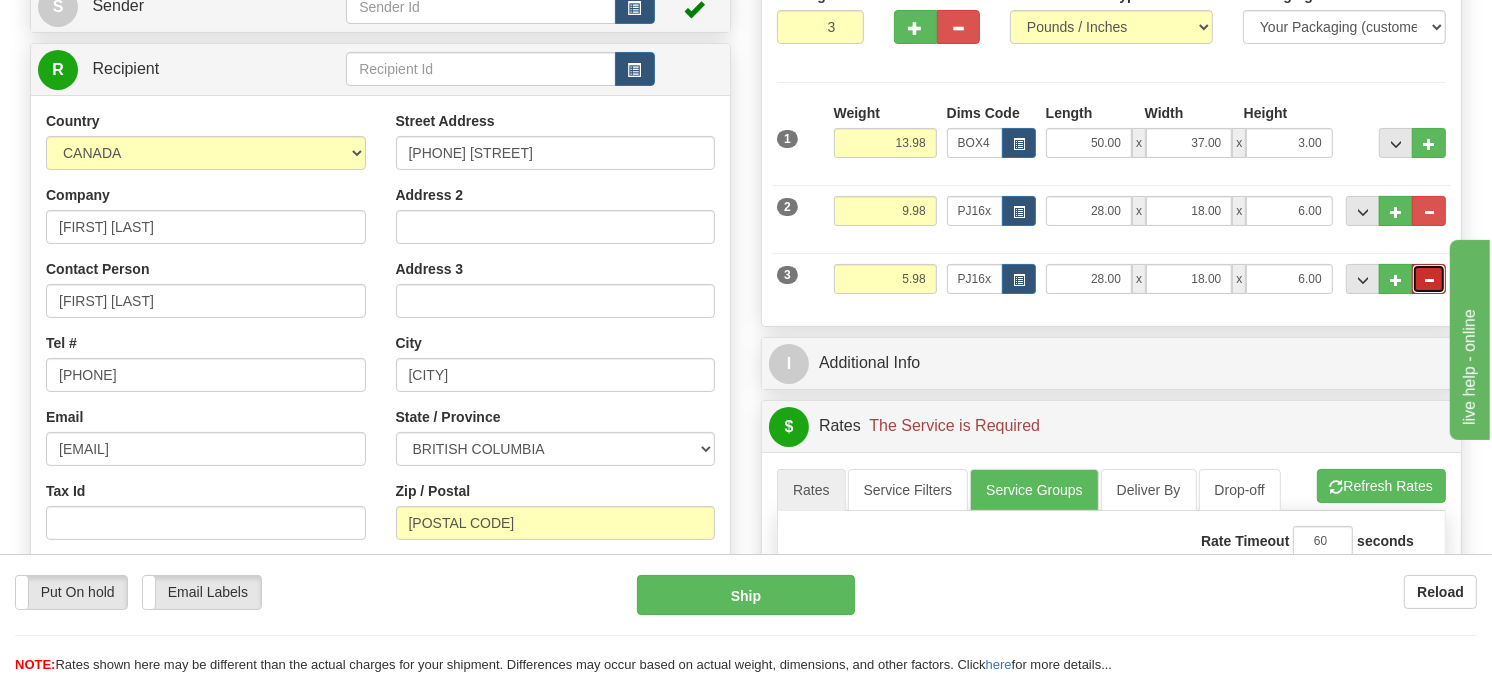 click at bounding box center (1429, 280) 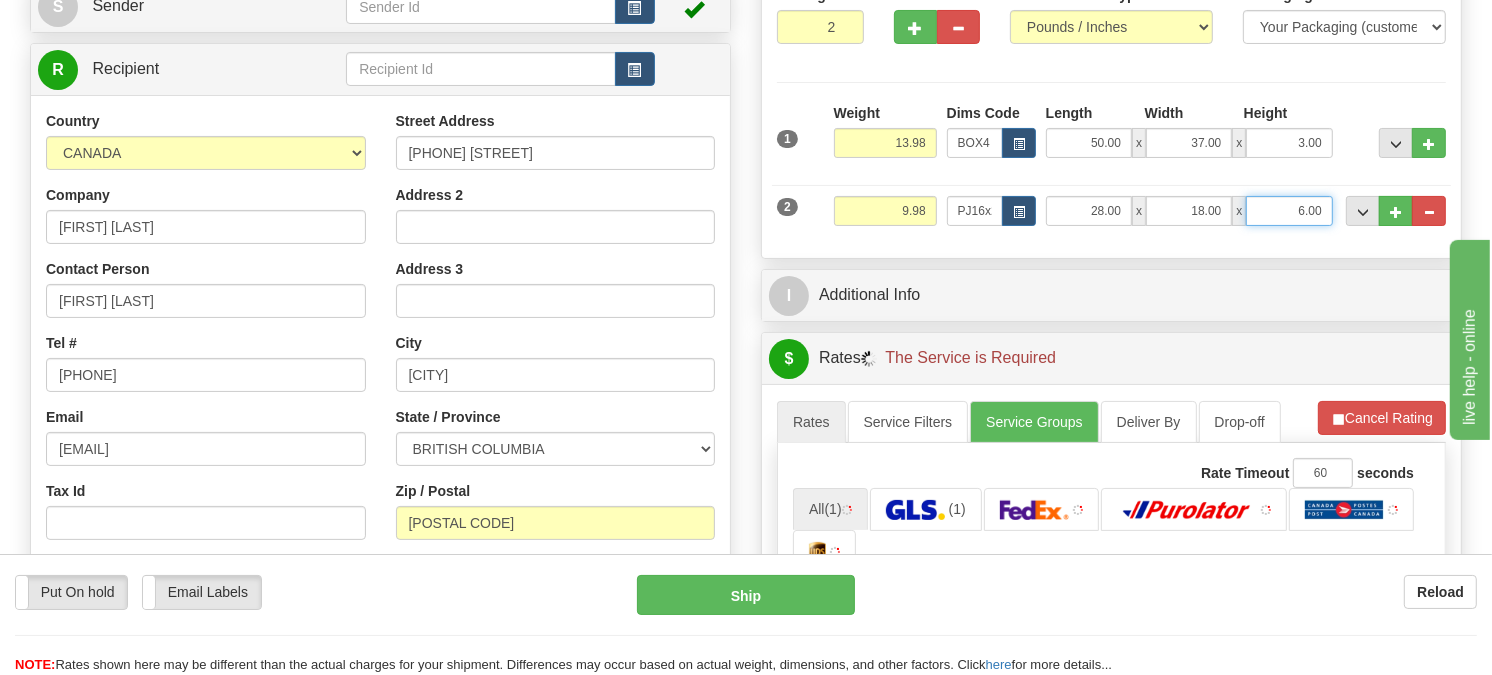 drag, startPoint x: 1323, startPoint y: 258, endPoint x: 1262, endPoint y: 286, distance: 67.11929 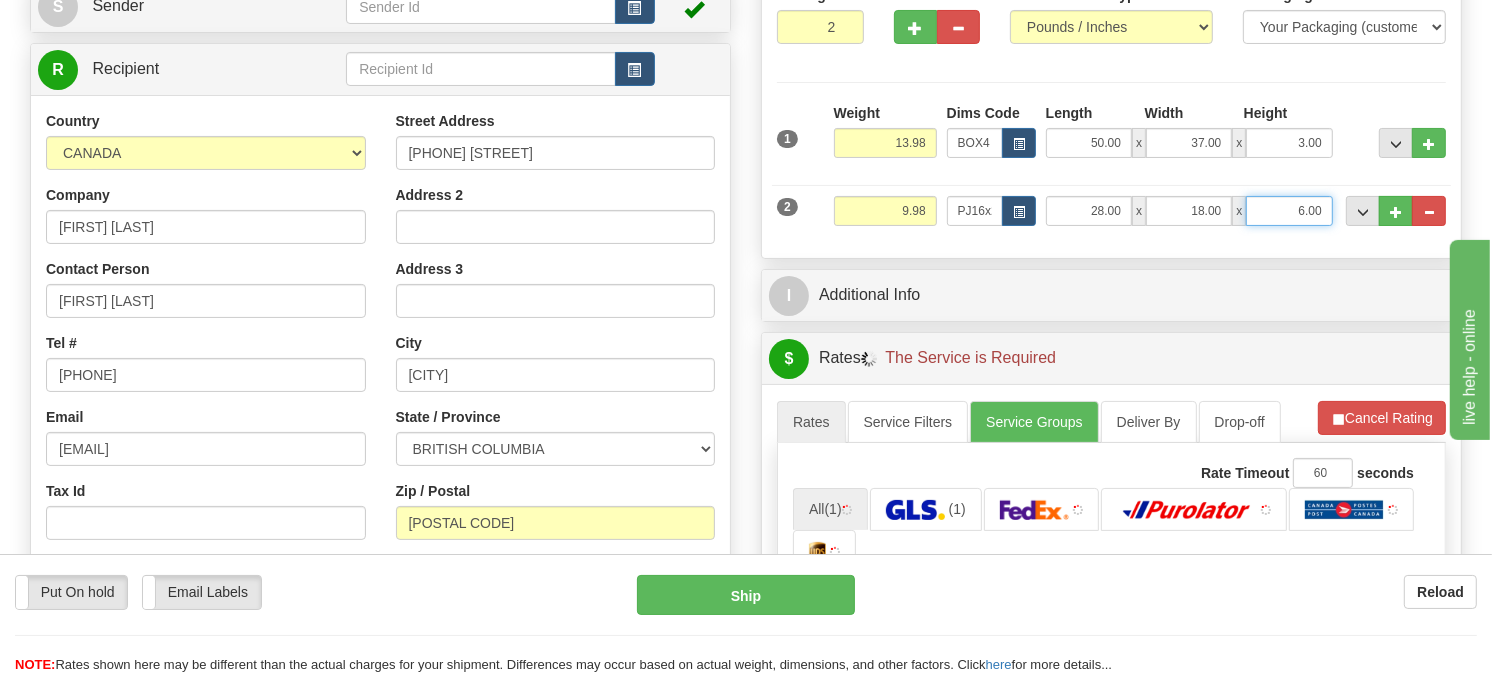 click on "2
Weight
9.98
Dims Code PJ16x24 Length Width" at bounding box center (1111, 208) 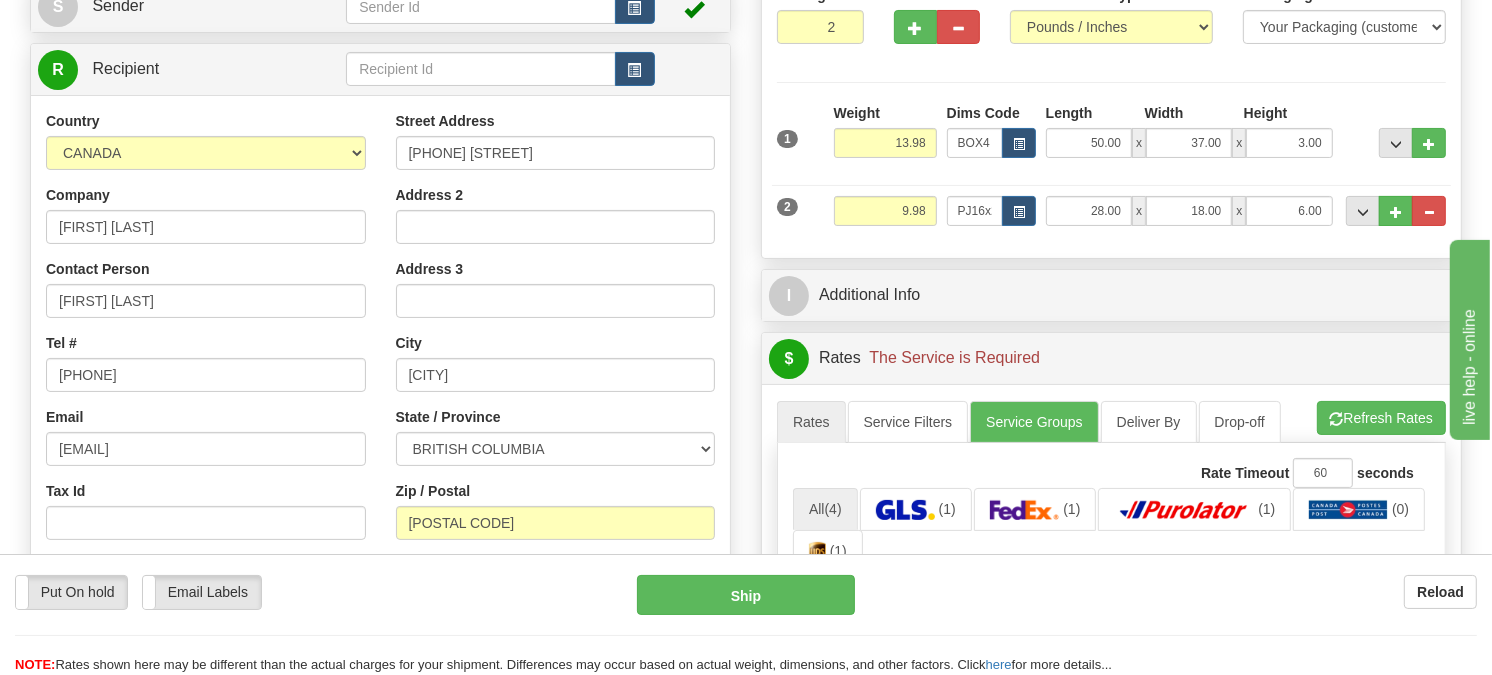 click on "Packages                                              2
2
Measurements Type" at bounding box center (1111, 113) 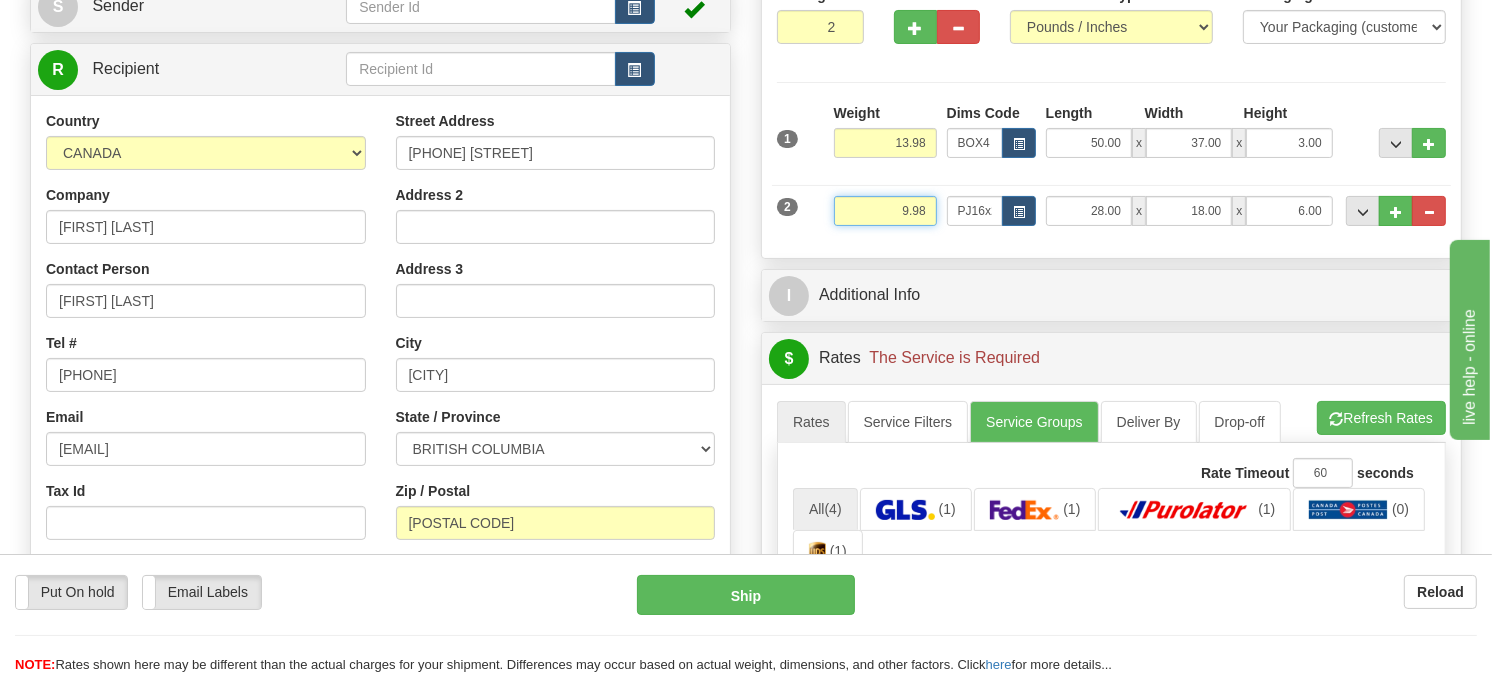 drag, startPoint x: 926, startPoint y: 257, endPoint x: 864, endPoint y: 266, distance: 62.649822 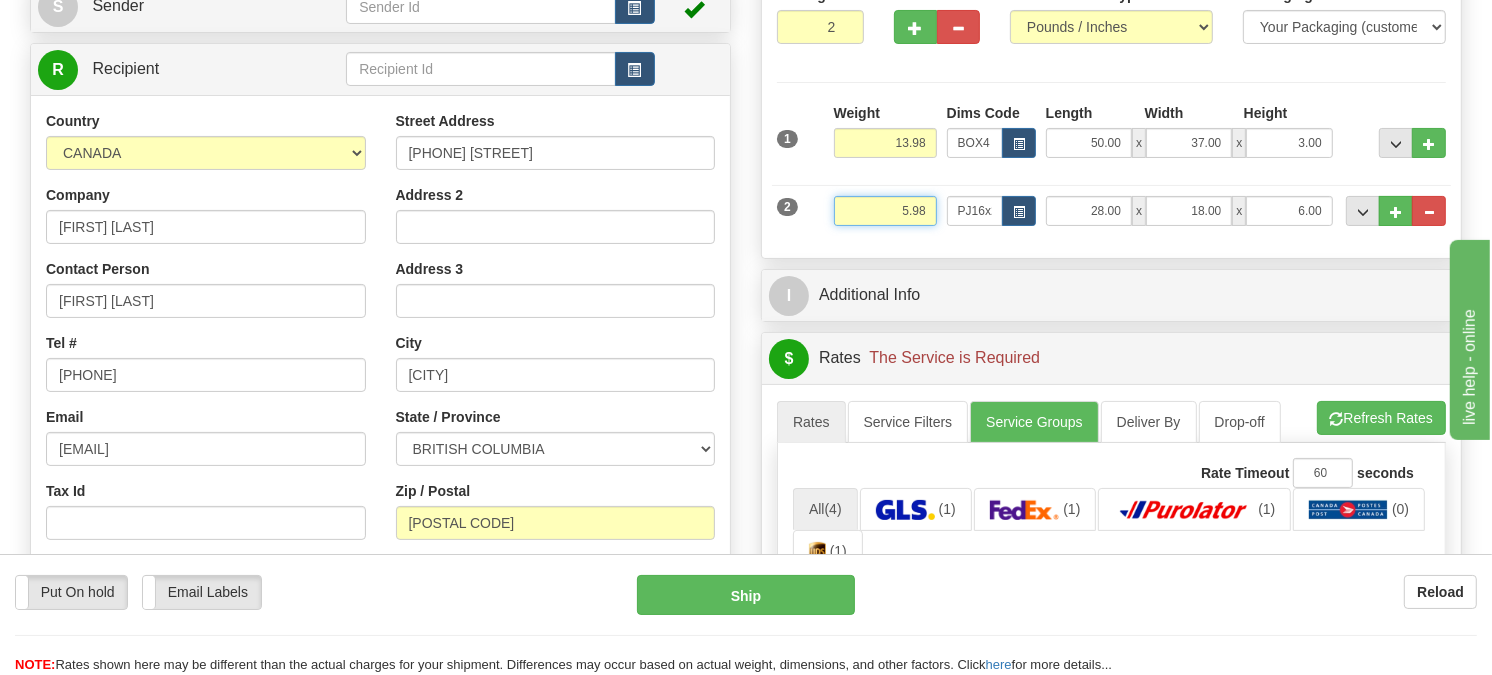 type on "5.98" 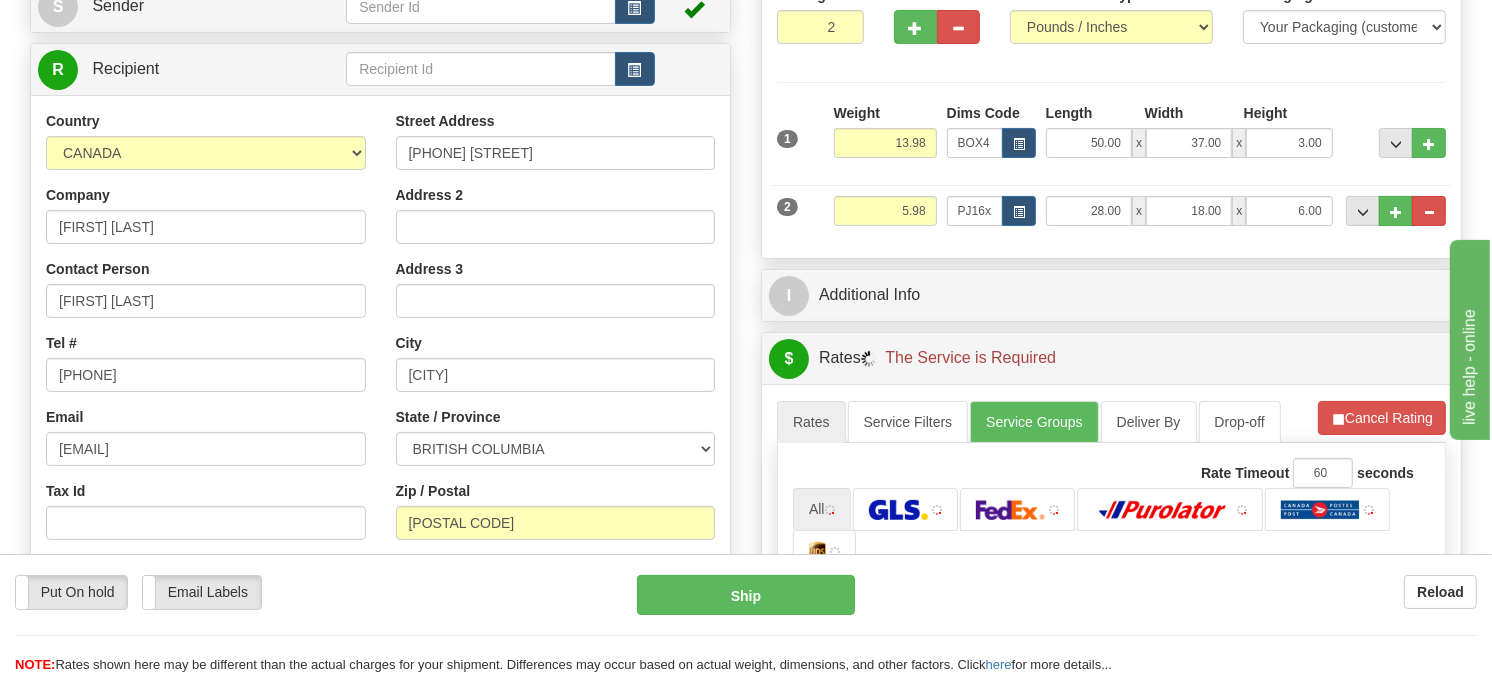 click on "2
Weight
5.98
Dims Code PJ16x24 Length Width" at bounding box center [1111, 208] 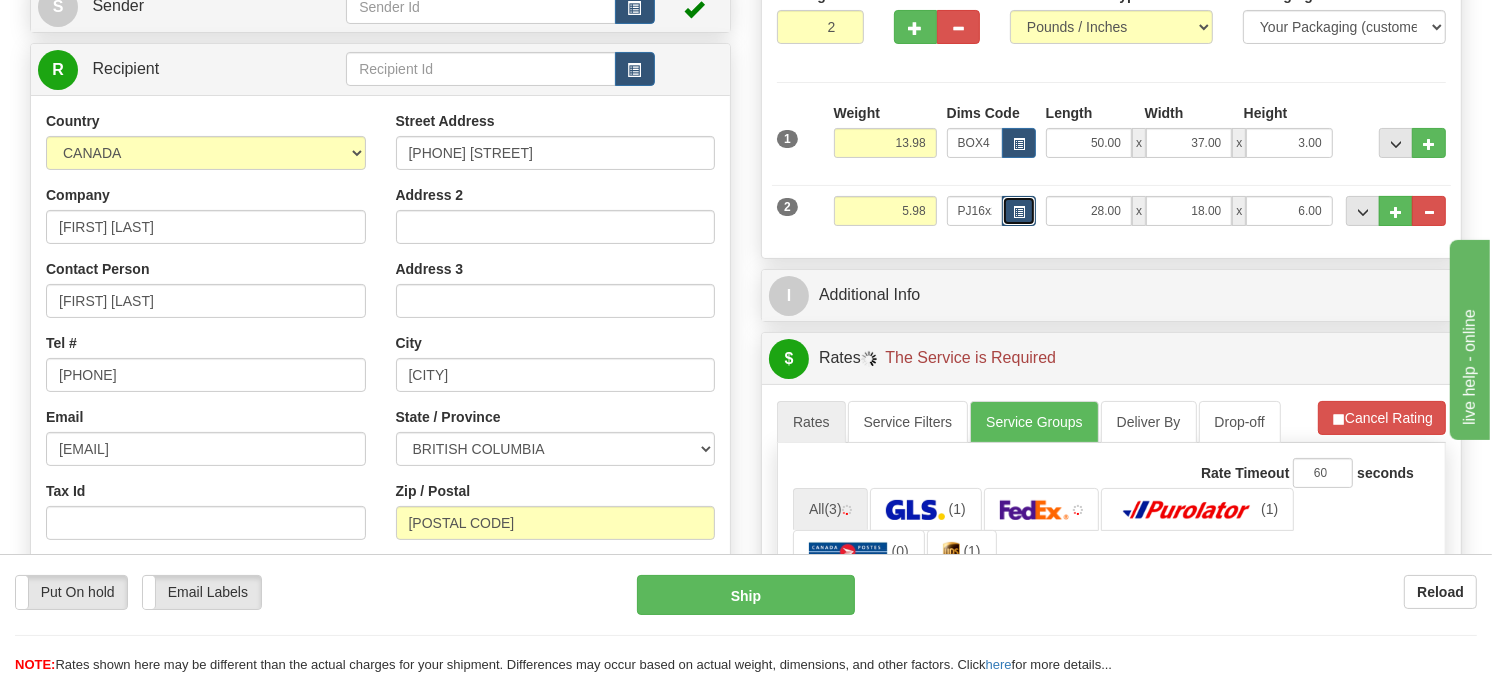click at bounding box center [1019, 212] 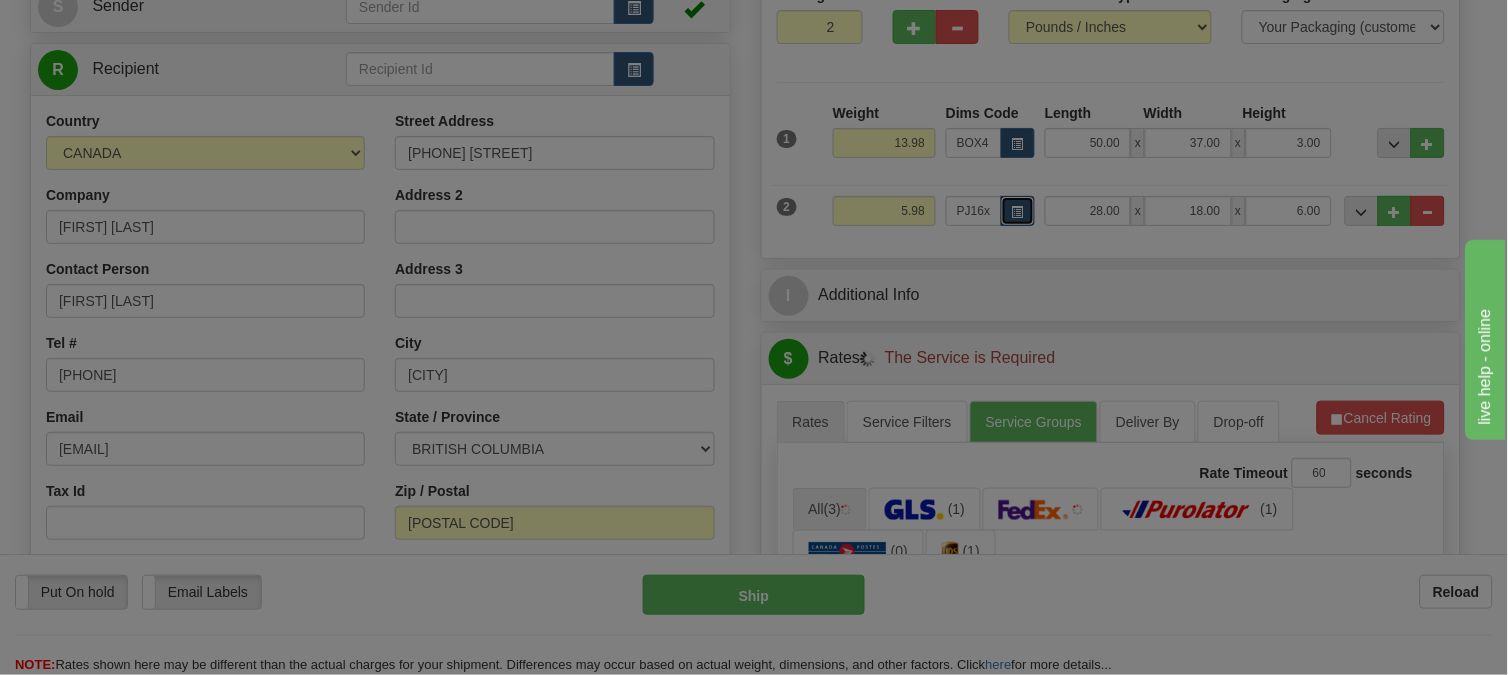 scroll, scrollTop: 0, scrollLeft: 0, axis: both 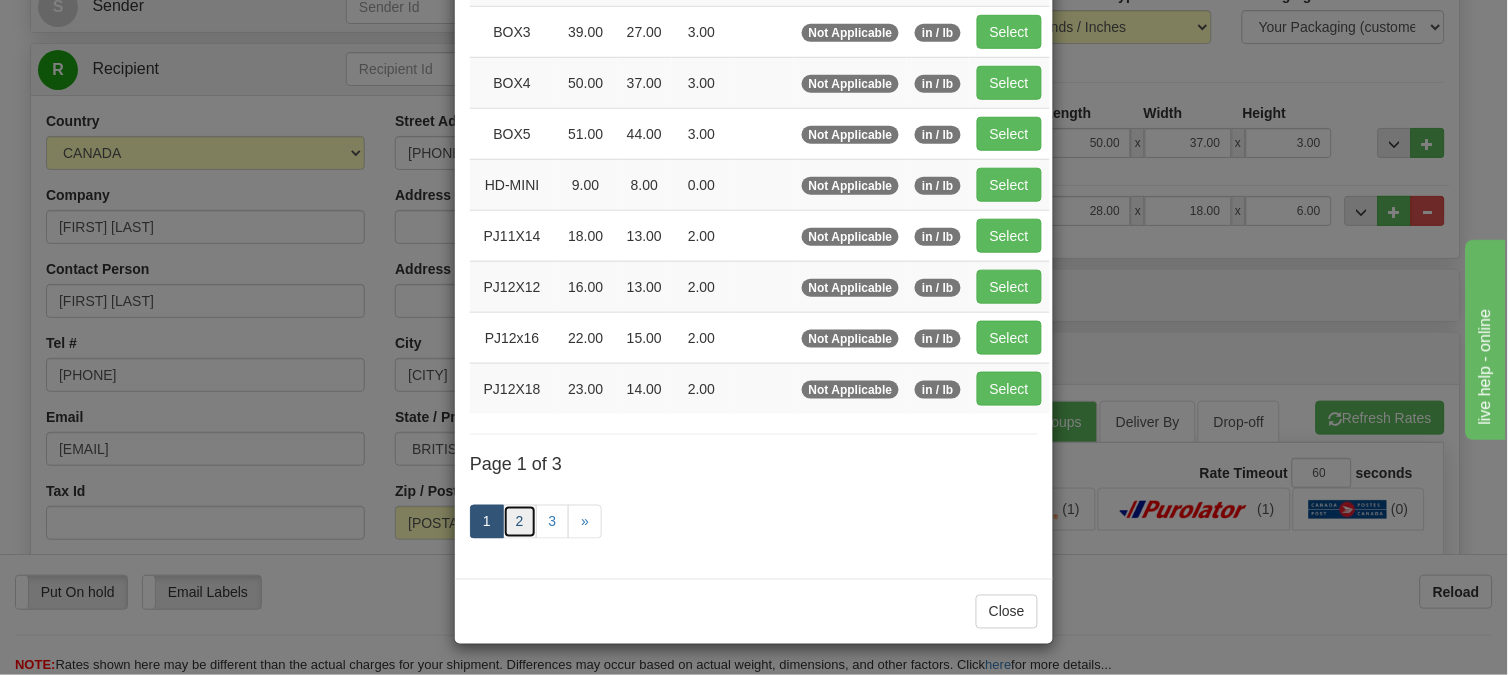 click on "2" at bounding box center [520, 522] 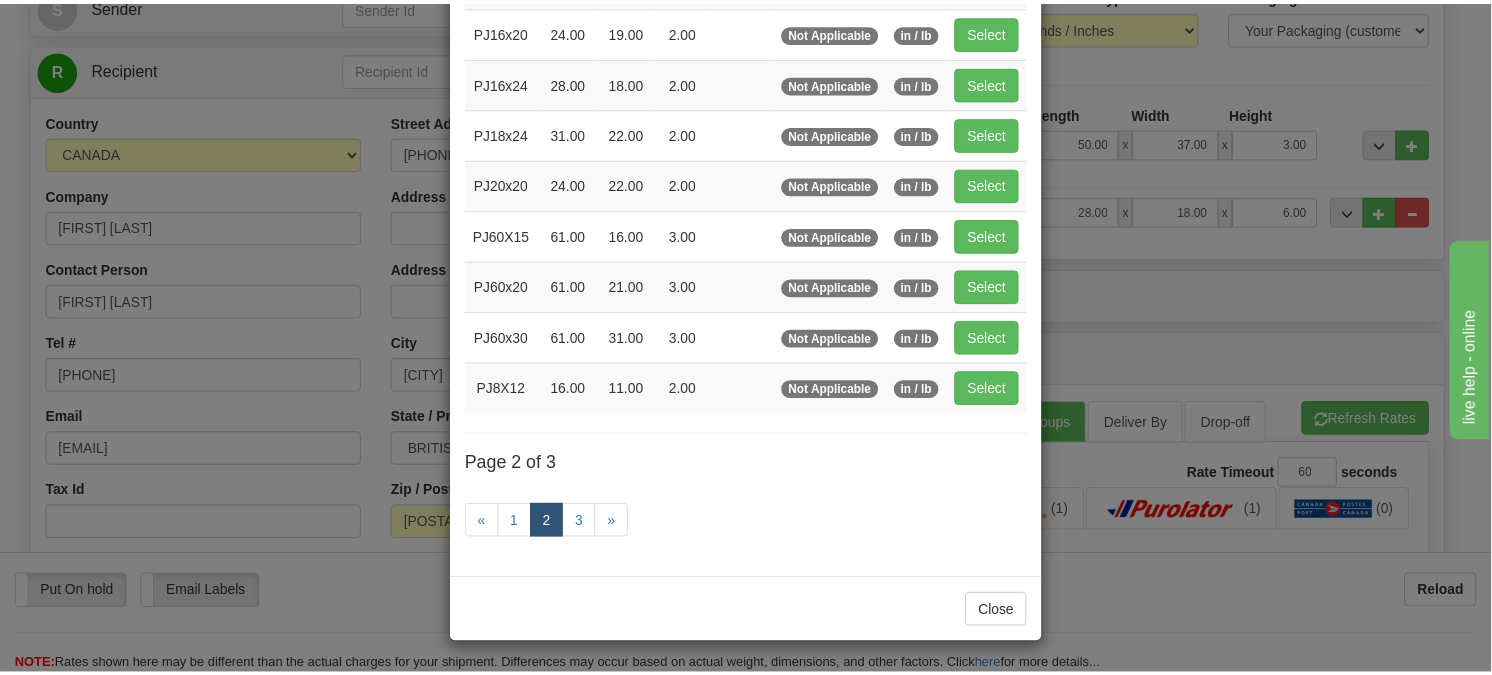 scroll, scrollTop: 315, scrollLeft: 0, axis: vertical 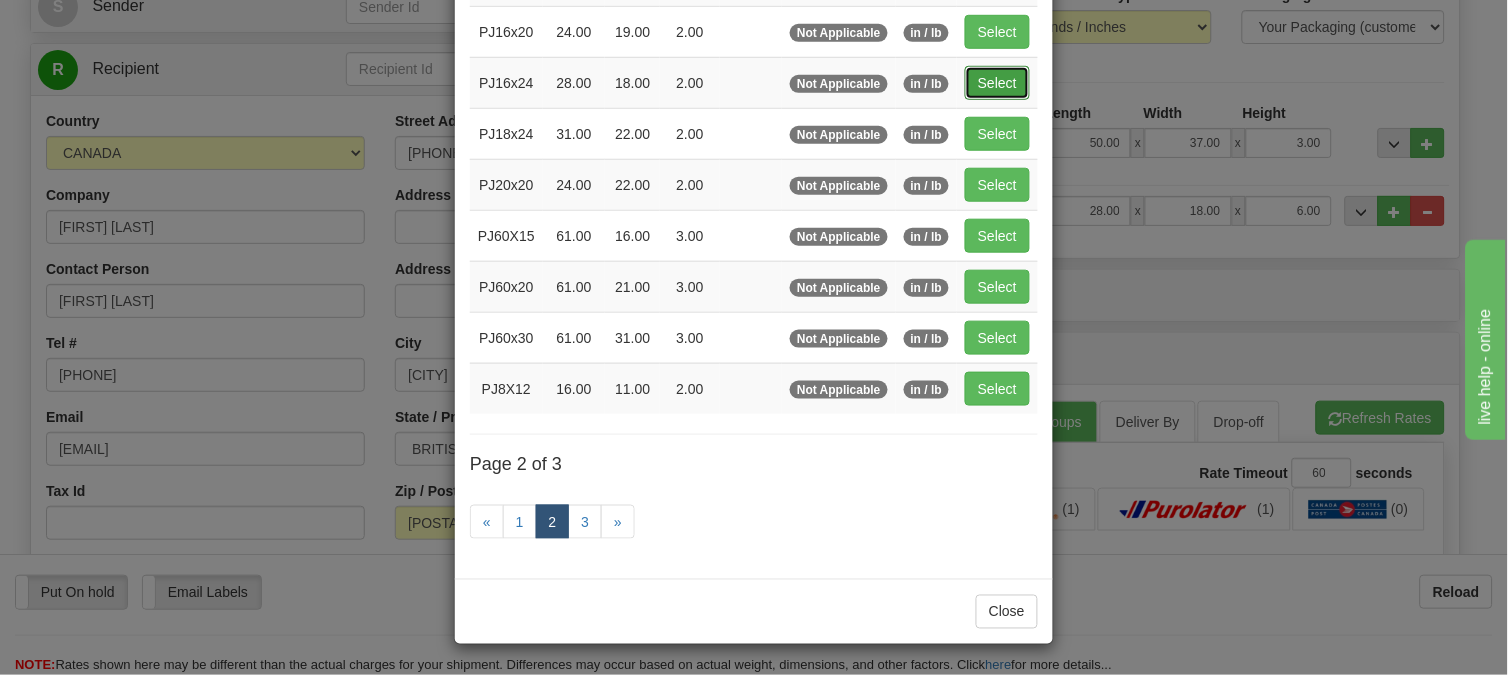 click on "Select" at bounding box center [997, 83] 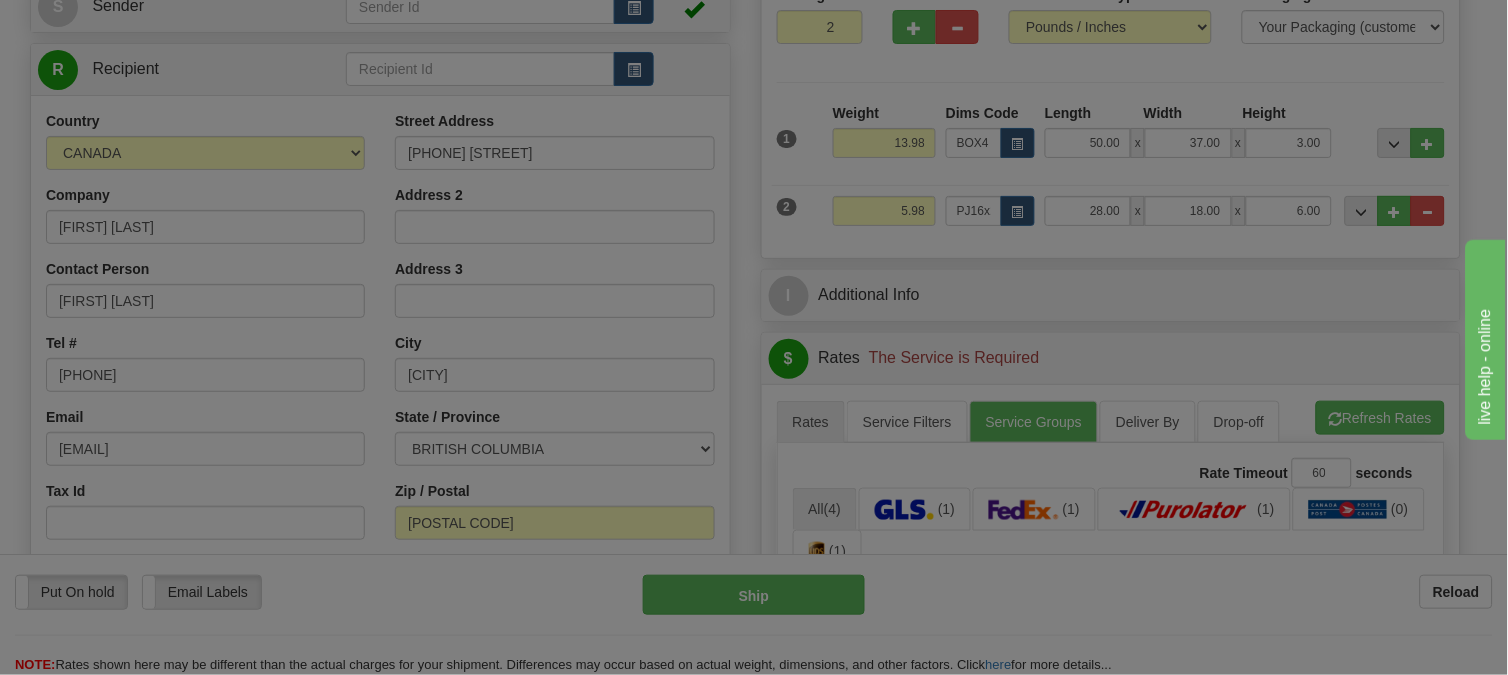 type on "2.00" 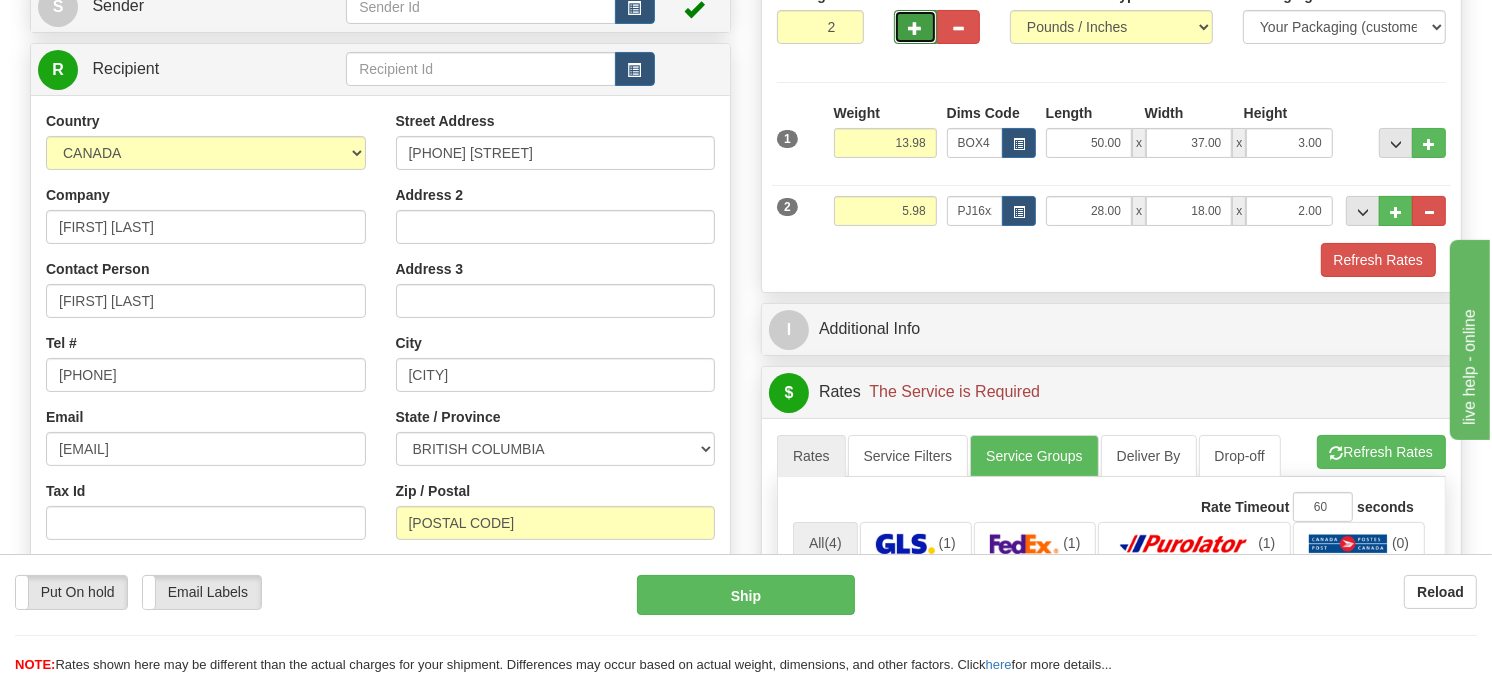 click at bounding box center [915, 28] 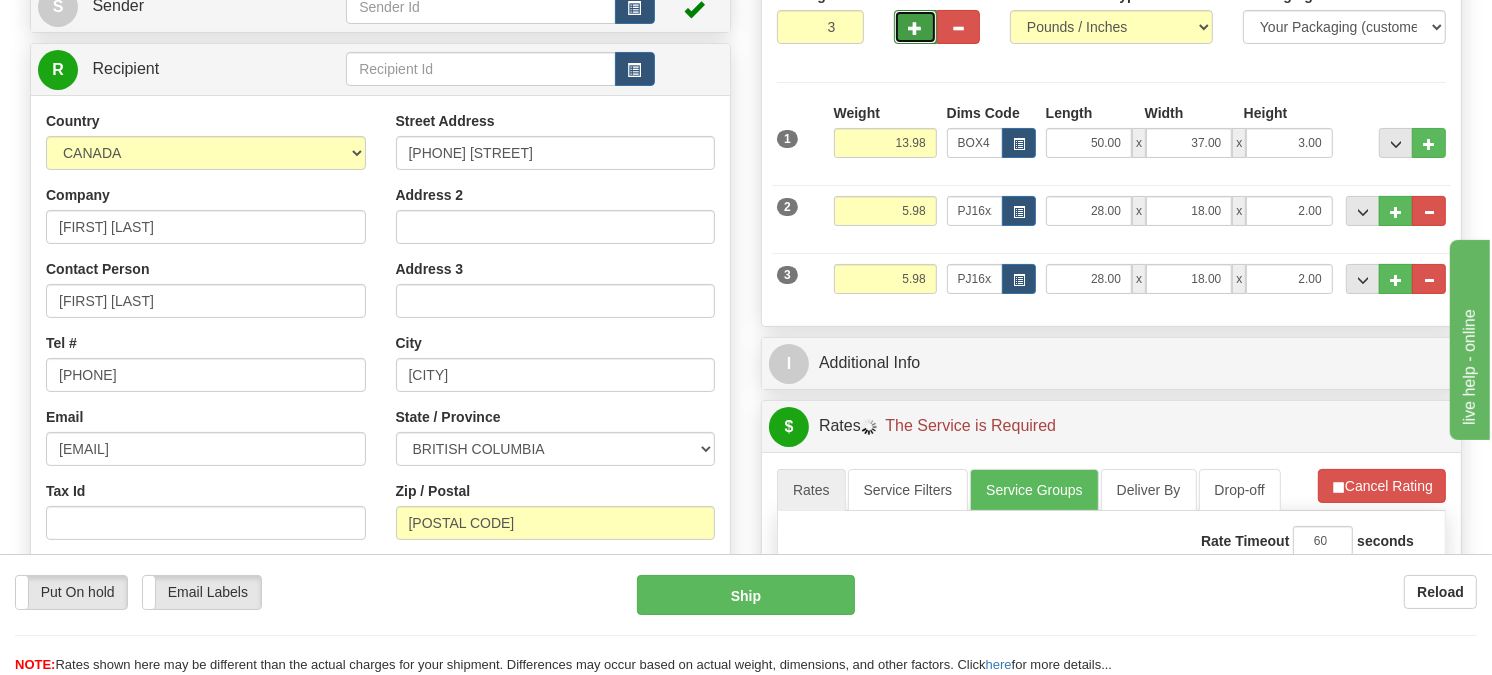 click at bounding box center (915, 28) 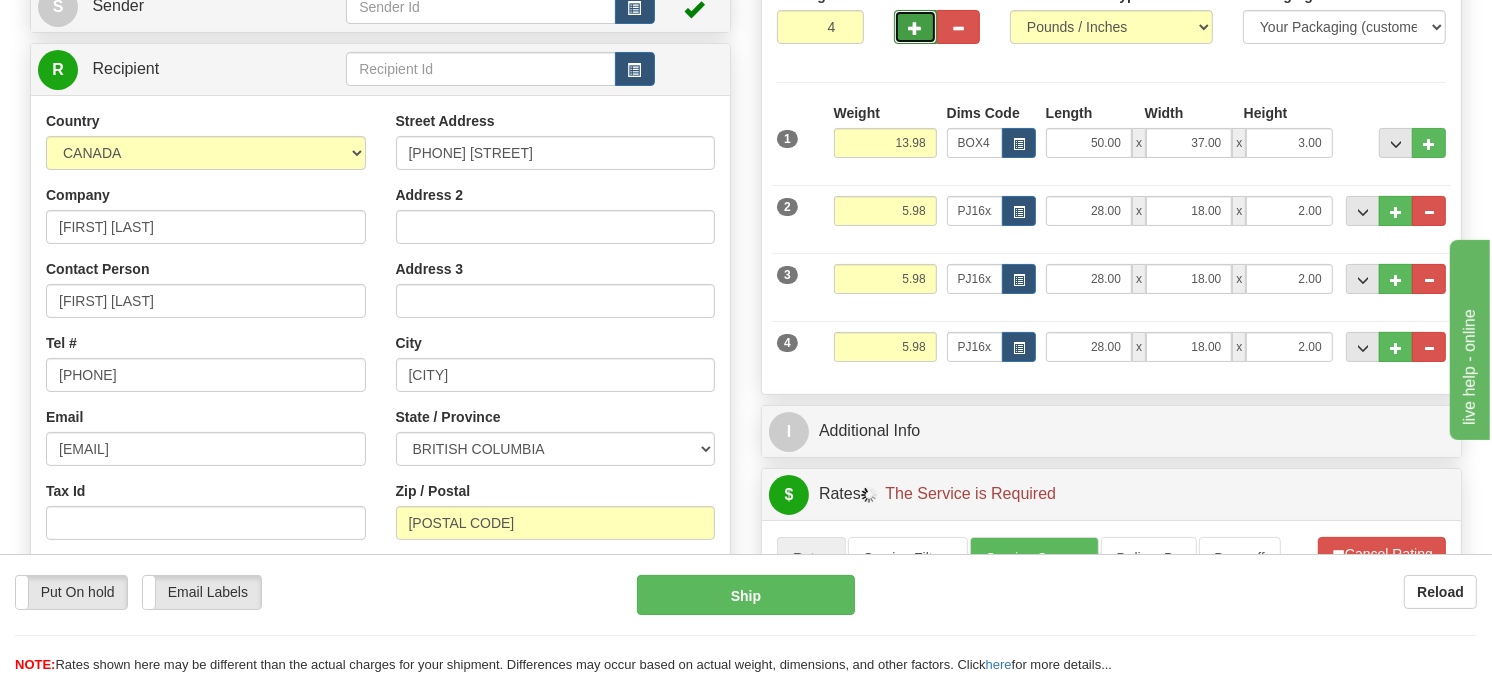 click at bounding box center [915, 28] 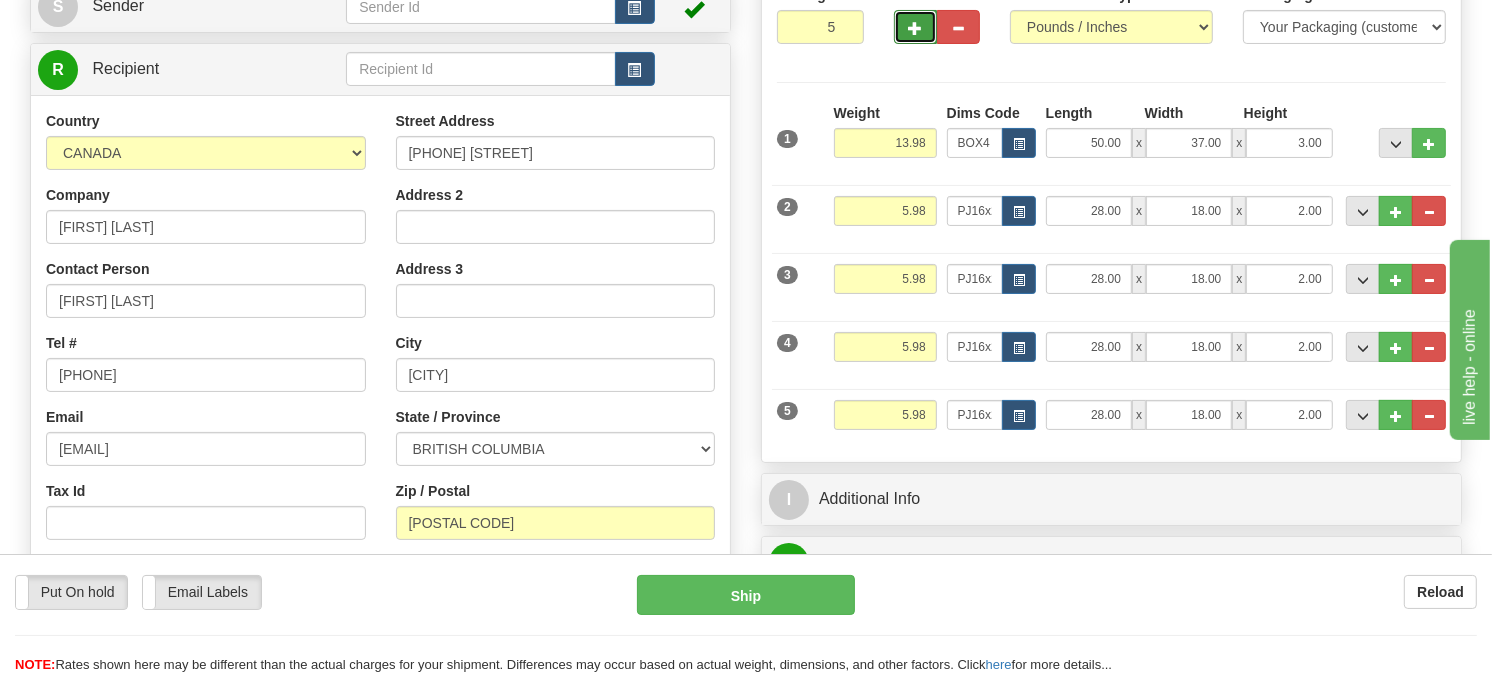 click at bounding box center [915, 28] 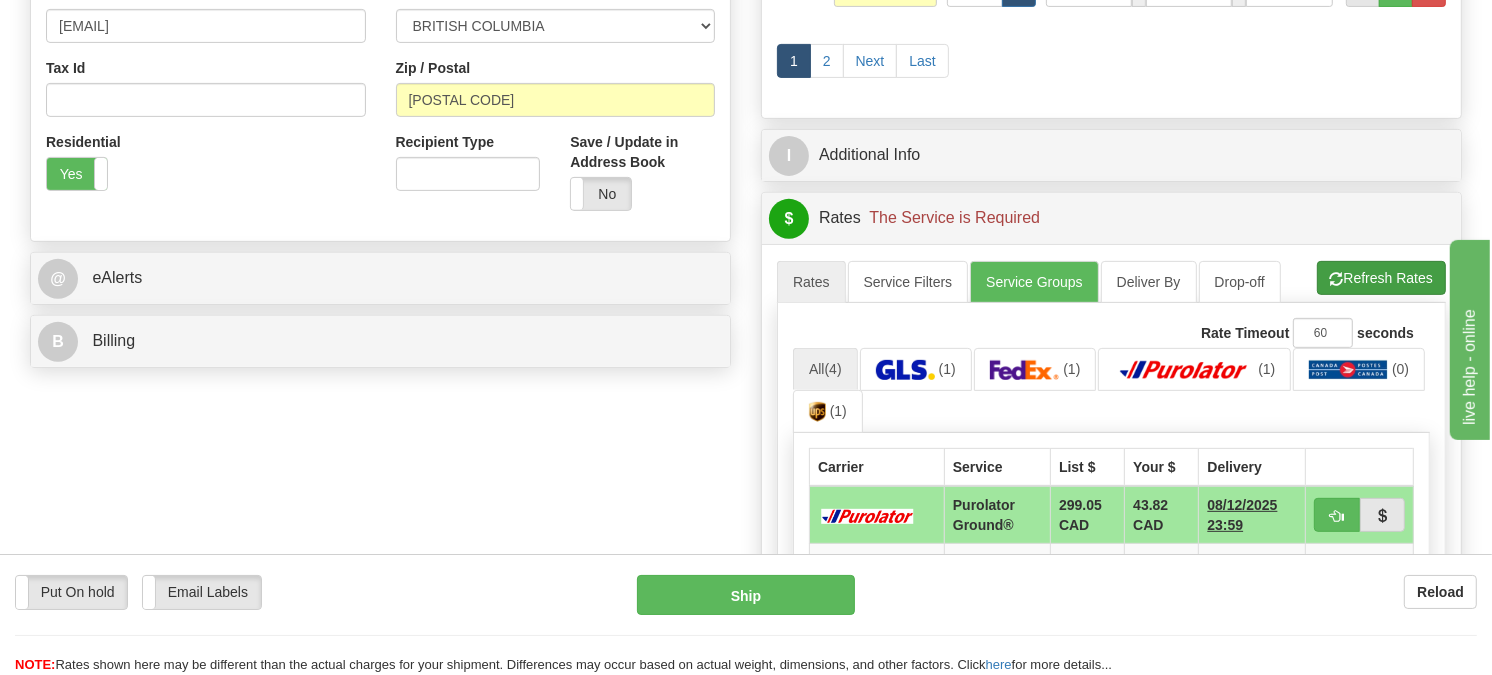 scroll, scrollTop: 668, scrollLeft: 0, axis: vertical 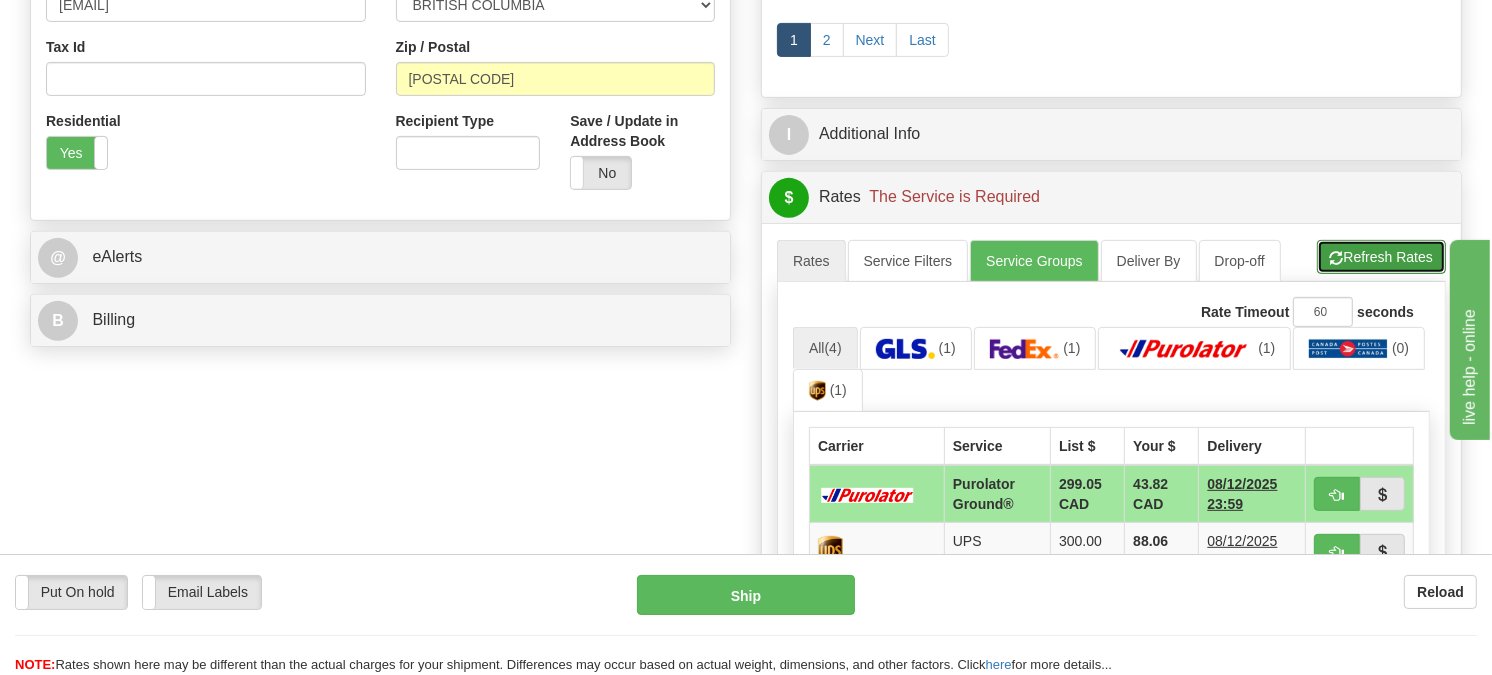 click on "Refresh Rates" at bounding box center (1381, 257) 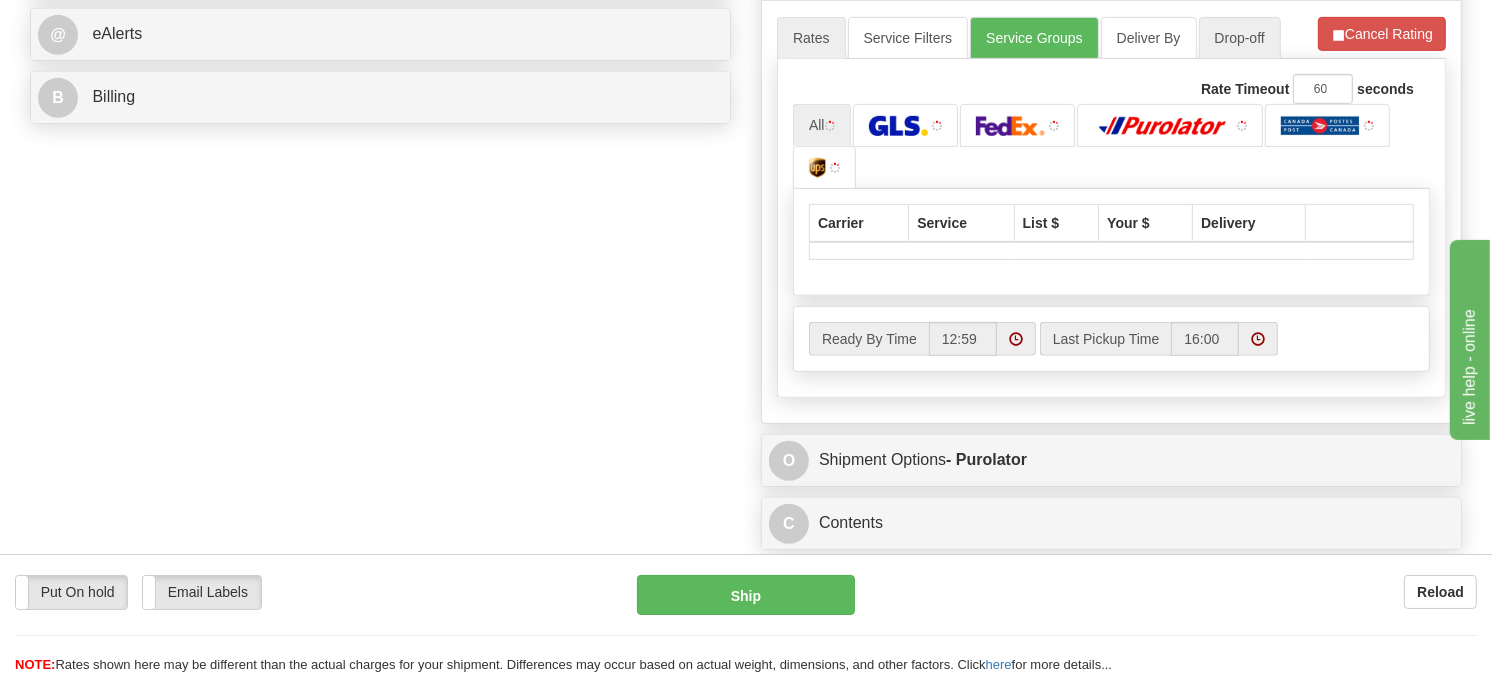scroll, scrollTop: 1002, scrollLeft: 0, axis: vertical 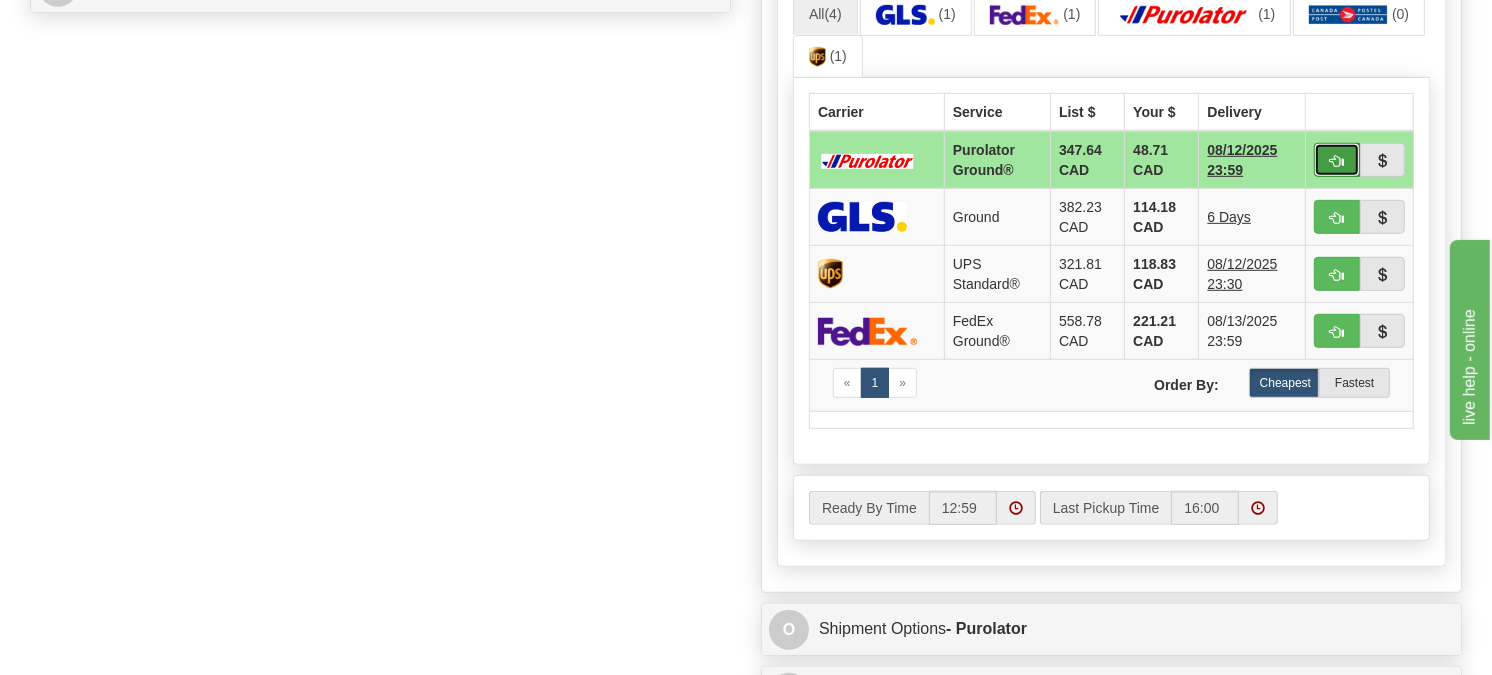 click at bounding box center (1337, 161) 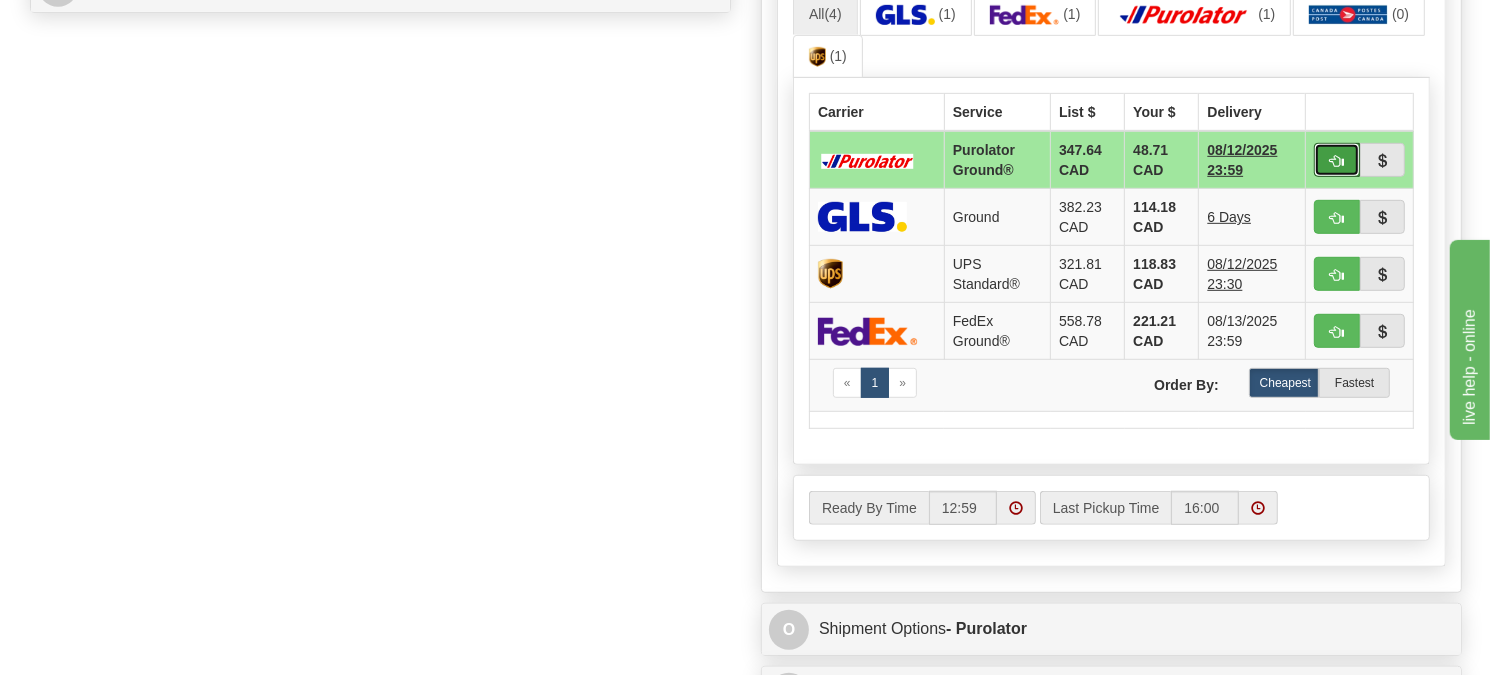type on "260" 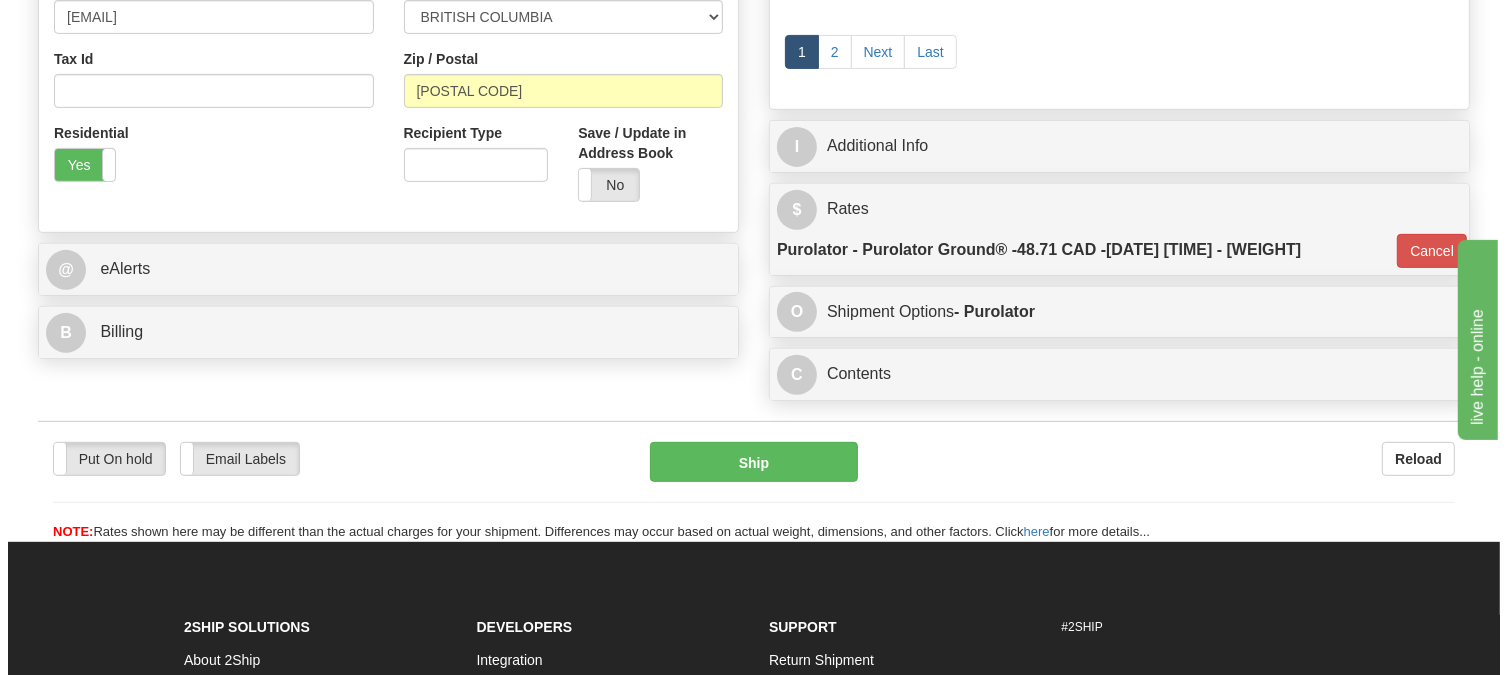scroll, scrollTop: 434, scrollLeft: 0, axis: vertical 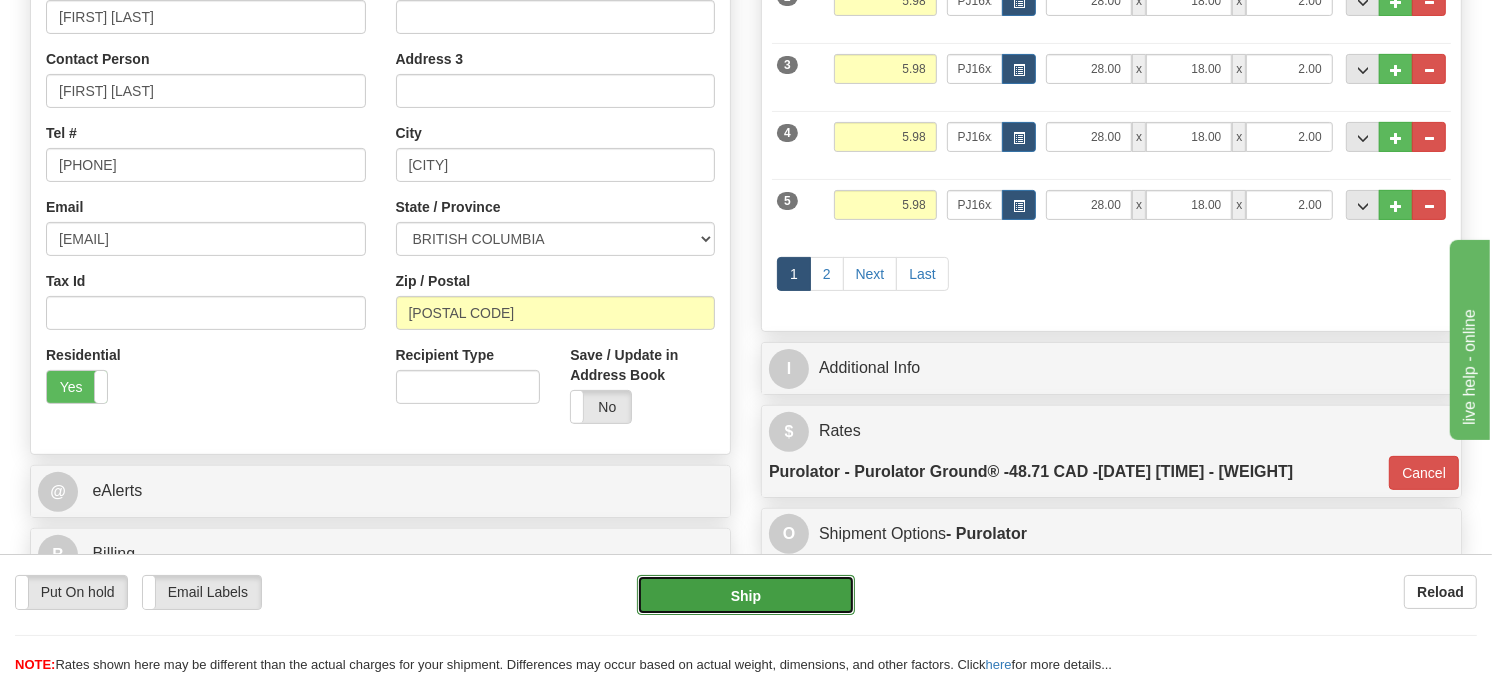 click on "Ship" at bounding box center (746, 595) 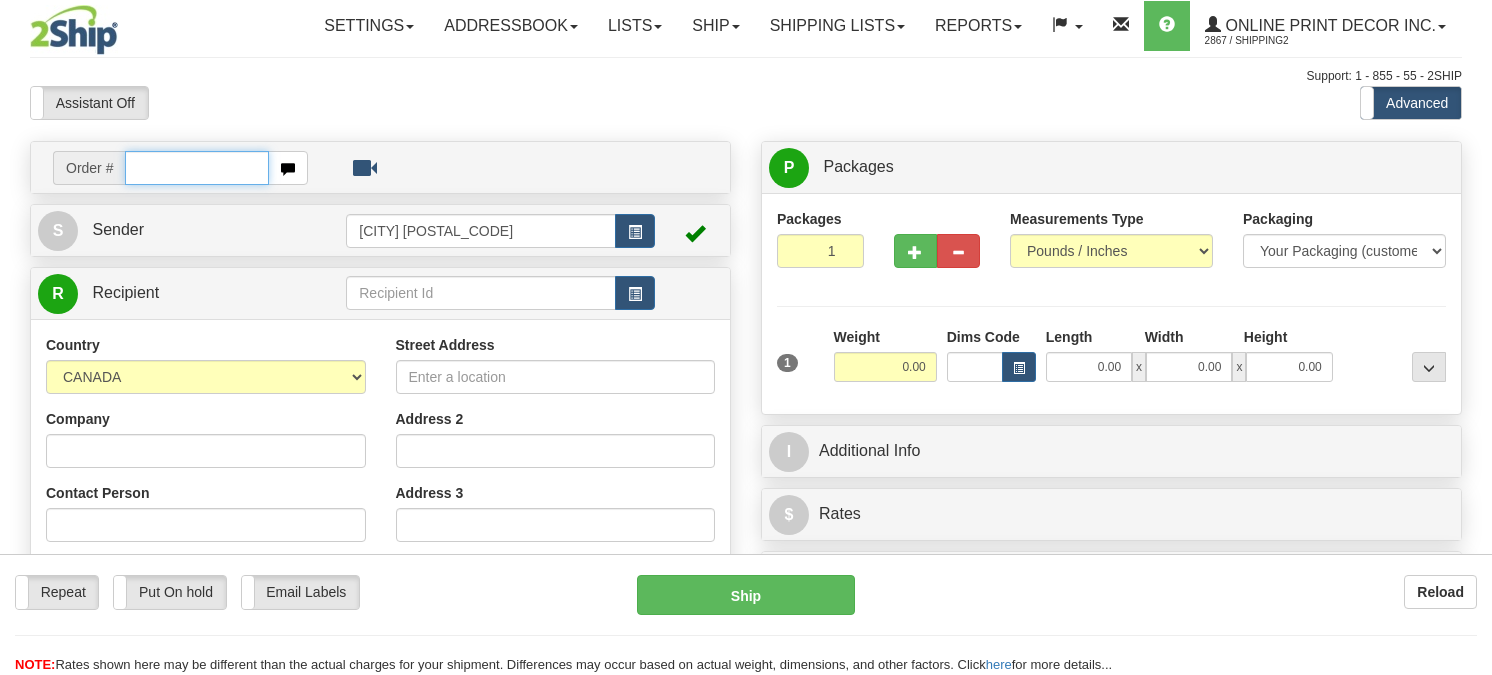 scroll, scrollTop: 0, scrollLeft: 0, axis: both 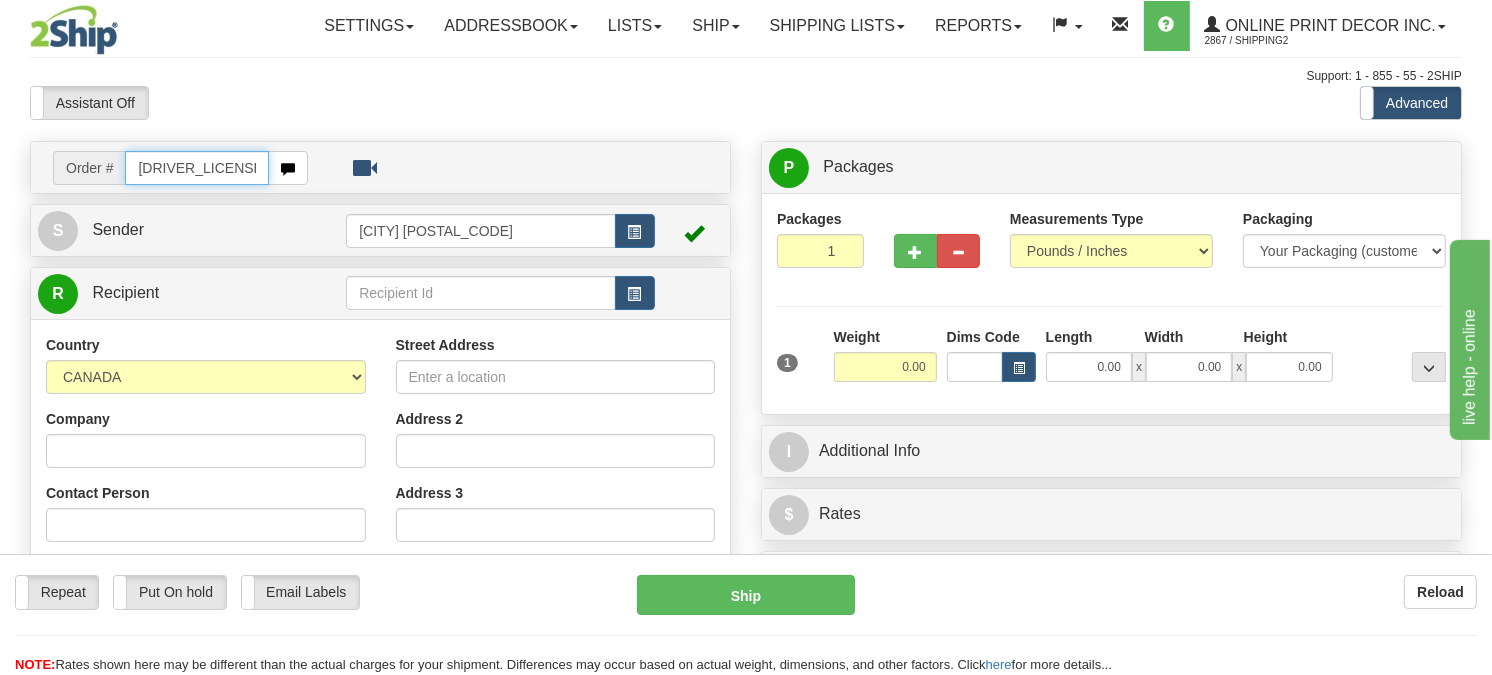 type on "[DRIVER_LICENSE]" 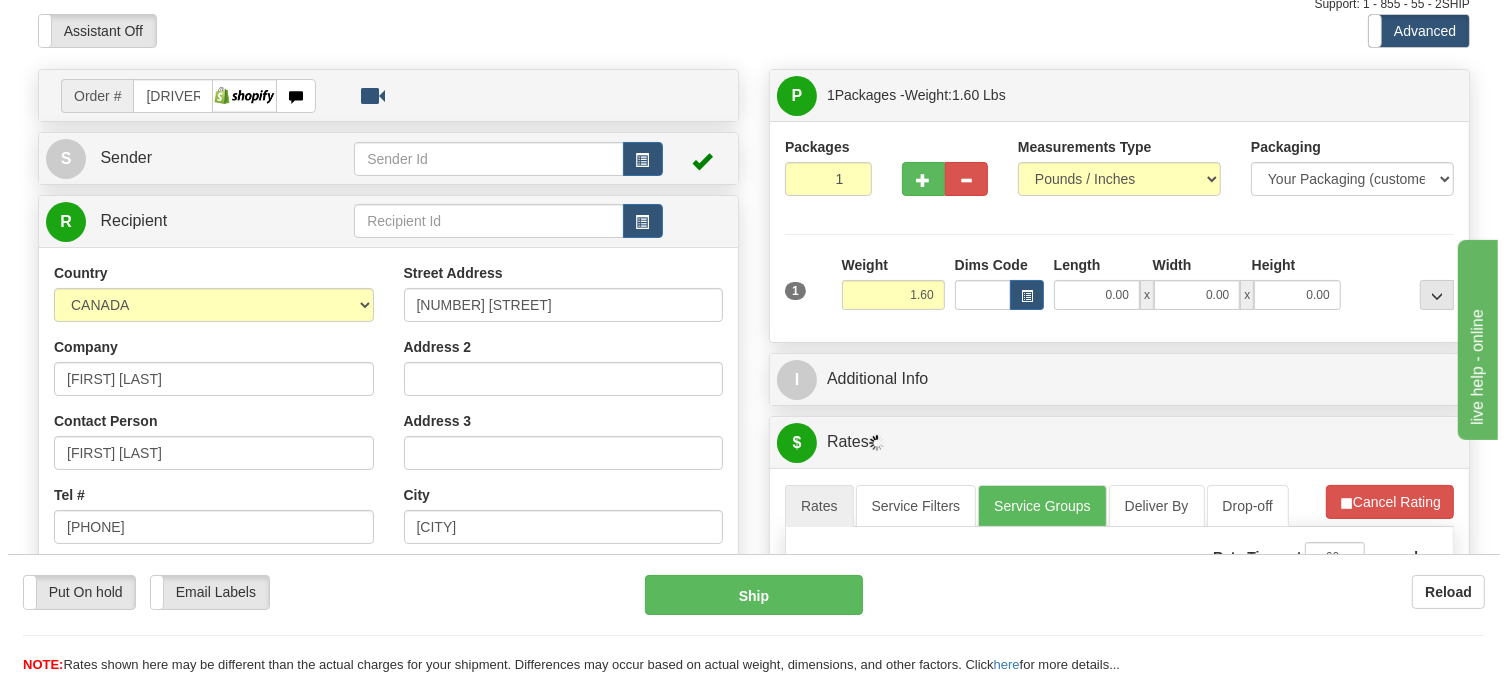 scroll, scrollTop: 111, scrollLeft: 0, axis: vertical 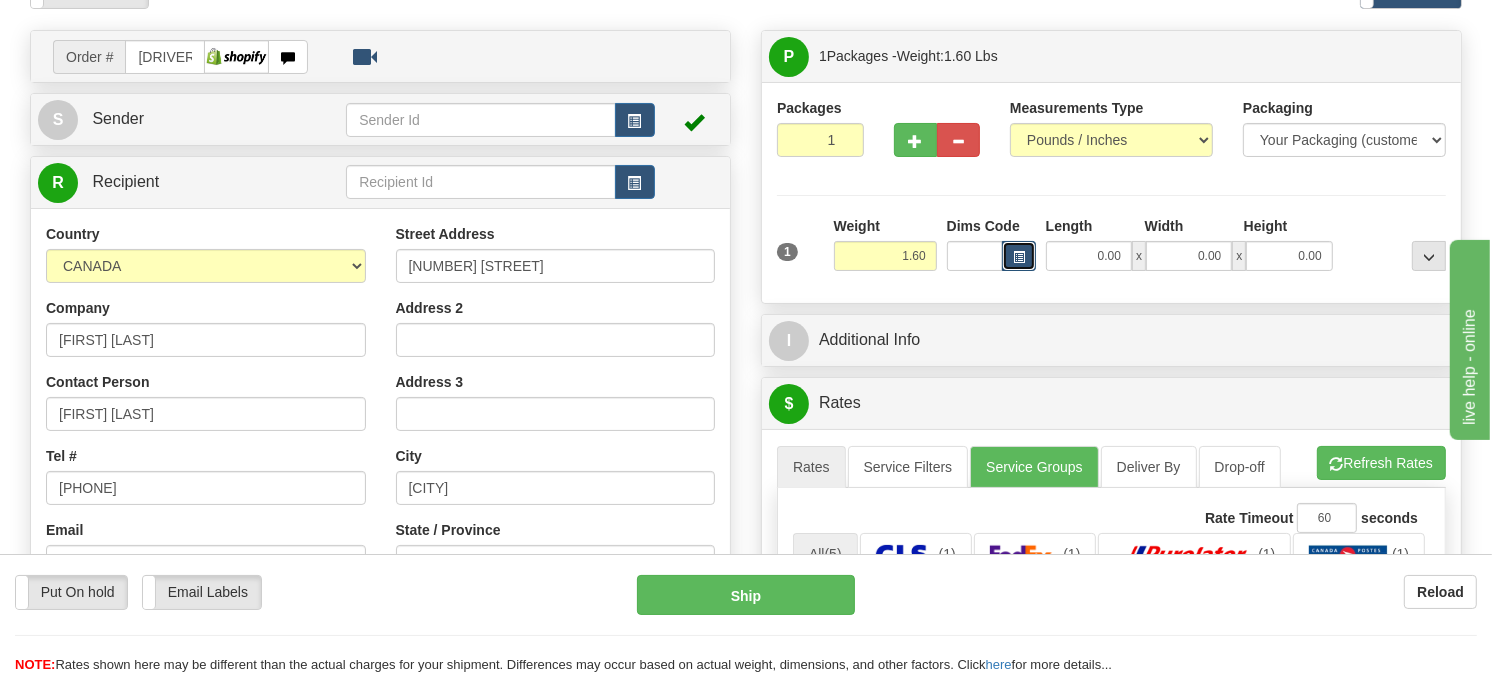 click at bounding box center [1019, 256] 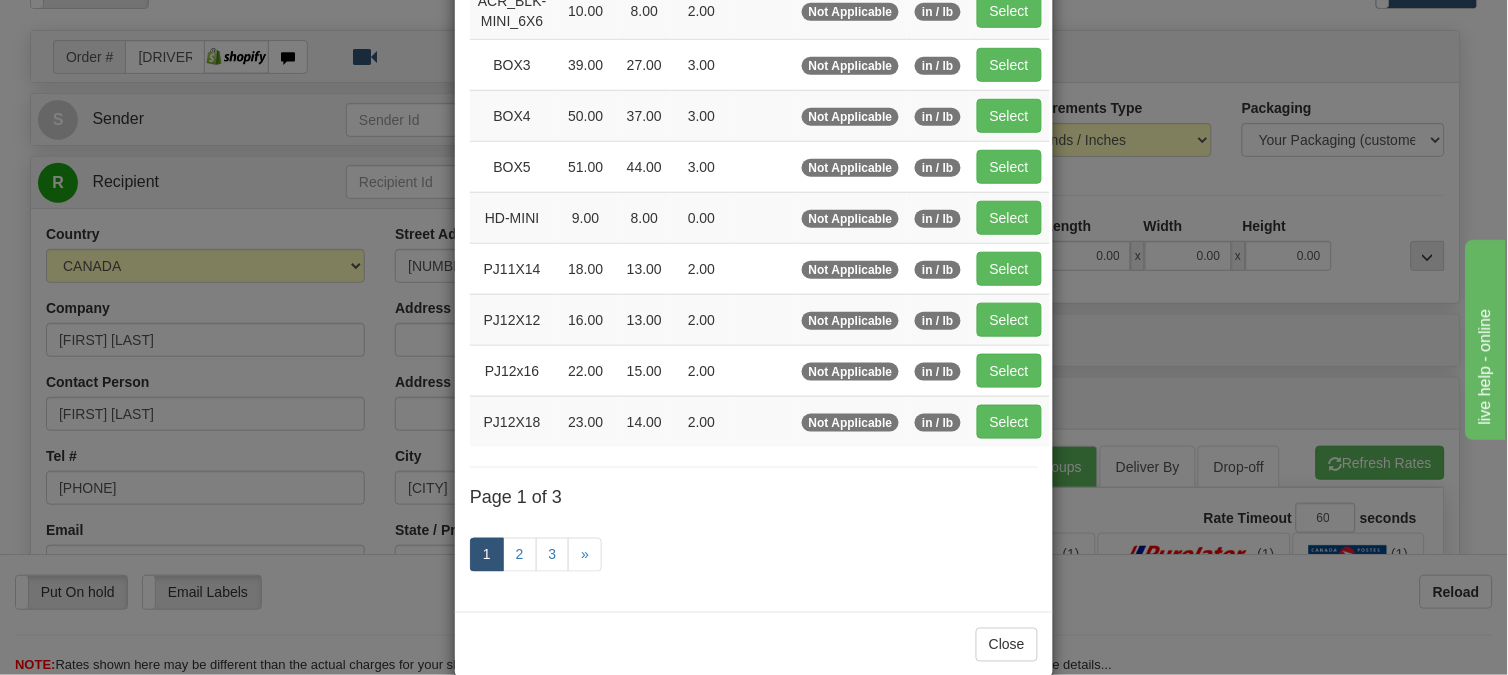scroll, scrollTop: 326, scrollLeft: 0, axis: vertical 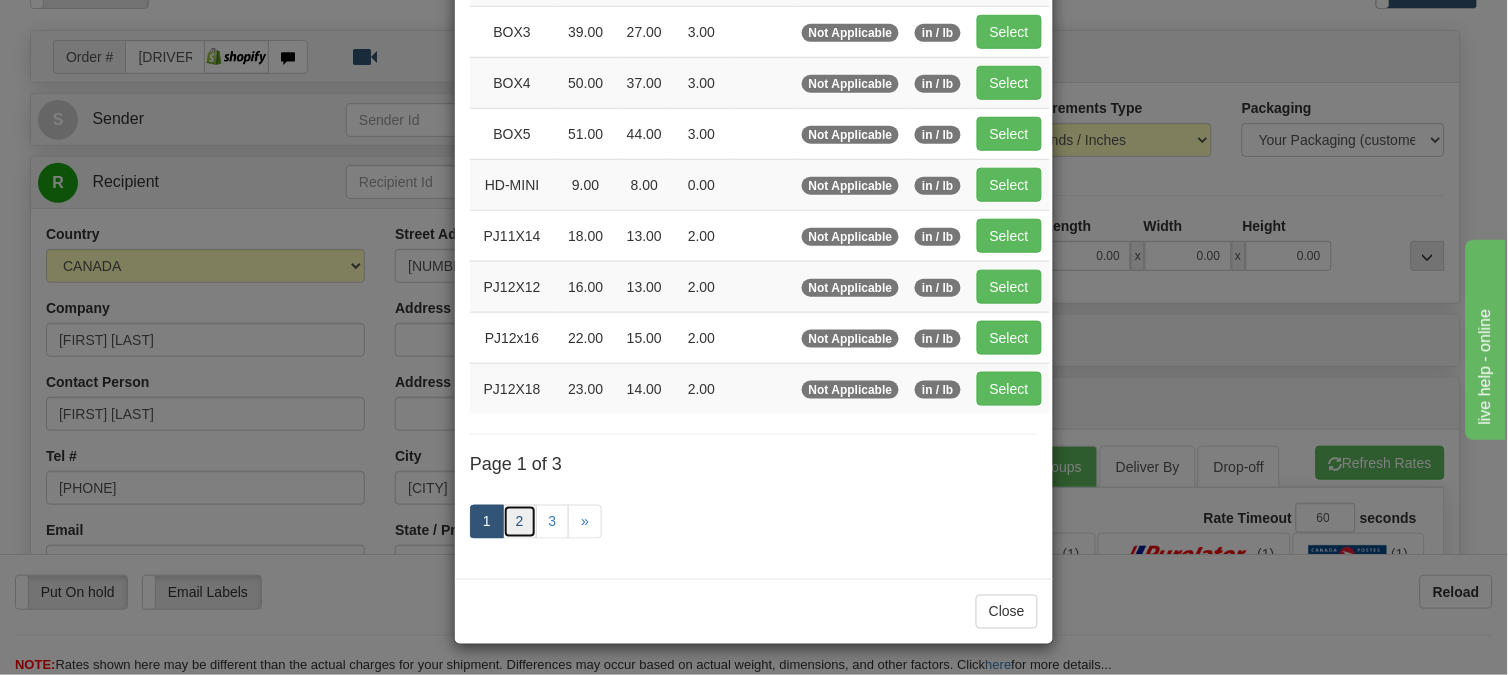 click on "2" at bounding box center [520, 522] 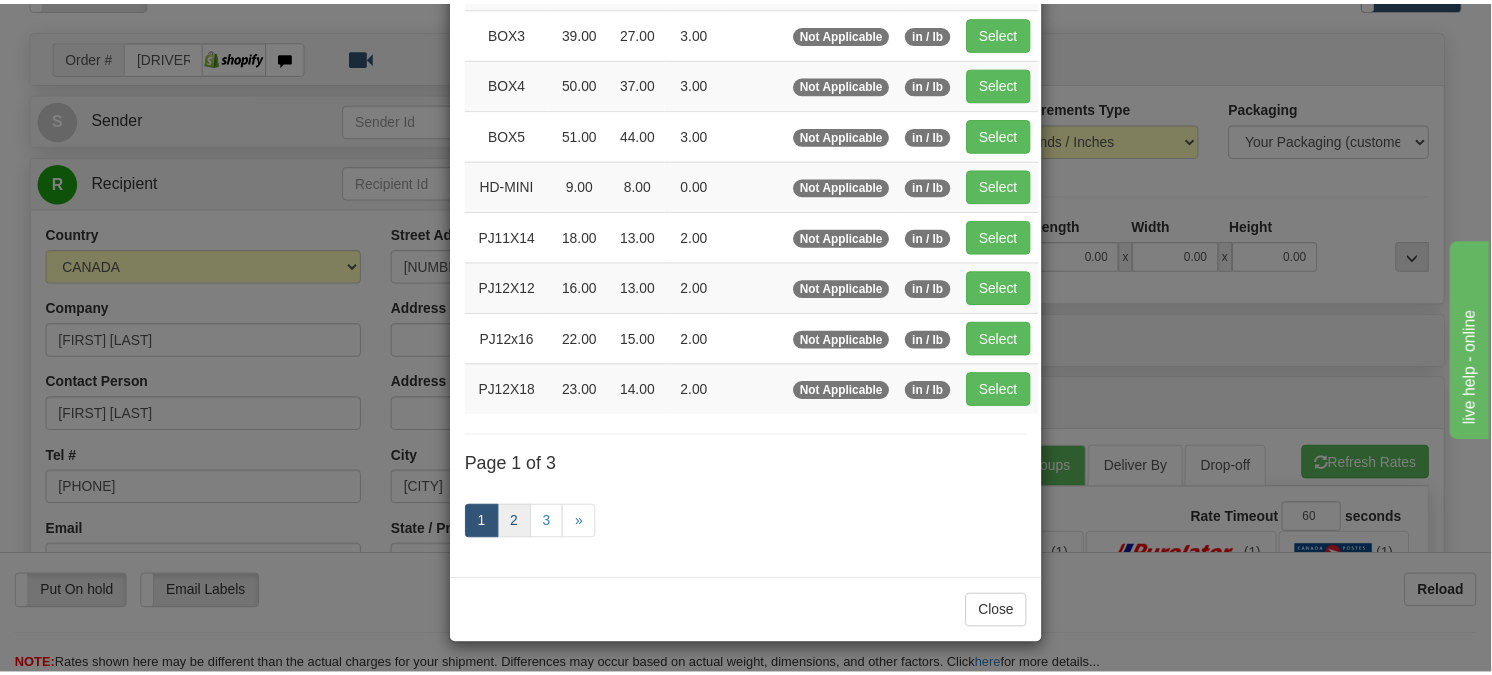 scroll, scrollTop: 315, scrollLeft: 0, axis: vertical 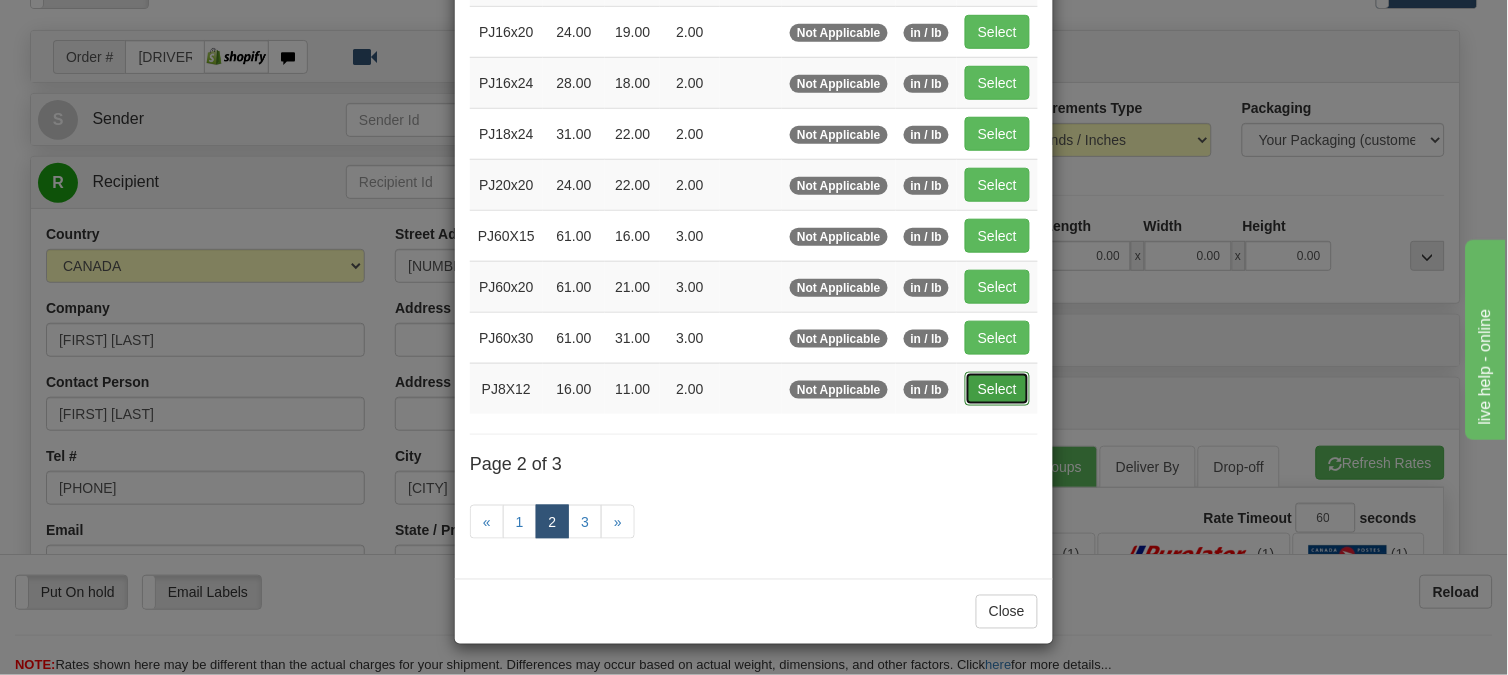 click on "Select" at bounding box center [997, 389] 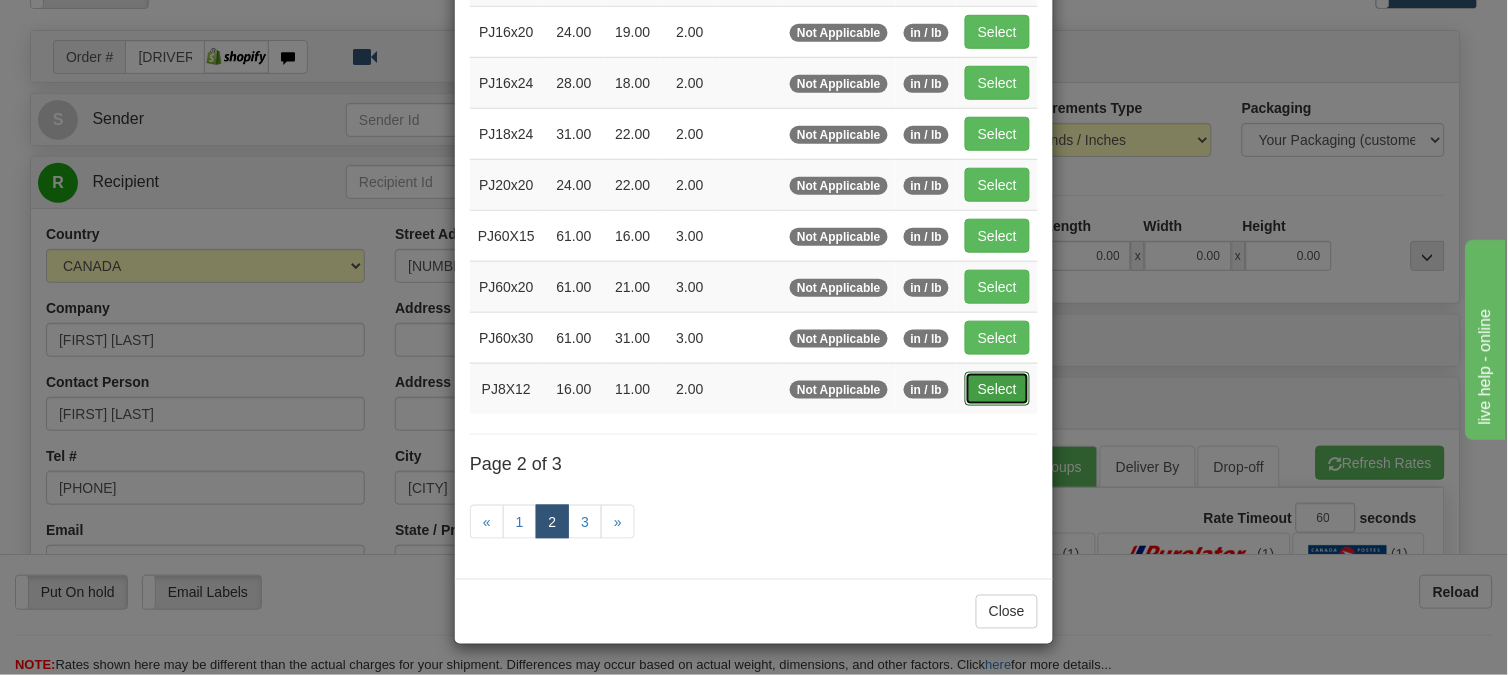type on "16.00" 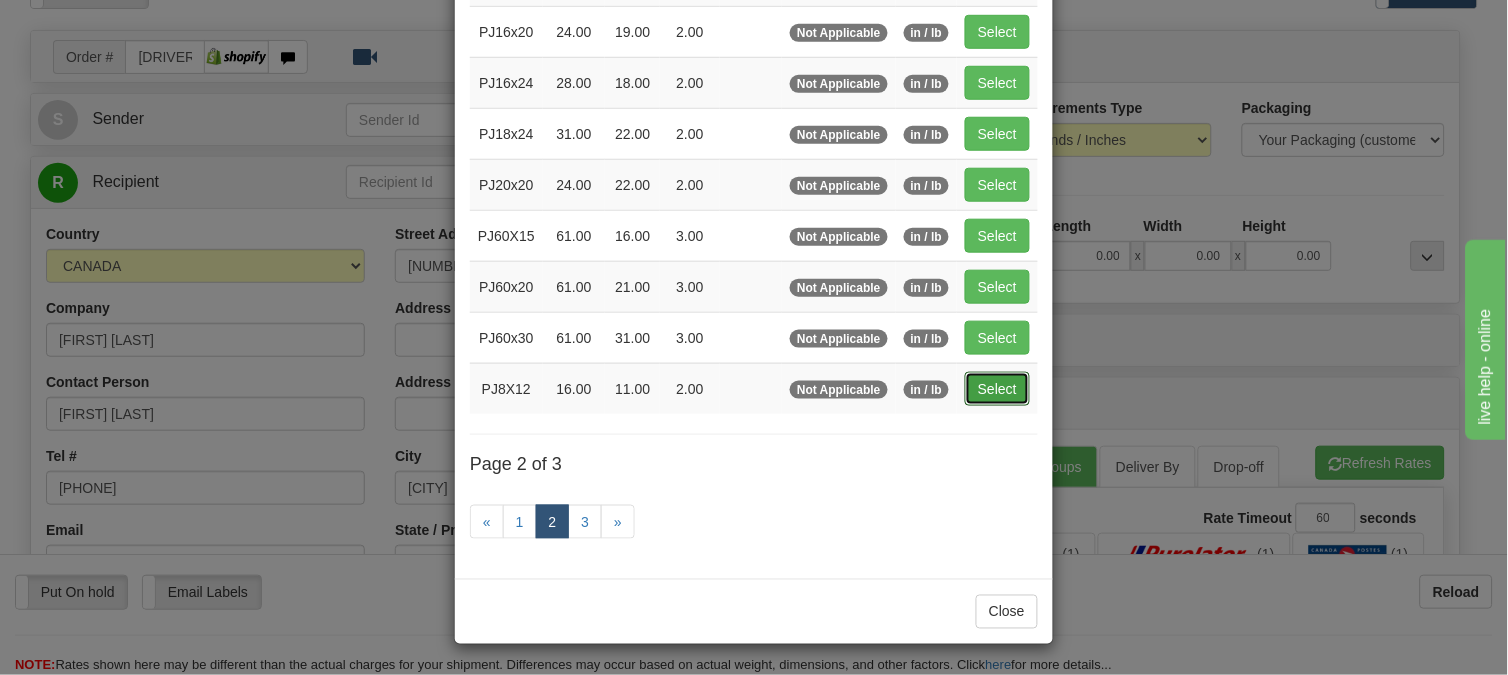 type on "11.00" 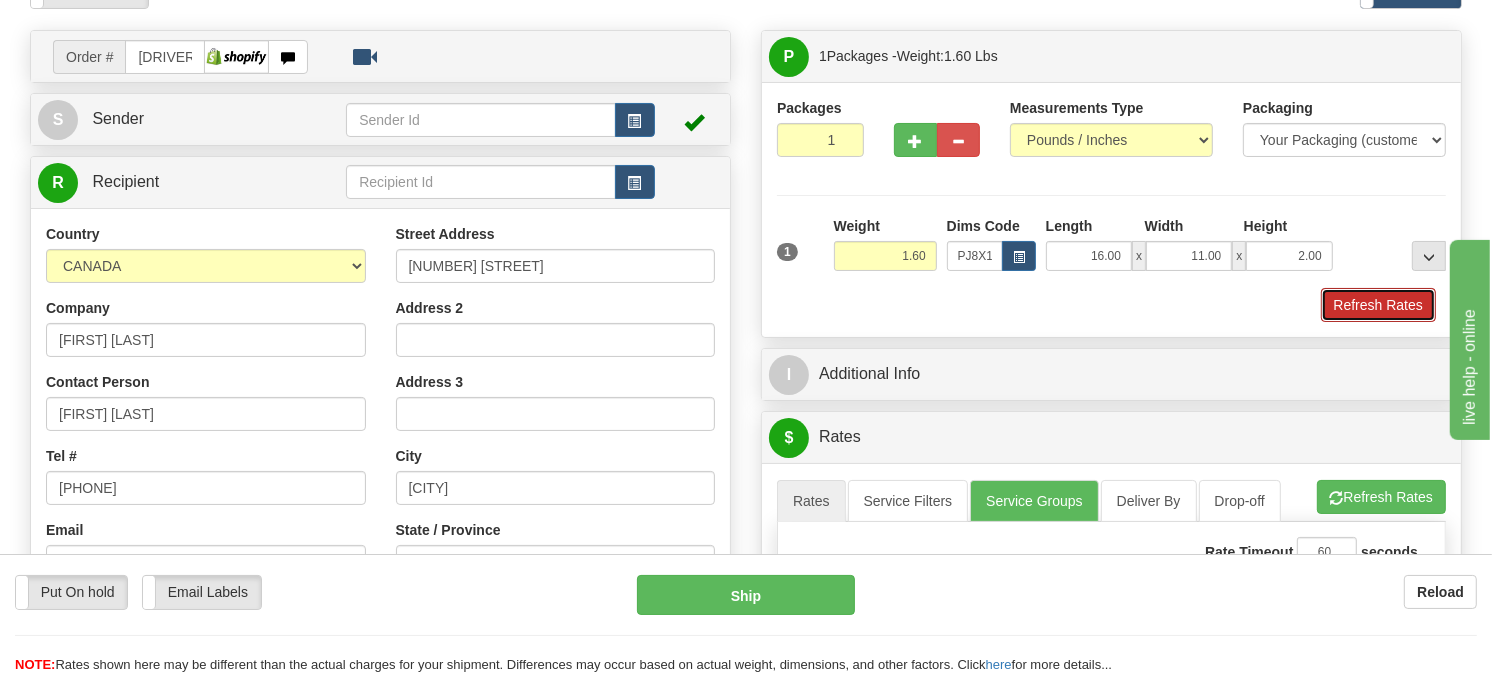 click on "Refresh Rates" at bounding box center [1378, 305] 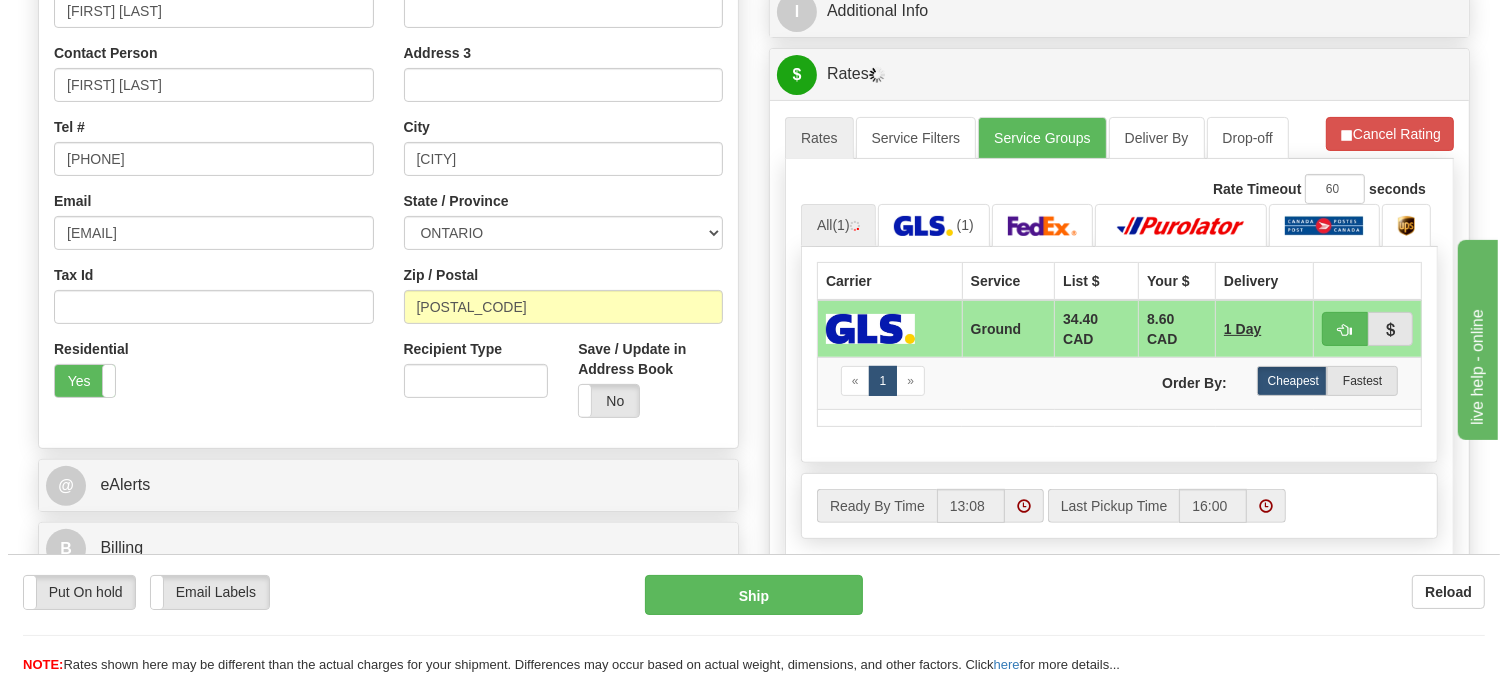 scroll, scrollTop: 450, scrollLeft: 0, axis: vertical 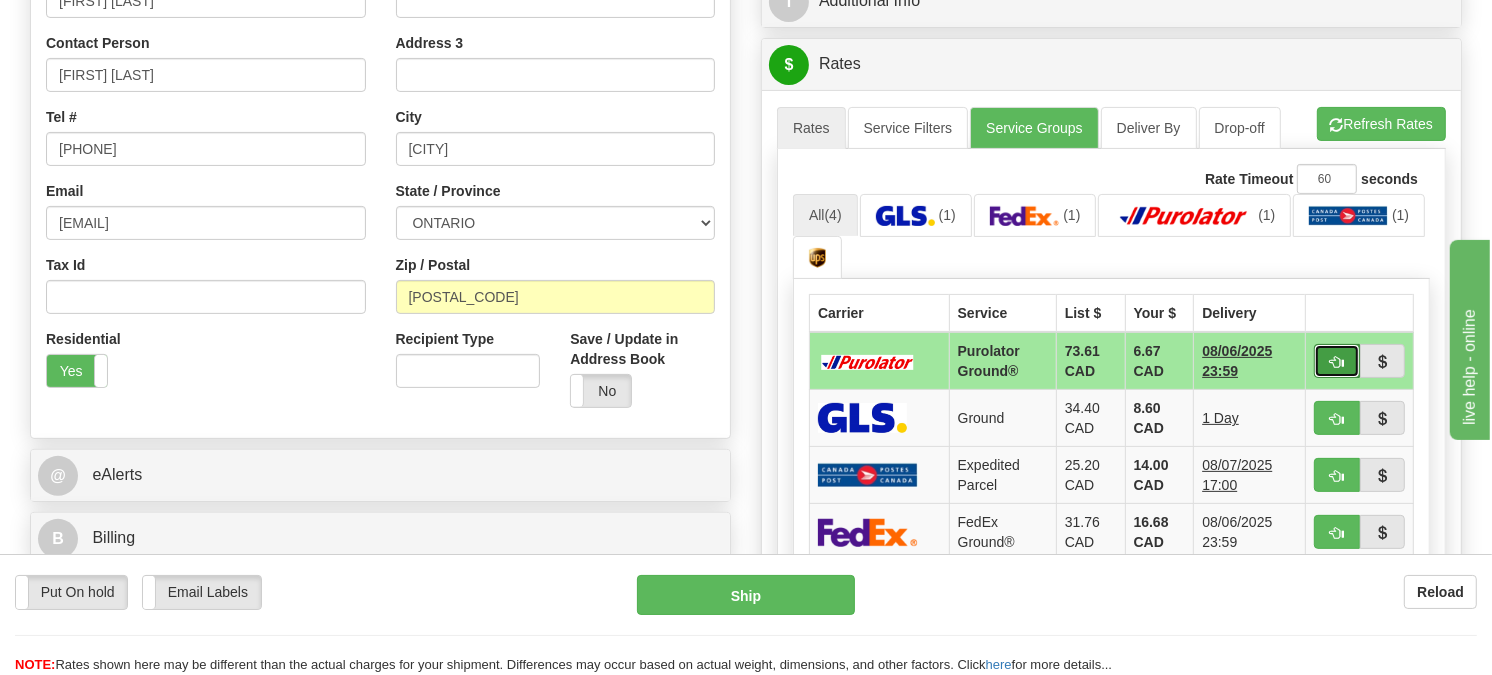 click at bounding box center (1337, 362) 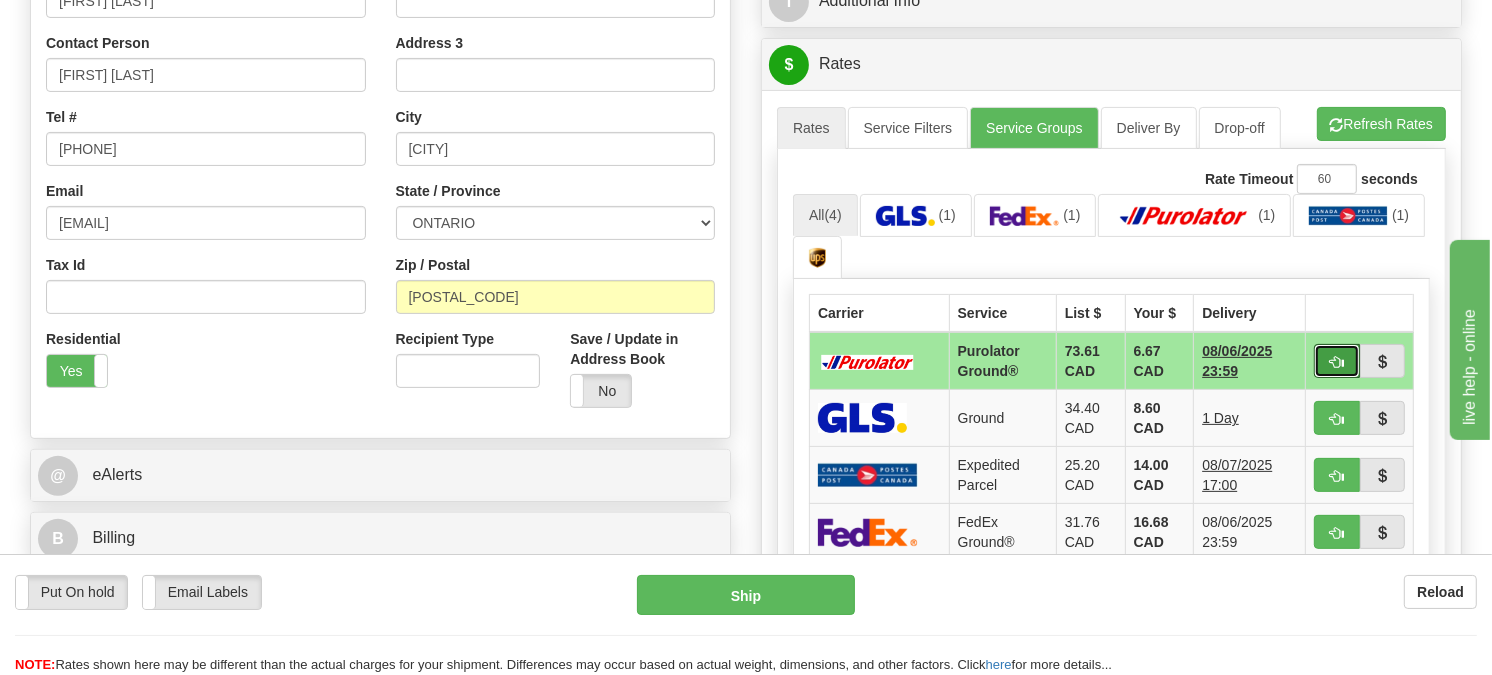 type on "260" 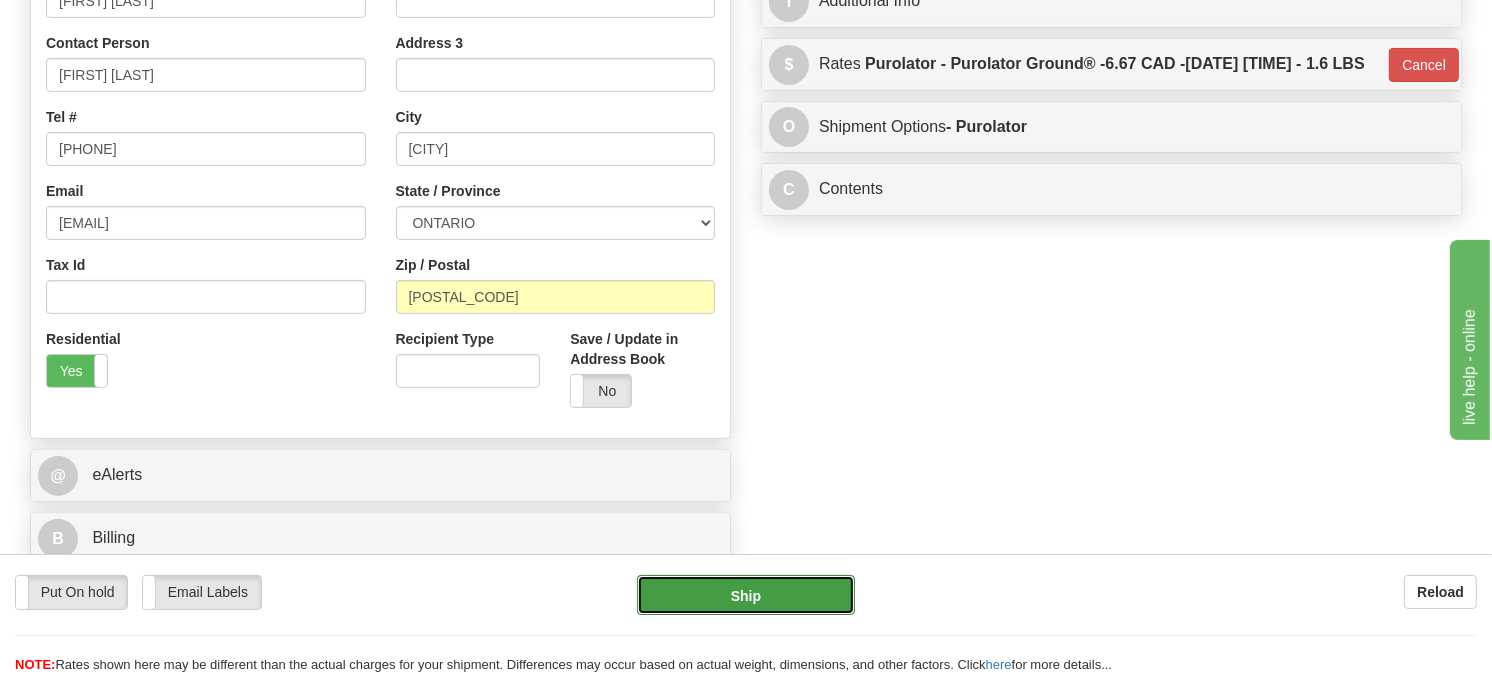 click on "Ship" at bounding box center (746, 595) 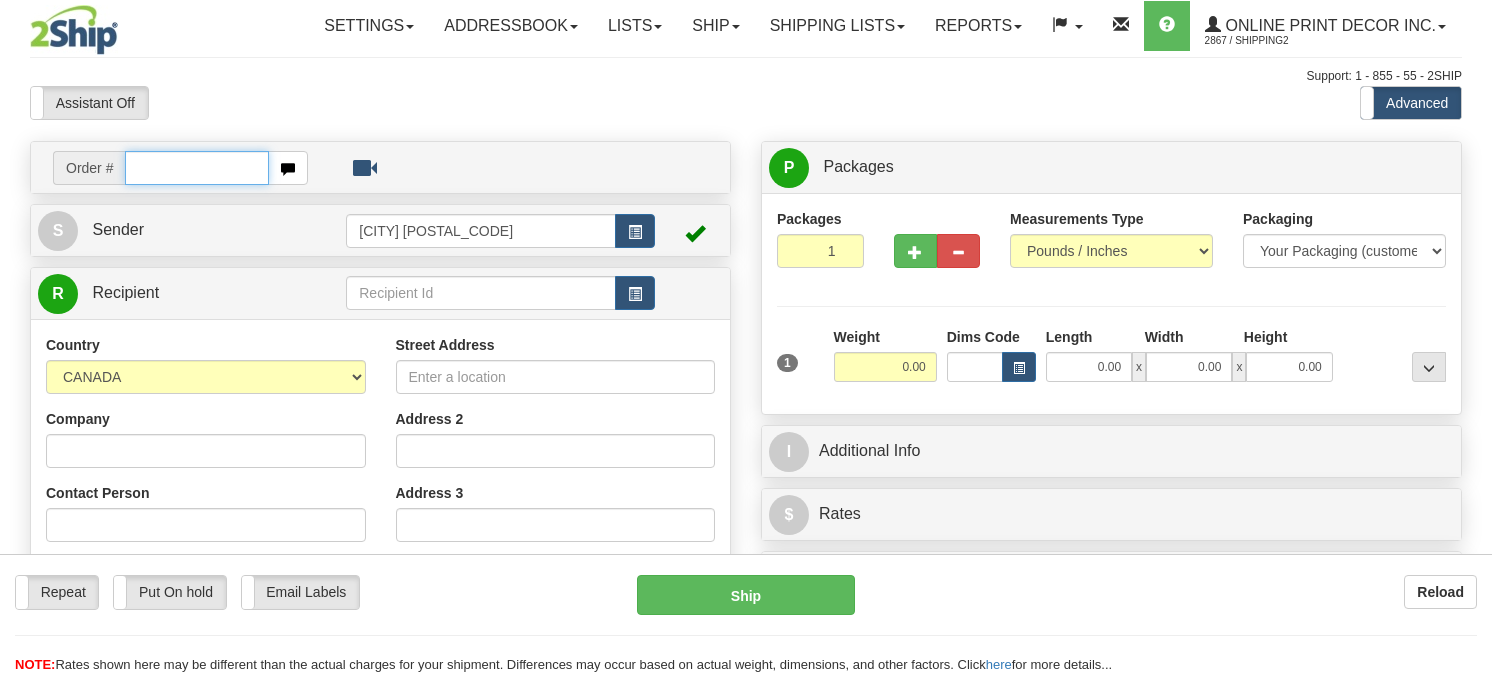scroll, scrollTop: 0, scrollLeft: 0, axis: both 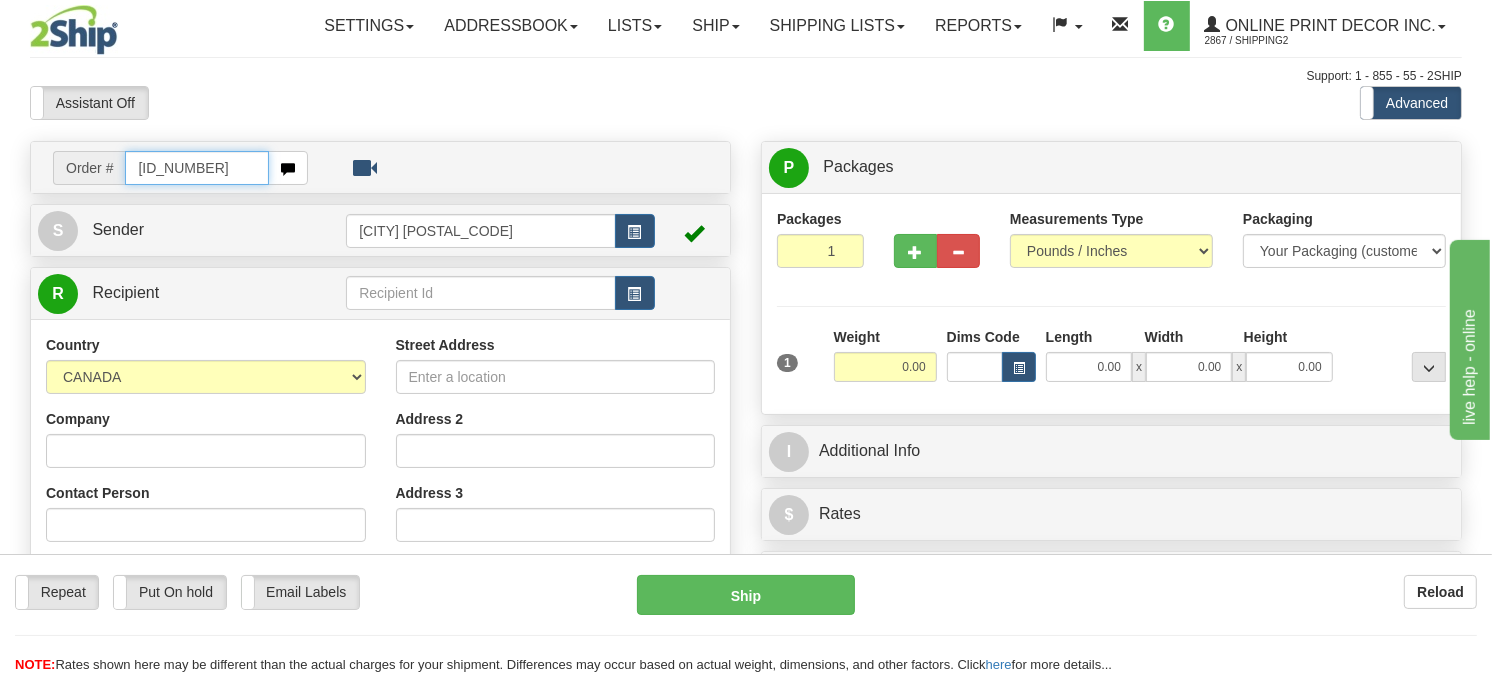 type on "[ID_NUMBER]" 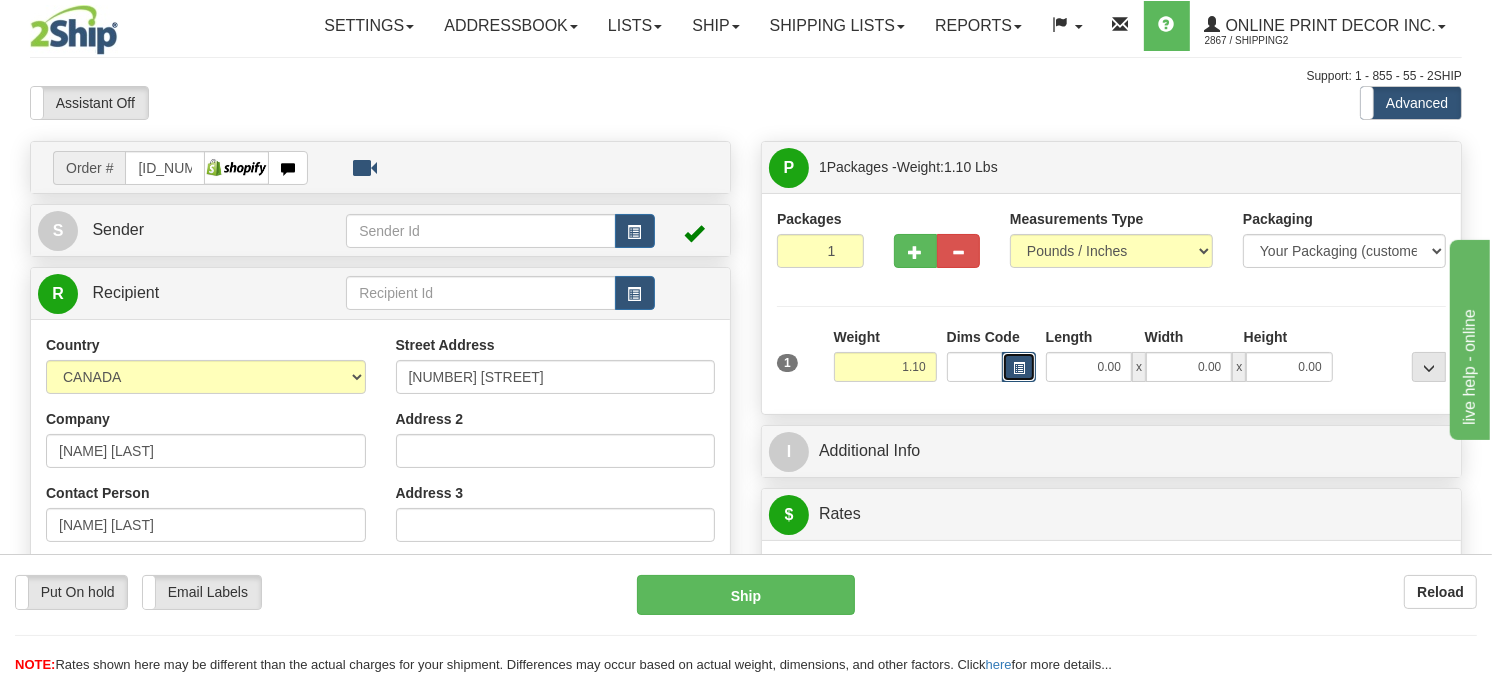 click at bounding box center (1019, 367) 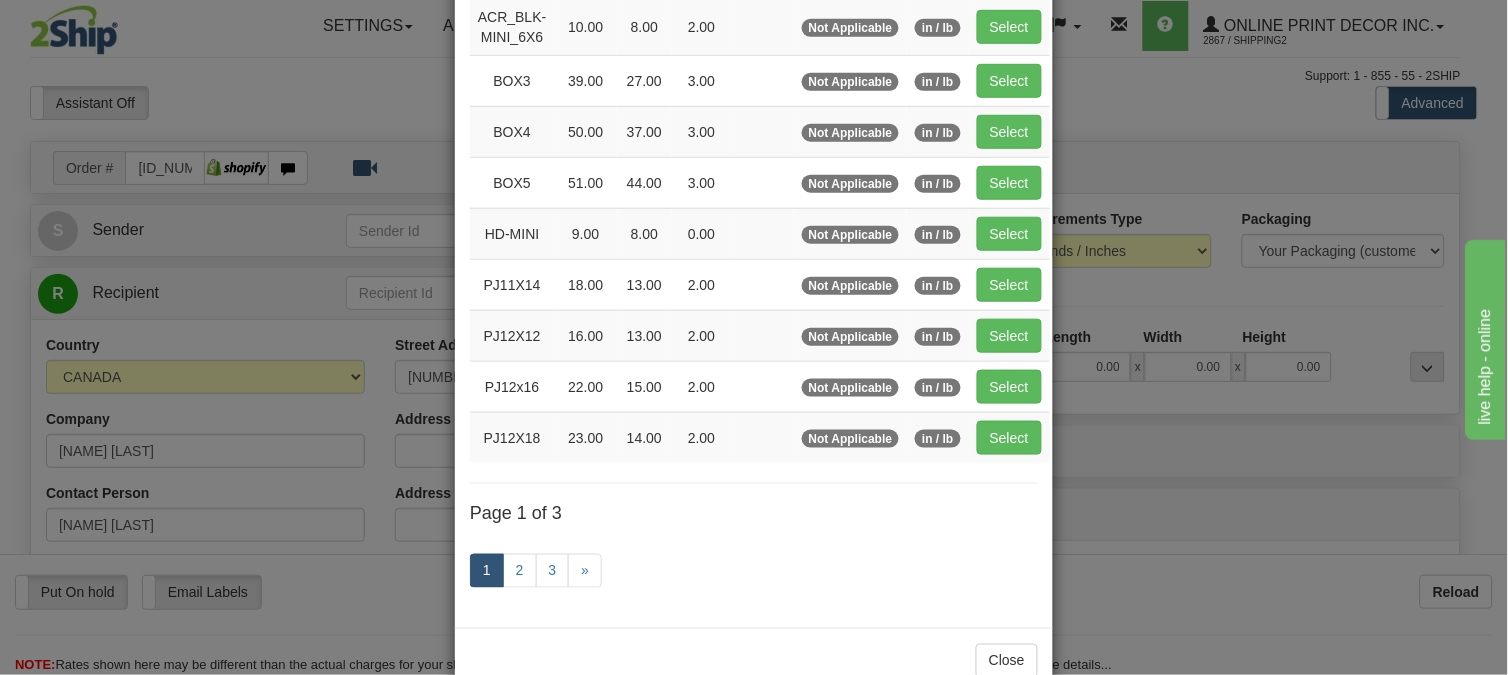 scroll, scrollTop: 326, scrollLeft: 0, axis: vertical 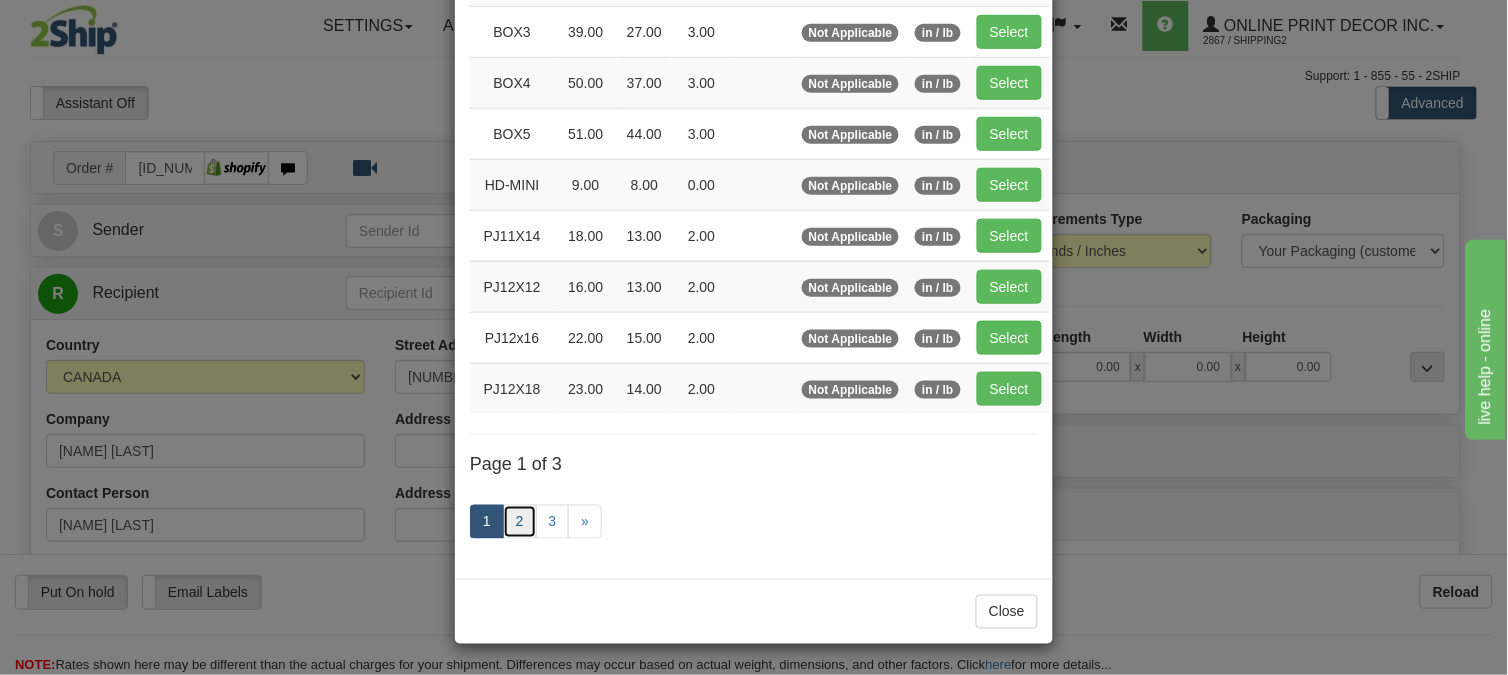click on "2" at bounding box center [520, 522] 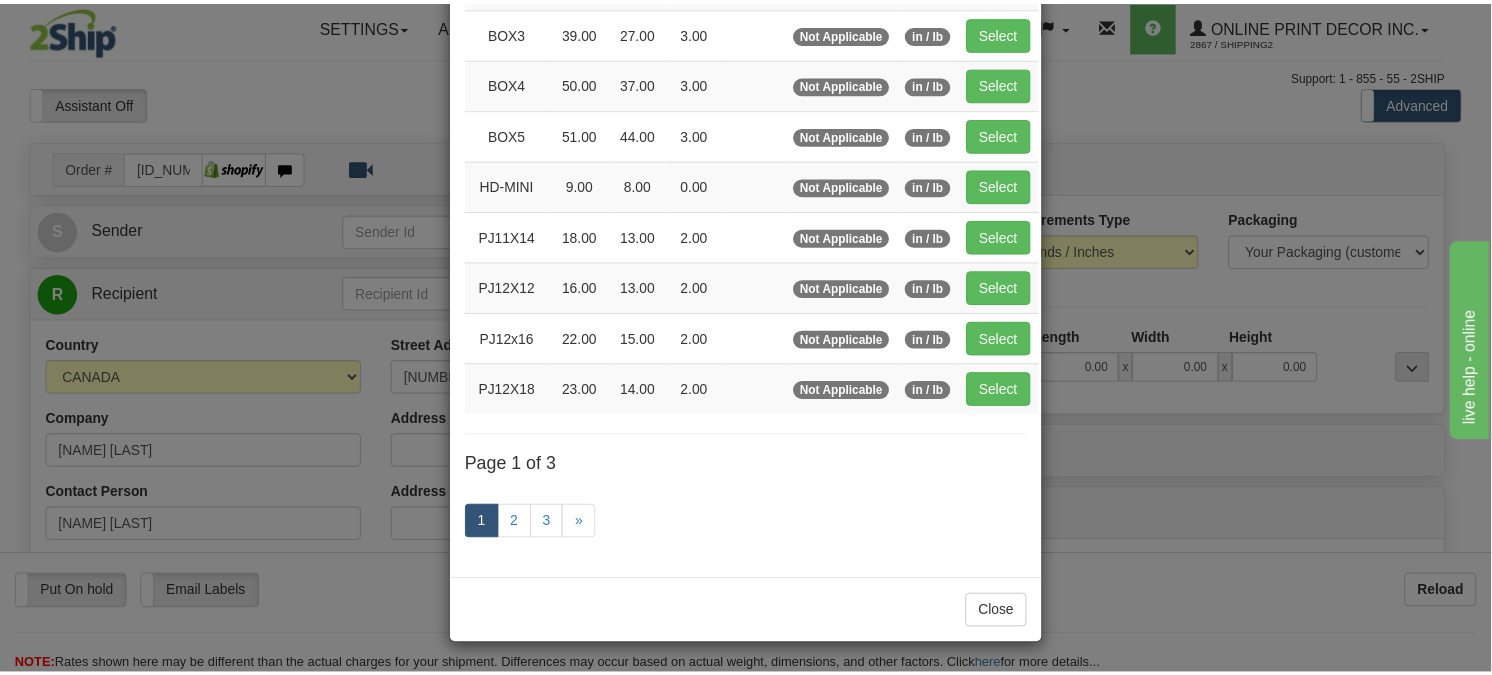 scroll, scrollTop: 315, scrollLeft: 0, axis: vertical 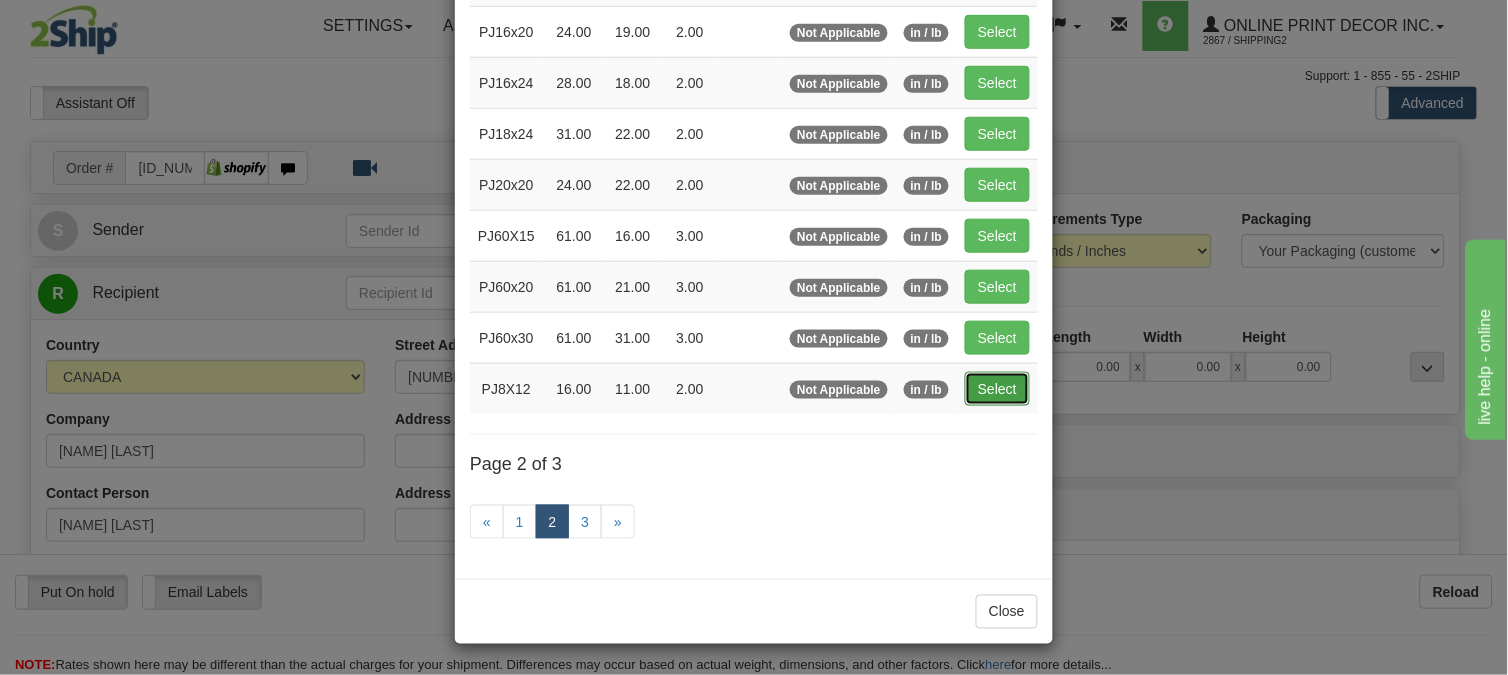 click on "Select" at bounding box center [997, 389] 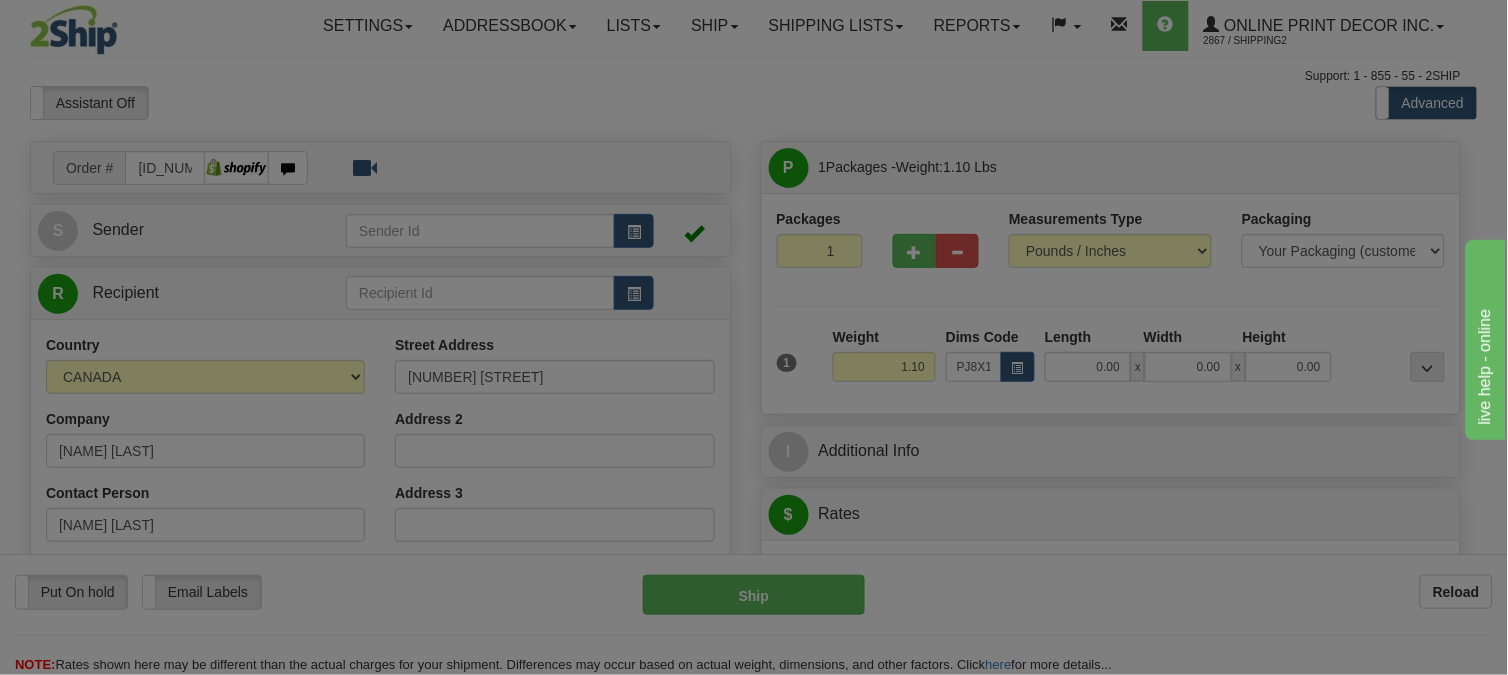 type on "16.00" 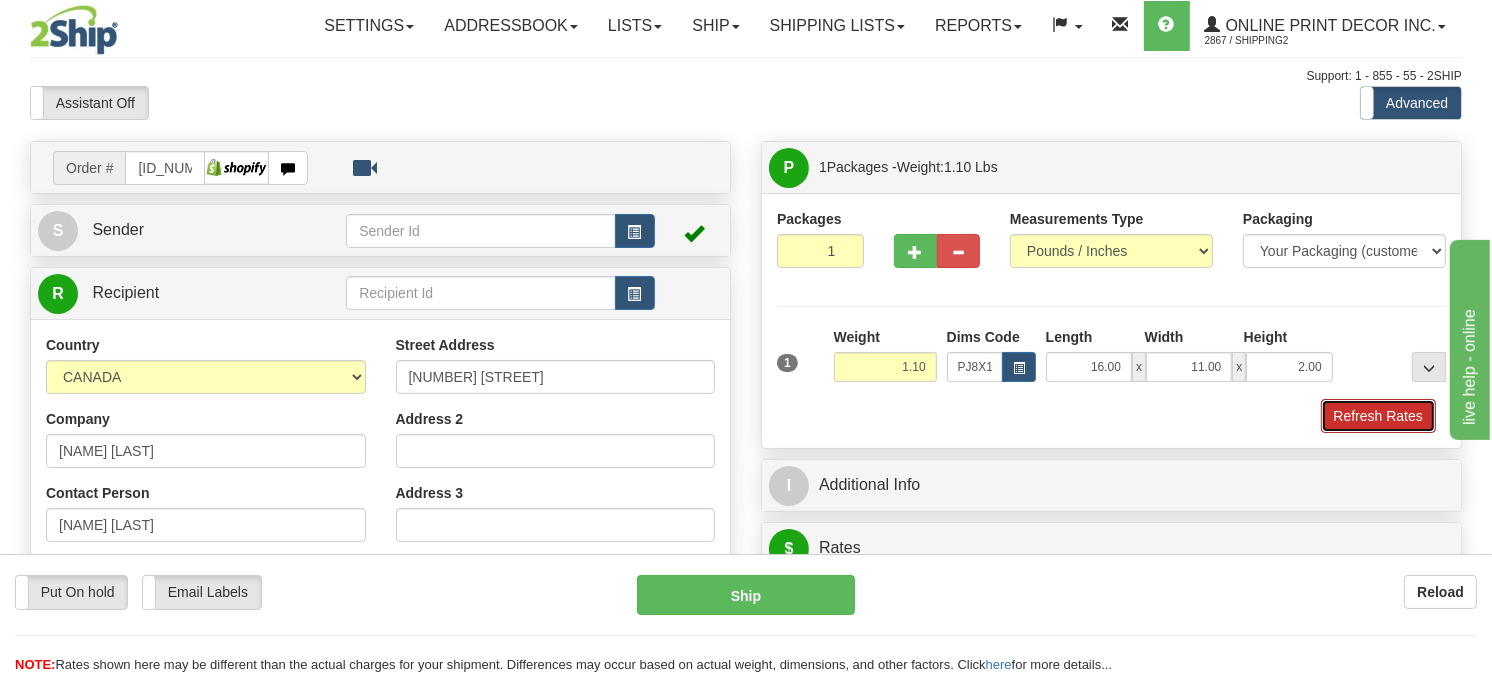 click on "Refresh Rates" at bounding box center (1378, 416) 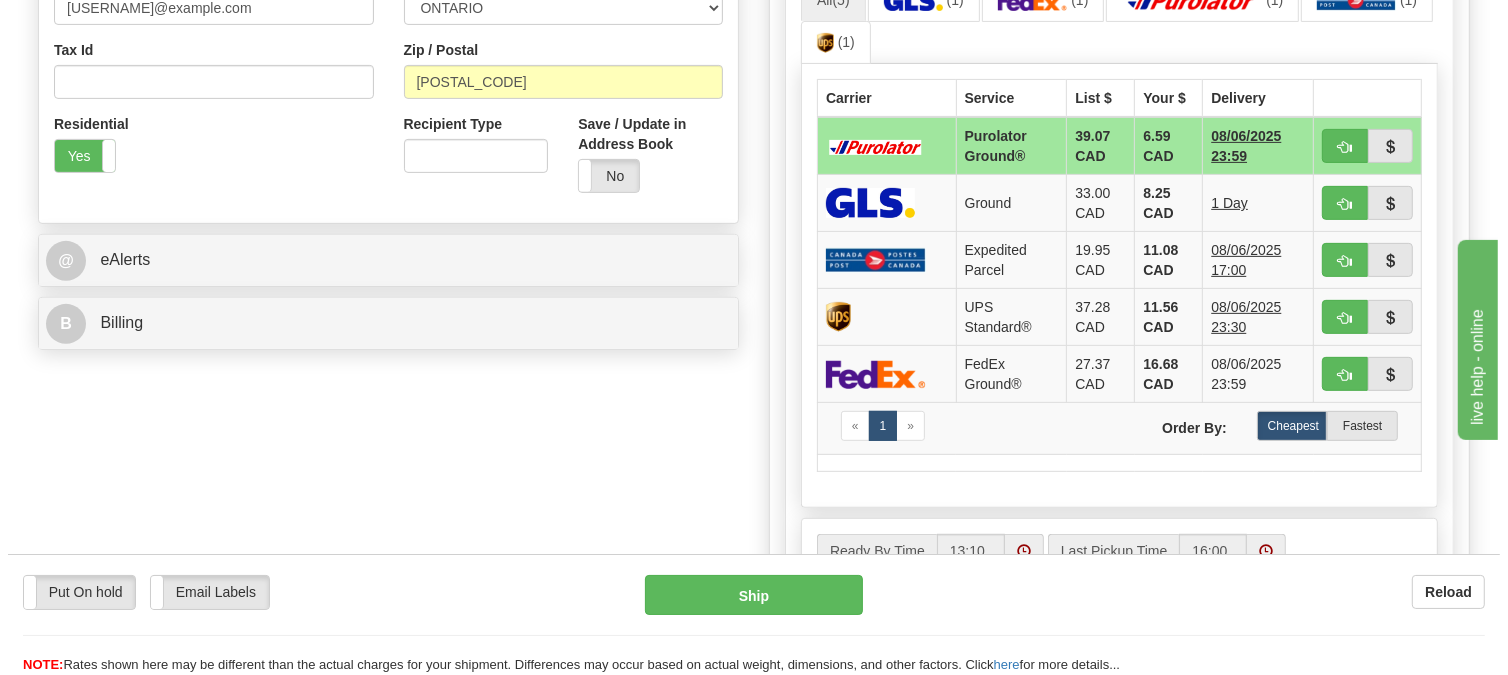 scroll, scrollTop: 666, scrollLeft: 0, axis: vertical 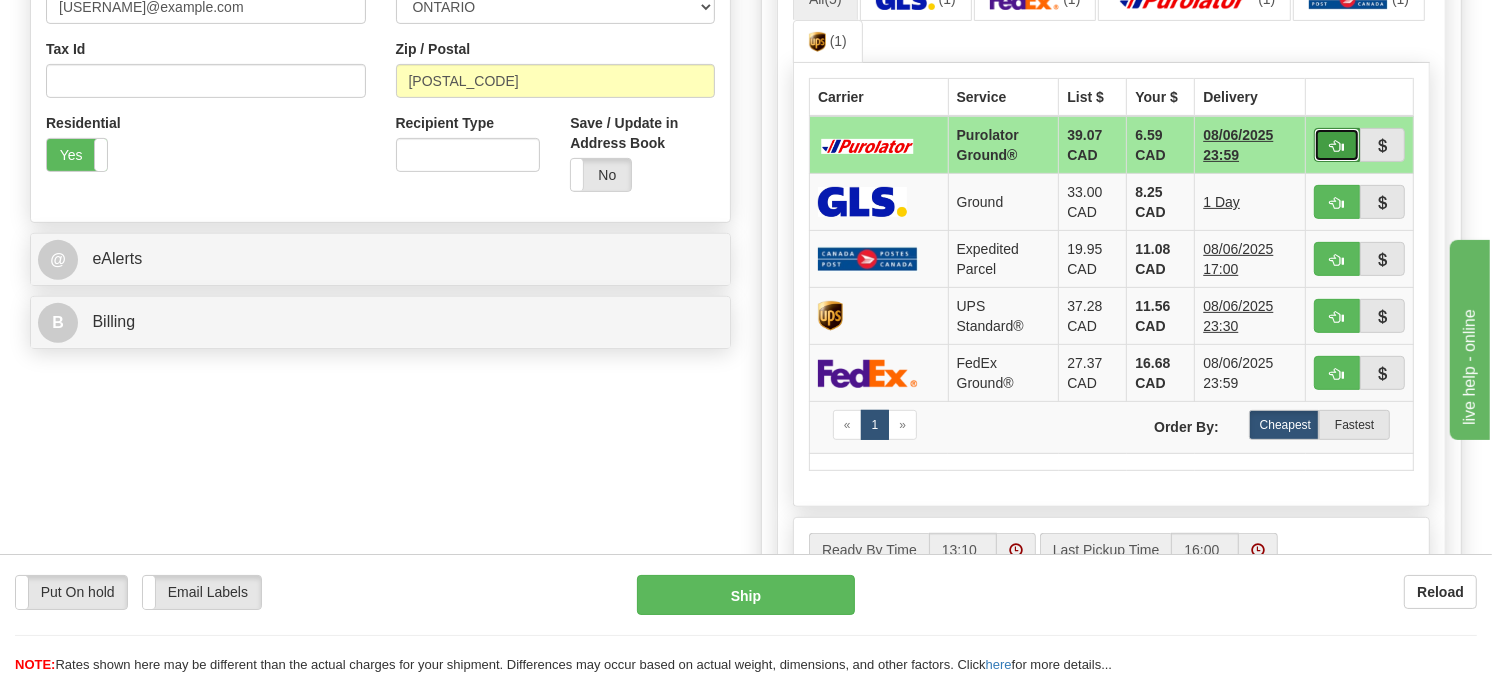 click at bounding box center (1337, 146) 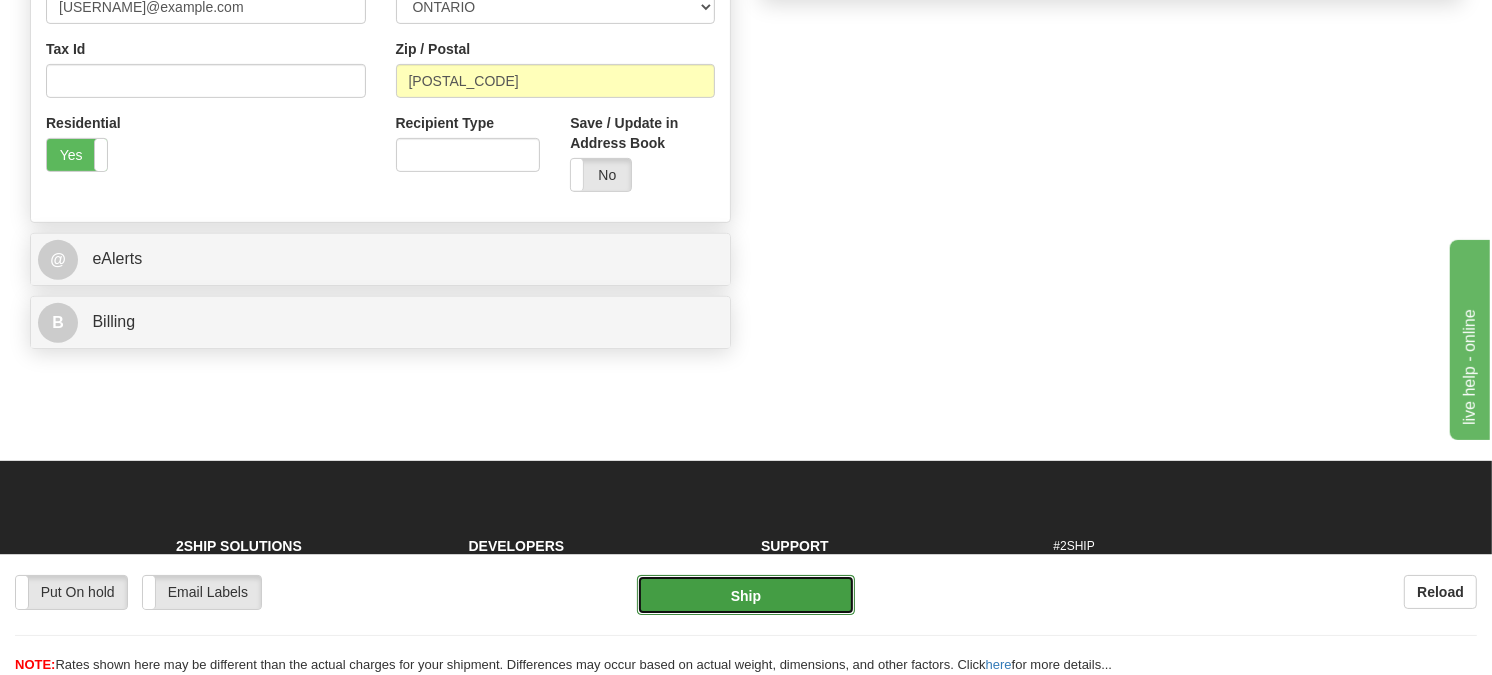 click on "Ship" at bounding box center (746, 595) 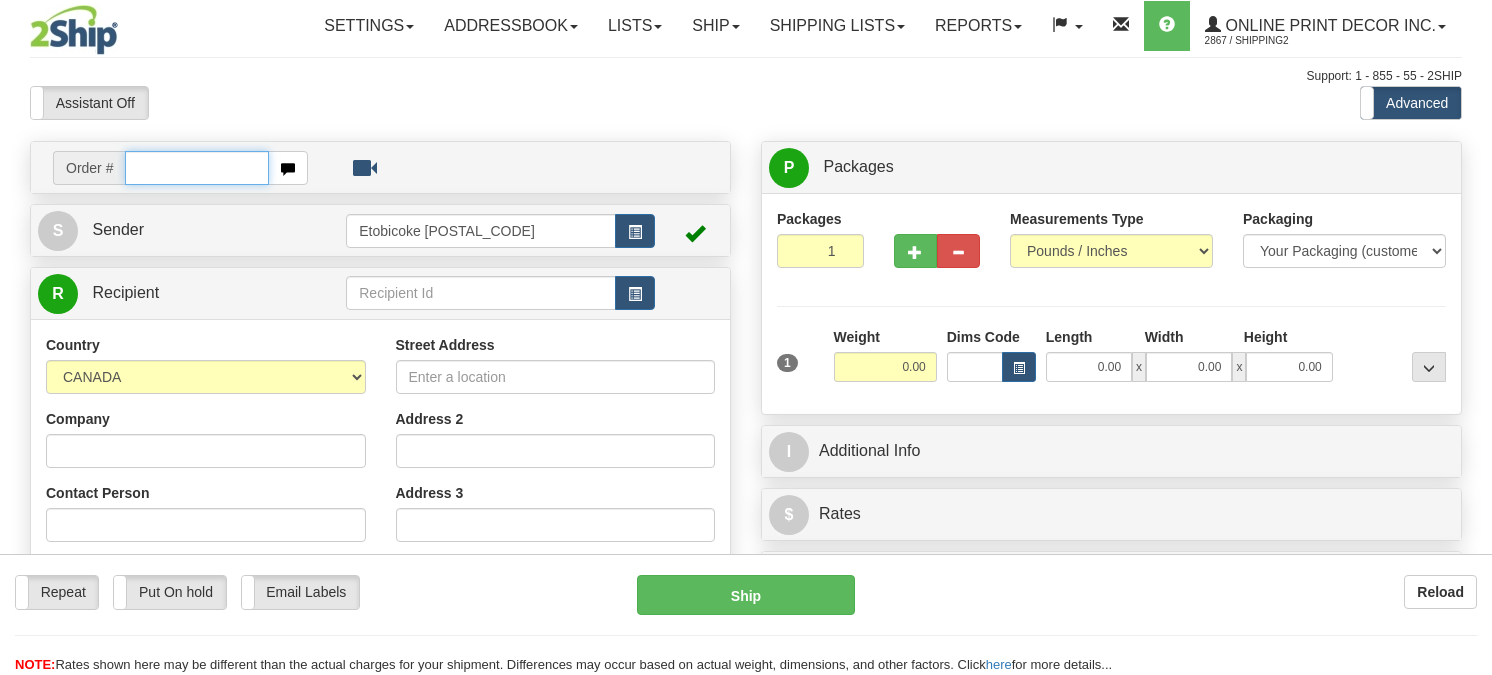 scroll, scrollTop: 0, scrollLeft: 0, axis: both 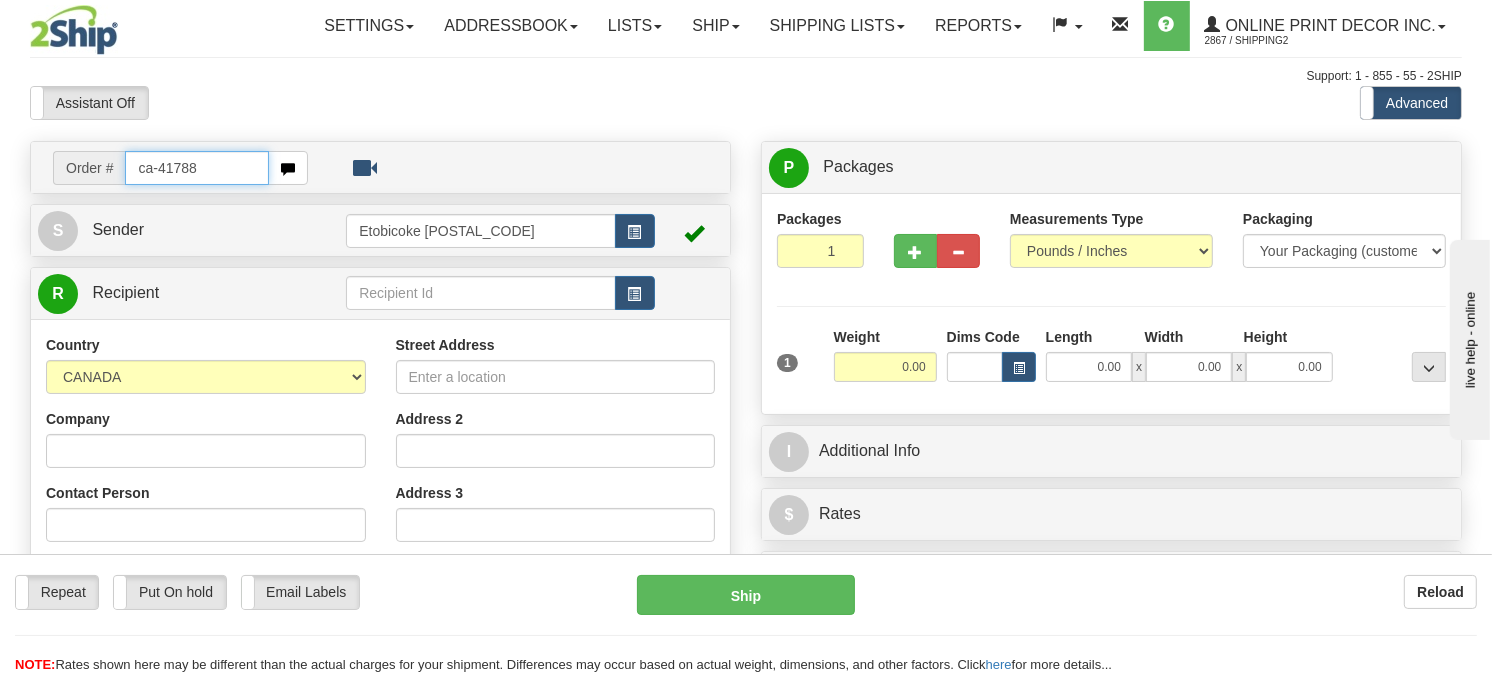 type on "[LICENSE]" 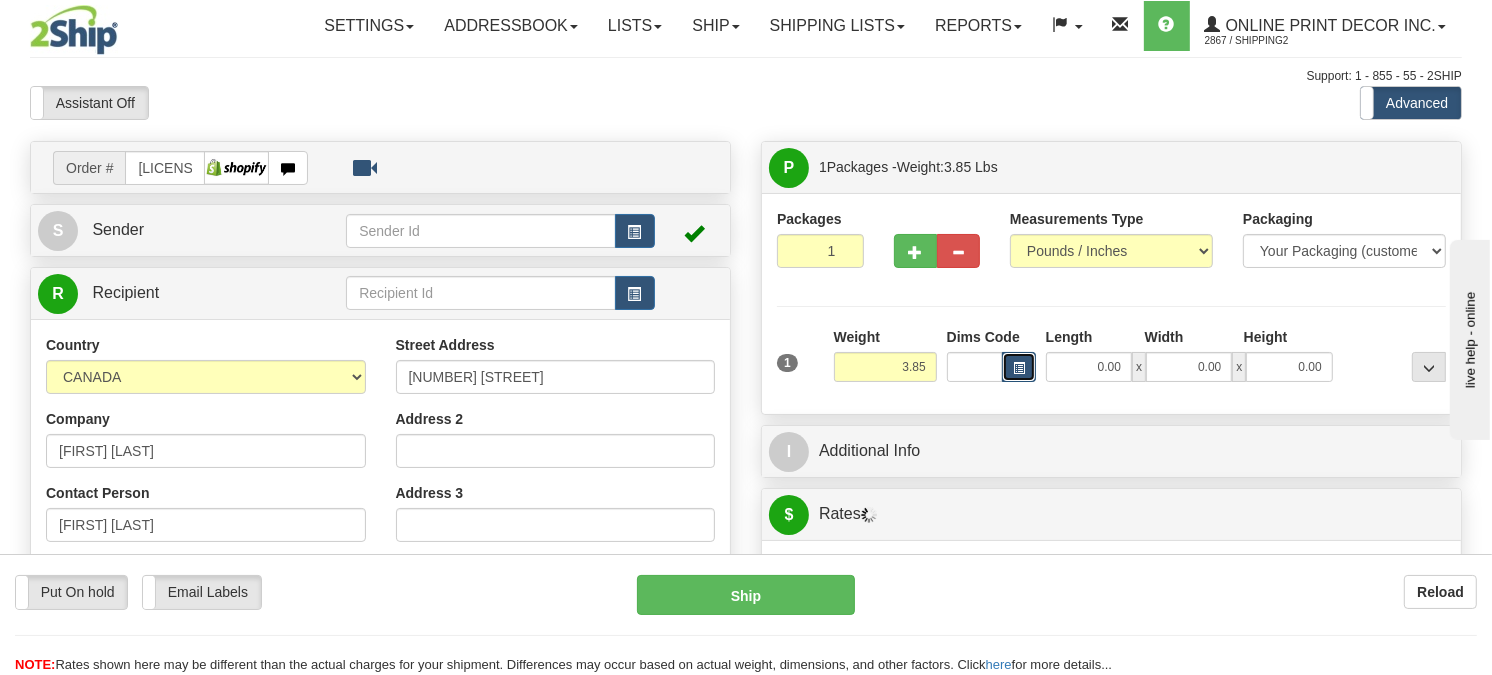 click at bounding box center (1019, 368) 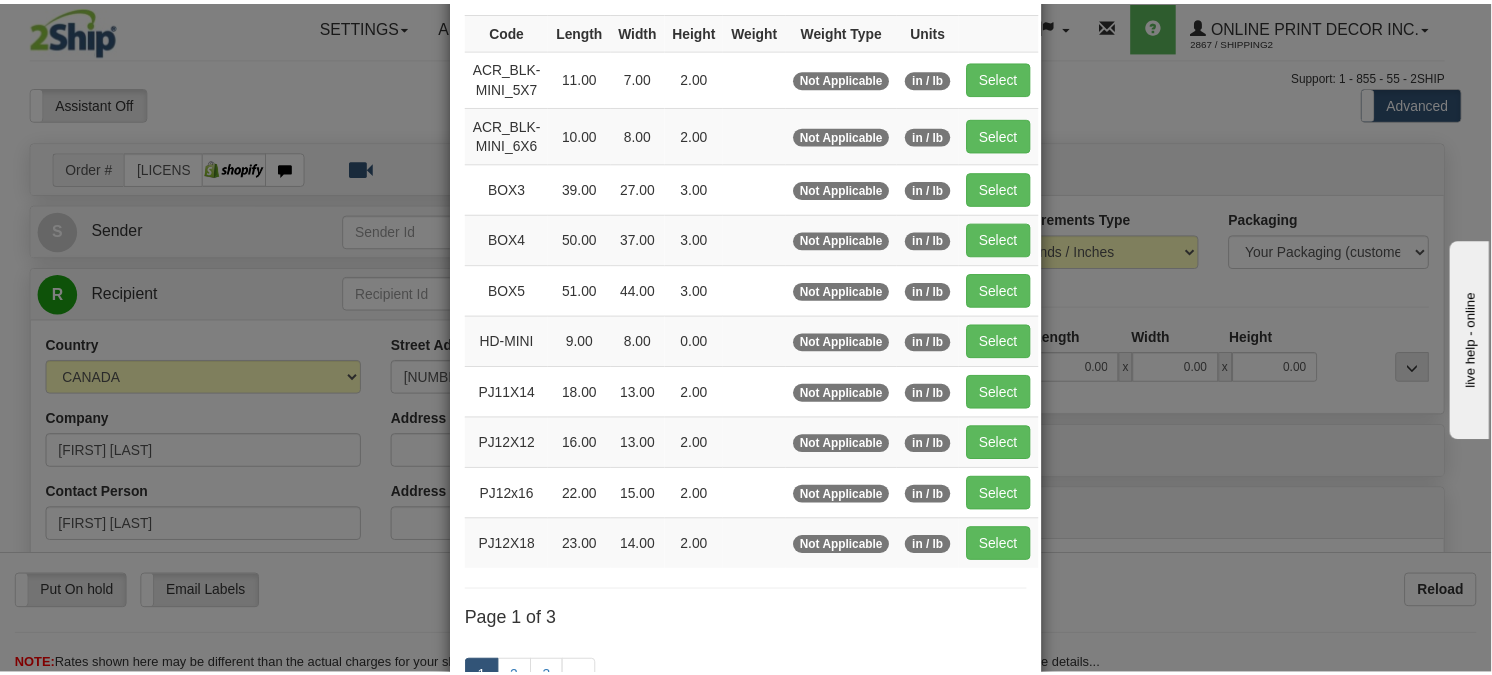 scroll, scrollTop: 222, scrollLeft: 0, axis: vertical 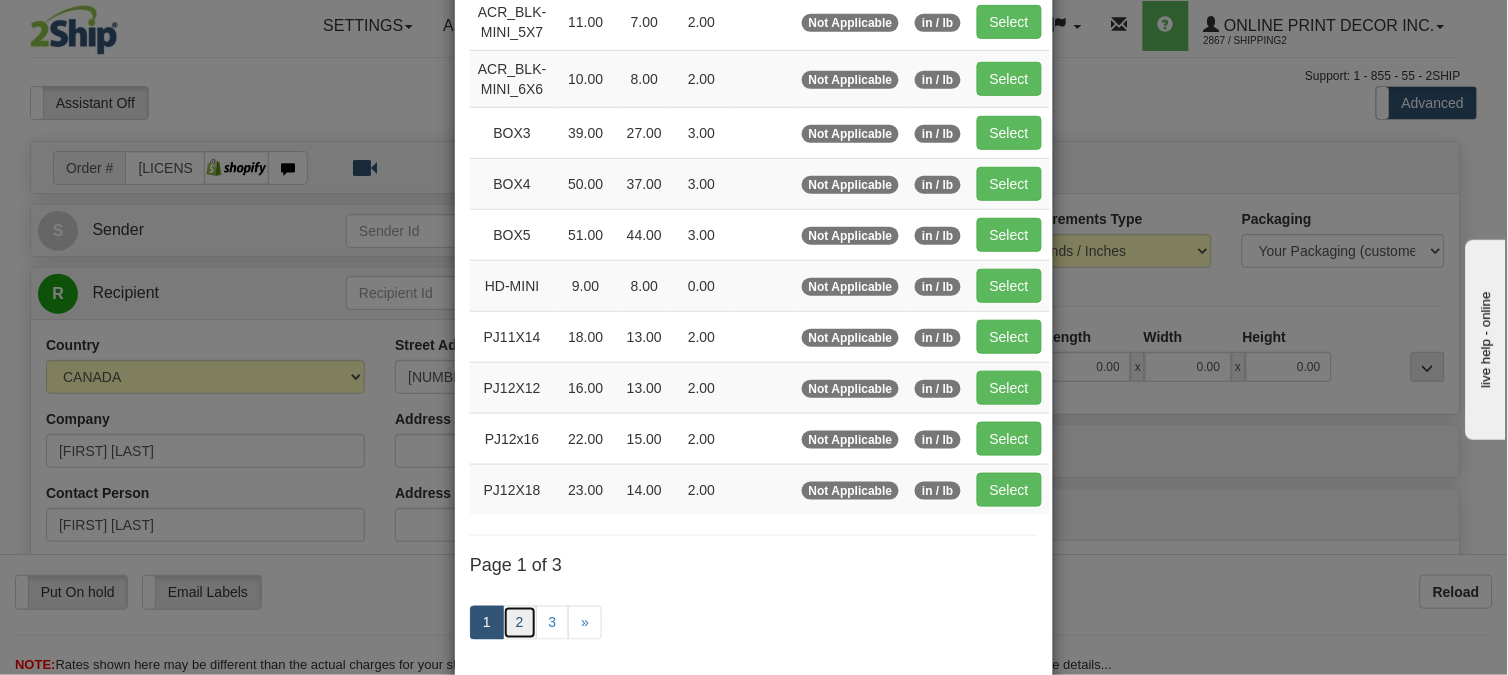 click on "2" at bounding box center [520, 623] 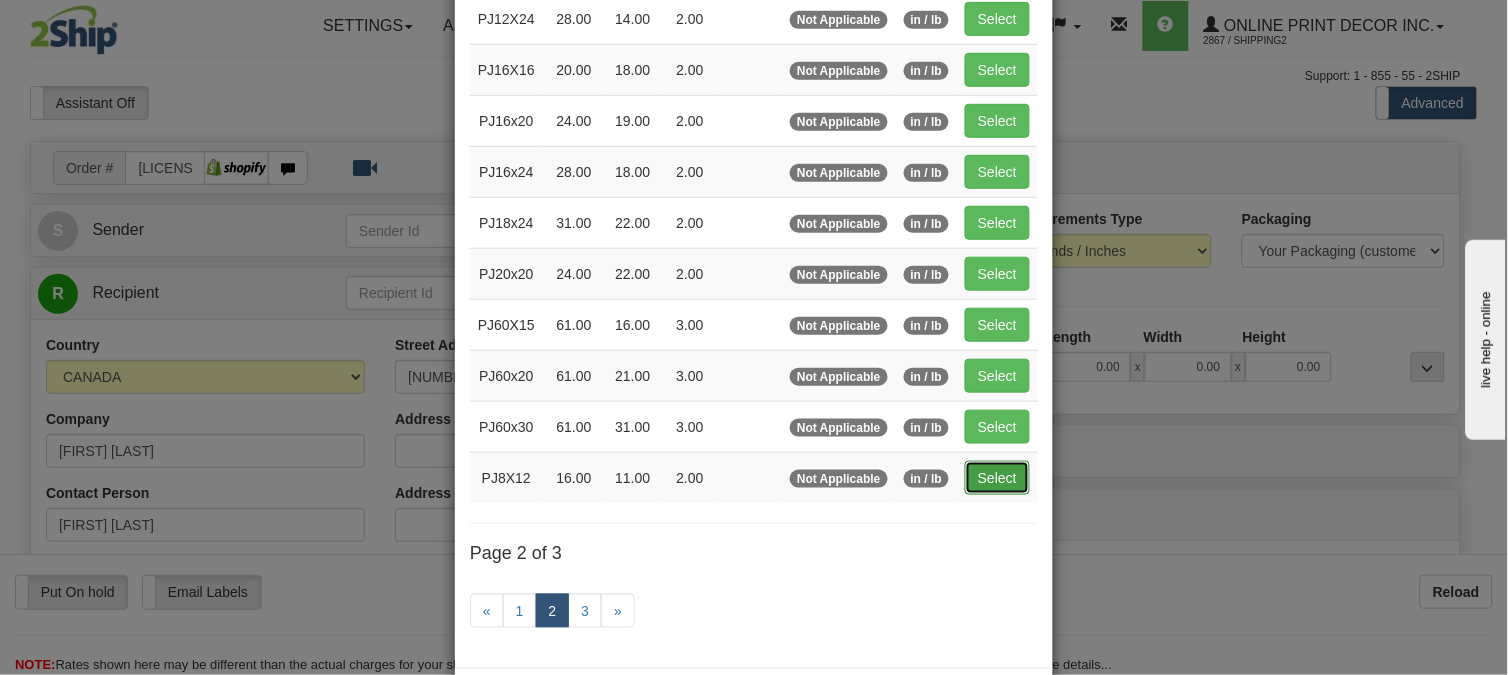 click on "Select" at bounding box center (997, 478) 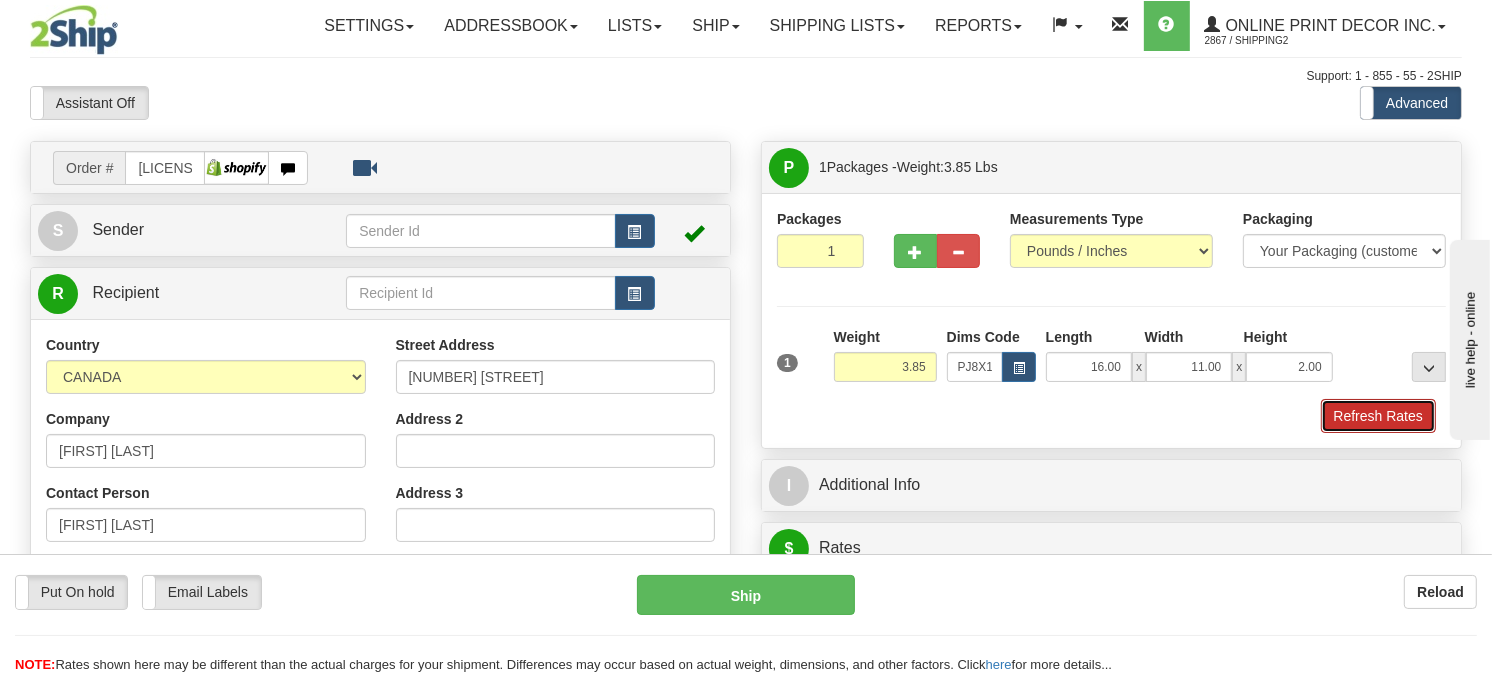 click on "Refresh Rates" at bounding box center (1378, 416) 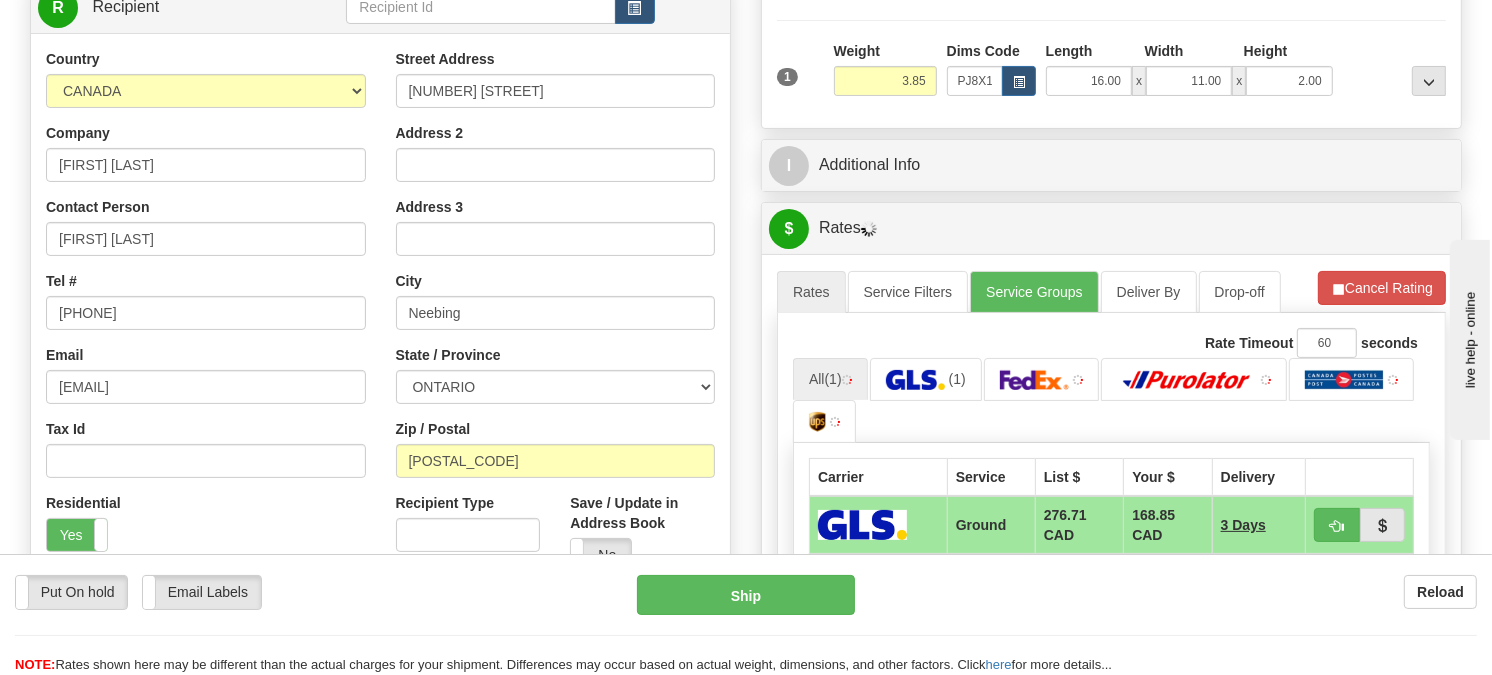 scroll, scrollTop: 305, scrollLeft: 0, axis: vertical 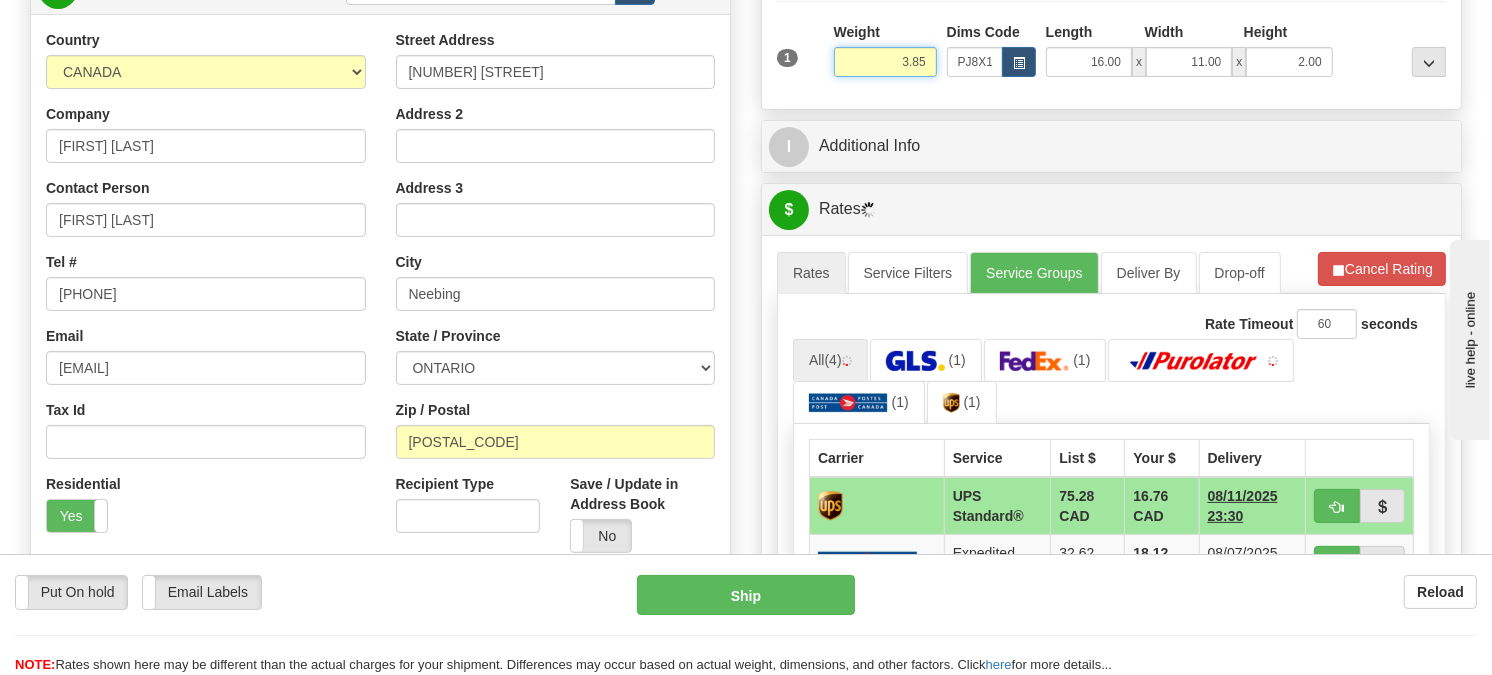 click on "3.85" at bounding box center [885, 62] 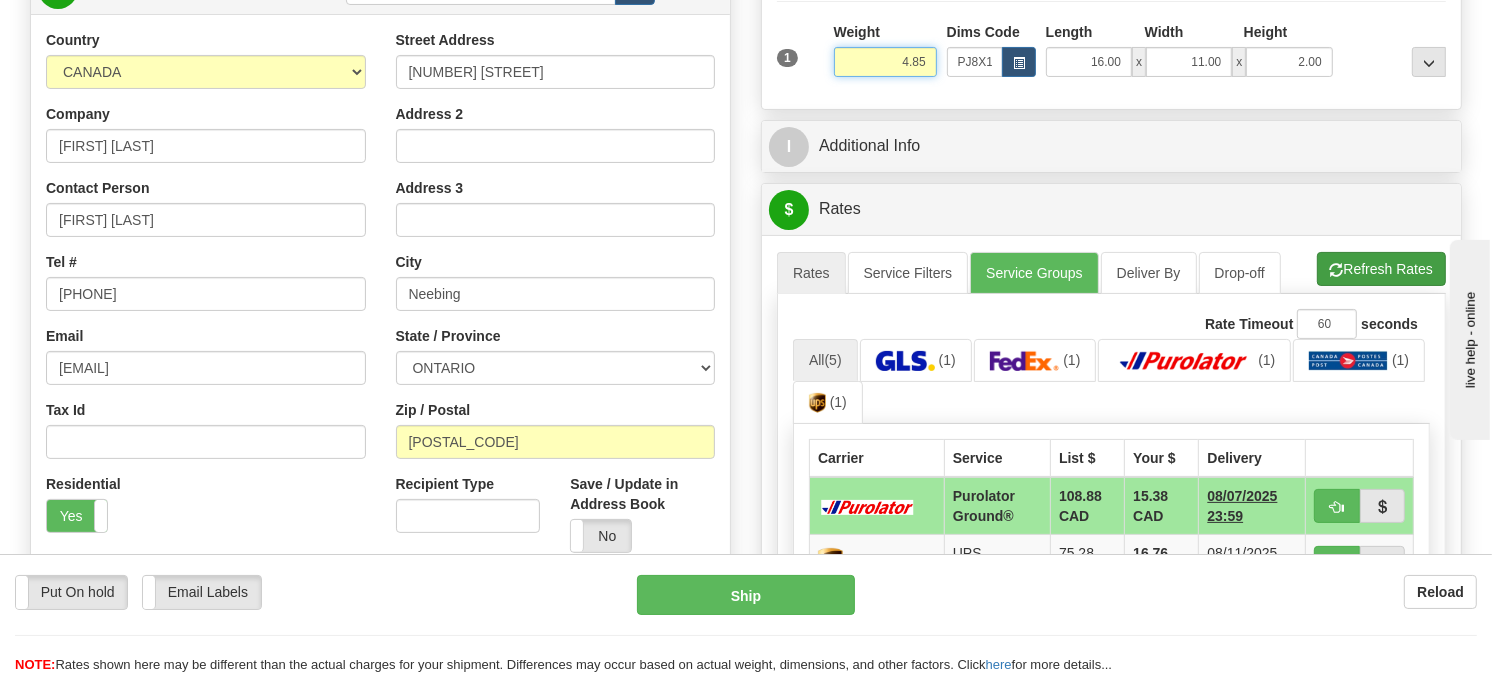 type on "4.85" 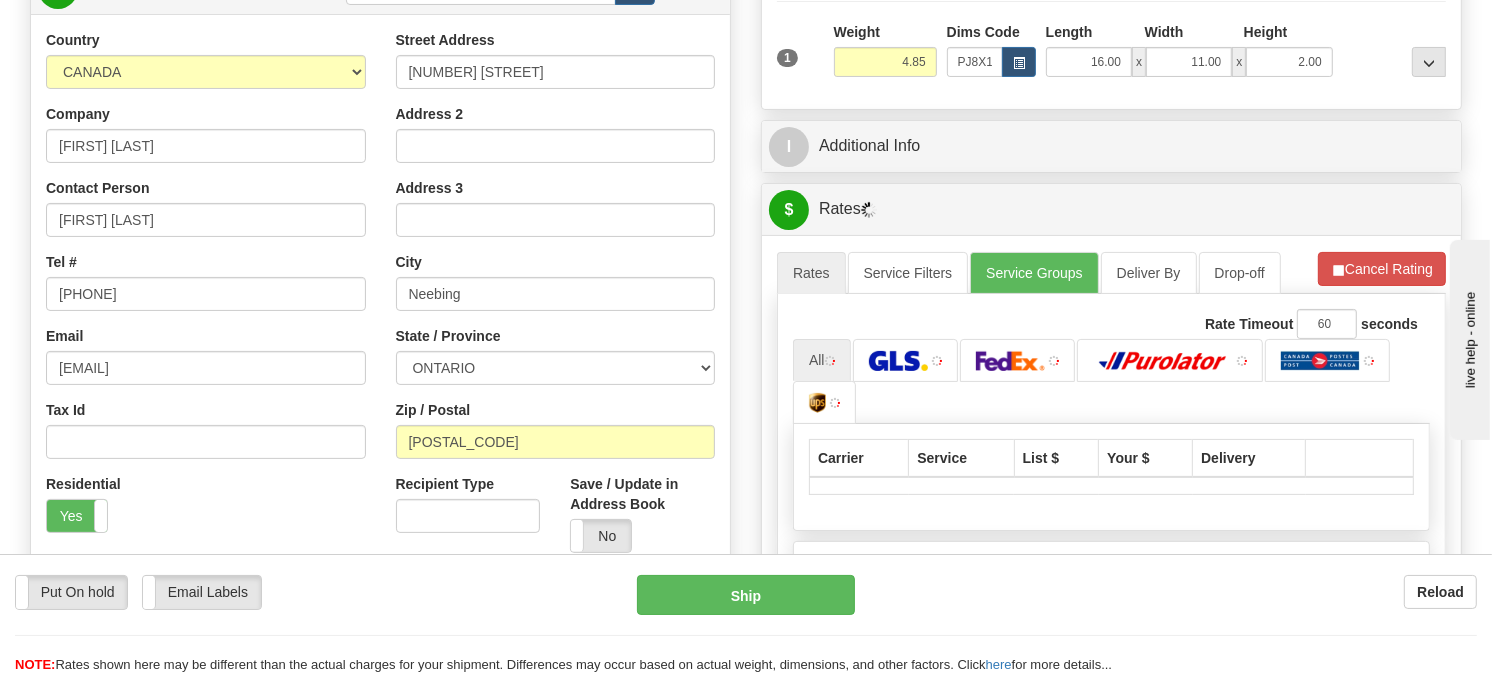 click on "Refresh Rates
Cancel Rating" at bounding box center [1382, 269] 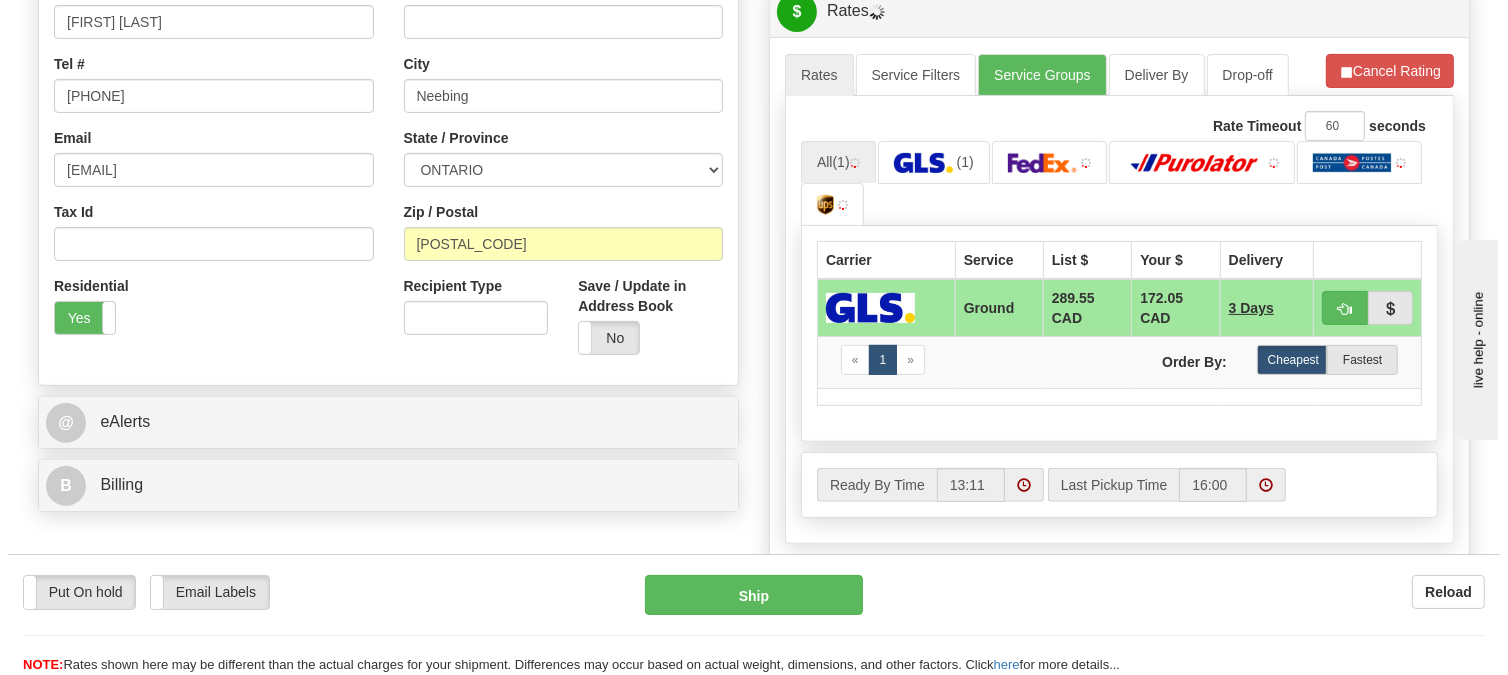 scroll, scrollTop: 527, scrollLeft: 0, axis: vertical 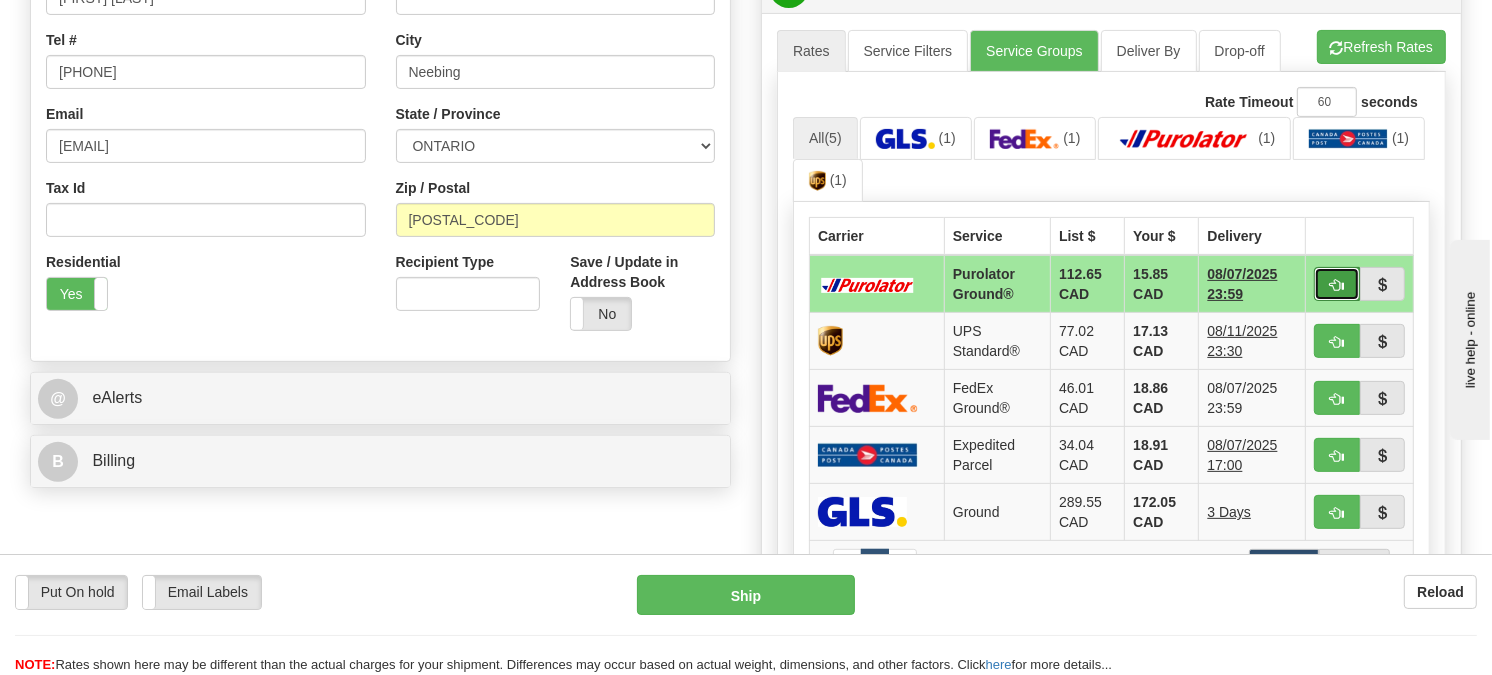 click at bounding box center [1337, 285] 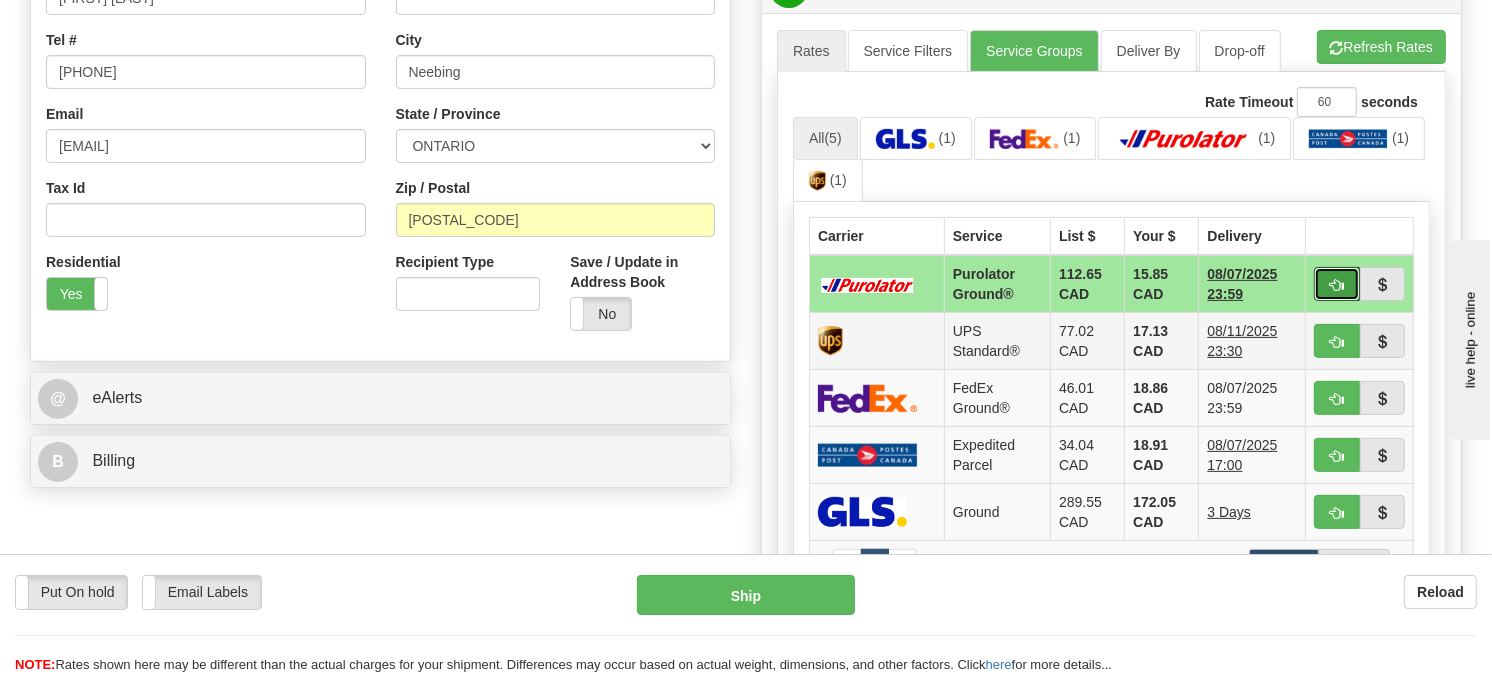 type on "260" 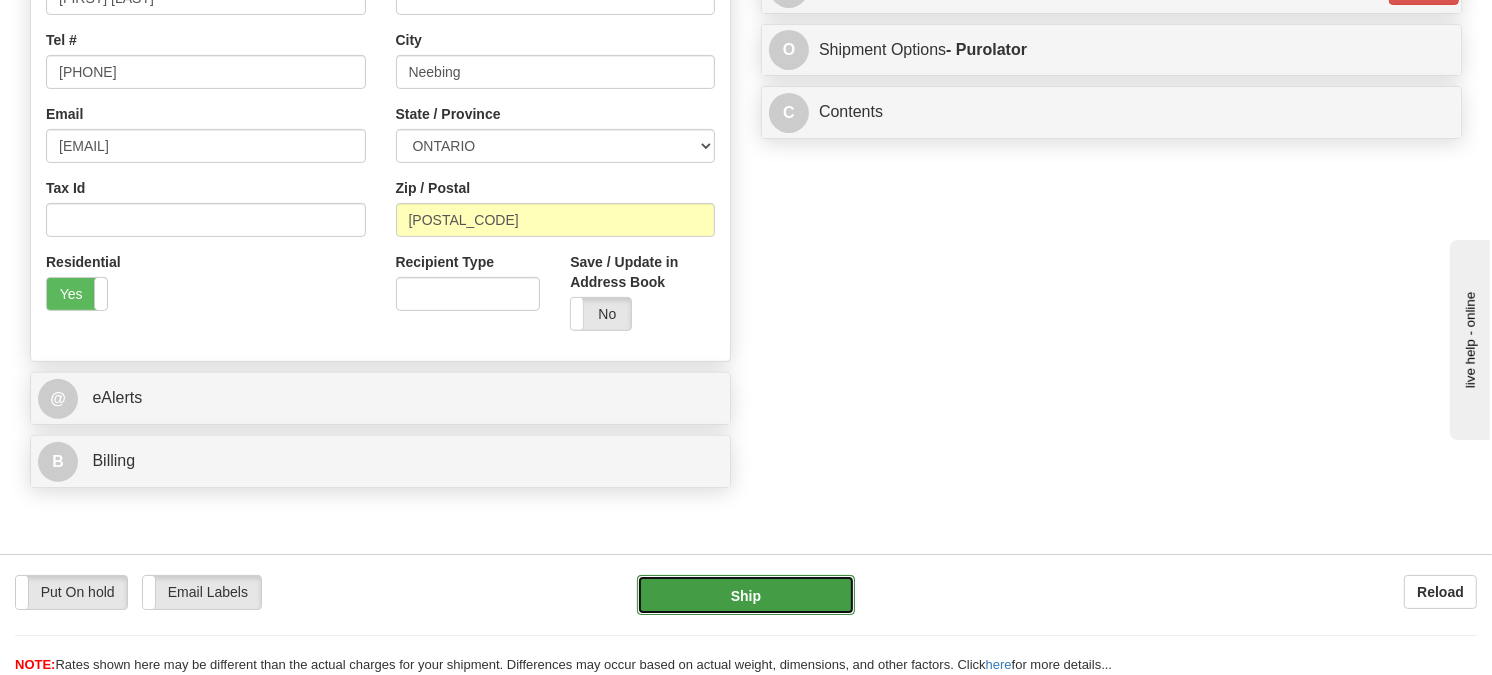 click on "Ship" at bounding box center [746, 595] 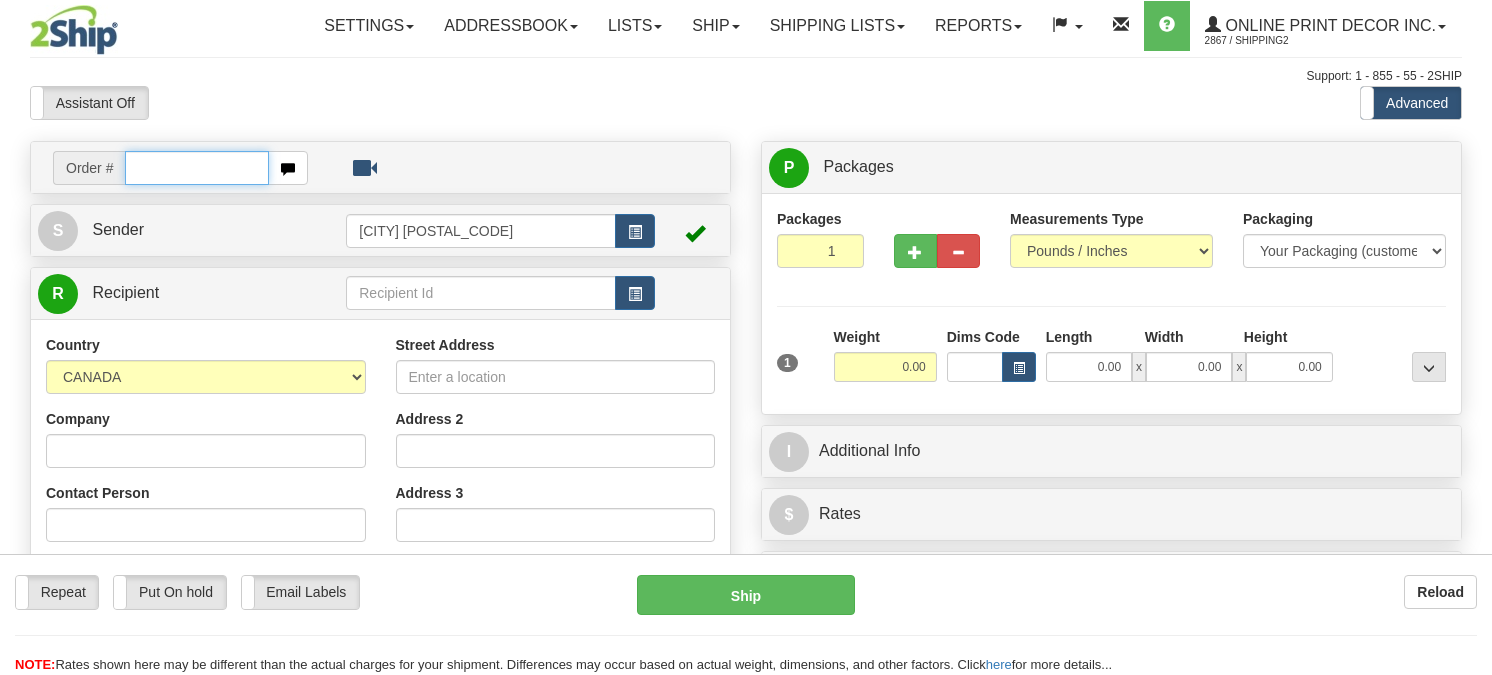 scroll, scrollTop: 0, scrollLeft: 0, axis: both 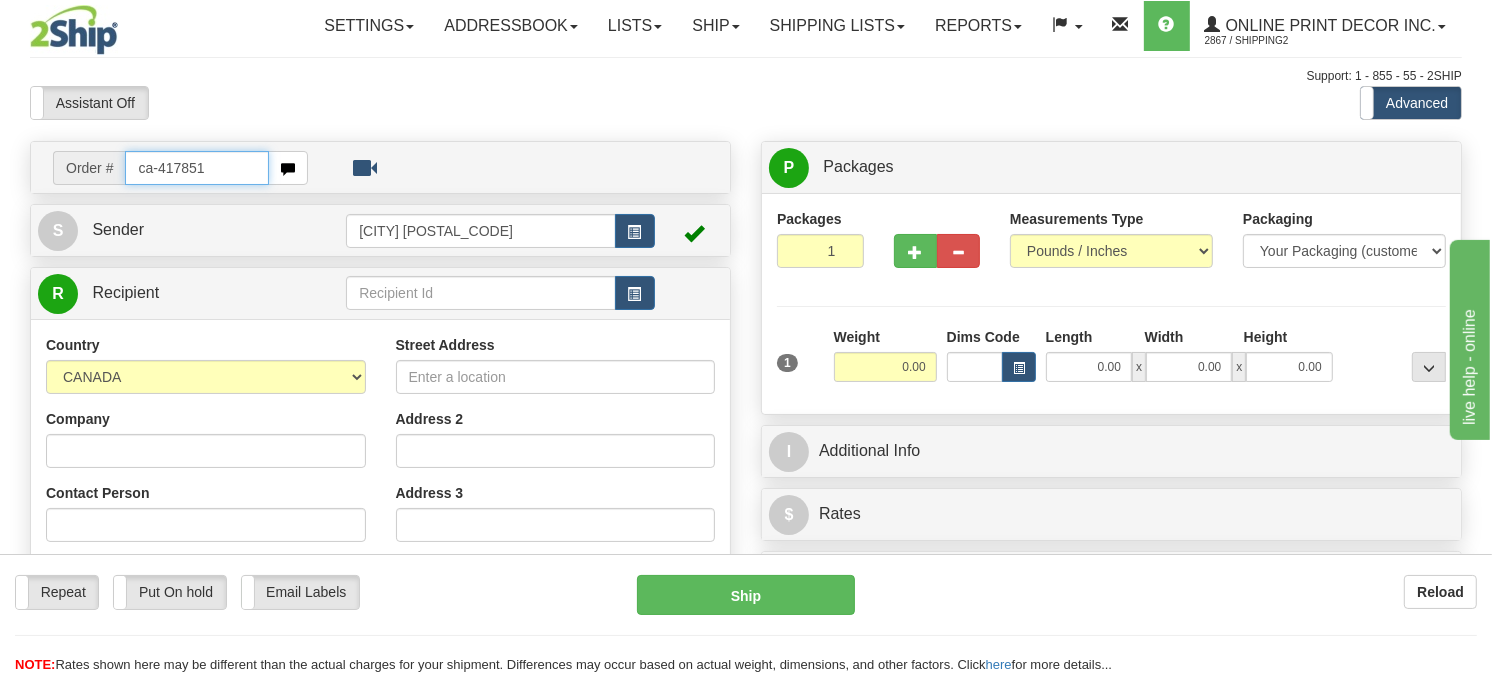type on "ca-417851" 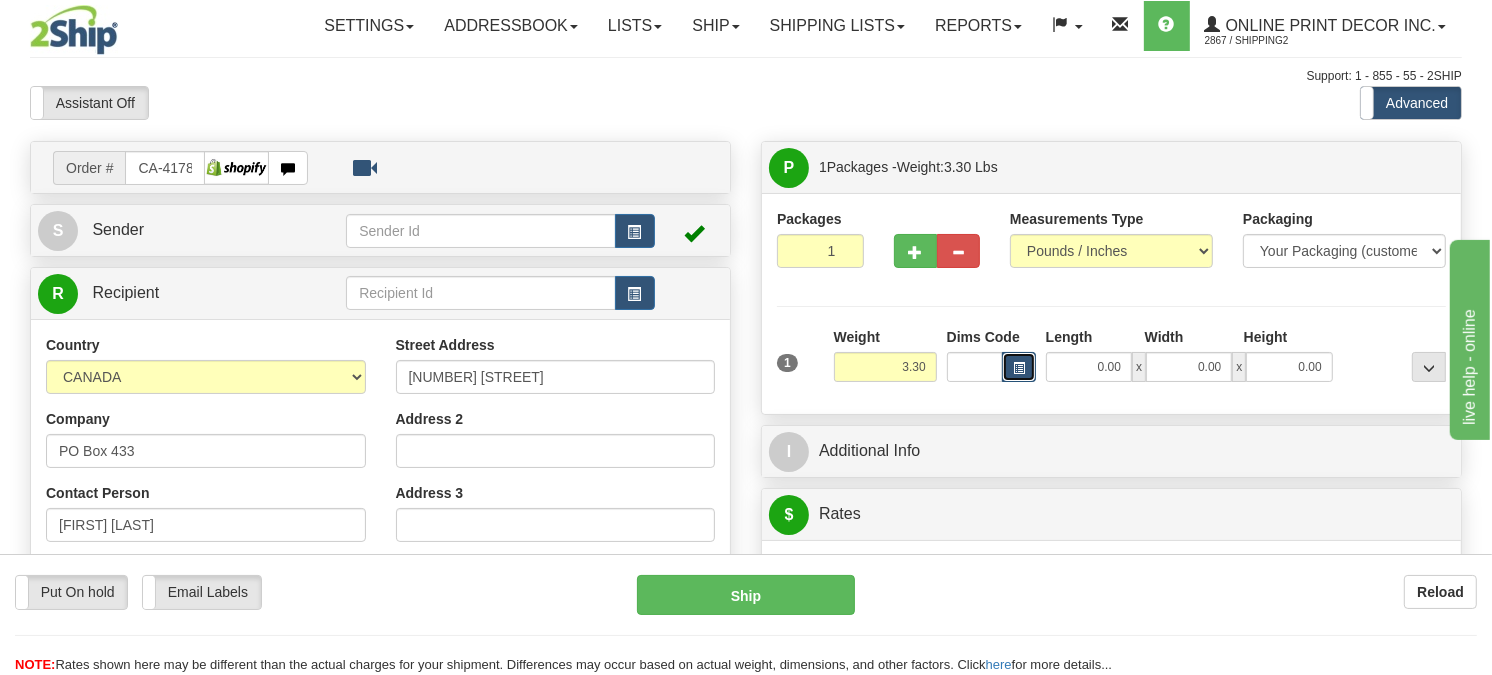 click at bounding box center (1019, 367) 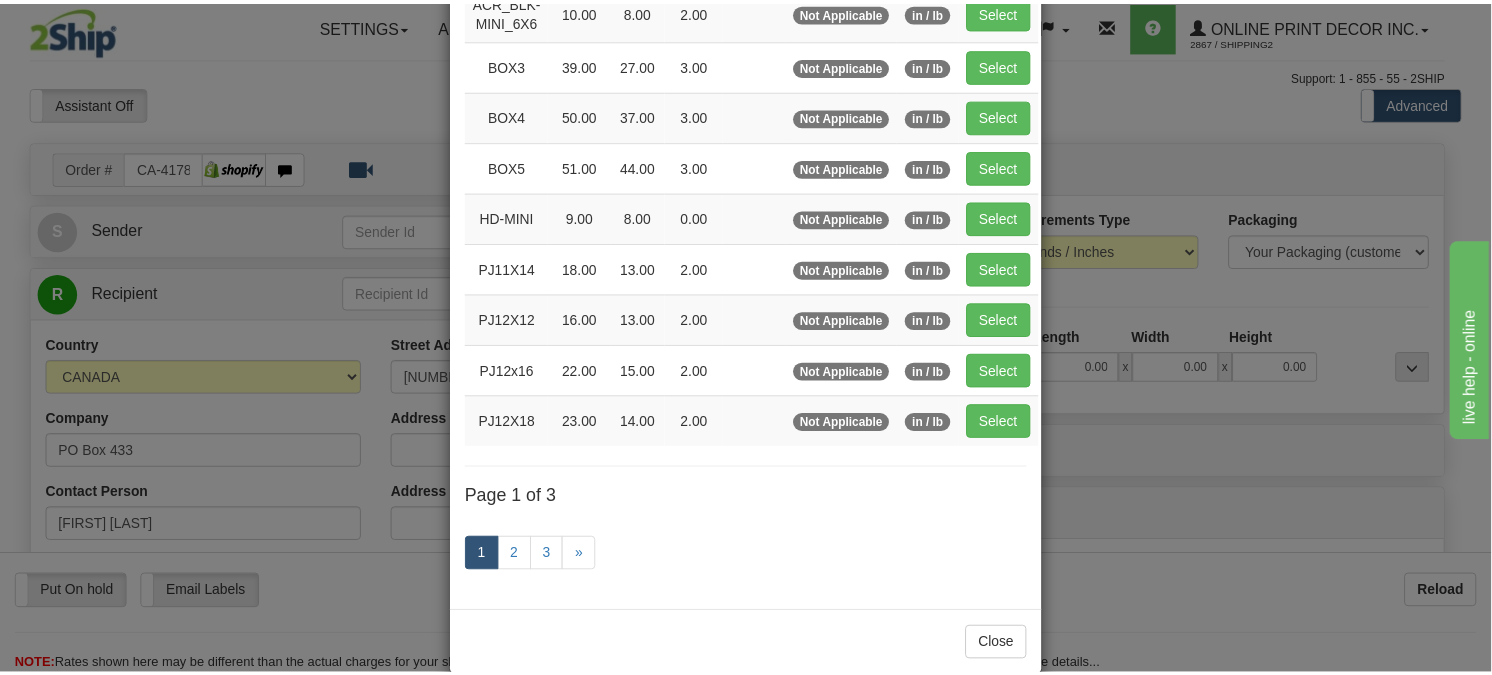 scroll, scrollTop: 326, scrollLeft: 0, axis: vertical 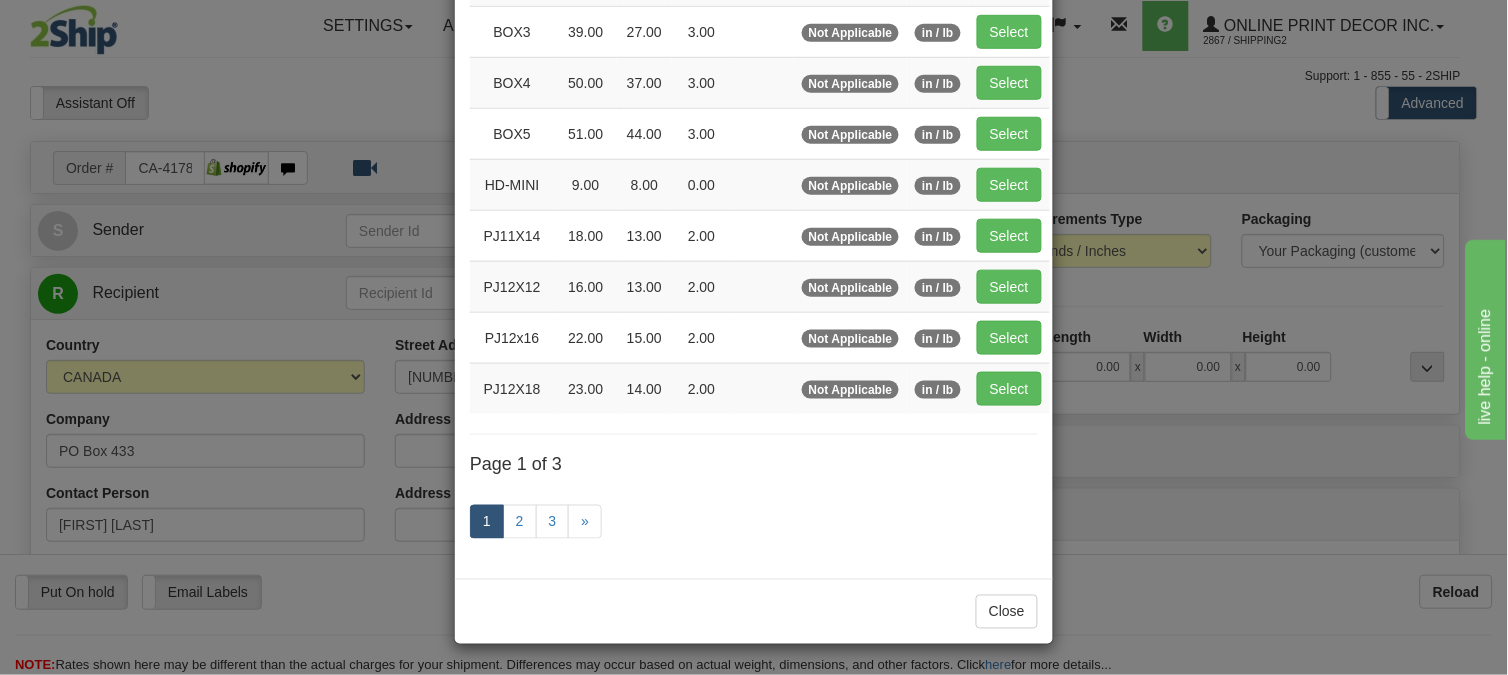 click on "×
Dimensions
Code
Length
Width
Height
Weight
Weight Type
Units
ACR_BLK-MINI_5X7
11.00
7.00
2.00
Not Applicable
in / lb" at bounding box center (754, 337) 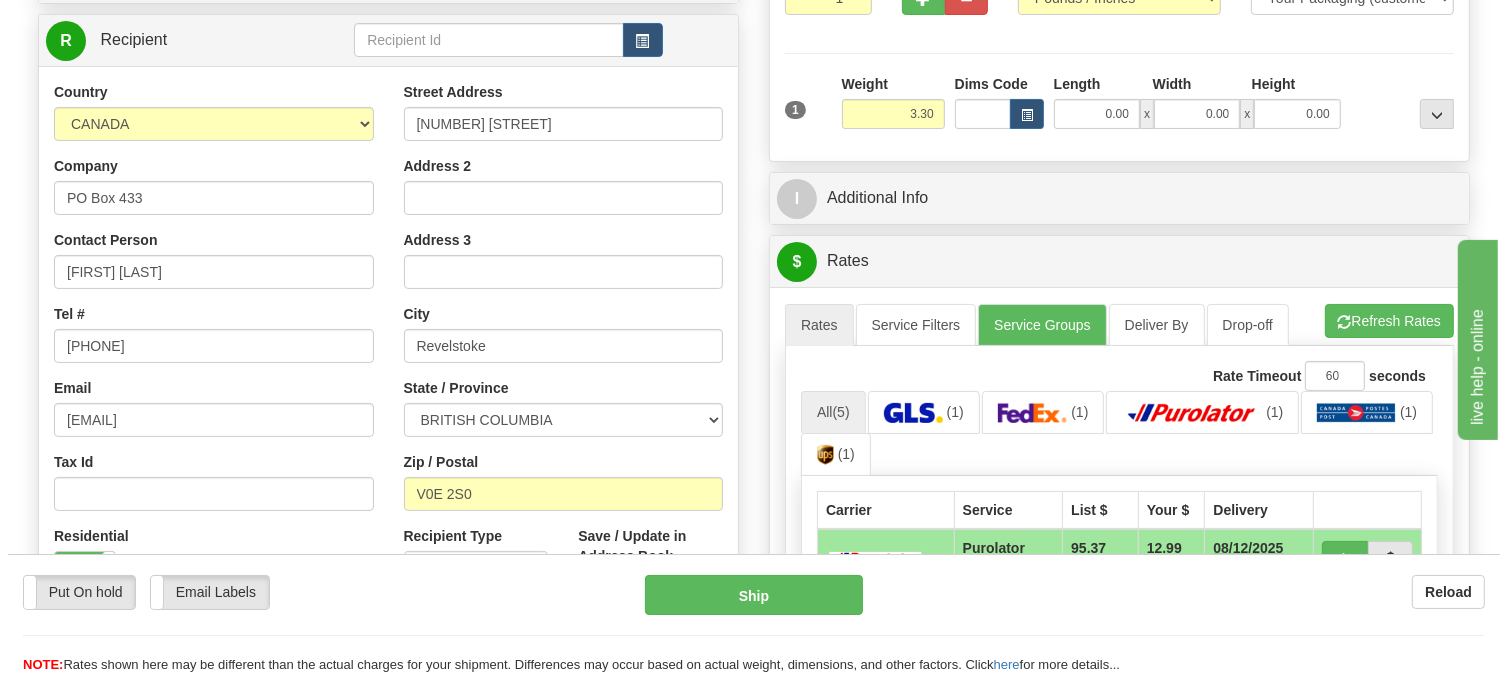 scroll, scrollTop: 260, scrollLeft: 0, axis: vertical 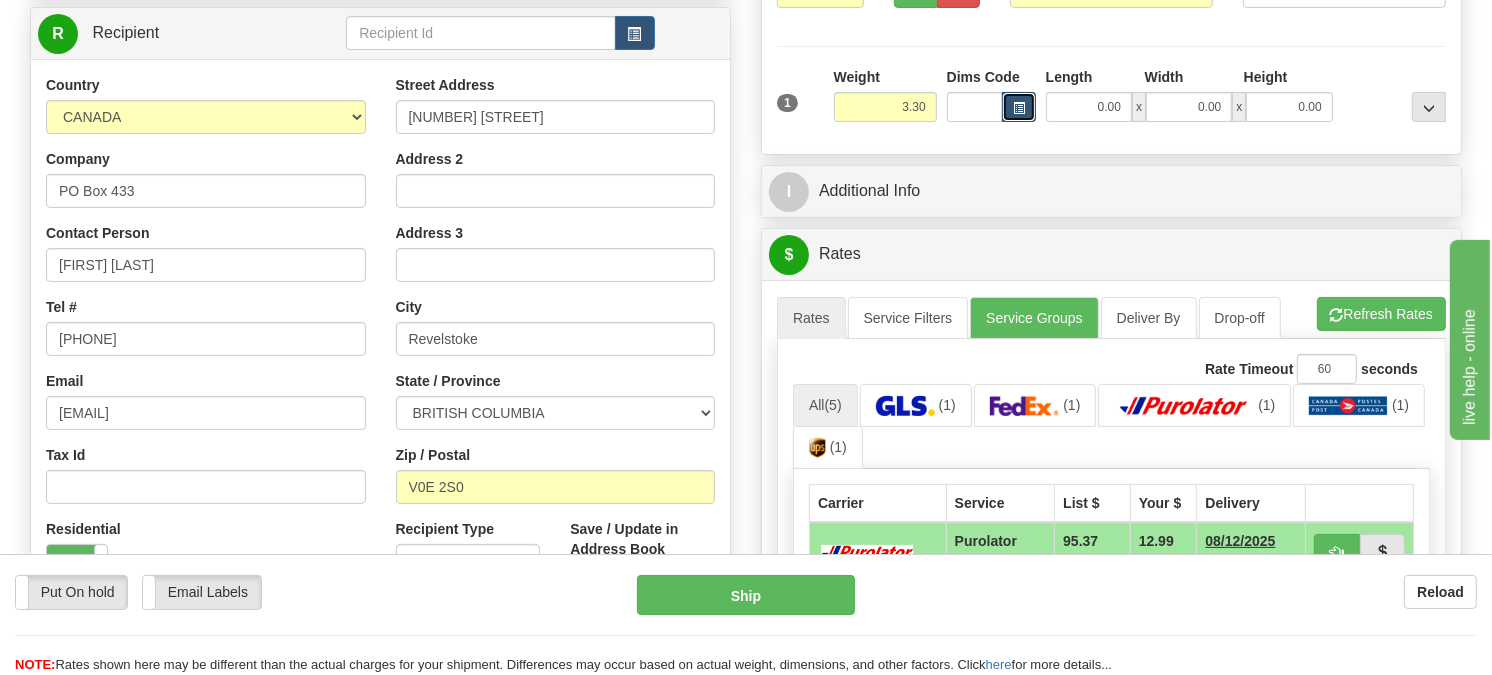 click at bounding box center (1019, 108) 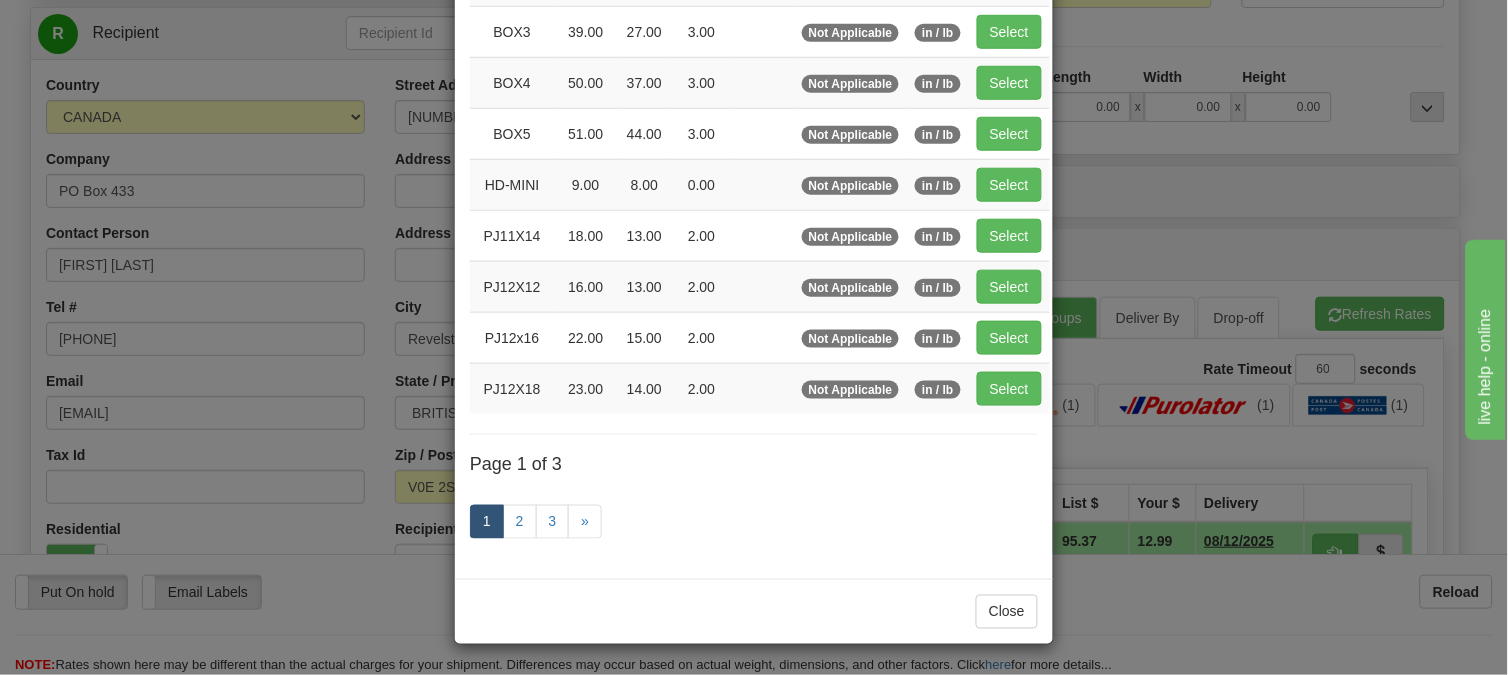 scroll, scrollTop: 0, scrollLeft: 0, axis: both 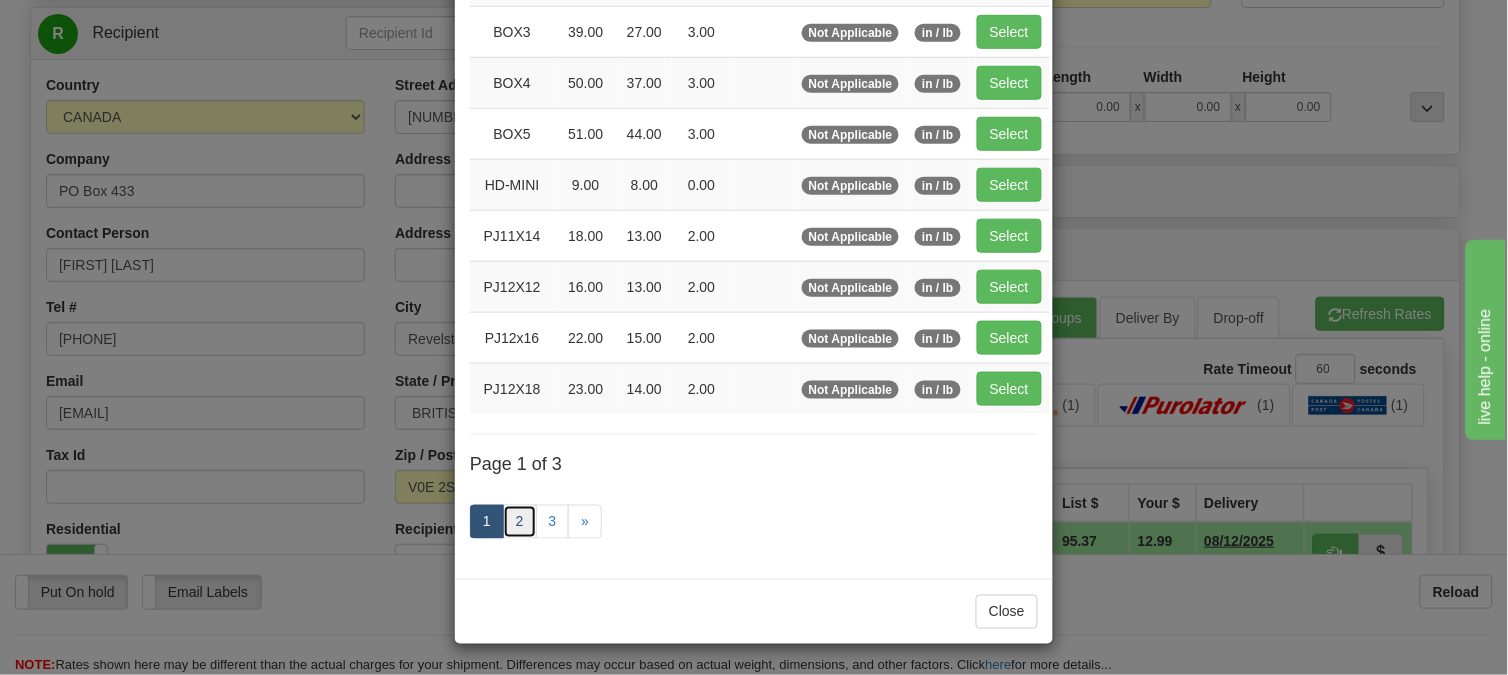click on "2" at bounding box center (520, 522) 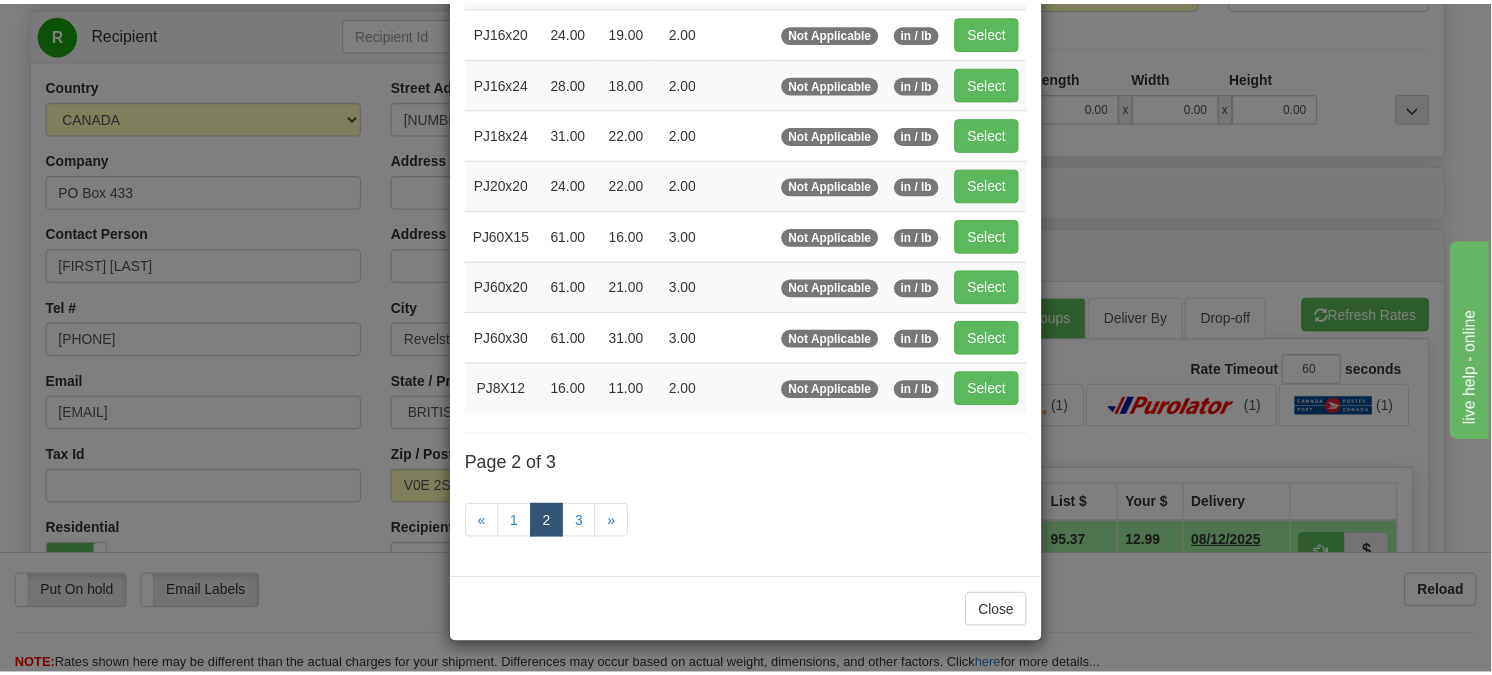 scroll, scrollTop: 315, scrollLeft: 0, axis: vertical 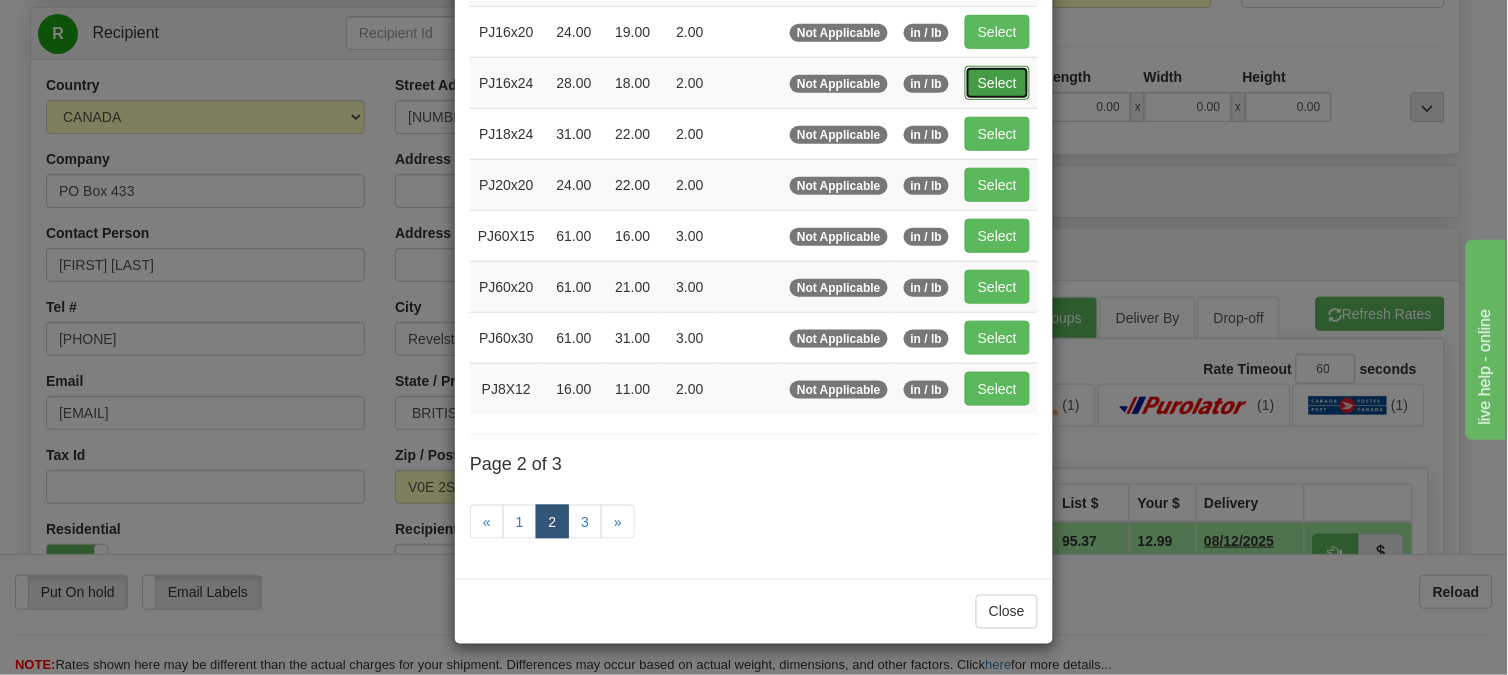 click on "Select" at bounding box center [997, 83] 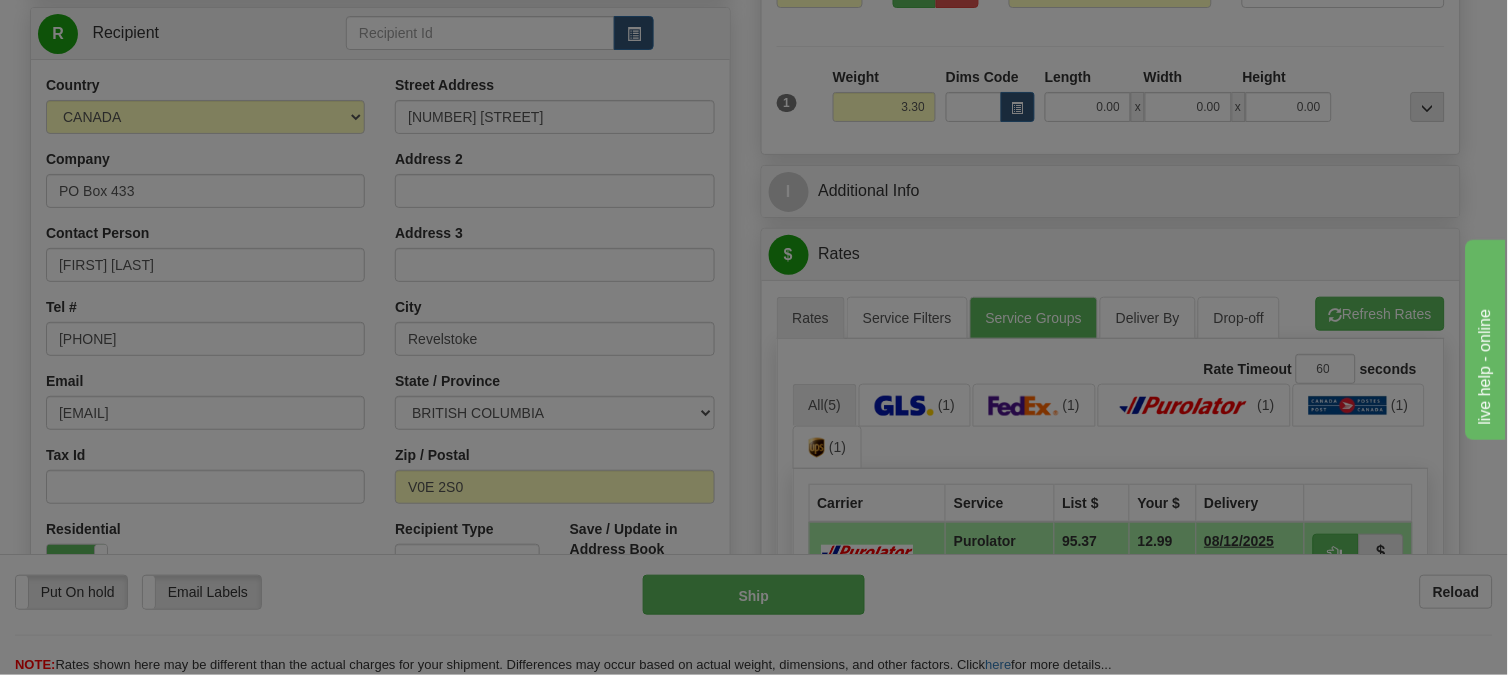 type on "PJ16x24" 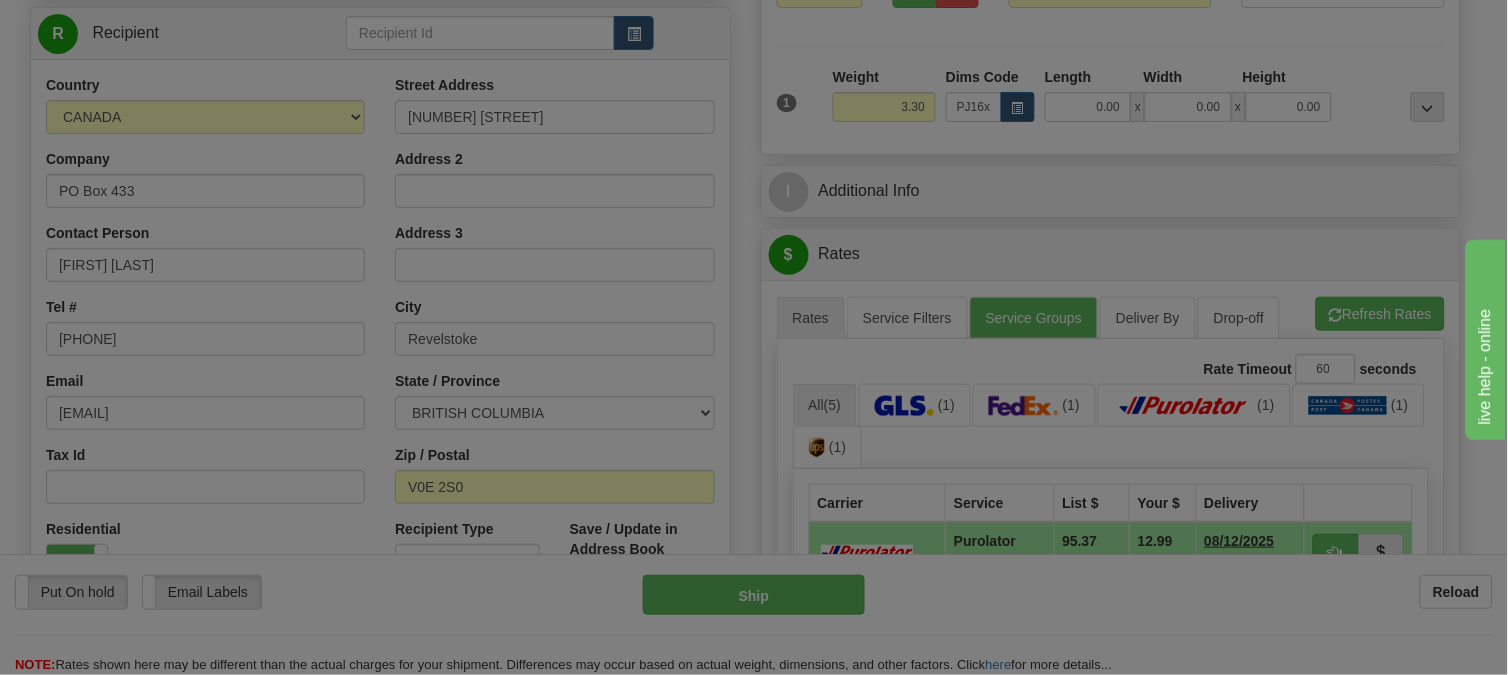 type on "28.00" 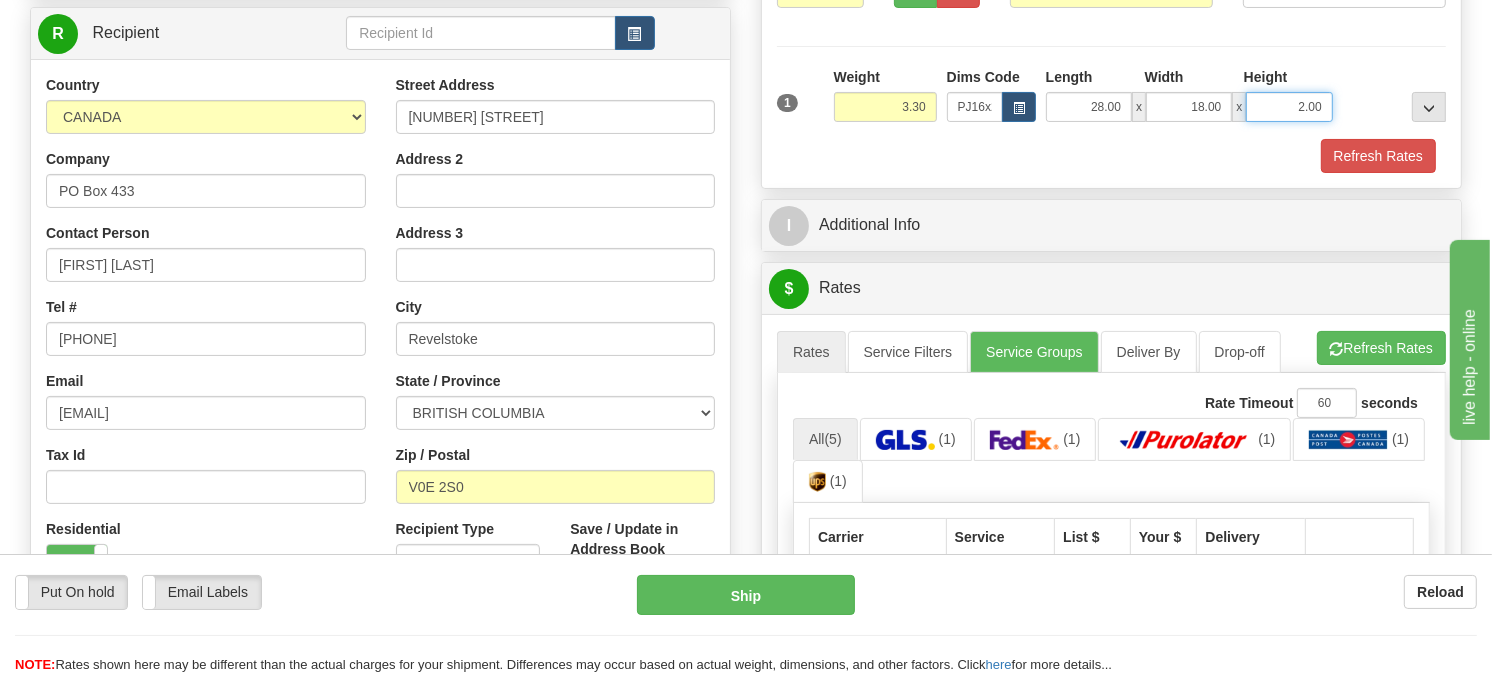 drag, startPoint x: 1331, startPoint y: 156, endPoint x: 1220, endPoint y: 163, distance: 111.220505 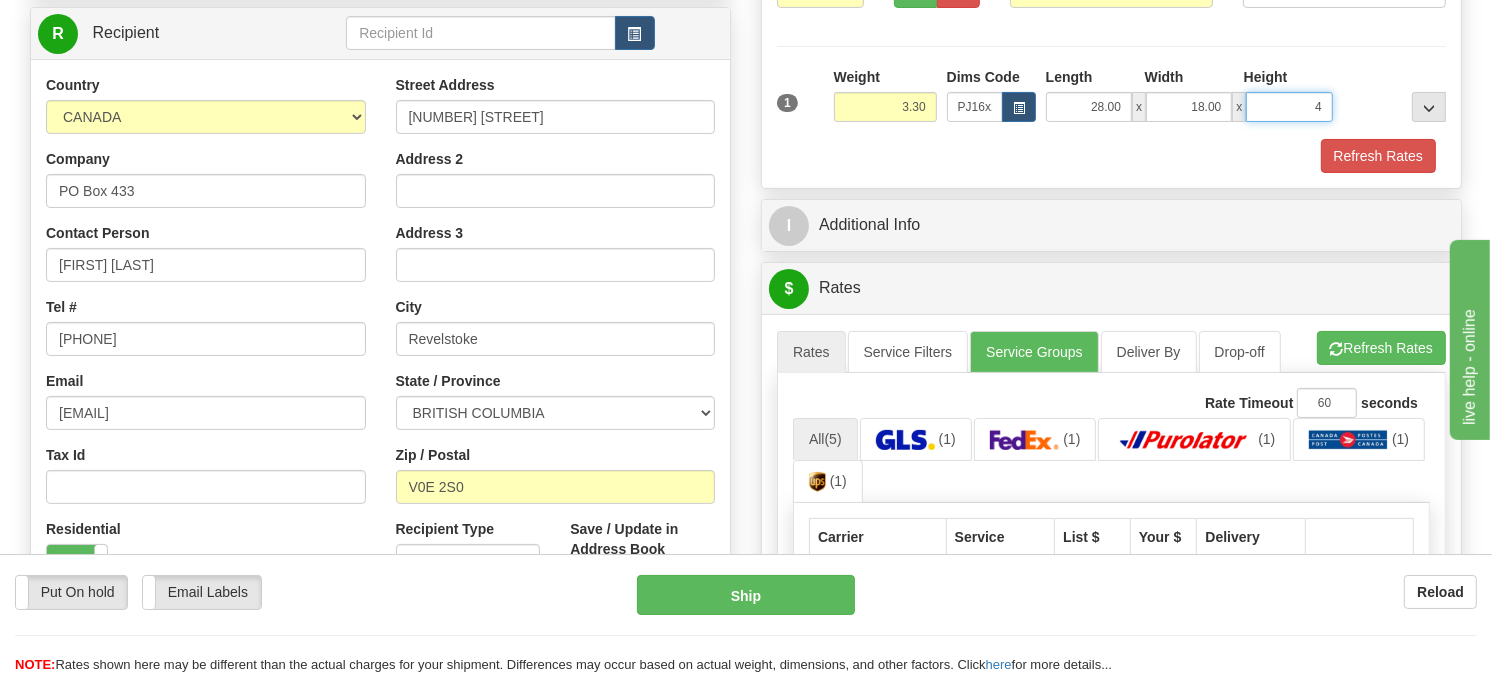 click on "Delete" at bounding box center [0, 0] 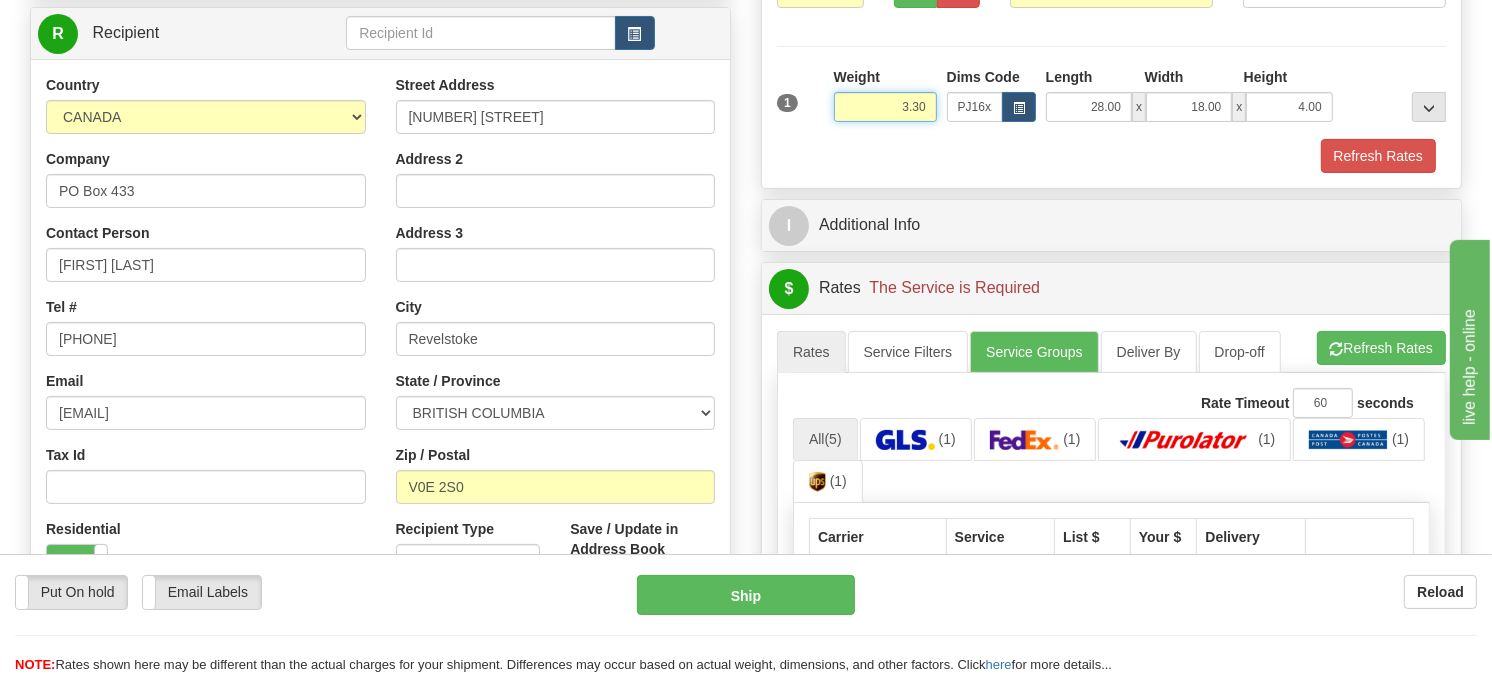 drag, startPoint x: 928, startPoint y: 158, endPoint x: 817, endPoint y: 180, distance: 113.15918 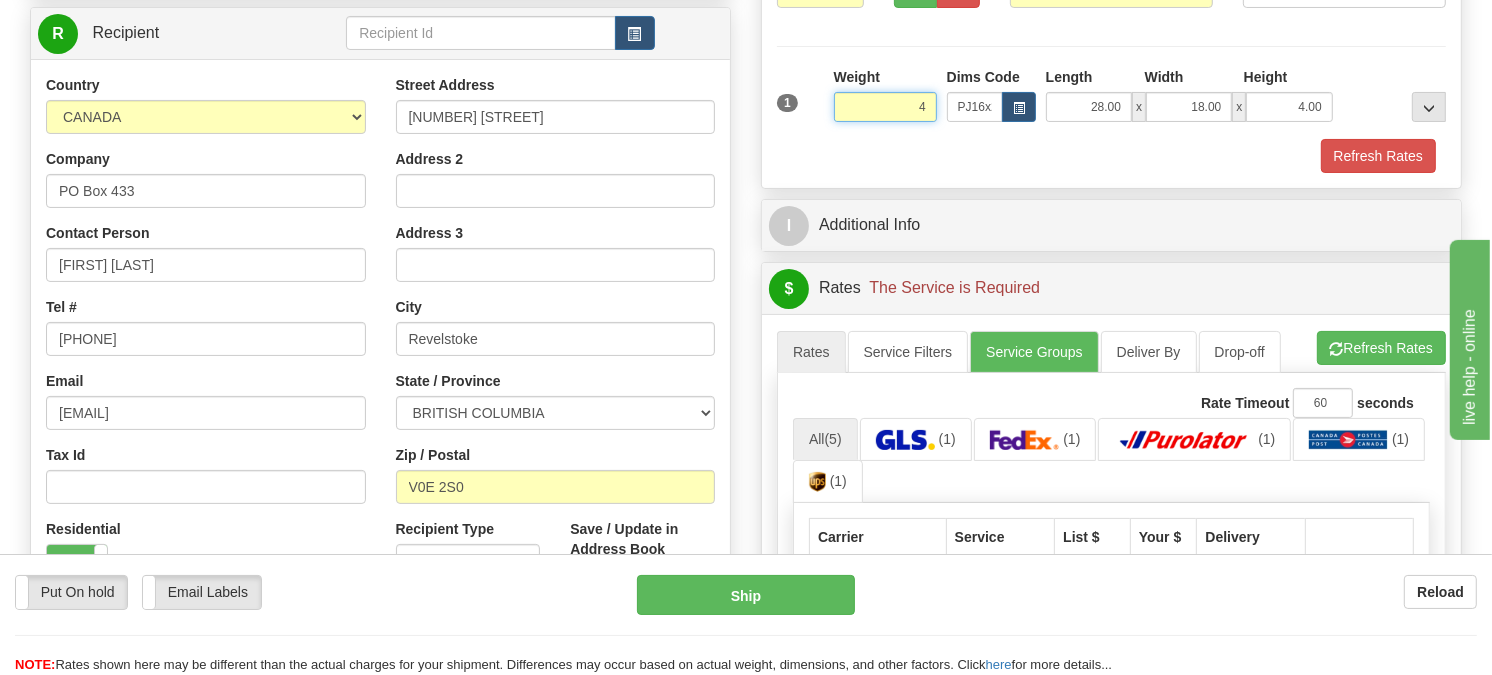 click on "Delete" at bounding box center [0, 0] 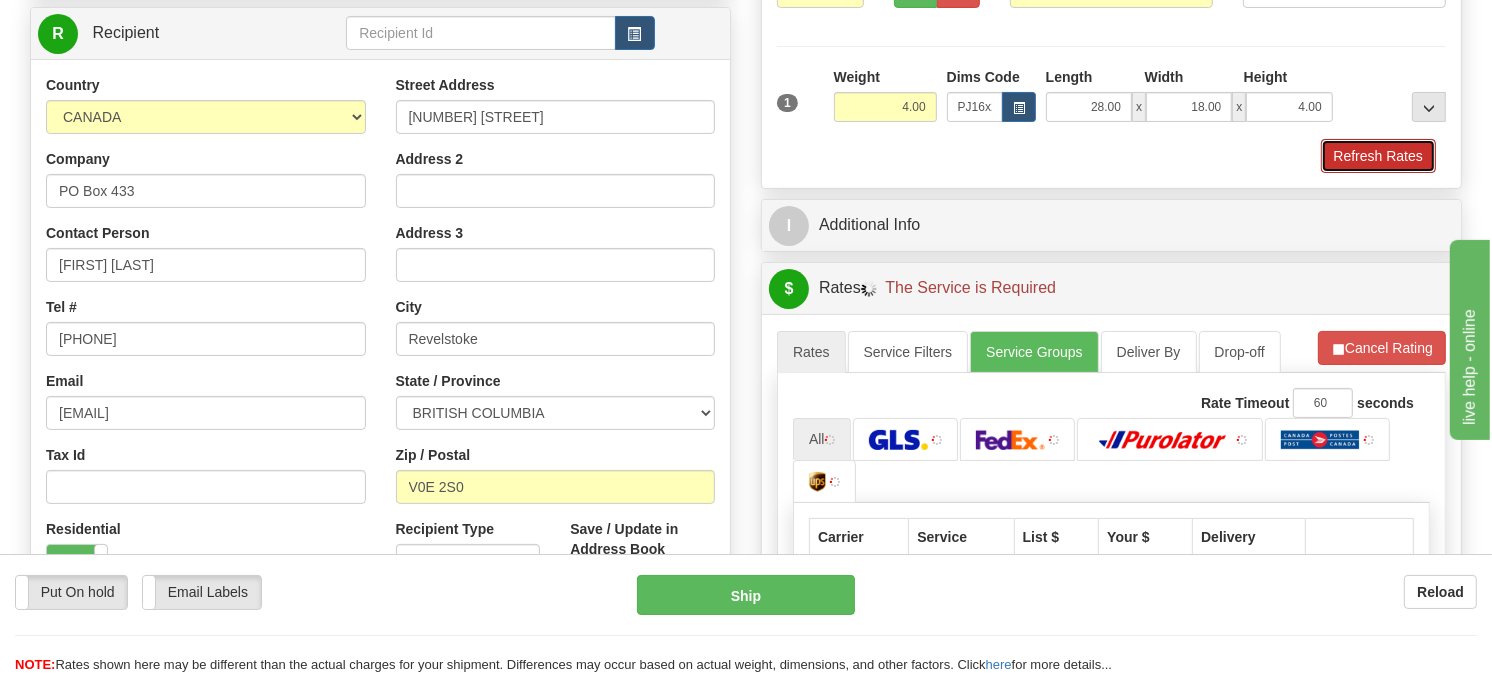 click on "Refresh Rates" at bounding box center (1378, 156) 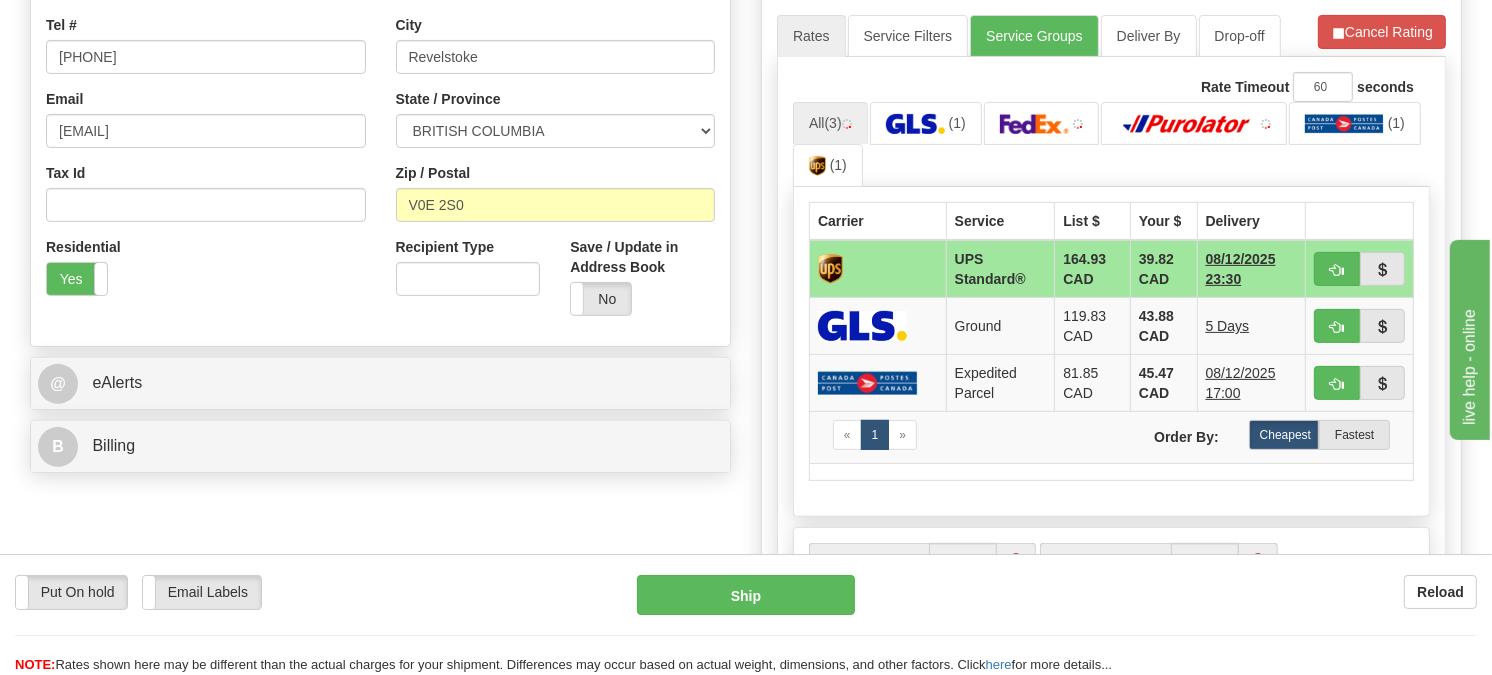 scroll, scrollTop: 585, scrollLeft: 0, axis: vertical 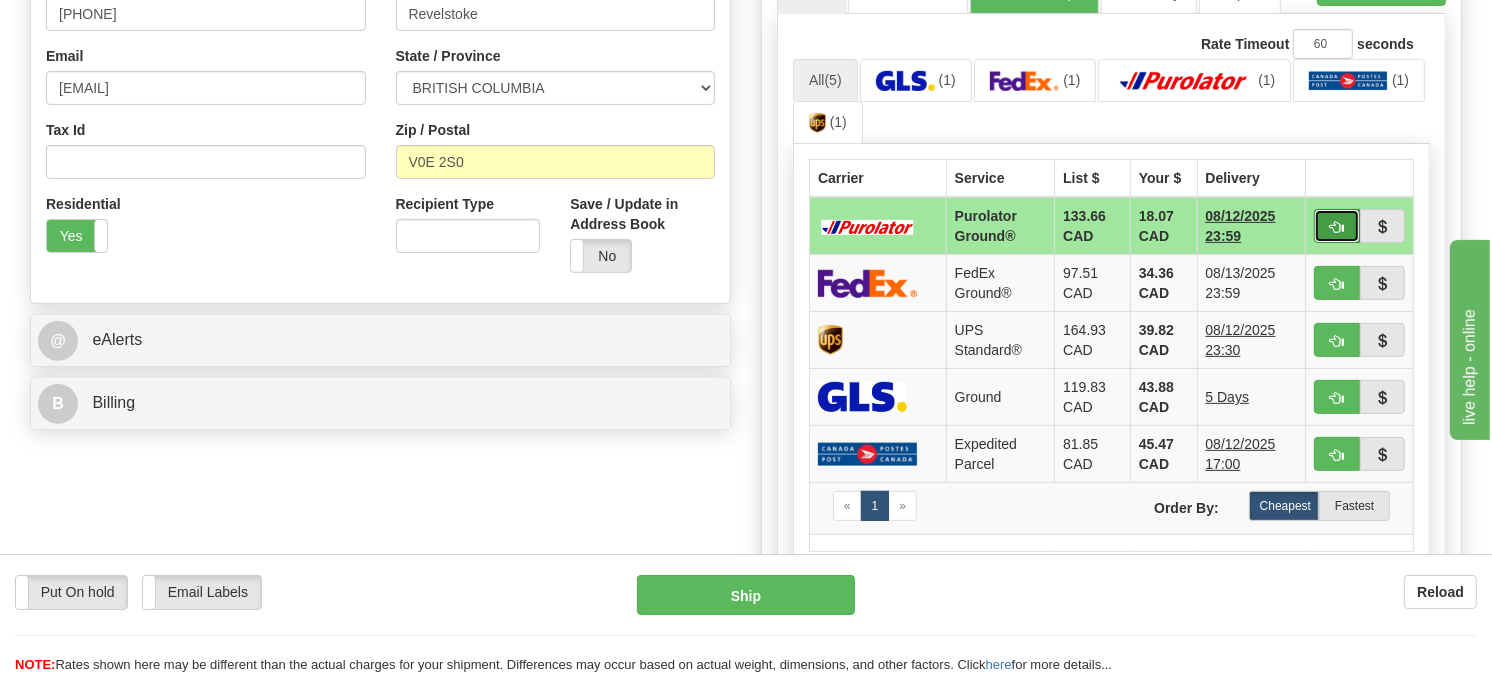 click at bounding box center [1337, 227] 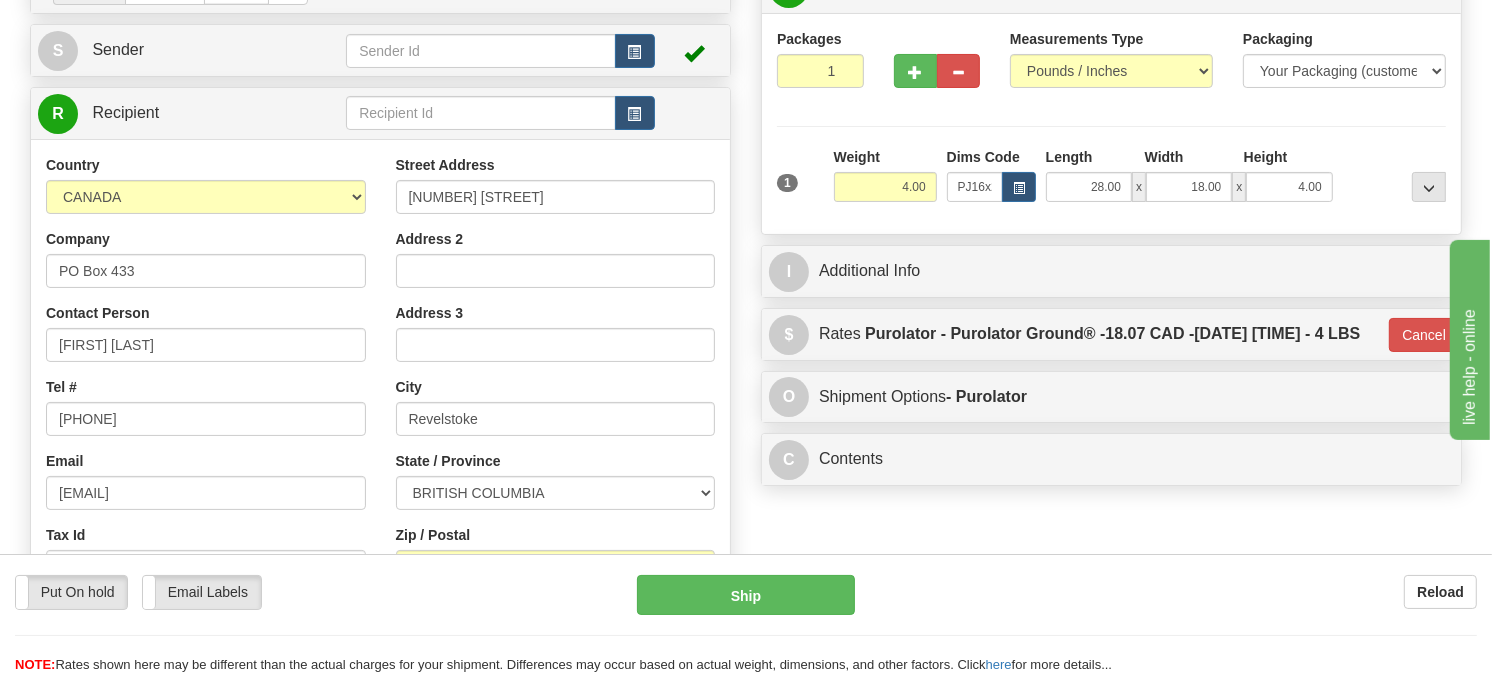 scroll, scrollTop: 141, scrollLeft: 0, axis: vertical 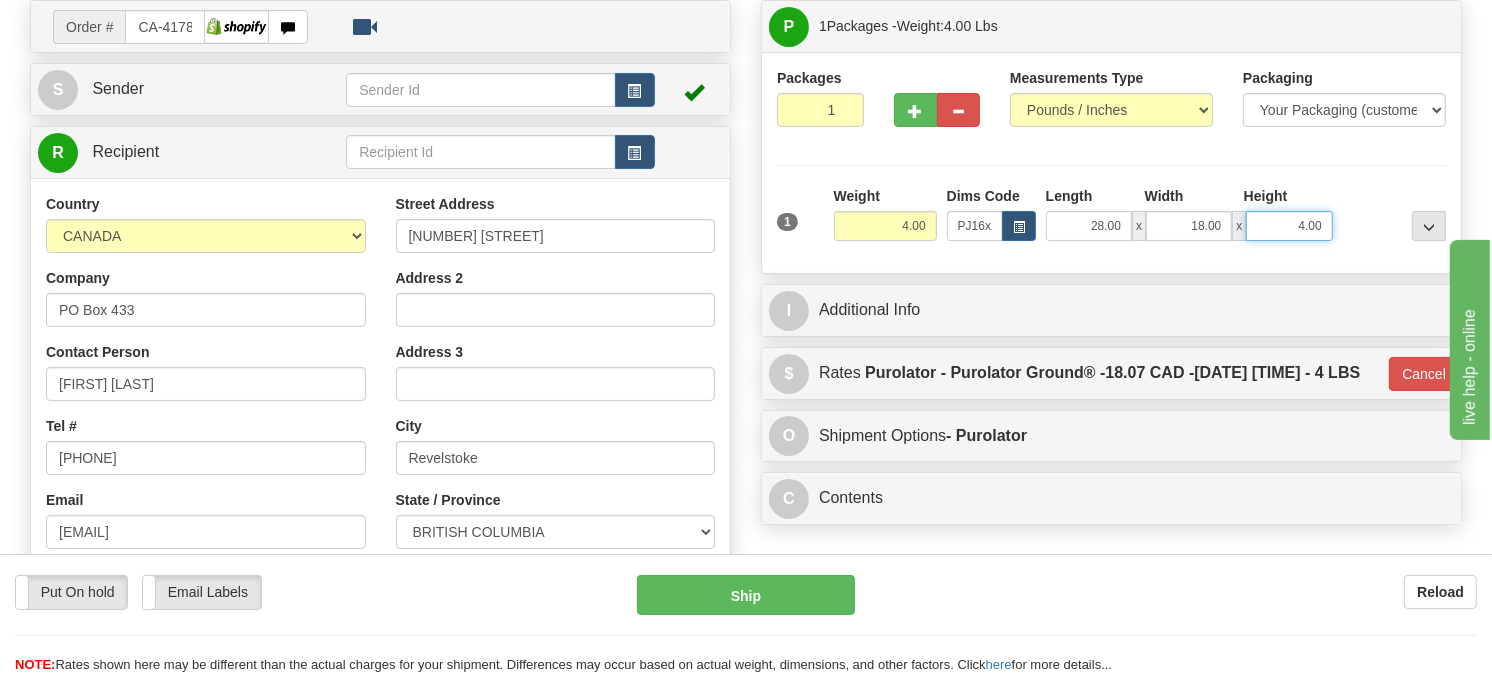 drag, startPoint x: 1322, startPoint y: 274, endPoint x: 1208, endPoint y: 291, distance: 115.260574 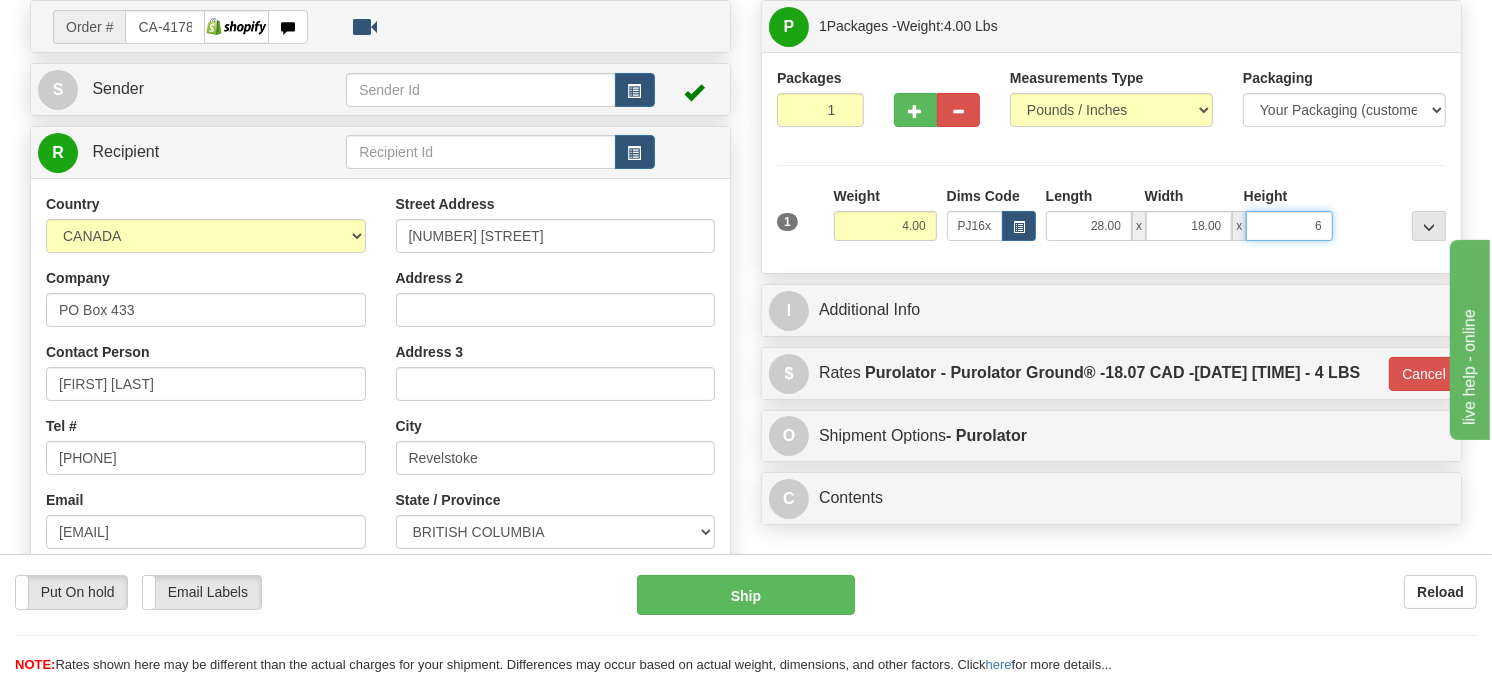 click on "Delete" at bounding box center (0, 0) 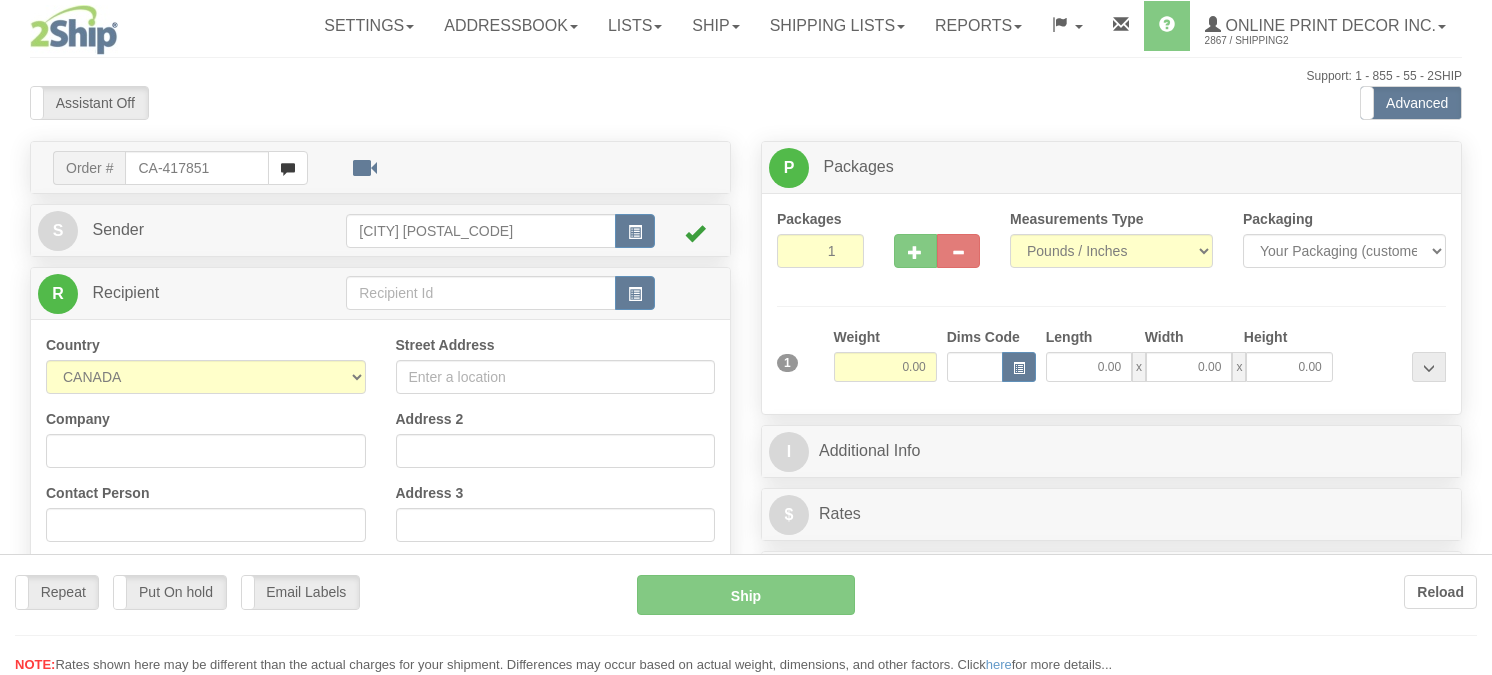 scroll, scrollTop: 0, scrollLeft: 0, axis: both 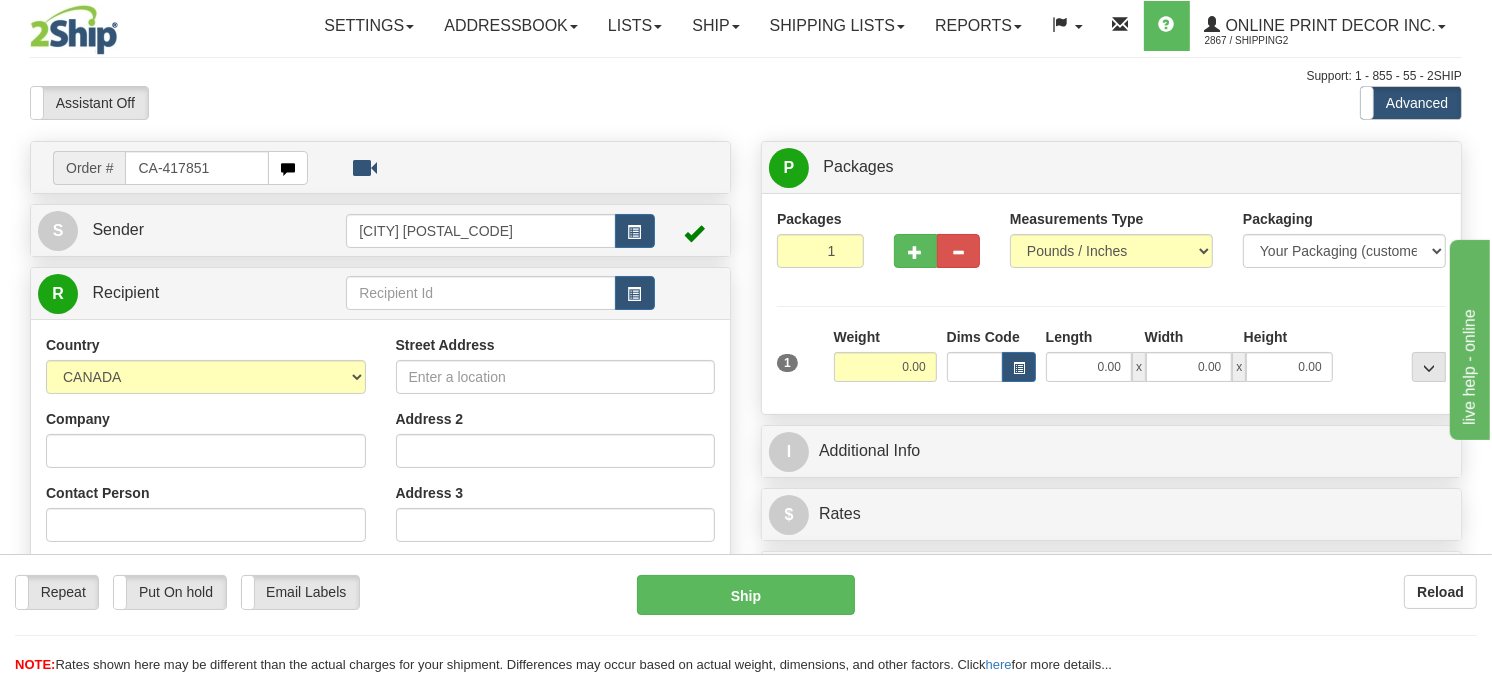 drag, startPoint x: 207, startPoint y: 204, endPoint x: 91, endPoint y: 207, distance: 116.03879 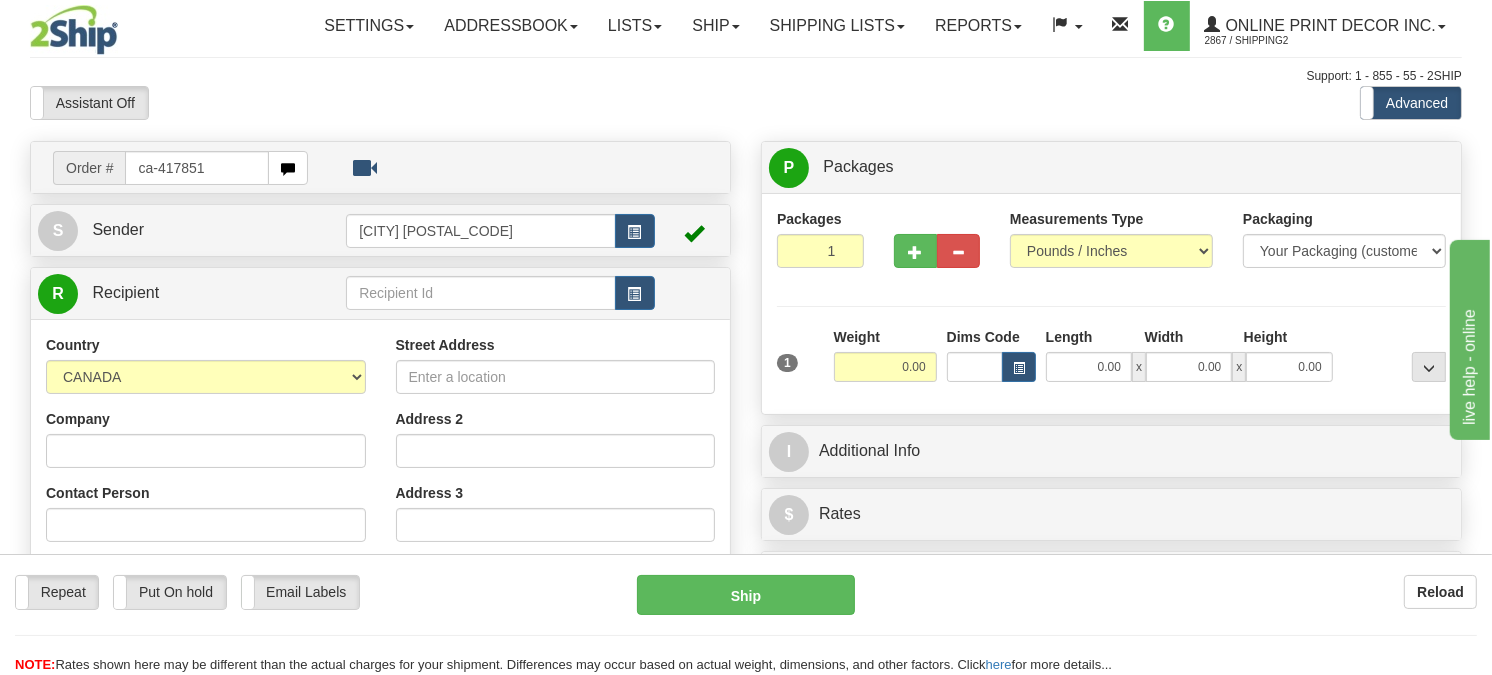 type on "ca-417851" 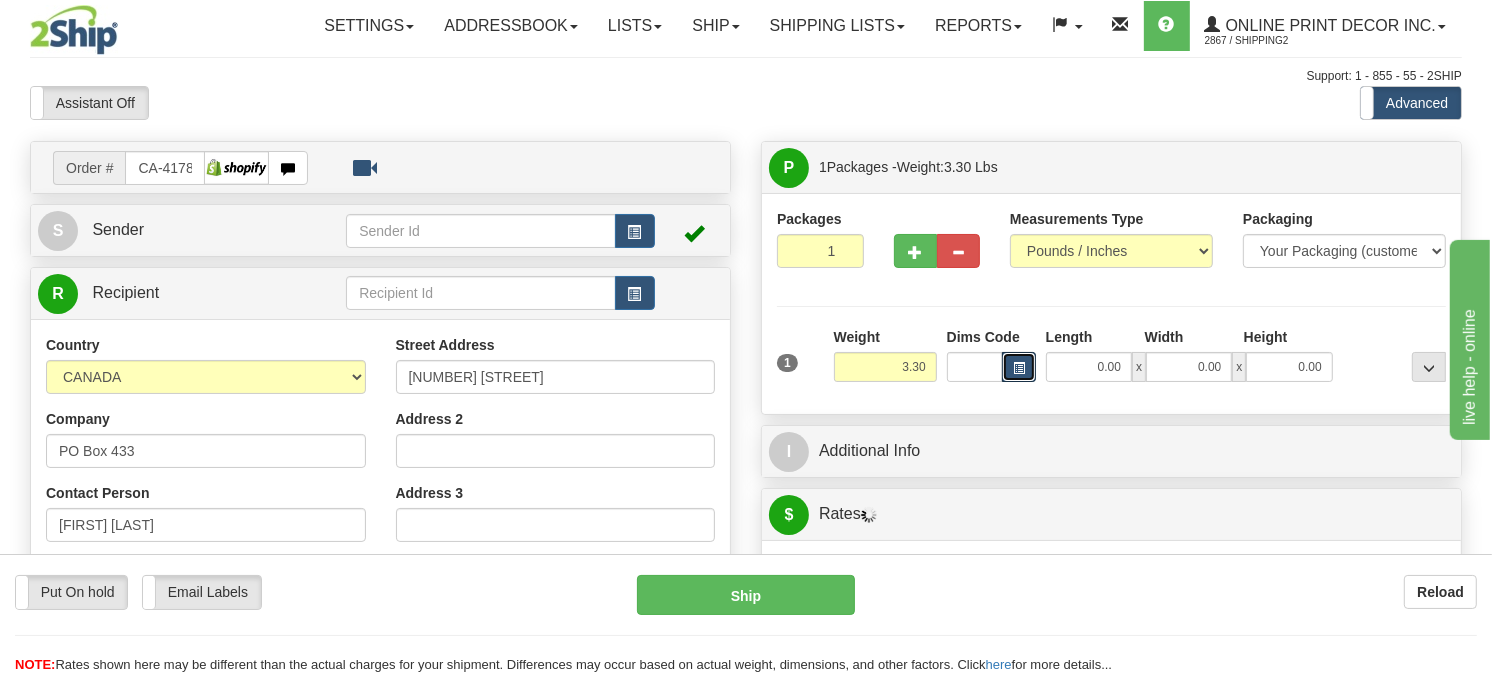 click at bounding box center [1019, 368] 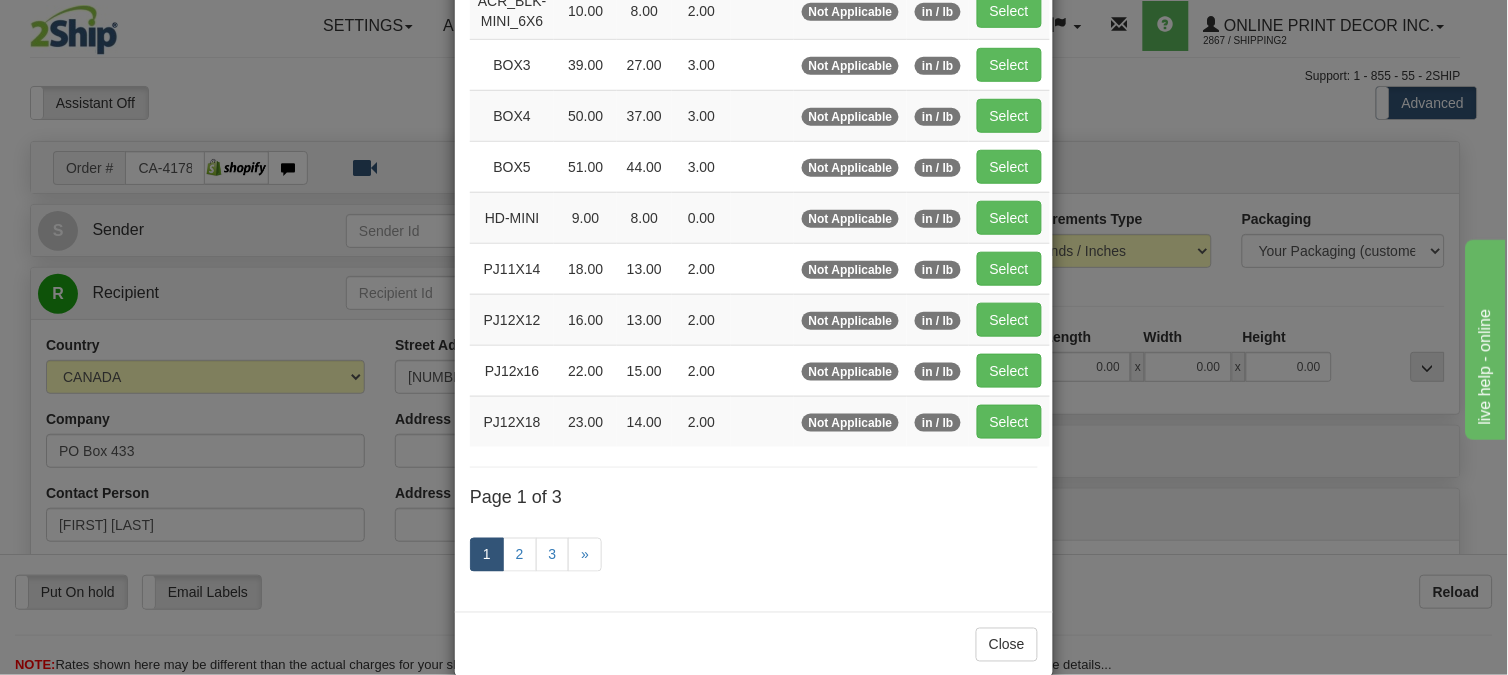 scroll, scrollTop: 326, scrollLeft: 0, axis: vertical 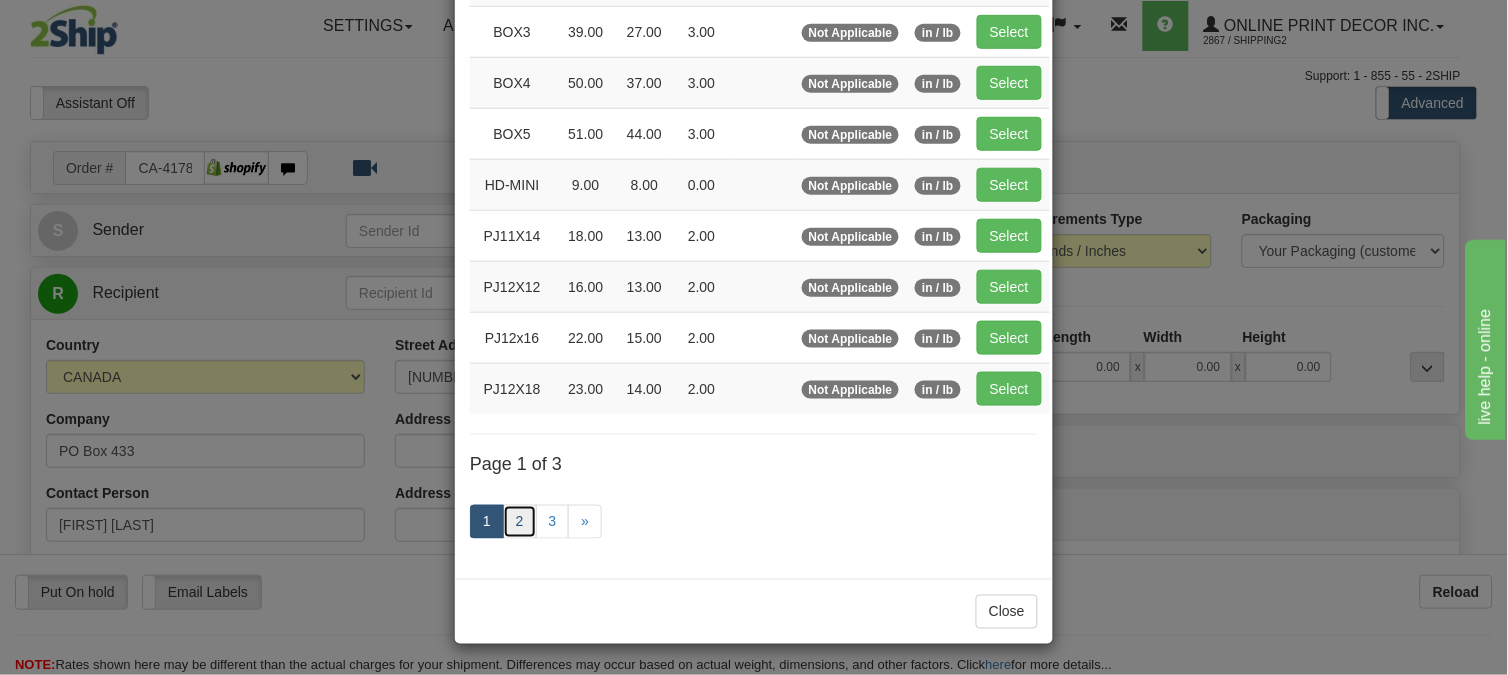 click on "2" at bounding box center (520, 522) 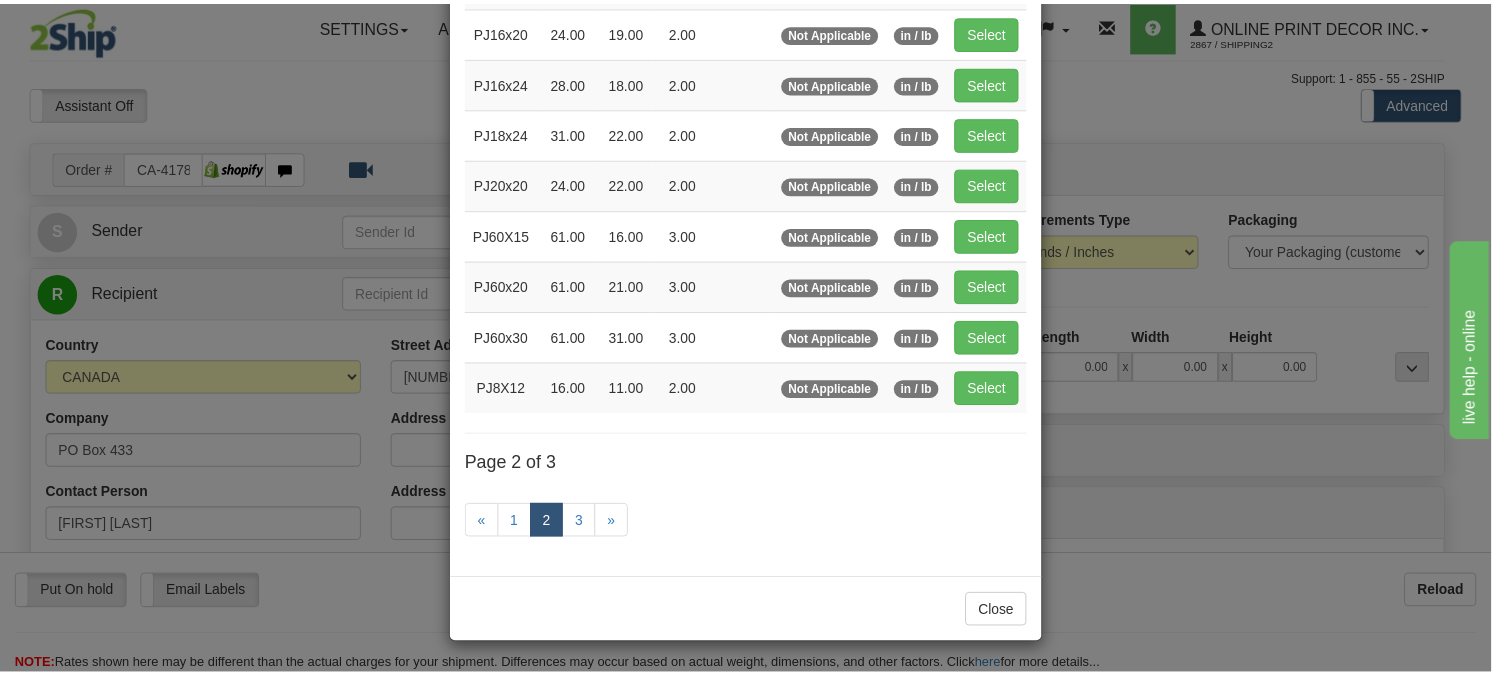 scroll, scrollTop: 315, scrollLeft: 0, axis: vertical 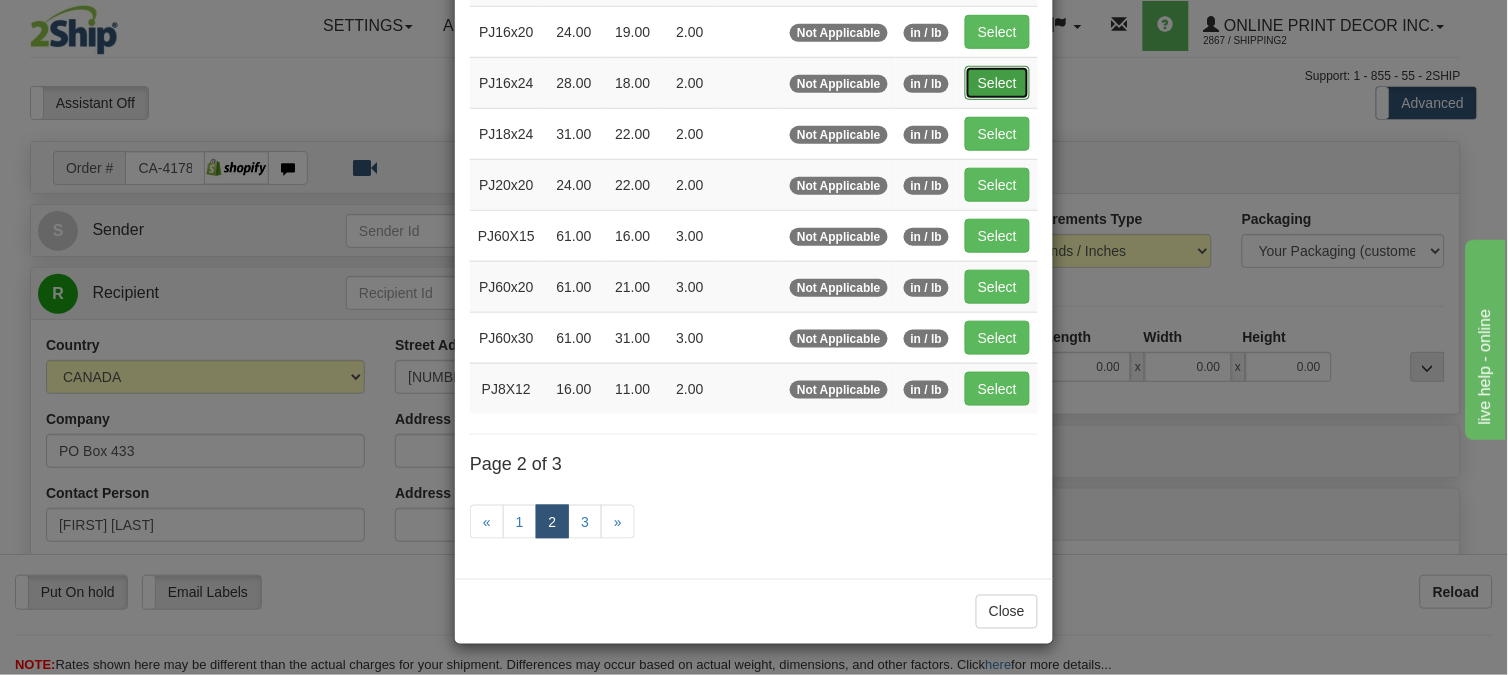 click on "Select" at bounding box center (997, 83) 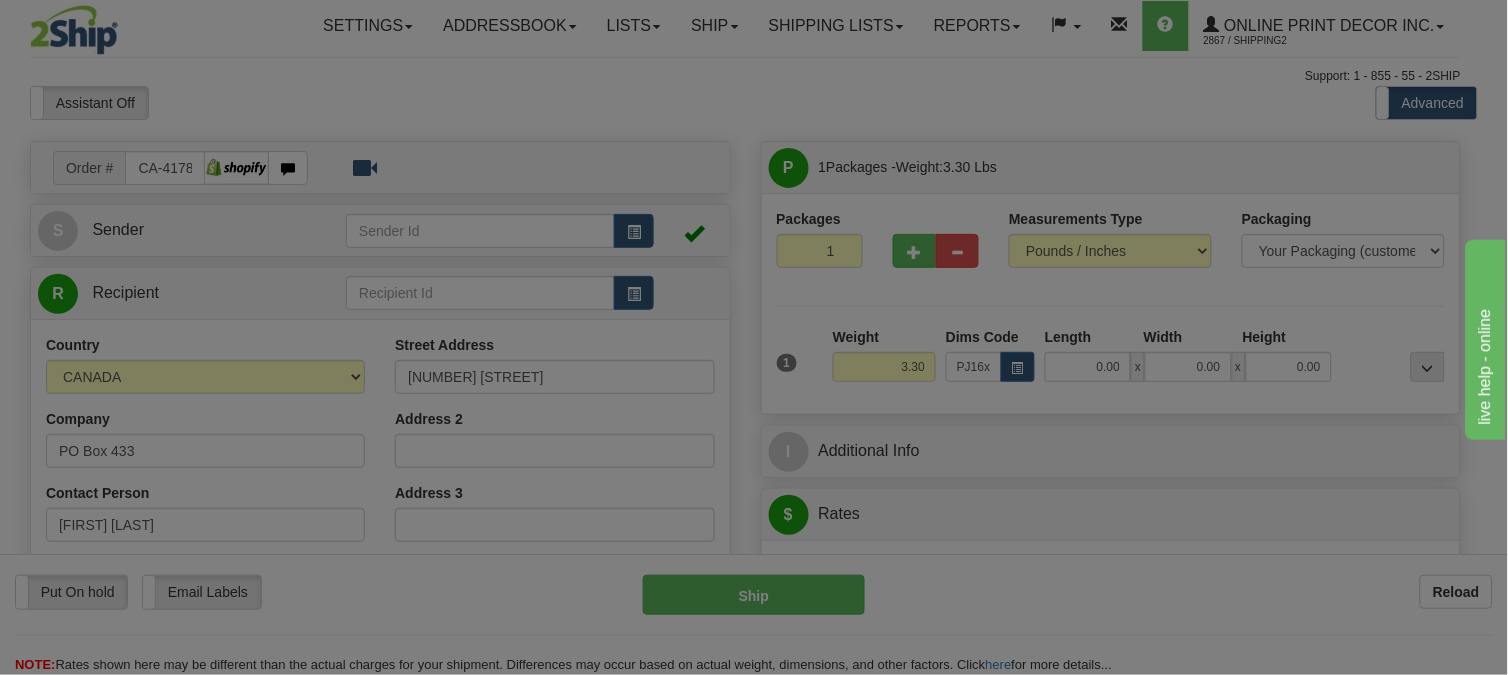 type on "28.00" 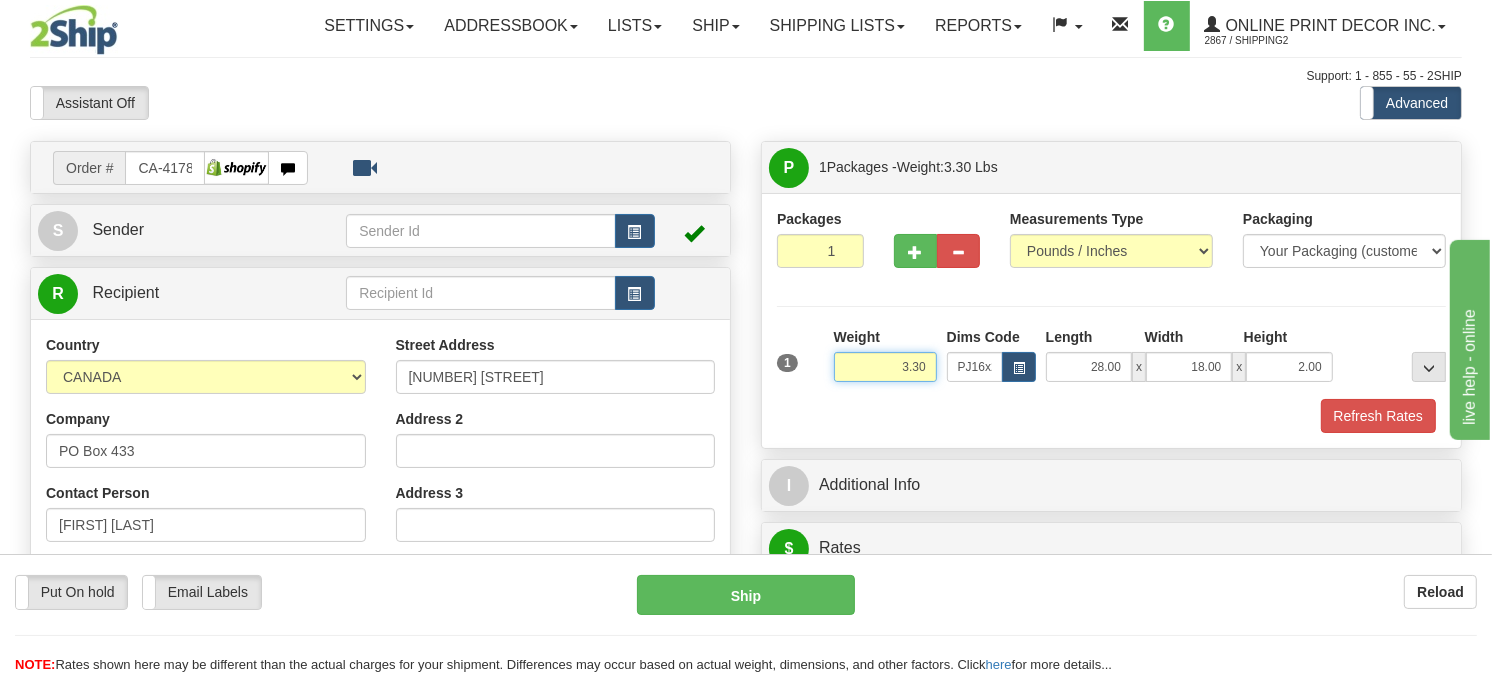 drag, startPoint x: 925, startPoint y: 411, endPoint x: 787, endPoint y: 412, distance: 138.00362 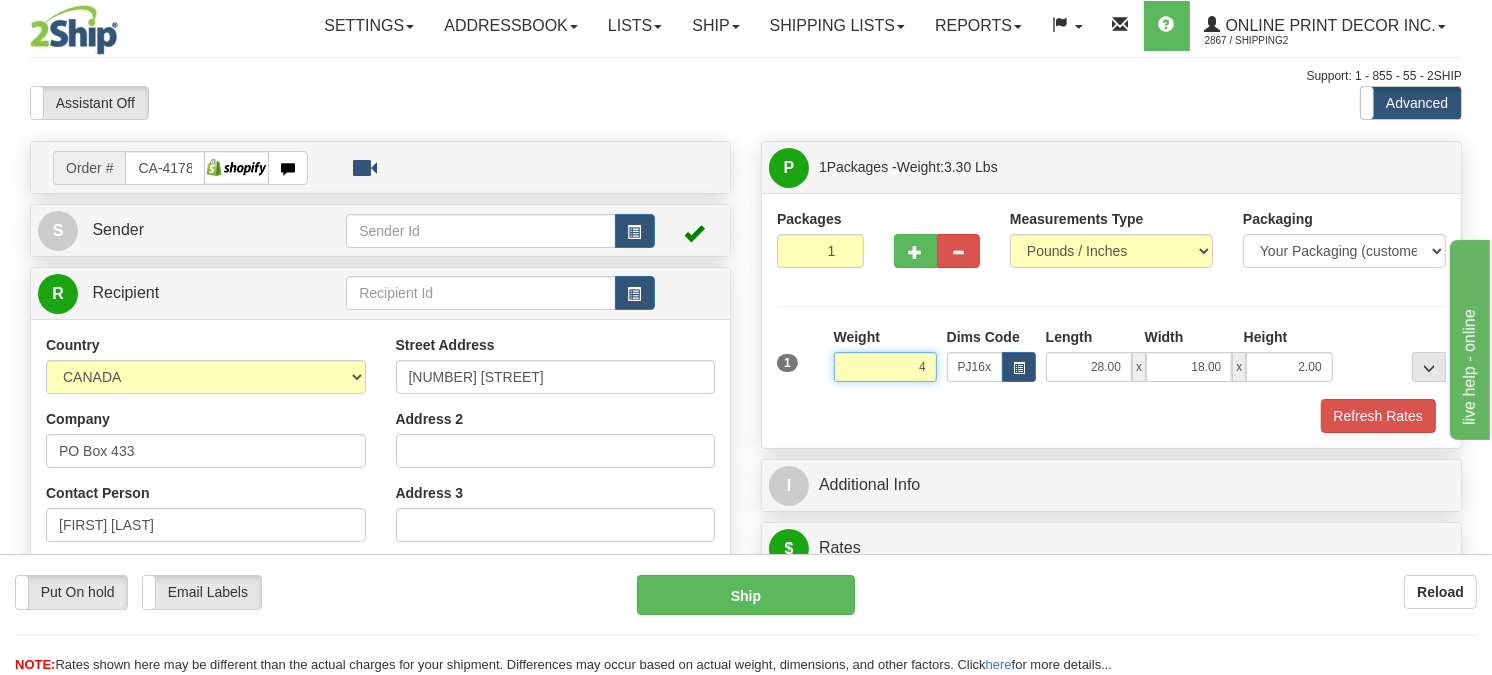 click on "Delete" at bounding box center [0, 0] 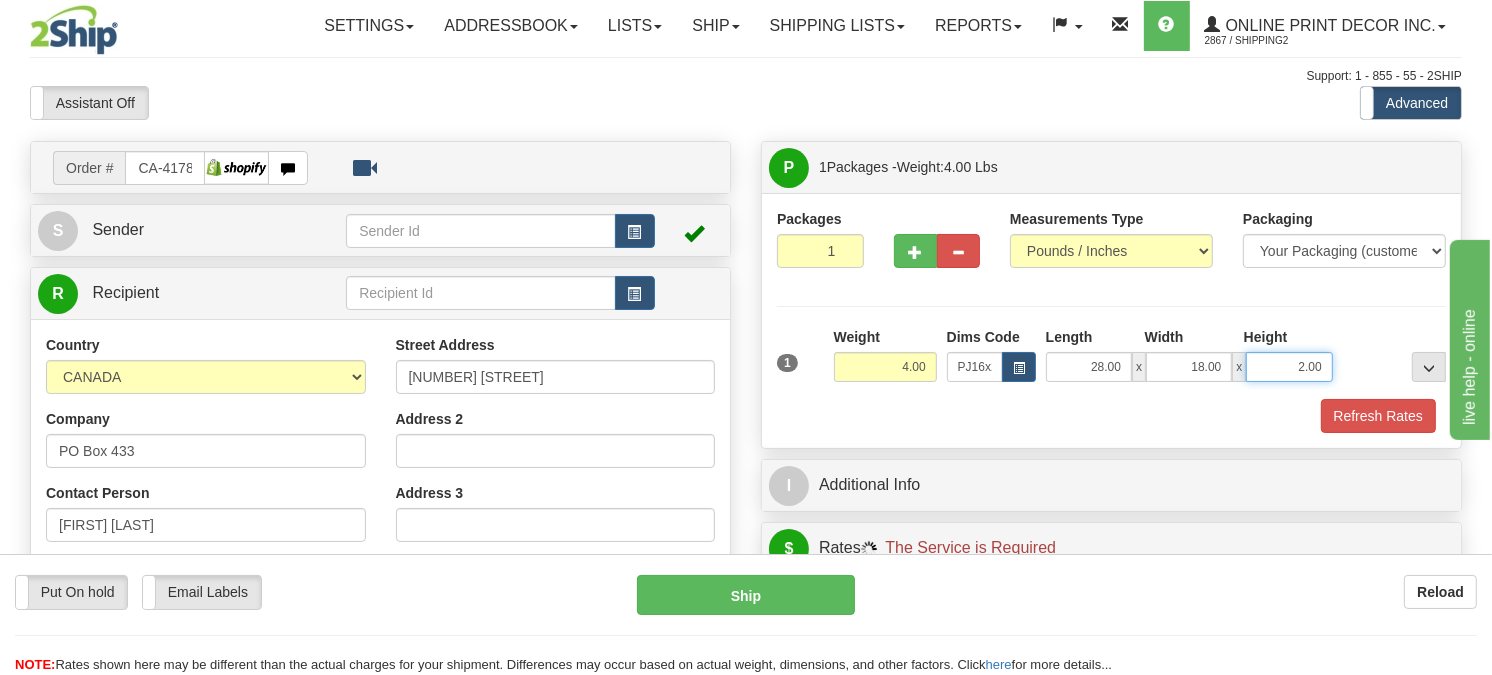 drag, startPoint x: 1291, startPoint y: 416, endPoint x: 1258, endPoint y: 420, distance: 33.24154 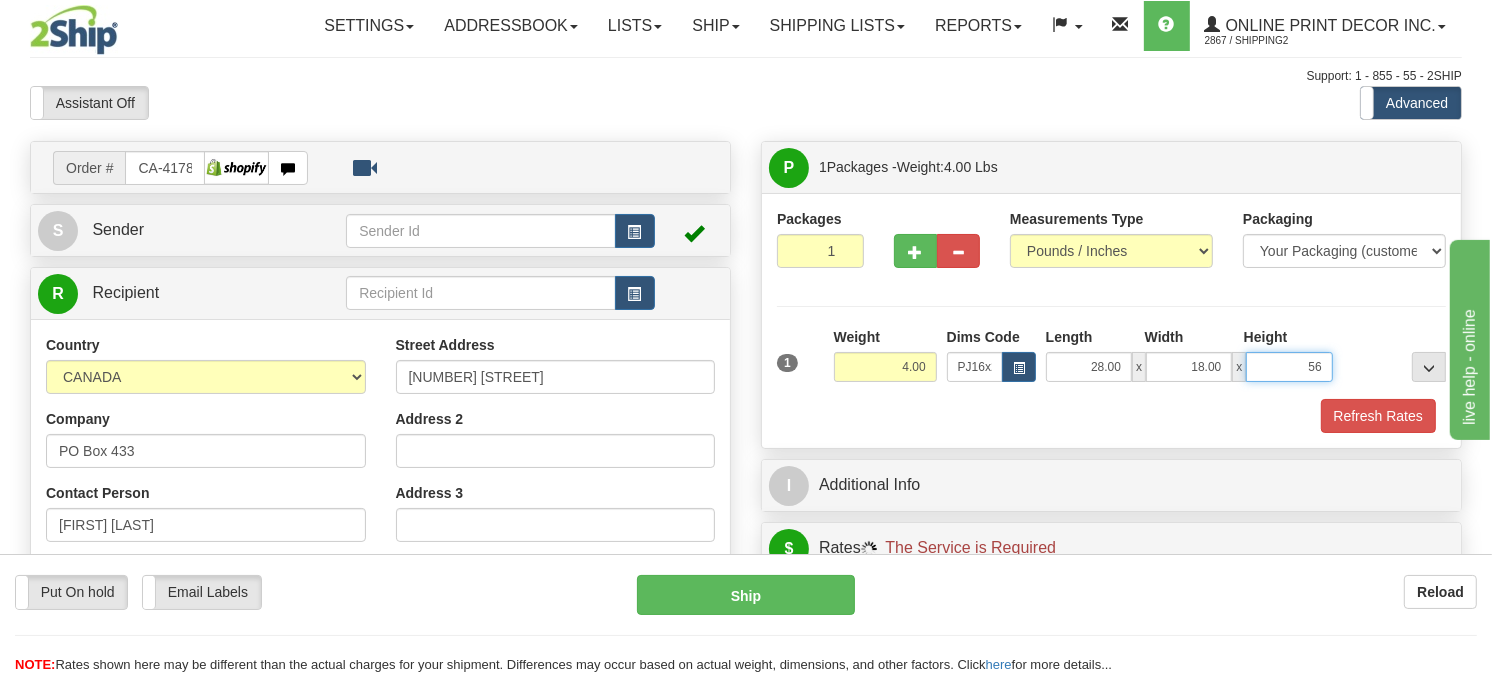 click on "Delete" at bounding box center (0, 0) 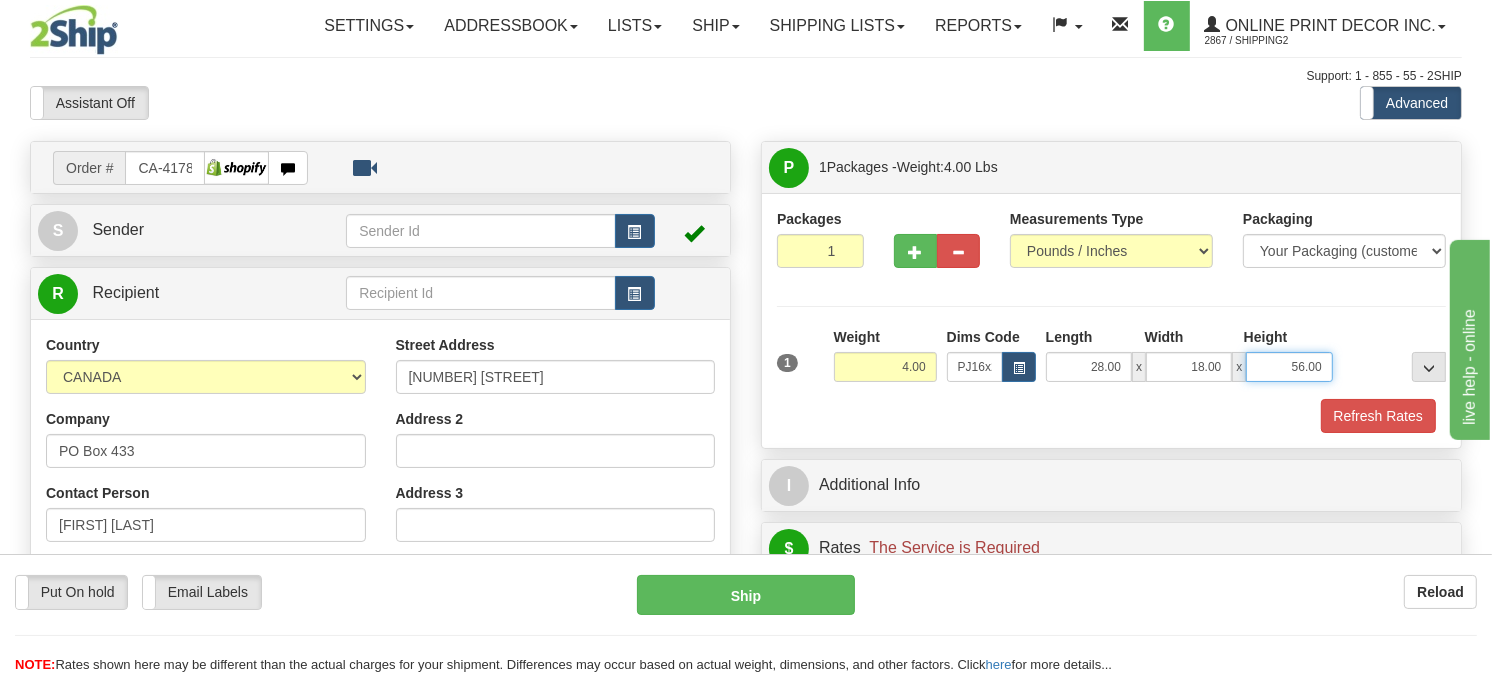 click on "56.00" at bounding box center [1289, 367] 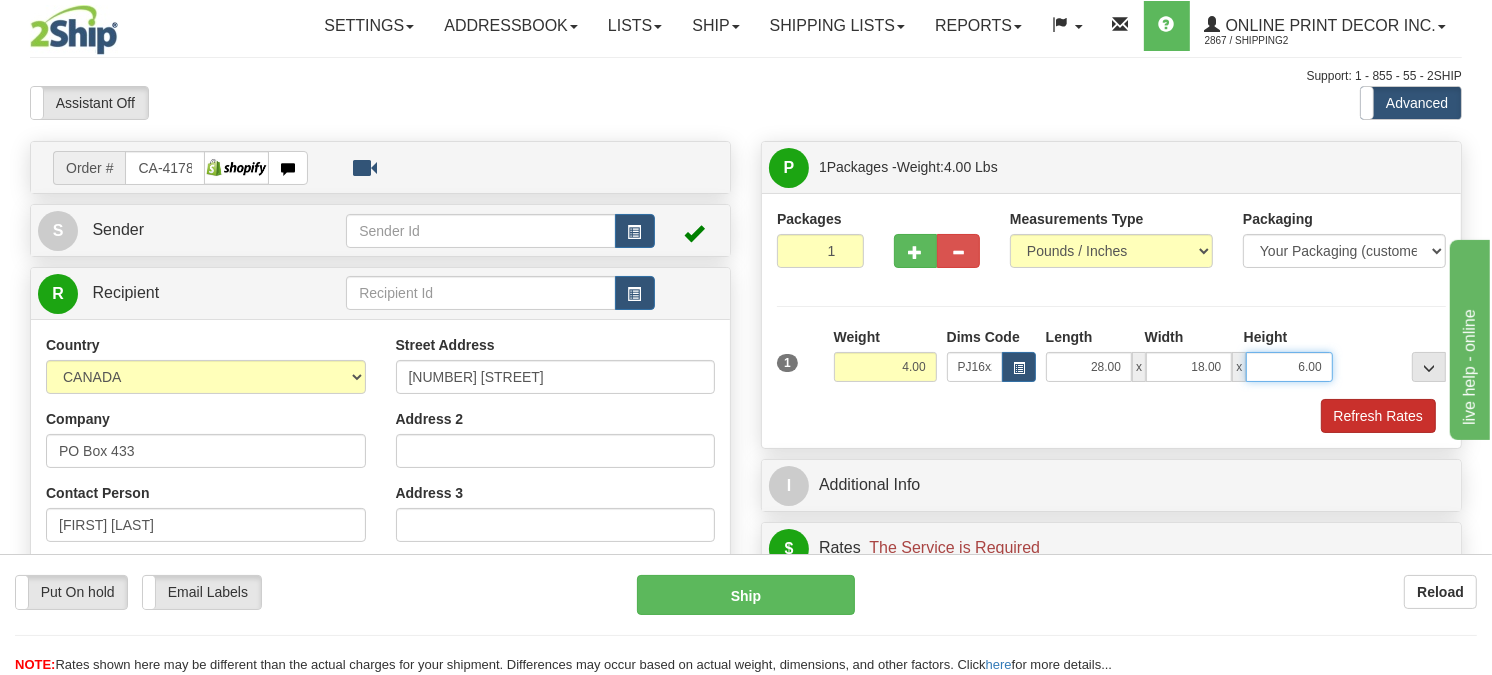 type on "6.00" 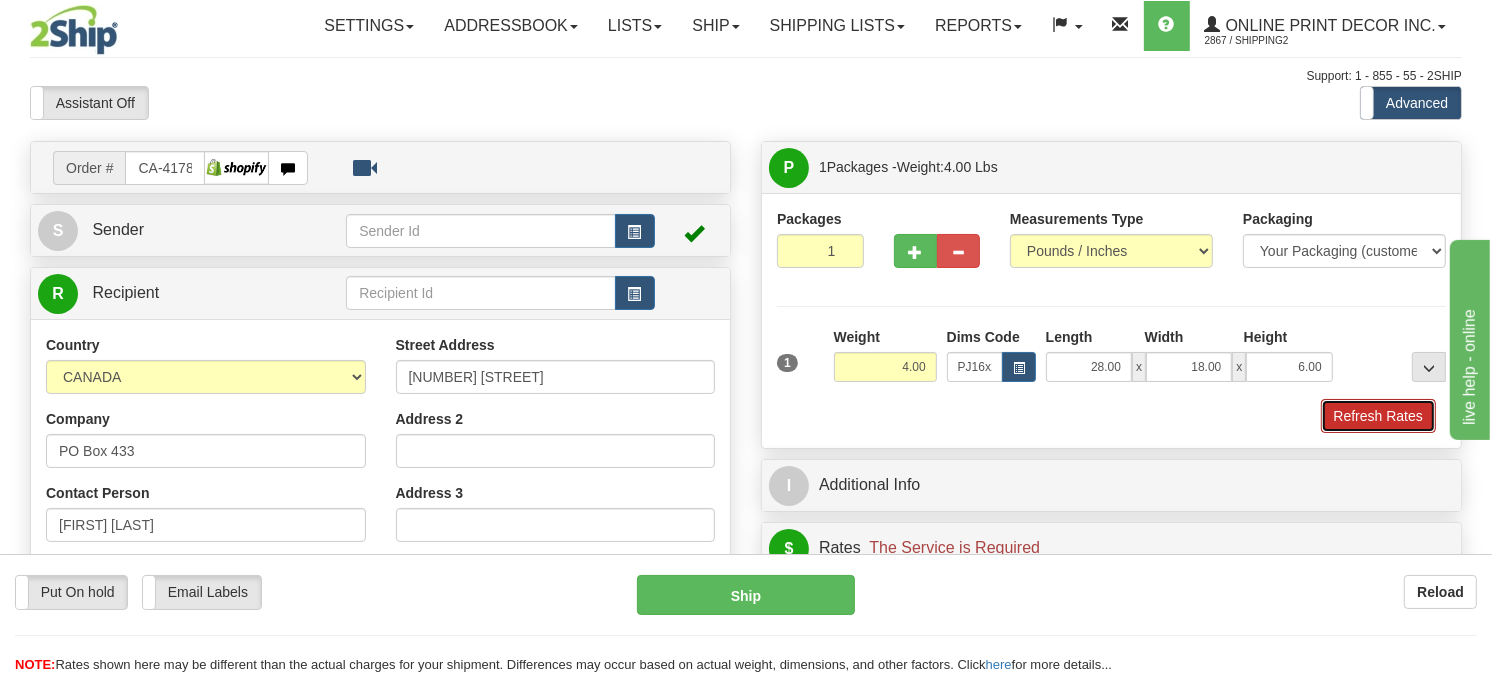 click on "Refresh Rates" at bounding box center [1378, 416] 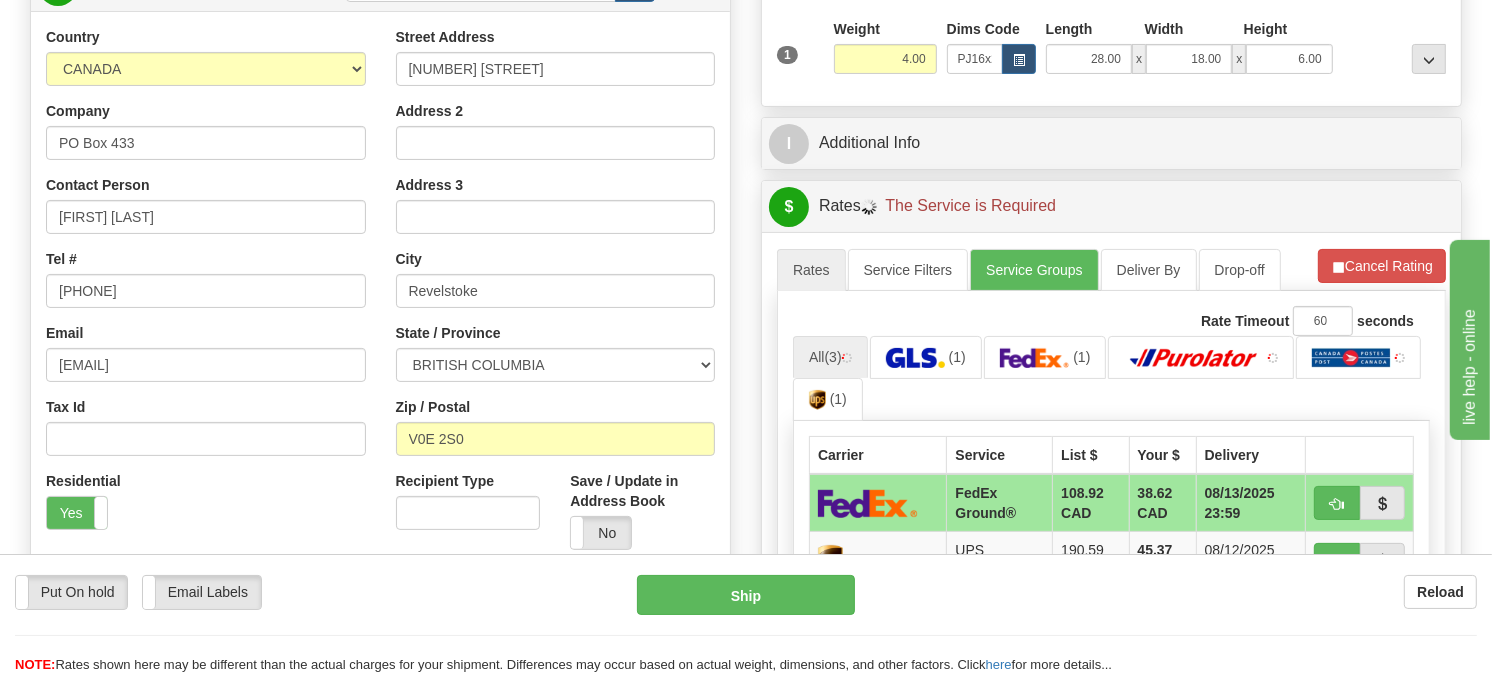 scroll, scrollTop: 333, scrollLeft: 0, axis: vertical 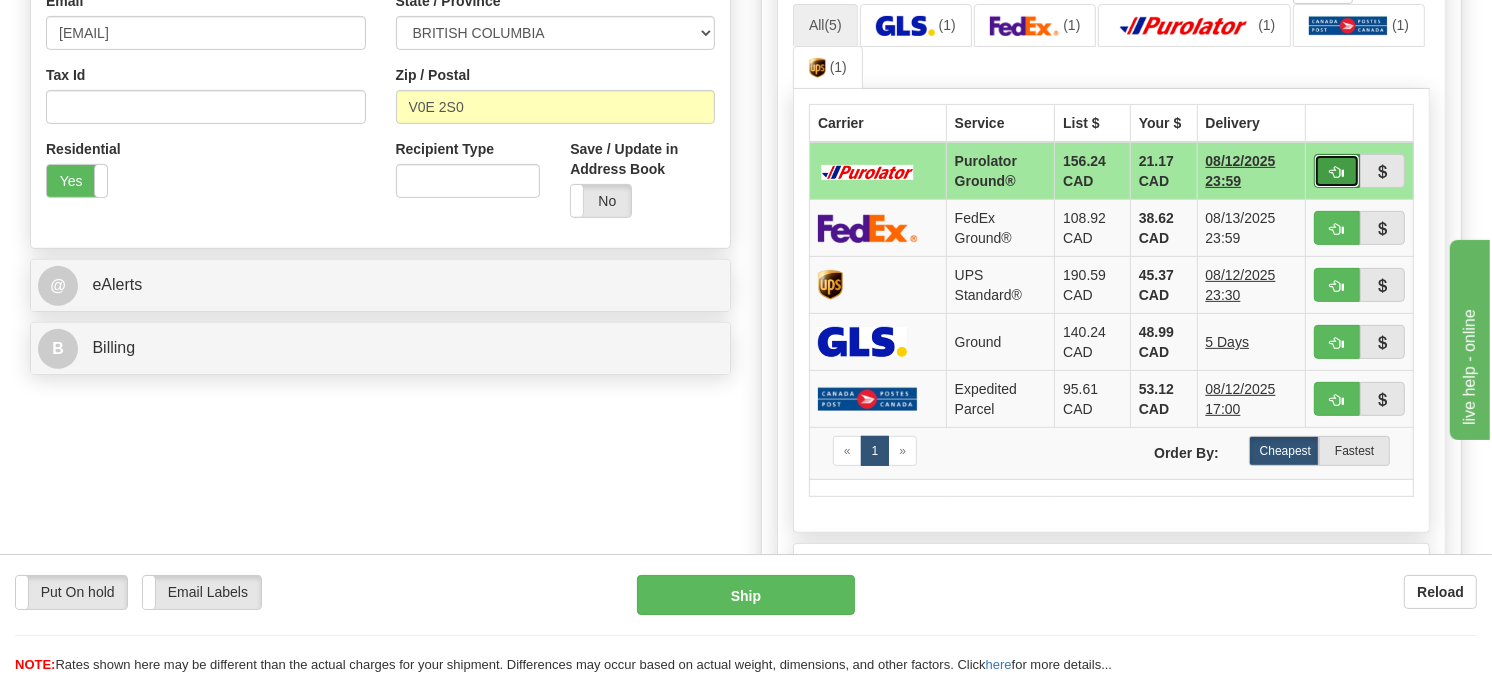 click at bounding box center [1337, 171] 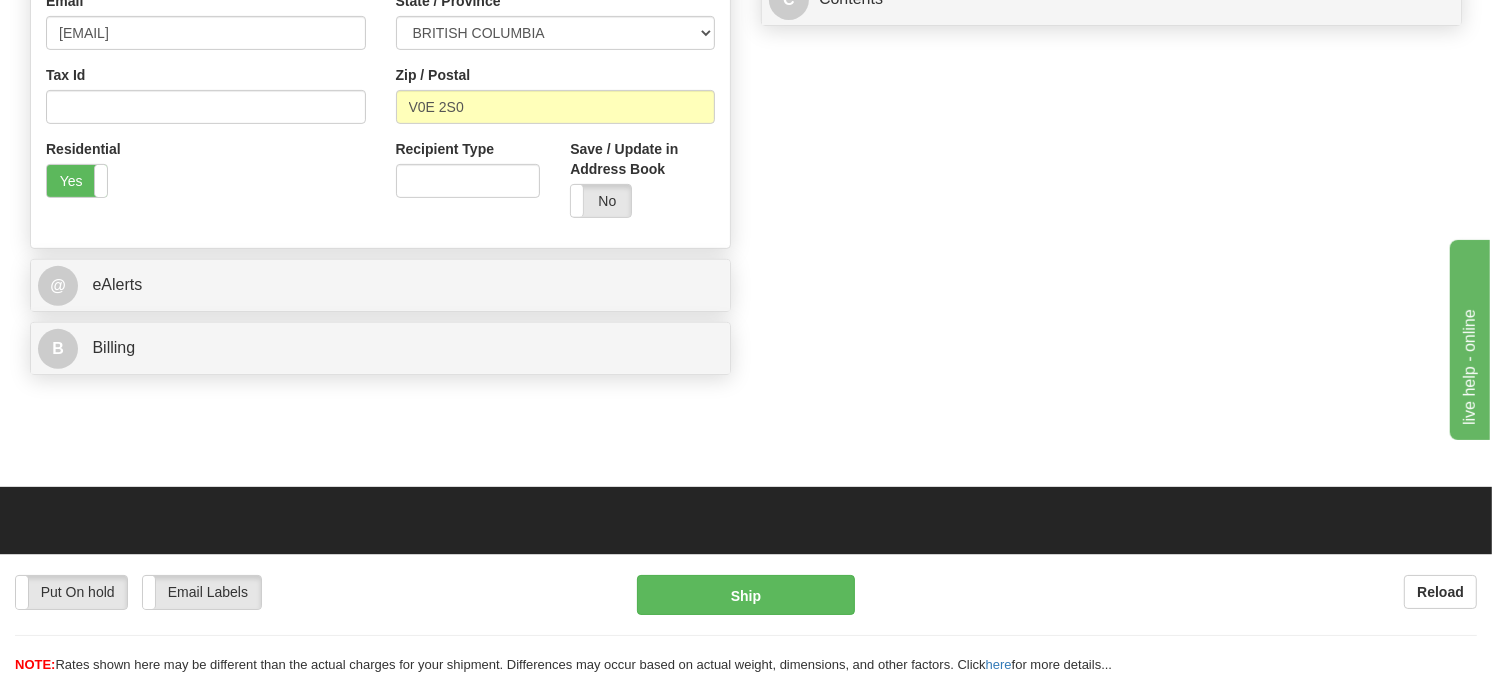 click on "Put On hold Put On hold
Email Labels Email Labels
Edit
Reload
Ship" at bounding box center (746, 625) 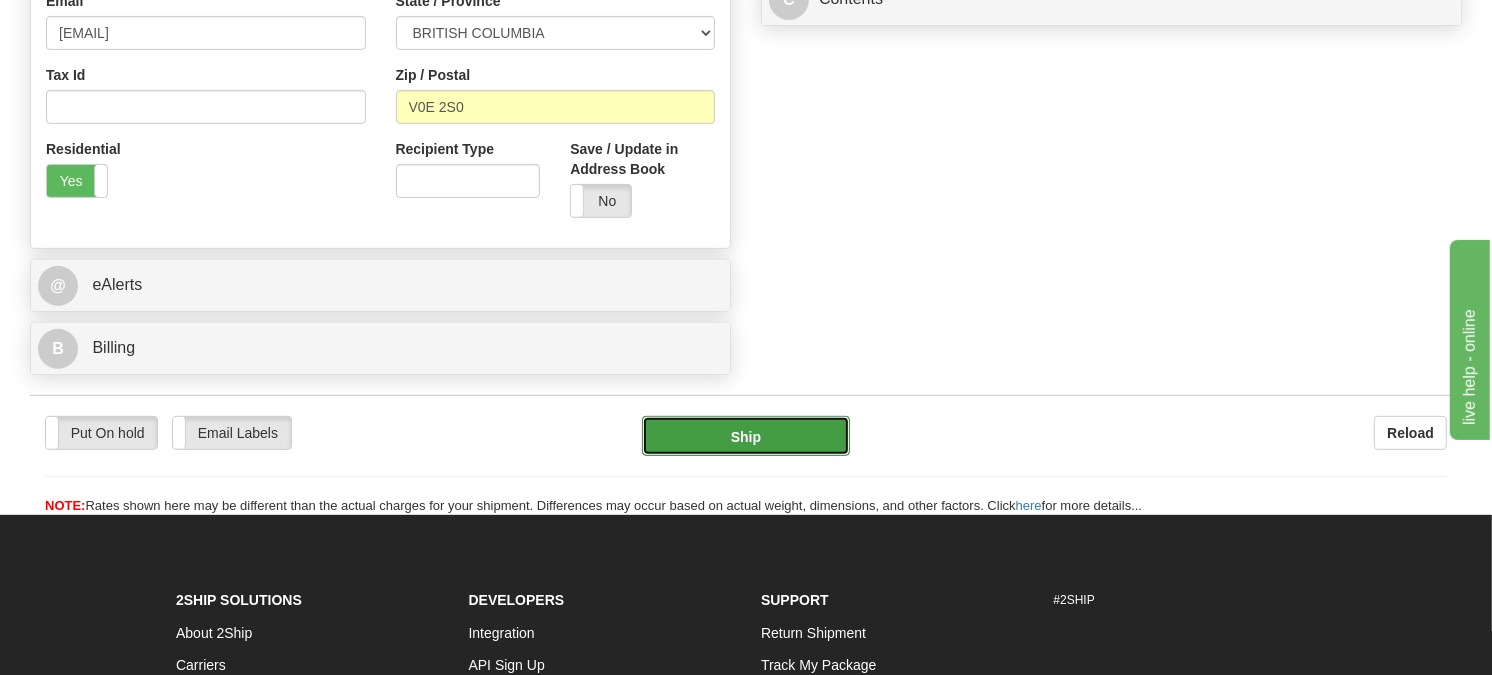 click on "Ship" at bounding box center [746, 436] 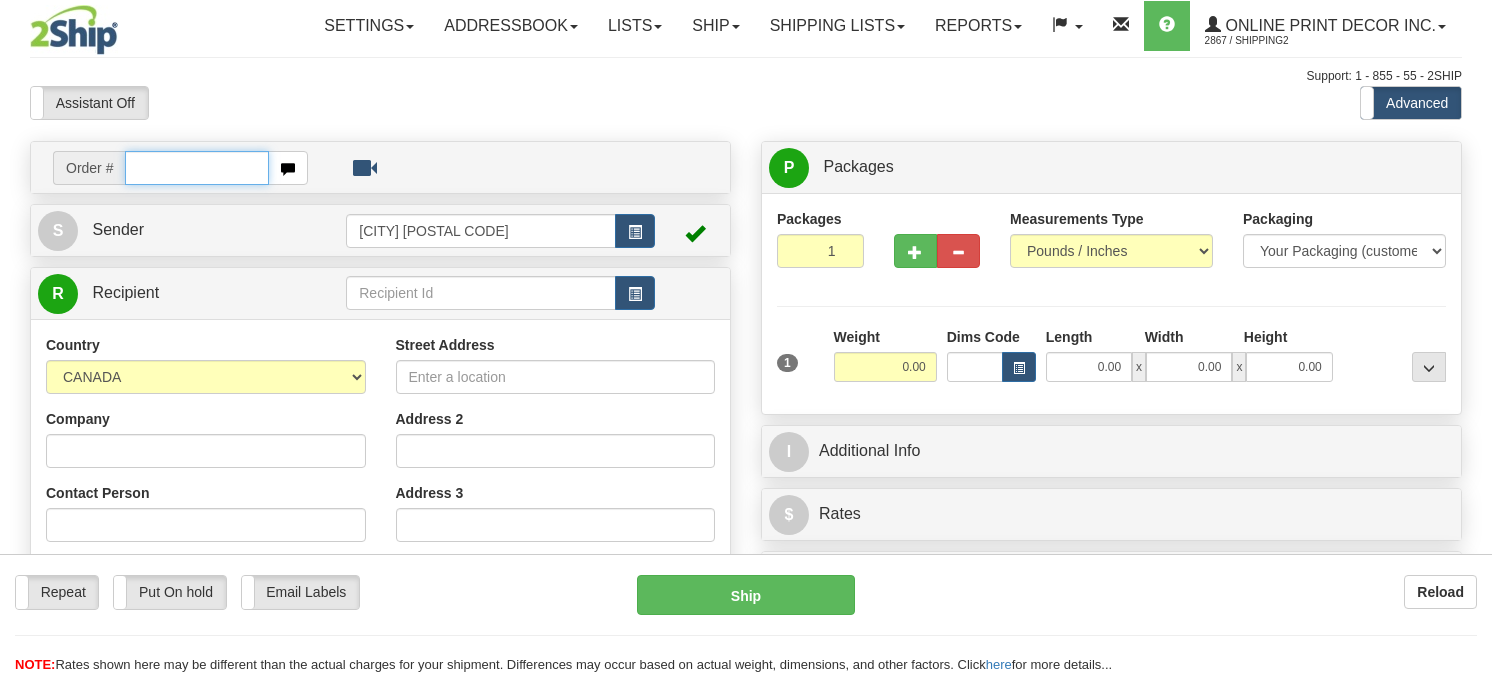 scroll, scrollTop: 0, scrollLeft: 0, axis: both 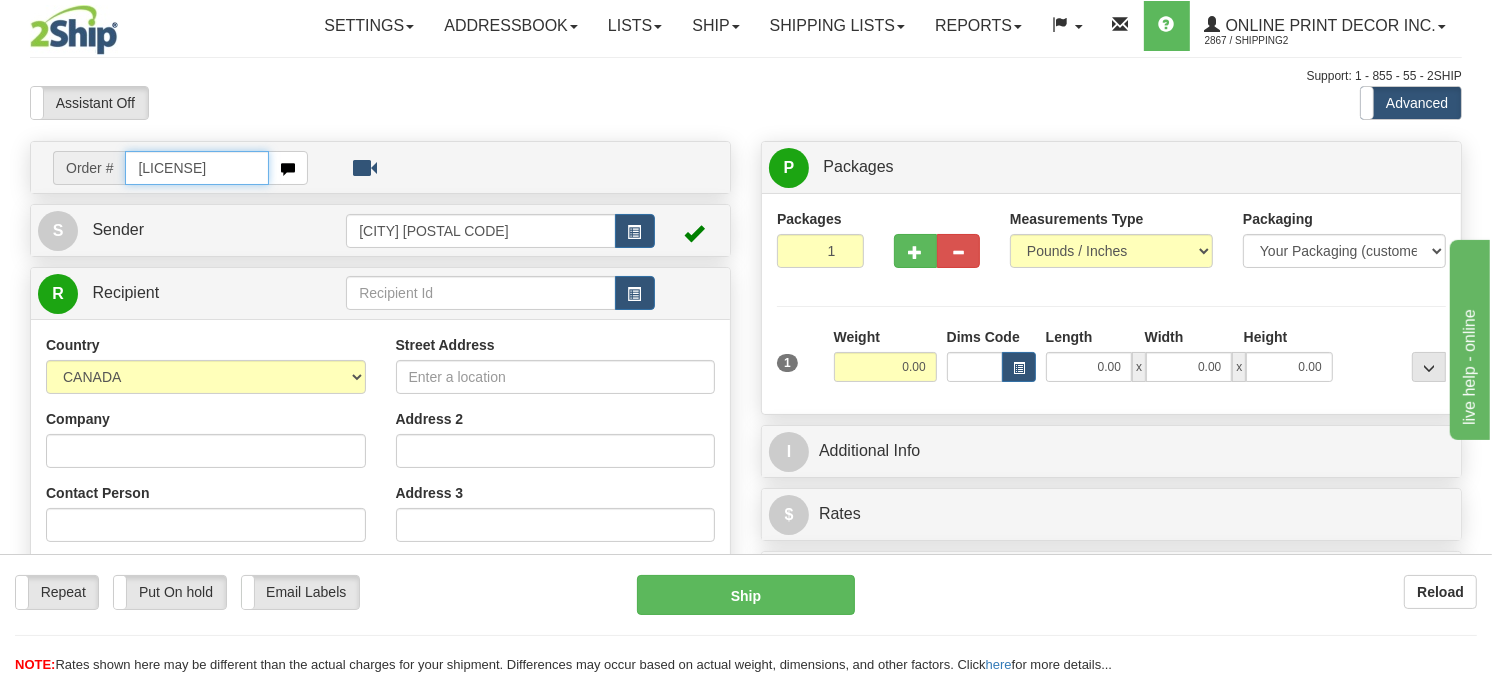type on "[LICENSE]" 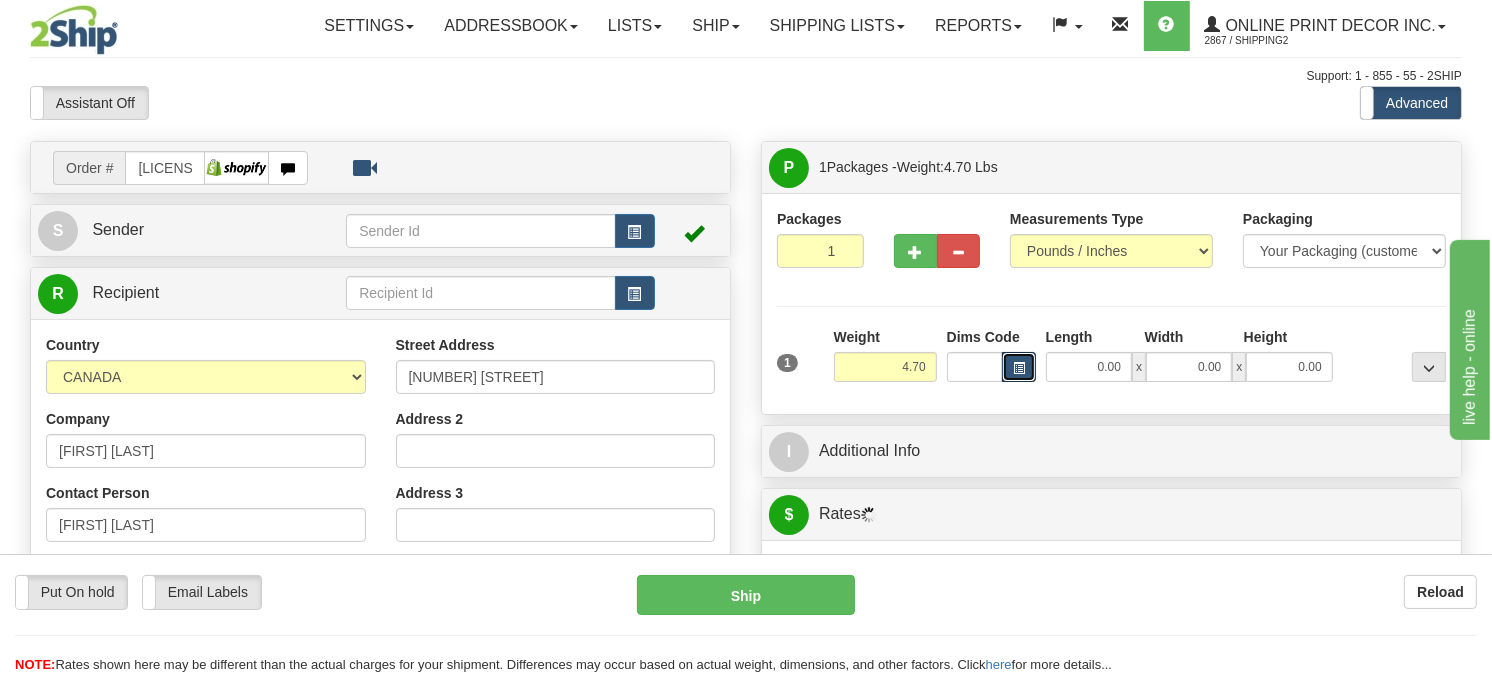 click at bounding box center (1019, 368) 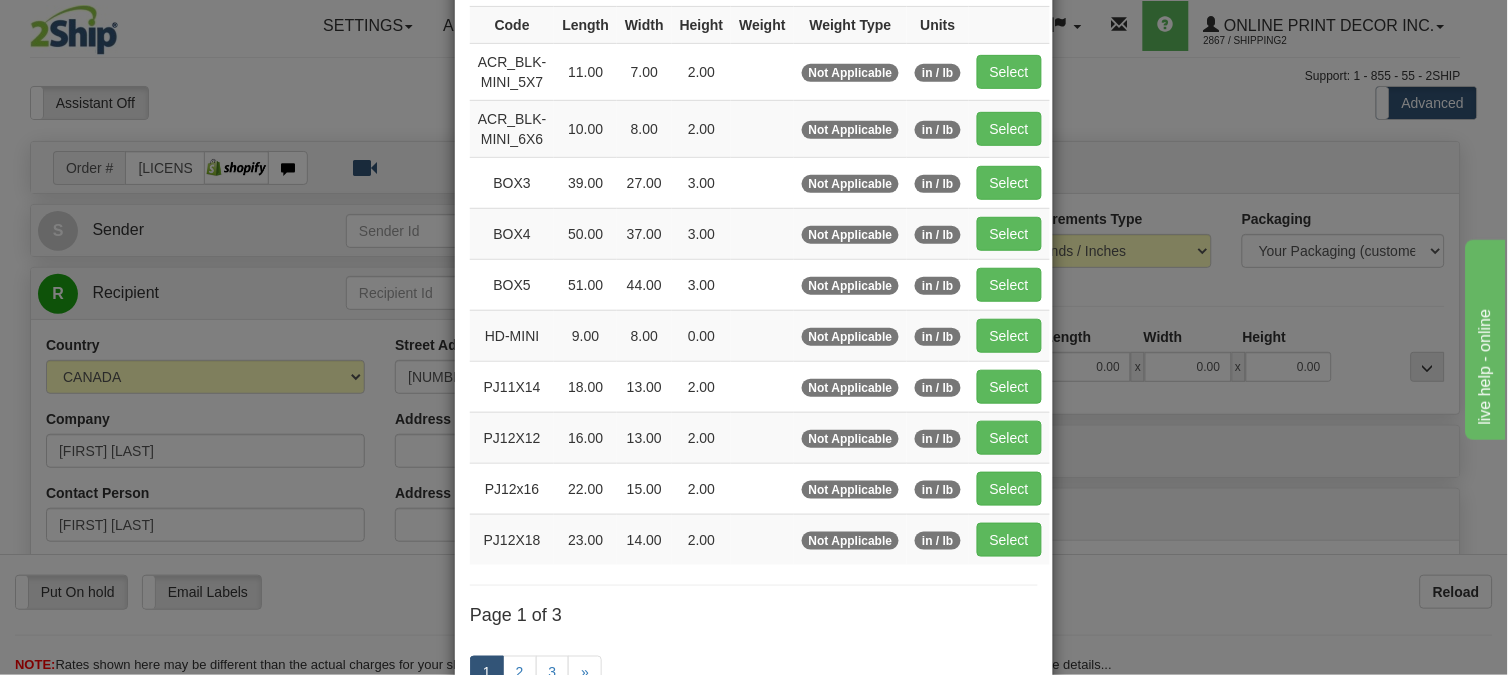 scroll, scrollTop: 222, scrollLeft: 0, axis: vertical 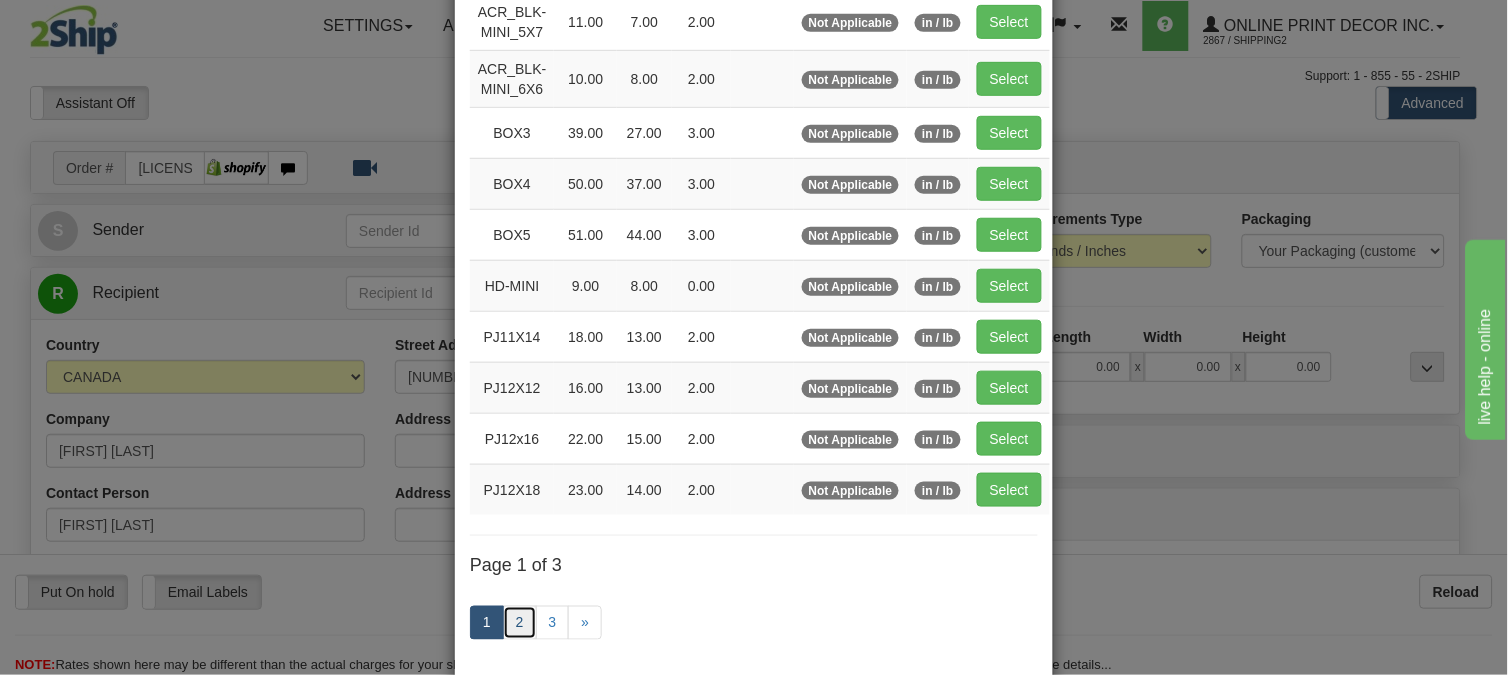 click on "2" at bounding box center (520, 623) 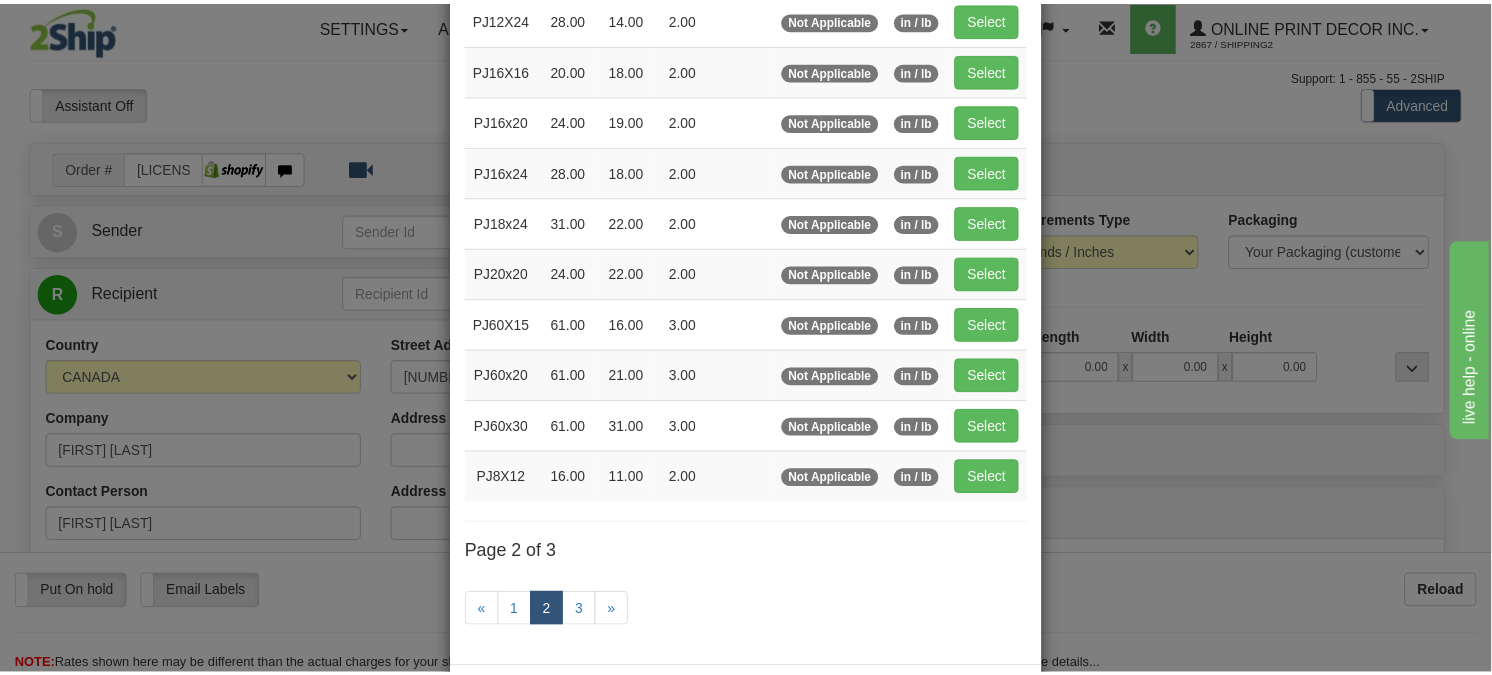 scroll, scrollTop: 111, scrollLeft: 0, axis: vertical 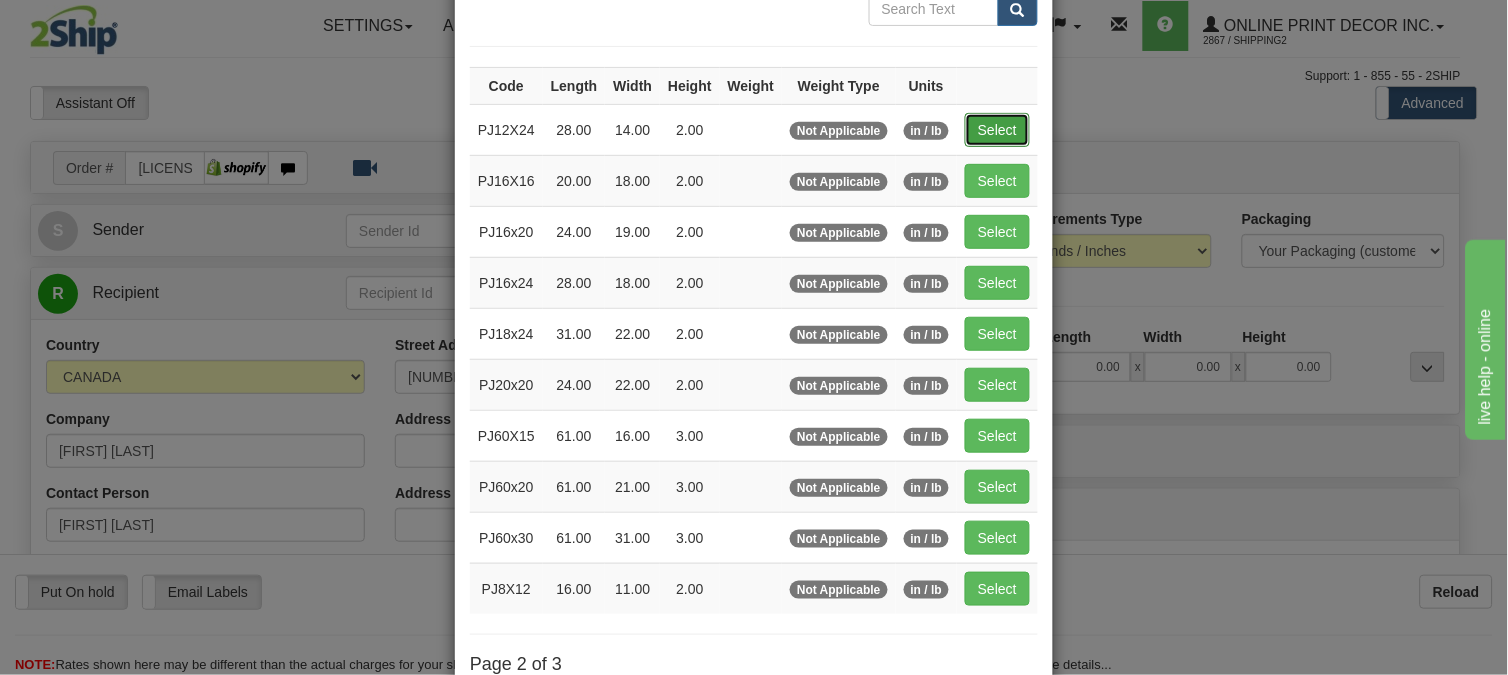 click on "Select" at bounding box center [997, 130] 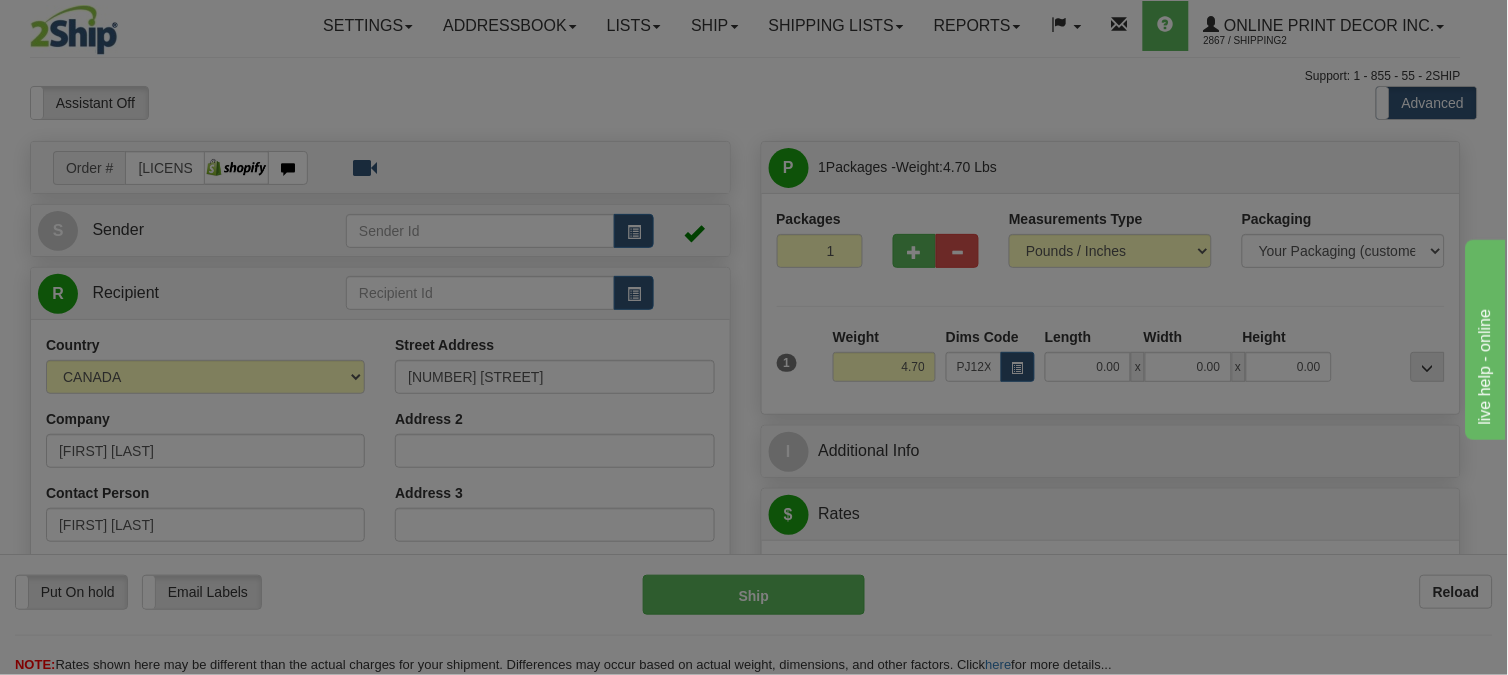 type on "28.00" 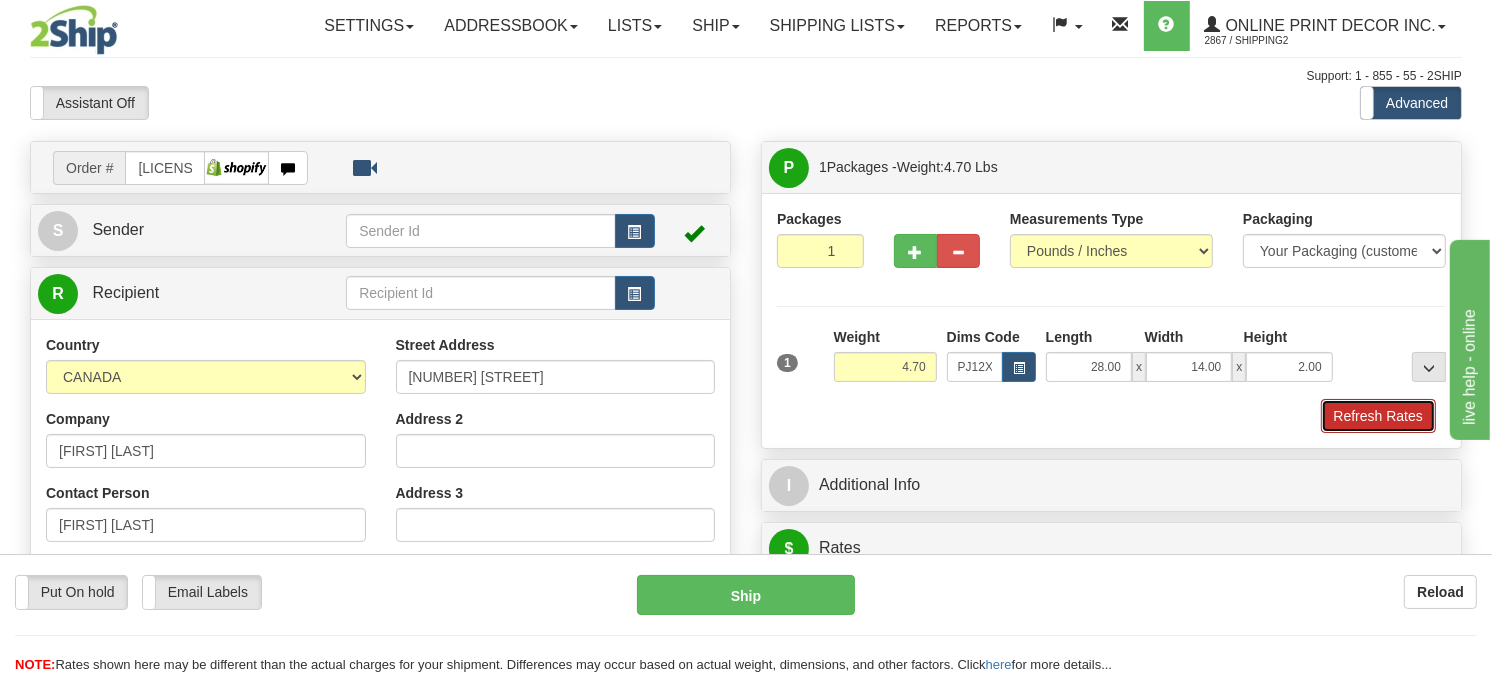 click on "Refresh Rates" at bounding box center (1378, 416) 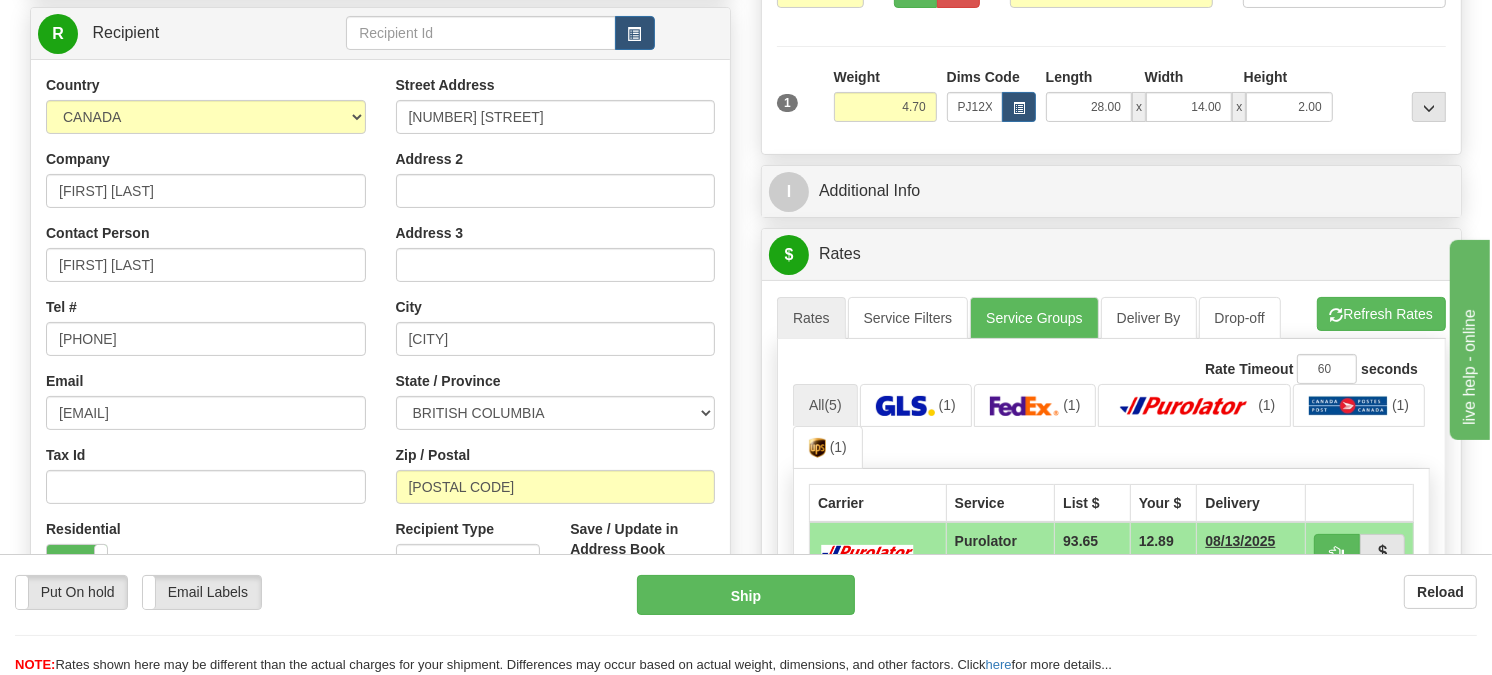 scroll, scrollTop: 300, scrollLeft: 0, axis: vertical 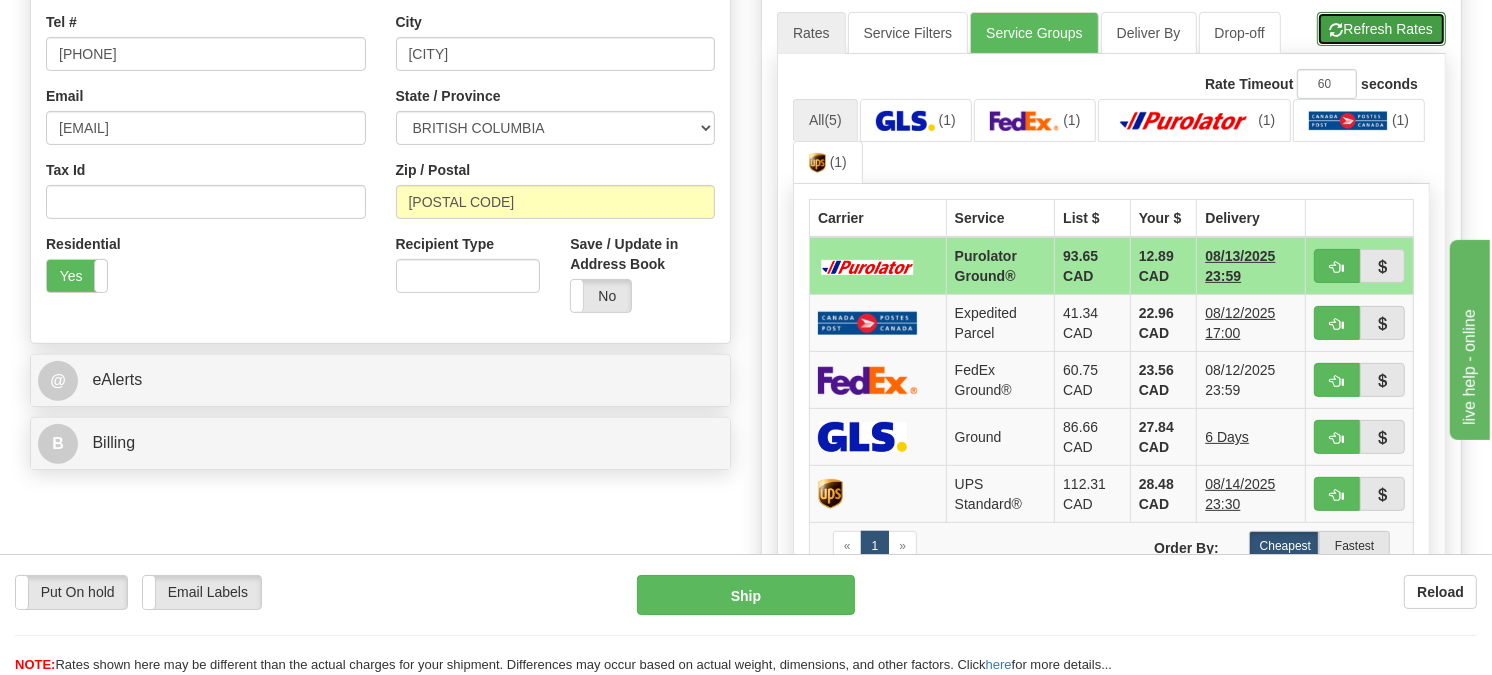 click on "Refresh Rates" at bounding box center [1381, 29] 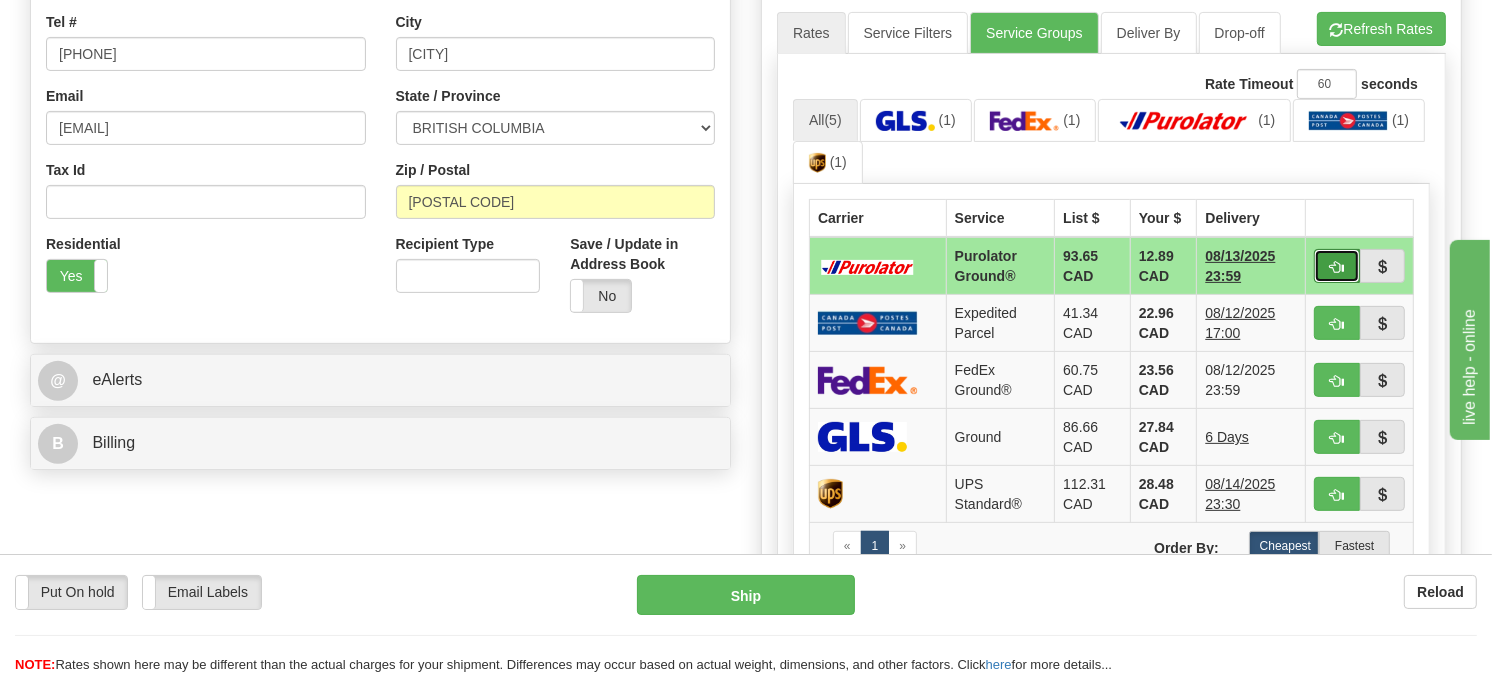 click at bounding box center (1337, 267) 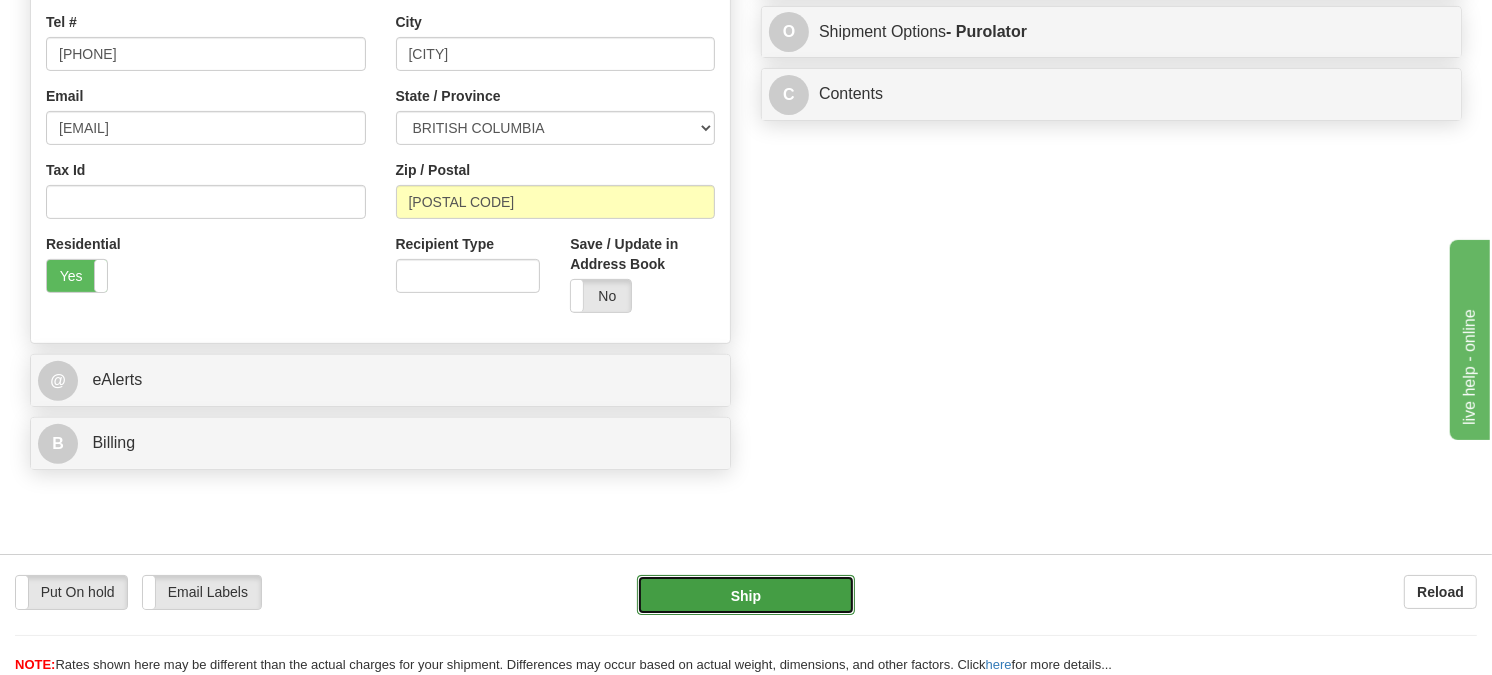 click on "Ship" at bounding box center [746, 595] 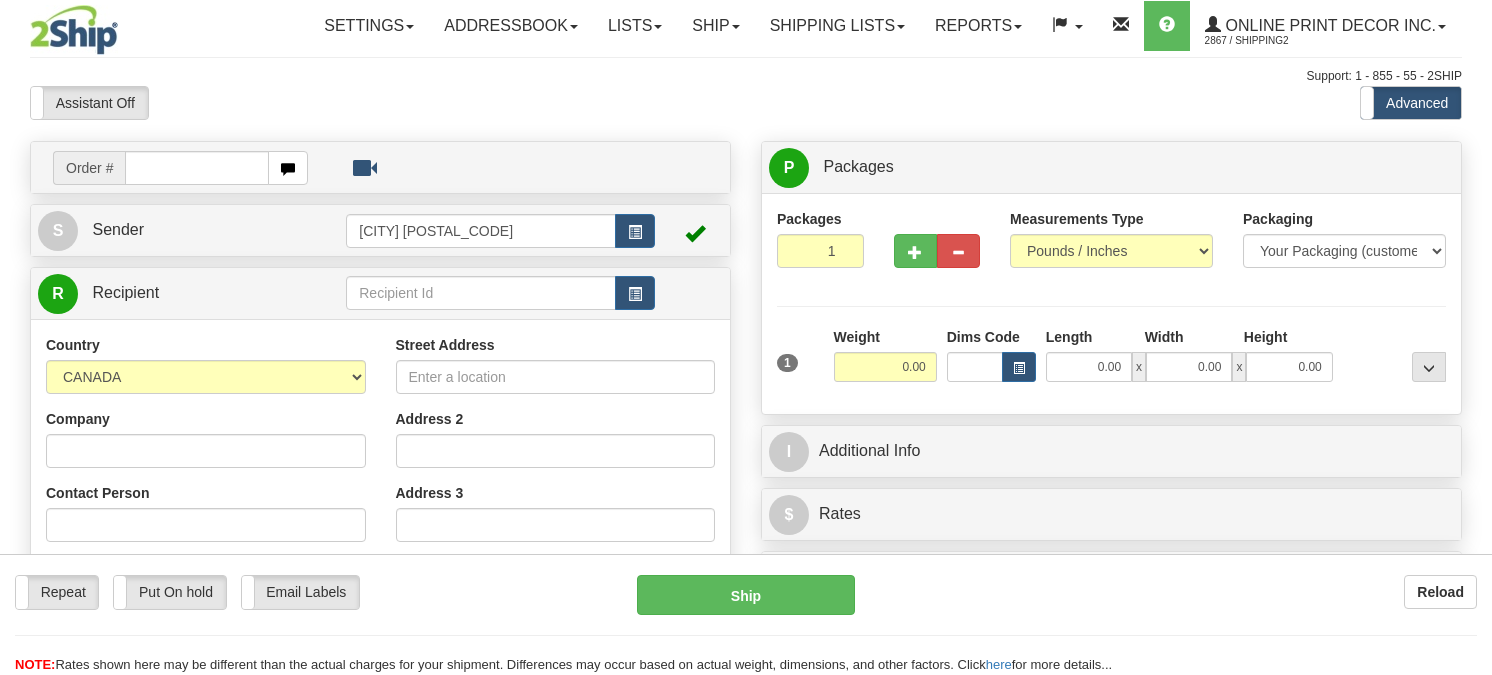 scroll, scrollTop: 0, scrollLeft: 0, axis: both 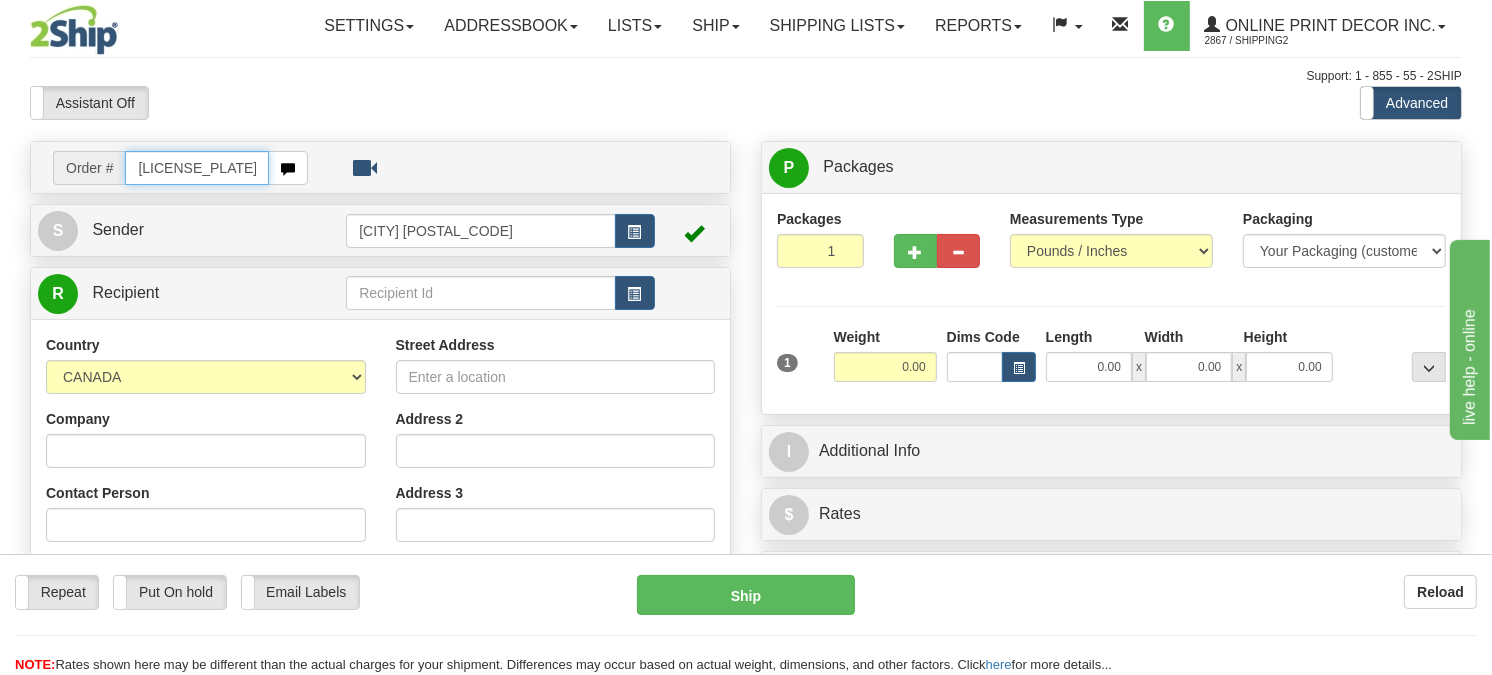 type on "ca-418095" 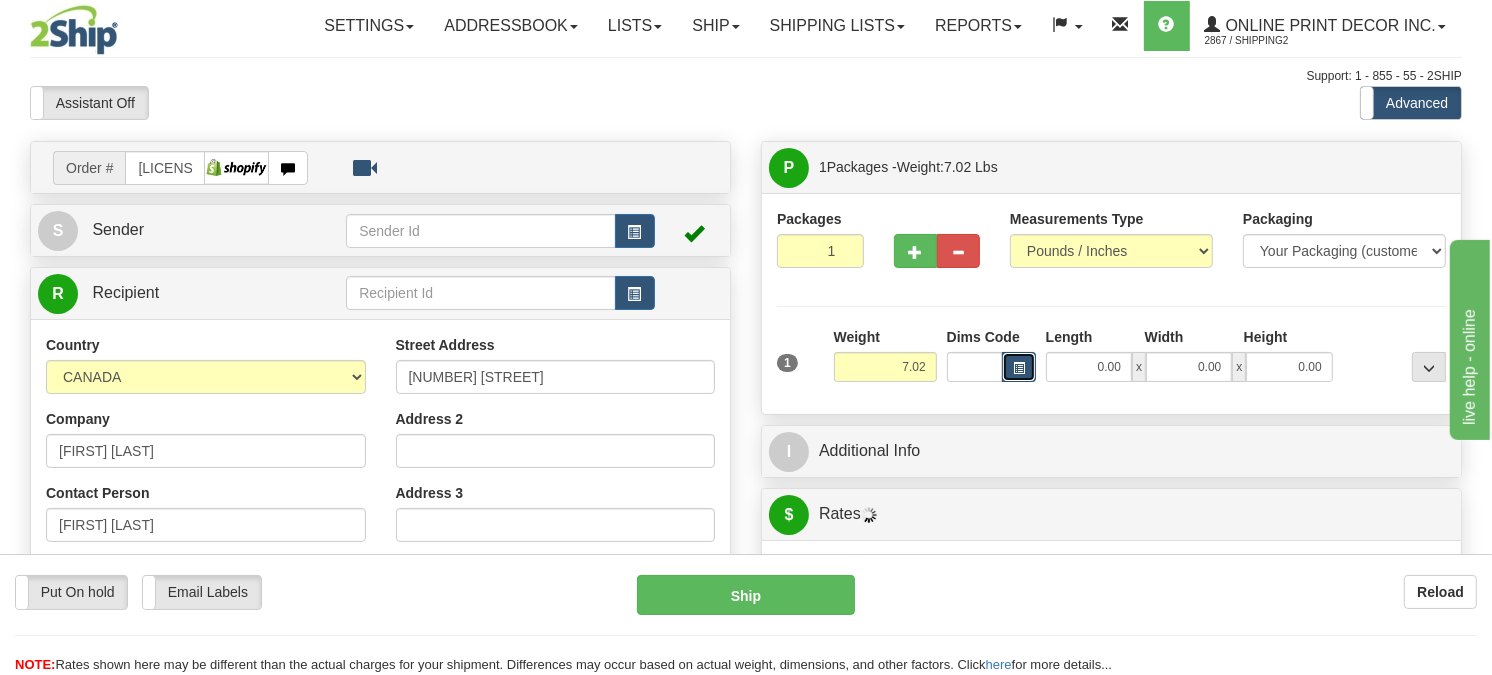 click at bounding box center [1019, 368] 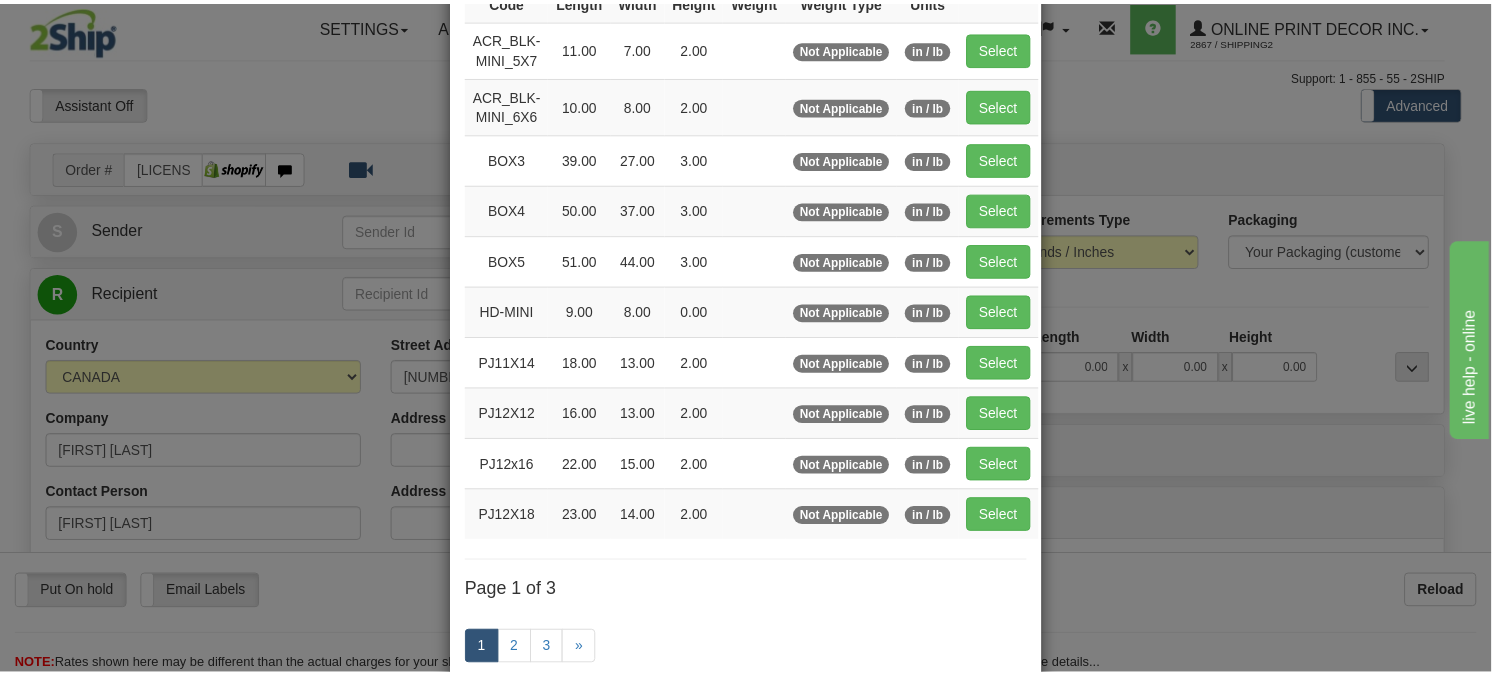 scroll, scrollTop: 222, scrollLeft: 0, axis: vertical 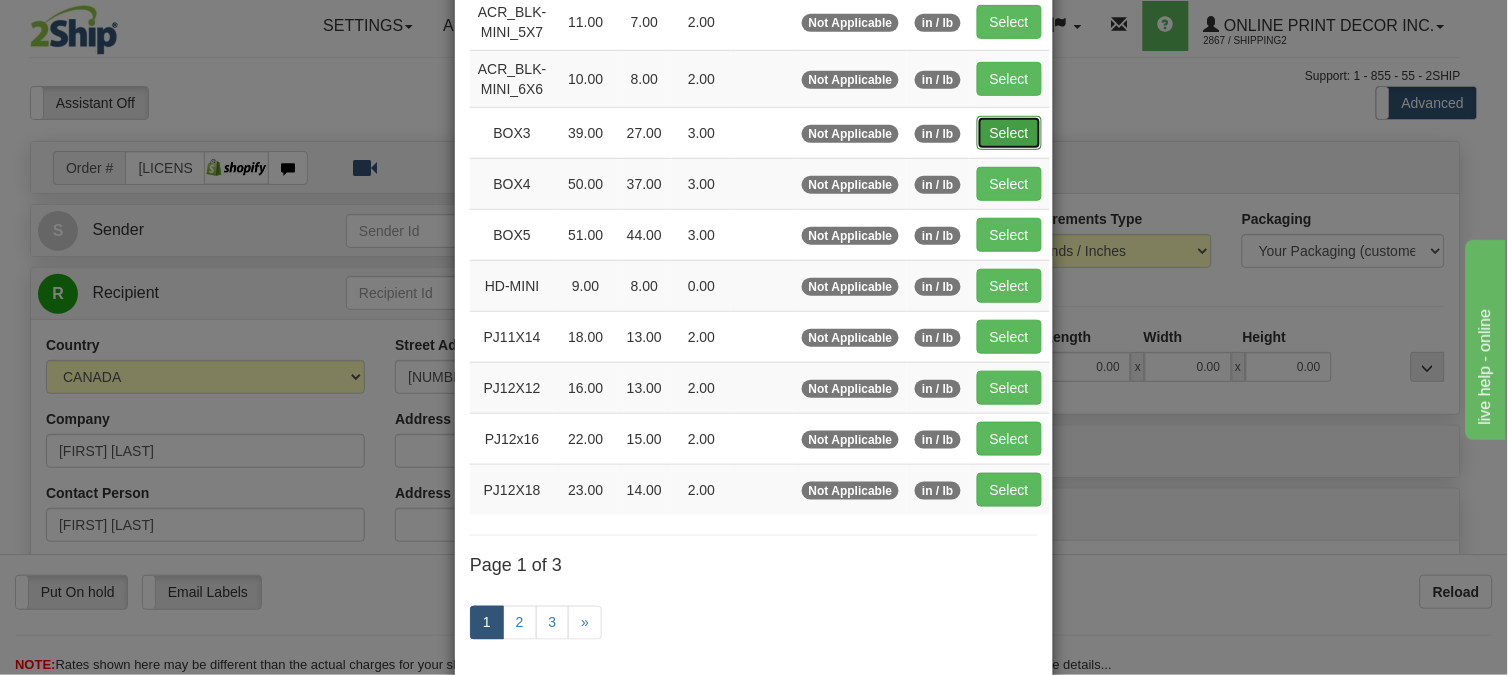 click on "Select" at bounding box center [1009, 133] 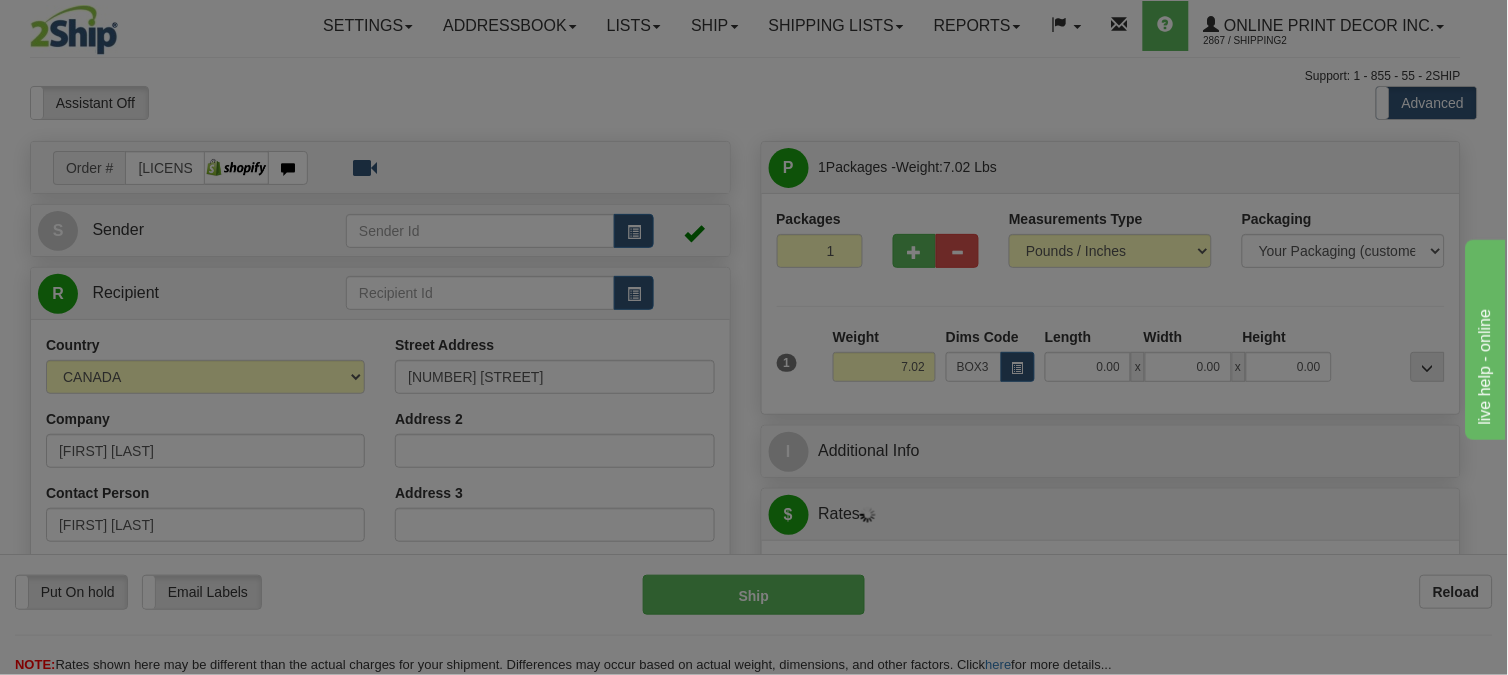 type on "39.00" 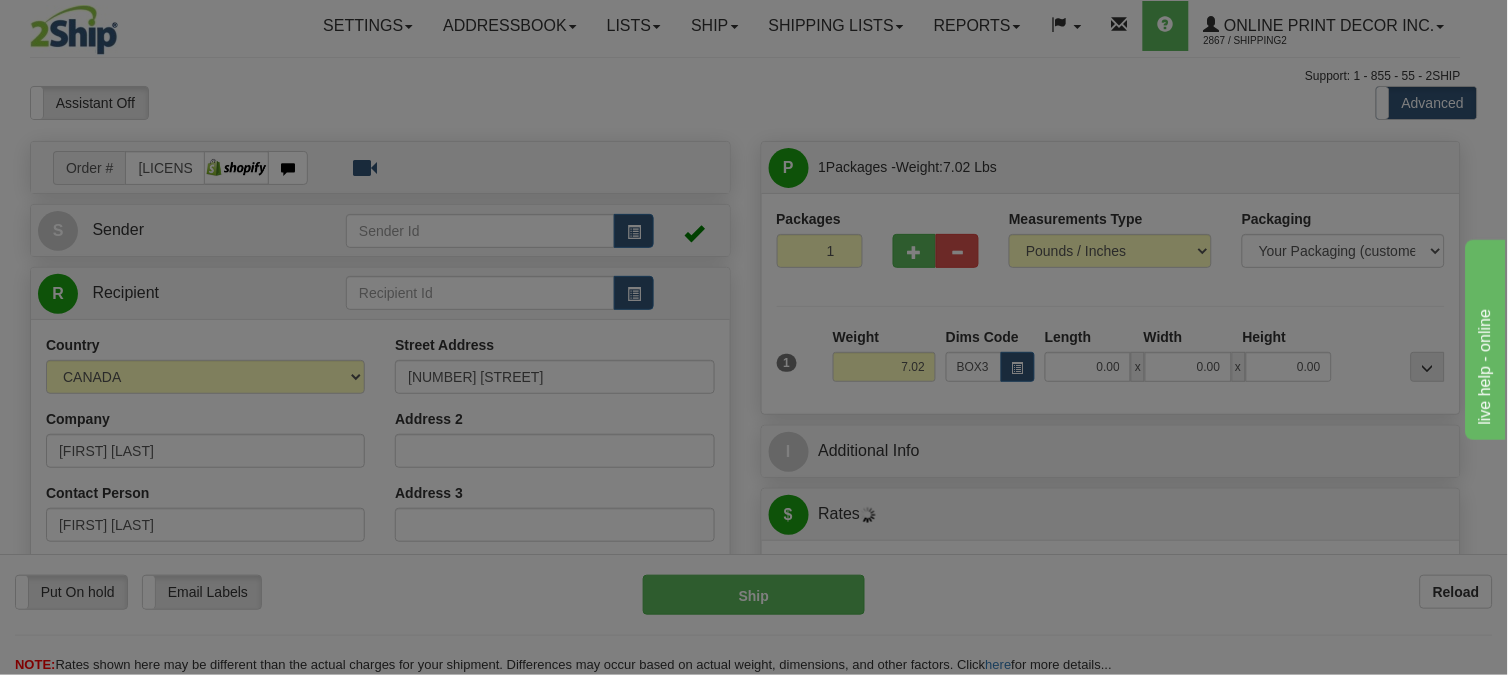 type on "27.00" 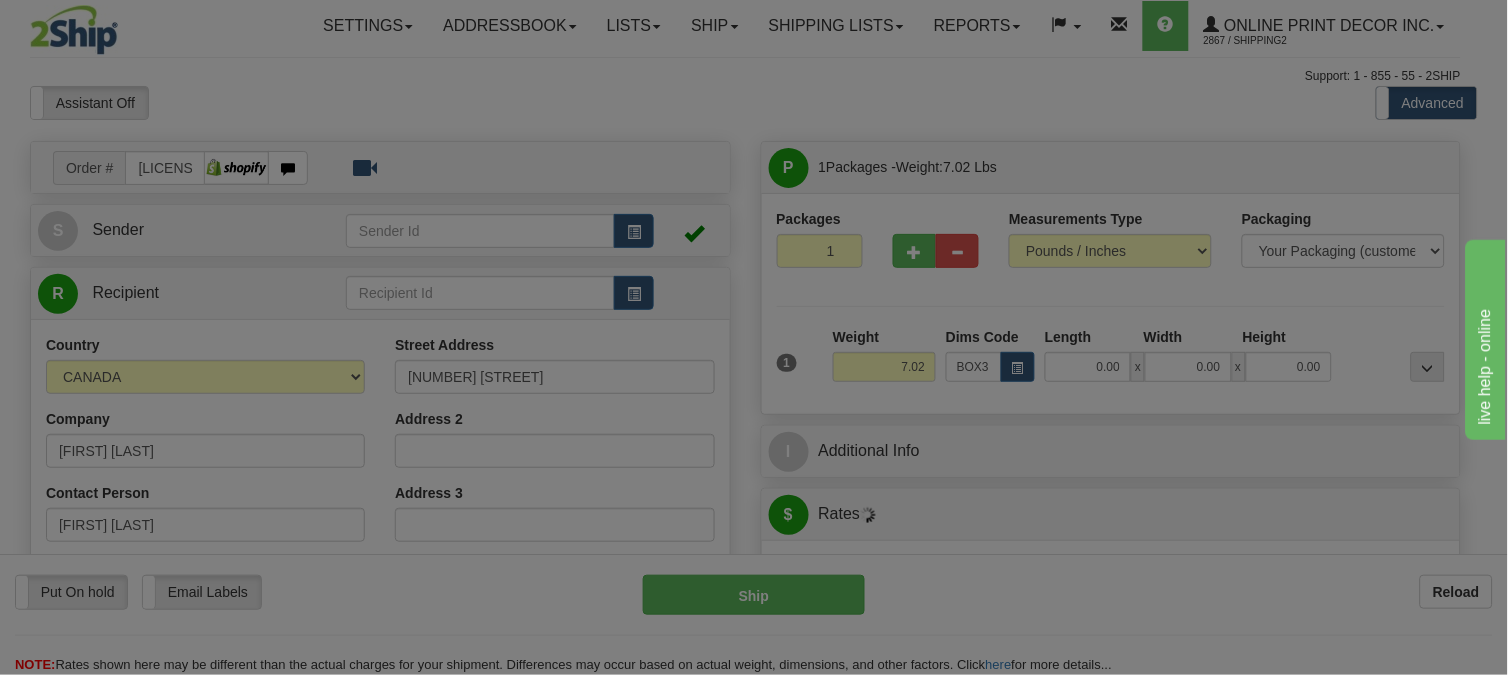 type on "3.00" 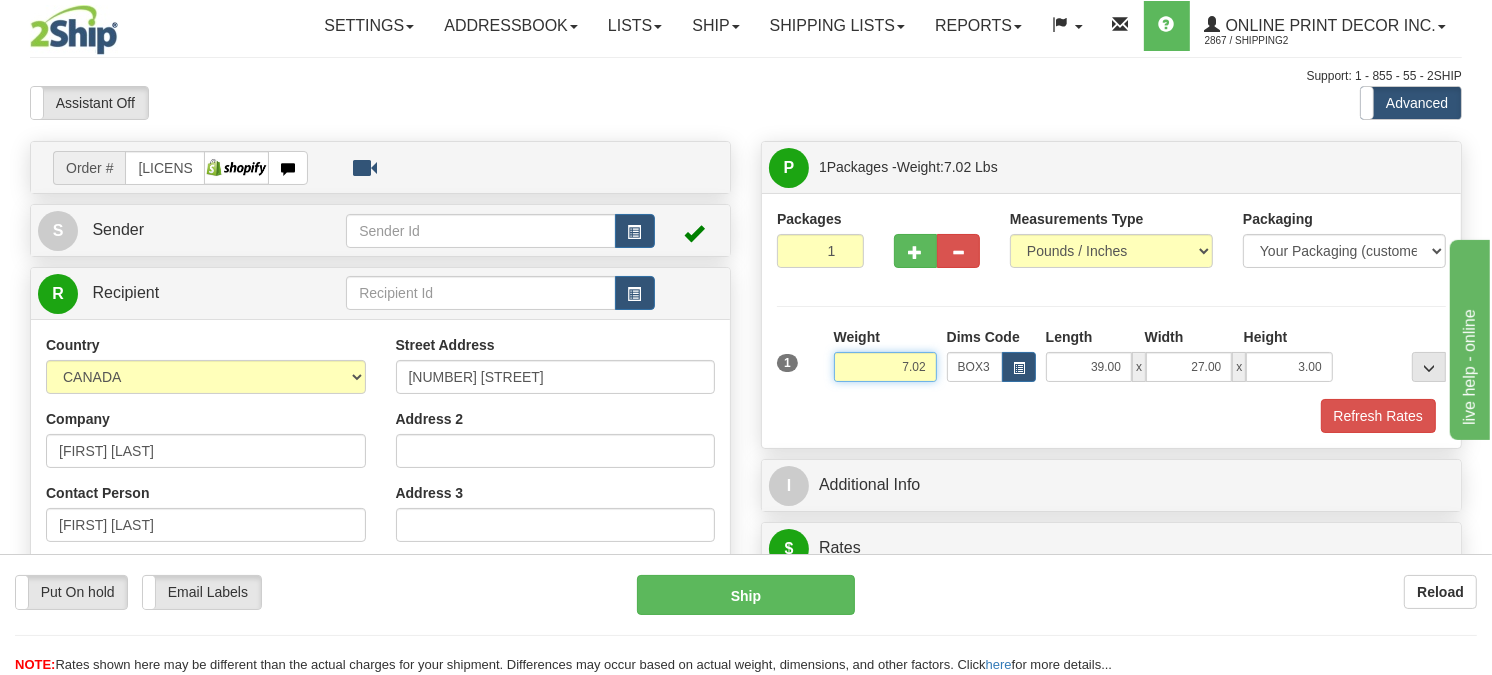 drag, startPoint x: 932, startPoint y: 415, endPoint x: 842, endPoint y: 408, distance: 90.27181 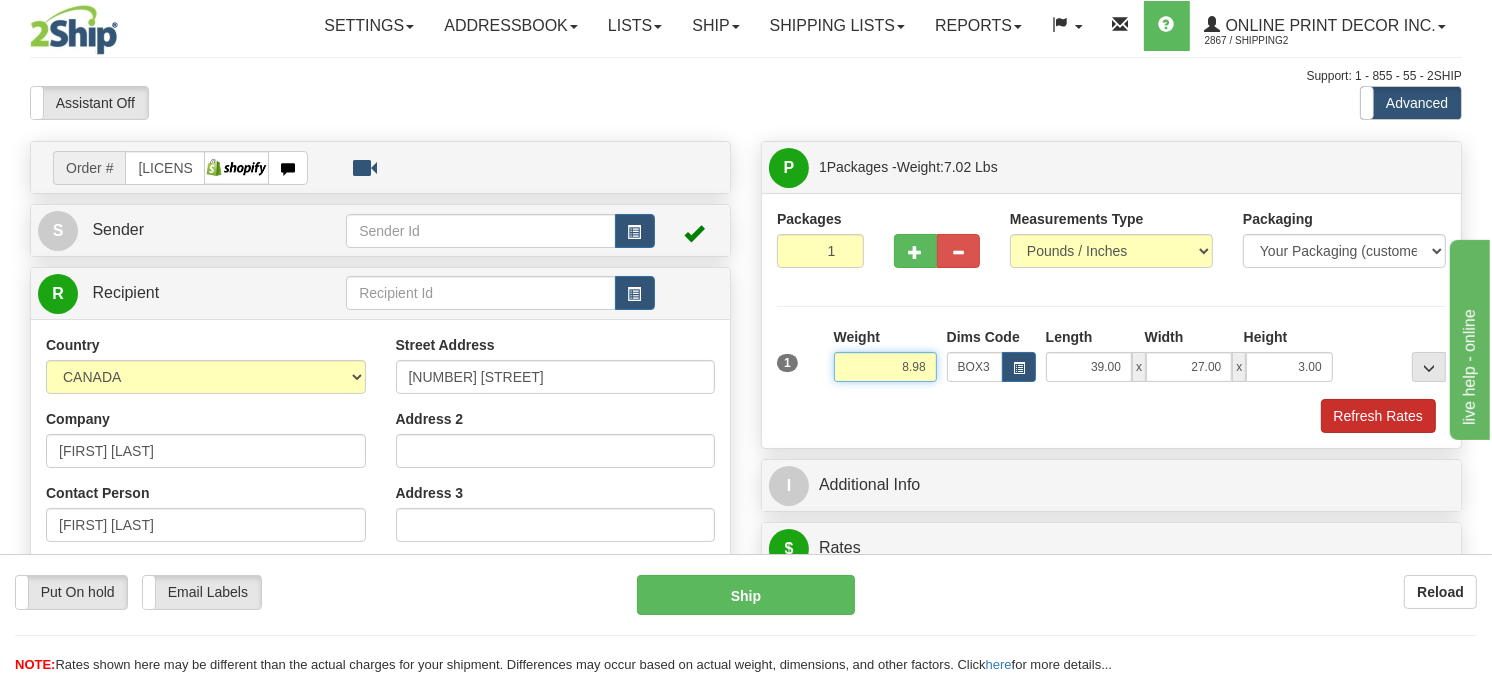 type on "8.98" 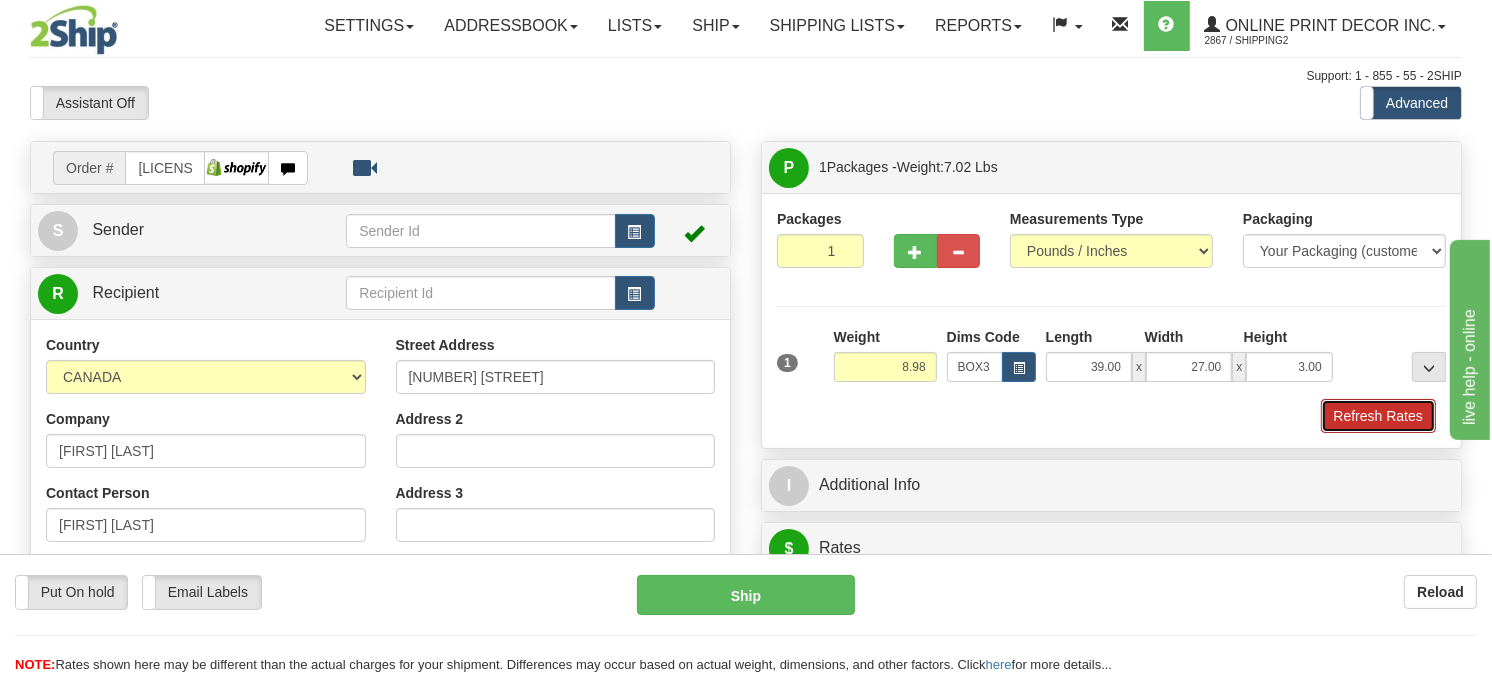 click on "Refresh Rates" at bounding box center [1378, 416] 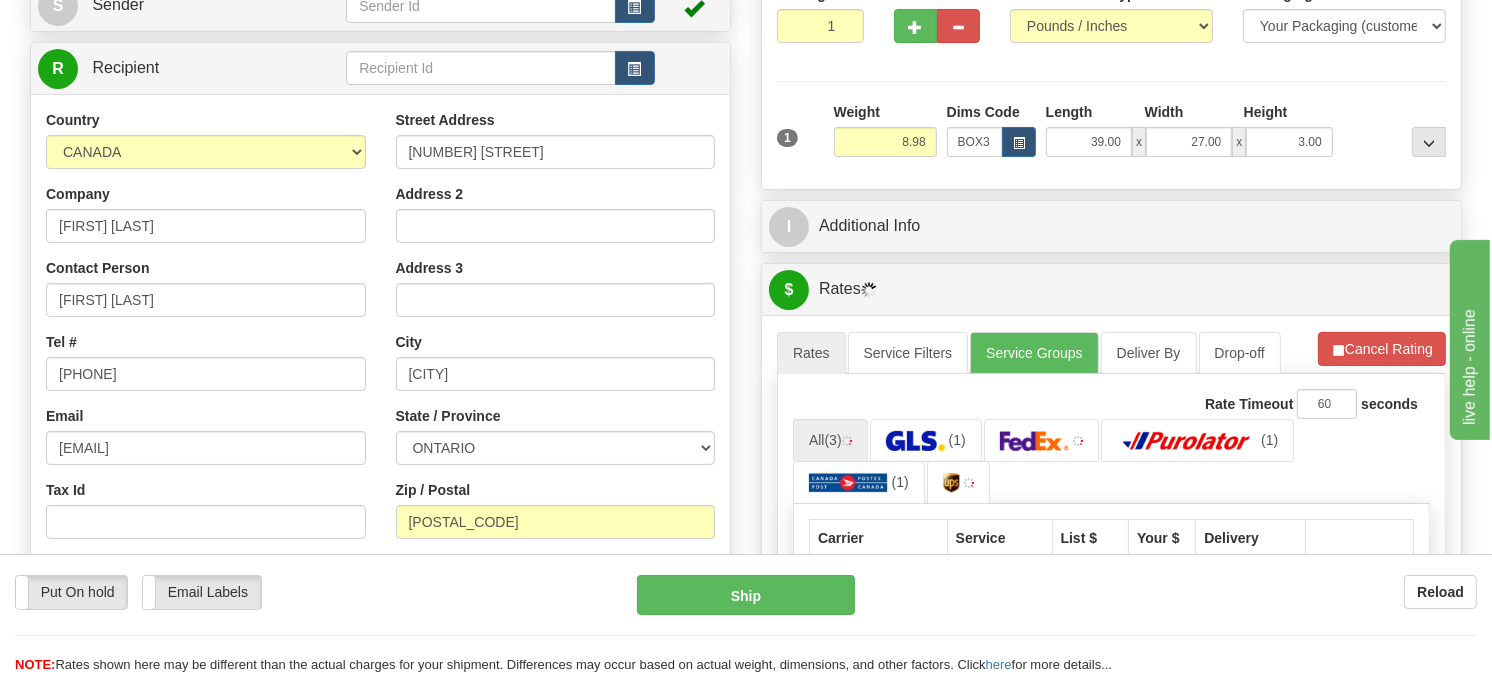 scroll, scrollTop: 228, scrollLeft: 0, axis: vertical 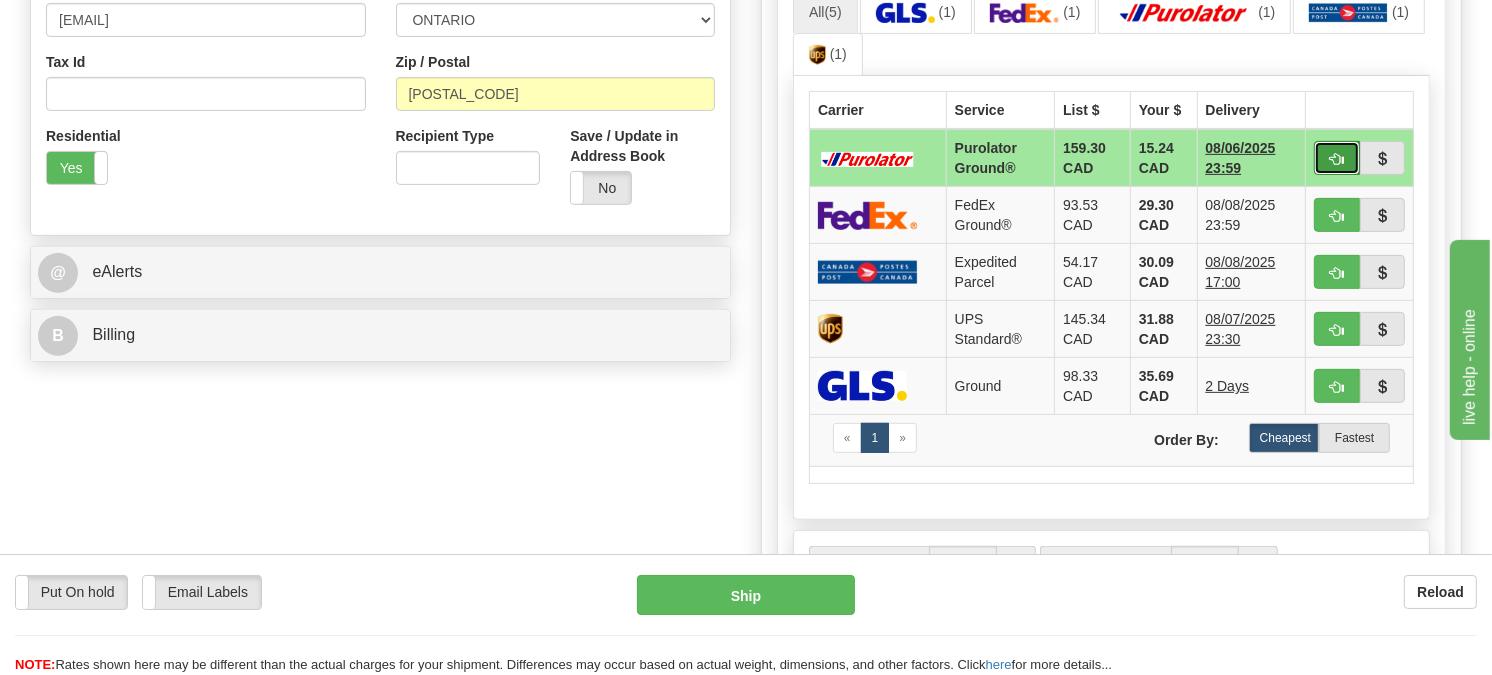 click at bounding box center (1337, 159) 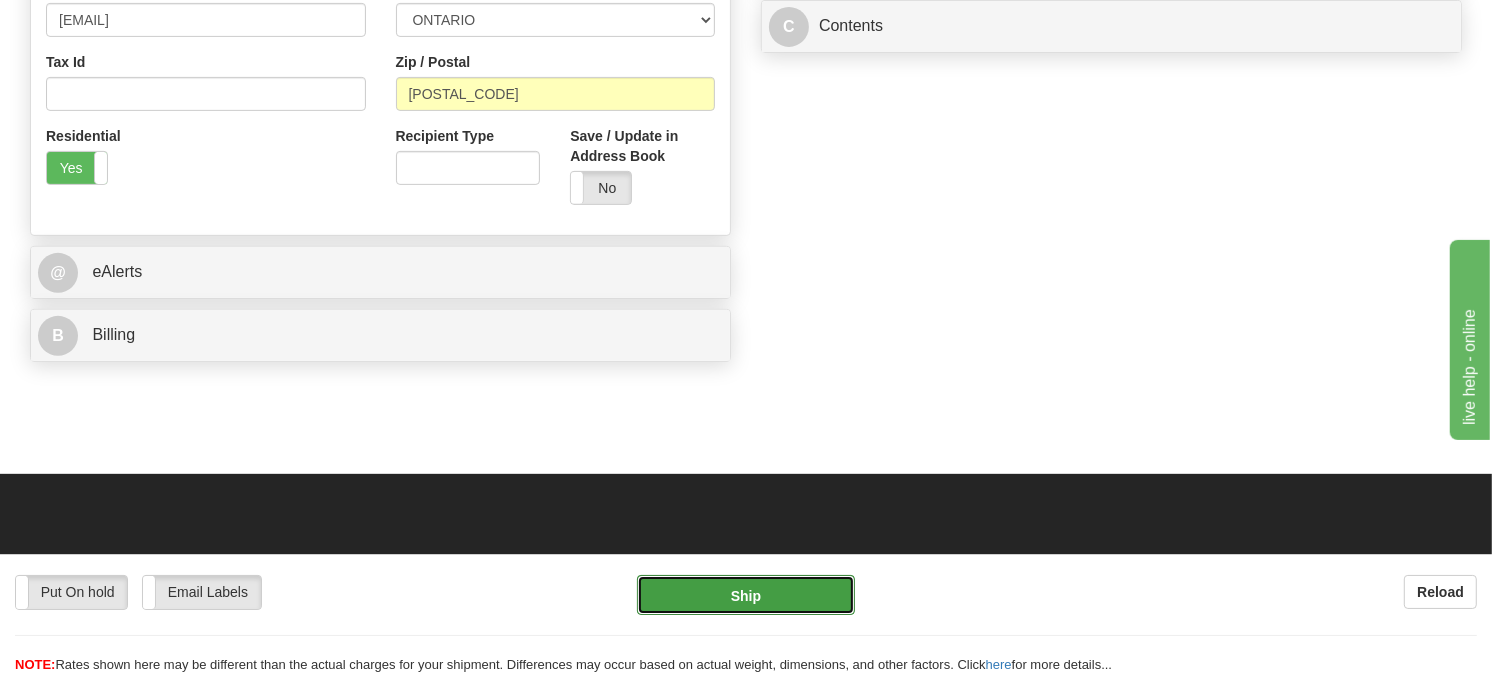 click on "Ship" at bounding box center [746, 595] 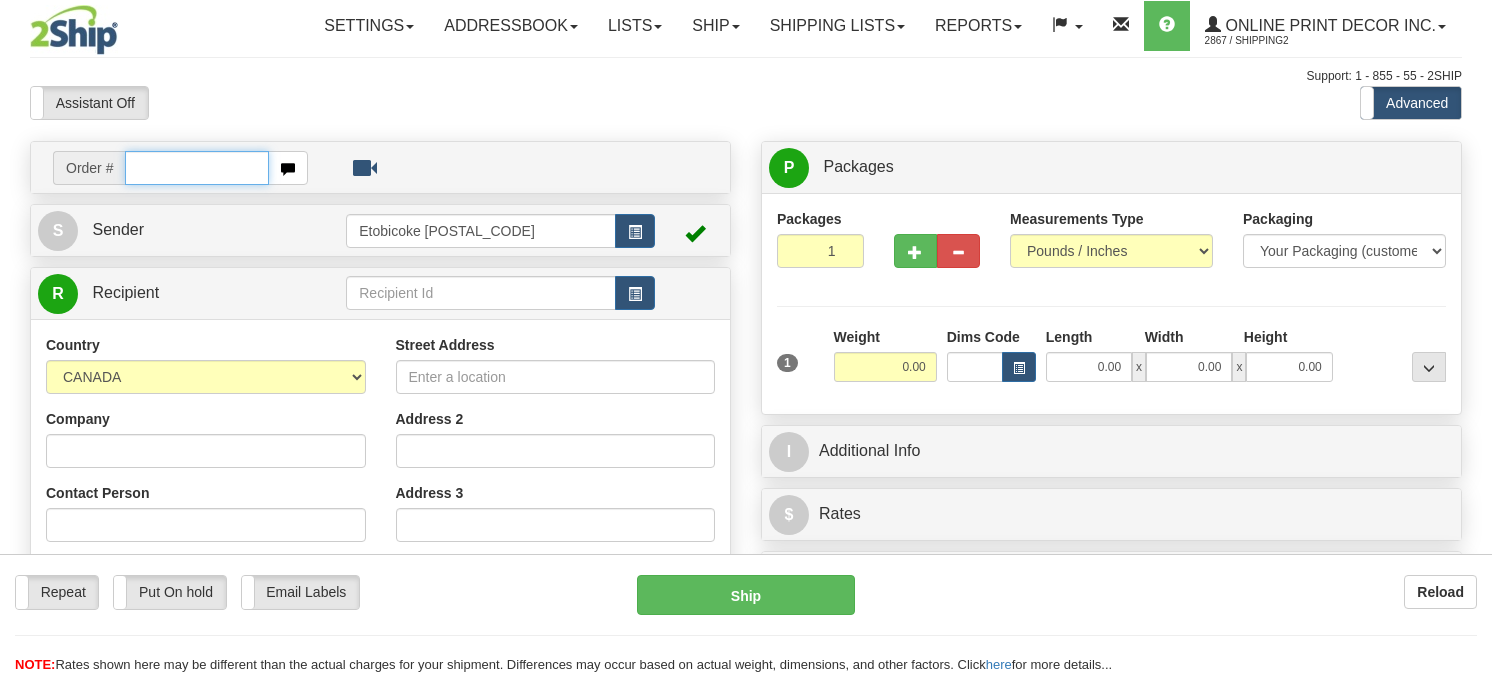 scroll, scrollTop: 0, scrollLeft: 0, axis: both 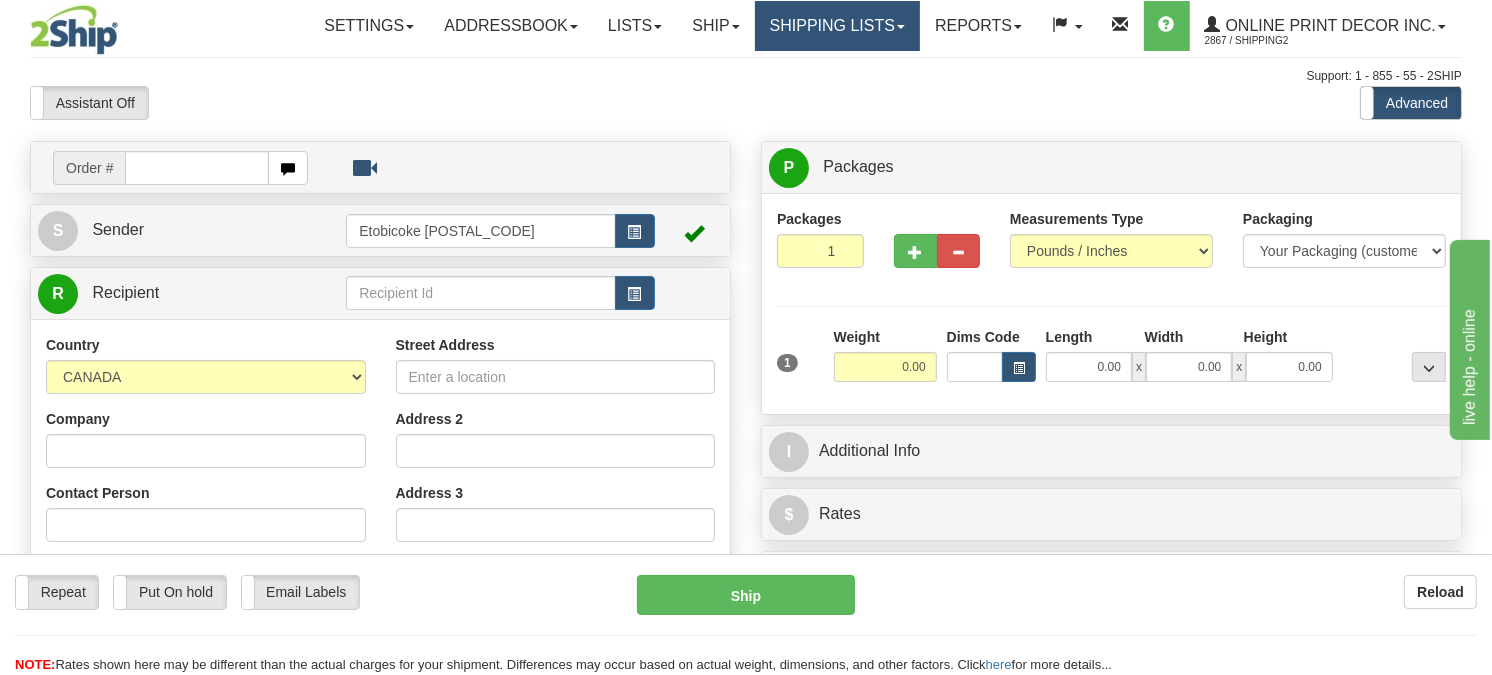 click on "Shipping lists" at bounding box center (837, 26) 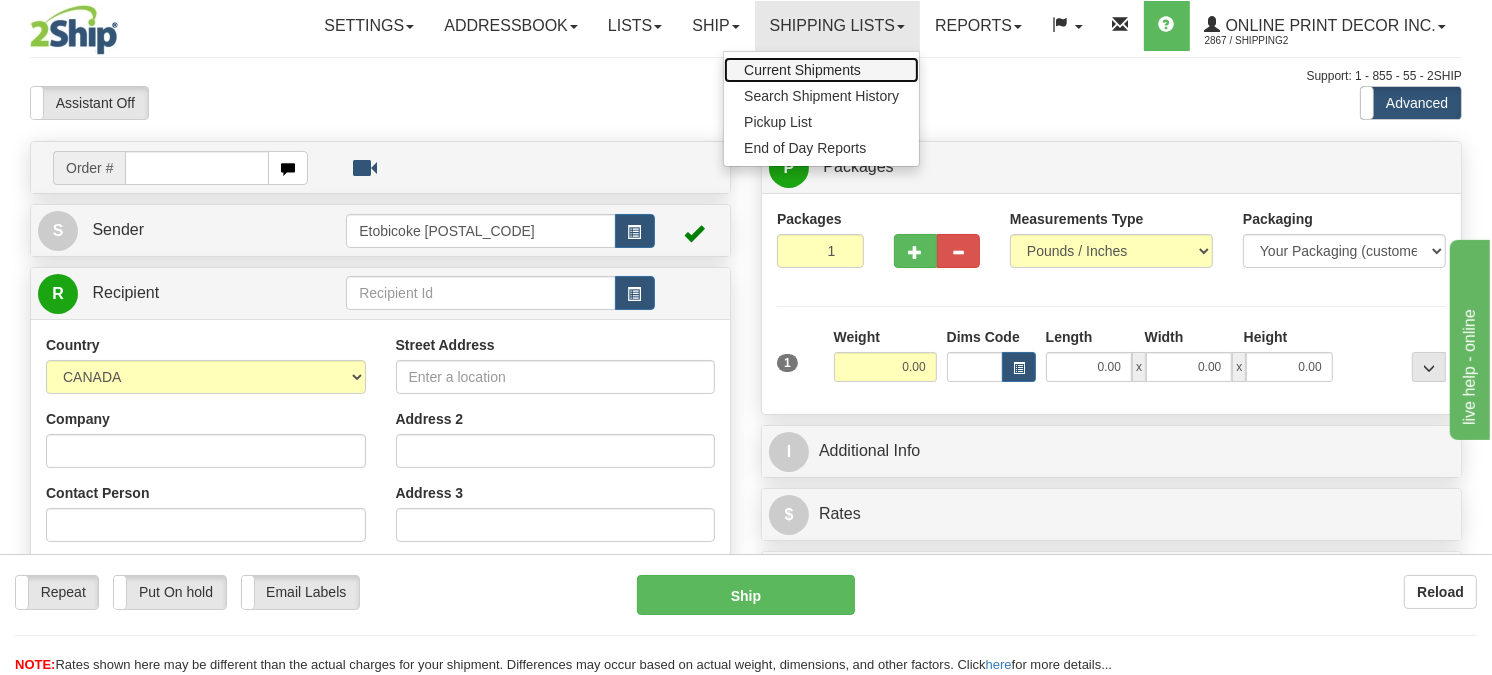 click on "Current Shipments" at bounding box center (802, 70) 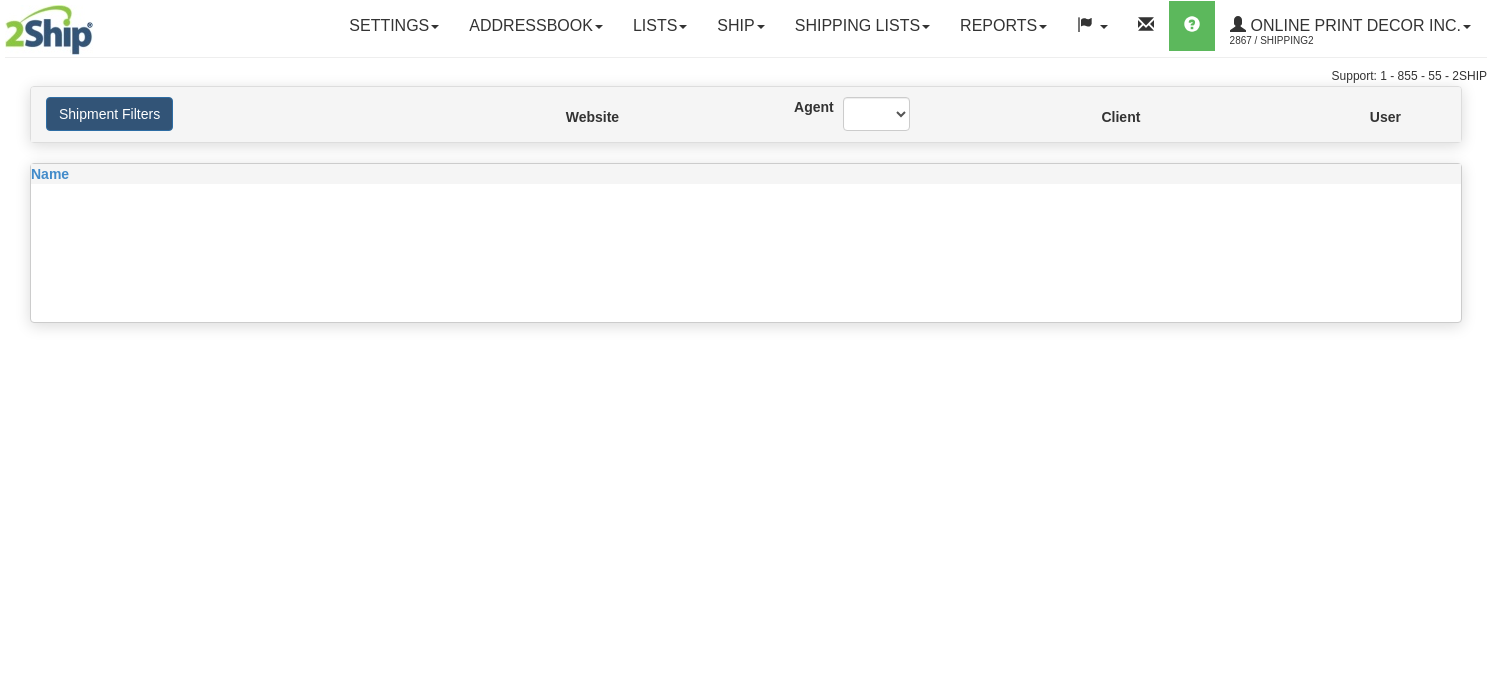 scroll, scrollTop: 0, scrollLeft: 0, axis: both 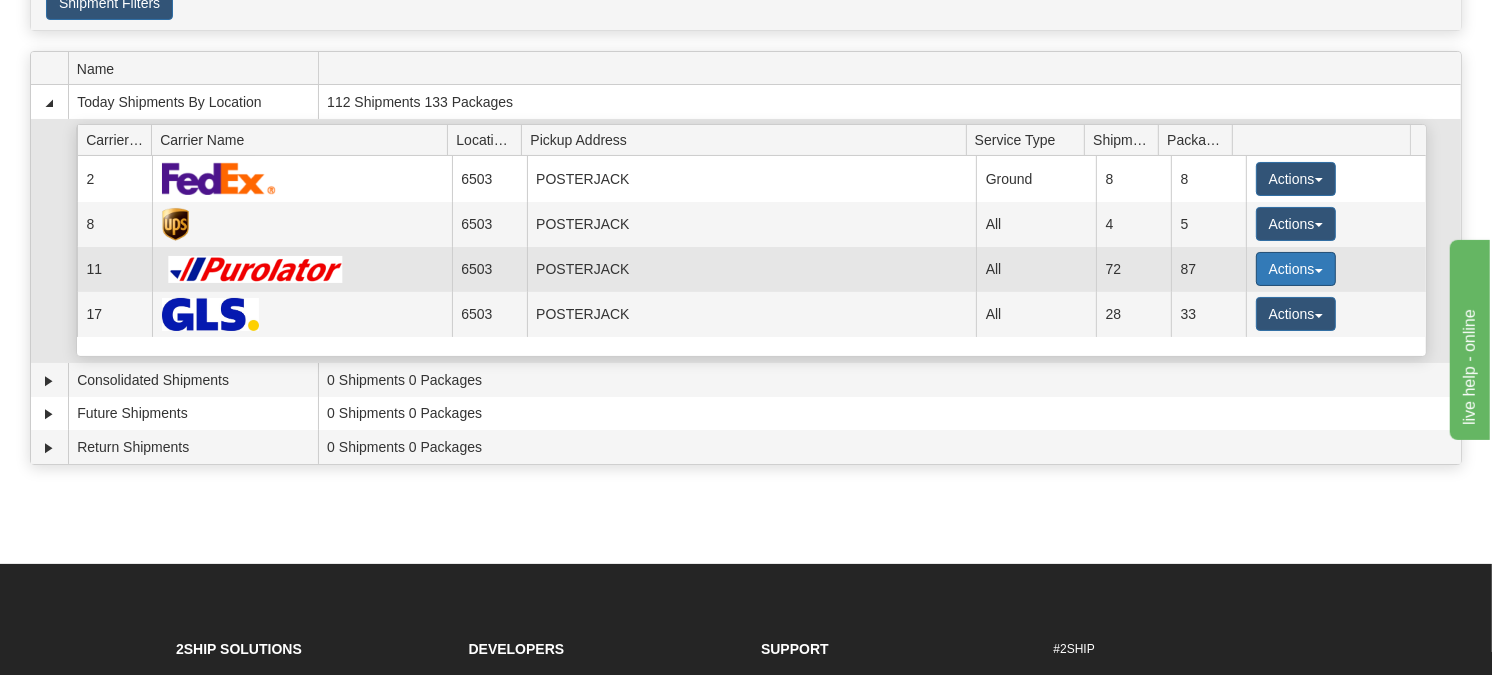 click on "Actions" at bounding box center (1296, 269) 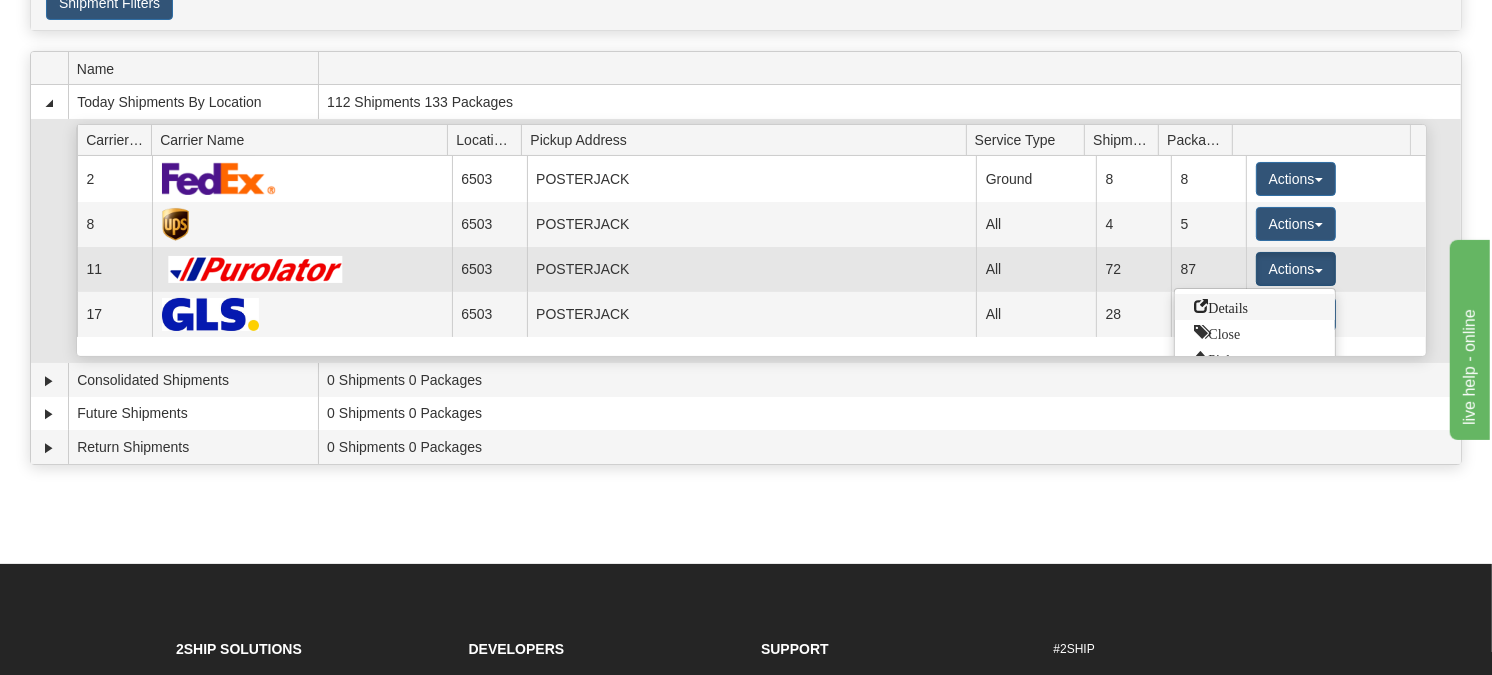 click on "Details" at bounding box center (1255, 307) 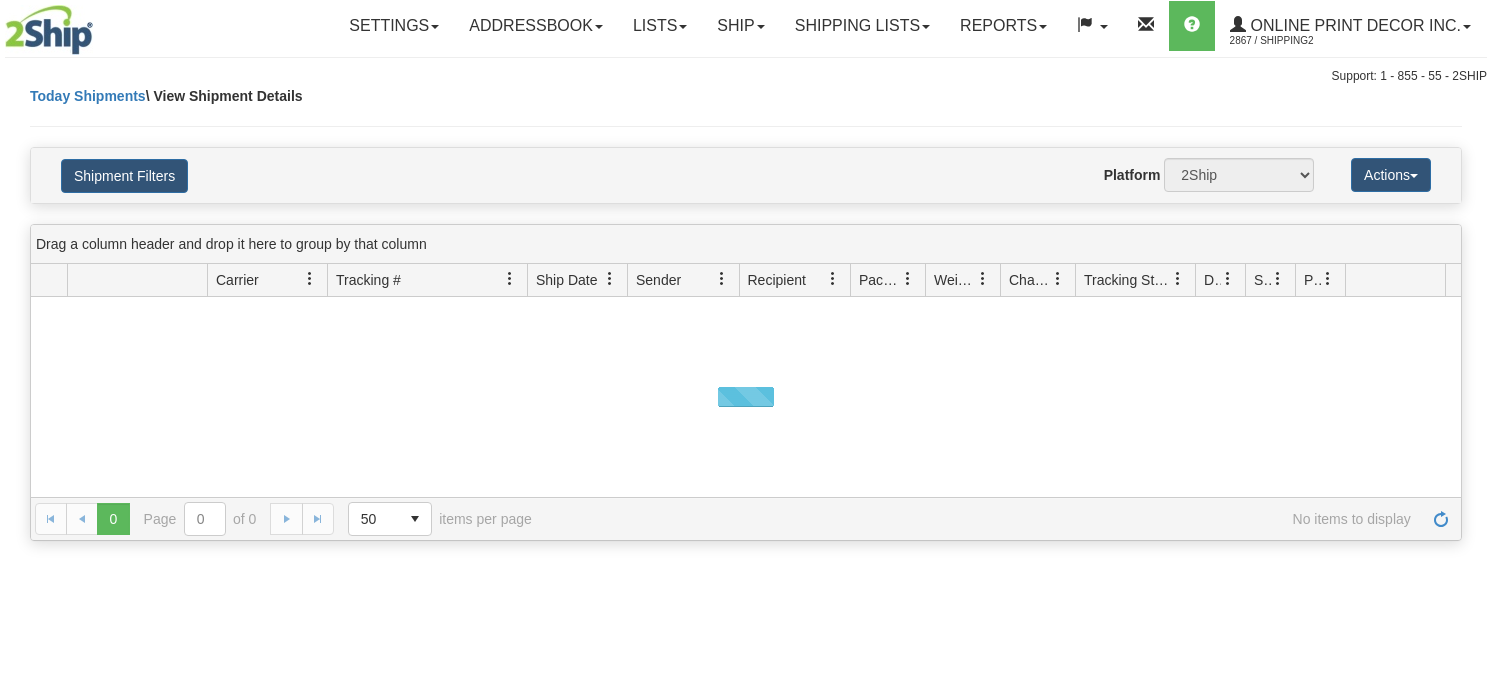 scroll, scrollTop: 0, scrollLeft: 0, axis: both 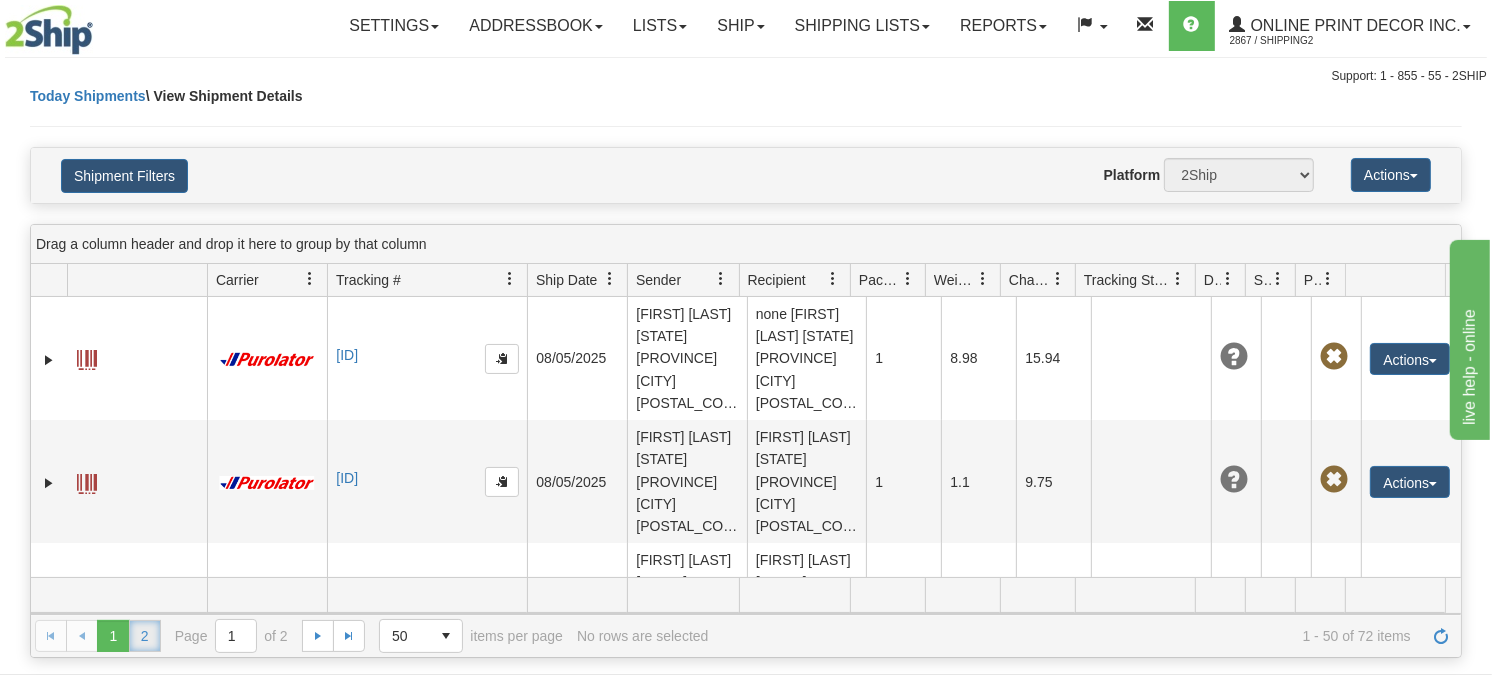 click on "2" at bounding box center [145, 636] 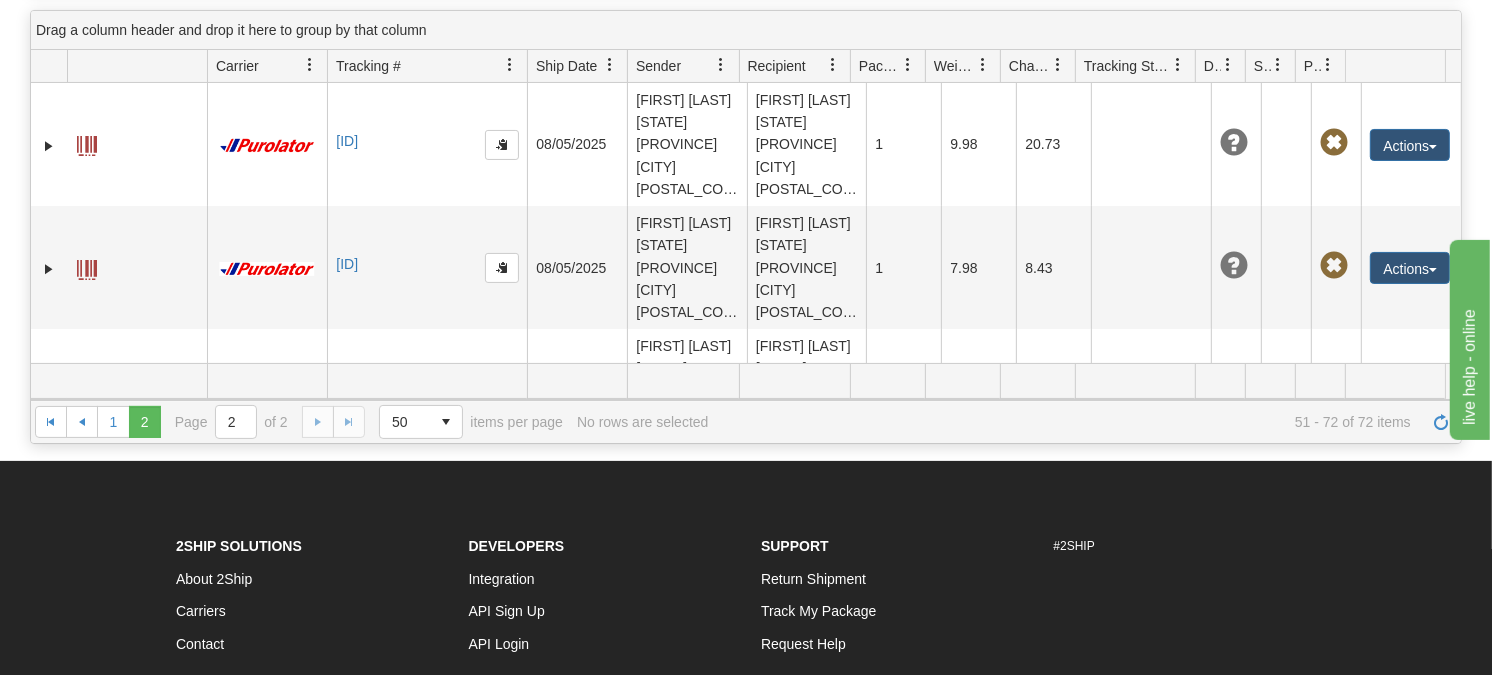 scroll, scrollTop: 247, scrollLeft: 0, axis: vertical 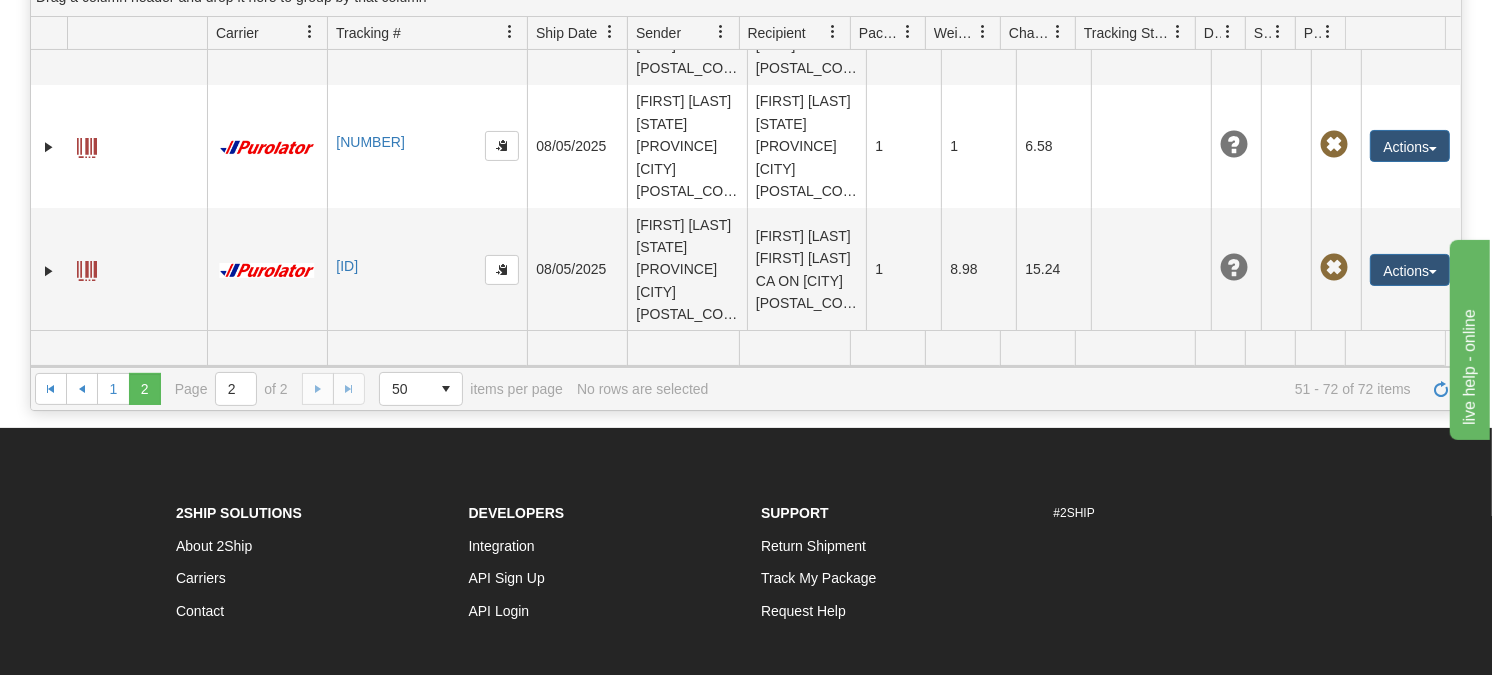 drag, startPoint x: 1450, startPoint y: 84, endPoint x: 115, endPoint y: 6, distance: 1337.2767 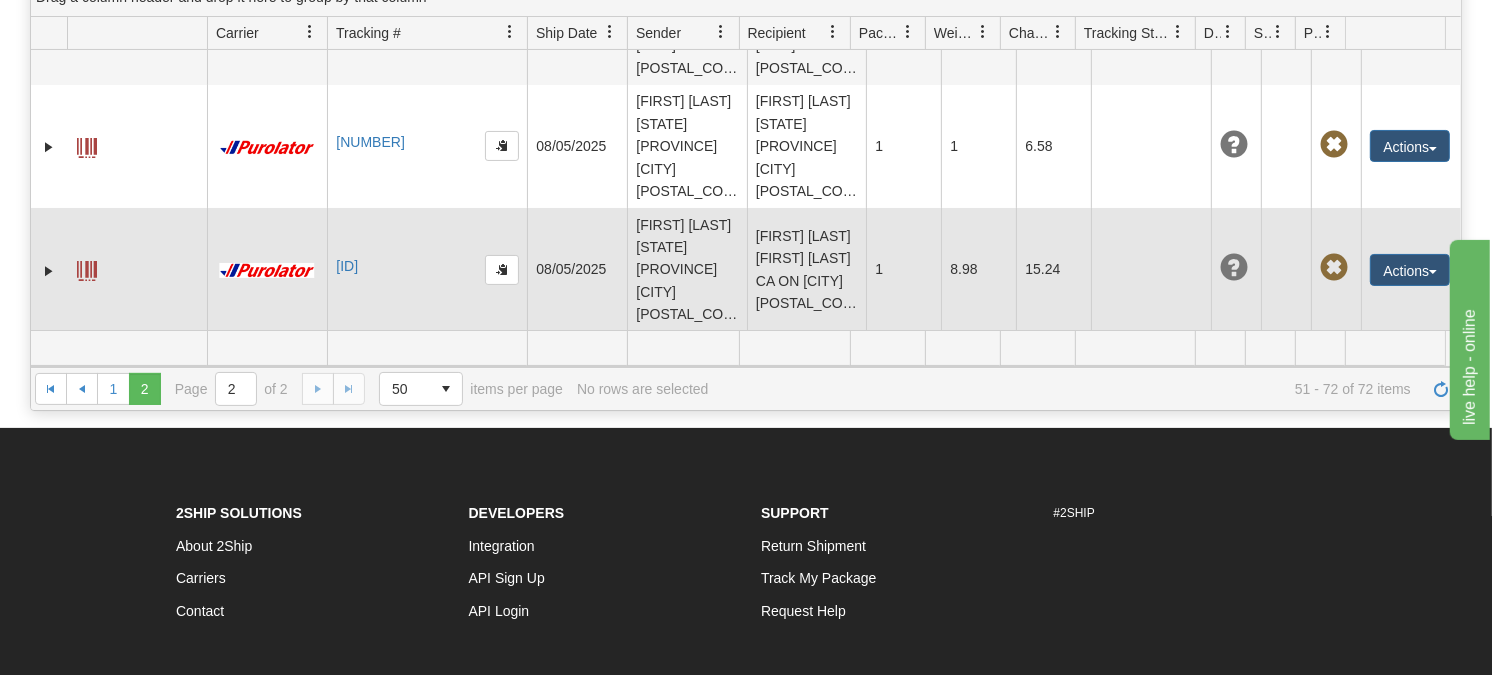 click at bounding box center (87, 271) 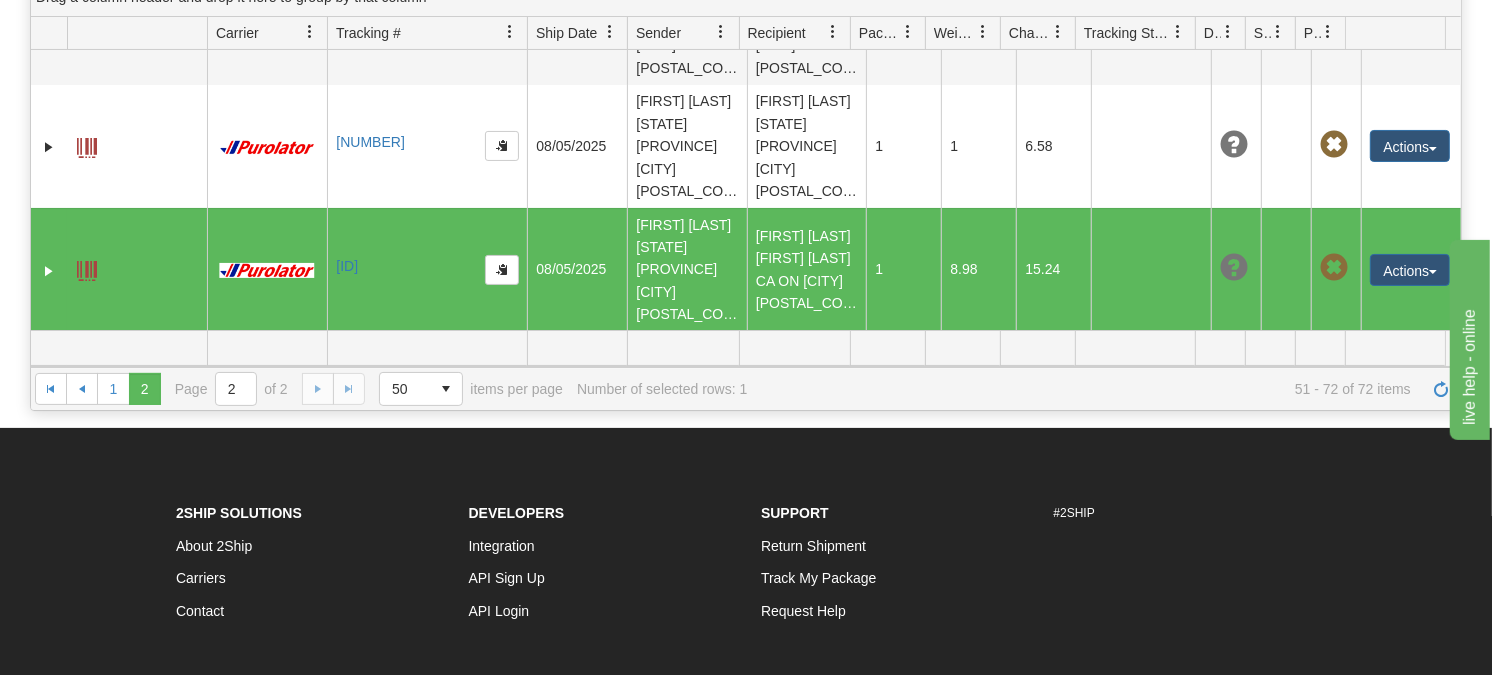 scroll, scrollTop: 2032, scrollLeft: 0, axis: vertical 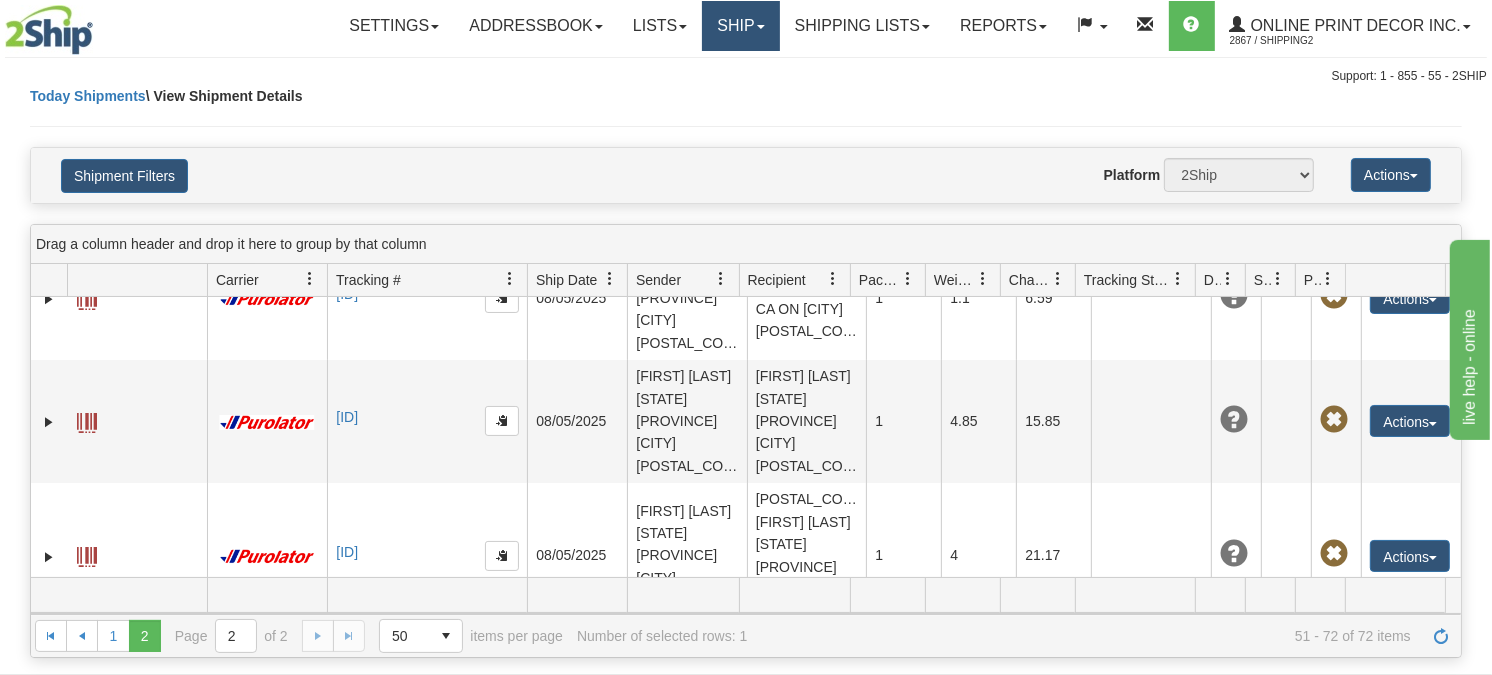 click on "Ship" at bounding box center (740, 26) 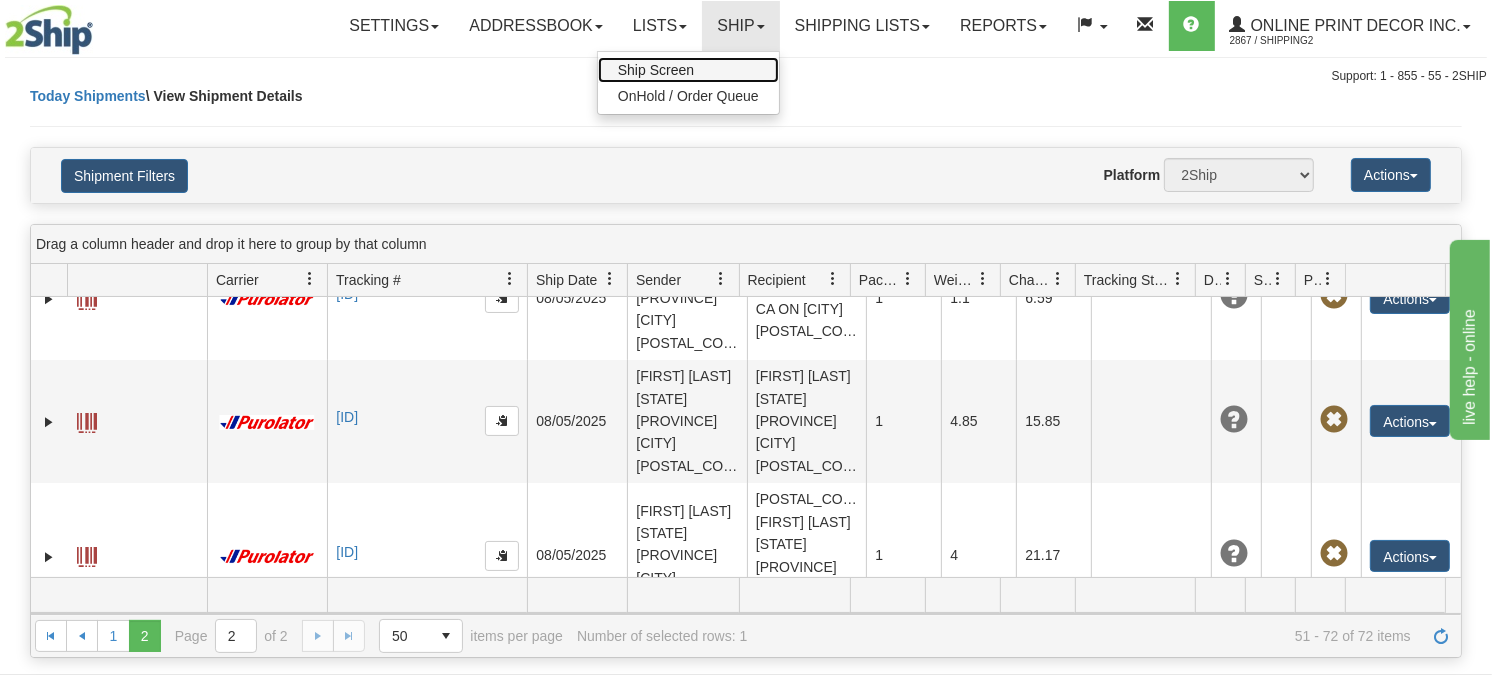 click on "Ship Screen" at bounding box center (688, 70) 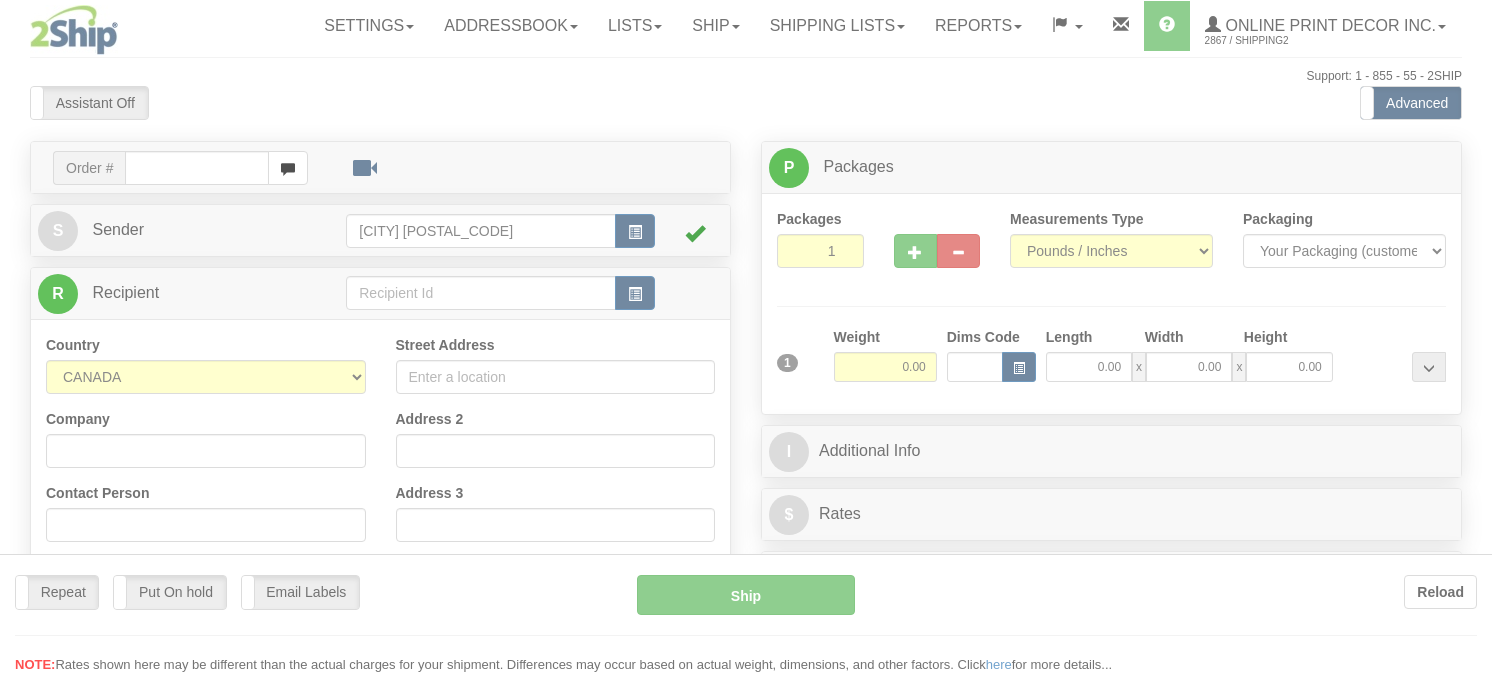 scroll, scrollTop: 0, scrollLeft: 0, axis: both 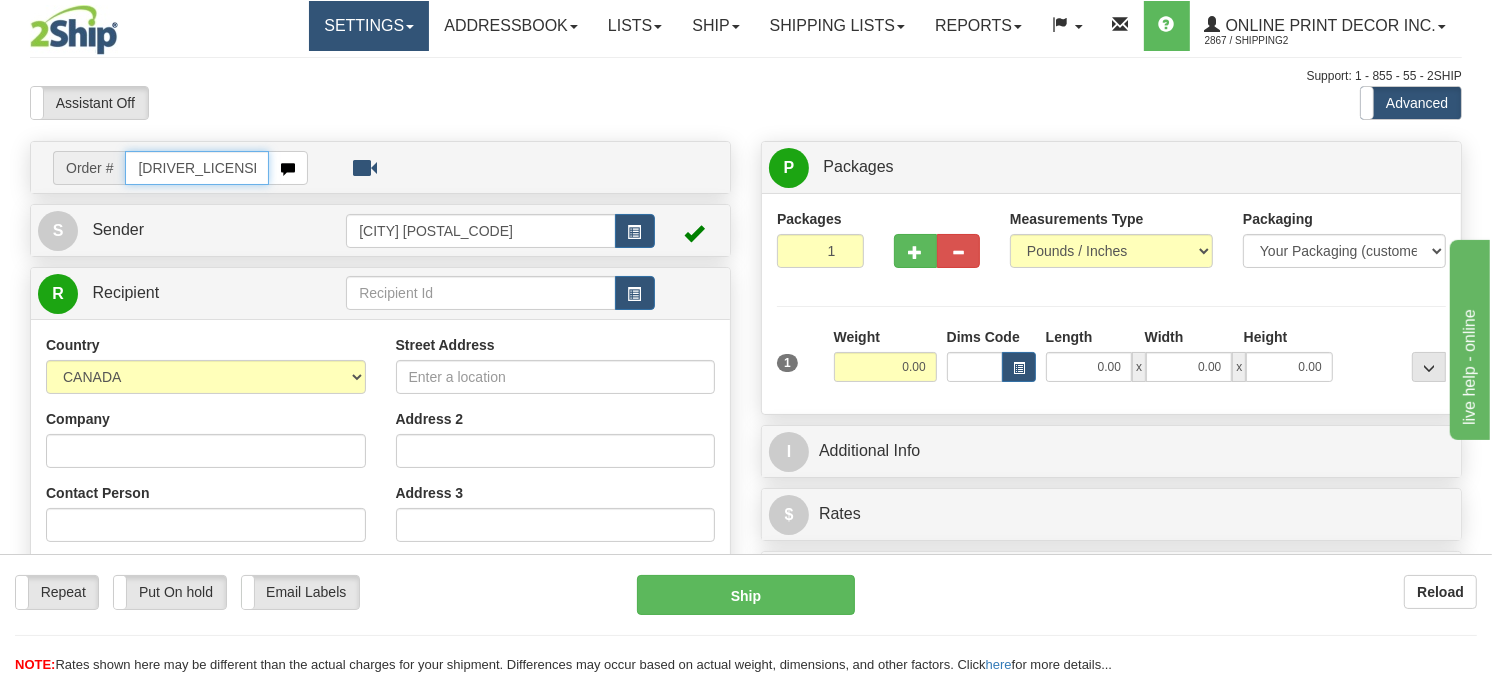 type on "[DRIVER_LICENSE]" 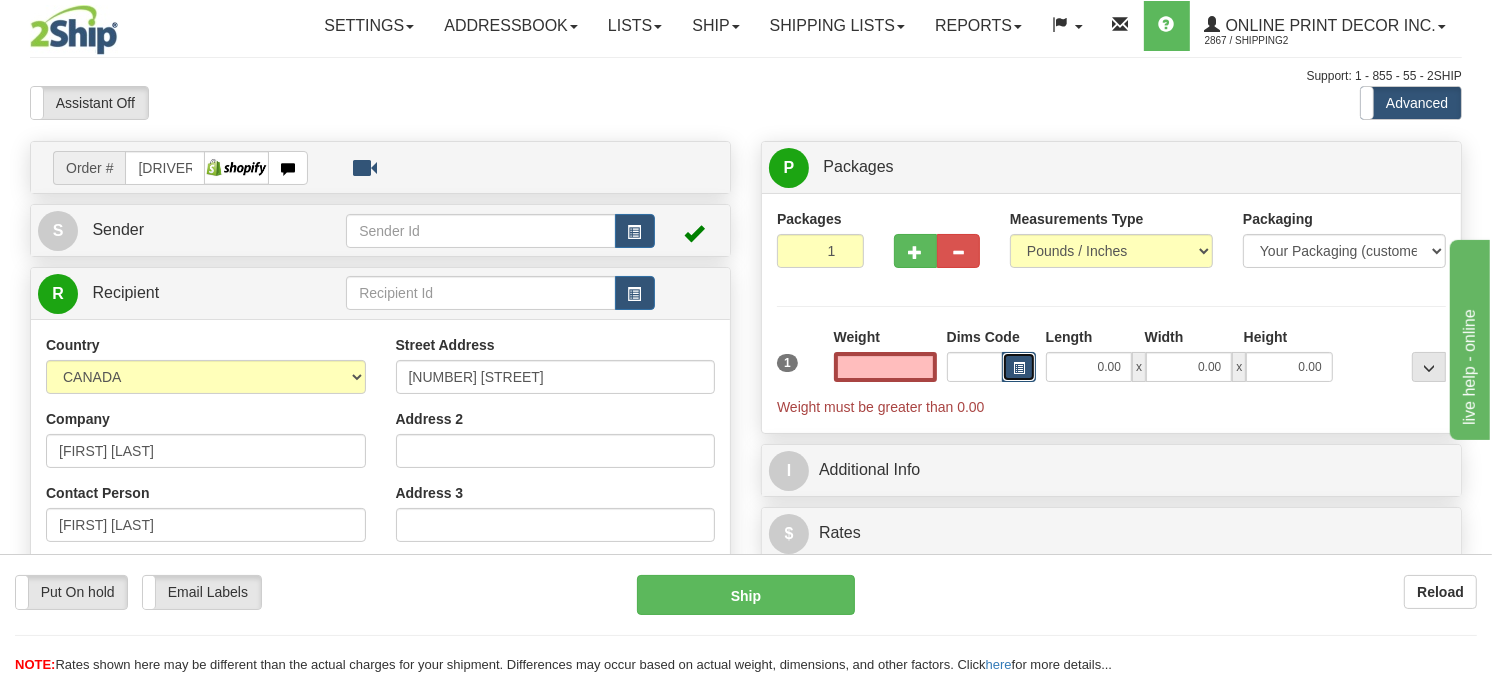 type on "0.00" 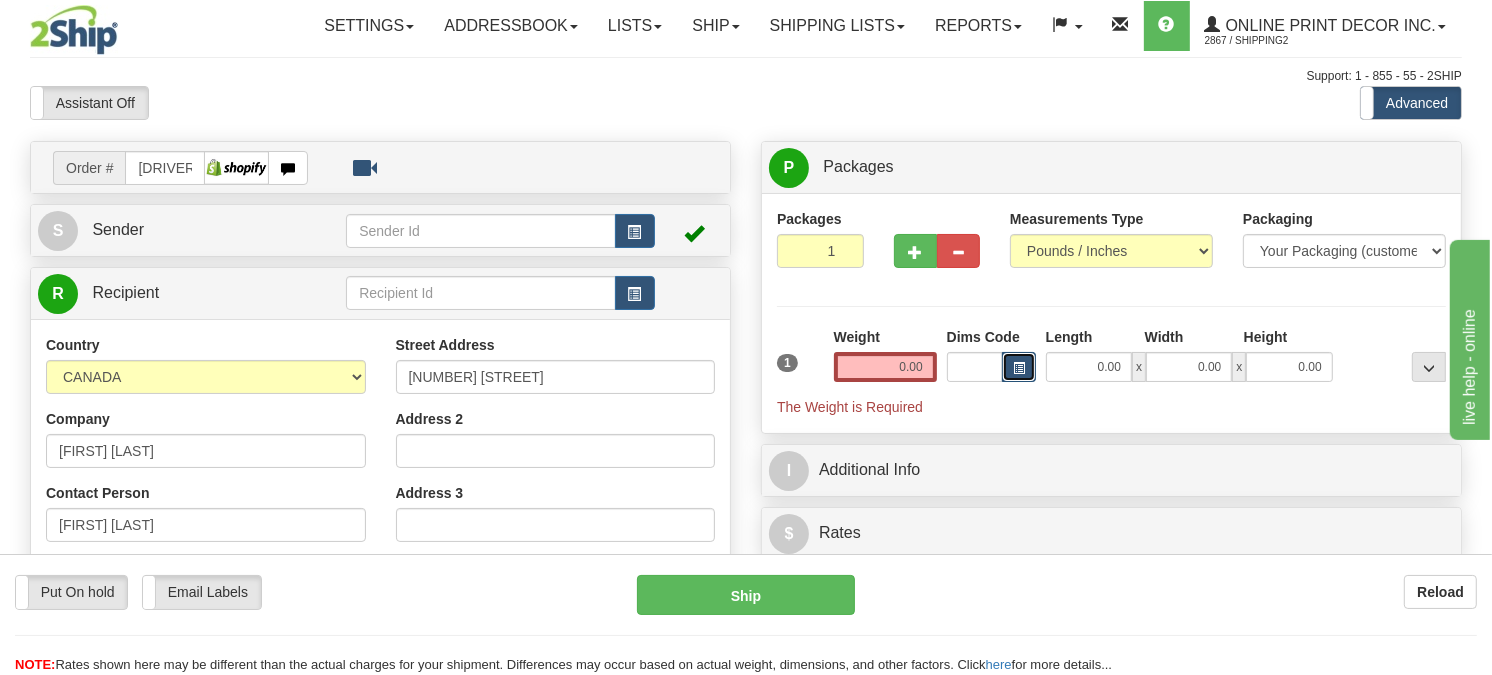 click at bounding box center (1019, 367) 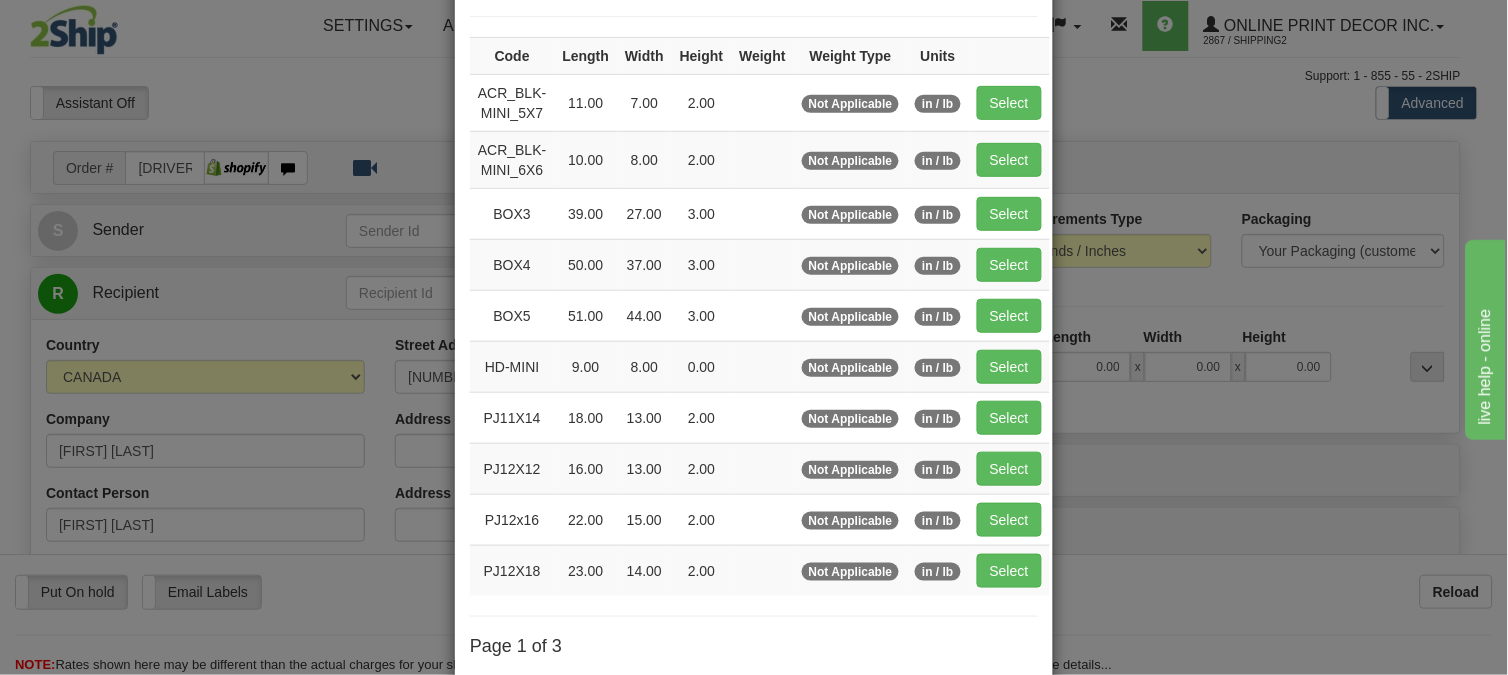 scroll, scrollTop: 326, scrollLeft: 0, axis: vertical 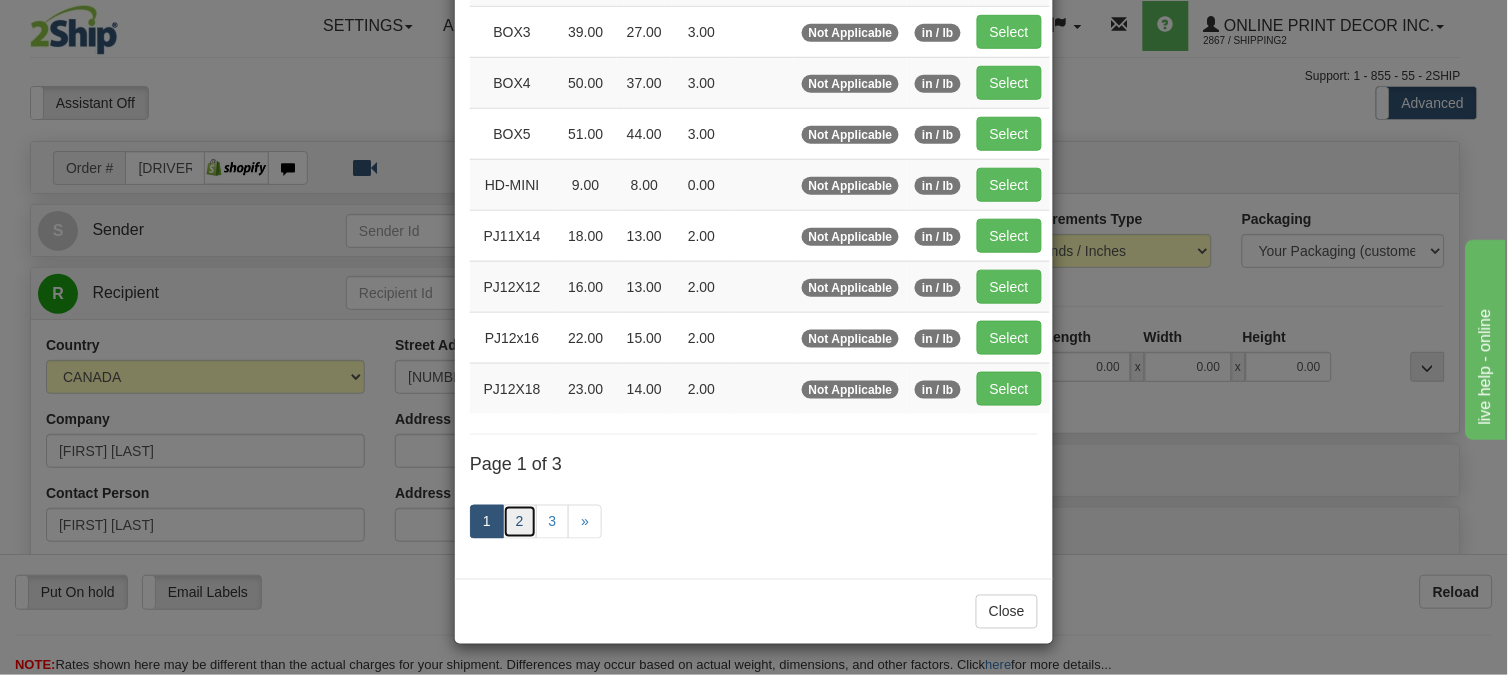 click on "2" at bounding box center (520, 522) 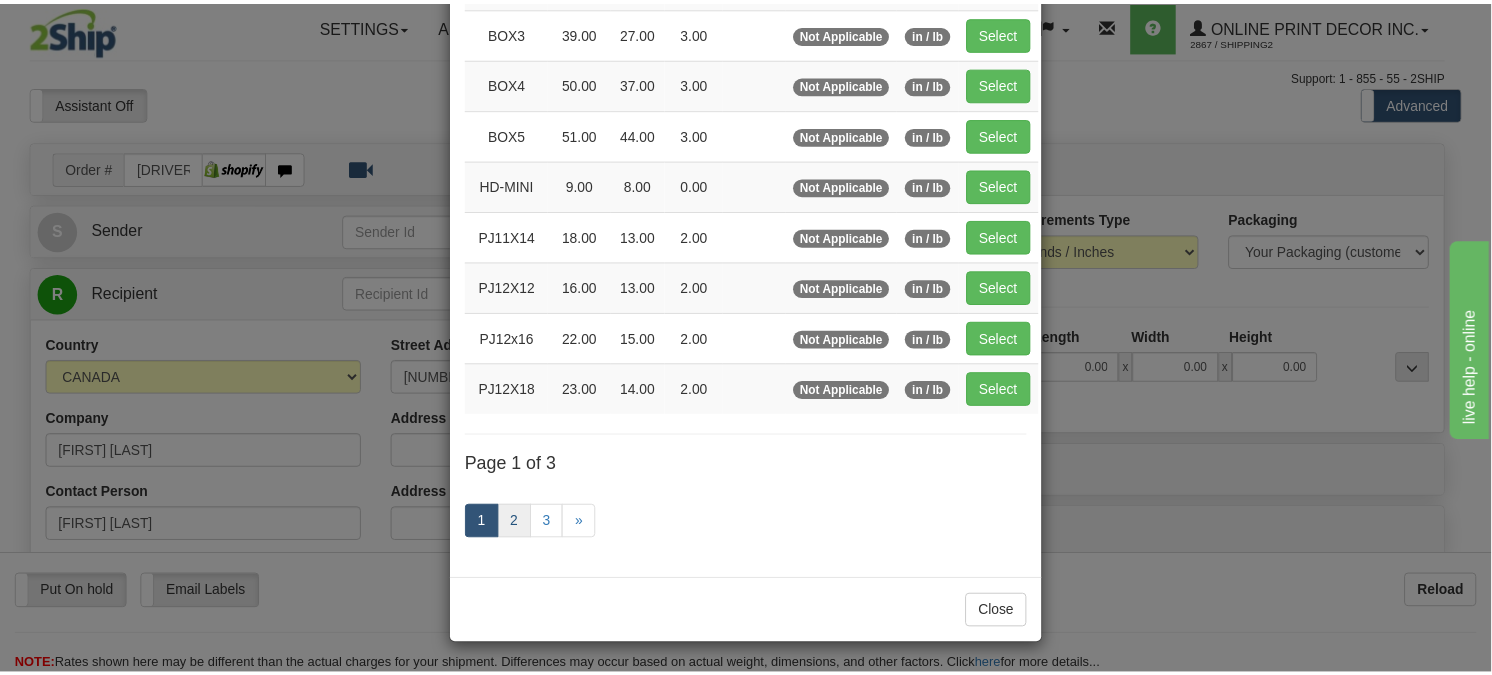 scroll, scrollTop: 315, scrollLeft: 0, axis: vertical 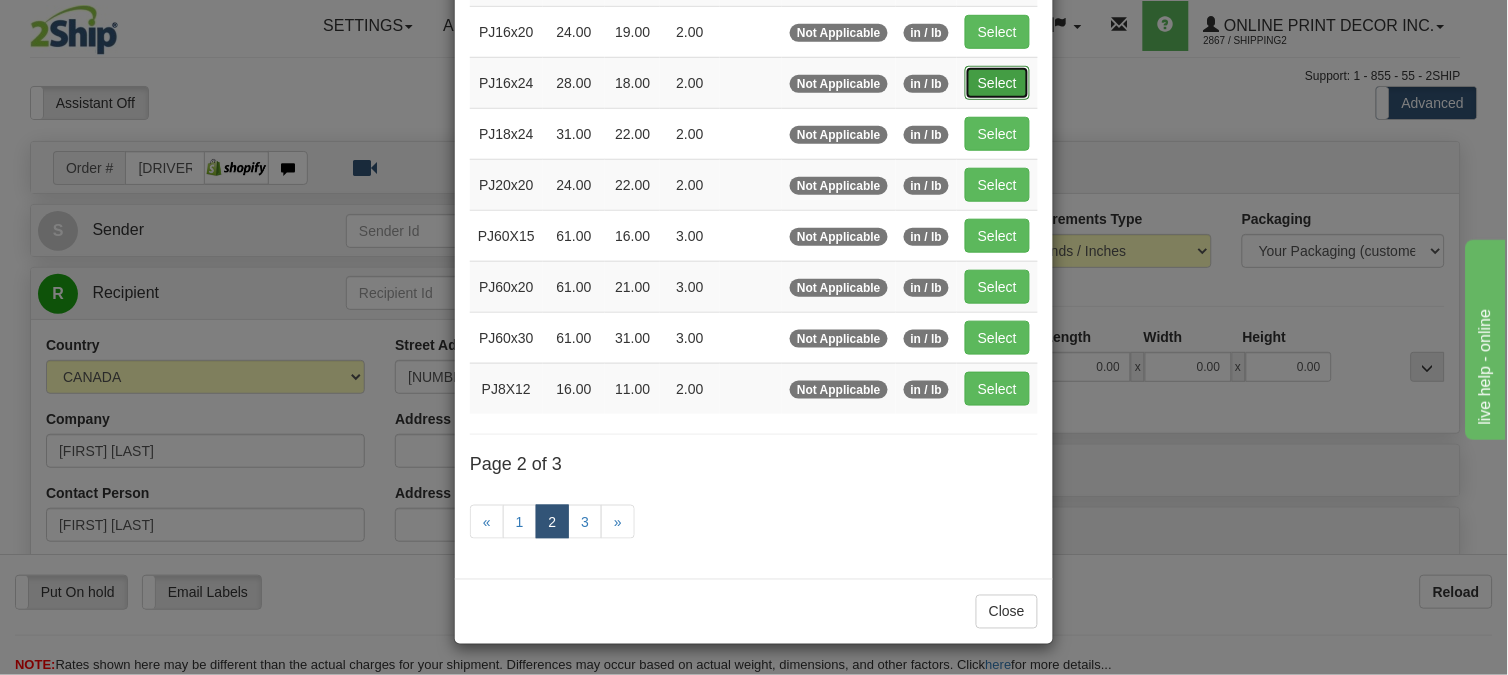 click on "Select" at bounding box center [997, 83] 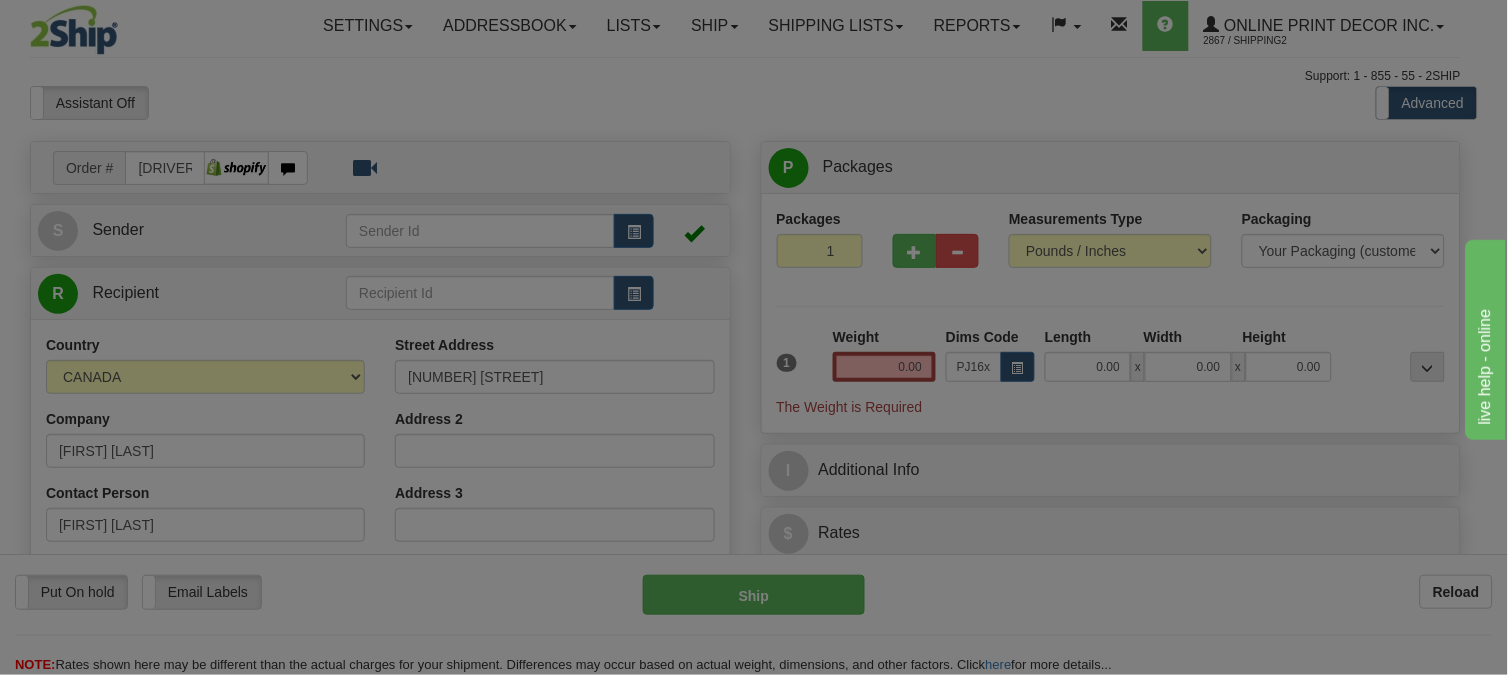type on "28.00" 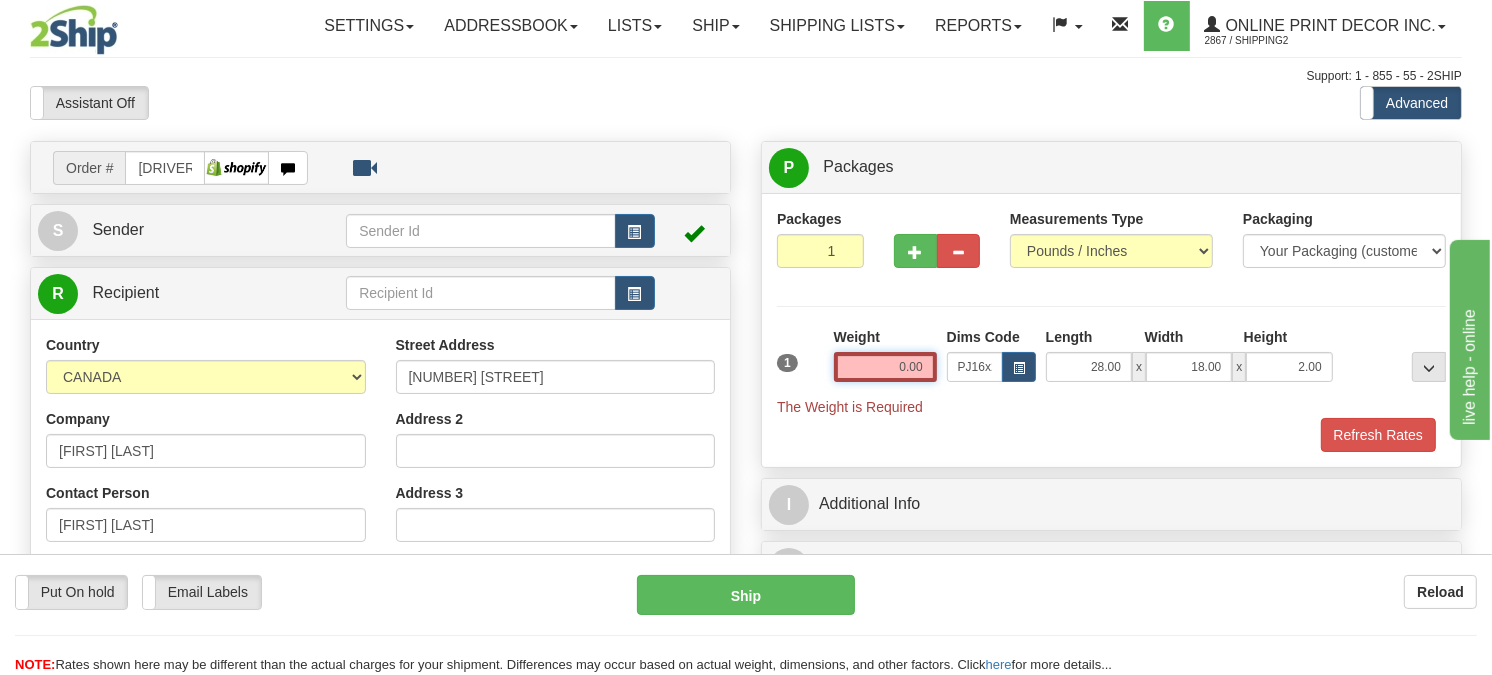 drag, startPoint x: 930, startPoint y: 412, endPoint x: 866, endPoint y: 423, distance: 64.93843 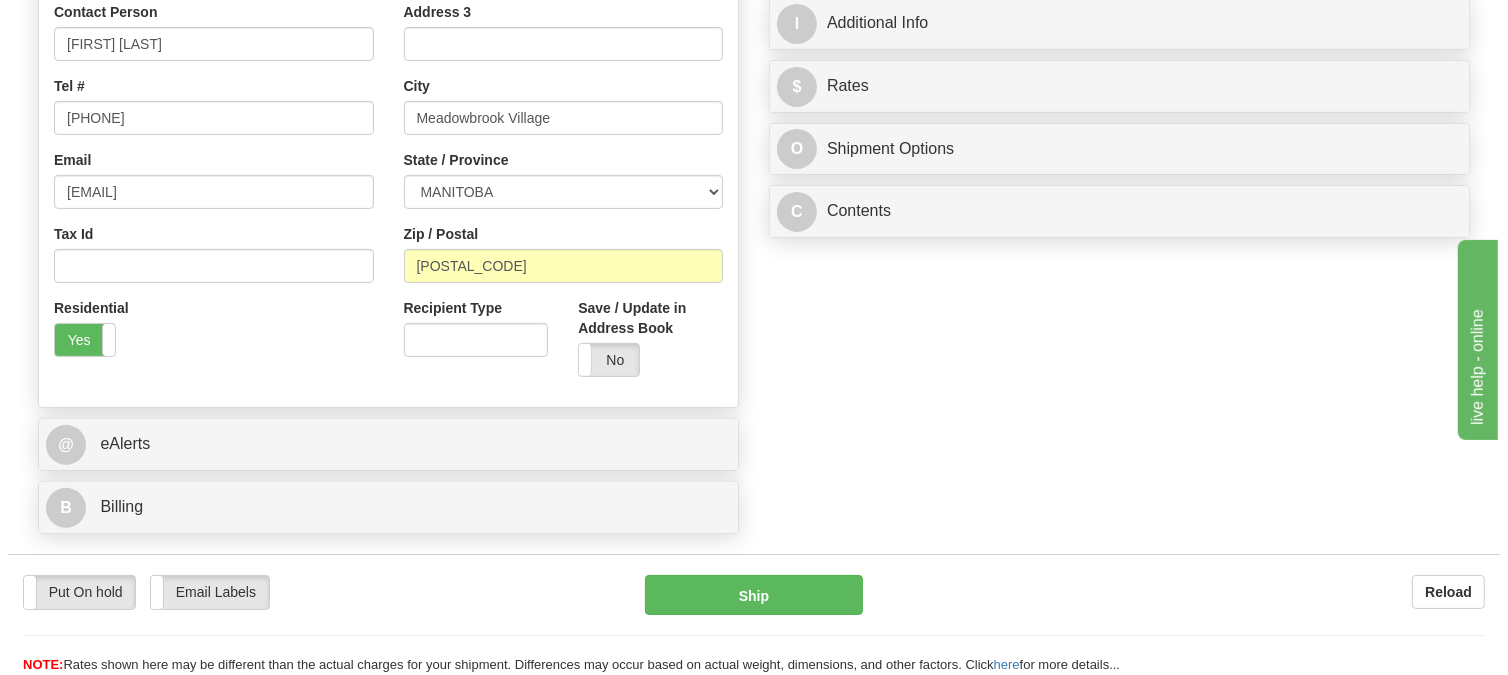 scroll, scrollTop: 222, scrollLeft: 0, axis: vertical 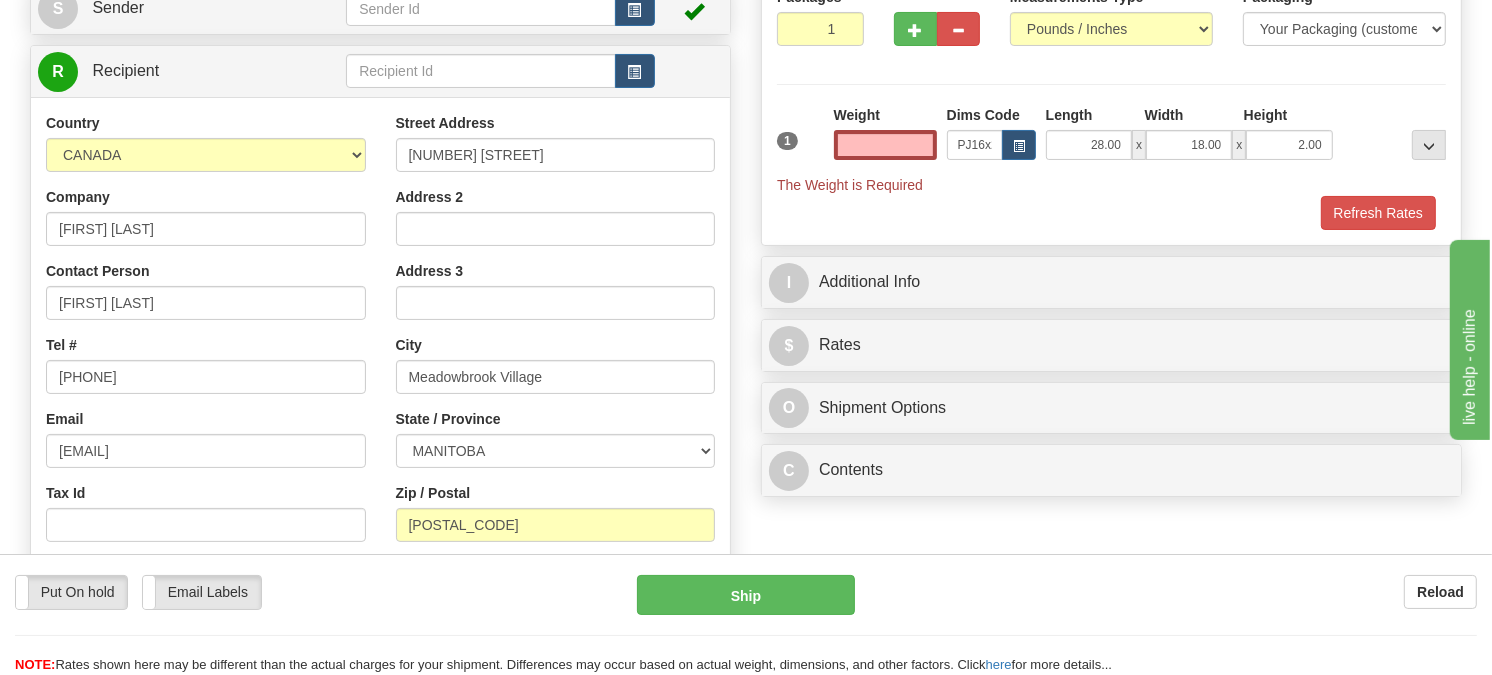 type on "0.00" 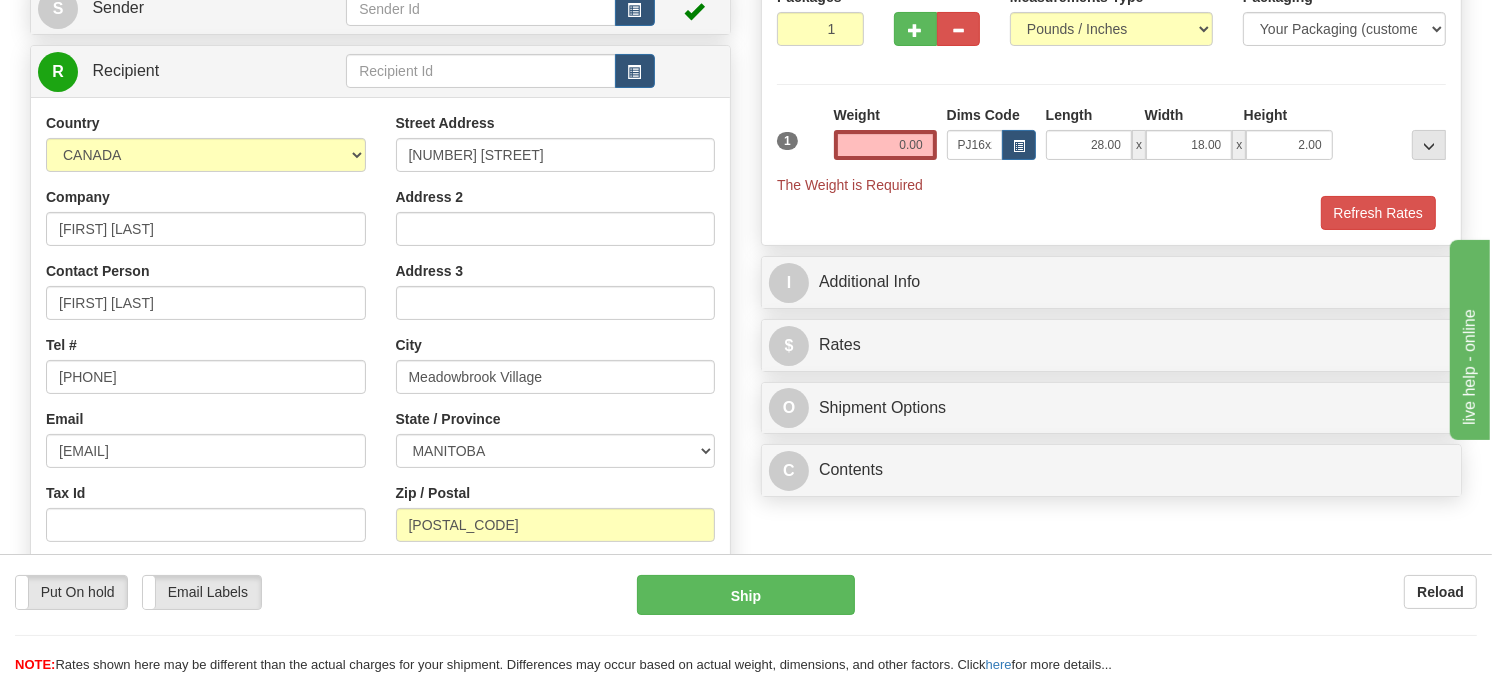 click on "Refresh Rates" at bounding box center [1111, 213] 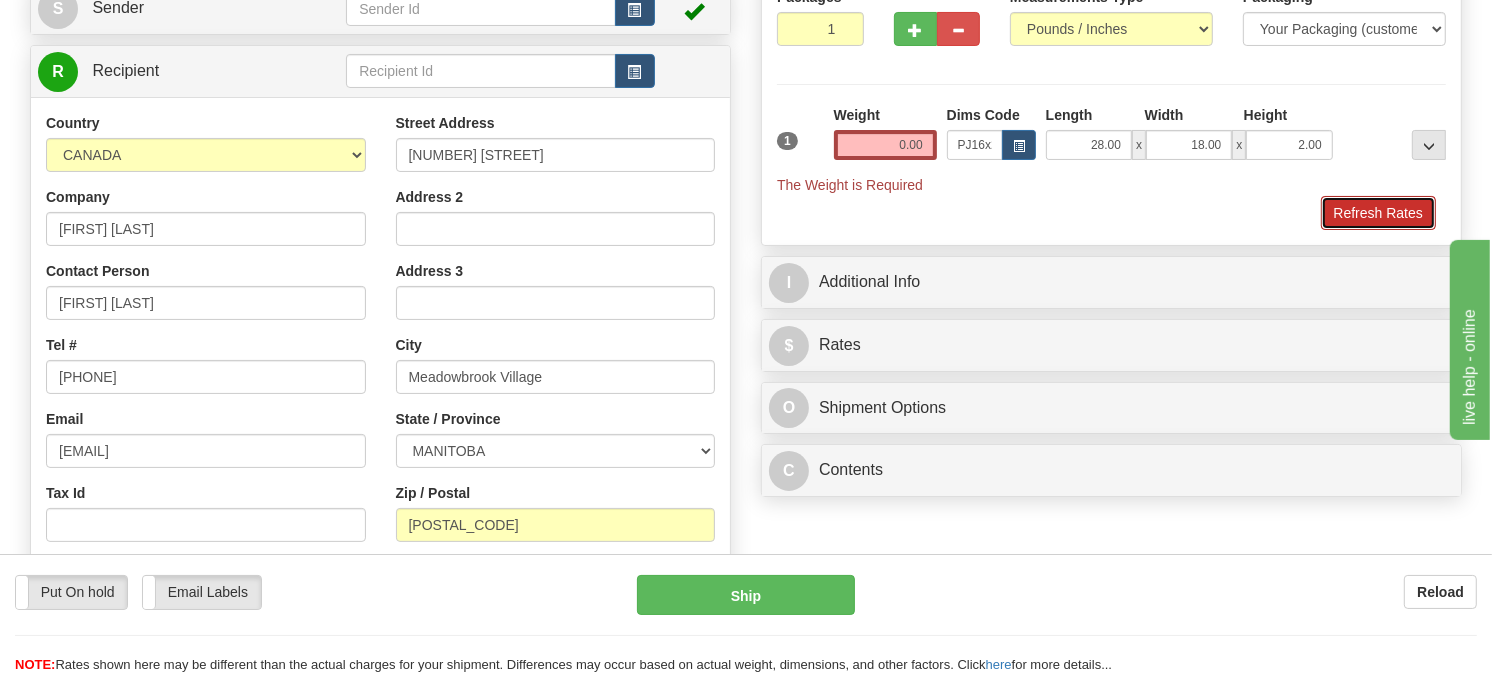 click on "Refresh Rates" at bounding box center (1378, 213) 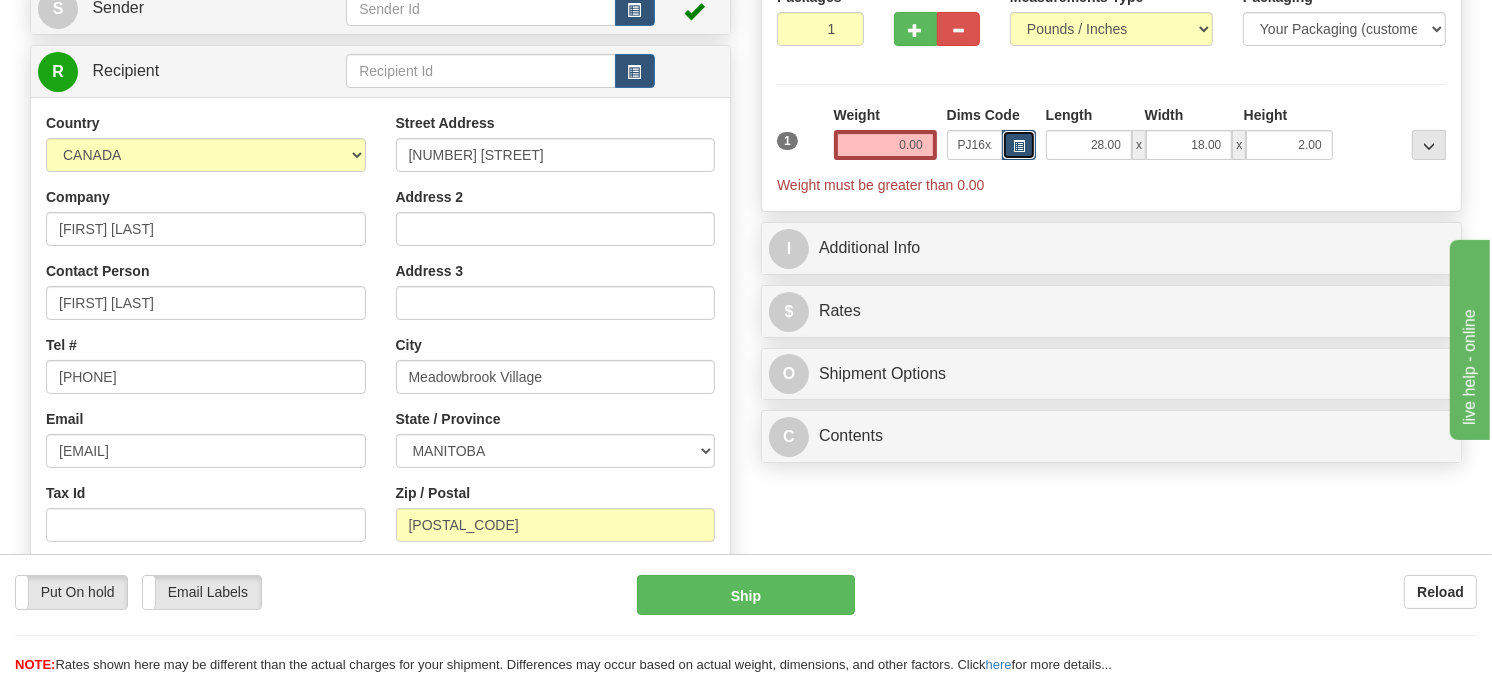 click at bounding box center [1019, 146] 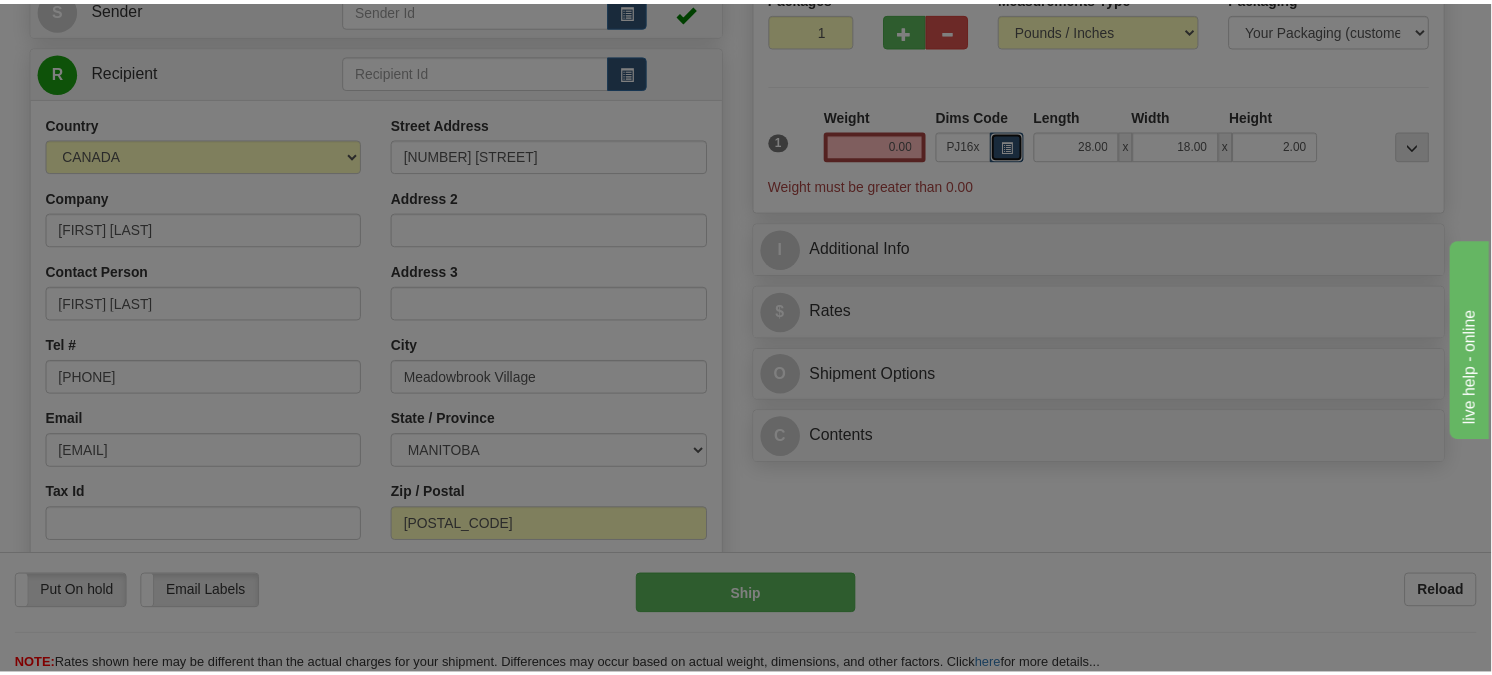 scroll, scrollTop: 0, scrollLeft: 0, axis: both 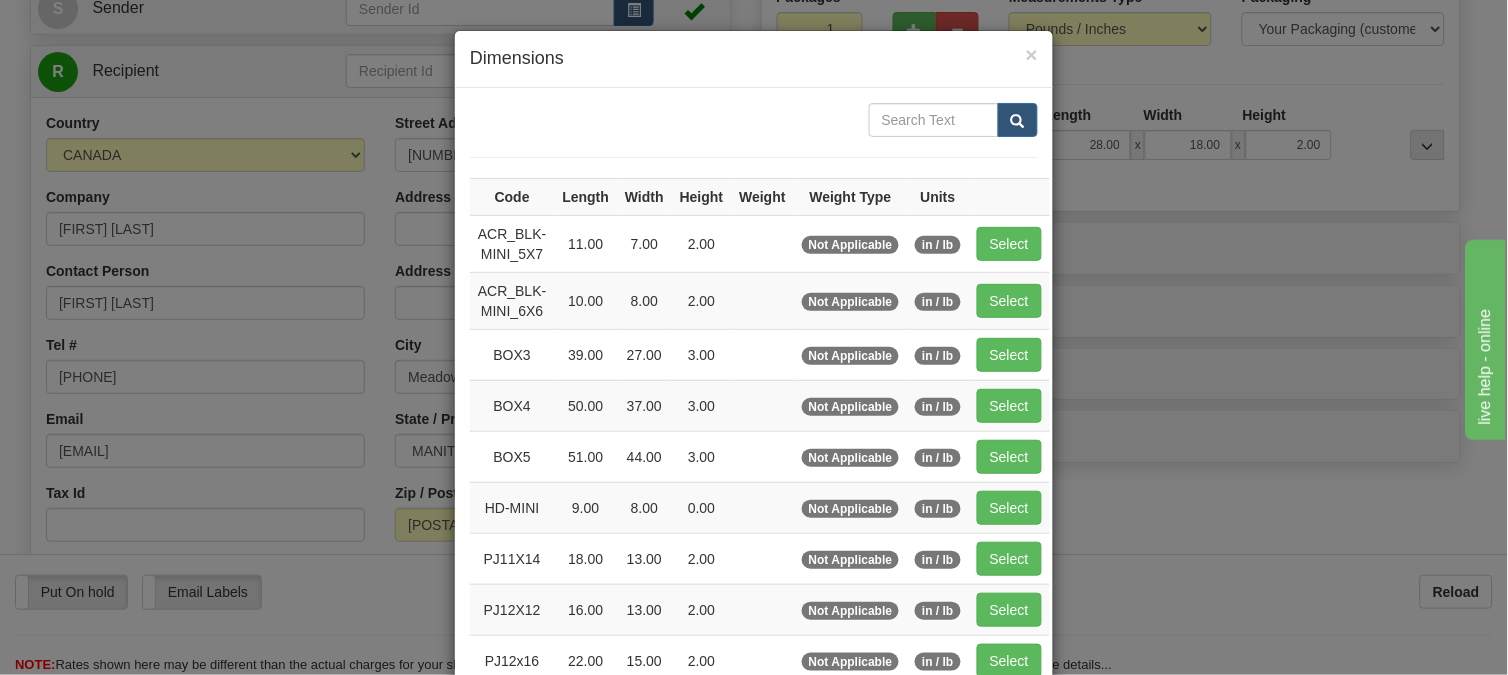 click on "×
Dimensions
Code
Length
Width
Height
Weight
Weight Type
Units
ACR_BLK-MINI_5X7
11.00
7.00
2.00
Not Applicable
in / lb" at bounding box center (754, 337) 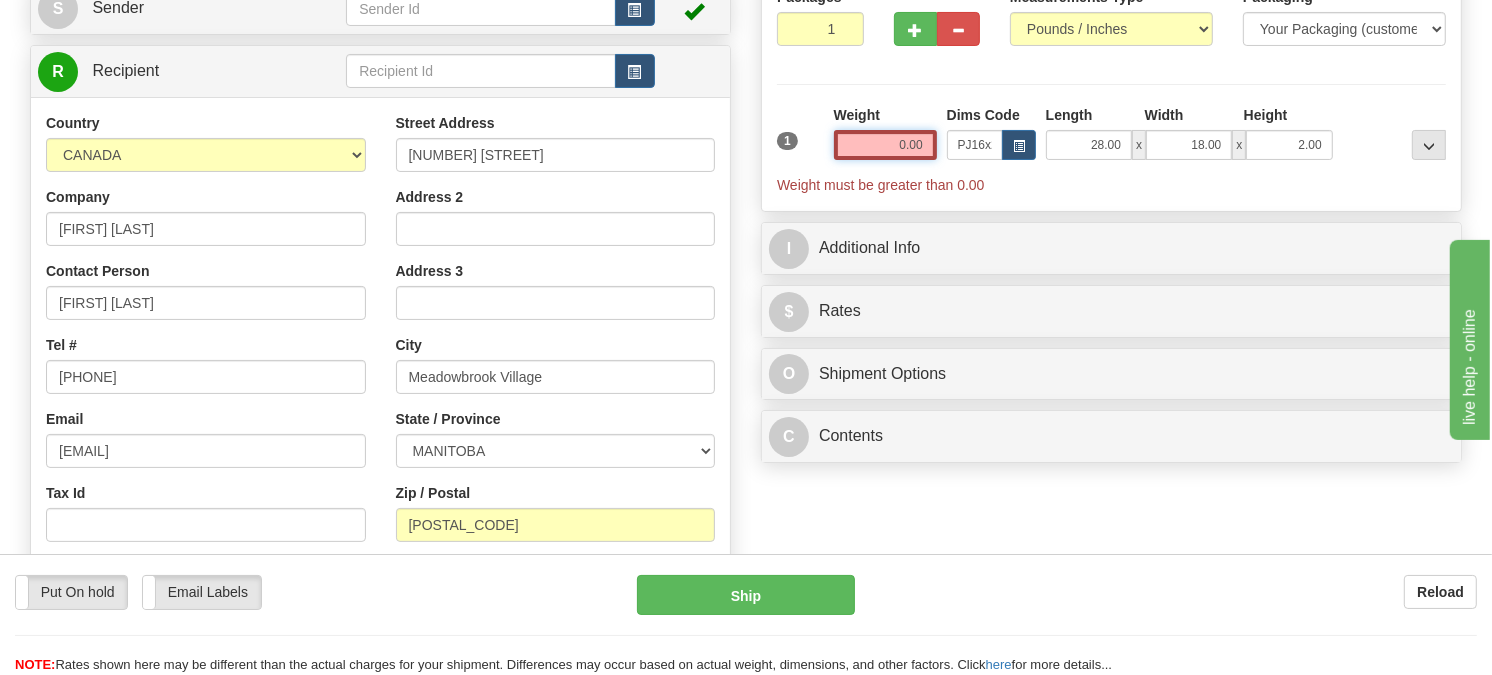 drag, startPoint x: 923, startPoint y: 196, endPoint x: 836, endPoint y: 194, distance: 87.02299 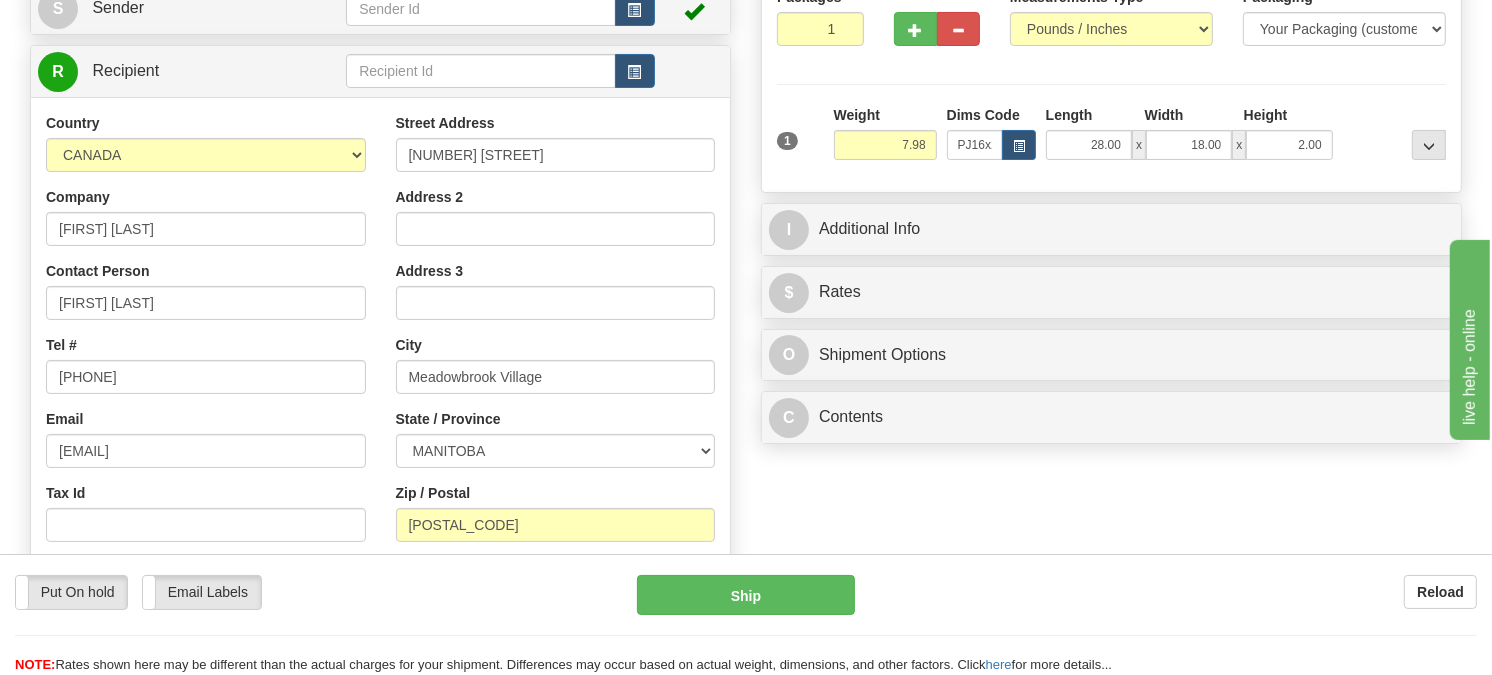 click at bounding box center (1394, 132) 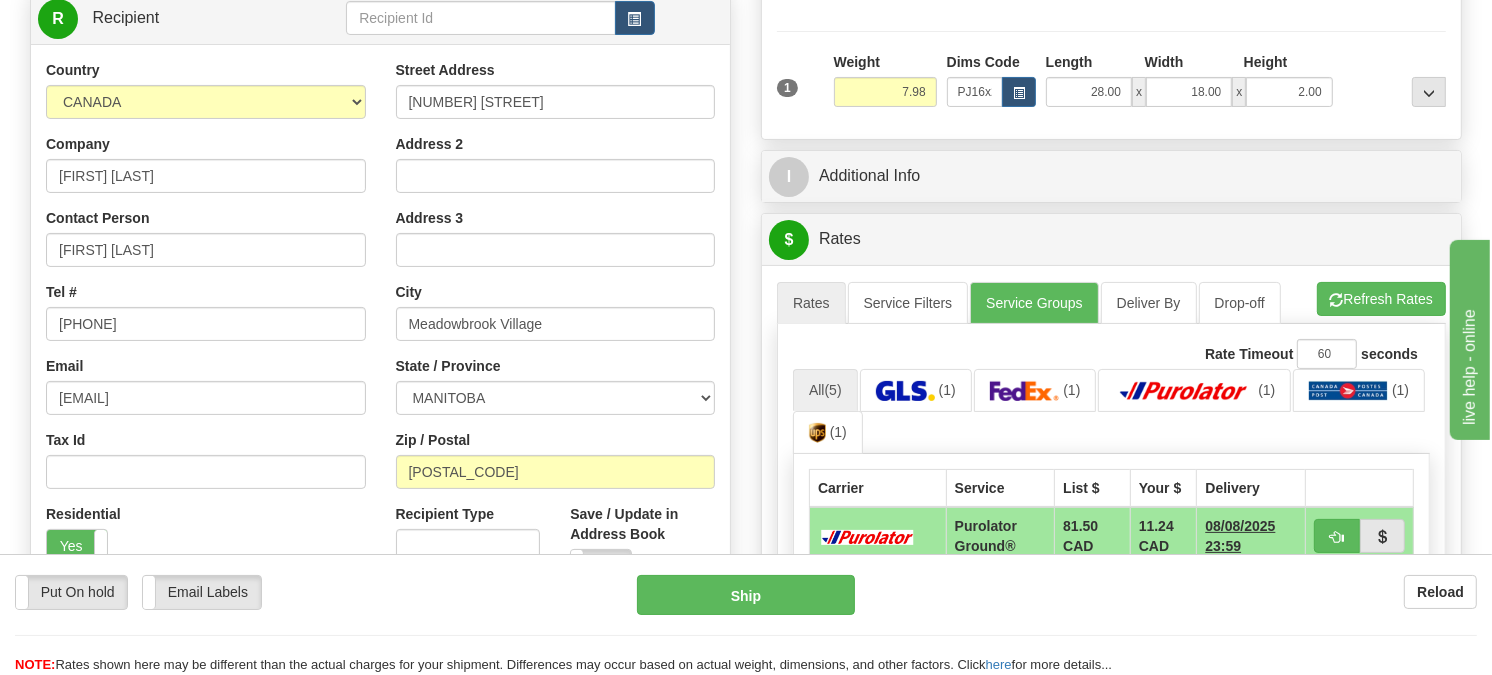 scroll, scrollTop: 222, scrollLeft: 0, axis: vertical 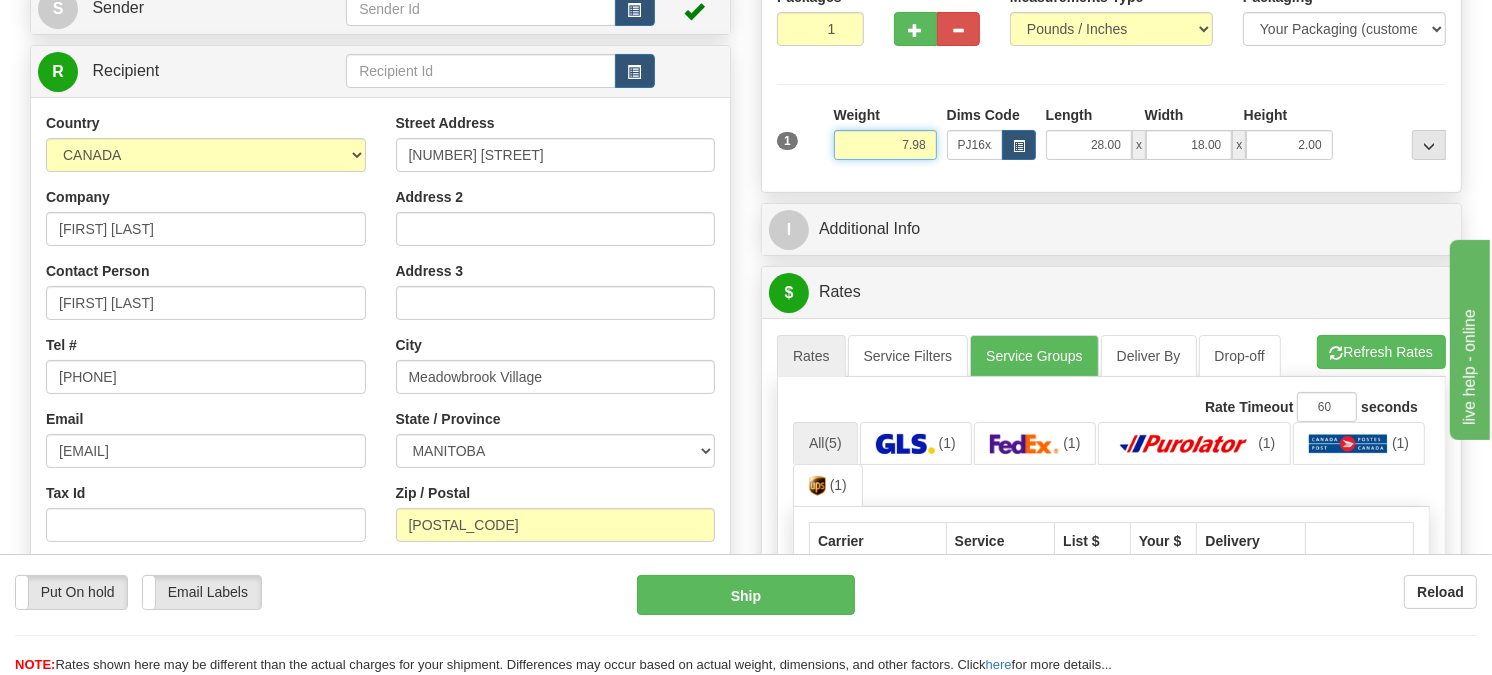 drag, startPoint x: 932, startPoint y: 191, endPoint x: 845, endPoint y: 206, distance: 88.28363 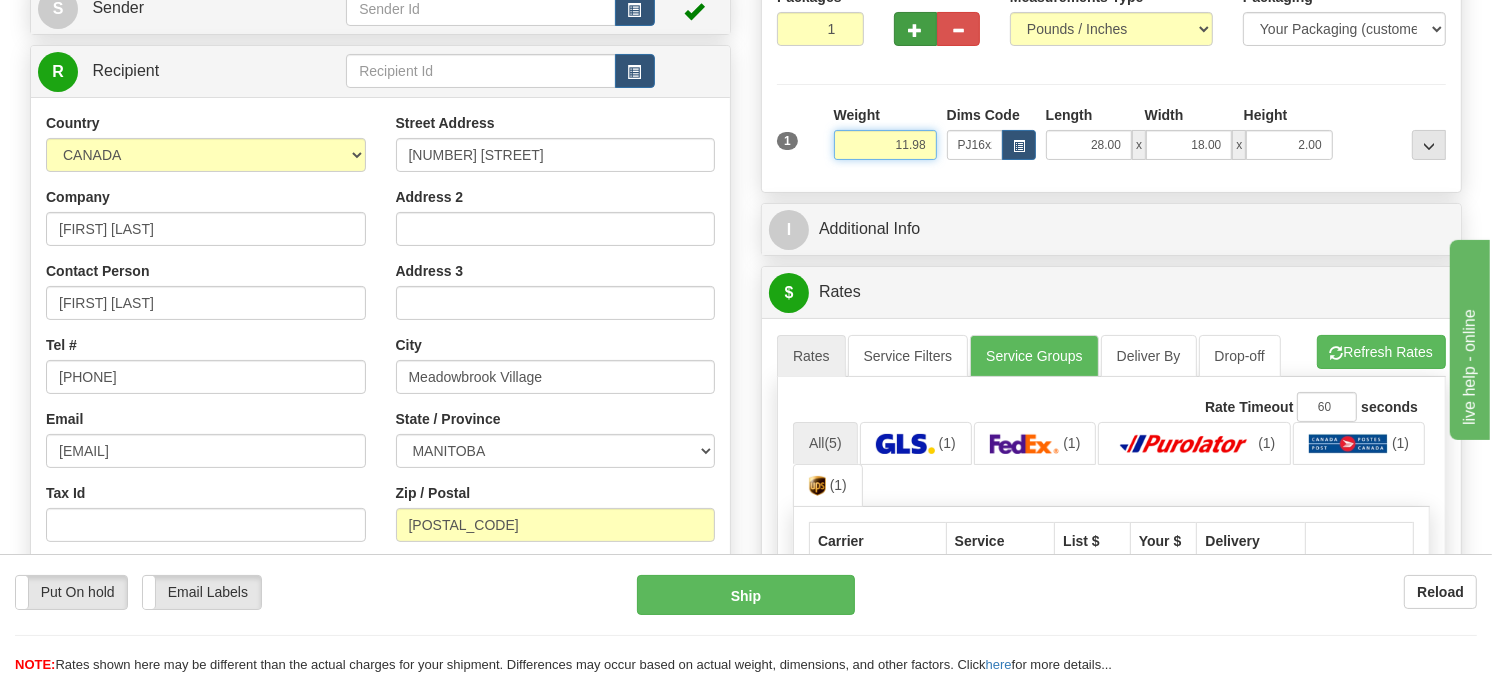 type on "11.98" 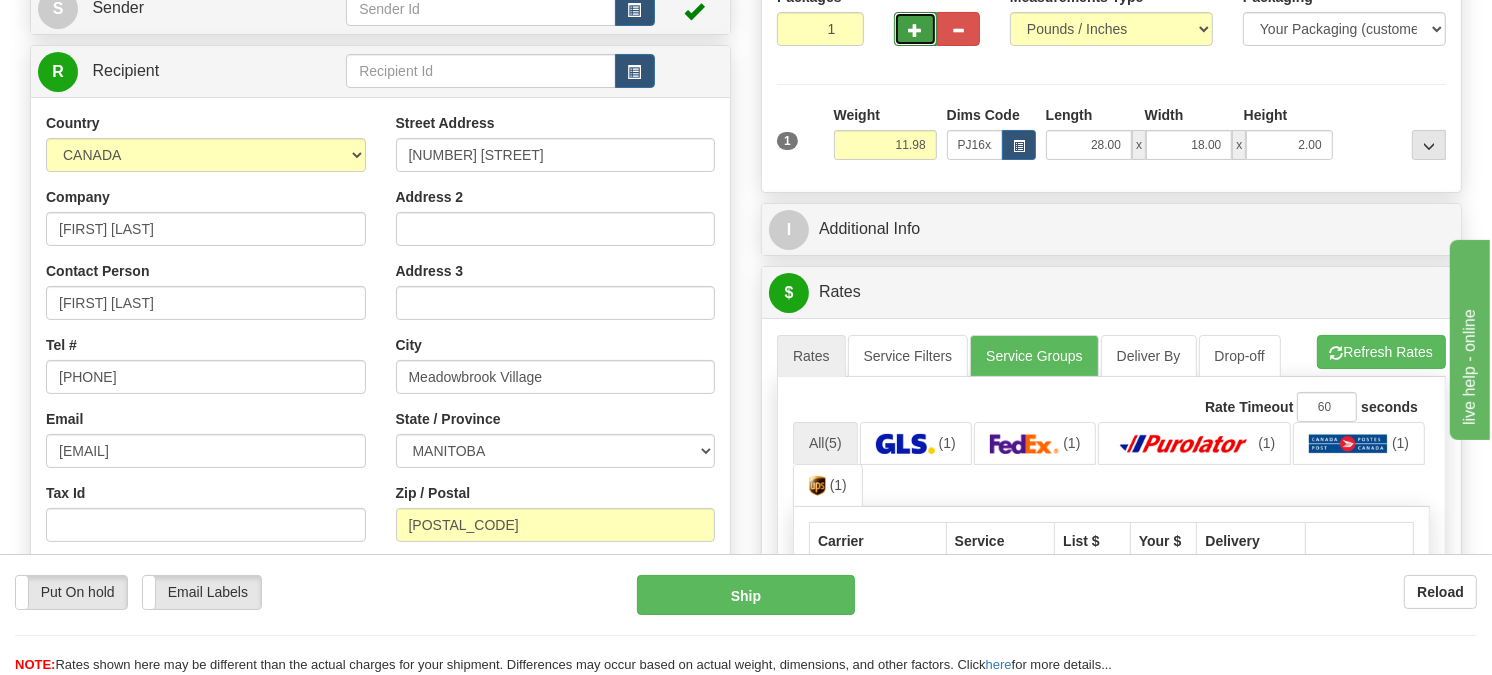 click at bounding box center (915, 29) 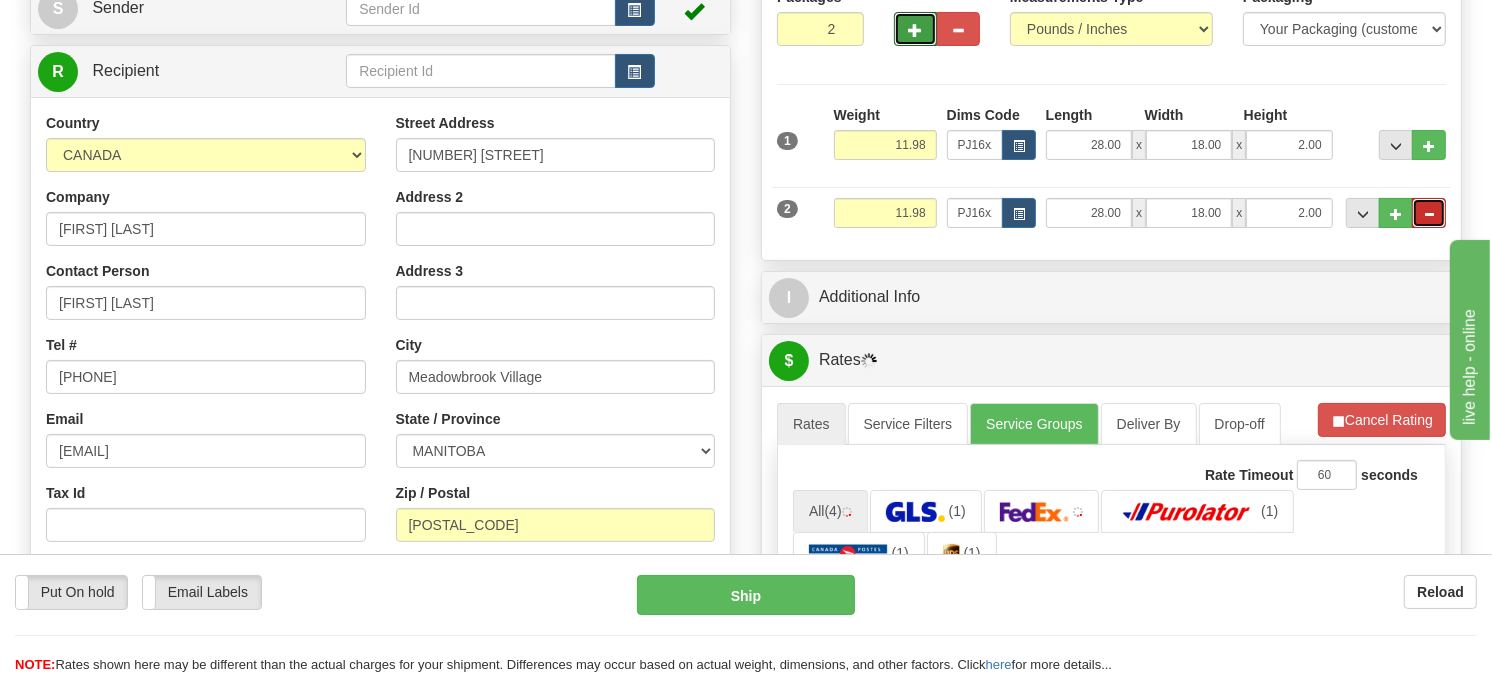 click at bounding box center [1429, 214] 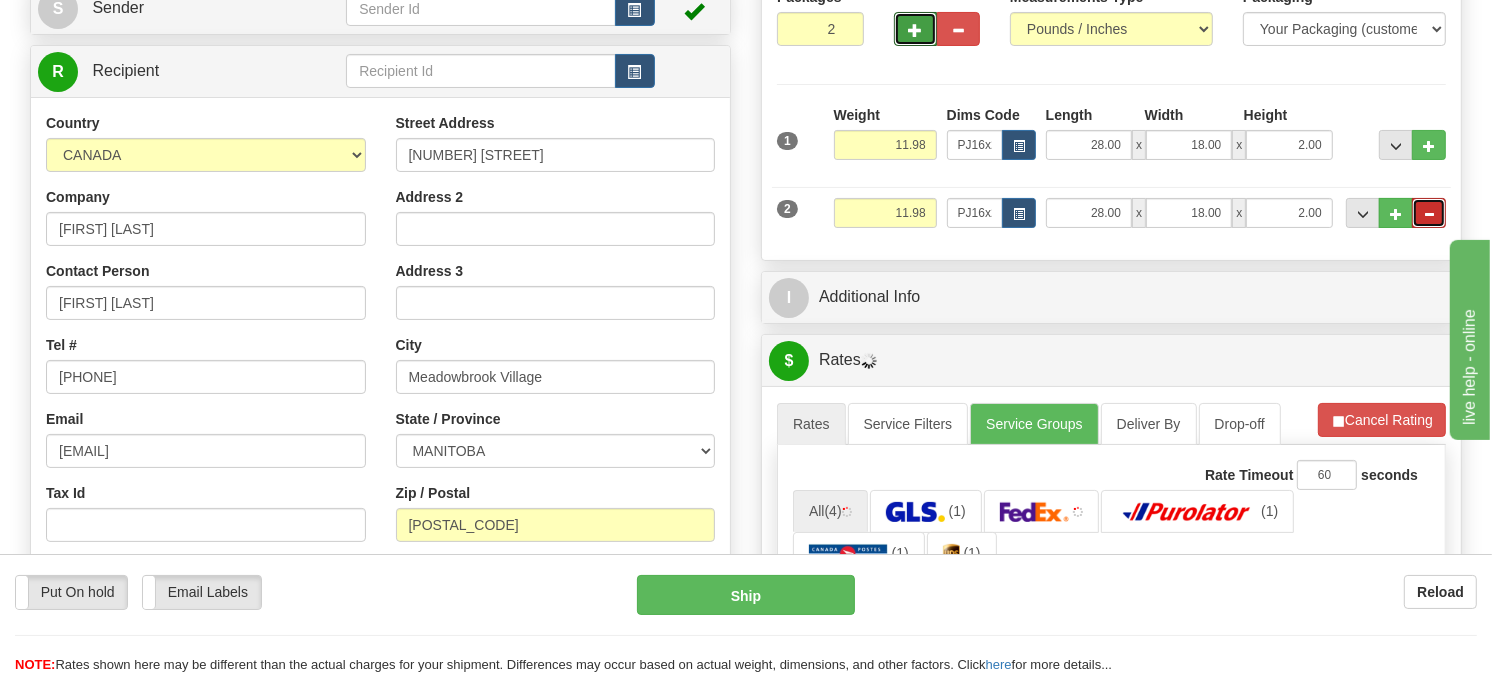 type on "1" 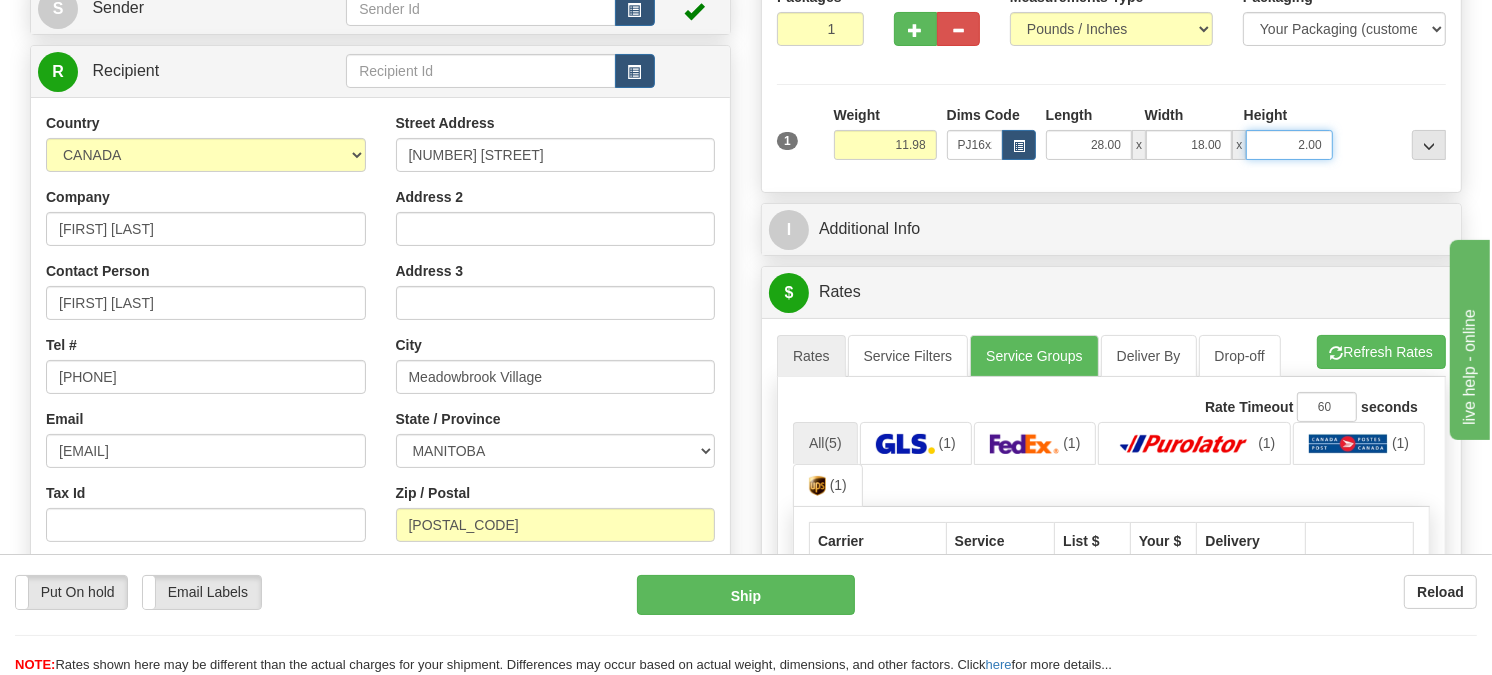 drag, startPoint x: 1324, startPoint y: 191, endPoint x: 1227, endPoint y: 191, distance: 97 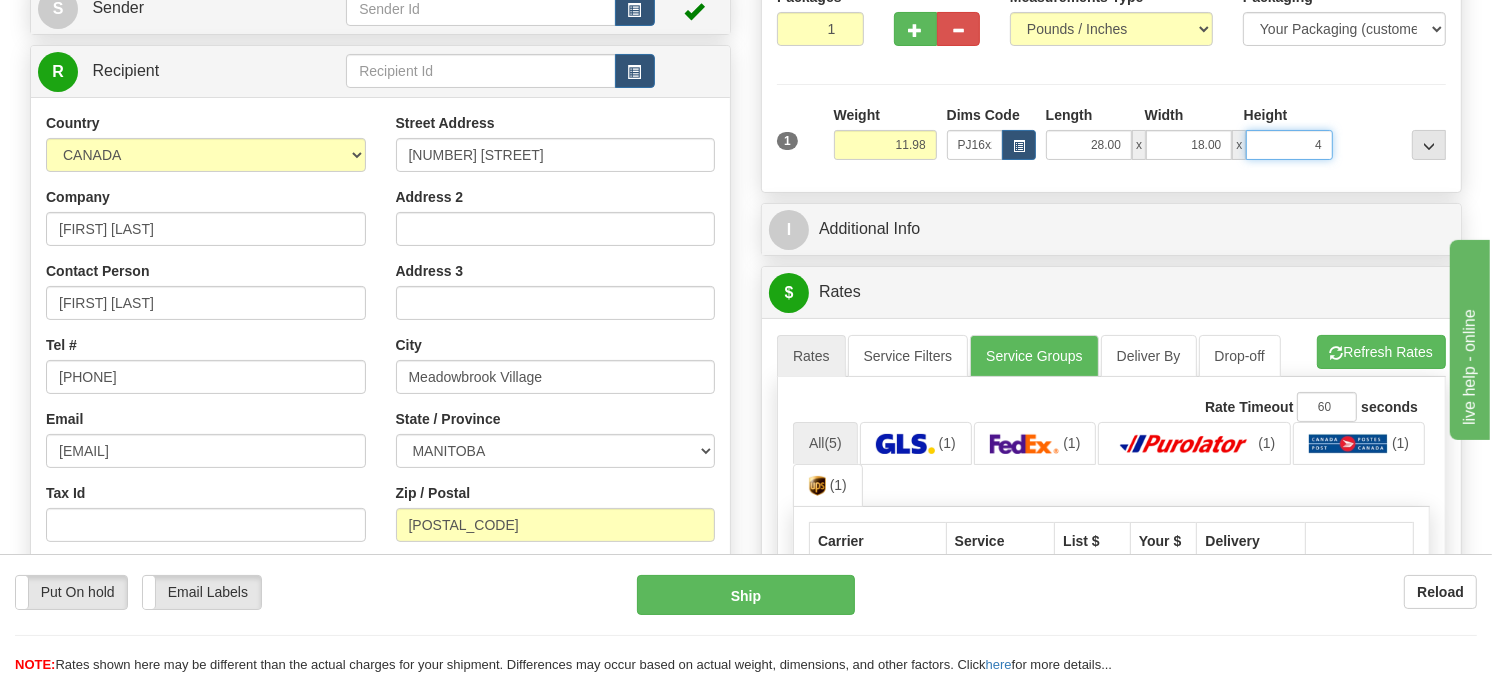 click on "Delete" at bounding box center (0, 0) 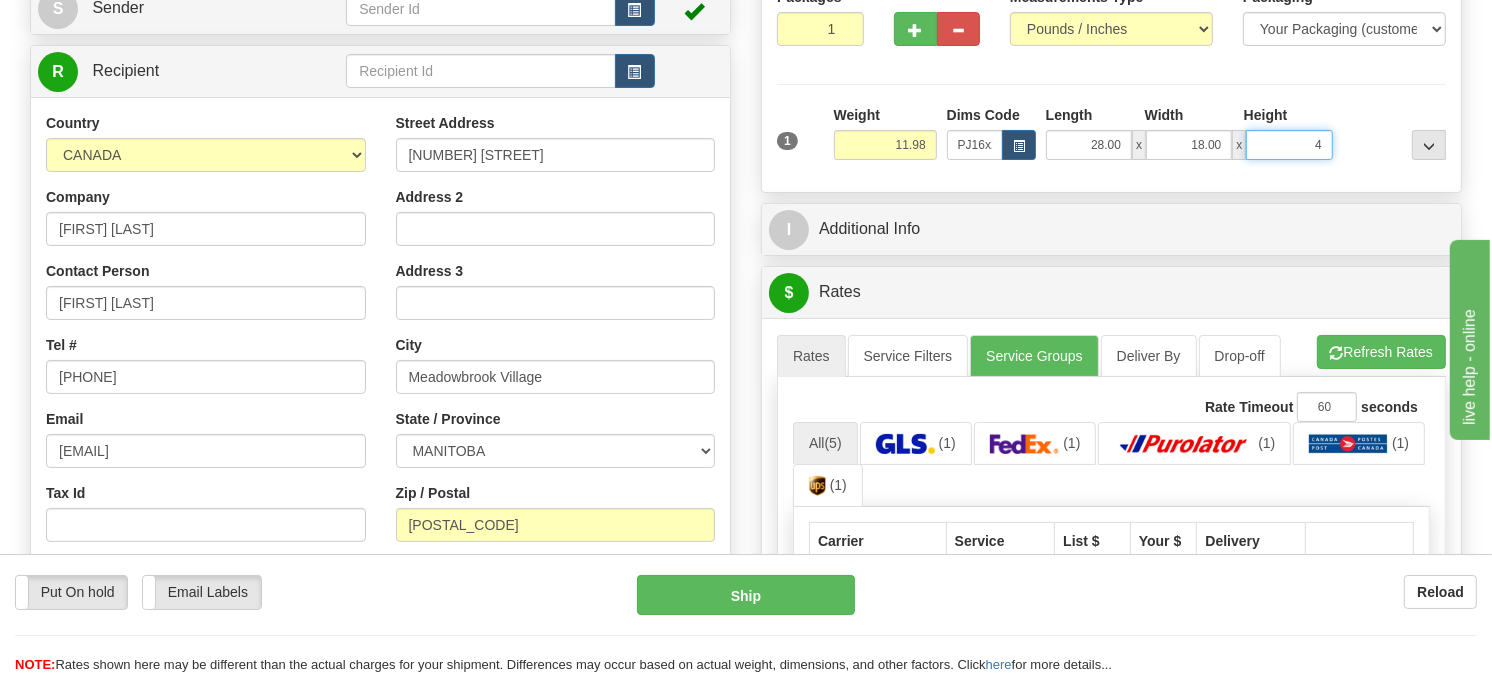 type on "4.00" 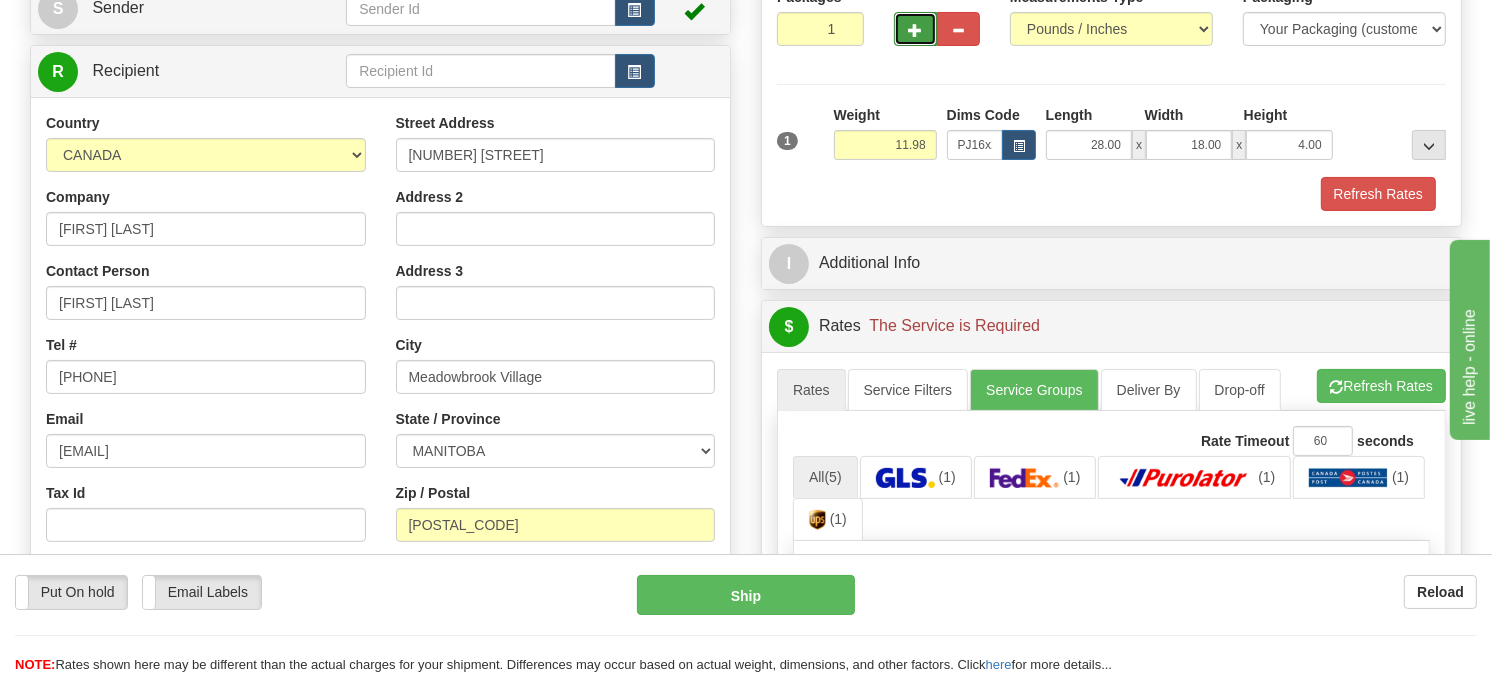 click at bounding box center (915, 29) 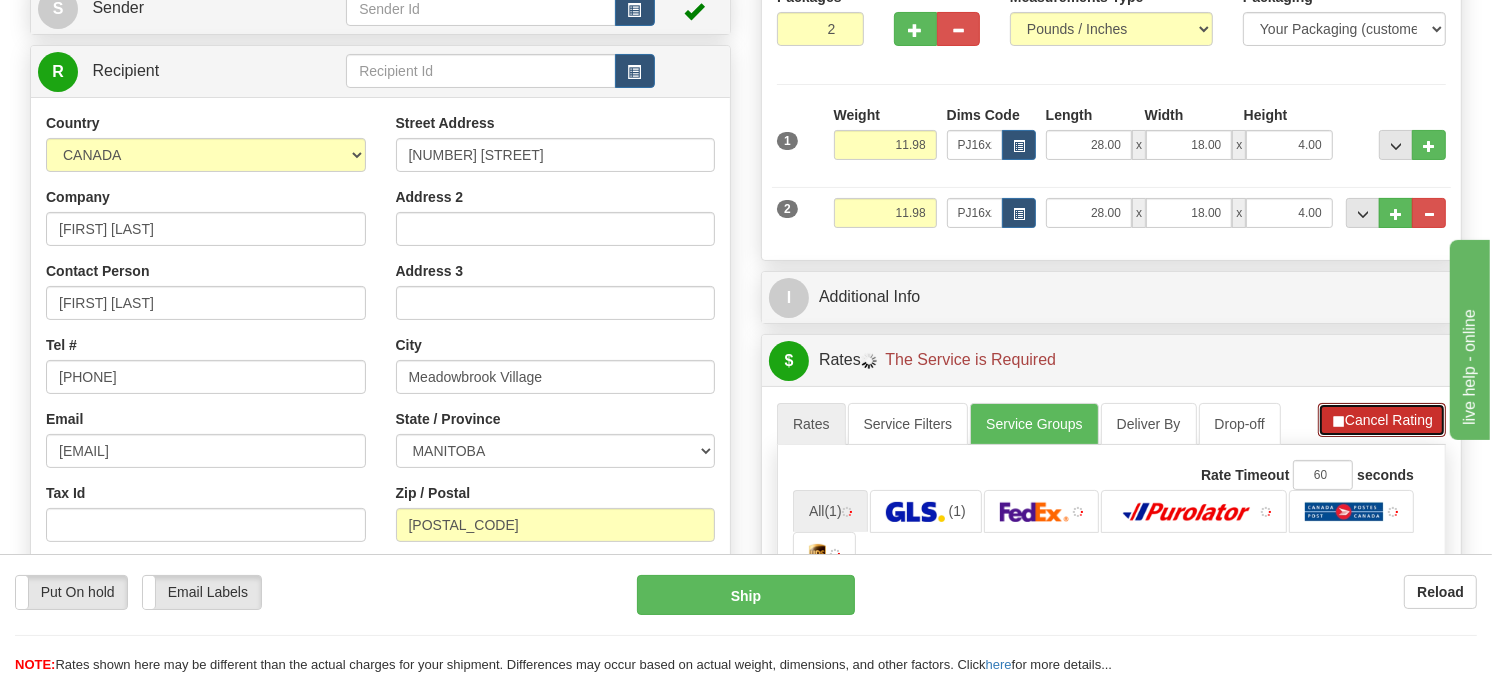 click on "Cancel Rating" at bounding box center (1382, 420) 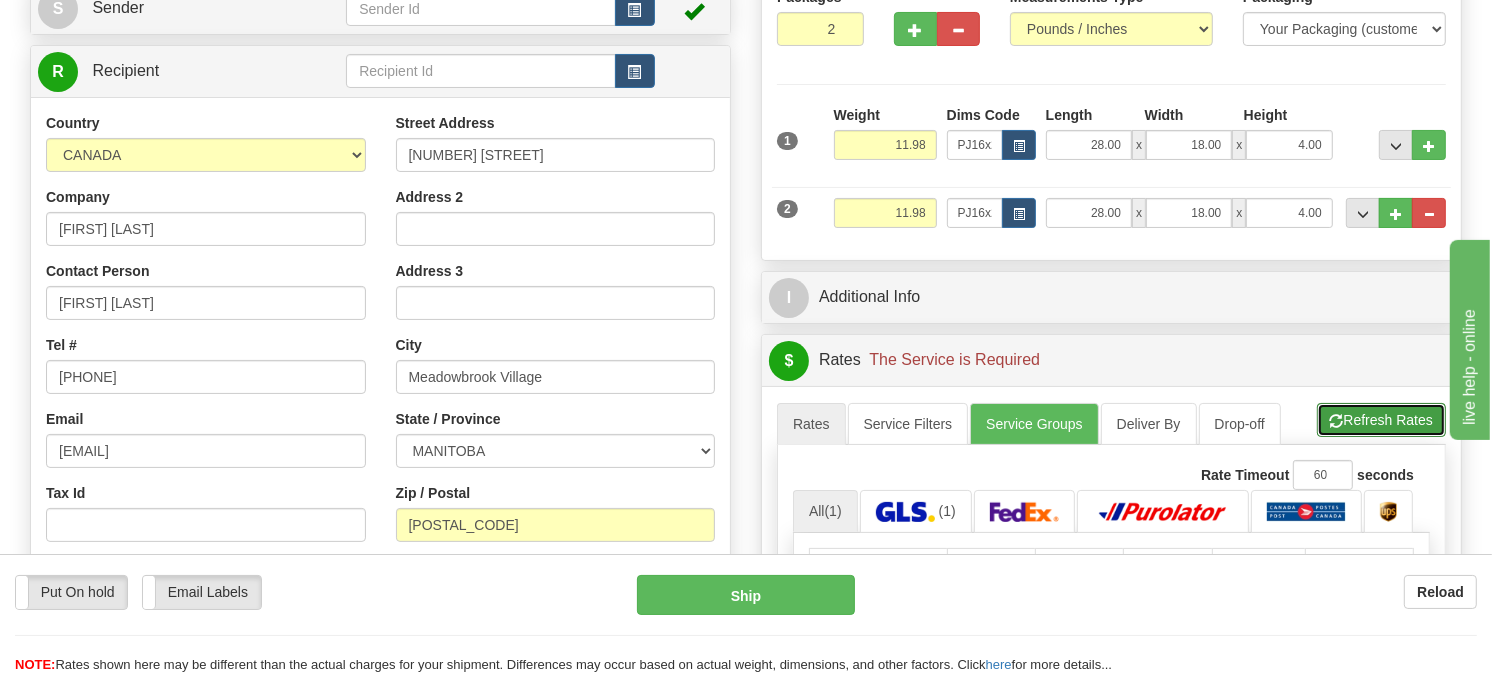 click on "Refresh Rates" at bounding box center [1381, 420] 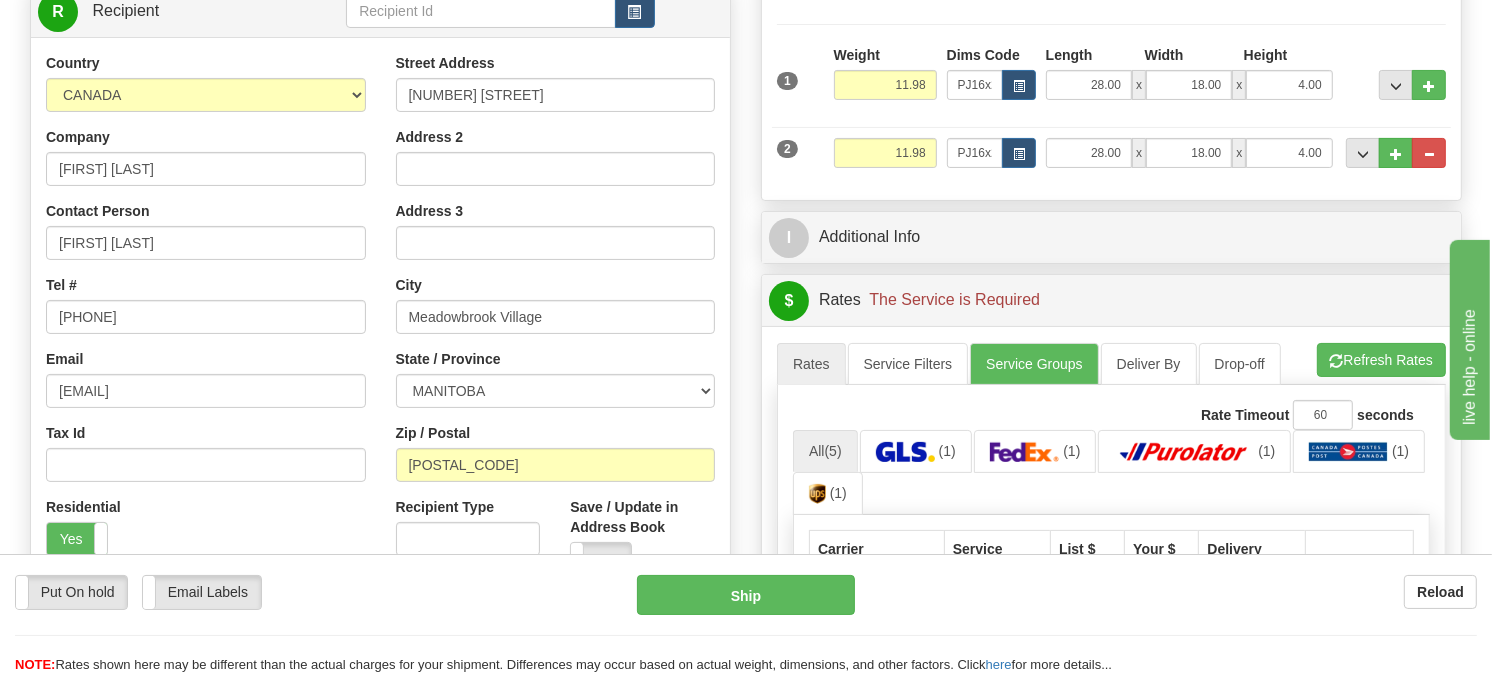 scroll, scrollTop: 280, scrollLeft: 0, axis: vertical 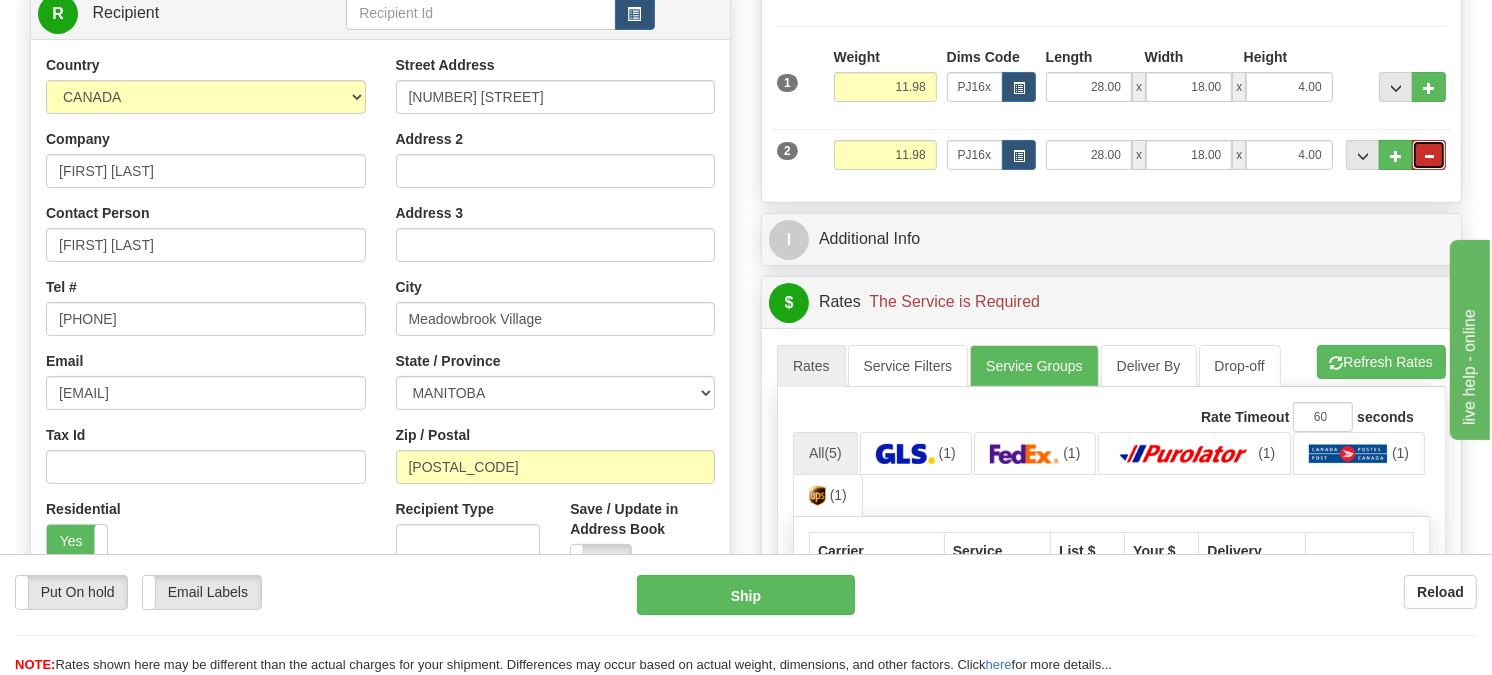 click at bounding box center (1429, 156) 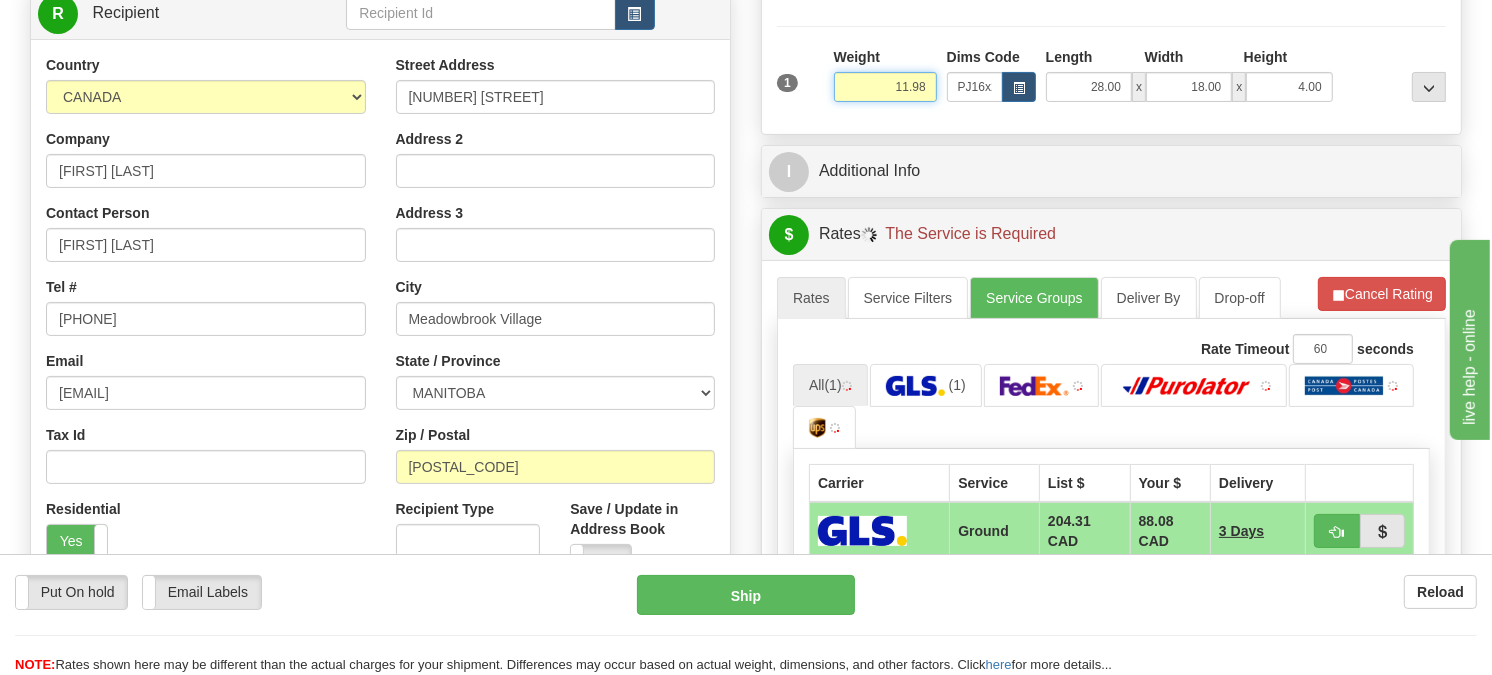 drag, startPoint x: 925, startPoint y: 132, endPoint x: 803, endPoint y: 110, distance: 123.967735 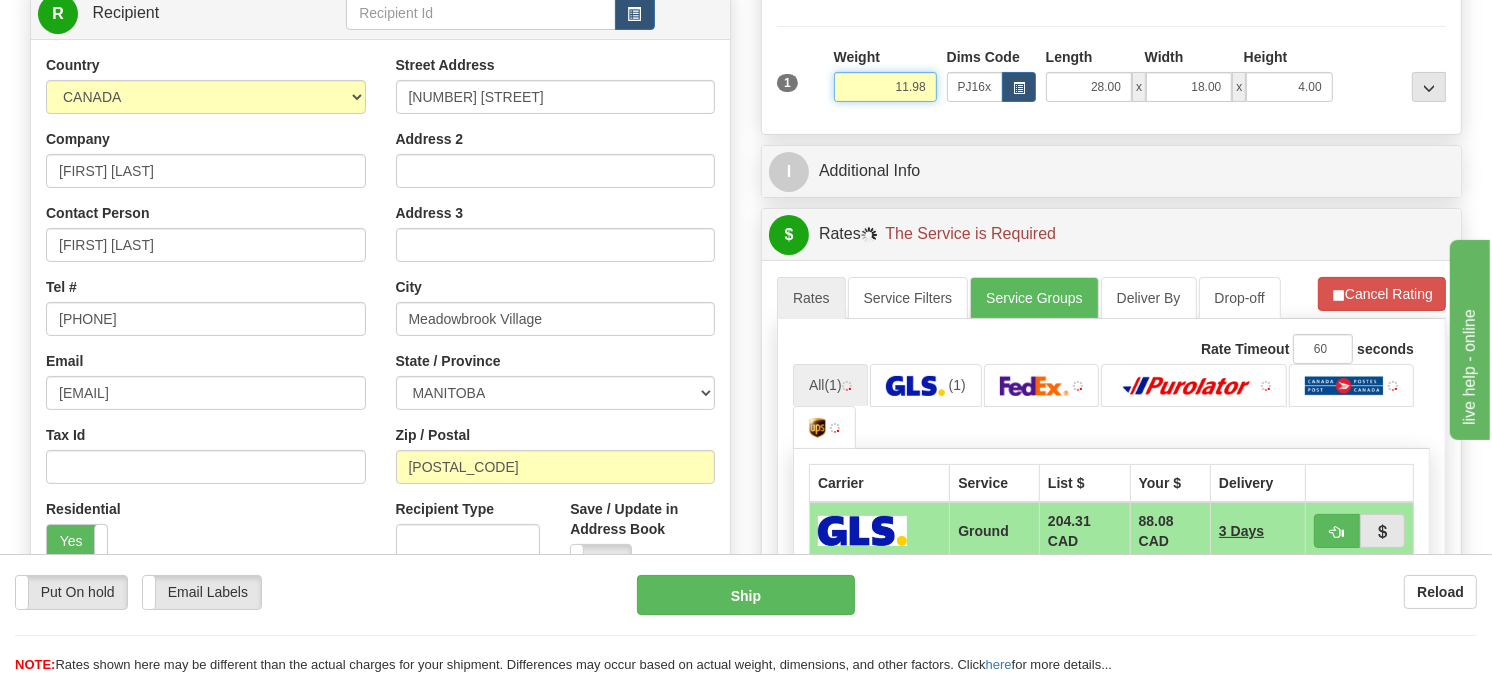 click on "1
Weight
11.98
Dims Code
x x" at bounding box center (1111, 82) 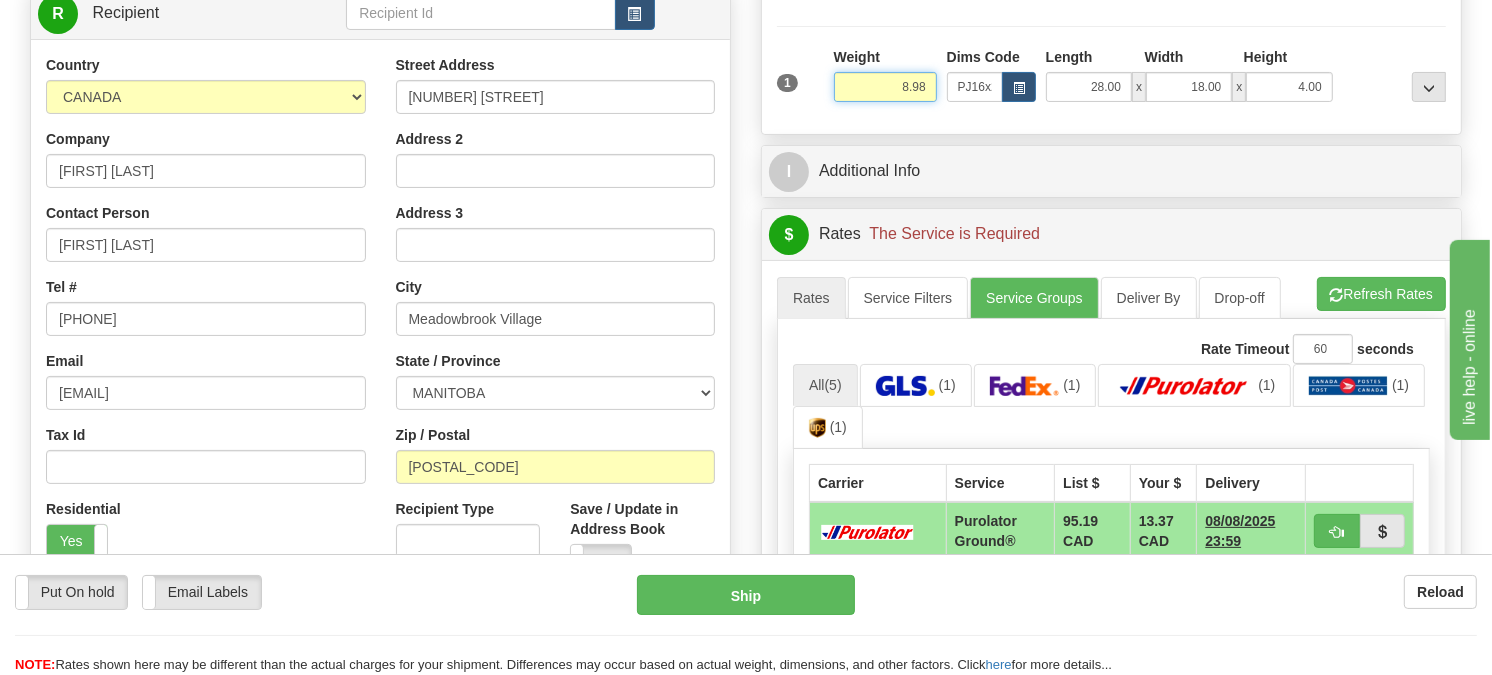 type on "8.98" 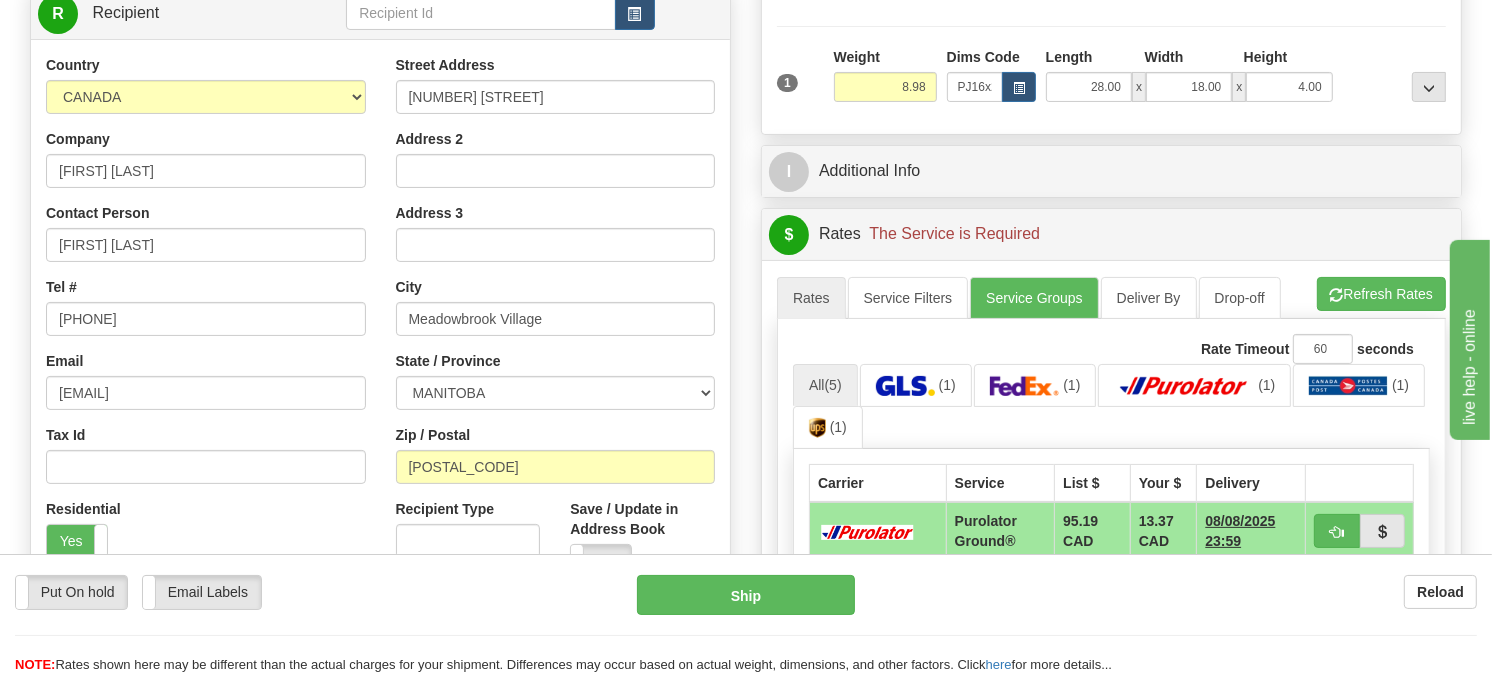 click at bounding box center (915, -28) 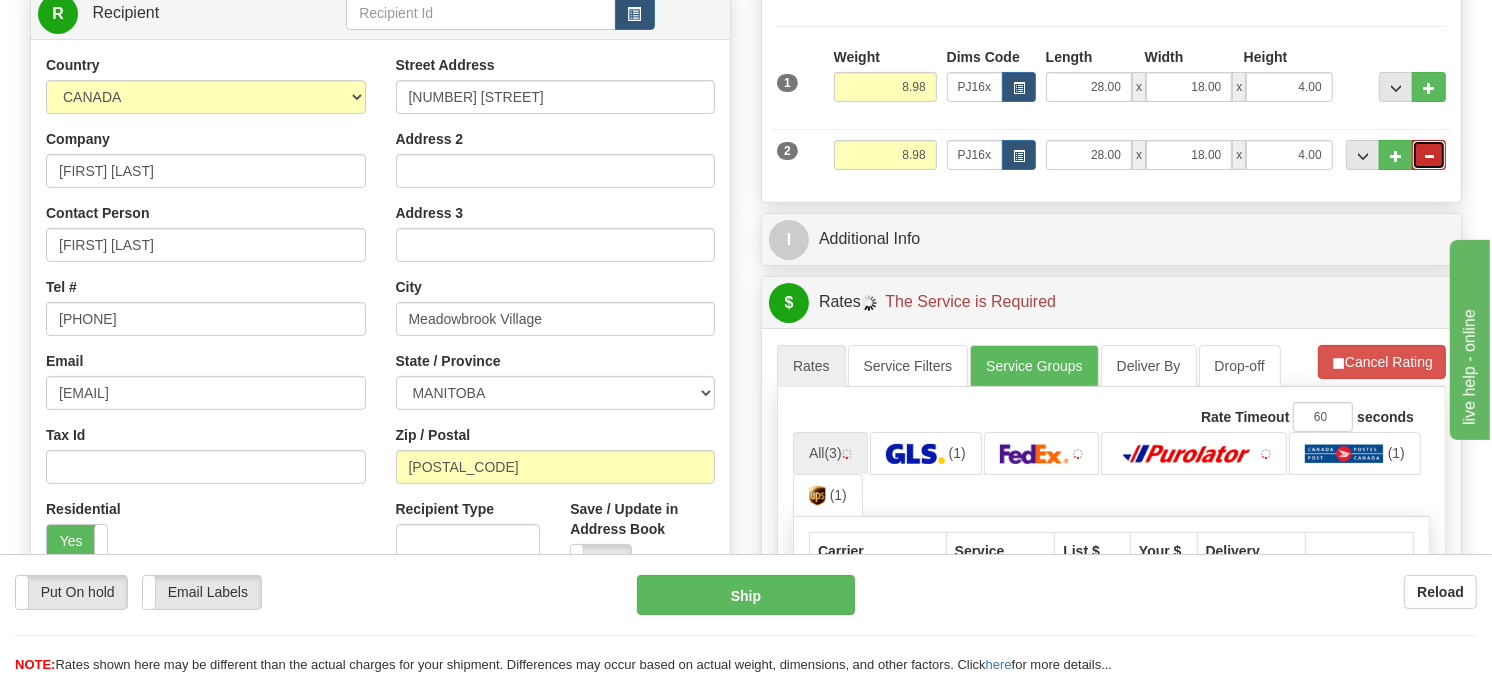 click at bounding box center [1429, 156] 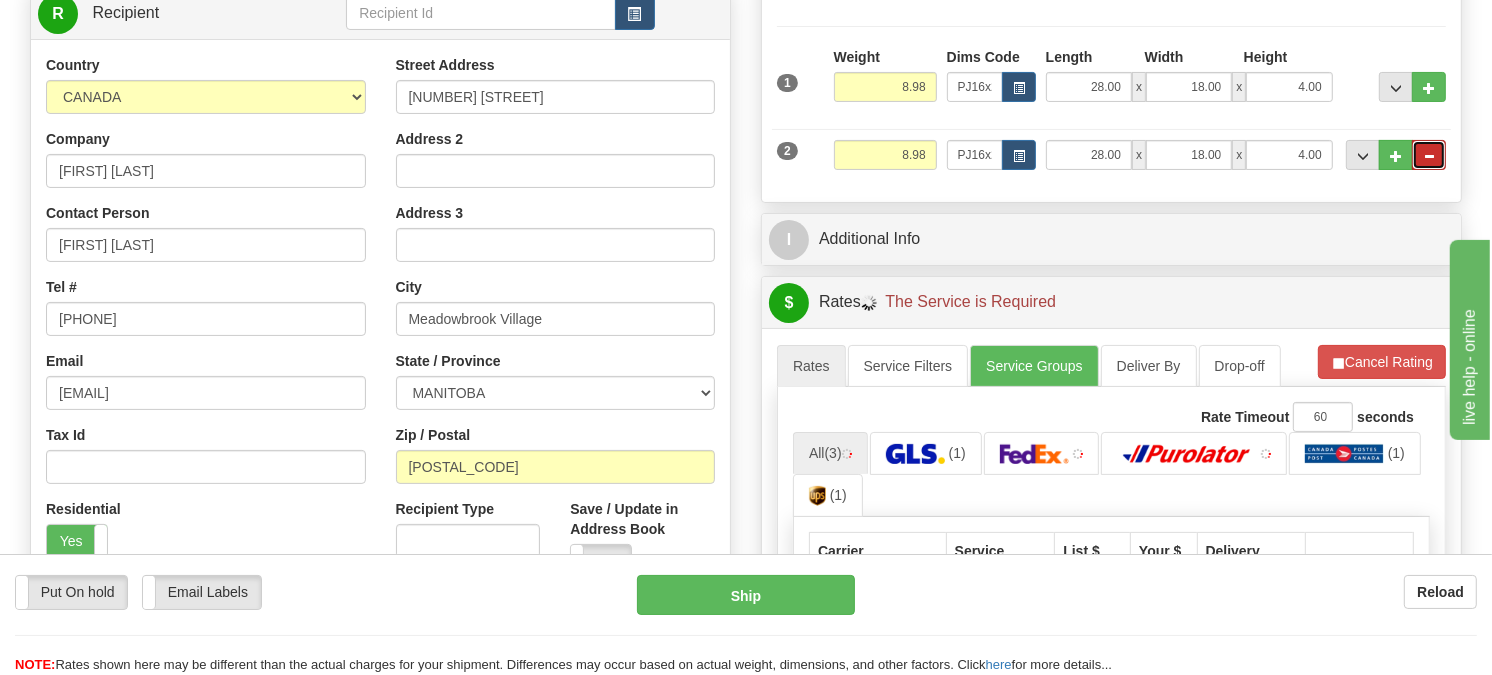 type on "1" 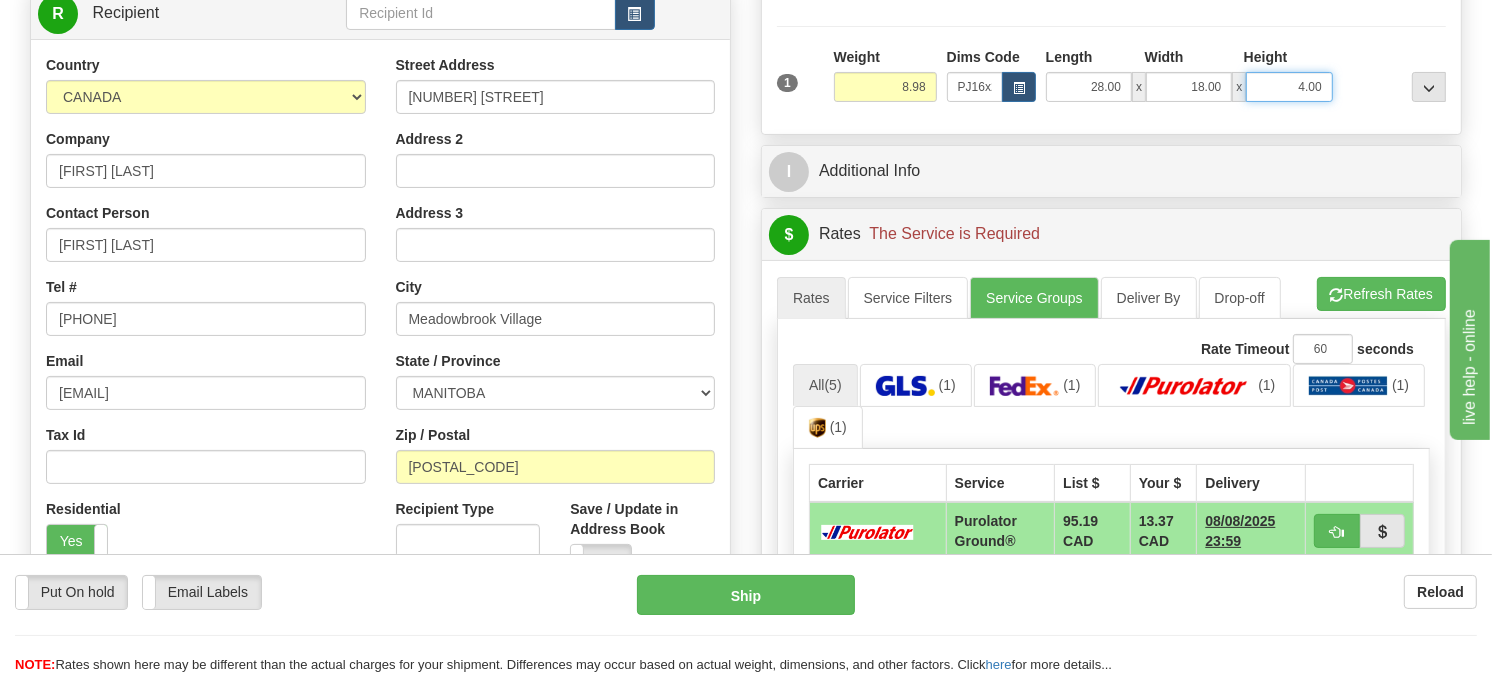 drag, startPoint x: 1325, startPoint y: 140, endPoint x: 1222, endPoint y: 136, distance: 103.077644 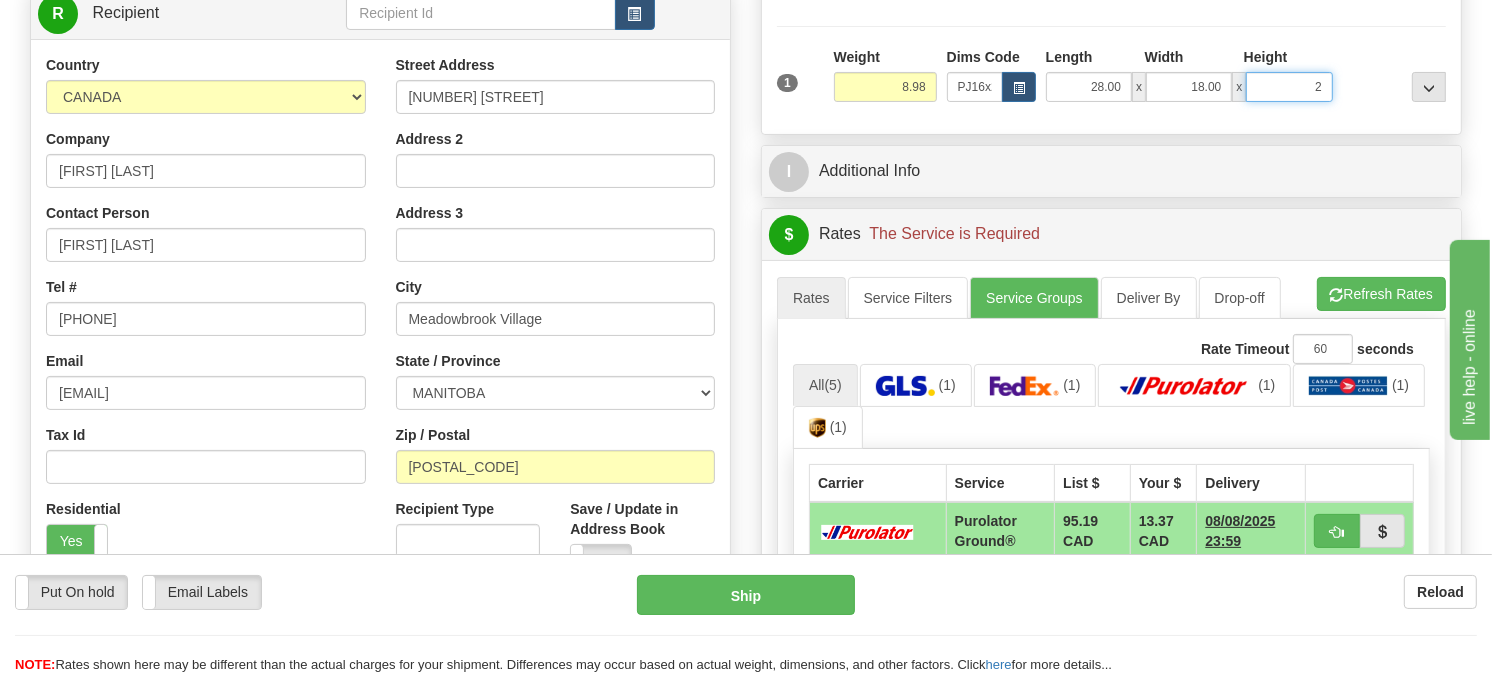 click on "Delete" at bounding box center [0, 0] 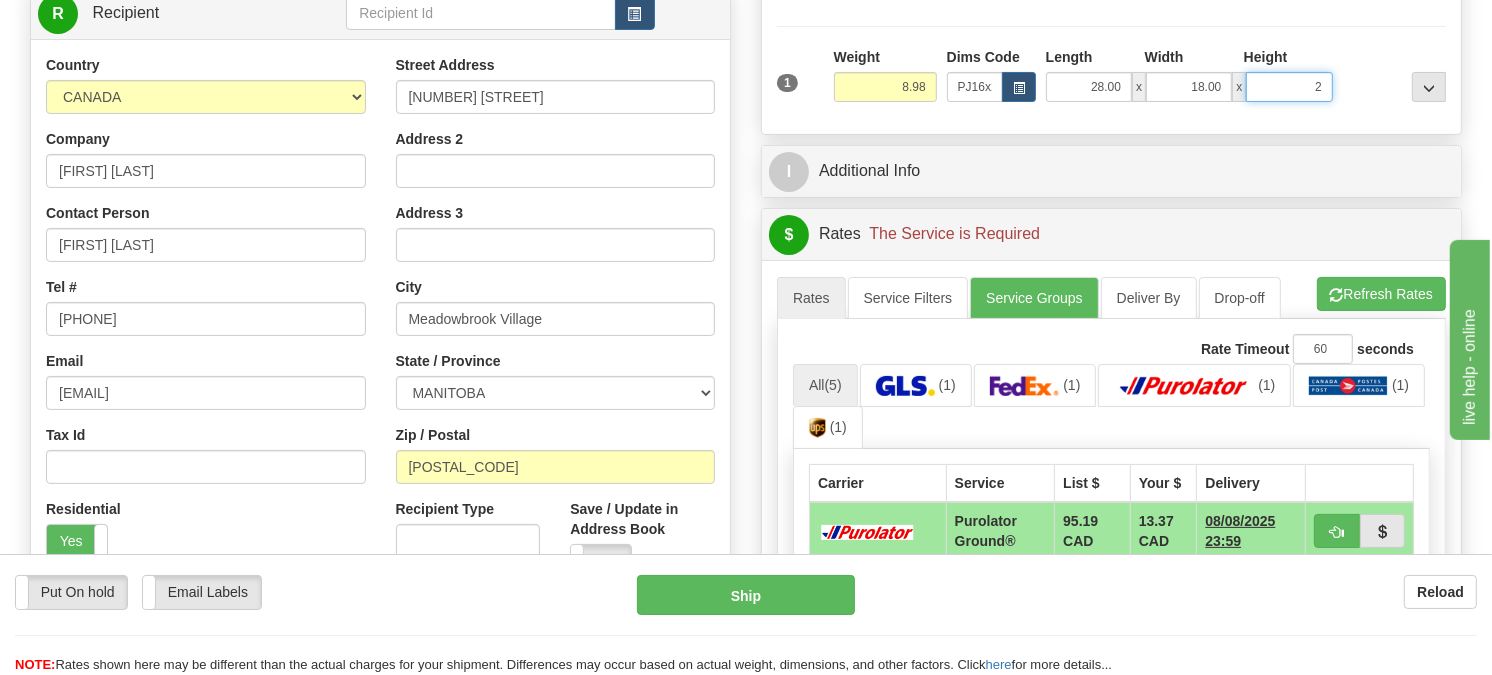 type on "2.00" 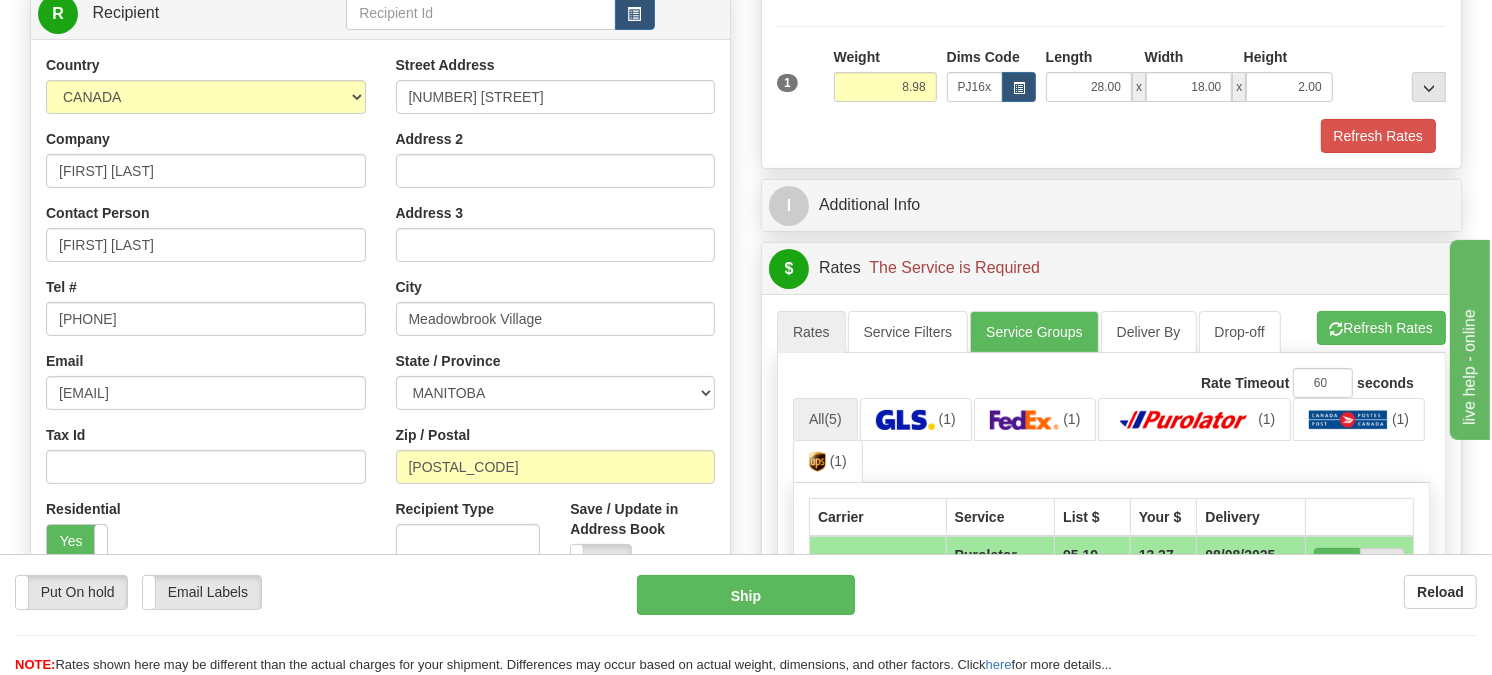click at bounding box center (915, -29) 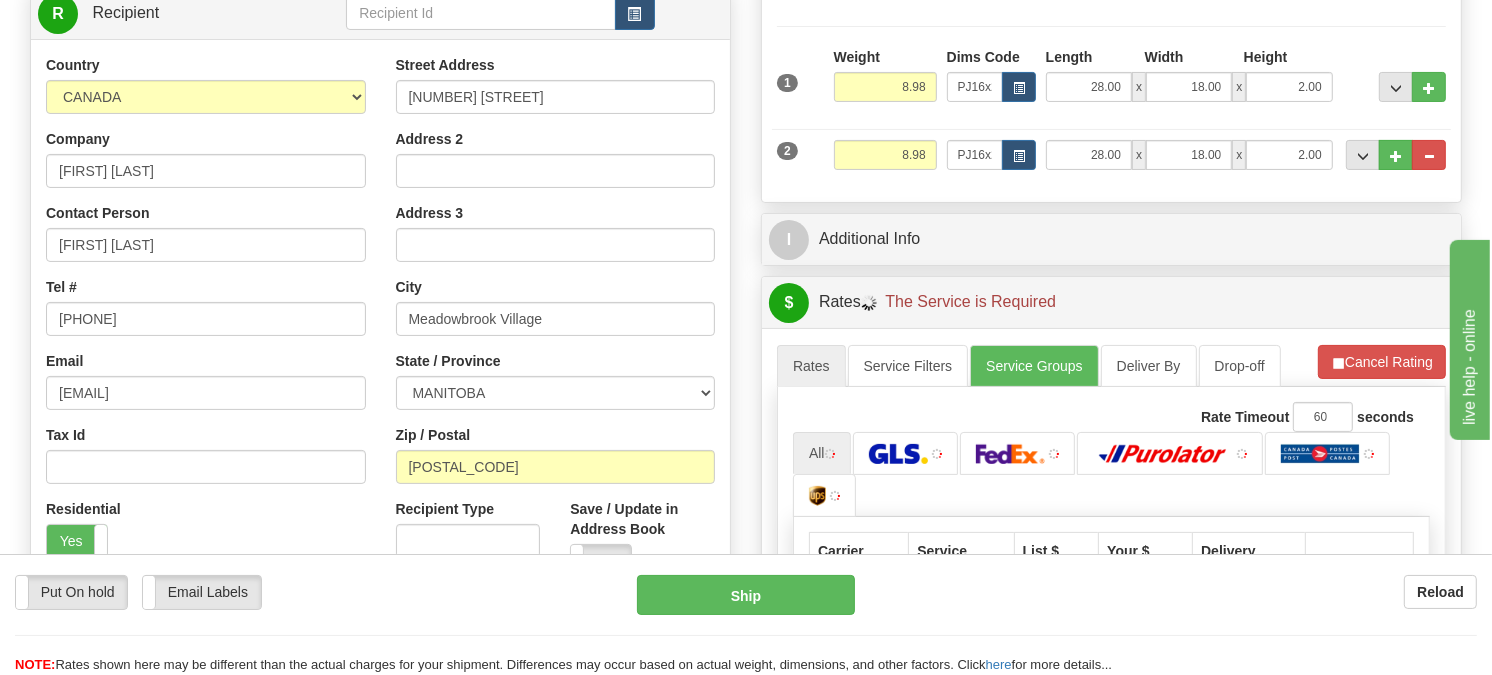 click at bounding box center [915, -29] 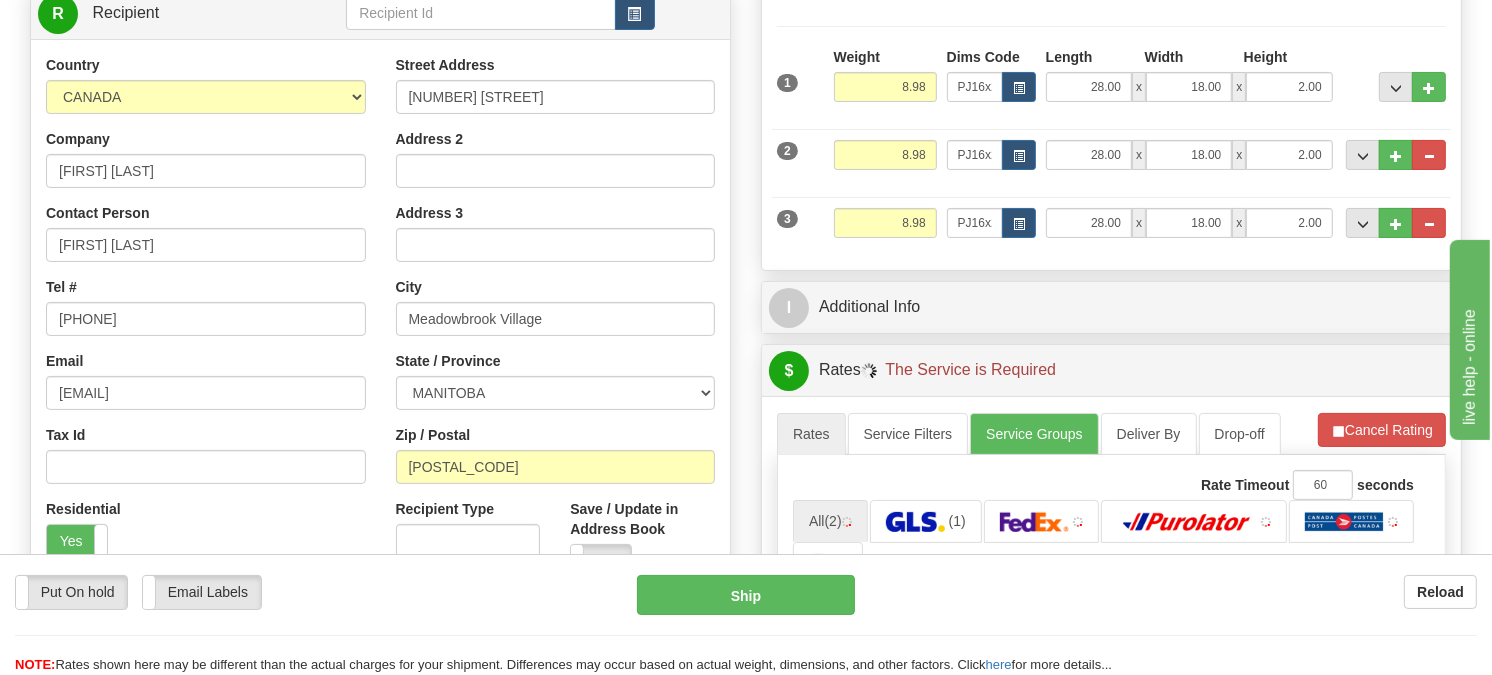 click at bounding box center (915, -29) 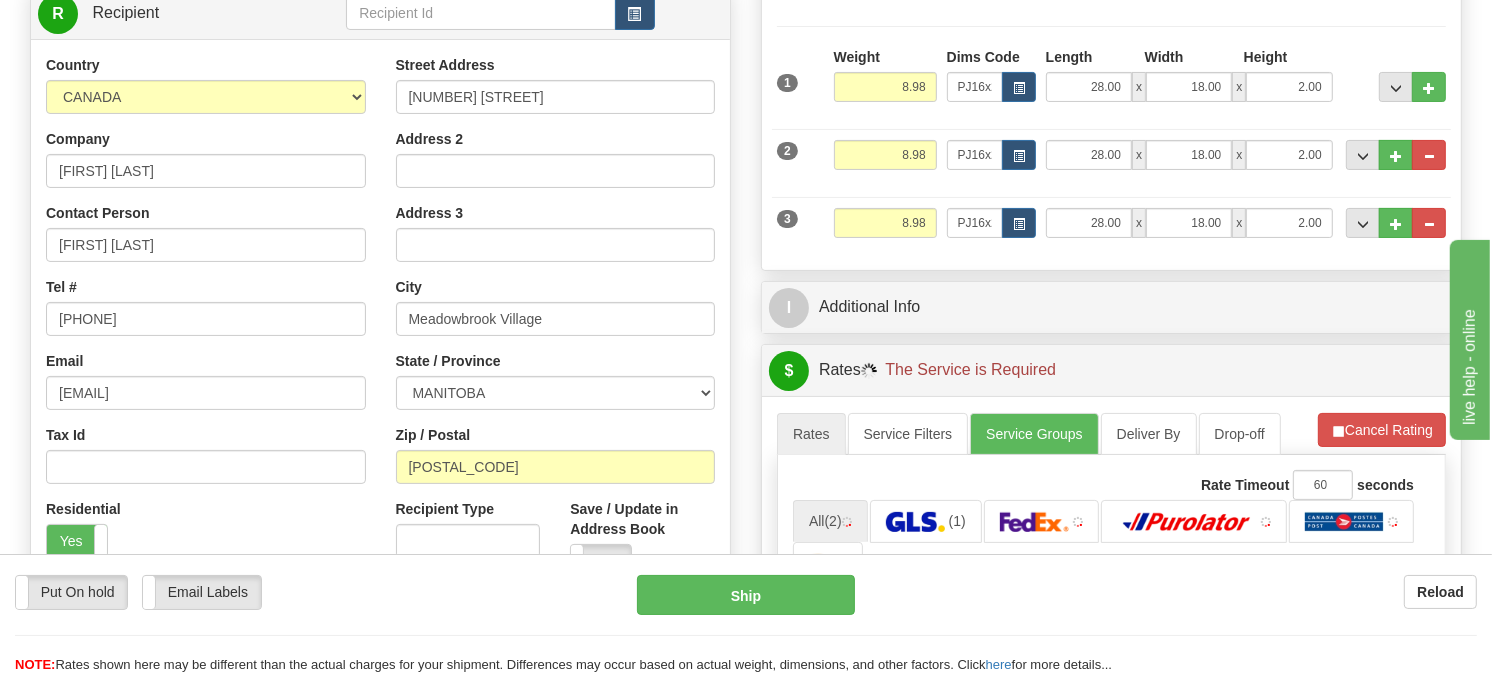 type on "4" 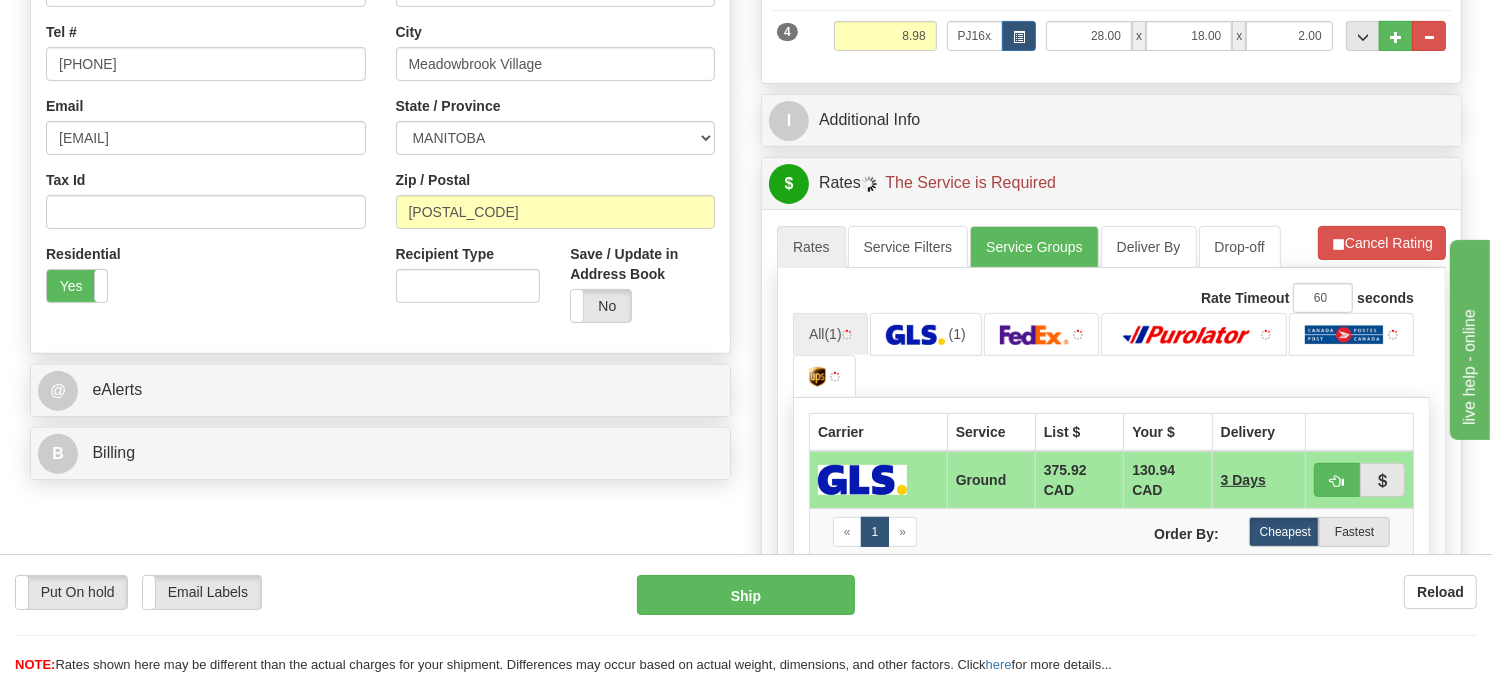 scroll, scrollTop: 613, scrollLeft: 0, axis: vertical 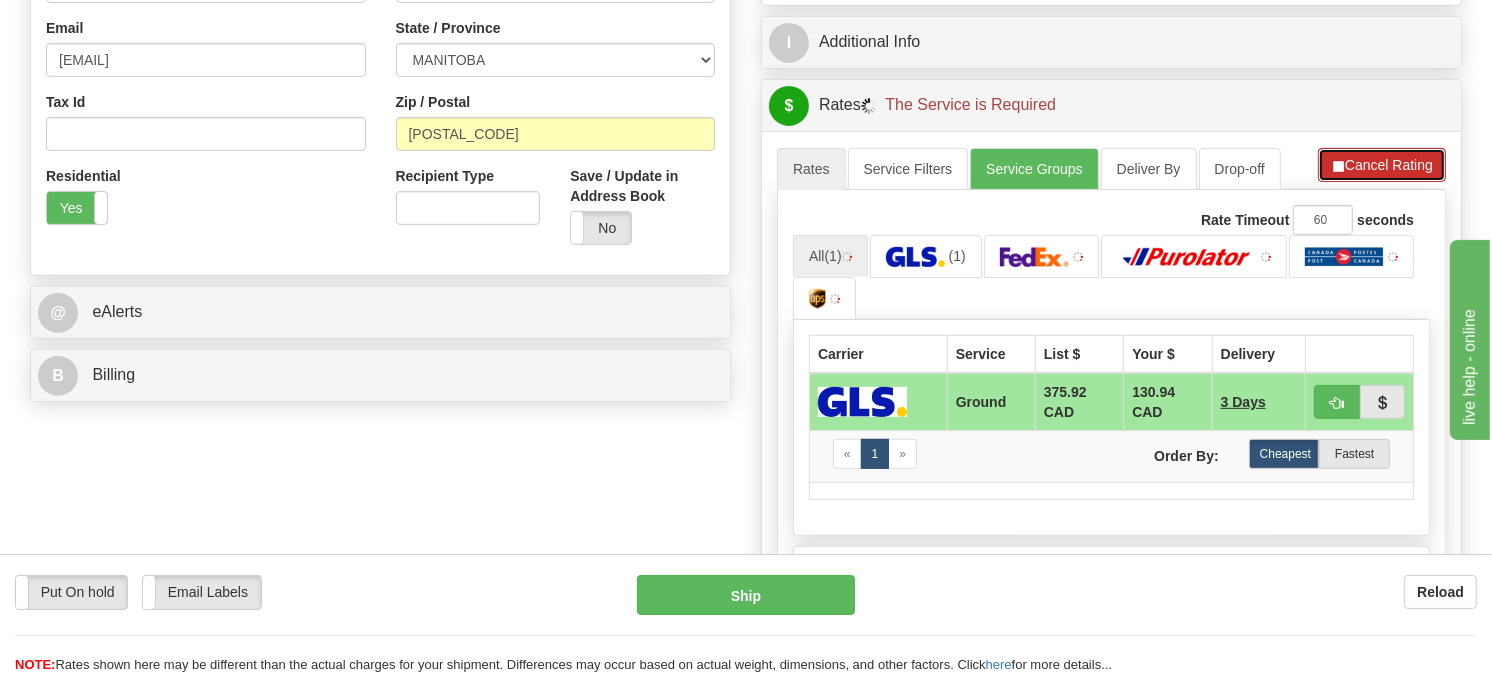 click on "Cancel Rating" at bounding box center (1382, 165) 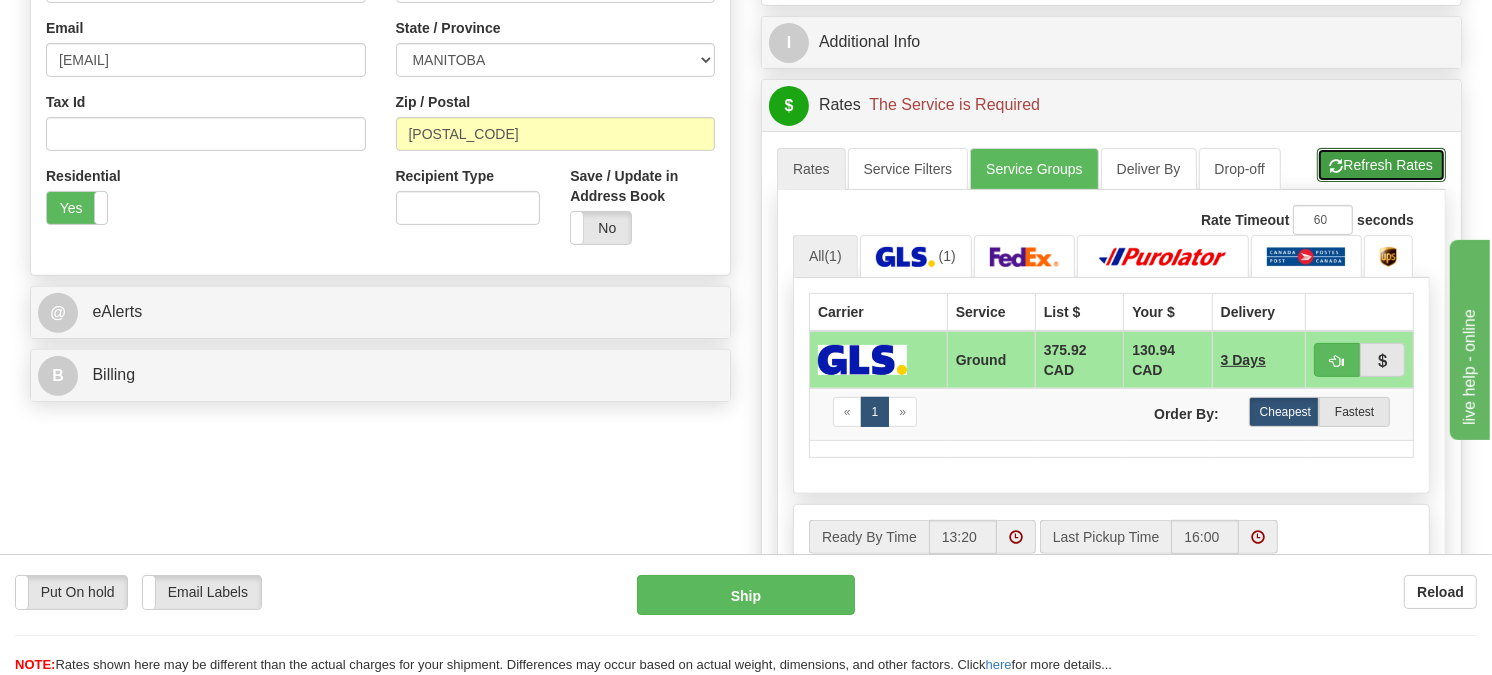 click on "Refresh Rates" at bounding box center (1381, 165) 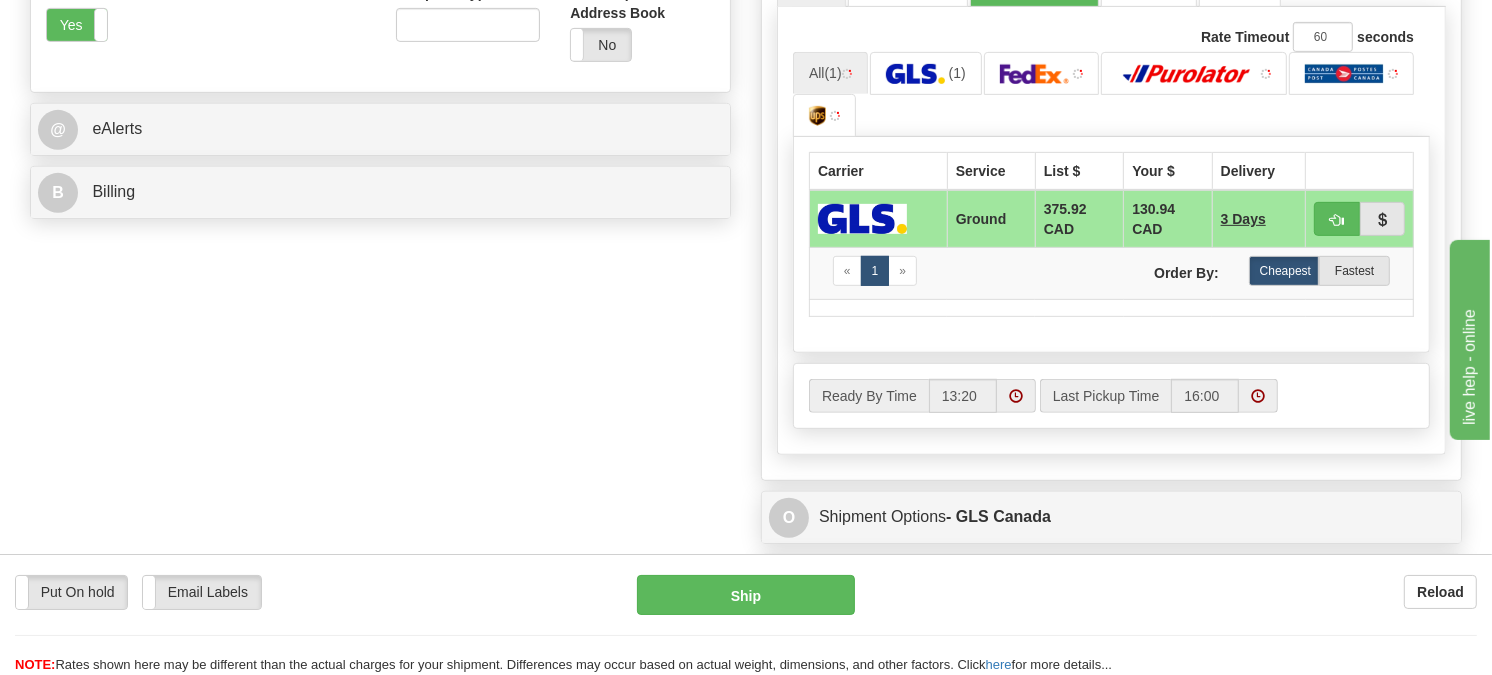 scroll, scrollTop: 835, scrollLeft: 0, axis: vertical 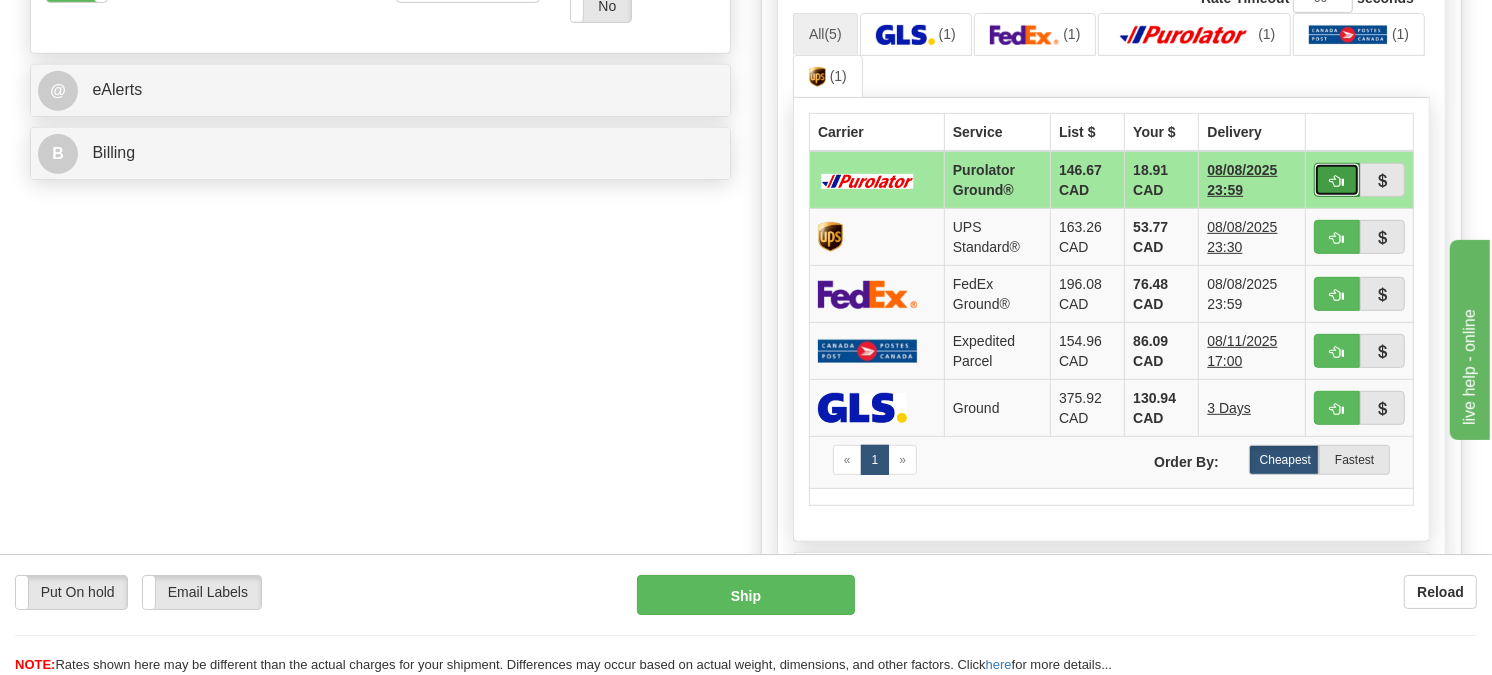 click at bounding box center (1337, 180) 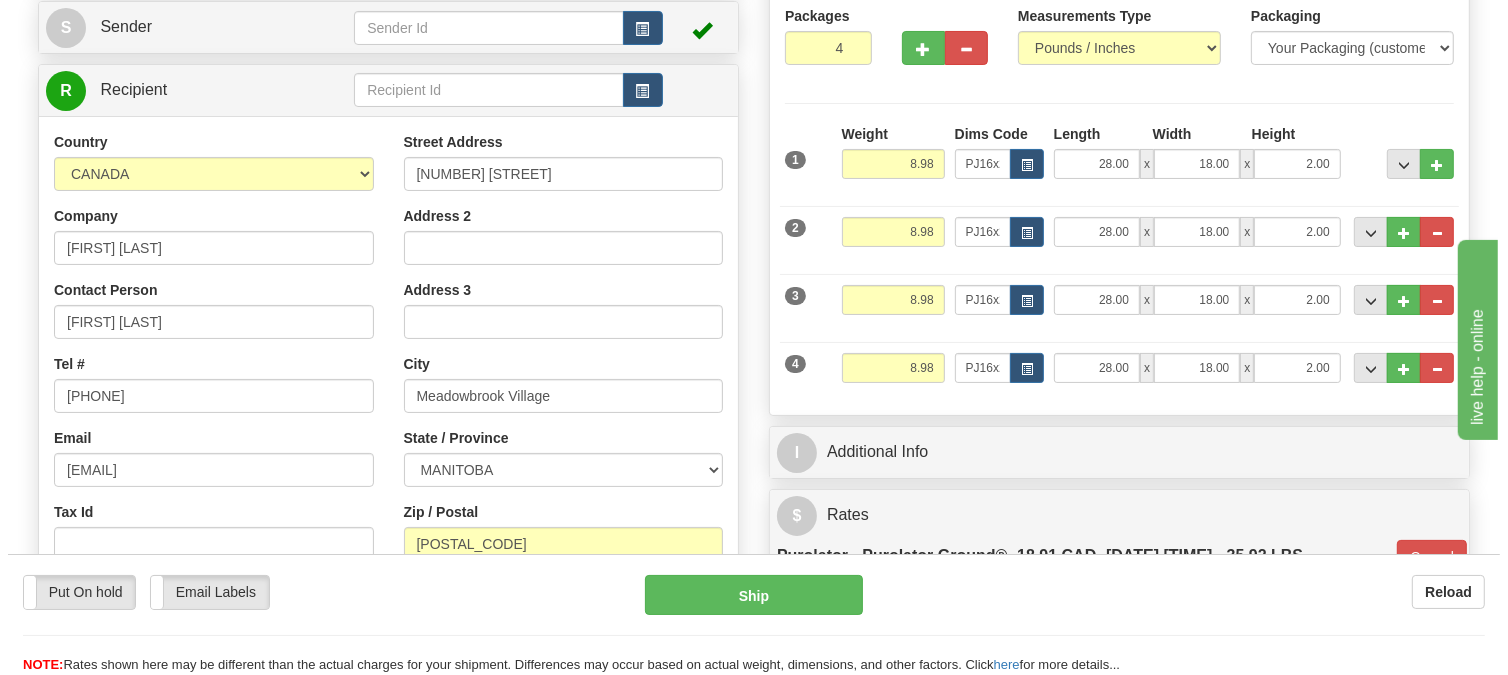 scroll, scrollTop: 168, scrollLeft: 0, axis: vertical 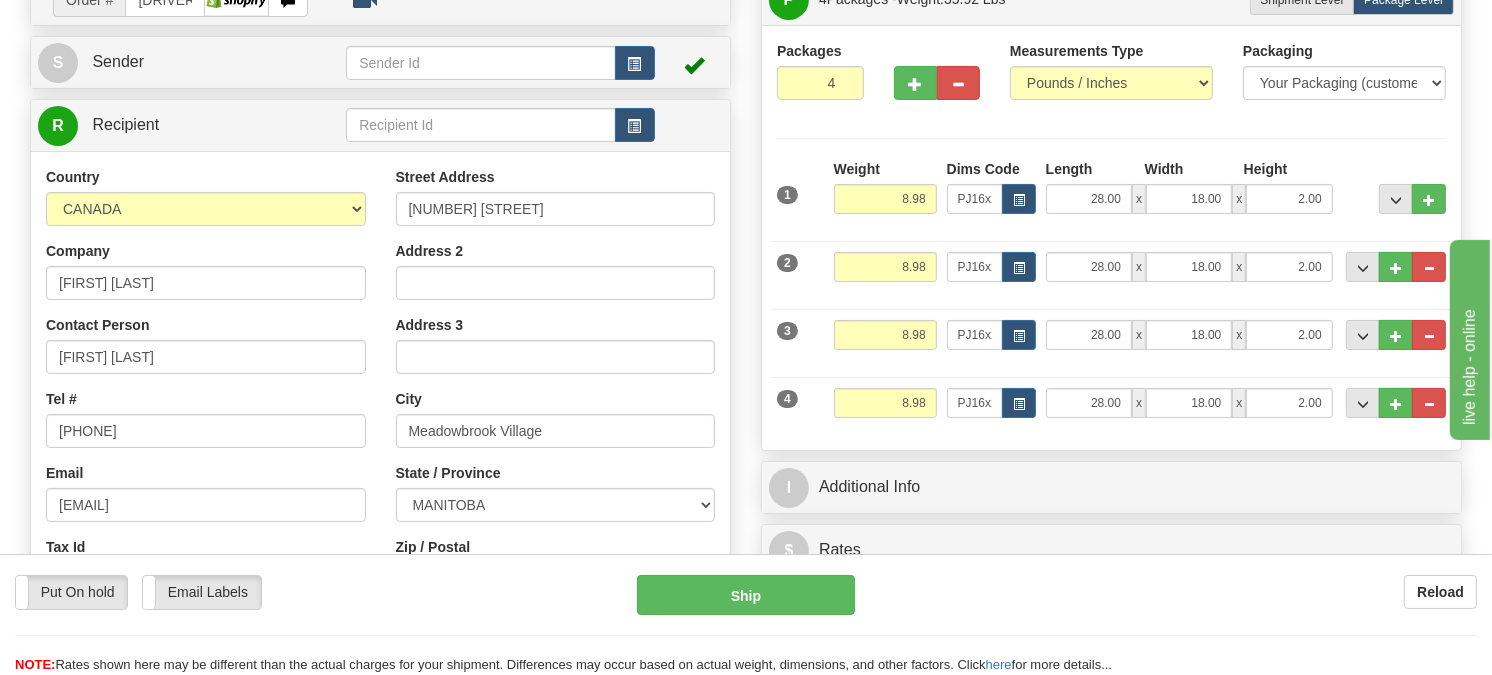 click on "Put On hold Put On hold
Email Labels Email Labels
Edit
Reload
Ship" at bounding box center [746, 625] 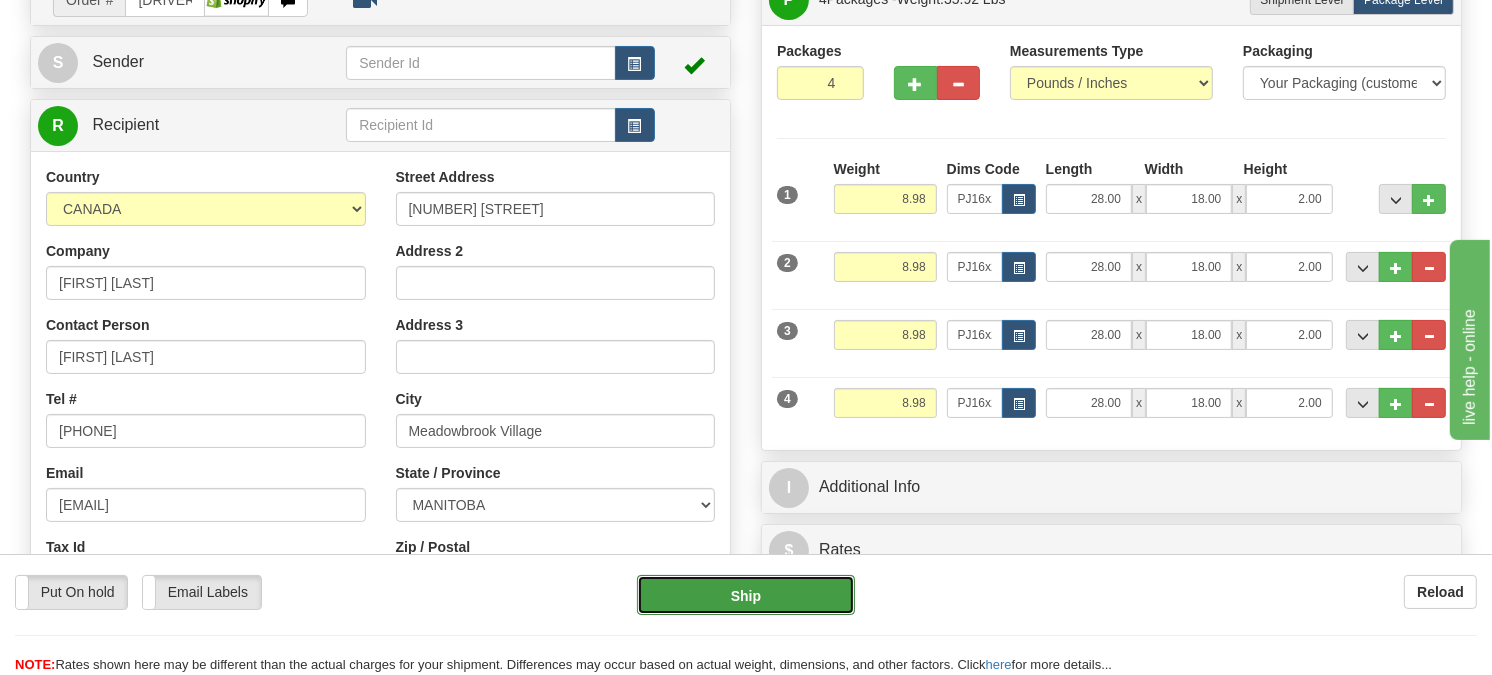 click on "Ship" at bounding box center [746, 595] 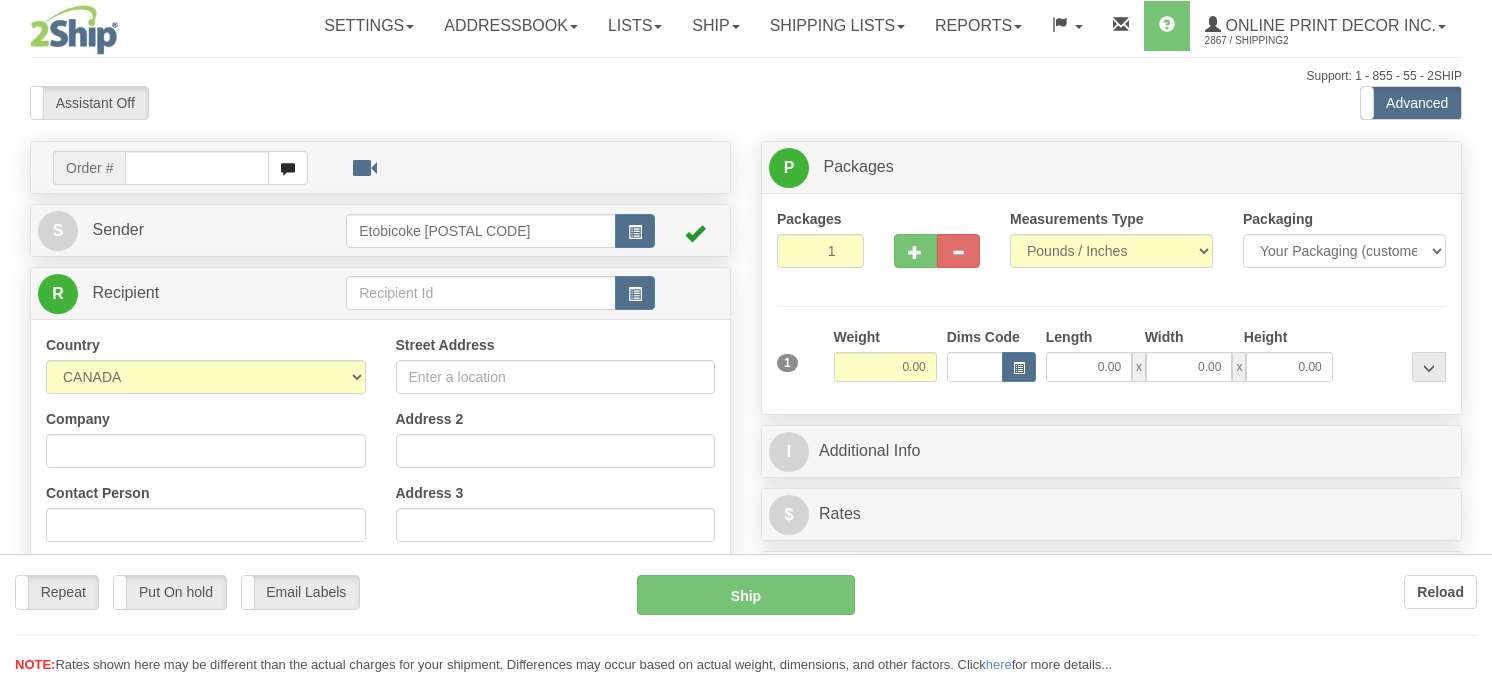 scroll, scrollTop: 0, scrollLeft: 0, axis: both 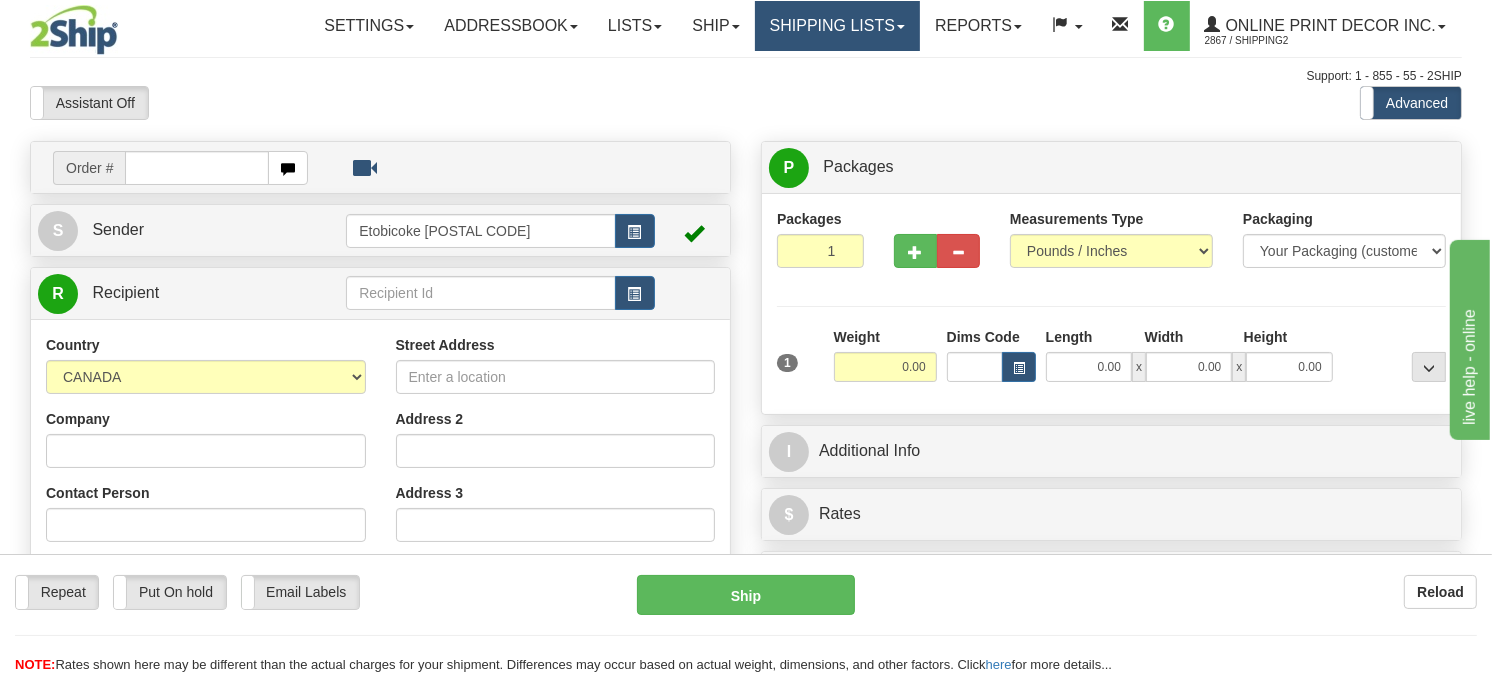 click on "Shipping lists" at bounding box center (837, 26) 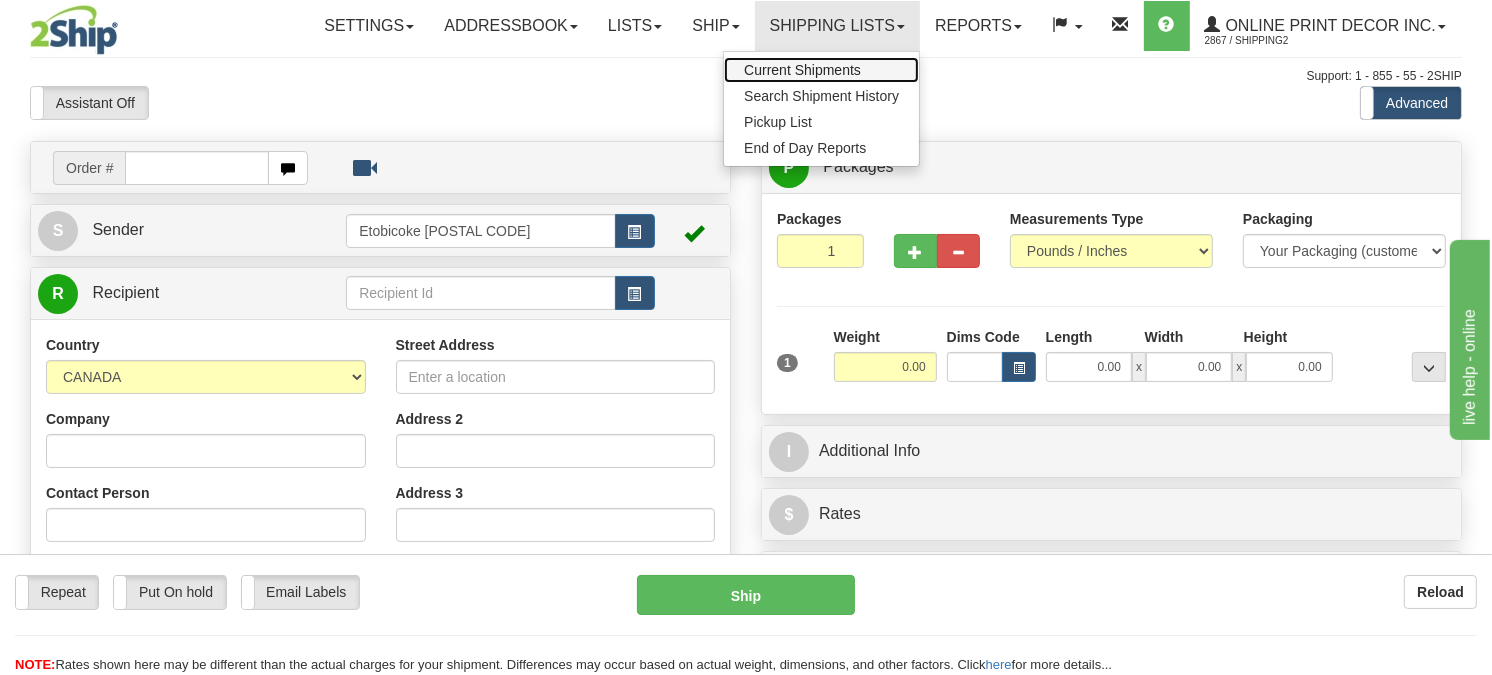 click on "Current Shipments" at bounding box center (802, 70) 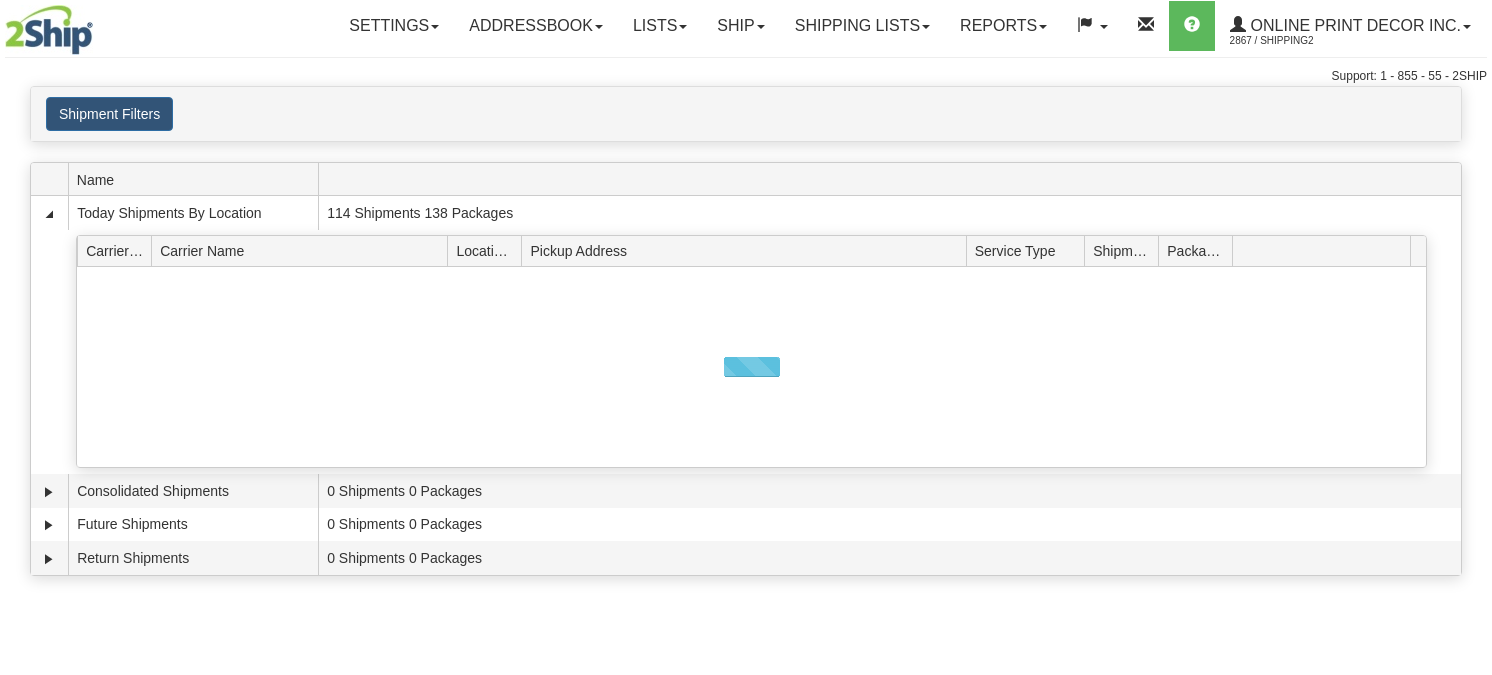 scroll, scrollTop: 0, scrollLeft: 0, axis: both 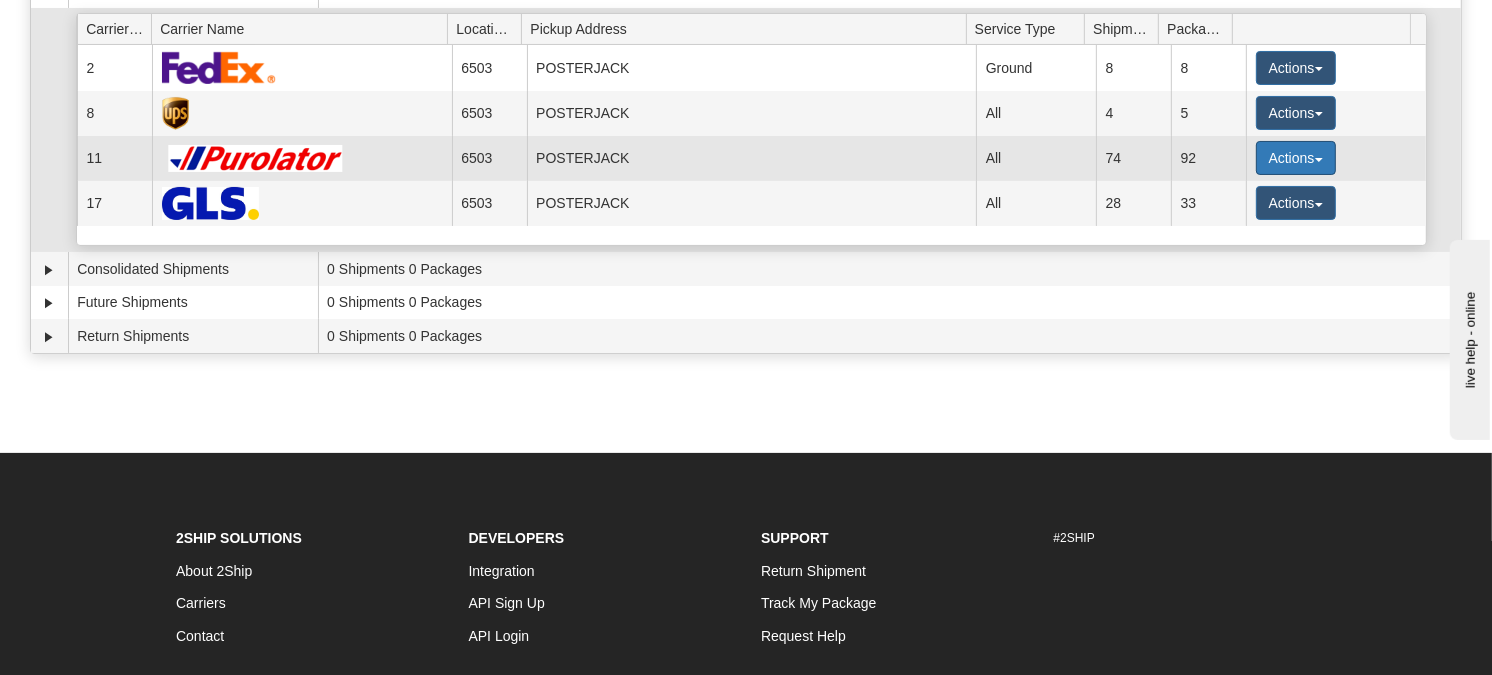 click on "Actions" at bounding box center (1296, 158) 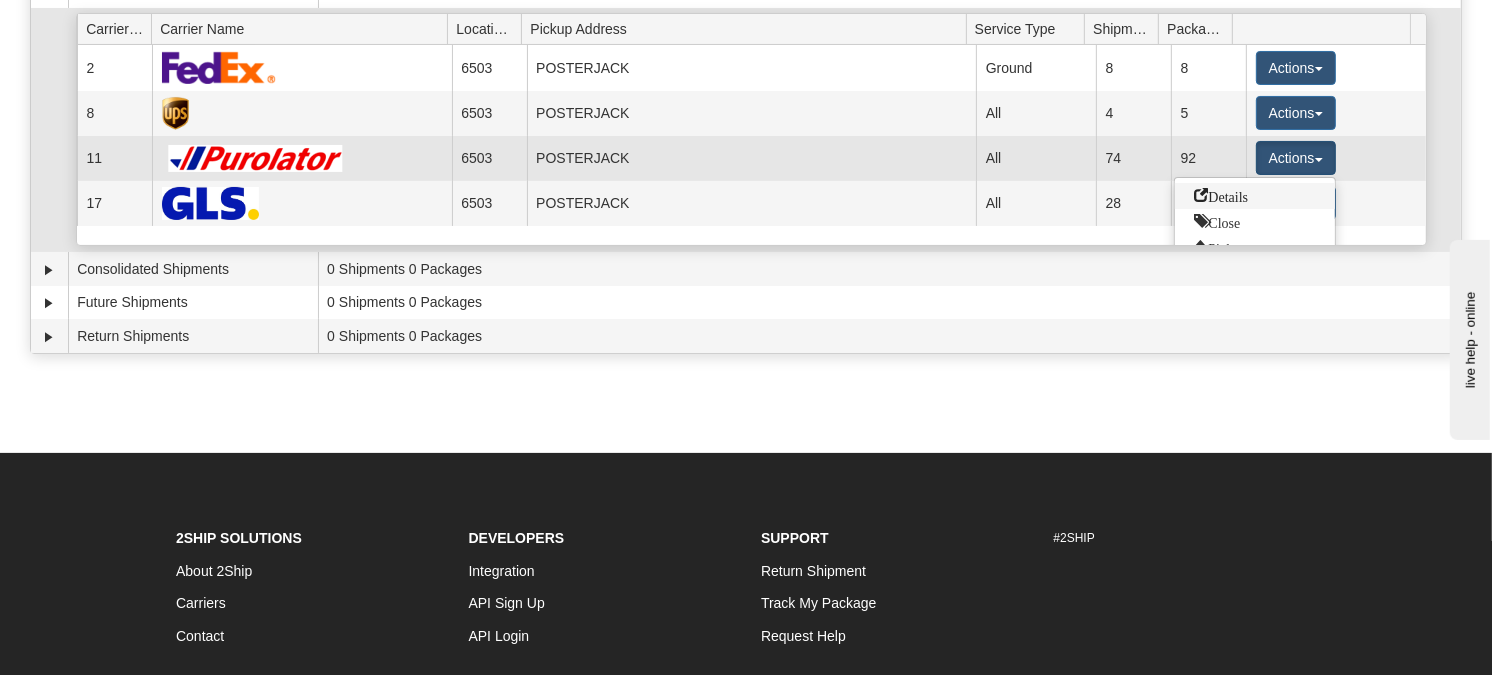 click on "Details" at bounding box center (1222, 195) 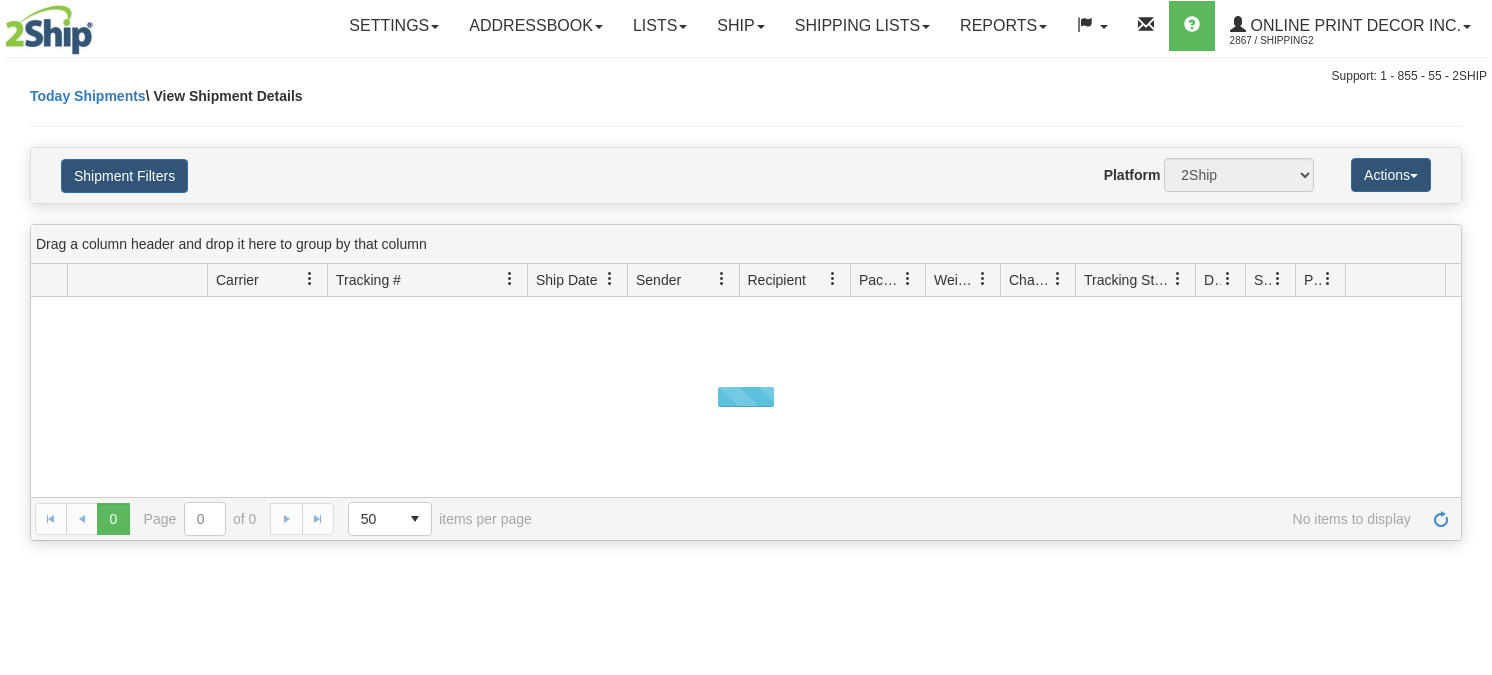 scroll, scrollTop: 0, scrollLeft: 0, axis: both 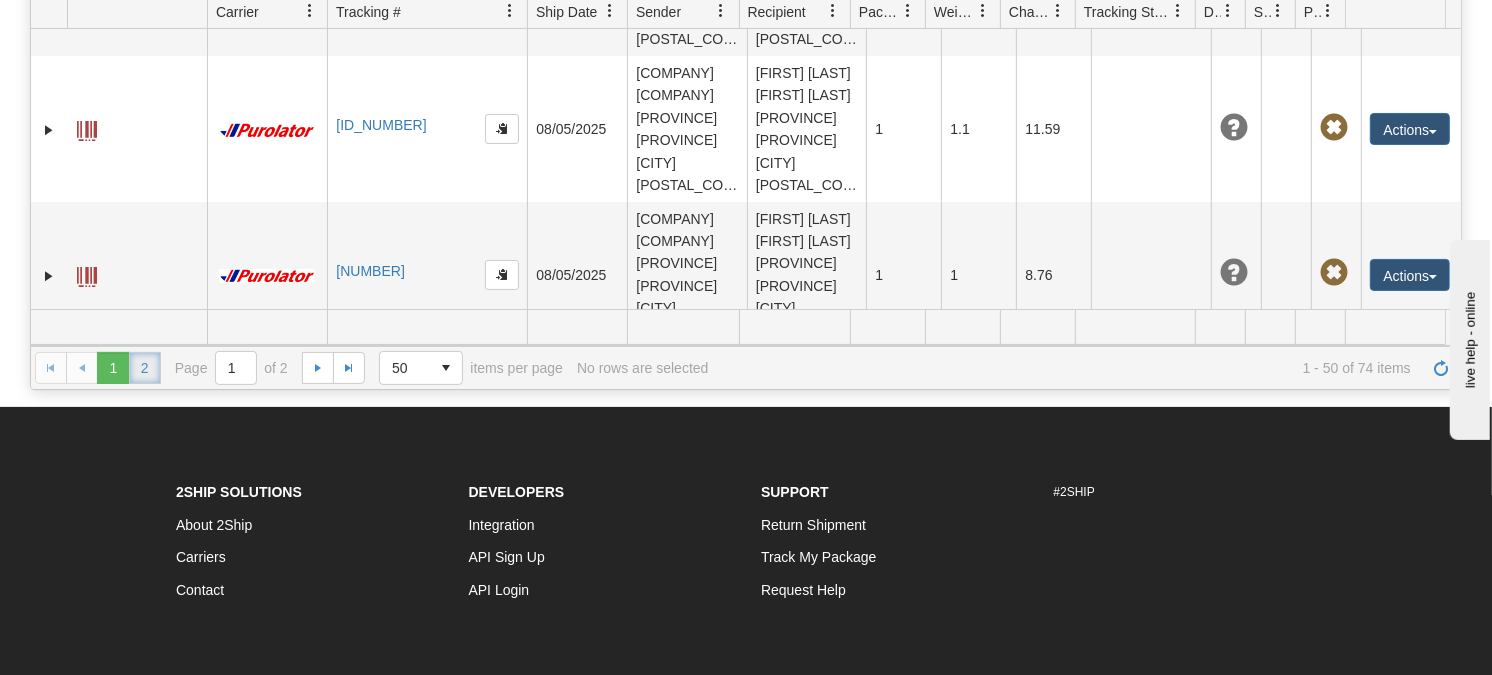click on "2" at bounding box center [145, 368] 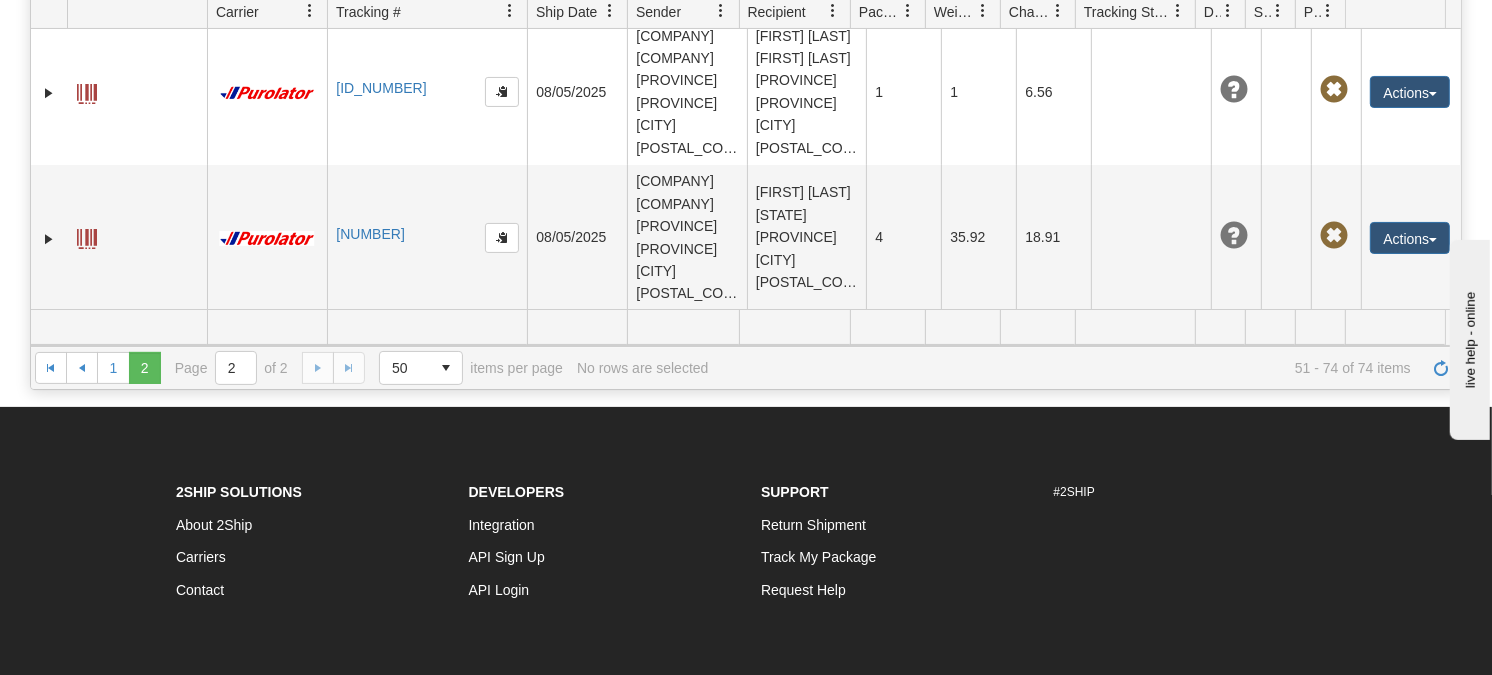 scroll, scrollTop: 3256, scrollLeft: 0, axis: vertical 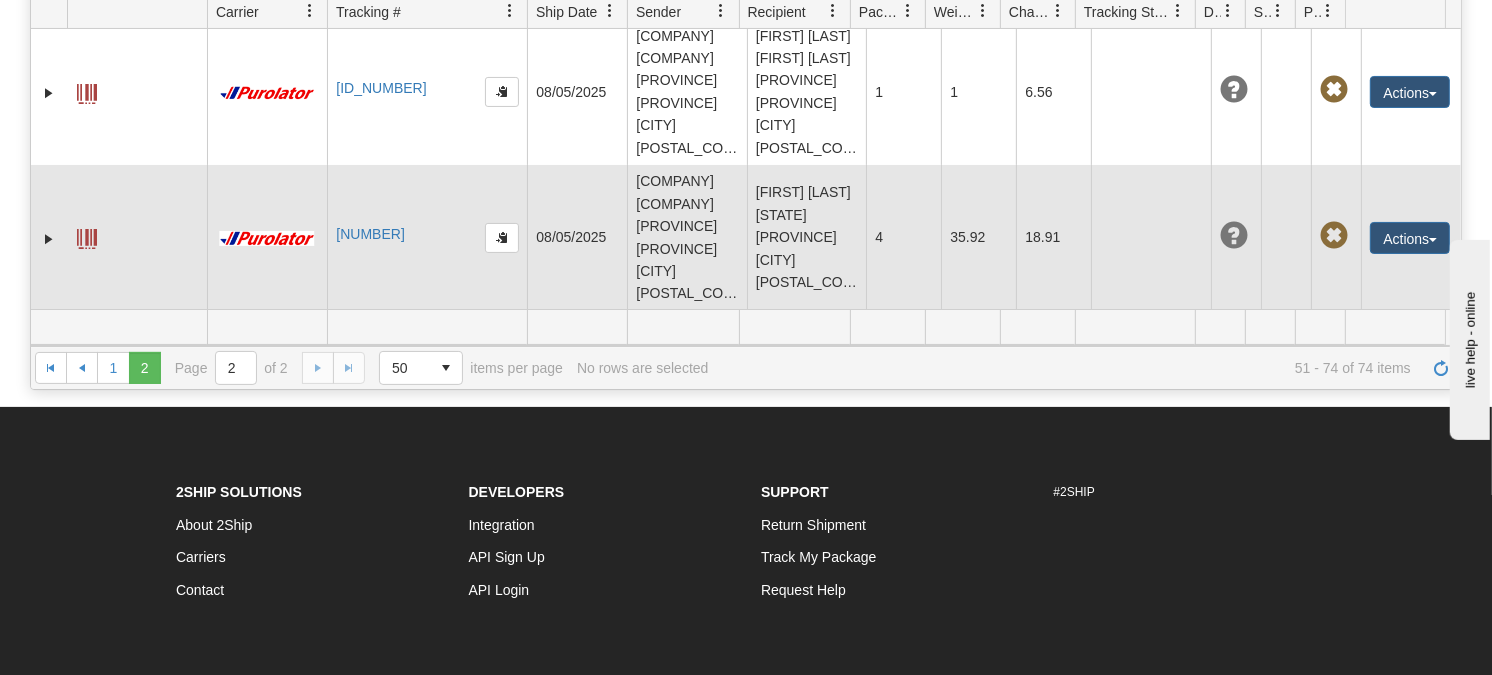 click on "[COMPANY] [COMPANY] [PROVINCE] [PROVINCE] [CITY] [POSTAL_CODE]" at bounding box center (687, 238) 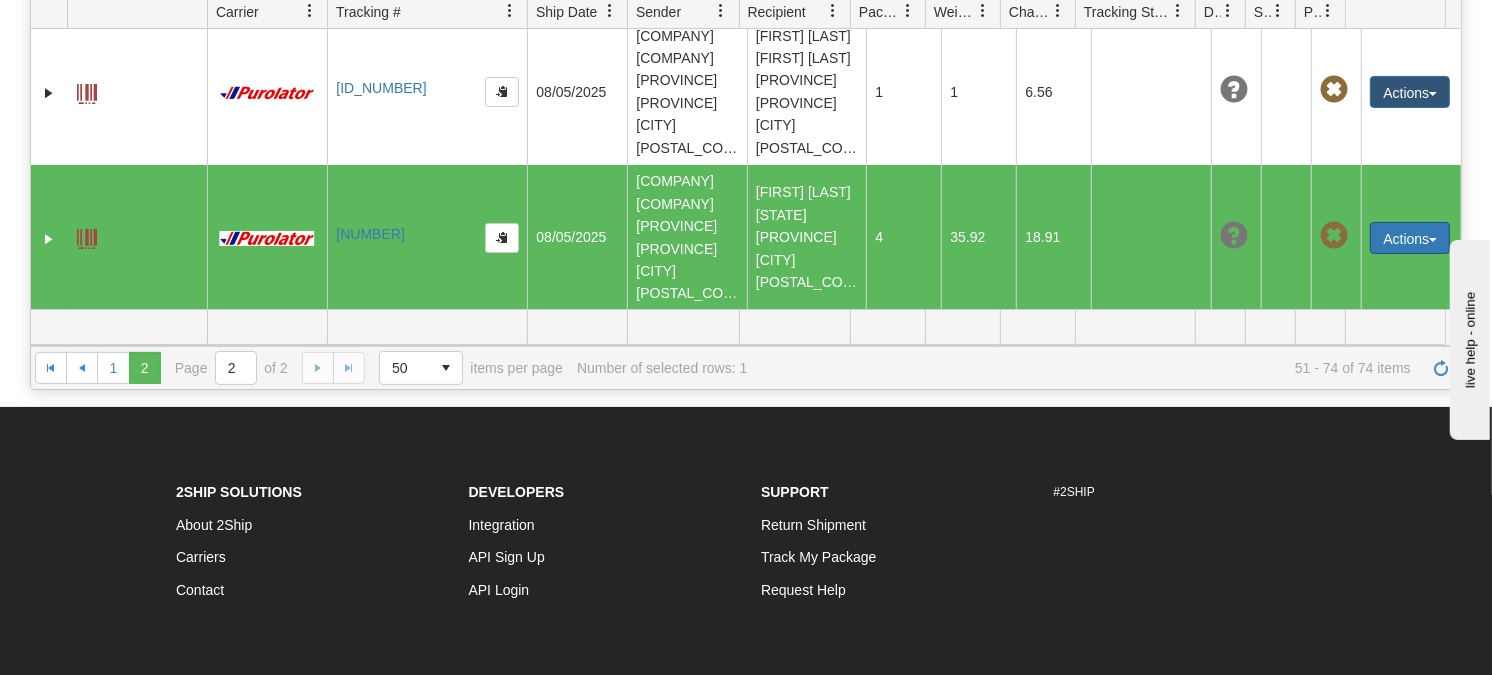 click on "Actions" at bounding box center [1410, 238] 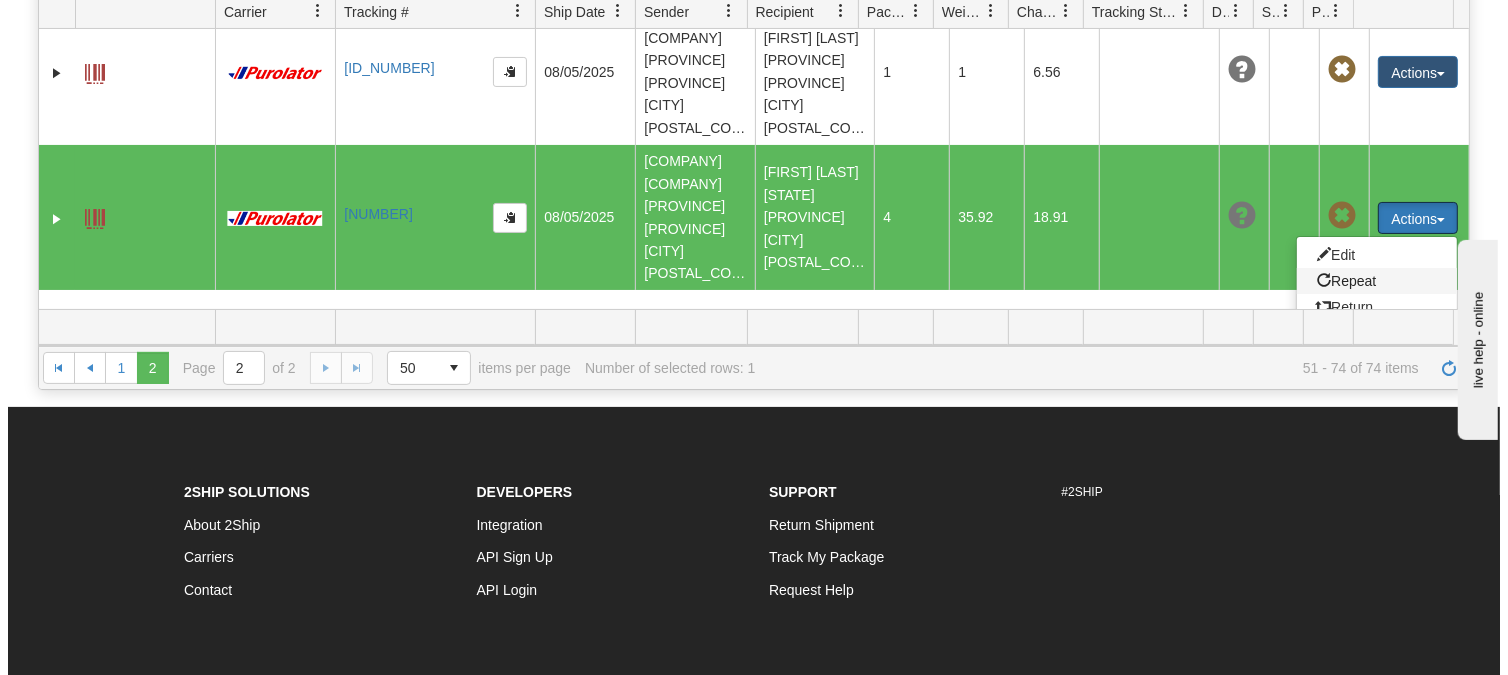scroll, scrollTop: 3367, scrollLeft: 0, axis: vertical 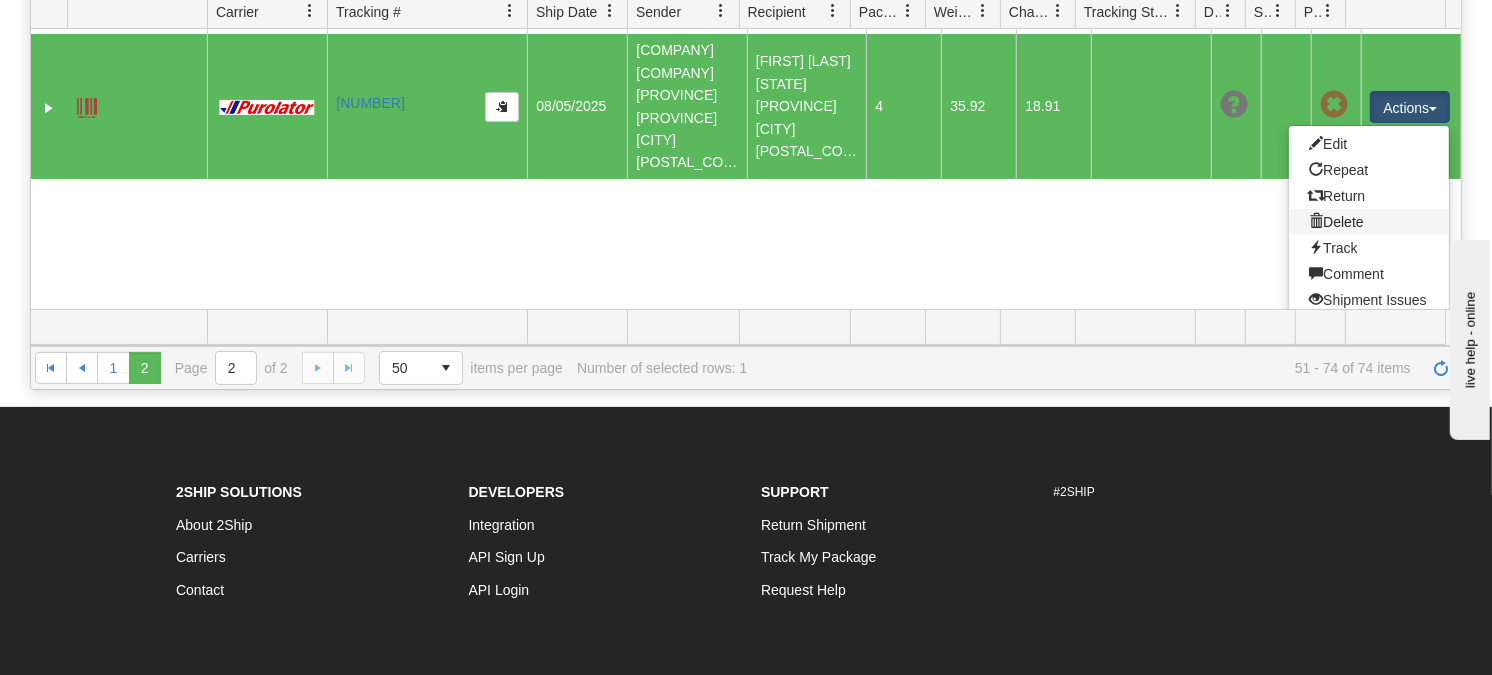 click on "Delete" at bounding box center (1369, 222) 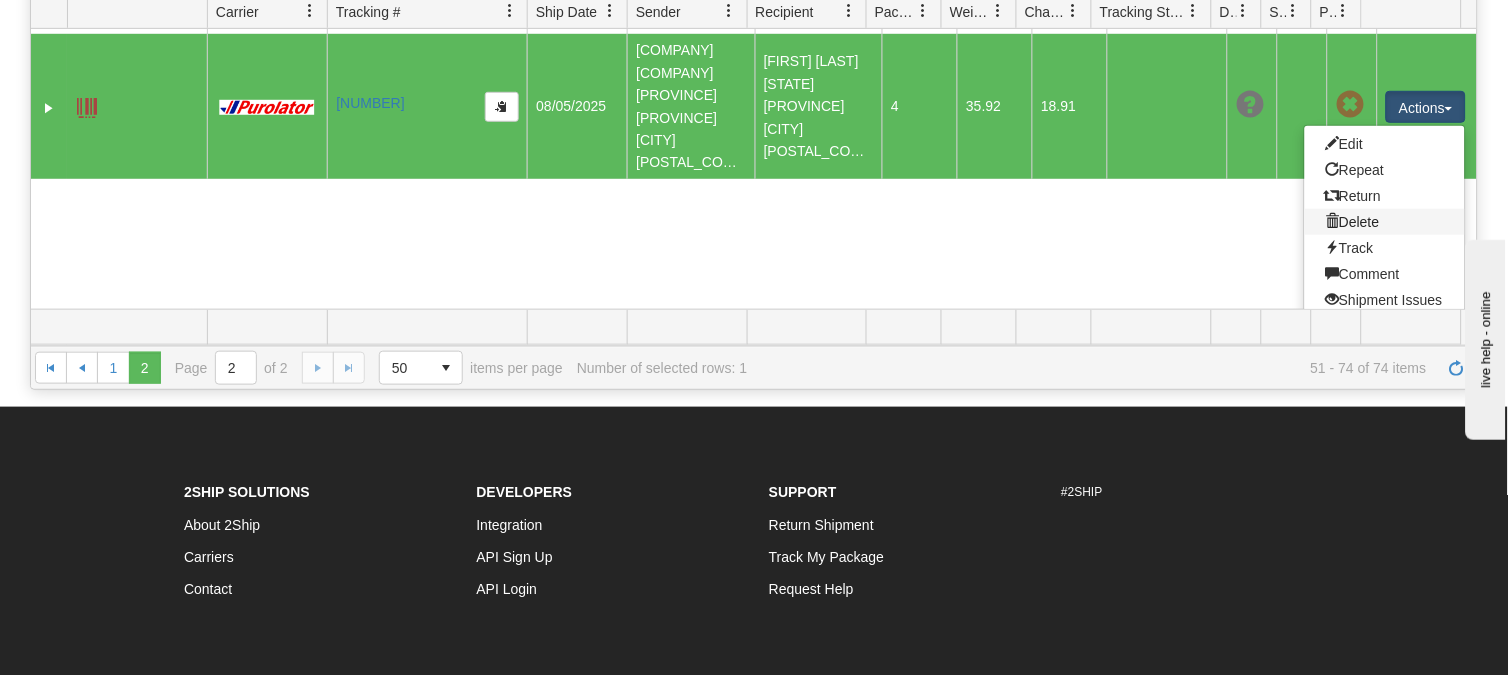 scroll, scrollTop: 3256, scrollLeft: 0, axis: vertical 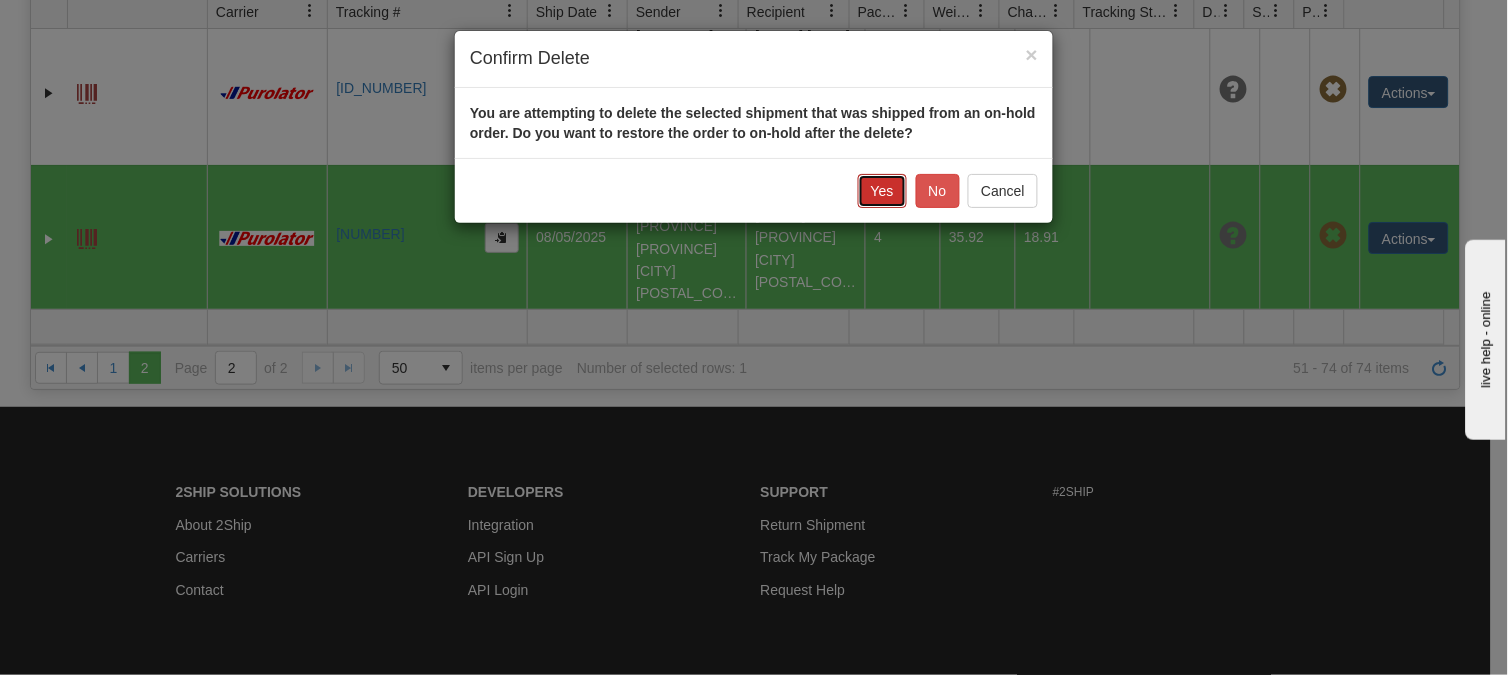 click on "Yes" at bounding box center [882, 191] 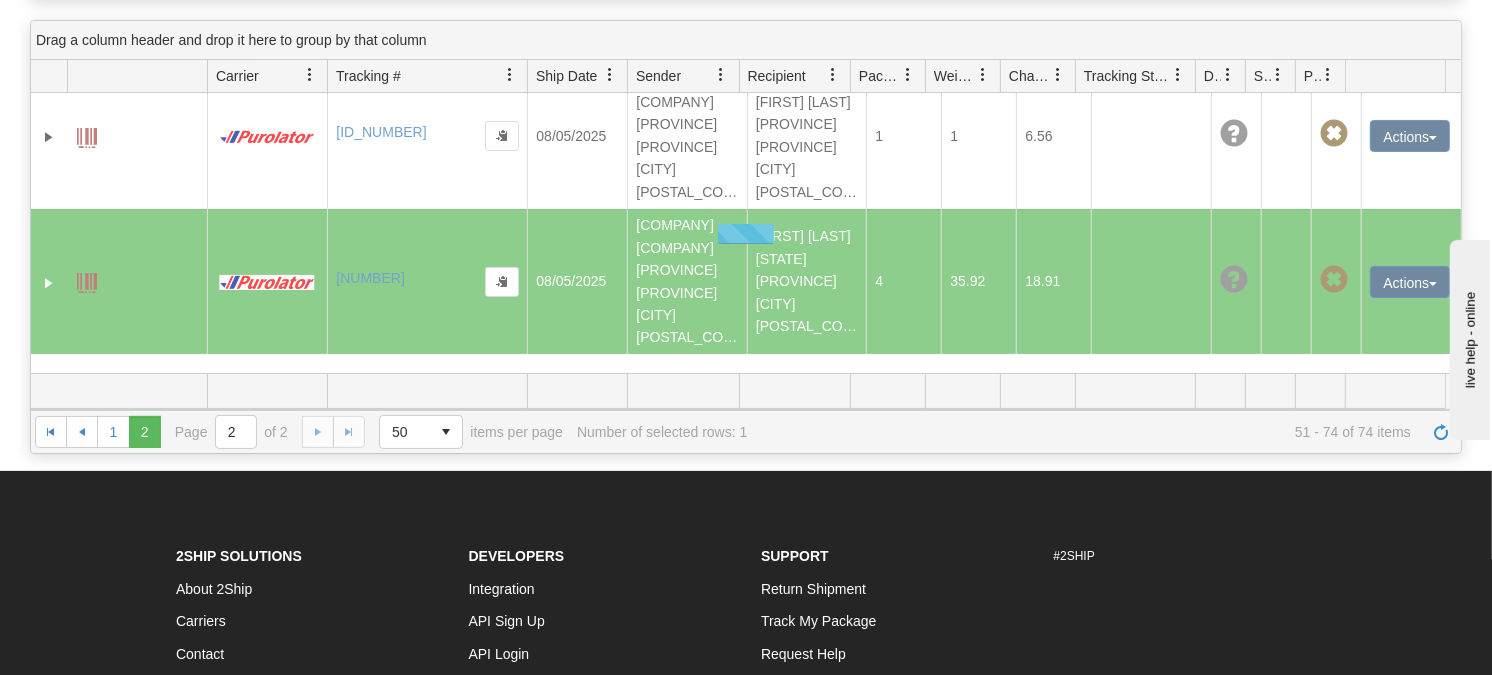 scroll, scrollTop: 268, scrollLeft: 0, axis: vertical 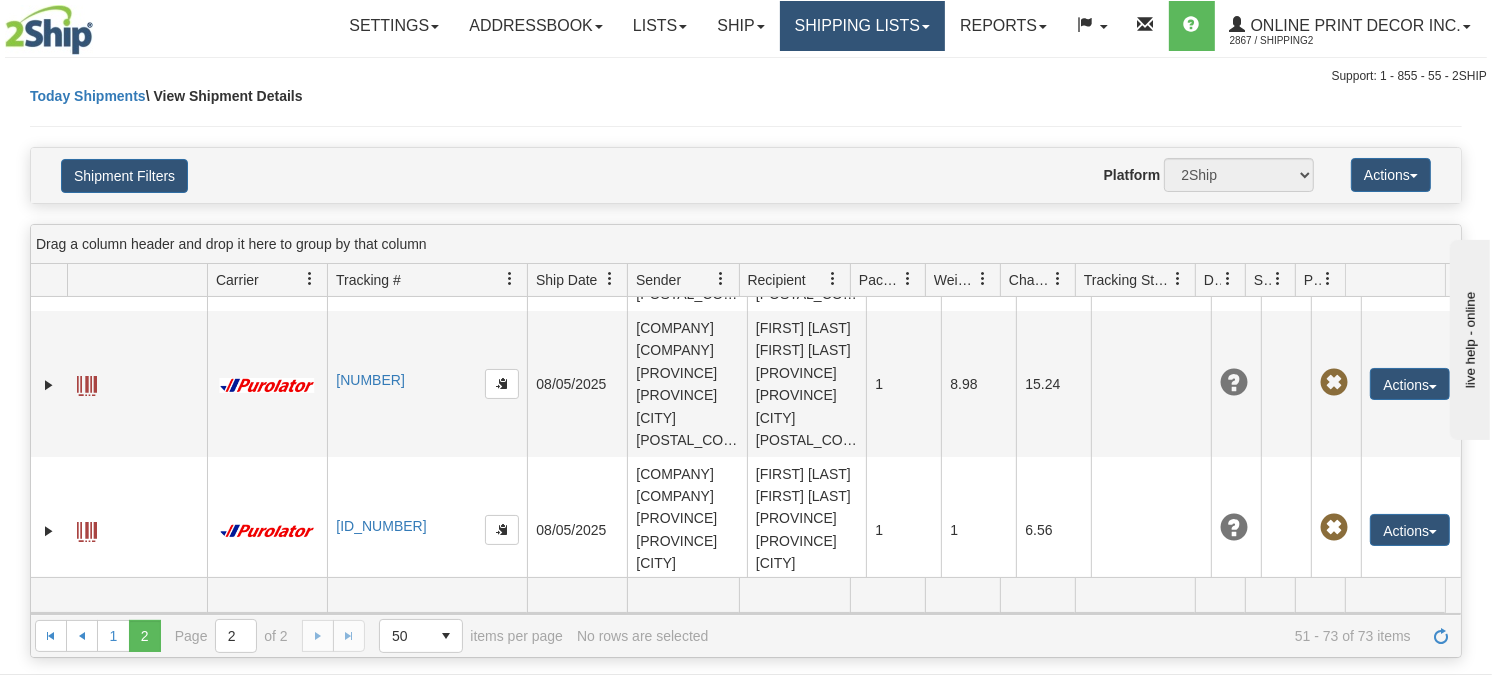 click on "Shipping lists" at bounding box center (862, 26) 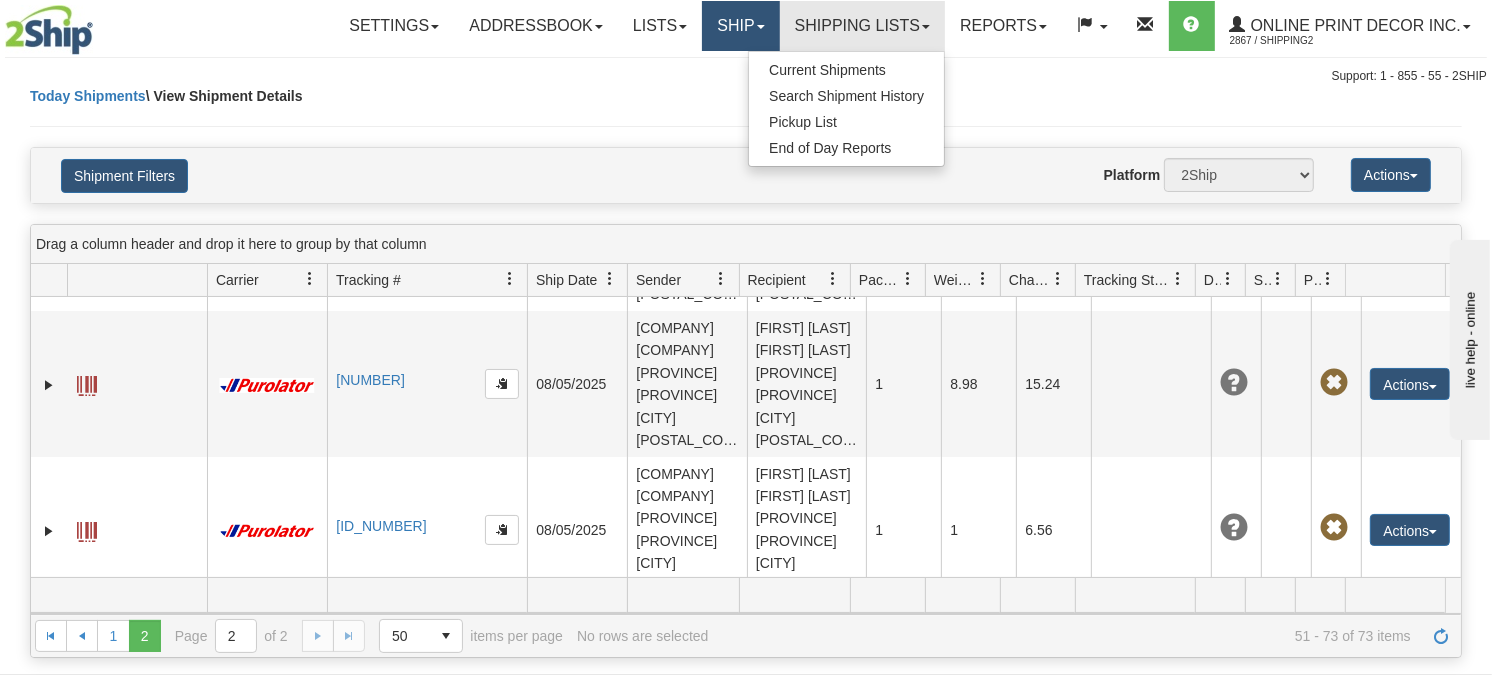 click on "Ship" at bounding box center [740, 26] 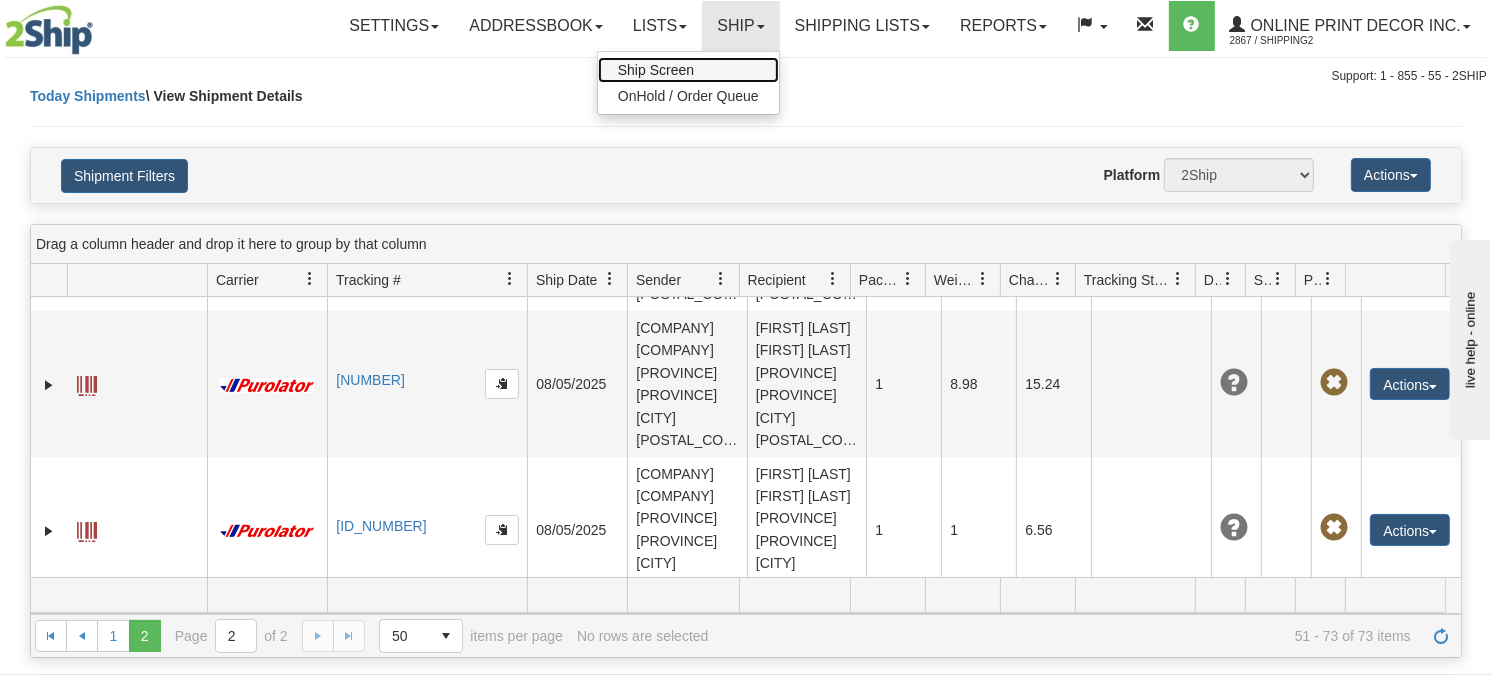 click on "Ship Screen" at bounding box center [688, 70] 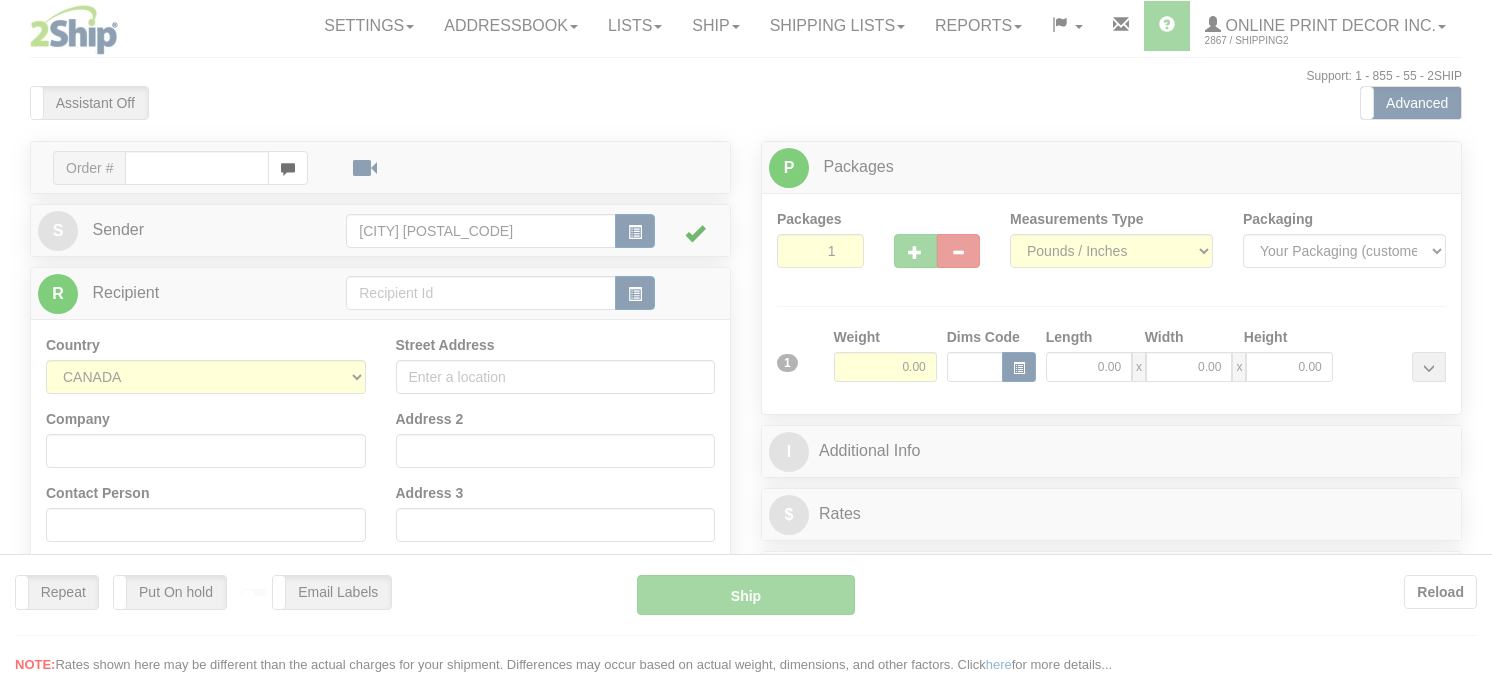 scroll, scrollTop: 0, scrollLeft: 0, axis: both 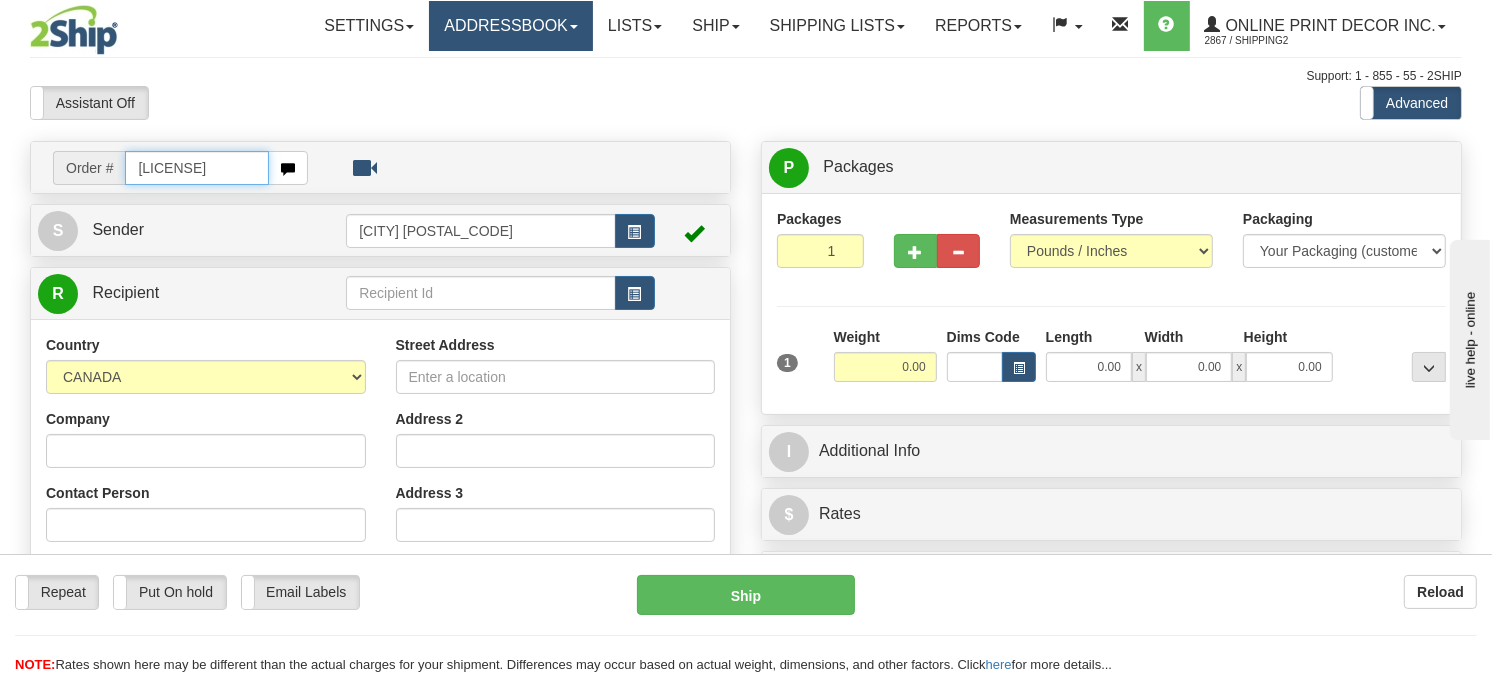 type on "[LICENSE]" 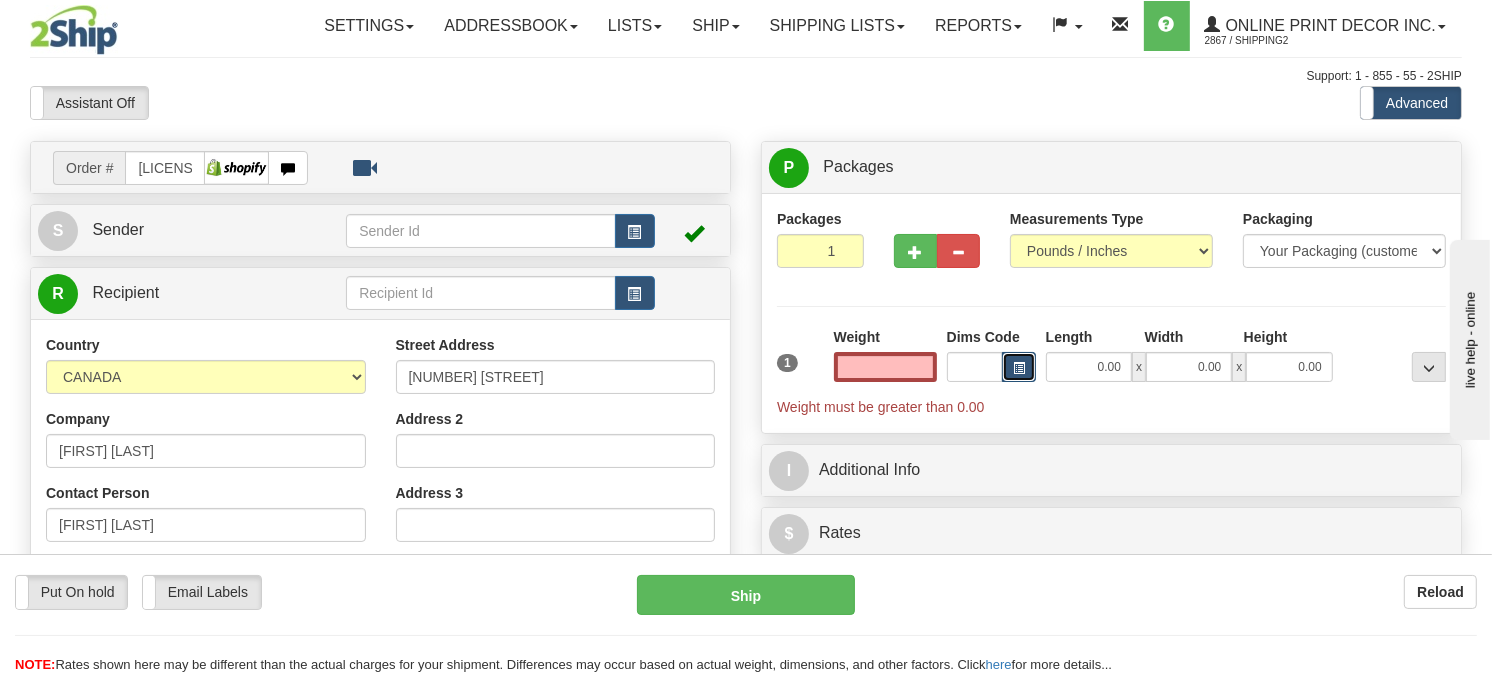 type on "0.00" 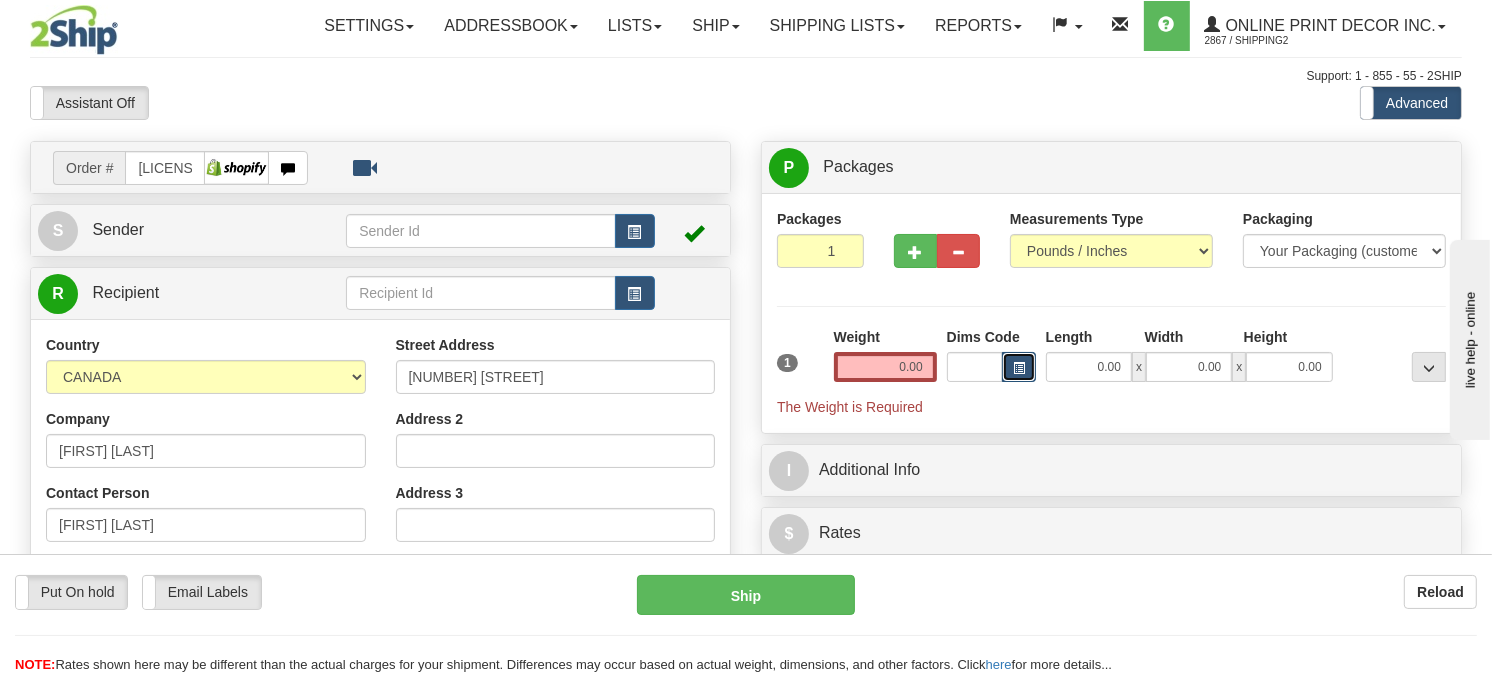 click at bounding box center [1019, 367] 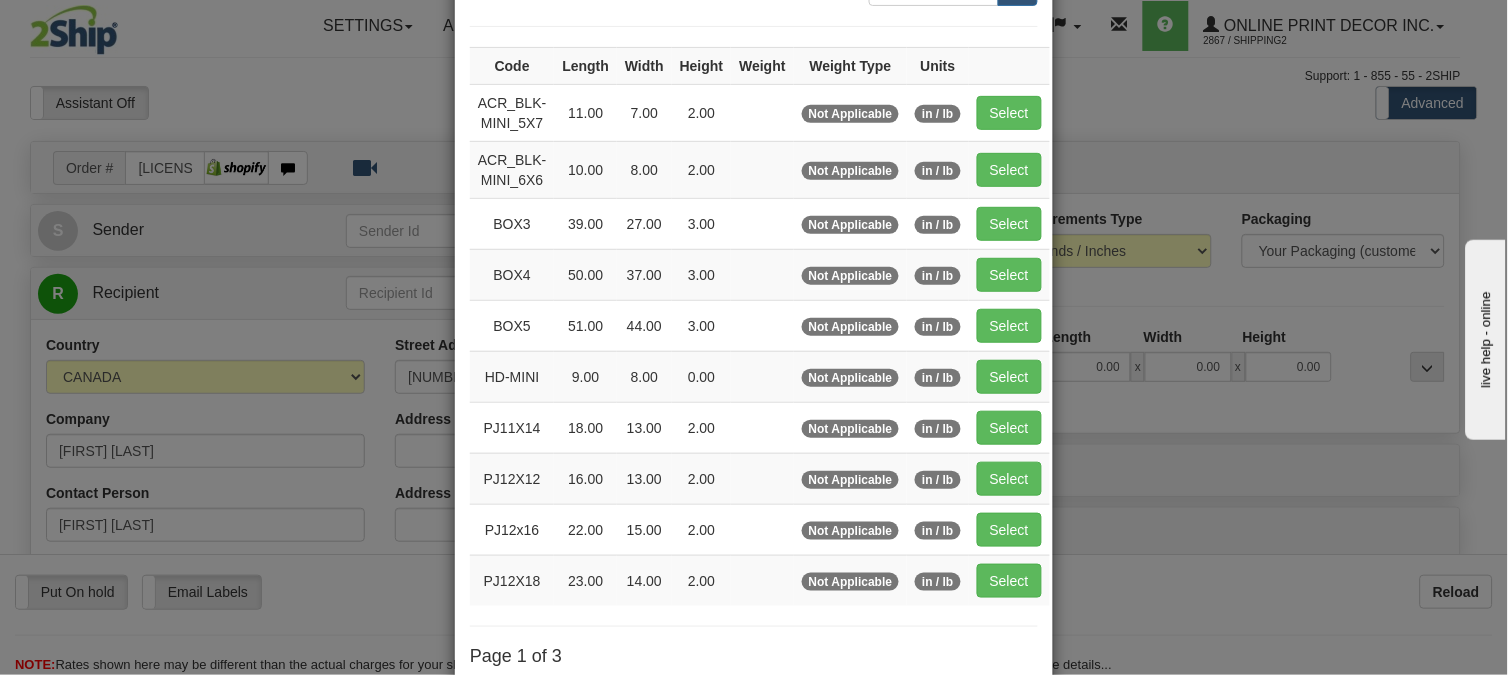 scroll, scrollTop: 326, scrollLeft: 0, axis: vertical 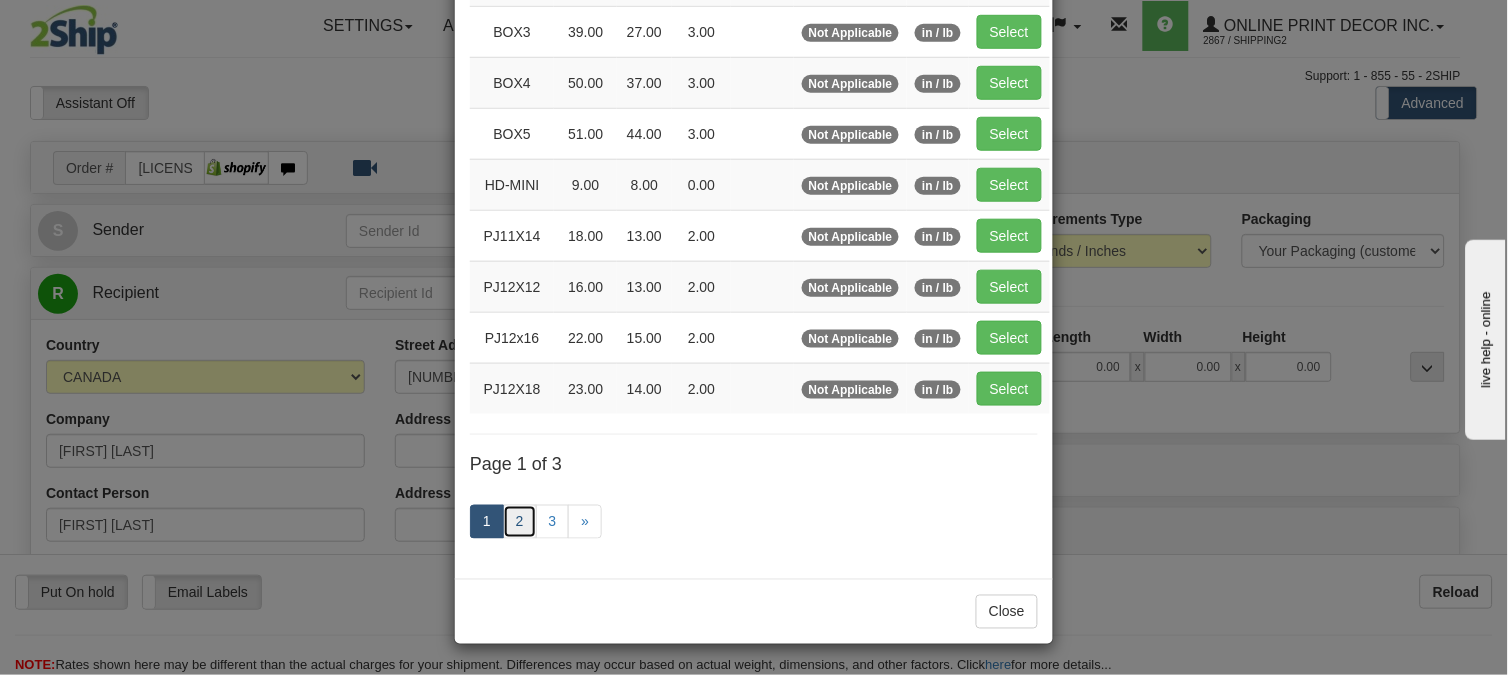 click on "2" at bounding box center [520, 522] 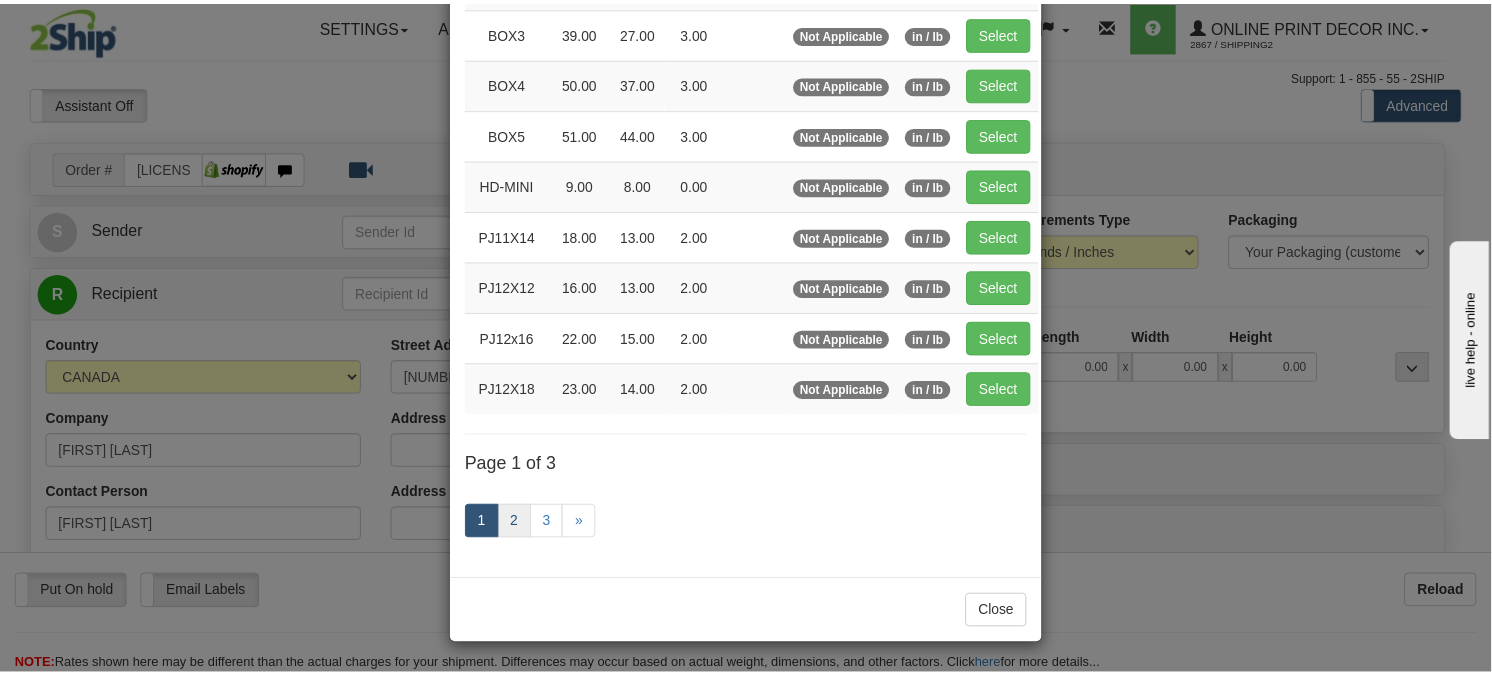 scroll, scrollTop: 315, scrollLeft: 0, axis: vertical 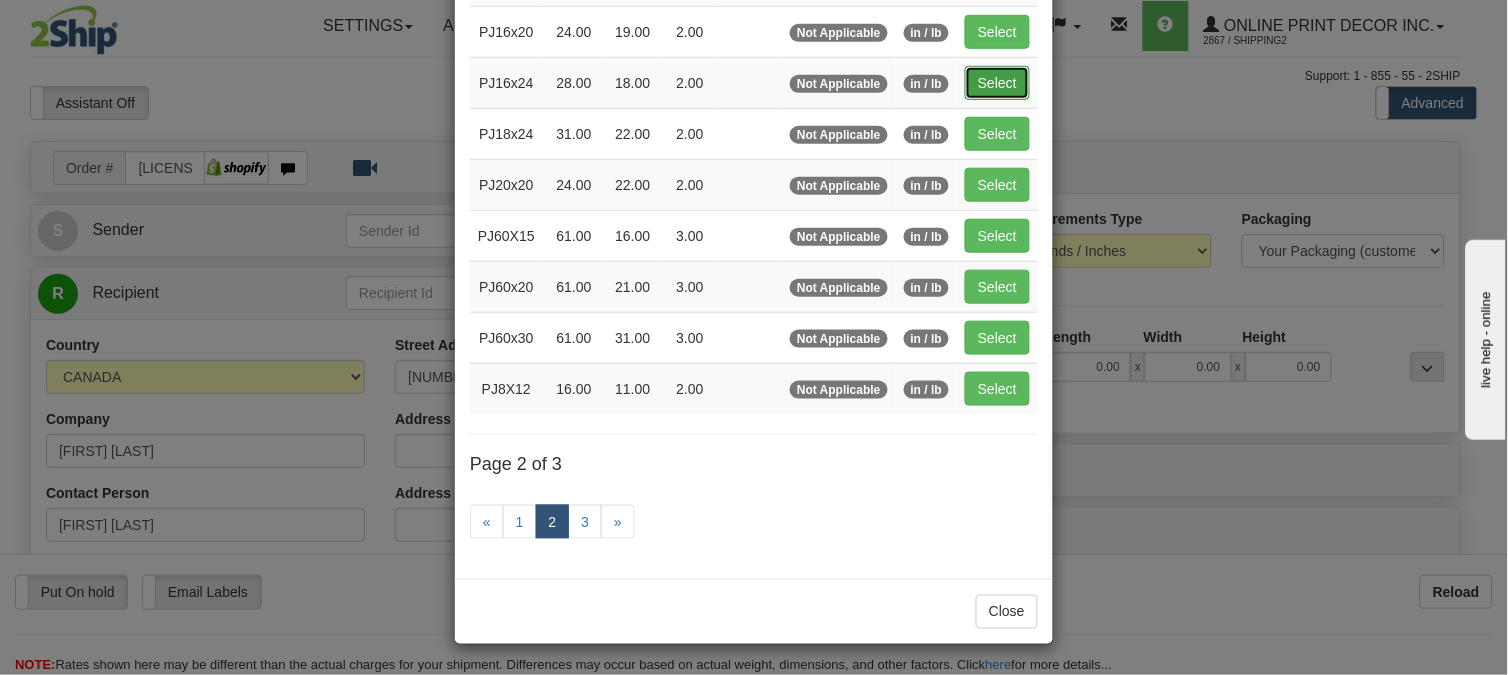 click on "Select" at bounding box center [997, 83] 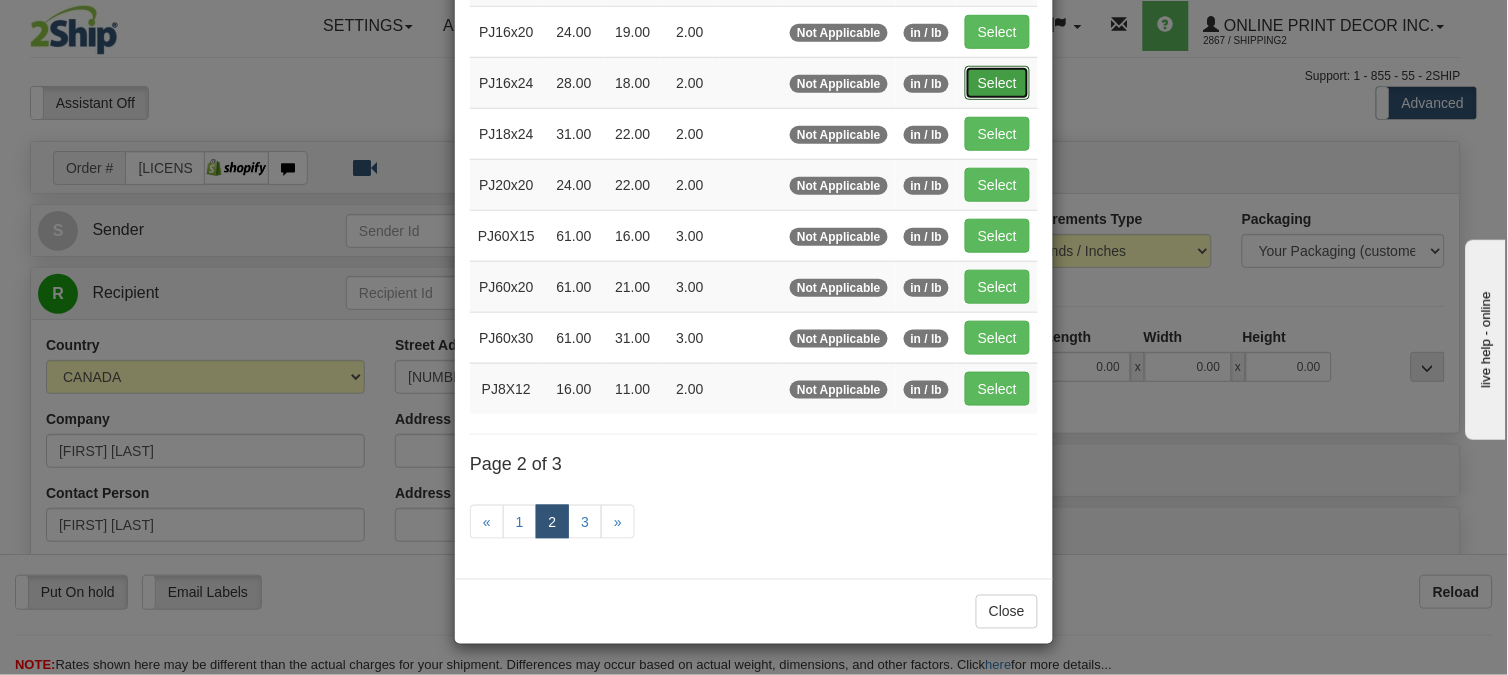 type on "28.00" 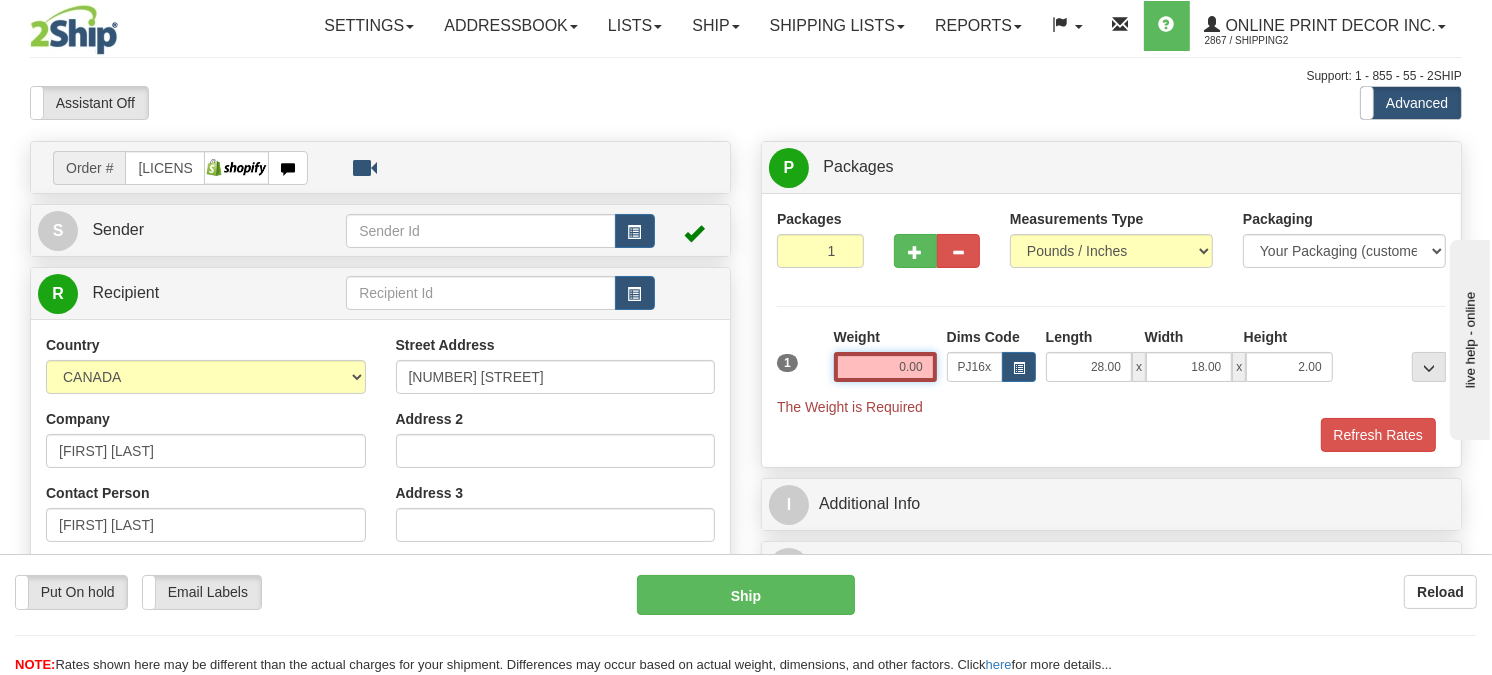 drag, startPoint x: 925, startPoint y: 414, endPoint x: 778, endPoint y: 417, distance: 147.03061 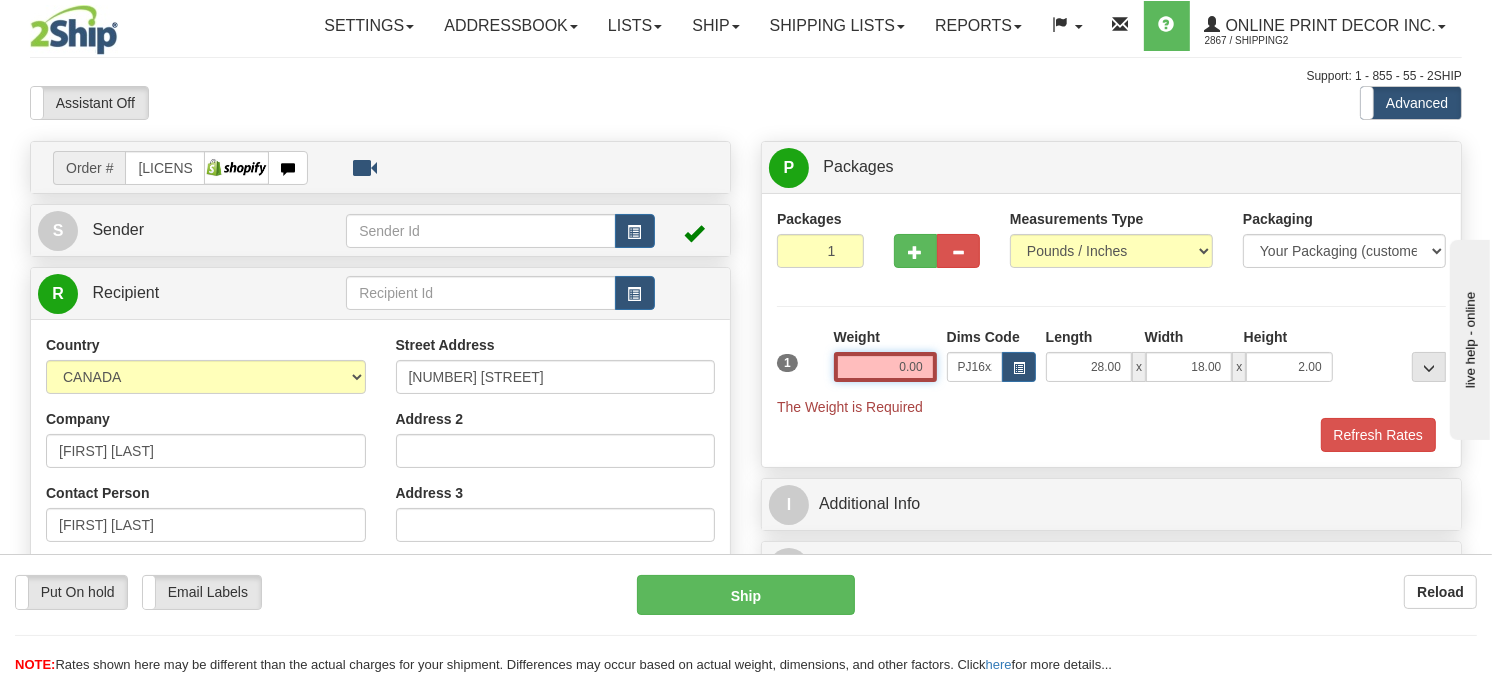 type on "4" 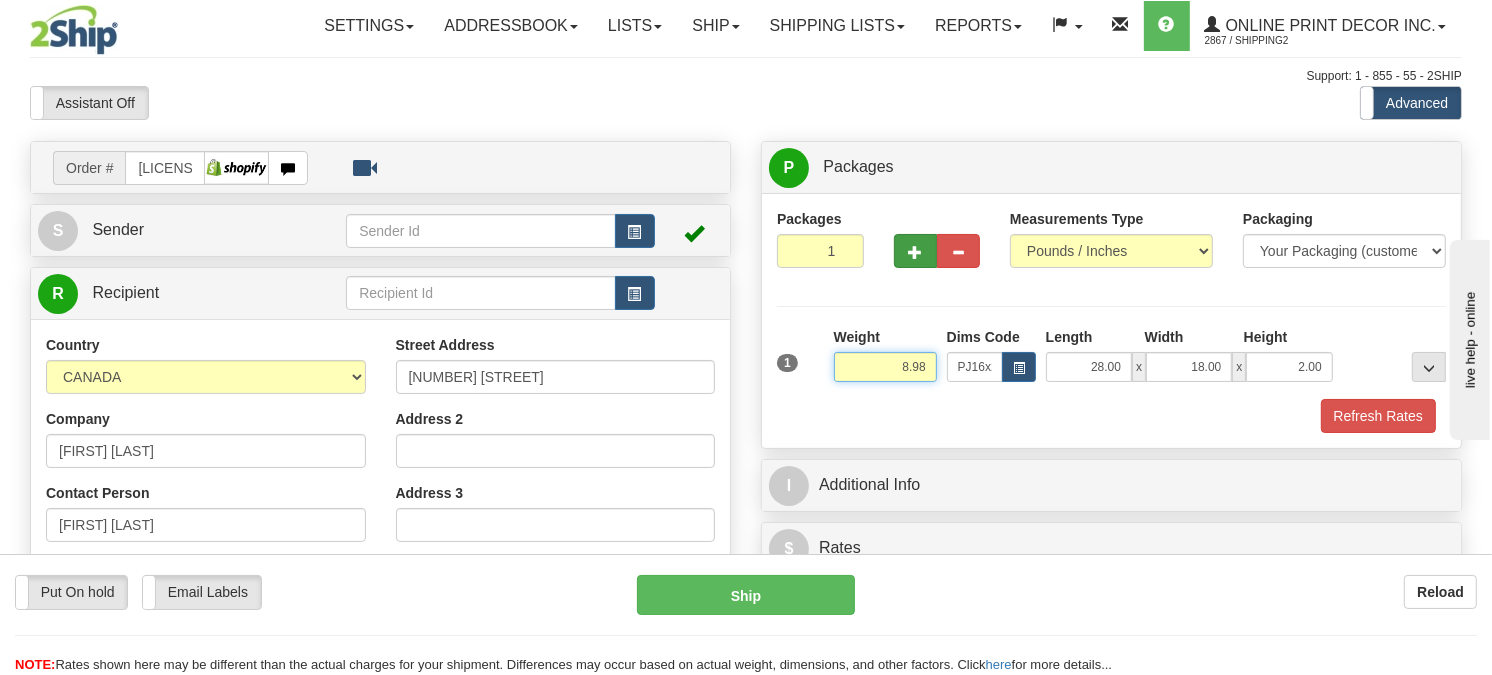 type on "8.98" 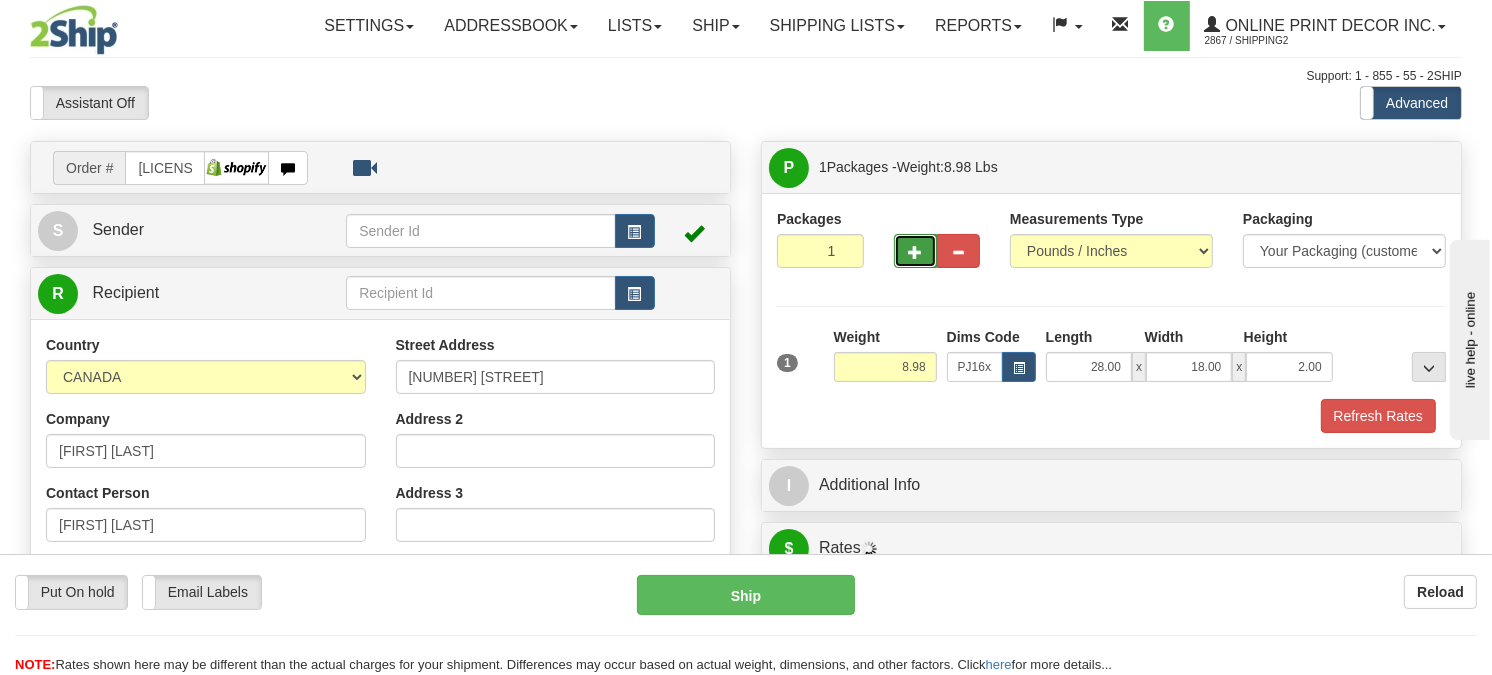 click at bounding box center [915, 252] 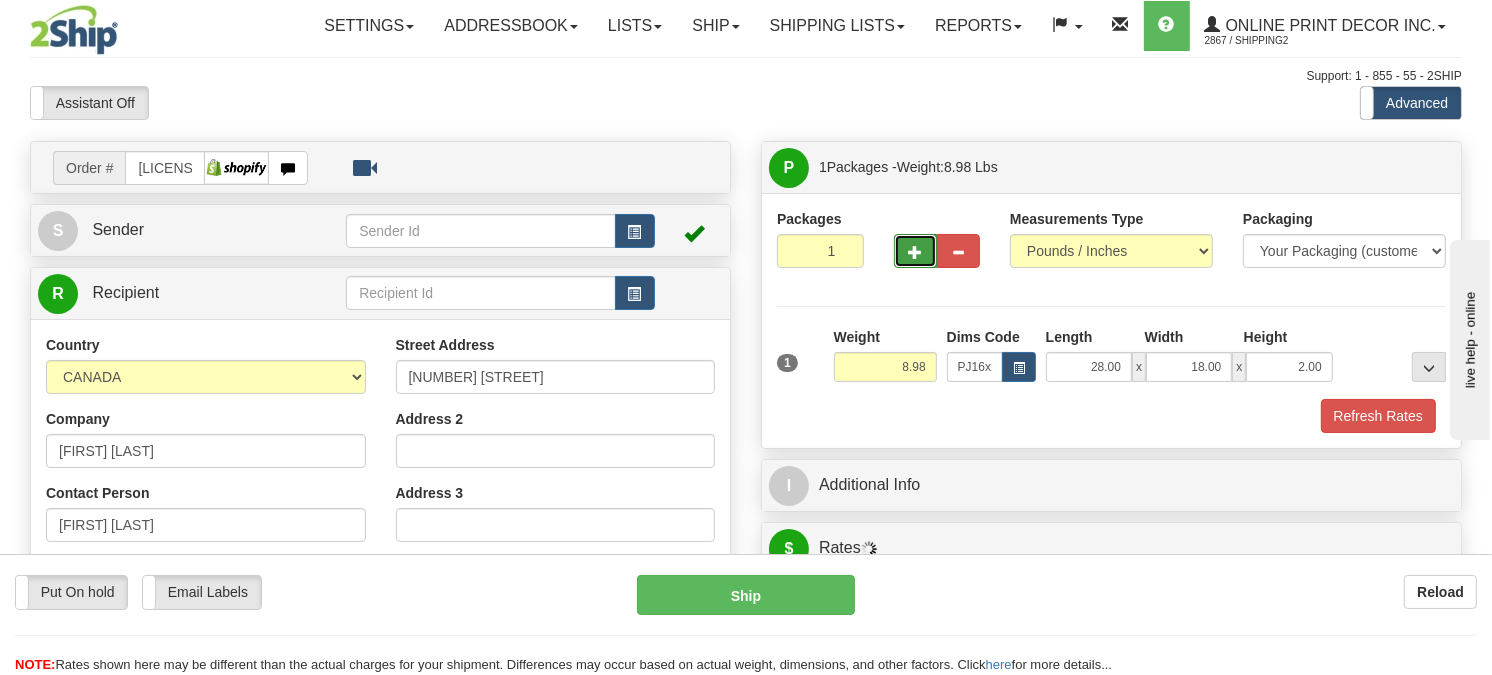 radio on "true" 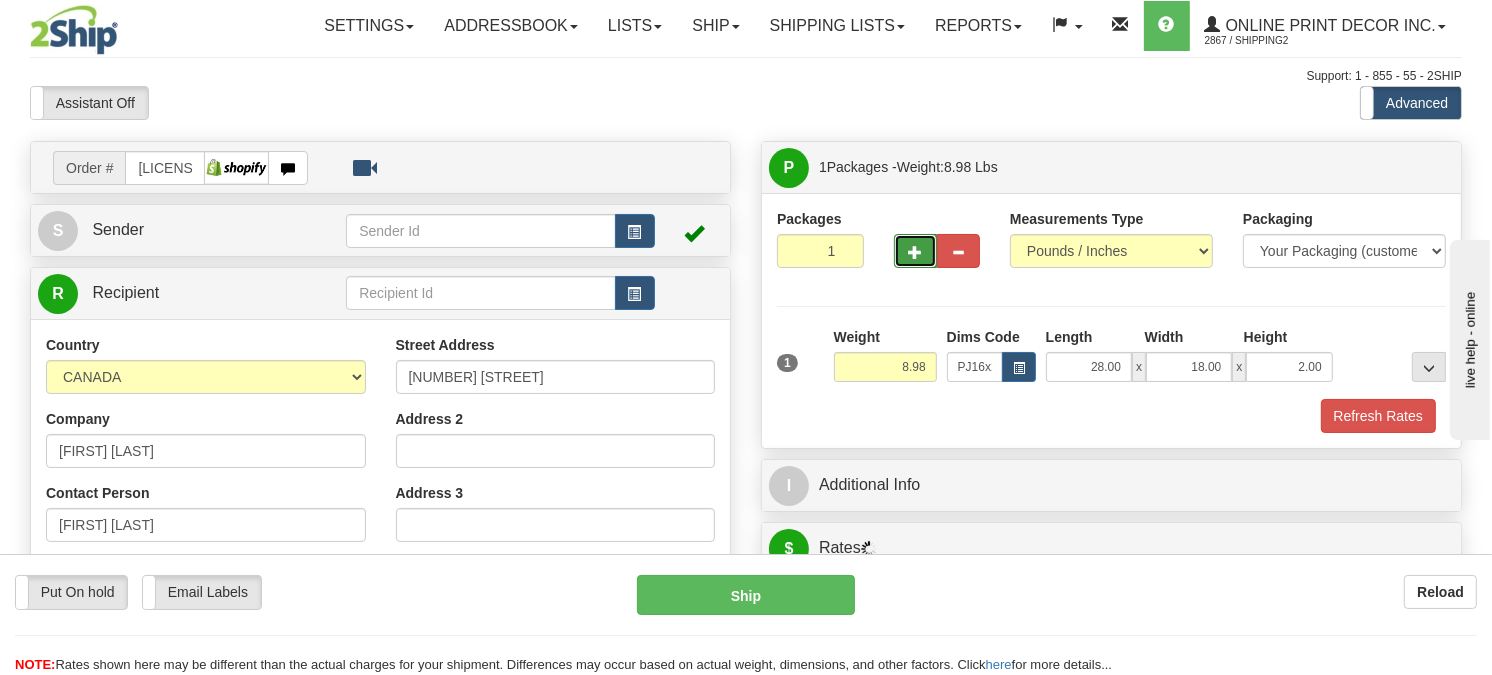 type on "2" 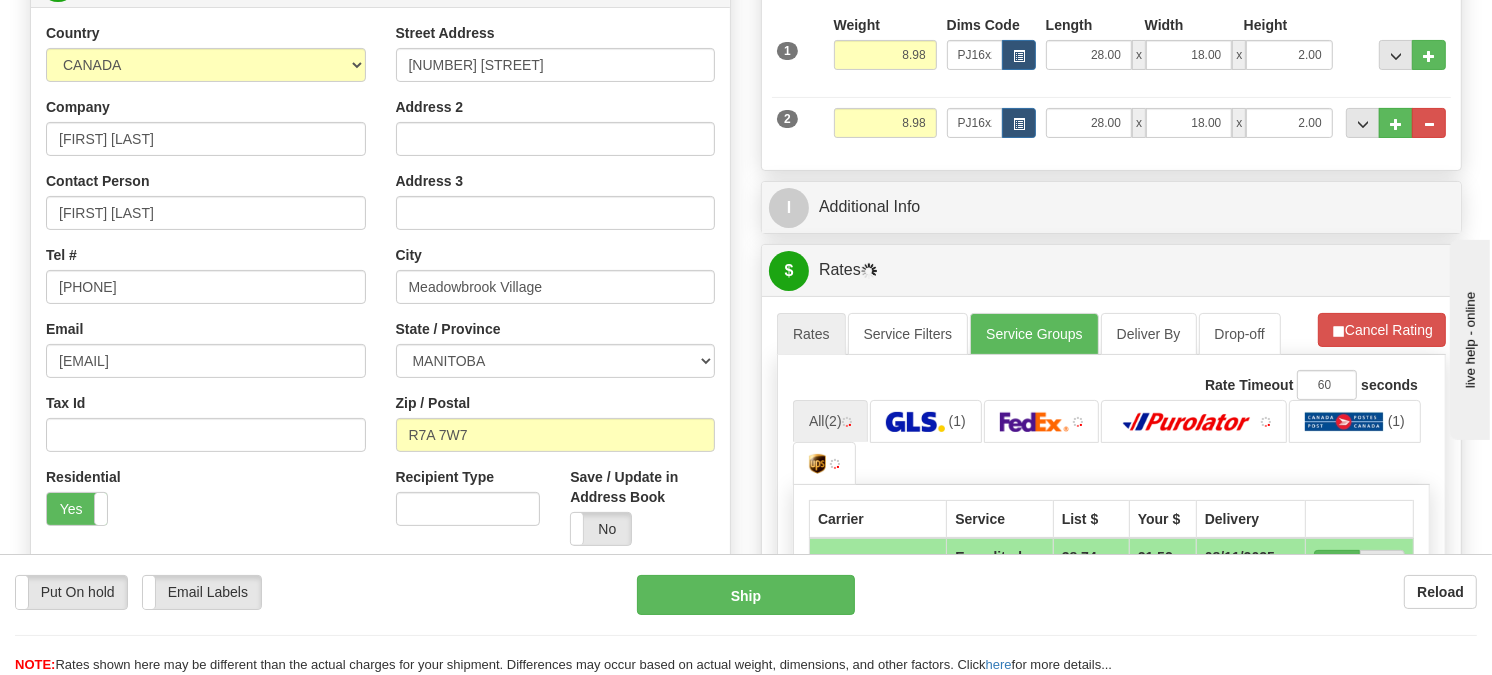 scroll, scrollTop: 368, scrollLeft: 0, axis: vertical 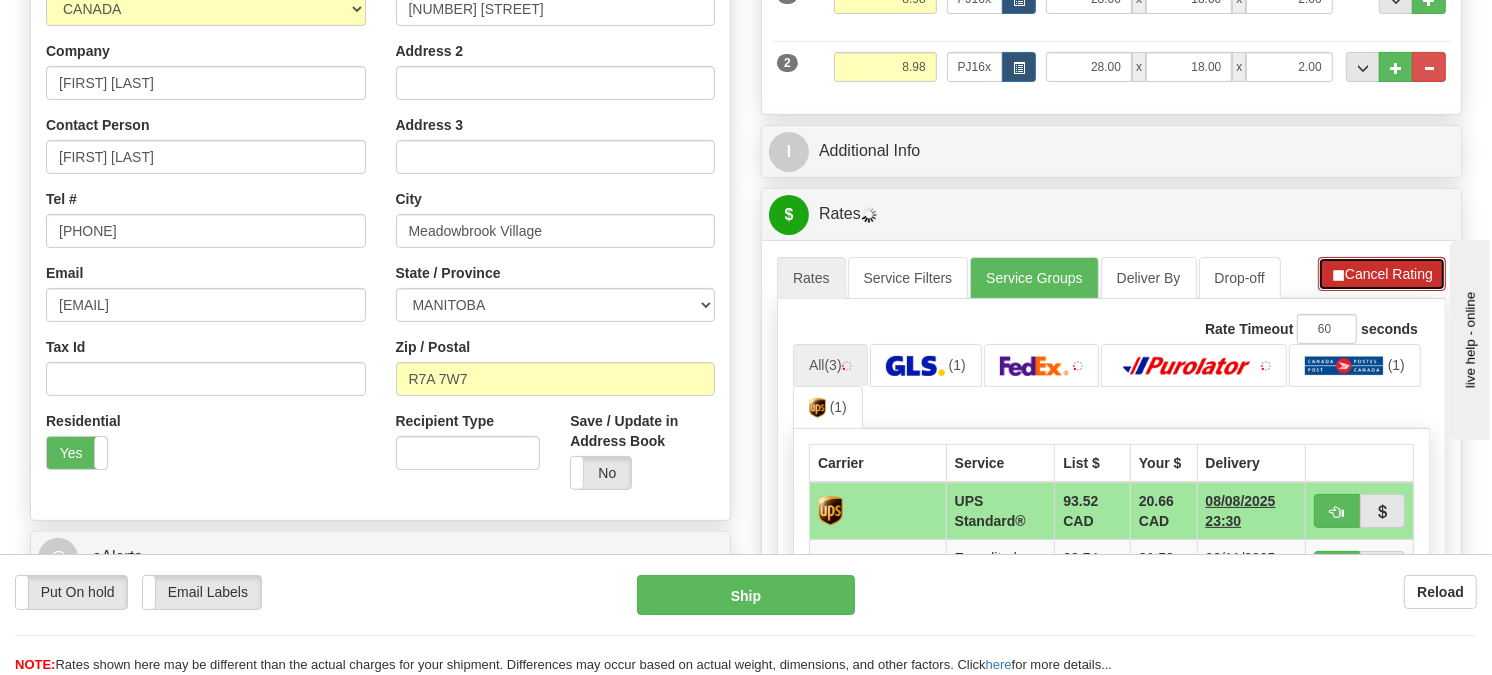 click on "Cancel Rating" at bounding box center [1382, 274] 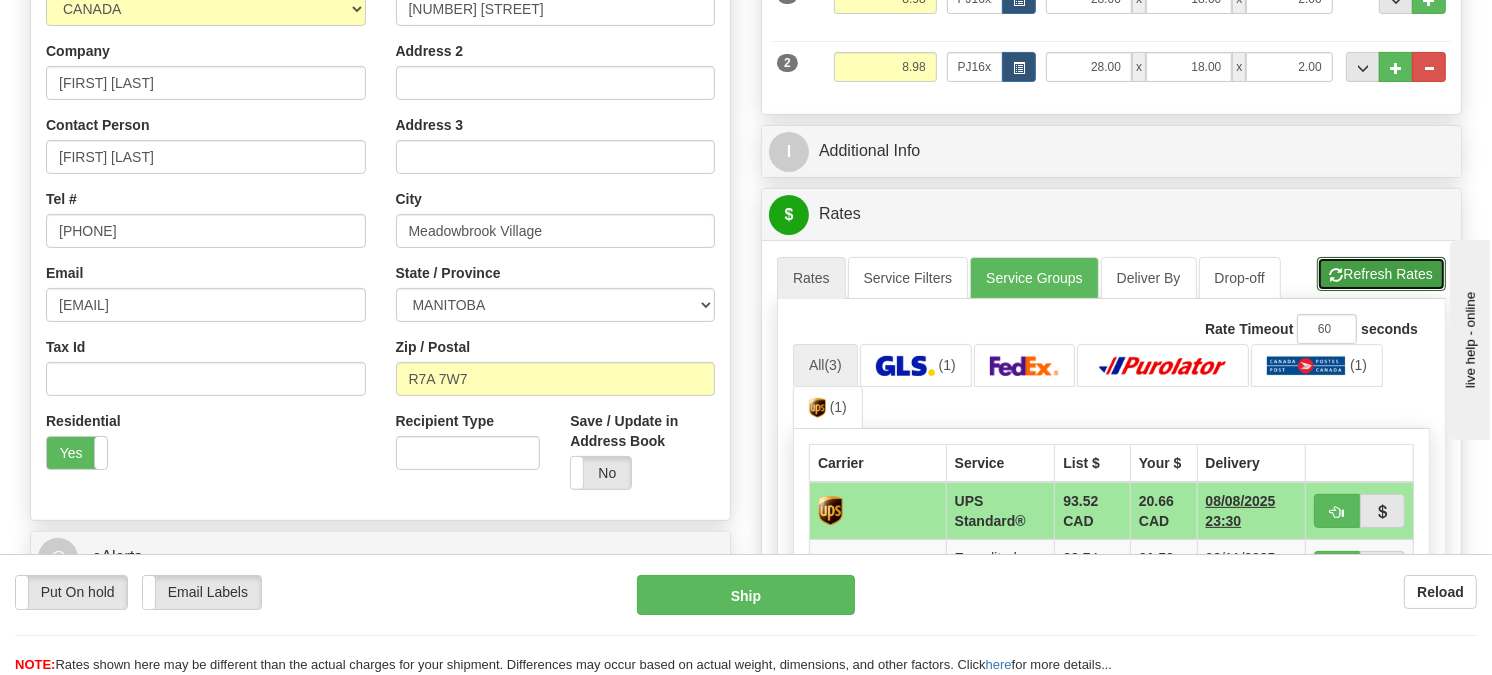 click on "Refresh Rates" at bounding box center [1381, 274] 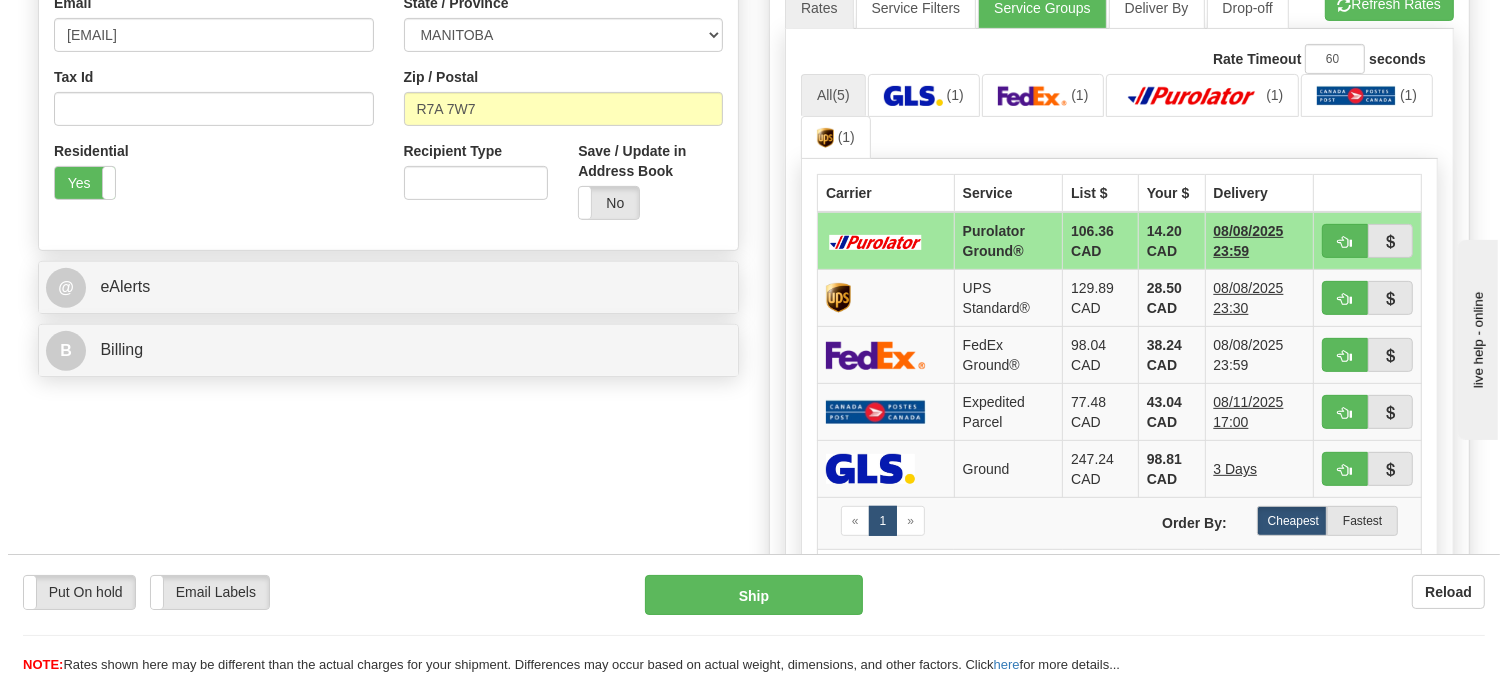 scroll, scrollTop: 793, scrollLeft: 0, axis: vertical 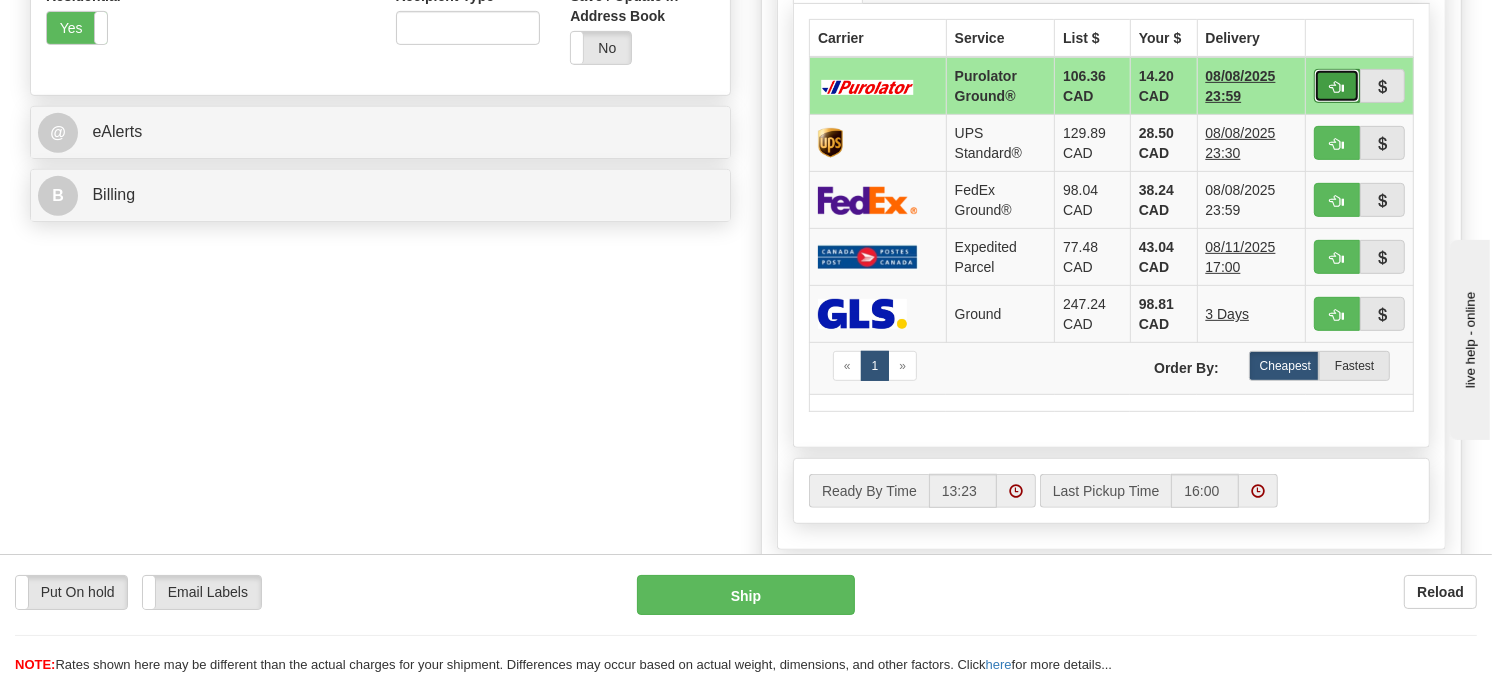 click at bounding box center [1337, 86] 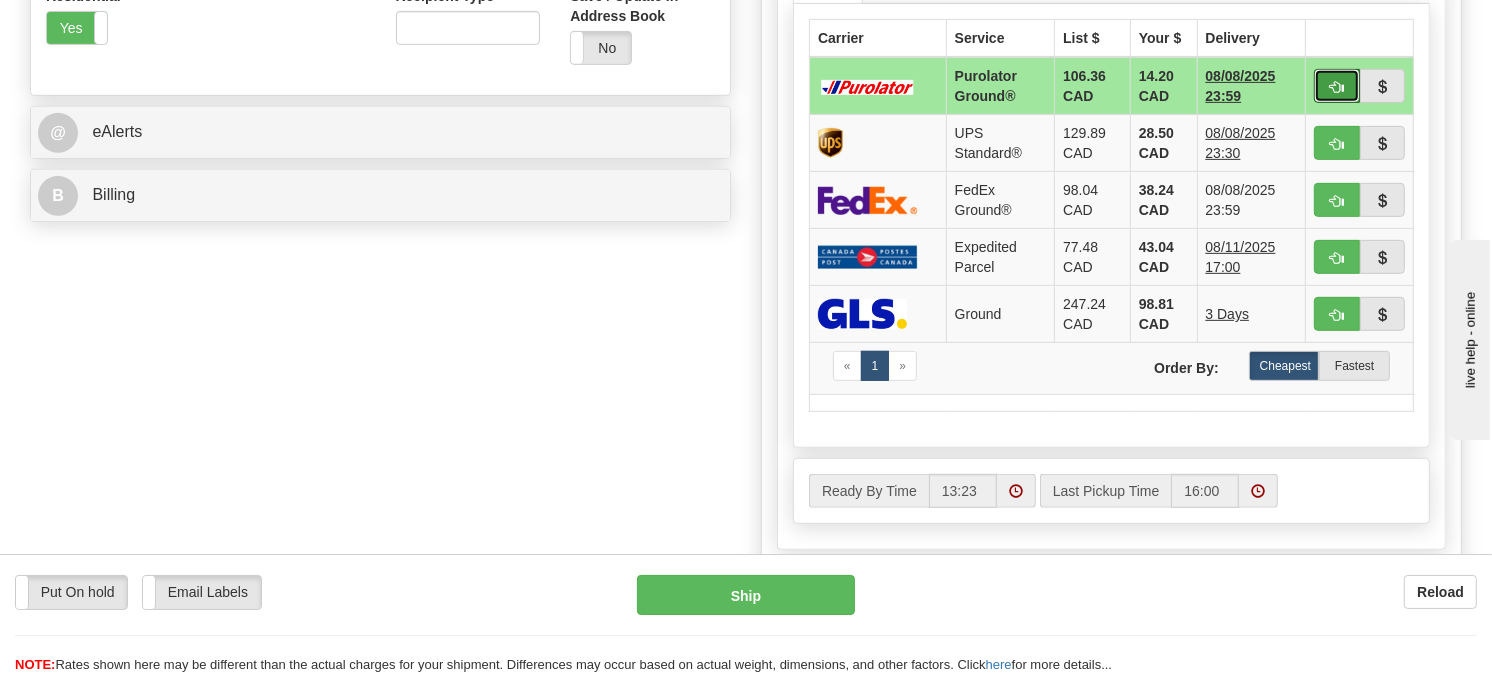 type on "260" 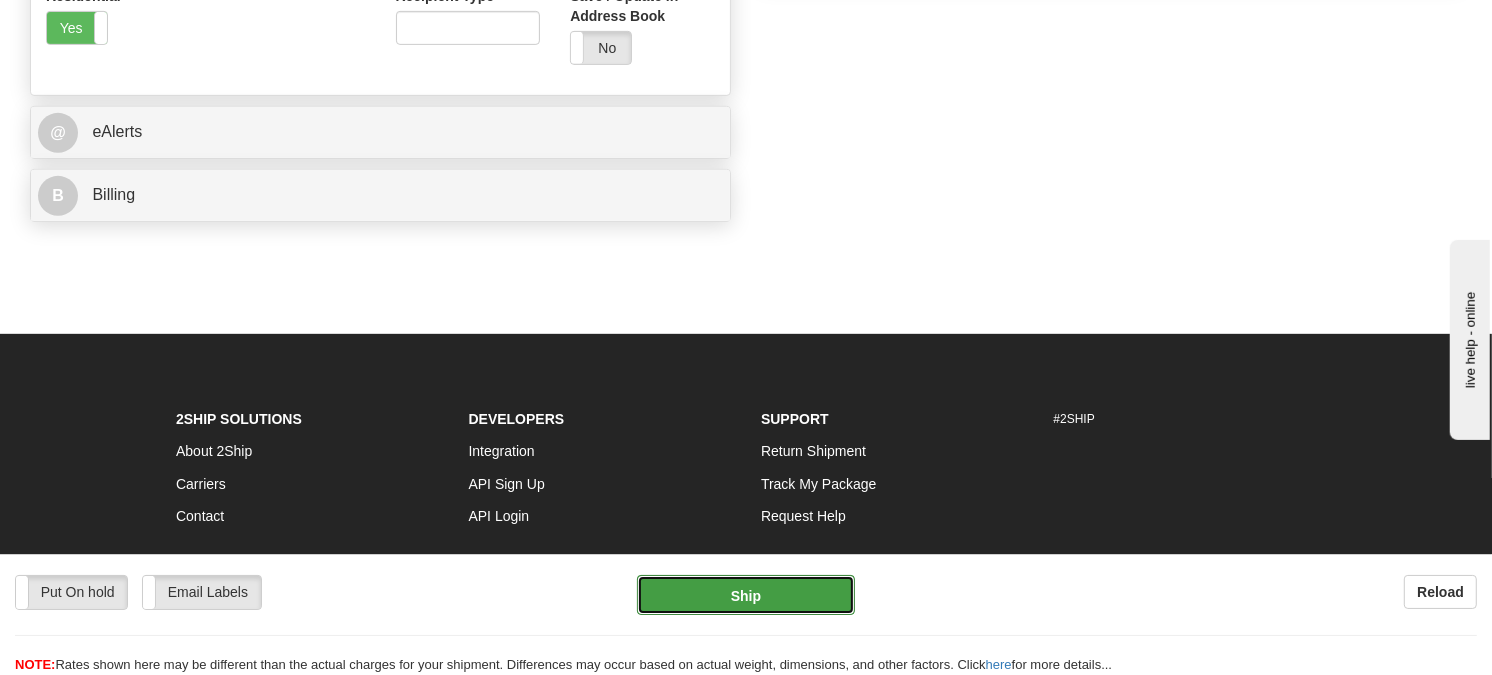 click on "Ship" at bounding box center [746, 595] 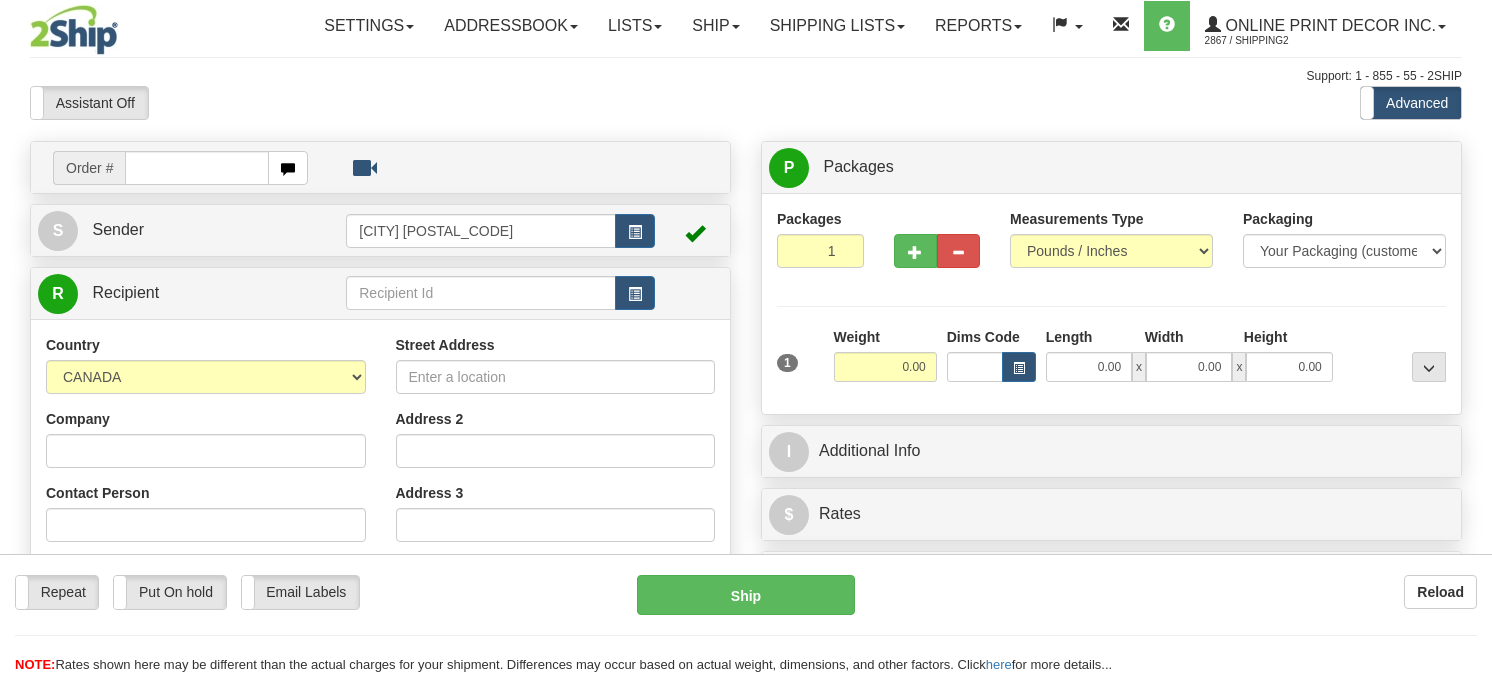 scroll, scrollTop: 0, scrollLeft: 0, axis: both 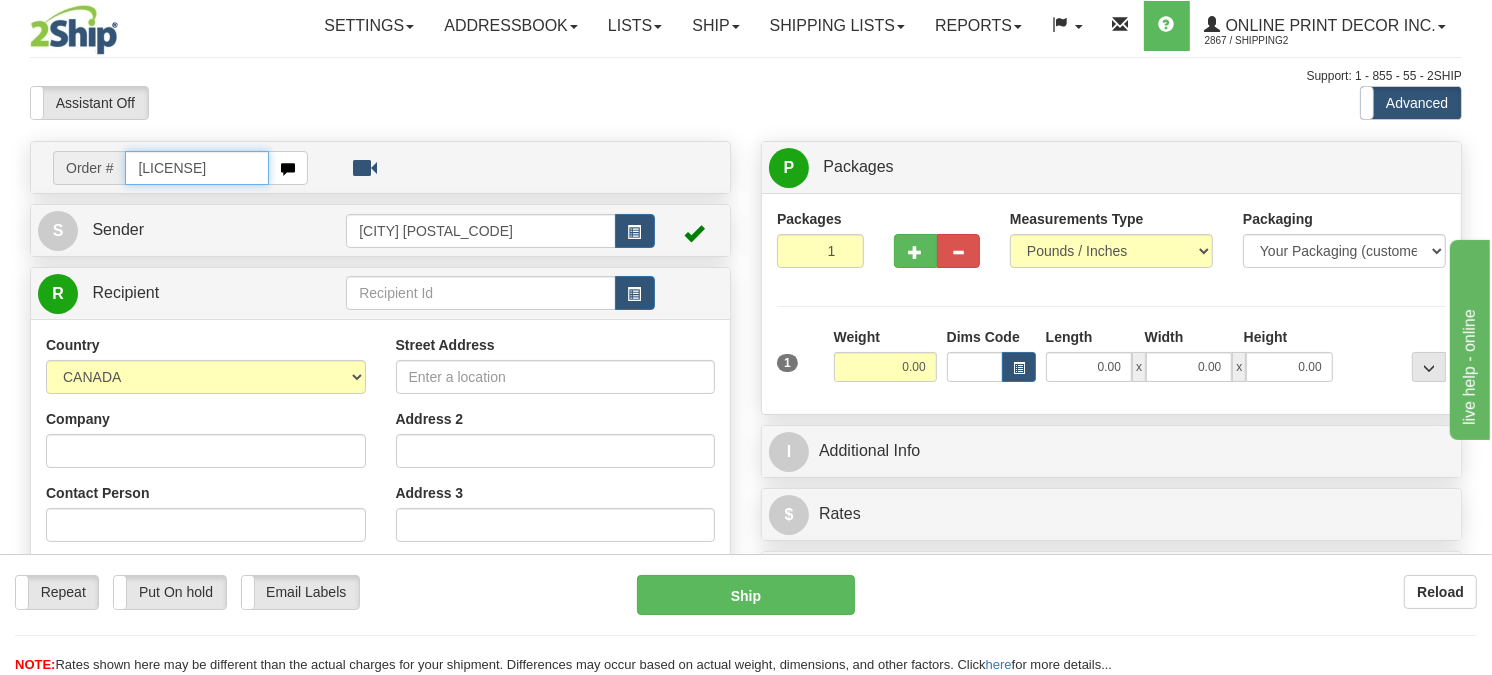 type on "[LICENSE]" 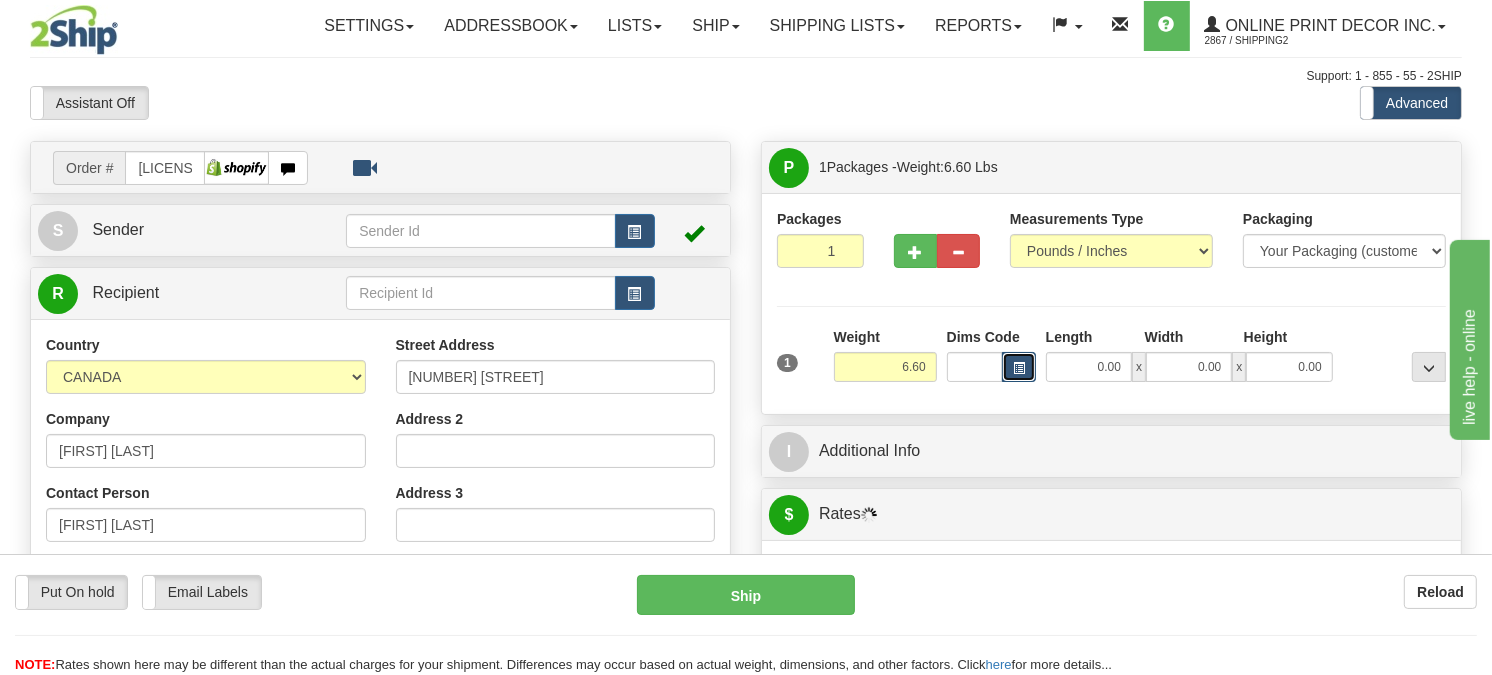 click at bounding box center [1019, 368] 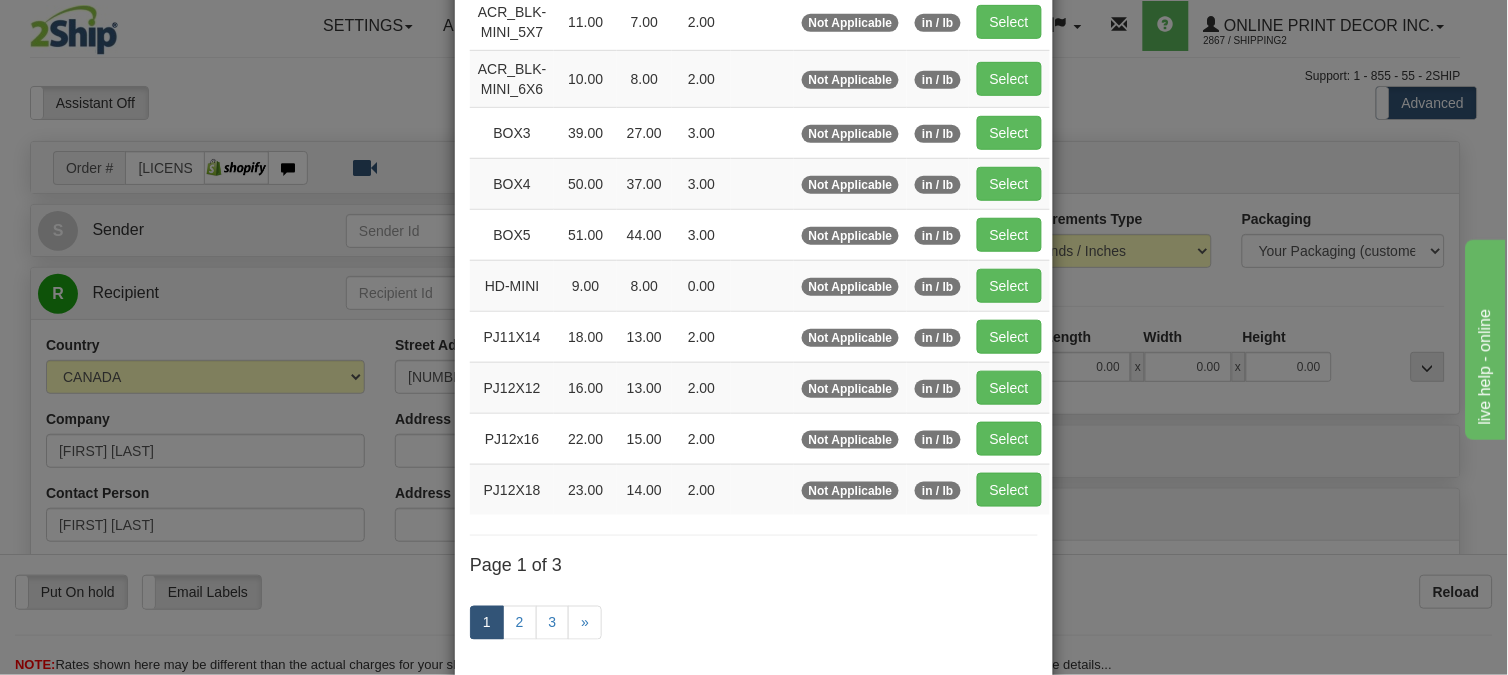 scroll, scrollTop: 326, scrollLeft: 0, axis: vertical 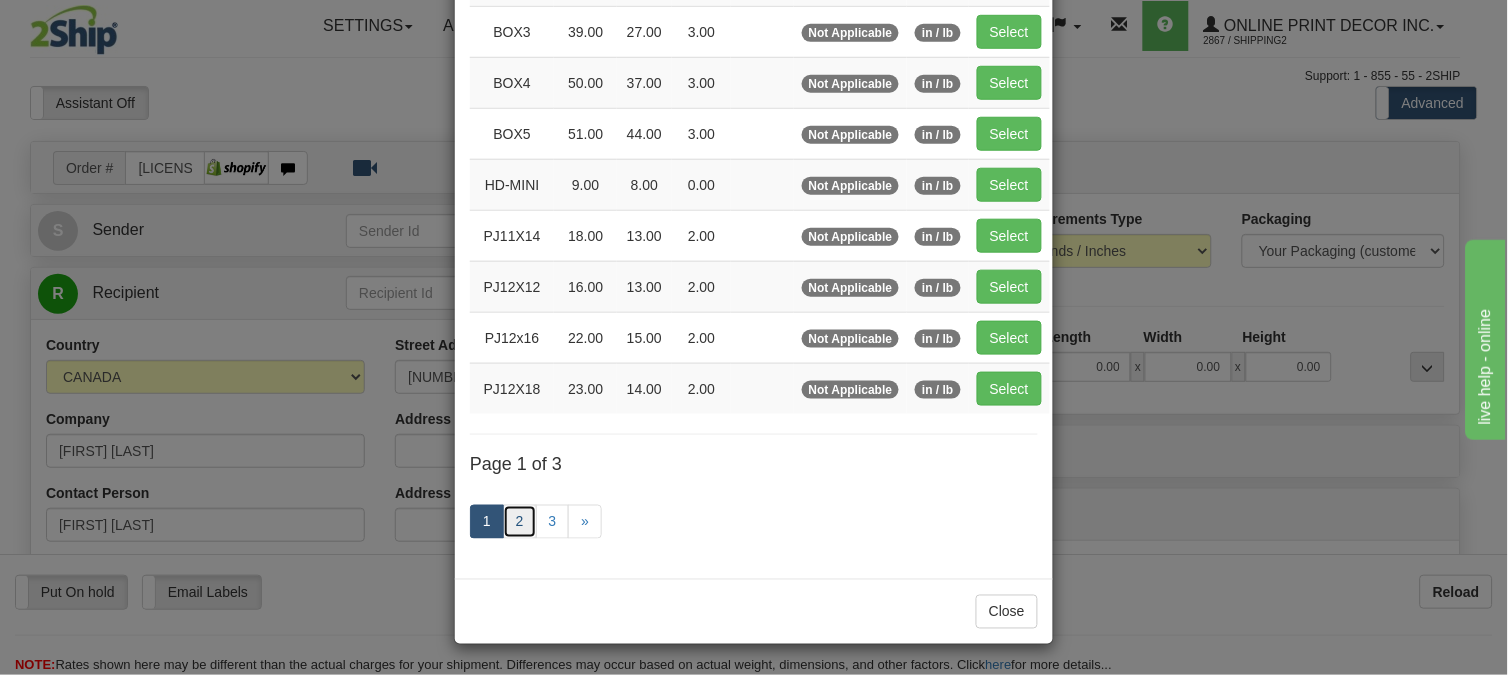 click on "2" at bounding box center [520, 522] 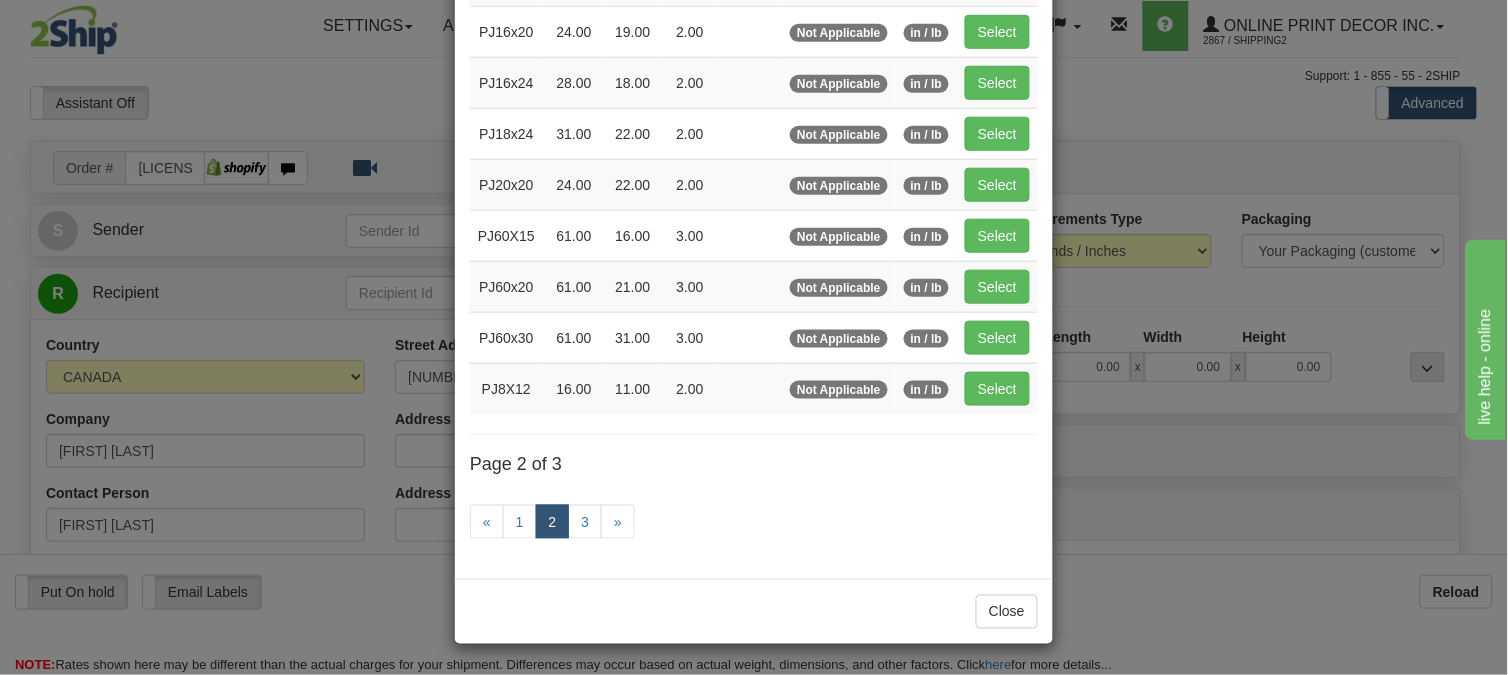scroll, scrollTop: 315, scrollLeft: 0, axis: vertical 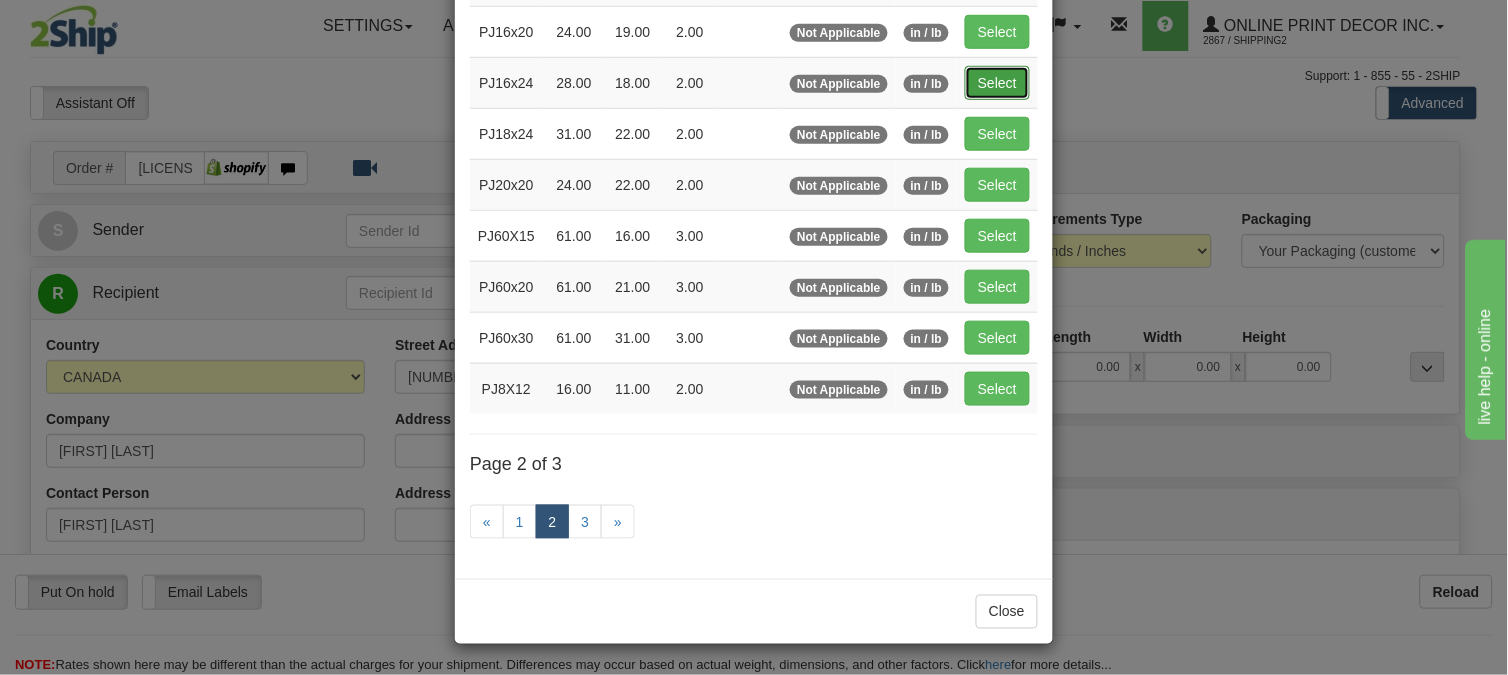 click on "Select" at bounding box center [997, 83] 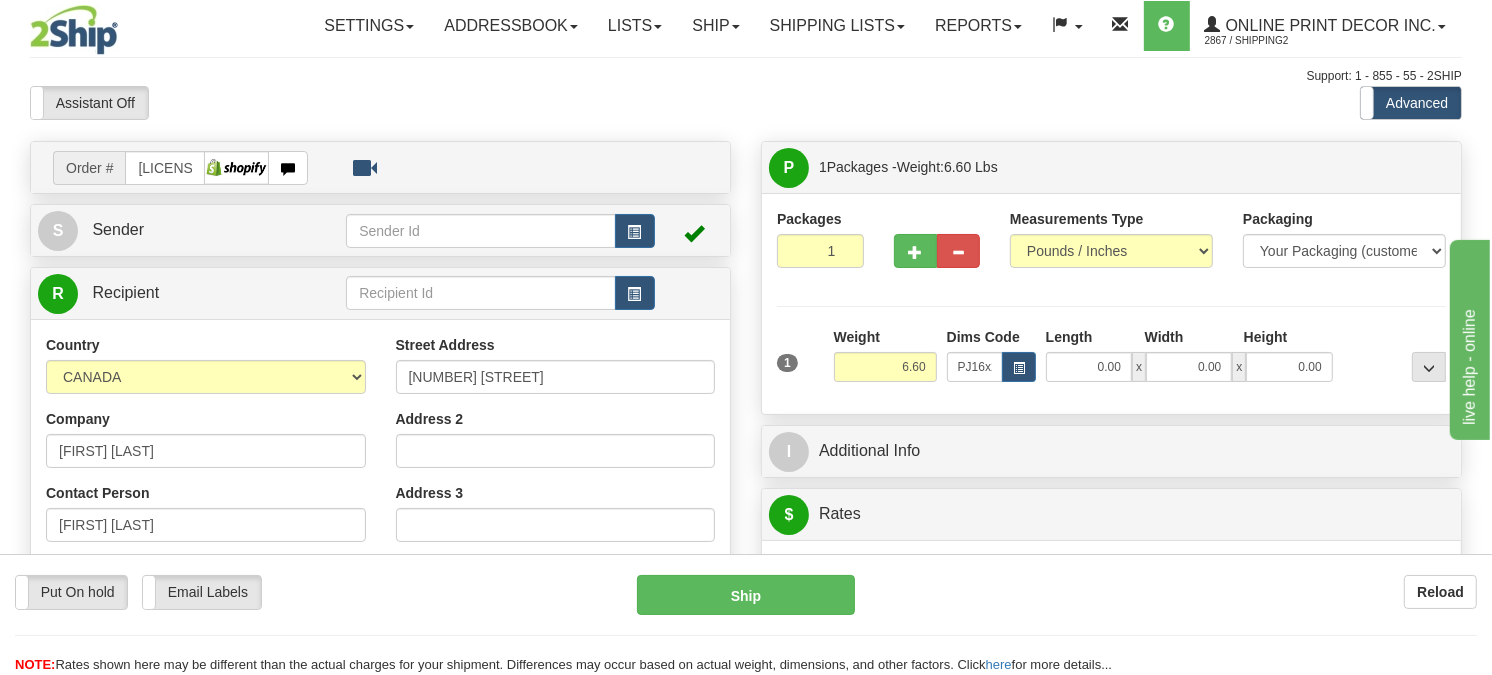 type on "28.00" 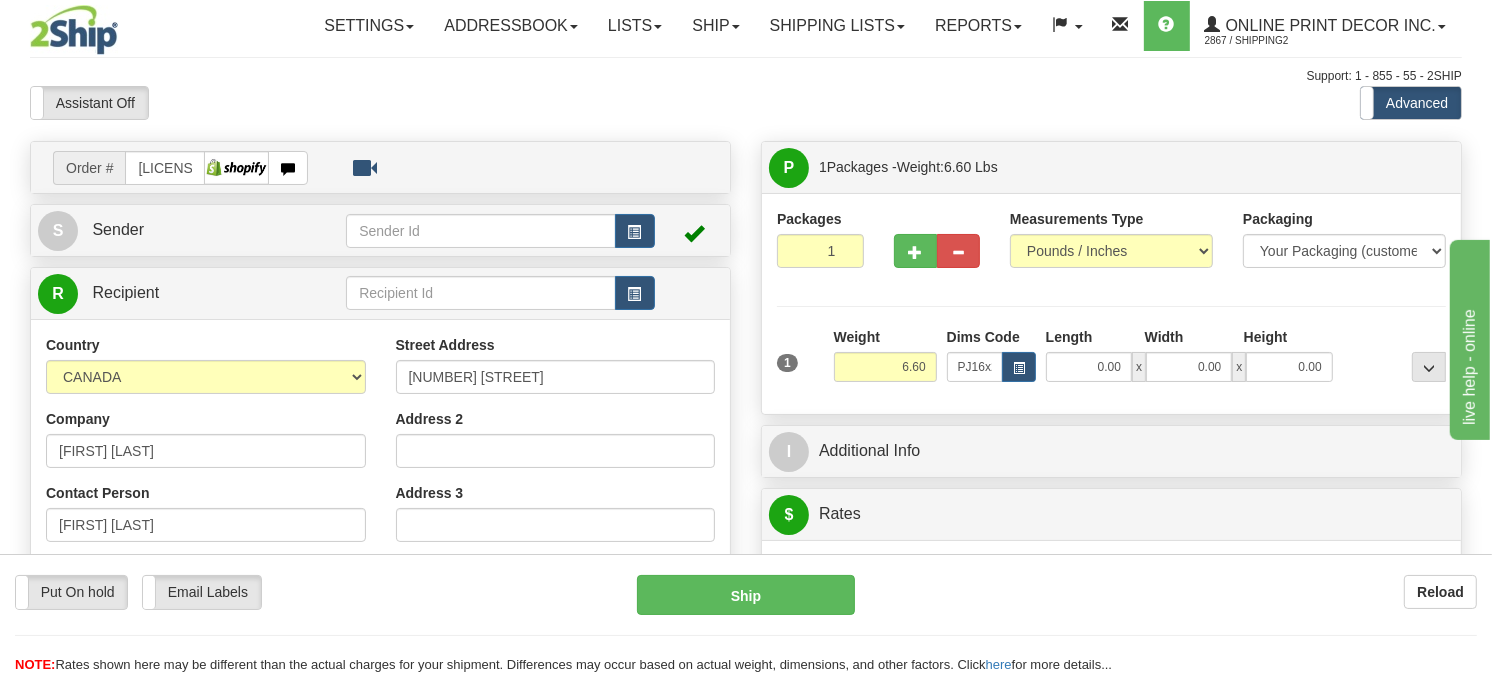type on "18.00" 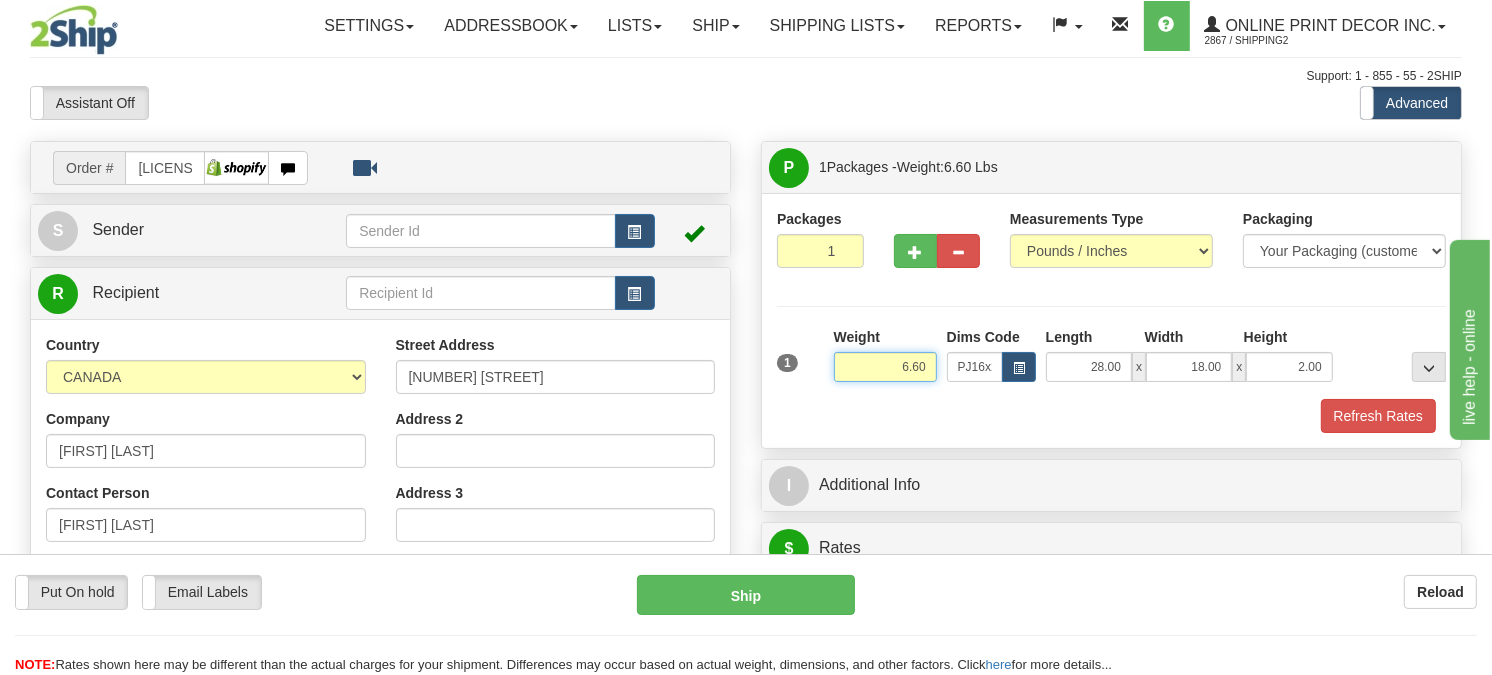 drag, startPoint x: 923, startPoint y: 413, endPoint x: 803, endPoint y: 413, distance: 120 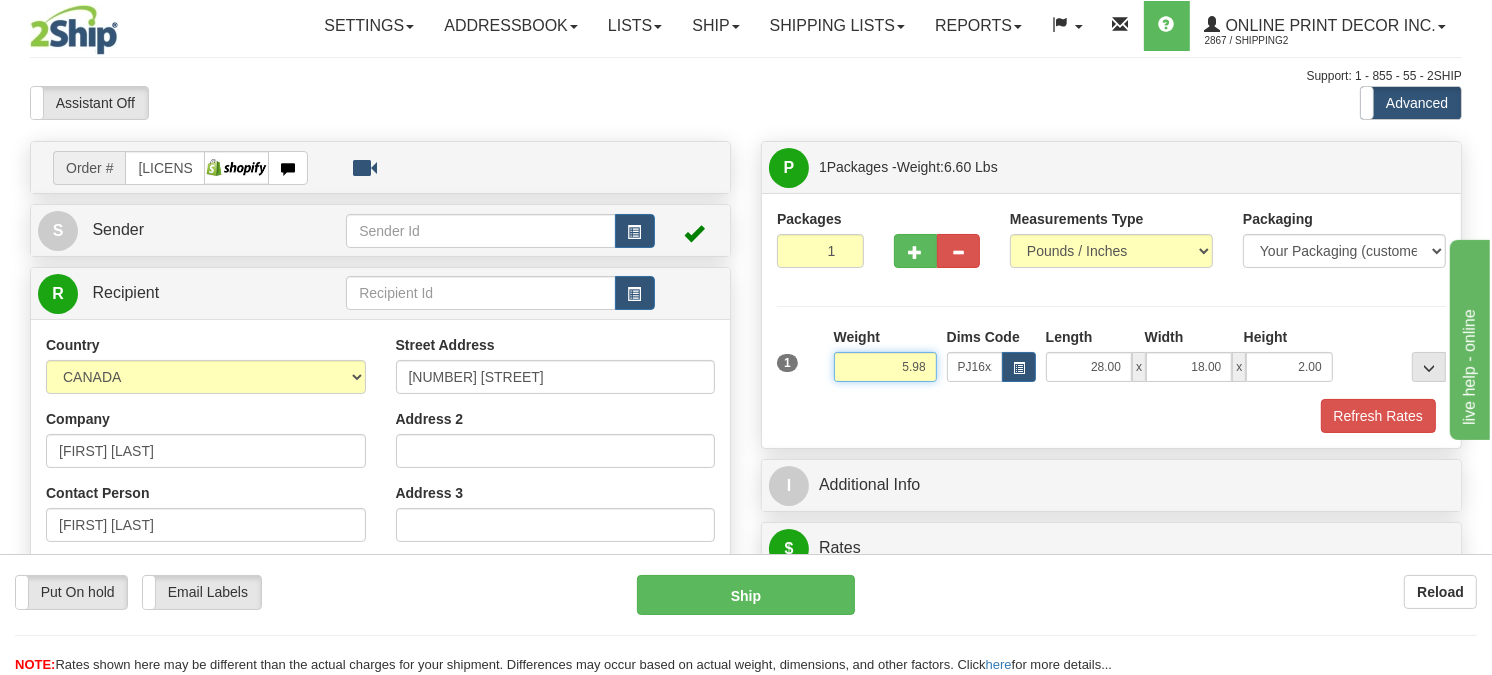 click on "5.98" at bounding box center [885, 367] 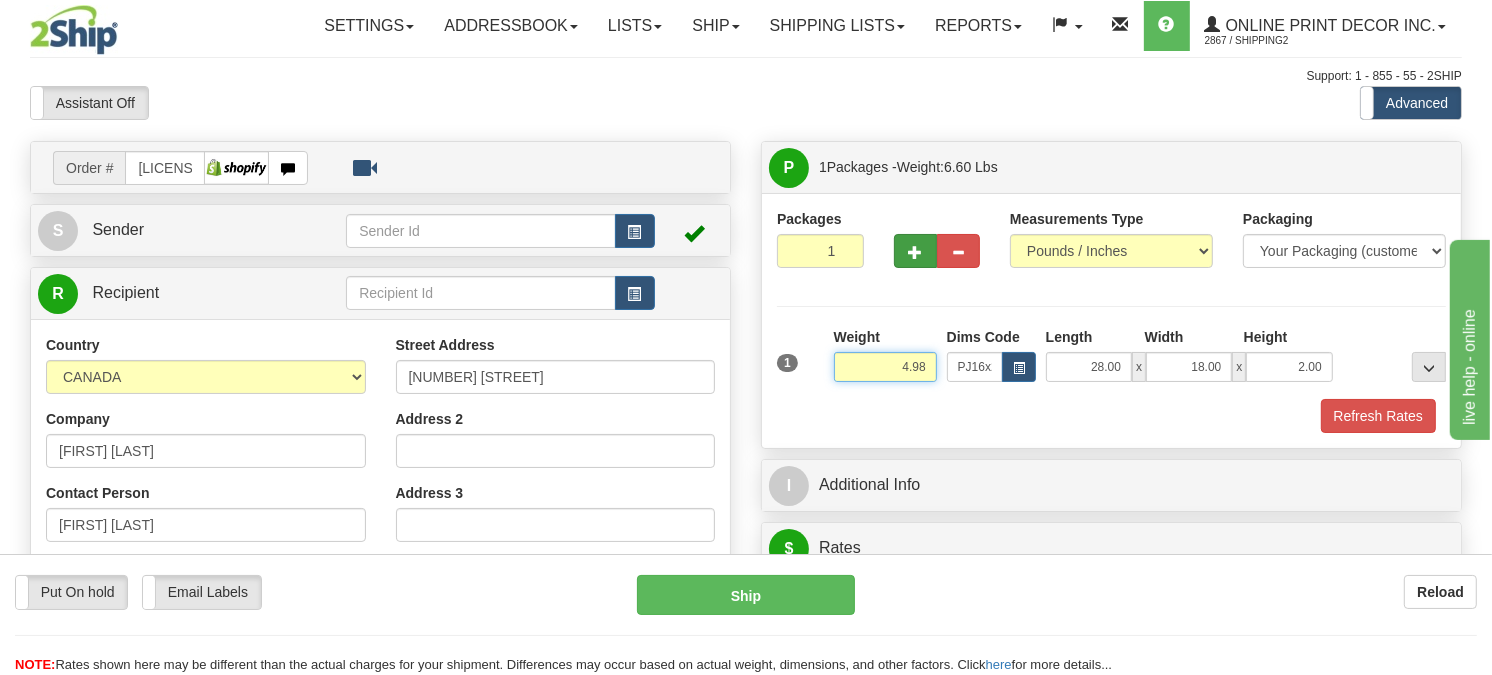 type on "4.98" 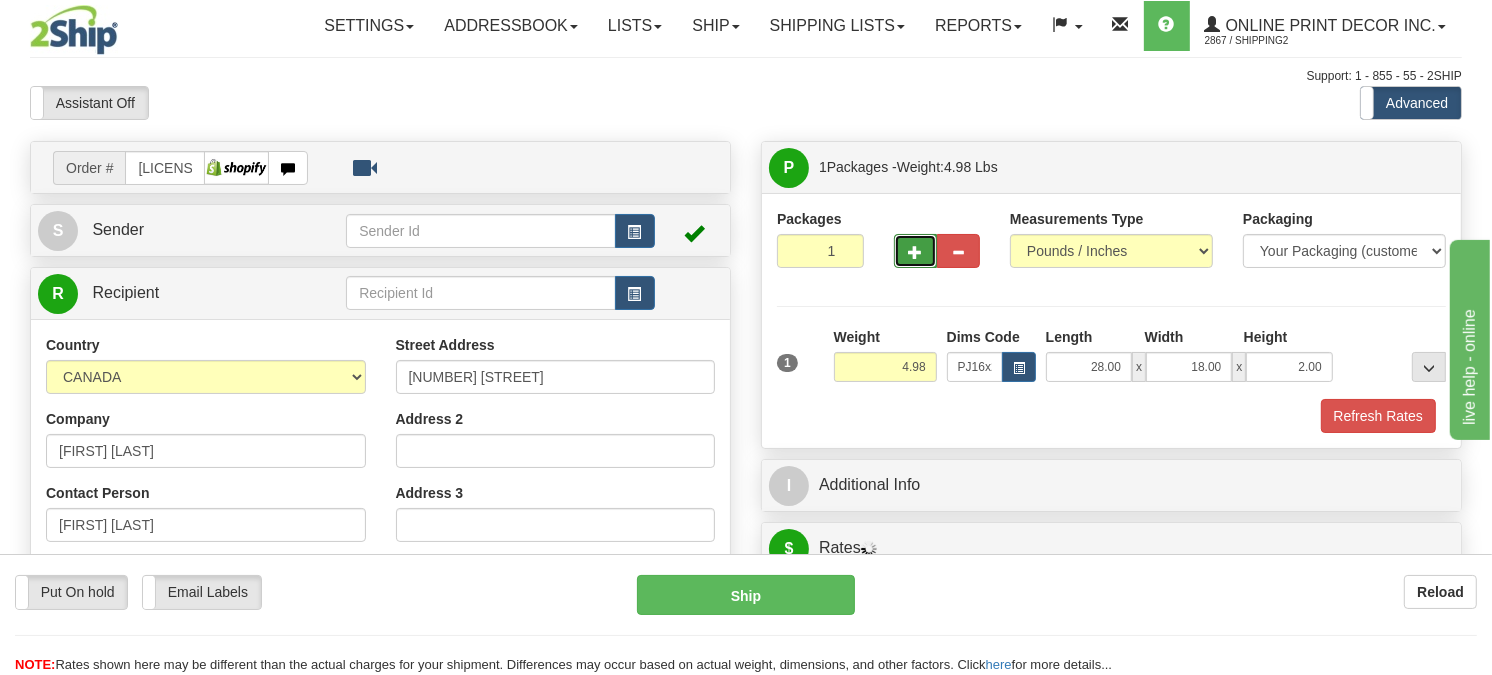 click at bounding box center [915, 251] 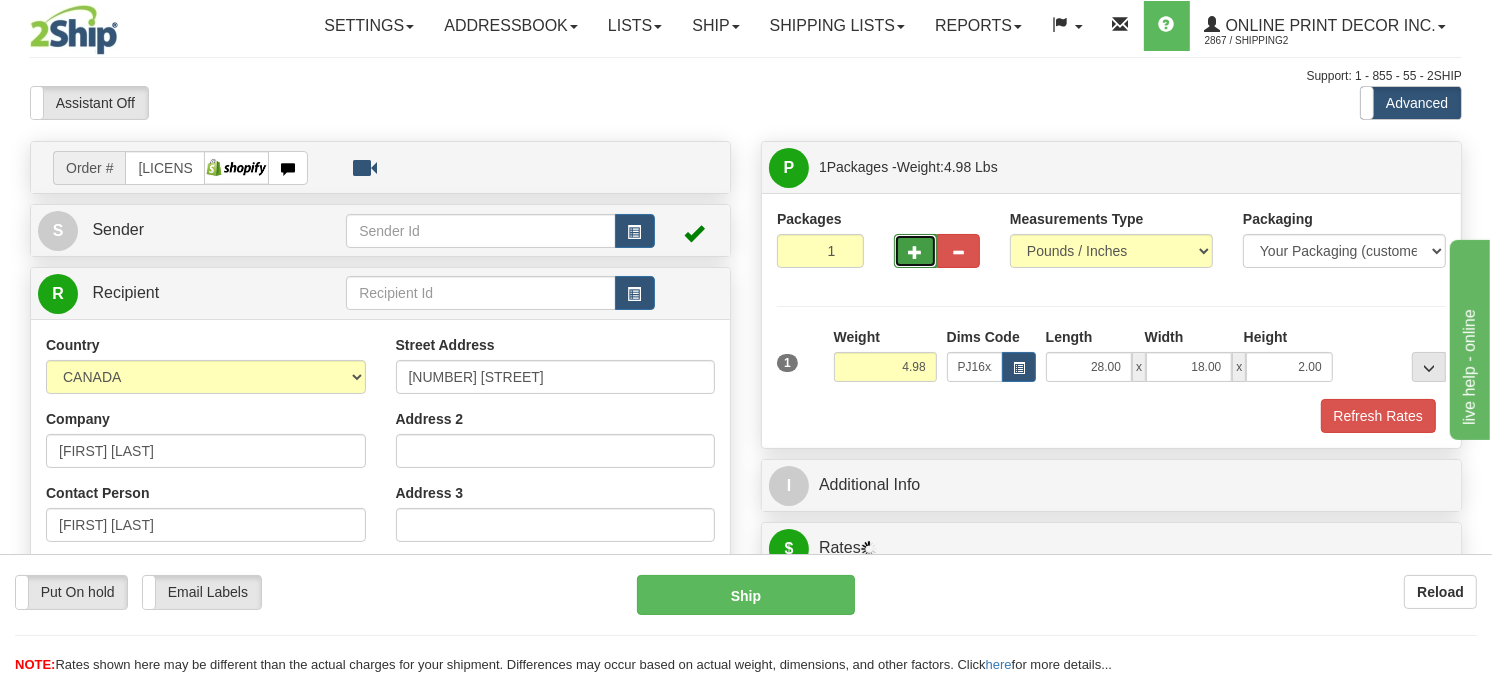 radio on "true" 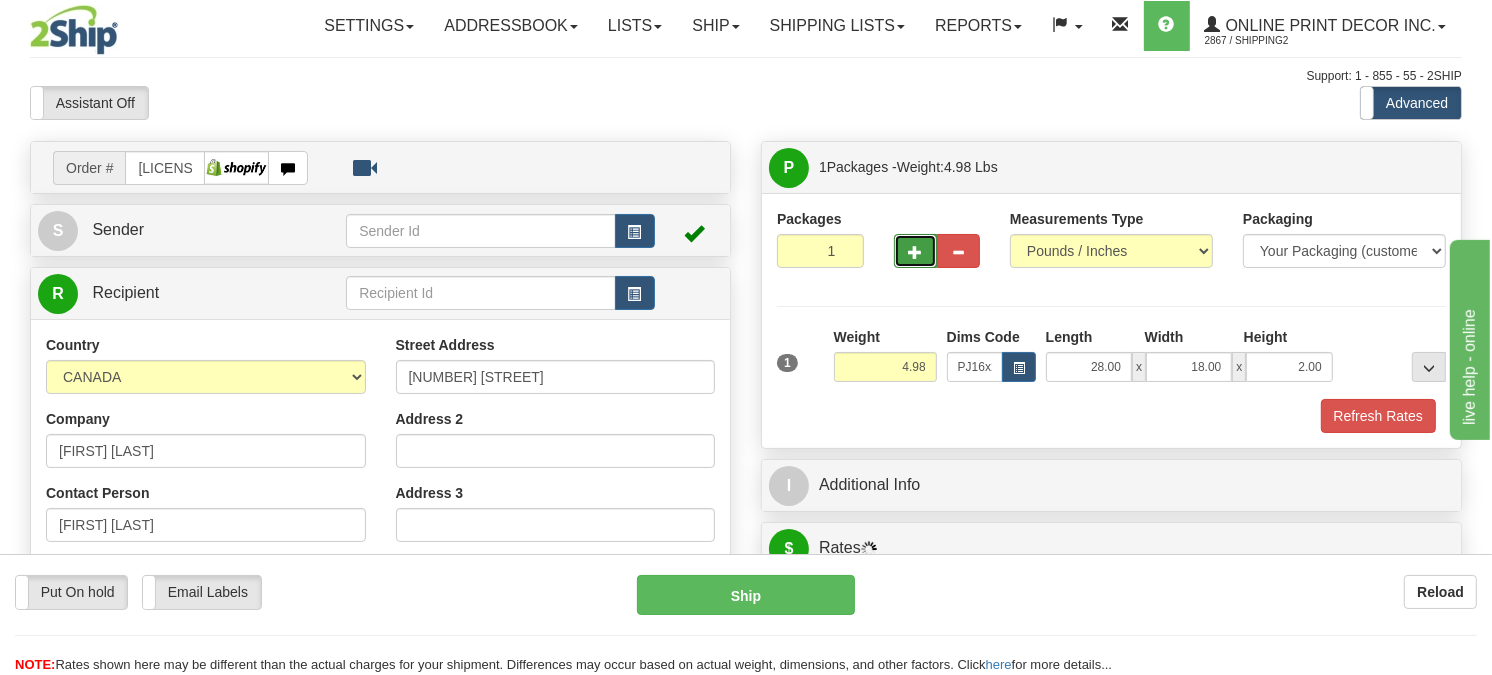 type on "2" 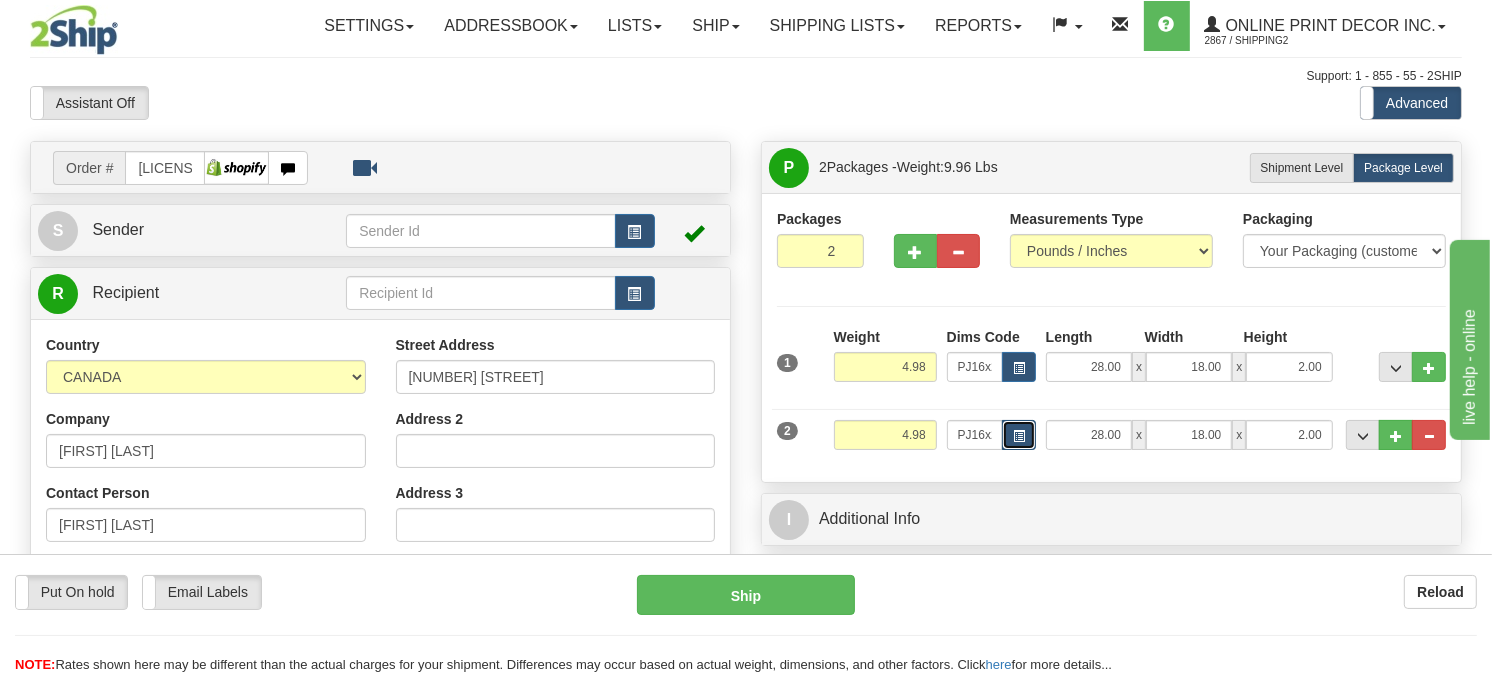 click at bounding box center [1019, 436] 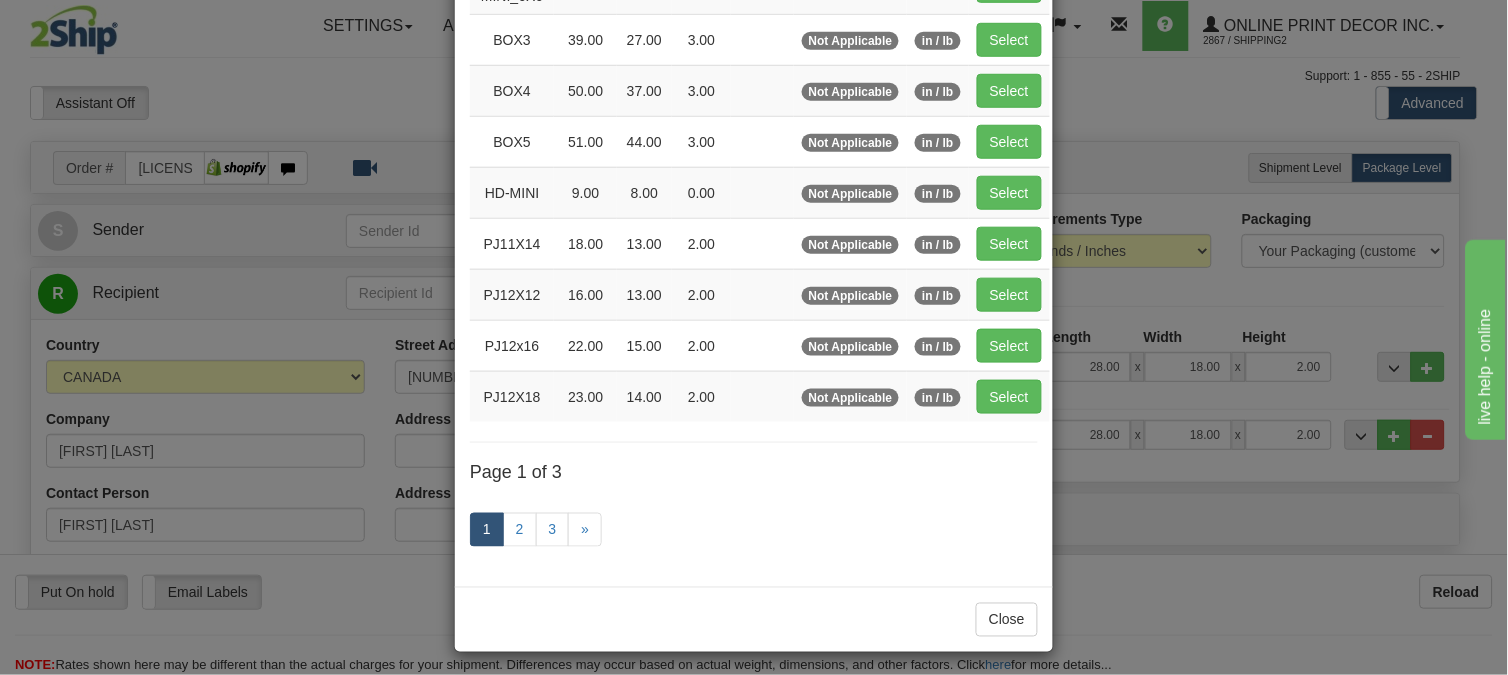 scroll, scrollTop: 0, scrollLeft: 0, axis: both 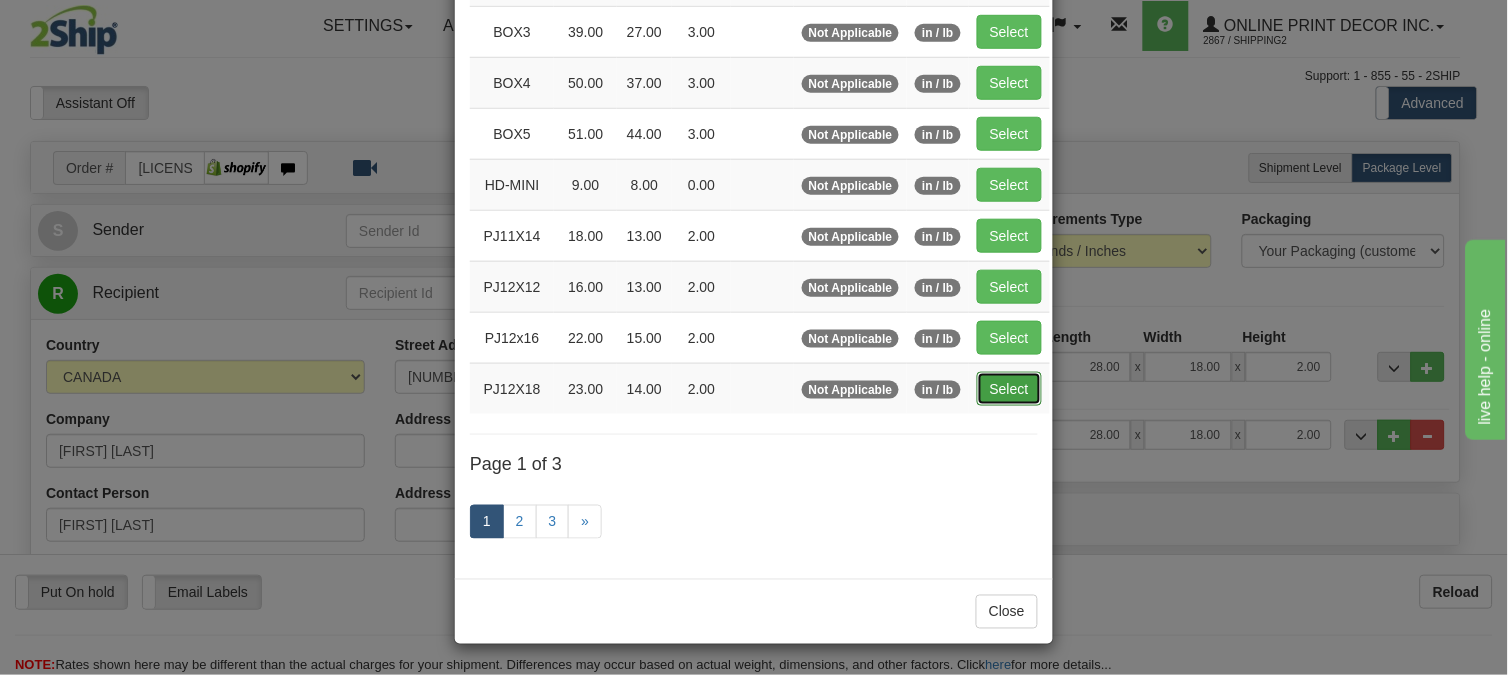 click on "Select" at bounding box center (1009, 389) 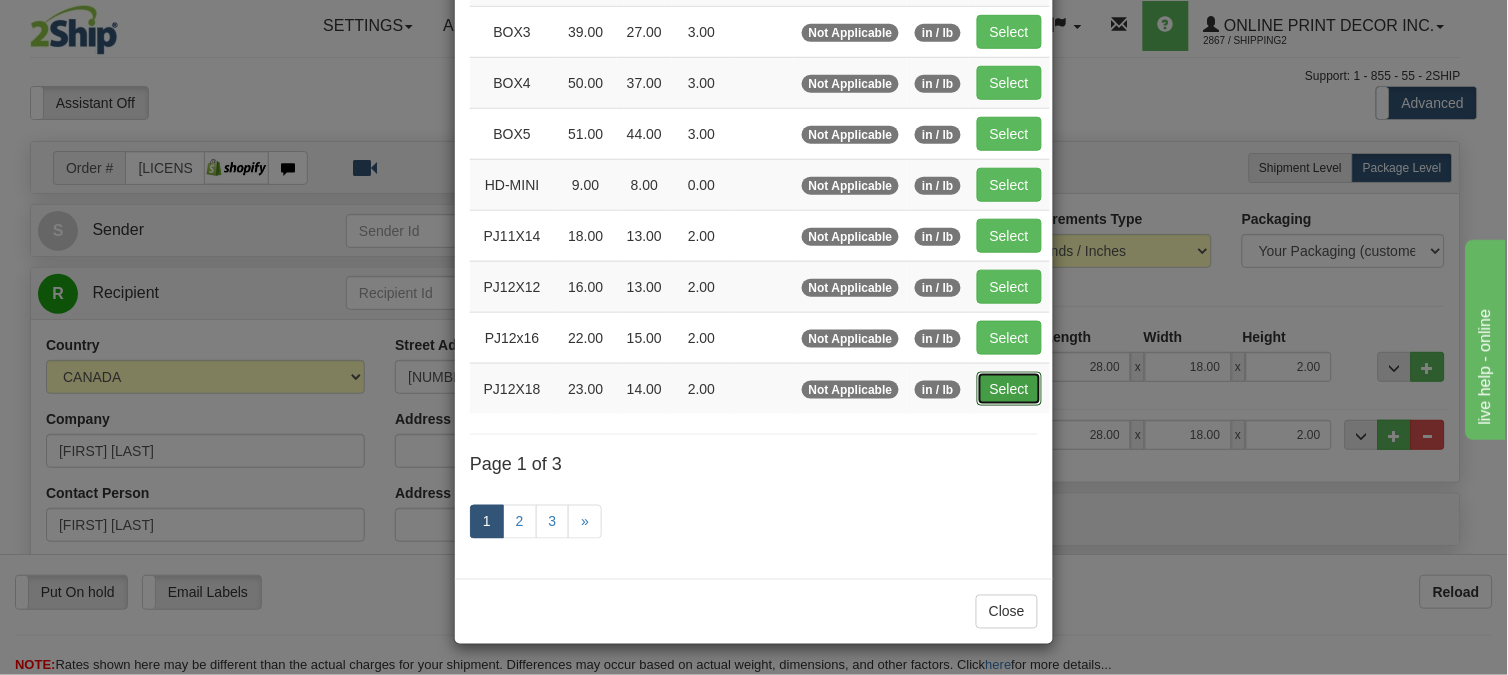 type on "23.00" 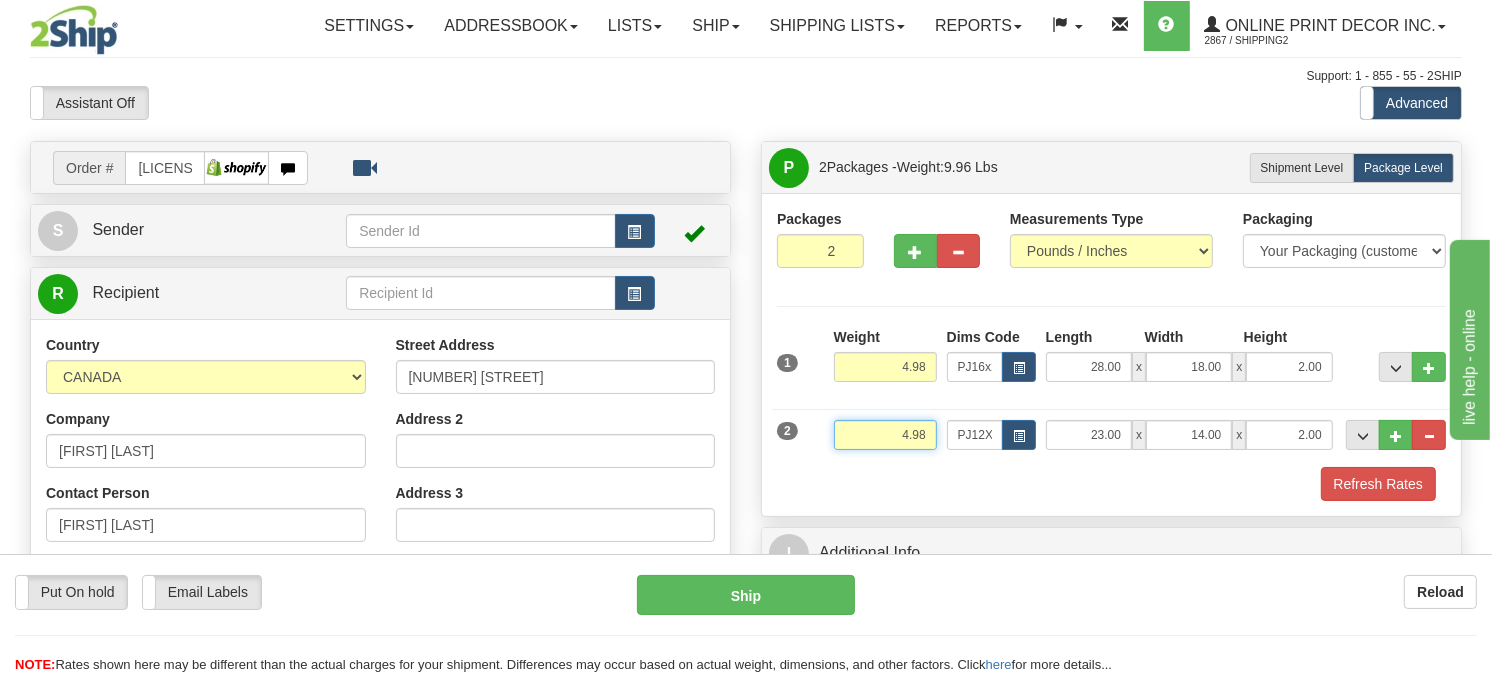 drag, startPoint x: 925, startPoint y: 484, endPoint x: 862, endPoint y: 482, distance: 63.03174 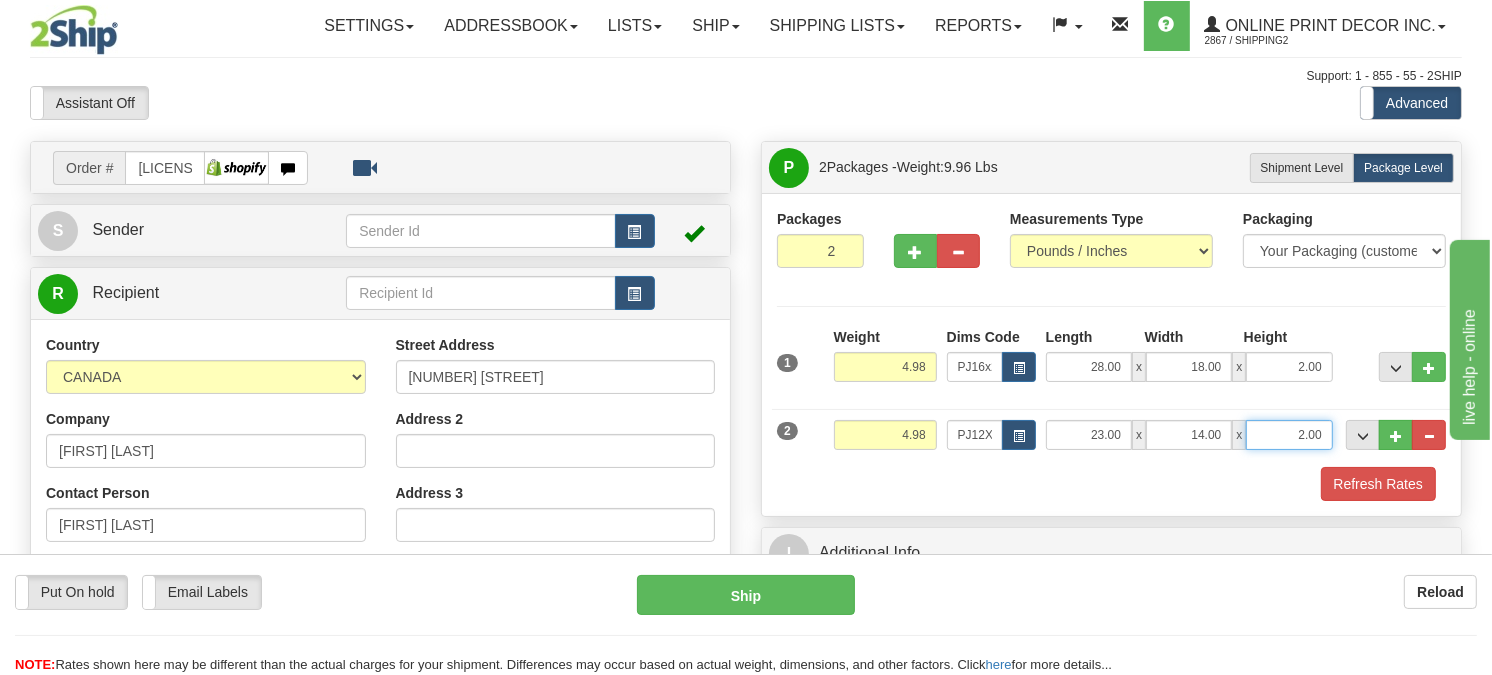 drag, startPoint x: 1322, startPoint y: 483, endPoint x: 1266, endPoint y: 476, distance: 56.435802 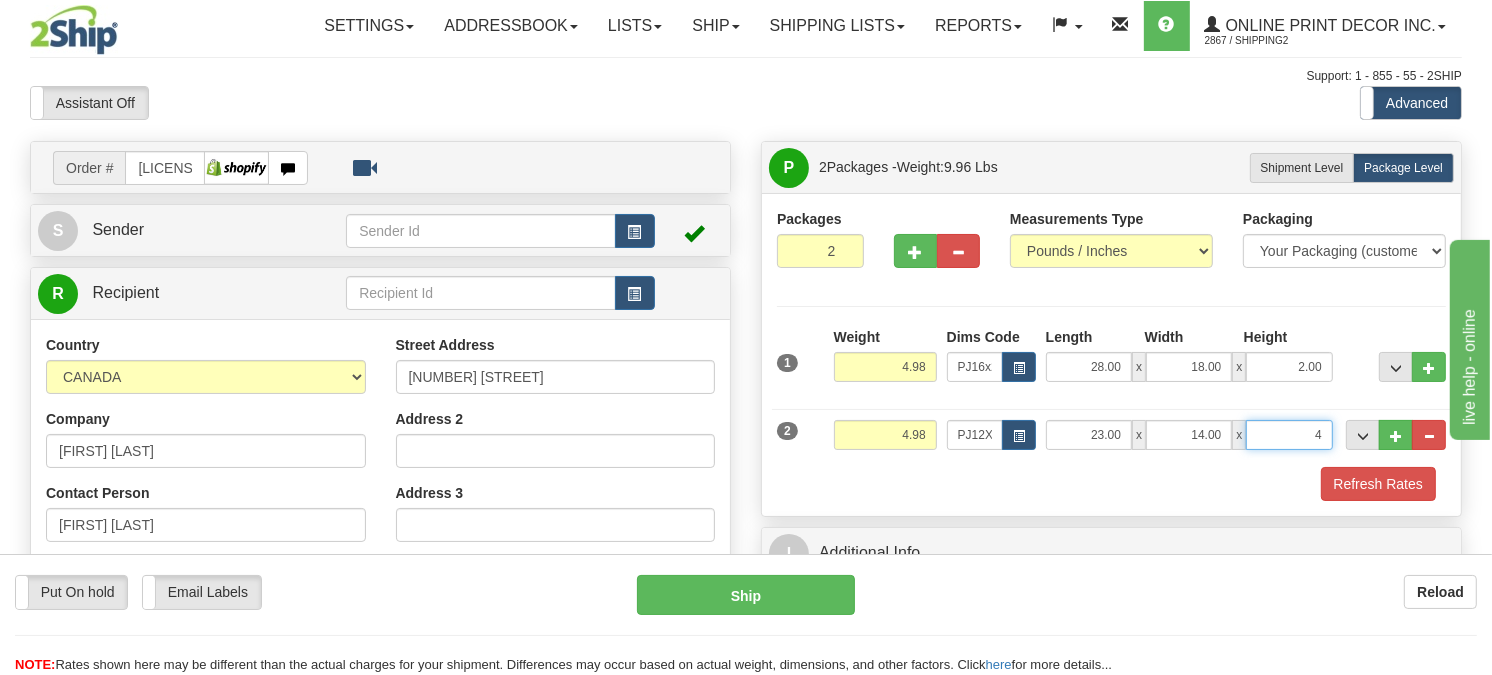 click on "Delete" at bounding box center [0, 0] 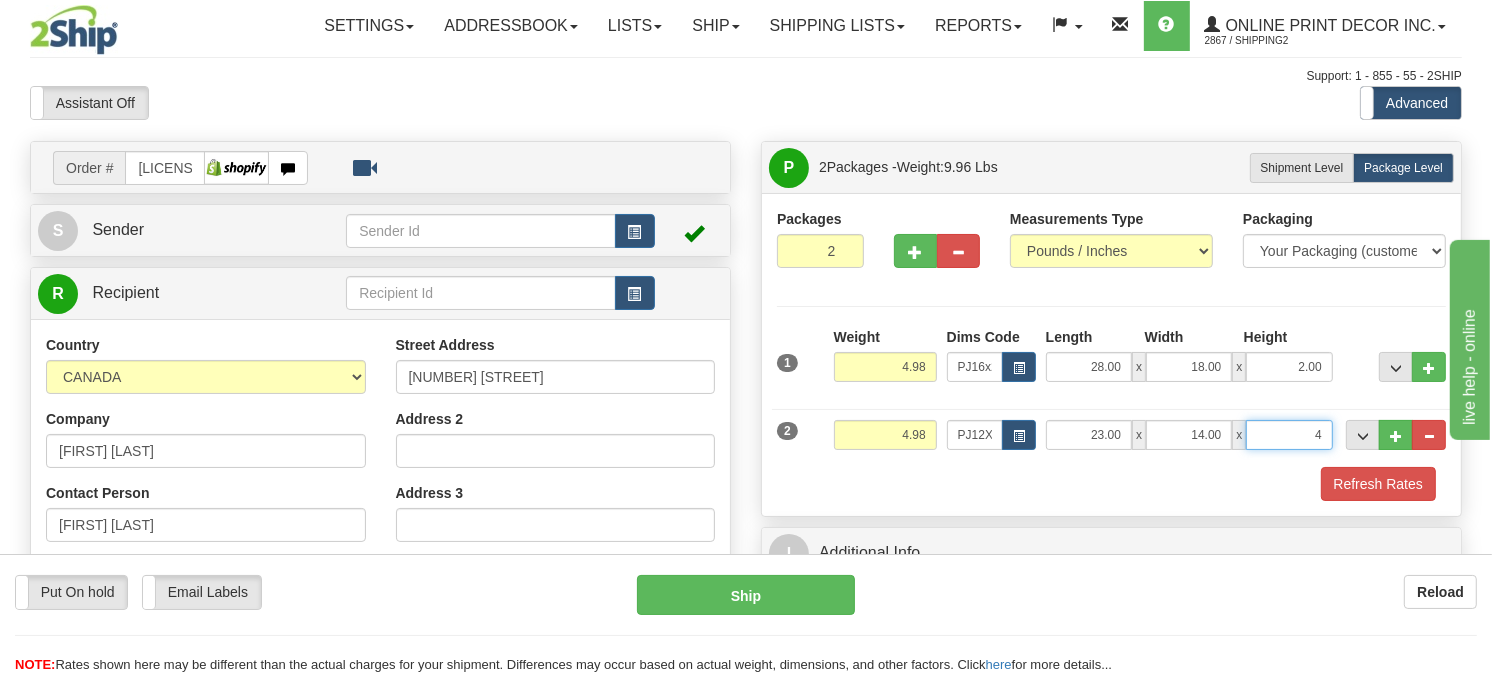 type on "4.00" 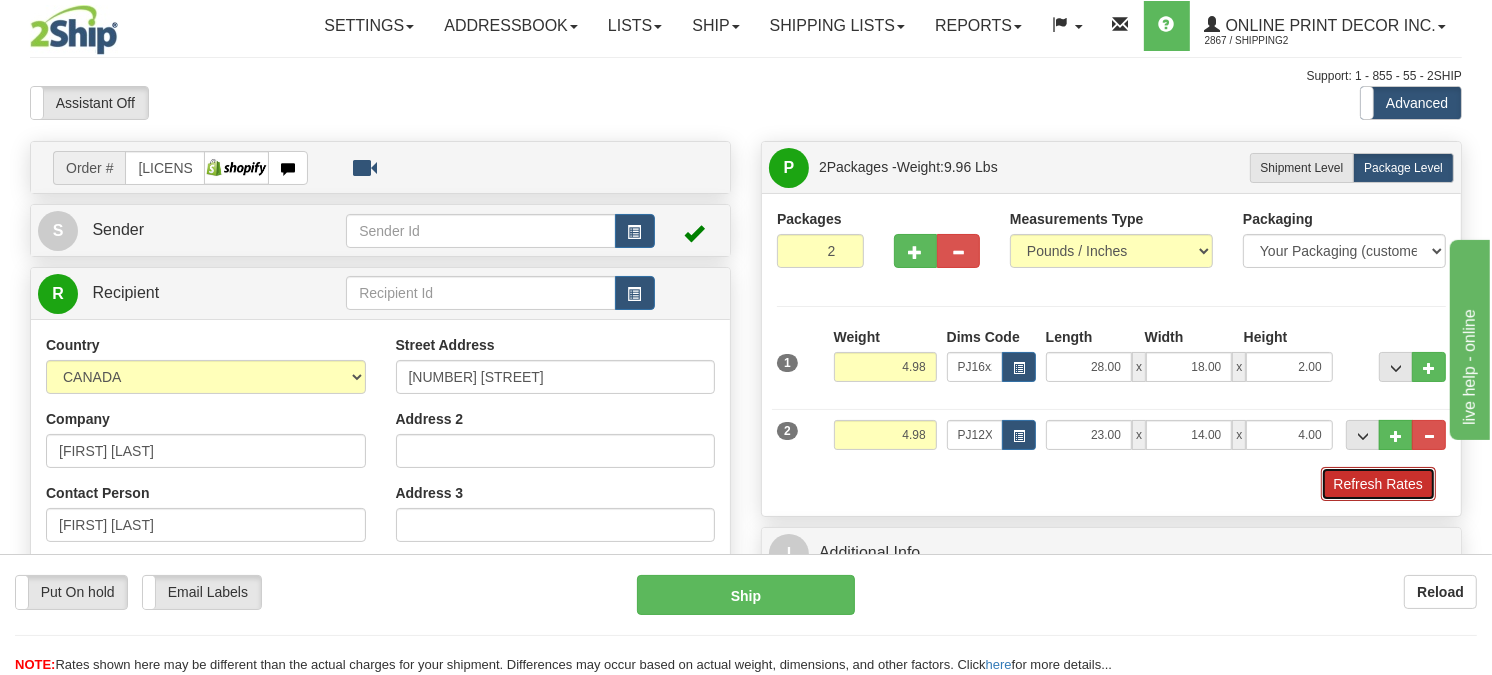 click on "Refresh Rates" at bounding box center (1378, 484) 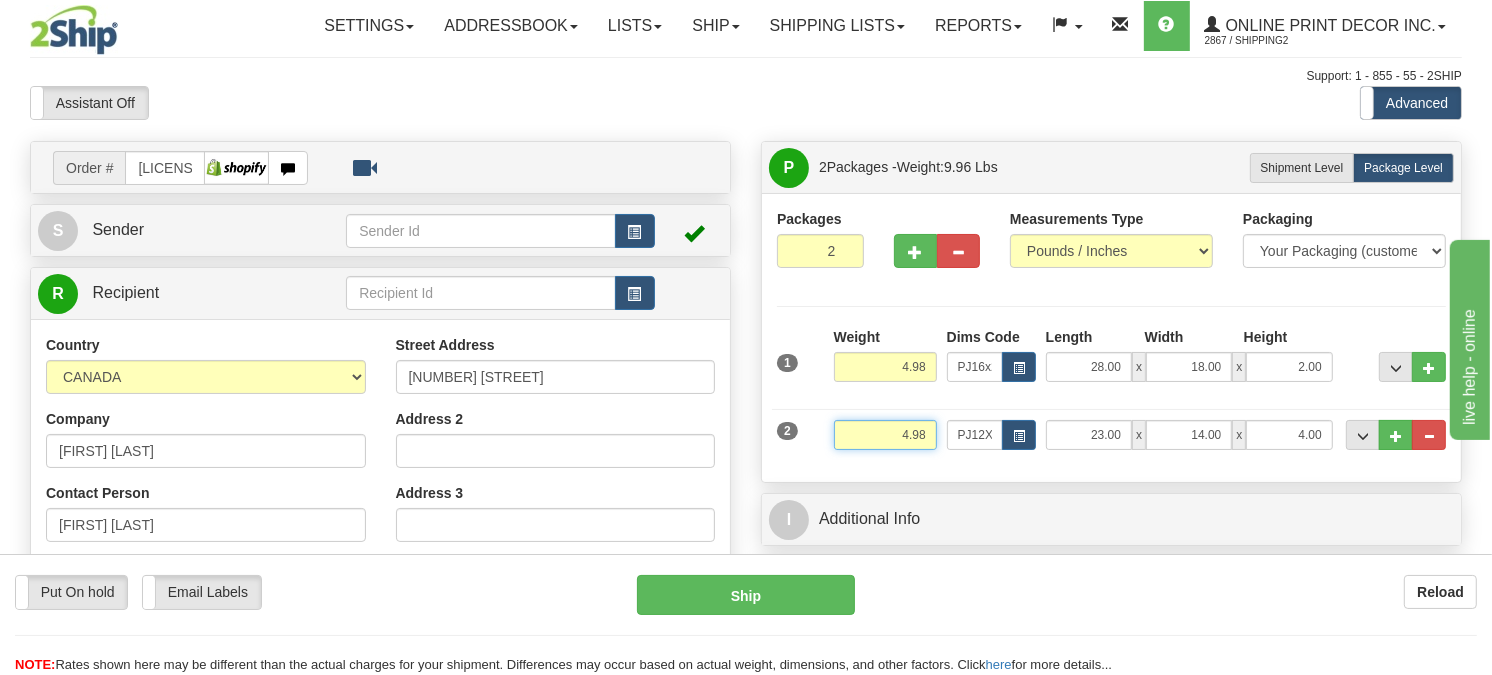 click on "4.98" at bounding box center (885, 435) 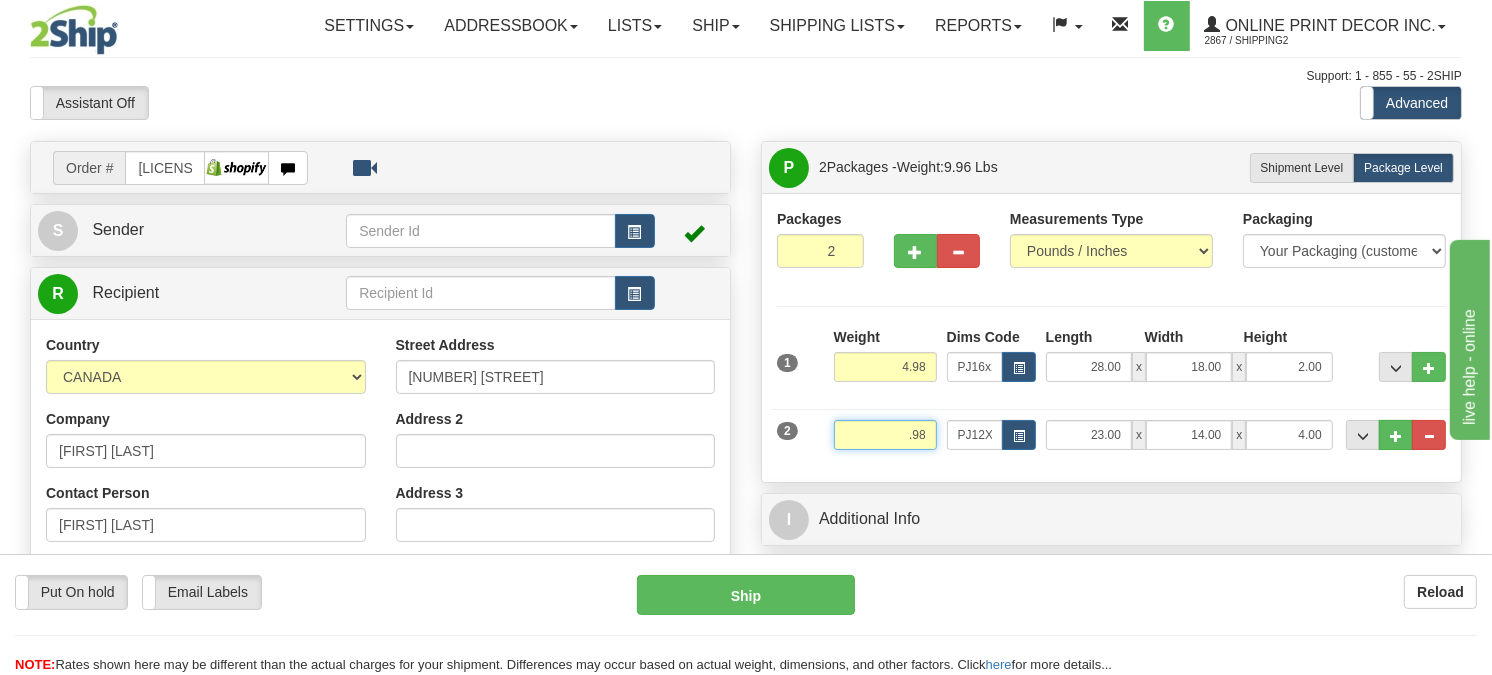 type on "4.98" 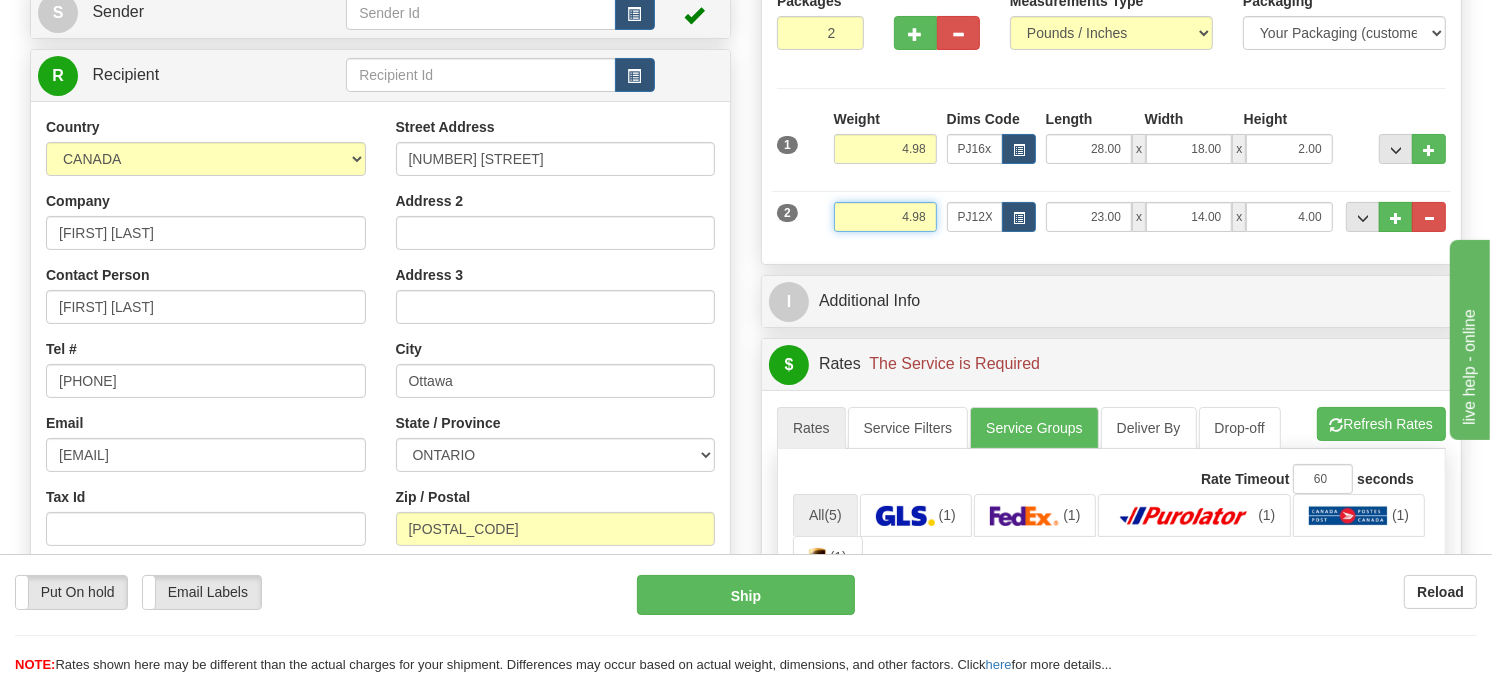 scroll, scrollTop: 222, scrollLeft: 0, axis: vertical 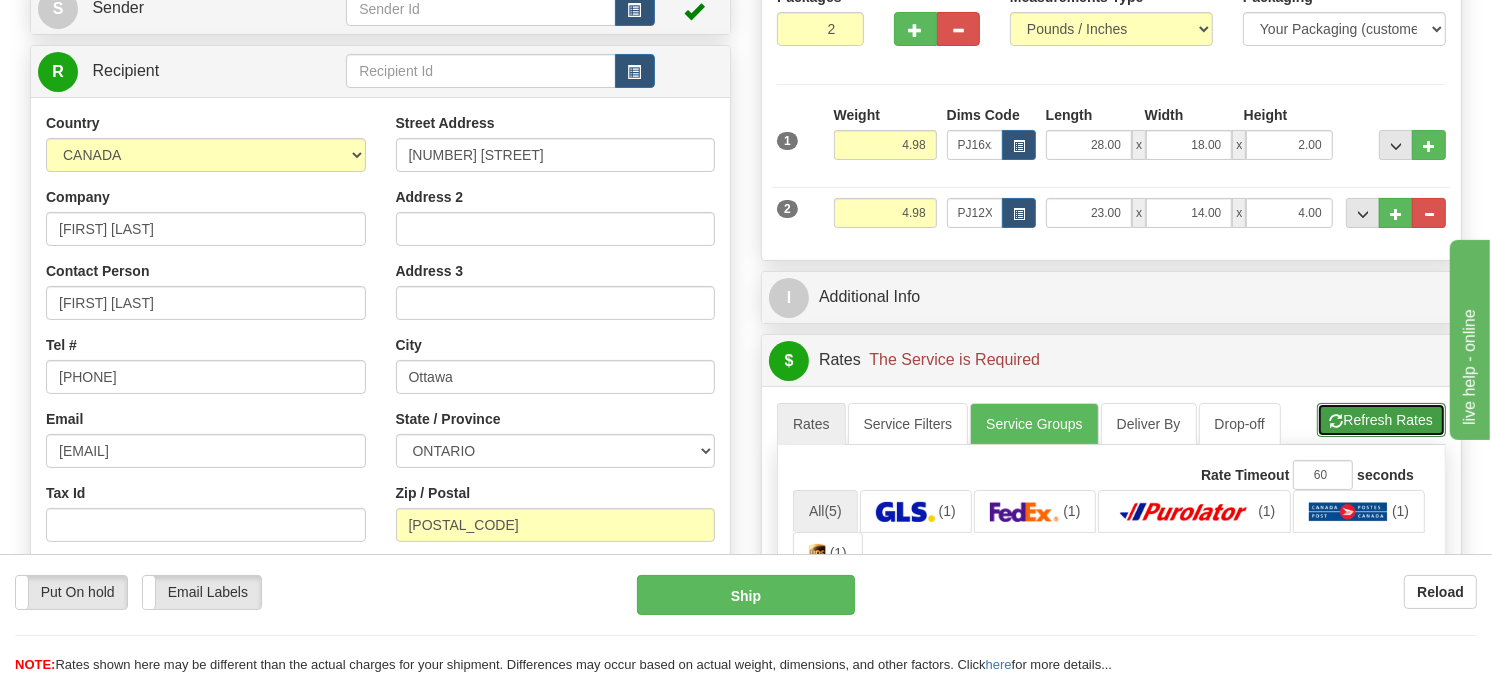 click on "Refresh Rates" at bounding box center (1381, 420) 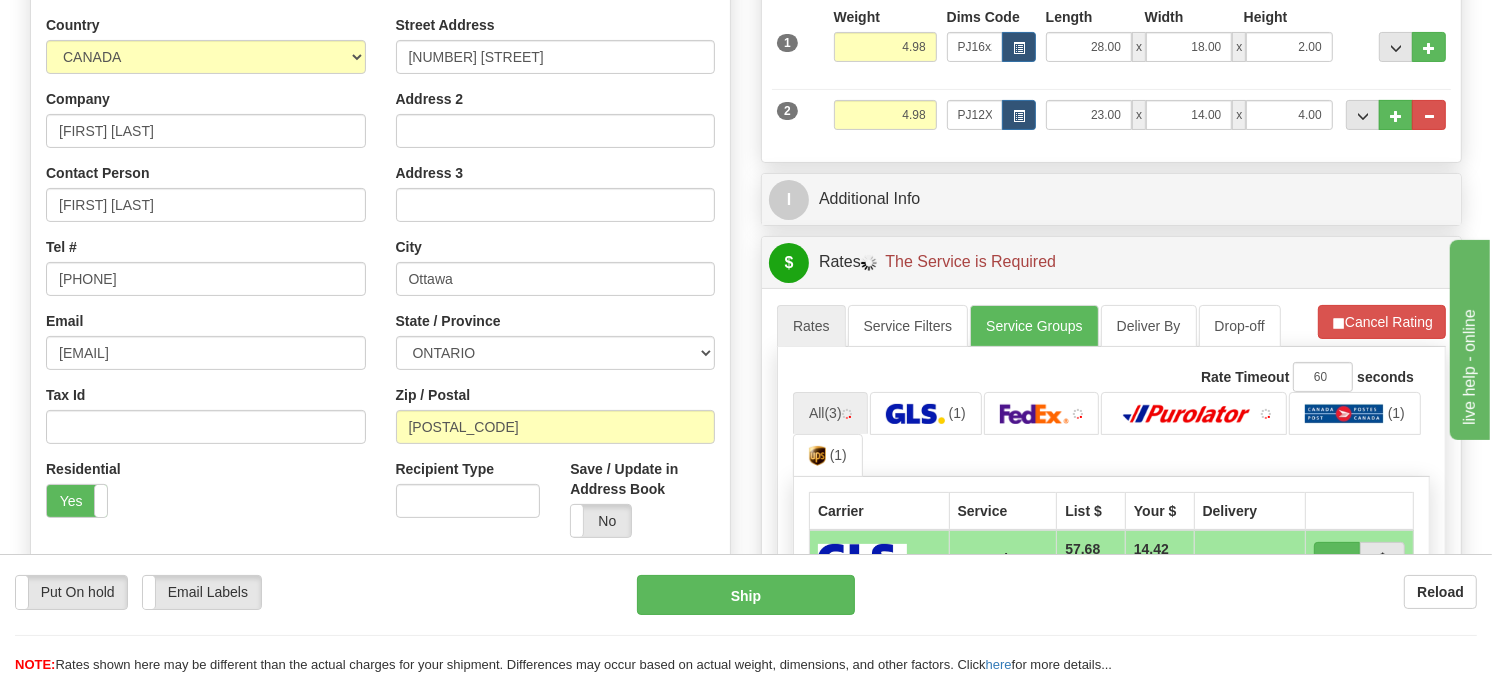 scroll, scrollTop: 333, scrollLeft: 0, axis: vertical 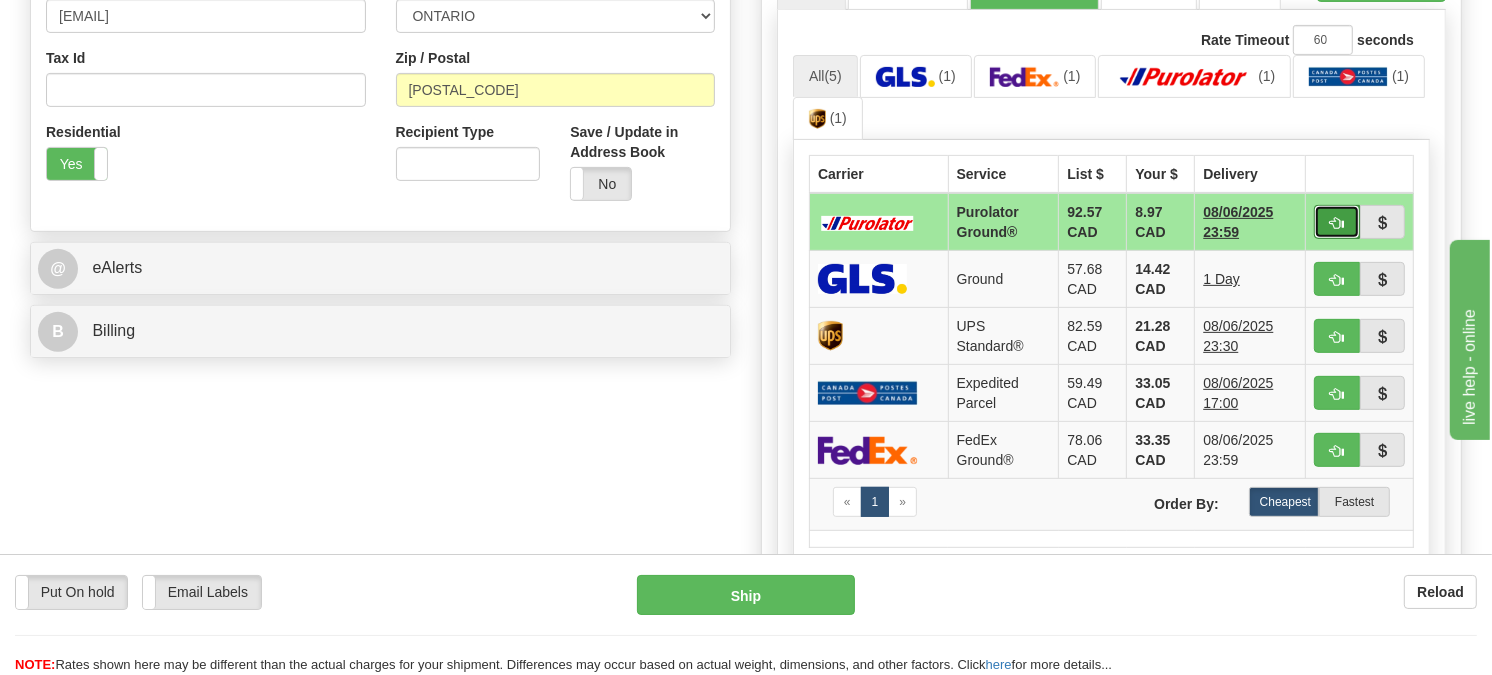 click at bounding box center (1337, 223) 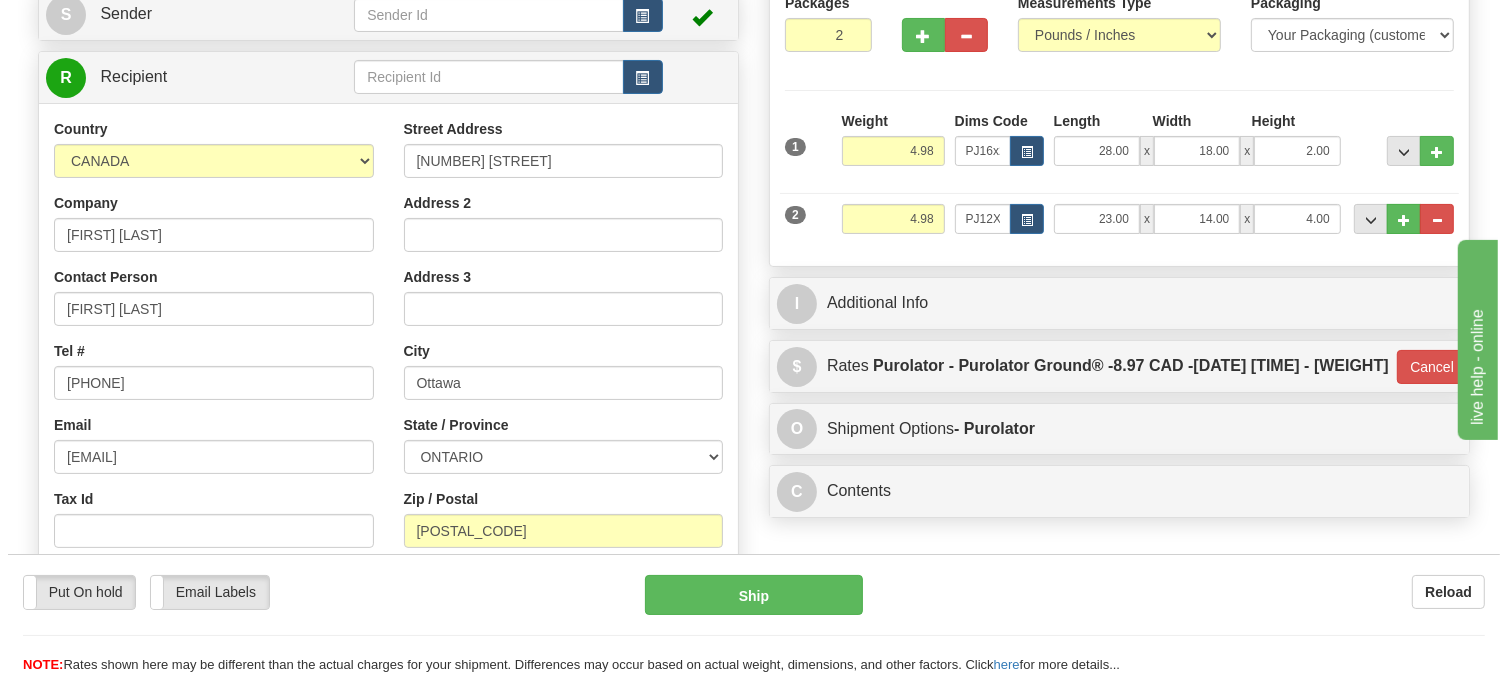 scroll, scrollTop: 213, scrollLeft: 0, axis: vertical 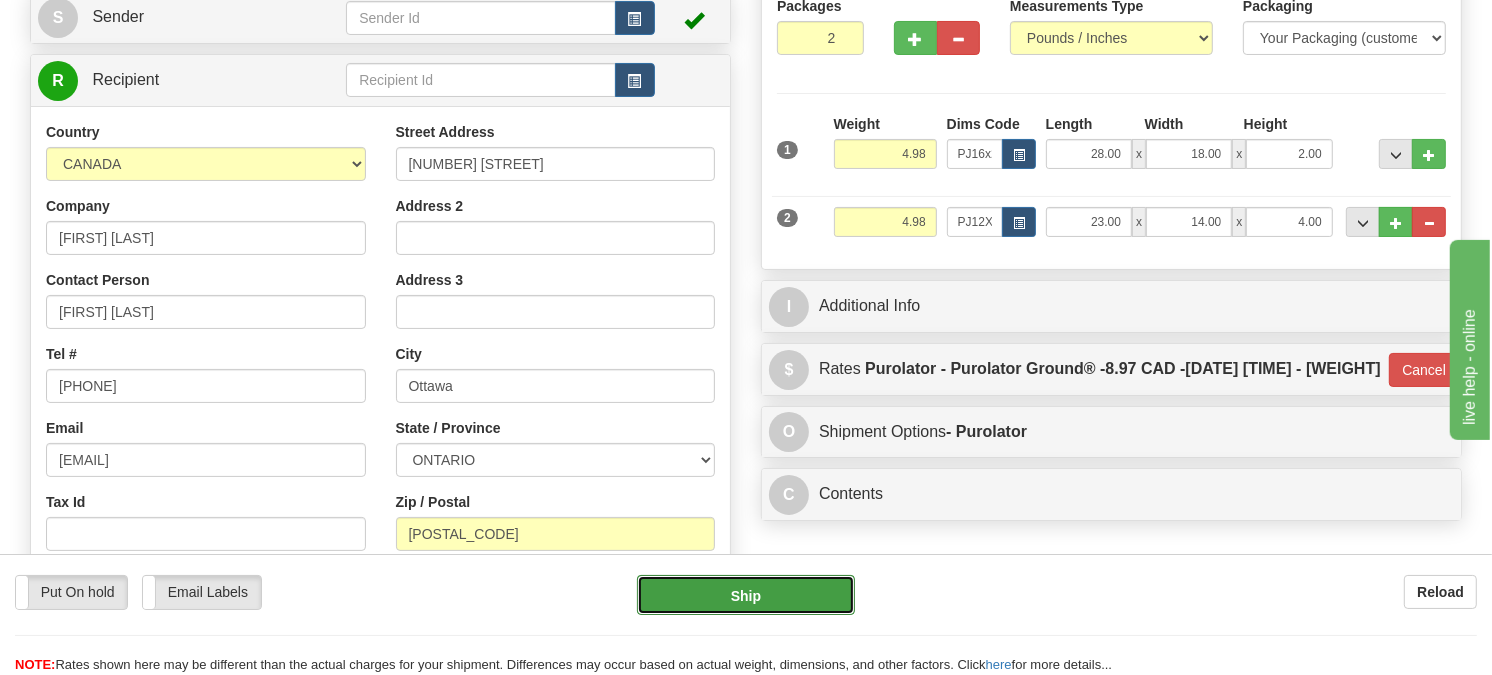 click on "Ship" at bounding box center [746, 595] 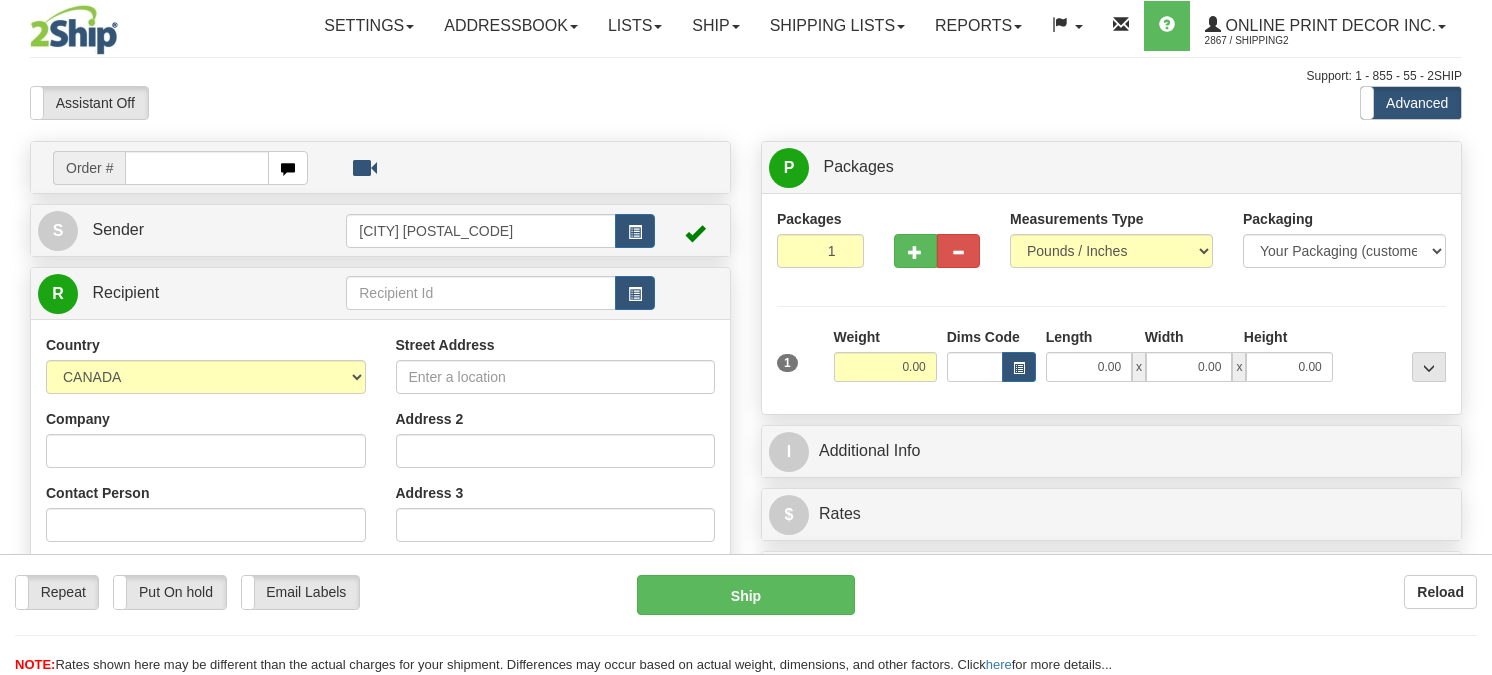 scroll, scrollTop: 0, scrollLeft: 0, axis: both 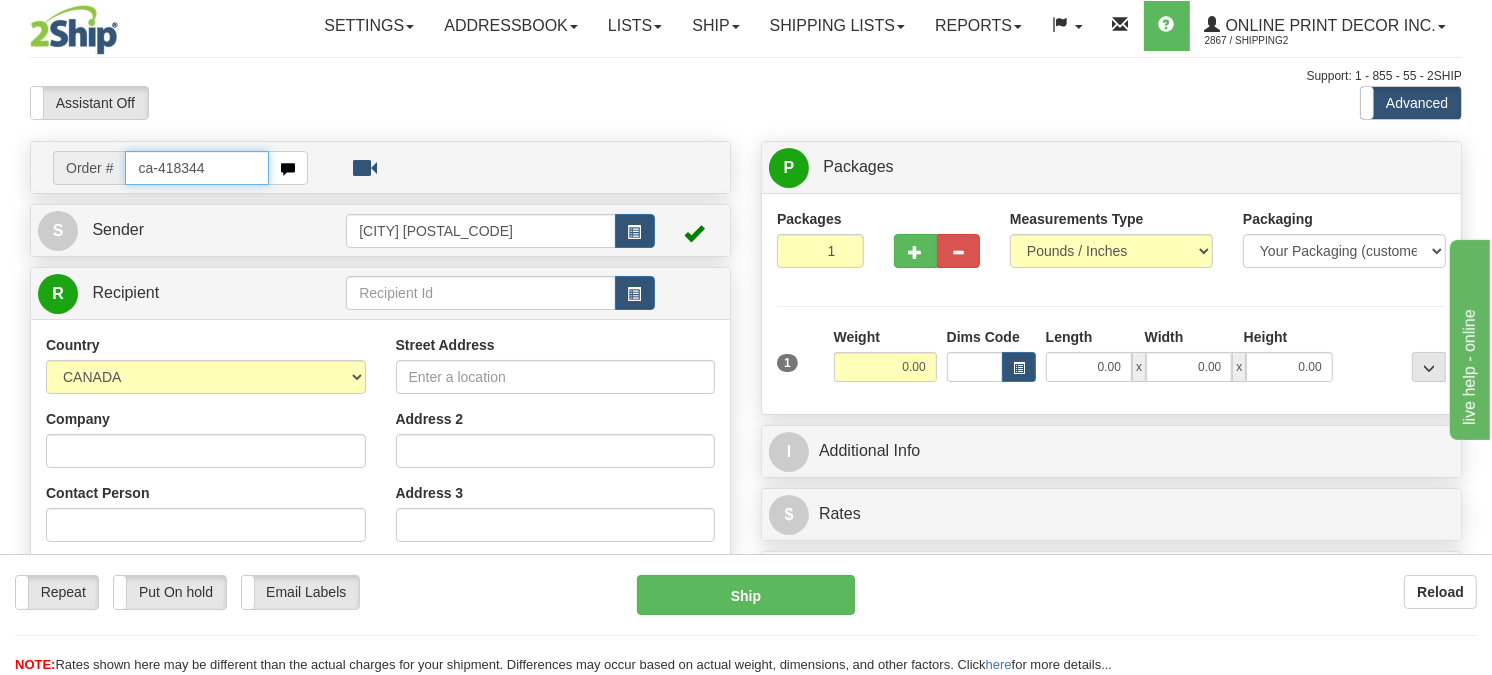 type on "ca-418344" 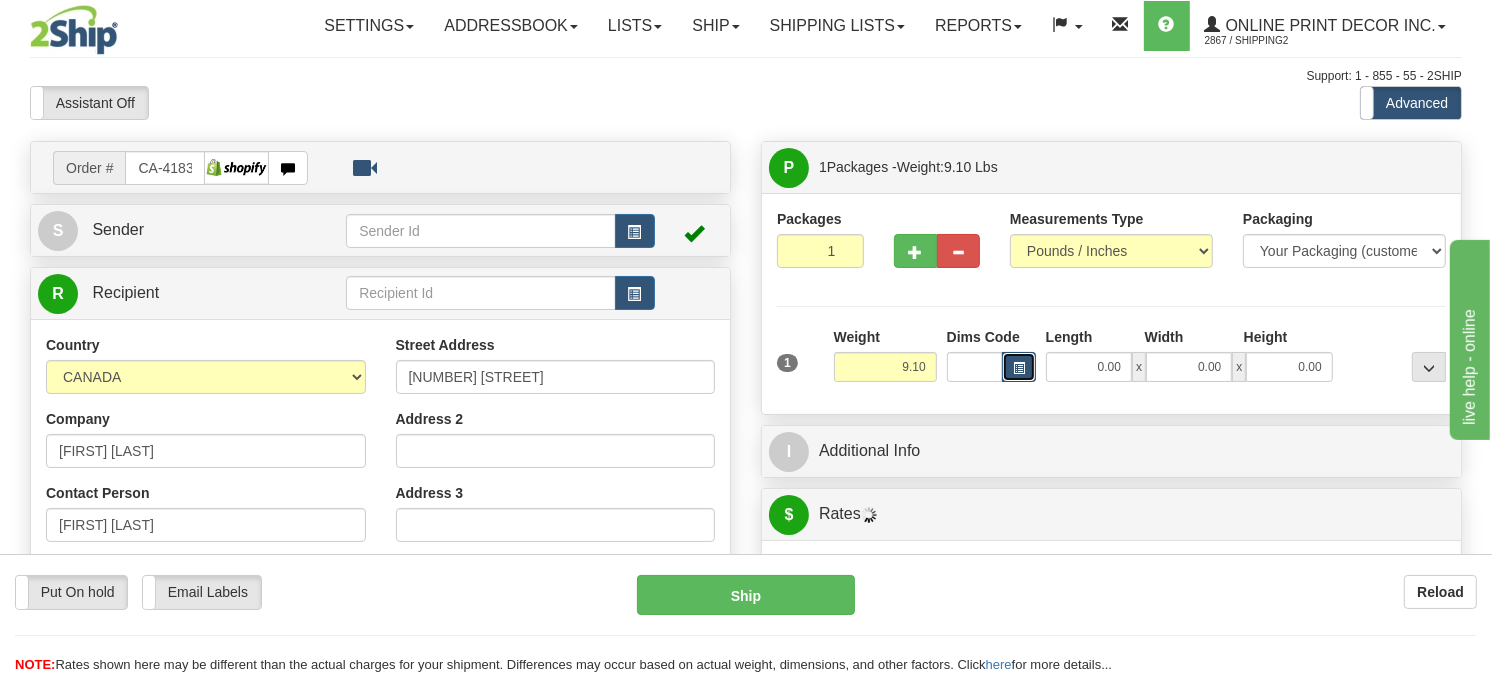 click at bounding box center [1019, 367] 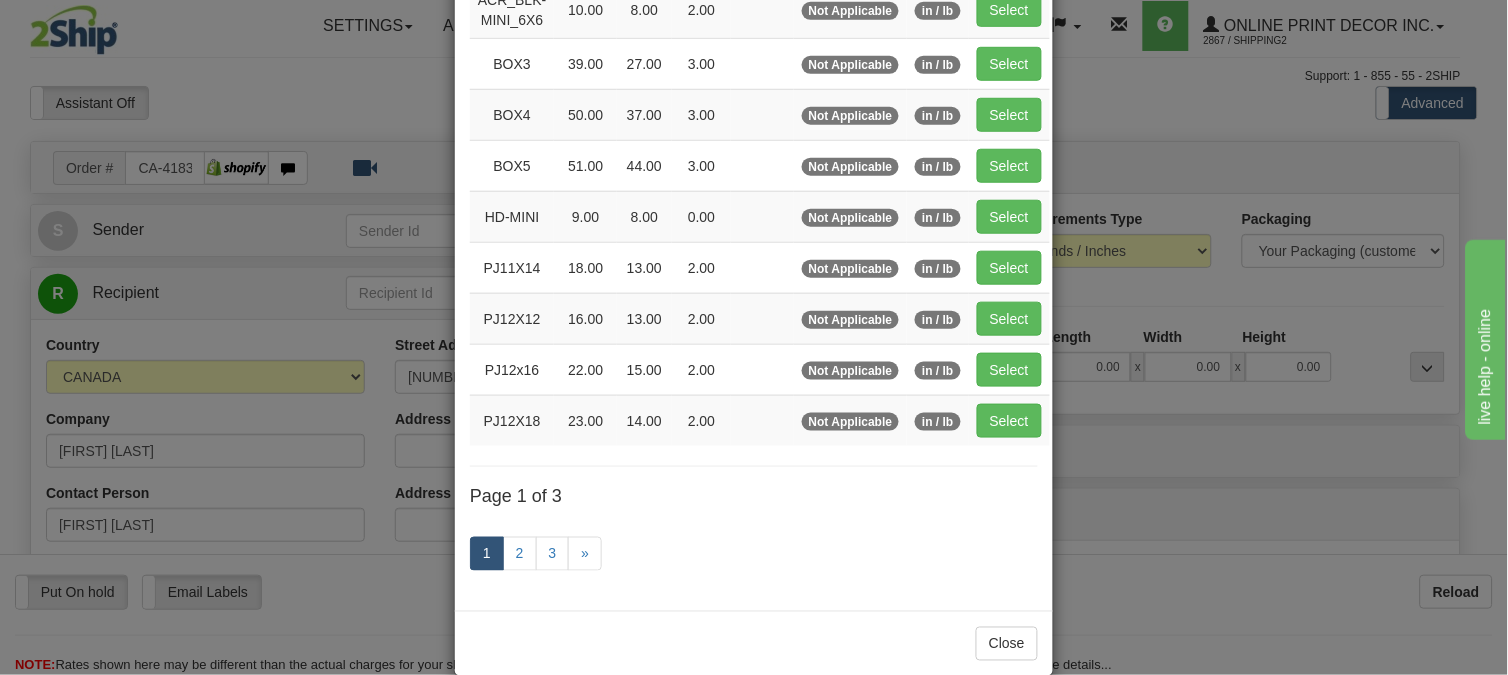 scroll, scrollTop: 326, scrollLeft: 0, axis: vertical 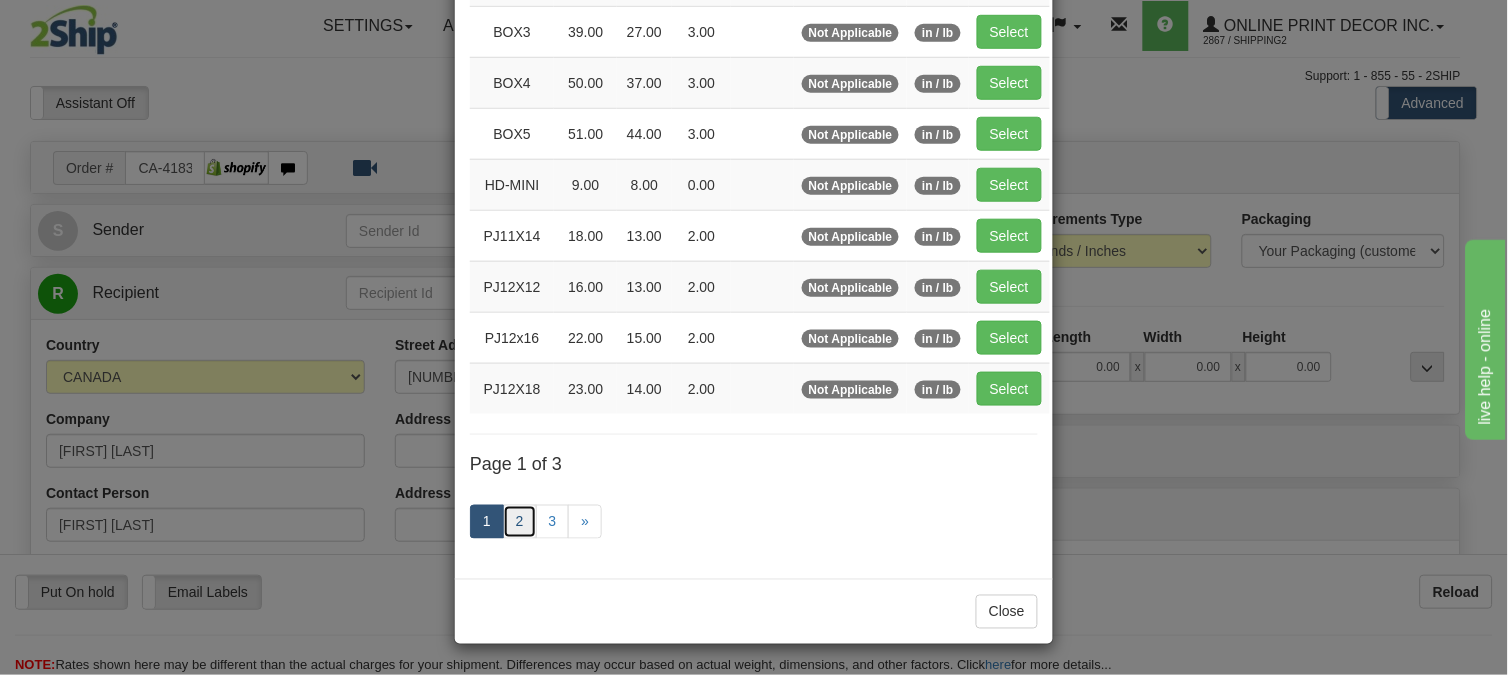 click on "2" at bounding box center [520, 522] 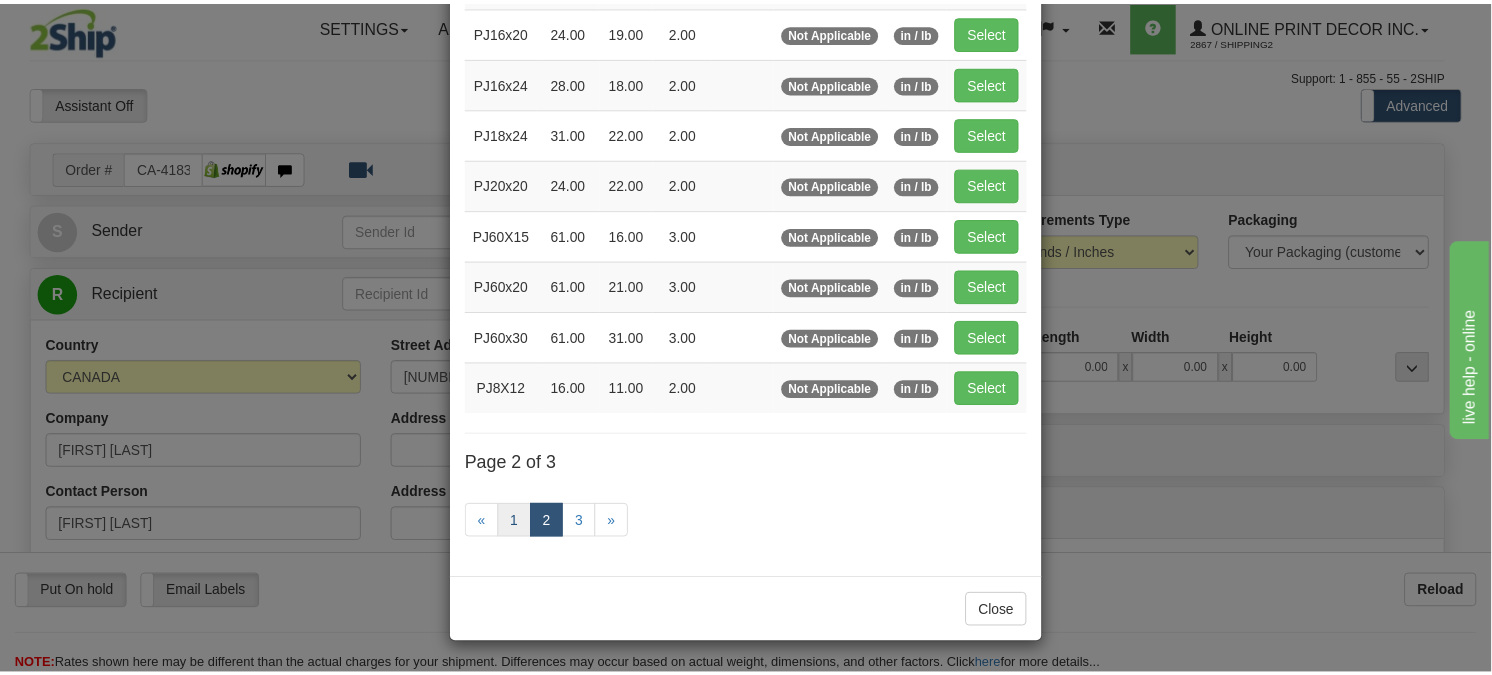 scroll, scrollTop: 315, scrollLeft: 0, axis: vertical 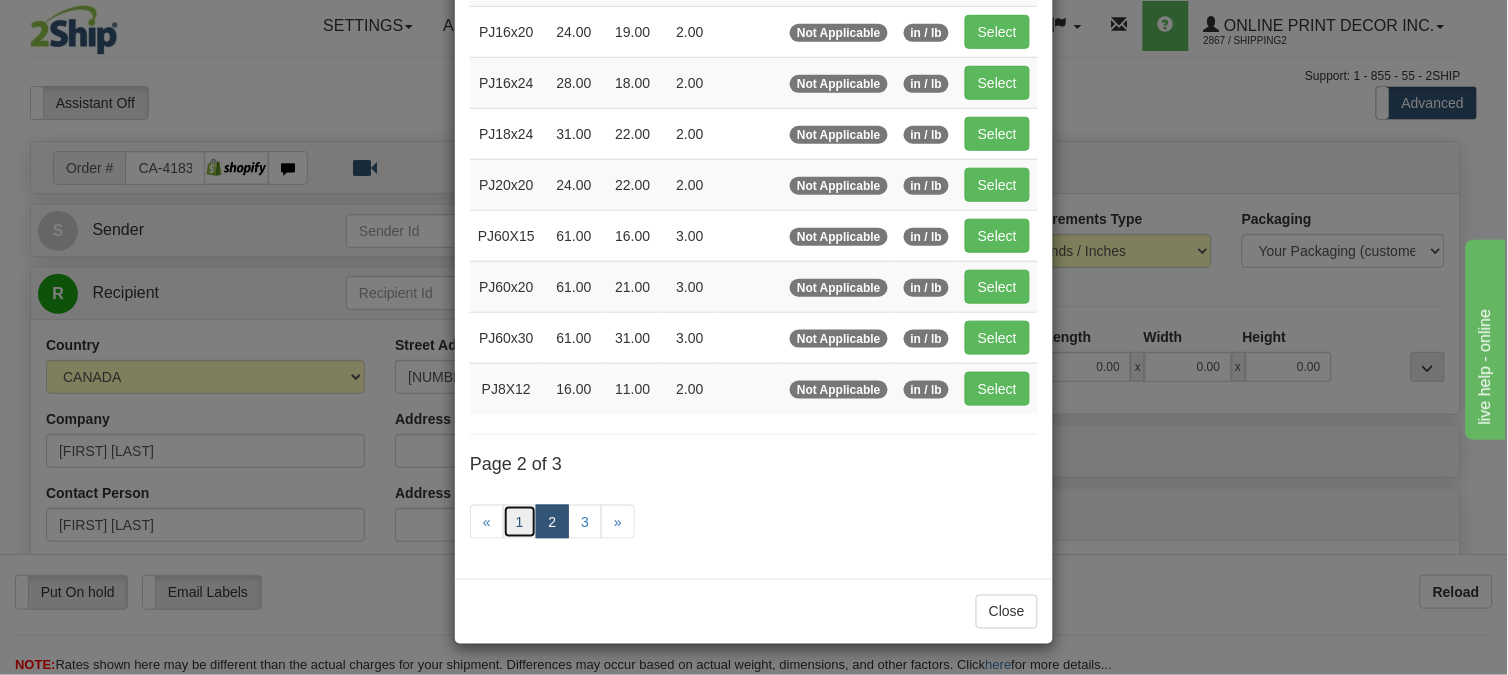 click on "1" at bounding box center (520, 522) 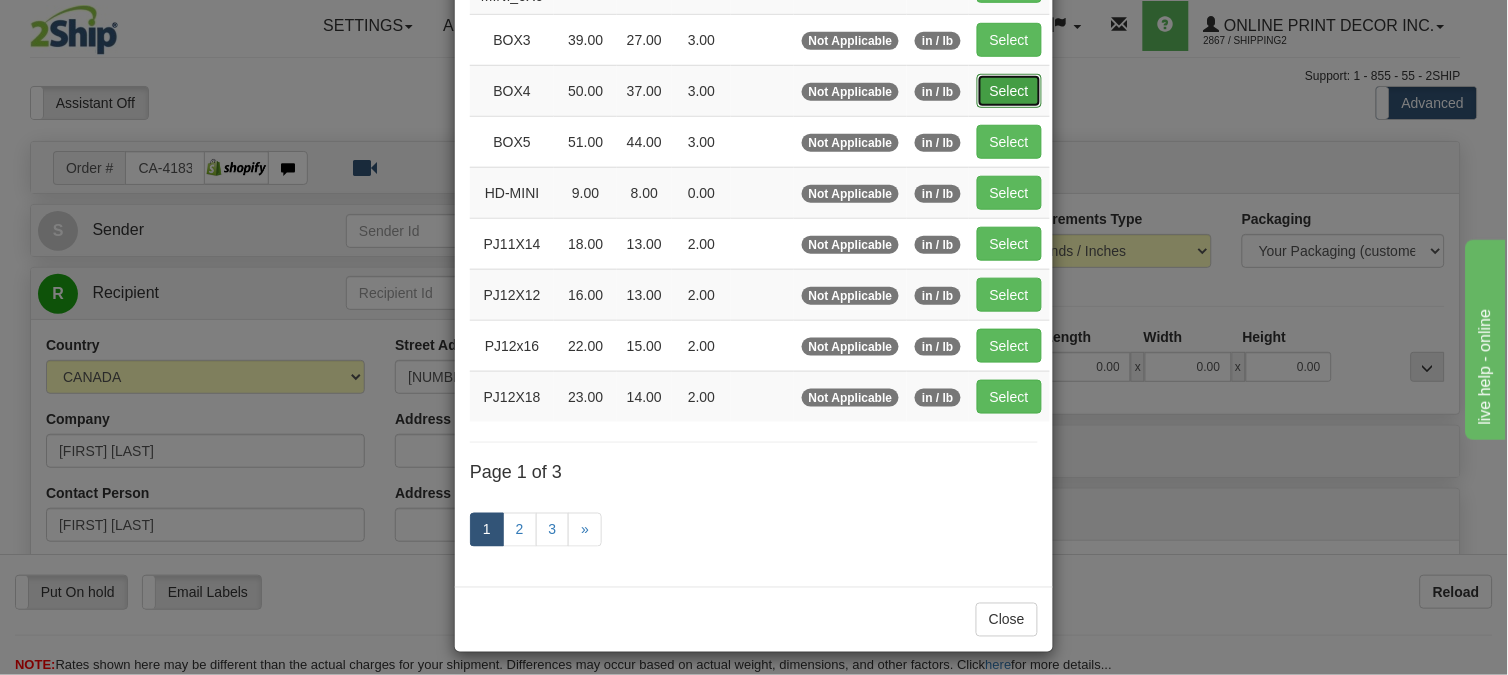 click on "Select" at bounding box center (1009, 91) 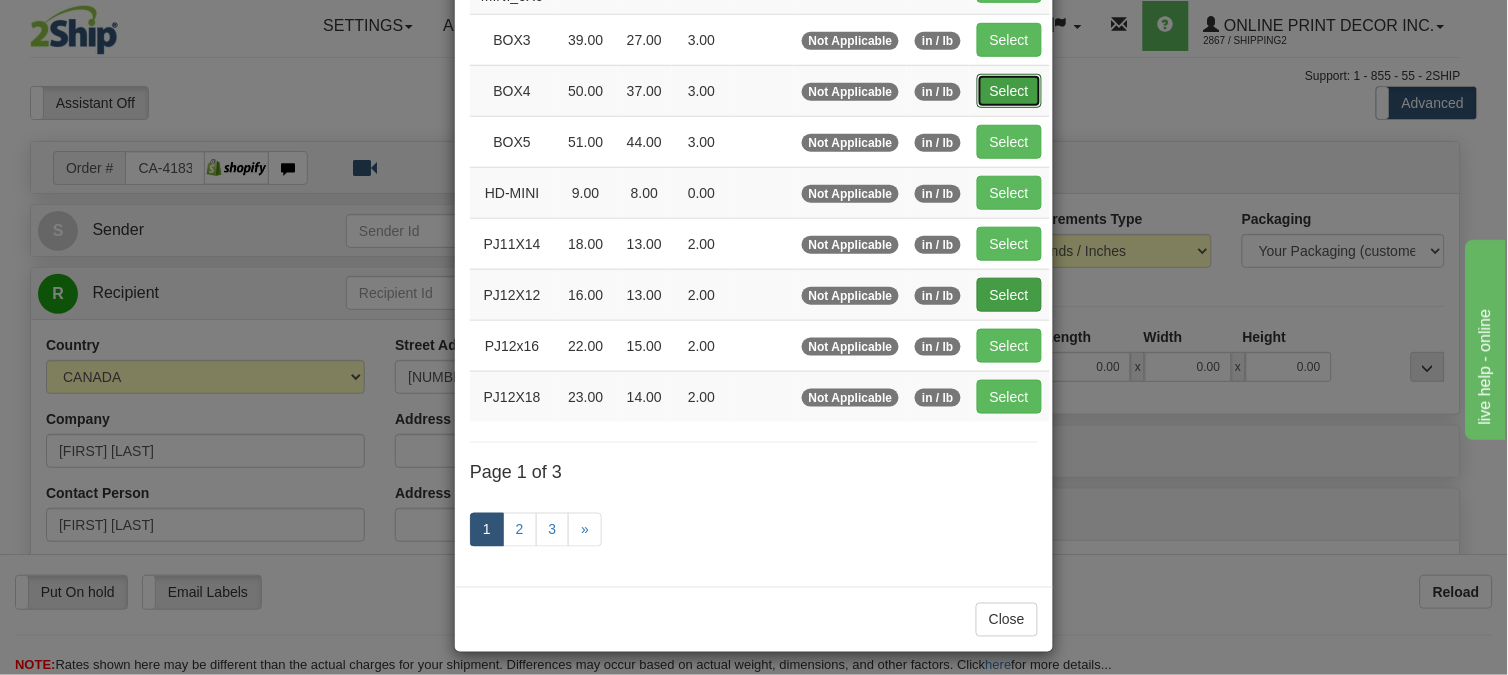 type on "50.00" 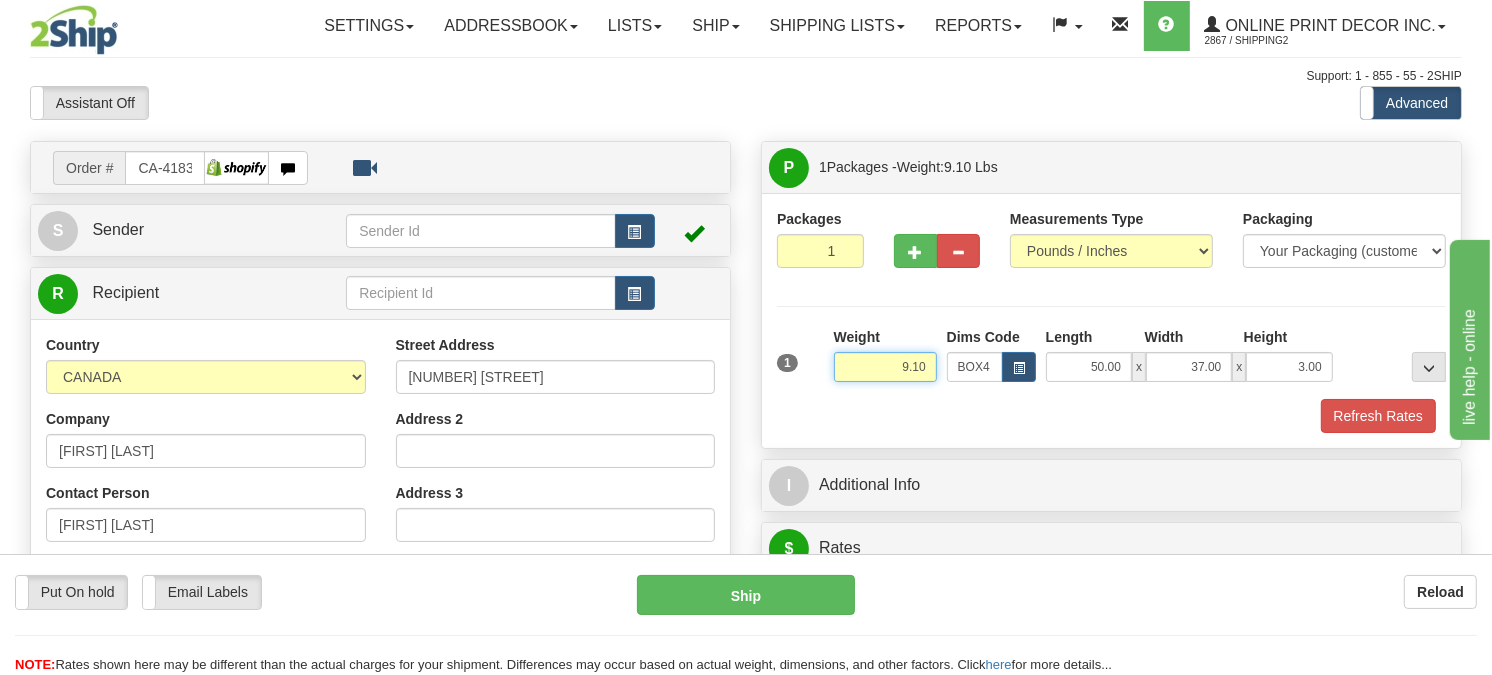 drag, startPoint x: 932, startPoint y: 415, endPoint x: 815, endPoint y: 430, distance: 117.95762 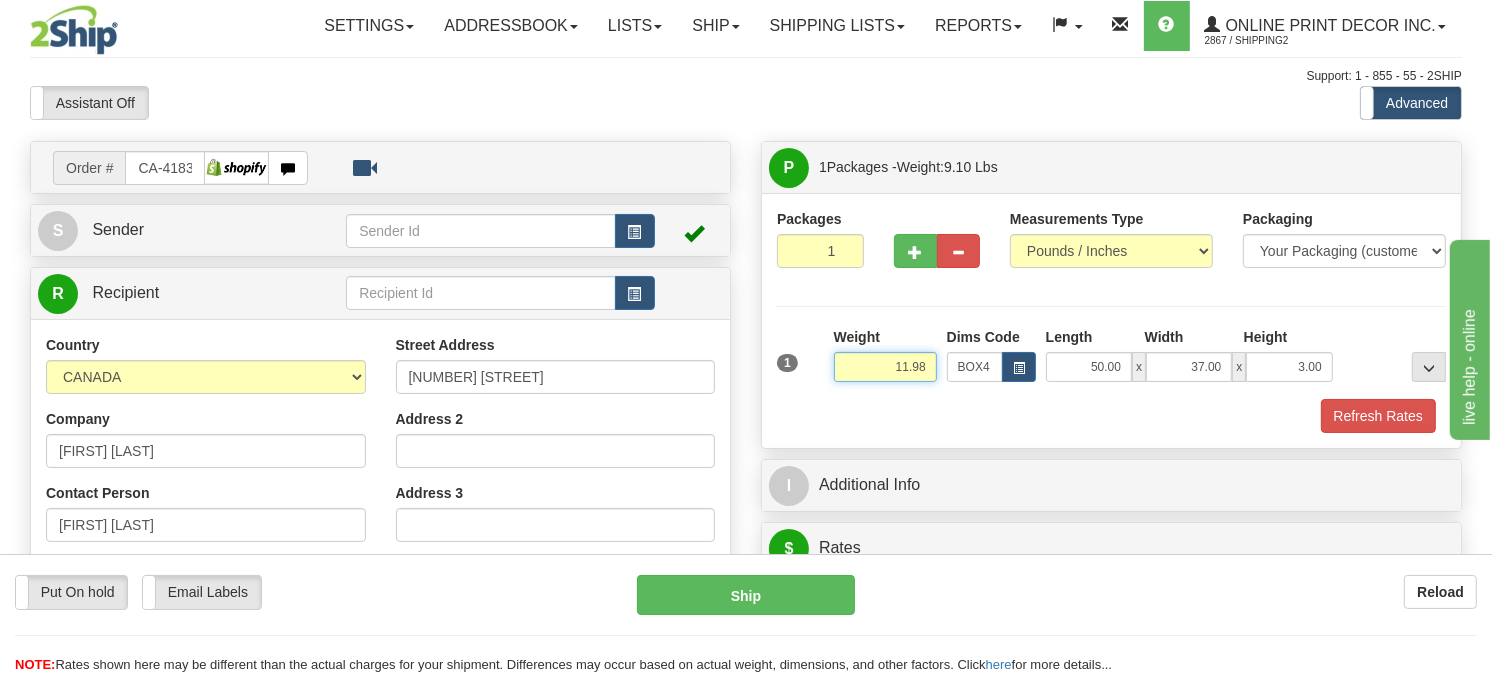 click on "11.98" at bounding box center [885, 367] 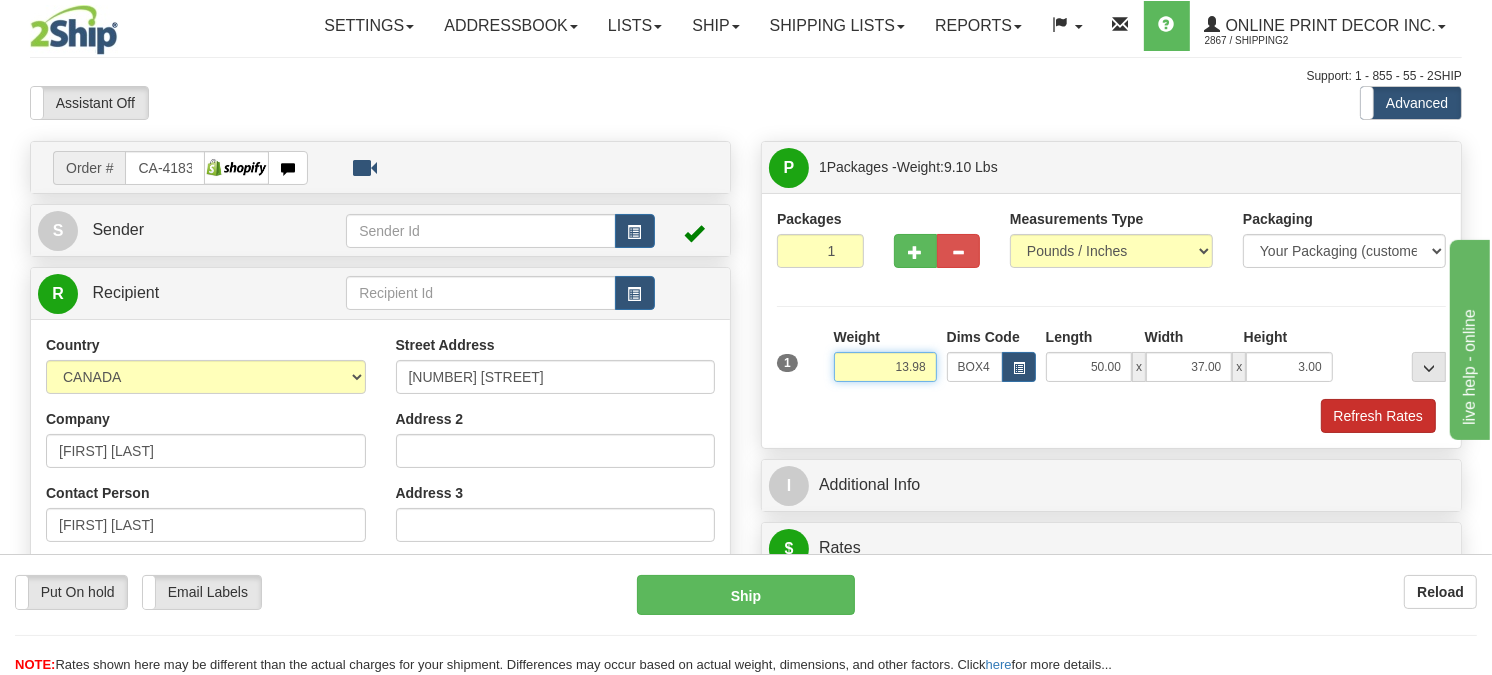 type on "13.98" 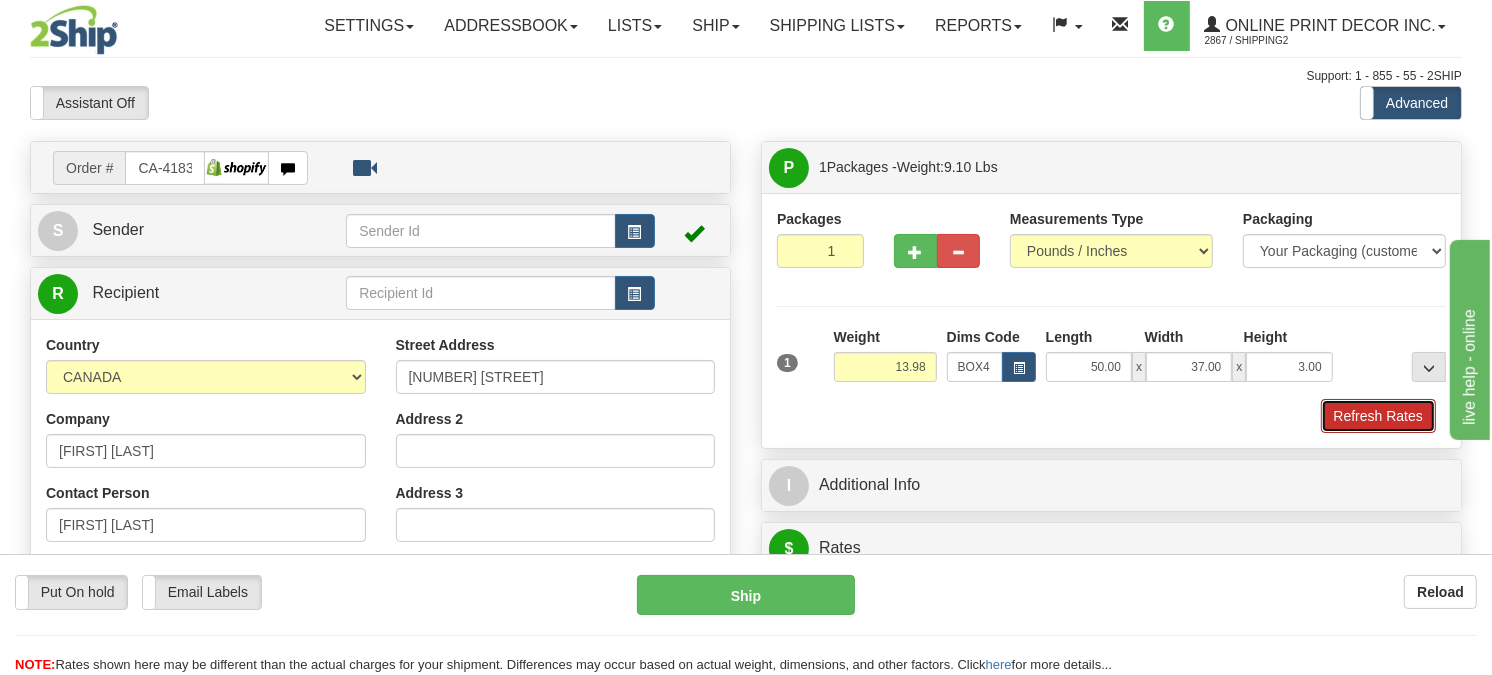 click on "Refresh Rates" at bounding box center (1378, 416) 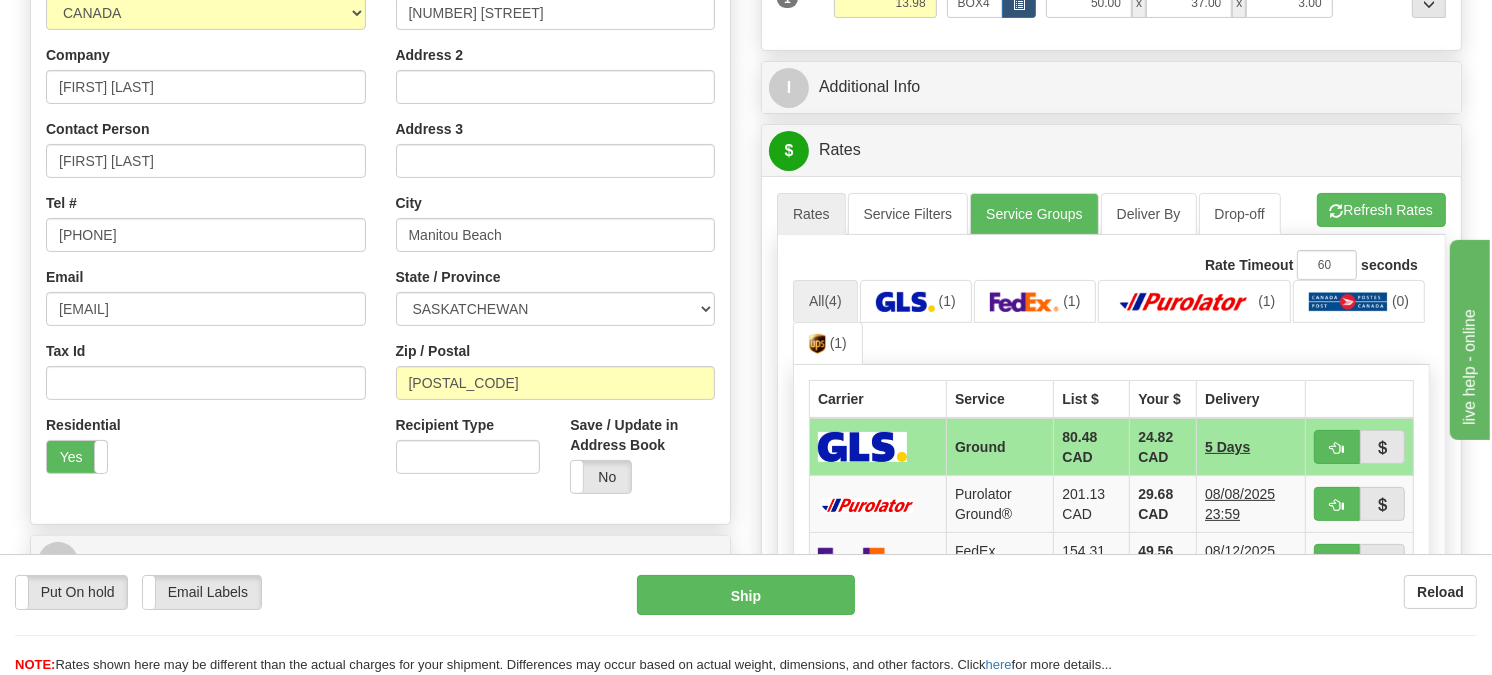 scroll, scrollTop: 441, scrollLeft: 0, axis: vertical 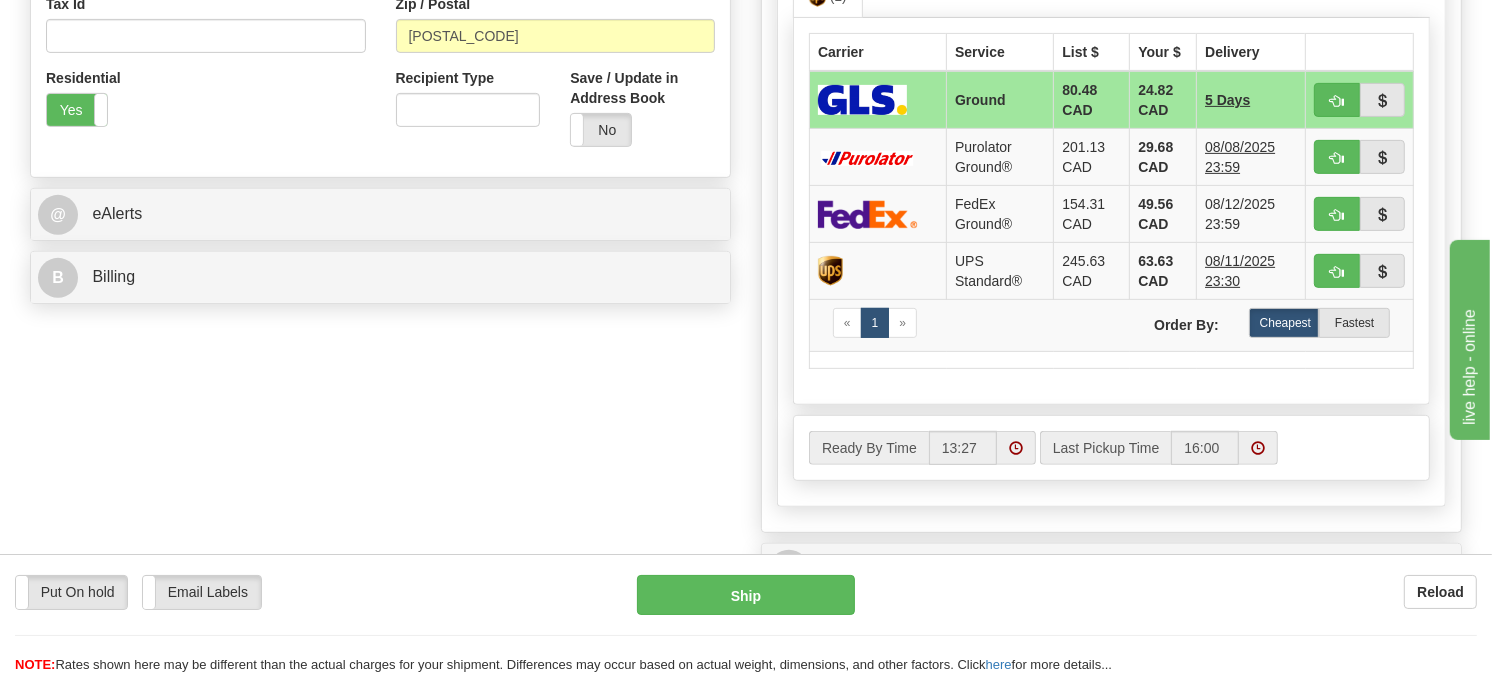 drag, startPoint x: 1496, startPoint y: 304, endPoint x: 111, endPoint y: 39, distance: 1410.1241 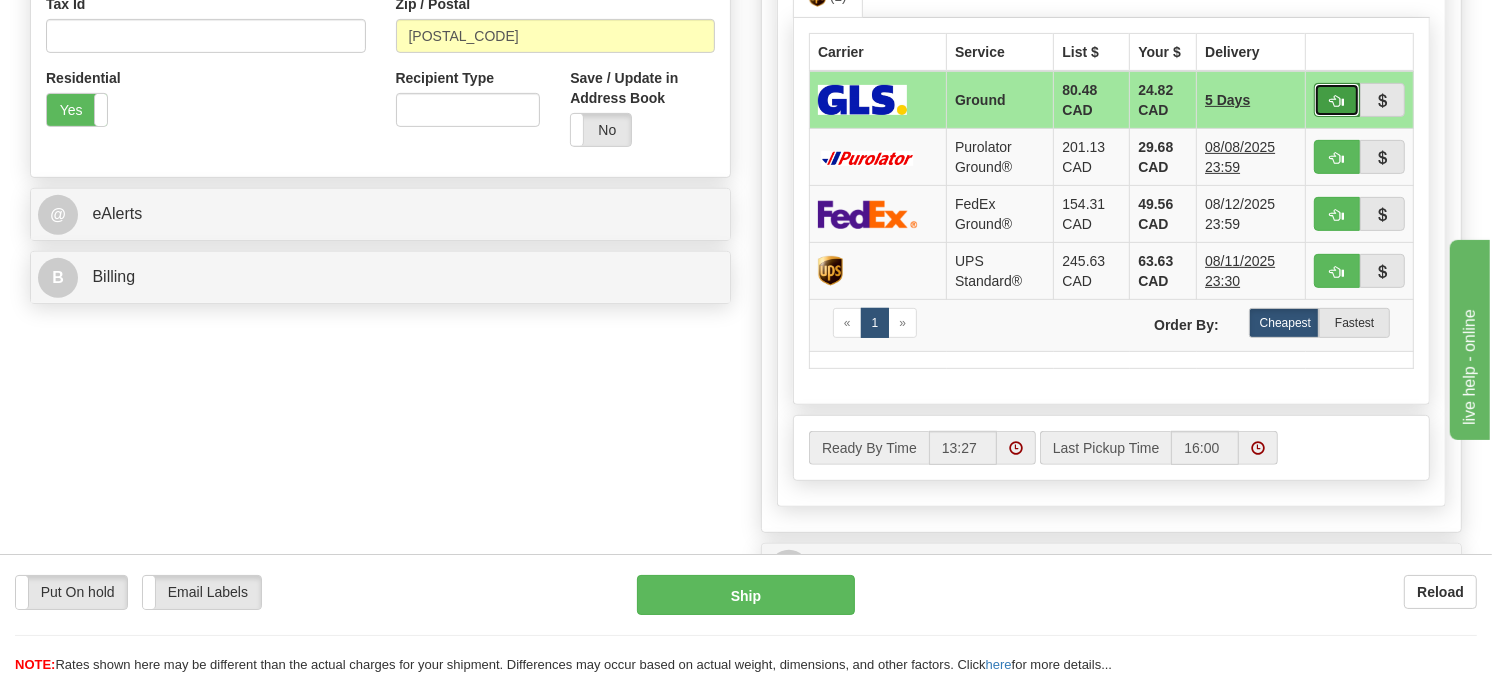 click at bounding box center [1337, 100] 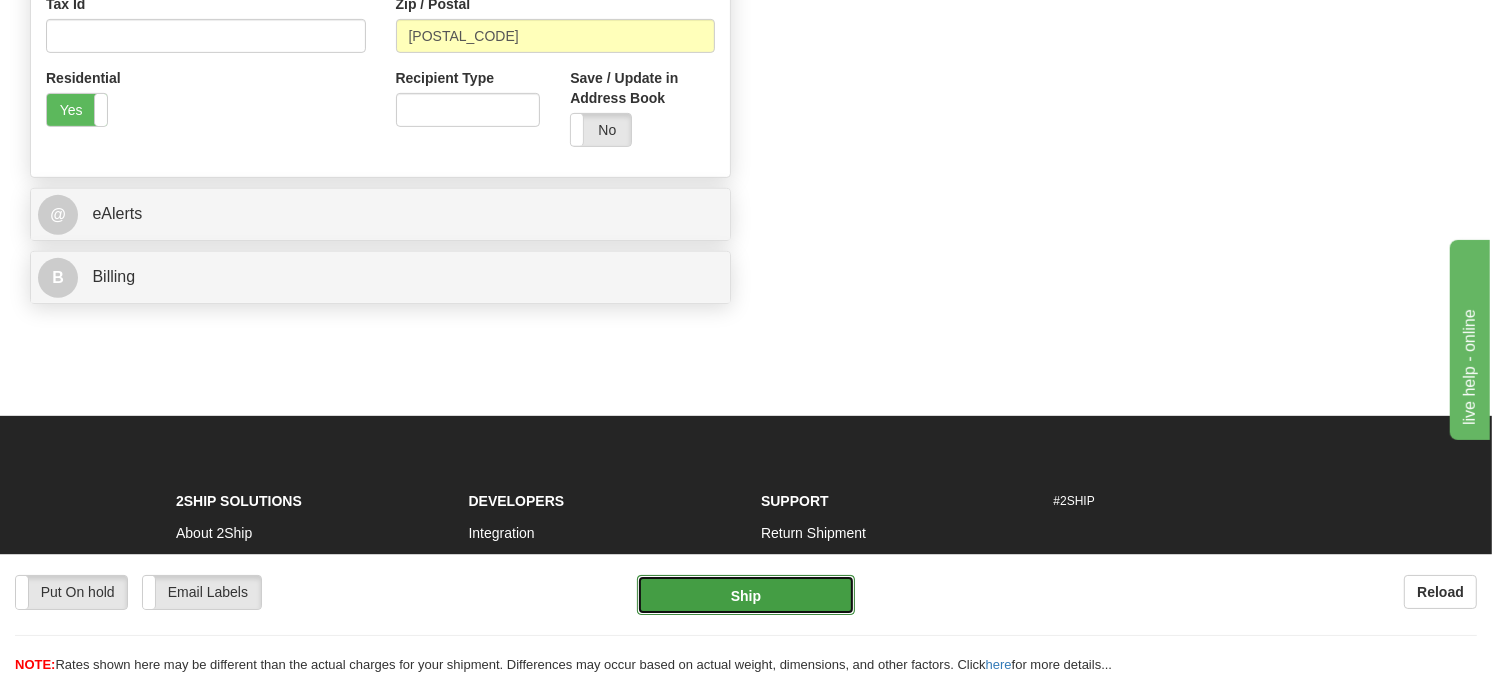 click on "Ship" at bounding box center (746, 595) 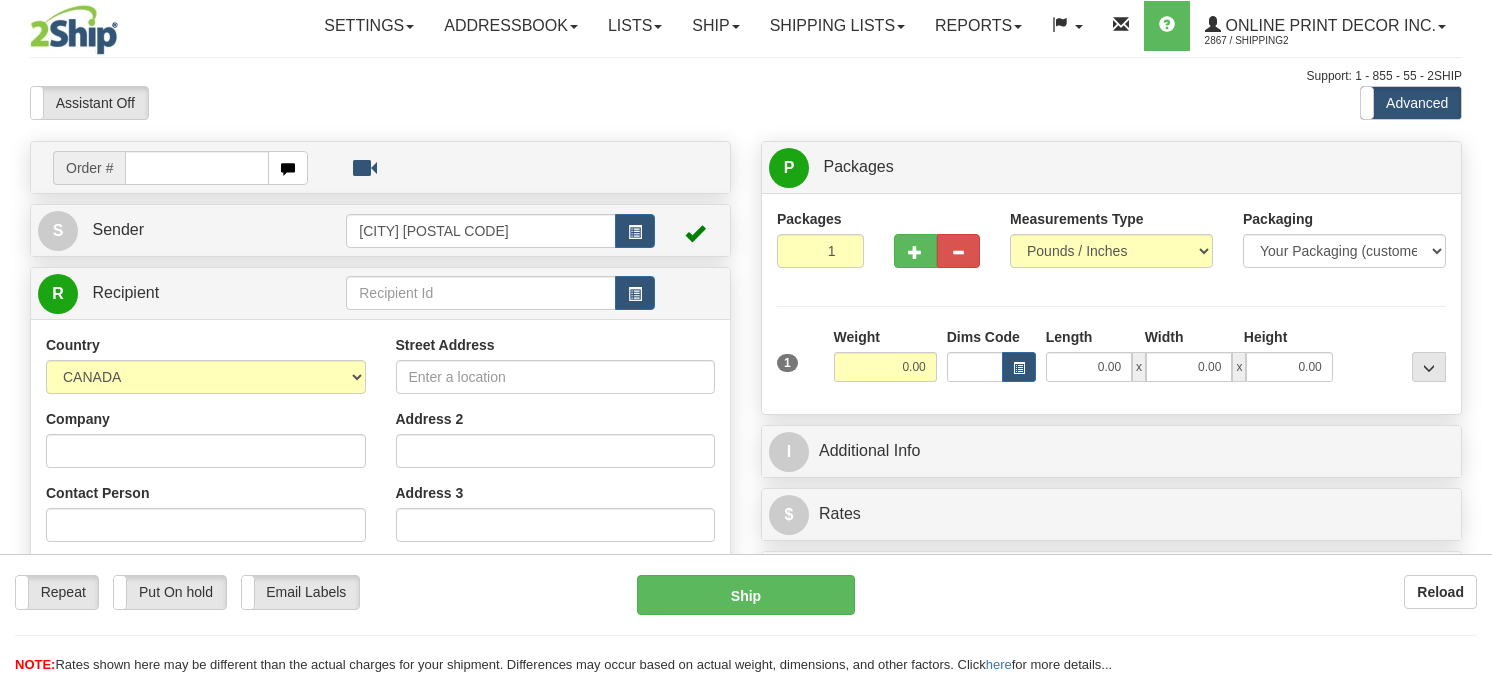 scroll, scrollTop: 0, scrollLeft: 0, axis: both 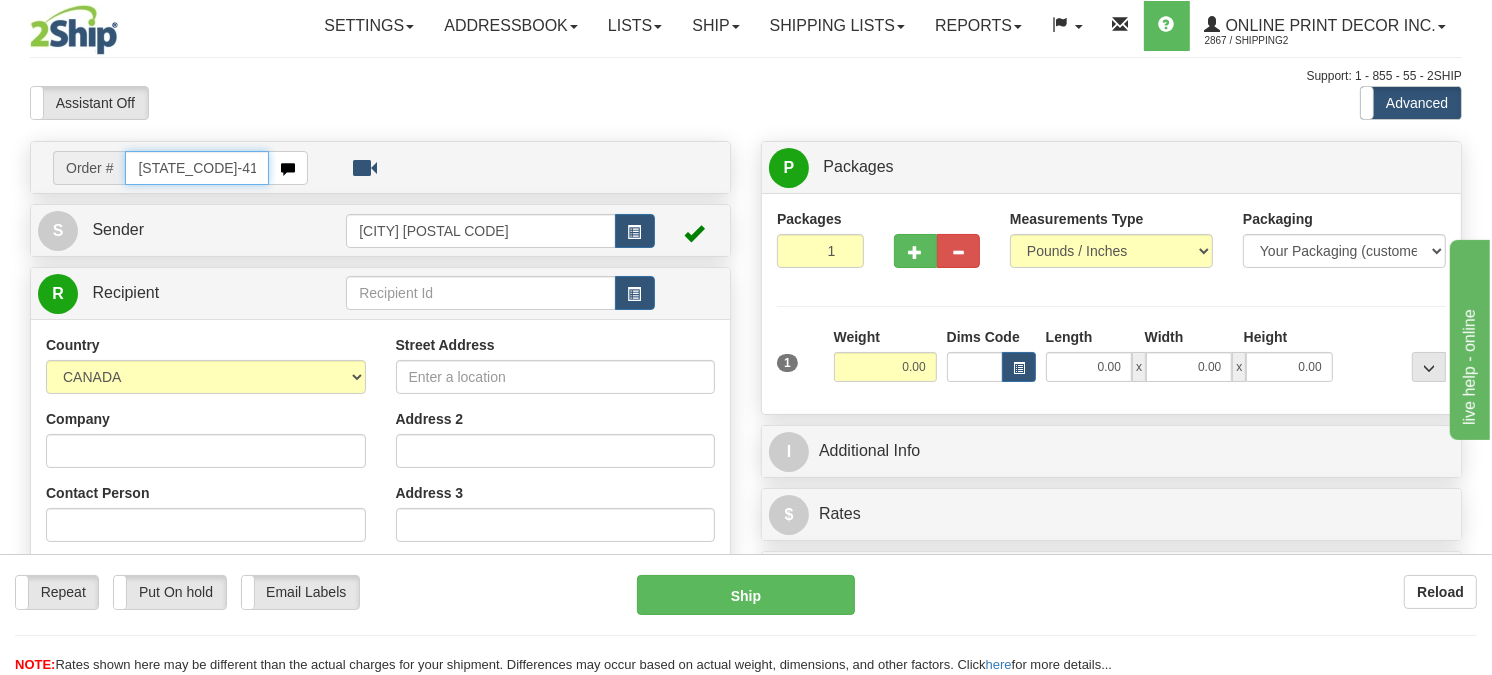 type on "[STATE_CODE]-418157" 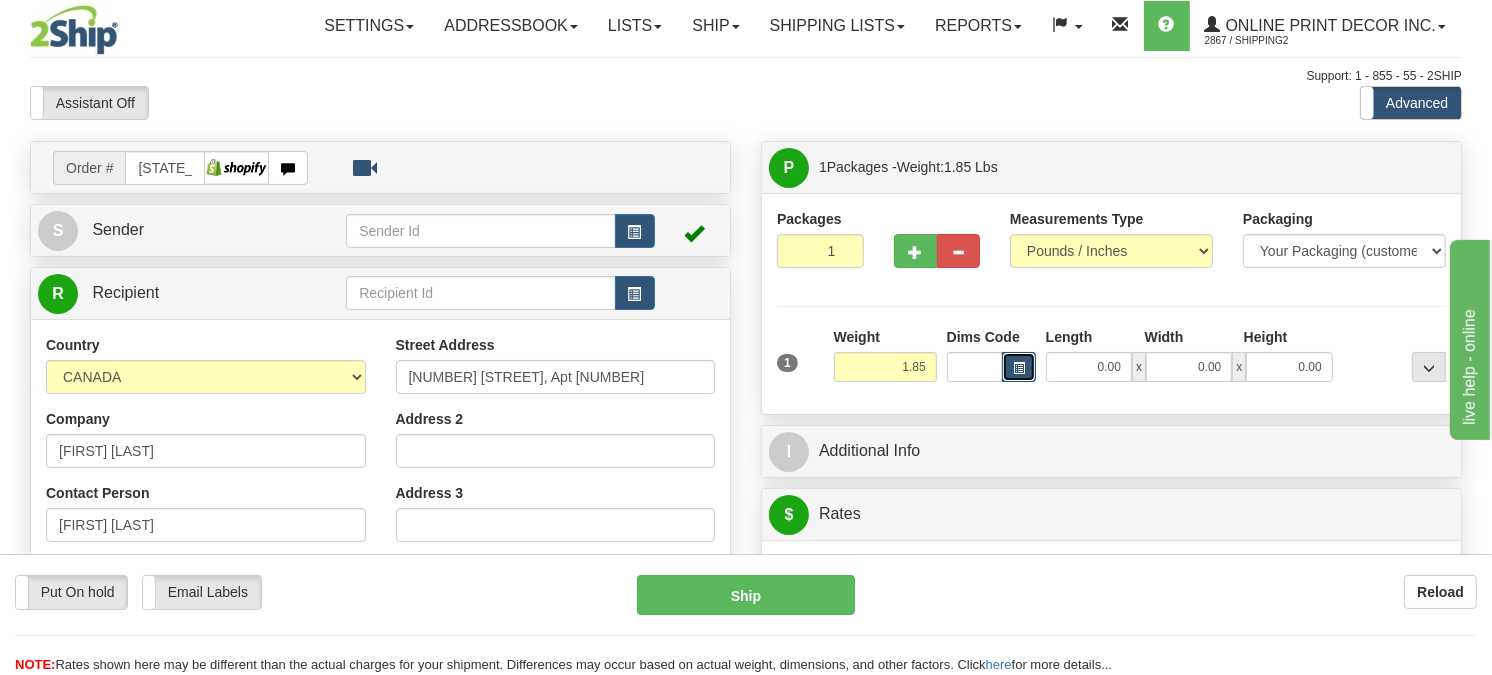 click at bounding box center (1019, 367) 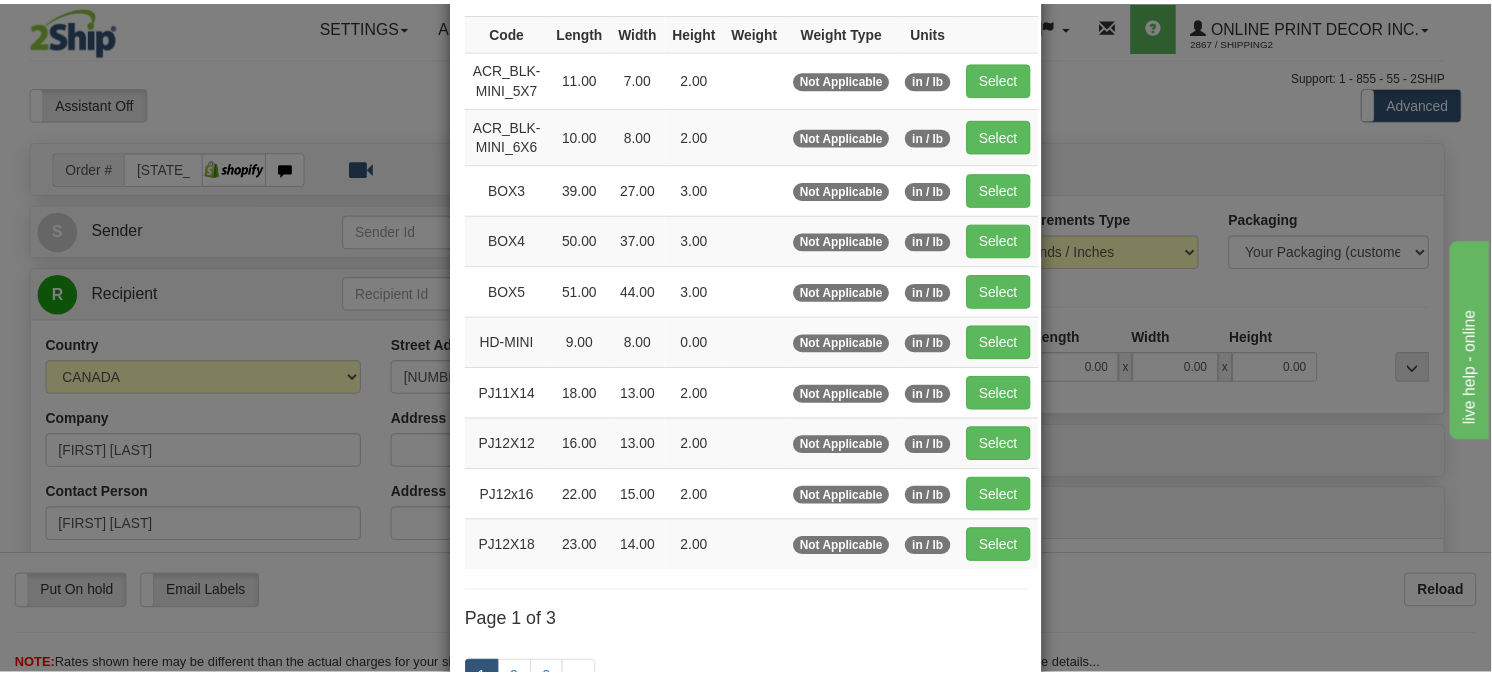 scroll, scrollTop: 222, scrollLeft: 0, axis: vertical 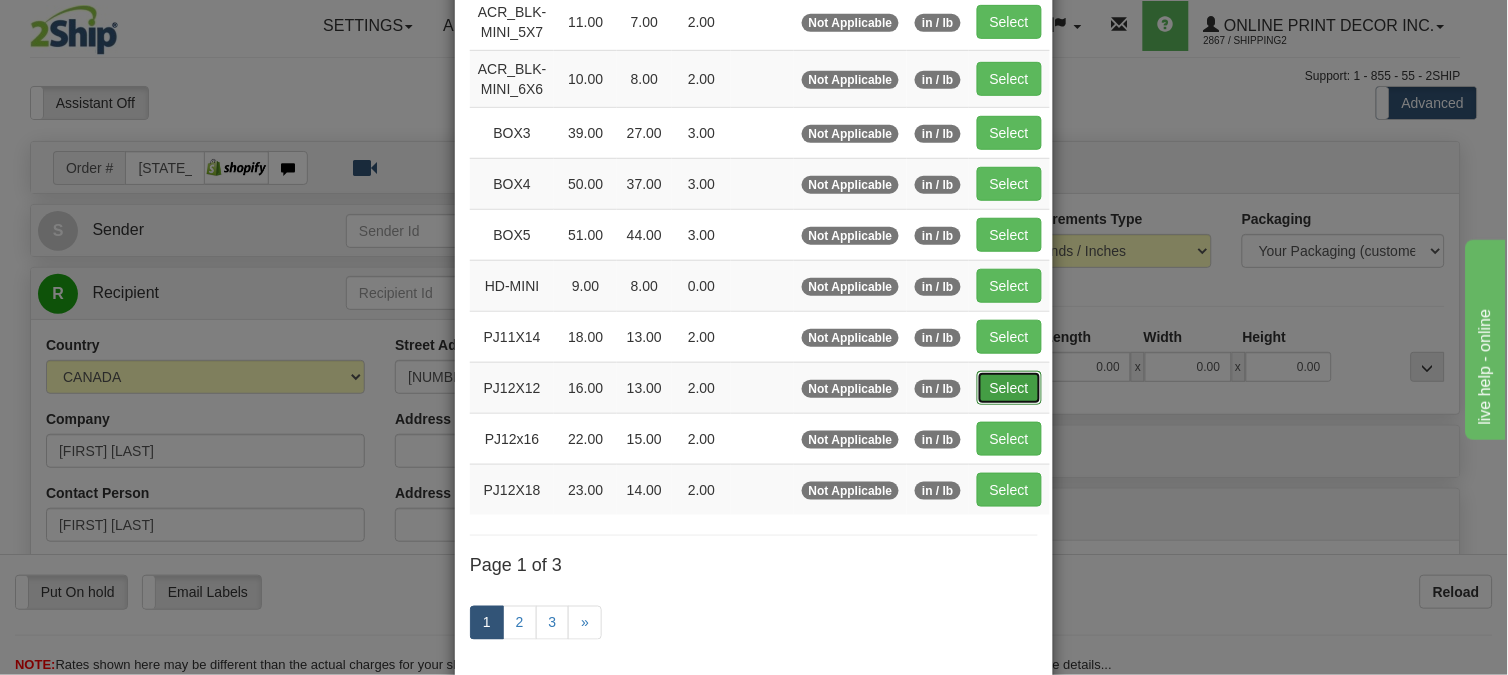click on "Select" at bounding box center [1009, 388] 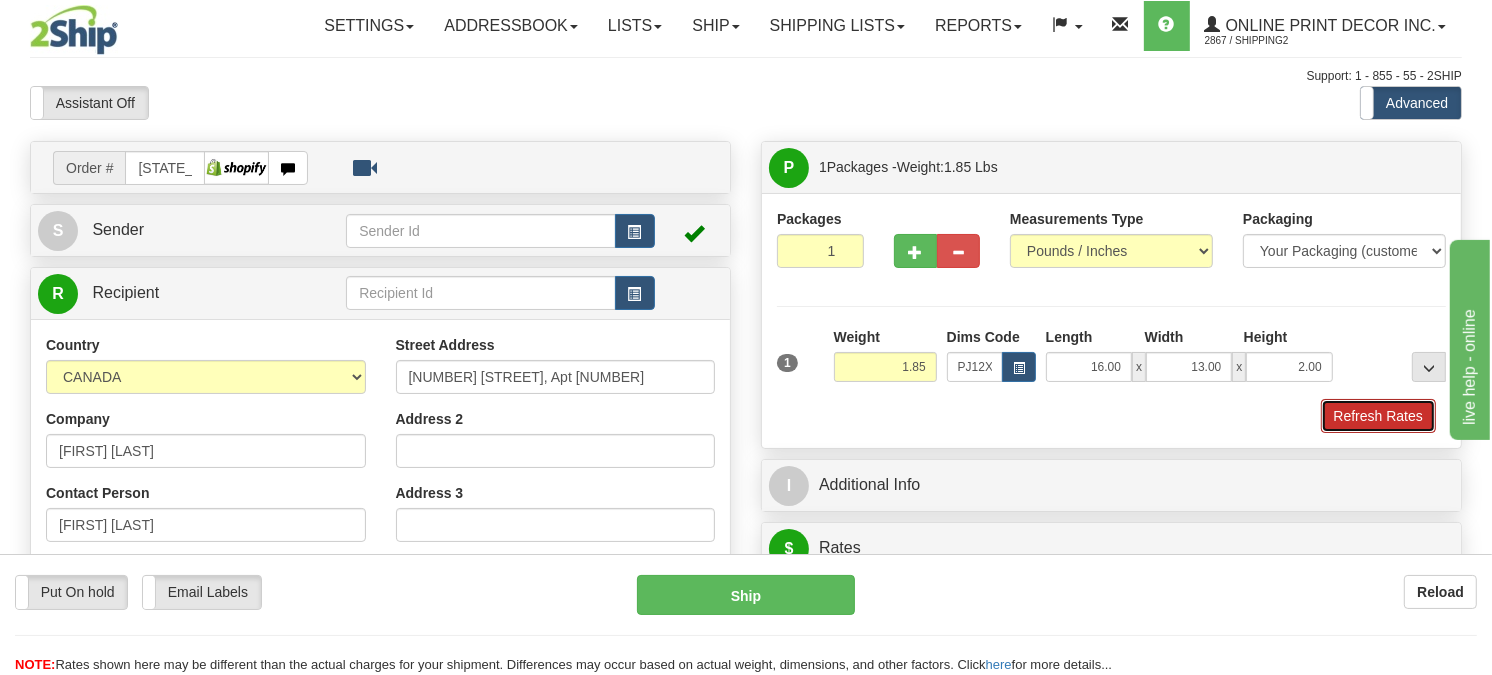 click on "Refresh Rates" at bounding box center [1378, 416] 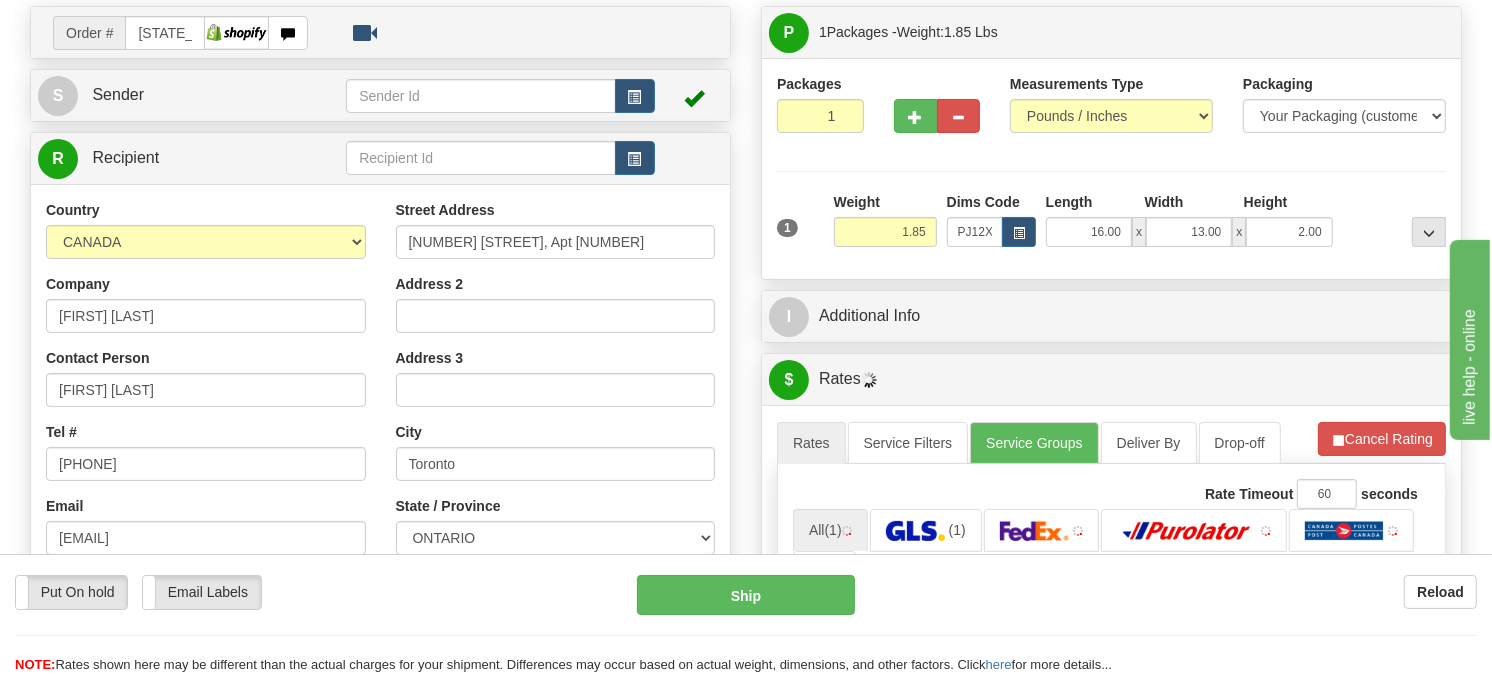 scroll, scrollTop: 186, scrollLeft: 0, axis: vertical 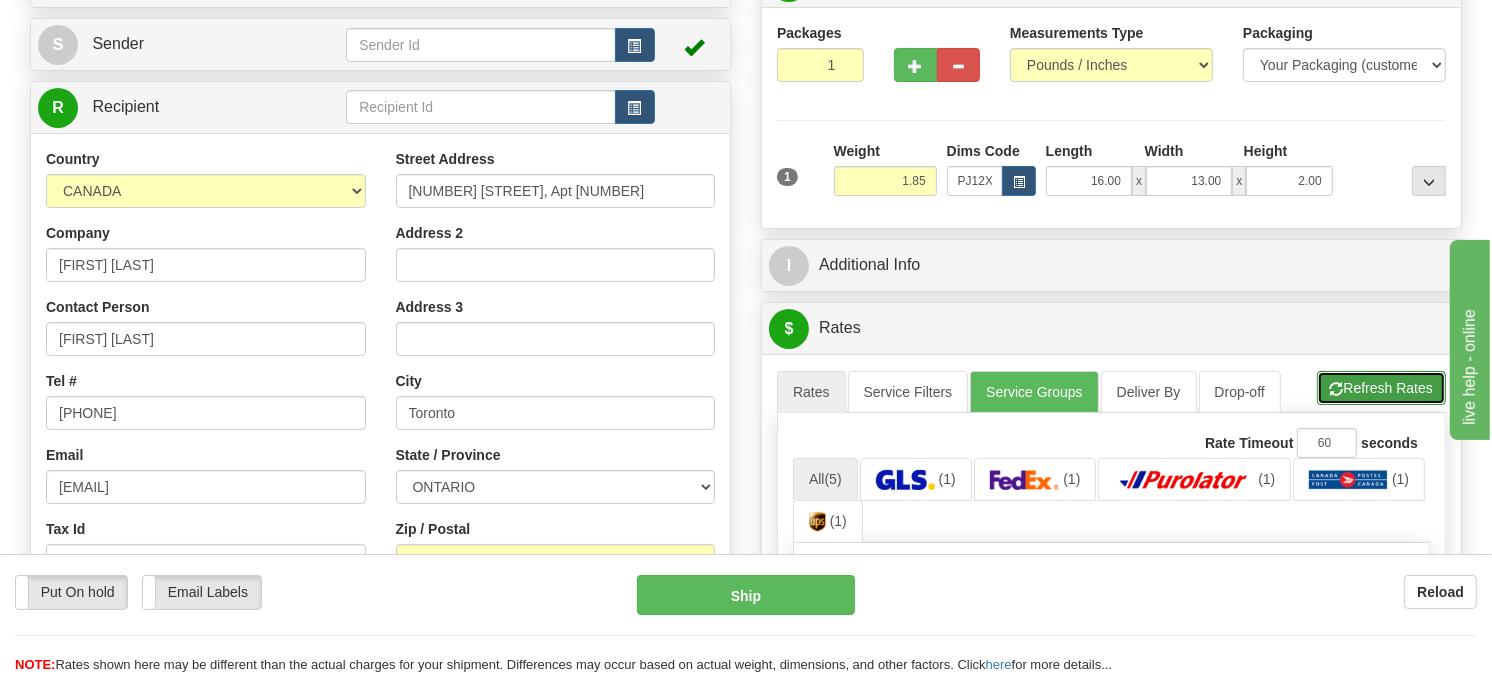 click on "Refresh Rates" at bounding box center [1381, 388] 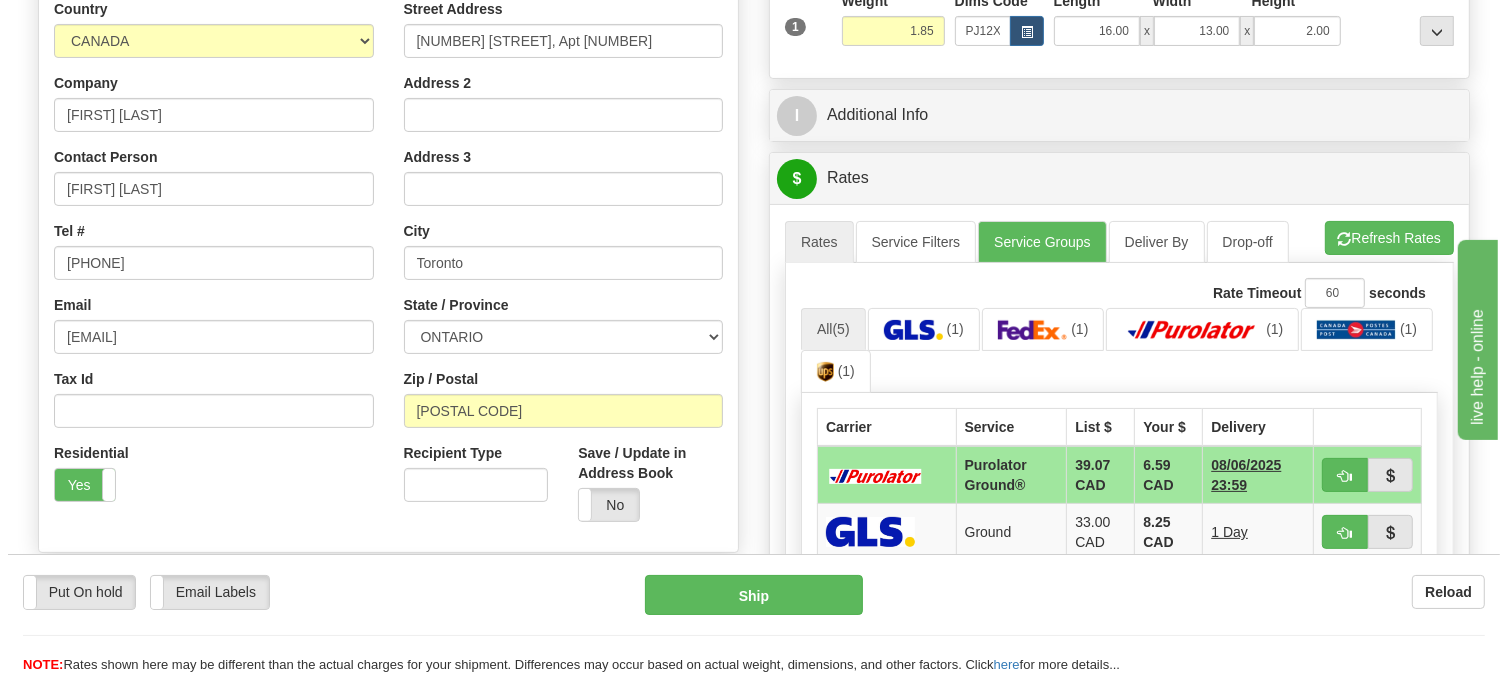 scroll, scrollTop: 461, scrollLeft: 0, axis: vertical 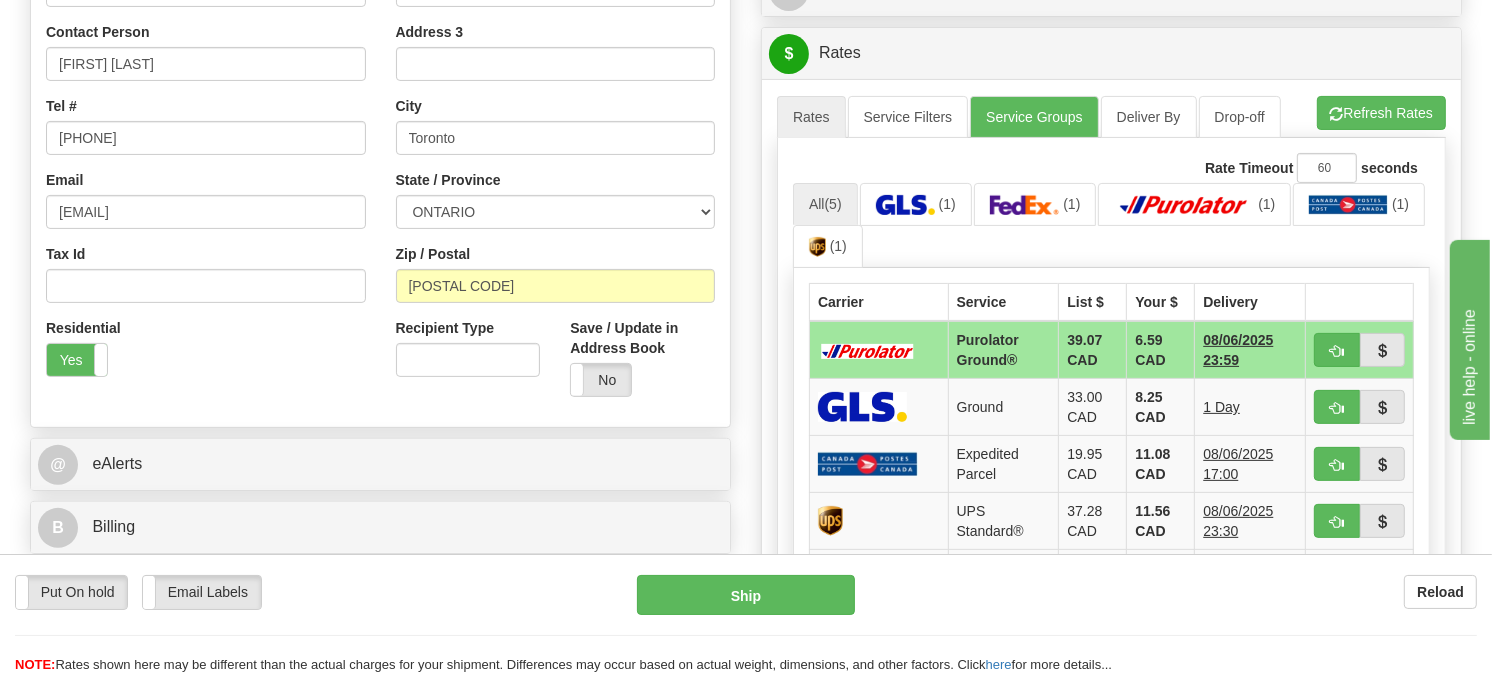 drag, startPoint x: 1503, startPoint y: 232, endPoint x: 115, endPoint y: 42, distance: 1400.944 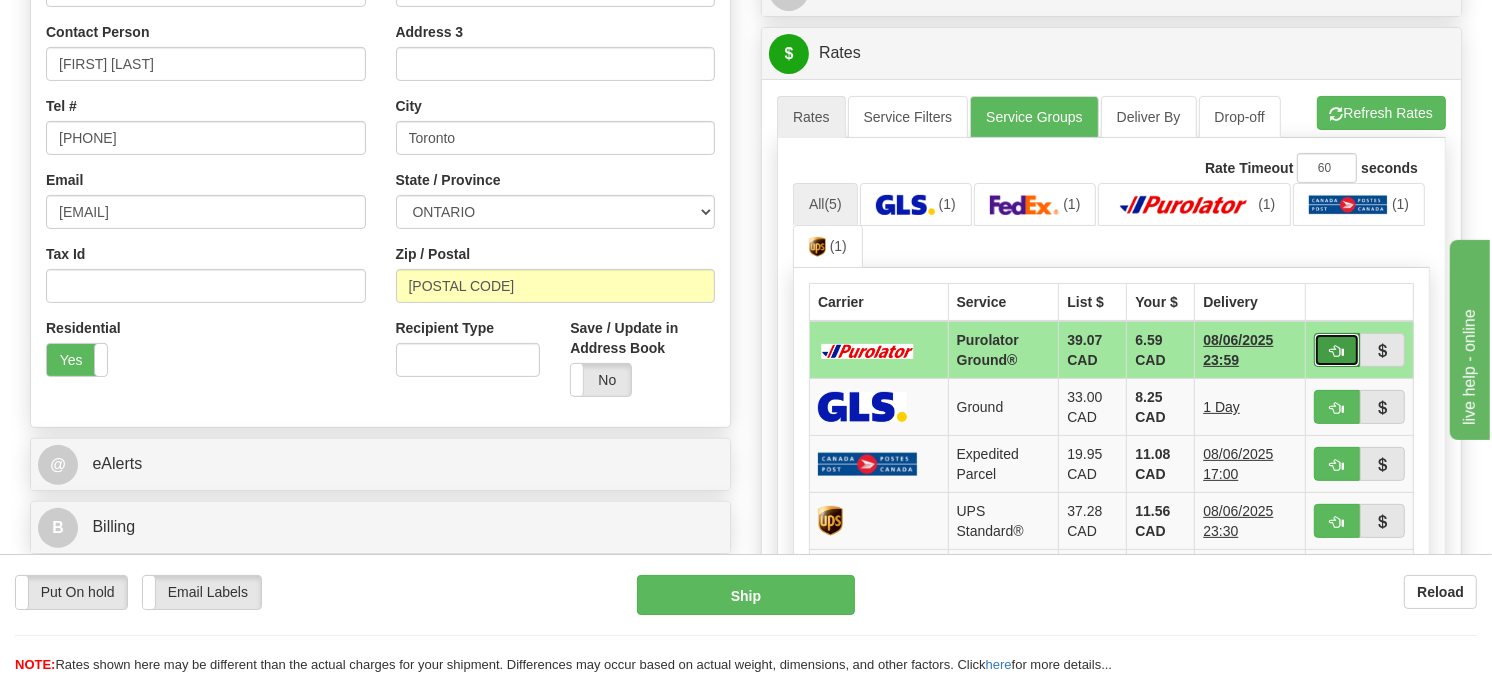 click at bounding box center [1337, 350] 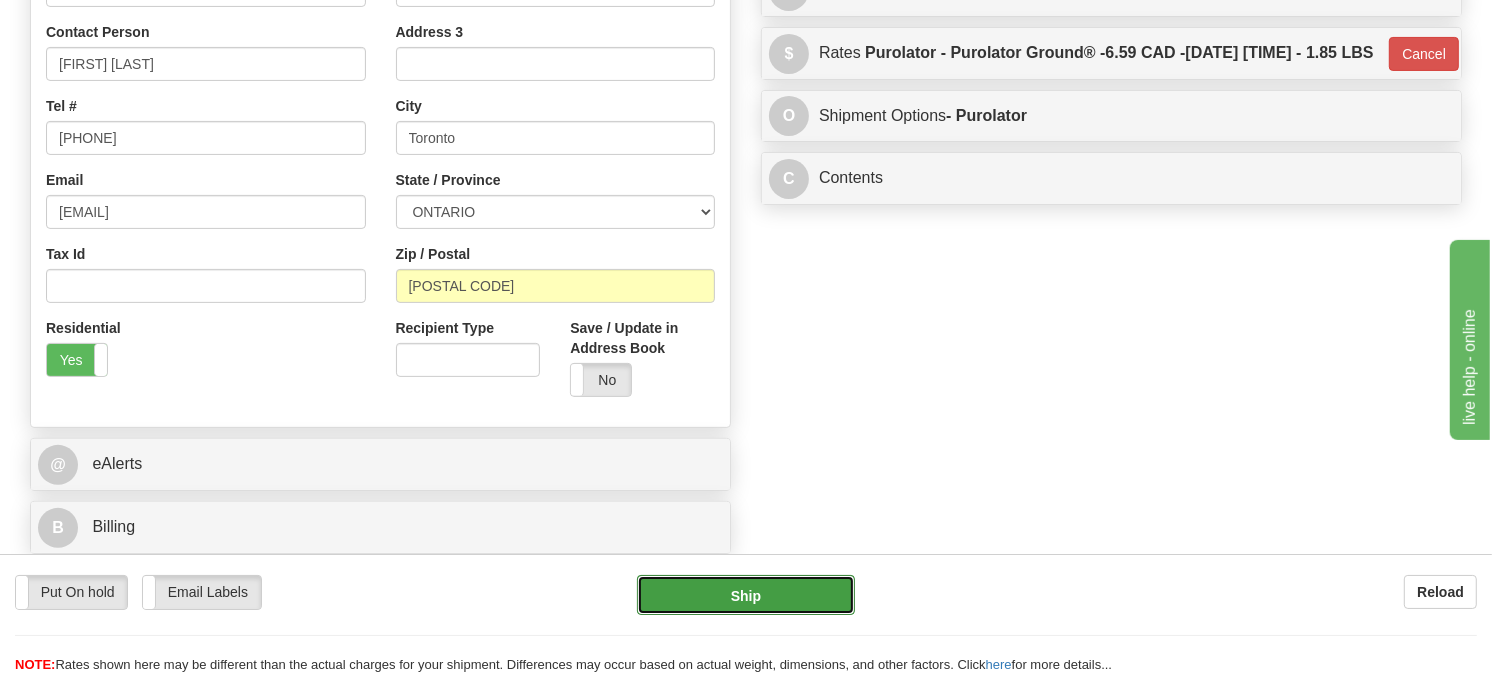 click on "Ship" at bounding box center [746, 595] 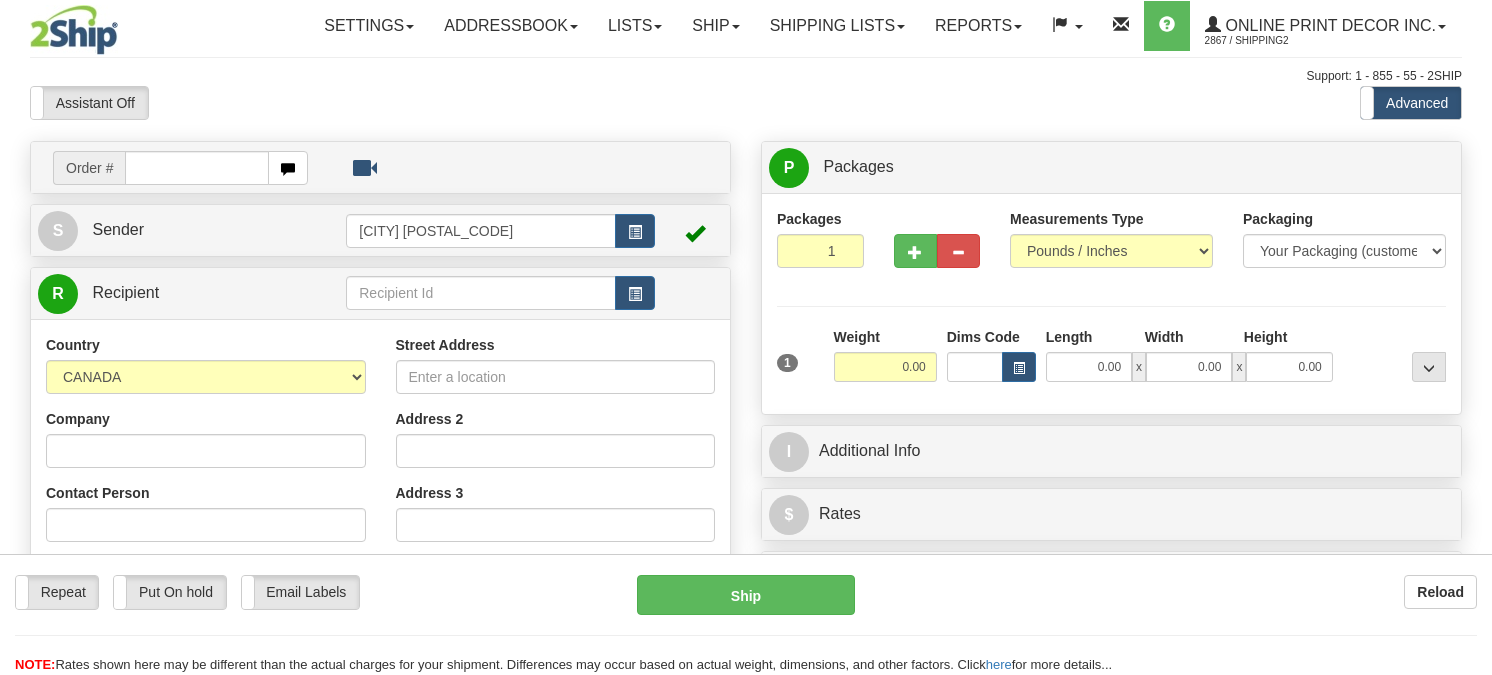 scroll, scrollTop: 0, scrollLeft: 0, axis: both 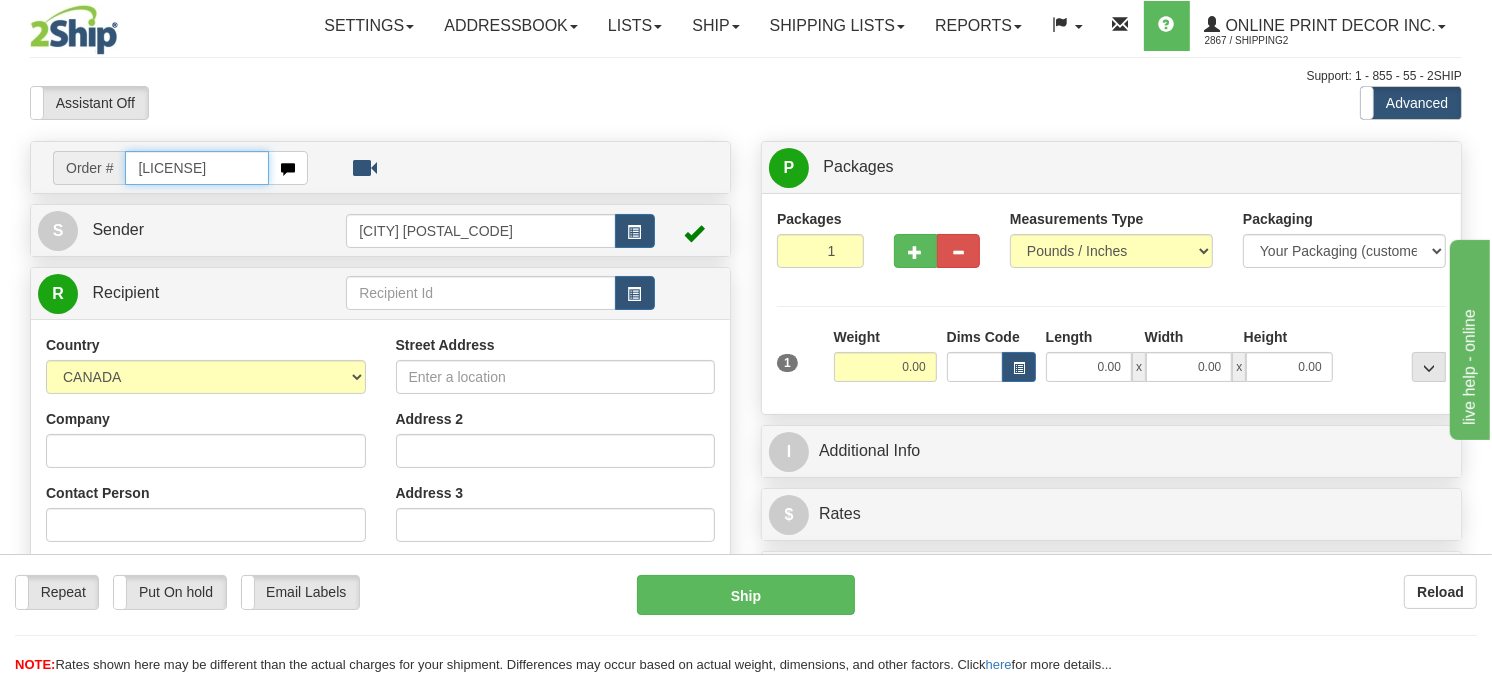 type on "[LICENSE]" 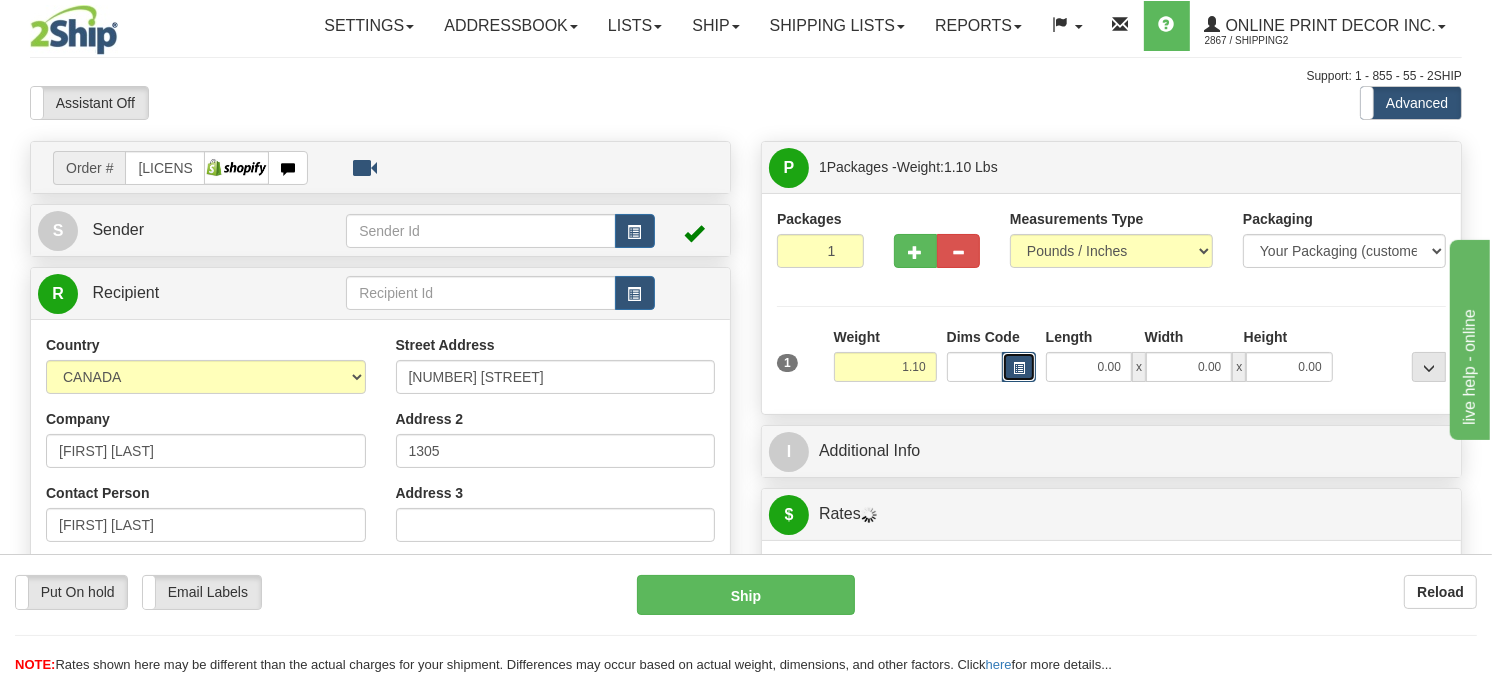 click at bounding box center (1019, 368) 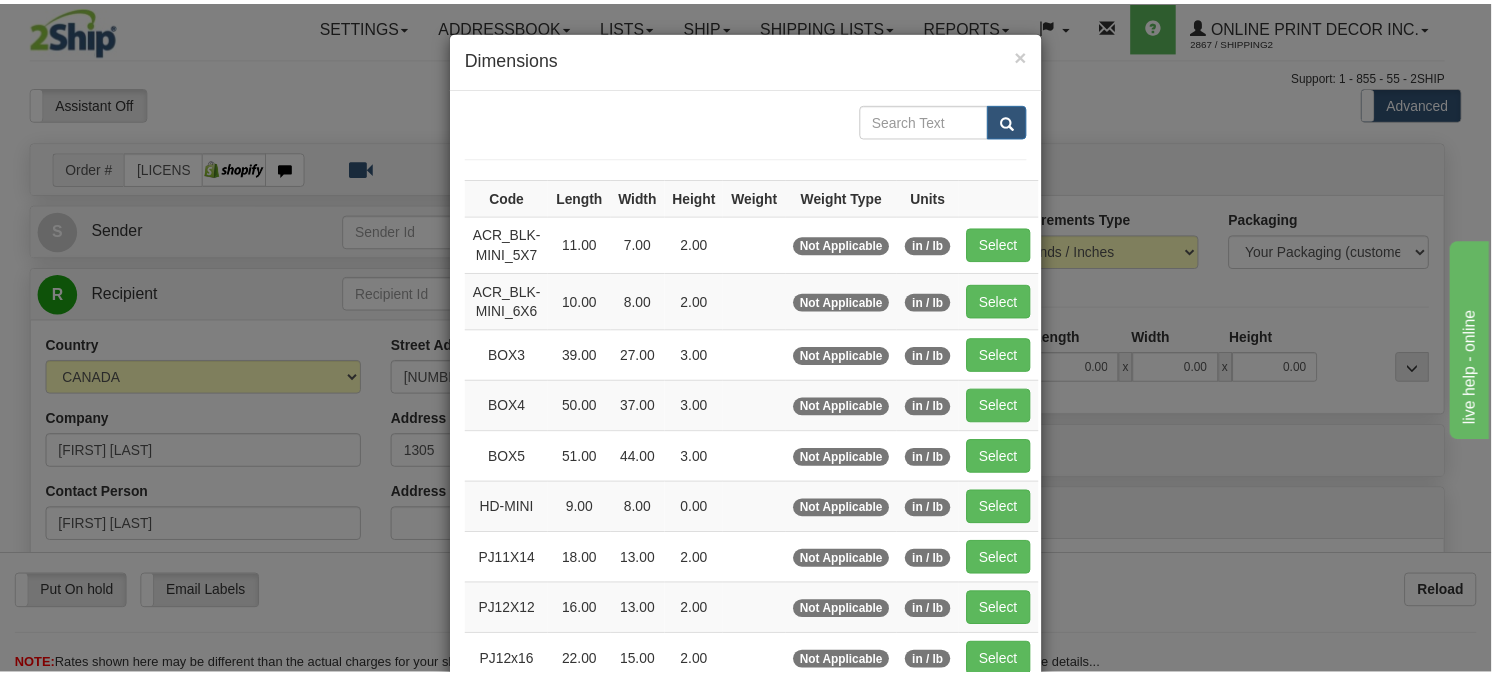scroll, scrollTop: 222, scrollLeft: 0, axis: vertical 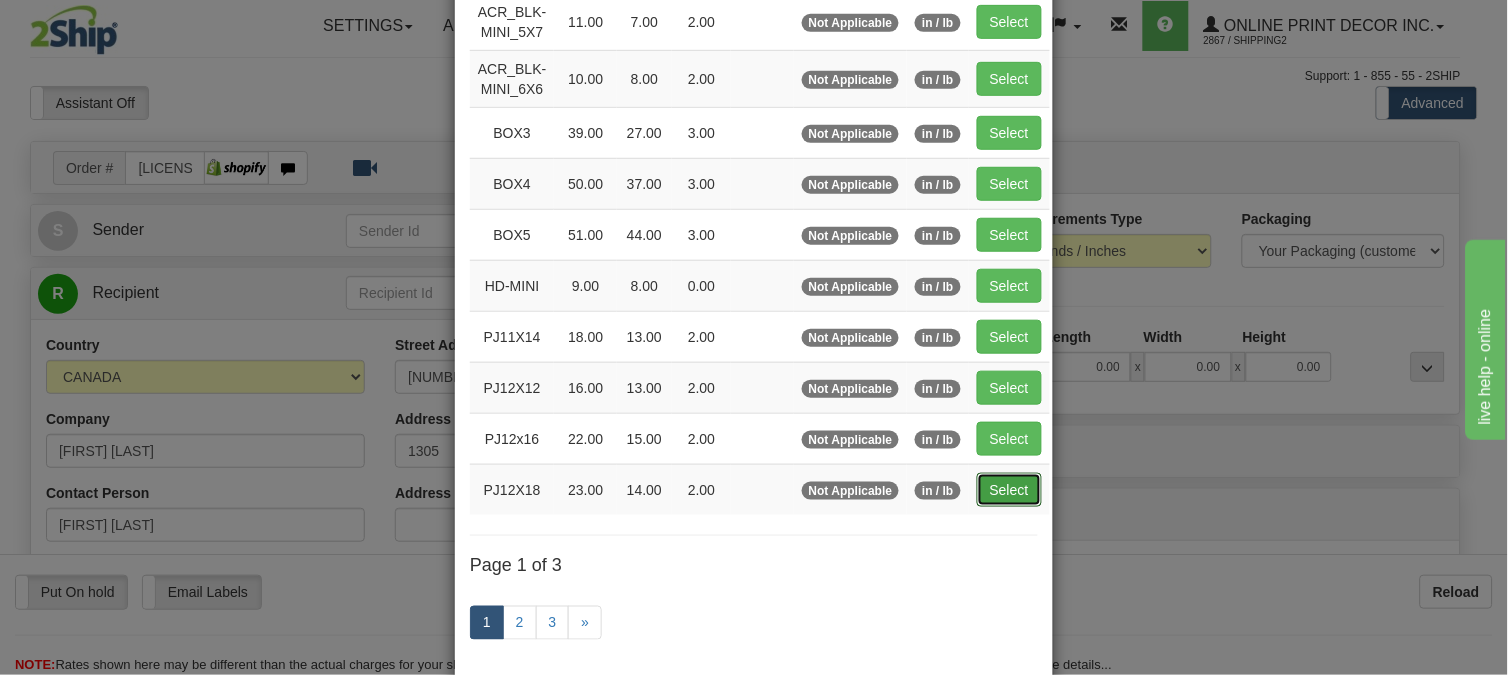 click on "Select" at bounding box center [1009, 490] 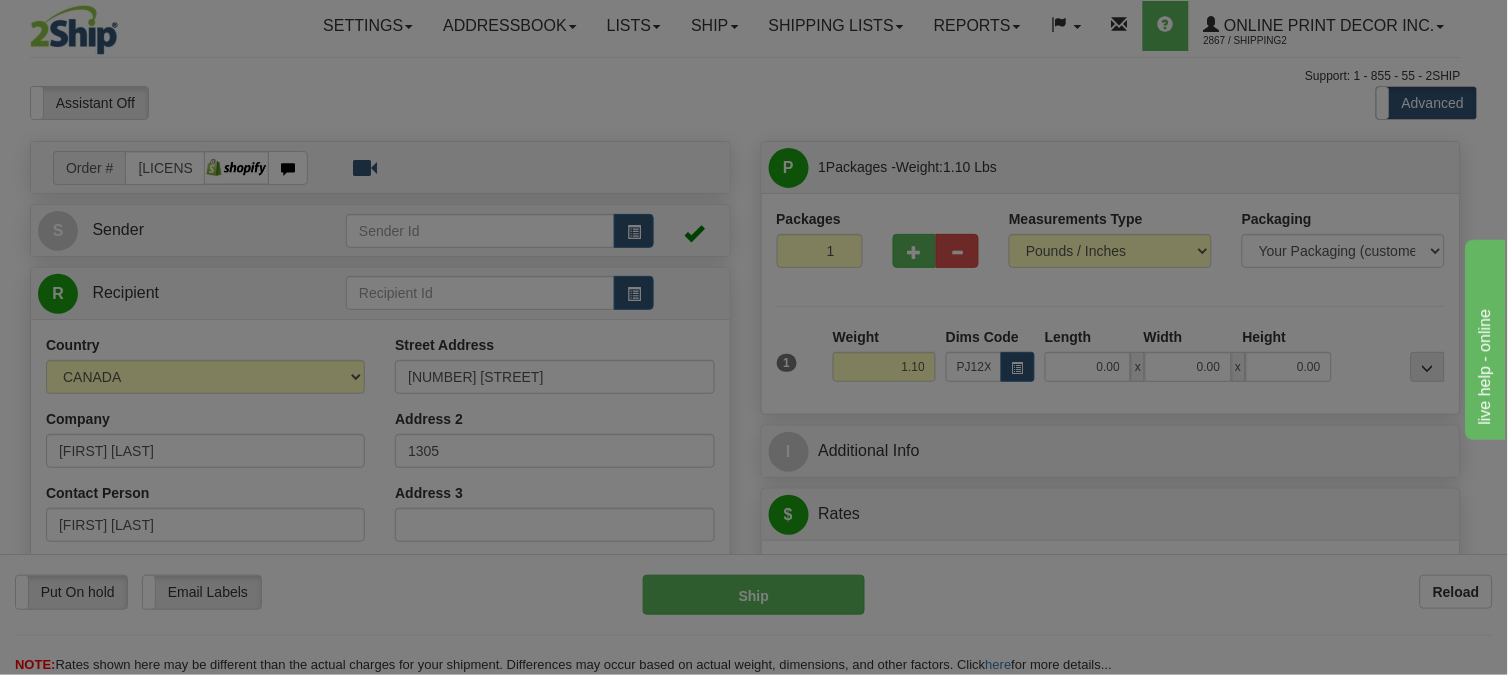 type on "23.00" 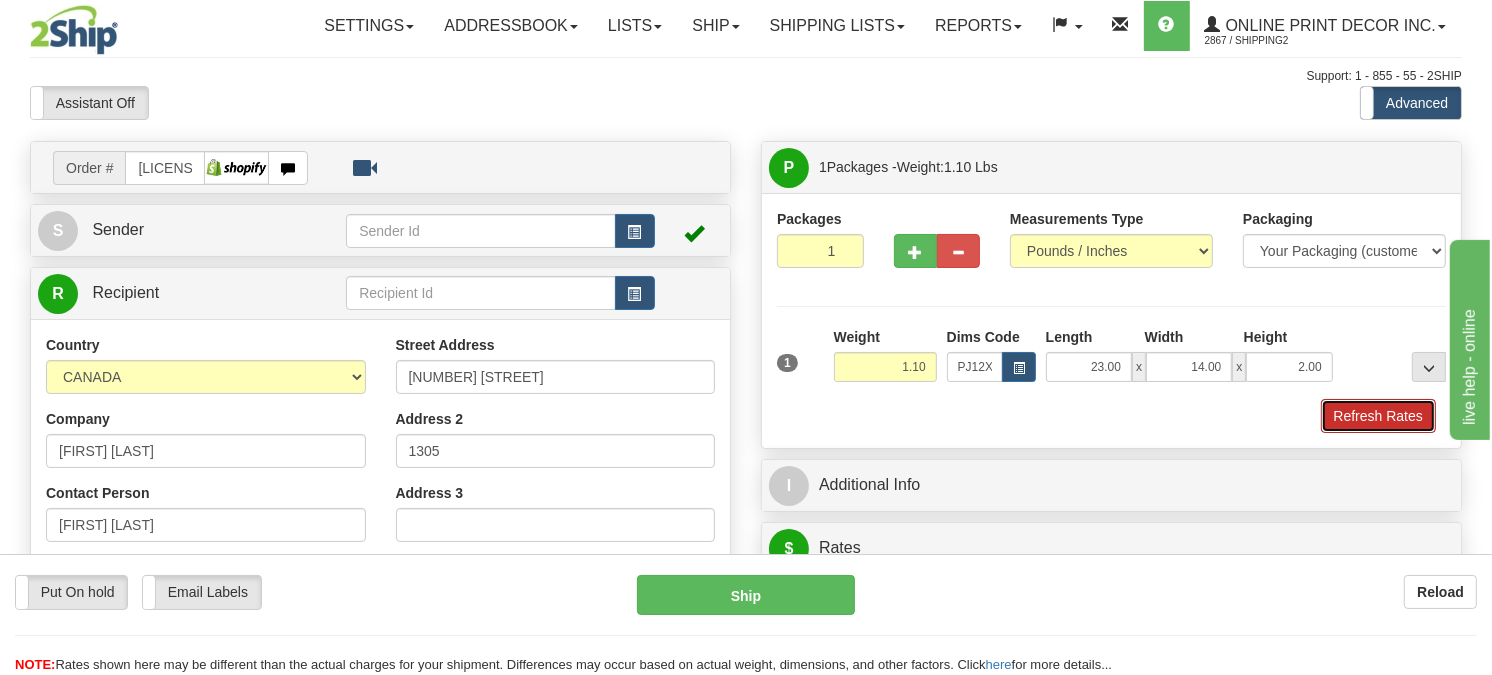 click on "Refresh Rates" at bounding box center [1378, 416] 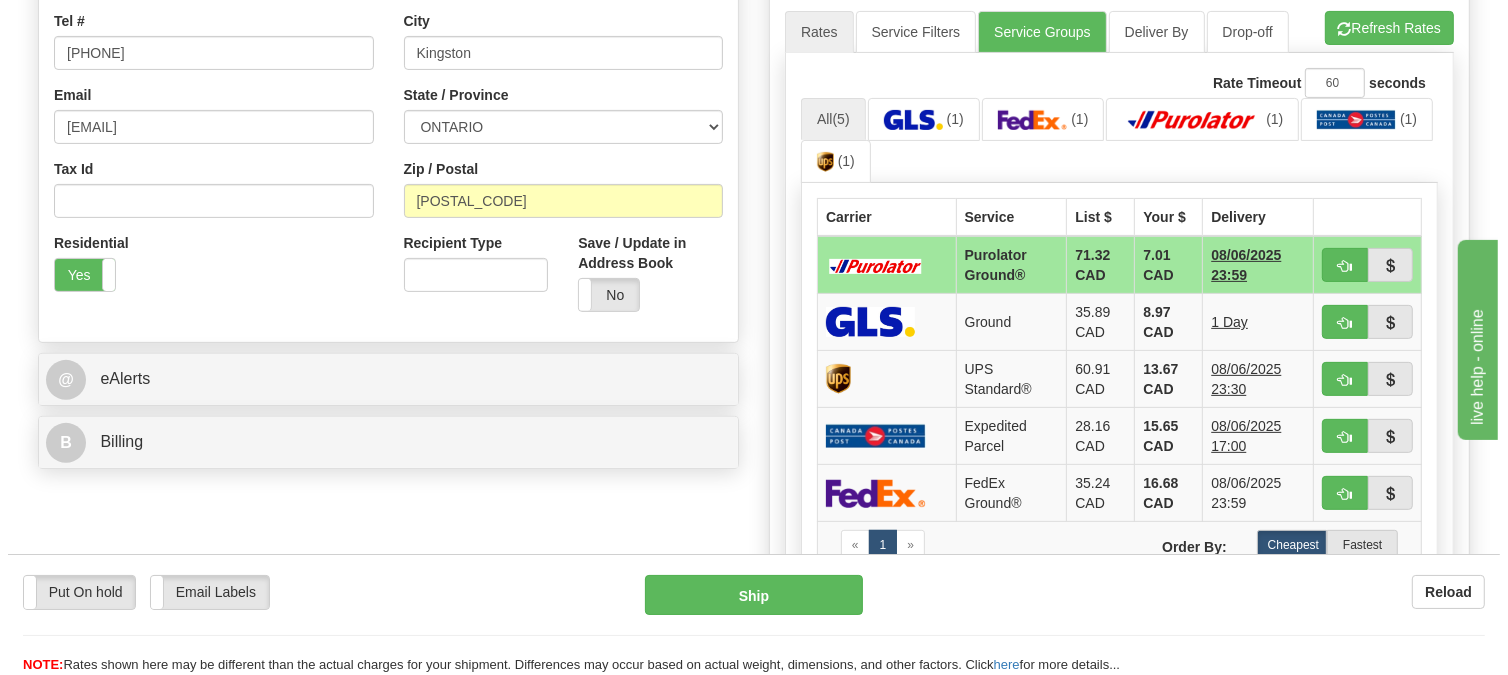 scroll, scrollTop: 666, scrollLeft: 0, axis: vertical 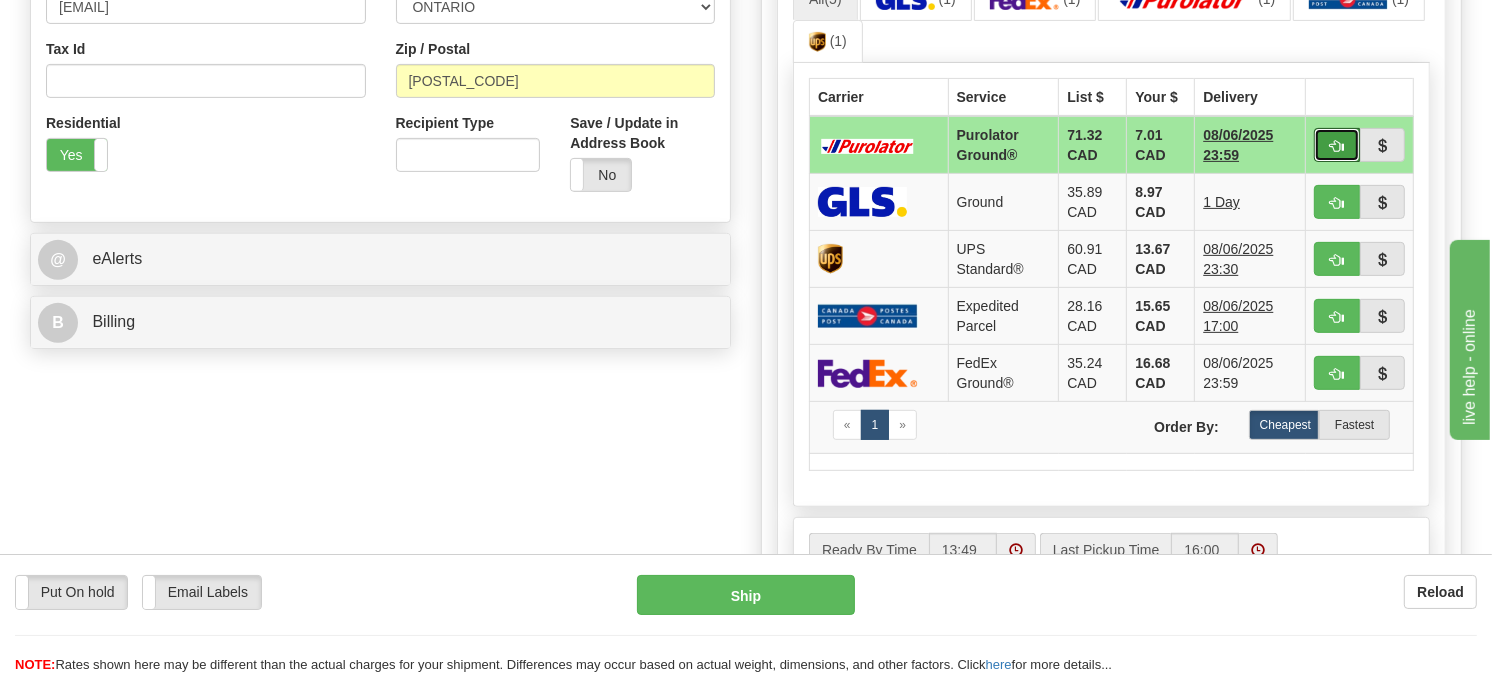 drag, startPoint x: 1332, startPoint y: 191, endPoint x: 1253, endPoint y: 247, distance: 96.83491 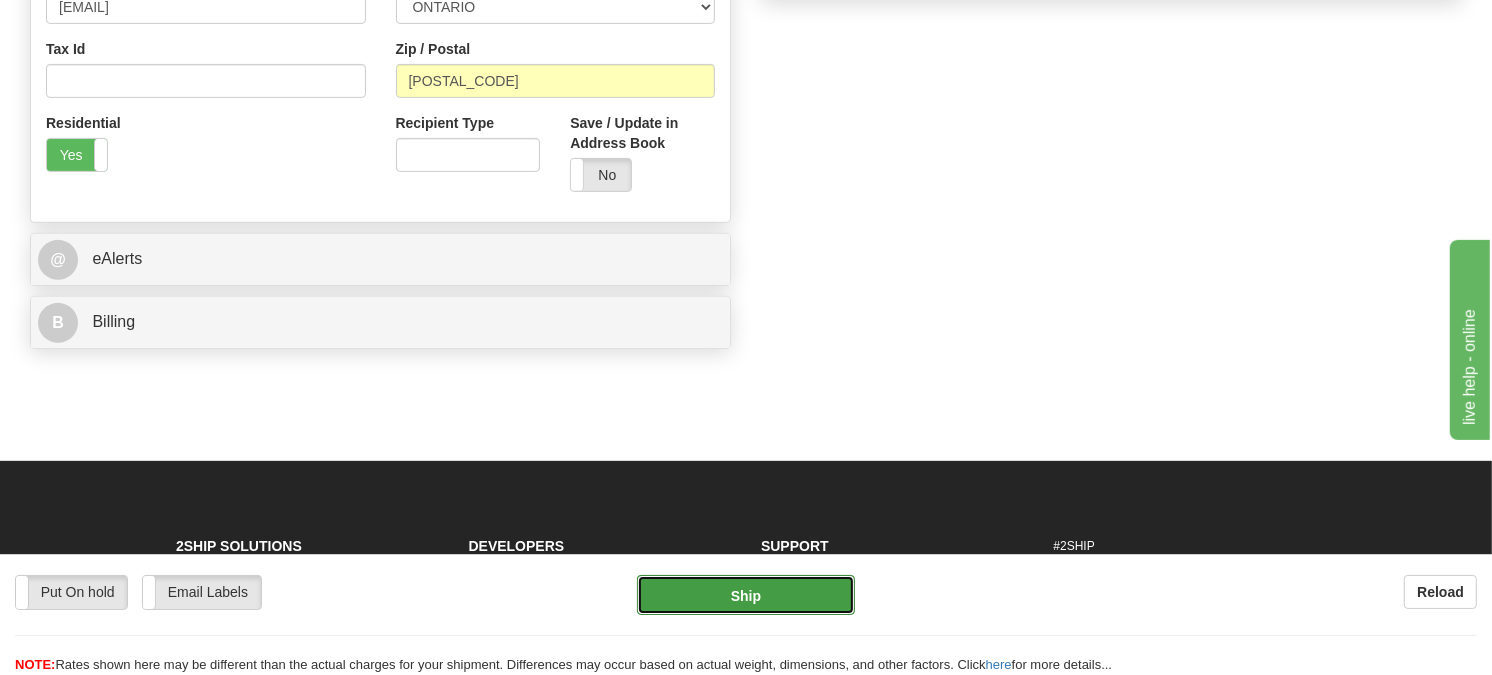 click on "Ship" at bounding box center [746, 595] 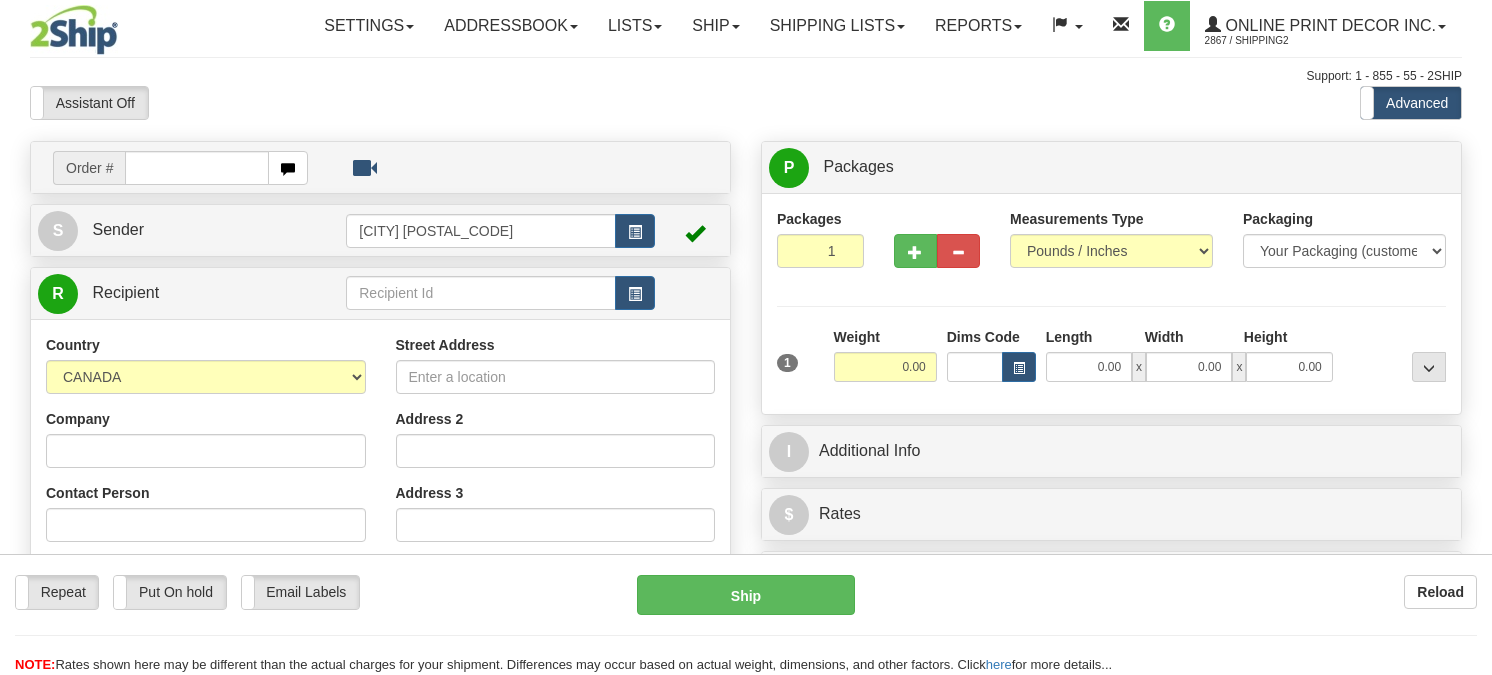 scroll, scrollTop: 0, scrollLeft: 0, axis: both 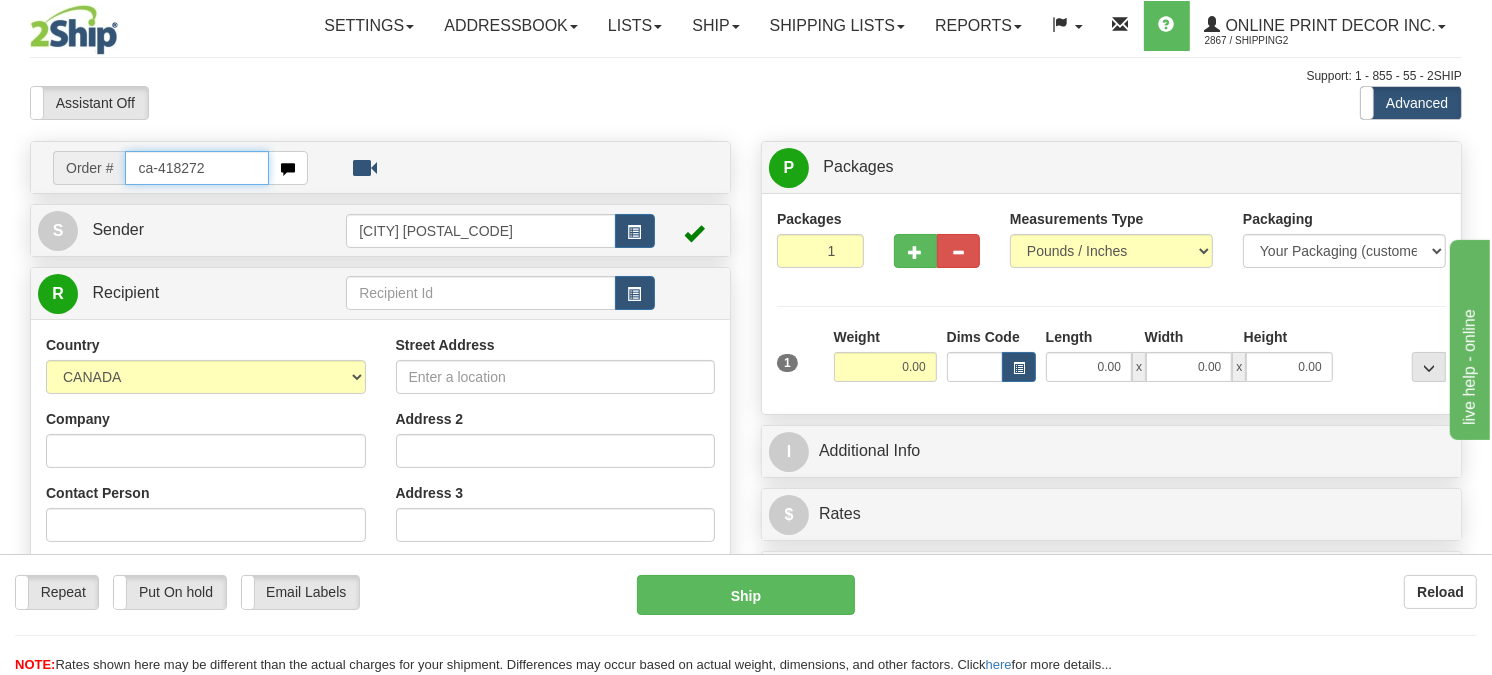 type on "ca-418272" 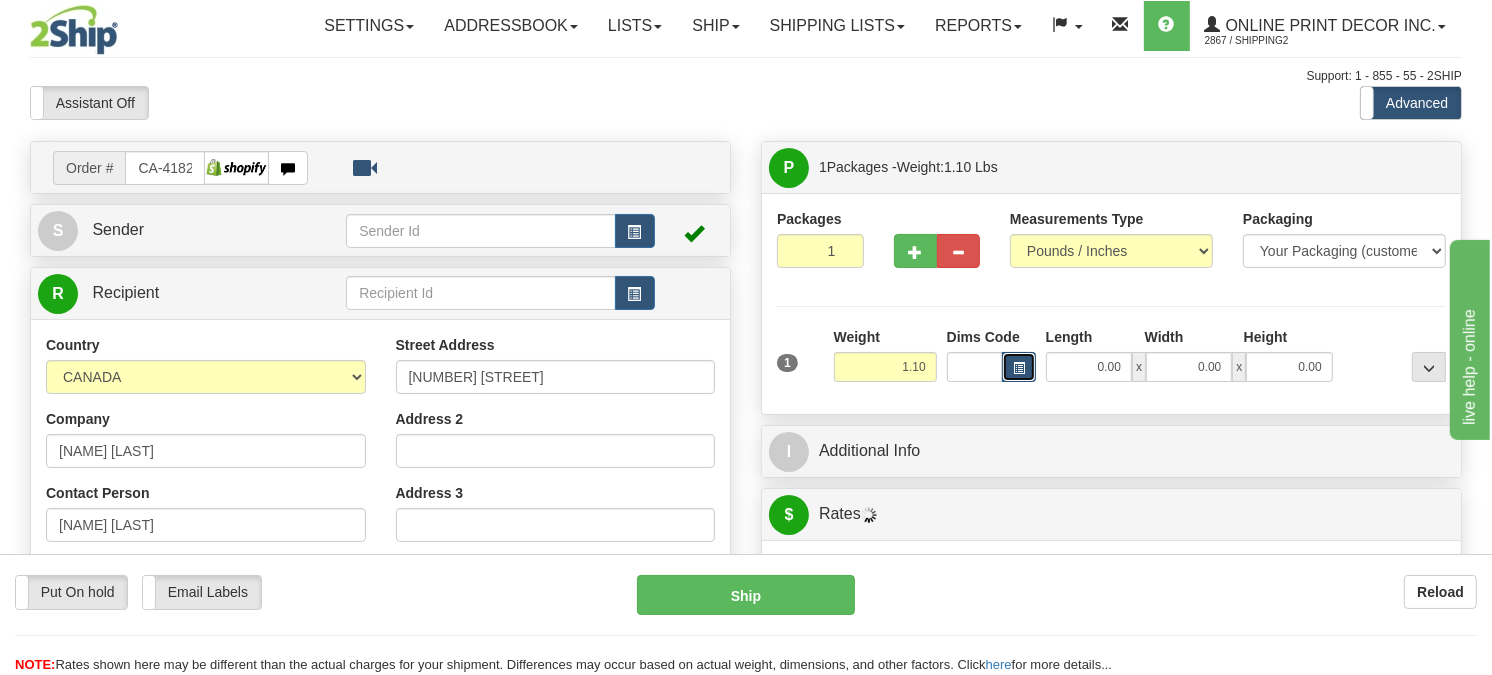 click at bounding box center [1019, 368] 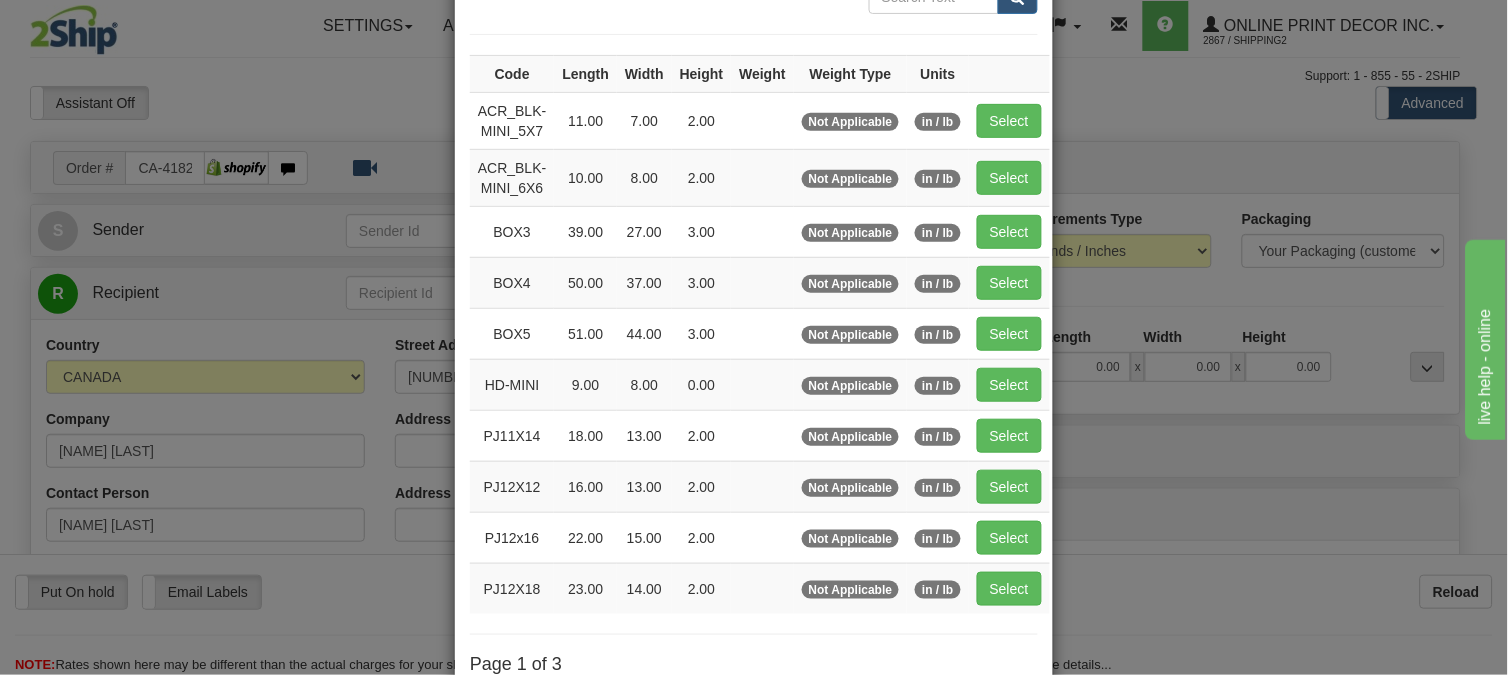 scroll, scrollTop: 326, scrollLeft: 0, axis: vertical 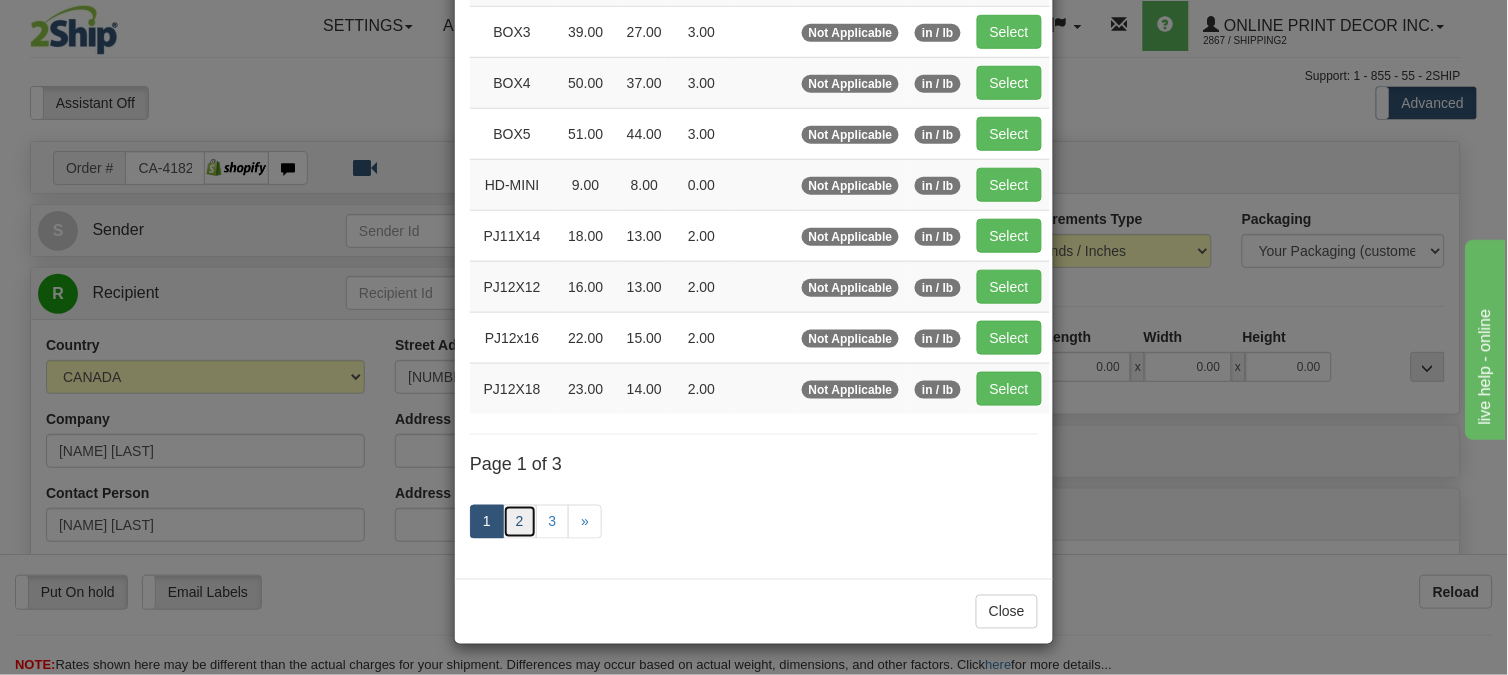 click on "2" at bounding box center [520, 522] 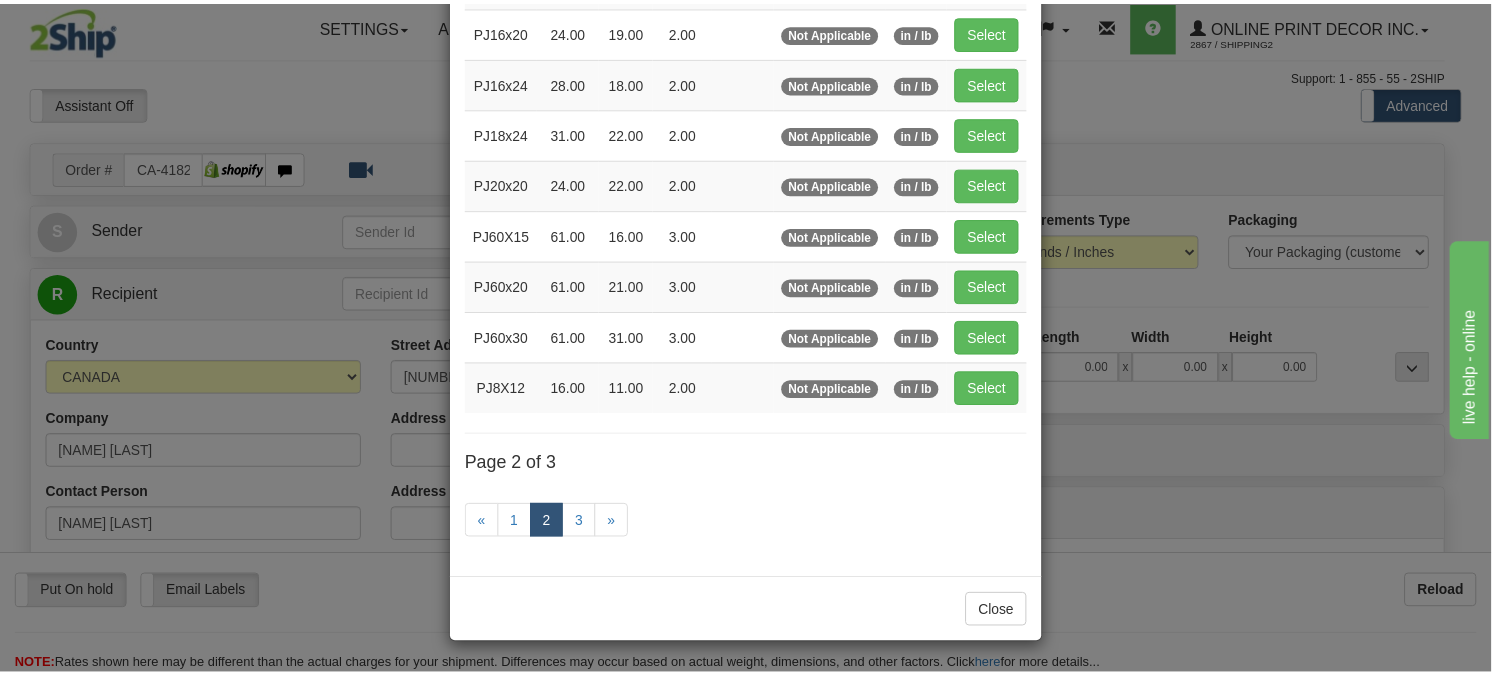 scroll, scrollTop: 315, scrollLeft: 0, axis: vertical 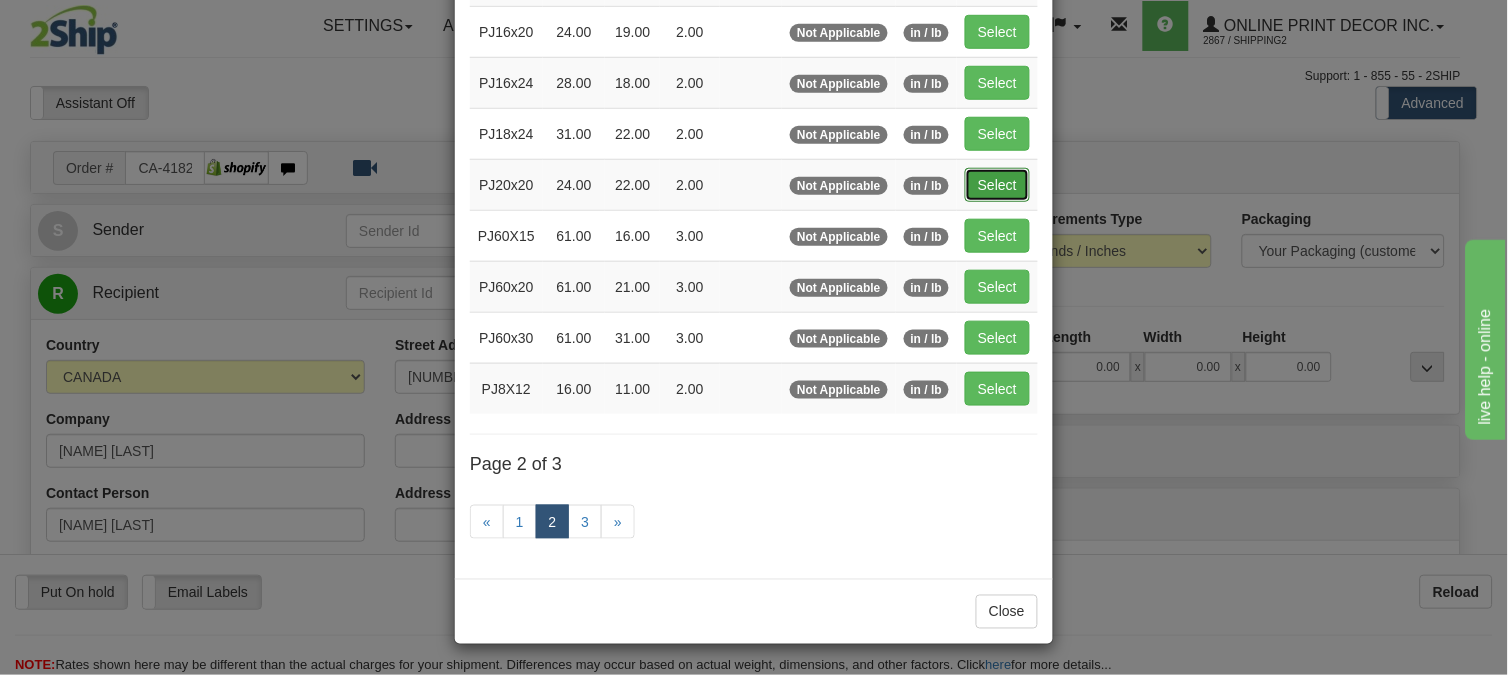click on "Select" at bounding box center [997, 185] 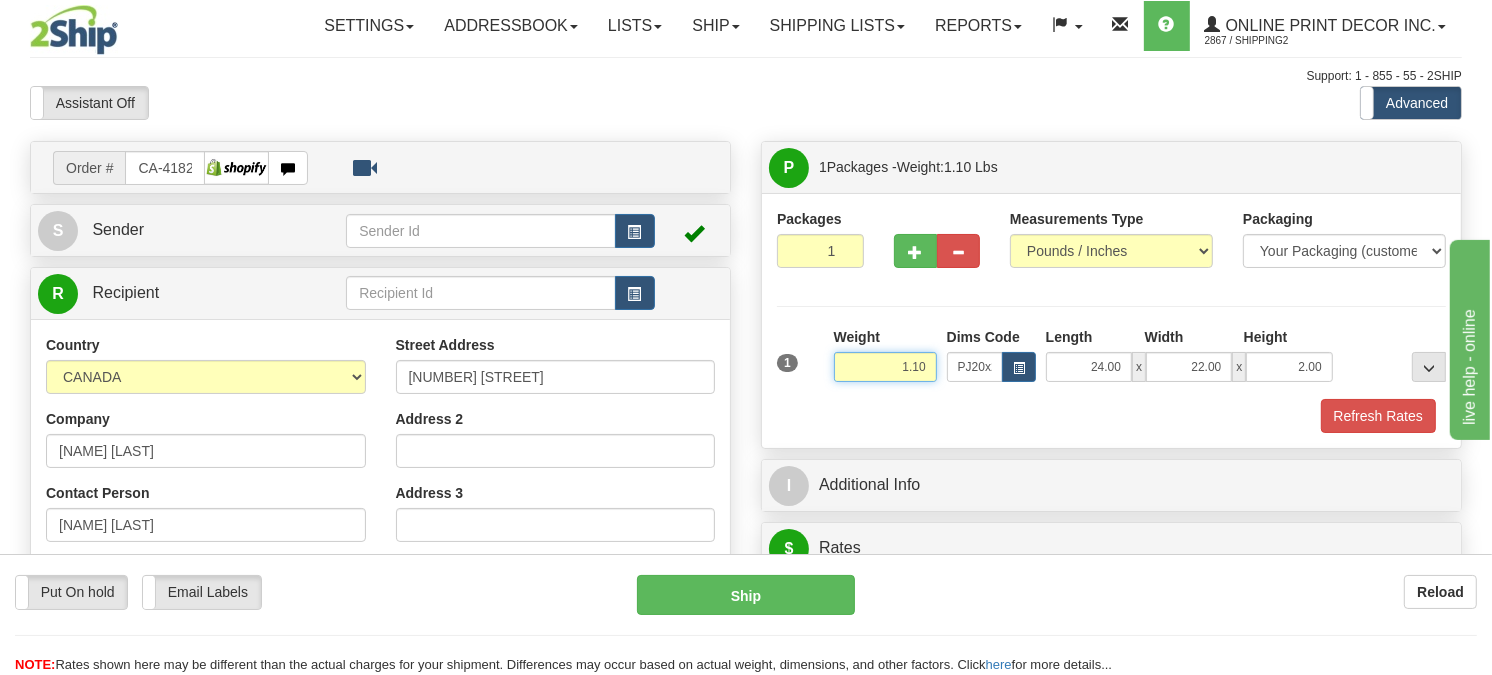 drag, startPoint x: 936, startPoint y: 412, endPoint x: 840, endPoint y: 423, distance: 96.62815 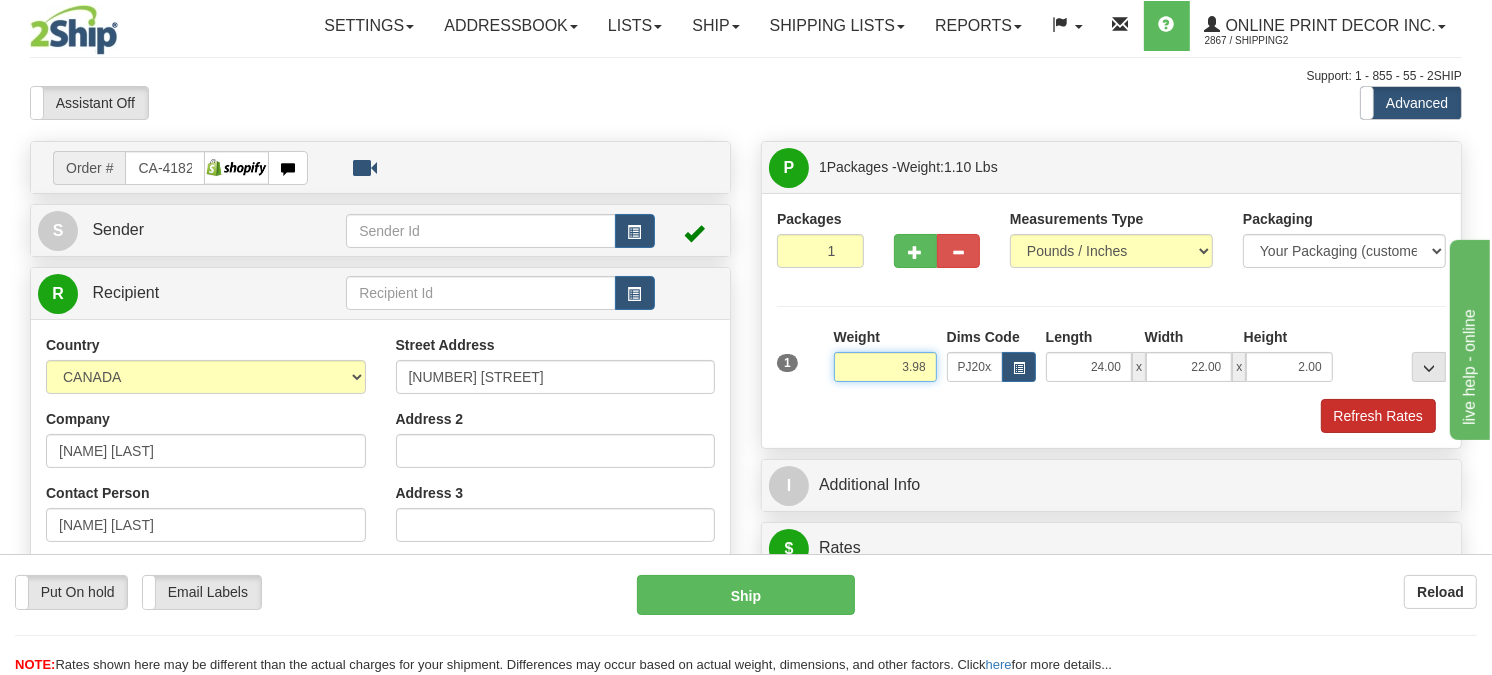 type on "3.98" 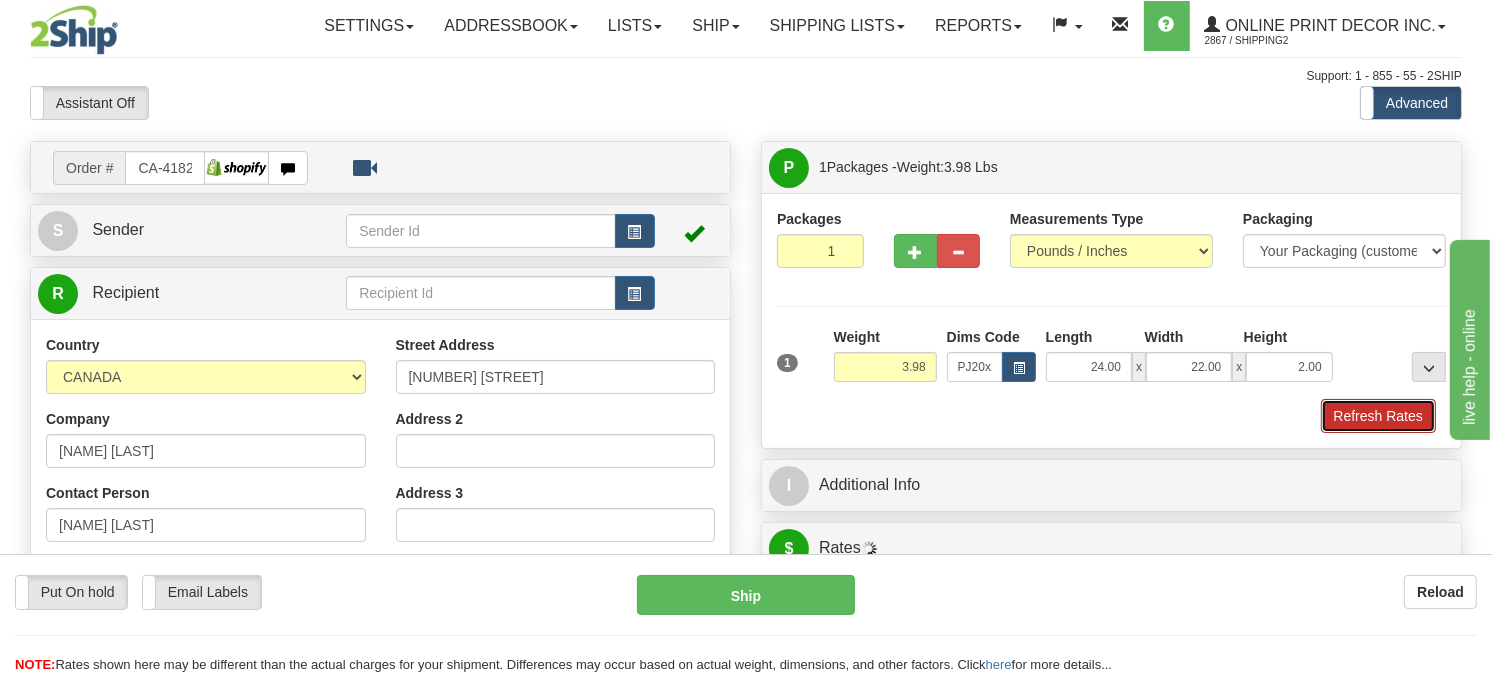 click on "Refresh Rates" at bounding box center [1378, 416] 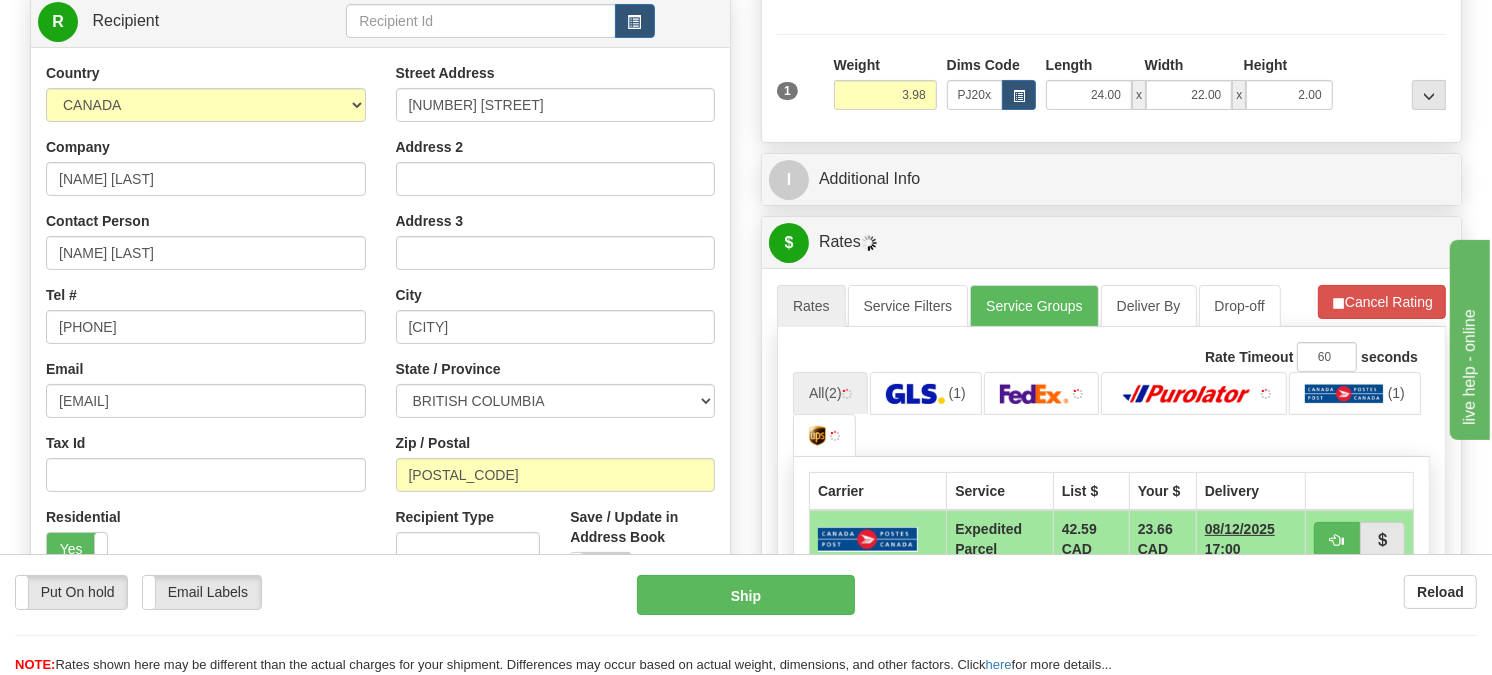 scroll, scrollTop: 275, scrollLeft: 0, axis: vertical 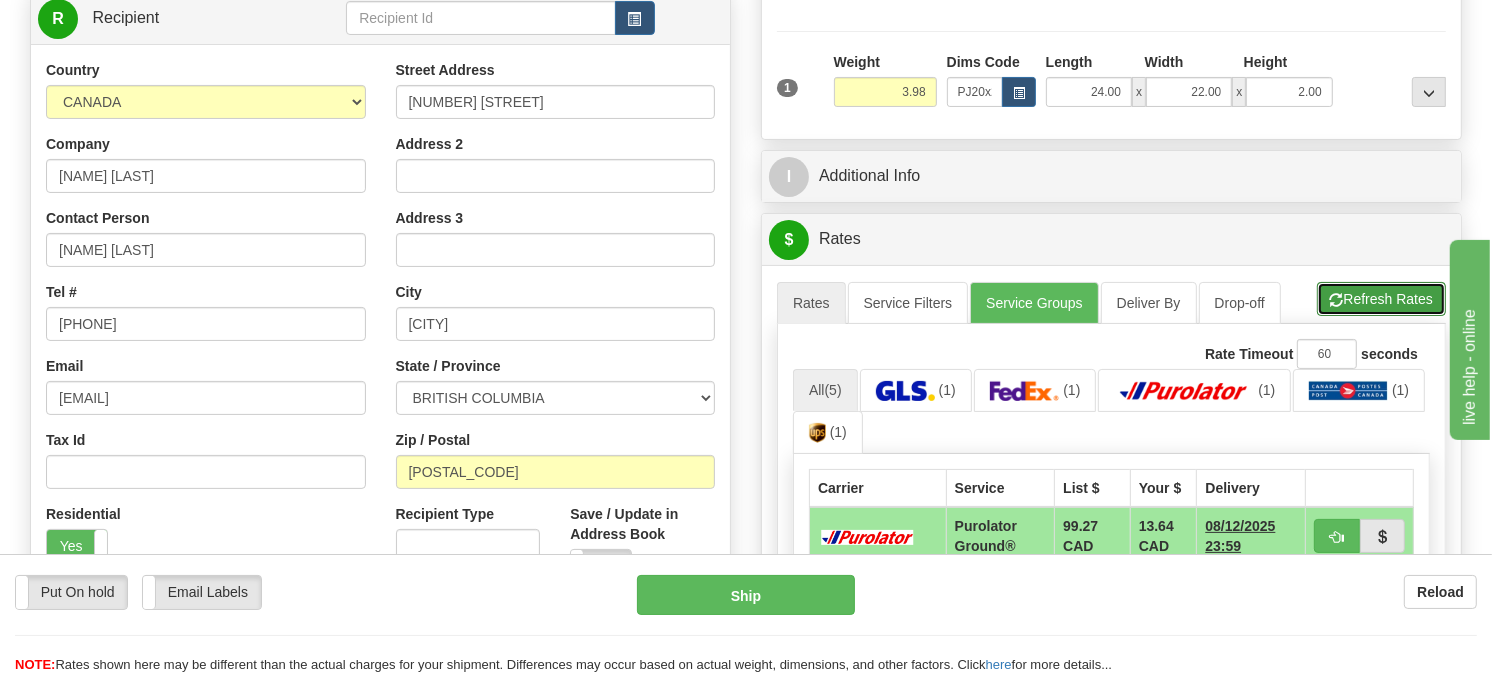click on "Refresh Rates" at bounding box center [1381, 299] 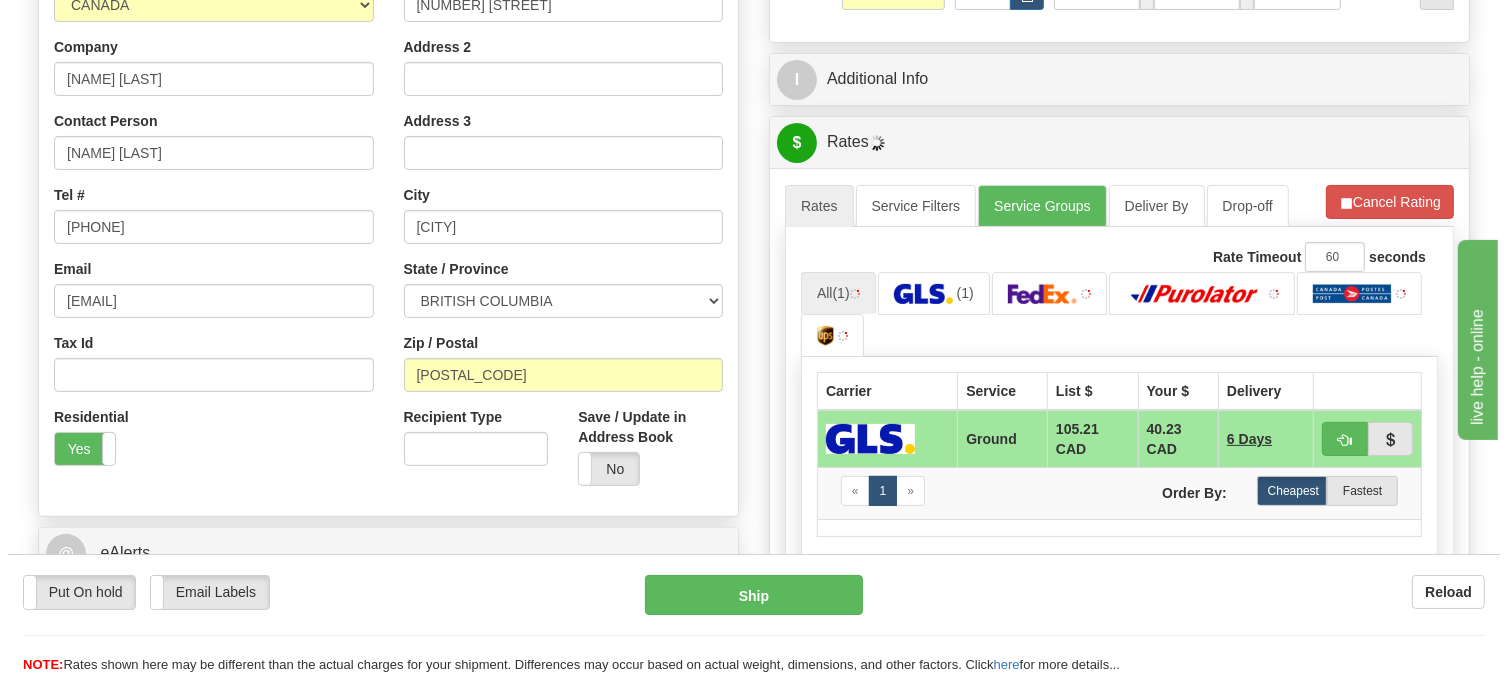 scroll, scrollTop: 497, scrollLeft: 0, axis: vertical 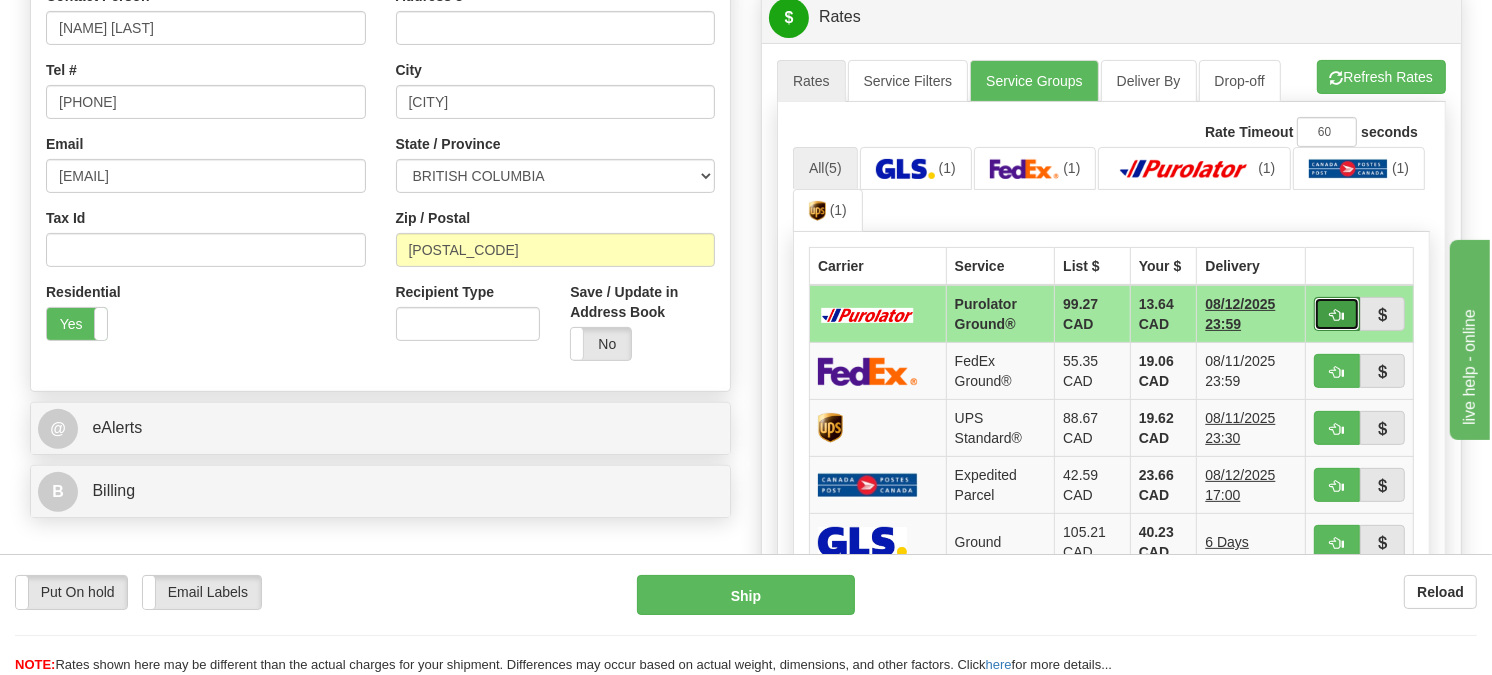 click at bounding box center (1337, 314) 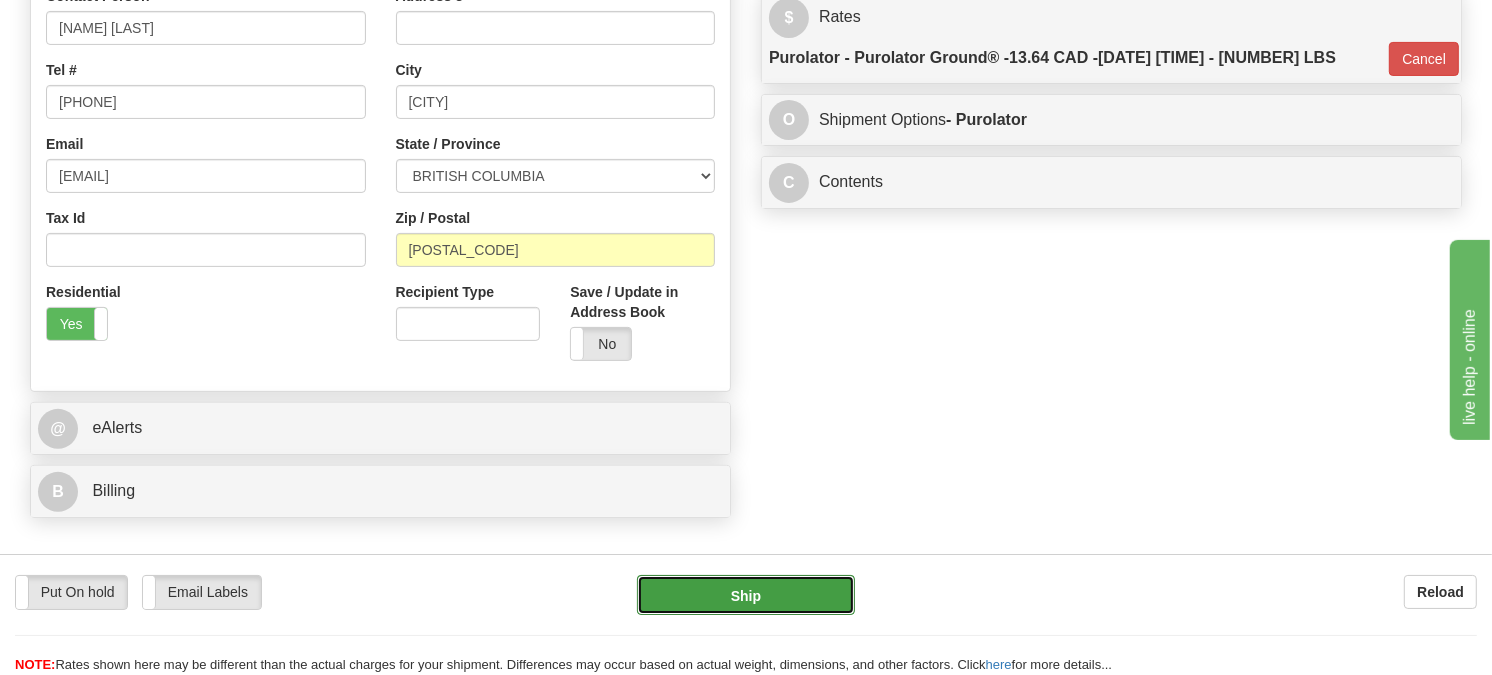click on "Ship" at bounding box center (746, 595) 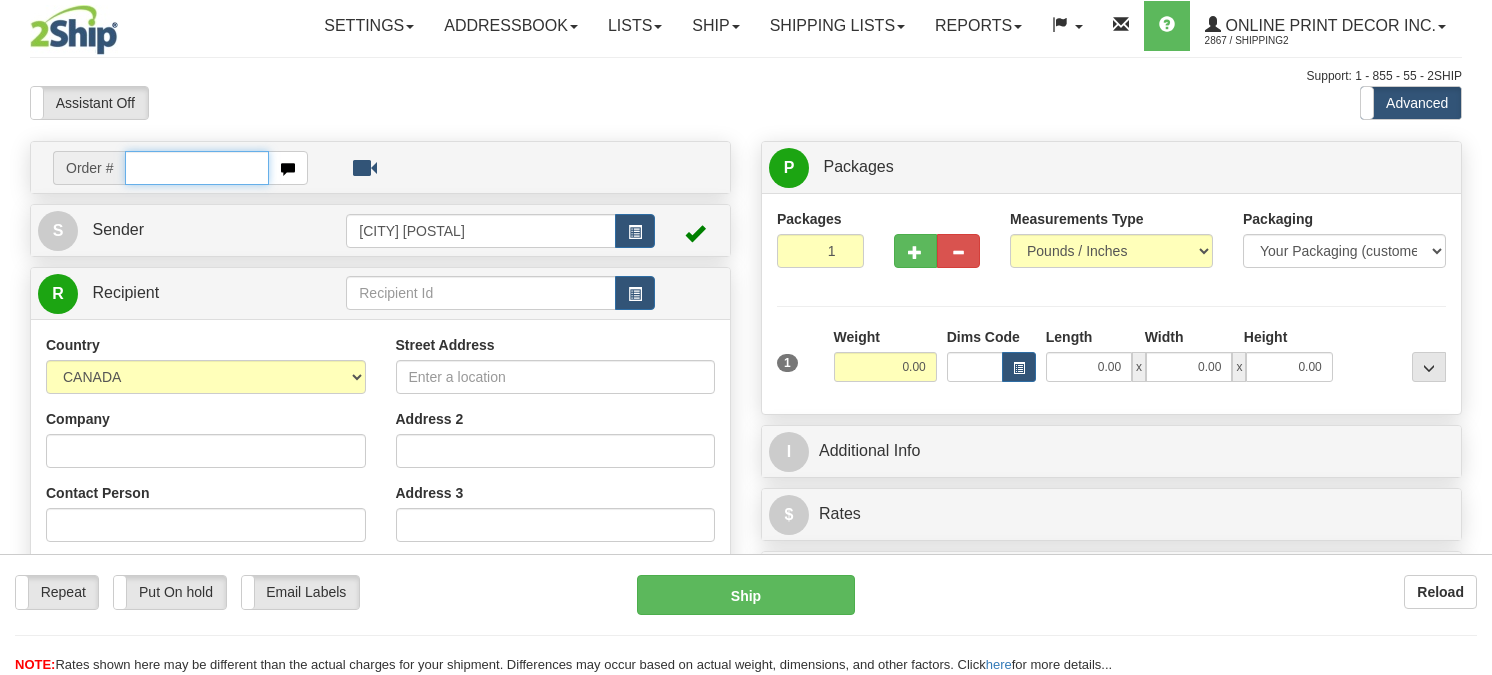 scroll, scrollTop: 0, scrollLeft: 0, axis: both 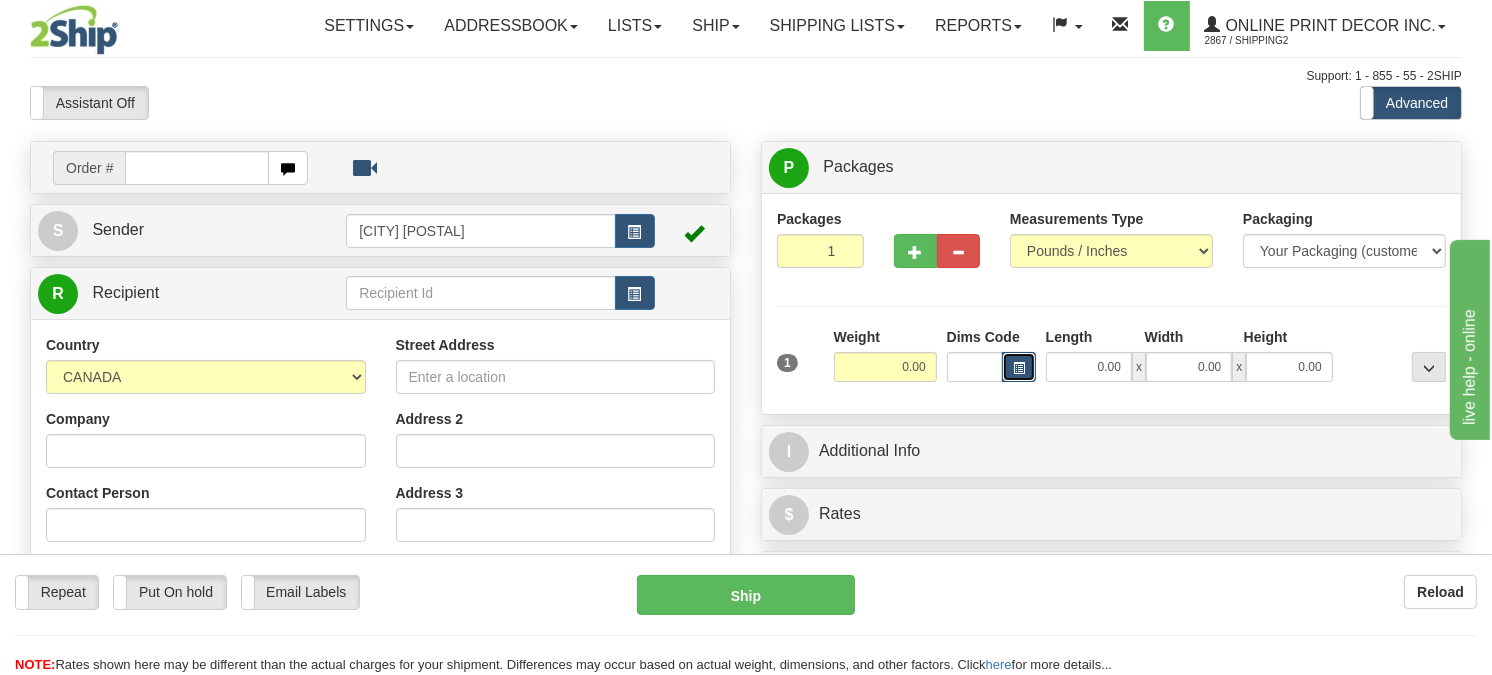 click at bounding box center [1019, 367] 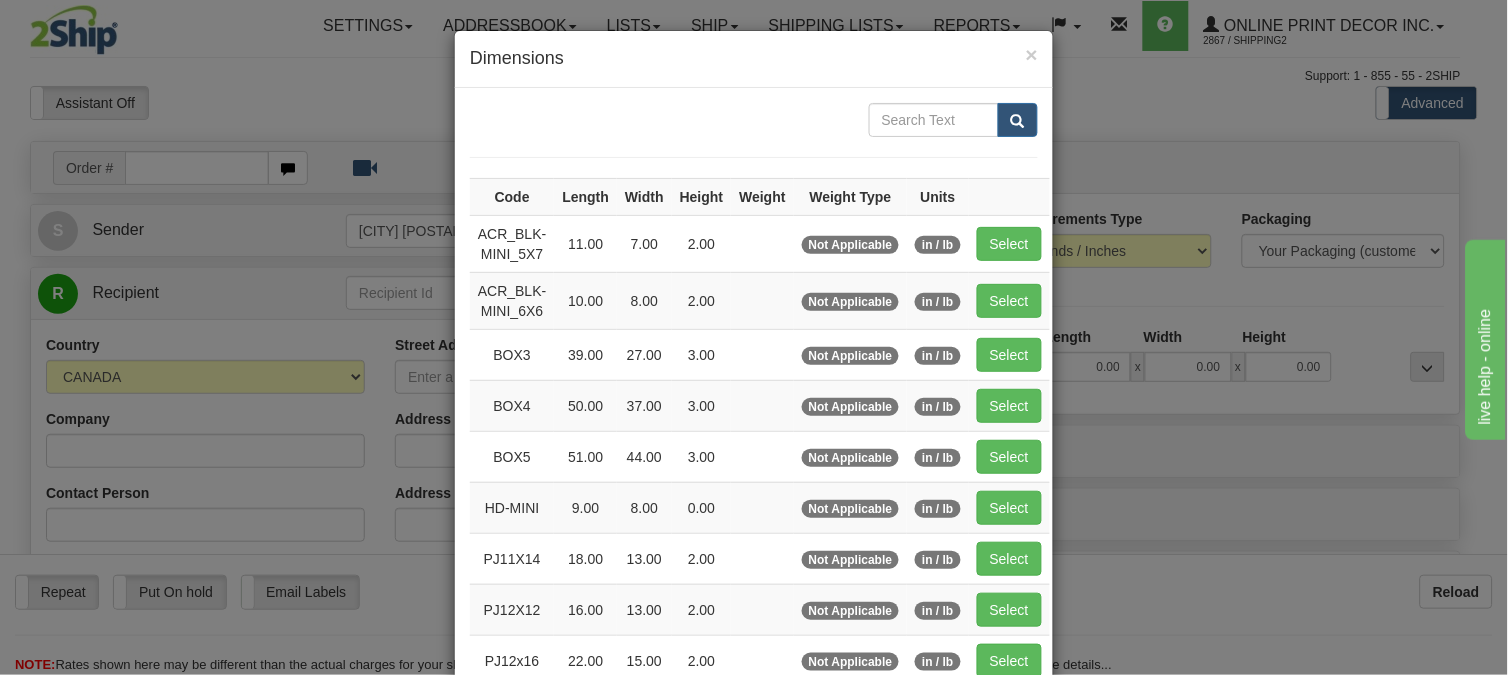 click on "×
Dimensions
Code
Length
Width
Height
Weight
Weight Type
Units
ACR_BLK-MINI_5X7
11.00
7.00
2.00
Not Applicable
in / lb" at bounding box center (754, 337) 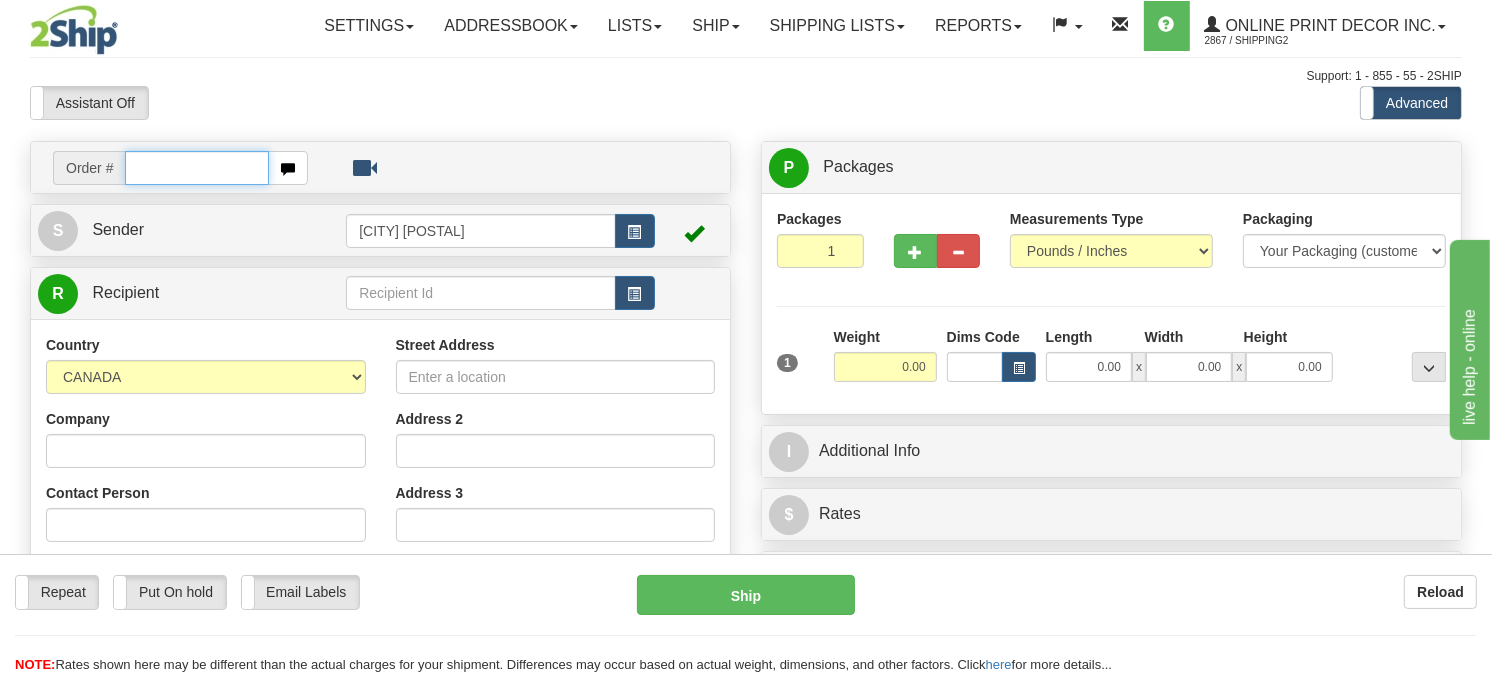 click at bounding box center [197, 168] 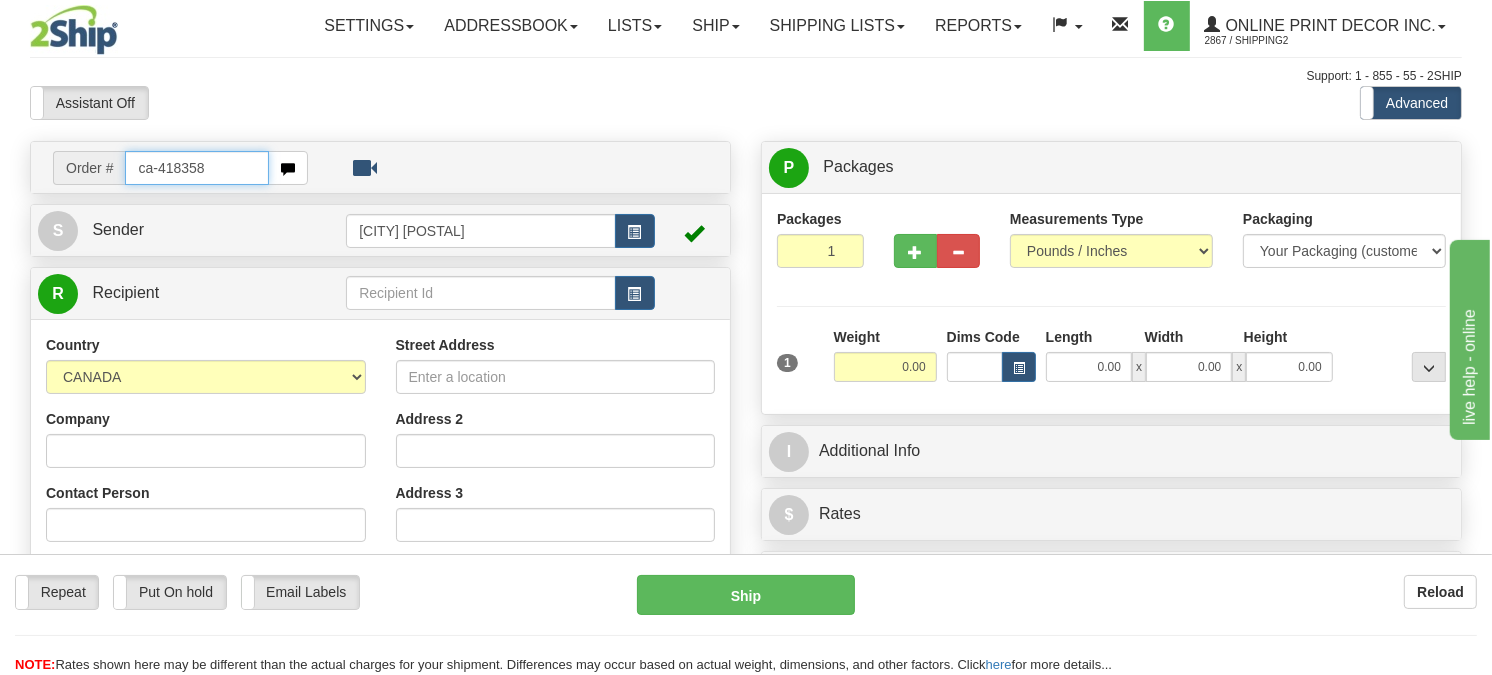 type on "ca-418358" 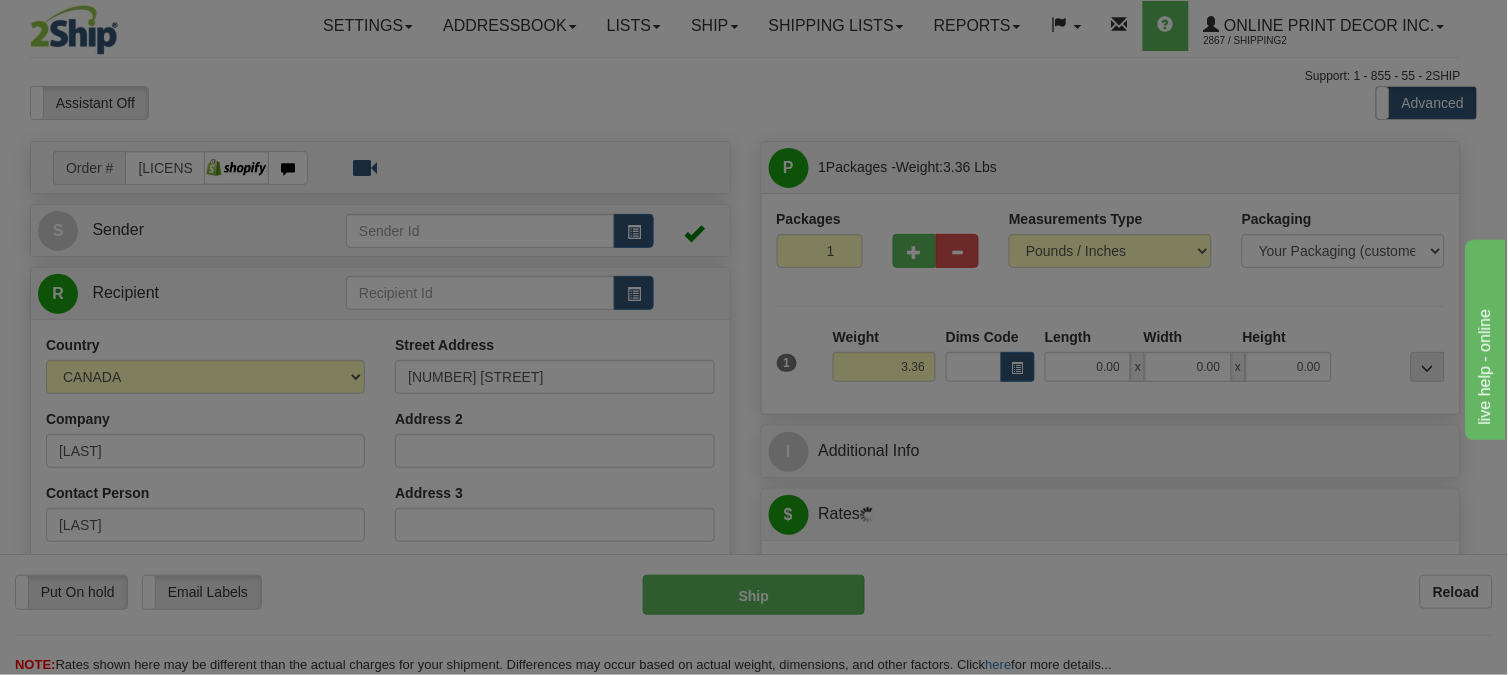 type on "ETOBICOKE" 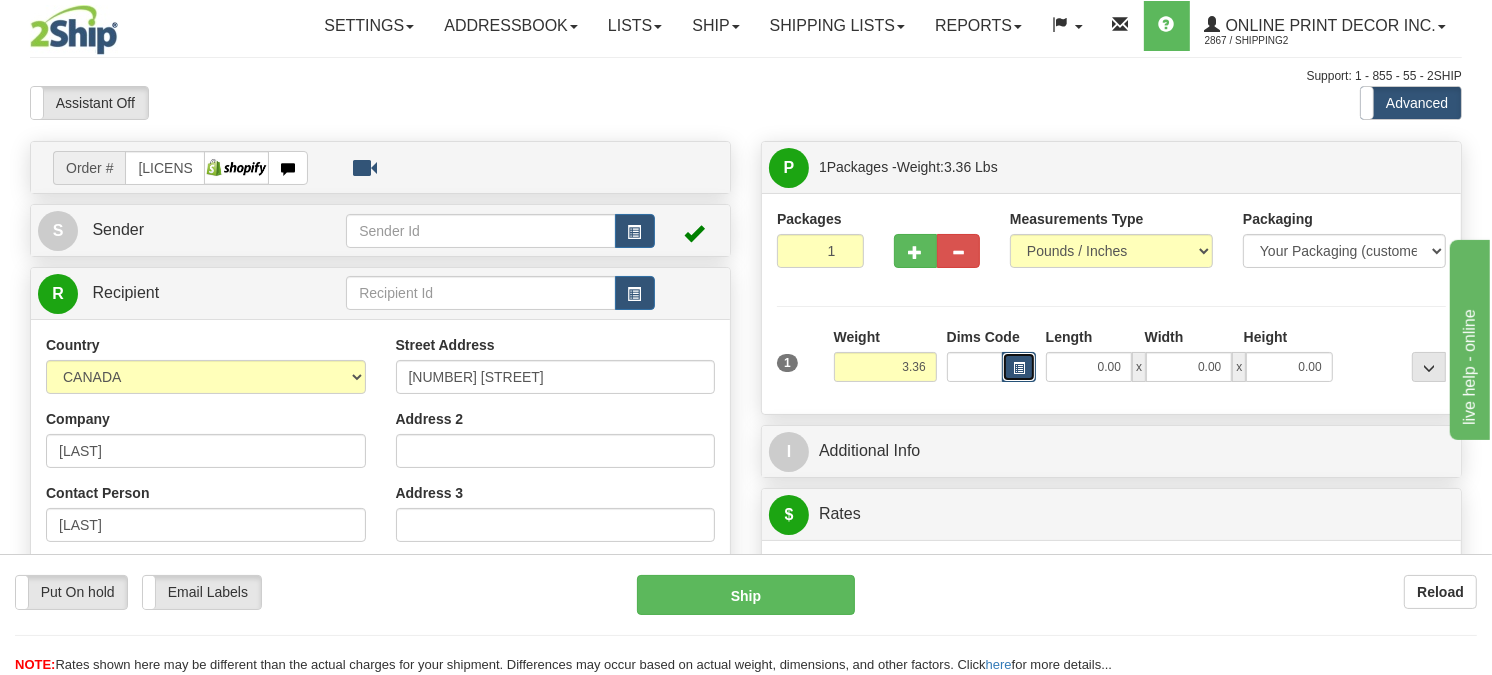 click at bounding box center [1019, 368] 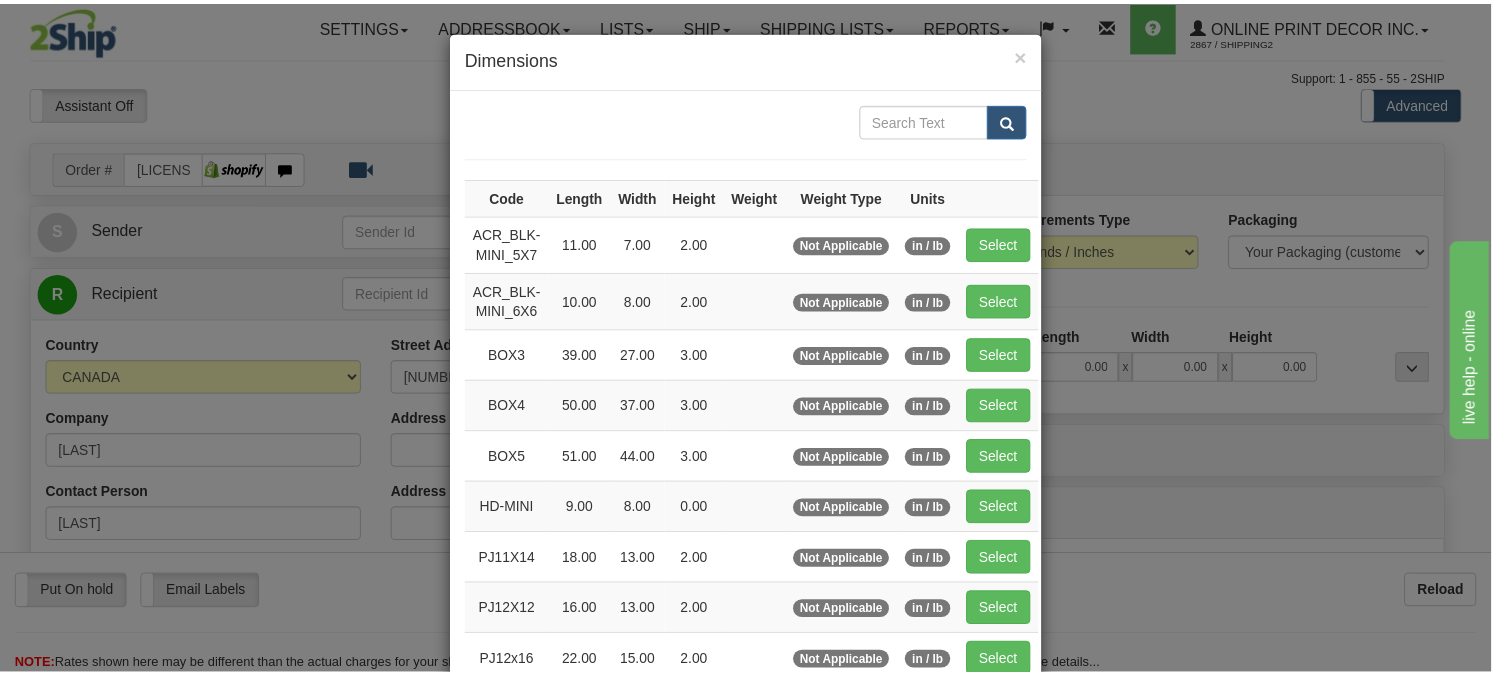 scroll, scrollTop: 326, scrollLeft: 0, axis: vertical 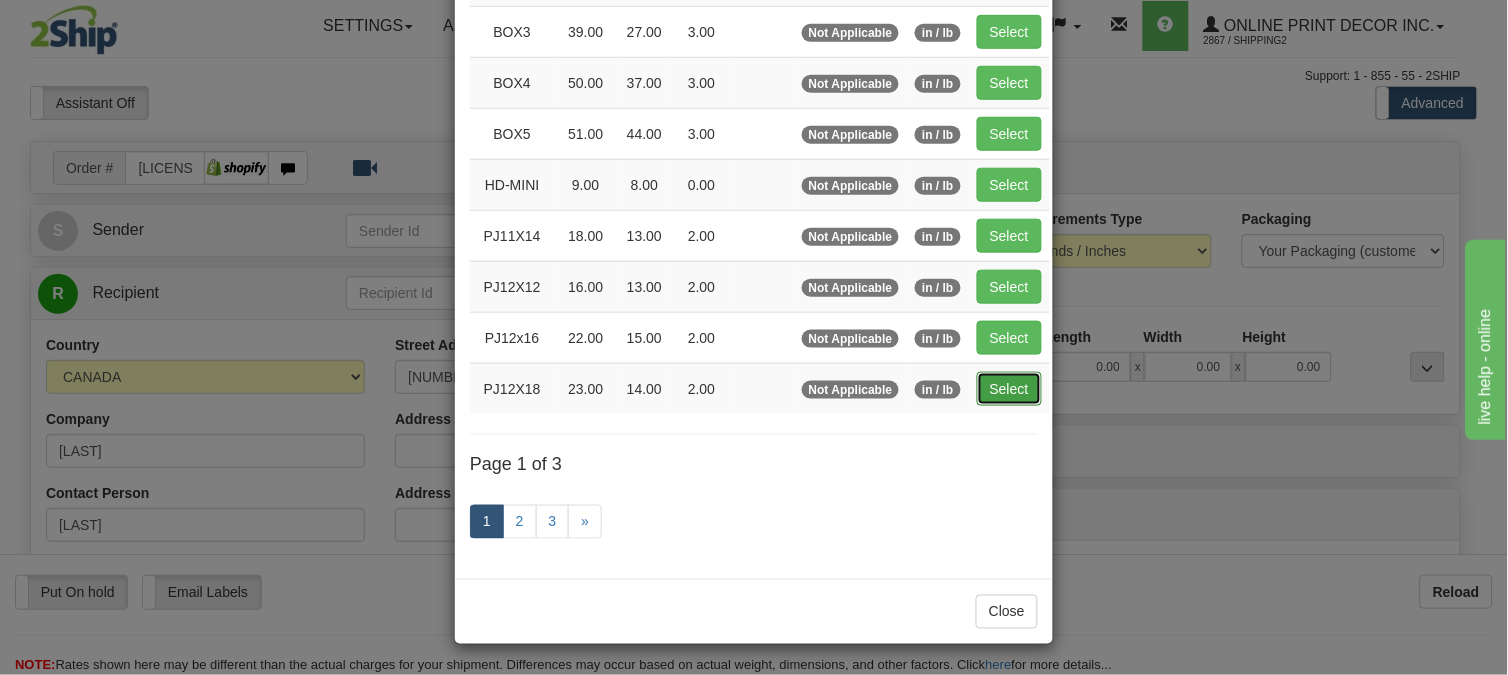 click on "Select" at bounding box center [1009, 389] 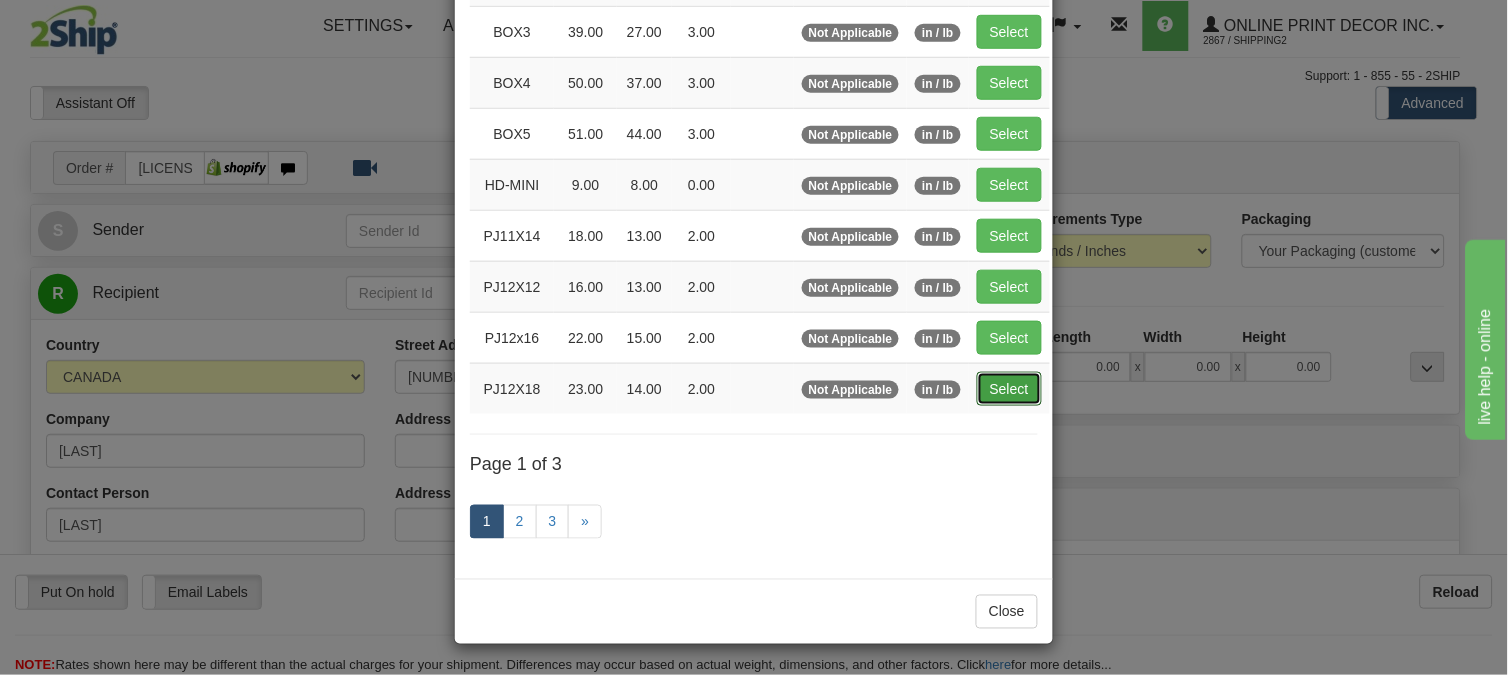 type on "23.00" 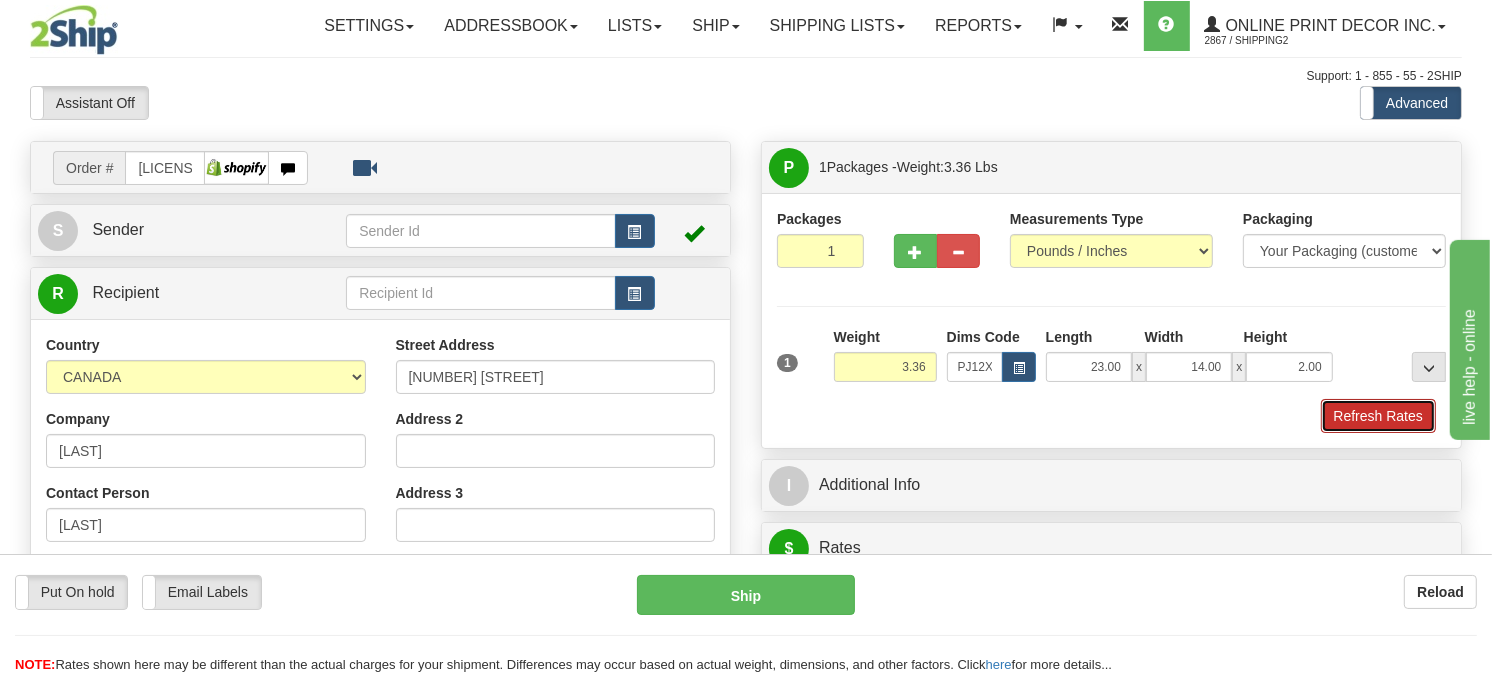 click on "Refresh Rates" at bounding box center (1378, 416) 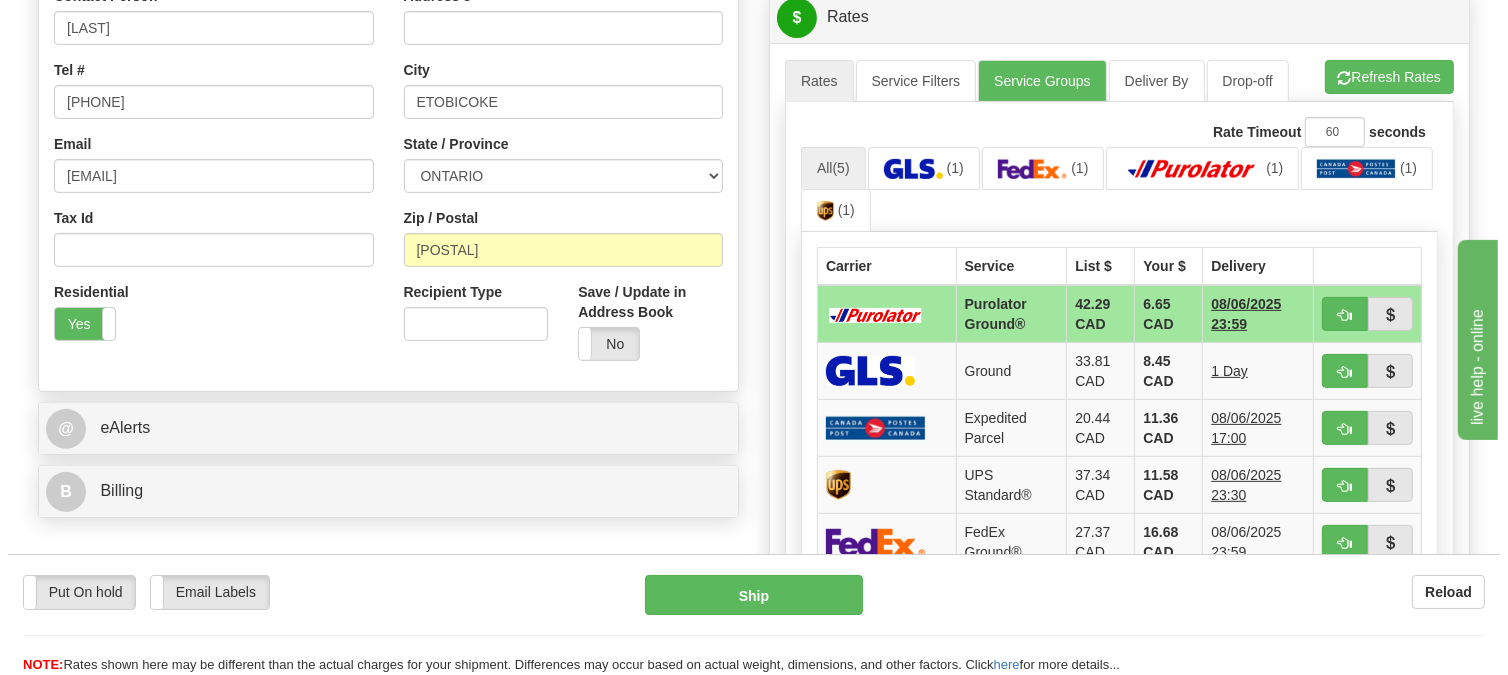 scroll, scrollTop: 504, scrollLeft: 0, axis: vertical 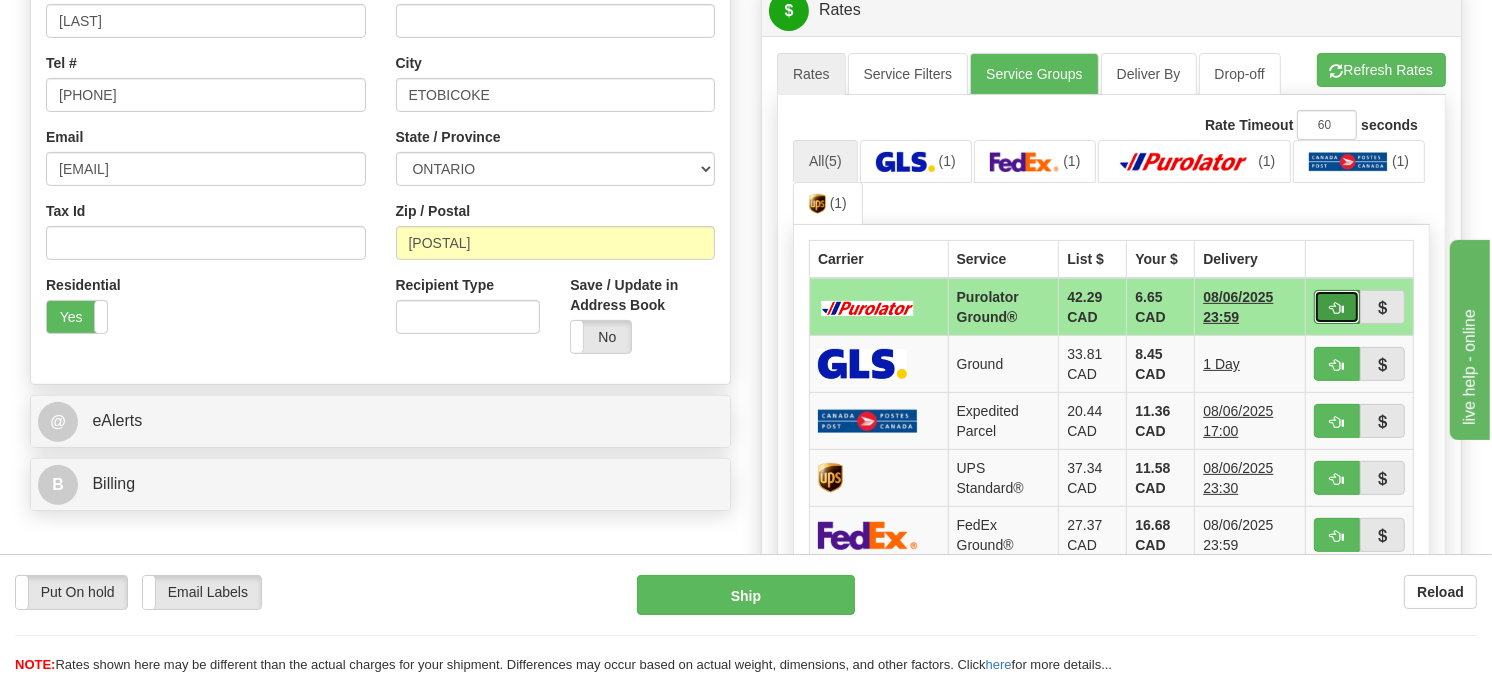 click at bounding box center (1337, 307) 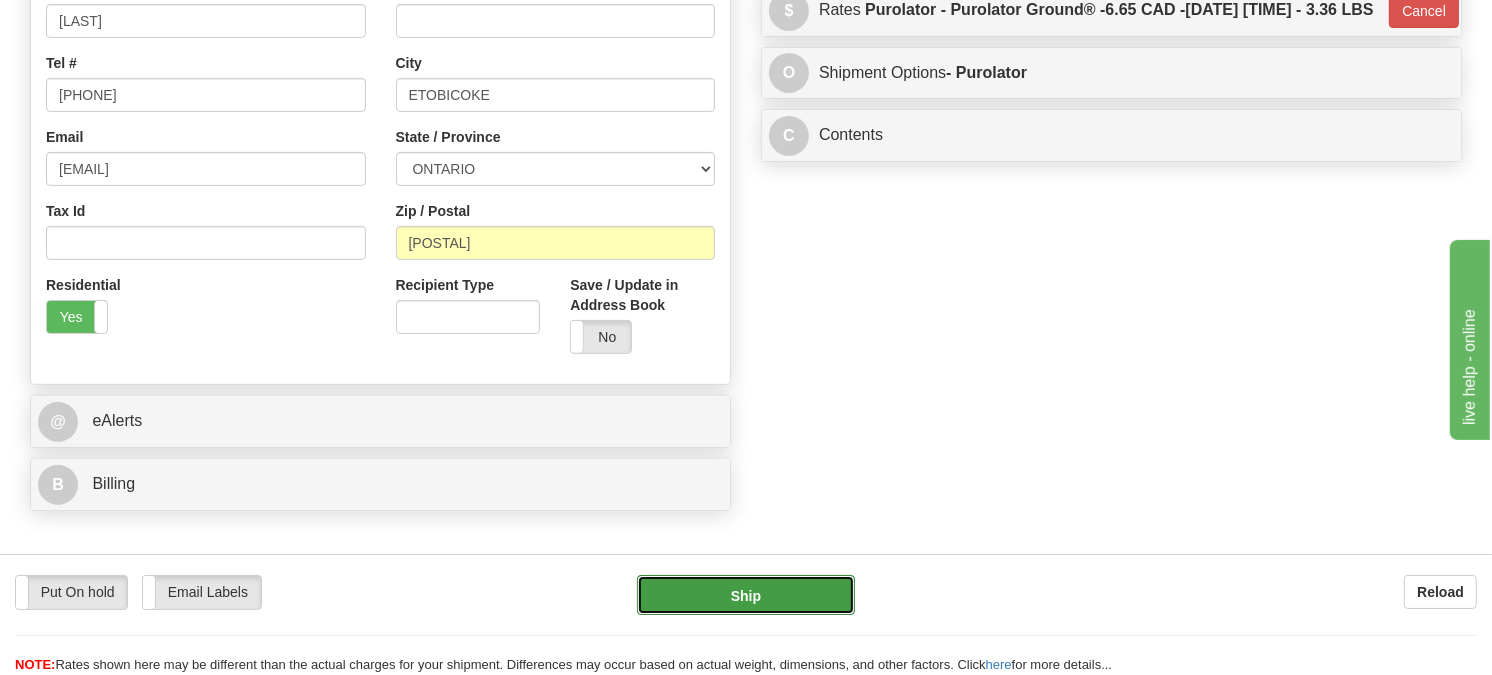 click on "Ship" at bounding box center (746, 595) 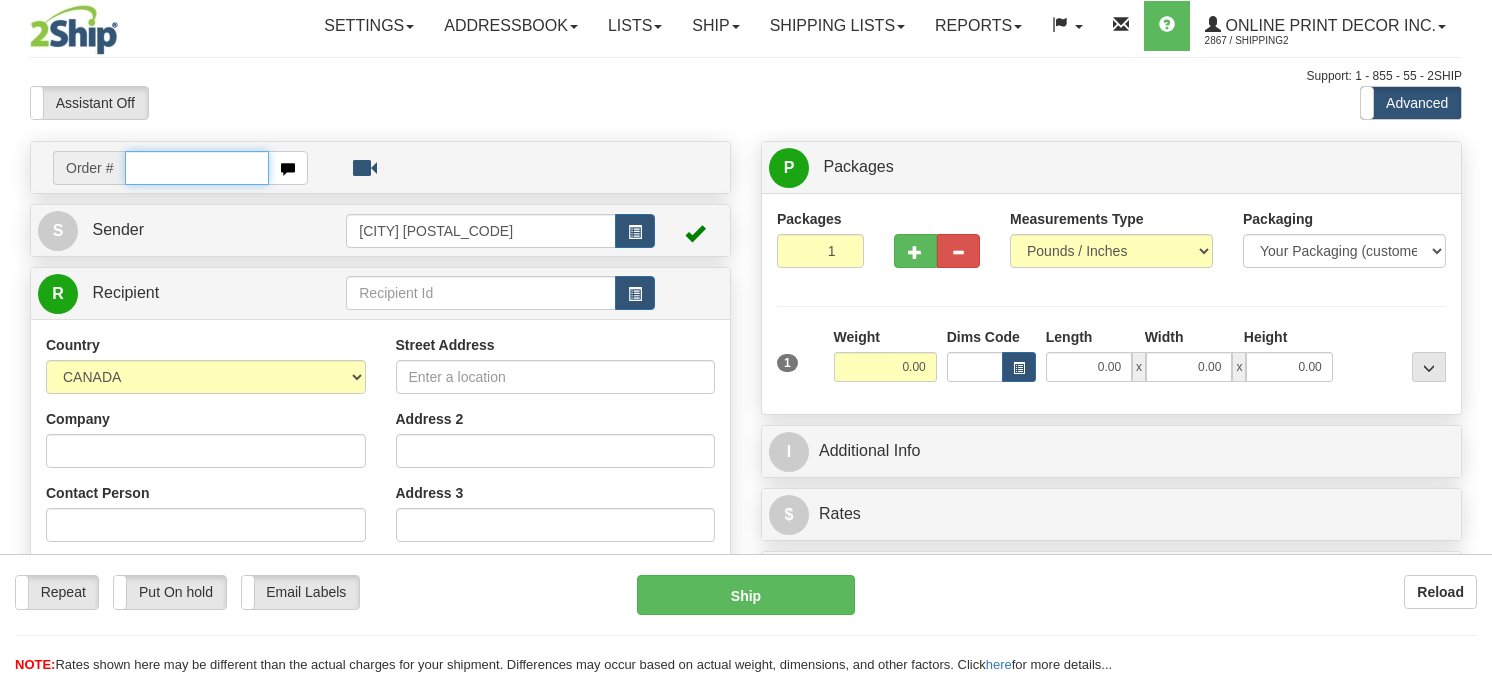 scroll, scrollTop: 0, scrollLeft: 0, axis: both 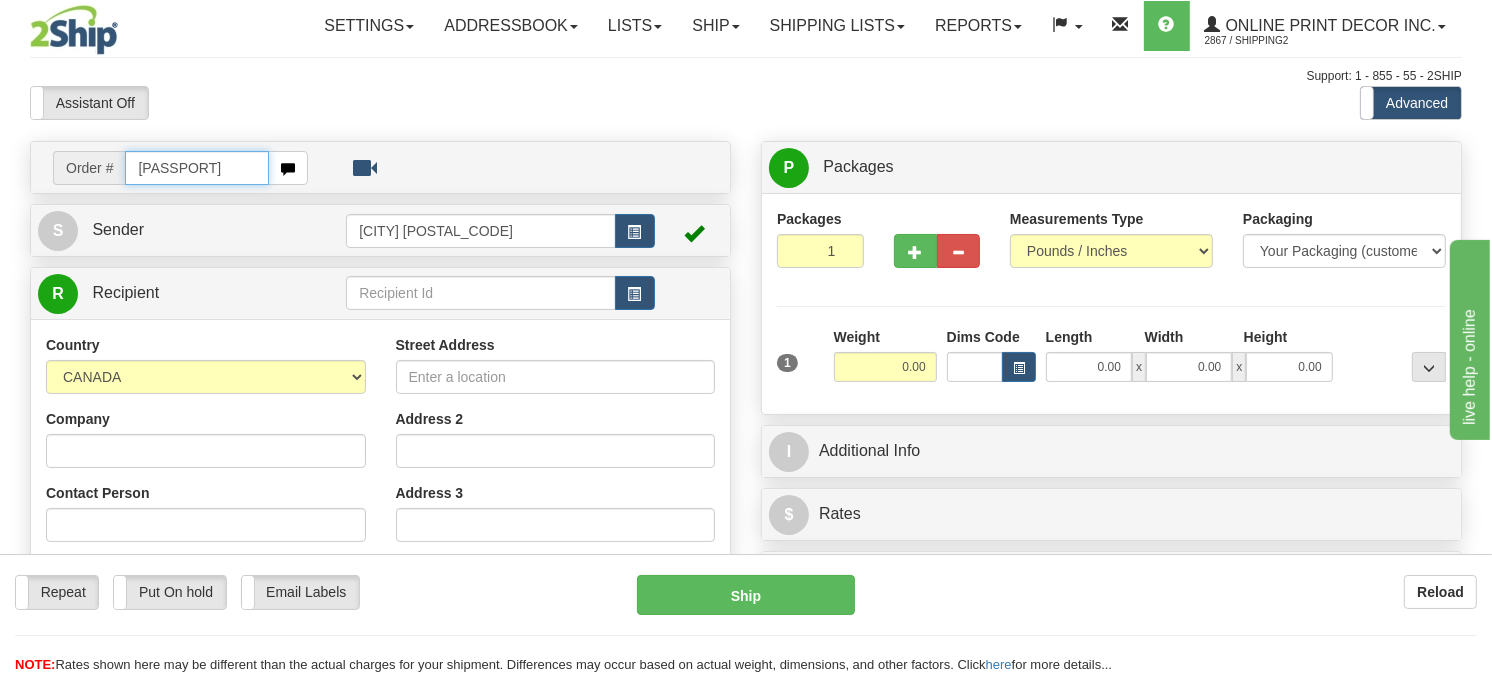 type on "ca-418345" 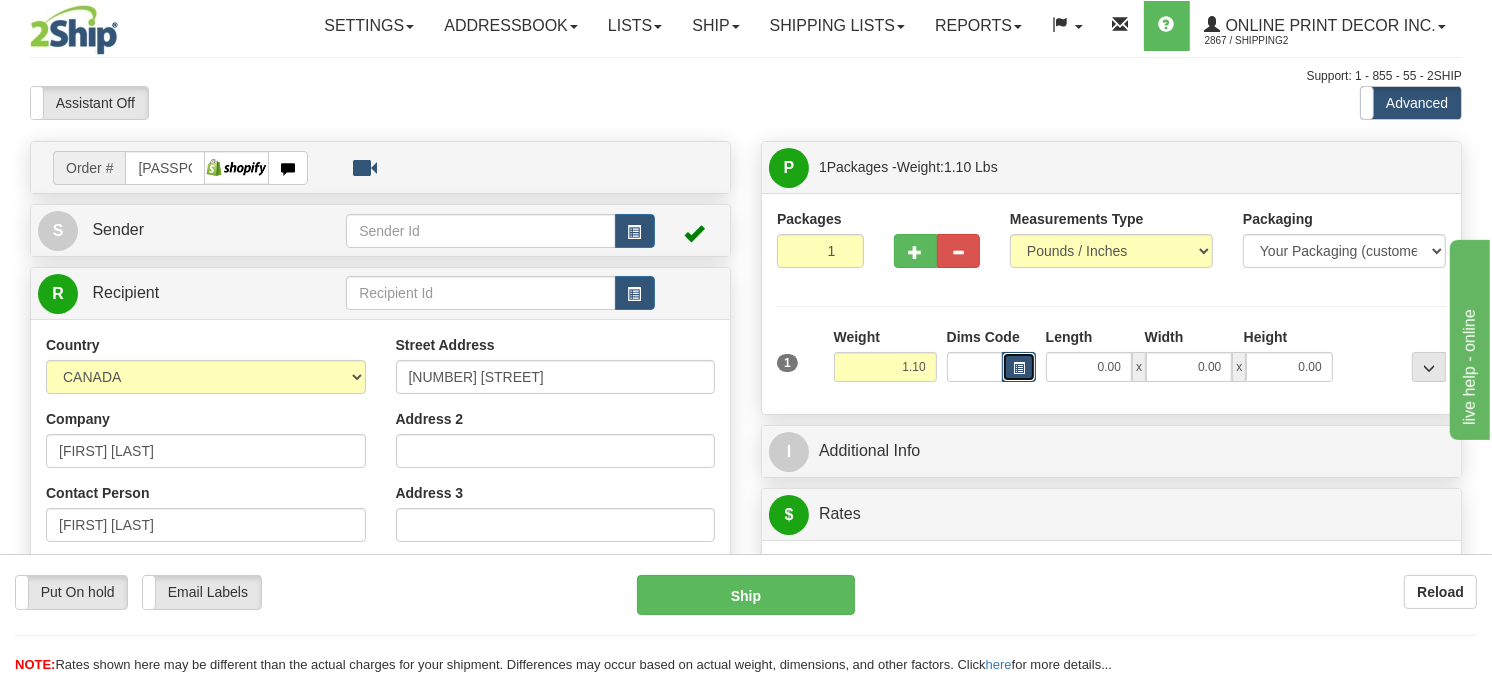 click at bounding box center [1019, 368] 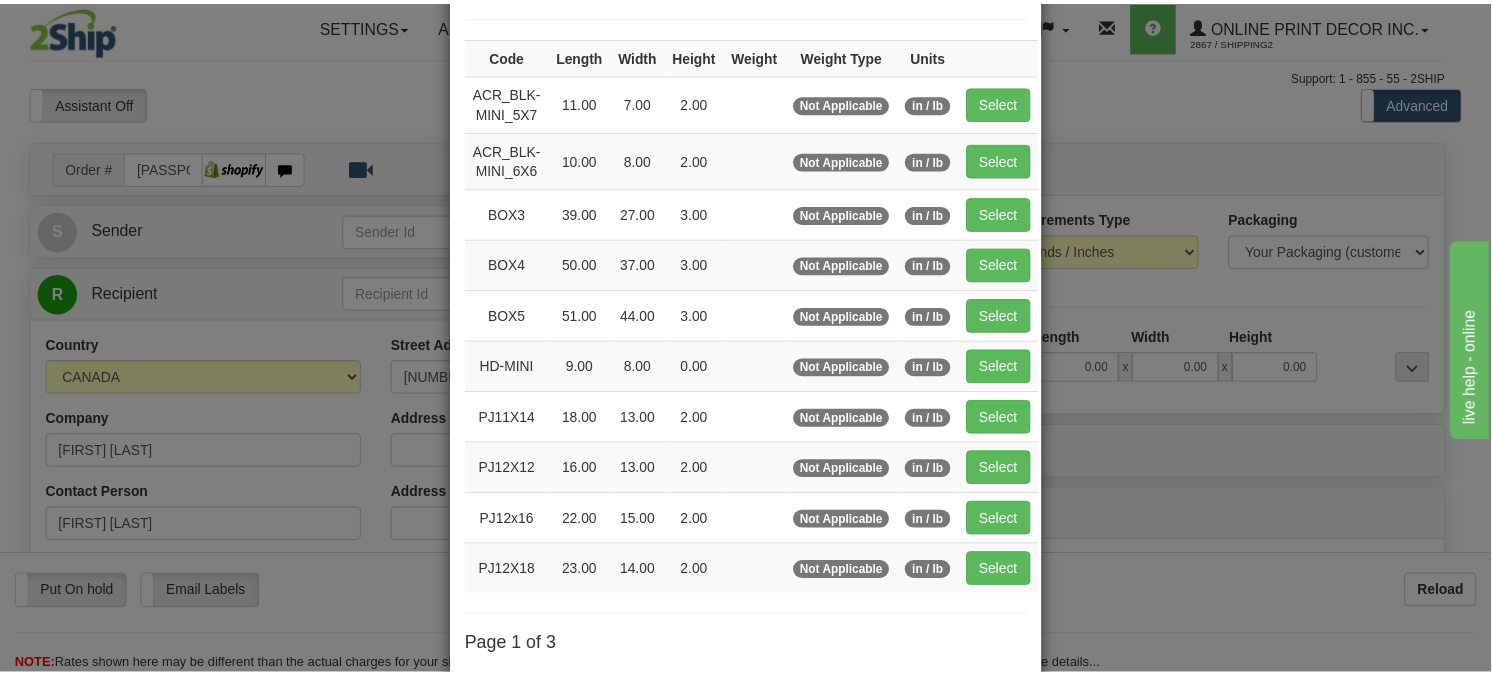 scroll, scrollTop: 222, scrollLeft: 0, axis: vertical 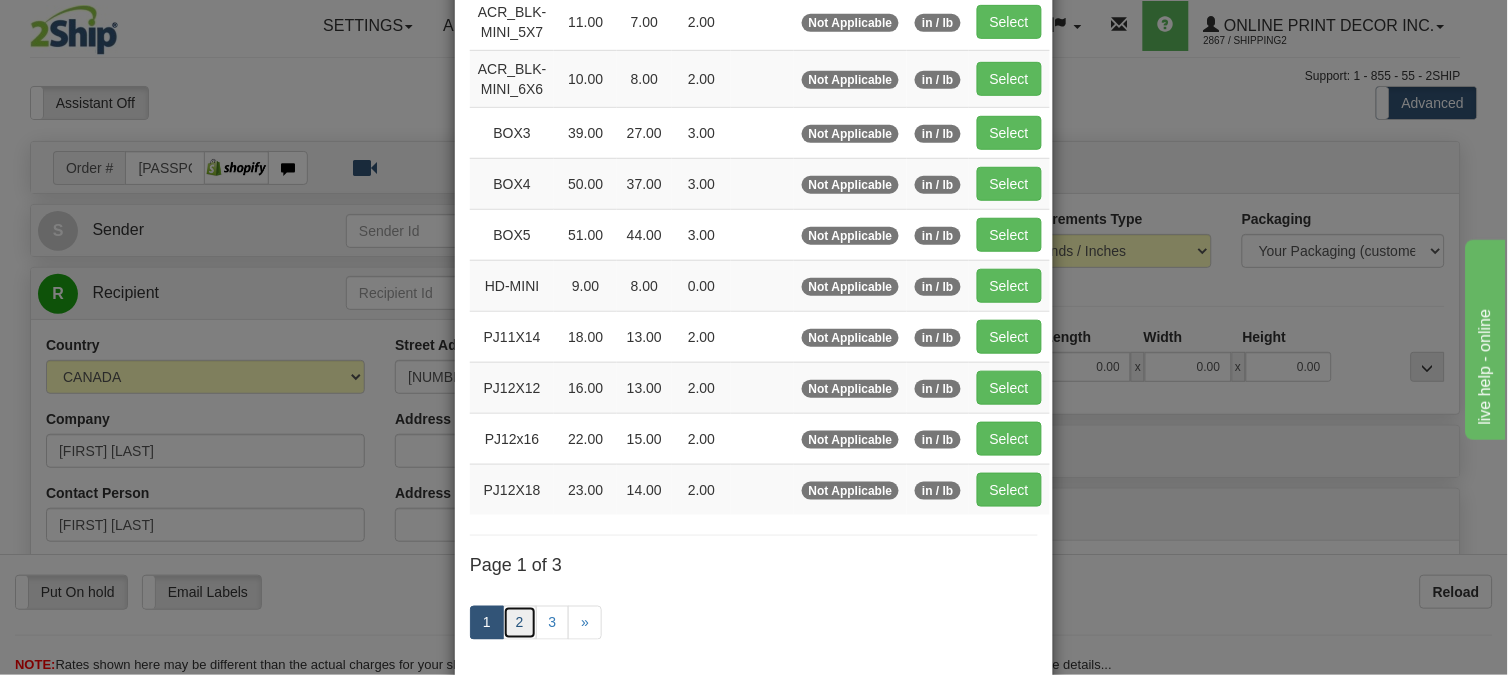click on "2" at bounding box center [520, 623] 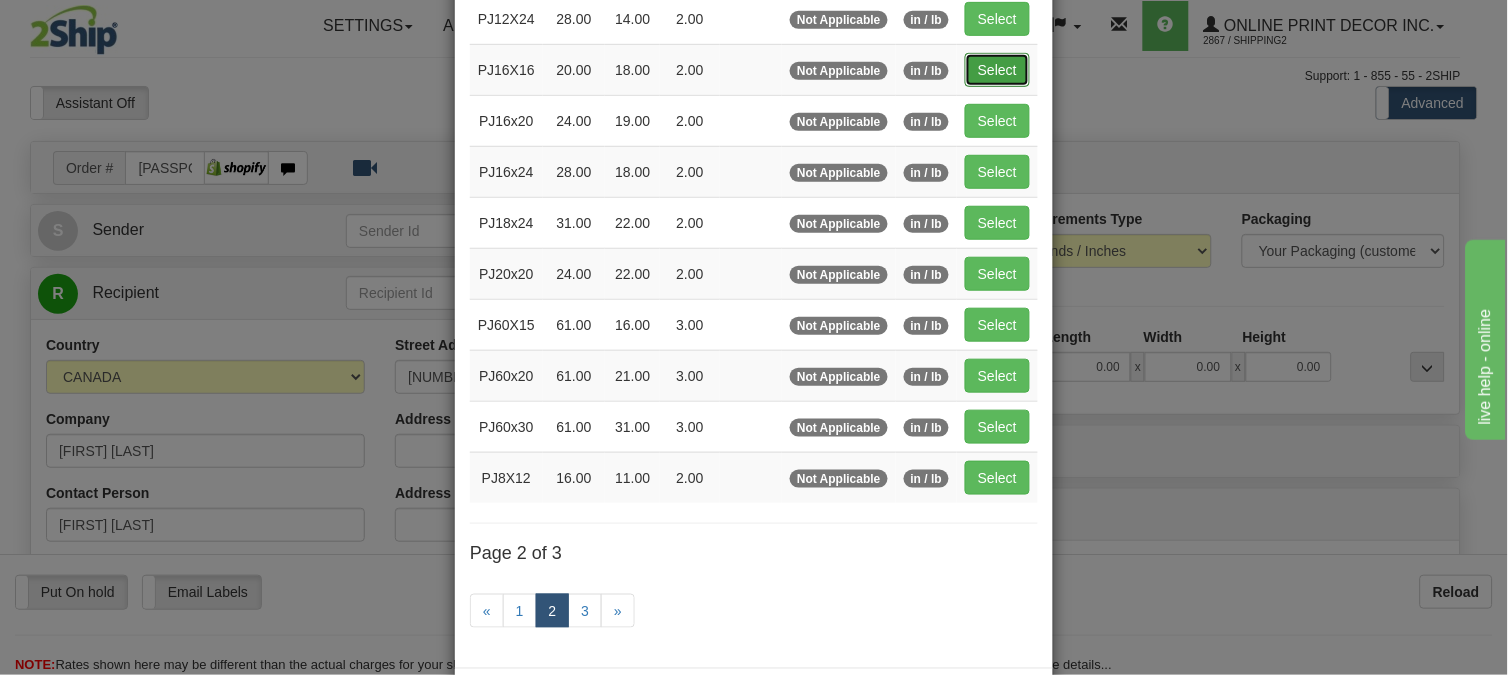 click on "Select" at bounding box center (997, 70) 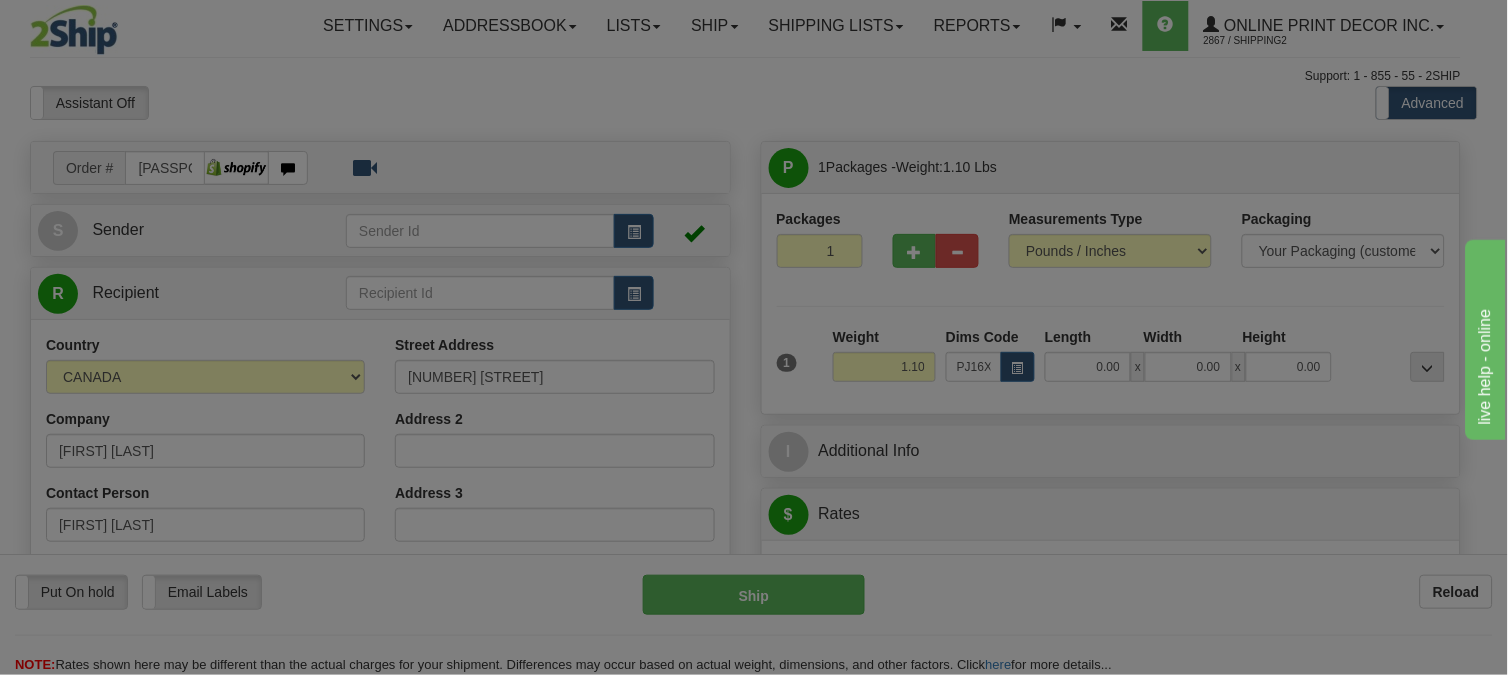 type on "20.00" 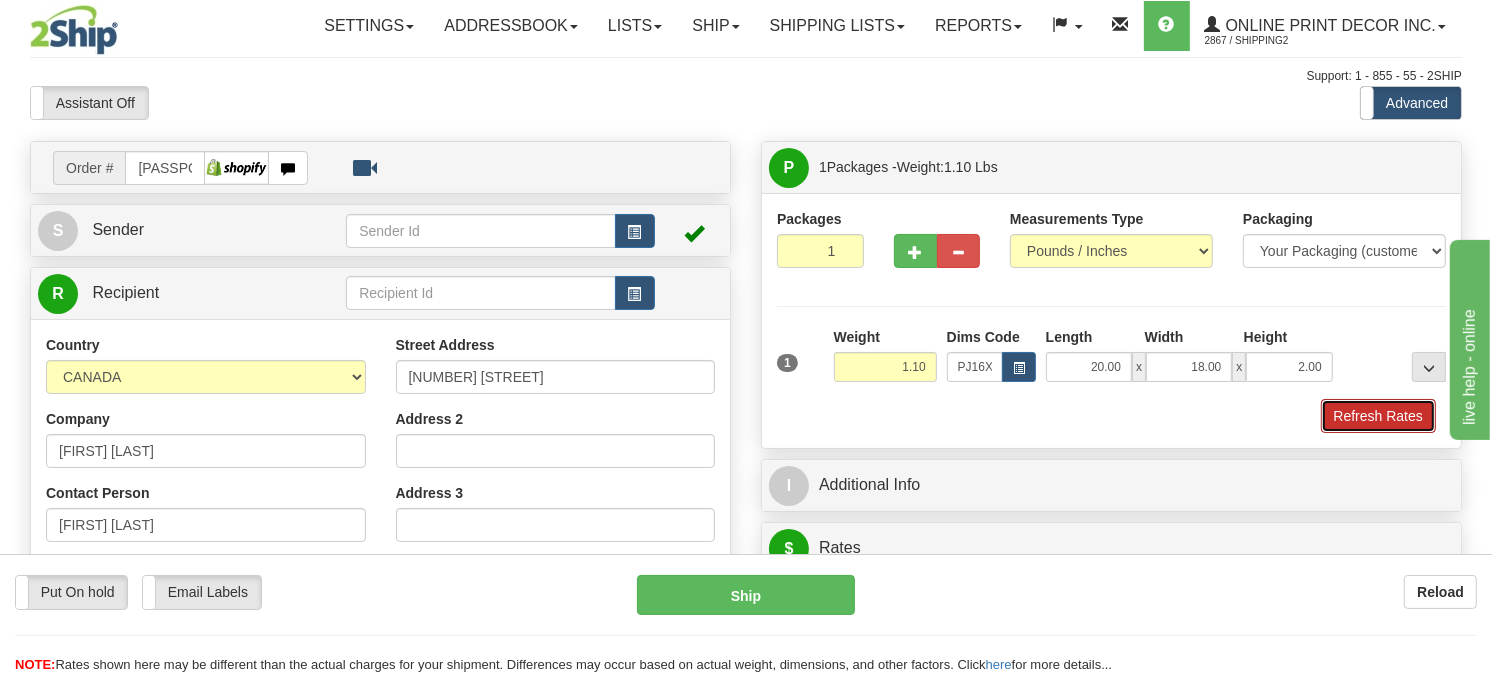 click on "Refresh Rates" at bounding box center [1378, 416] 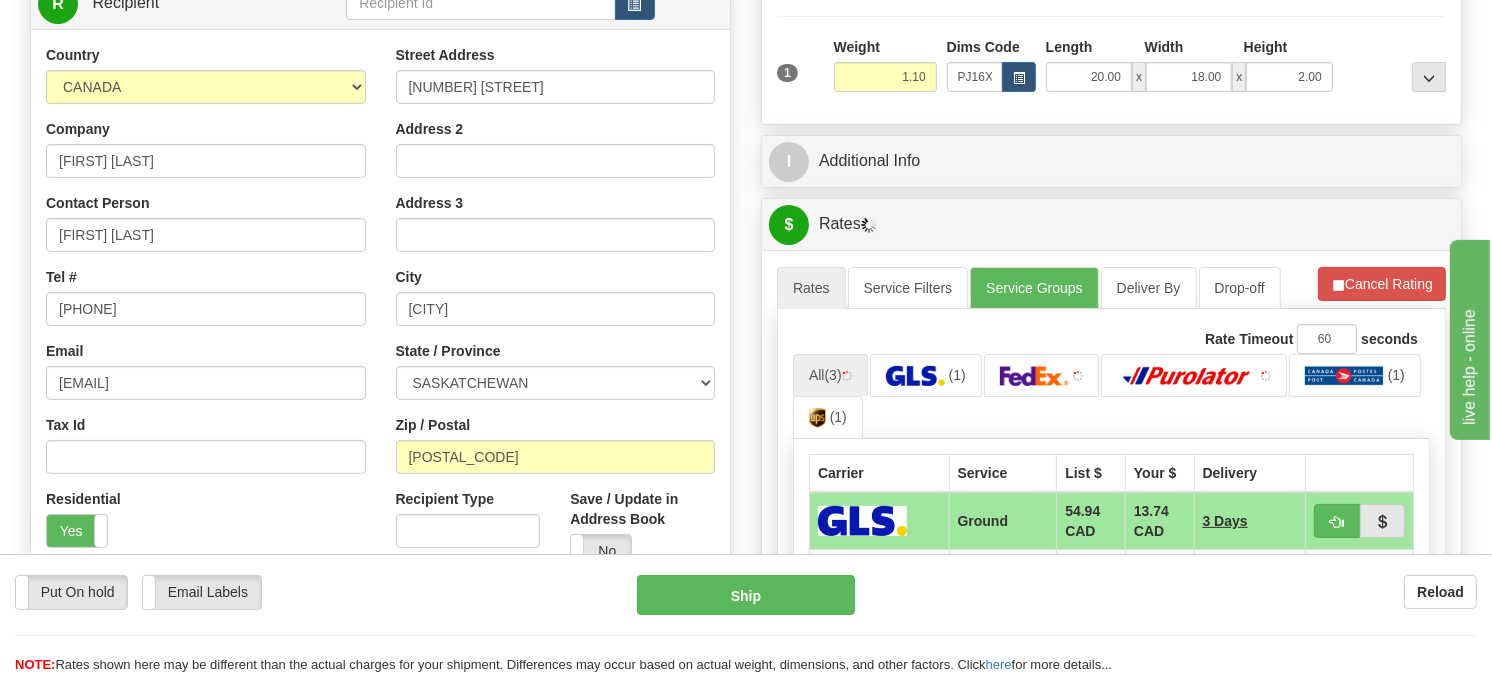 scroll, scrollTop: 306, scrollLeft: 0, axis: vertical 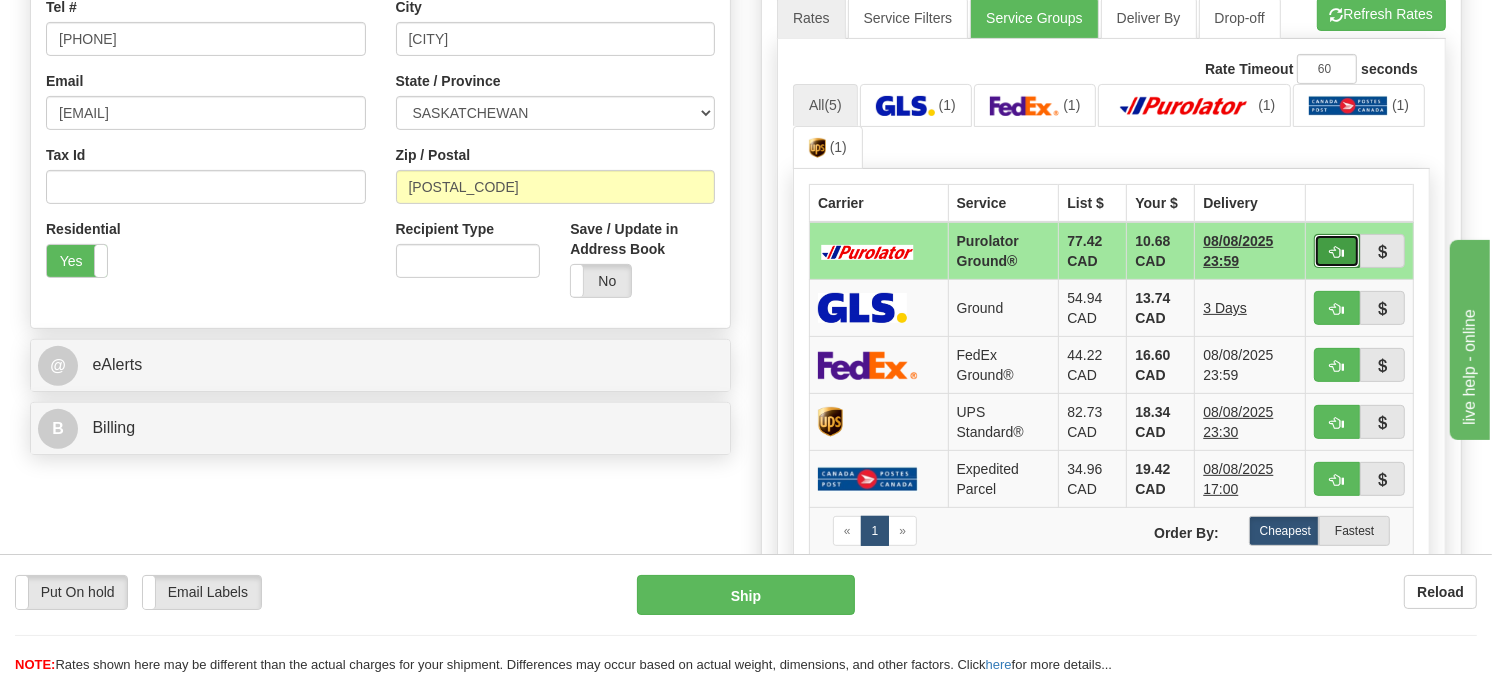 click at bounding box center (1337, 252) 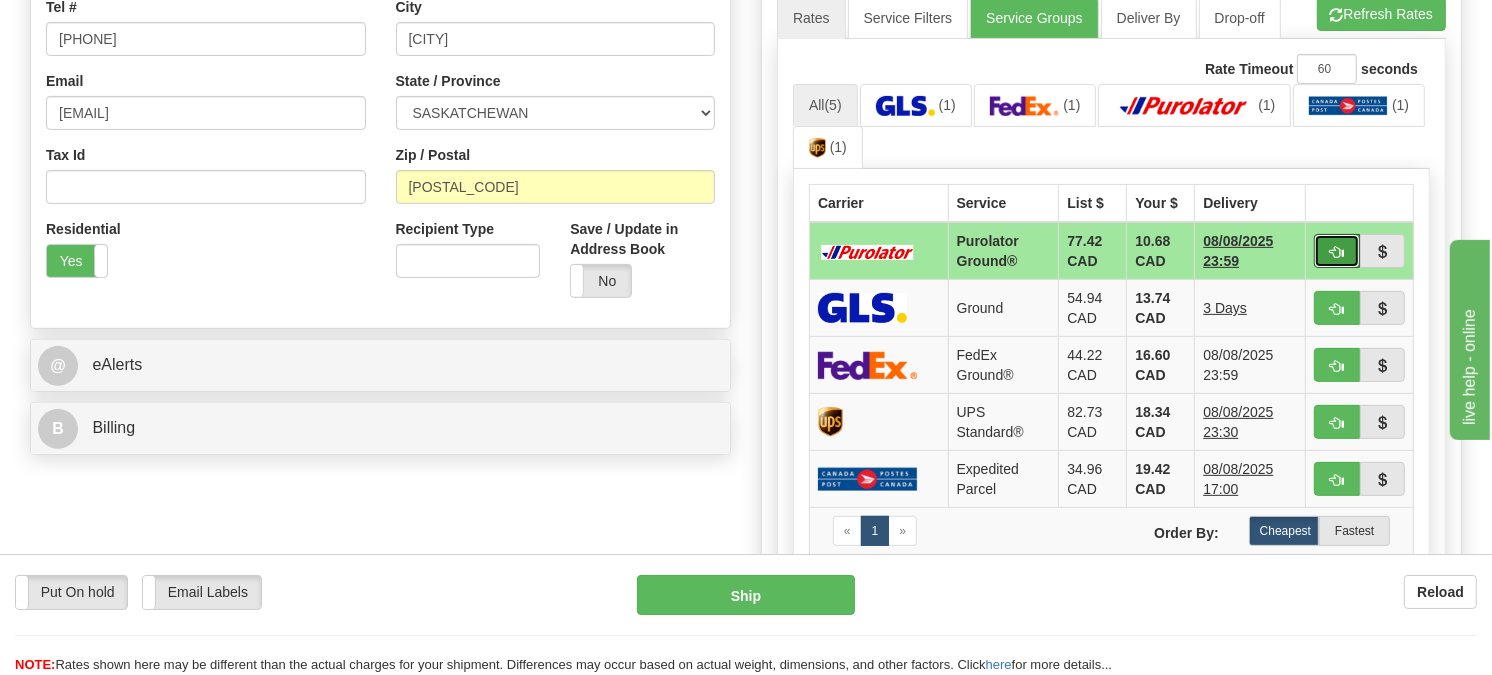 type on "260" 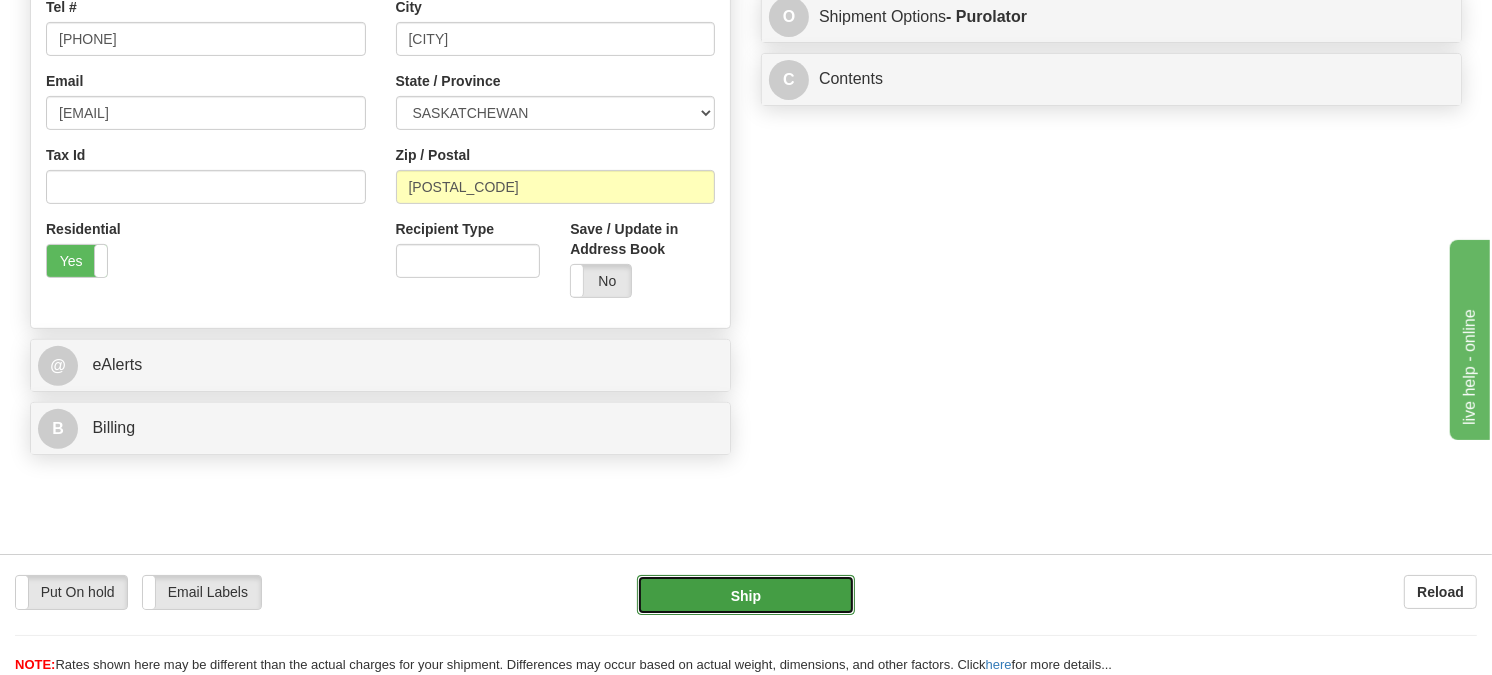 click on "Ship" at bounding box center [746, 595] 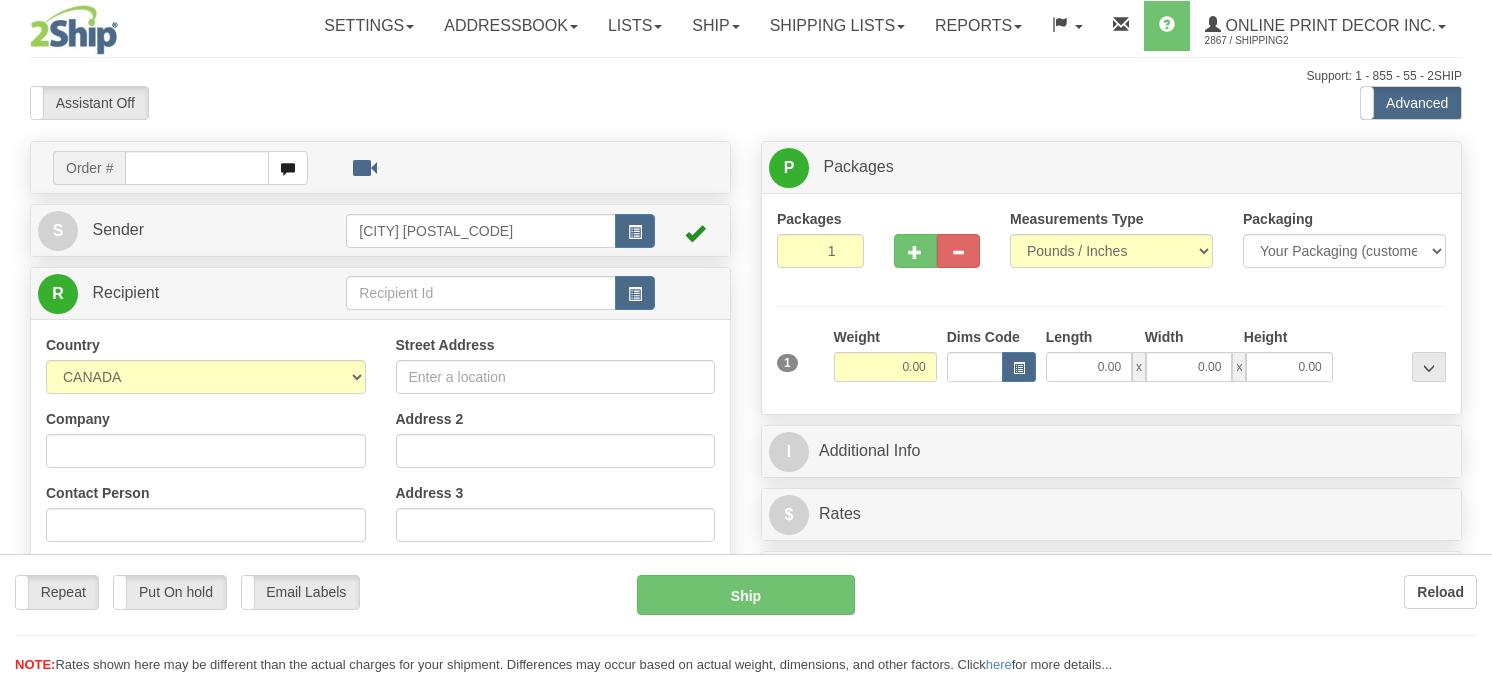 scroll, scrollTop: 0, scrollLeft: 0, axis: both 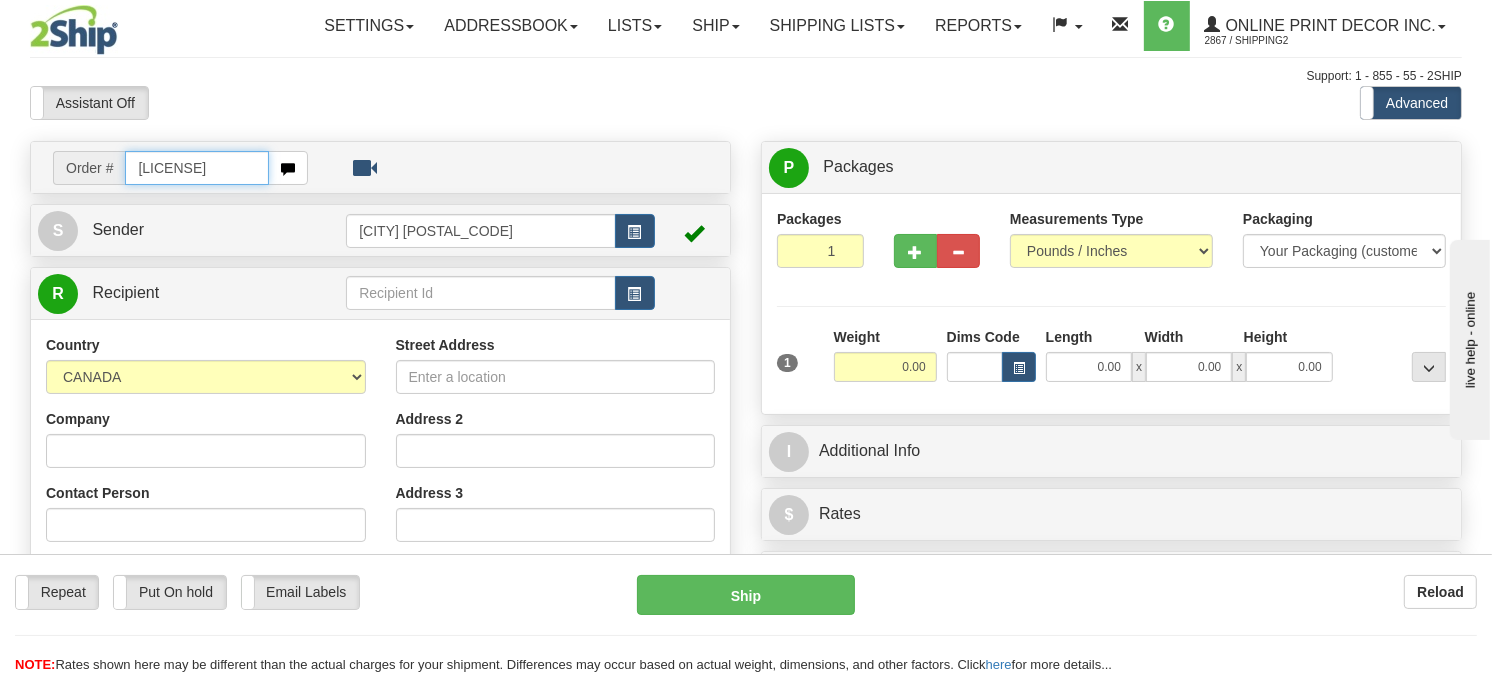 type on "[LICENSE]" 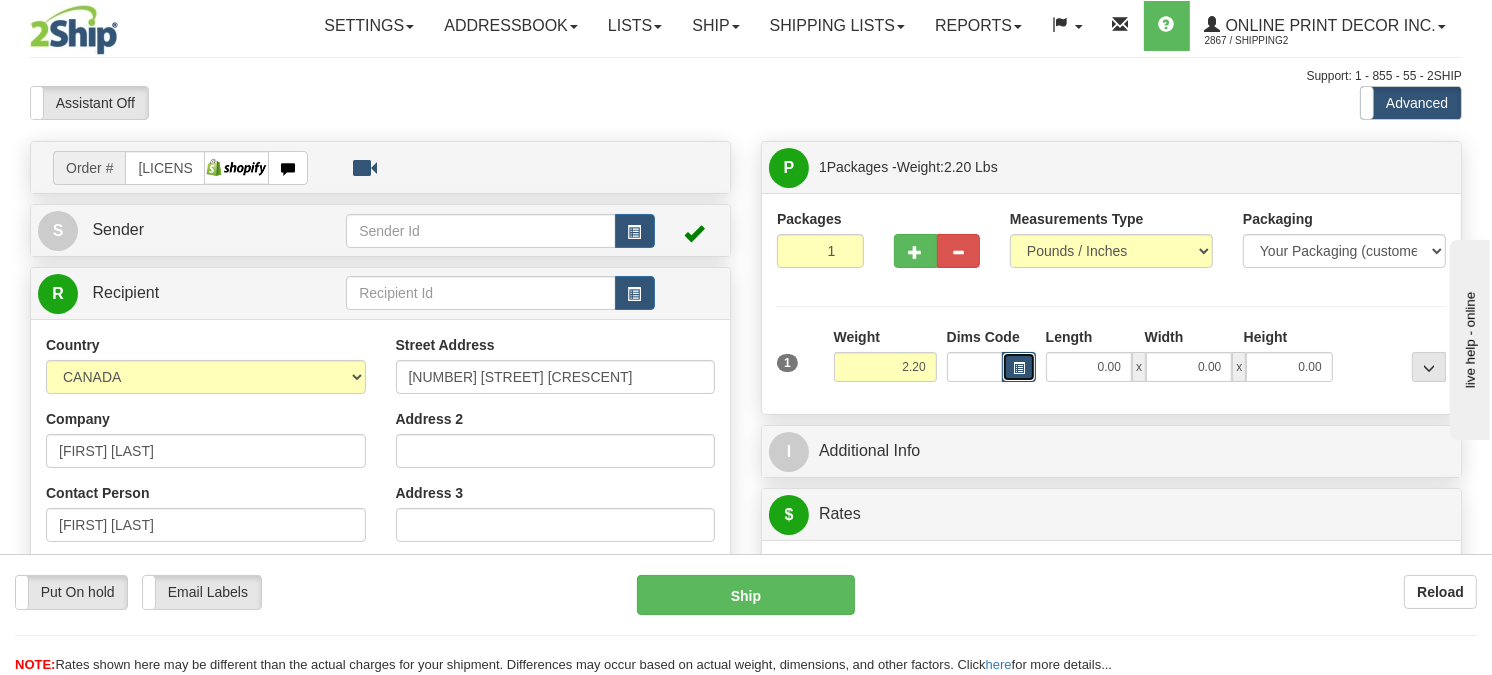 click at bounding box center (1019, 368) 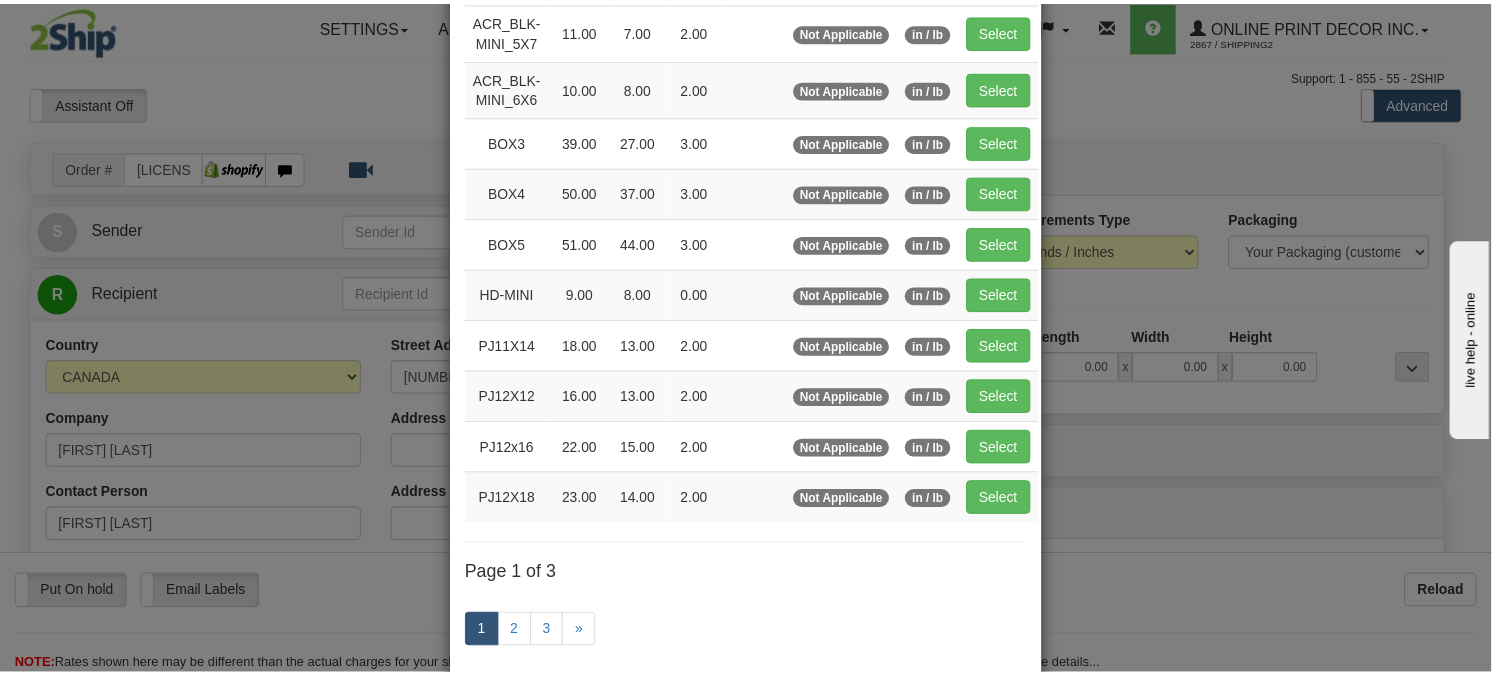 scroll, scrollTop: 222, scrollLeft: 0, axis: vertical 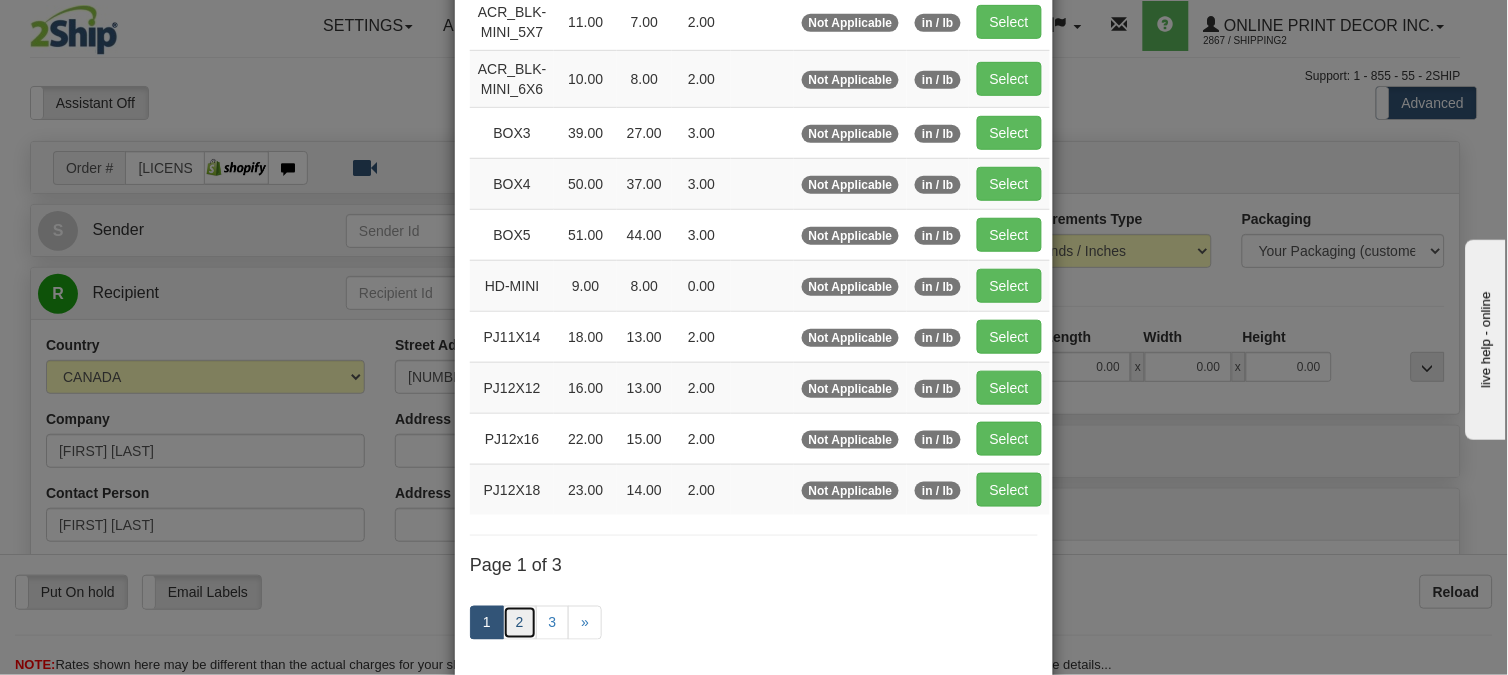 click on "2" at bounding box center (520, 623) 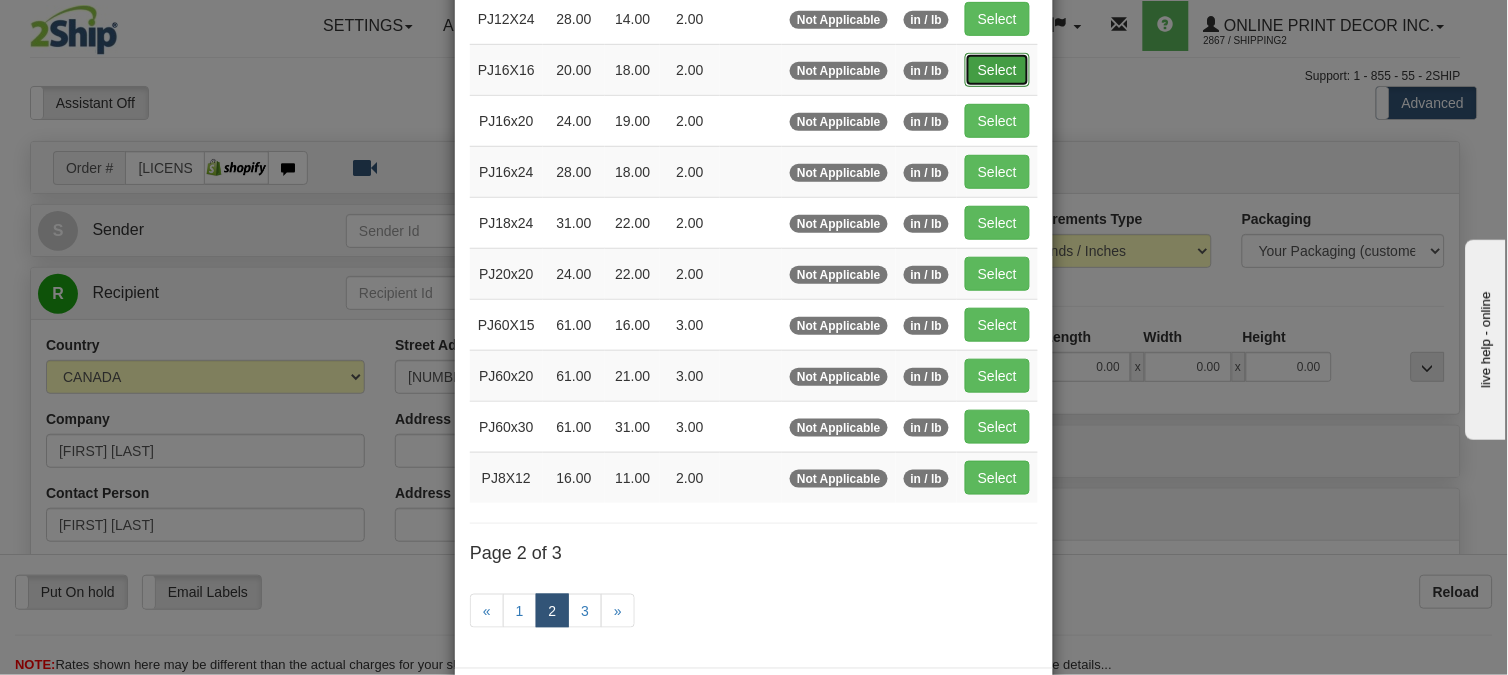 click on "Select" at bounding box center (997, 70) 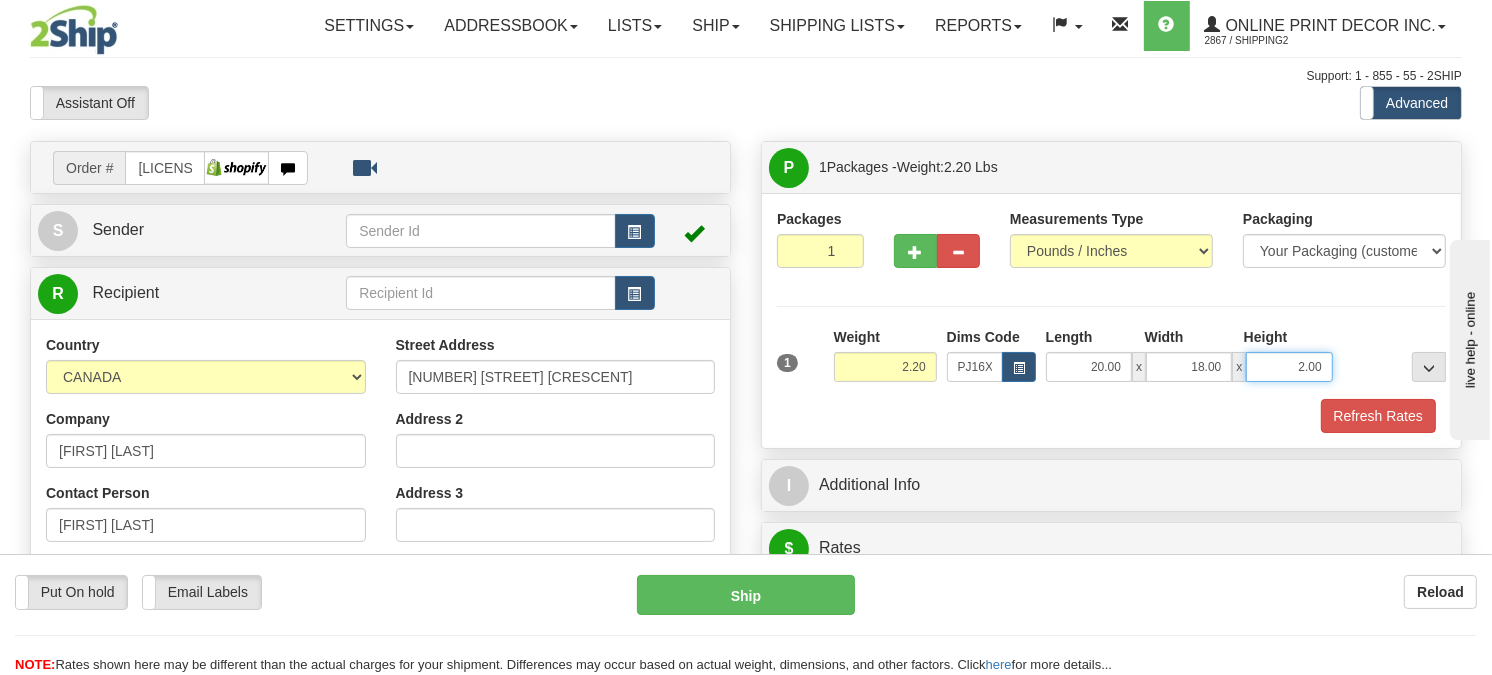 drag, startPoint x: 1317, startPoint y: 413, endPoint x: 1260, endPoint y: 421, distance: 57.558666 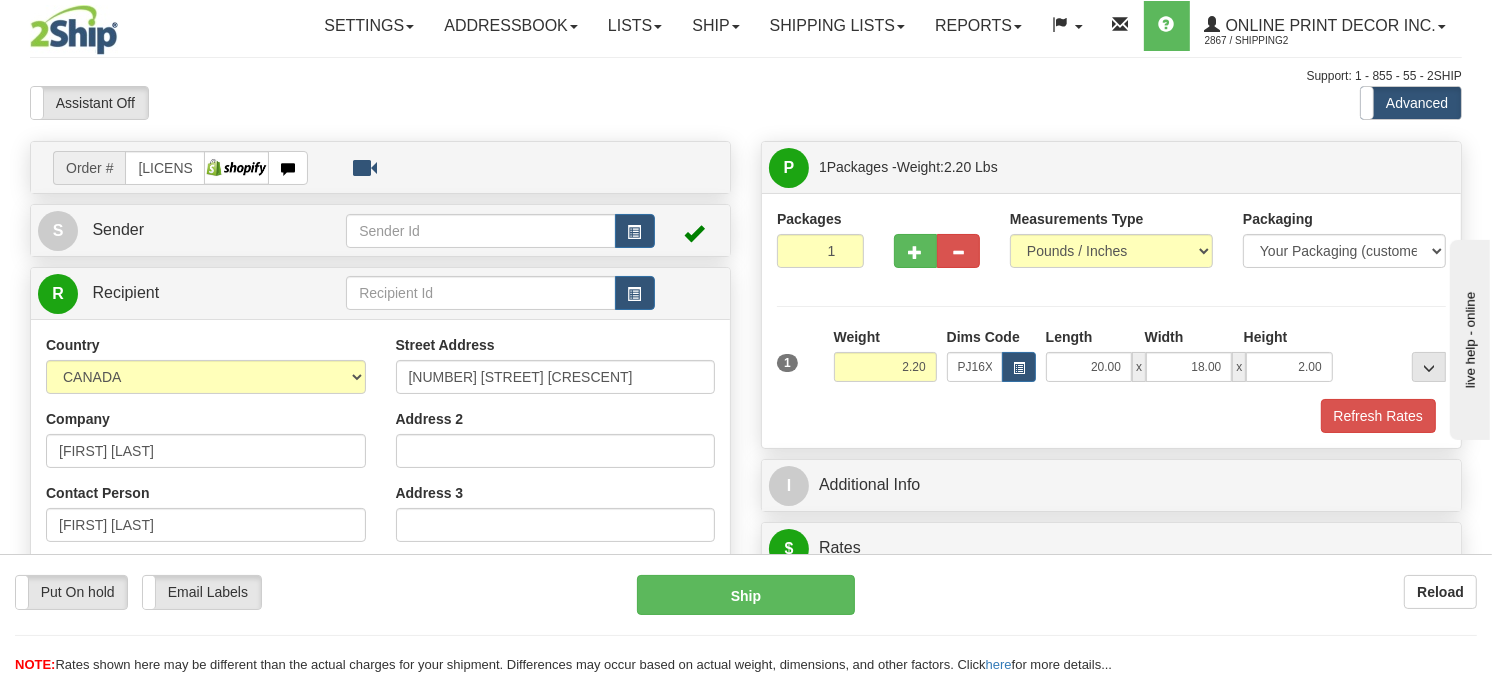 click at bounding box center [1394, 354] 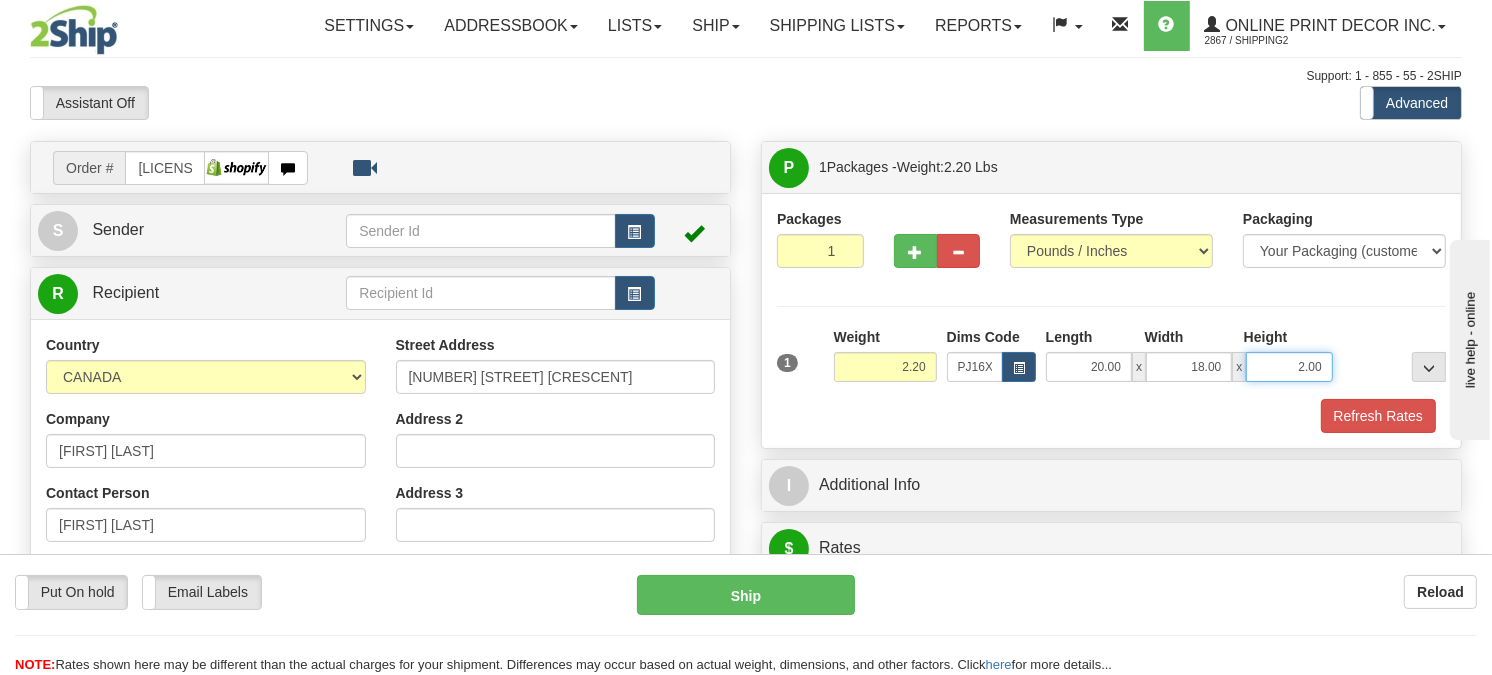 drag, startPoint x: 1323, startPoint y: 411, endPoint x: 1251, endPoint y: 440, distance: 77.62087 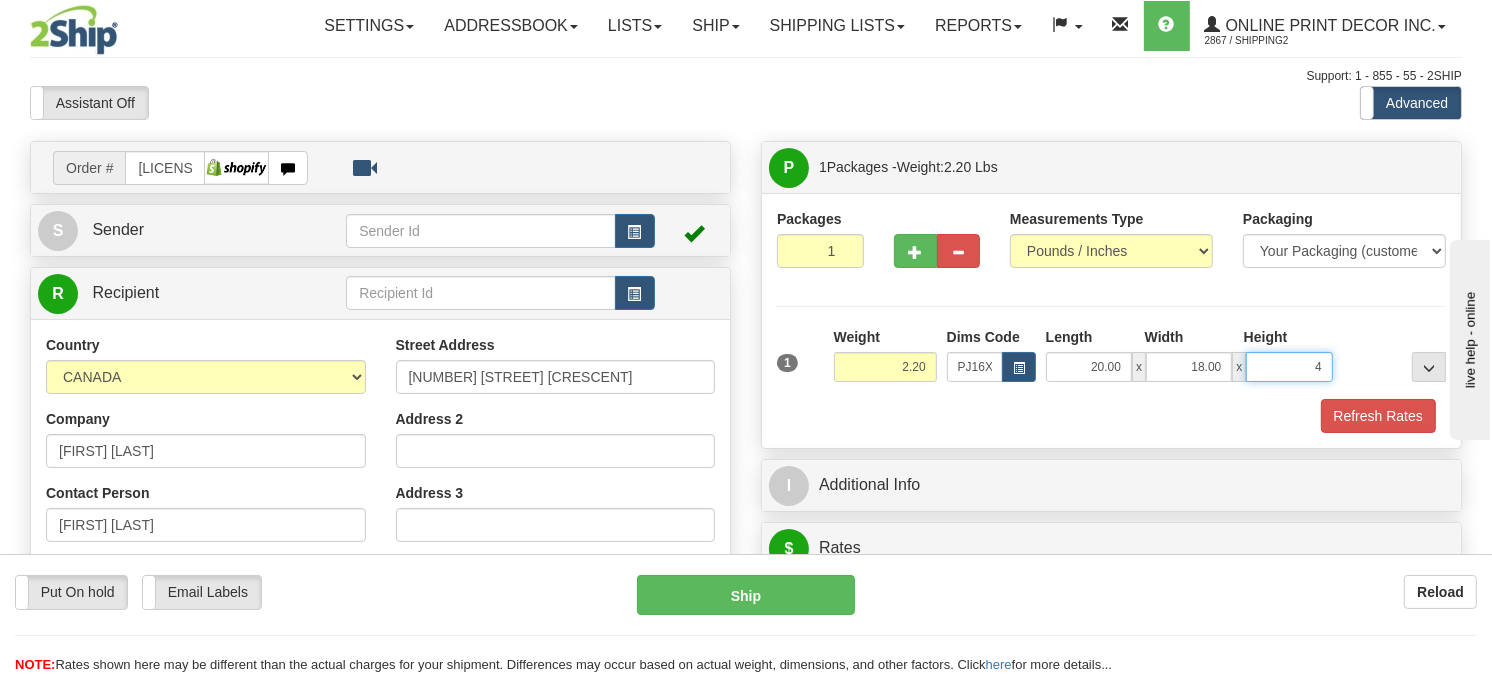 click on "Delete" at bounding box center [0, 0] 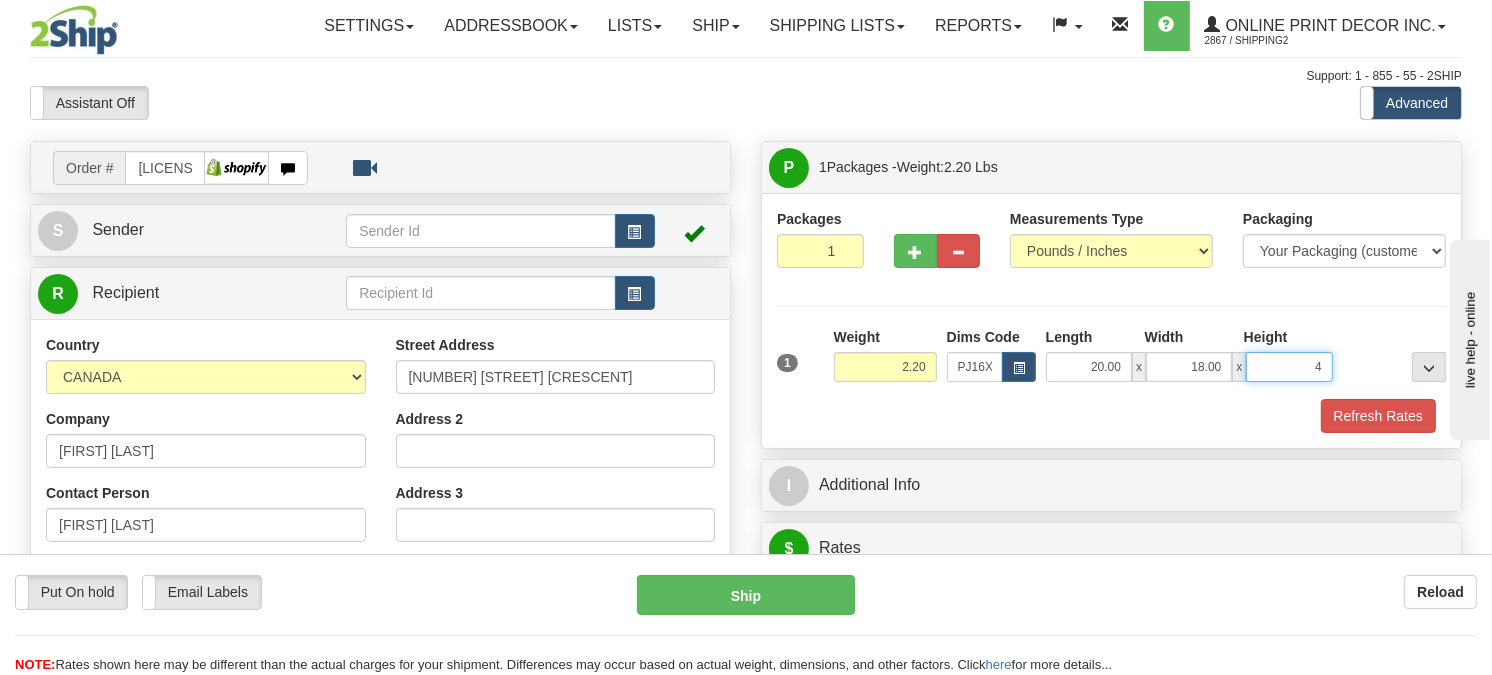 type on "4.00" 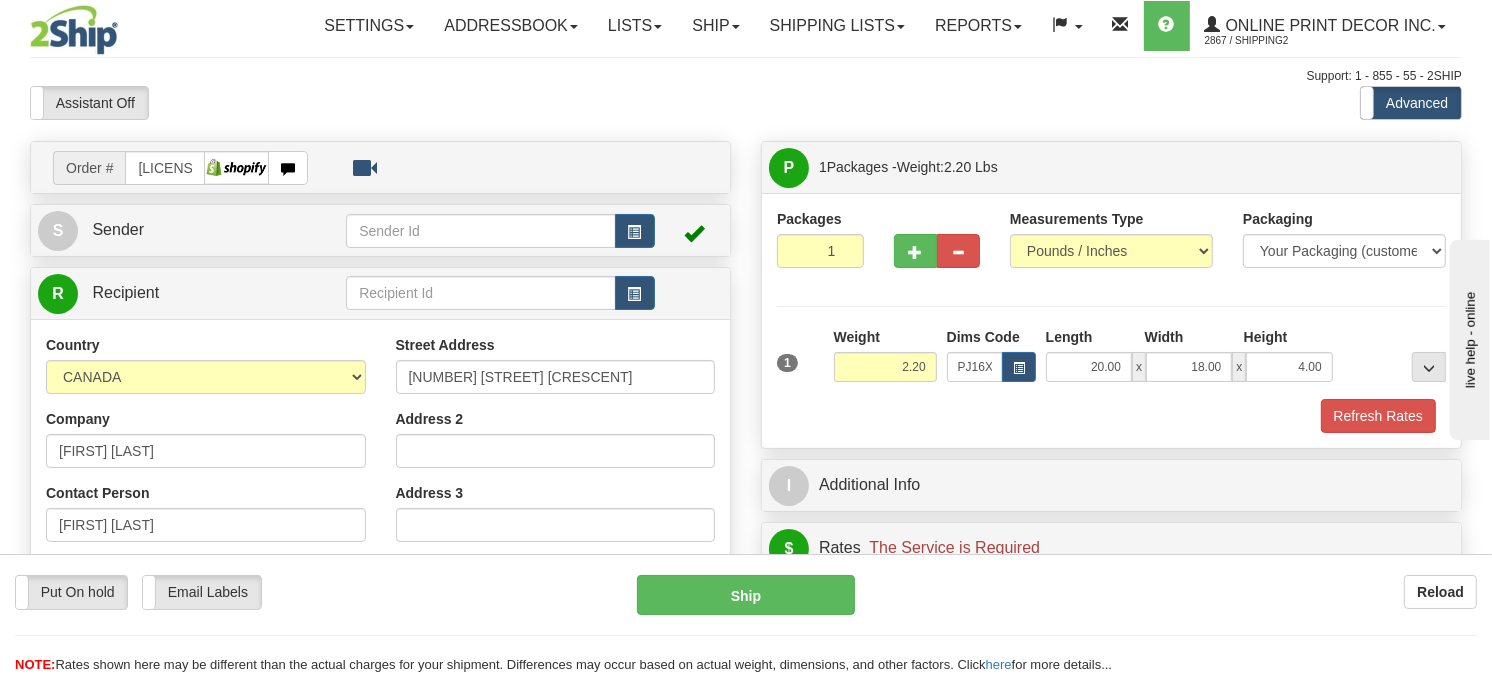 click on "Packages                                              1
1
Measurements Type" at bounding box center (1111, 320) 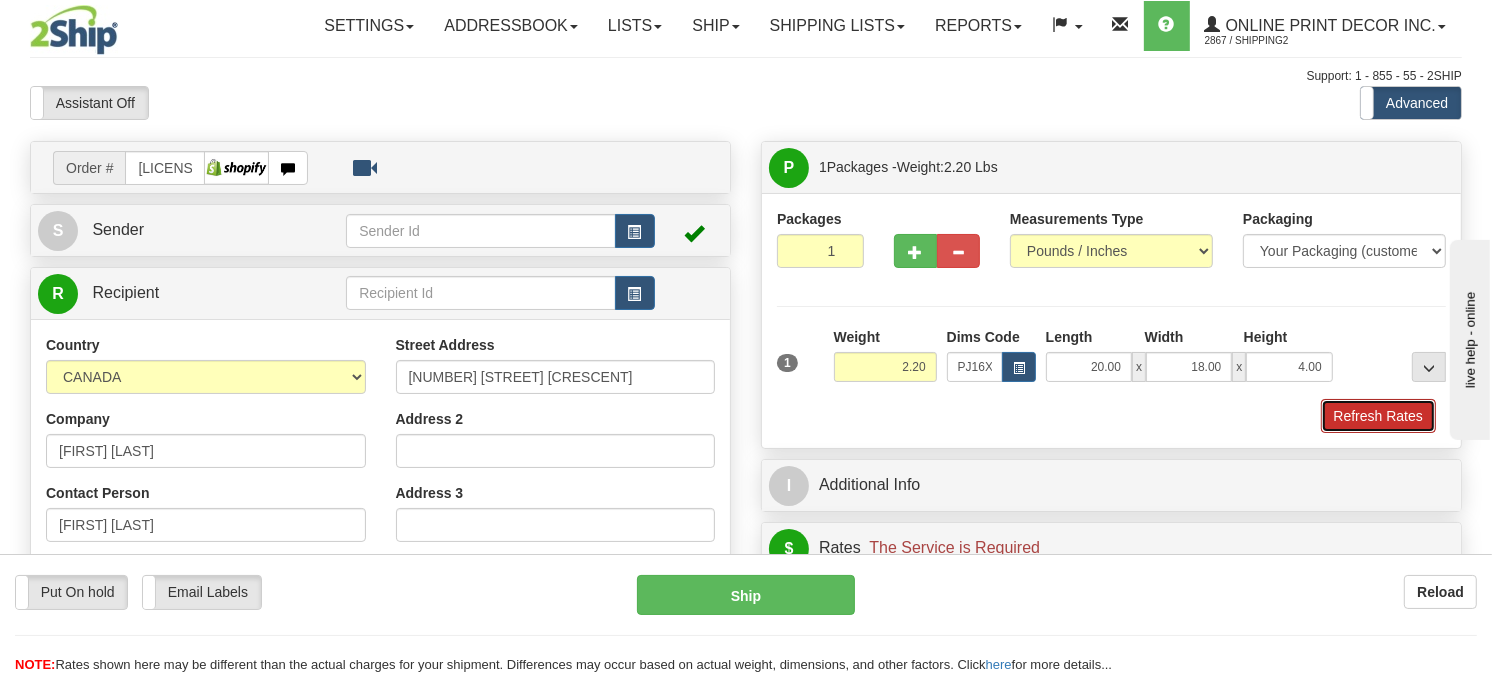 click on "Refresh Rates" at bounding box center [1378, 416] 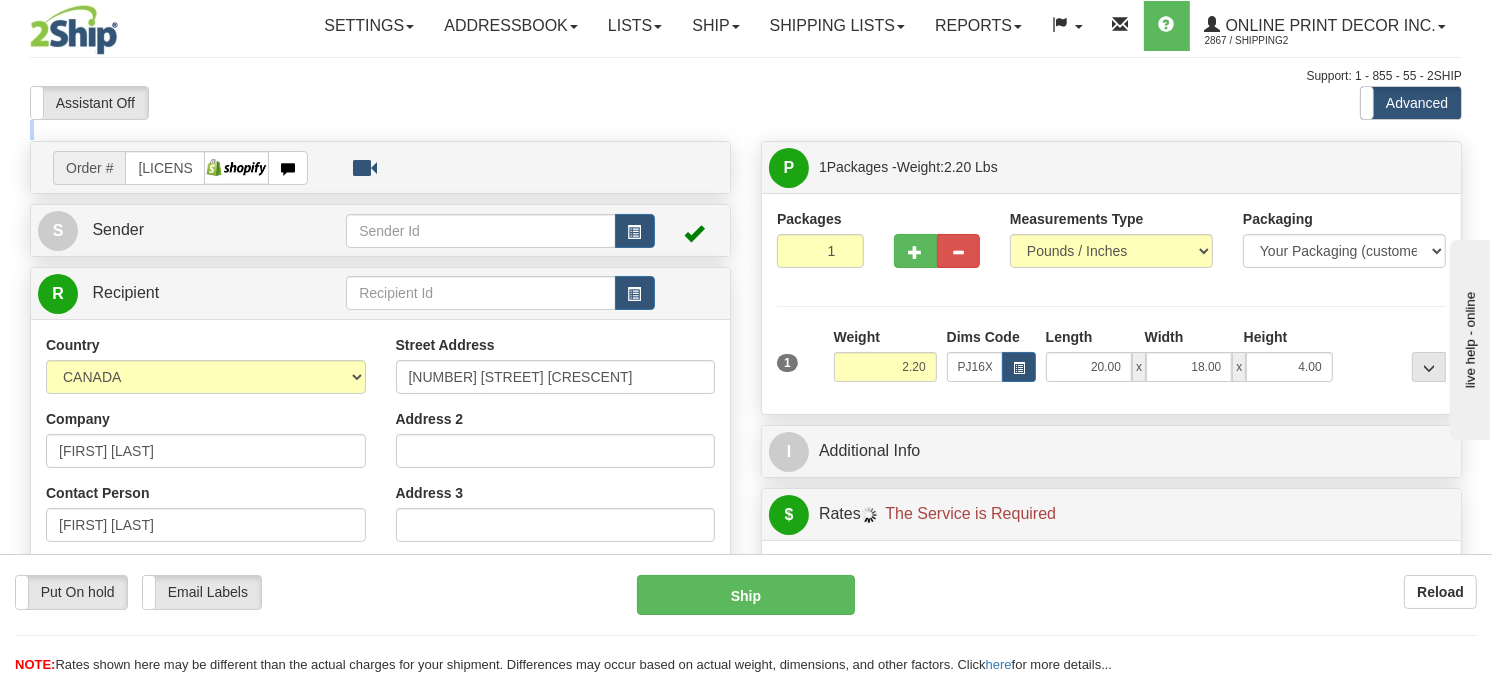 drag, startPoint x: 1491, startPoint y: 186, endPoint x: 1512, endPoint y: 264, distance: 80.77747 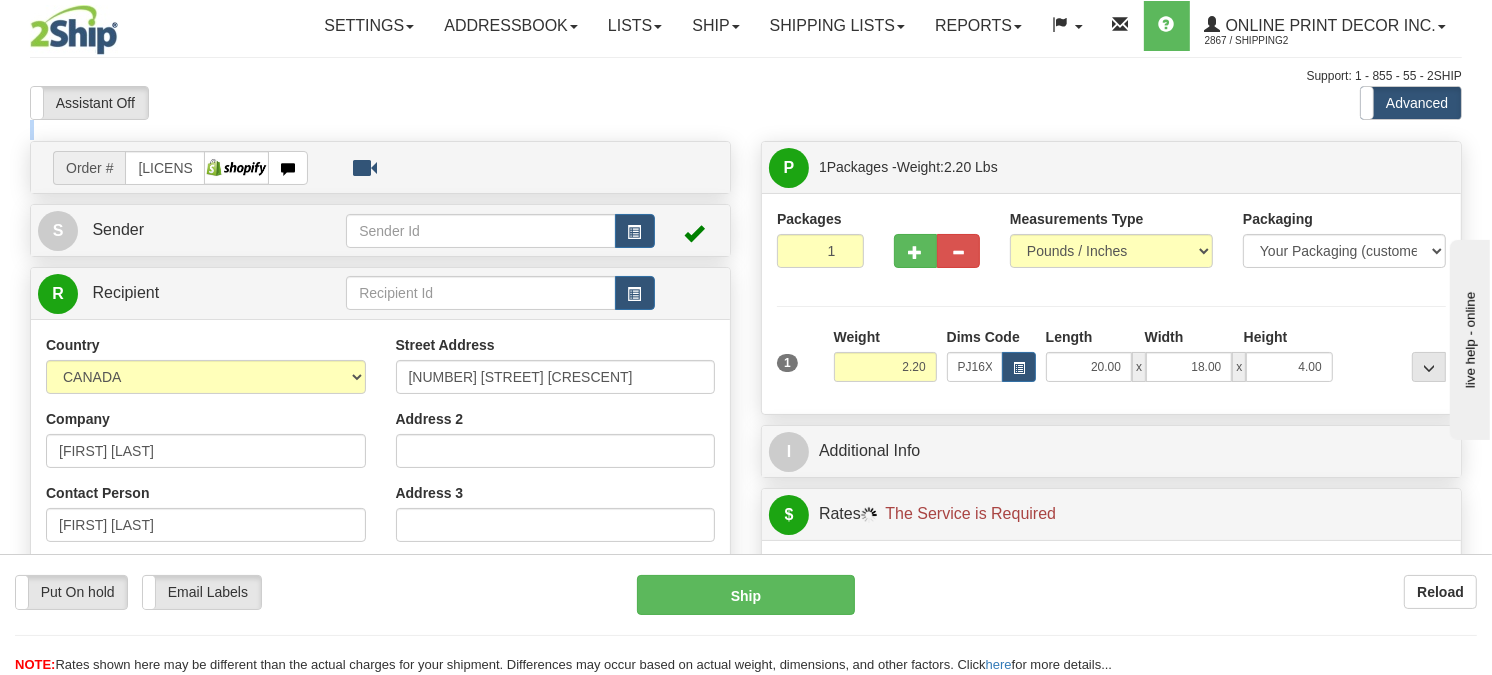 click on "Training Course
Close
Toggle navigation
Settings
Shipping Preferences New Senders" at bounding box center [746, 337] 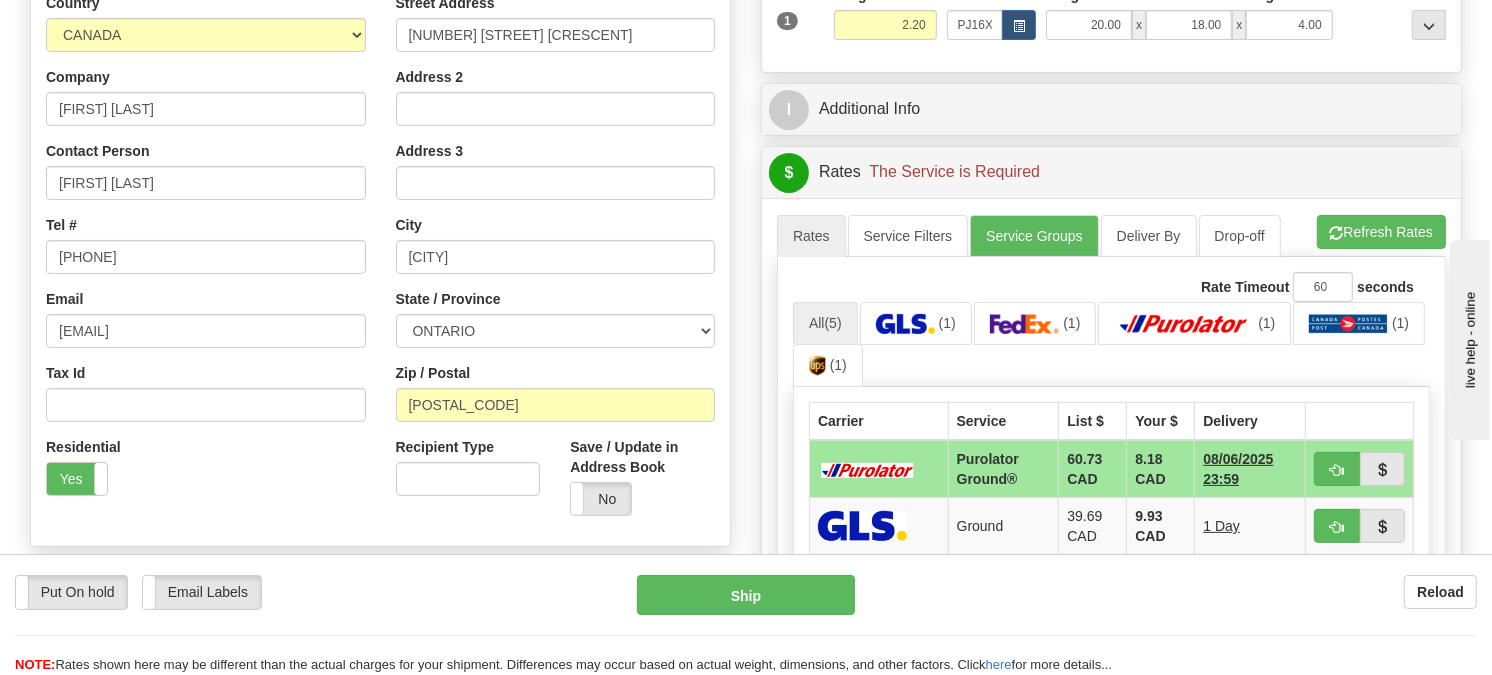 scroll, scrollTop: 424, scrollLeft: 0, axis: vertical 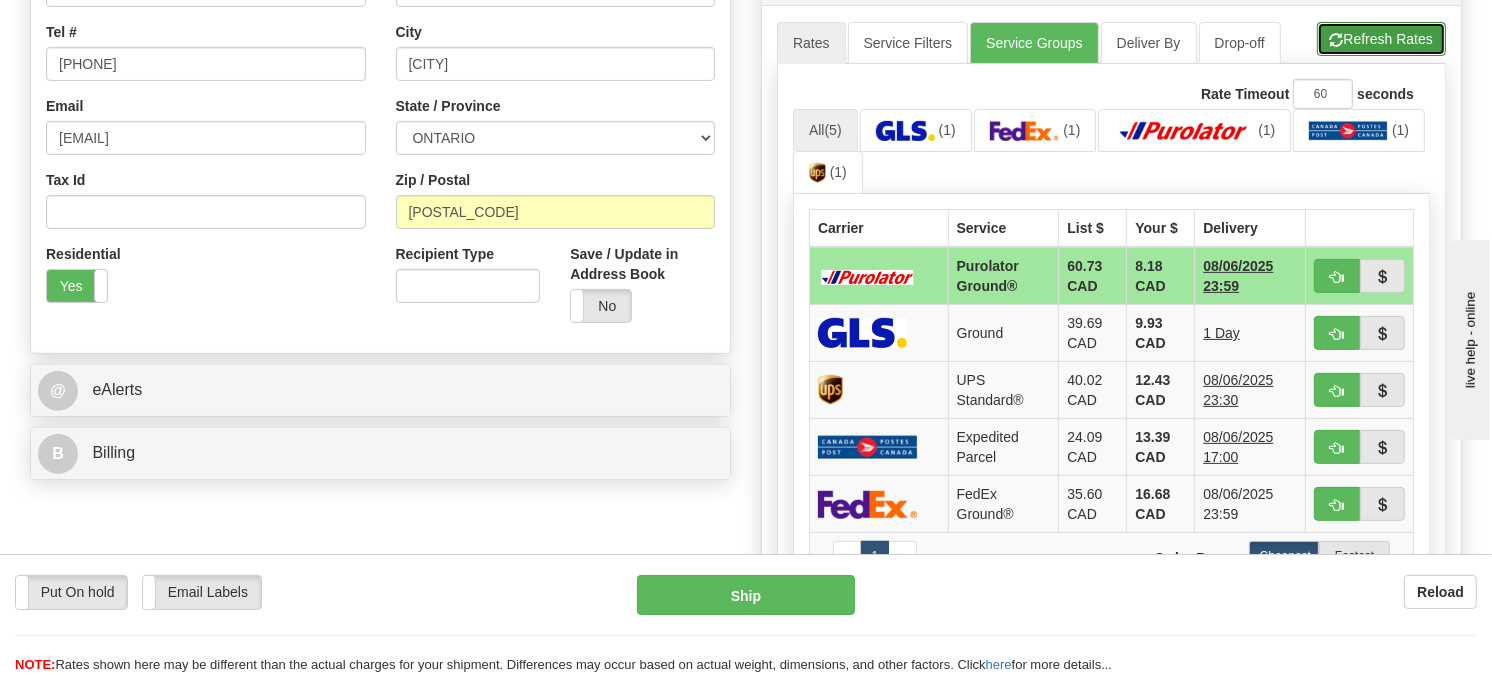 click on "Refresh Rates" at bounding box center [1381, 39] 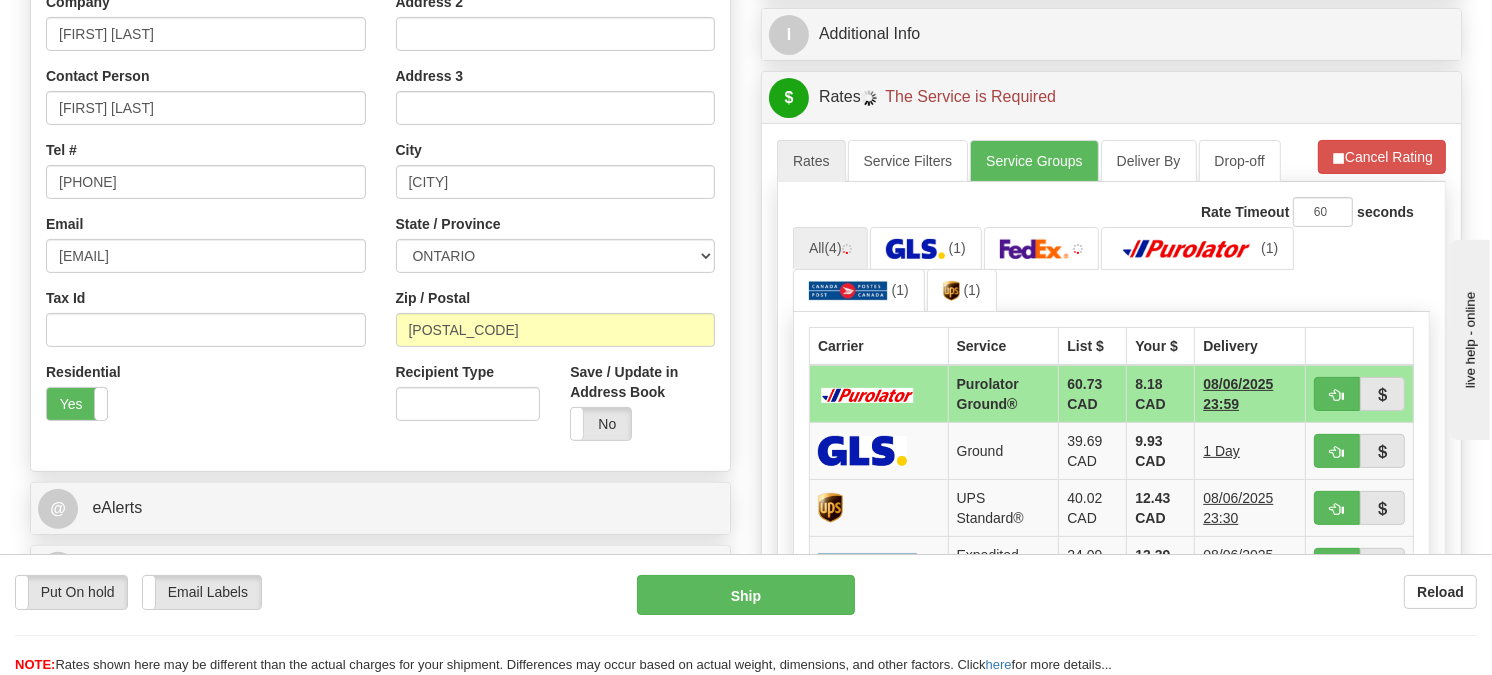 scroll, scrollTop: 535, scrollLeft: 0, axis: vertical 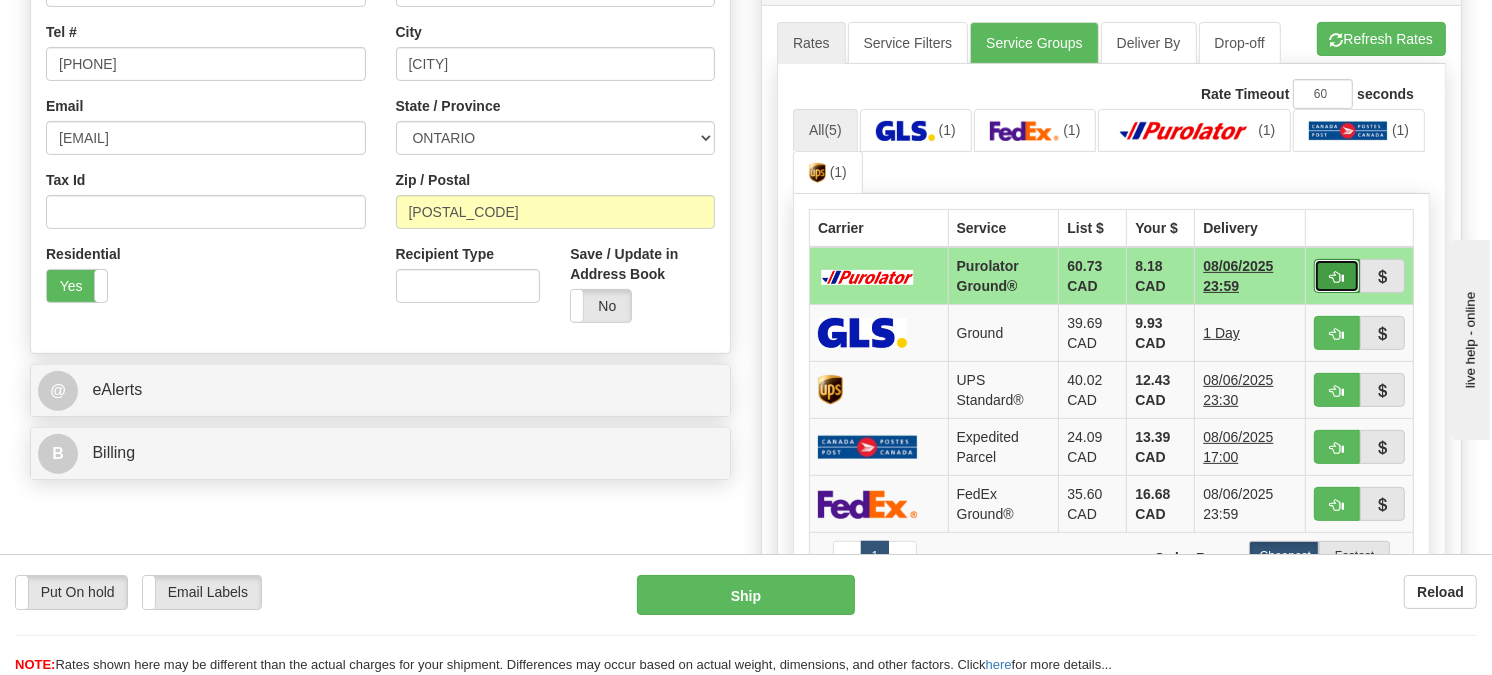 click at bounding box center (1337, 276) 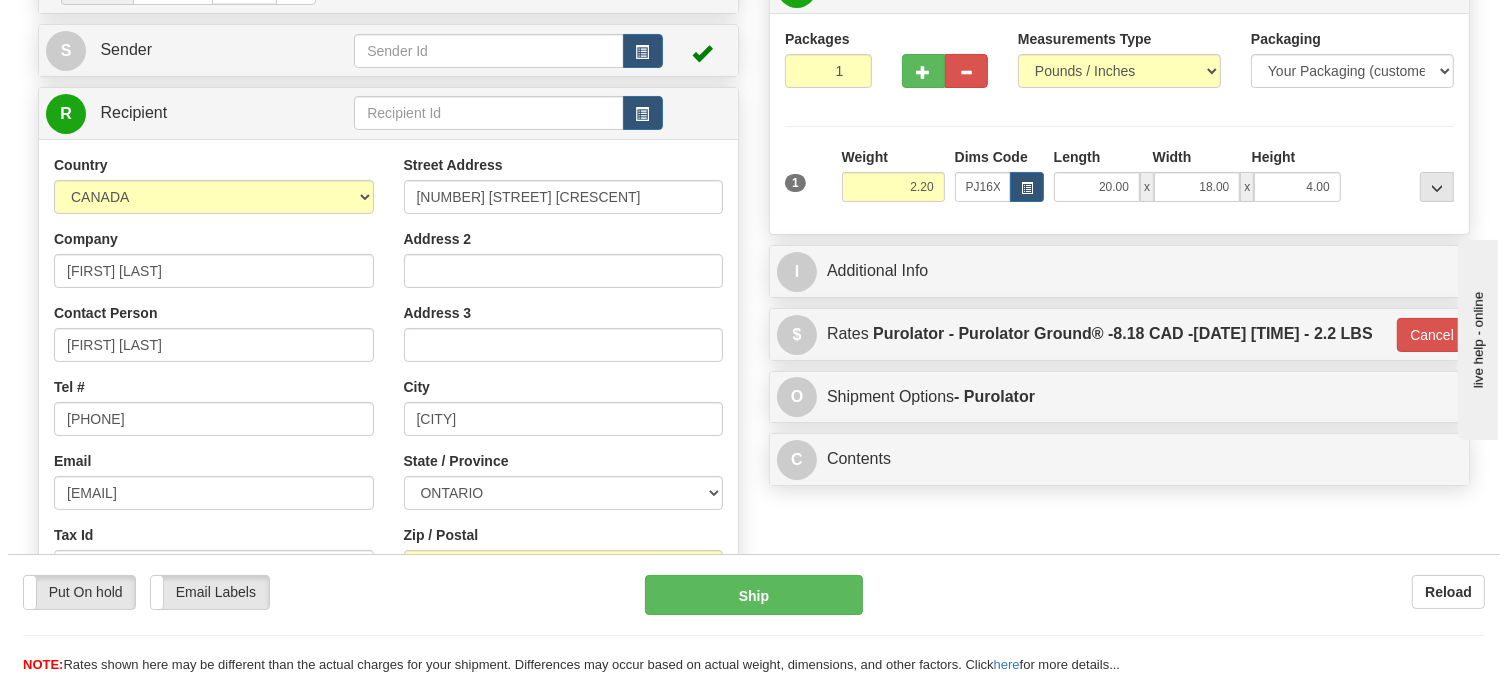 scroll, scrollTop: 313, scrollLeft: 0, axis: vertical 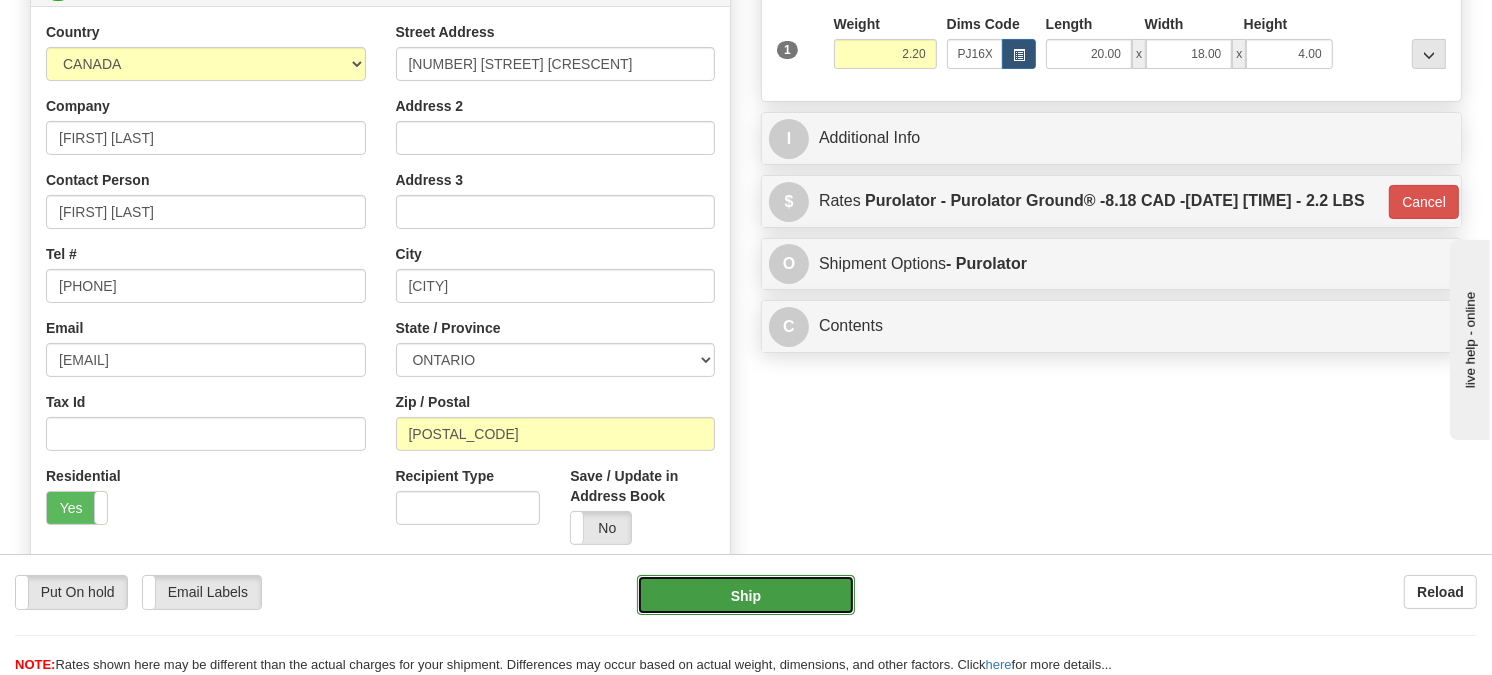 click on "Ship" at bounding box center (746, 595) 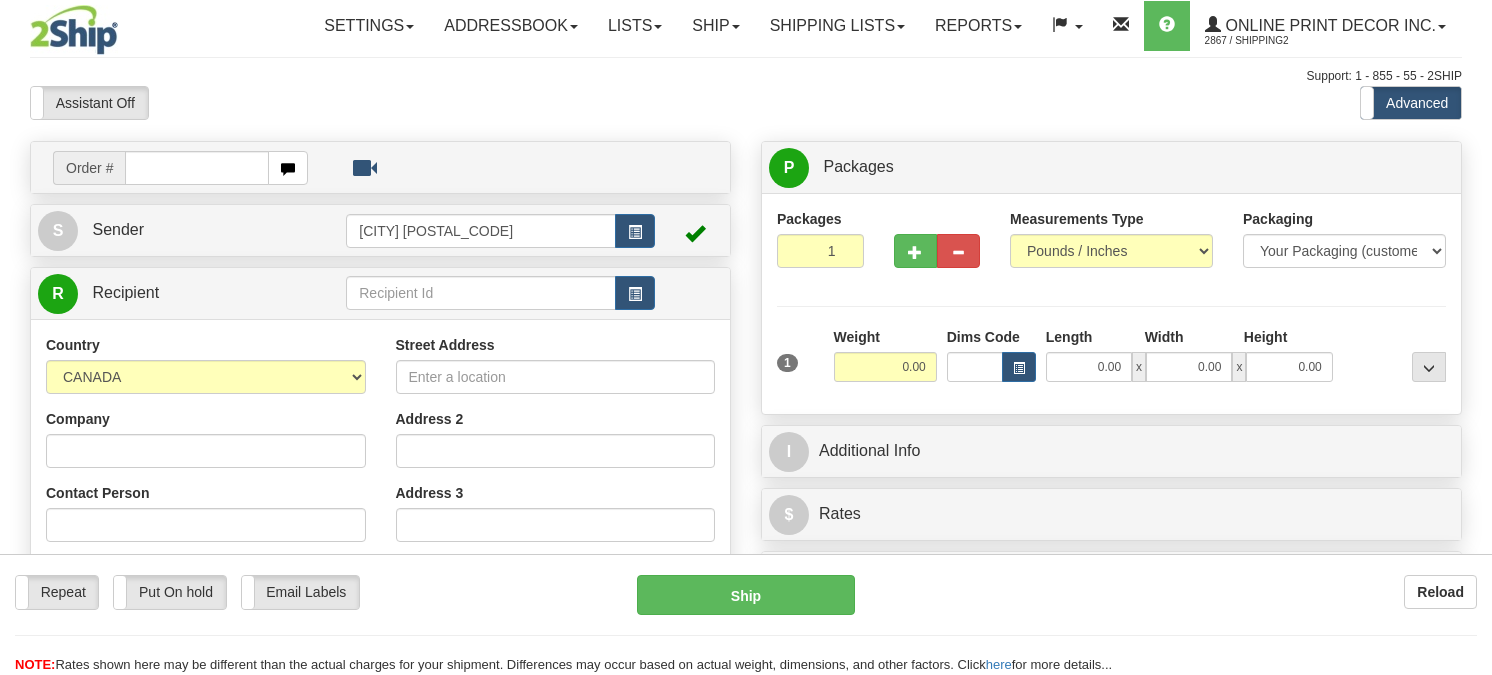 scroll, scrollTop: 0, scrollLeft: 0, axis: both 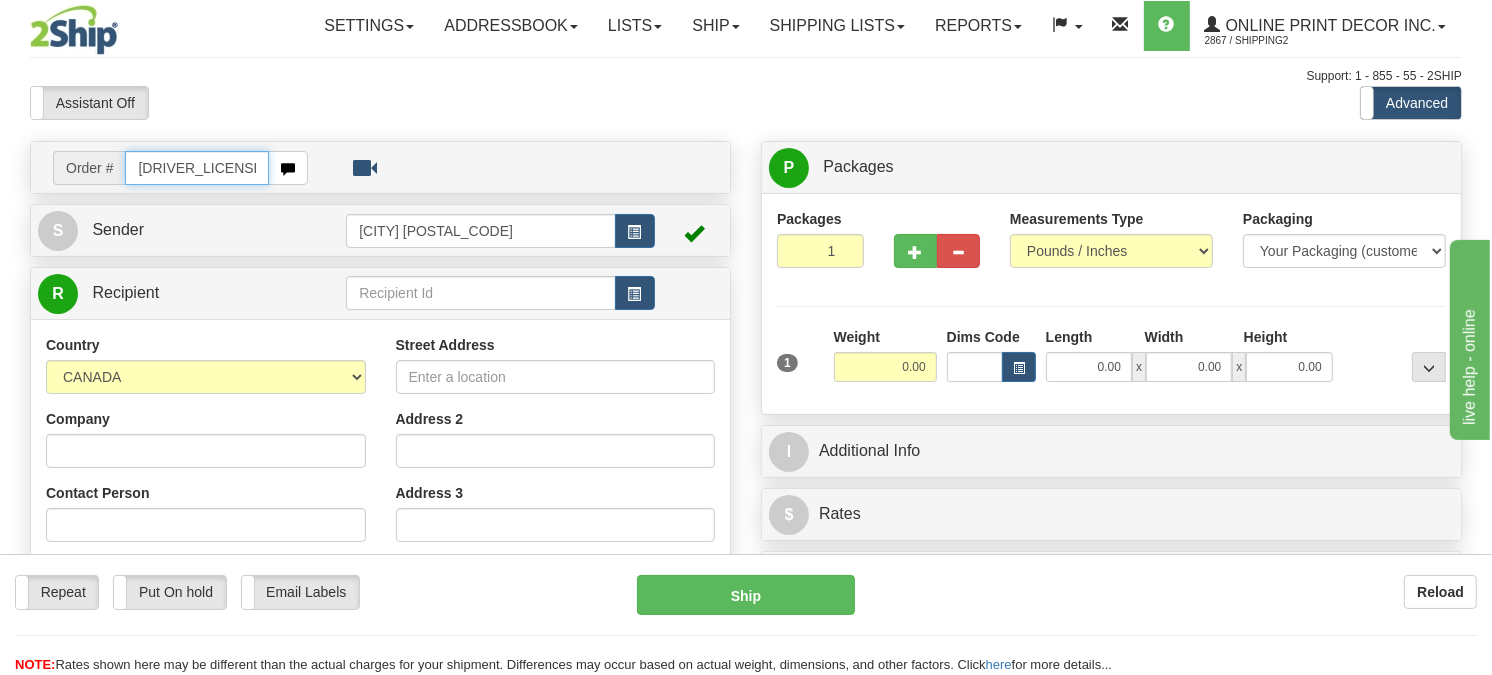 type on "[DRIVER_LICENSE]" 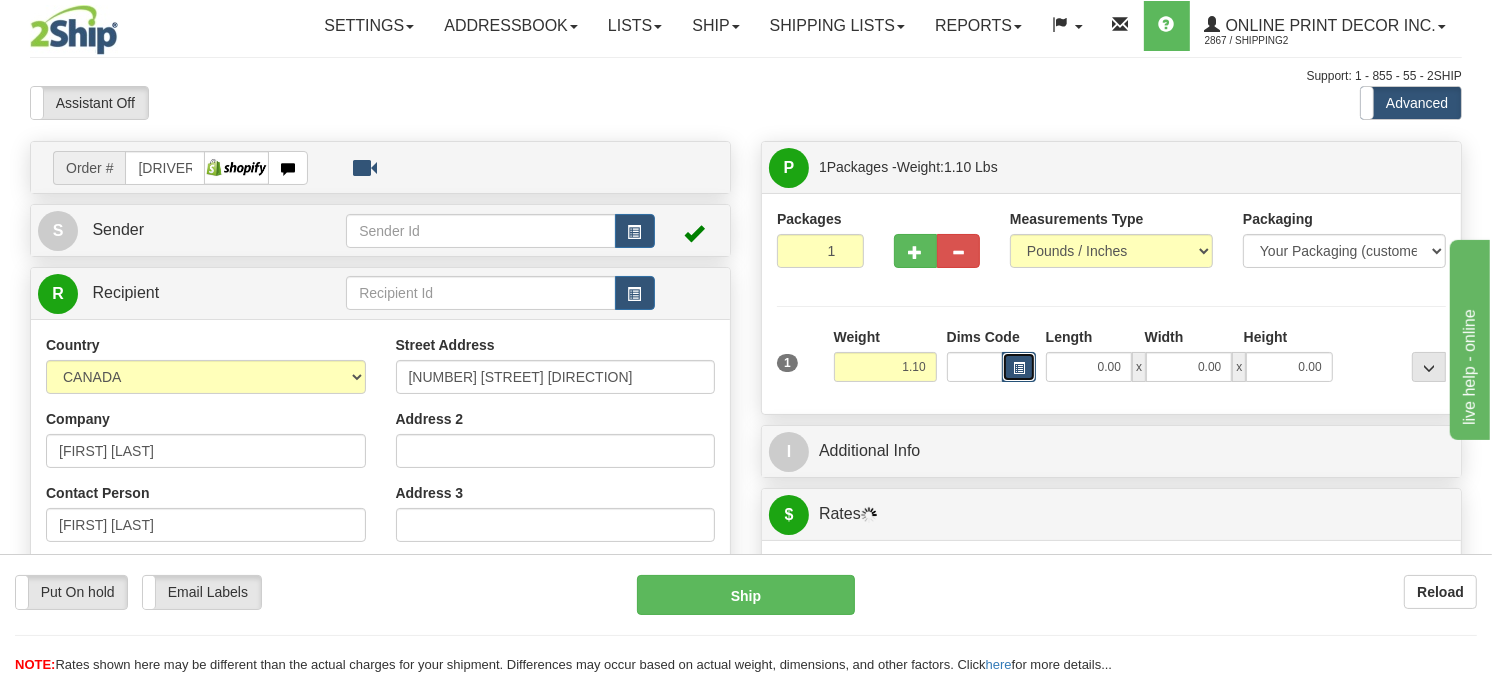 click at bounding box center (1019, 367) 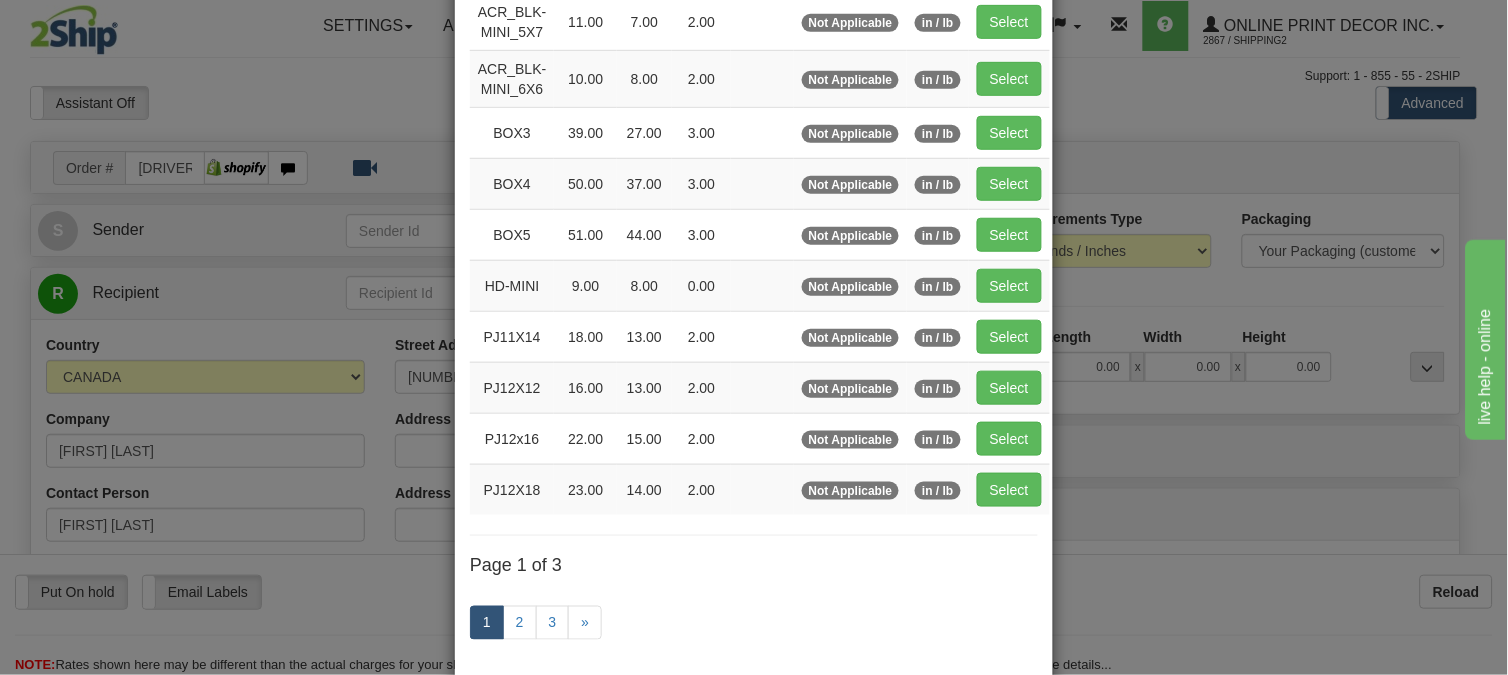 scroll, scrollTop: 326, scrollLeft: 0, axis: vertical 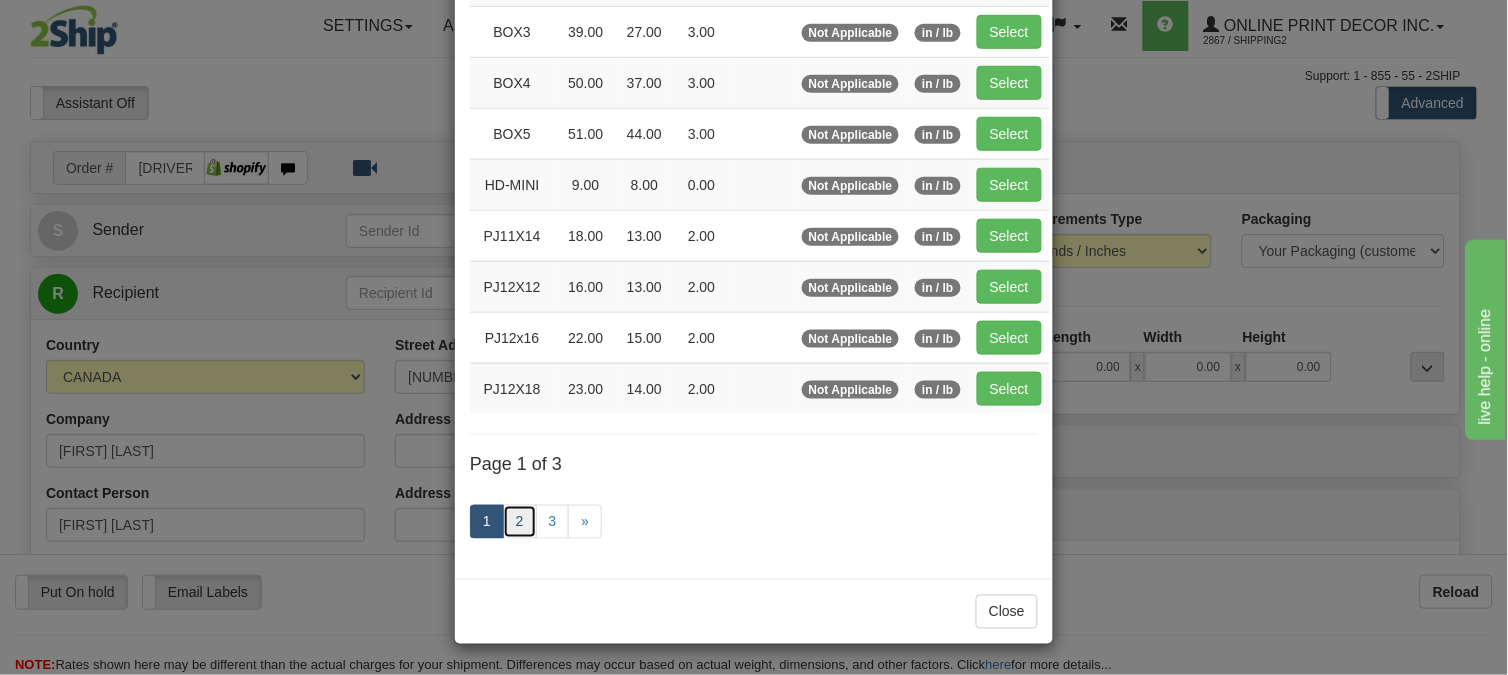 click on "2" at bounding box center (520, 522) 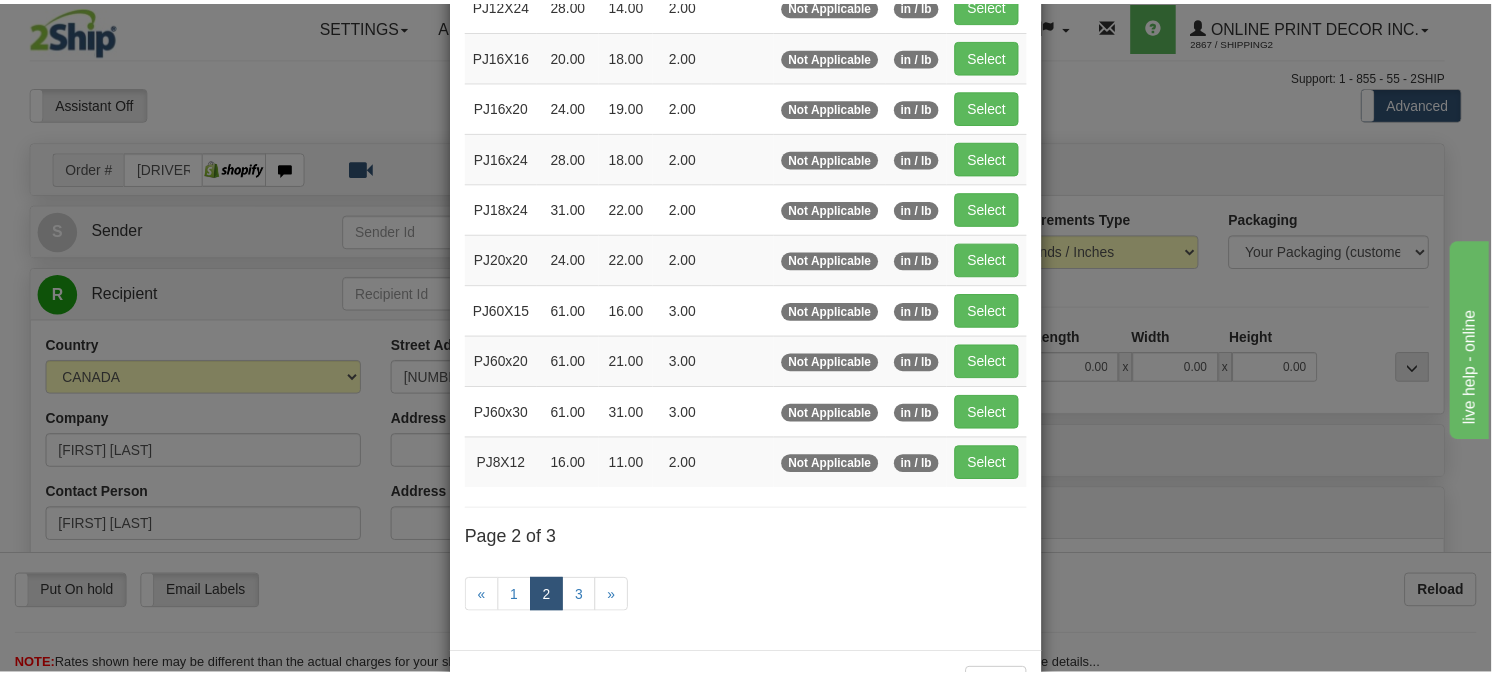 scroll, scrollTop: 93, scrollLeft: 0, axis: vertical 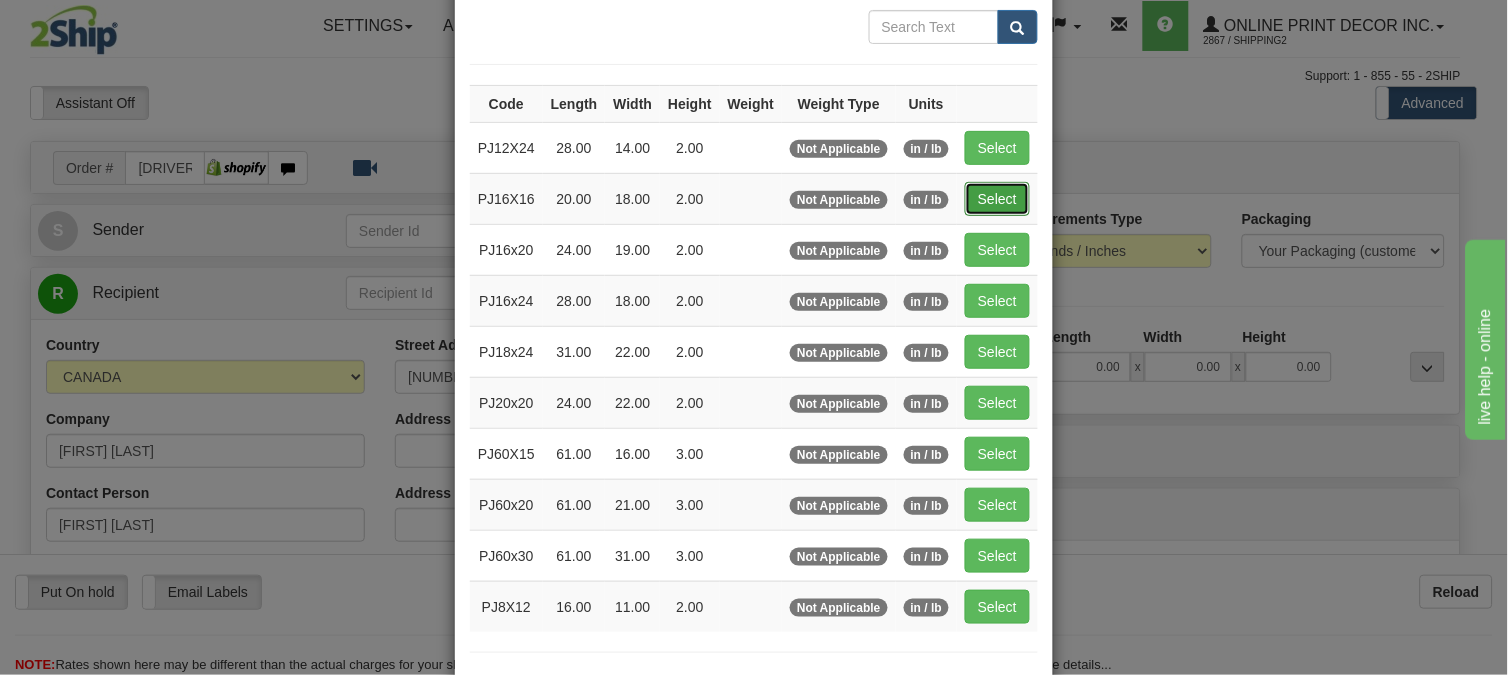 click on "Select" at bounding box center [997, 199] 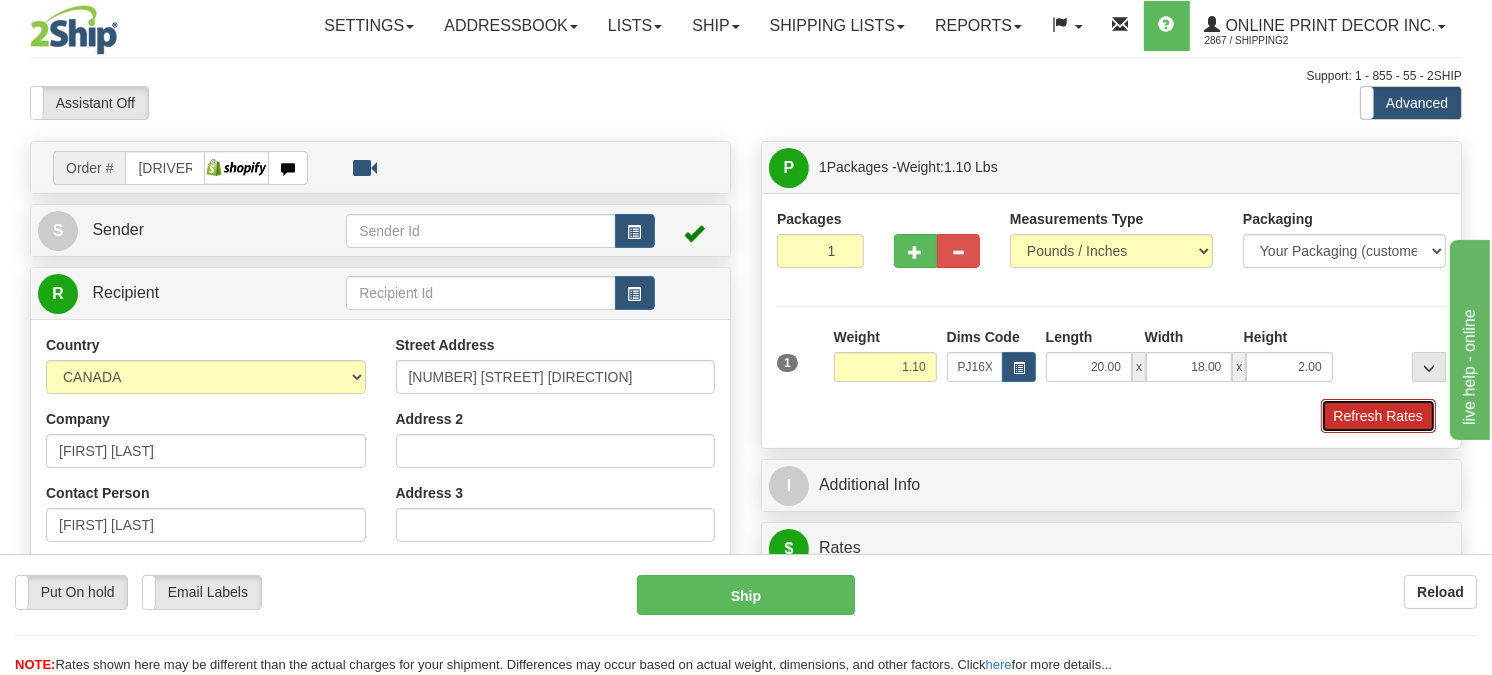 drag, startPoint x: 1342, startPoint y: 450, endPoint x: 28, endPoint y: 13, distance: 1384.7617 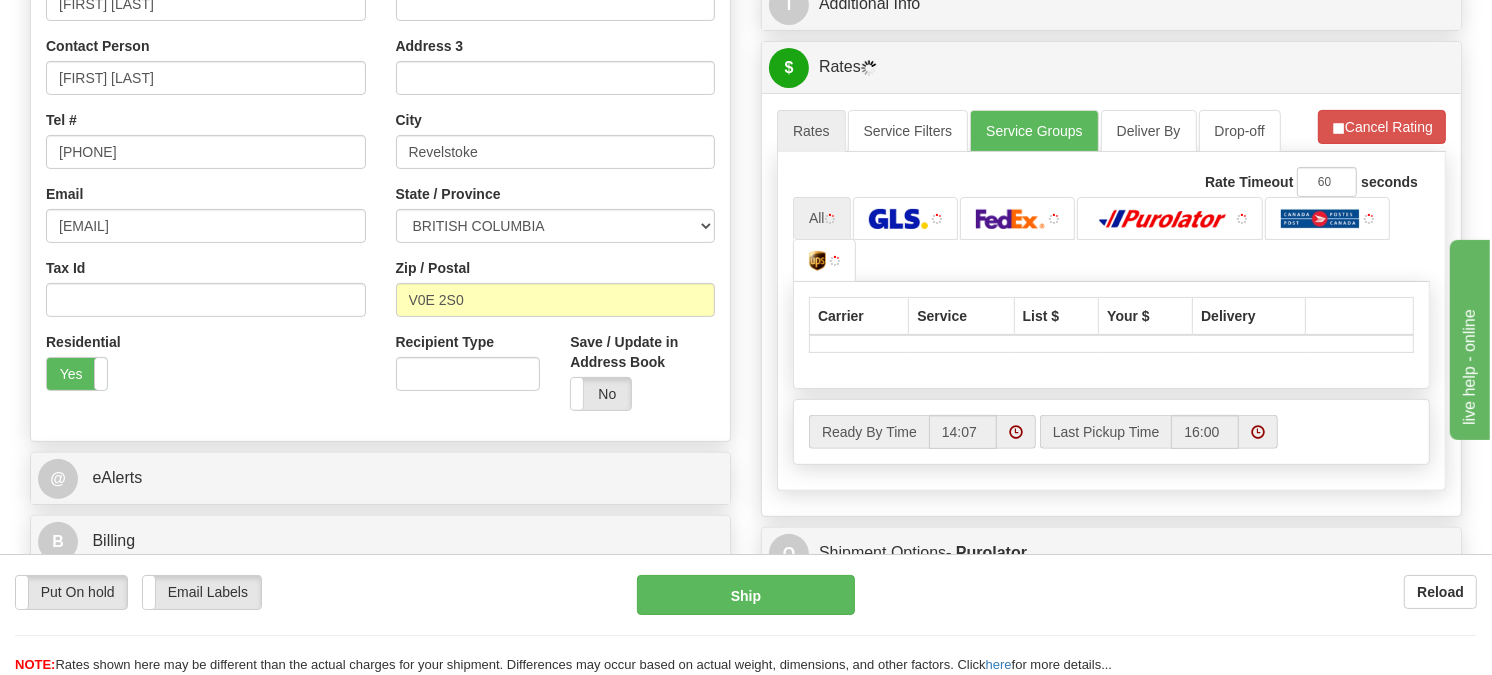 drag, startPoint x: 1507, startPoint y: 201, endPoint x: 126, endPoint y: 19, distance: 1392.9412 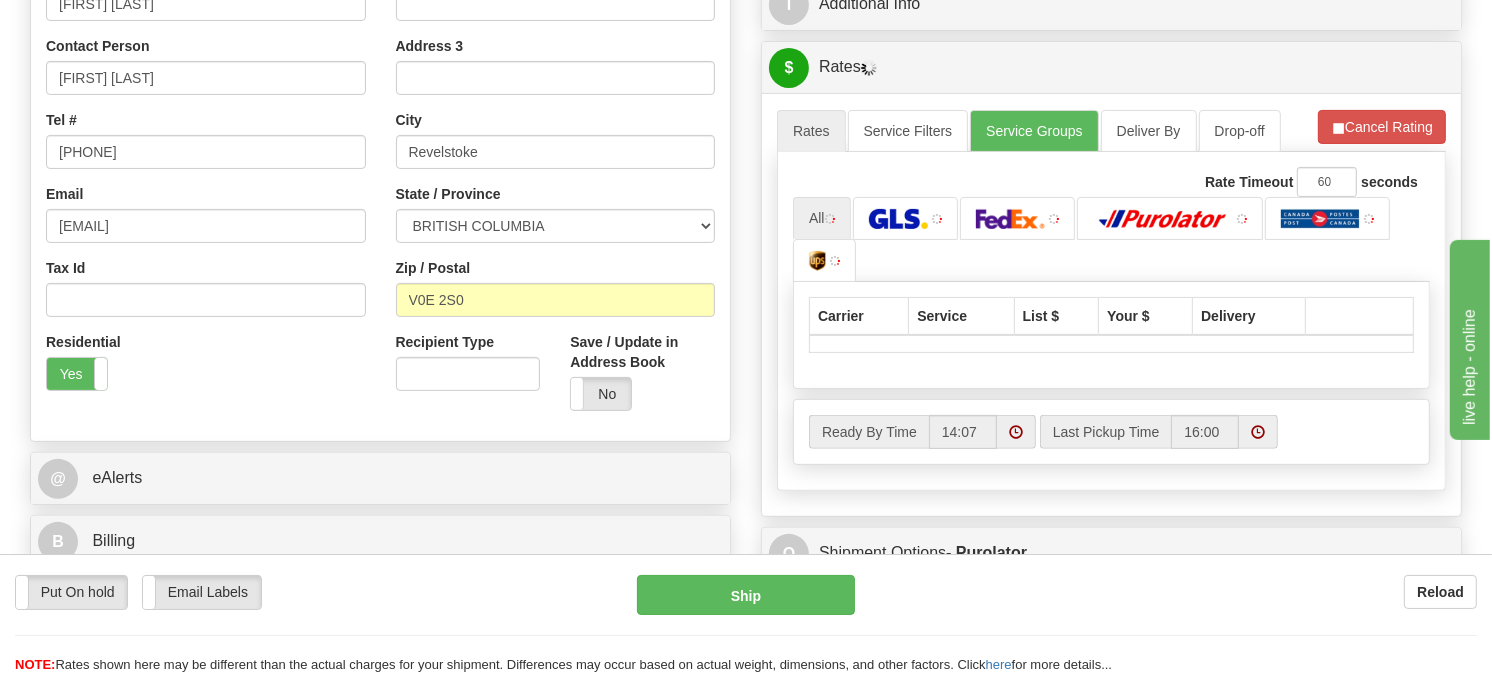 scroll, scrollTop: 468, scrollLeft: 0, axis: vertical 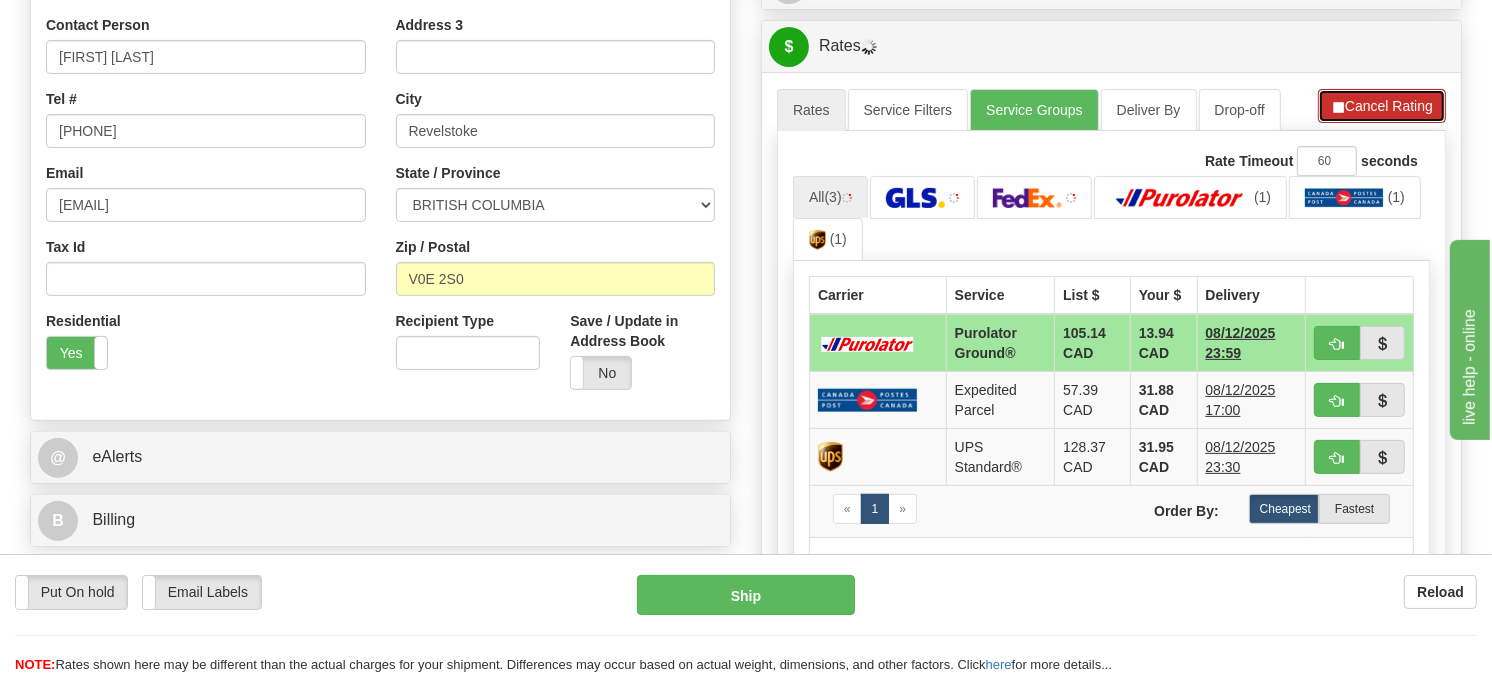 click on "Cancel Rating" at bounding box center [1382, 106] 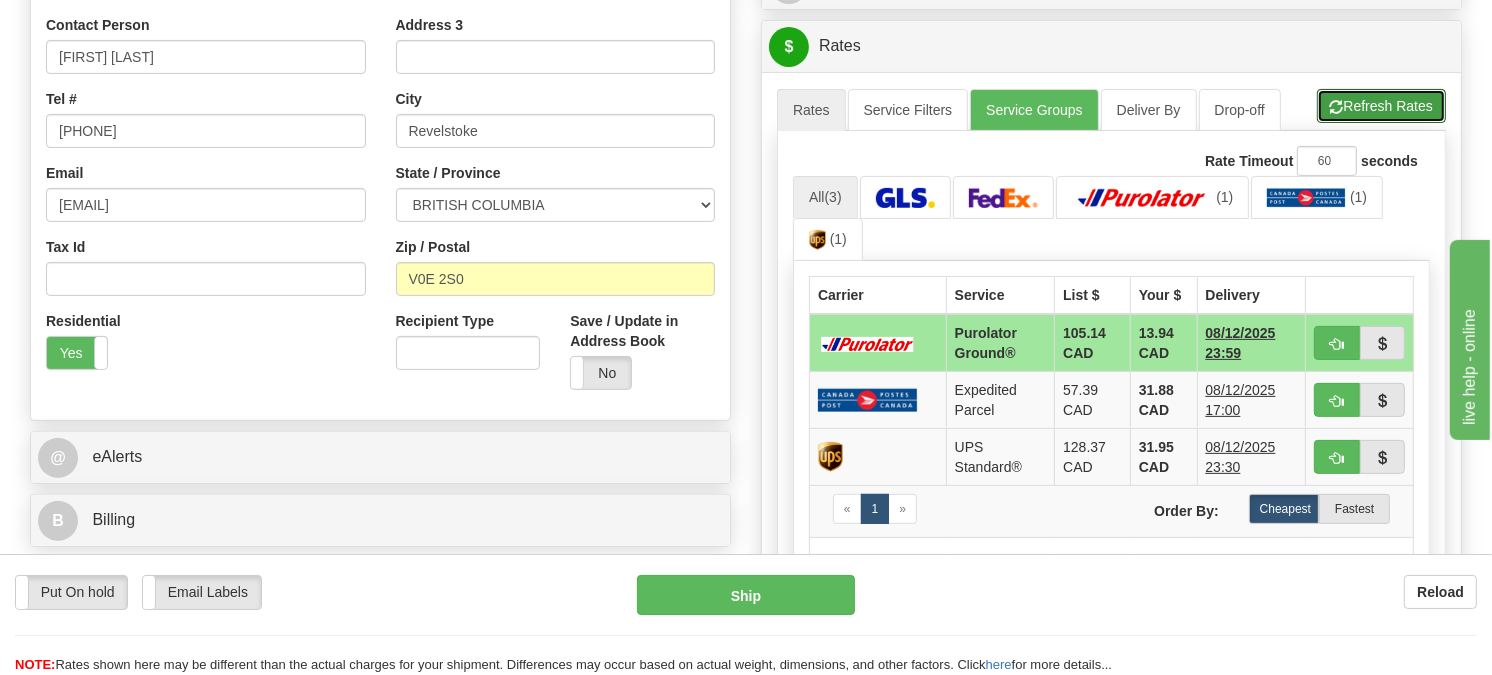 click on "Refresh Rates" at bounding box center [1381, 106] 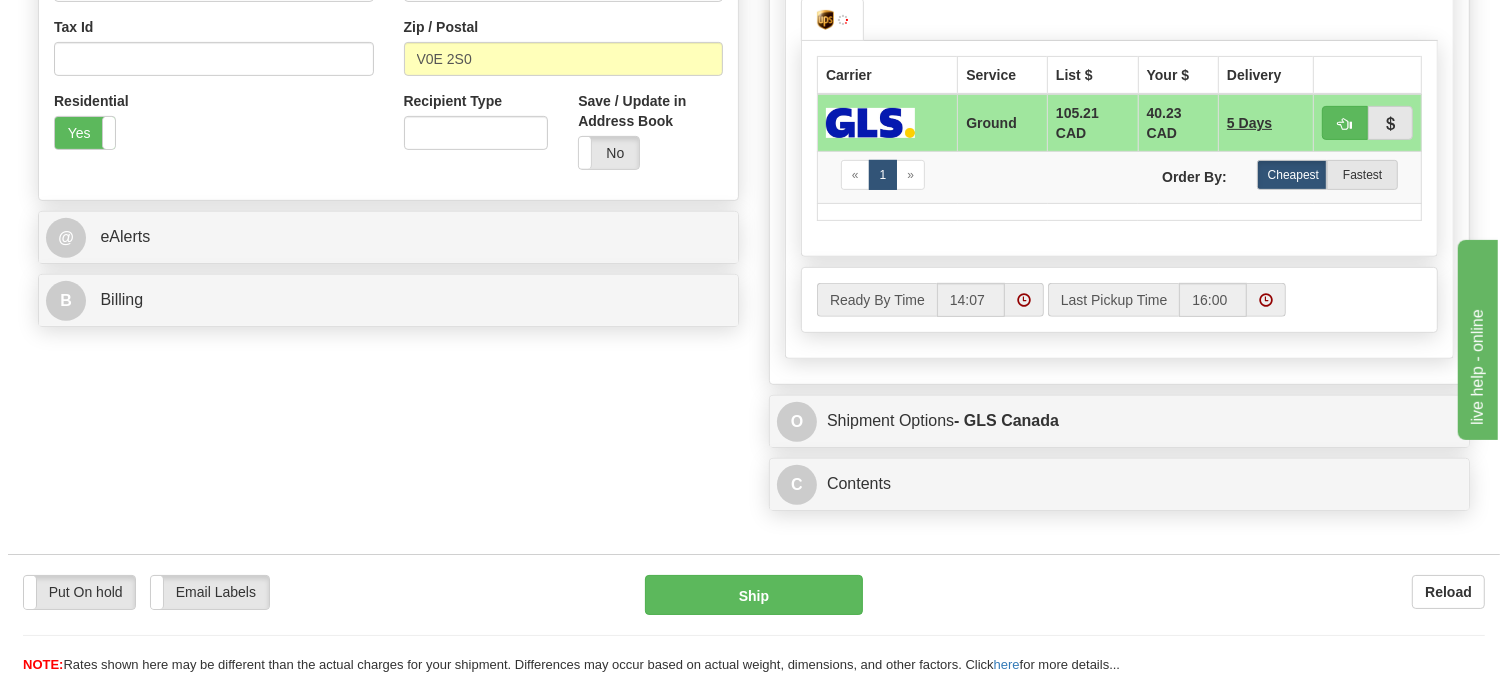 scroll, scrollTop: 691, scrollLeft: 0, axis: vertical 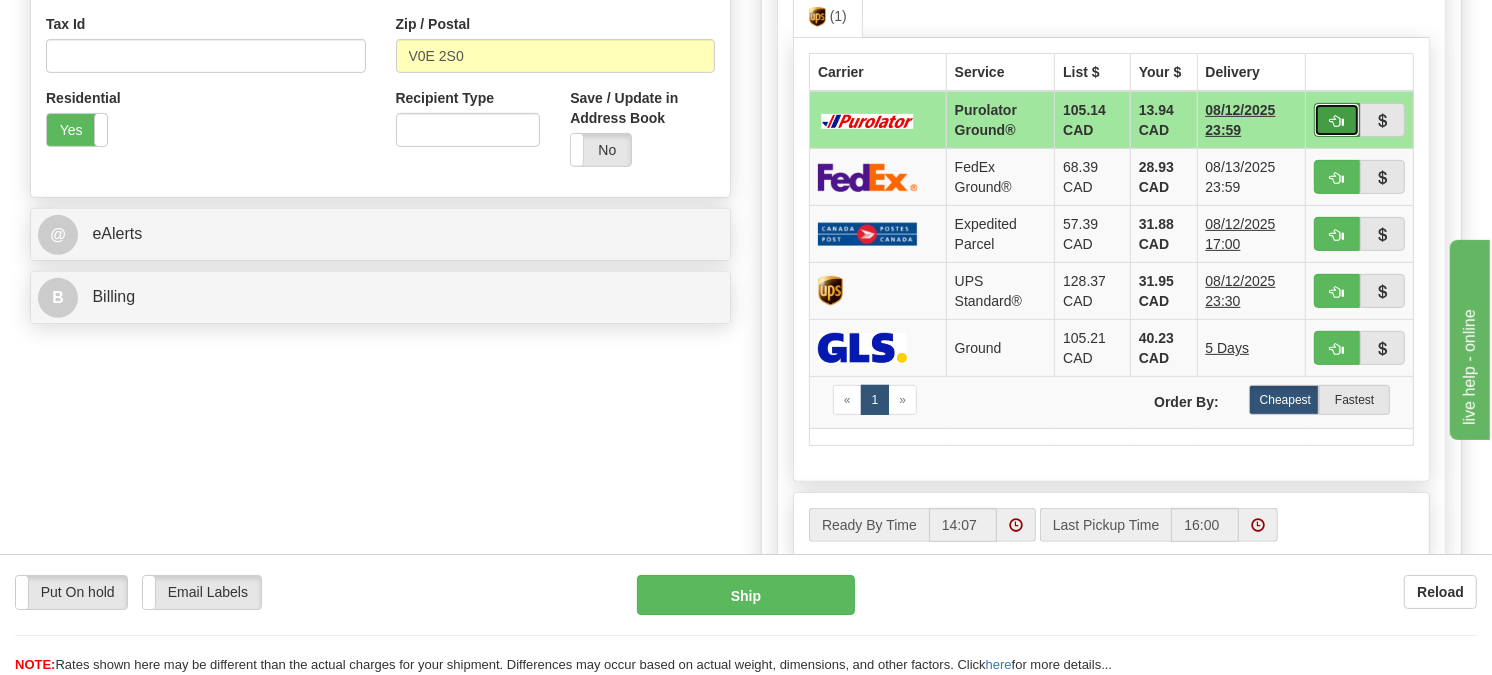 click at bounding box center [1337, 121] 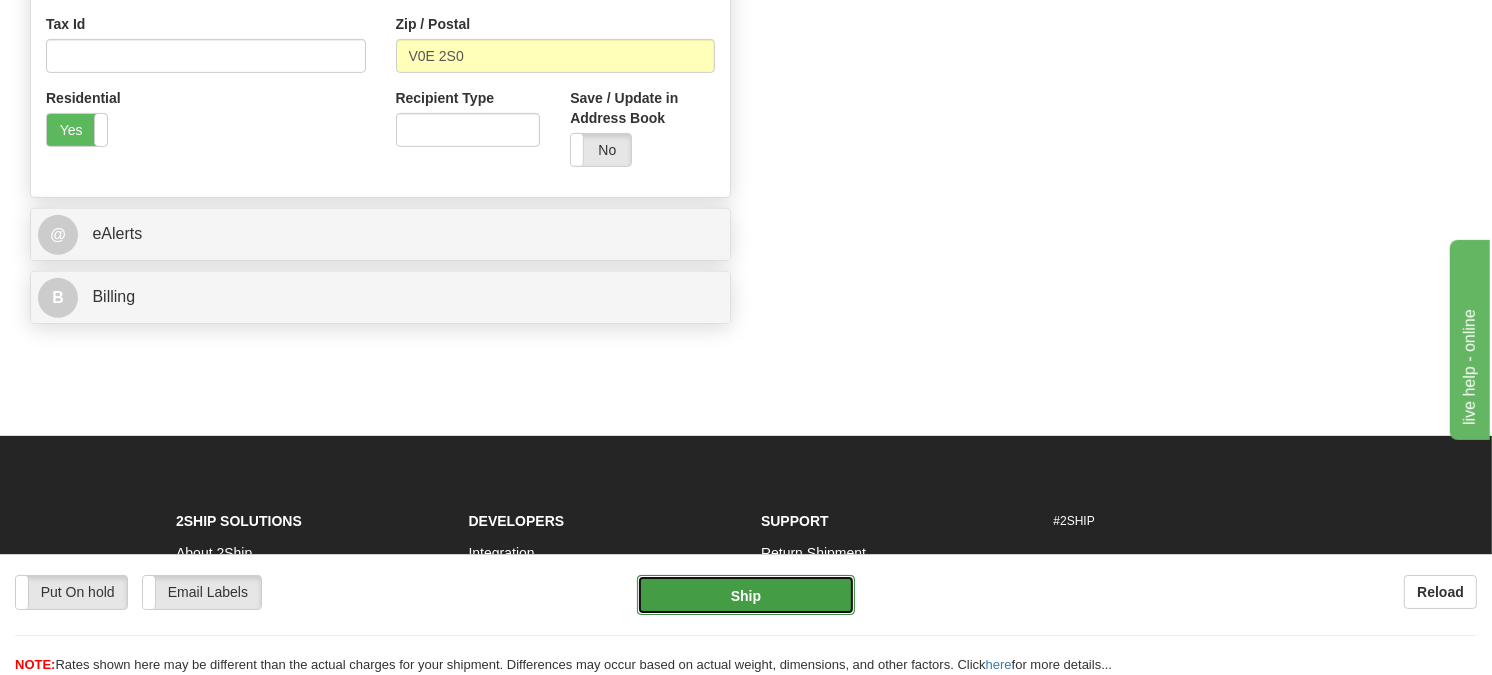 click on "Ship" at bounding box center [746, 595] 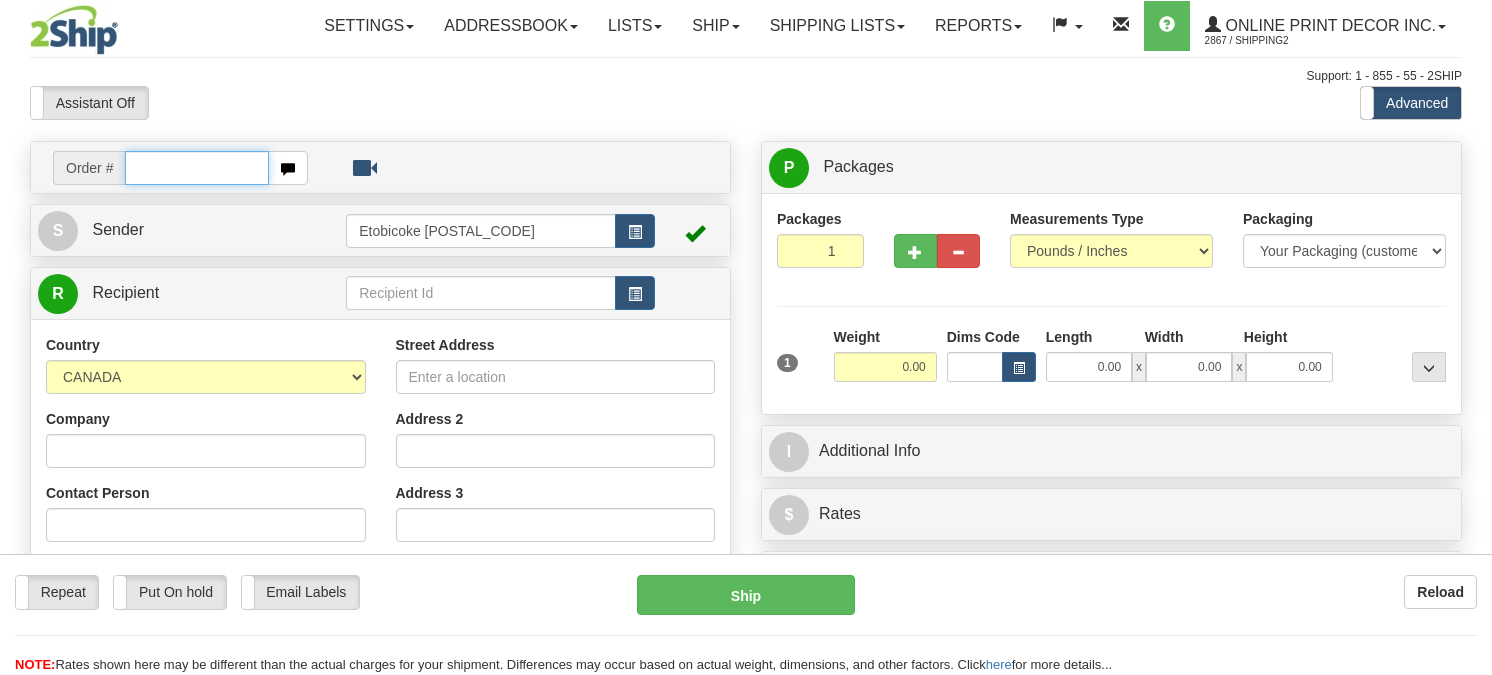 scroll, scrollTop: 0, scrollLeft: 0, axis: both 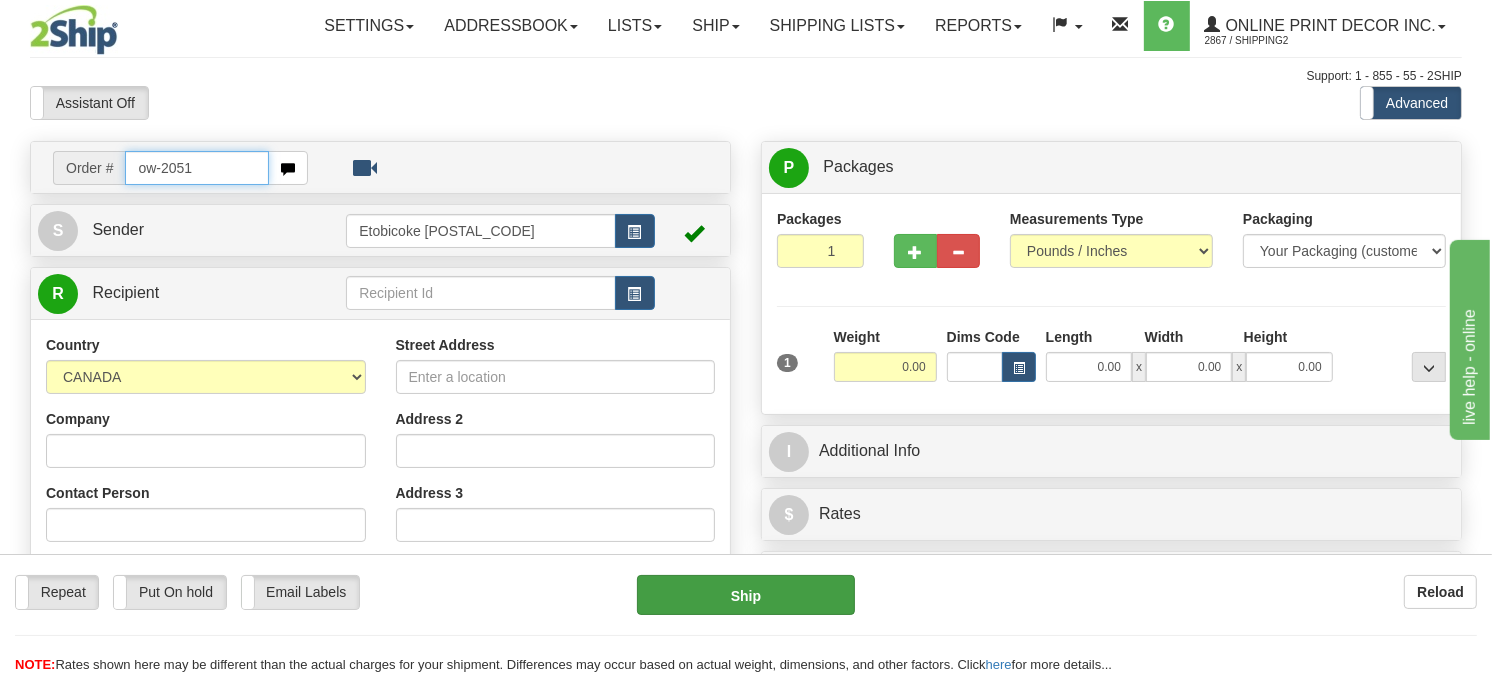 type on "ow-2051" 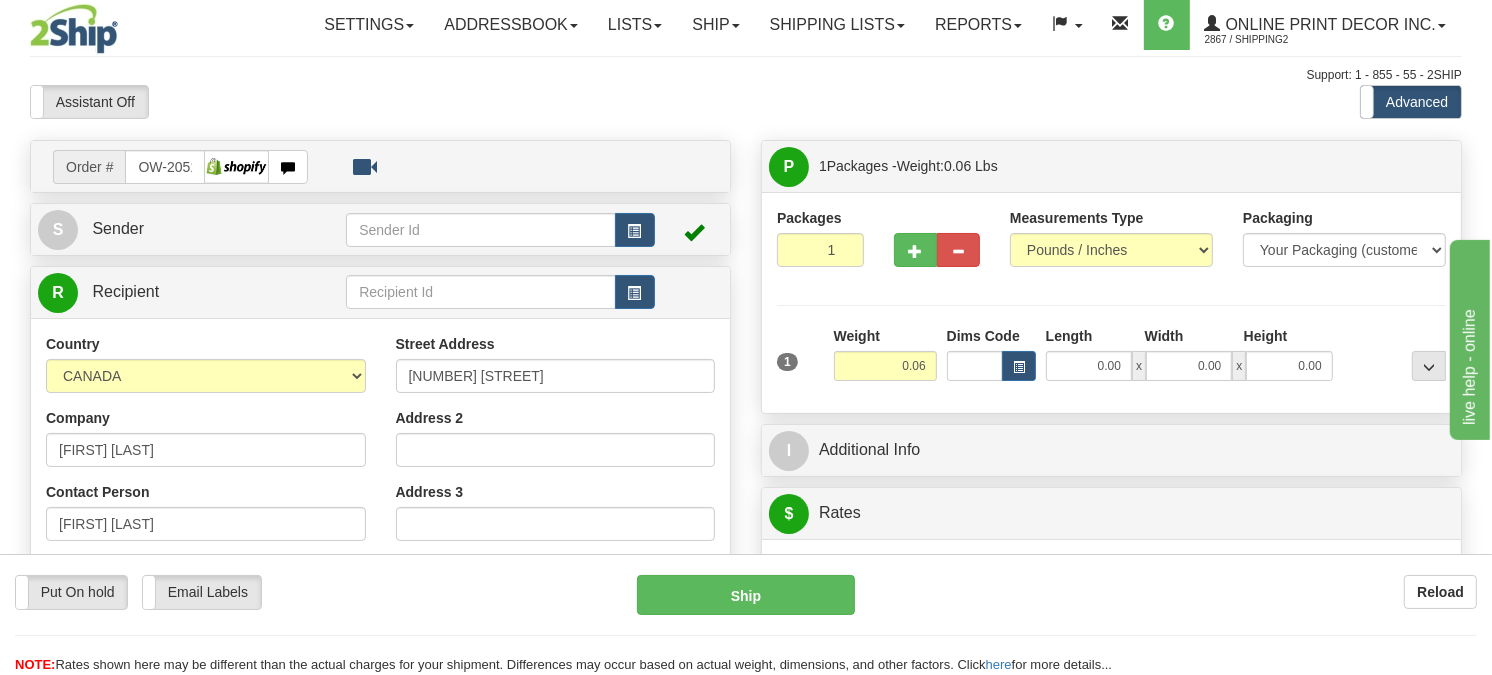 scroll, scrollTop: 0, scrollLeft: 0, axis: both 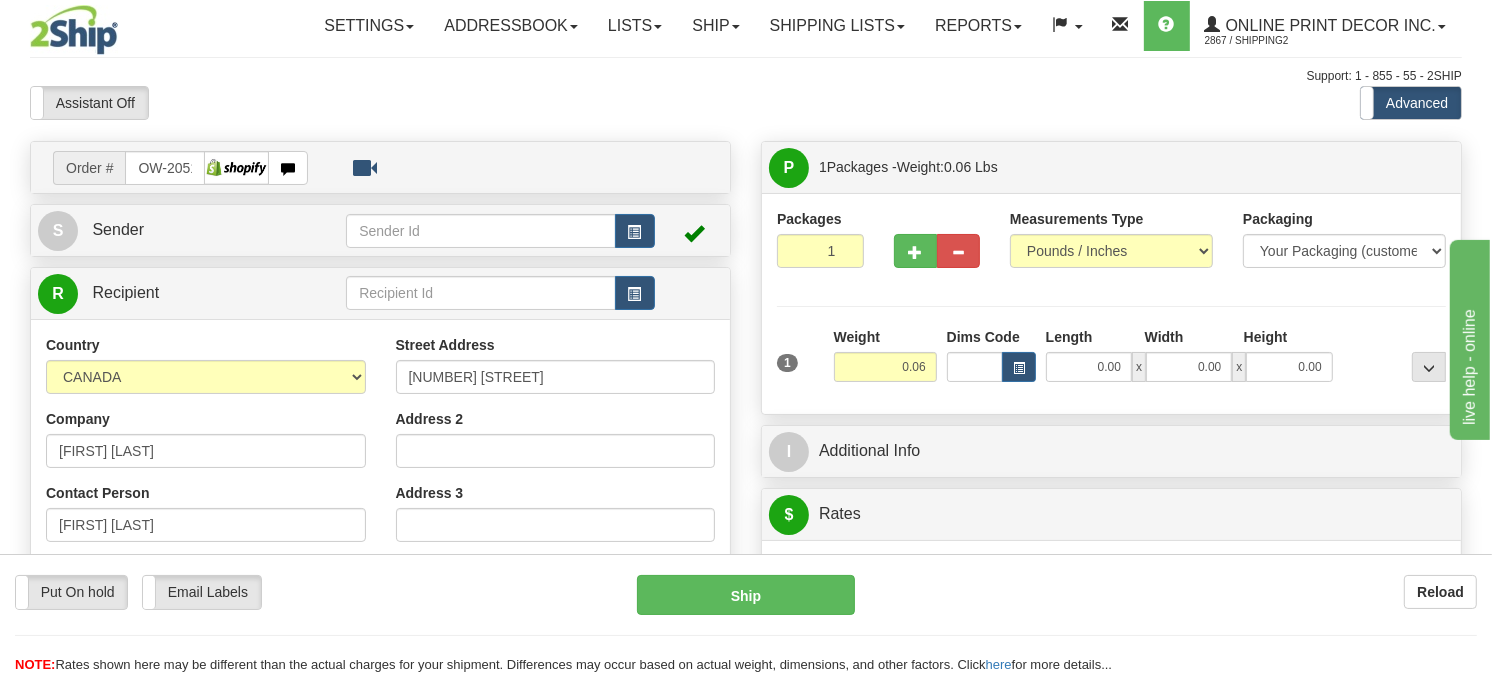 drag, startPoint x: 1400, startPoint y: 1, endPoint x: 986, endPoint y: 126, distance: 432.45926 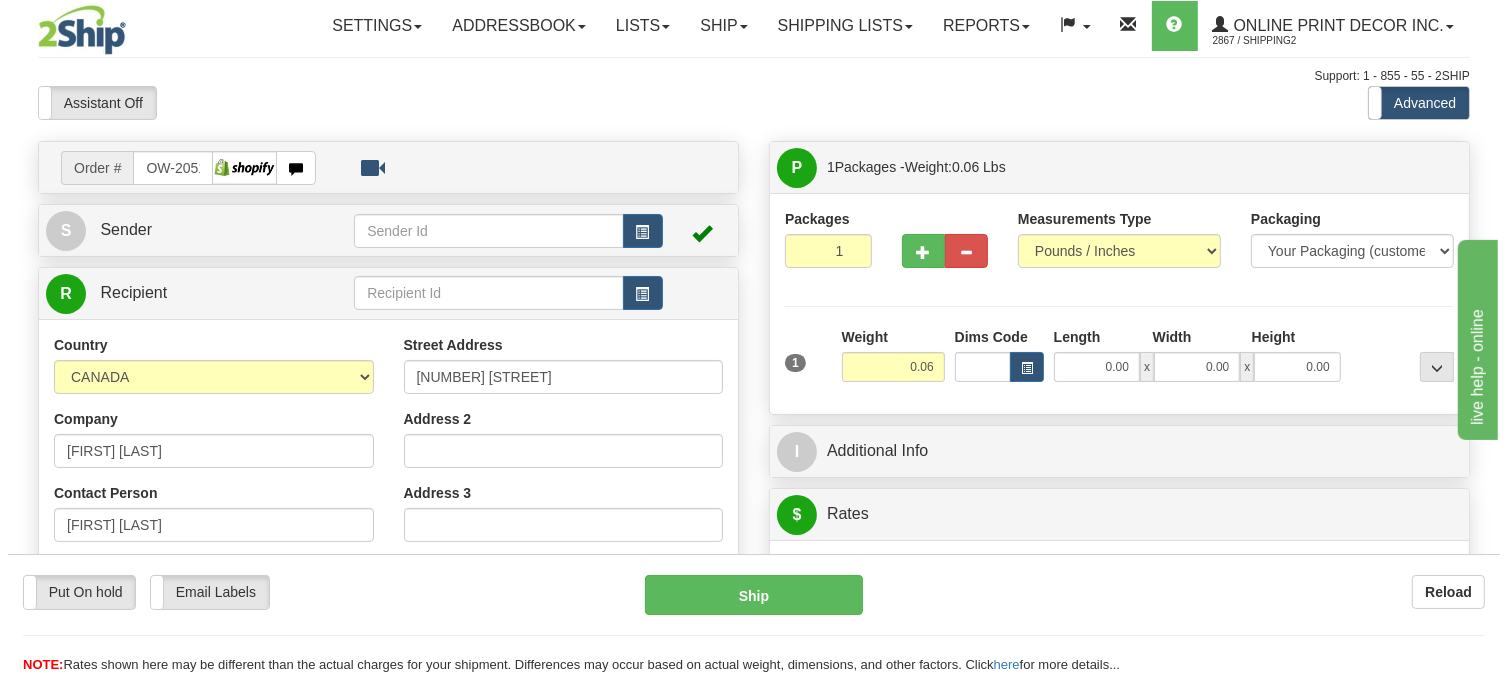scroll, scrollTop: 111, scrollLeft: 0, axis: vertical 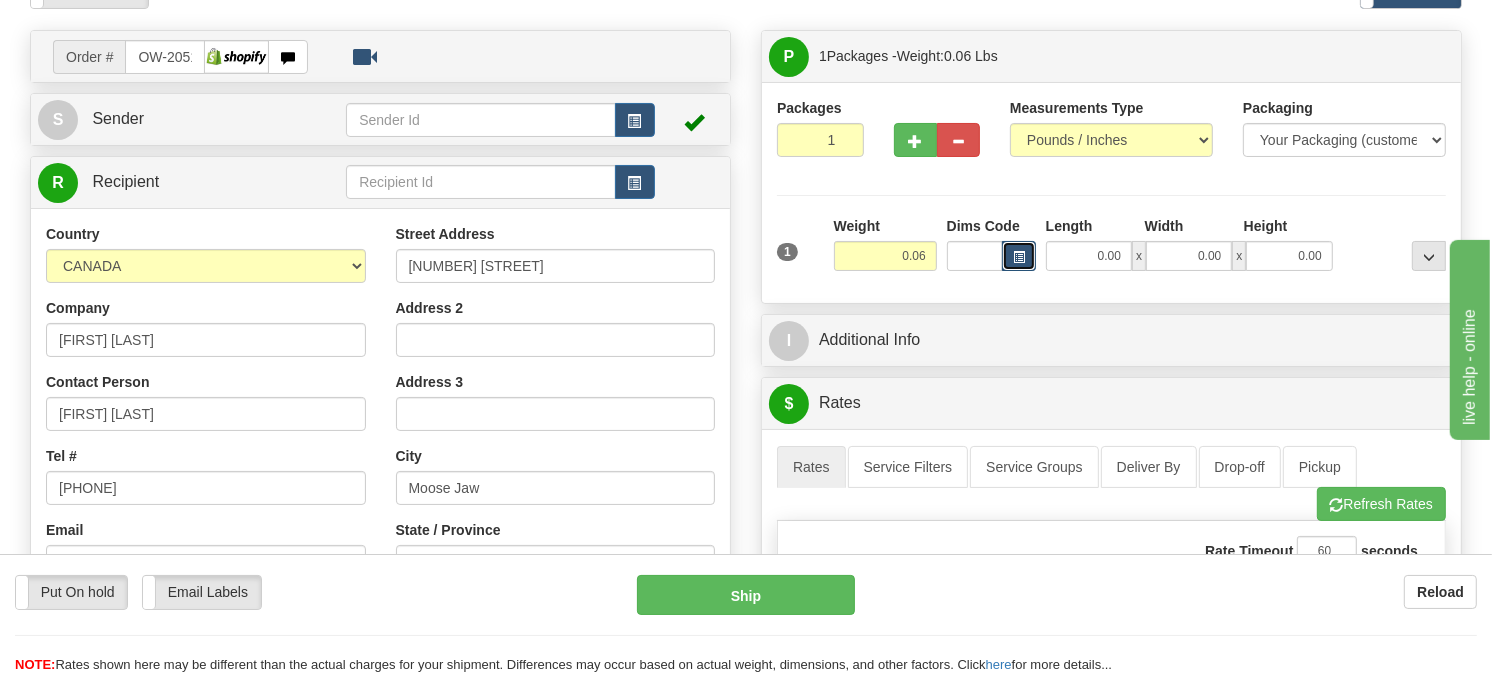 click at bounding box center [1019, 257] 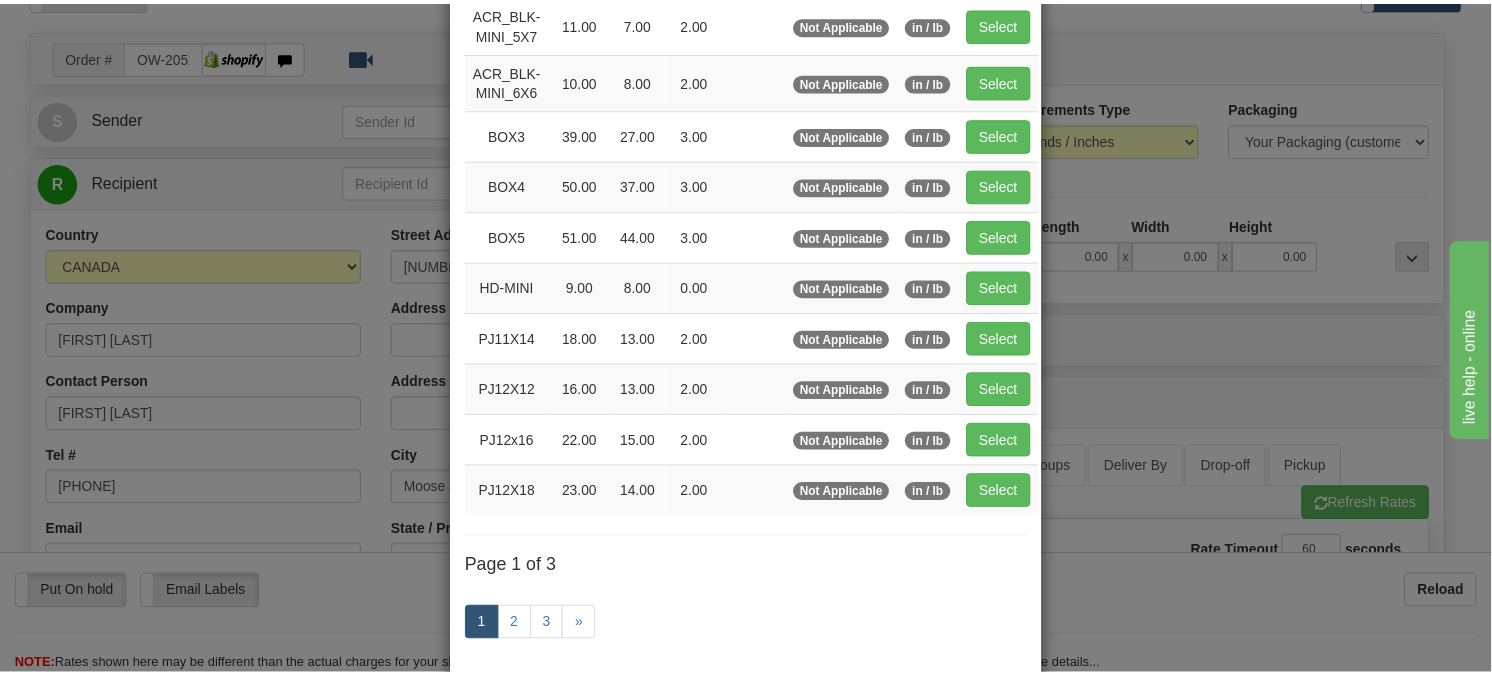 scroll, scrollTop: 222, scrollLeft: 0, axis: vertical 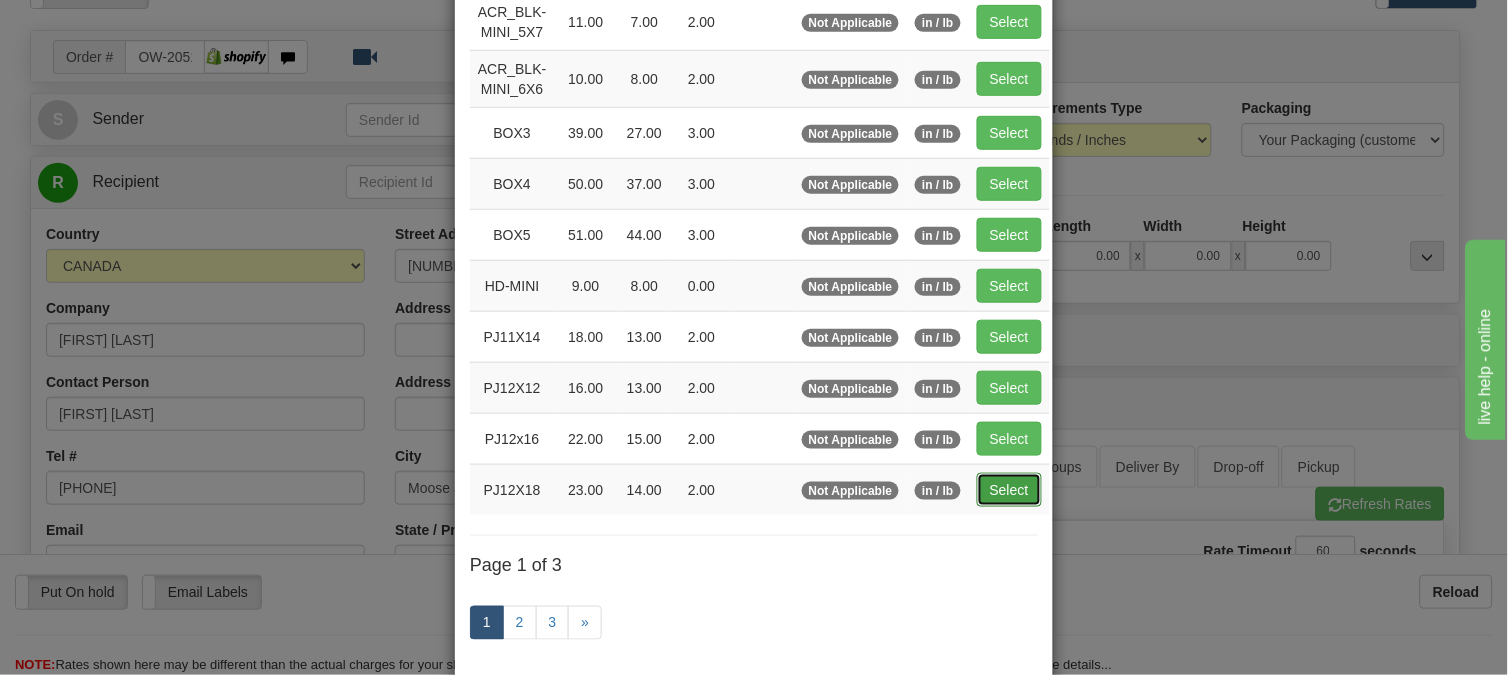 click on "Select" at bounding box center [1009, 490] 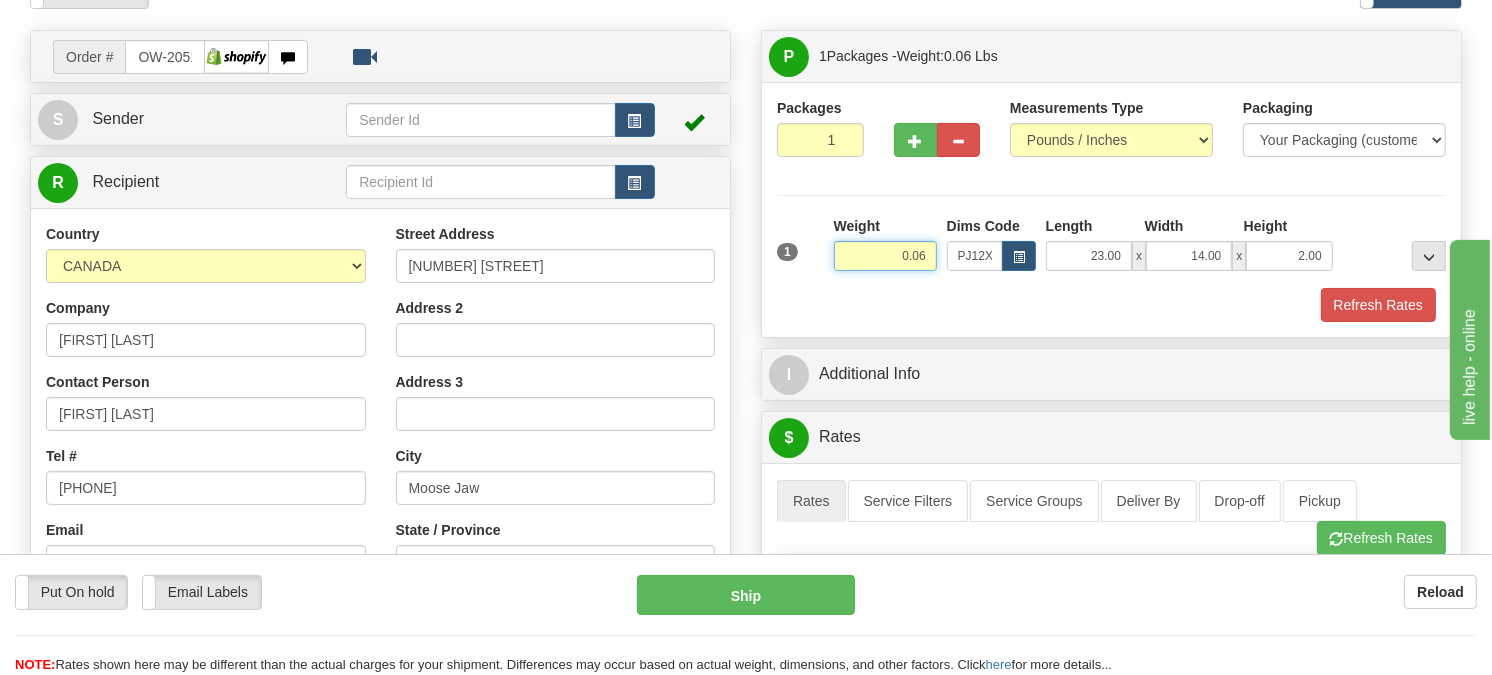drag, startPoint x: 934, startPoint y: 303, endPoint x: 860, endPoint y: 326, distance: 77.491936 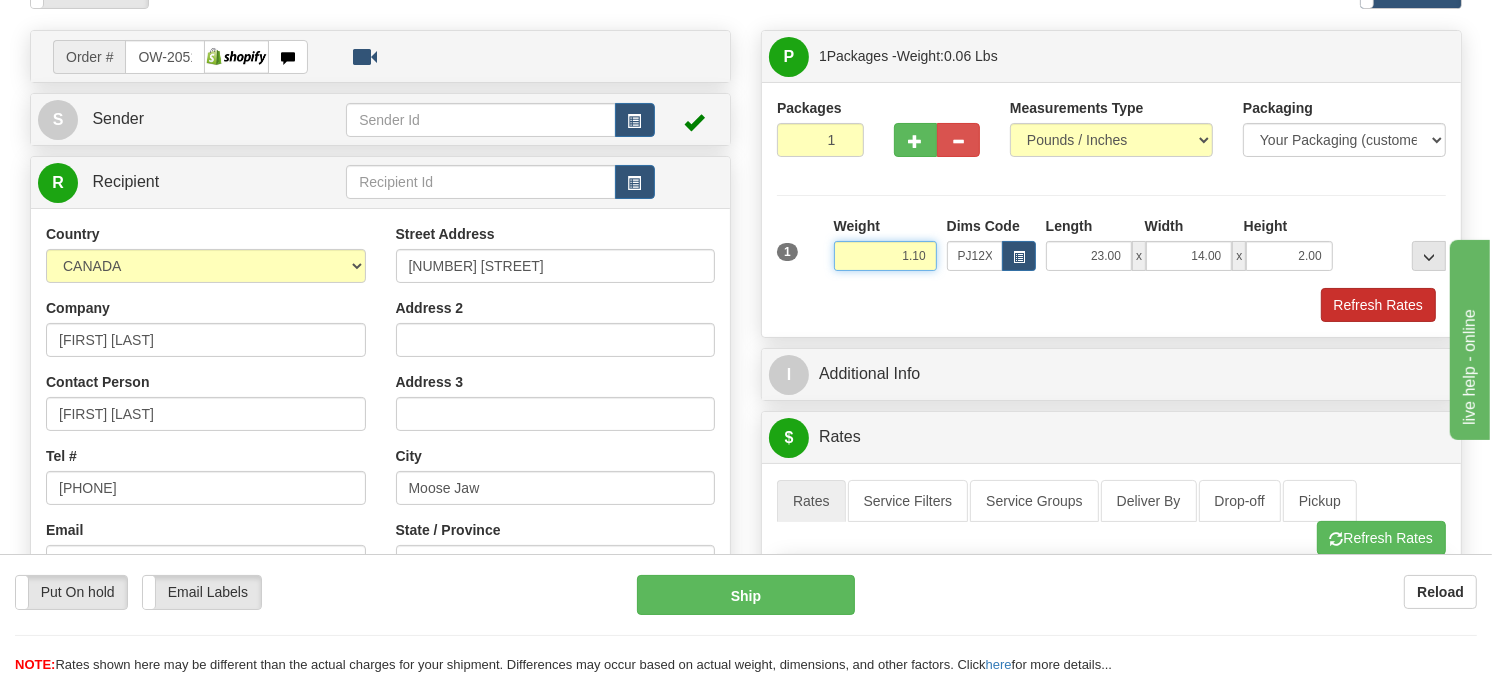 type on "1.10" 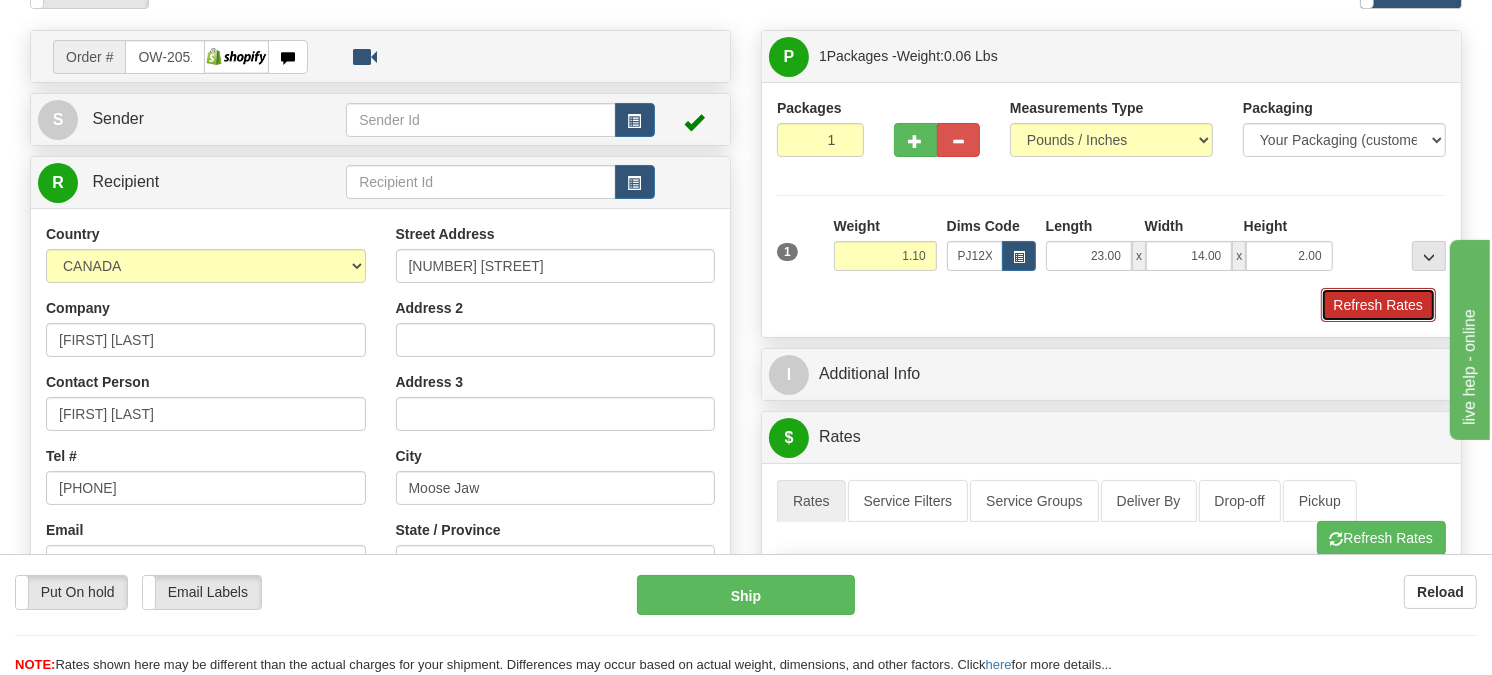 click on "Refresh Rates" at bounding box center [1378, 305] 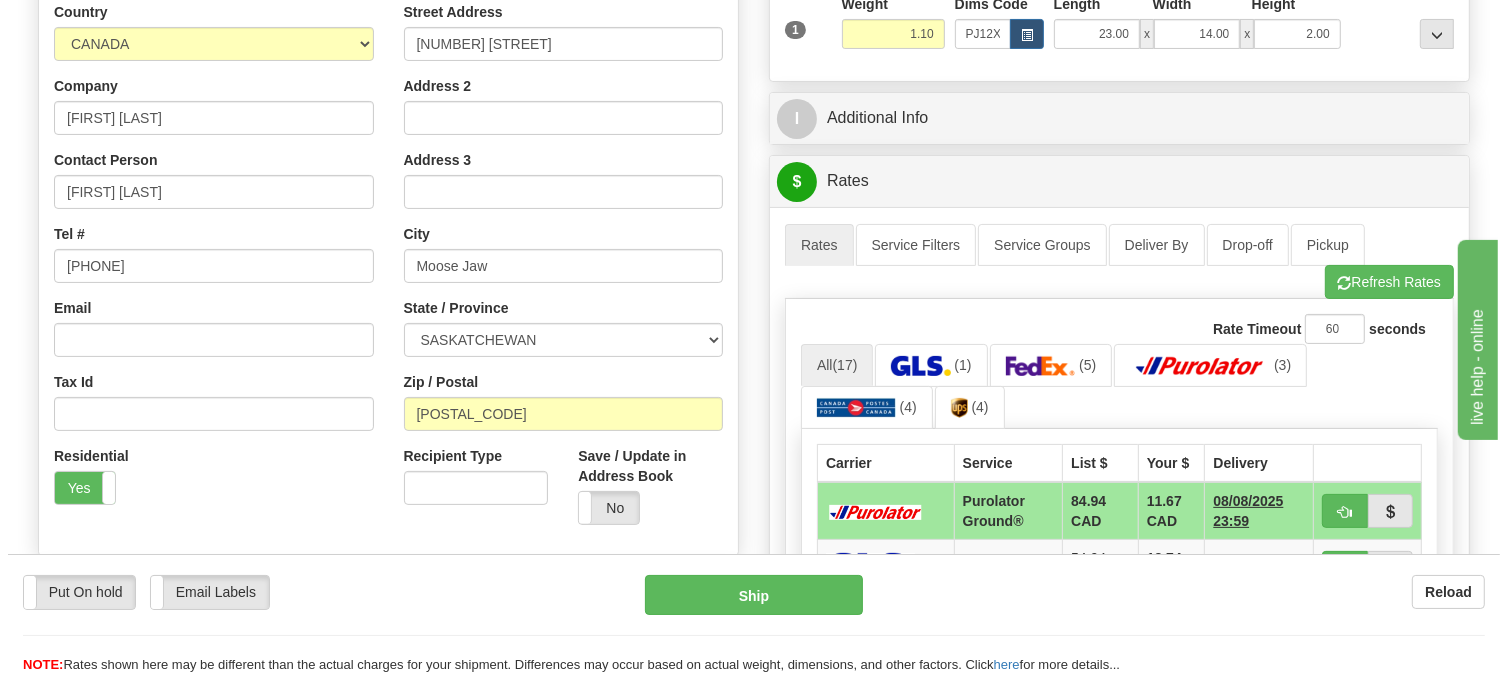 scroll, scrollTop: 555, scrollLeft: 0, axis: vertical 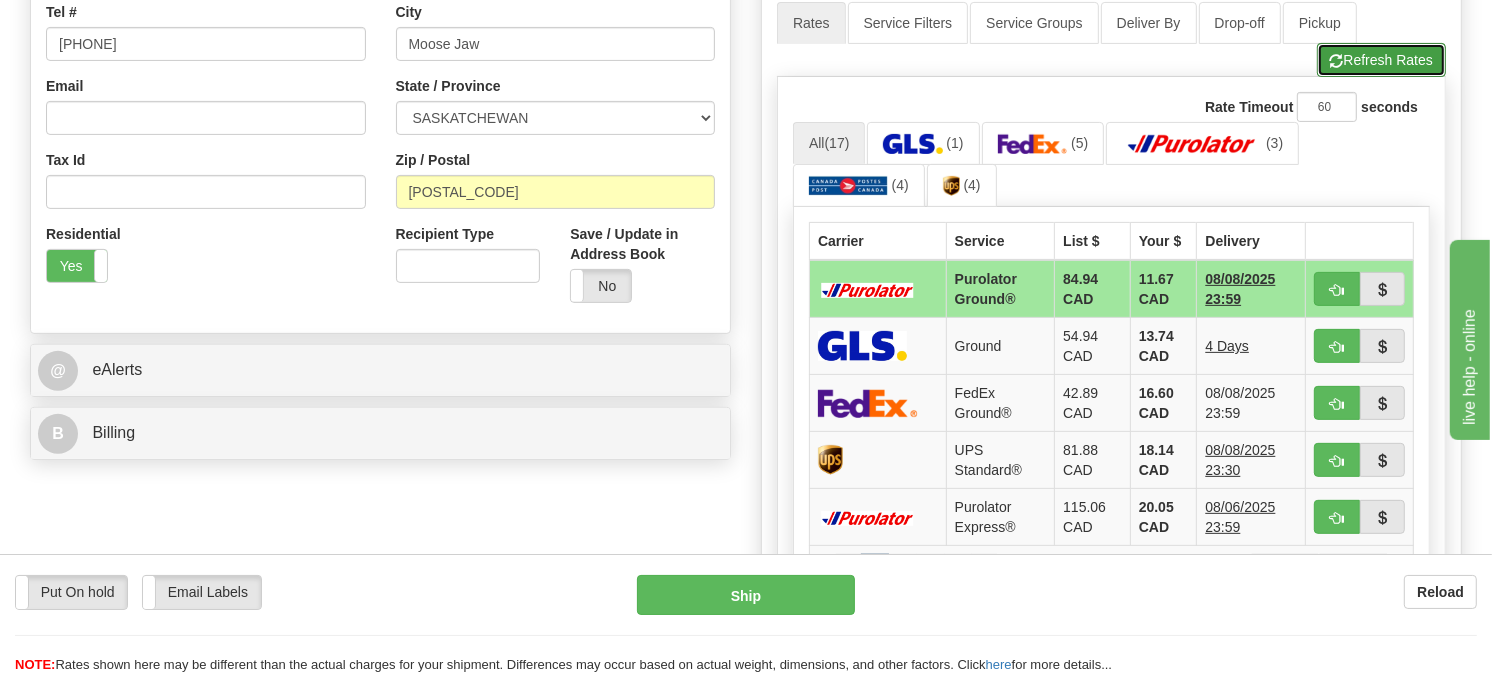 click on "Refresh Rates" at bounding box center [1381, 60] 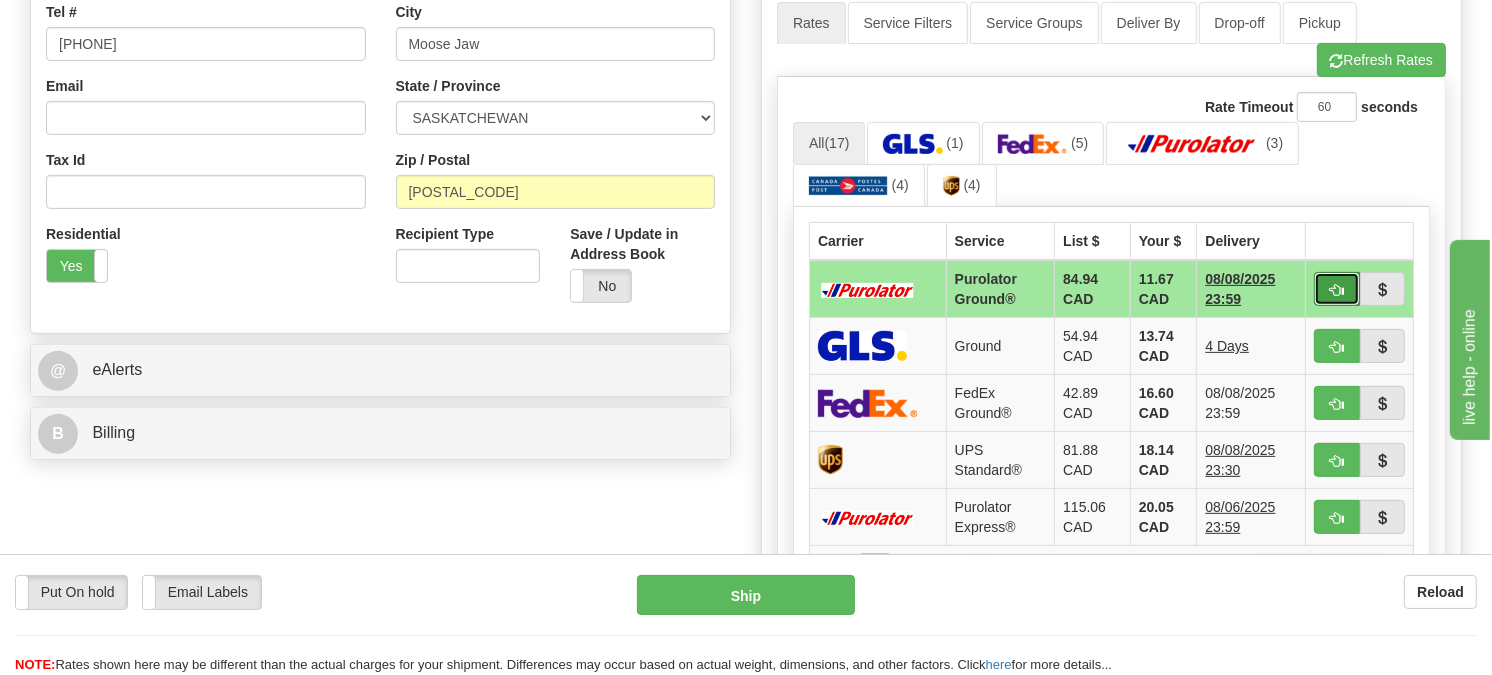 click at bounding box center [1337, 290] 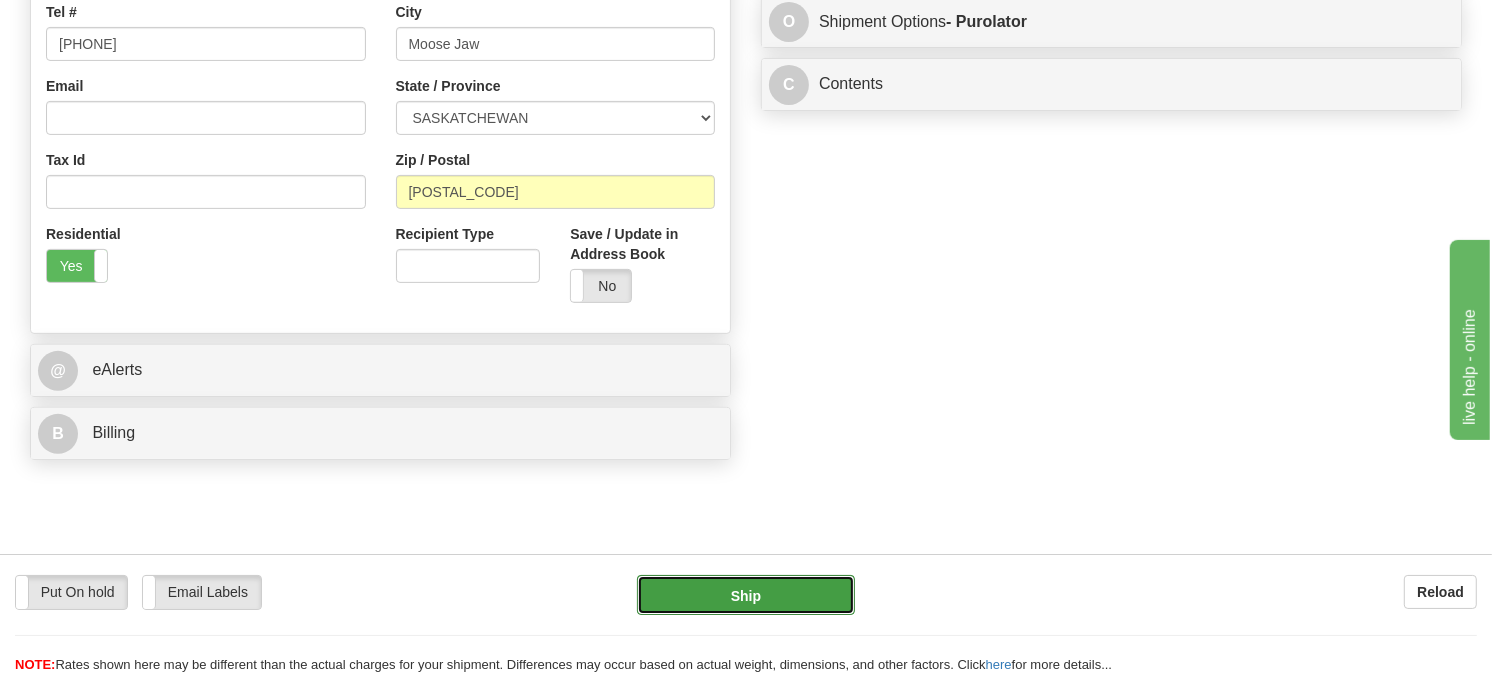 click on "Ship" at bounding box center (746, 595) 